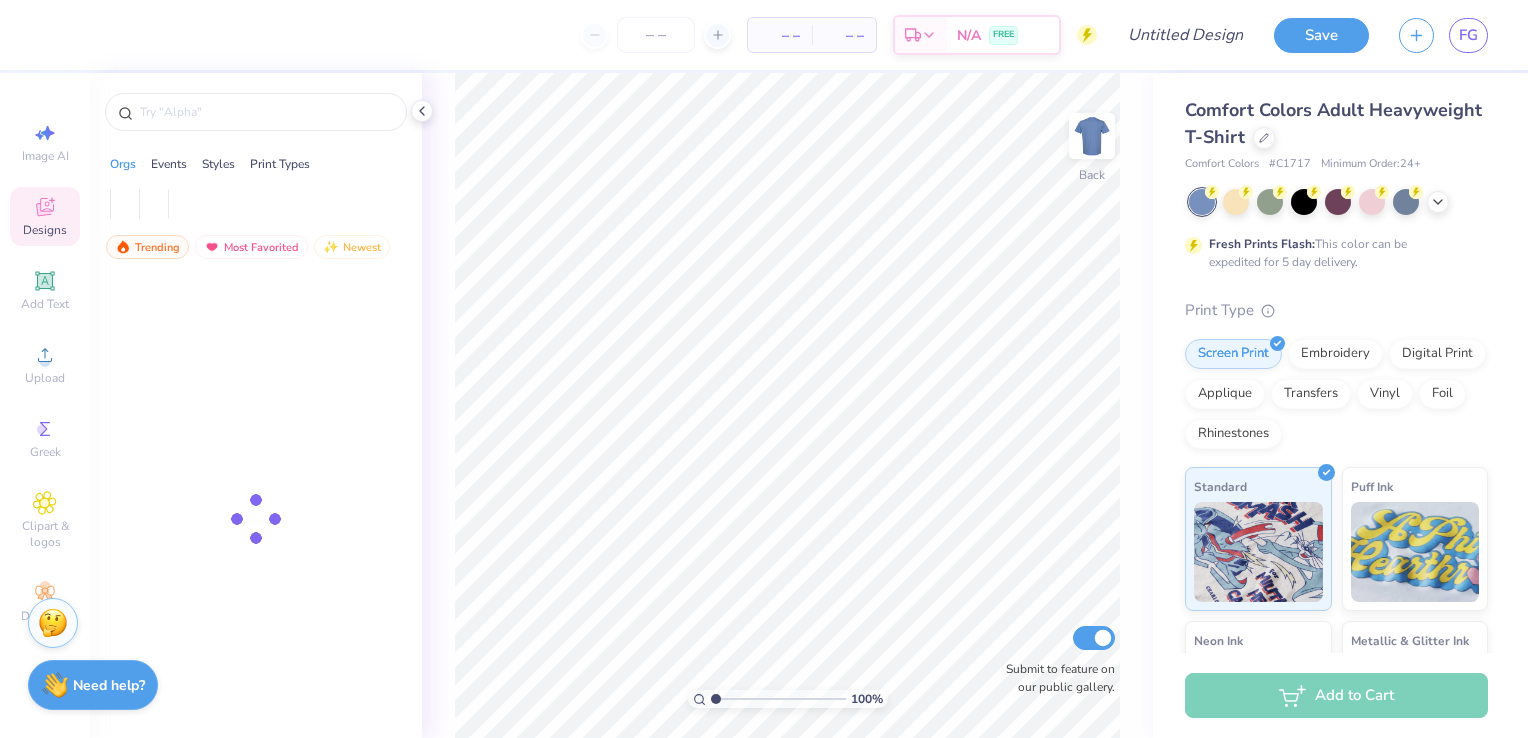 scroll, scrollTop: 0, scrollLeft: 0, axis: both 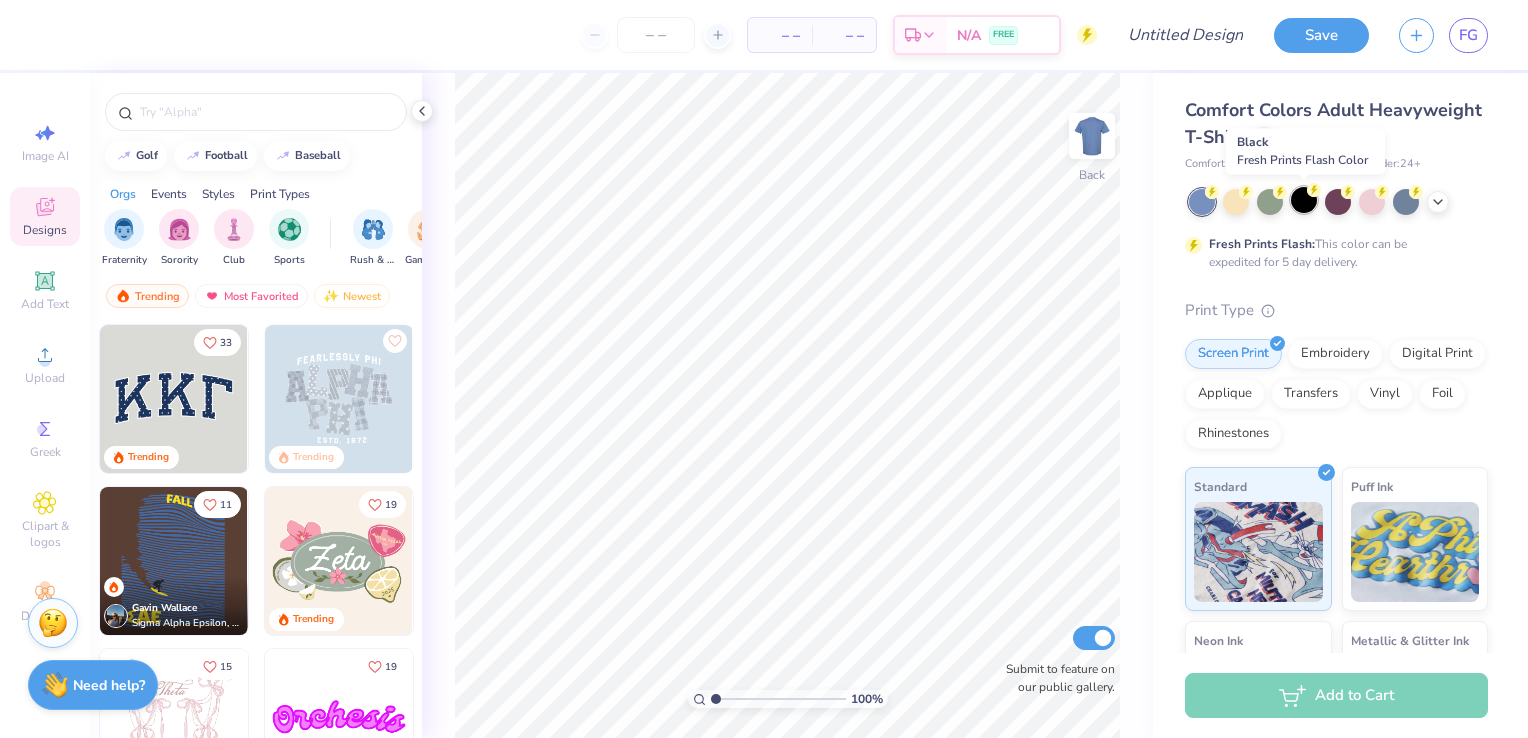 click at bounding box center [1304, 200] 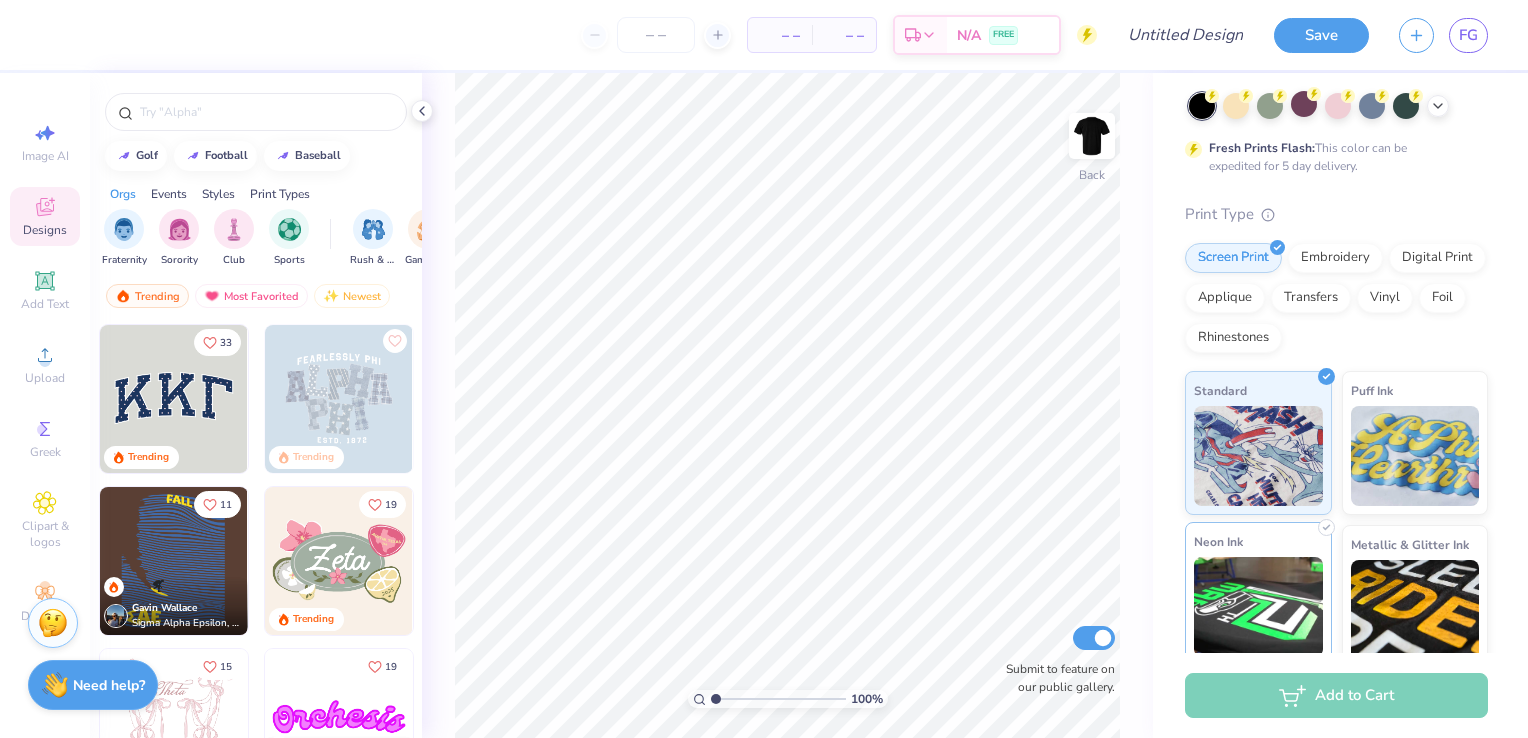 scroll, scrollTop: 78, scrollLeft: 0, axis: vertical 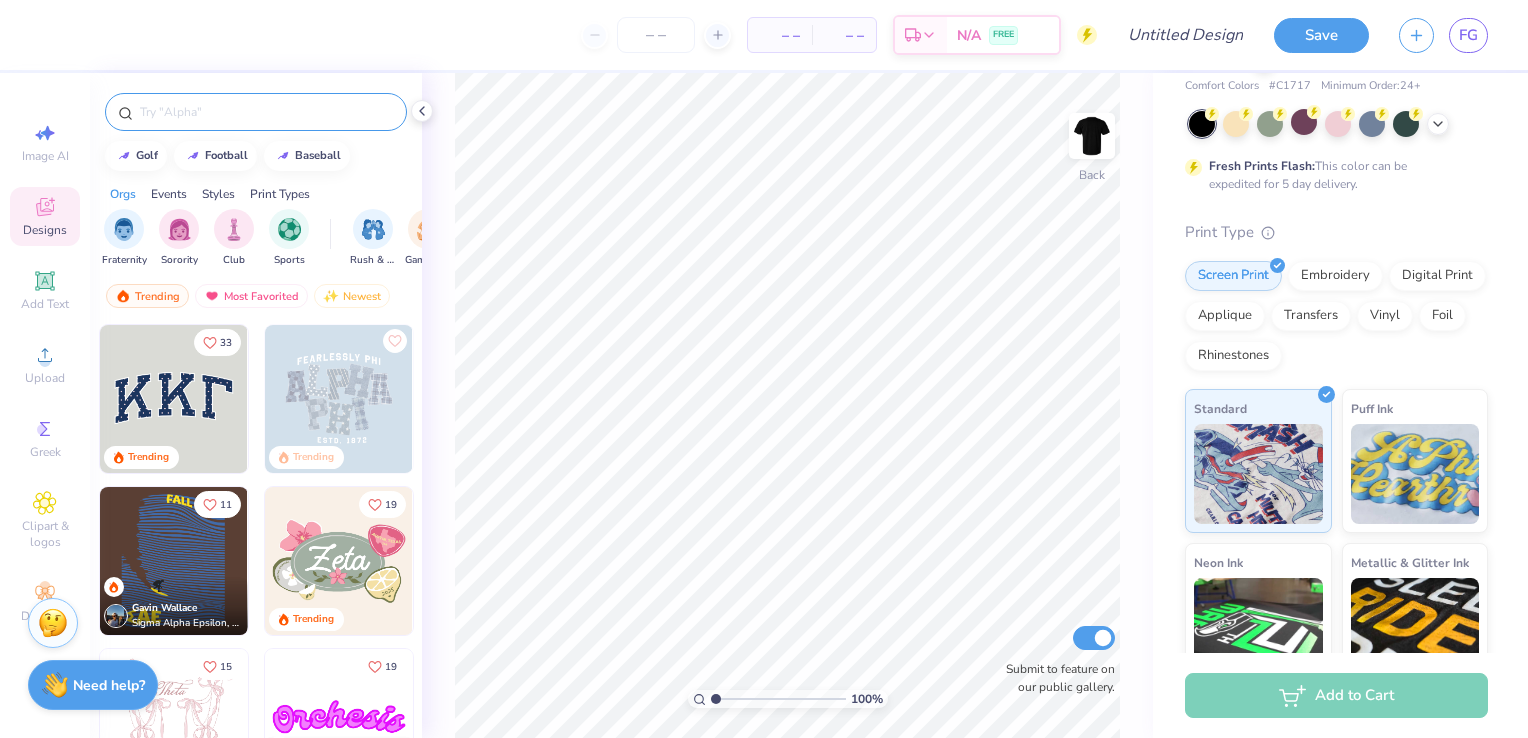 click at bounding box center (266, 112) 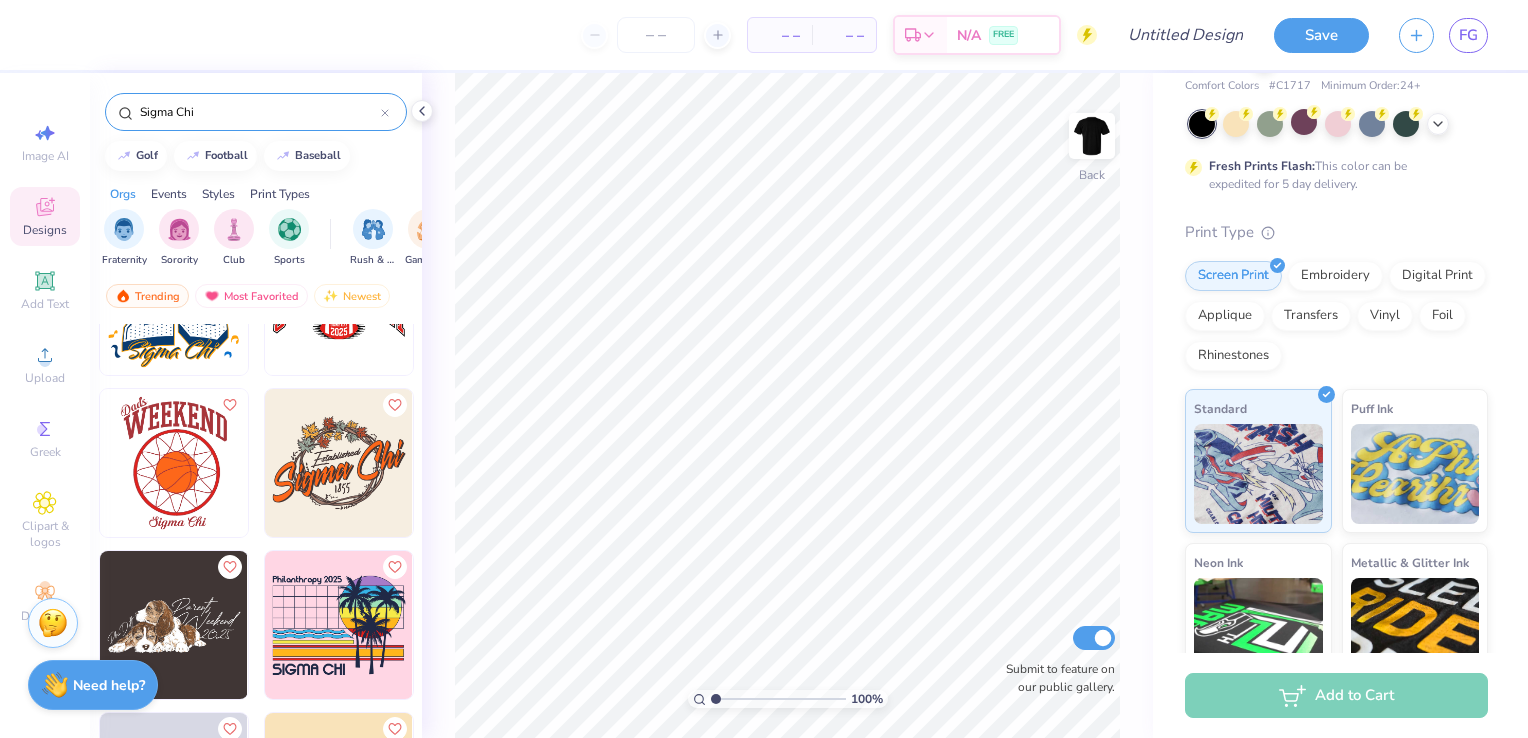 scroll, scrollTop: 2340, scrollLeft: 0, axis: vertical 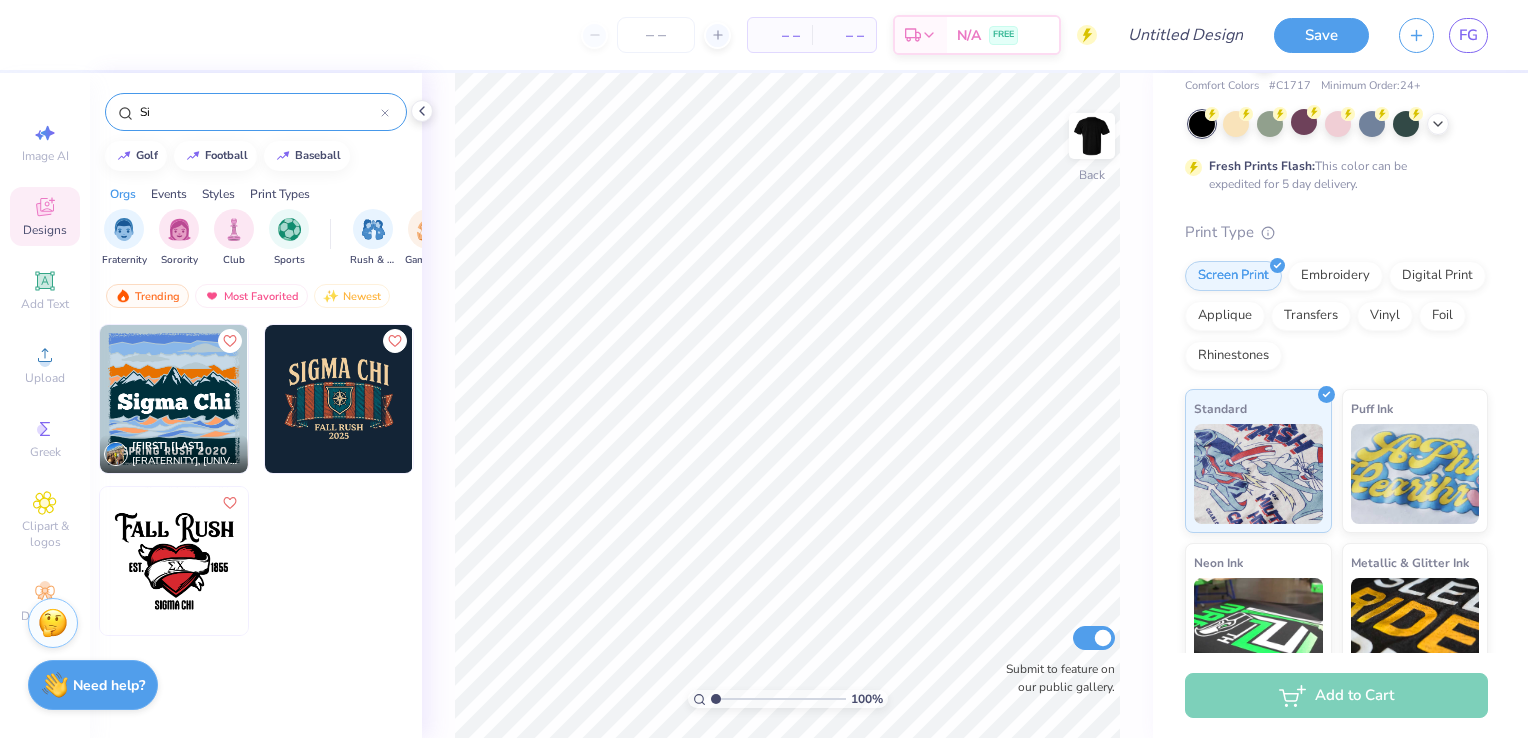 type on "S" 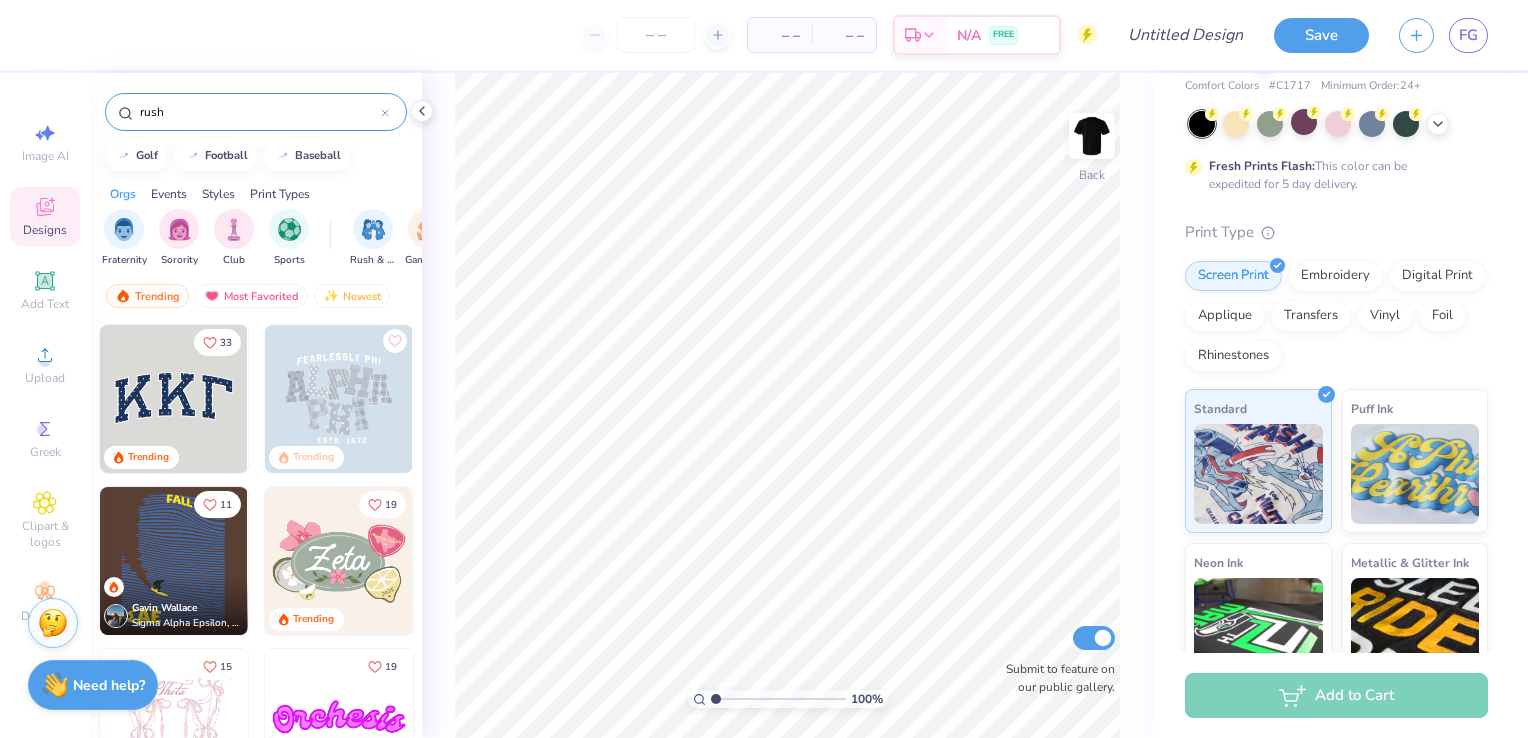 type on "rush" 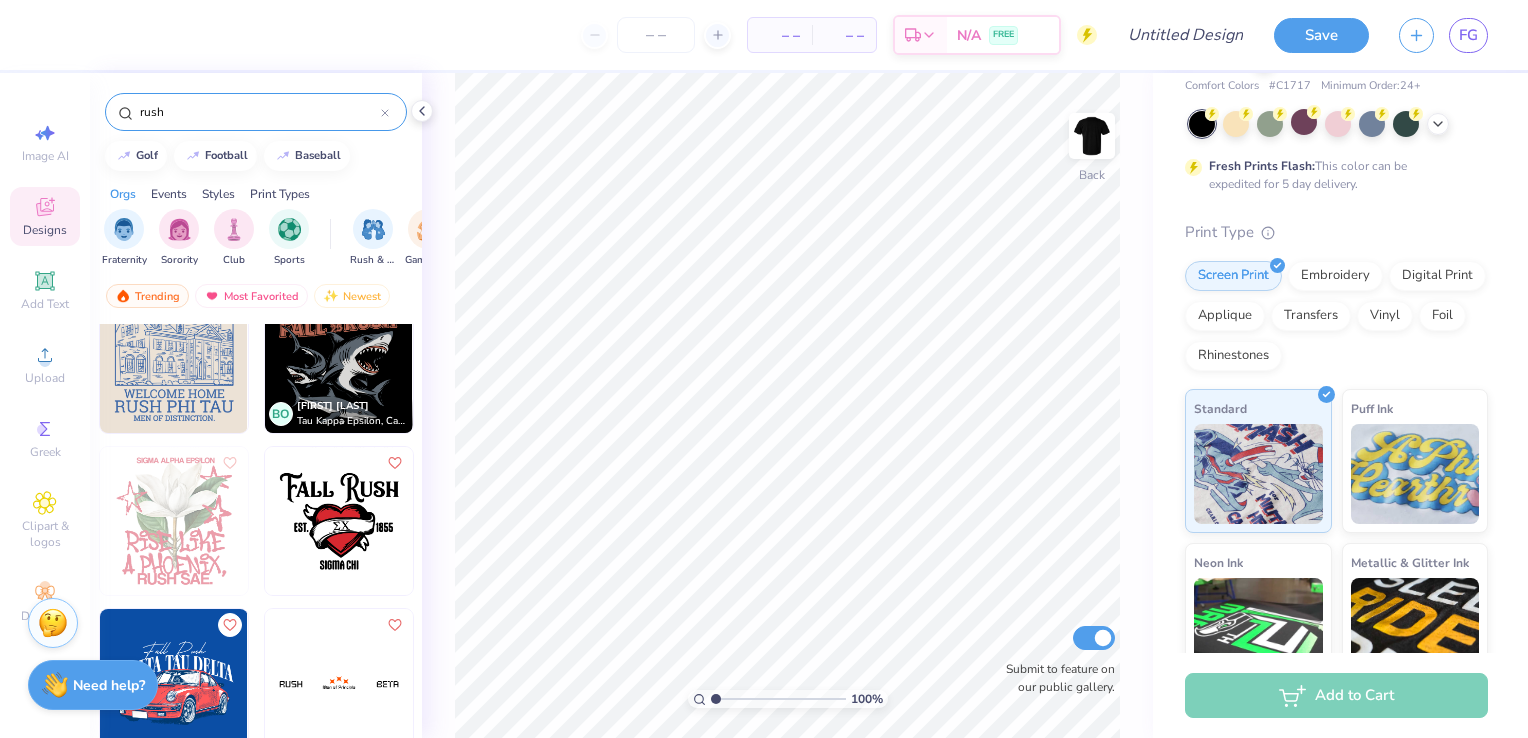 scroll, scrollTop: 5224, scrollLeft: 0, axis: vertical 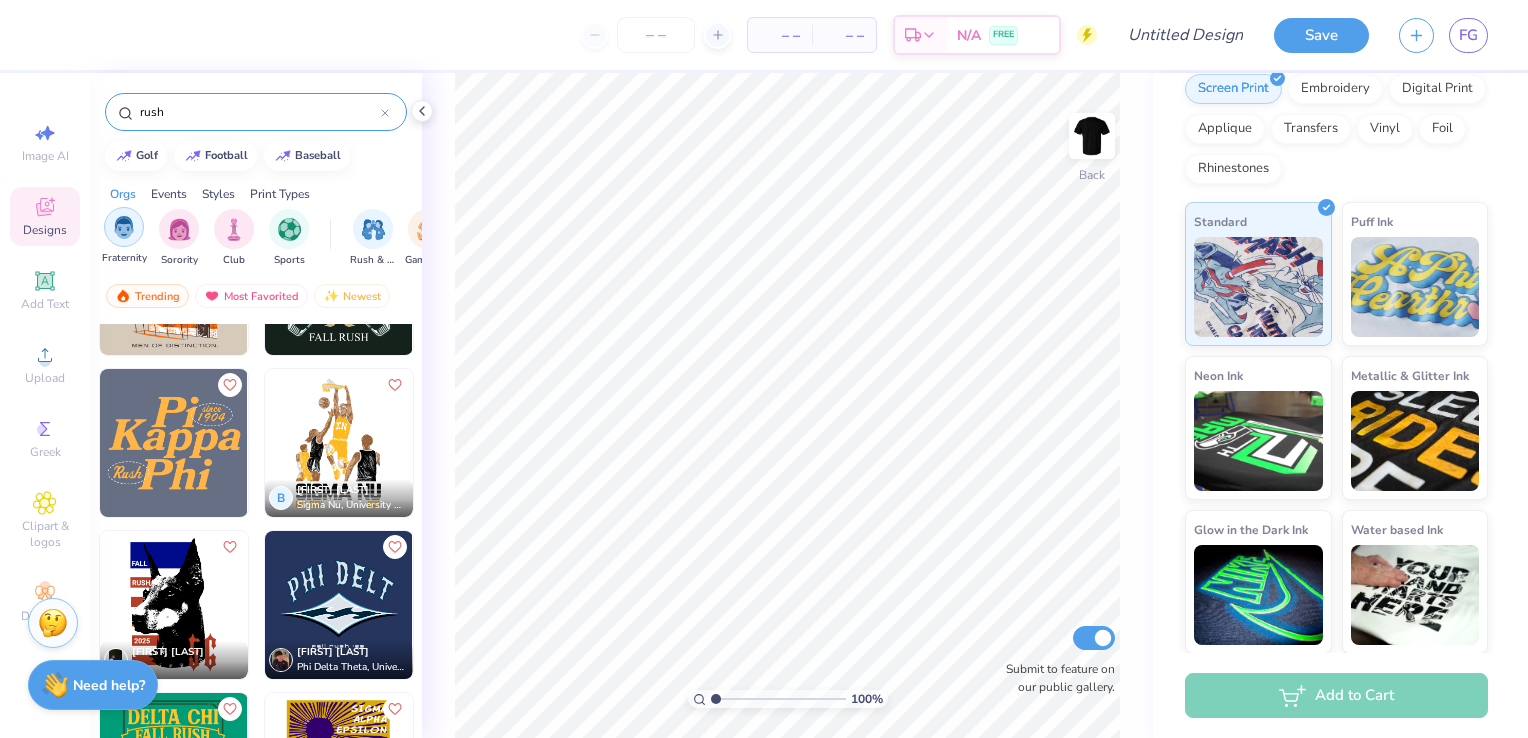 click at bounding box center [124, 227] 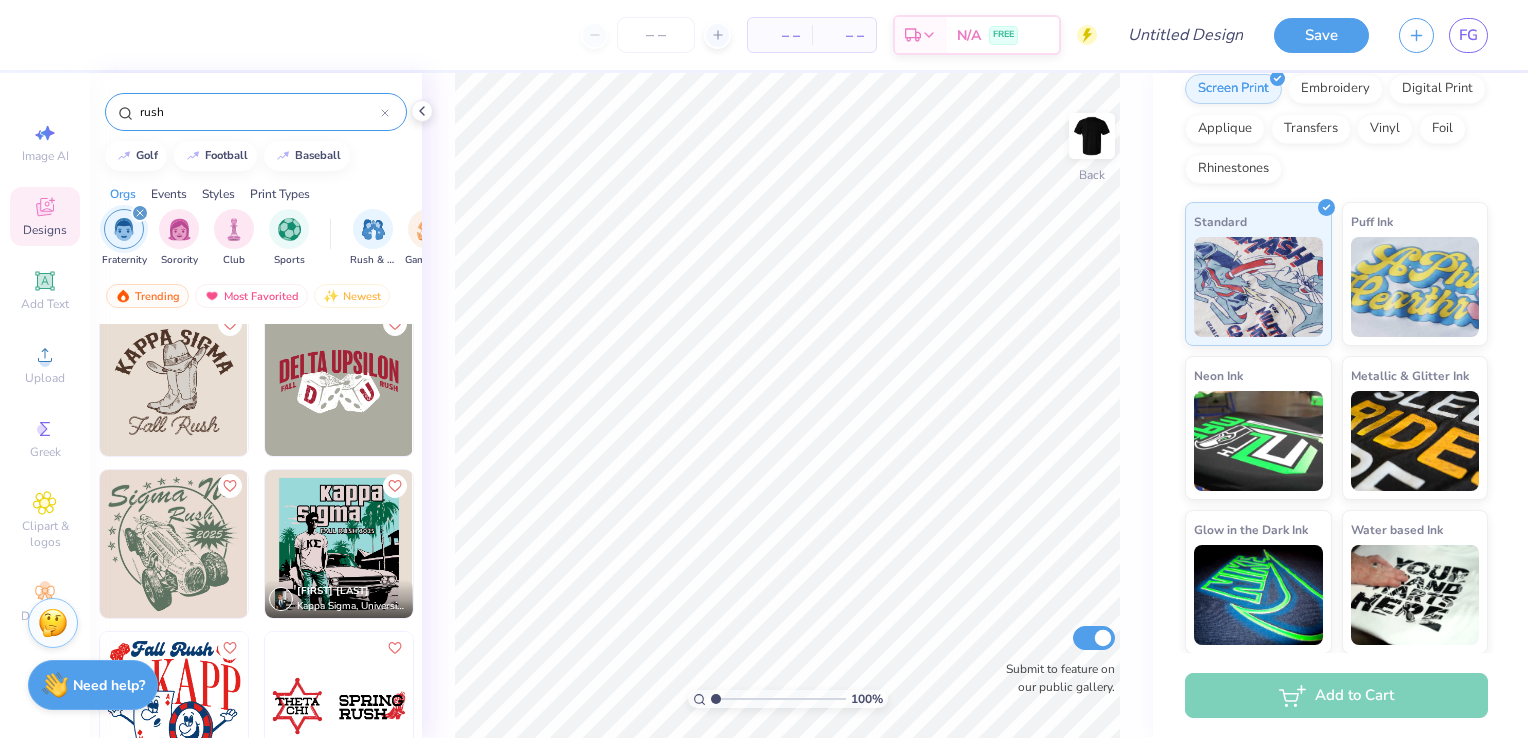 scroll, scrollTop: 1800, scrollLeft: 0, axis: vertical 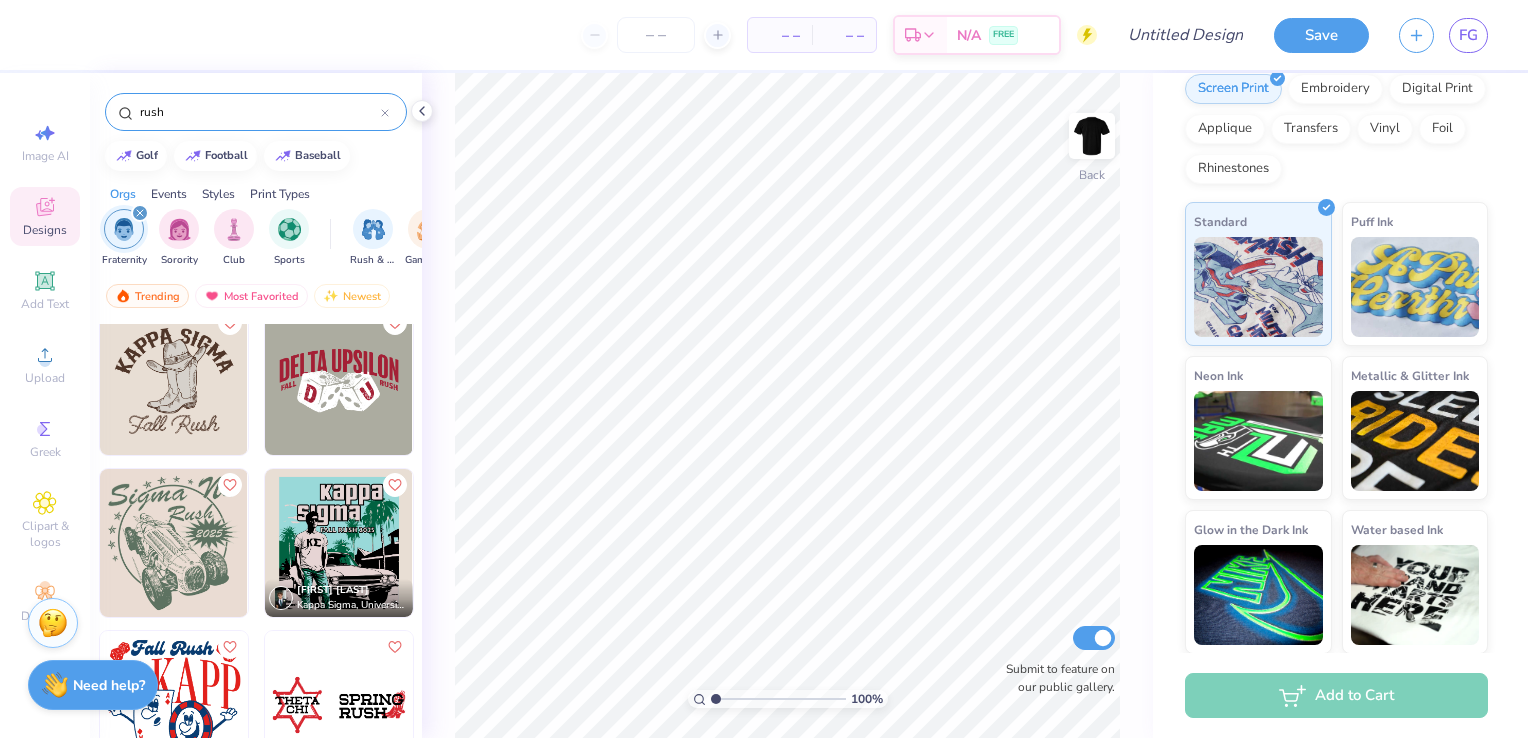 click on "rush" at bounding box center [259, 112] 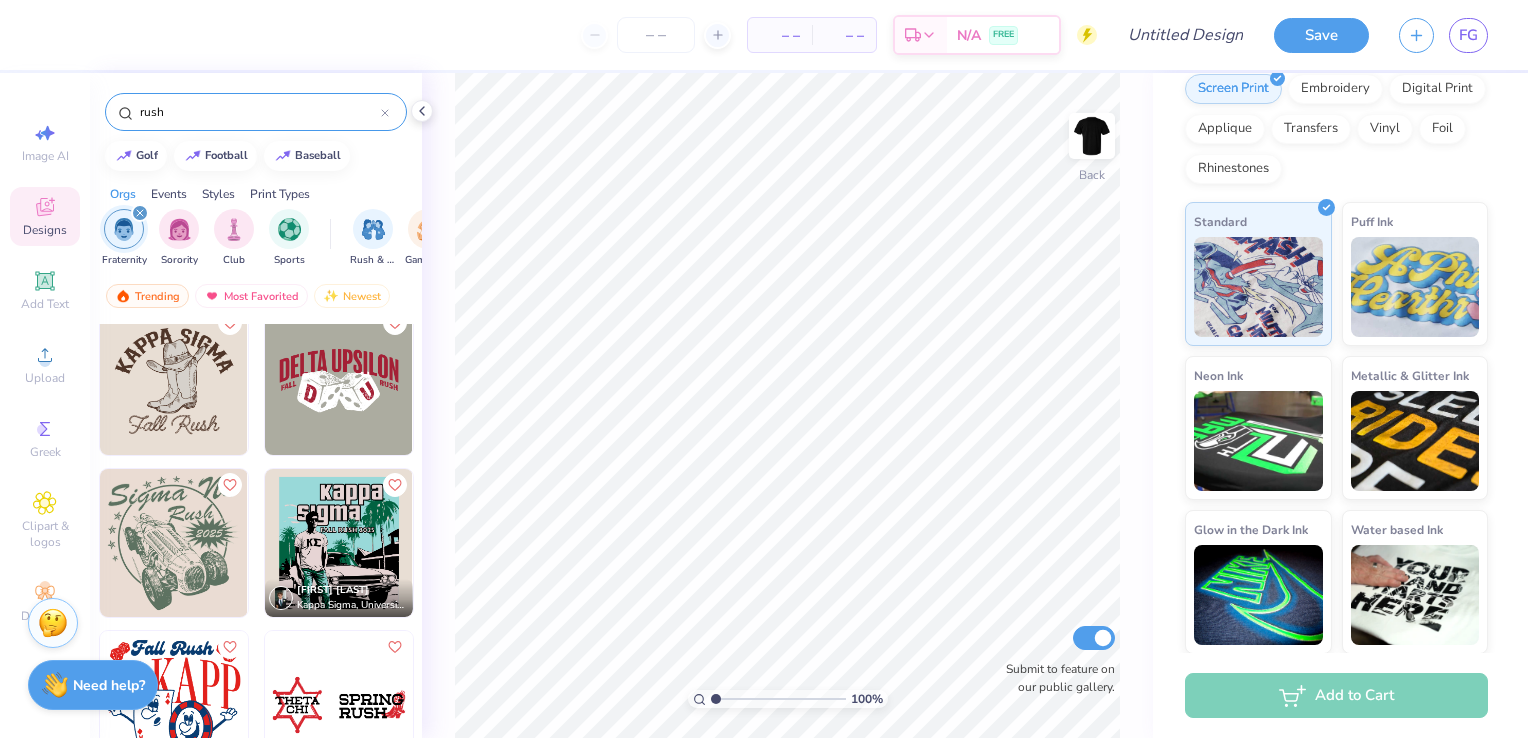 click on "rush" at bounding box center [259, 112] 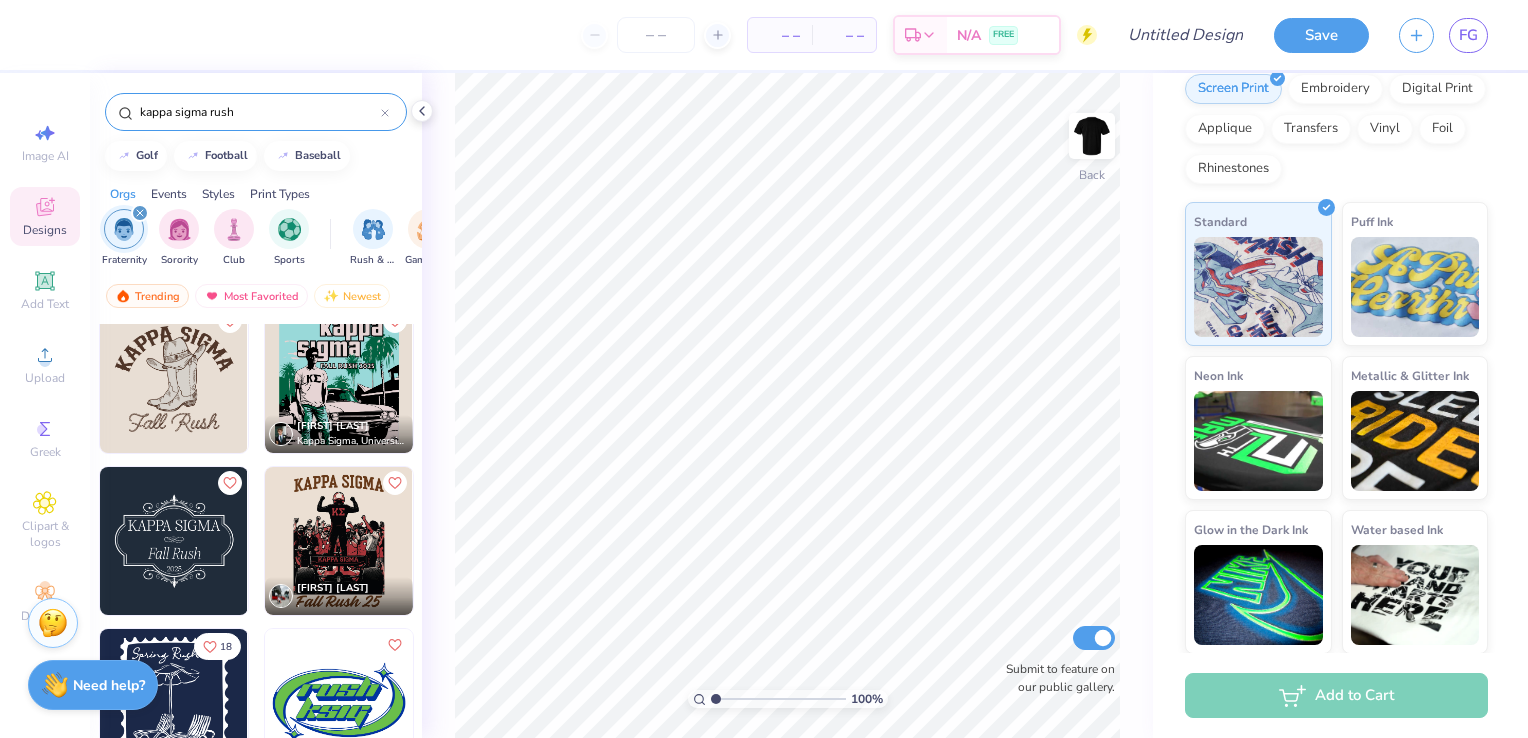scroll, scrollTop: 0, scrollLeft: 0, axis: both 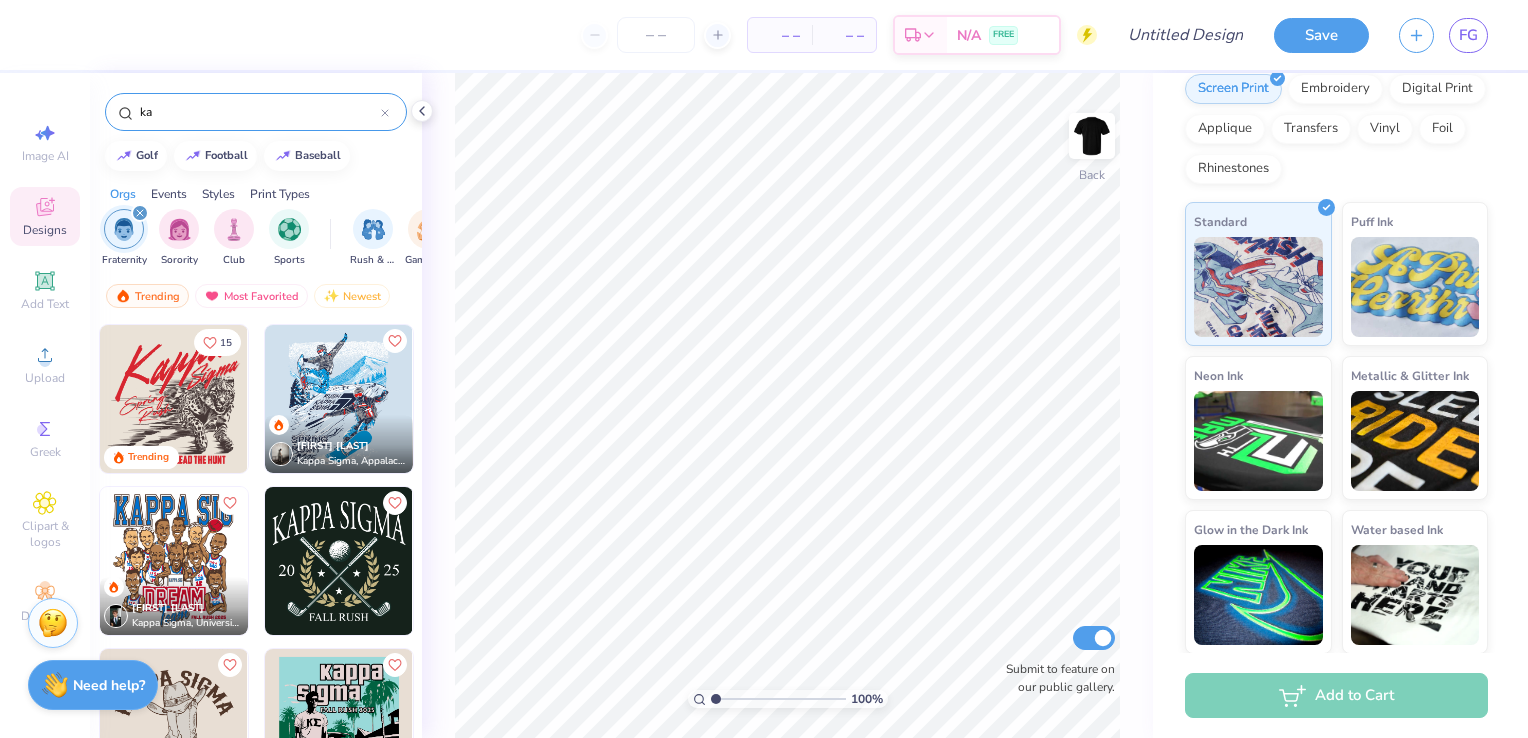 type on "k" 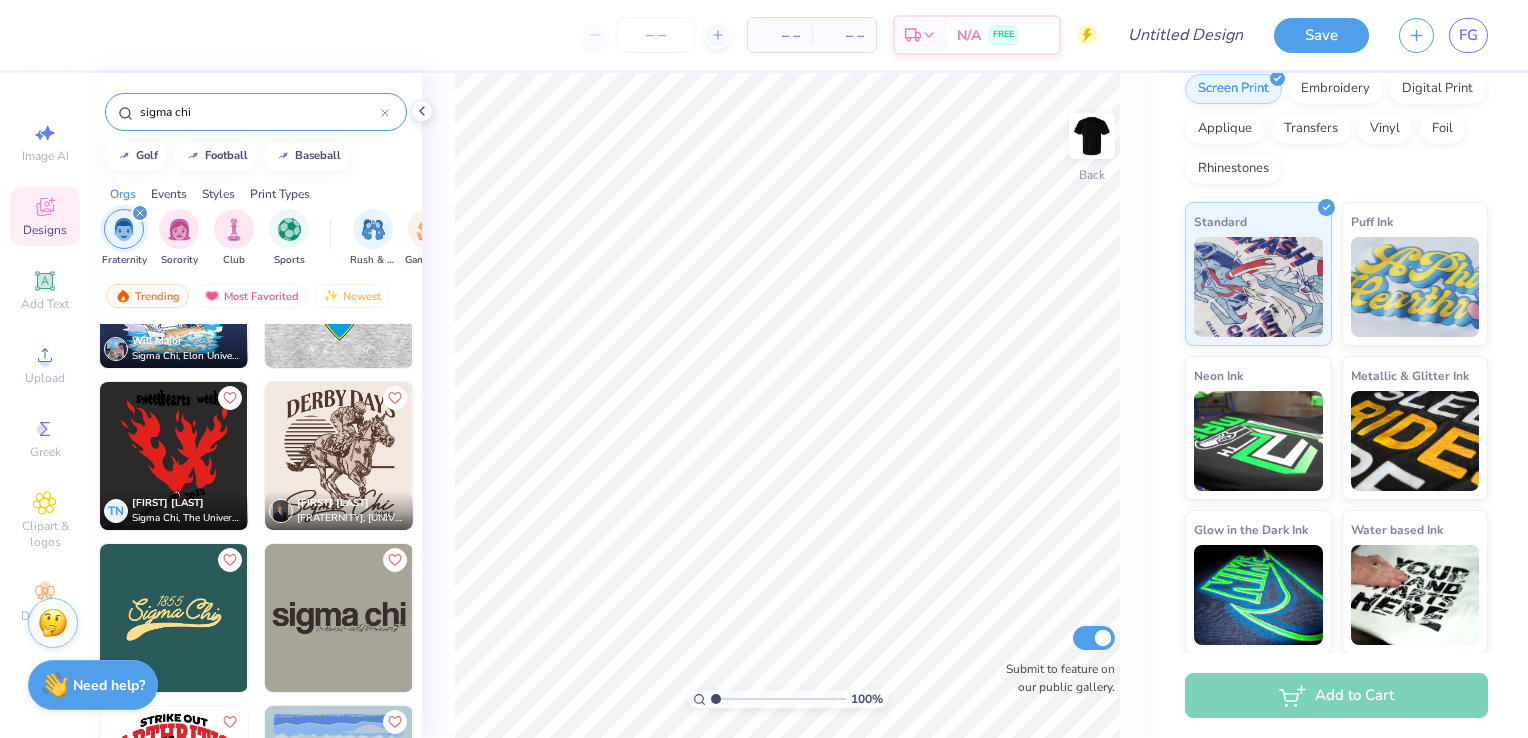 scroll, scrollTop: 4512, scrollLeft: 0, axis: vertical 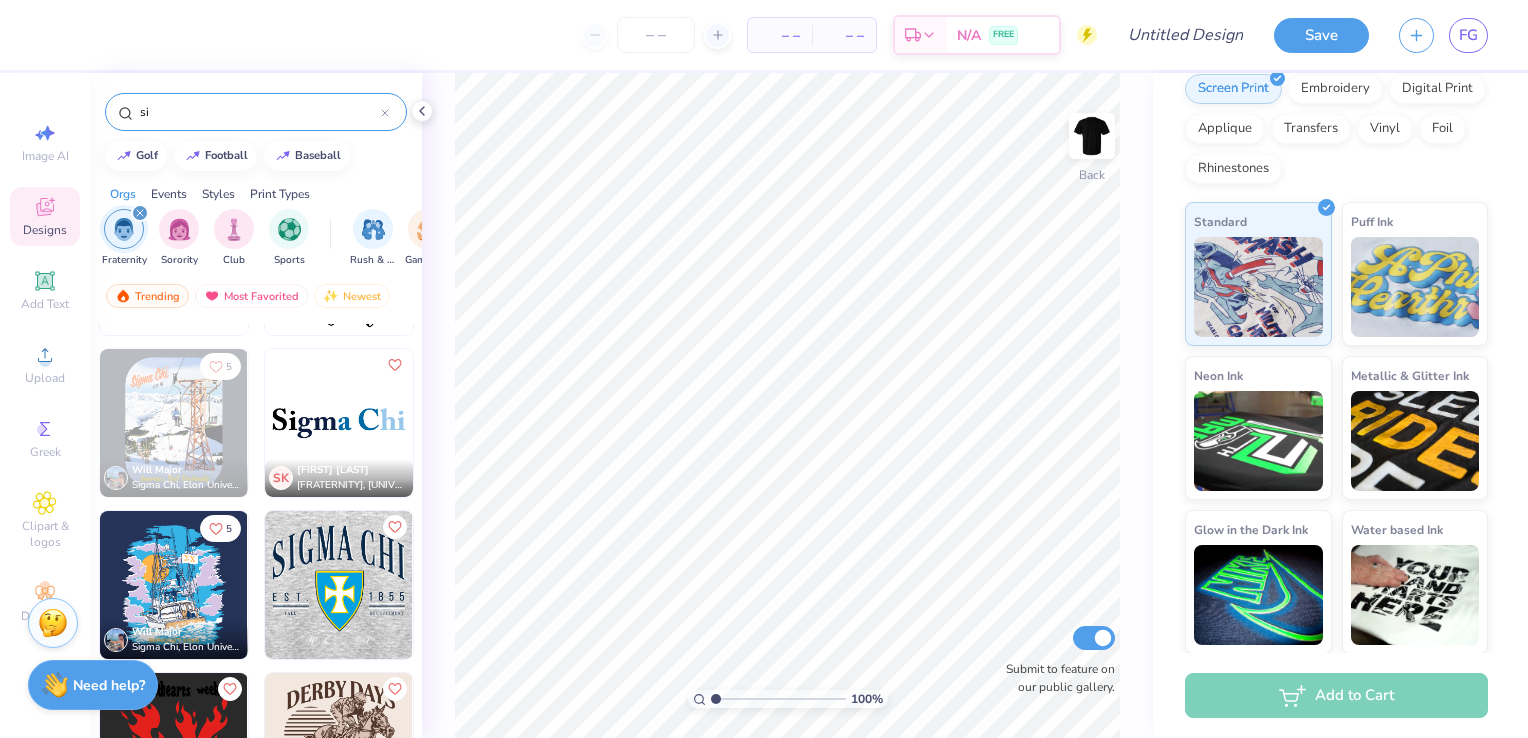 type on "s" 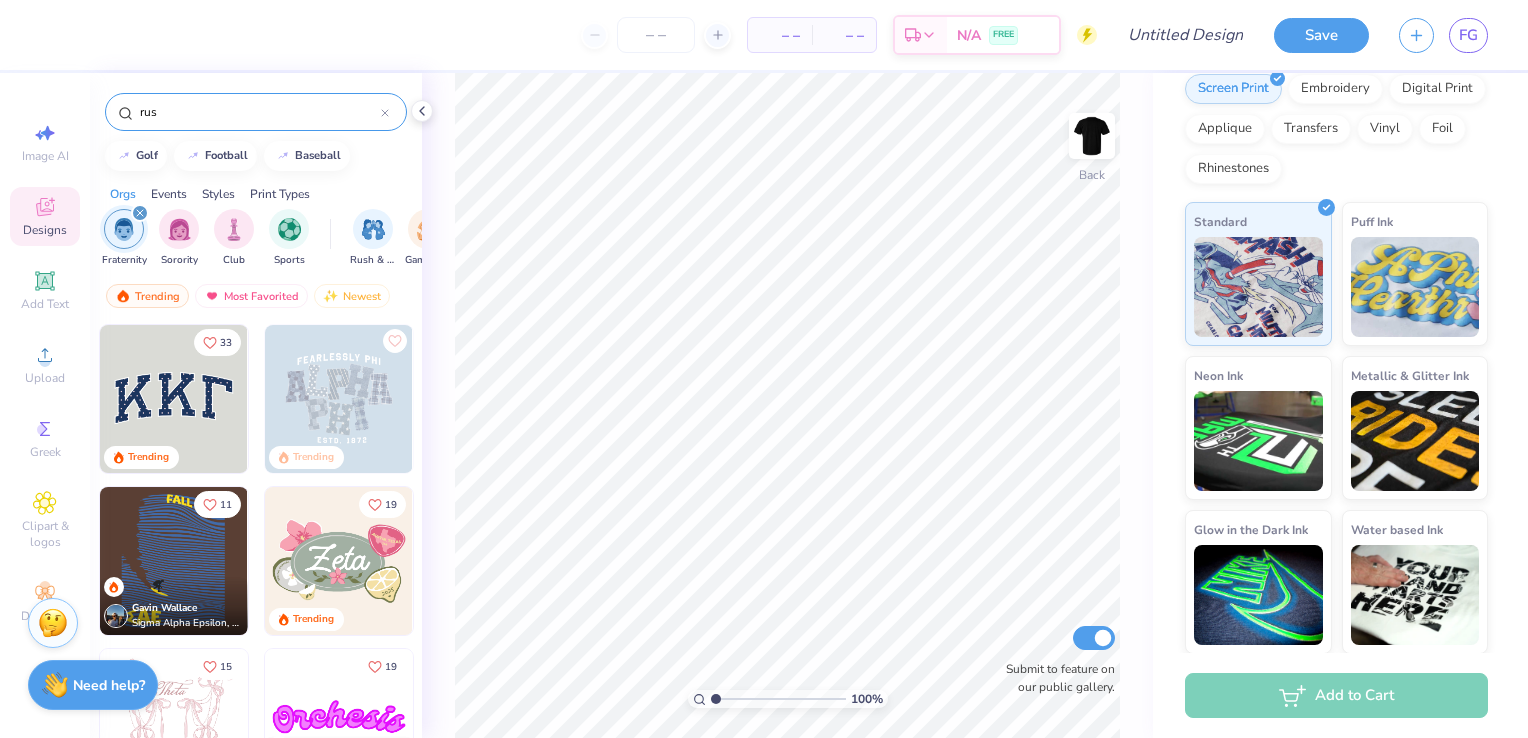 type on "rush" 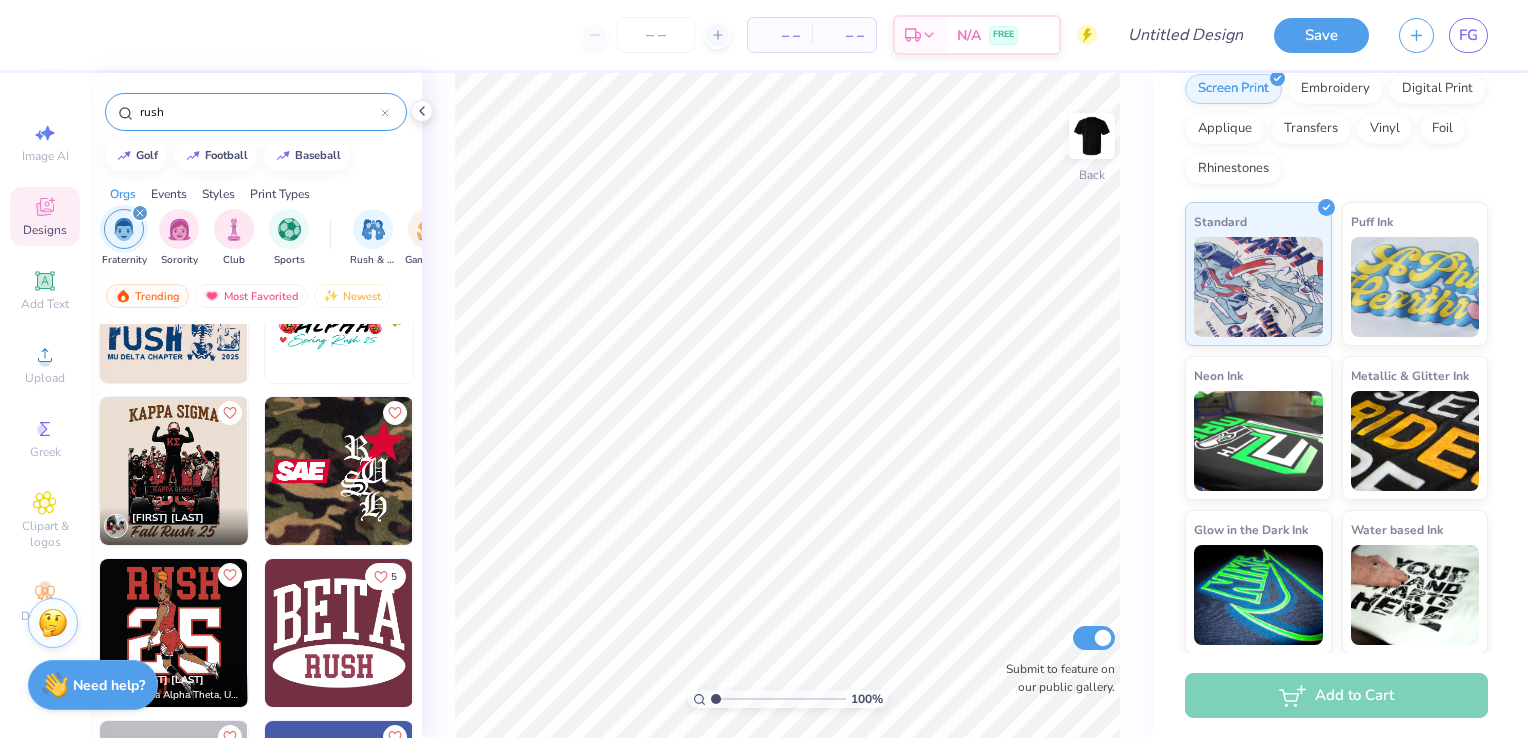 scroll, scrollTop: 6715, scrollLeft: 0, axis: vertical 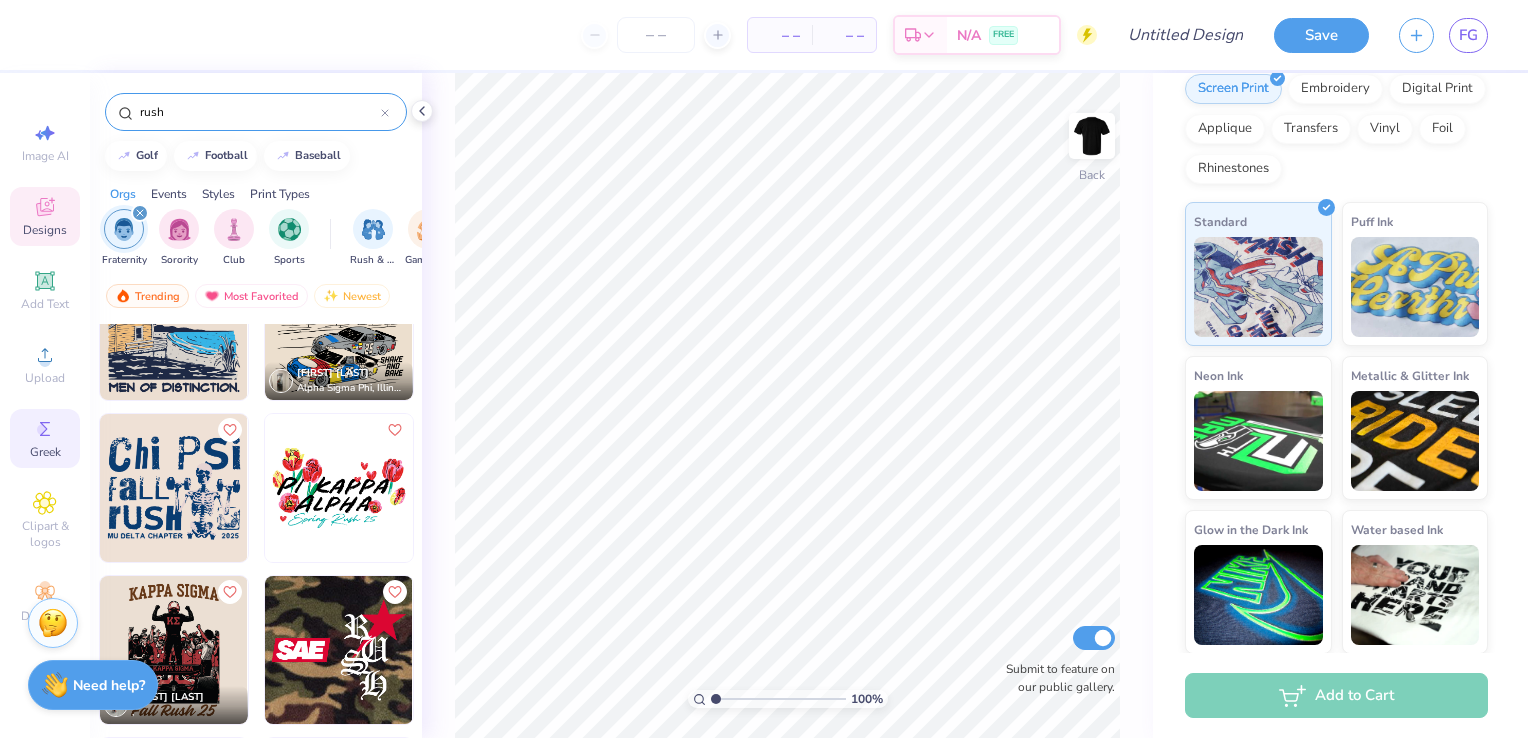 click 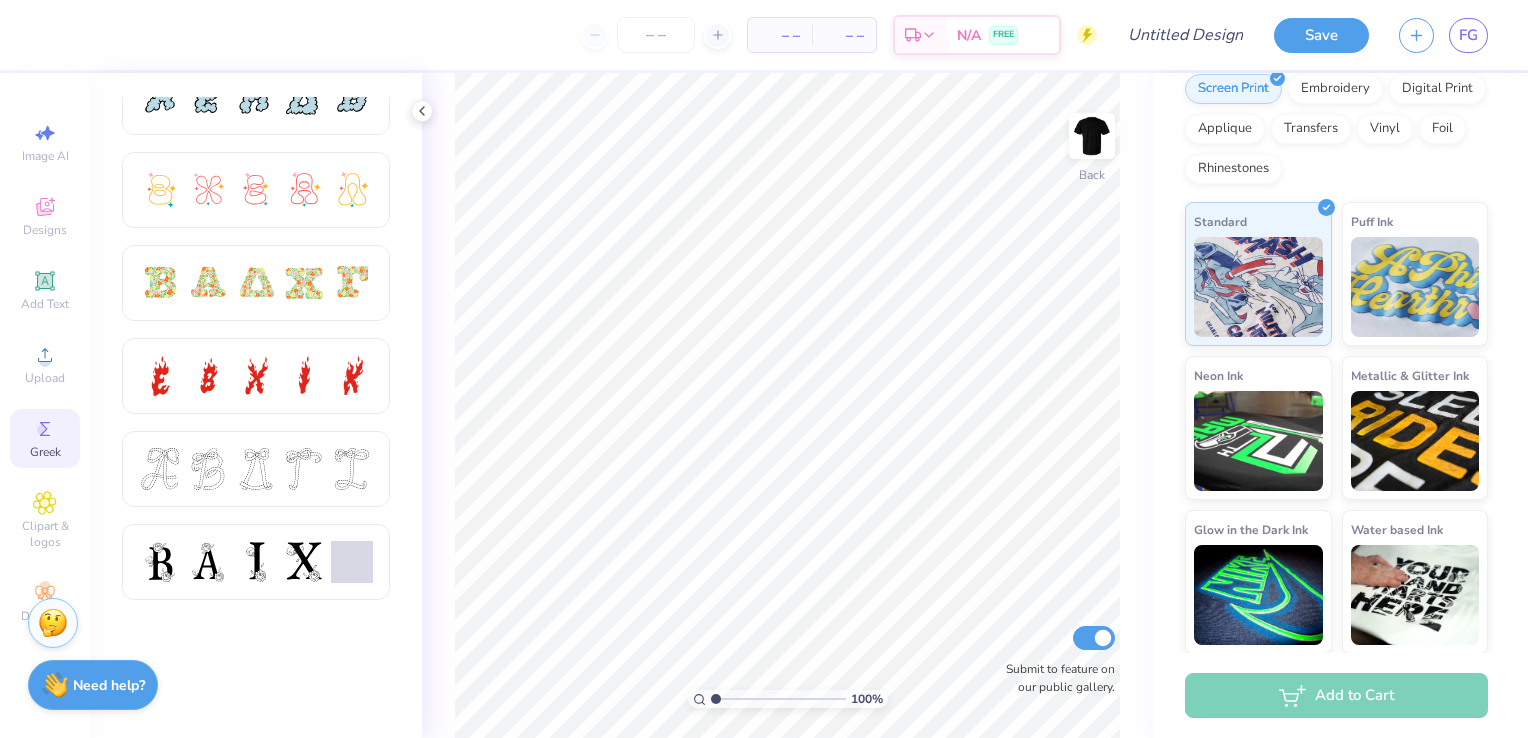 scroll, scrollTop: 0, scrollLeft: 0, axis: both 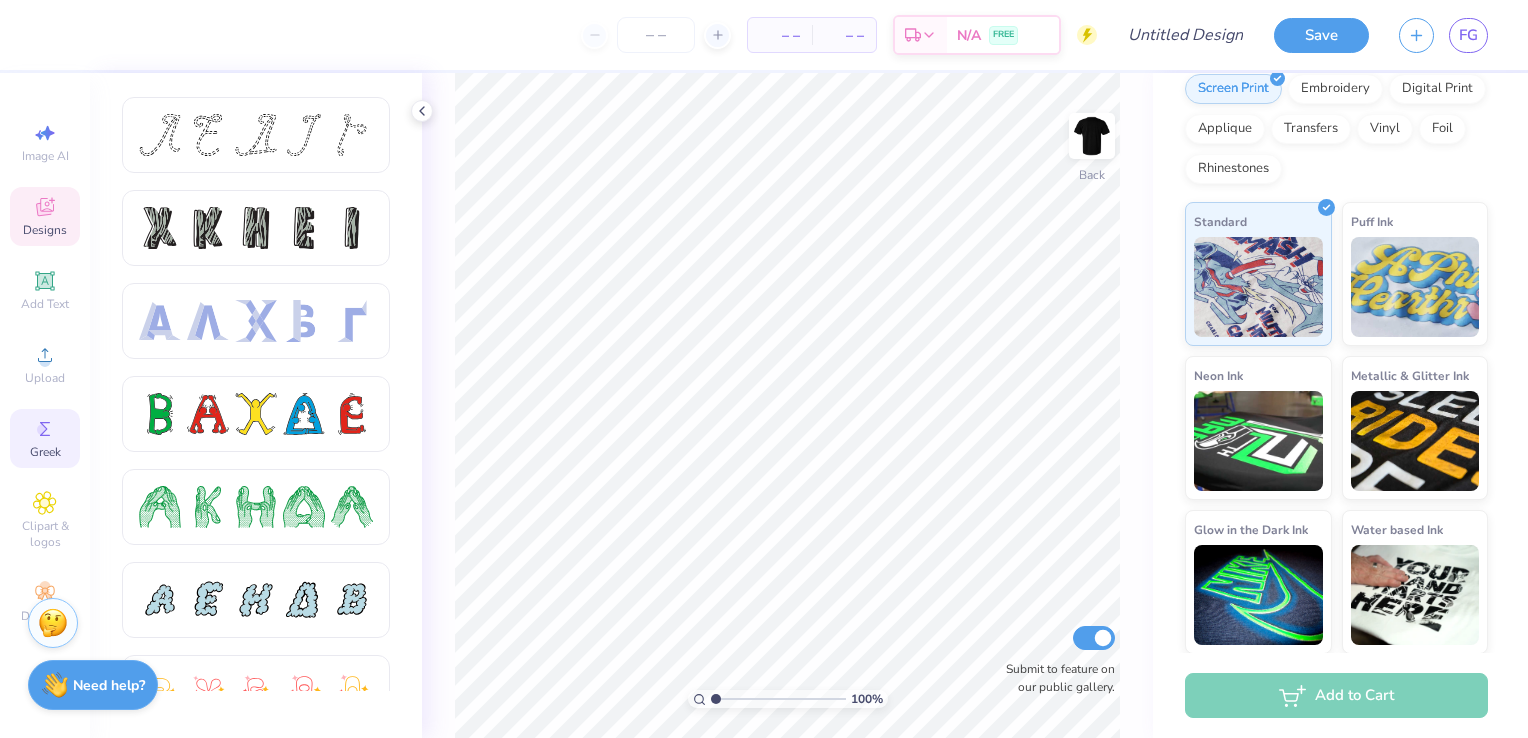 click on "Designs" at bounding box center (45, 216) 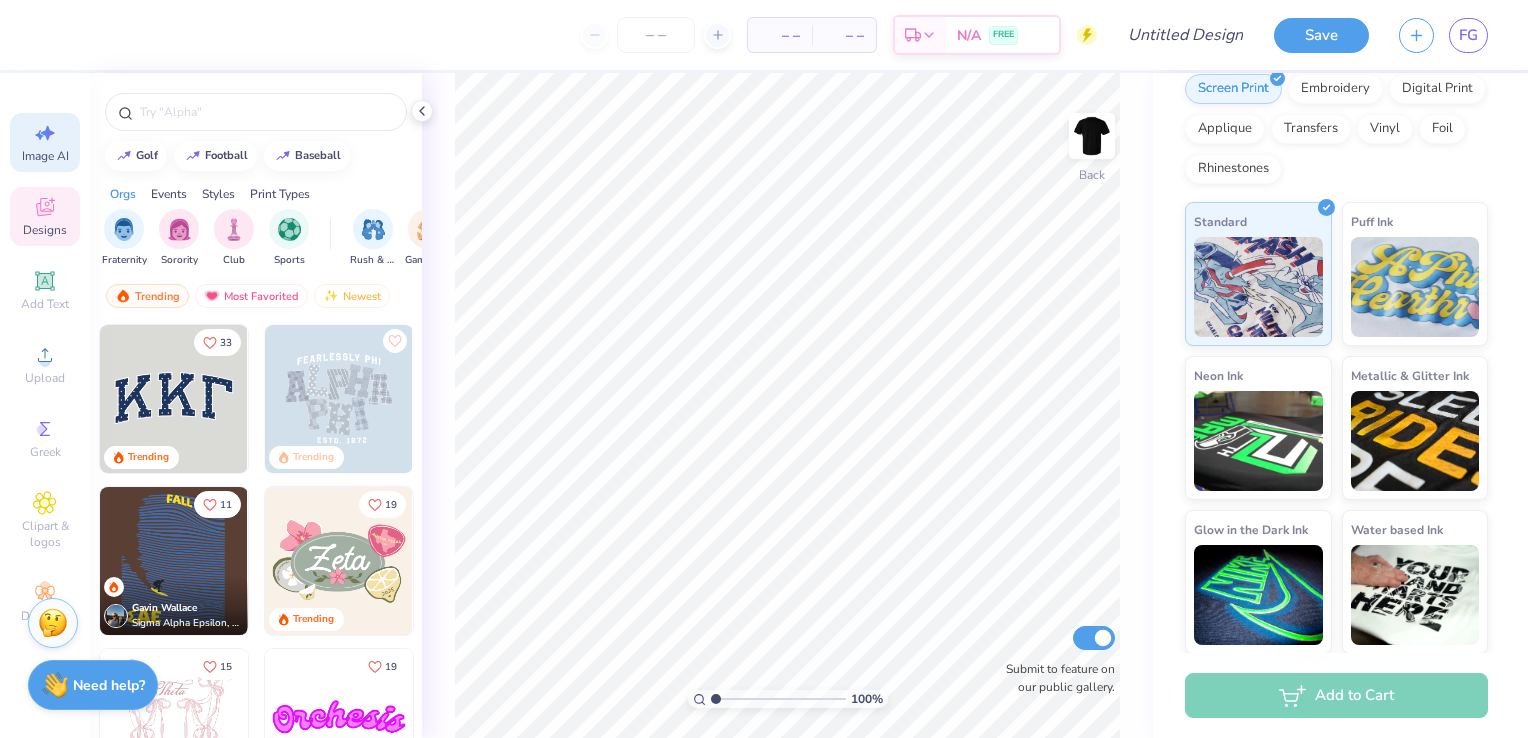 click 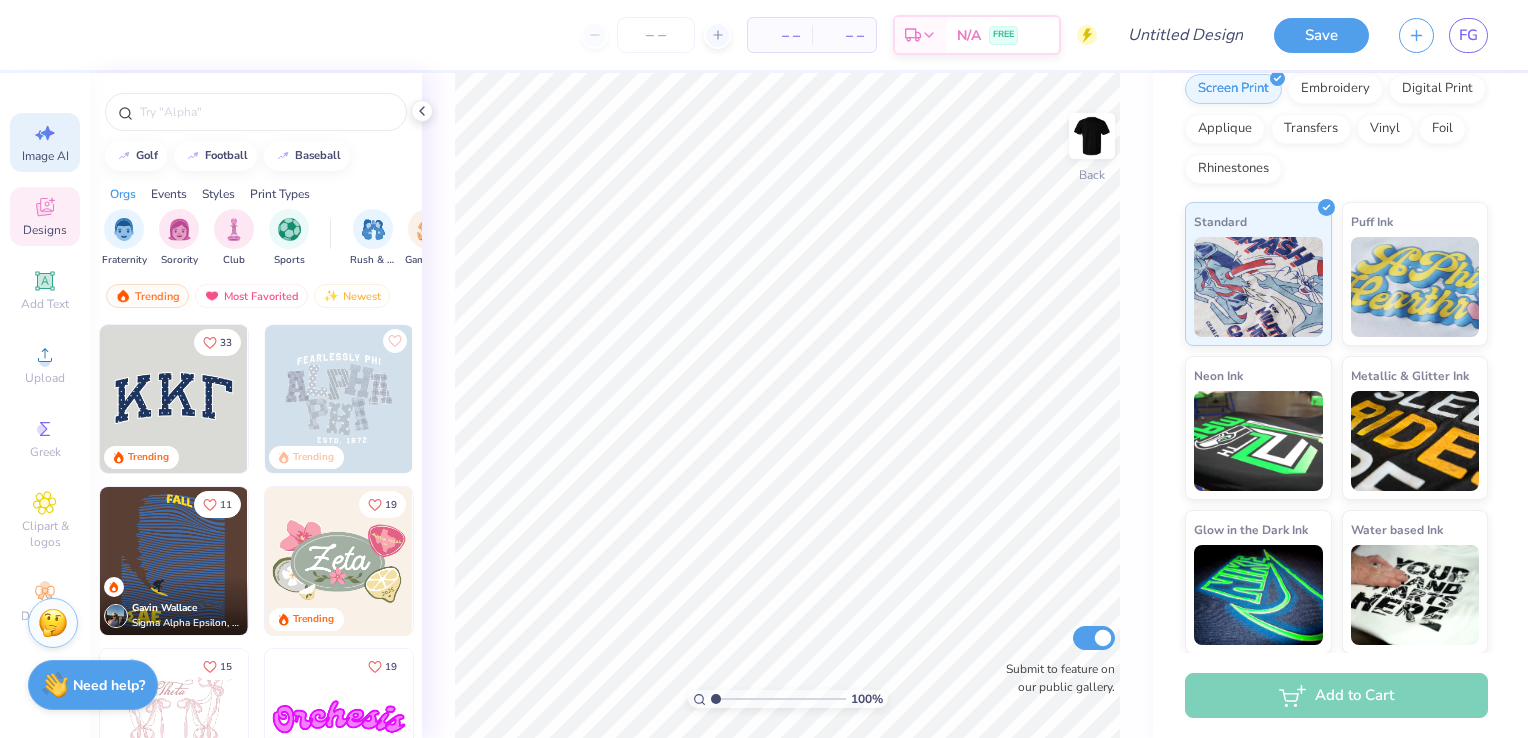 select on "4" 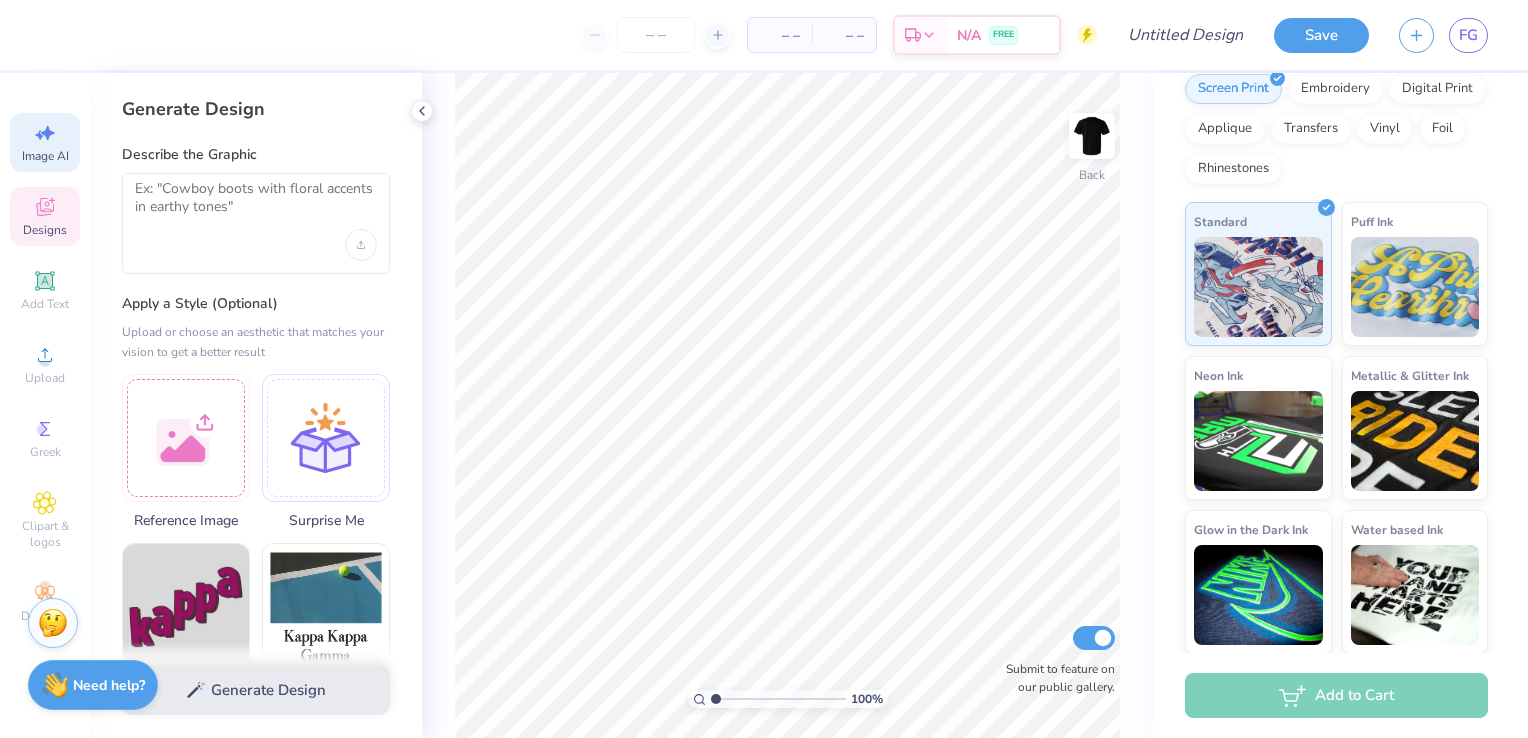 click 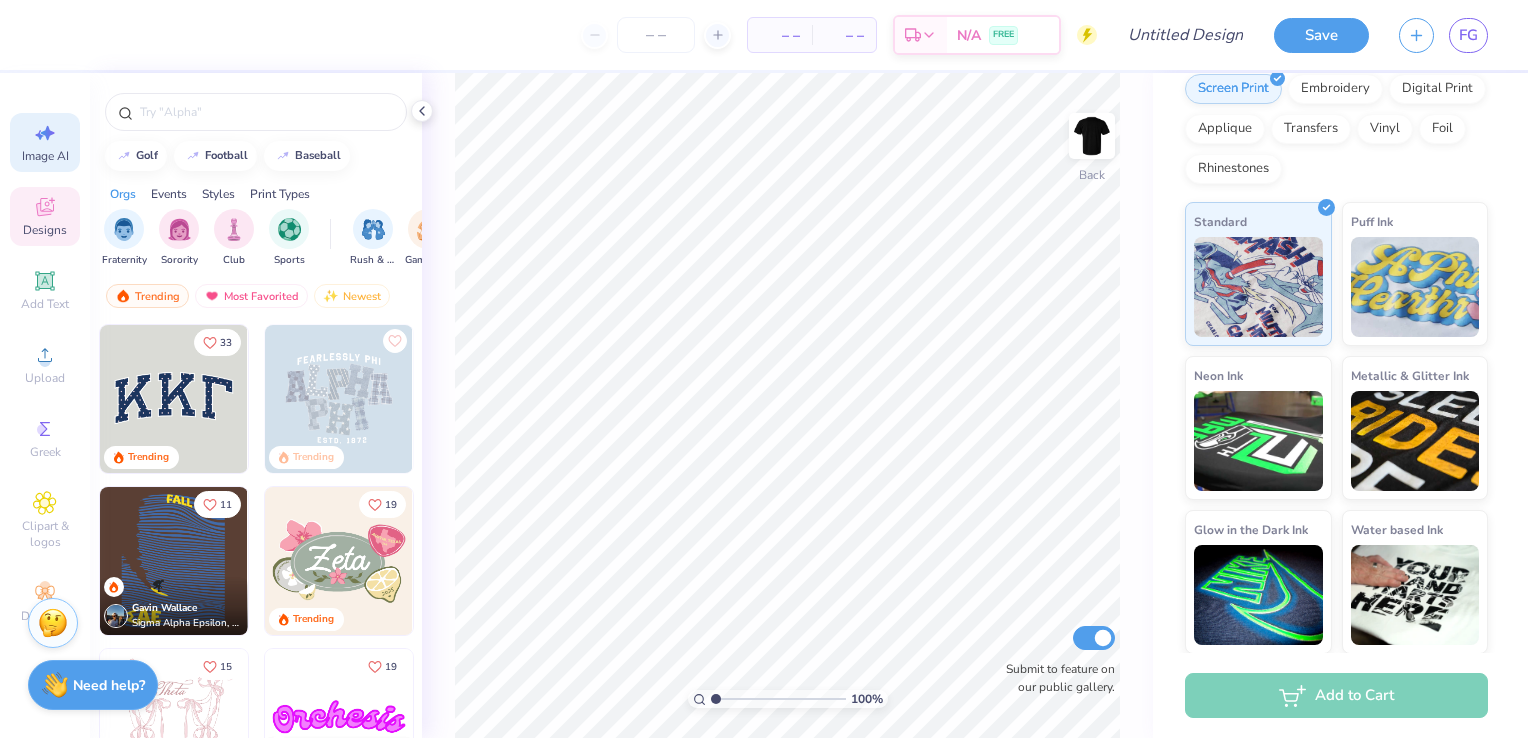 click 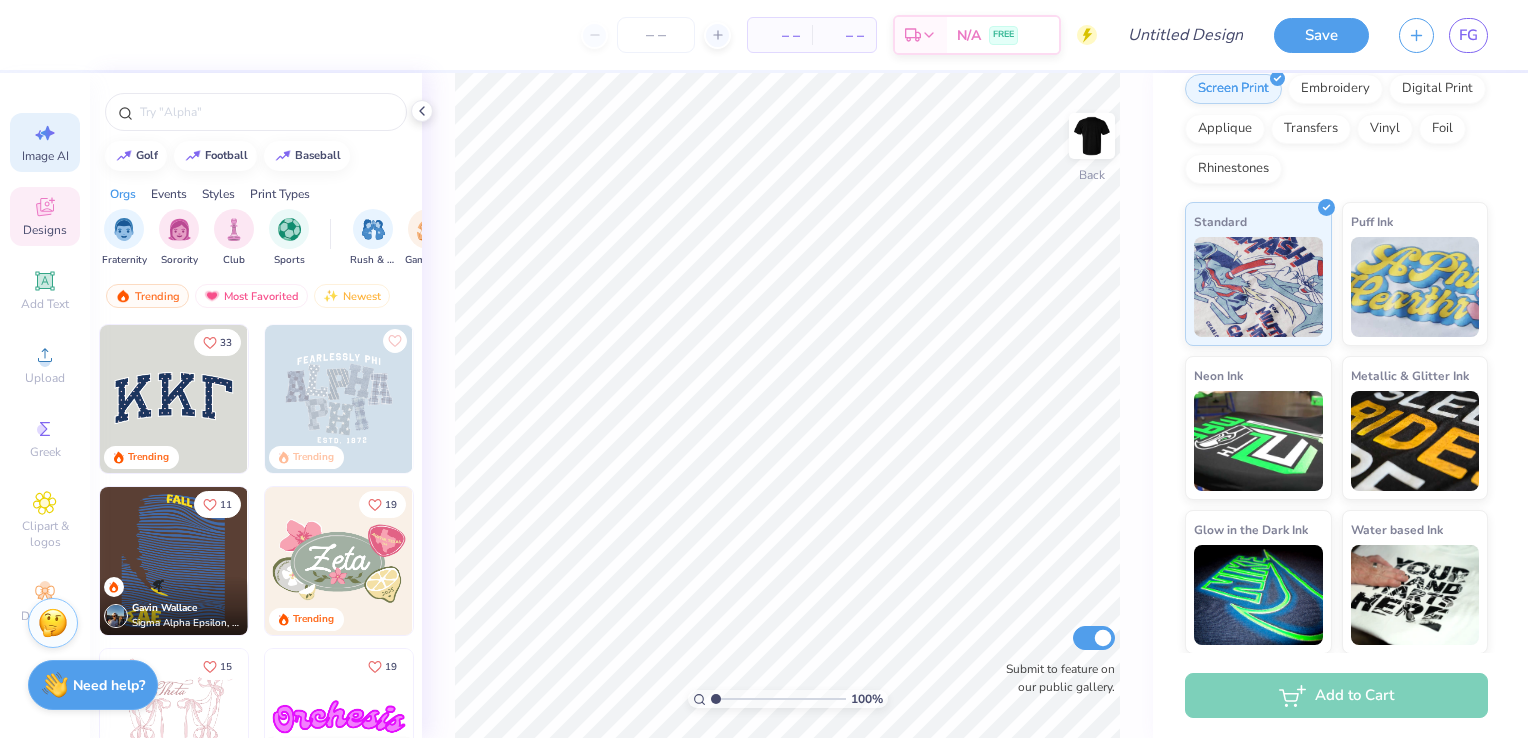 select on "4" 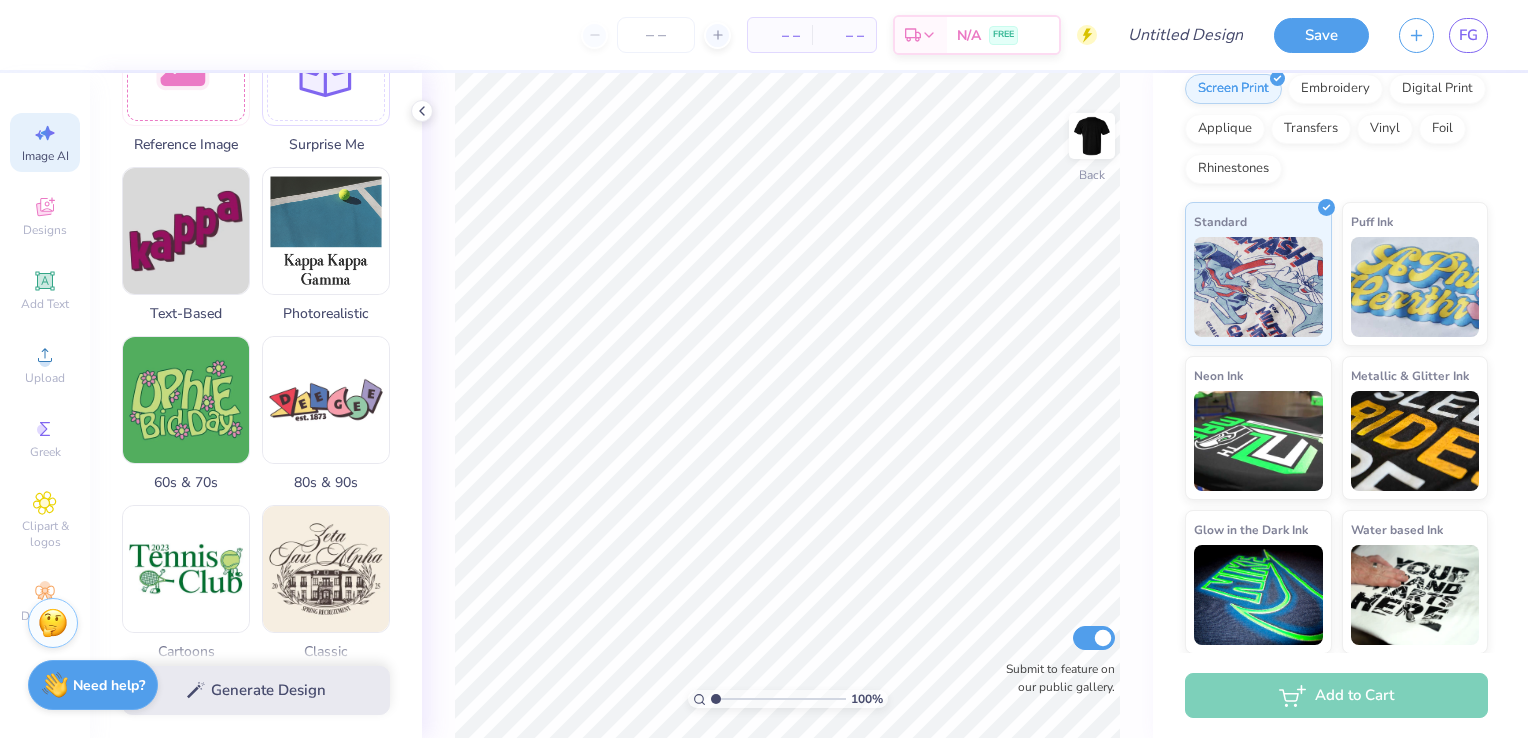 scroll, scrollTop: 376, scrollLeft: 0, axis: vertical 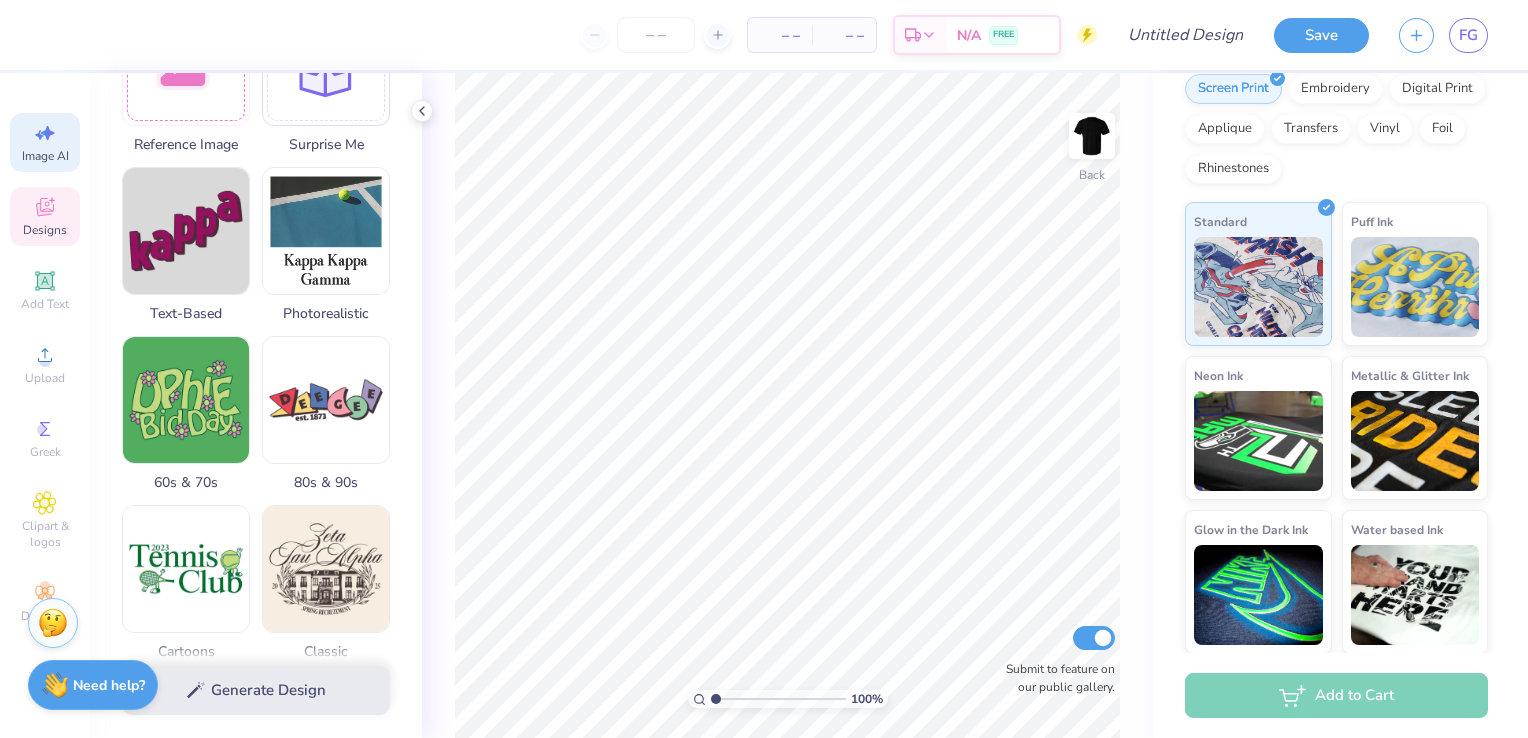 click 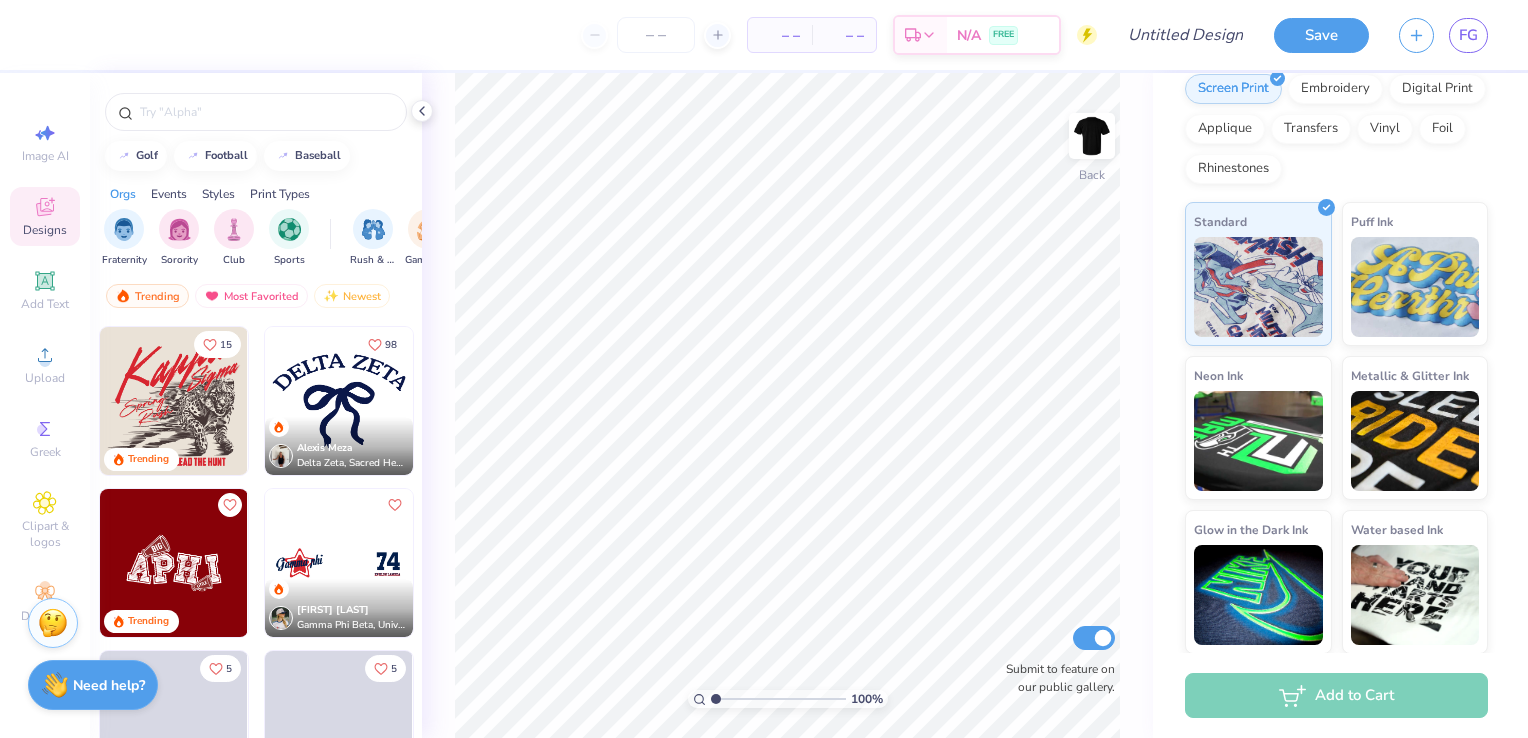 scroll, scrollTop: 2068, scrollLeft: 0, axis: vertical 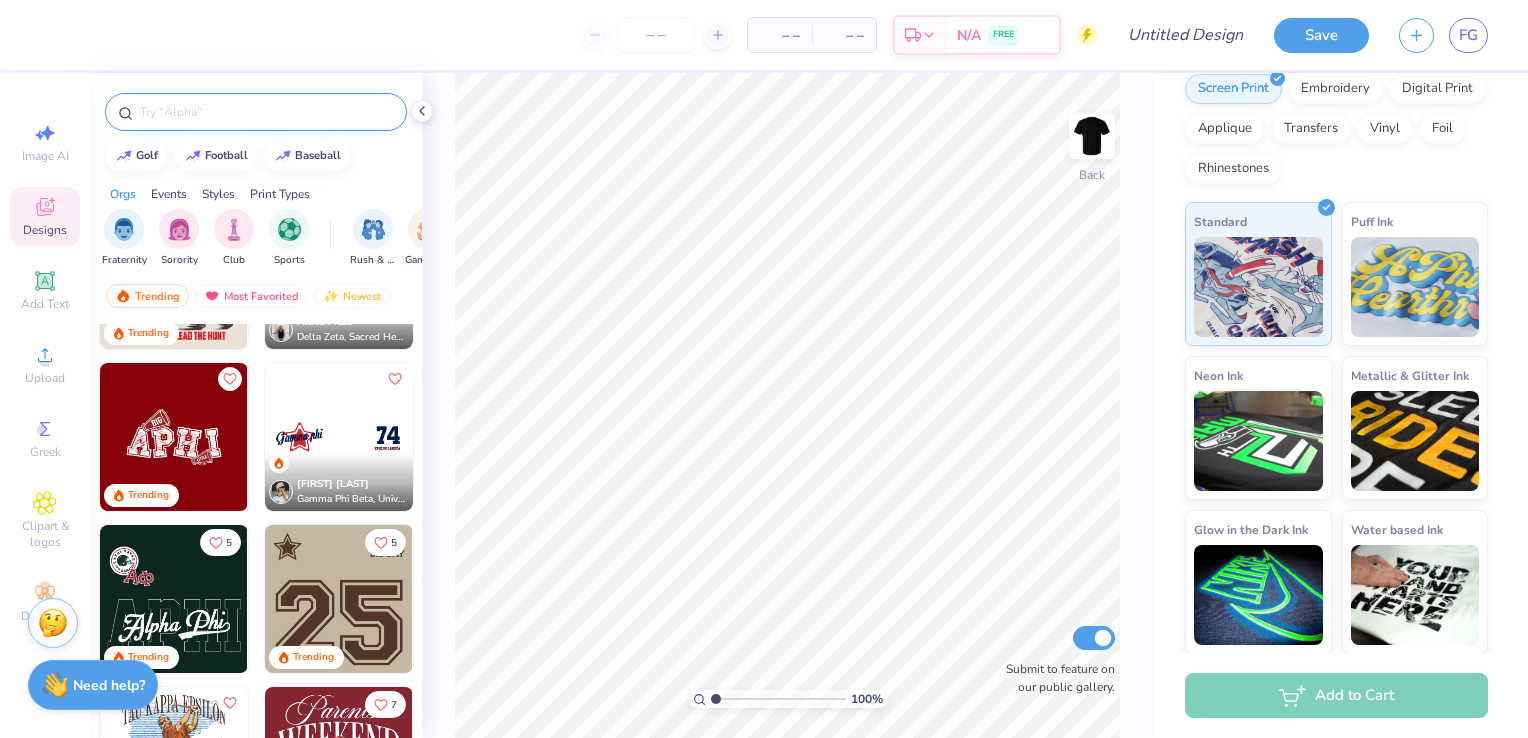 click at bounding box center (256, 112) 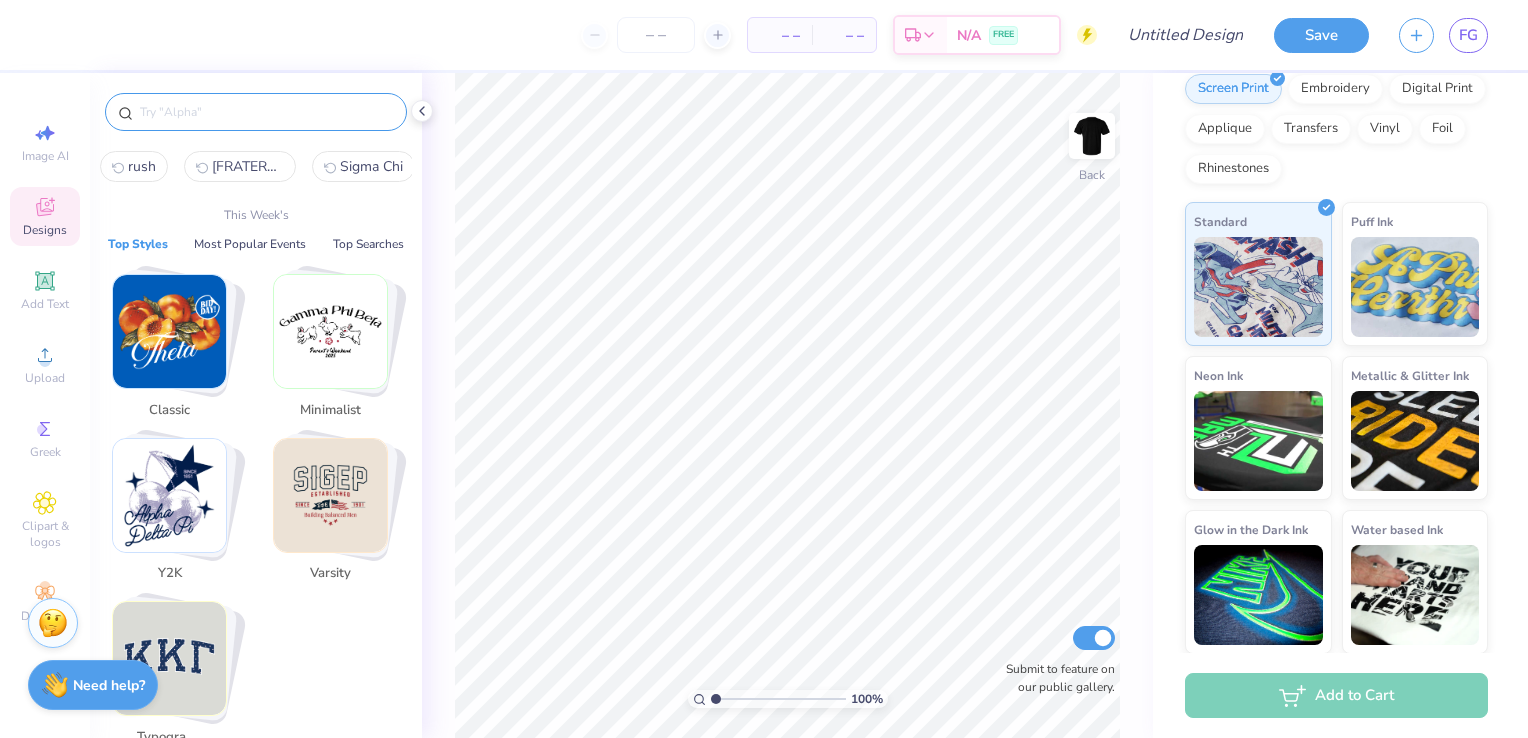 click at bounding box center (266, 112) 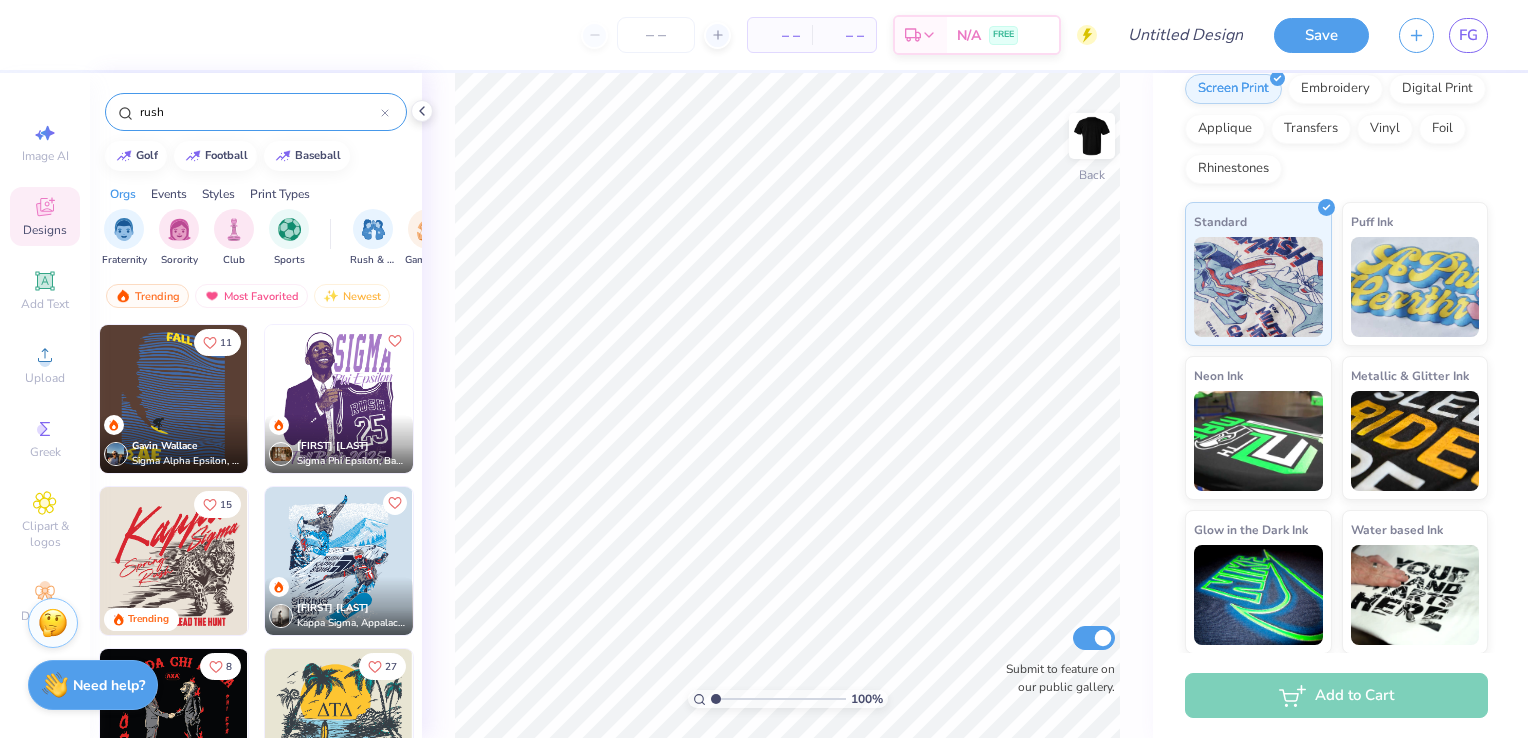 type on "rush" 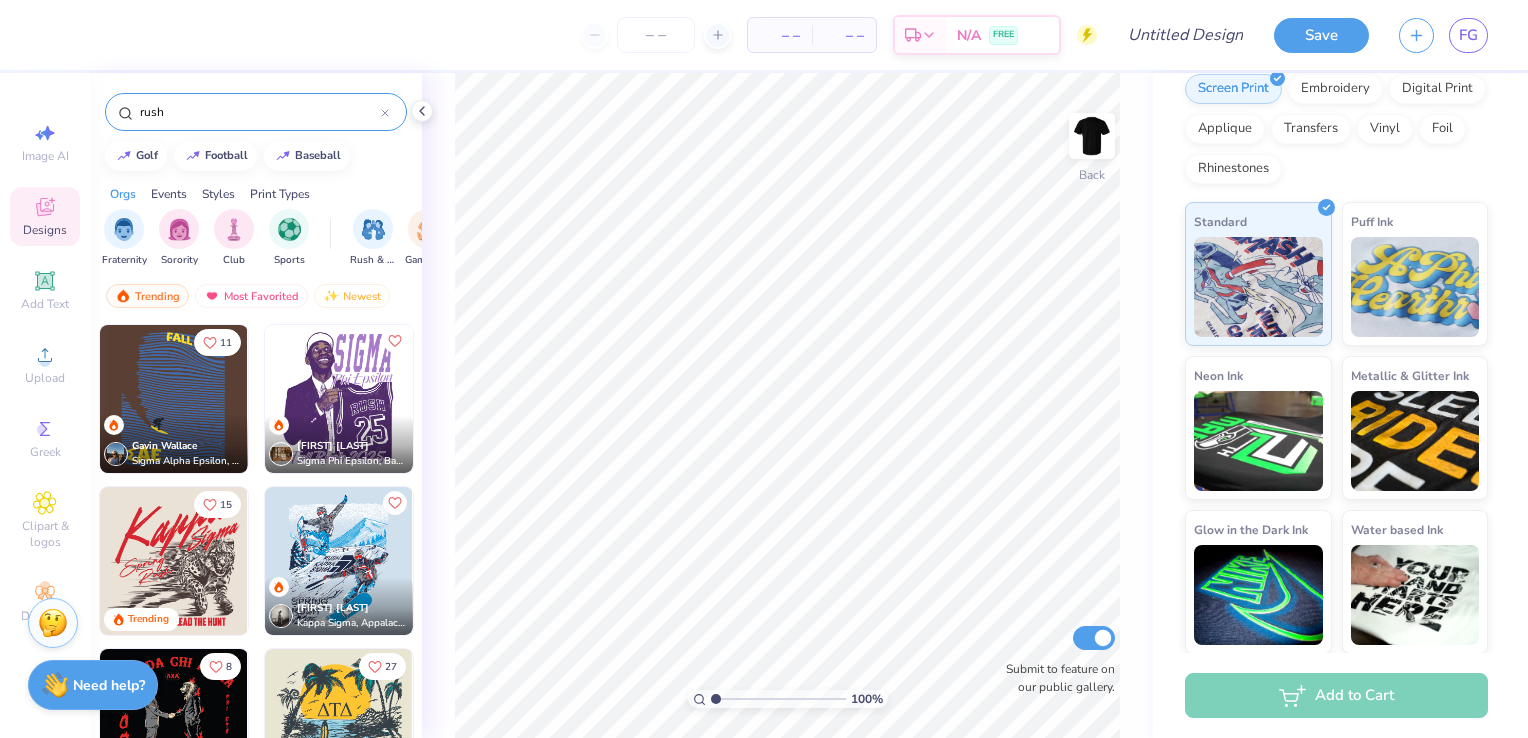 scroll, scrollTop: 184, scrollLeft: 0, axis: vertical 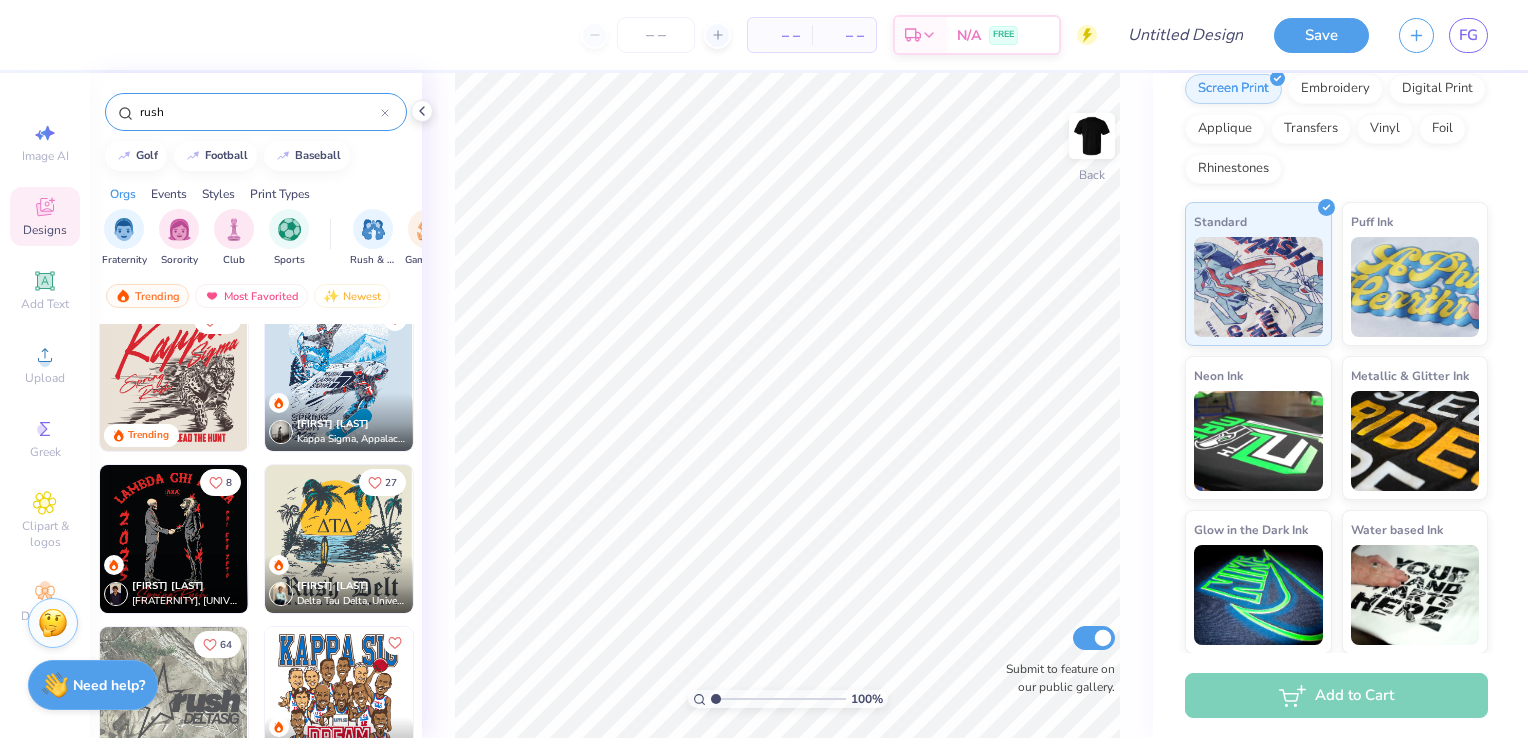 click on "John Camacho Kappa Sigma, Appalachian State University" at bounding box center (339, 422) 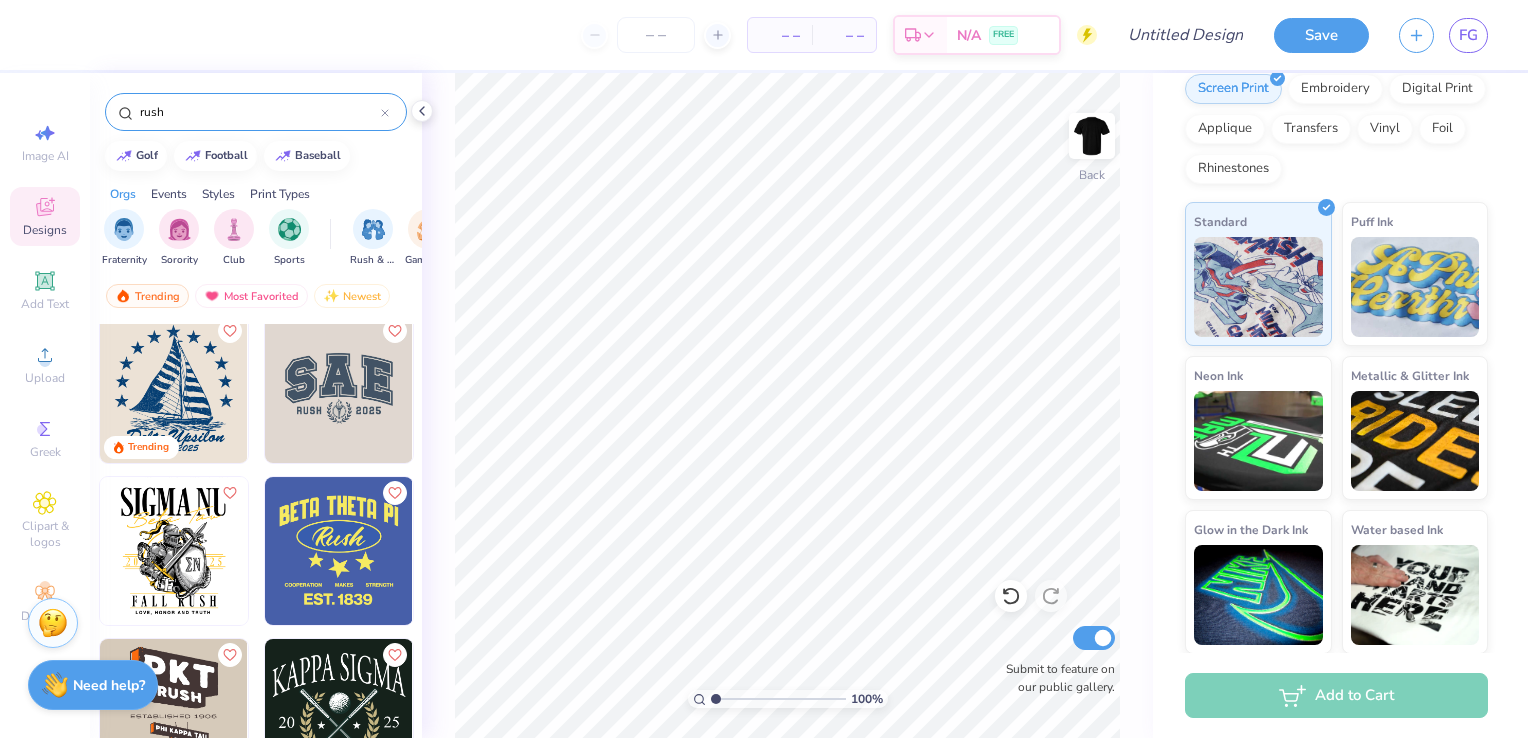 scroll, scrollTop: 822, scrollLeft: 0, axis: vertical 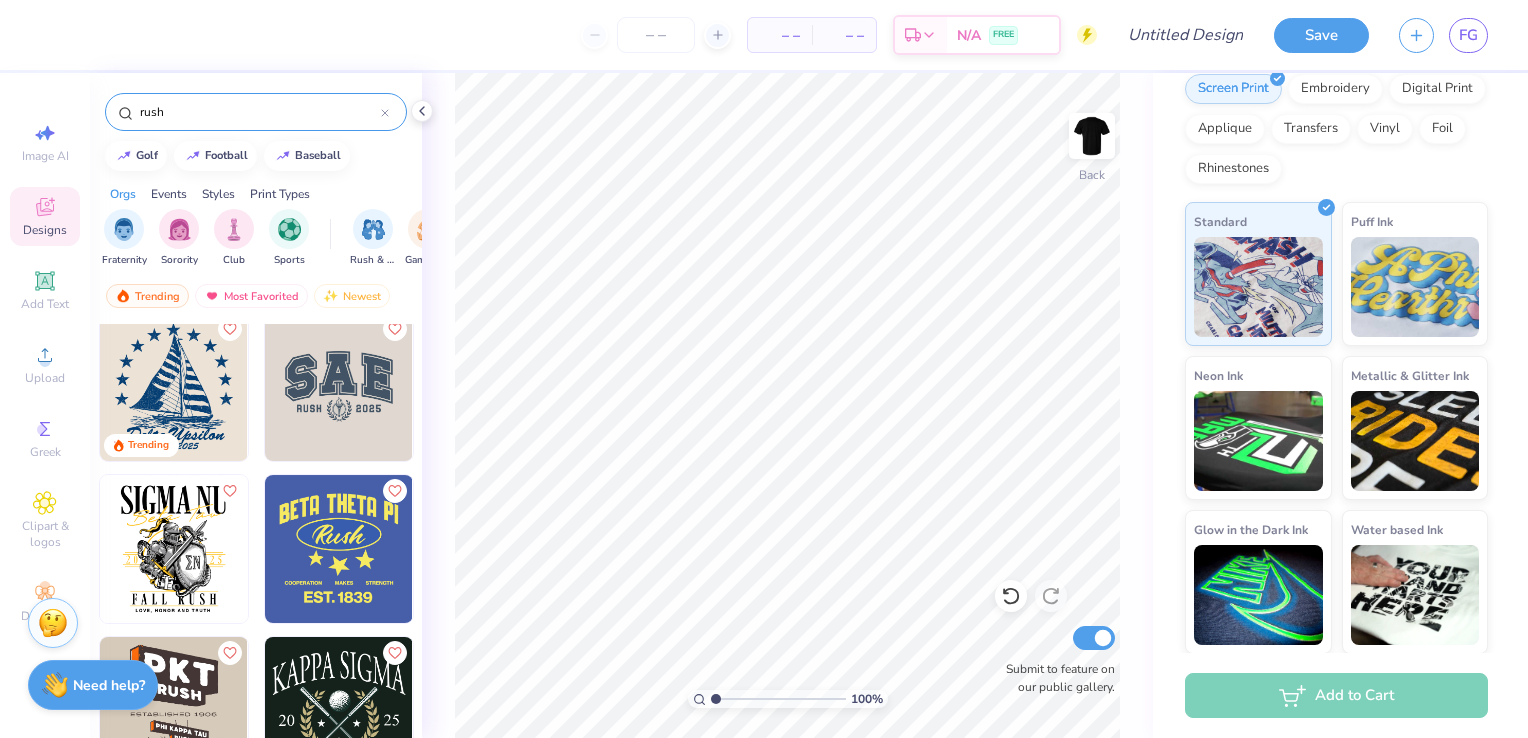 click at bounding box center (339, 387) 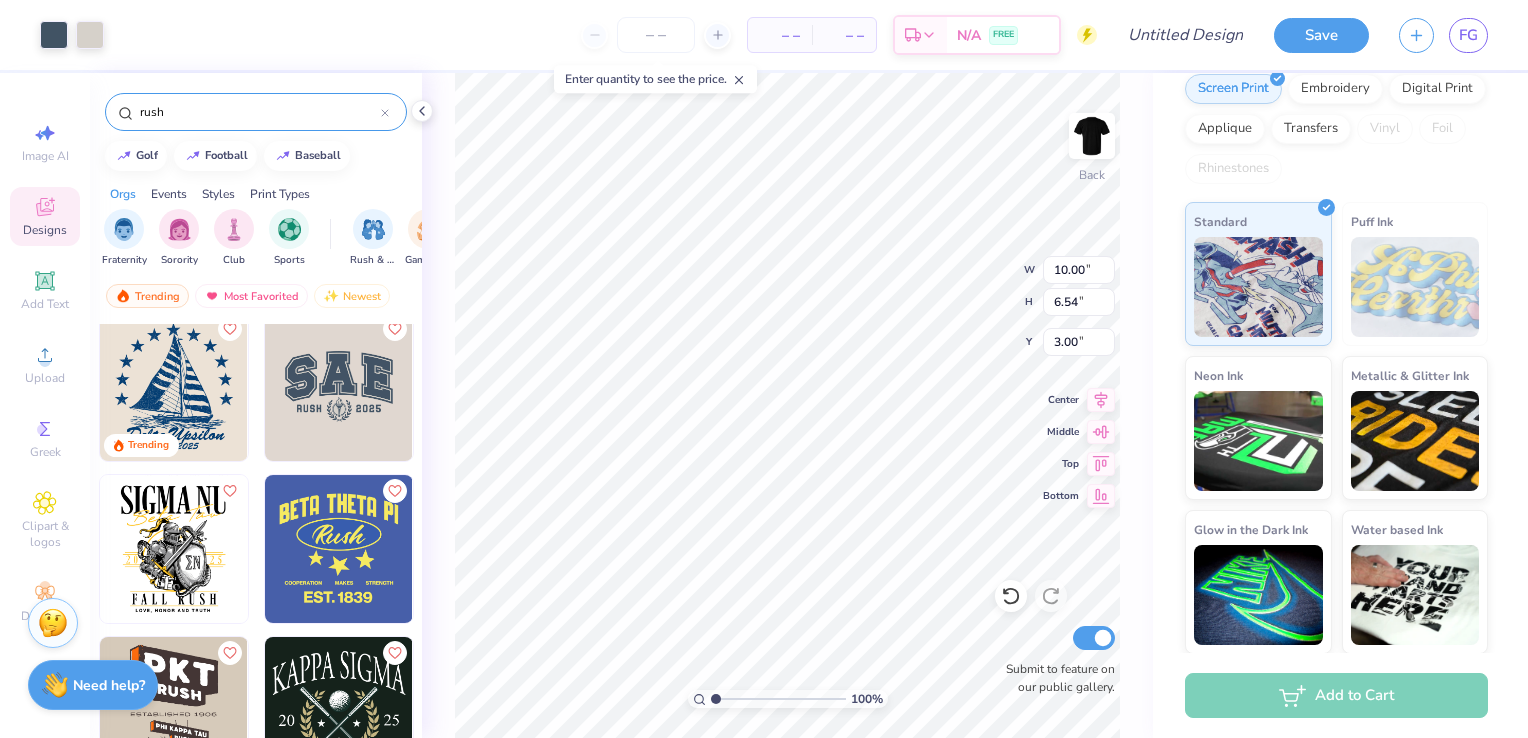 click 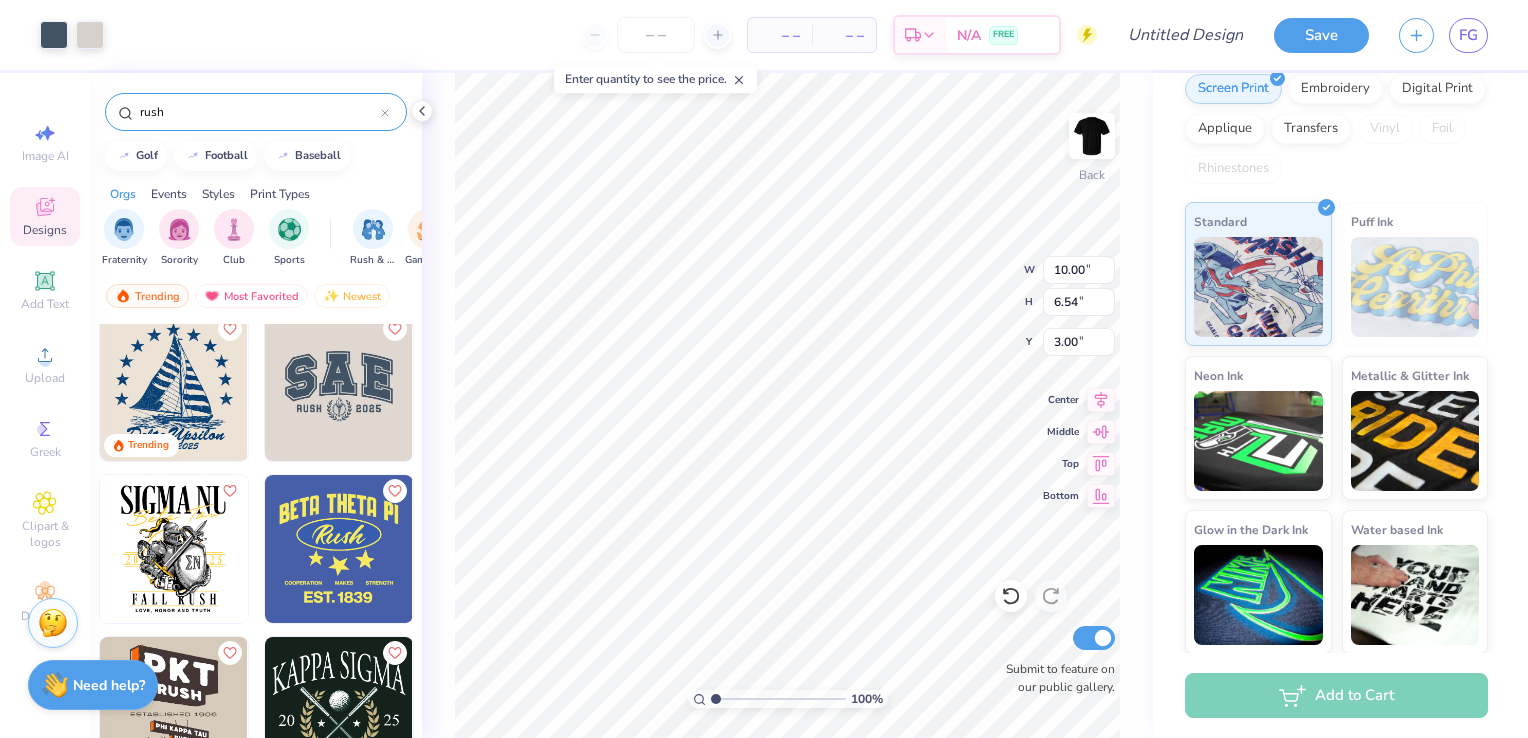 select on "4" 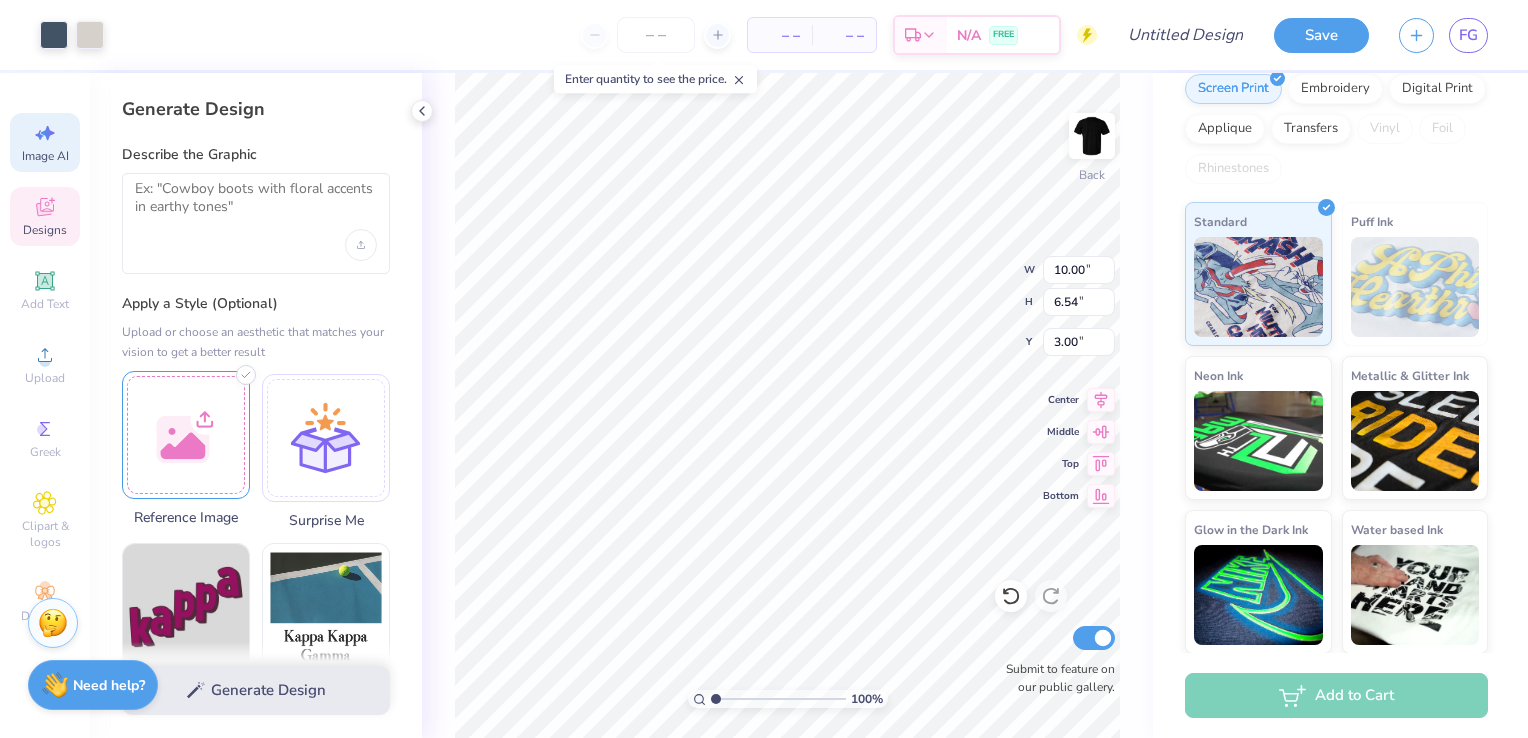 click on "Art colors – – Per Item – – Total Est.  Delivery N/A FREE Design Title Save FG Image AI Designs Add Text Upload Greek Clipart & logos Decorate Generate Design Describe the Graphic Apply a Style (Optional) Upload or choose an aesthetic that matches your vision to get a better result Reference Image Surprise Me Text-Based Photorealistic 60s & 70s 80s & 90s Cartoons Classic Grunge Handdrawn Minimalist Varsity Y2K Max # of Colors Fewer colors means lower prices. 1 2 3 4 5 6 7 8 Generate Design 100  % Back W 10.00 10.00 " H 6.54 6.54 " Y 3.00 3.00 " Center Middle Top Bottom Submit to feature on our public gallery. Comfort Colors Adult Heavyweight T-Shirt Comfort Colors # C1717 Minimum Order:  24 +   Fresh Prints Flash:  This color can be expedited for 5 day delivery. Print Type Screen Print Embroidery Digital Print Applique Transfers Vinyl Foil Rhinestones Standard Puff Ink Neon Ink Metallic & Glitter Ink Glow in the Dark Ink Water based Ink Add to Cart Stuck?  Our Art team will Need help?  Chat with us." at bounding box center (764, 369) 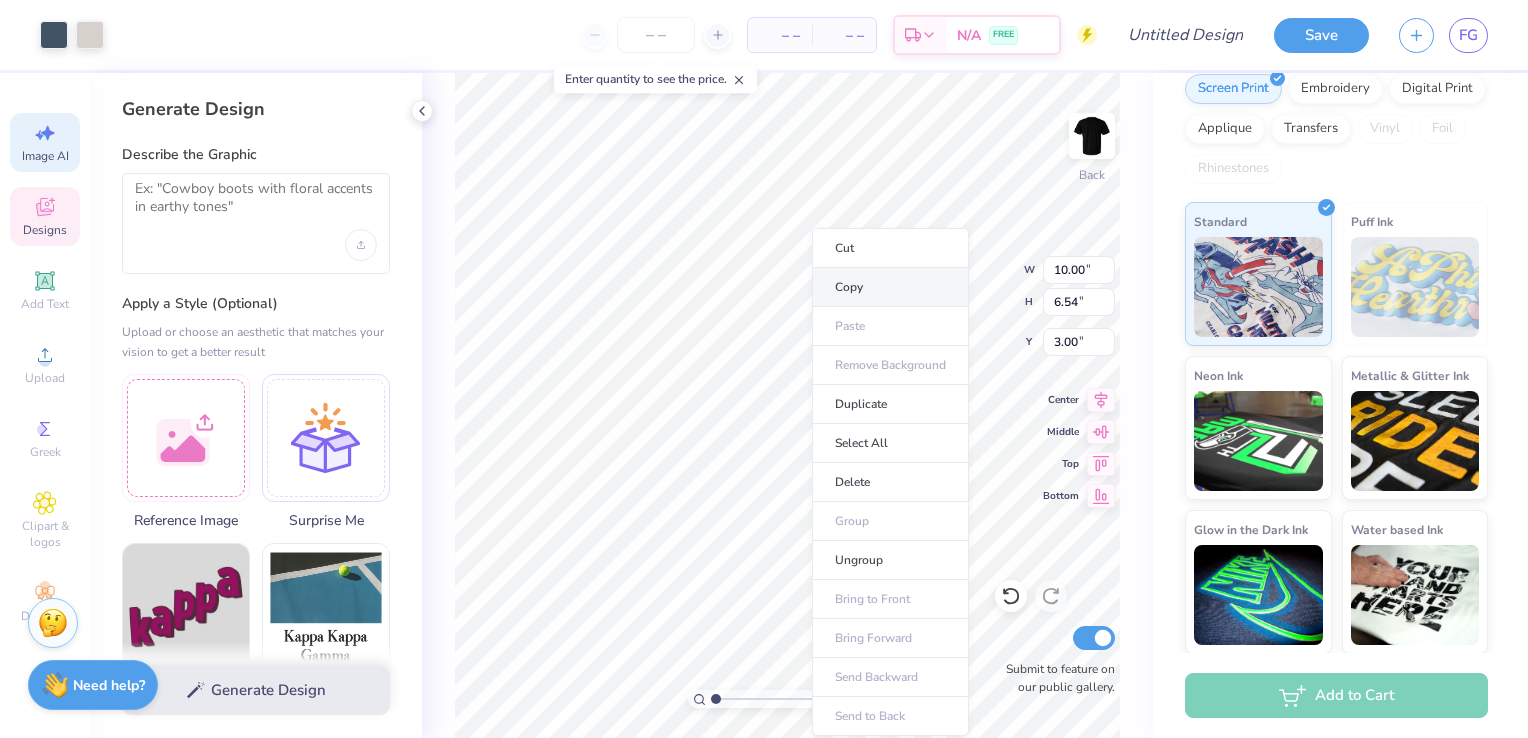 click on "Copy" at bounding box center [890, 287] 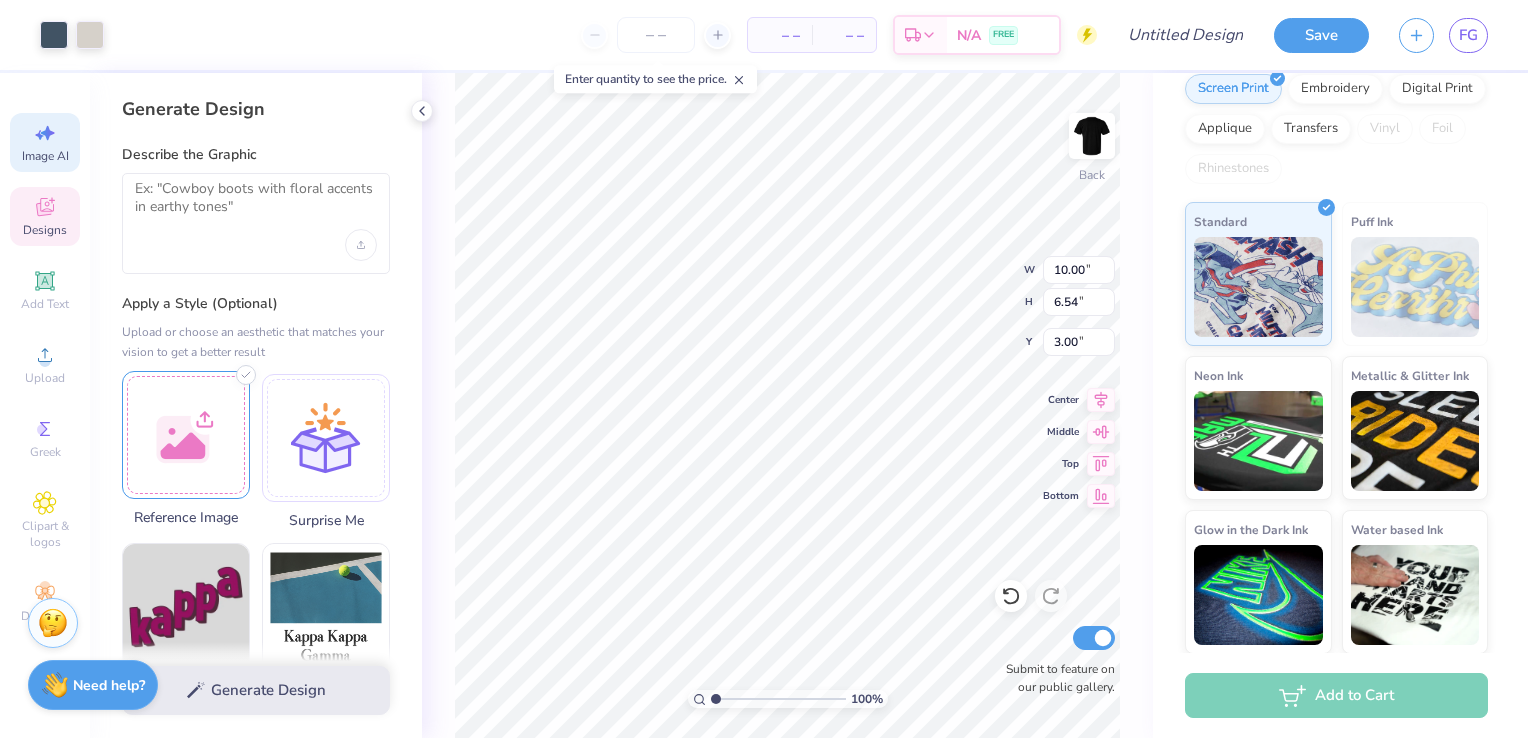 drag, startPoint x: 176, startPoint y: 435, endPoint x: 150, endPoint y: 429, distance: 26.683329 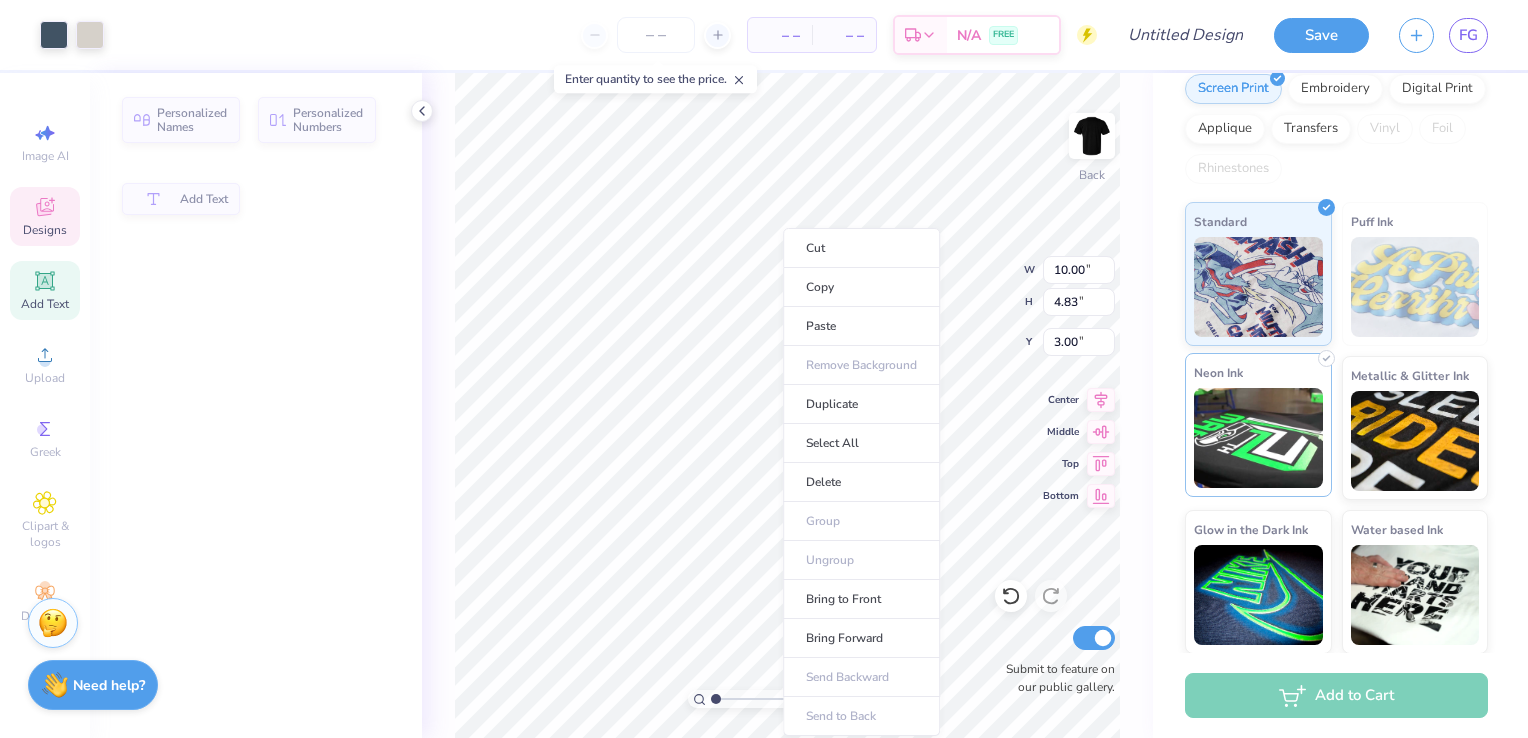 type on "4.83" 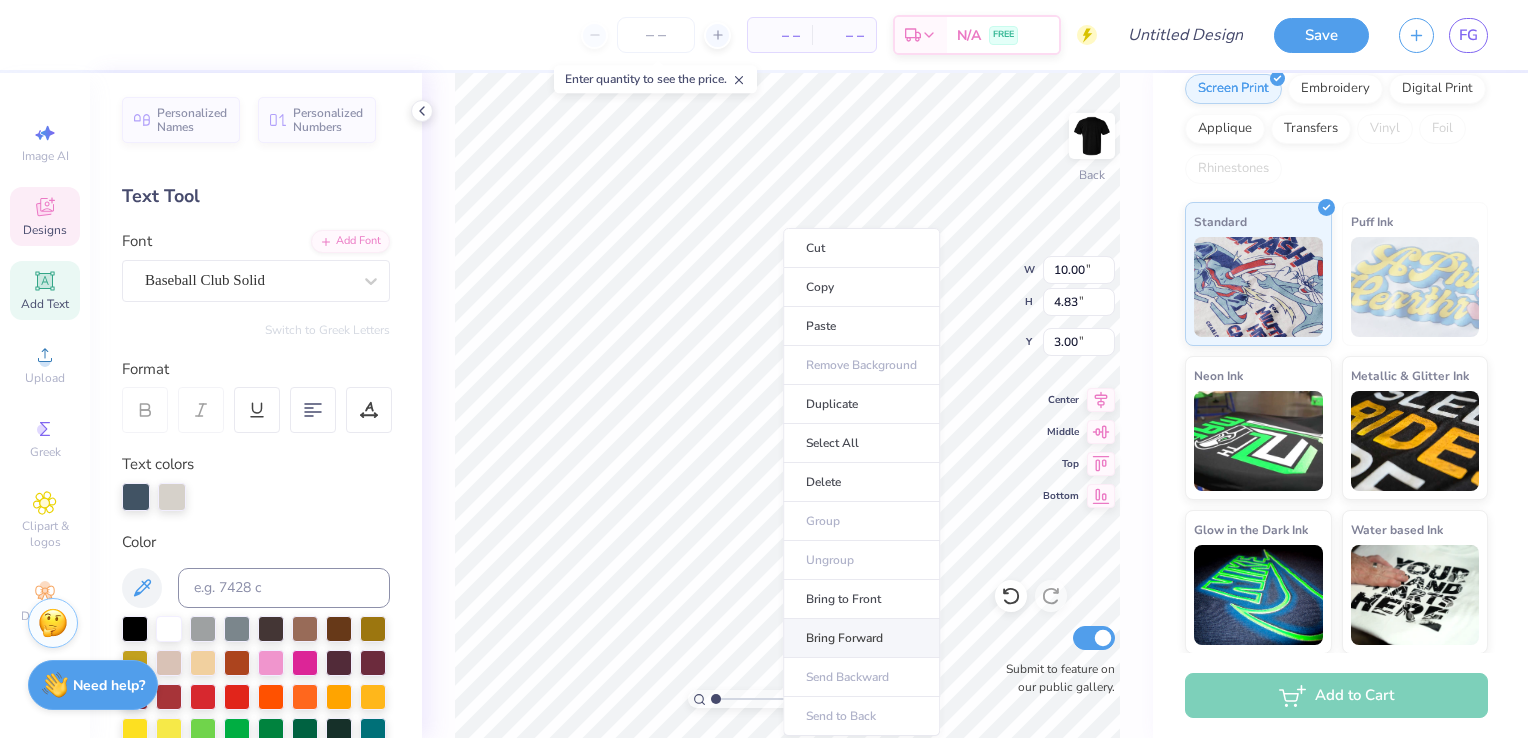 type on "2.28" 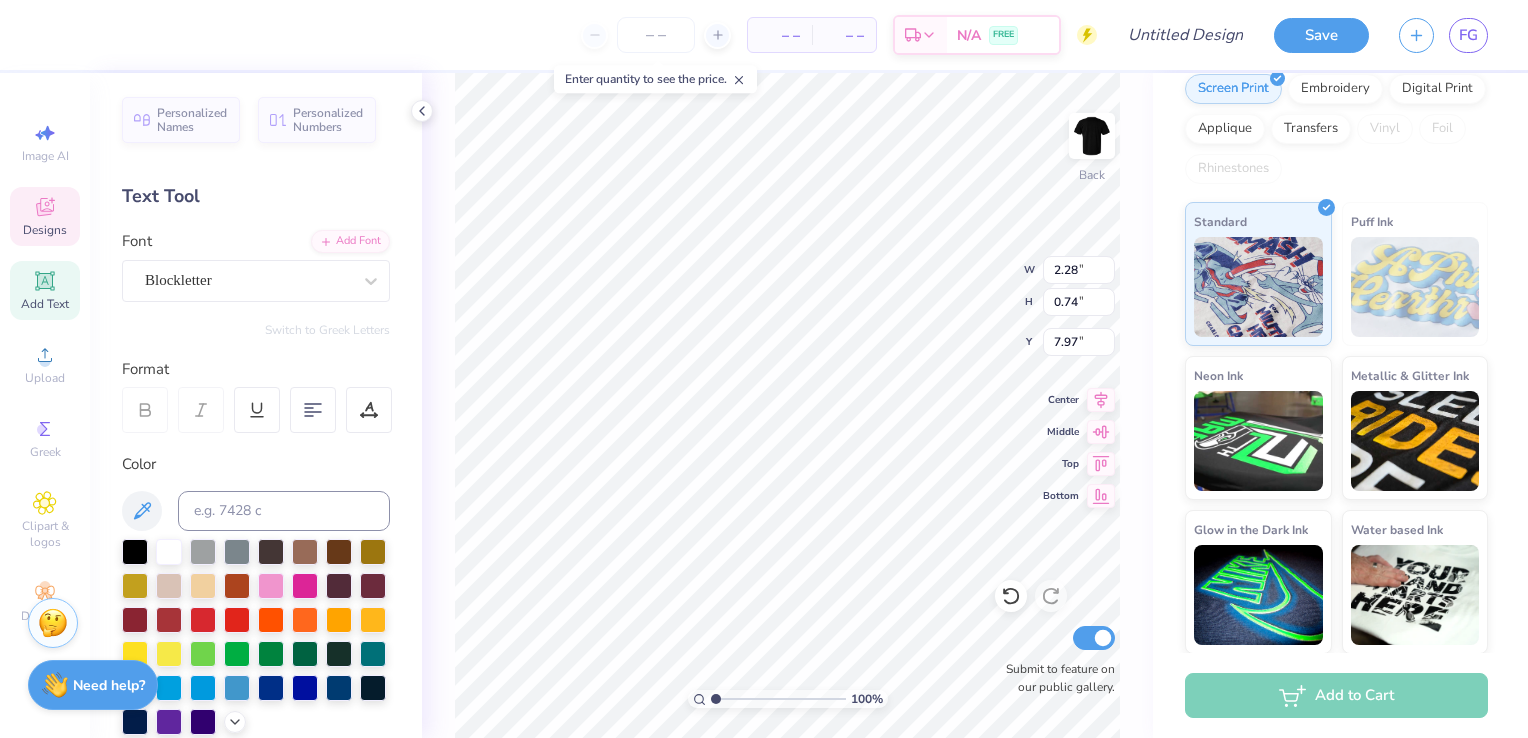 type on "10.00" 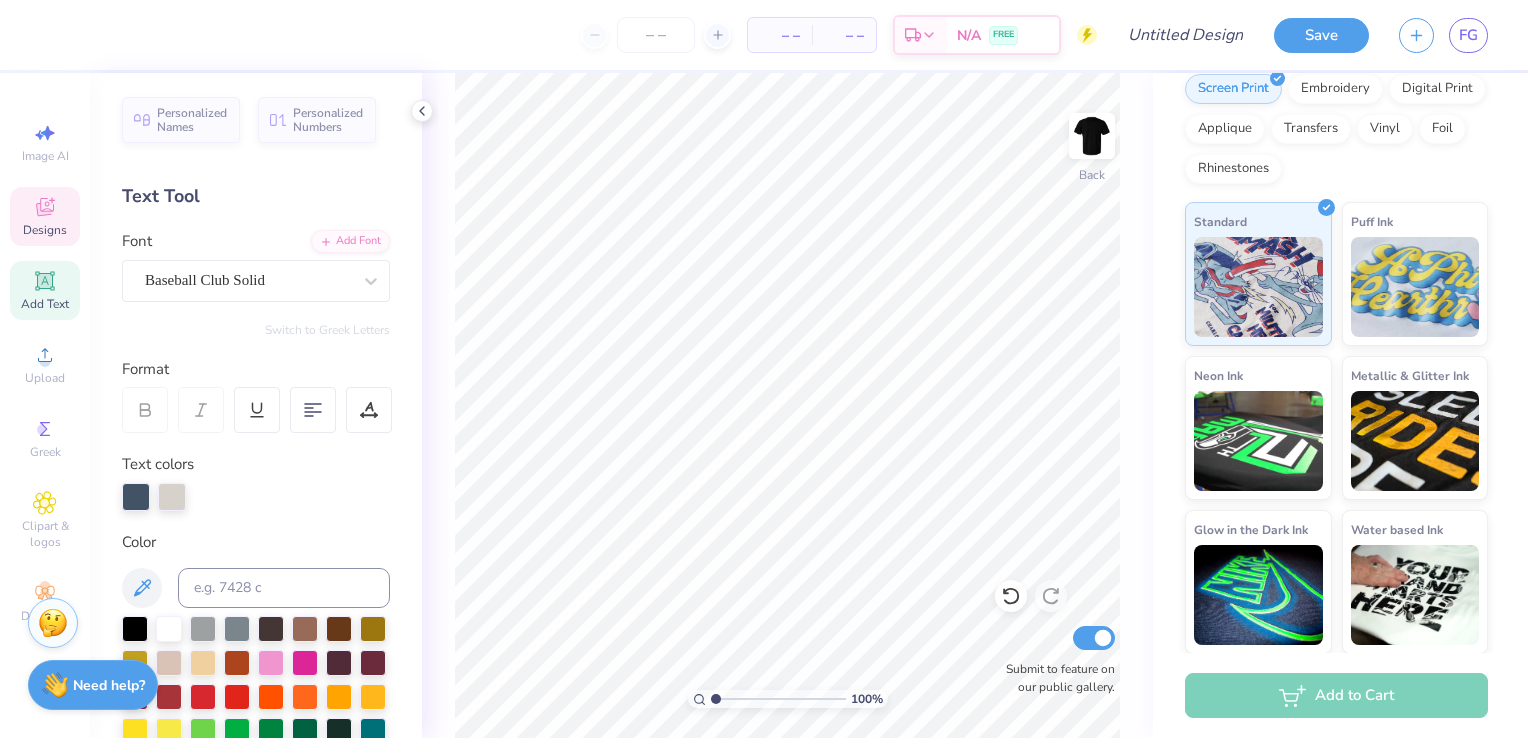 click on "Designs" at bounding box center (45, 230) 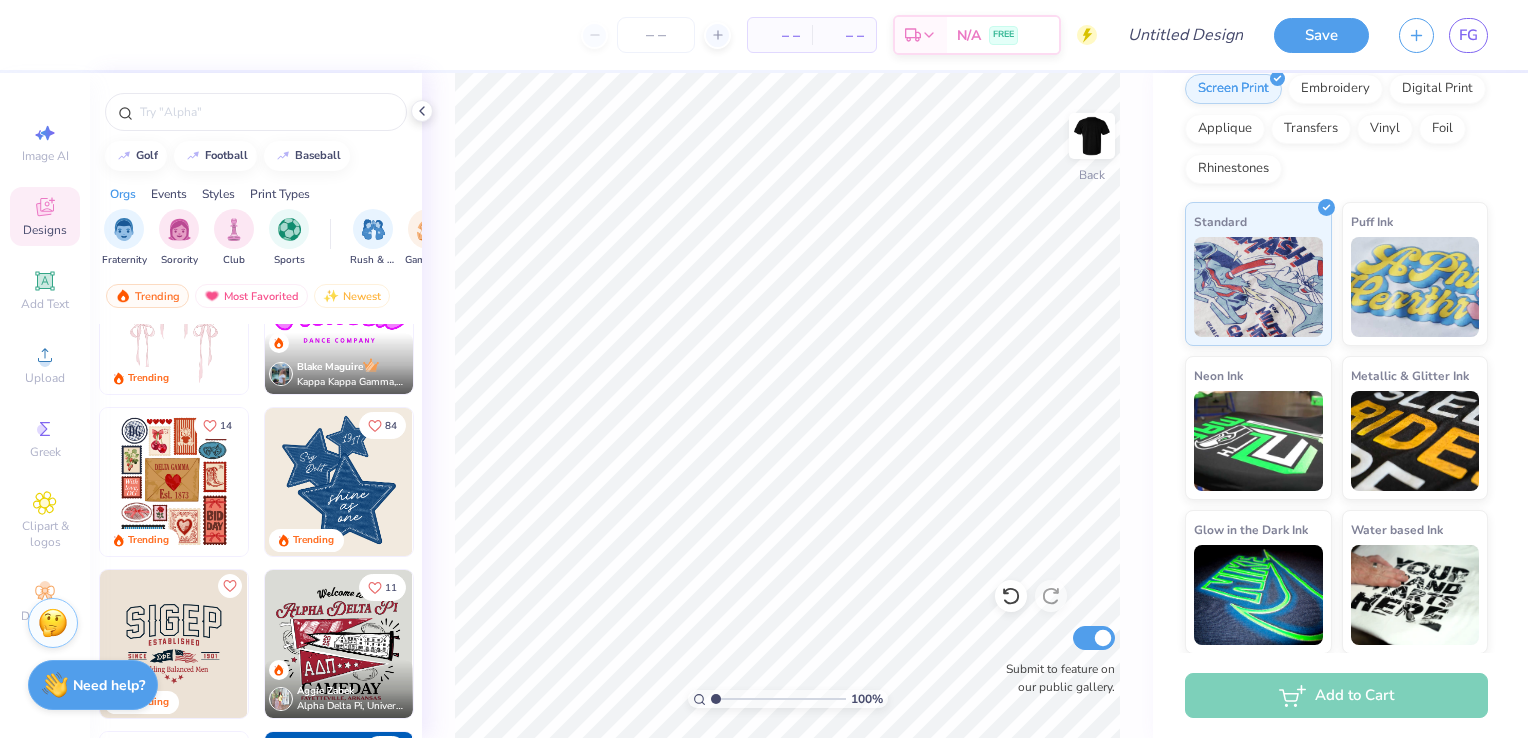 scroll, scrollTop: 0, scrollLeft: 0, axis: both 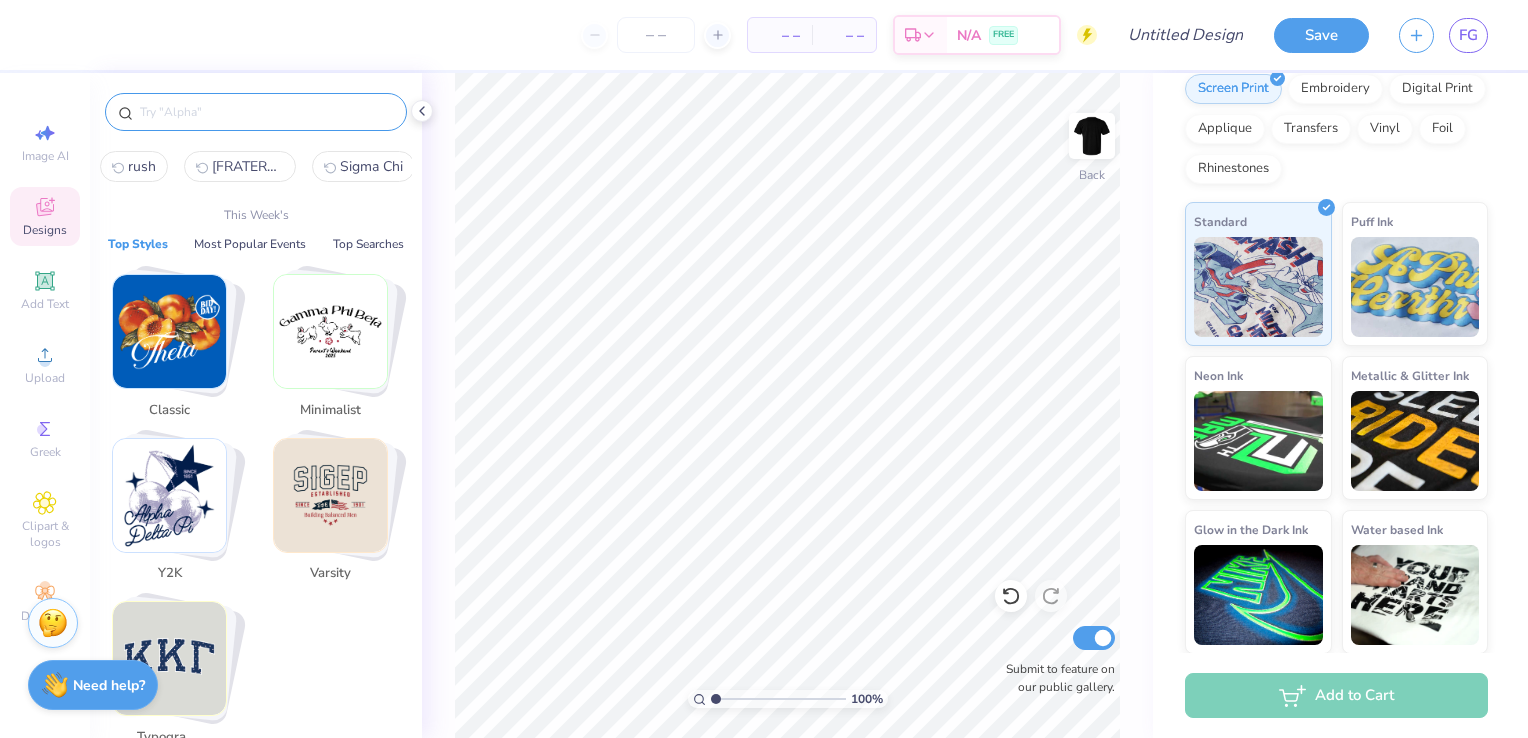 click at bounding box center (266, 112) 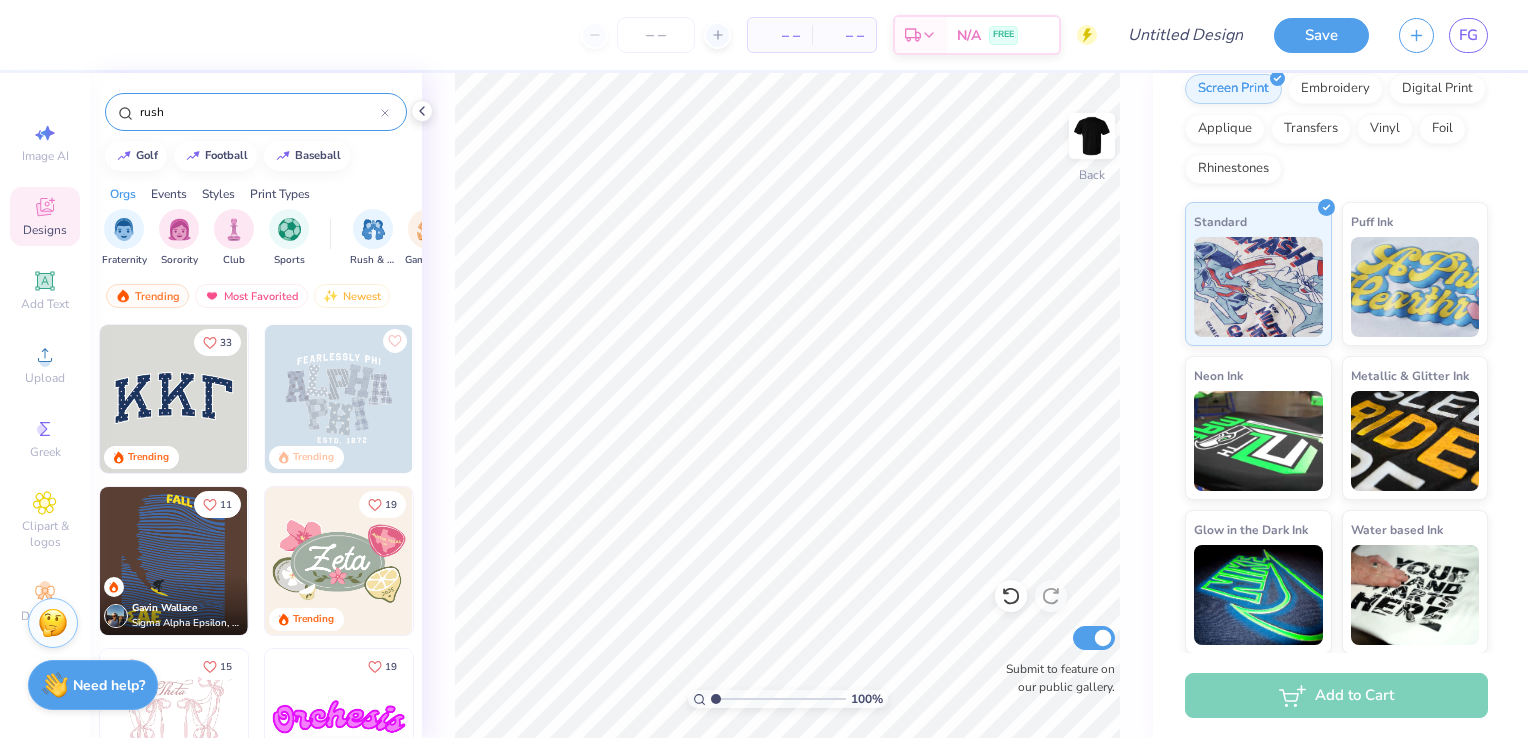 type on "rush" 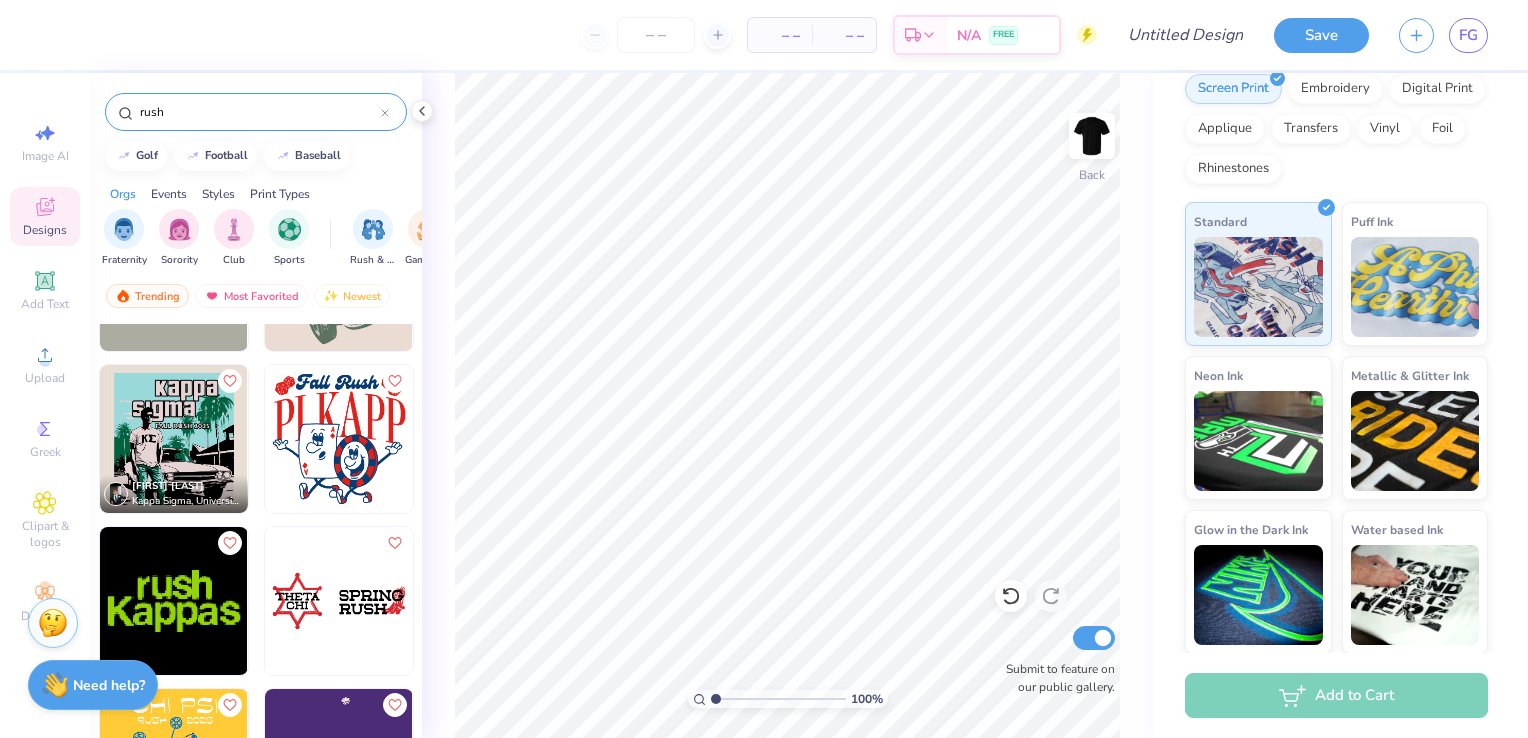 scroll, scrollTop: 2068, scrollLeft: 0, axis: vertical 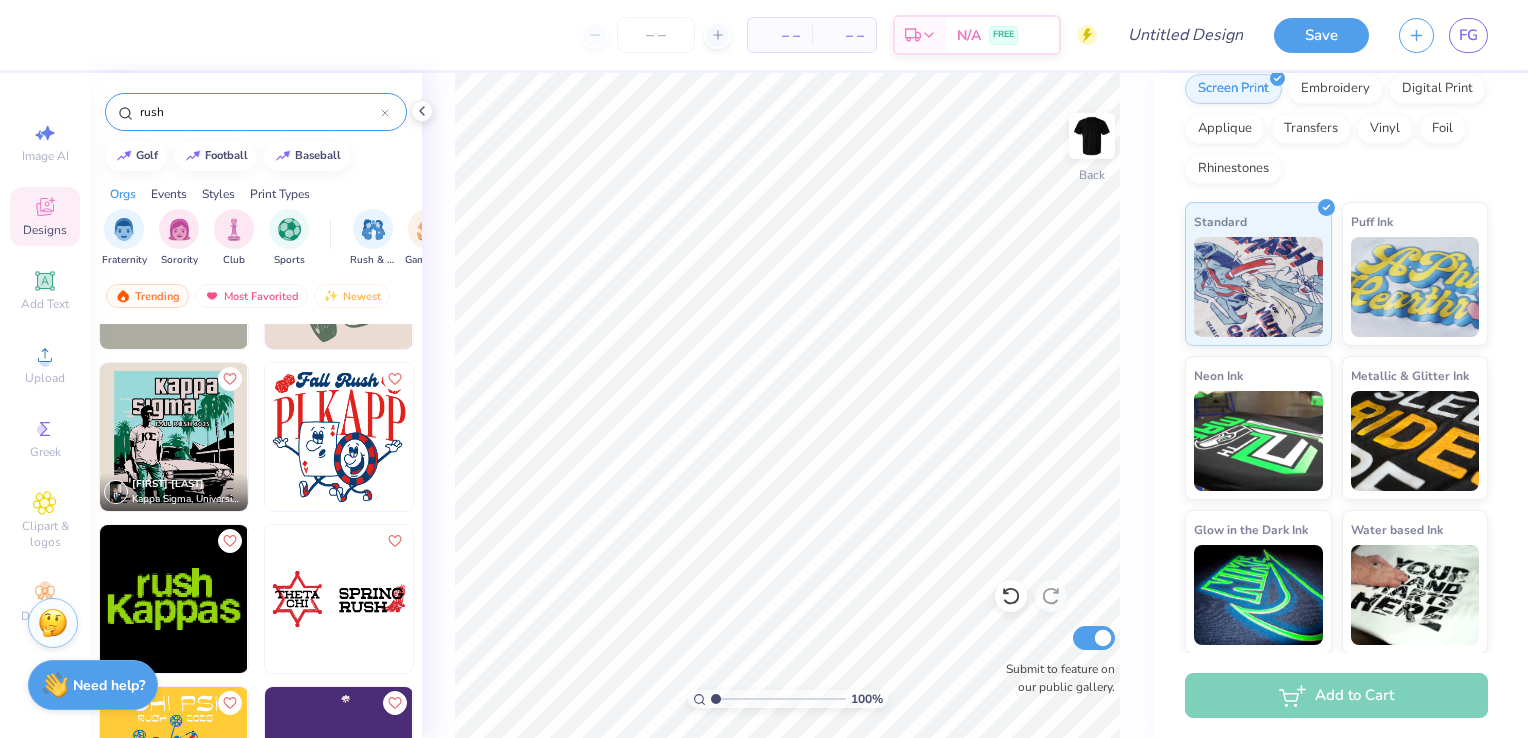 click at bounding box center [174, 437] 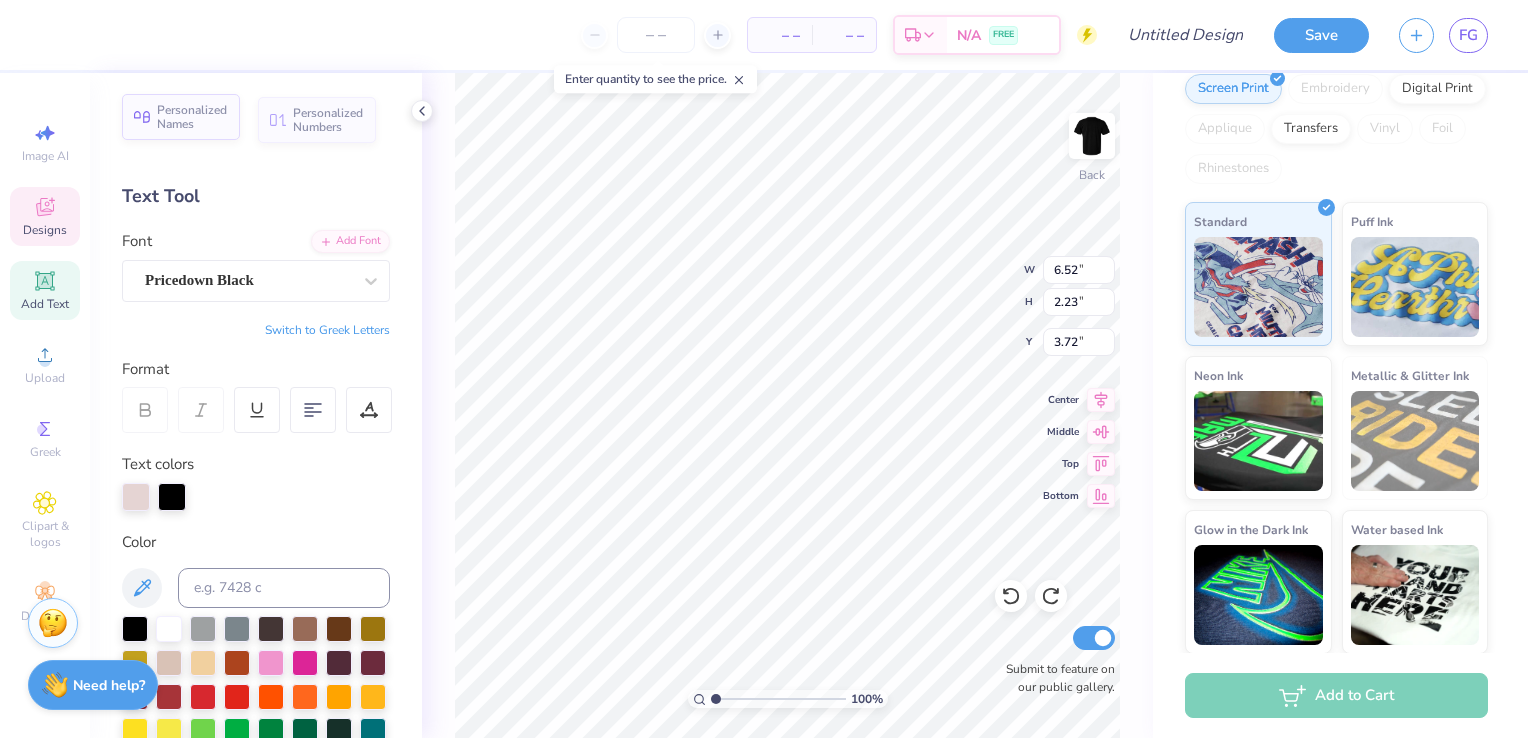 click on "Personalized Names" at bounding box center [181, 117] 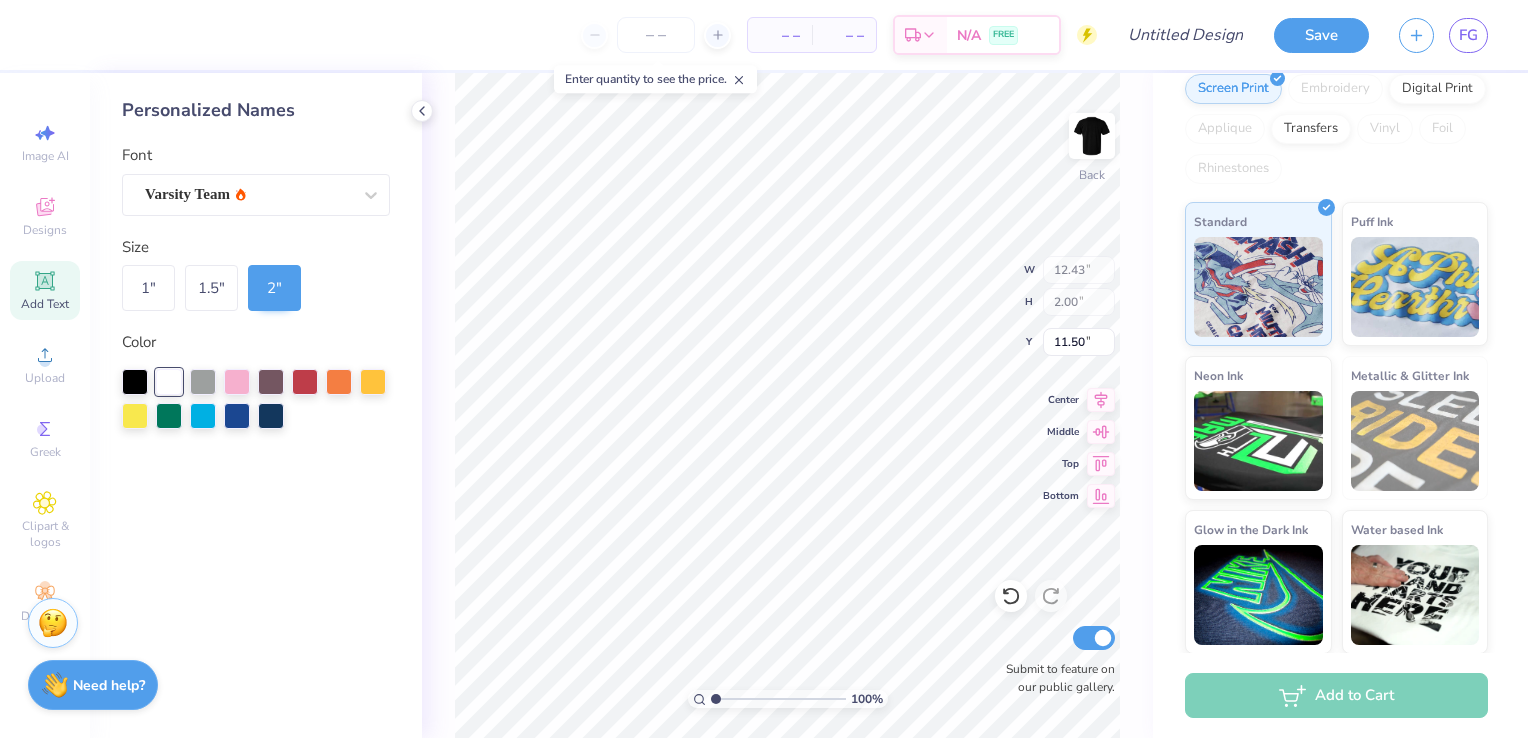 type on "12.43" 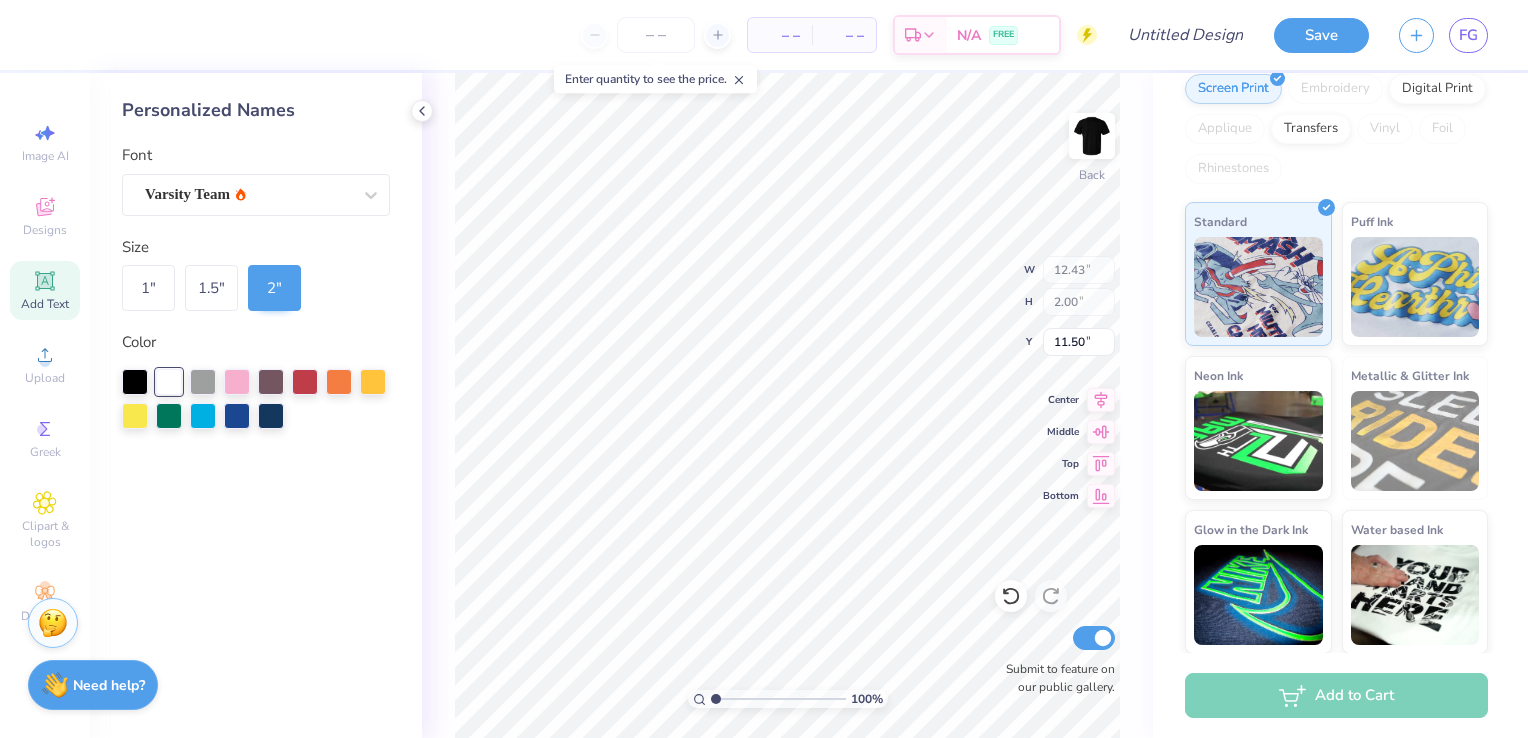 click 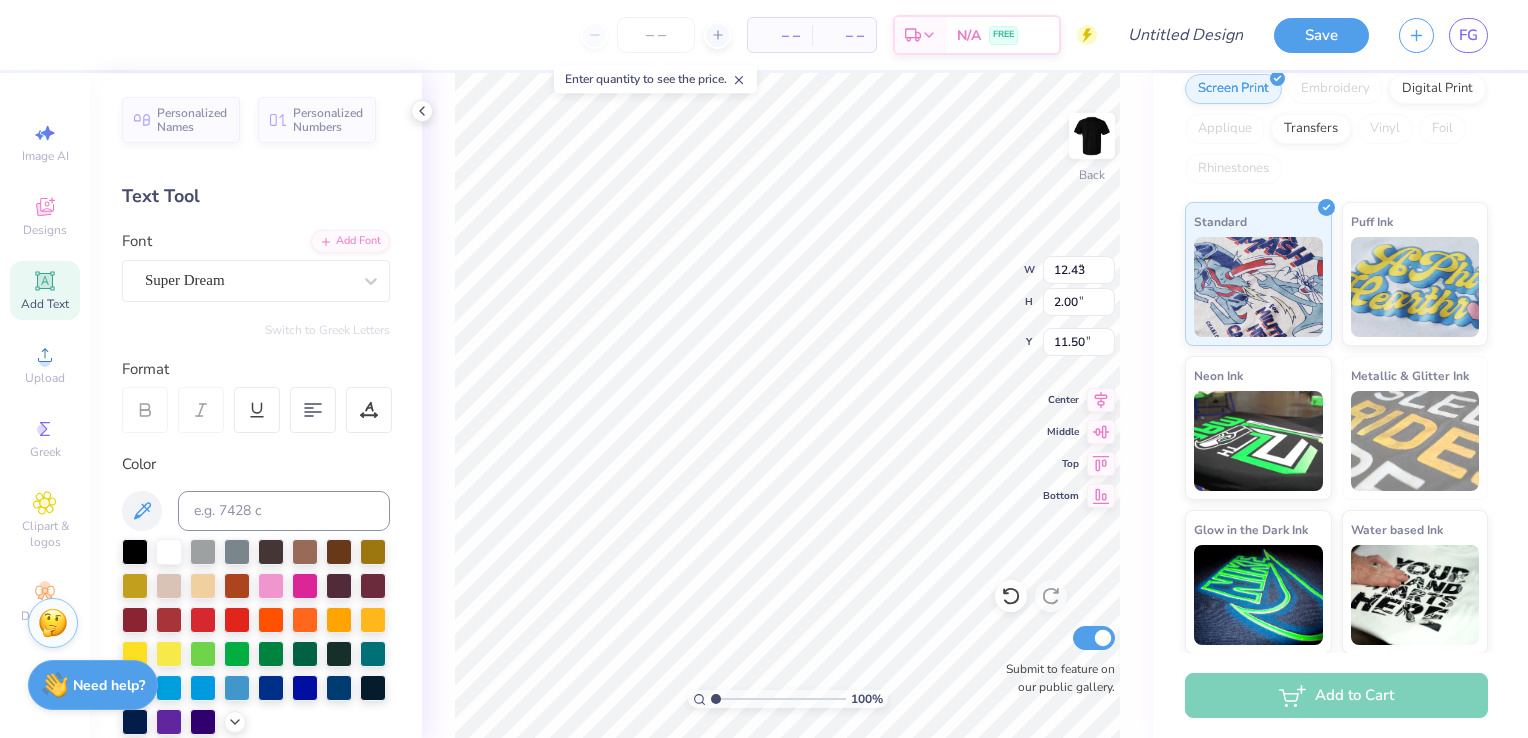 type on "5.59" 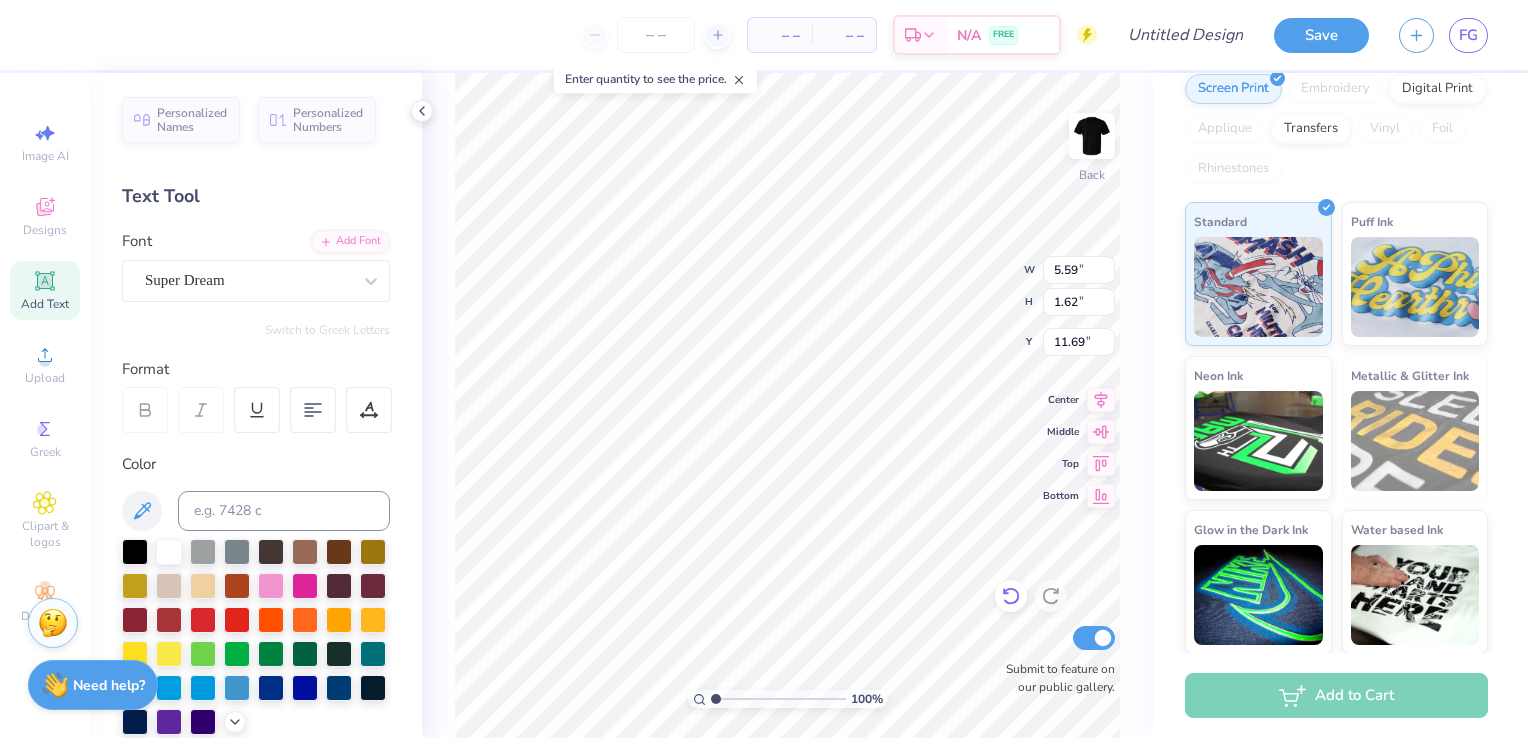click 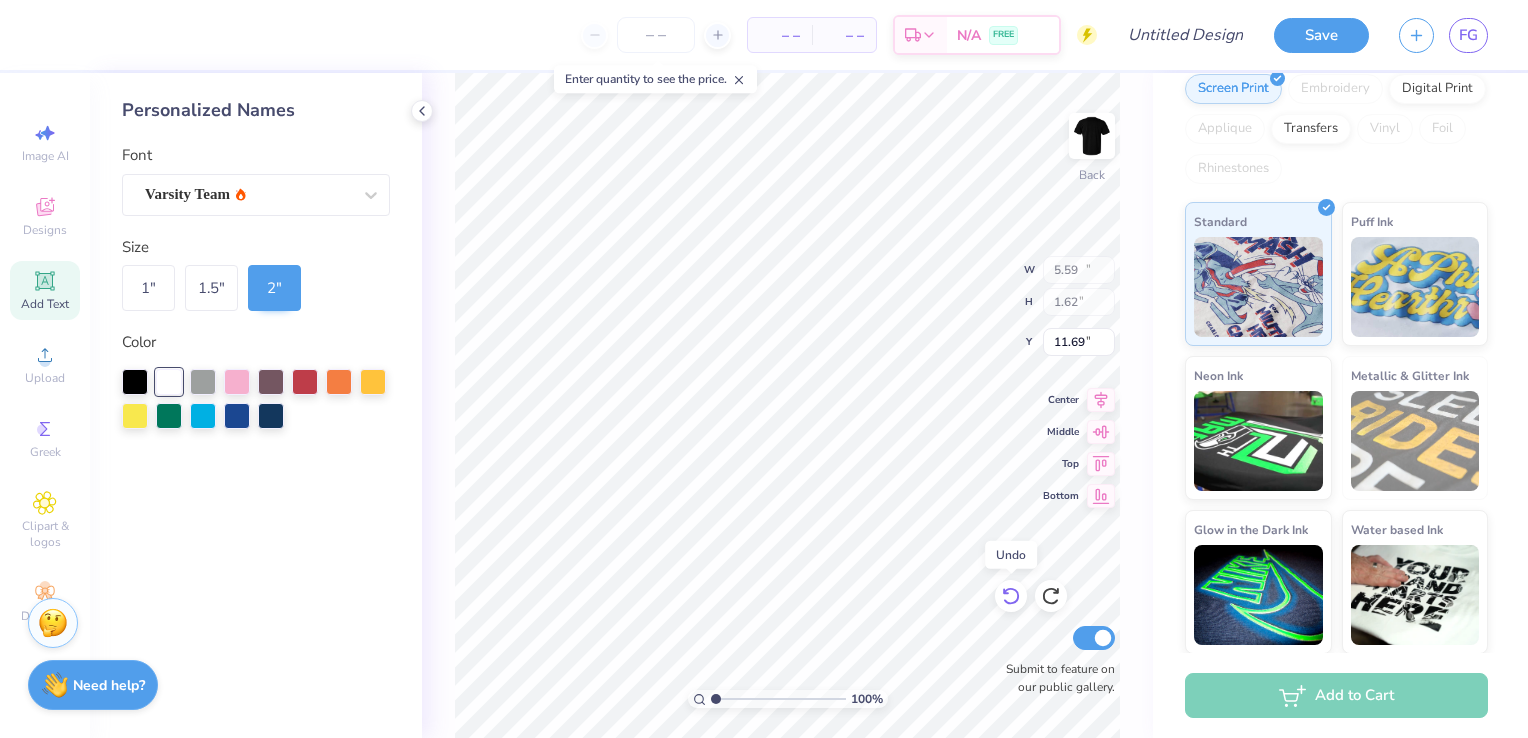 type on "12.43" 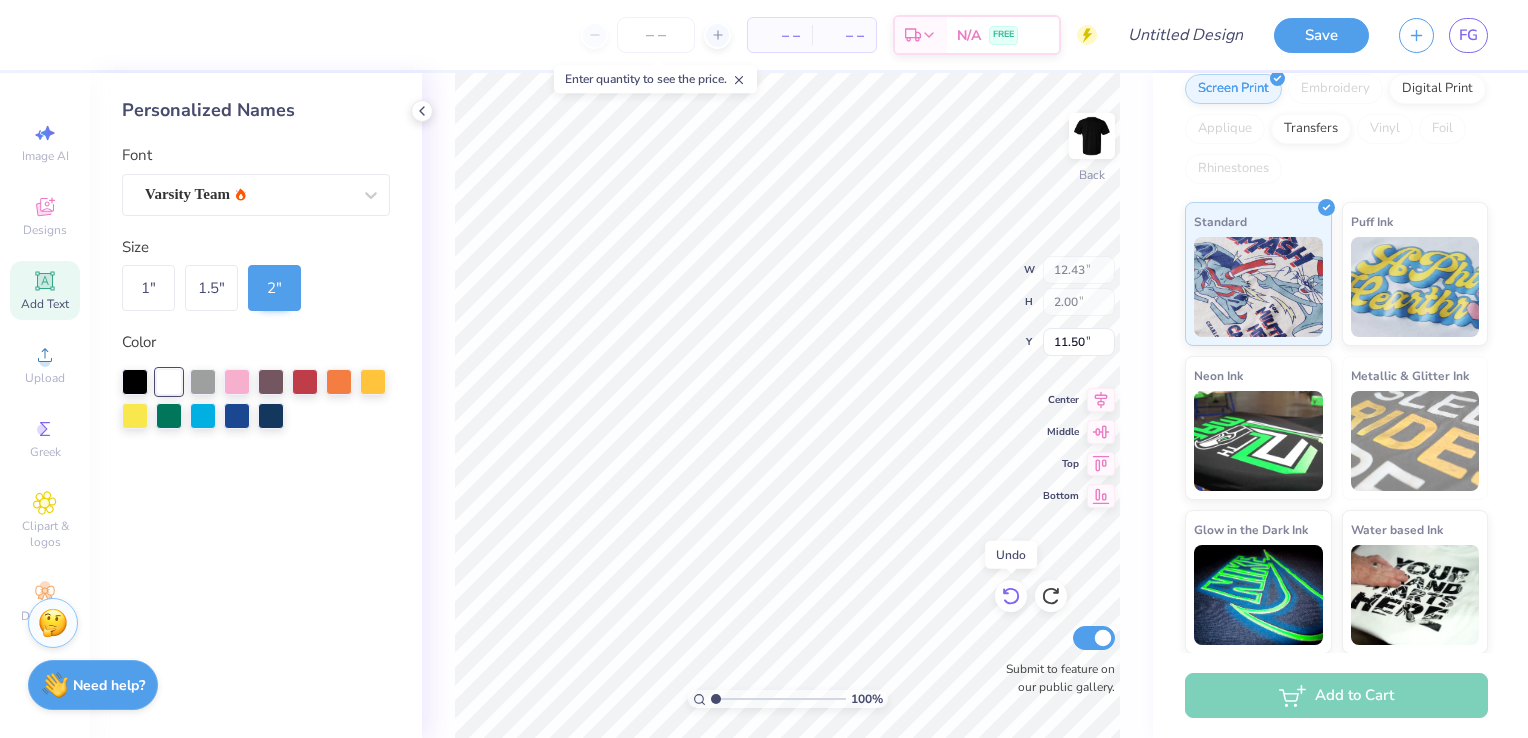 click 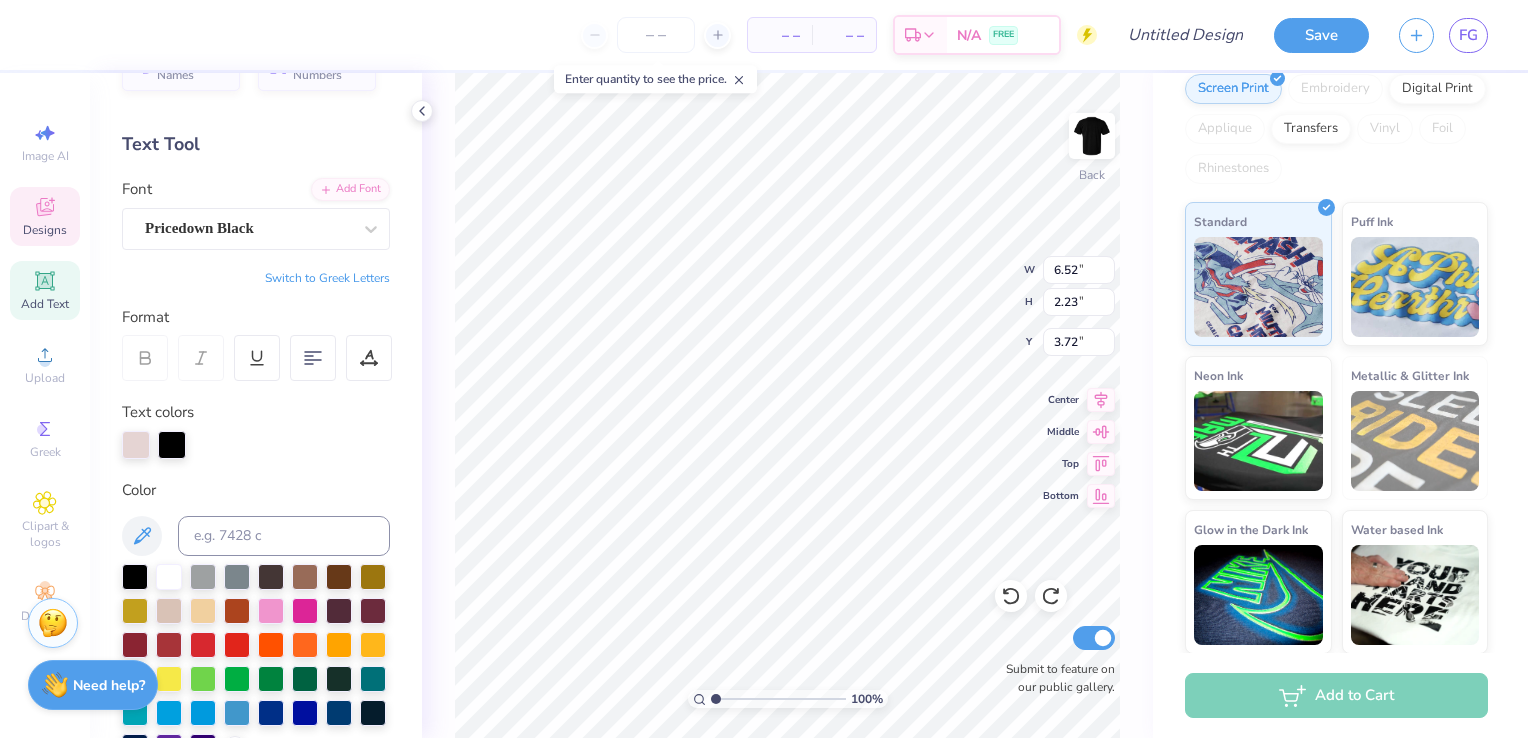 scroll, scrollTop: 46, scrollLeft: 0, axis: vertical 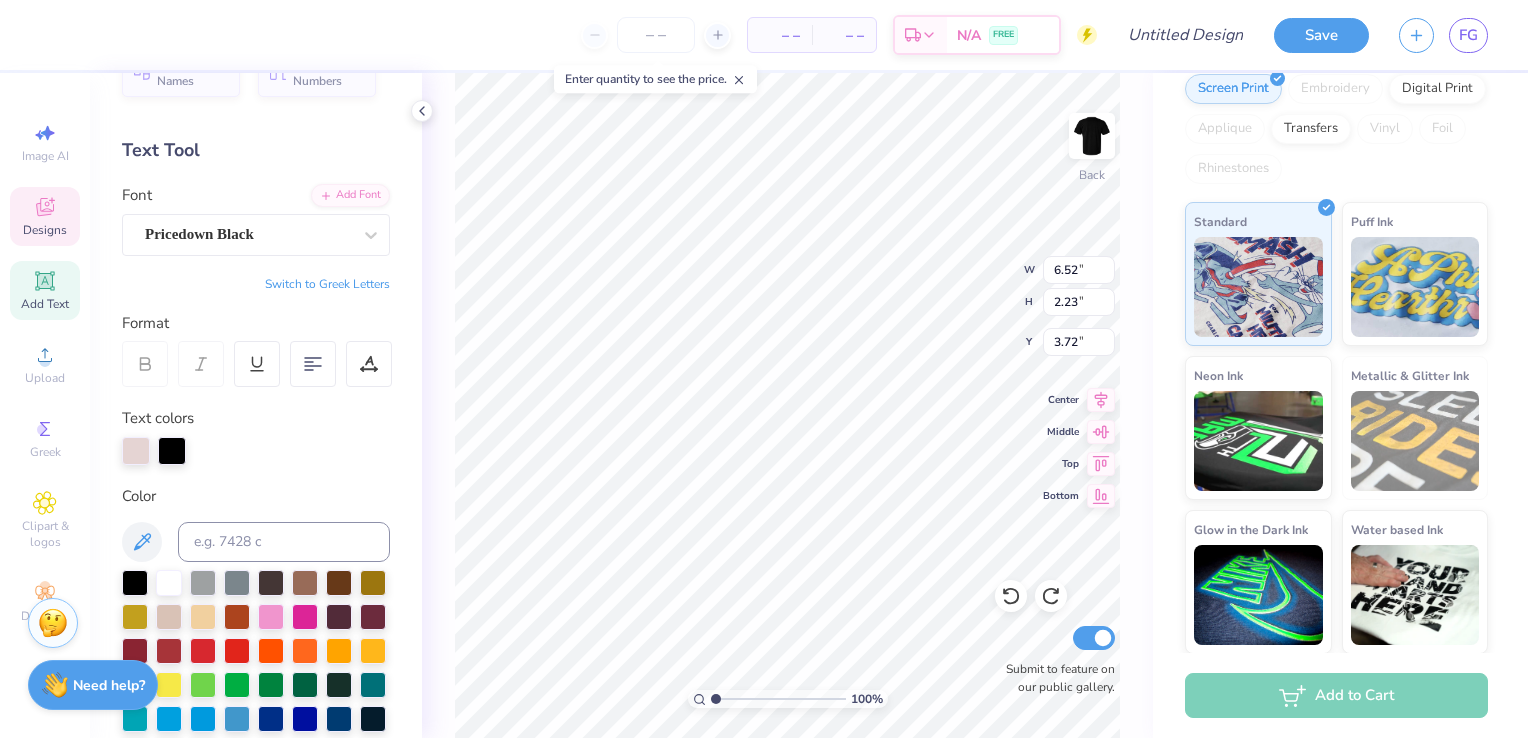 click on "Switch to Greek Letters" at bounding box center [327, 284] 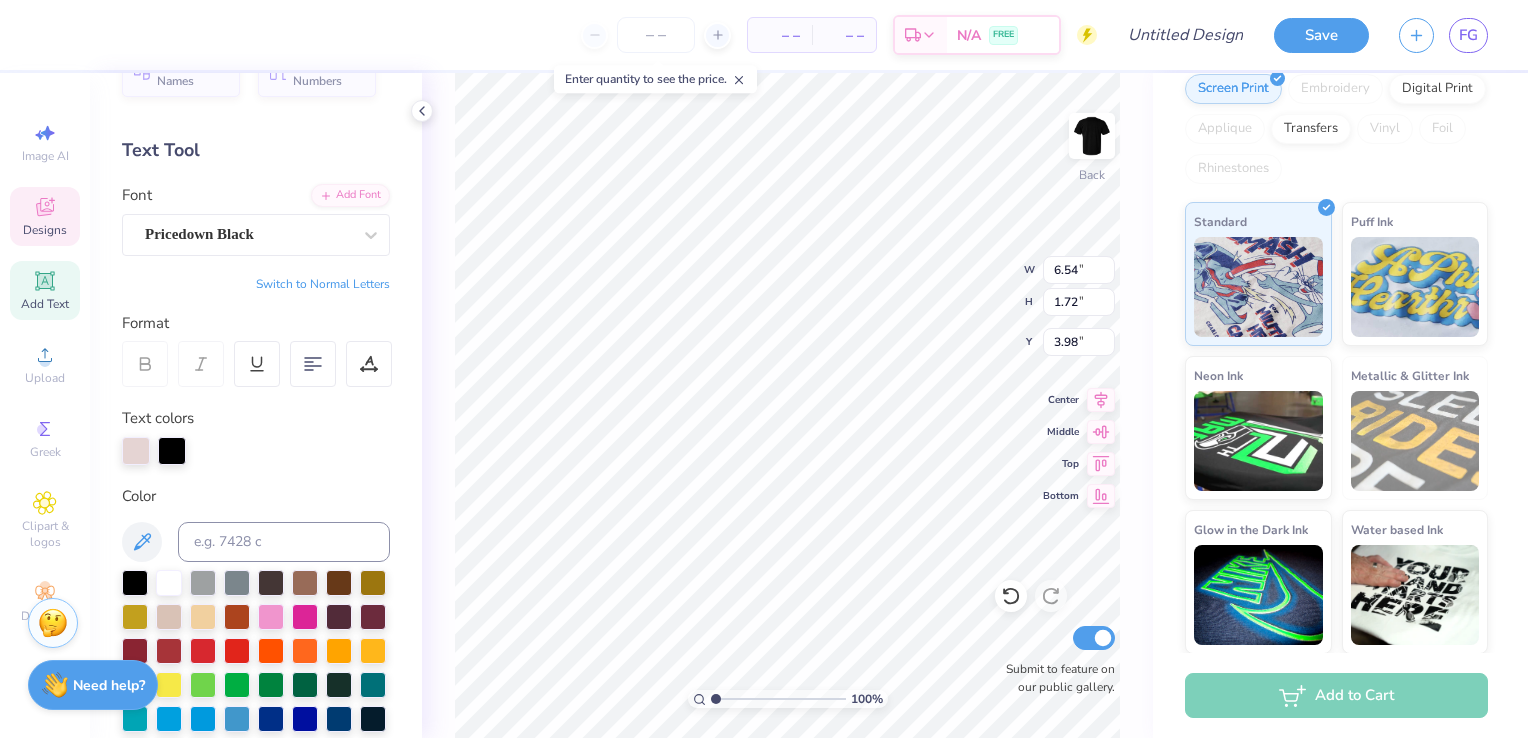 type on "6.54" 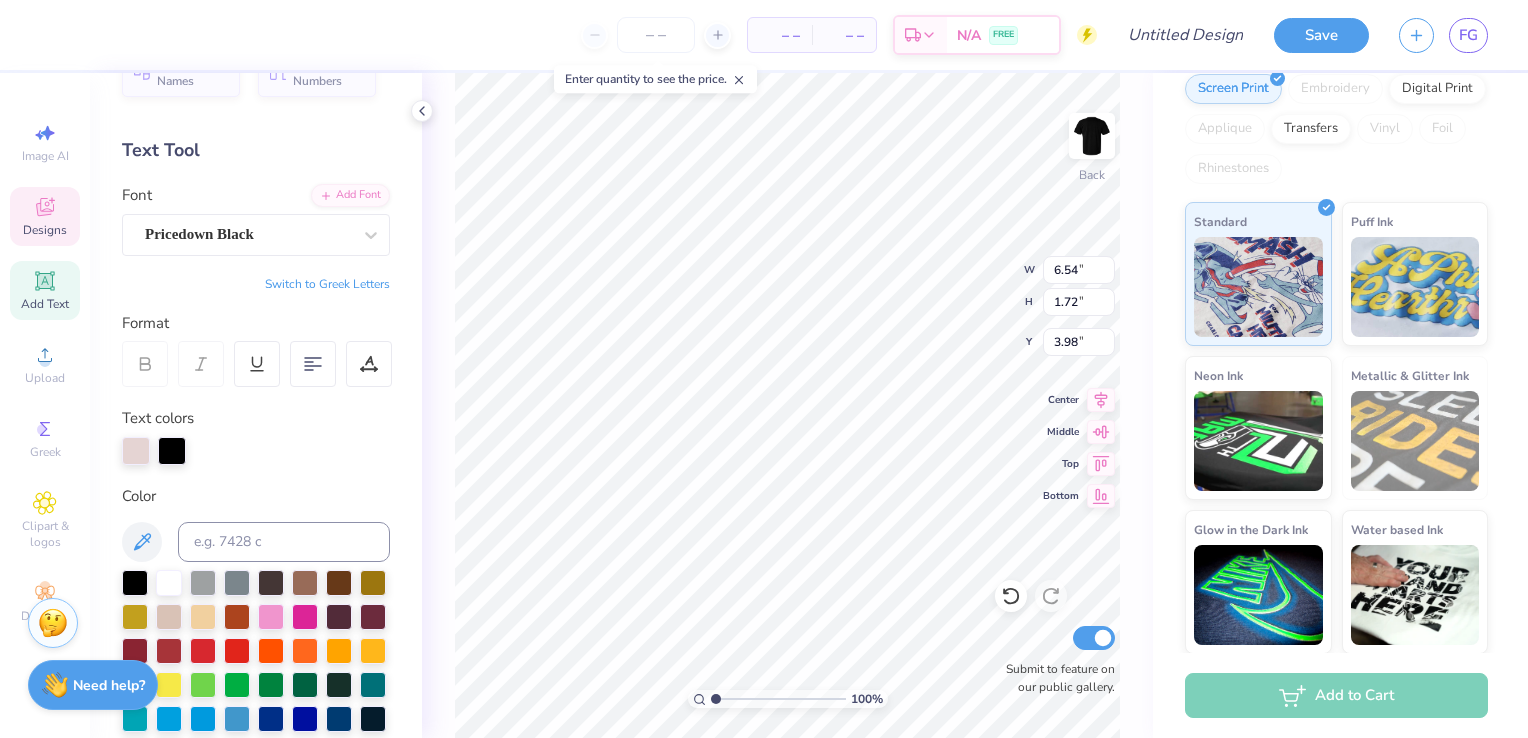type on "6.52" 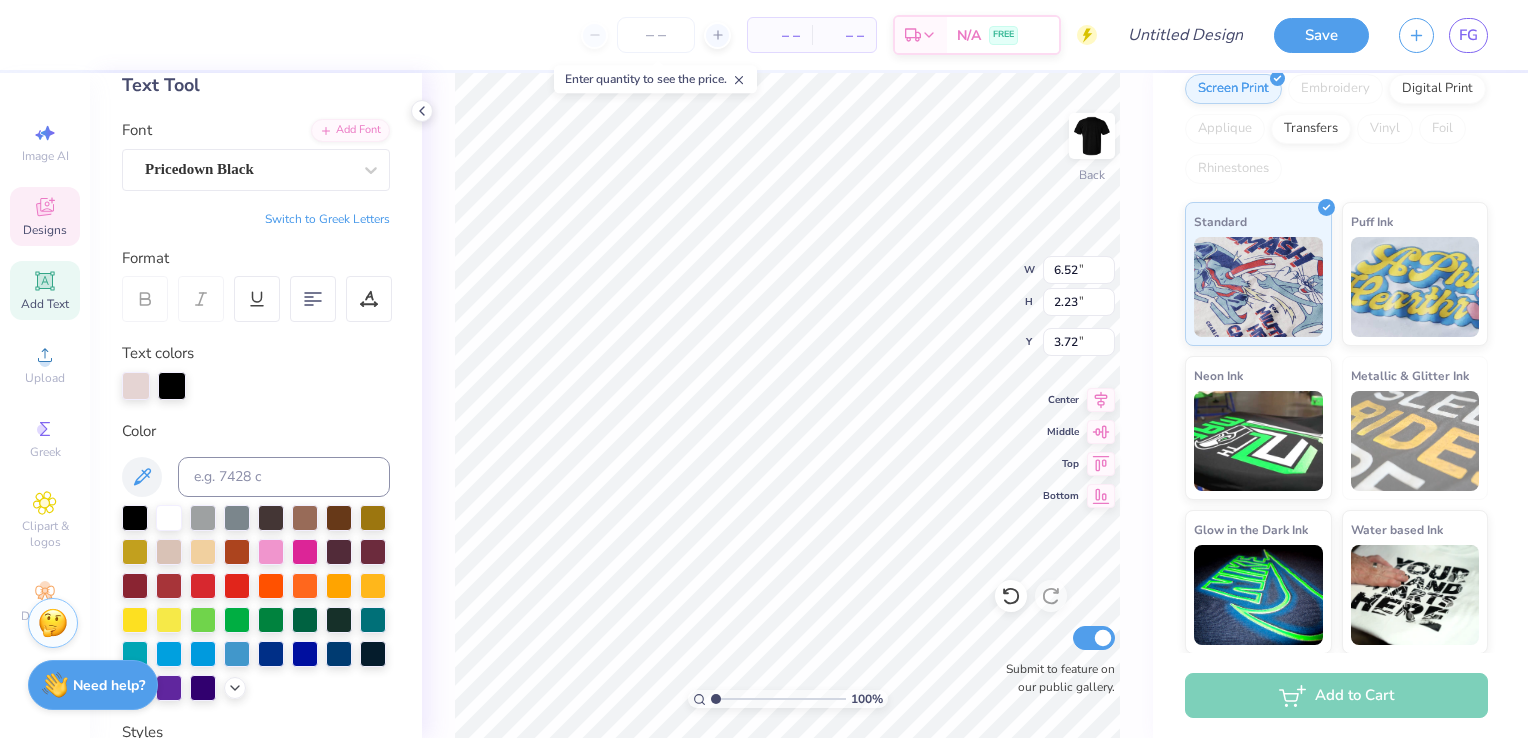 scroll, scrollTop: 0, scrollLeft: 0, axis: both 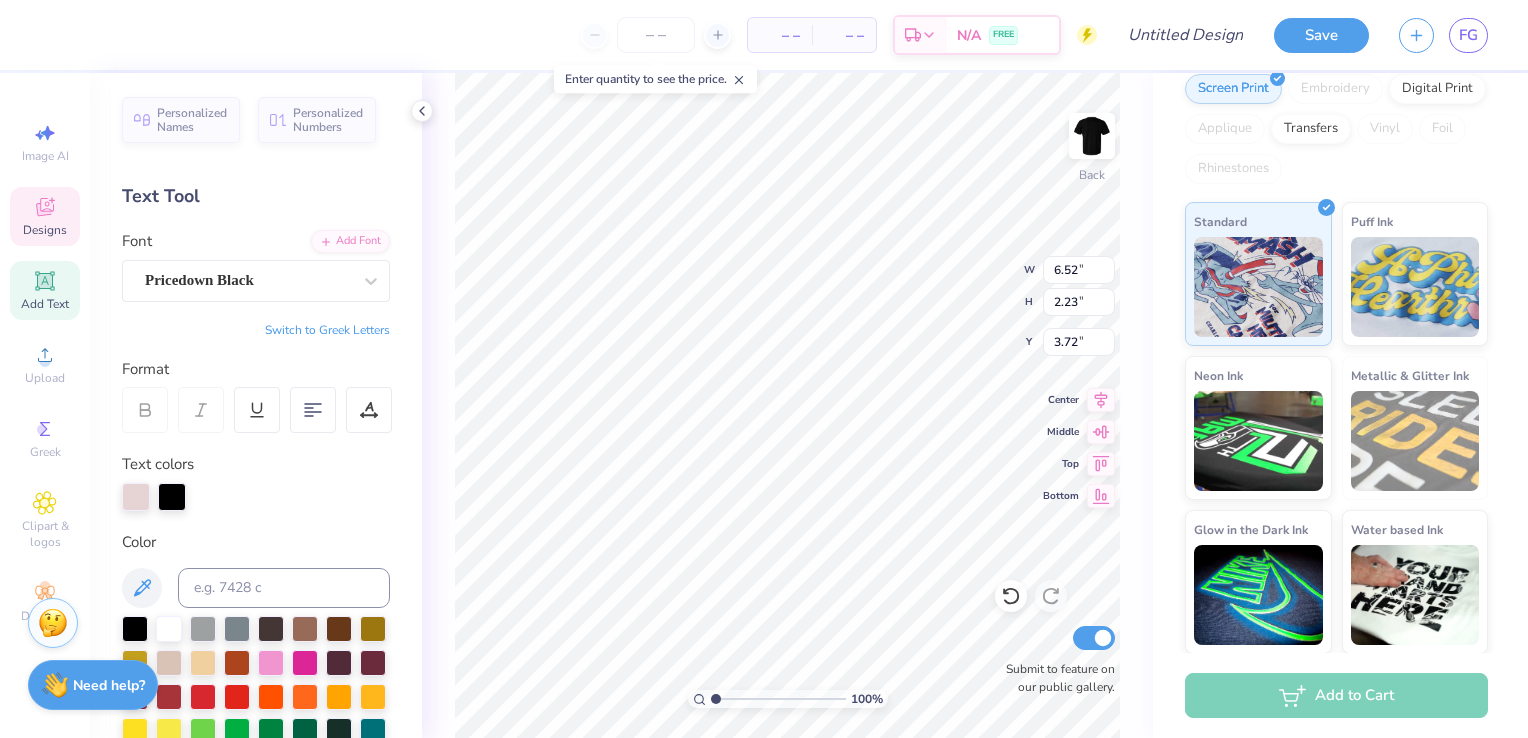 click on "Text Tool" at bounding box center [256, 196] 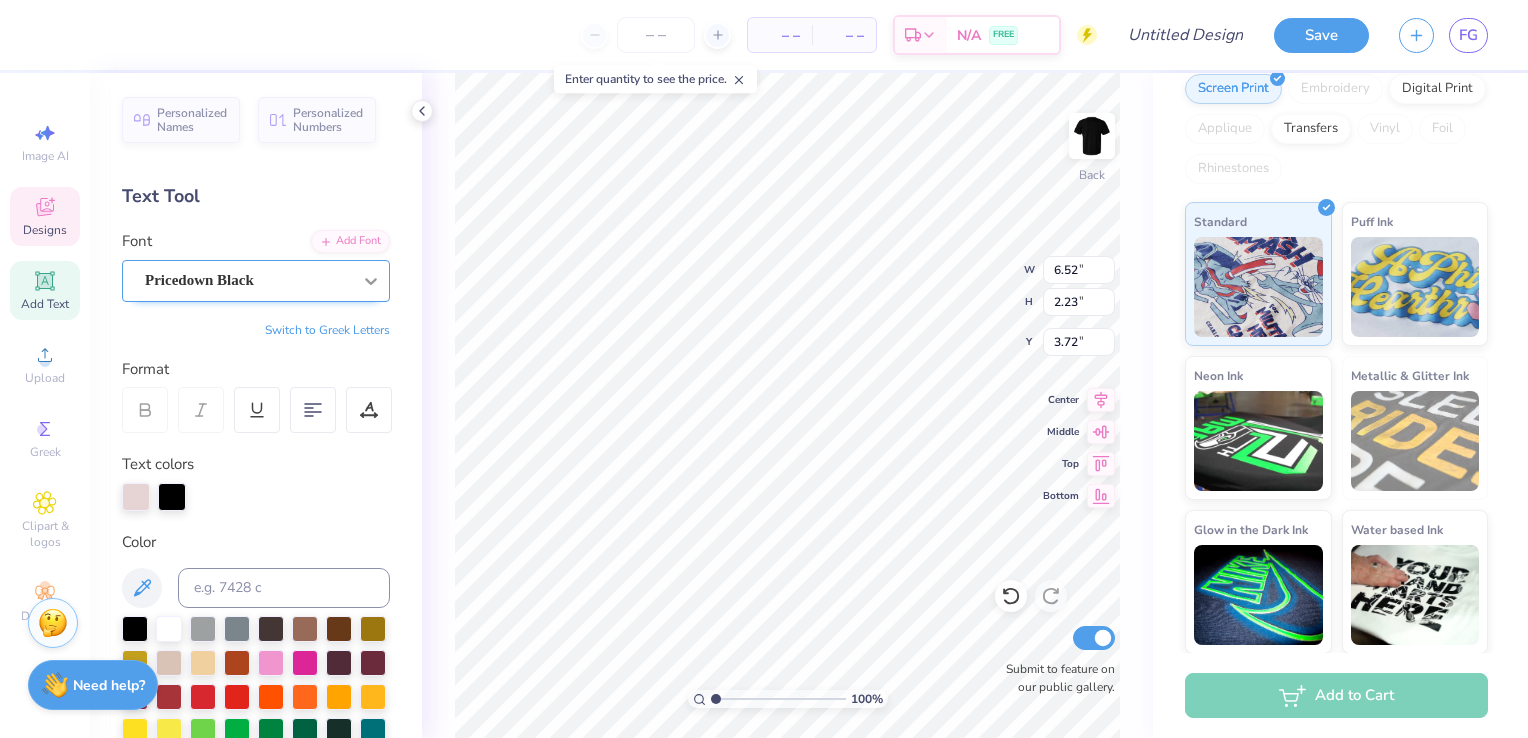 click 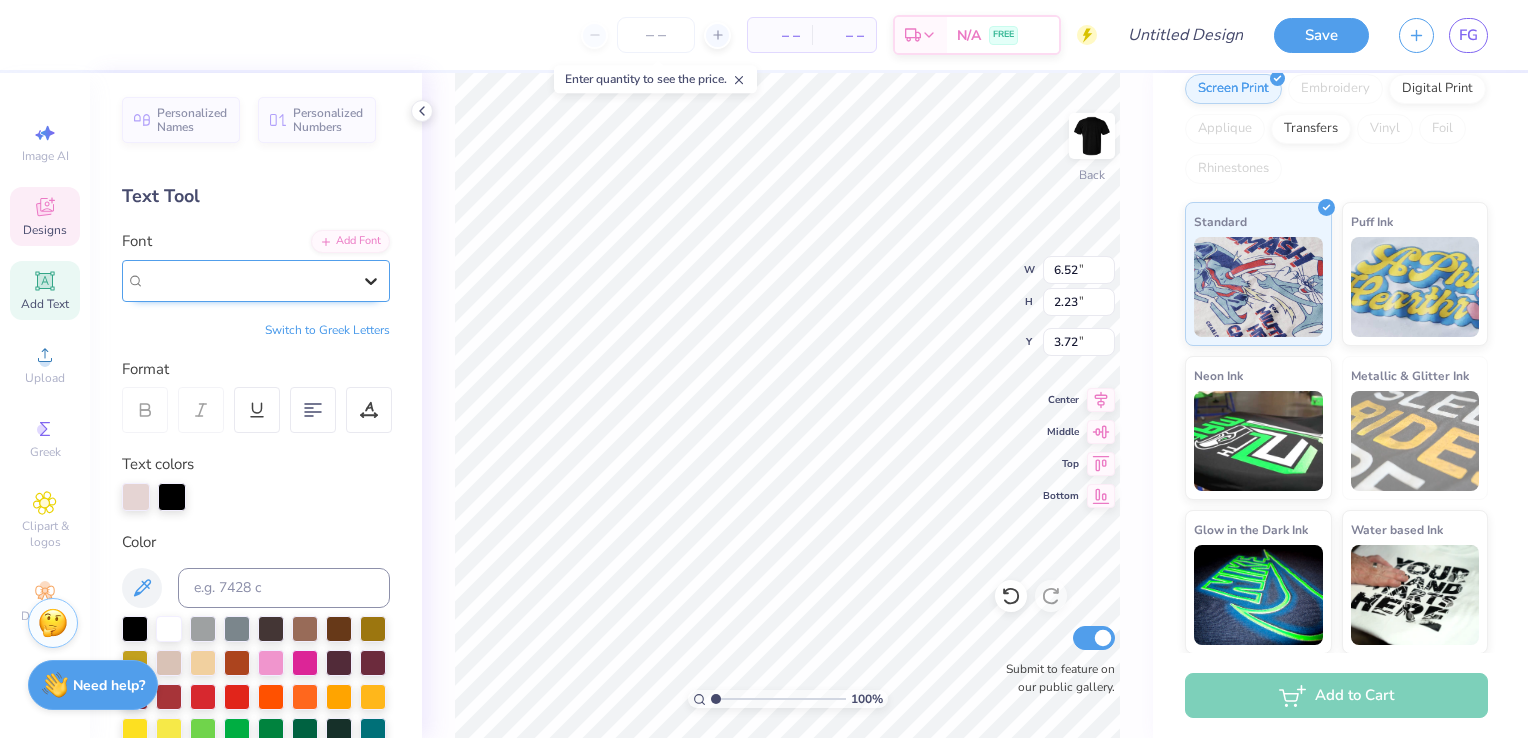 click 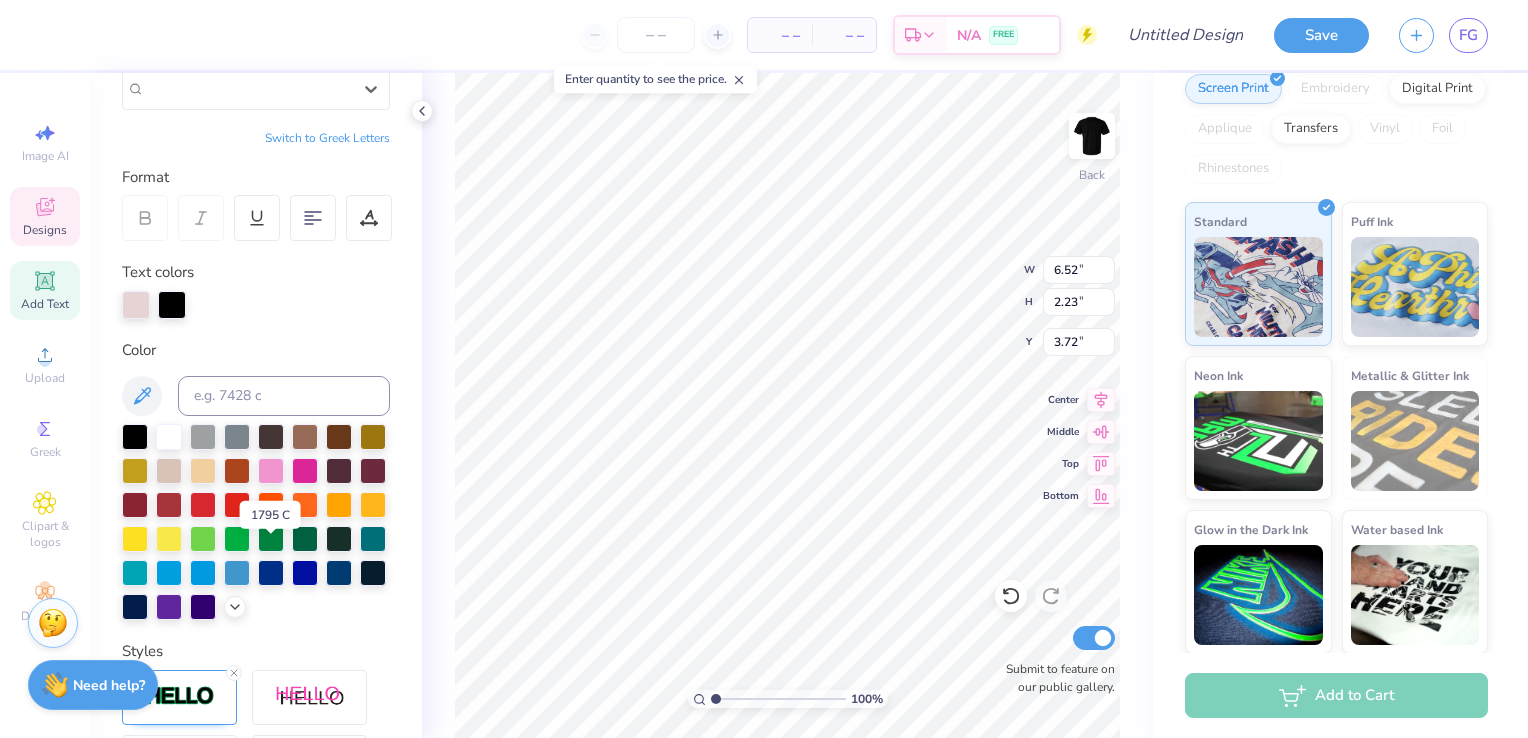 scroll, scrollTop: 0, scrollLeft: 0, axis: both 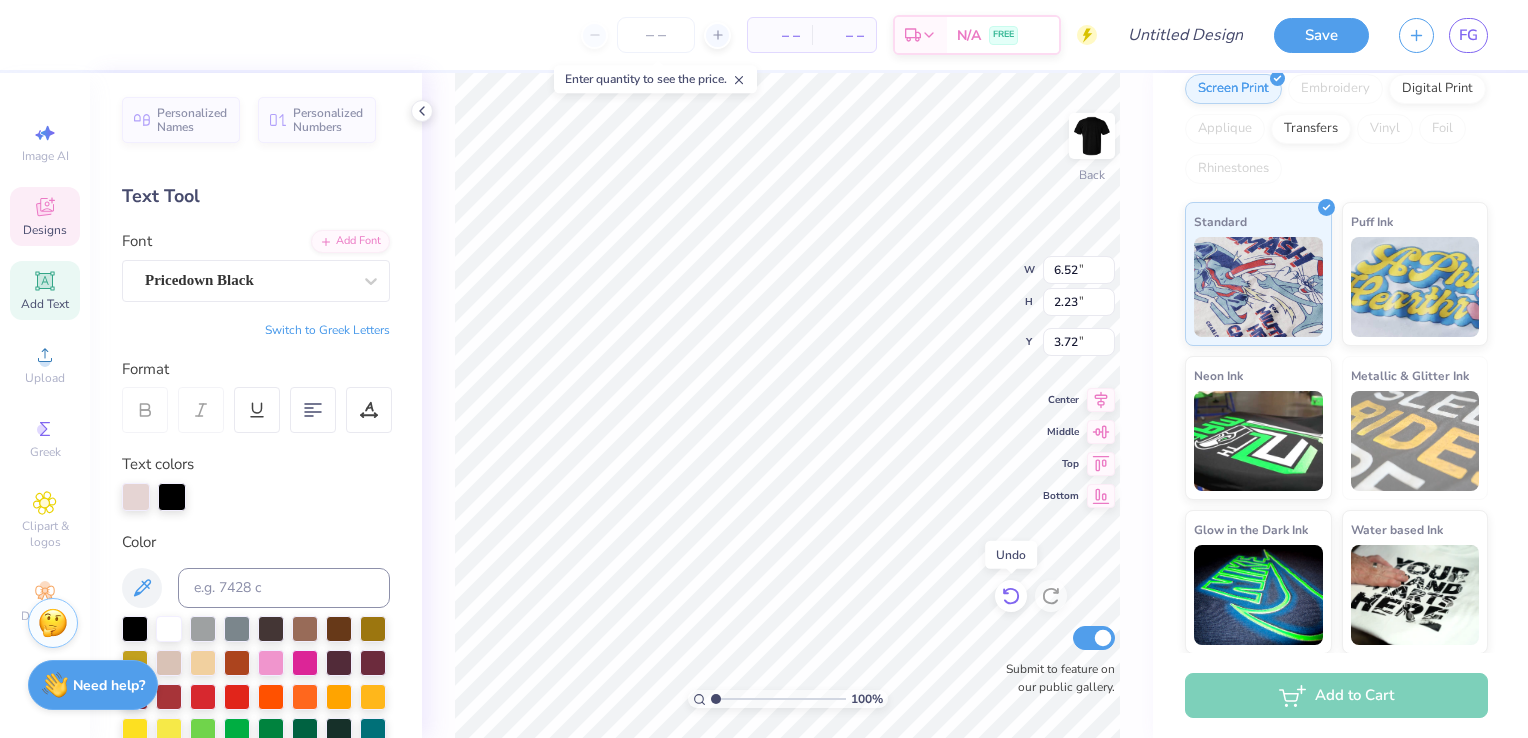click 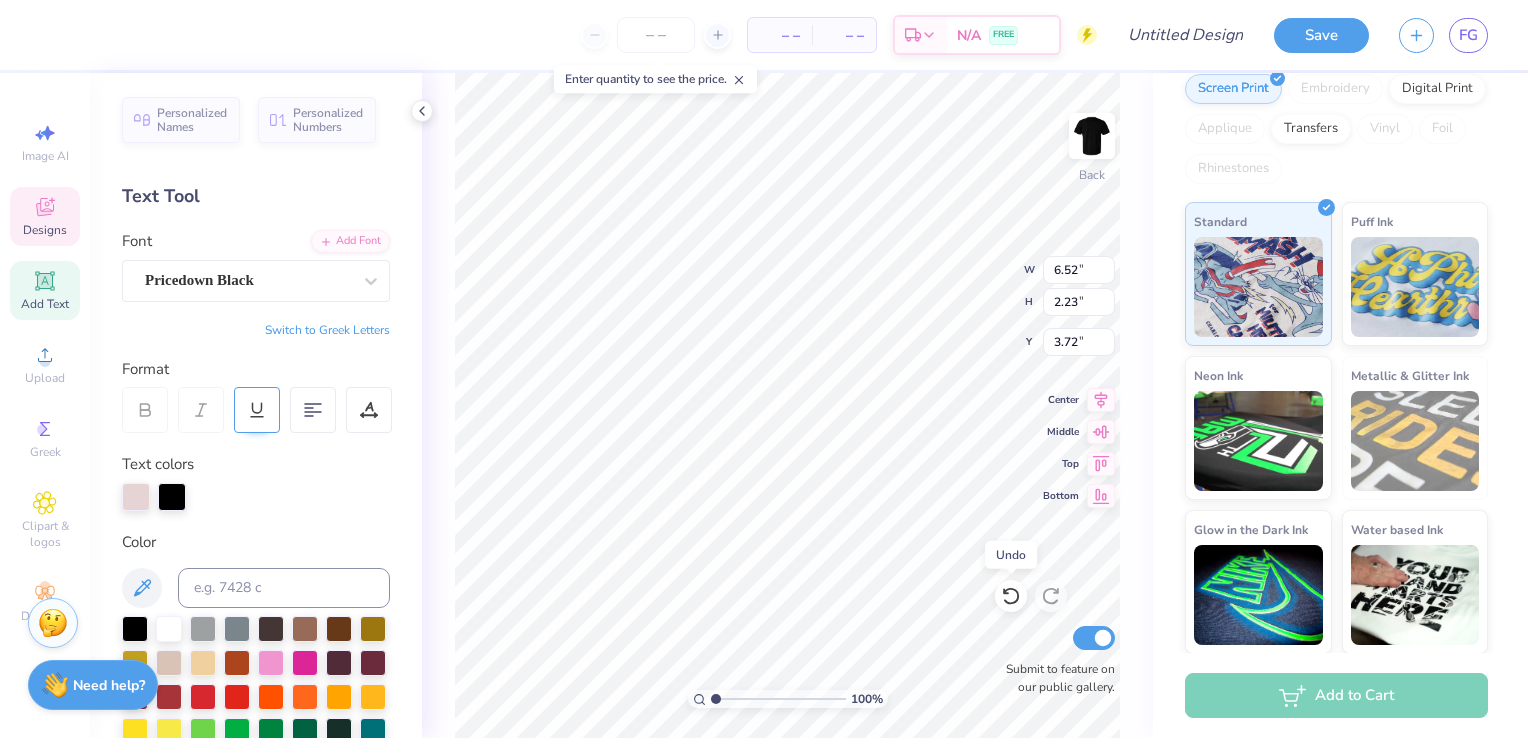 type on "6.54" 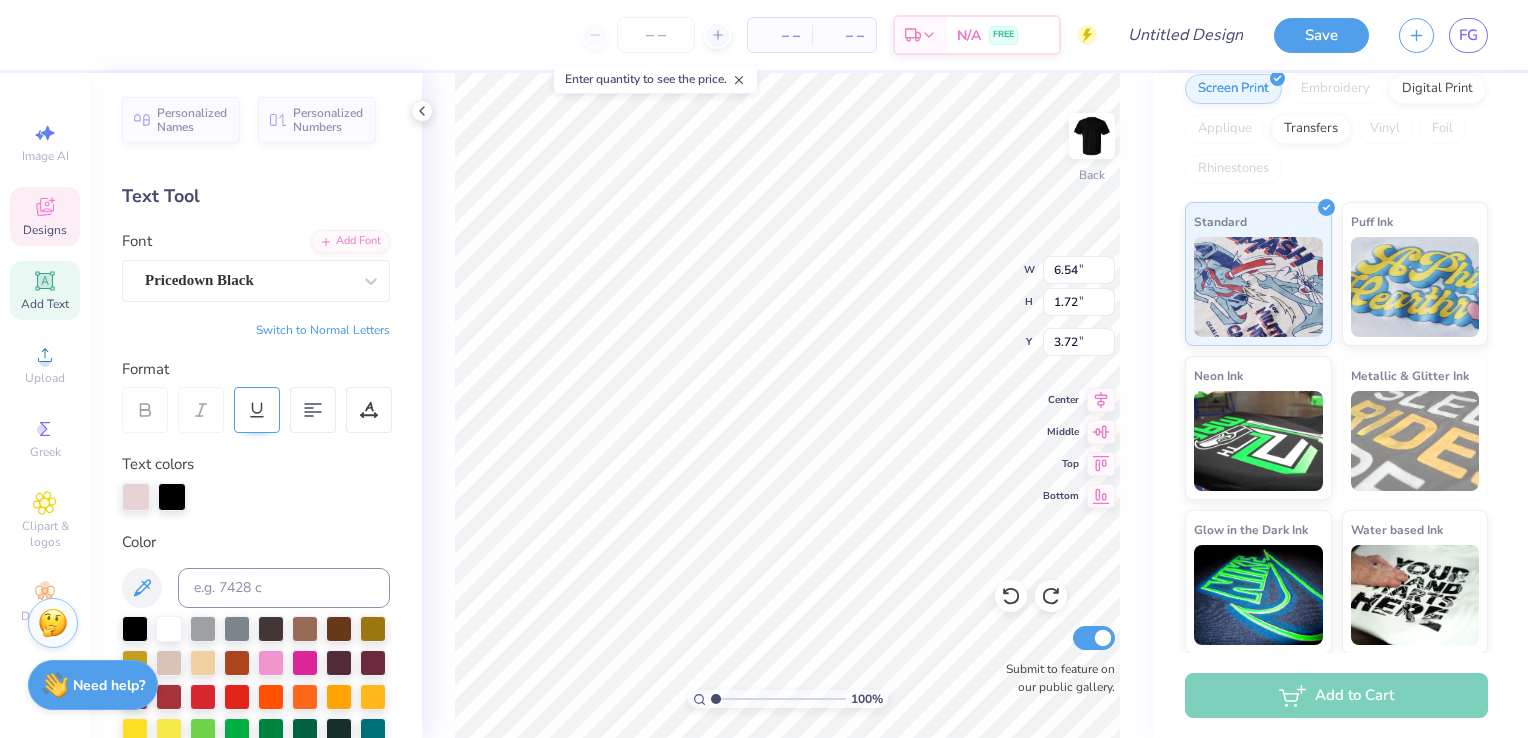 type on "3.98" 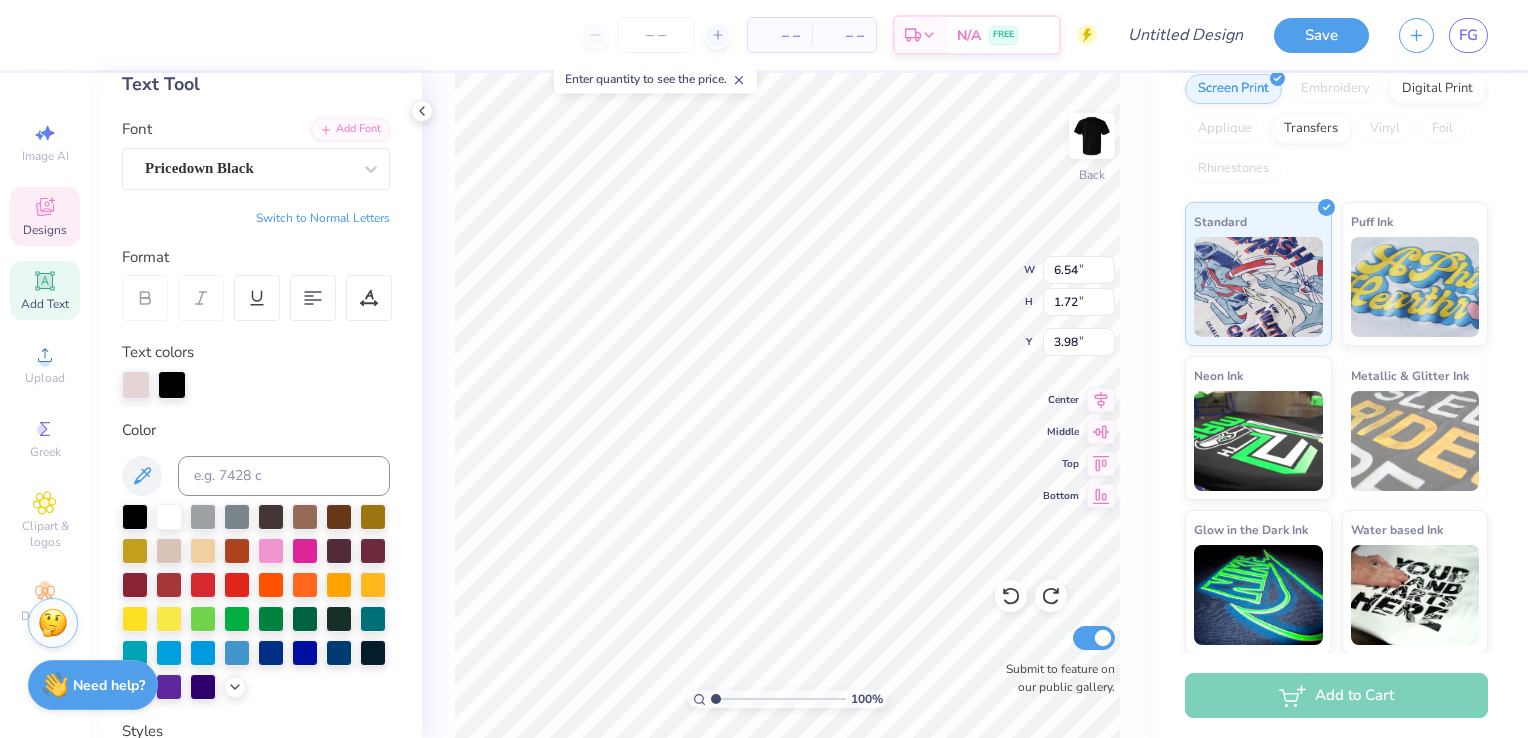 scroll, scrollTop: 0, scrollLeft: 0, axis: both 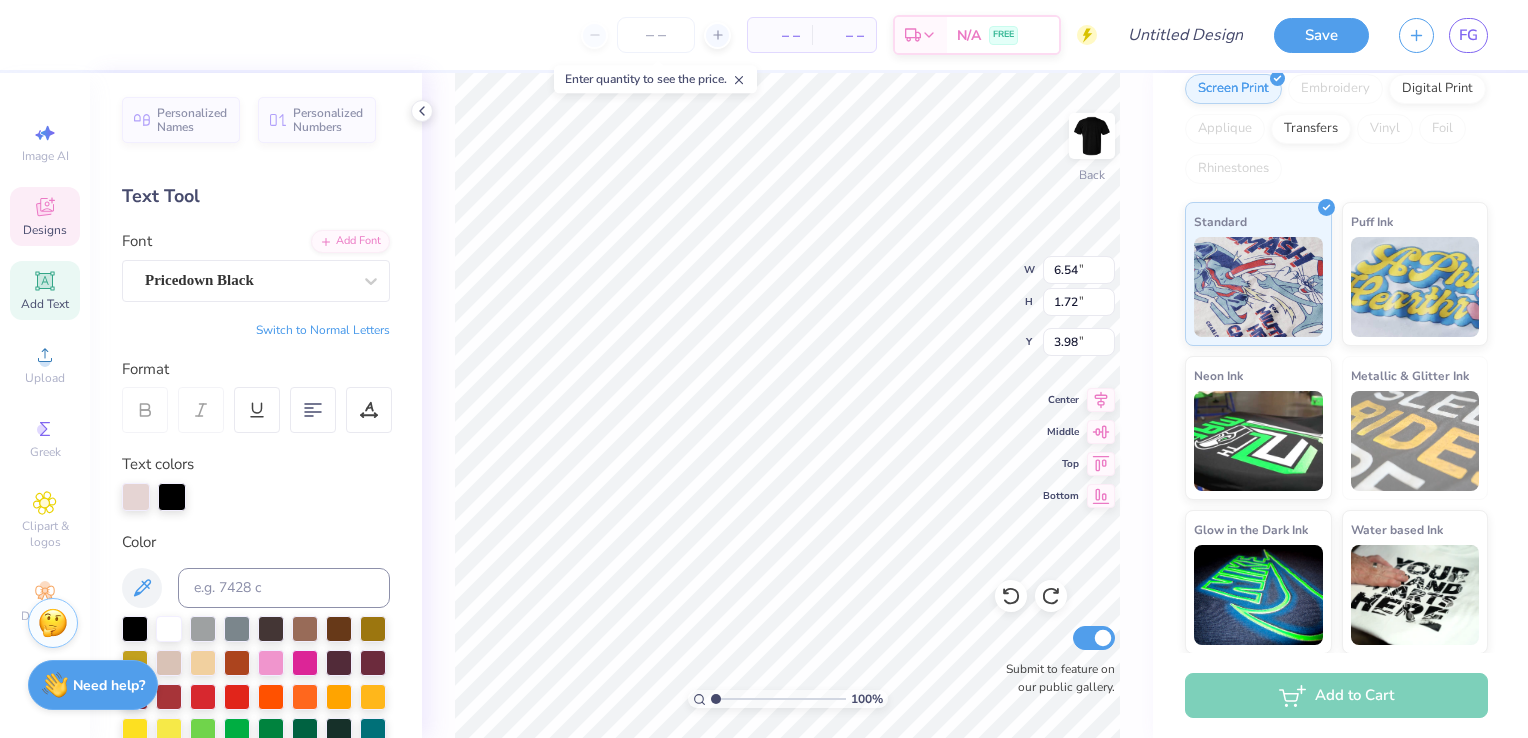 click on "Switch to Normal Letters" at bounding box center (323, 330) 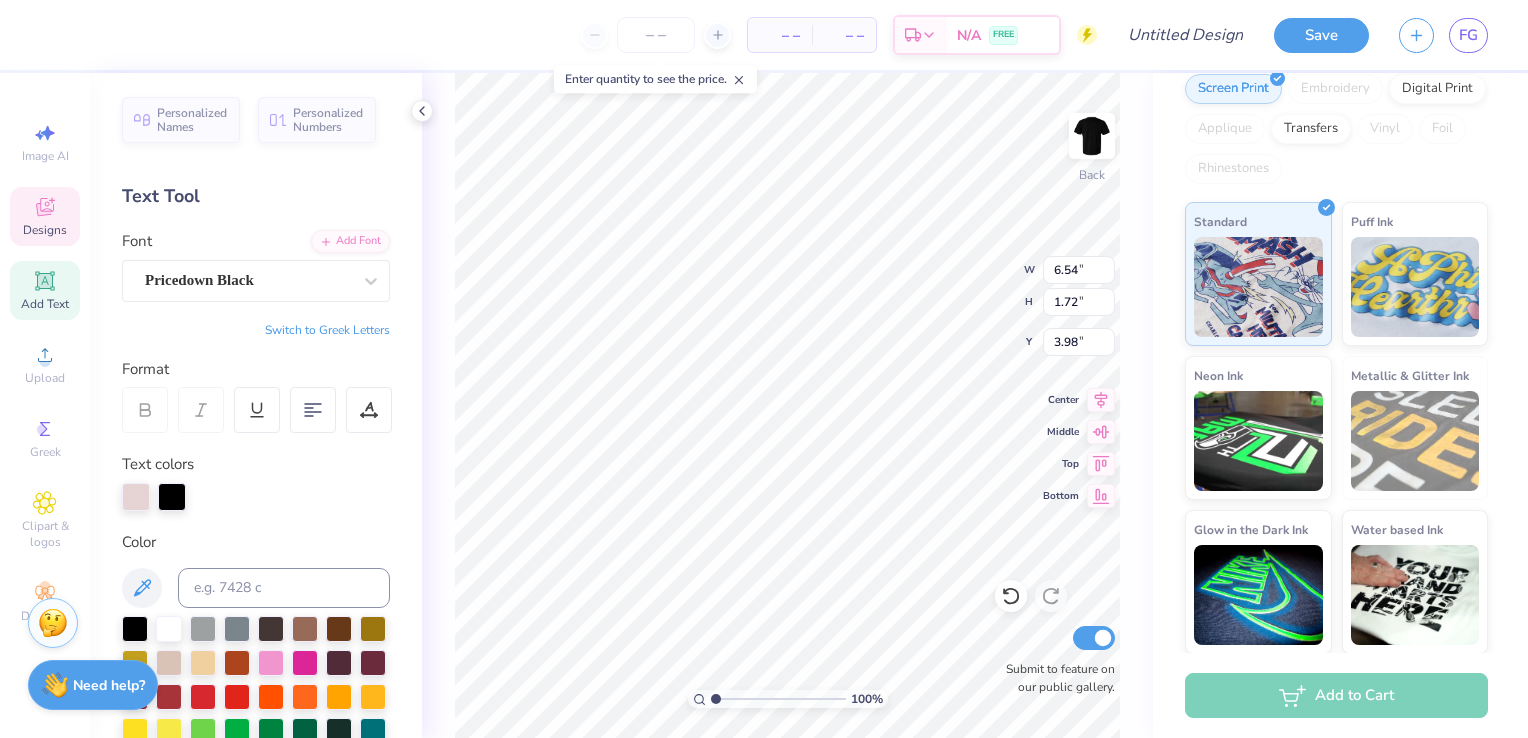 type on "6.52" 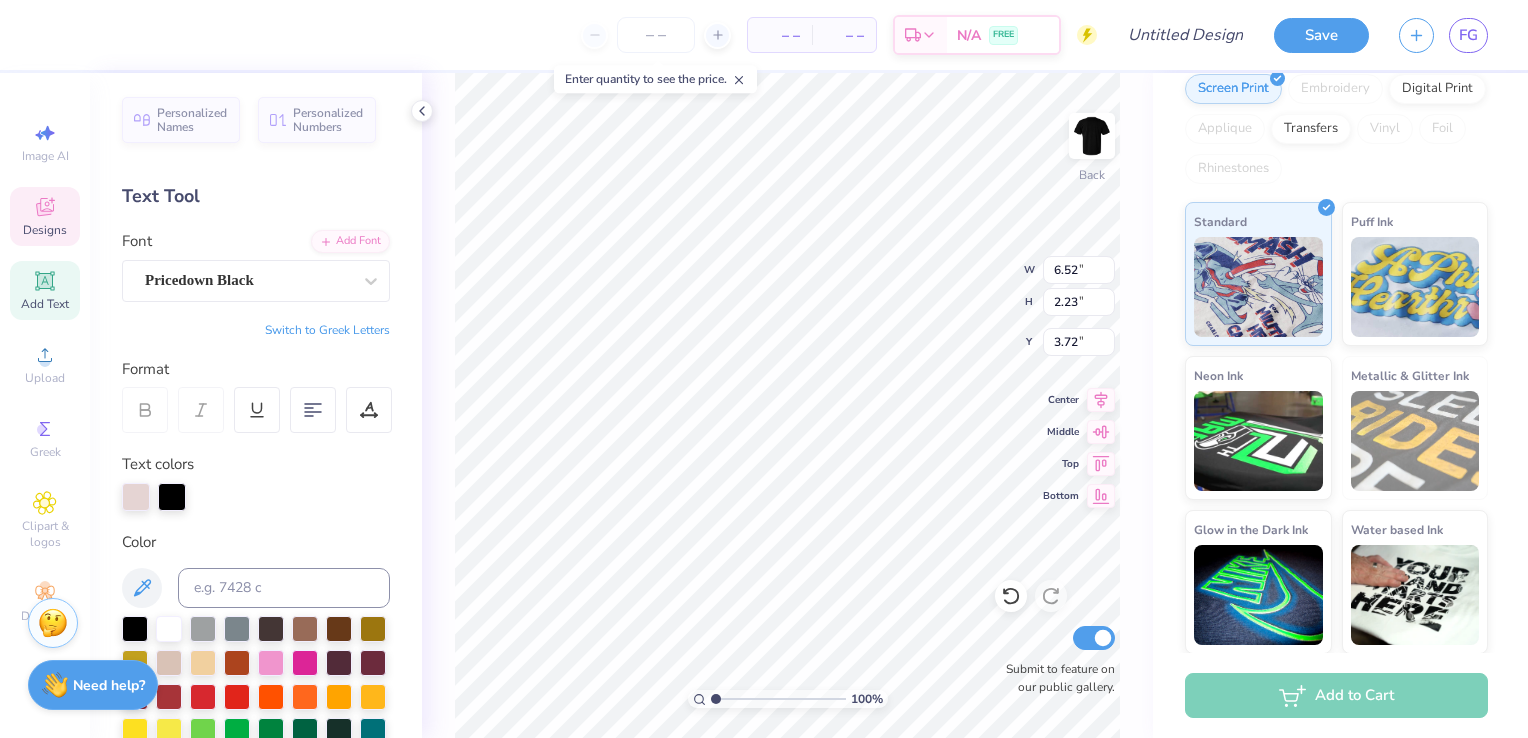 type on "12.27" 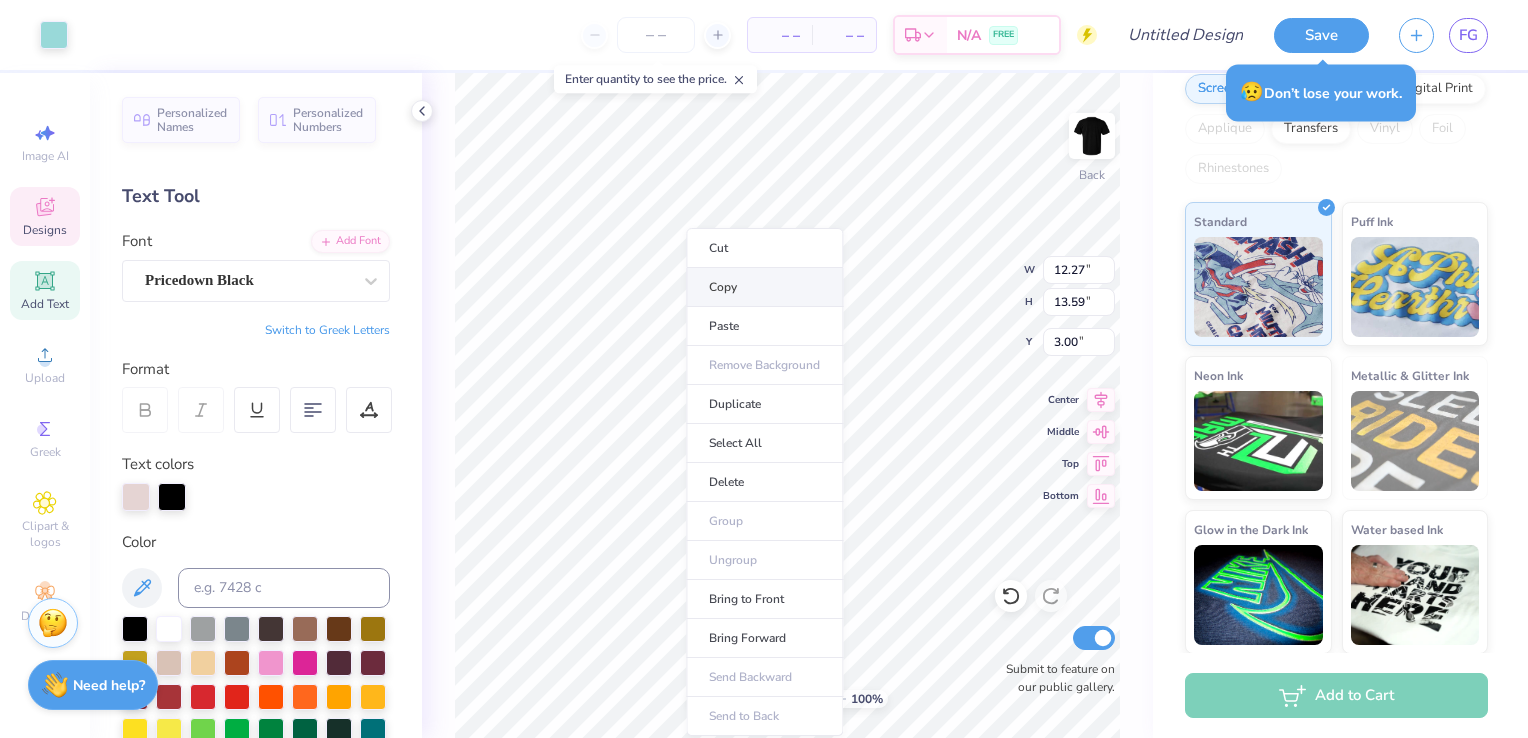 click on "Copy" at bounding box center (764, 287) 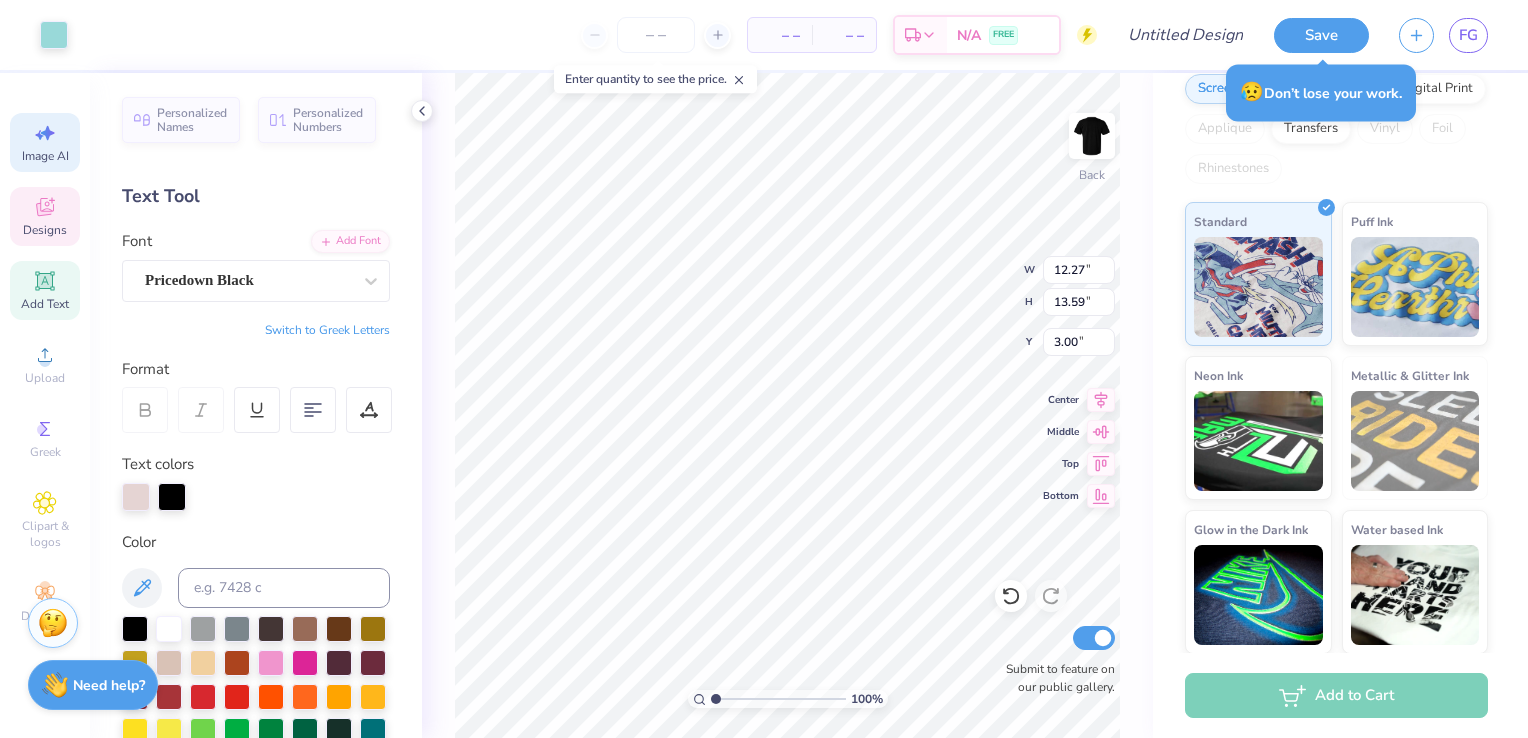 click on "Image AI" at bounding box center (45, 142) 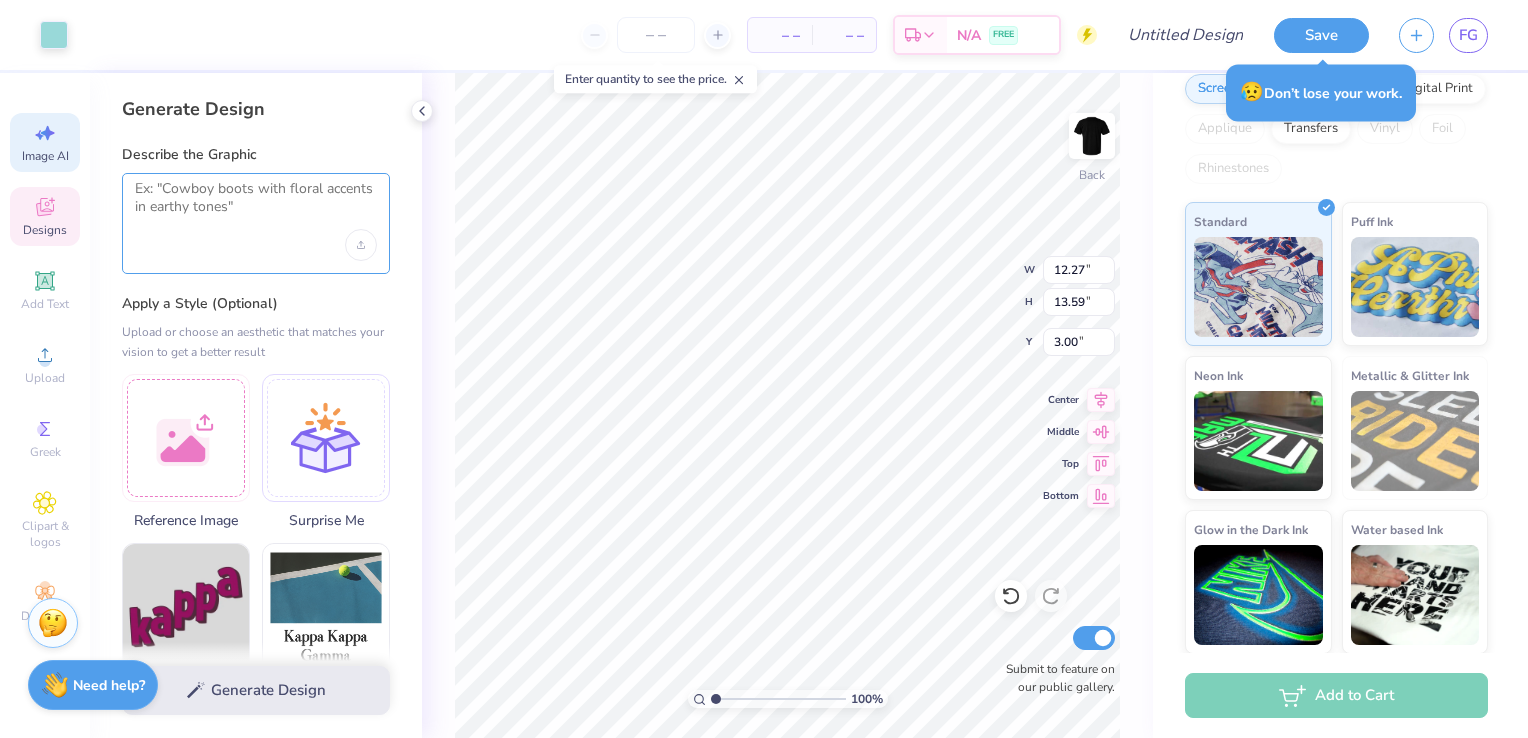 drag, startPoint x: 260, startPoint y: 224, endPoint x: 195, endPoint y: 190, distance: 73.3553 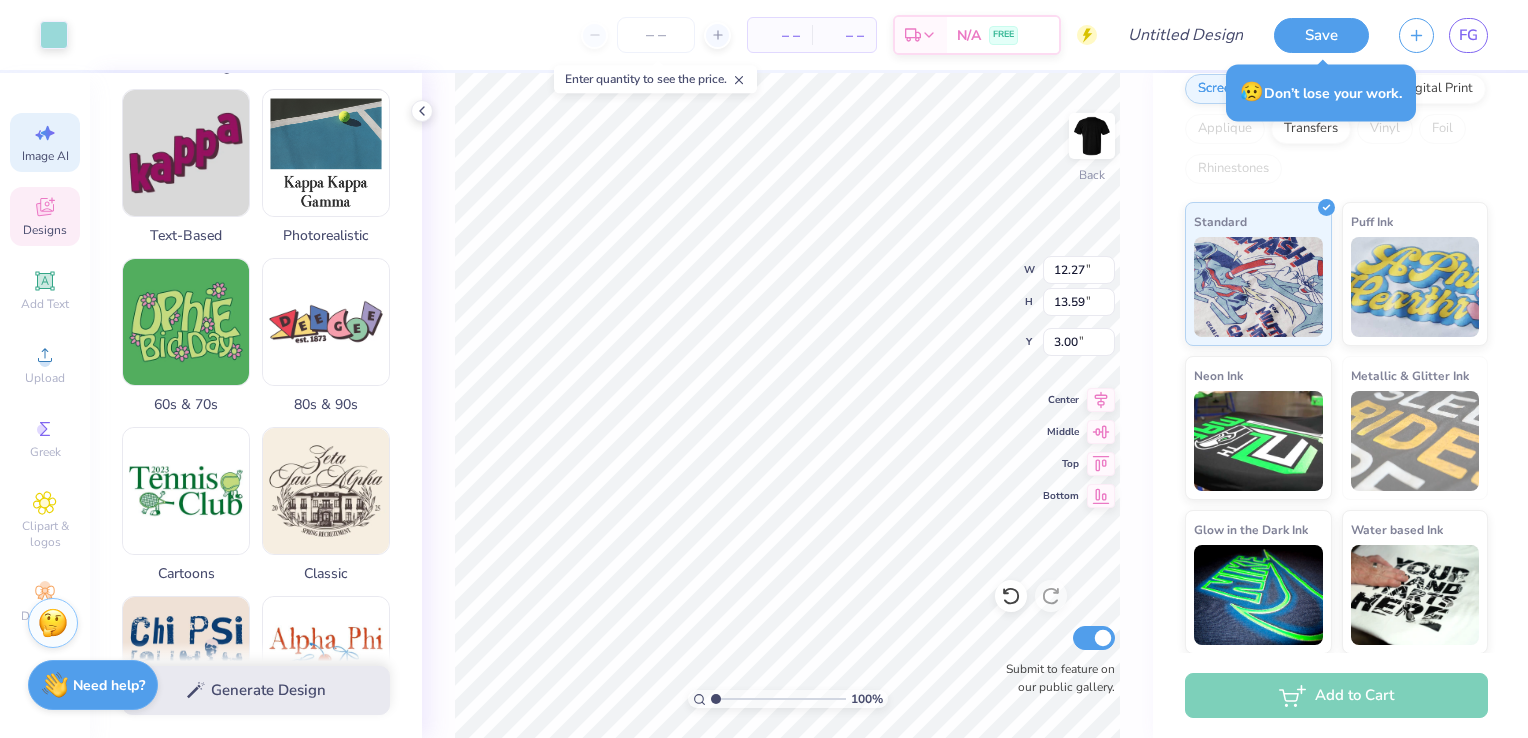 scroll, scrollTop: 0, scrollLeft: 0, axis: both 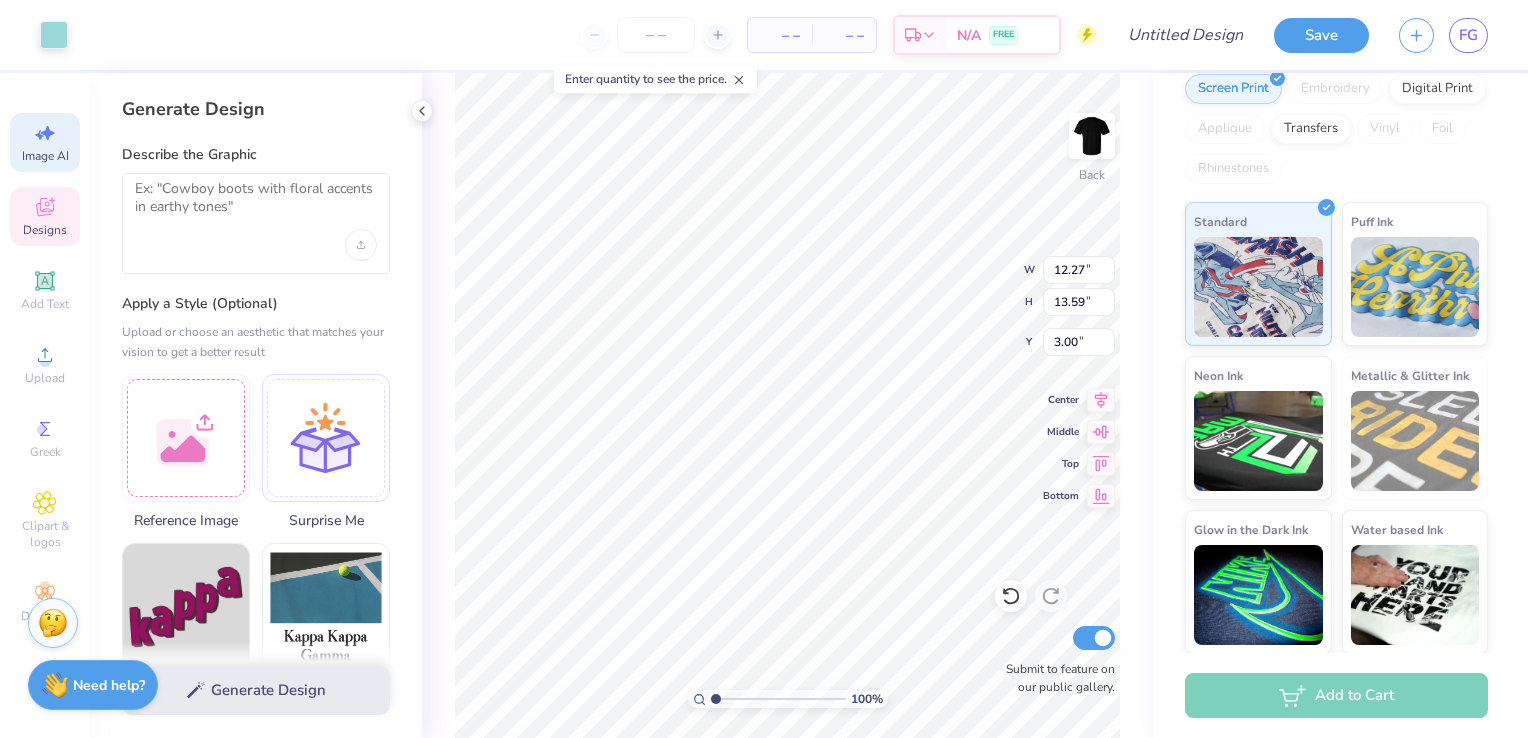 type on "3.37" 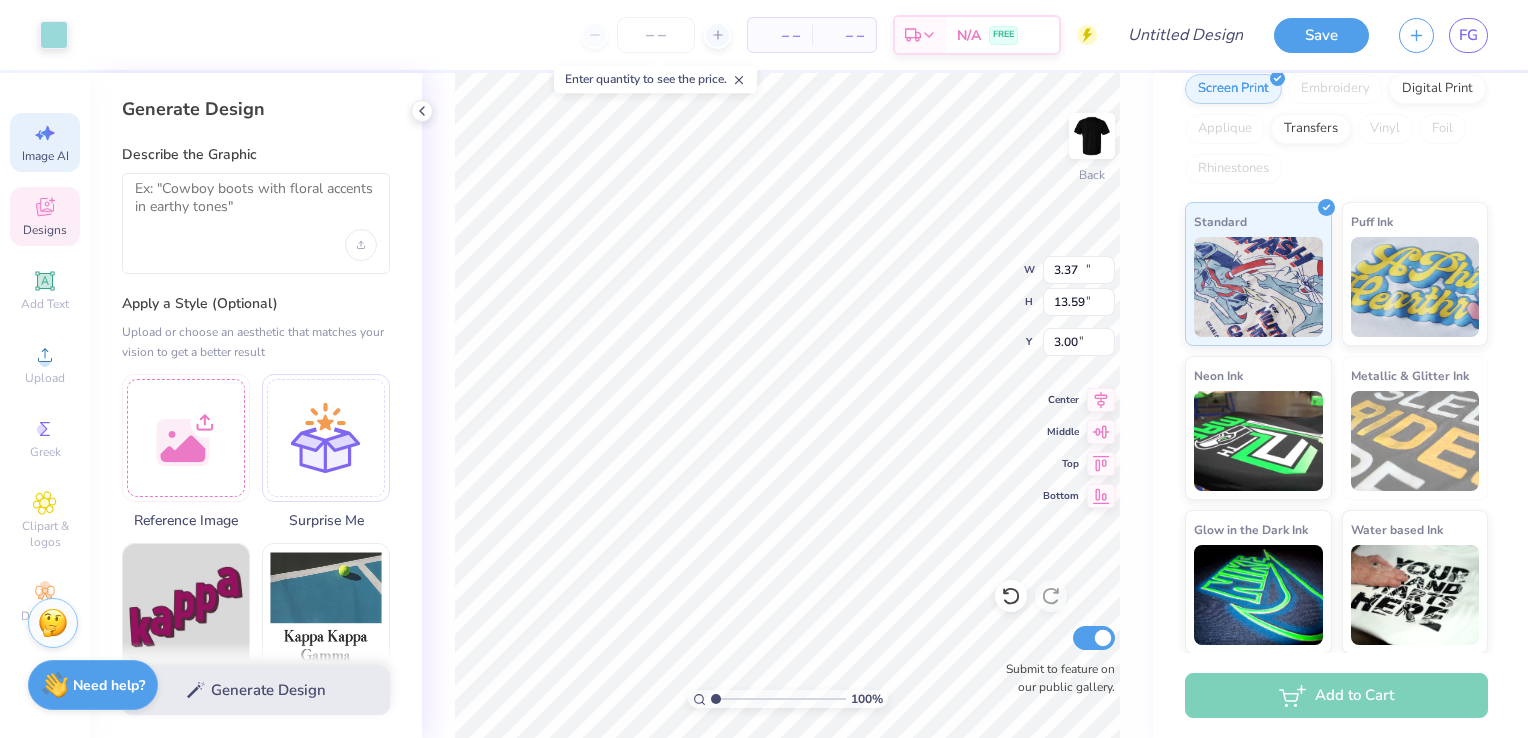 type on "6.52" 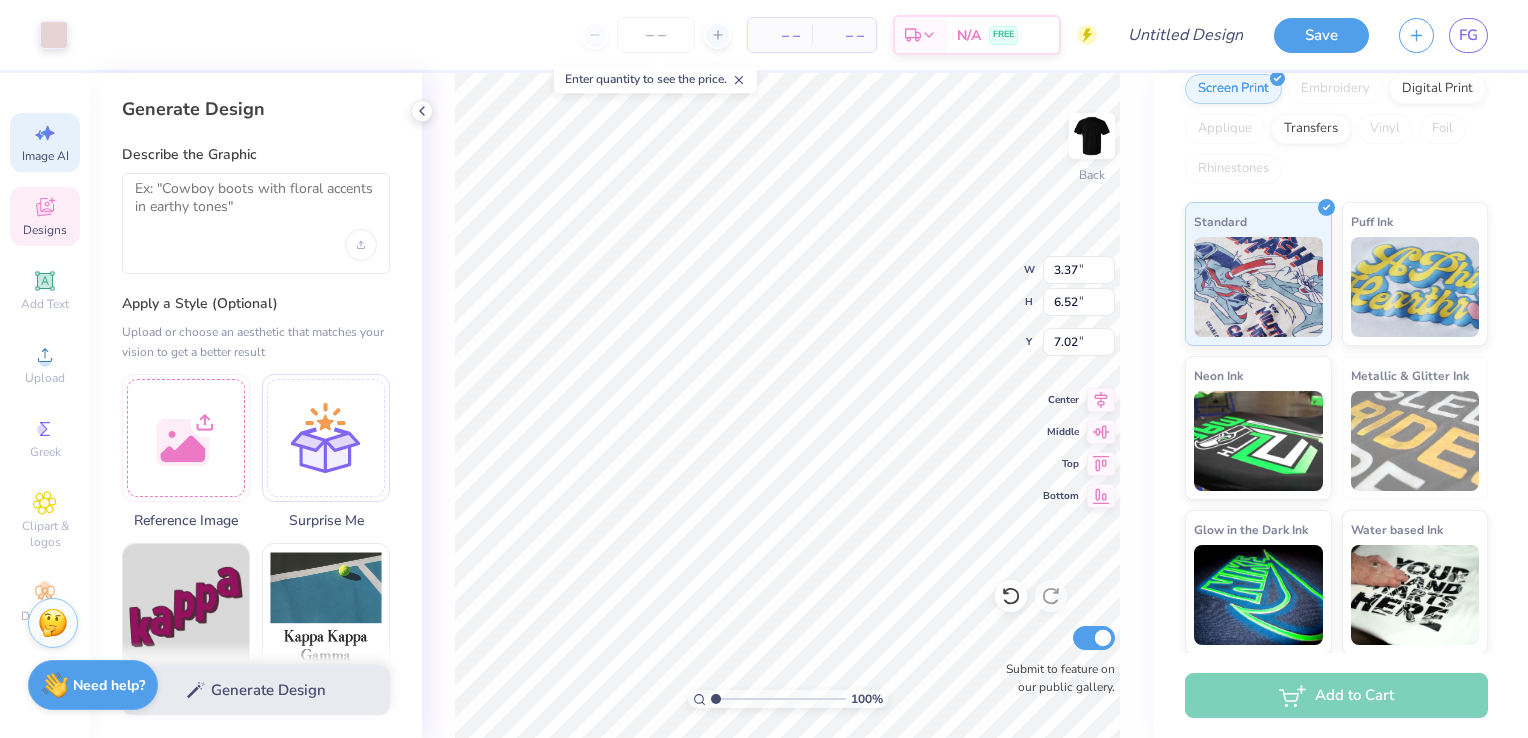 type on "12.27" 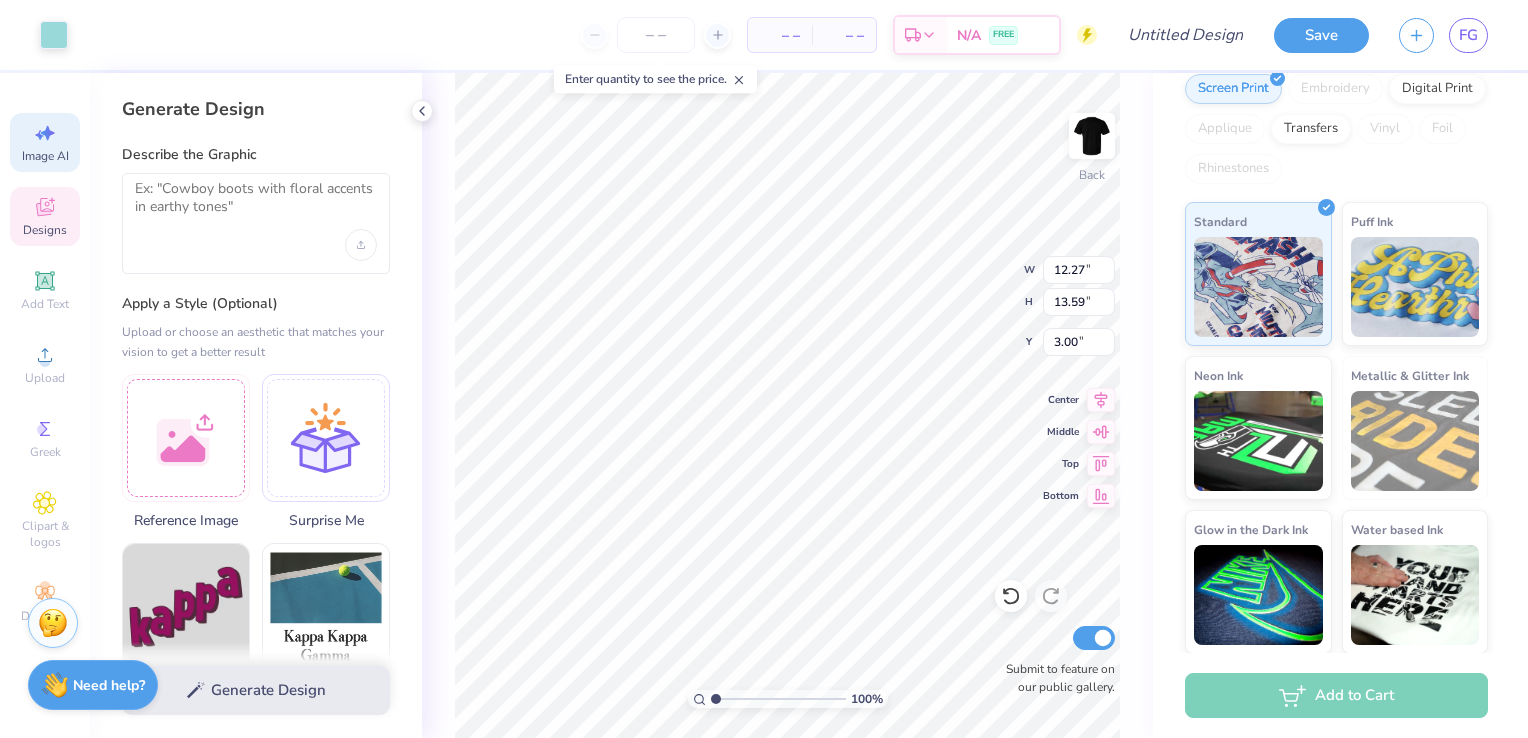 click on "Designs" at bounding box center [45, 216] 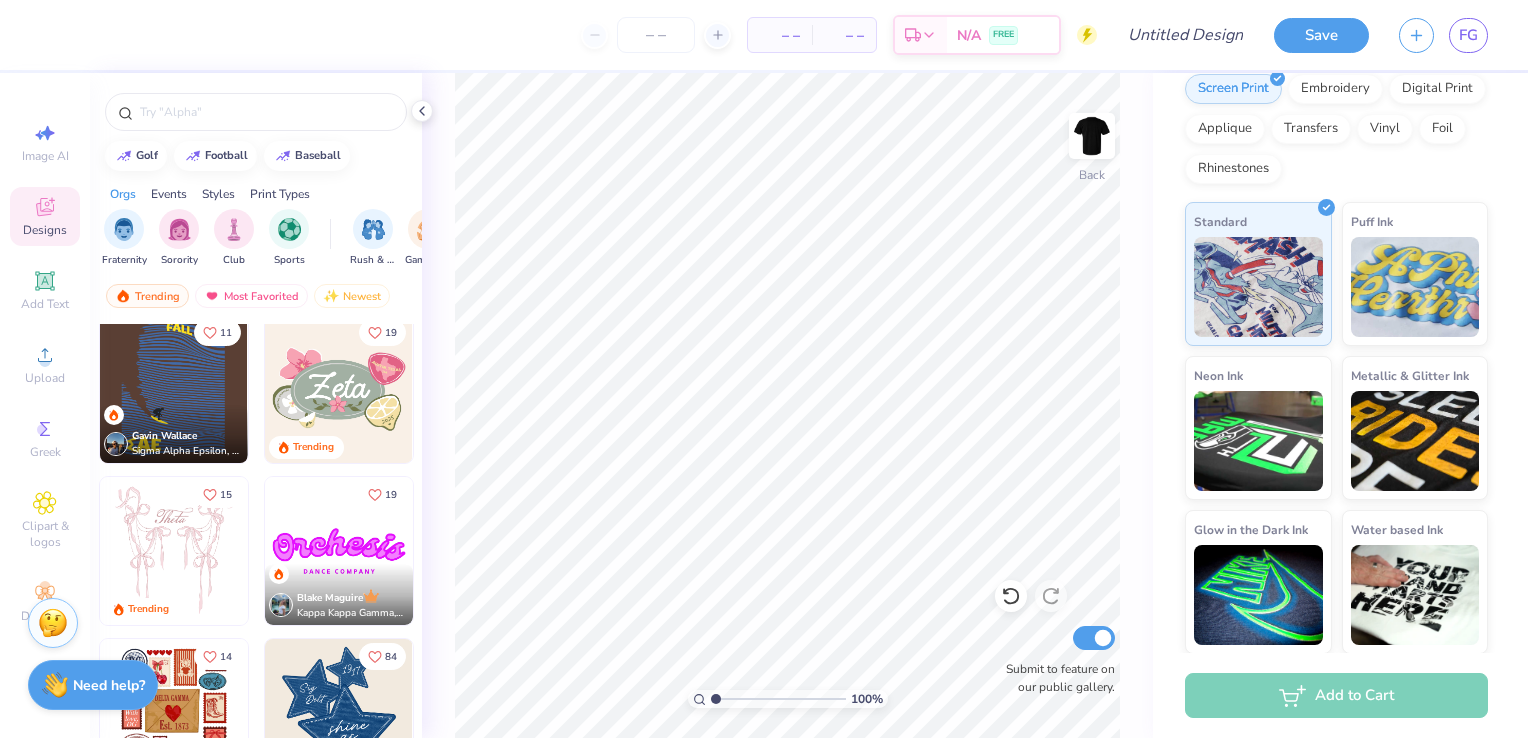 scroll, scrollTop: 0, scrollLeft: 0, axis: both 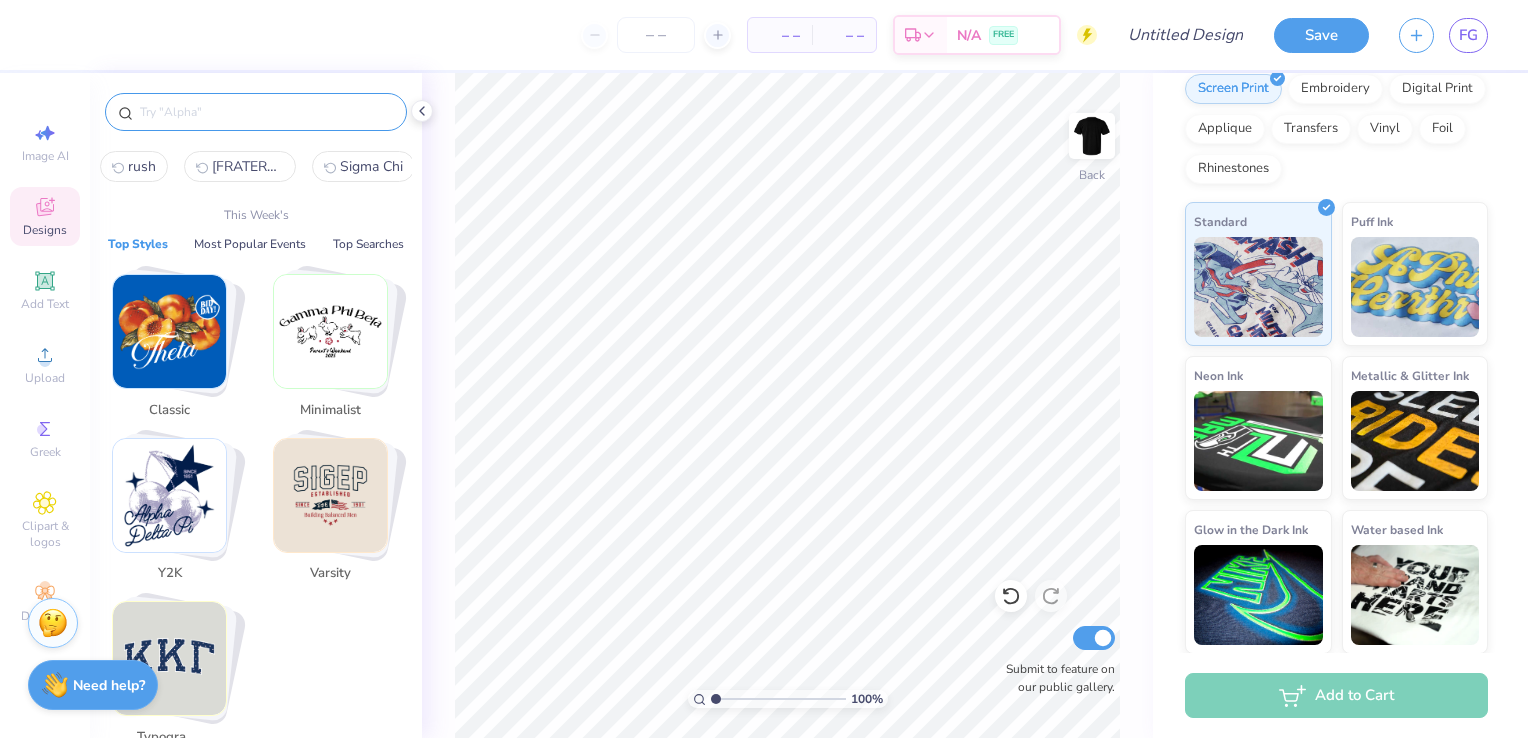 click at bounding box center (266, 112) 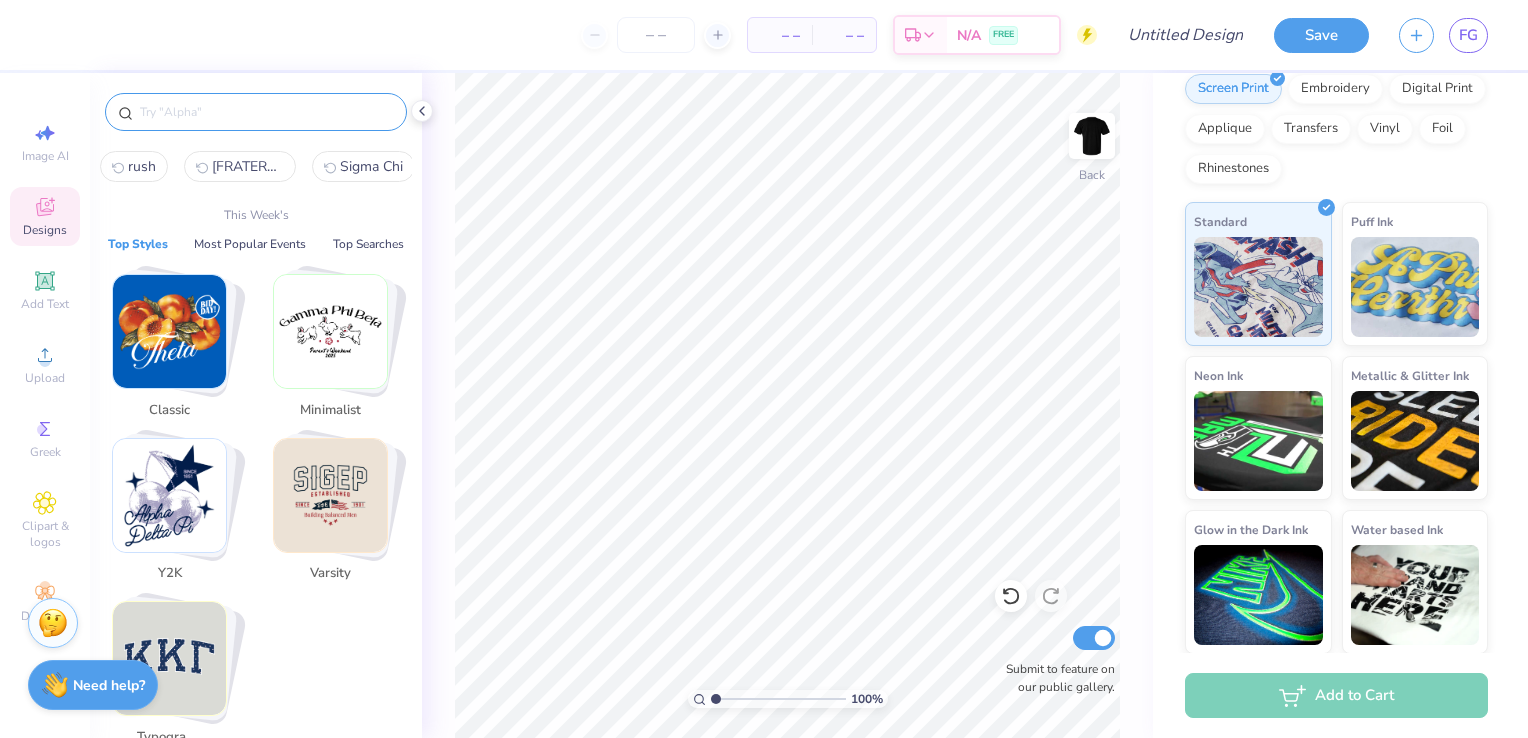 click on "rush" at bounding box center [134, 166] 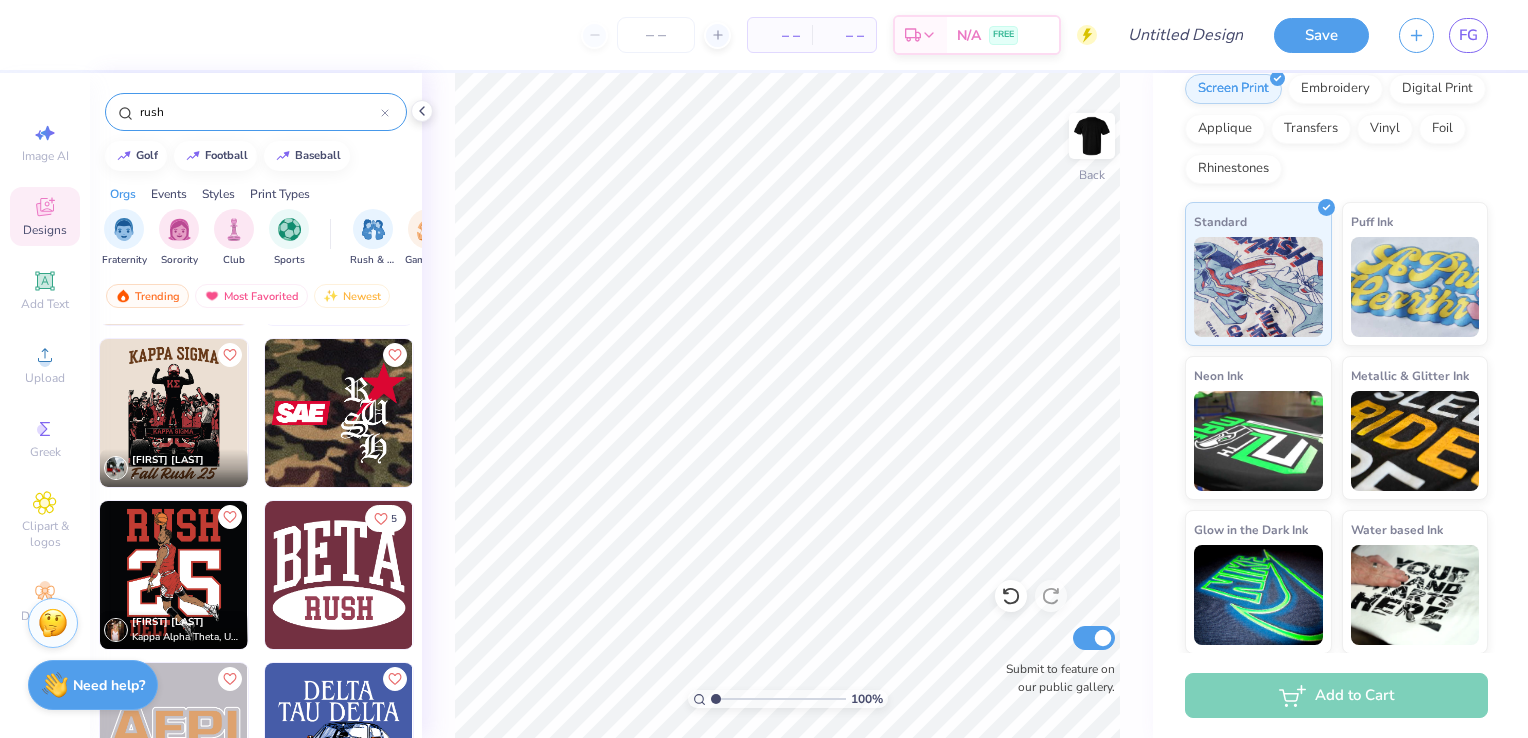 scroll, scrollTop: 6972, scrollLeft: 0, axis: vertical 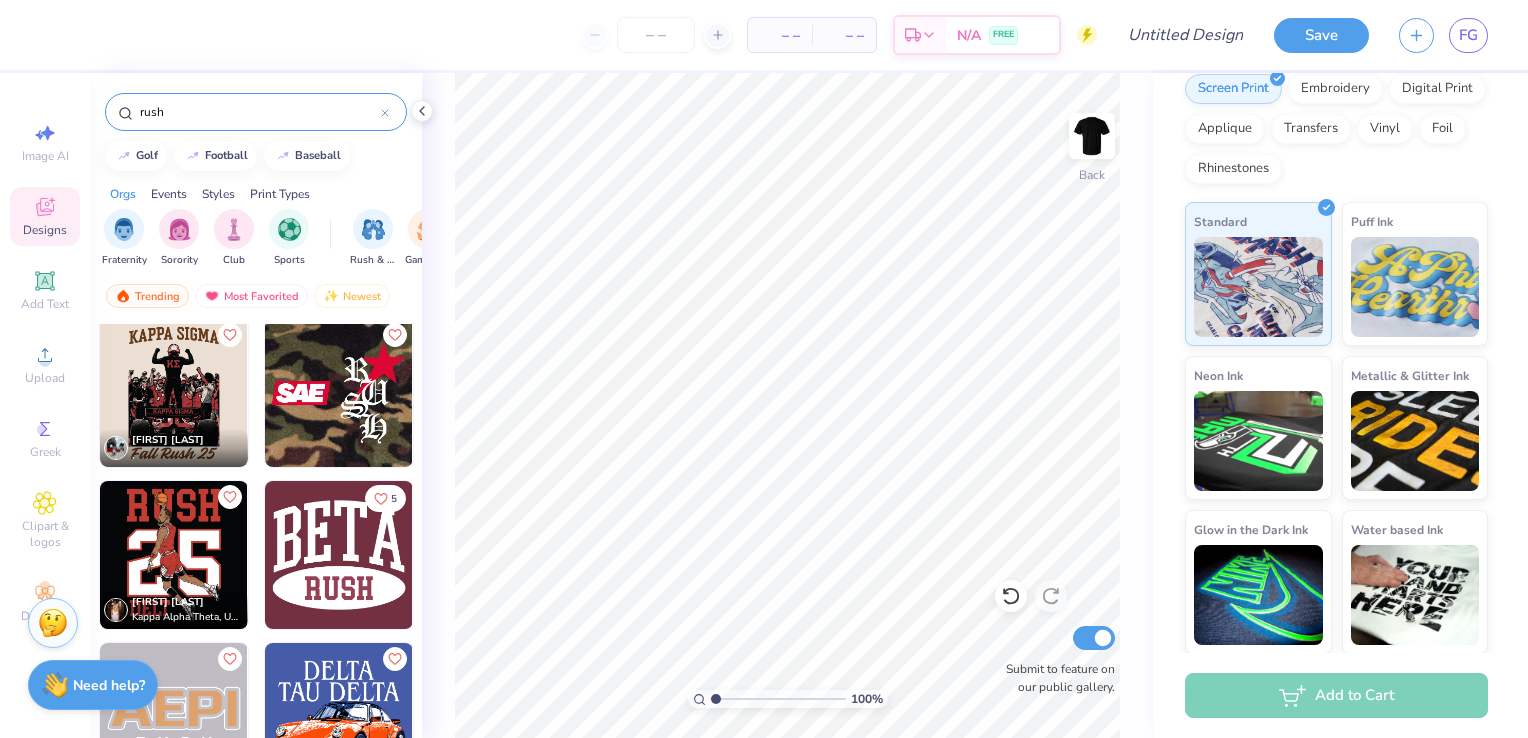 click at bounding box center (174, 393) 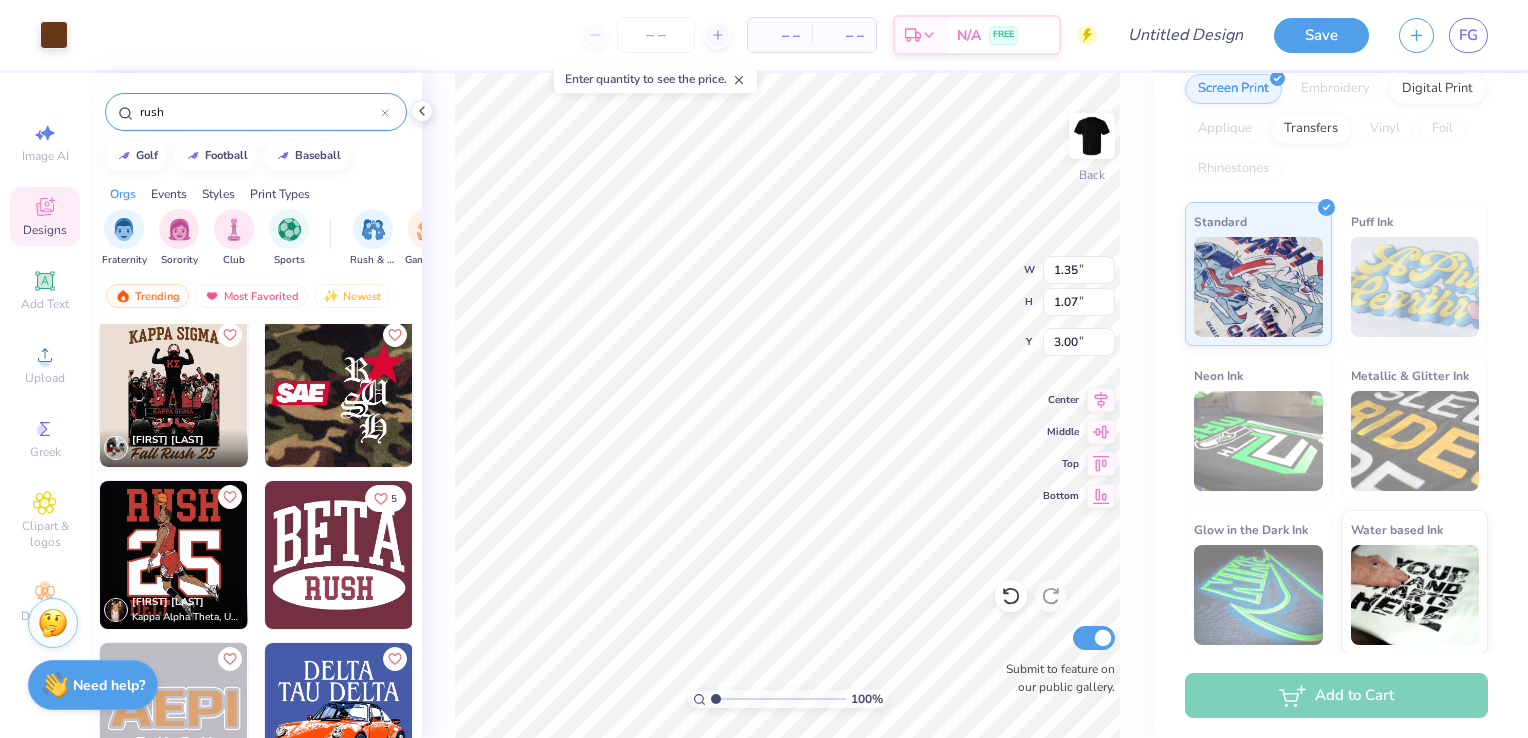 click at bounding box center [174, 393] 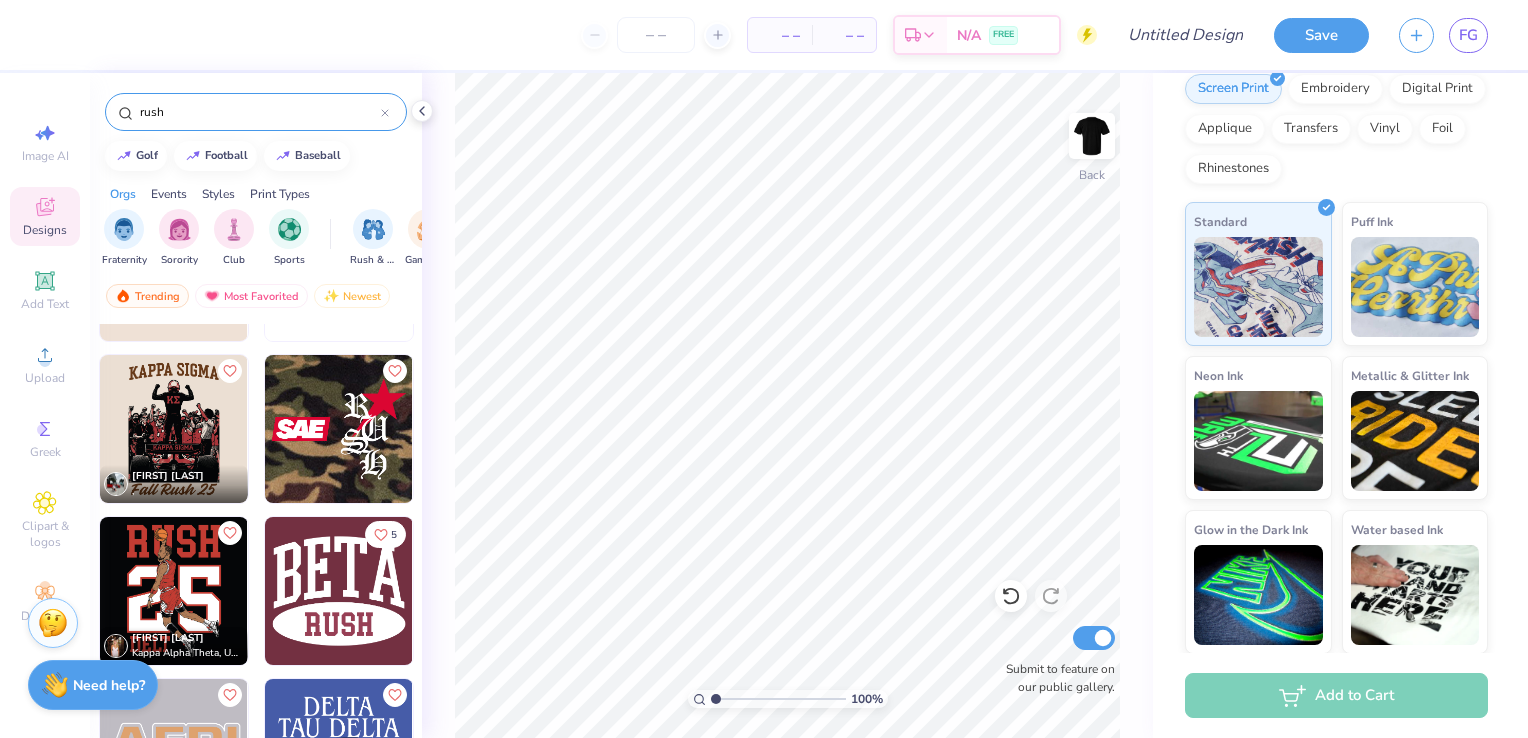 scroll, scrollTop: 6938, scrollLeft: 0, axis: vertical 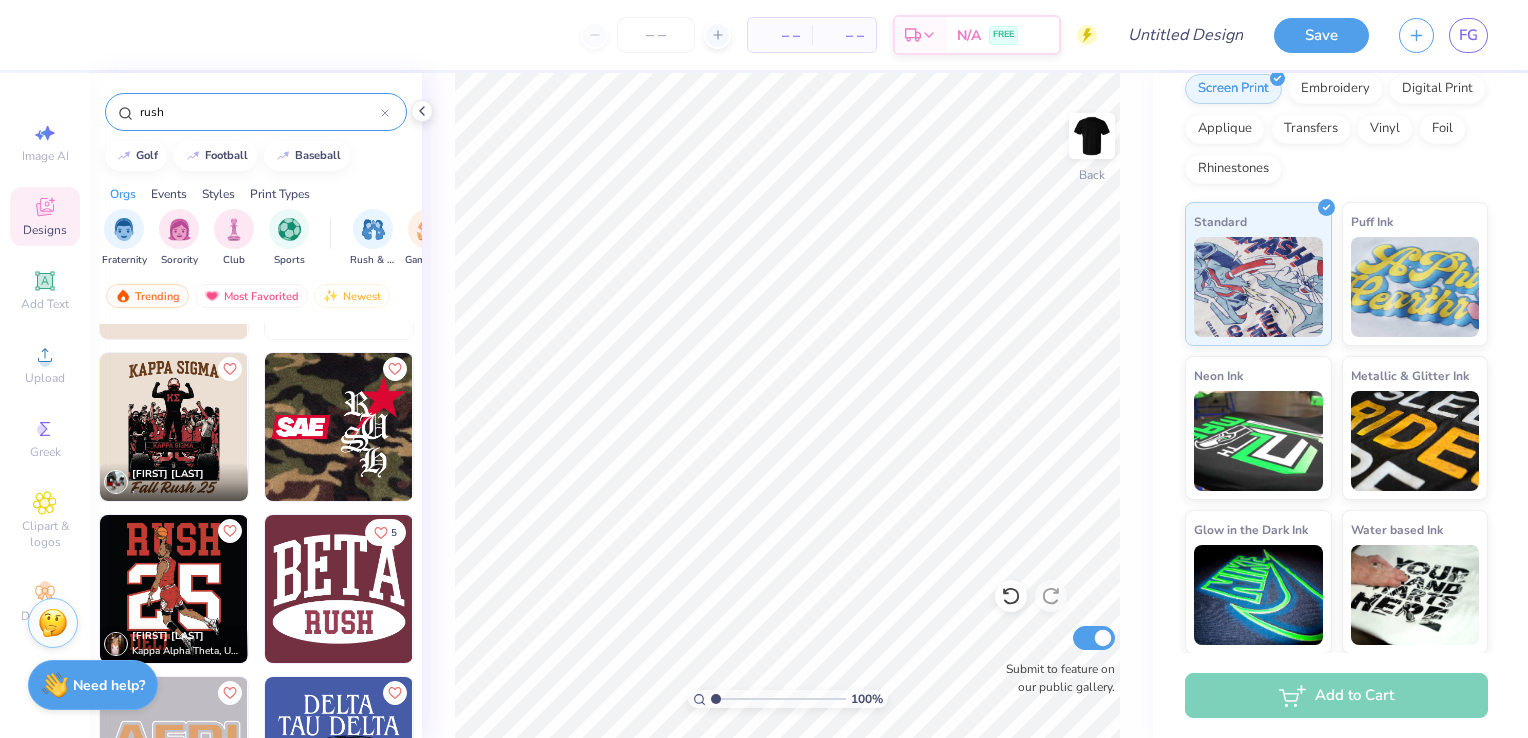 click at bounding box center [174, 427] 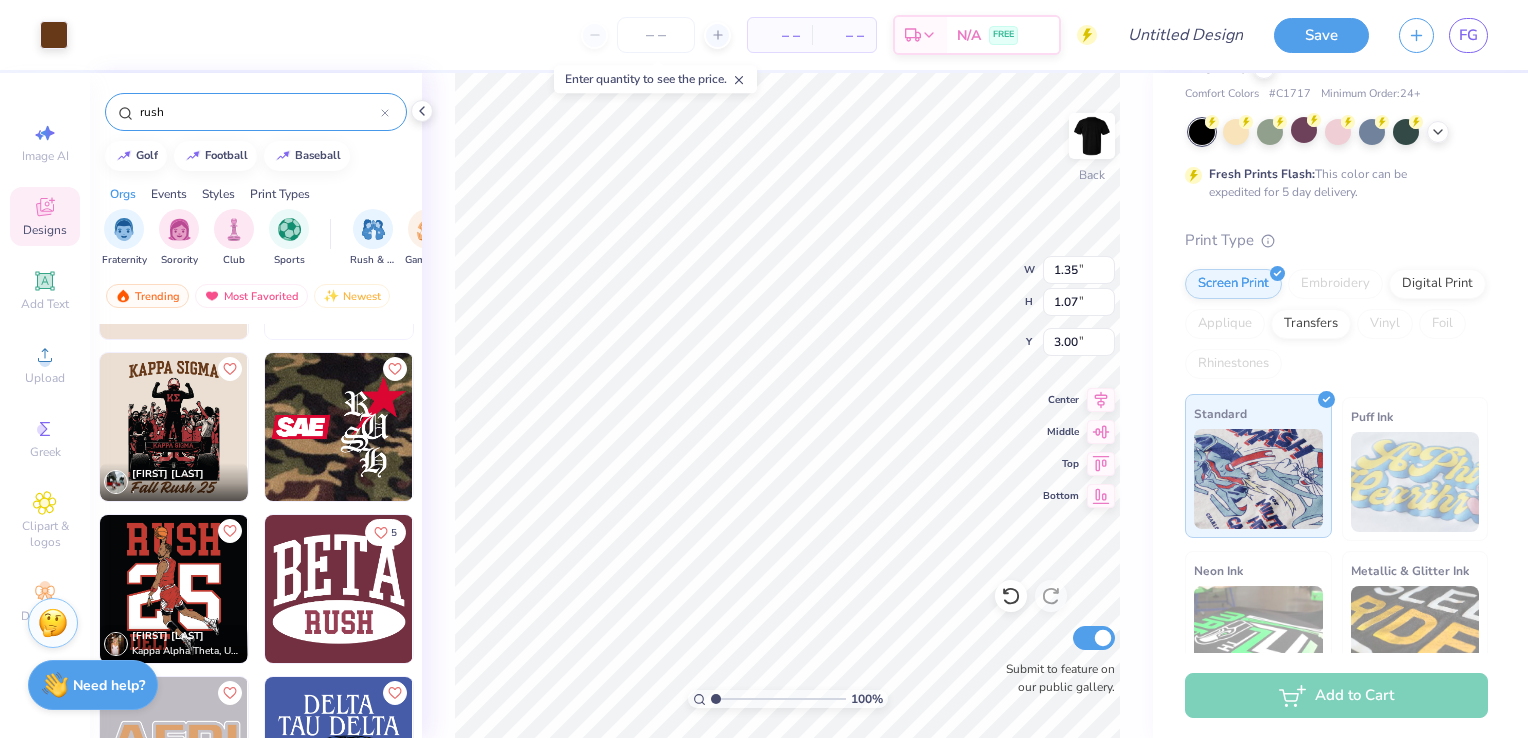 scroll, scrollTop: 0, scrollLeft: 0, axis: both 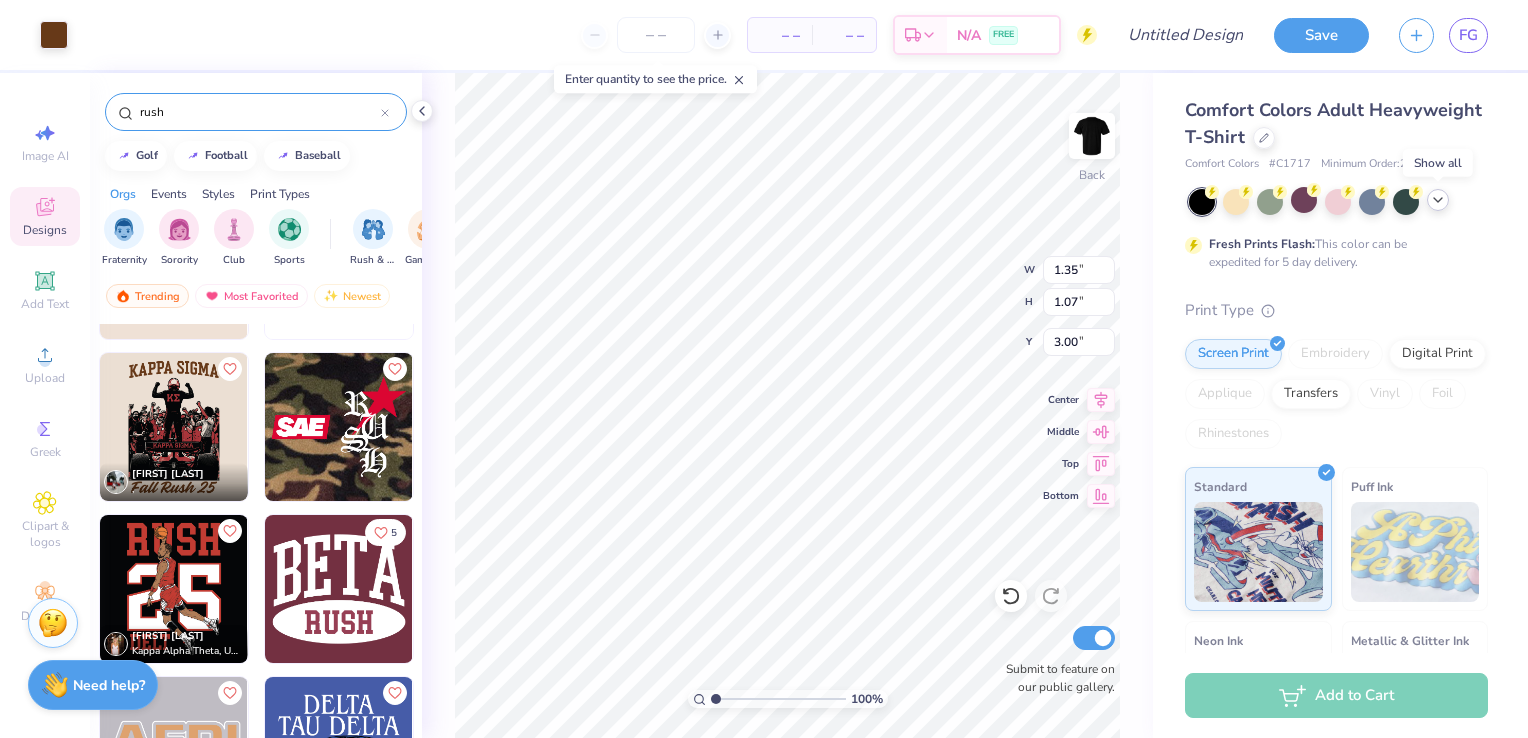 click 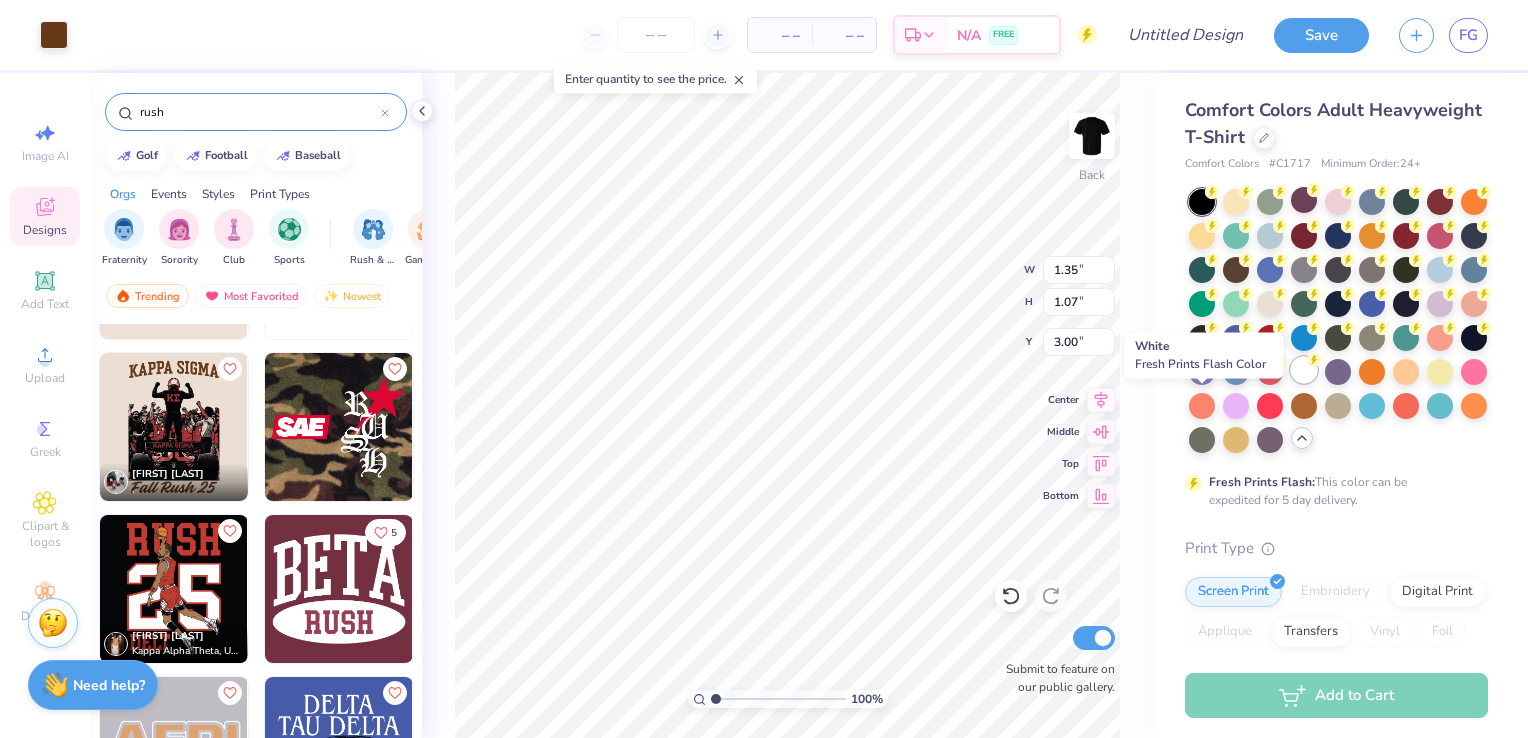 click 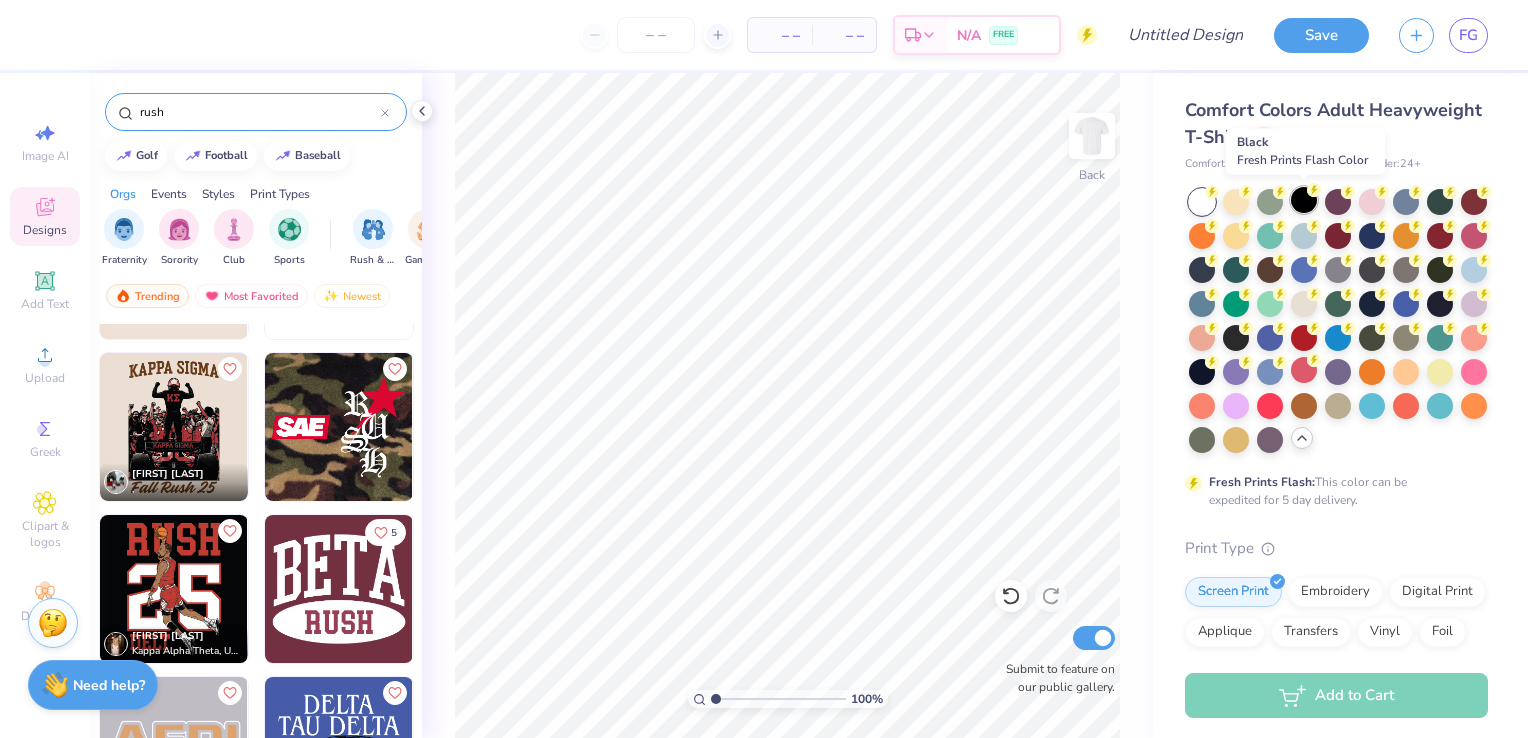 click at bounding box center (1304, 200) 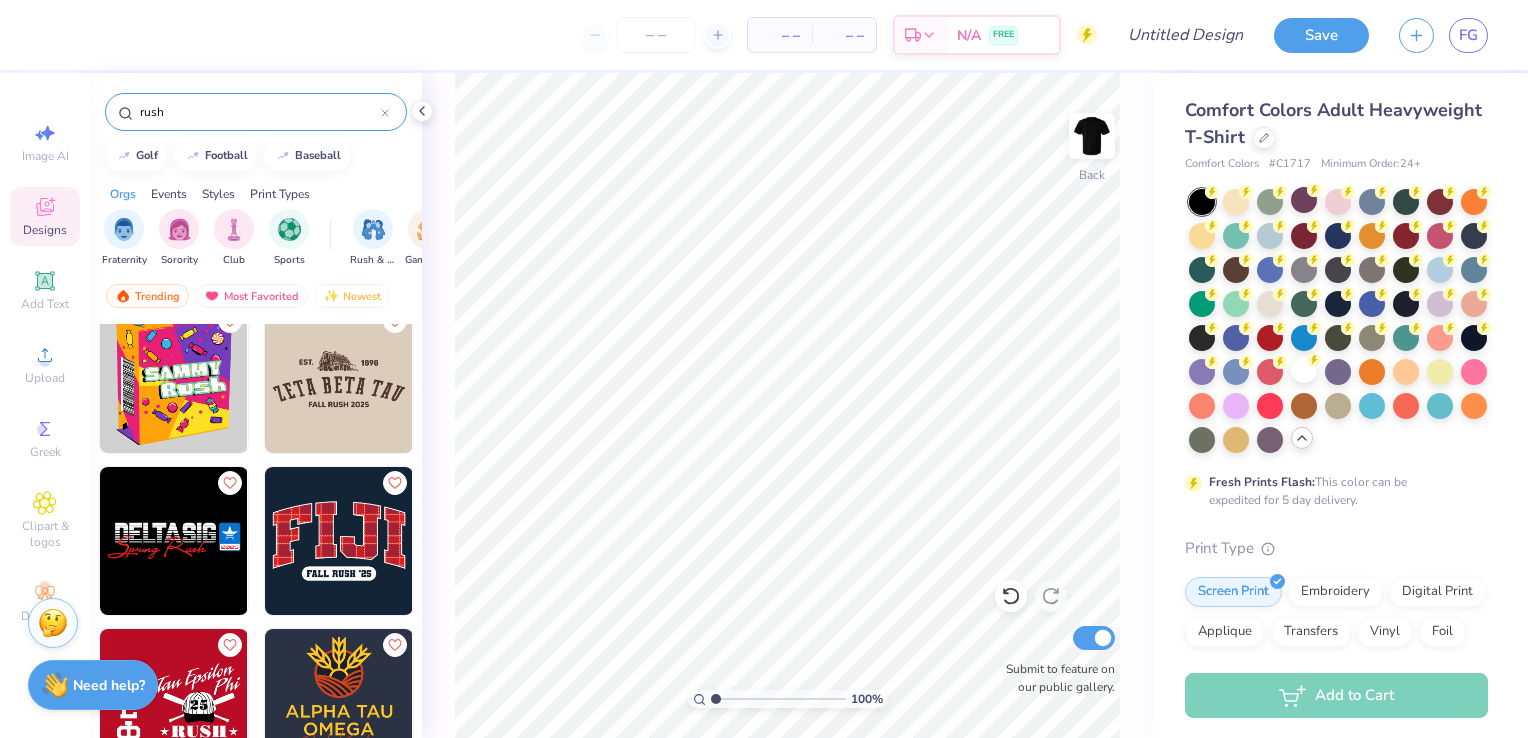 scroll, scrollTop: 8768, scrollLeft: 0, axis: vertical 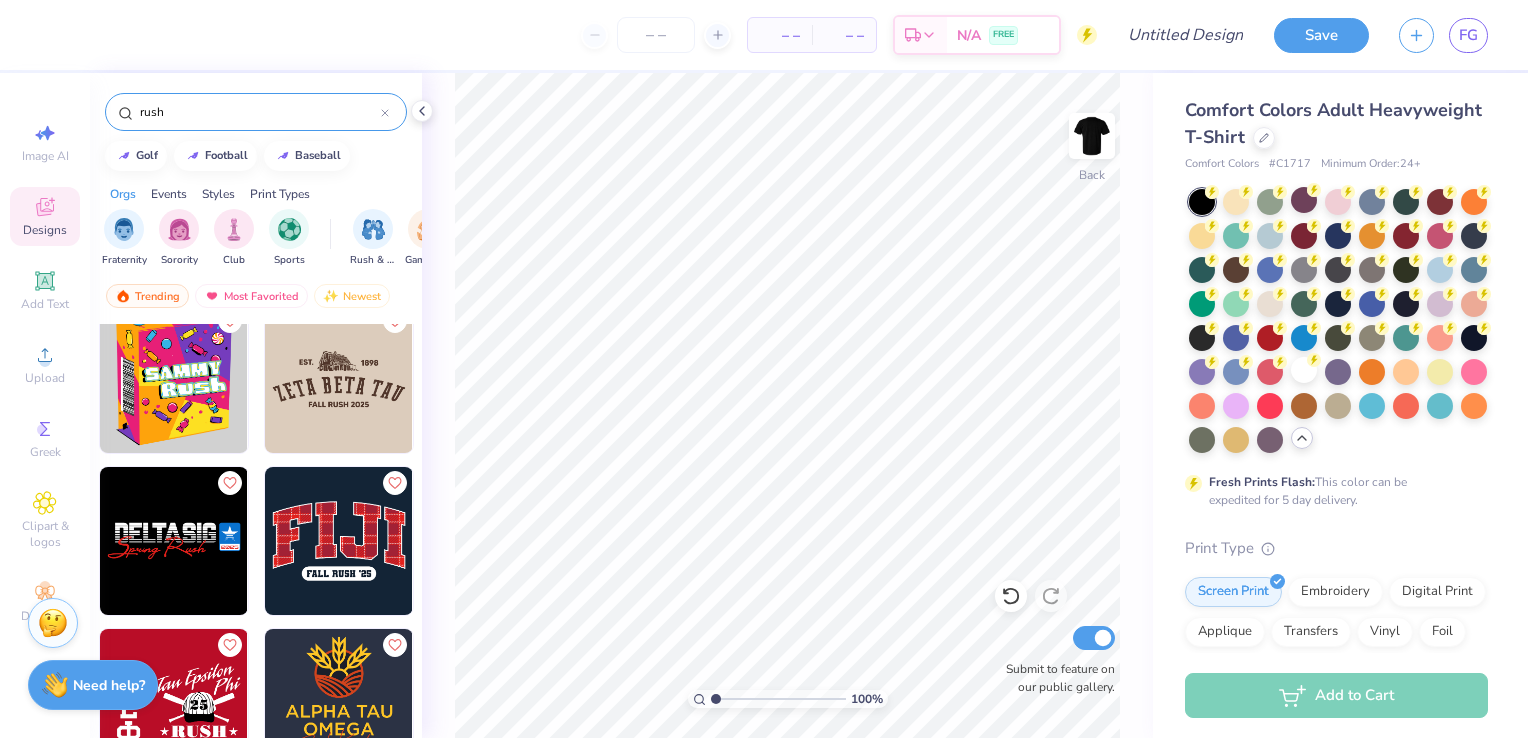 click at bounding box center [339, 541] 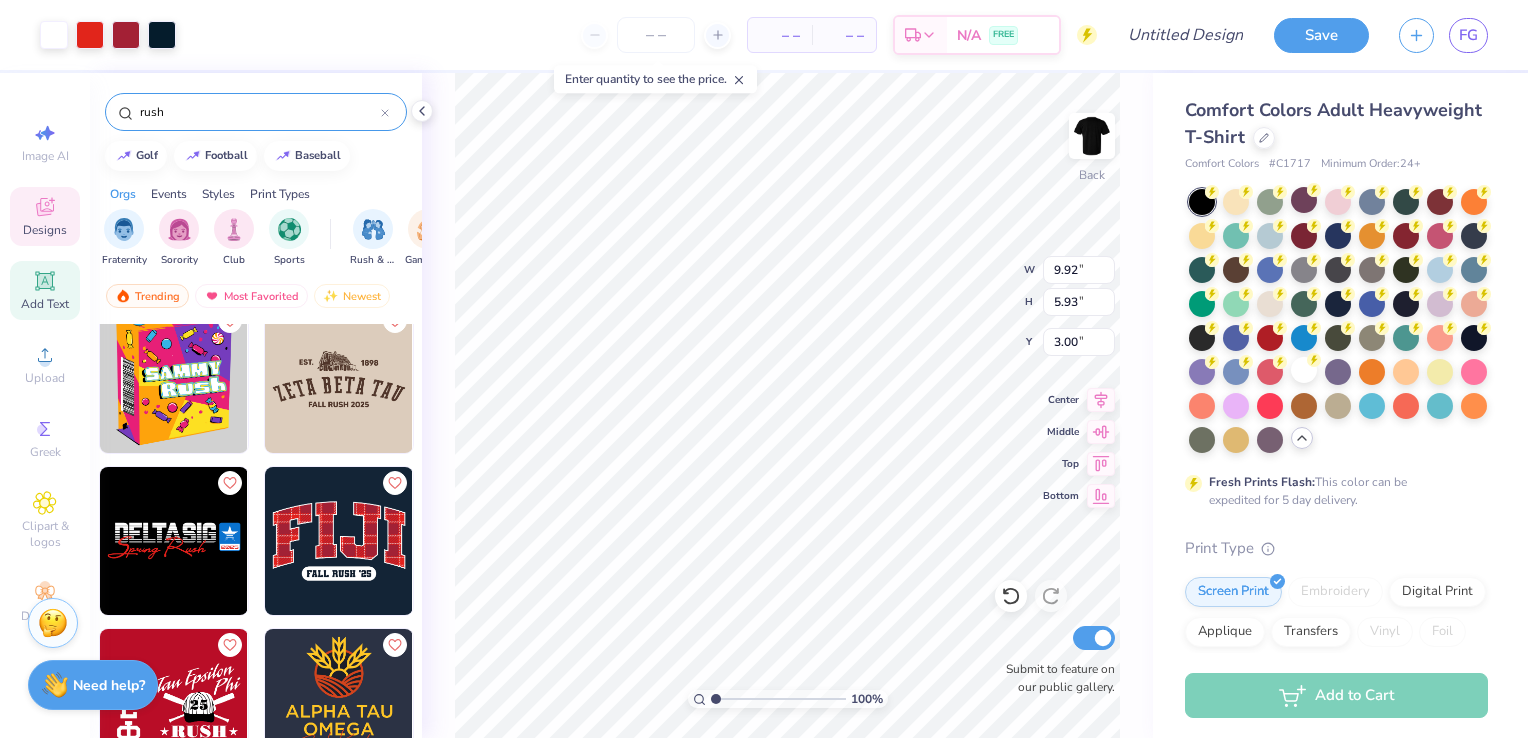 click 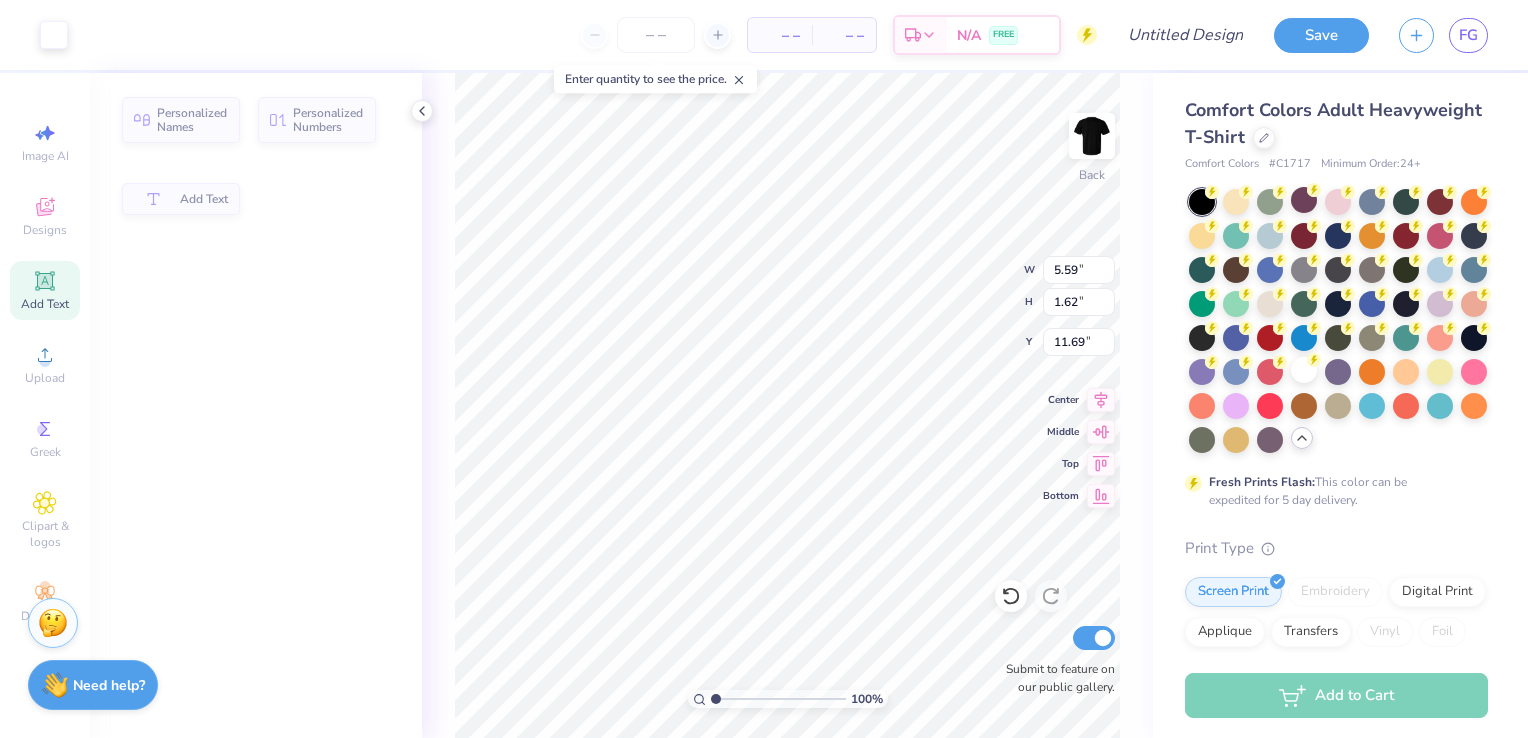 type on "5.59" 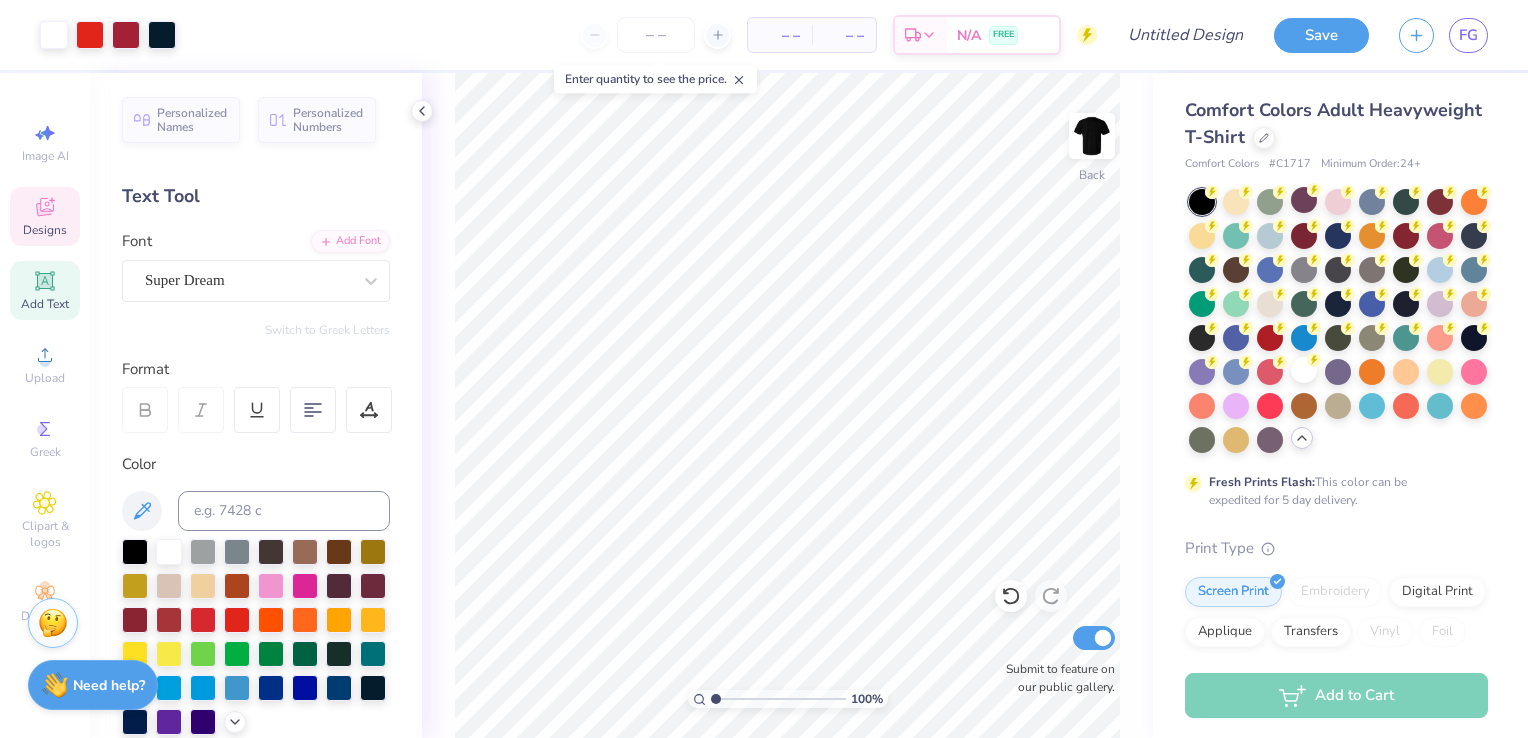 click 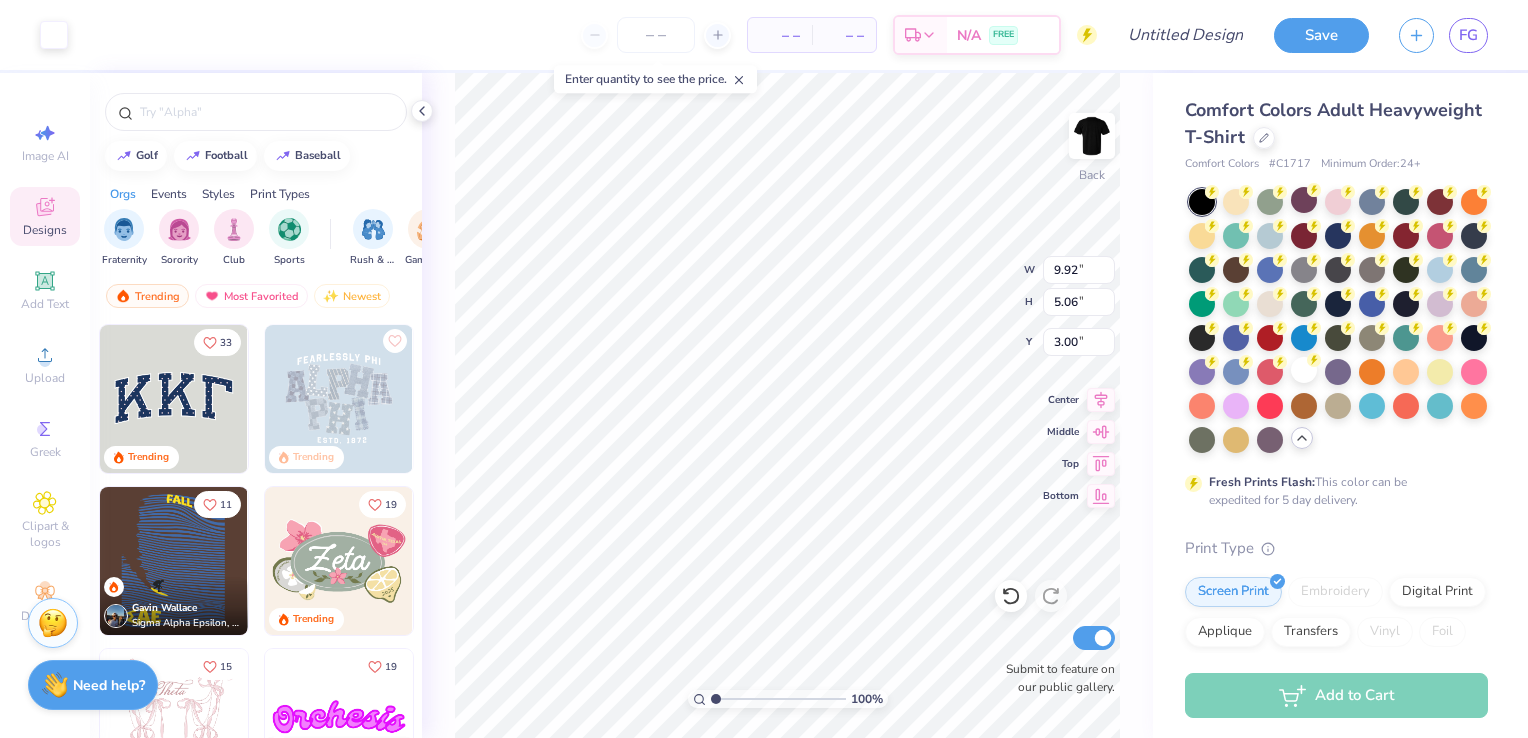 type on "9.78" 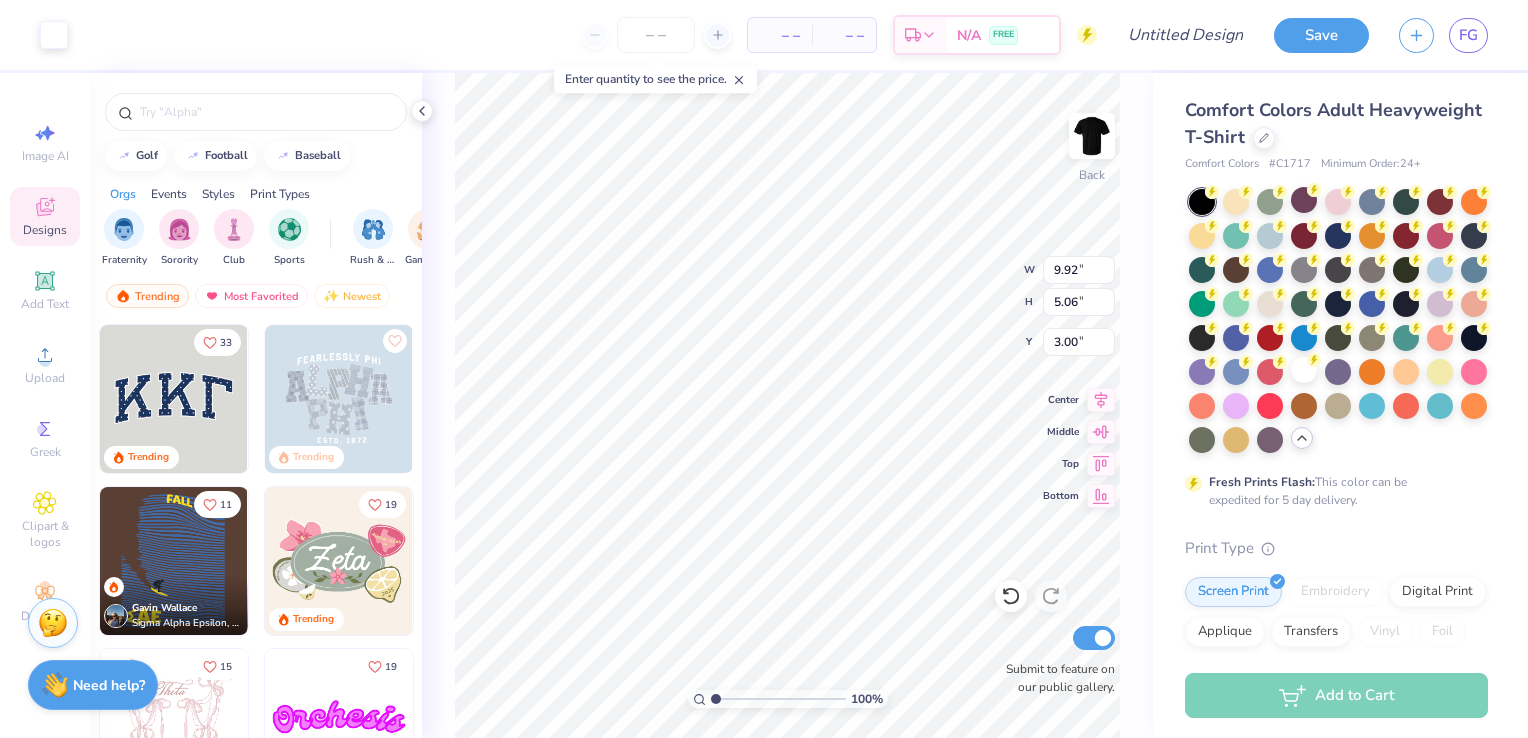 type on "4.88" 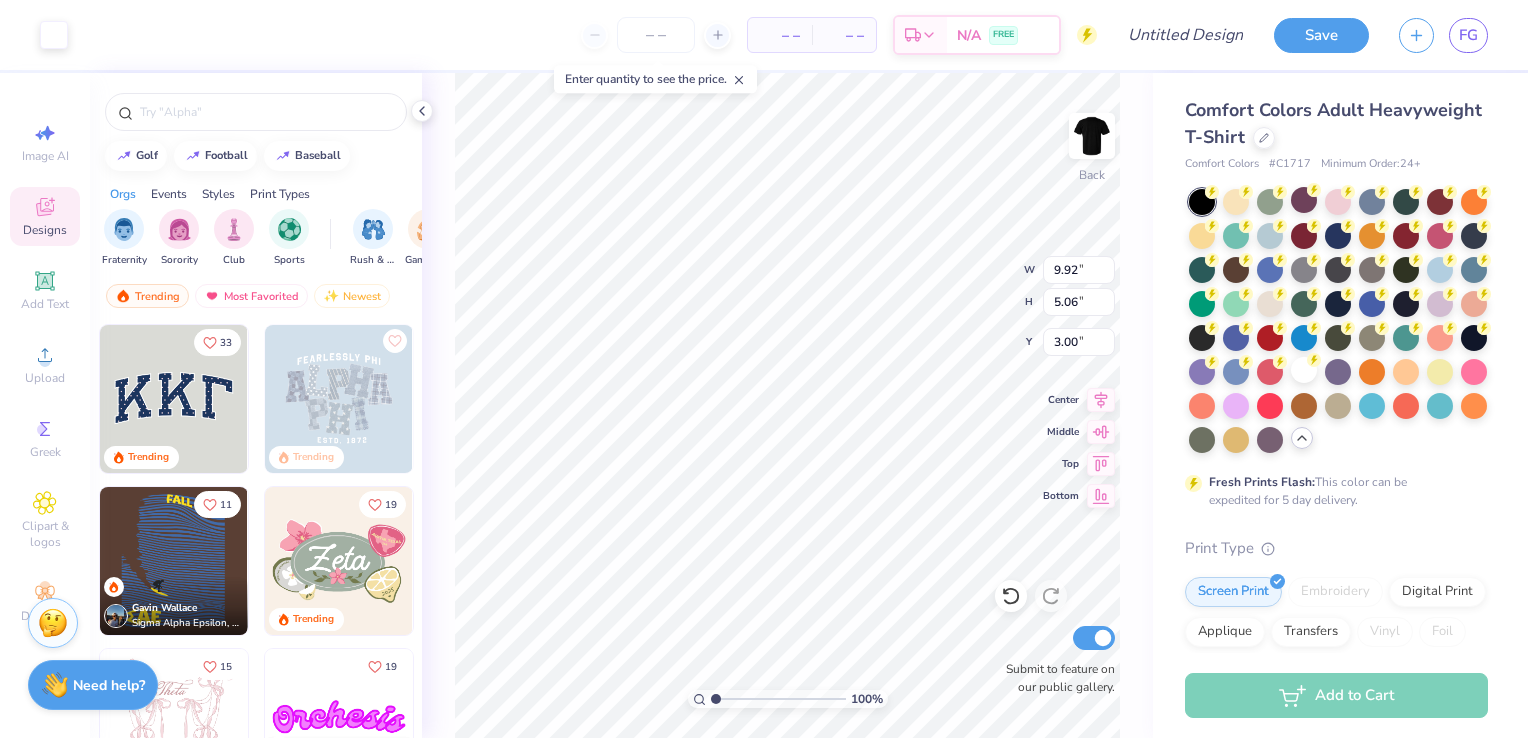 type on "3.07" 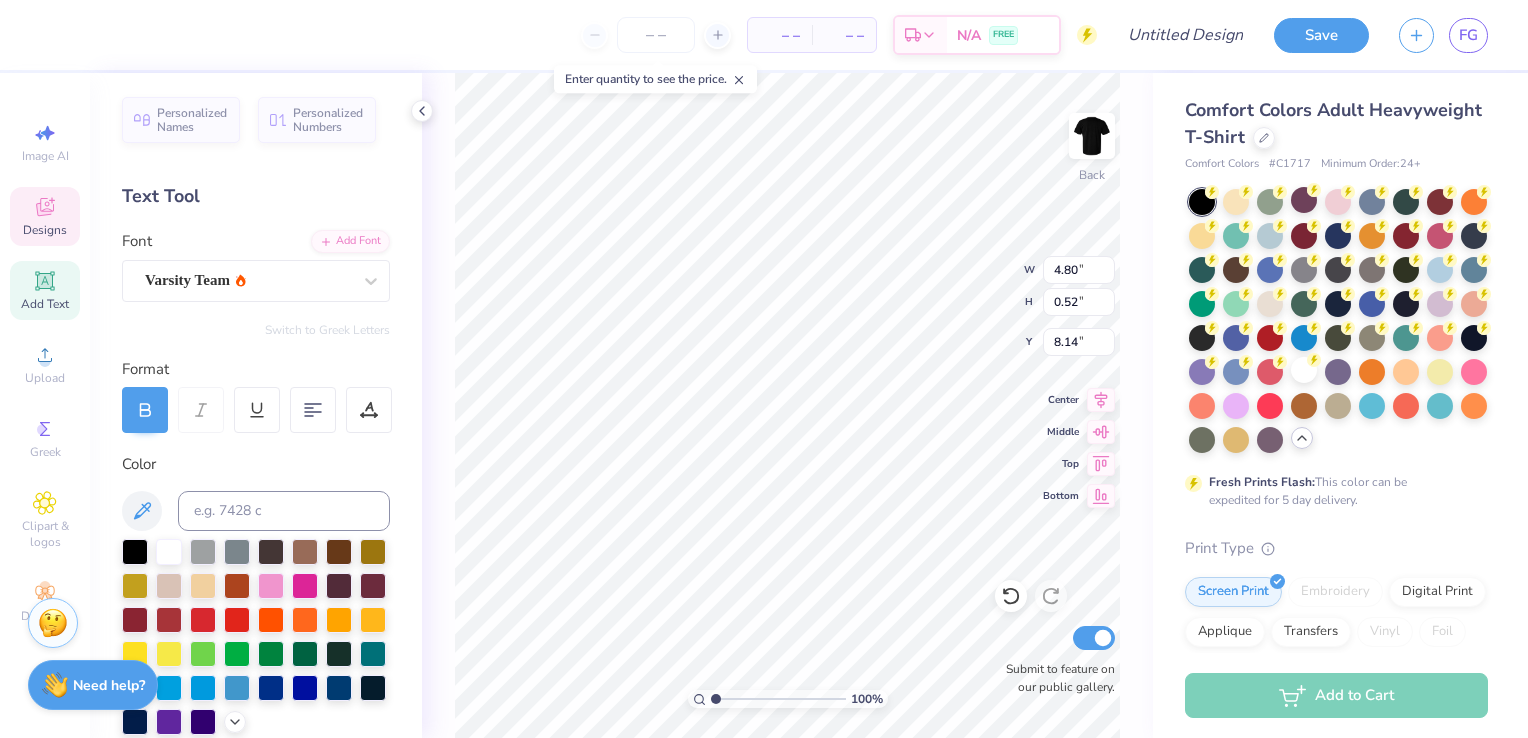 click 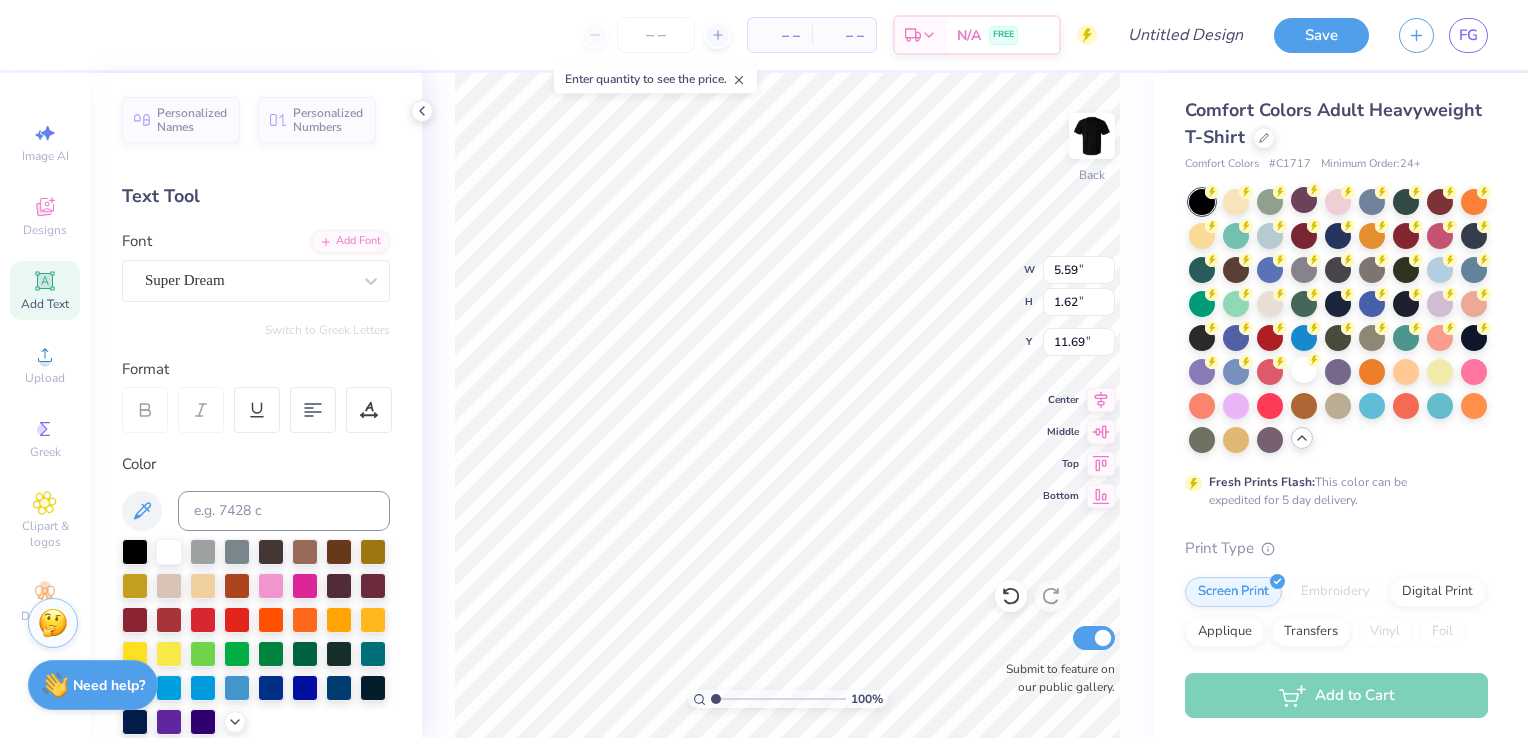 type on "5.59" 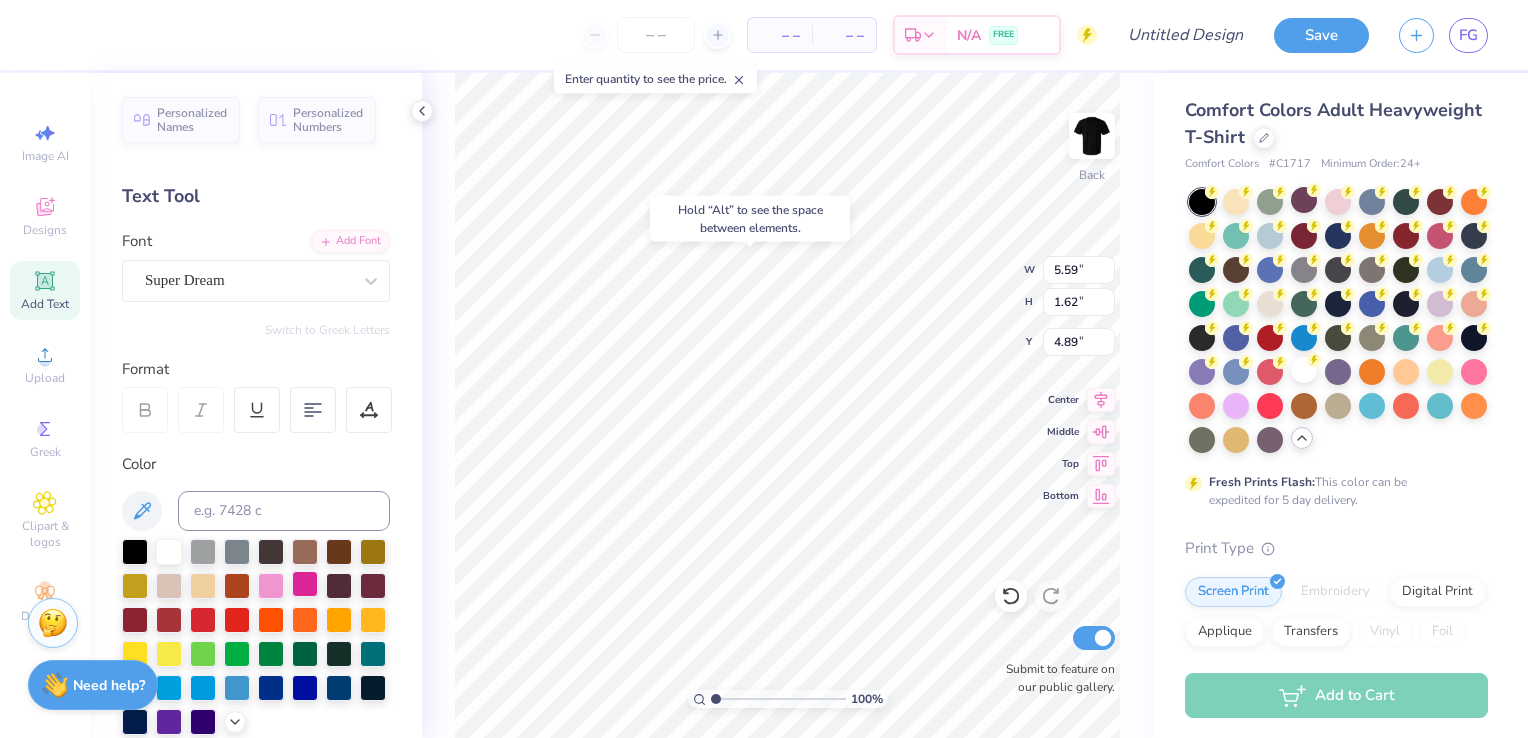 type on "4.89" 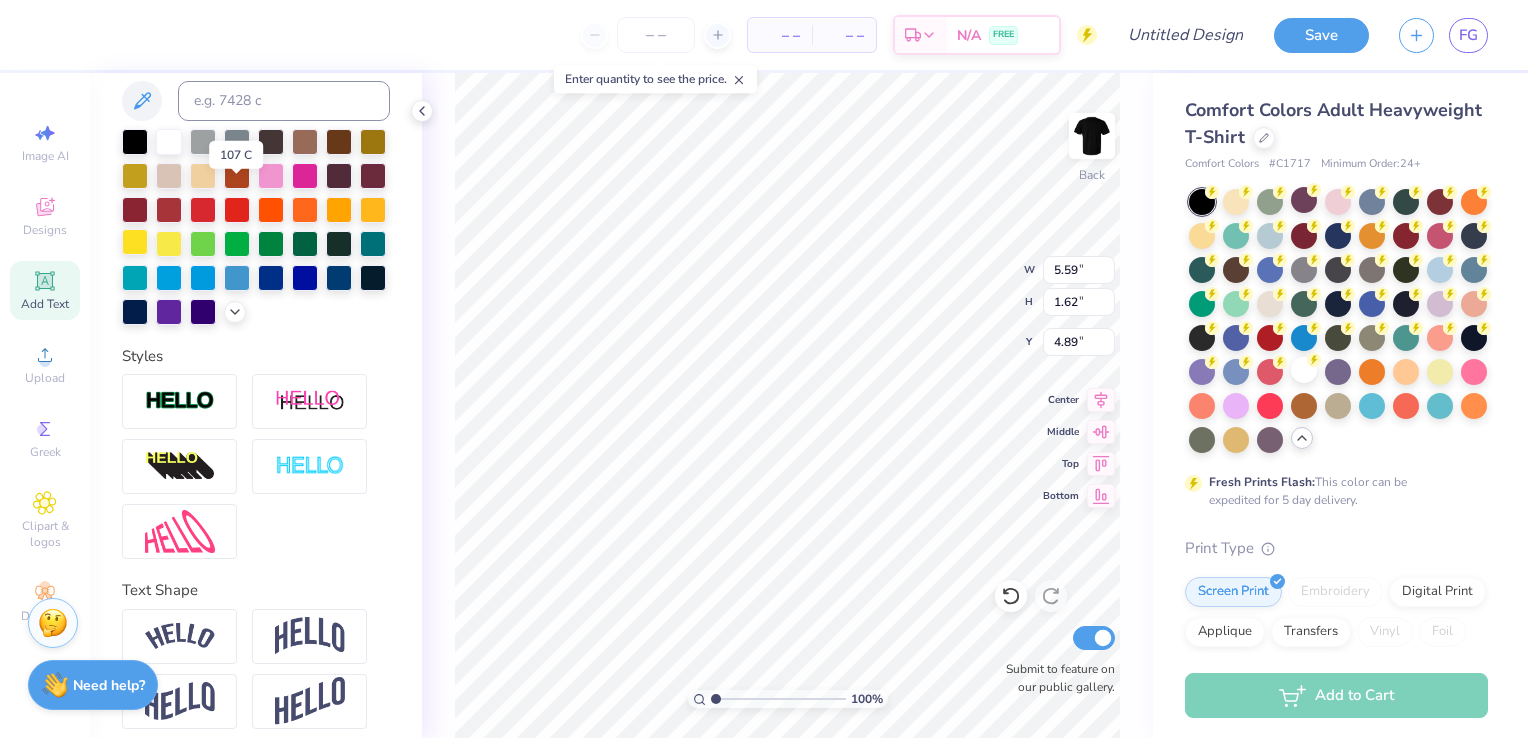 scroll, scrollTop: 457, scrollLeft: 0, axis: vertical 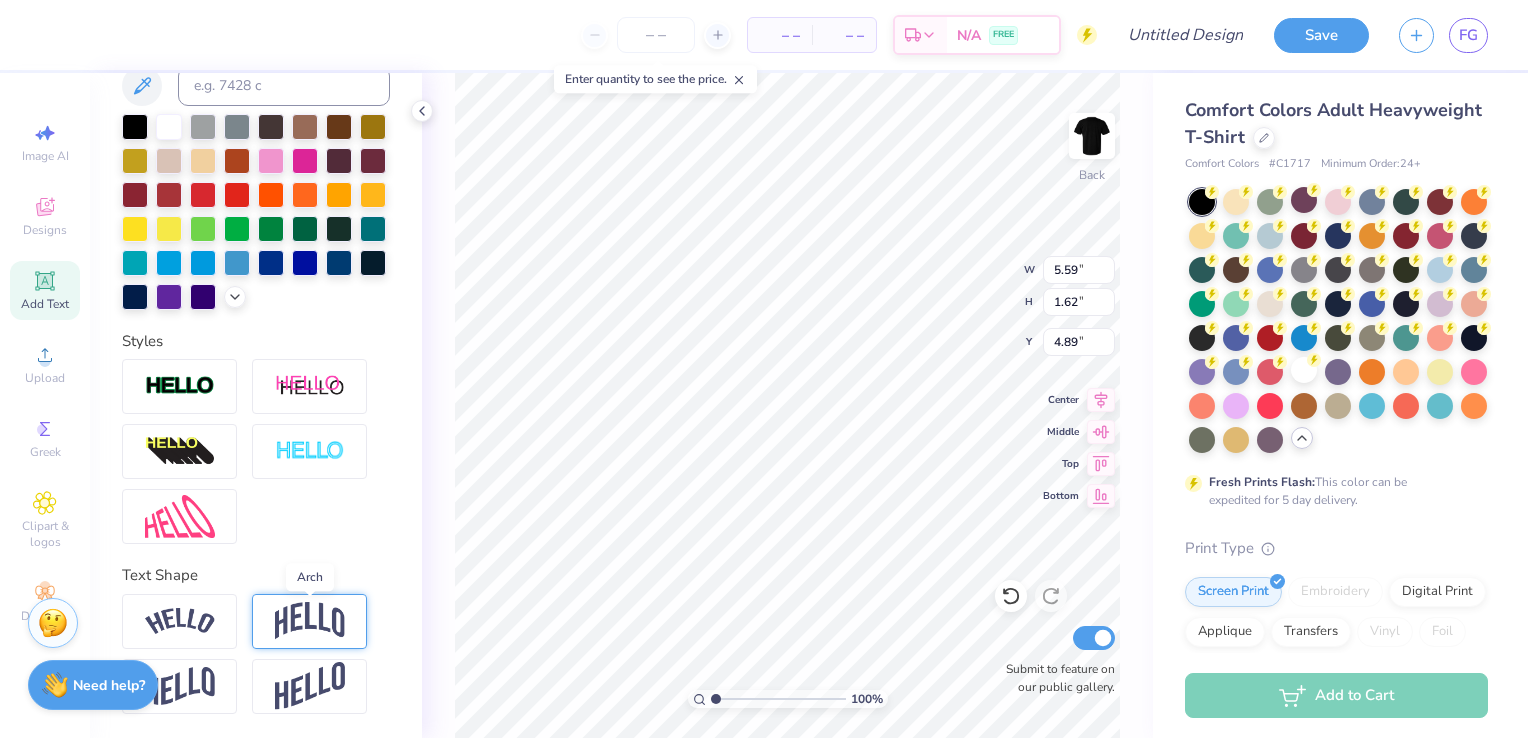 click at bounding box center (310, 621) 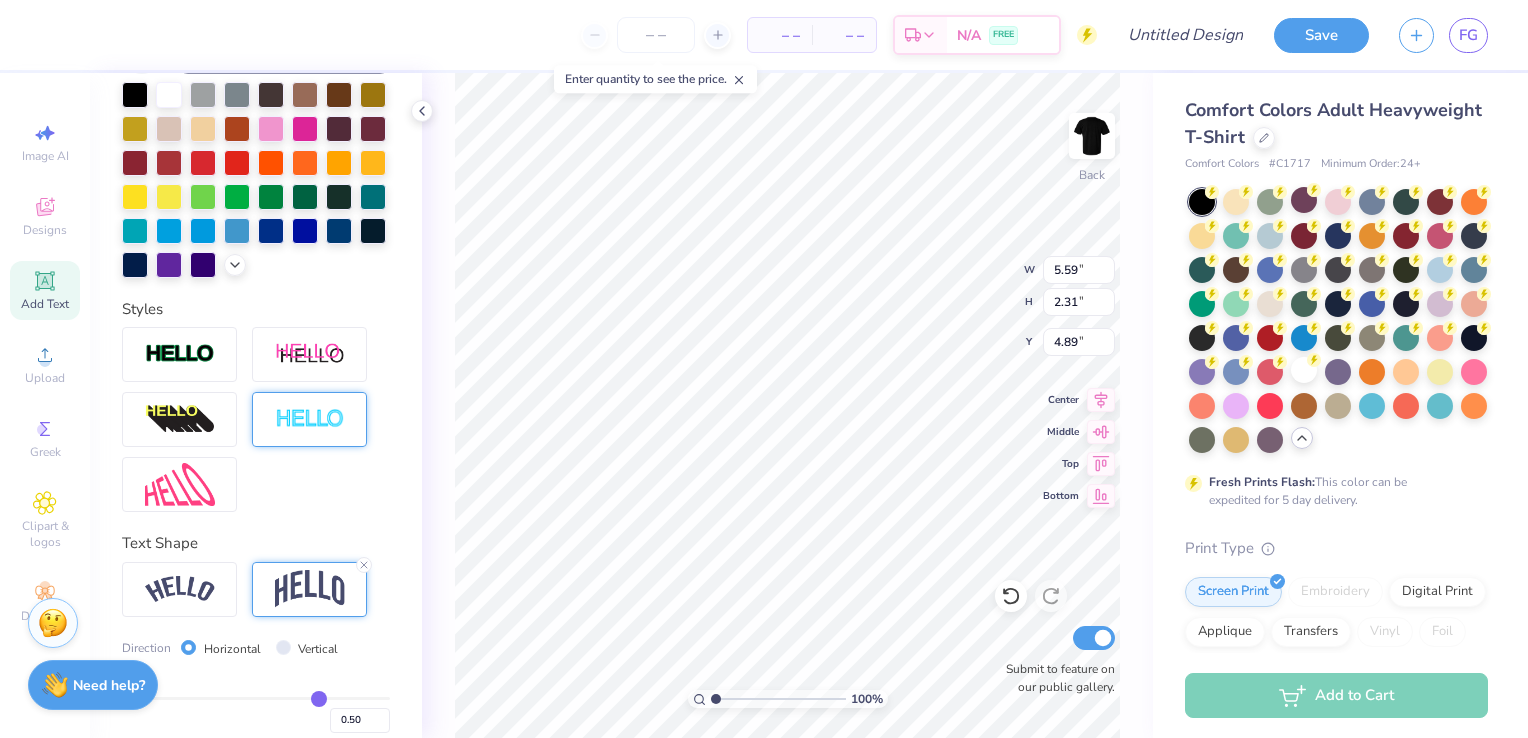 type on "2.31" 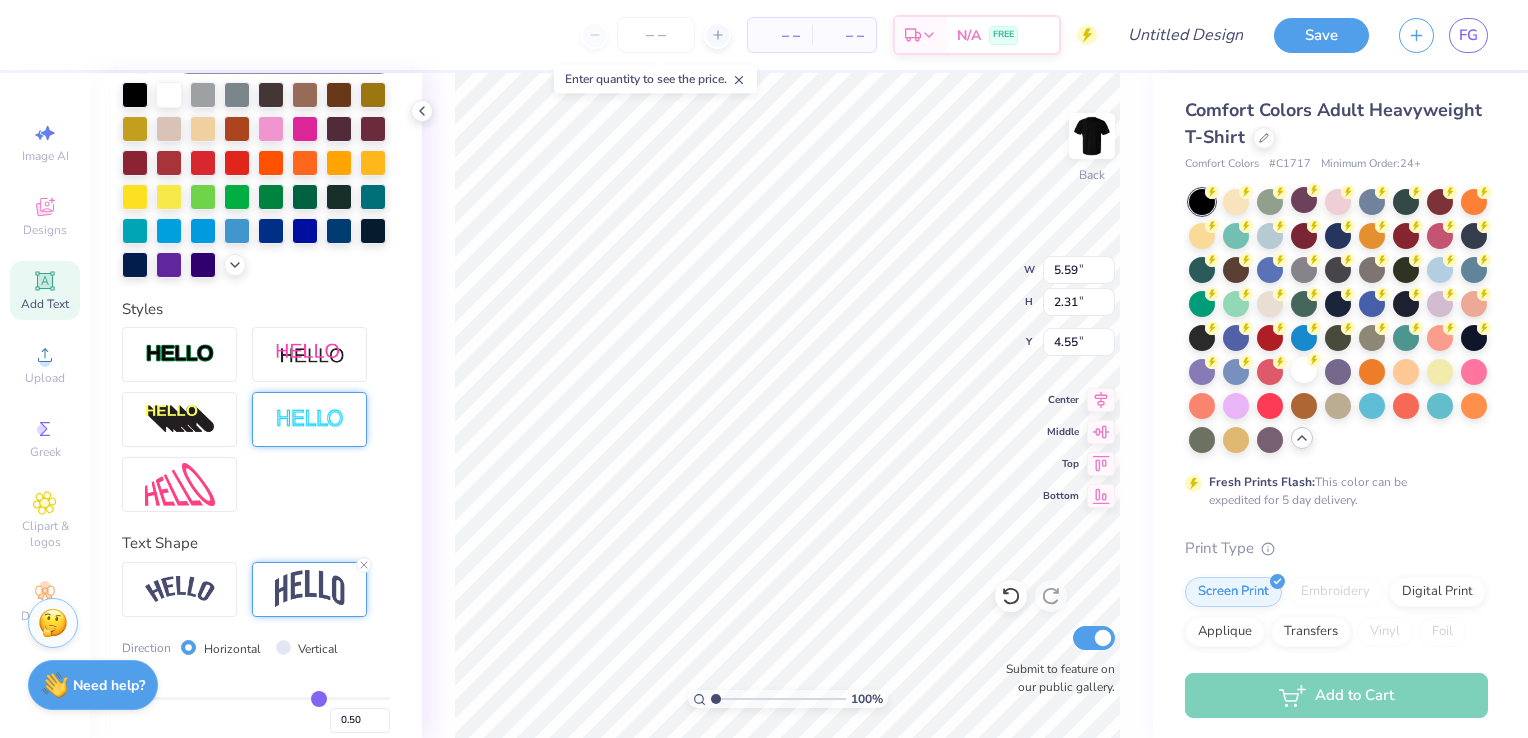 scroll, scrollTop: 0, scrollLeft: 0, axis: both 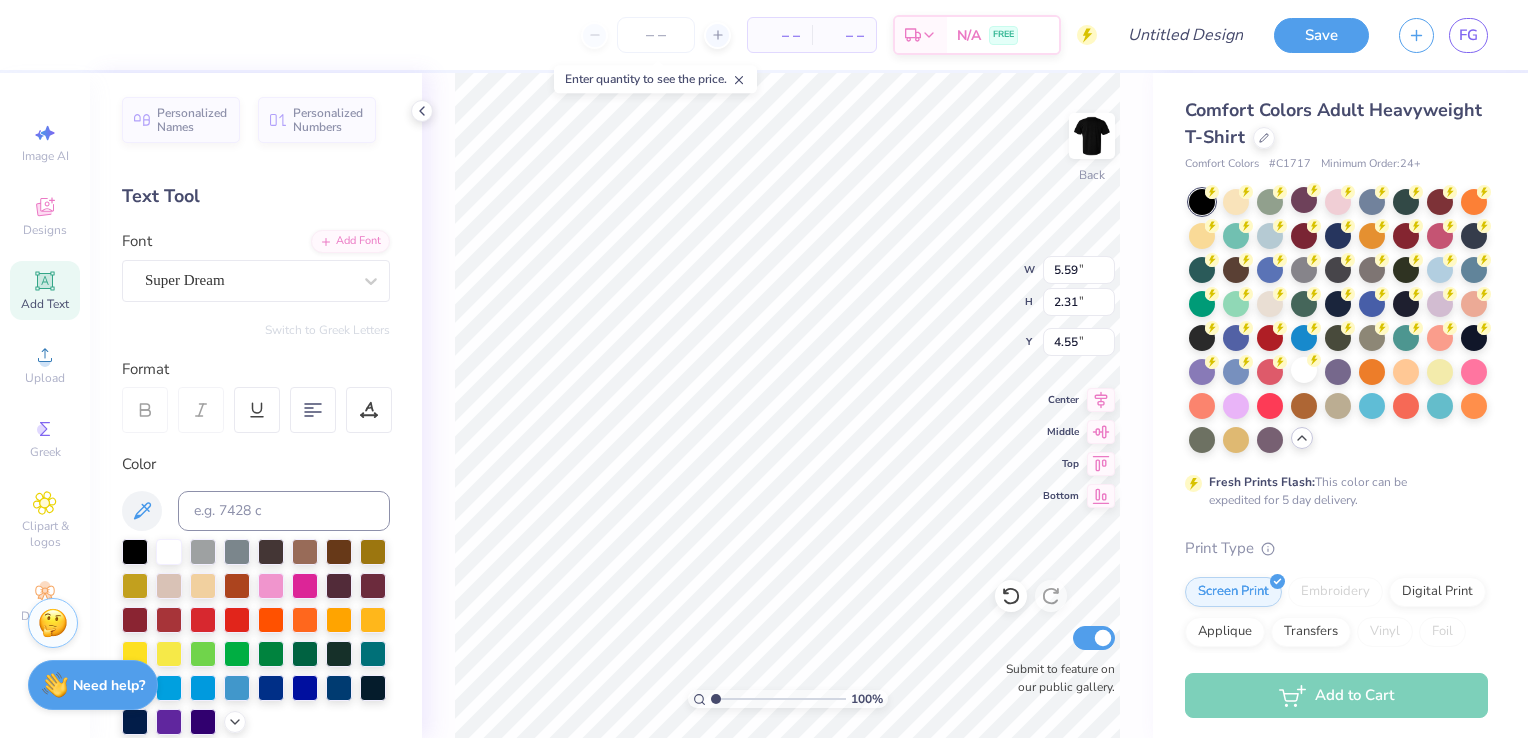type on "Sigma Chi" 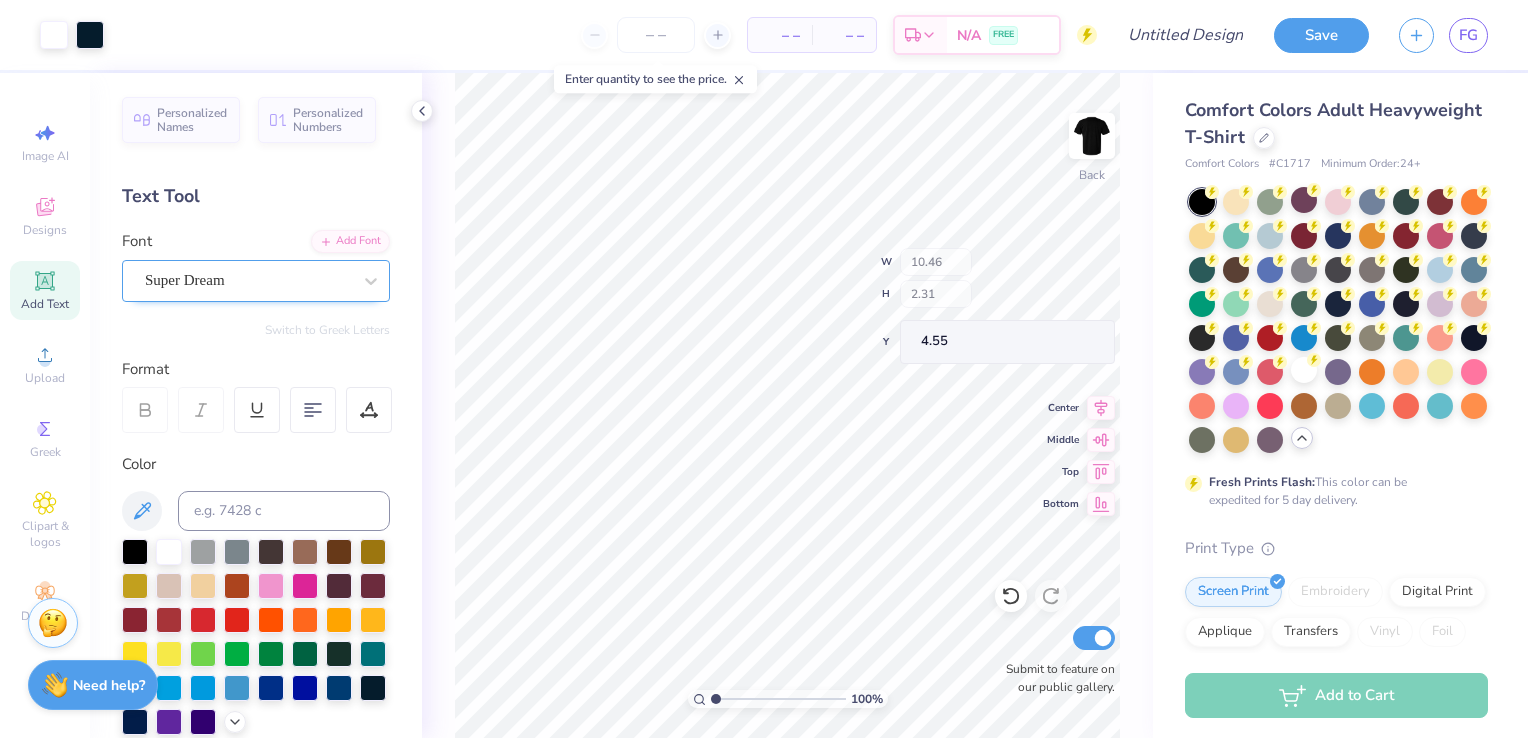 type on "10.46" 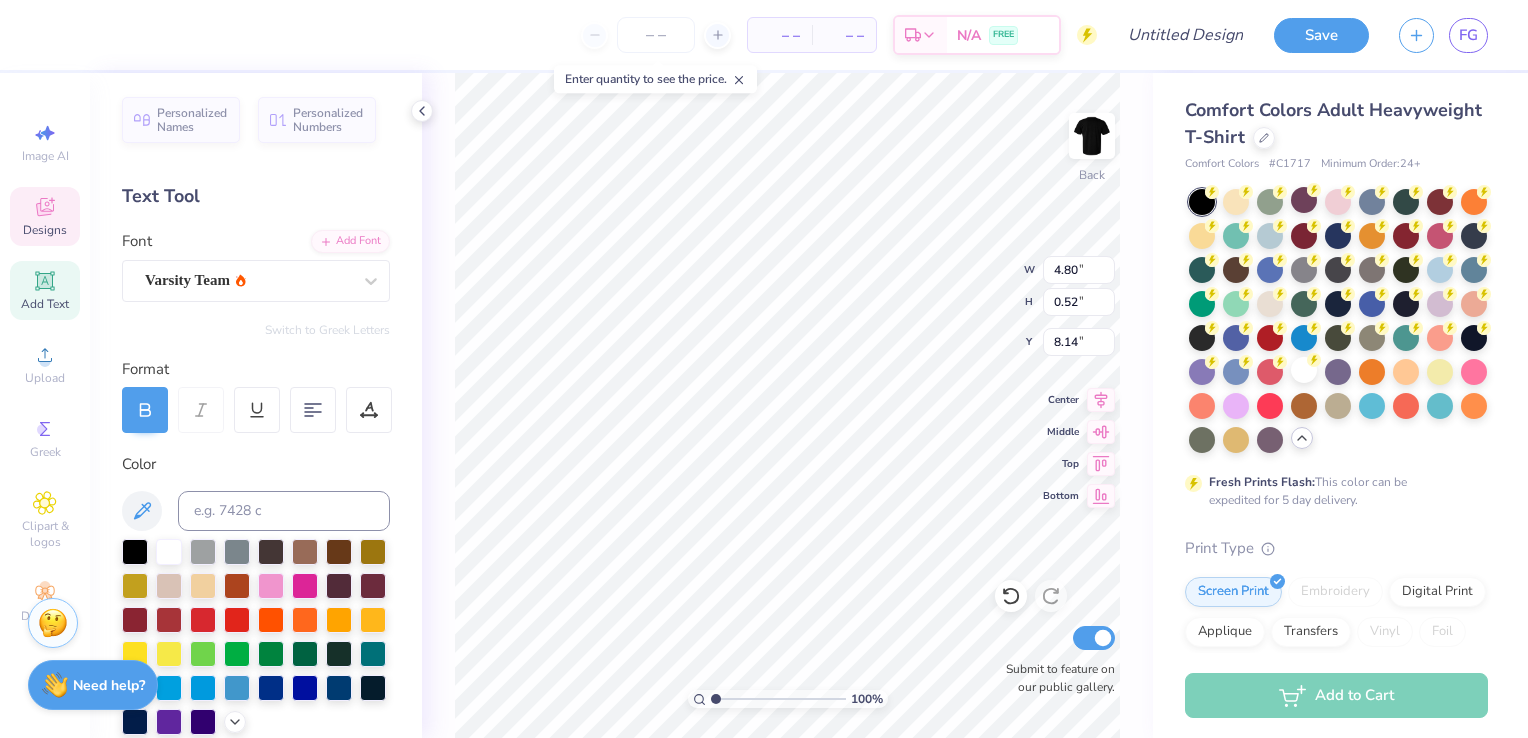 type on "4.80" 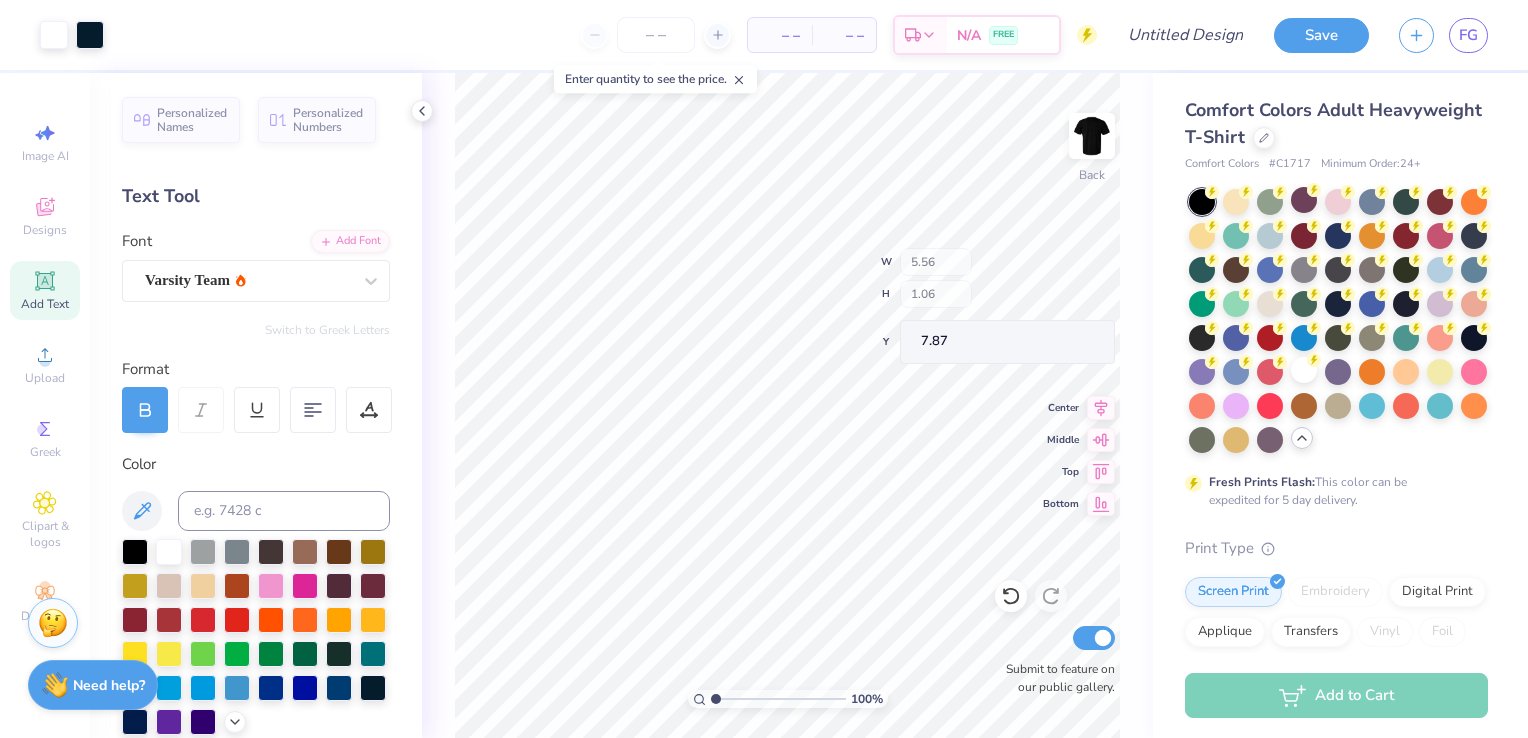 type on "5.75" 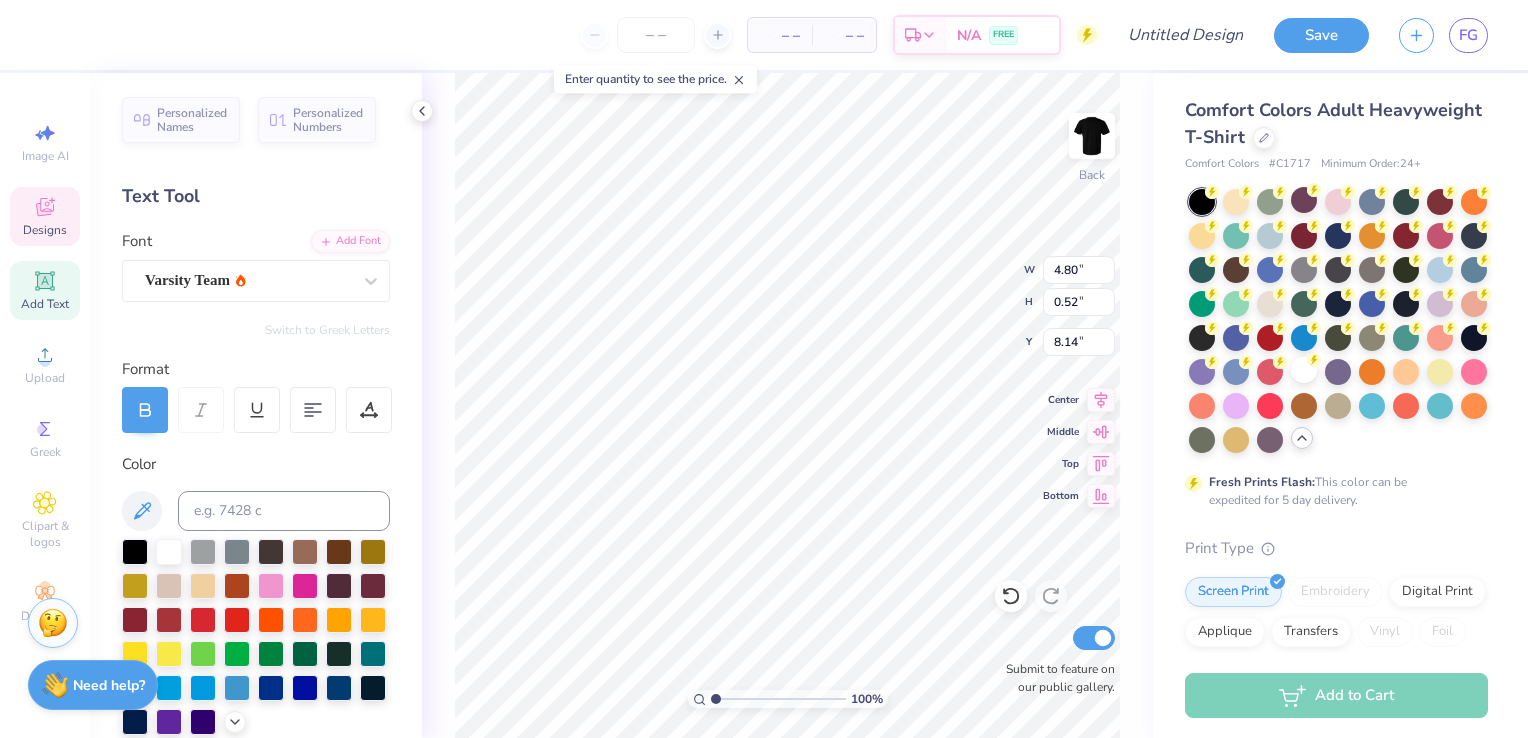 type on "4.80" 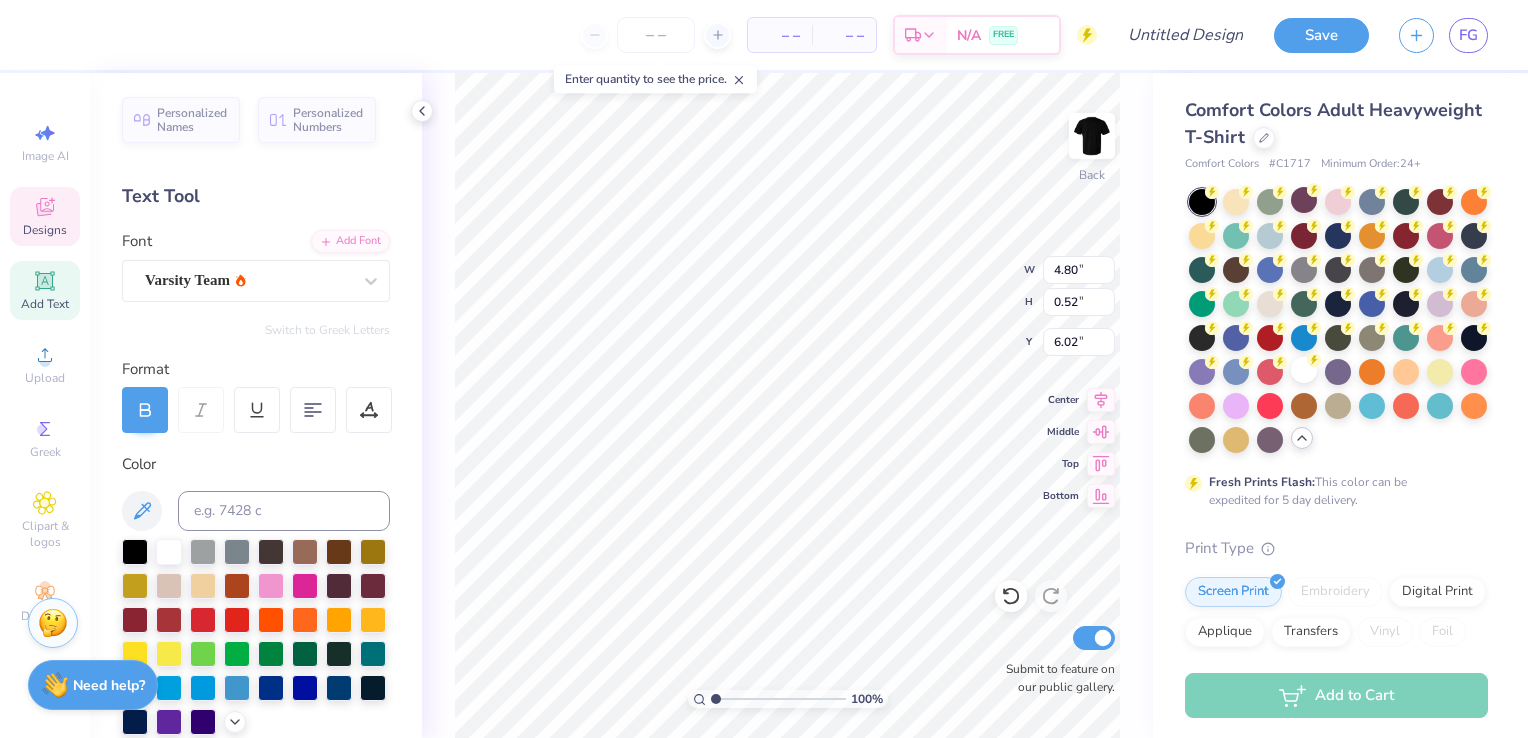 type on "10.46" 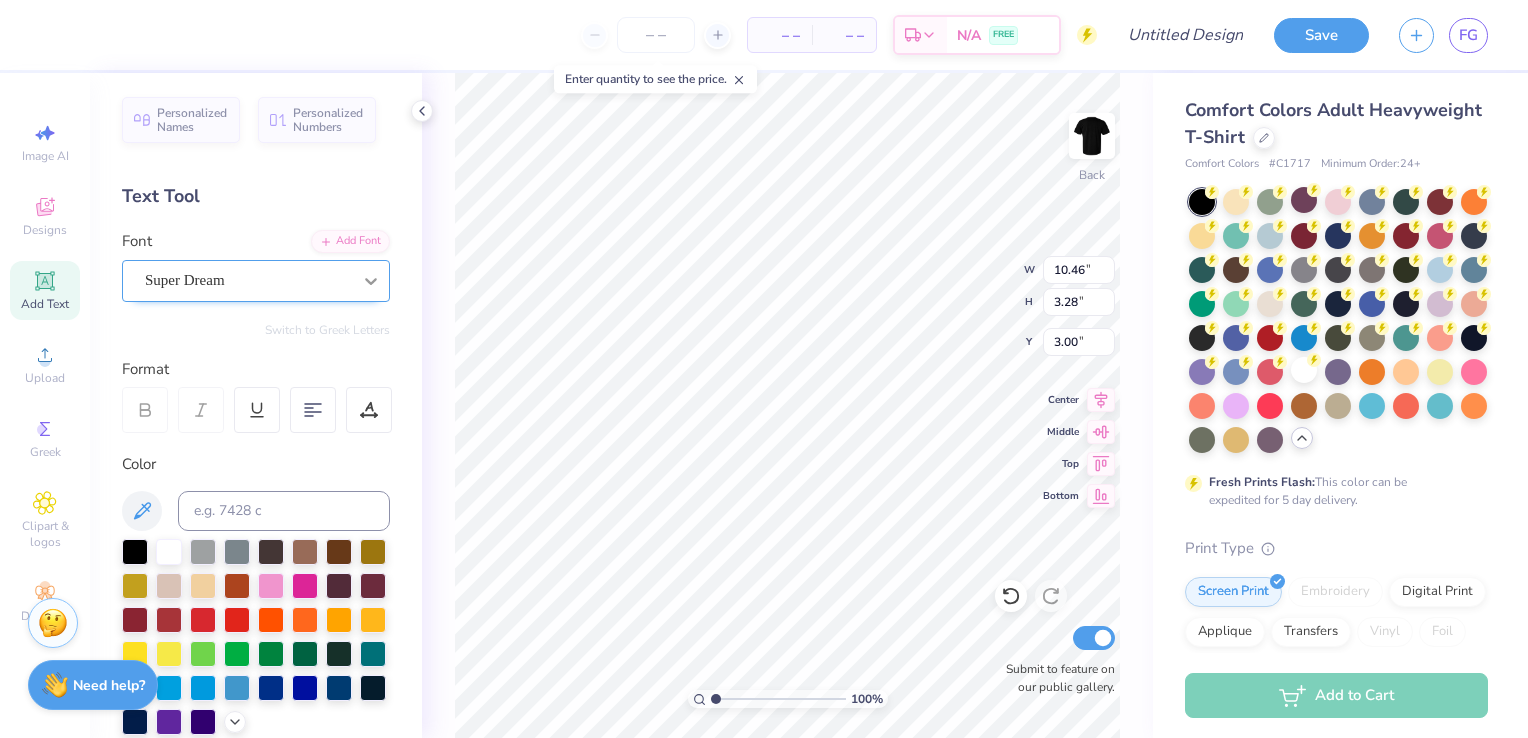 click 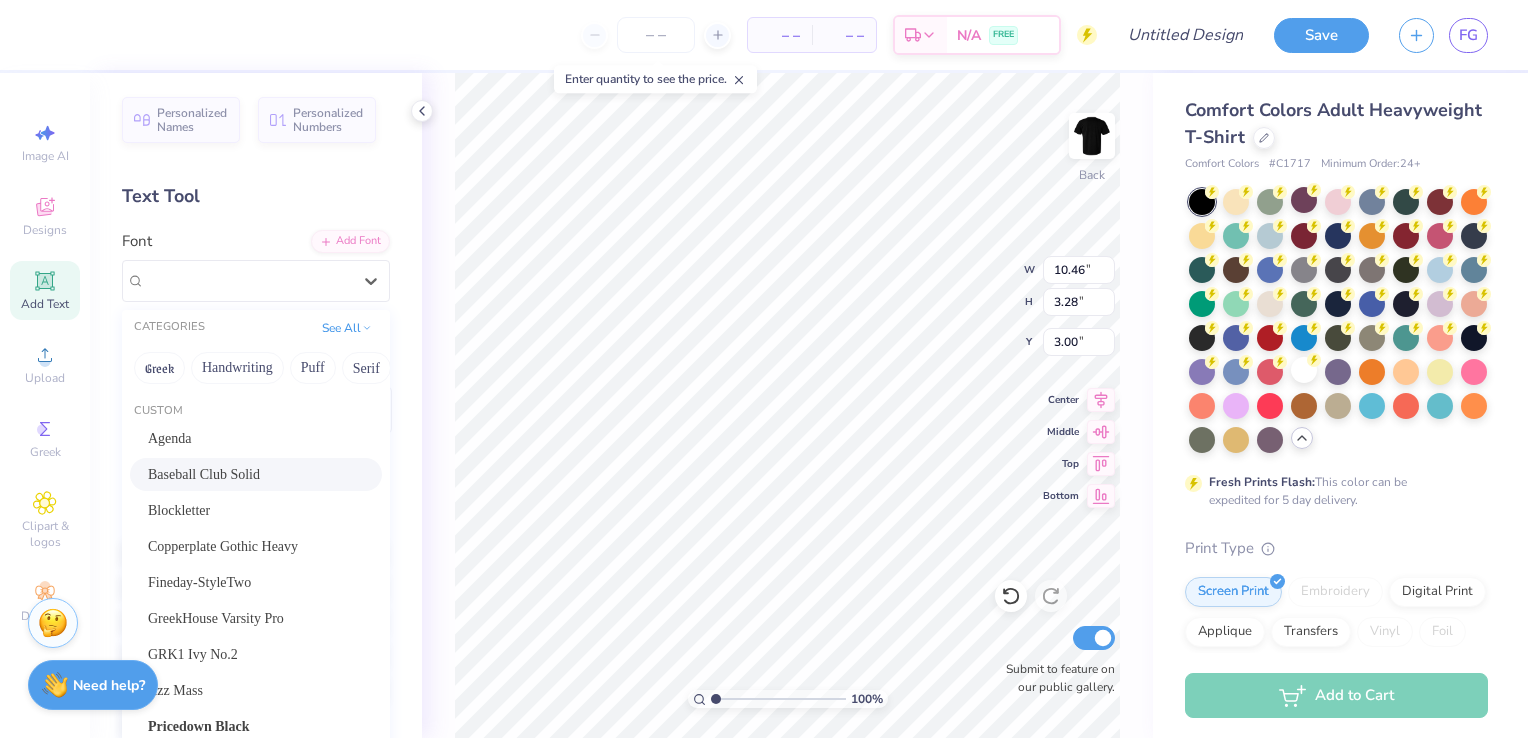 scroll, scrollTop: 72, scrollLeft: 0, axis: vertical 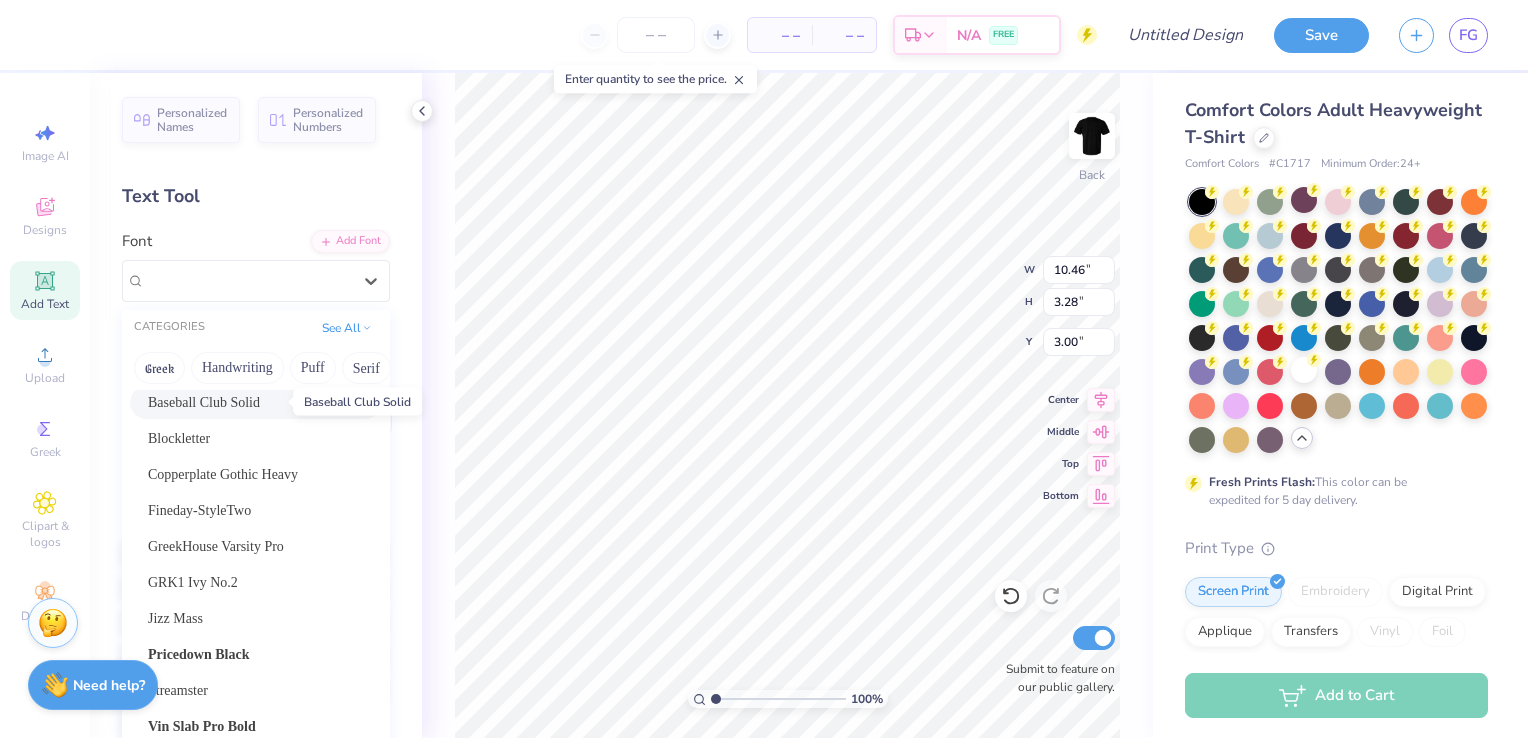 click on "Baseball Club Solid" at bounding box center (204, 402) 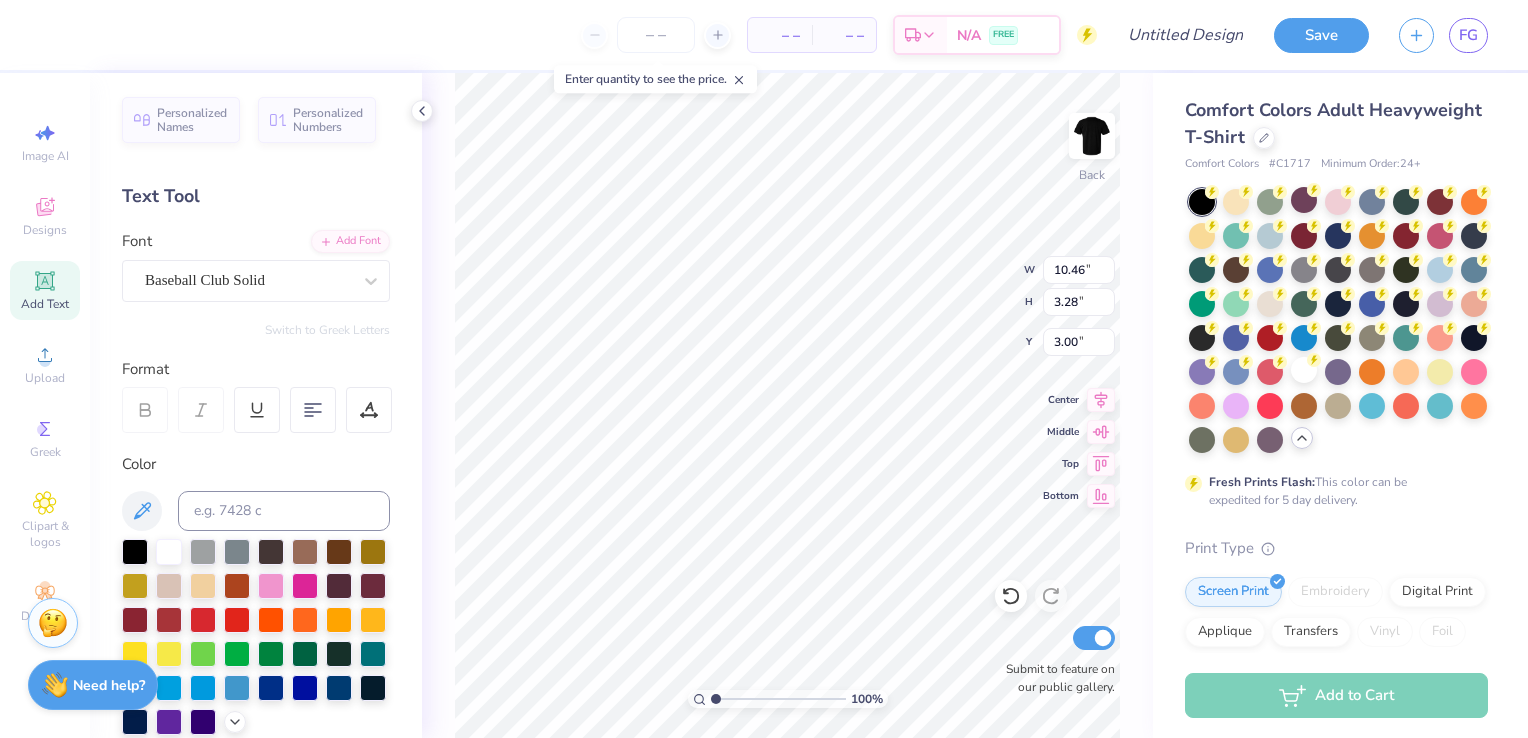 type on "10.18" 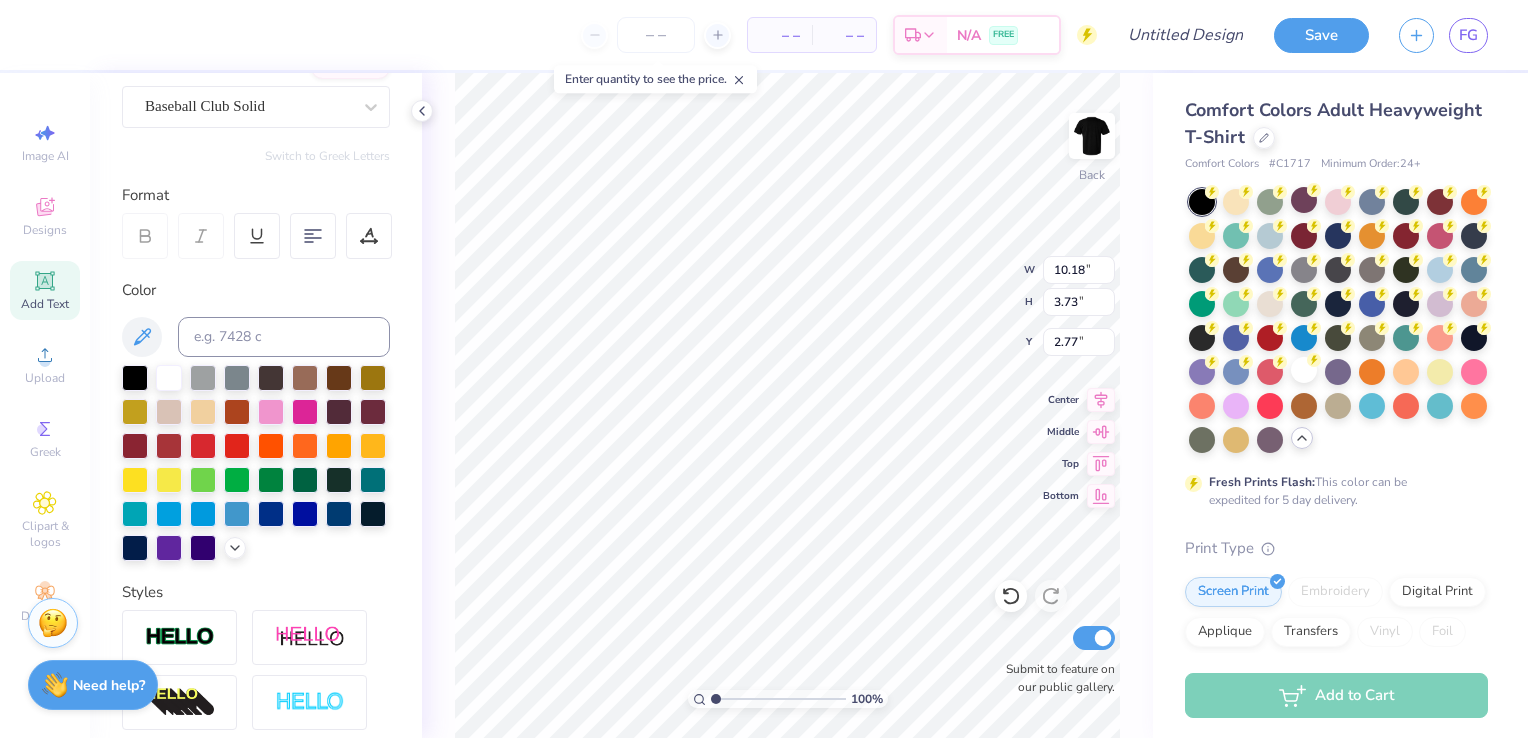 scroll, scrollTop: 171, scrollLeft: 0, axis: vertical 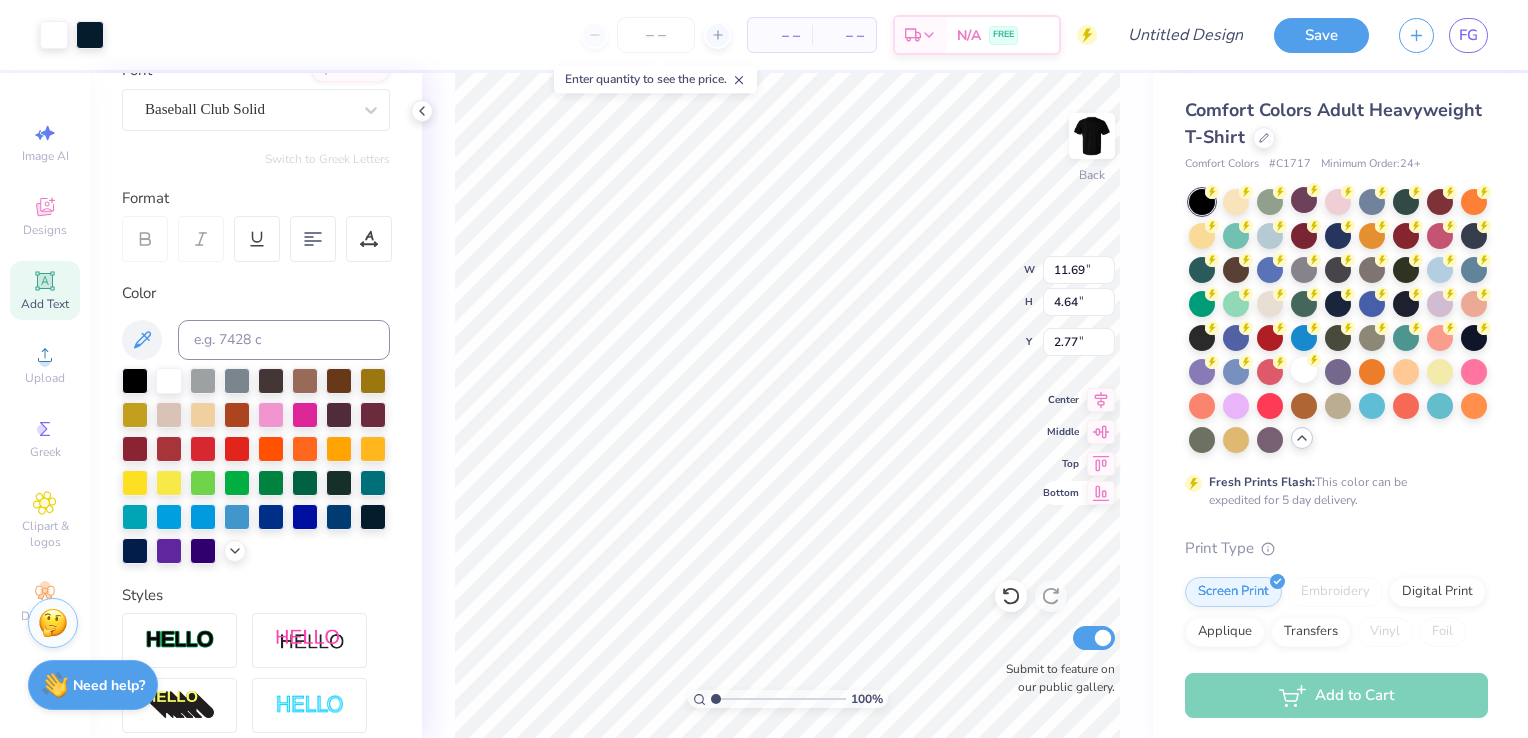 type on "11.69" 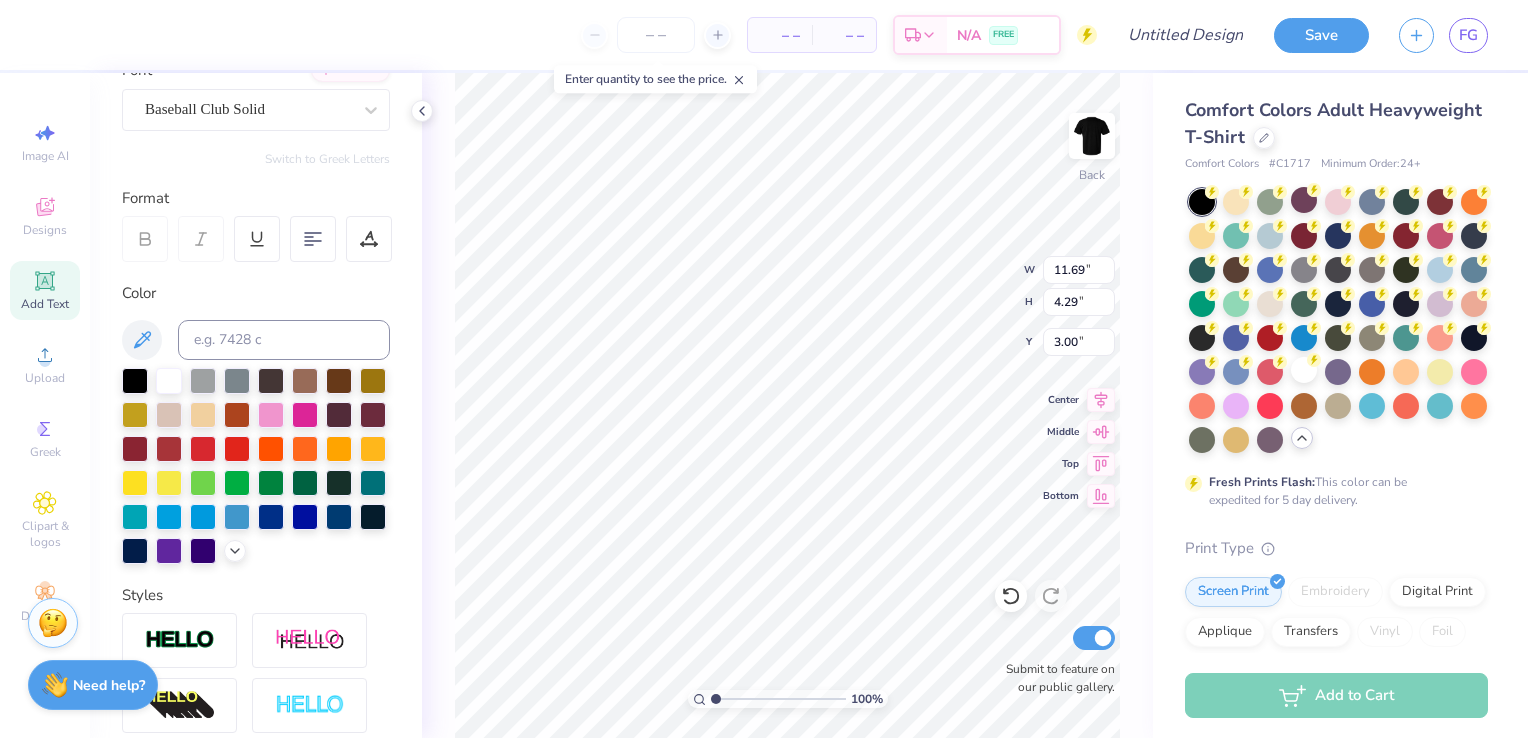 scroll, scrollTop: 16, scrollLeft: 4, axis: both 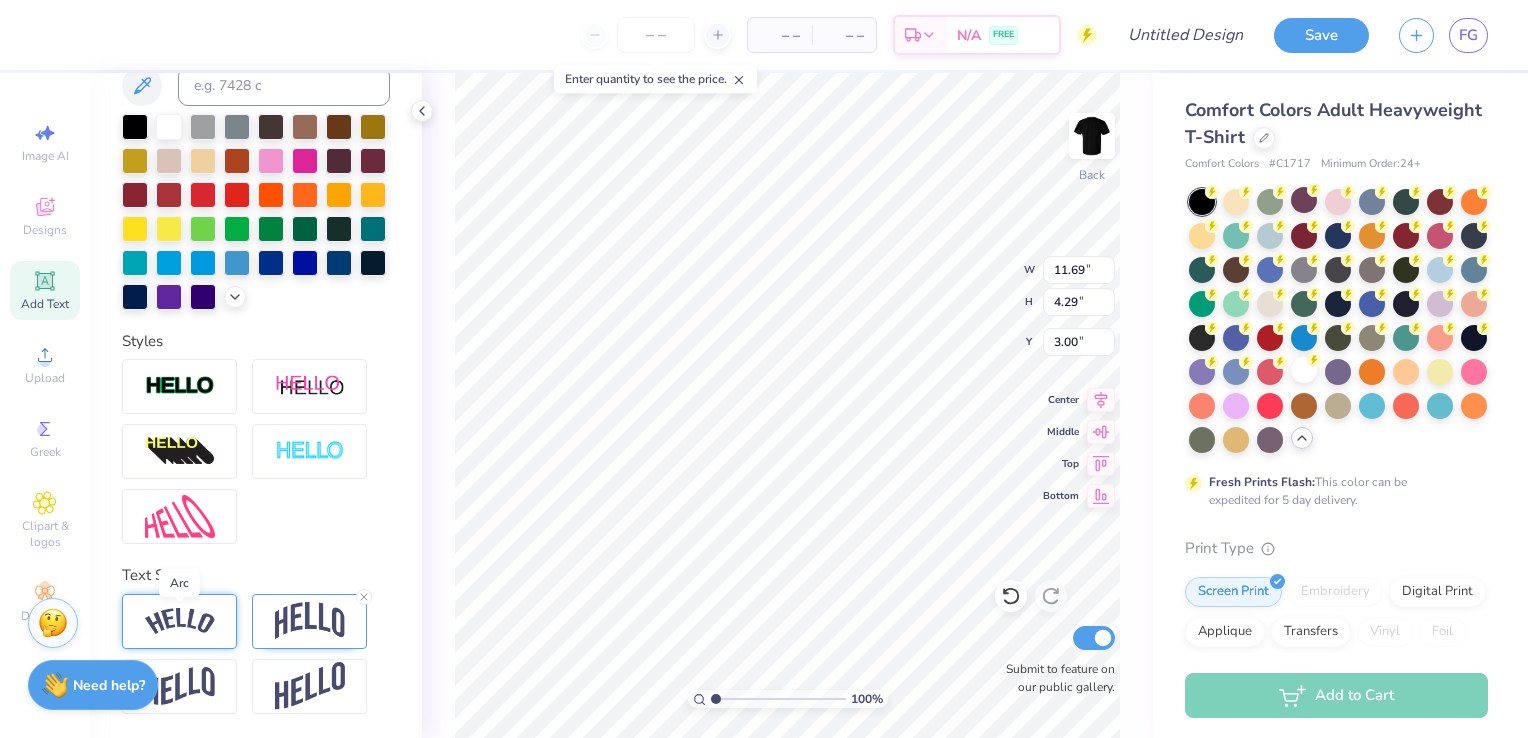click at bounding box center [180, 621] 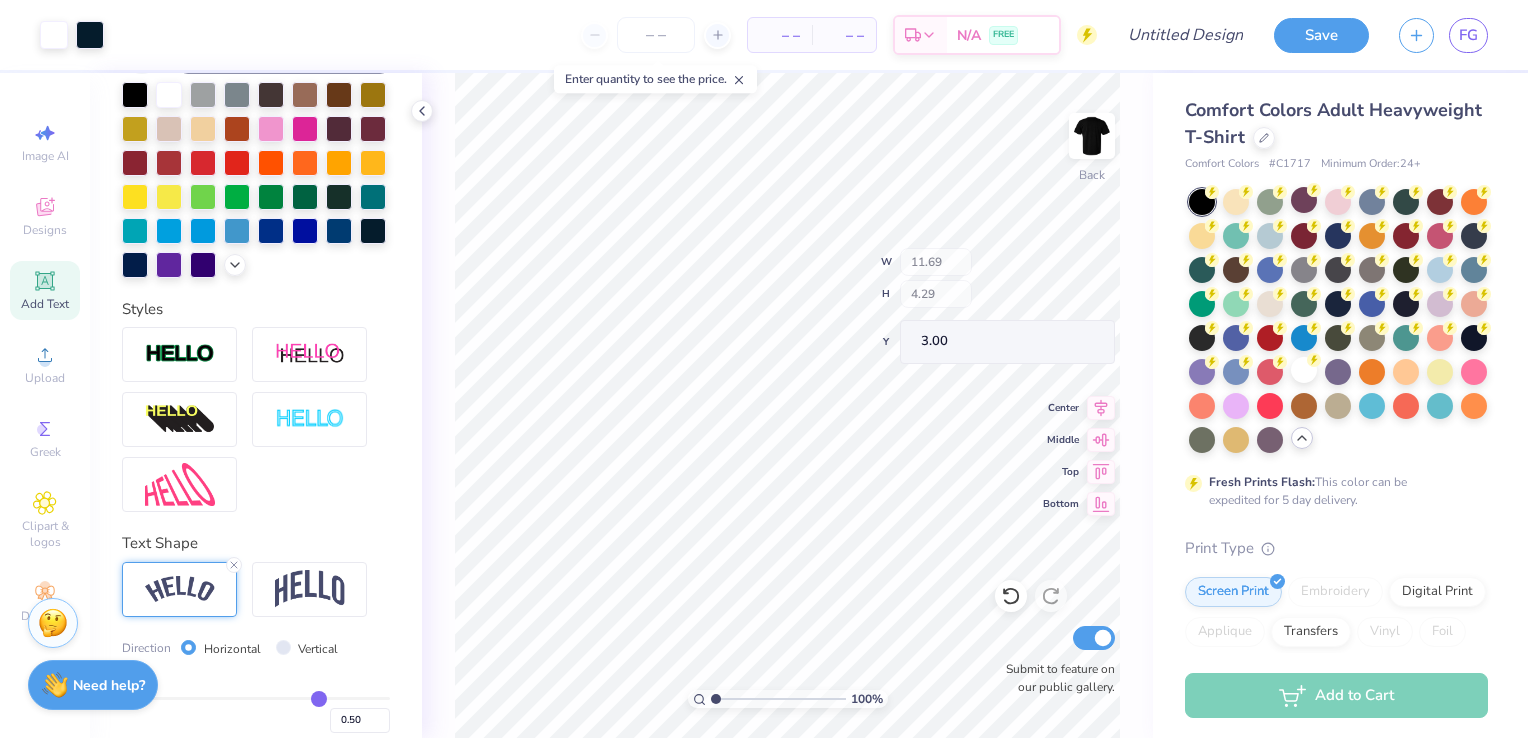 scroll, scrollTop: 573, scrollLeft: 0, axis: vertical 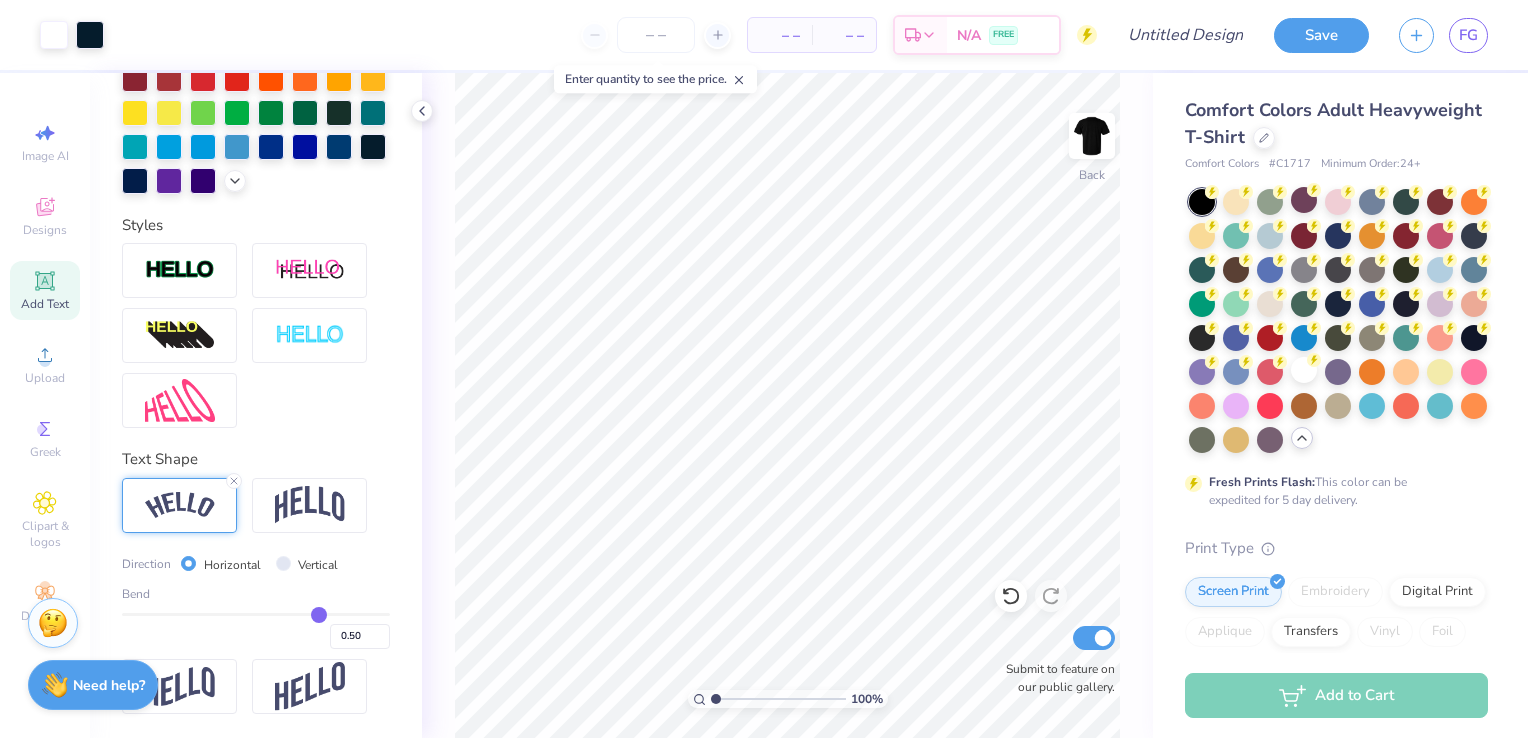 type on "0.49" 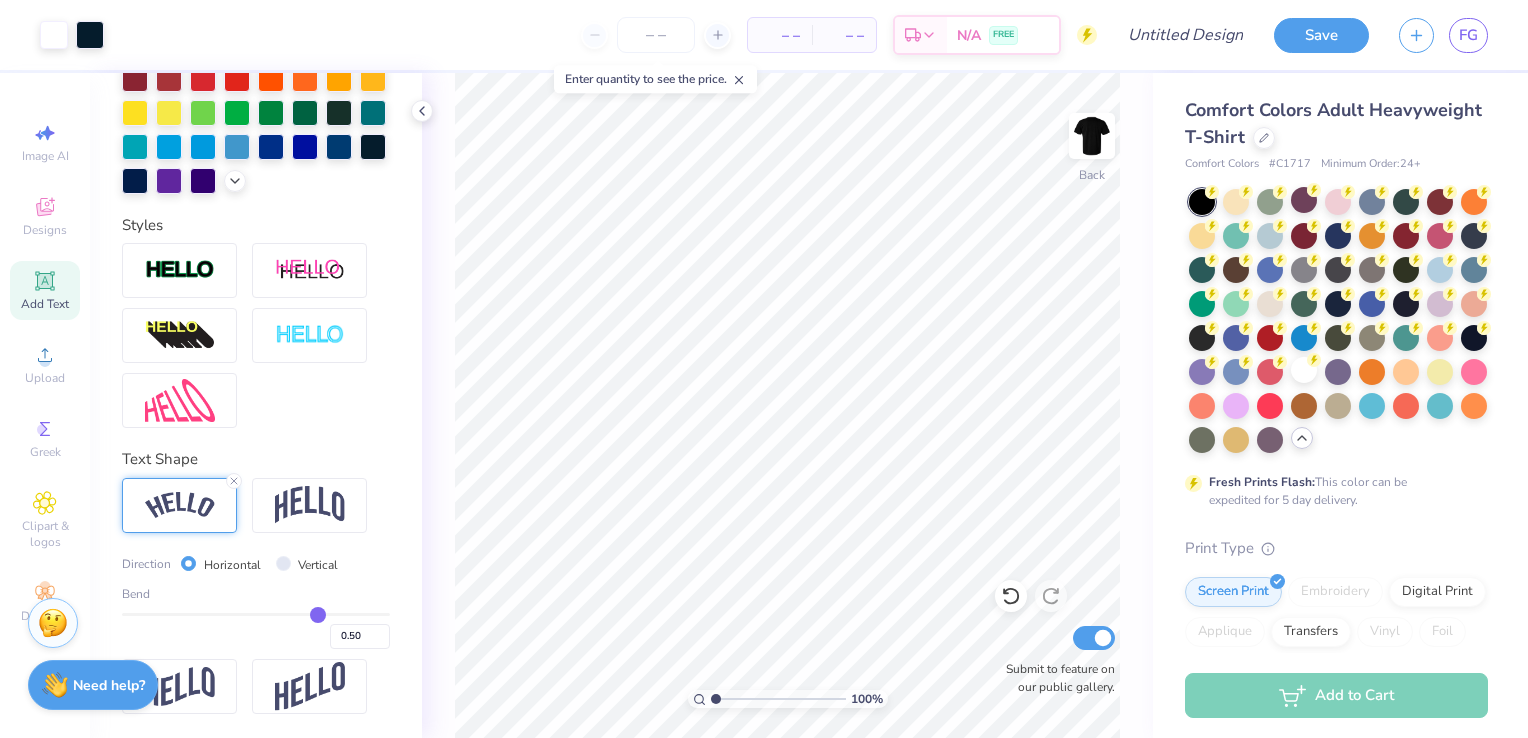 type on "0.49" 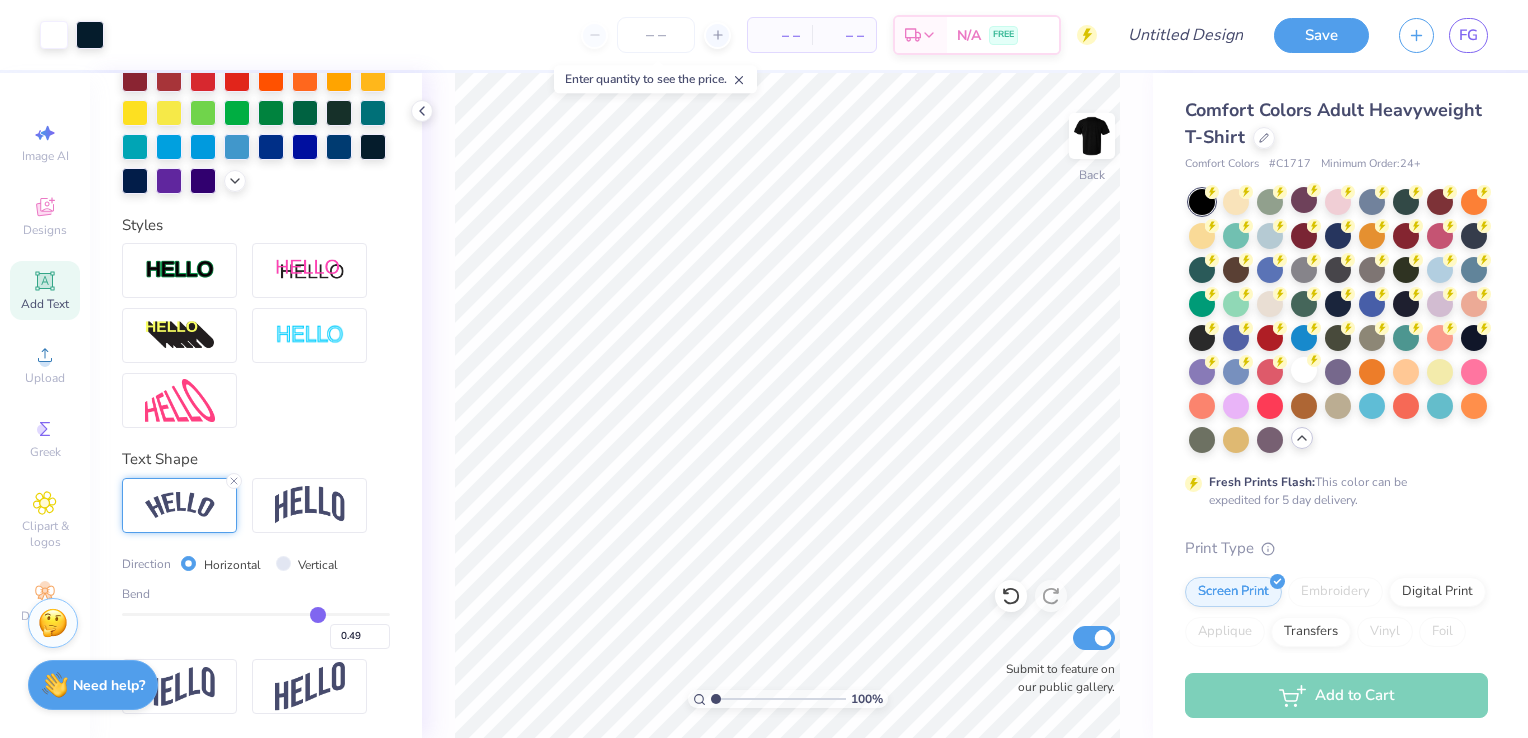 type on "0.48" 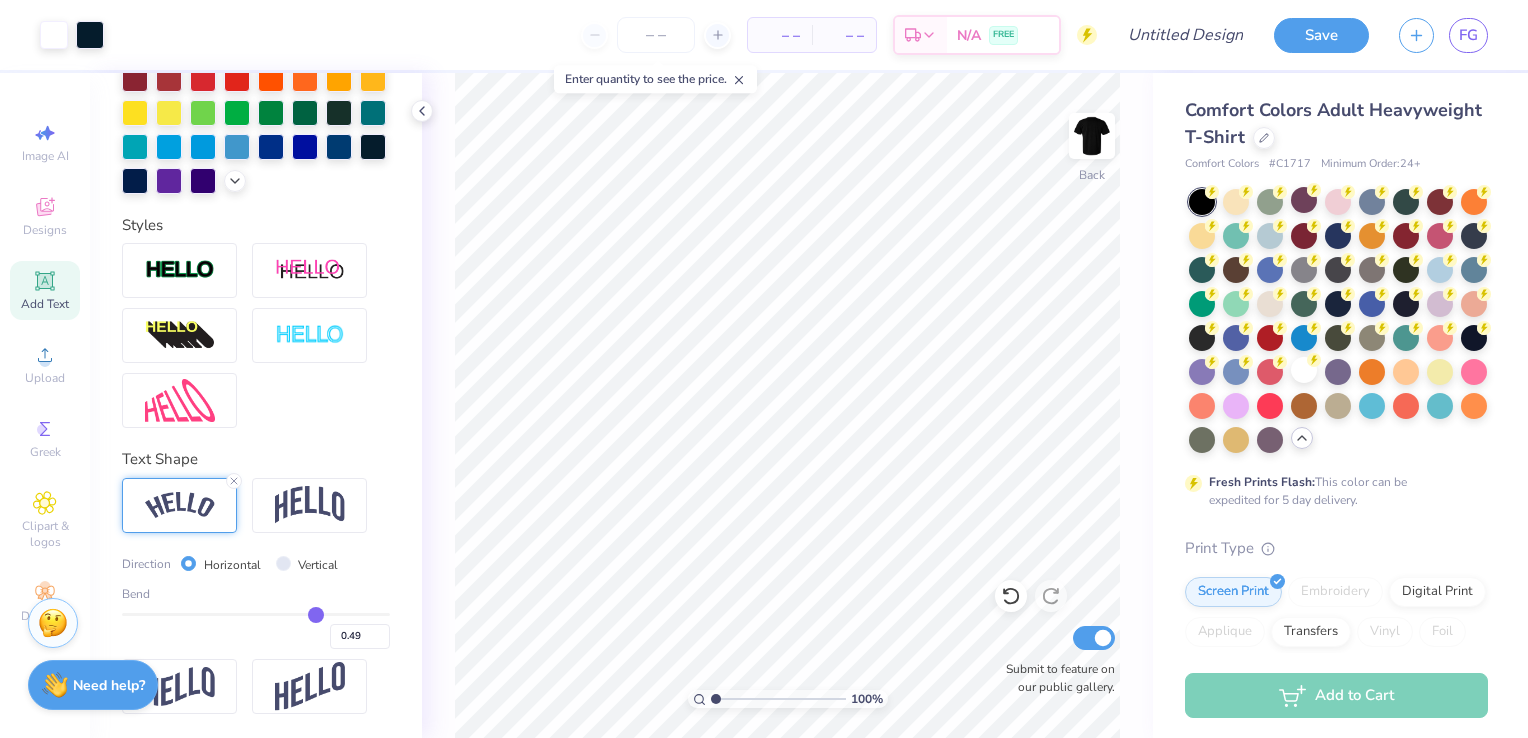 type on "0.48" 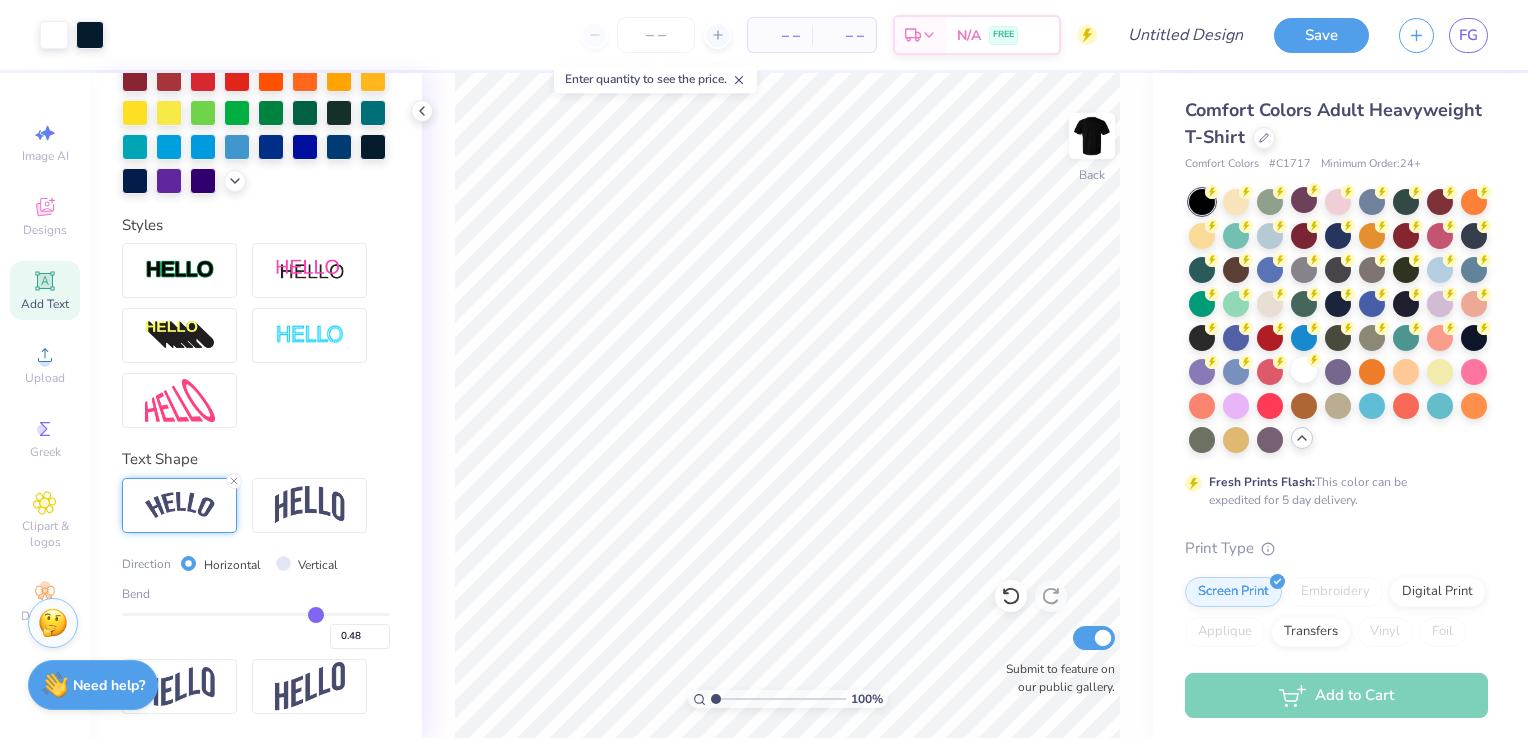 type on "0.46" 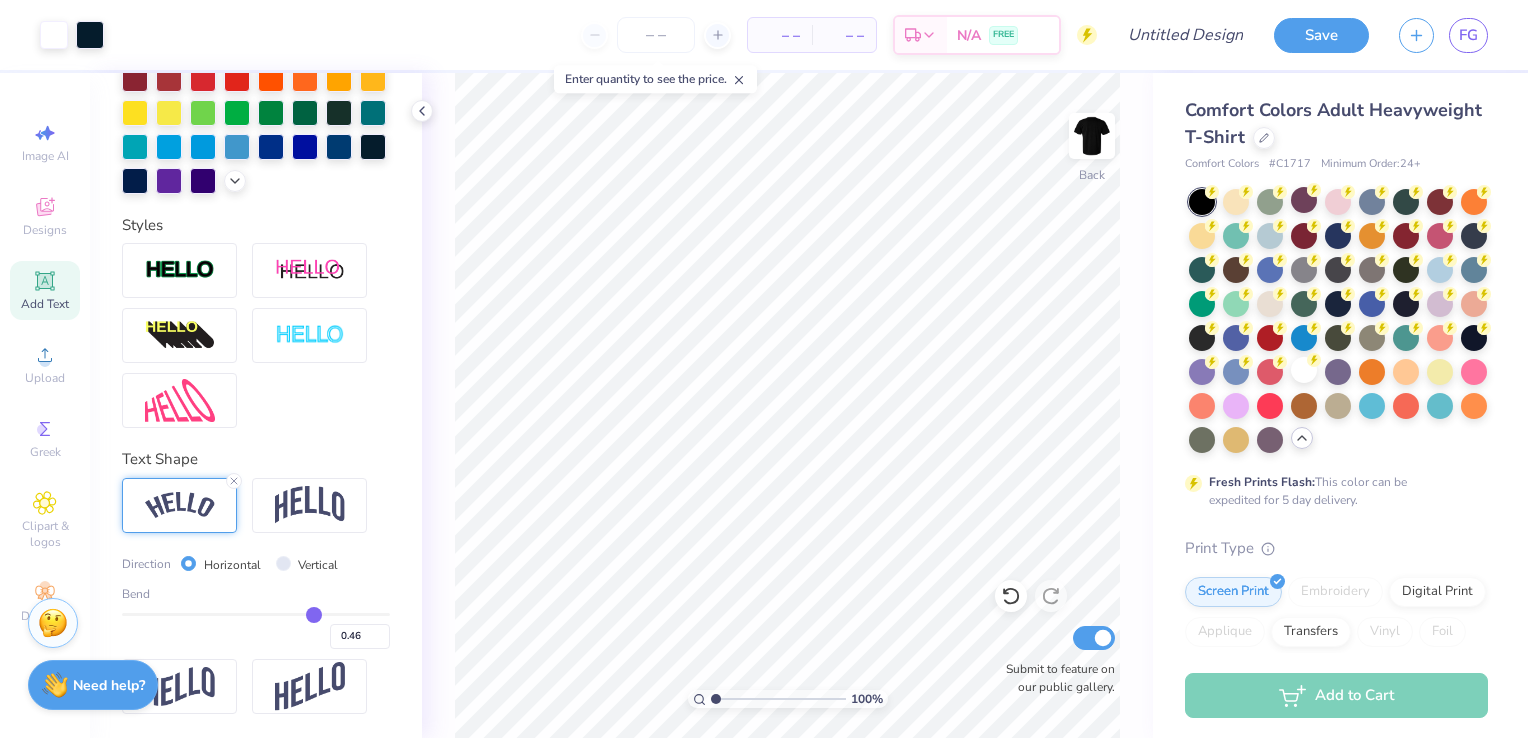type on "0.45" 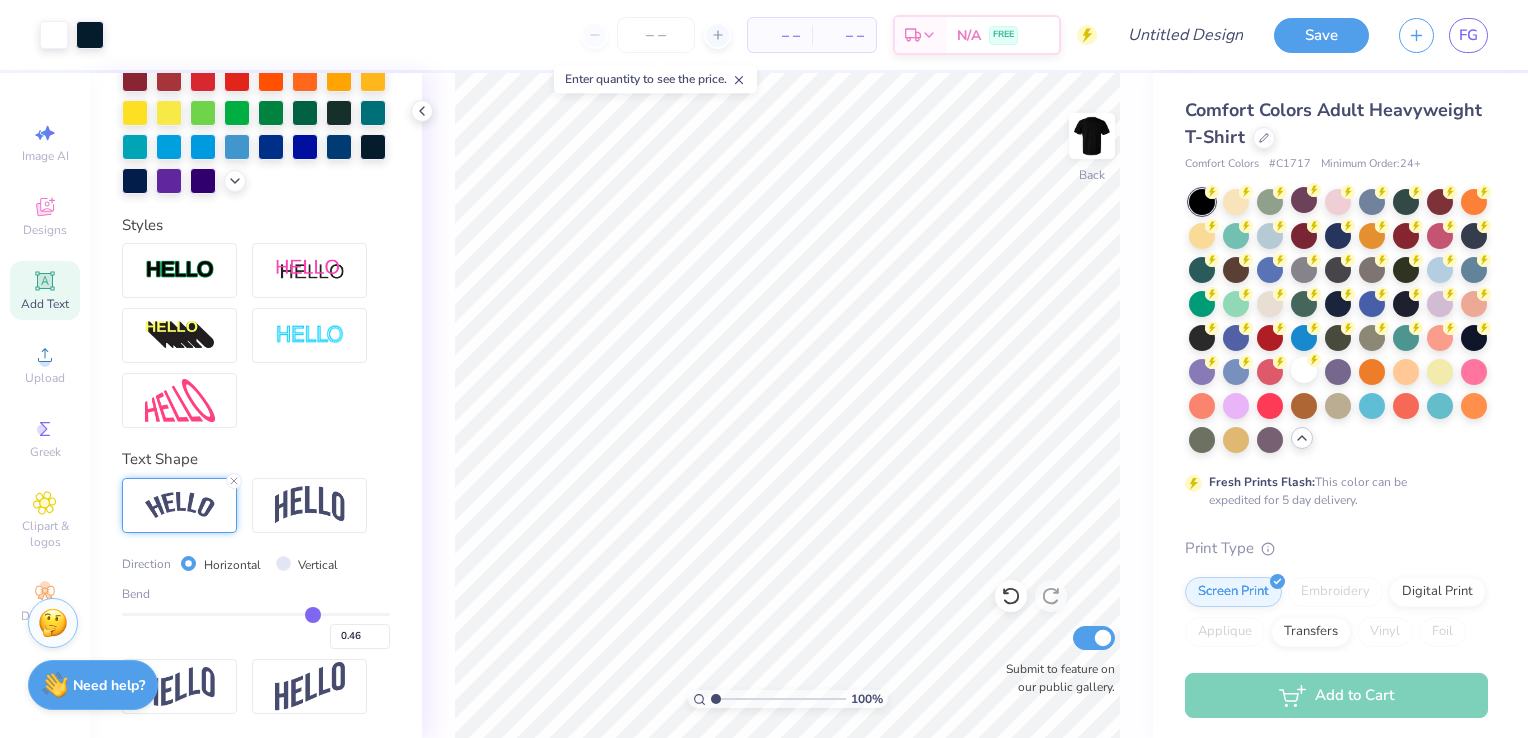 type on "0.45" 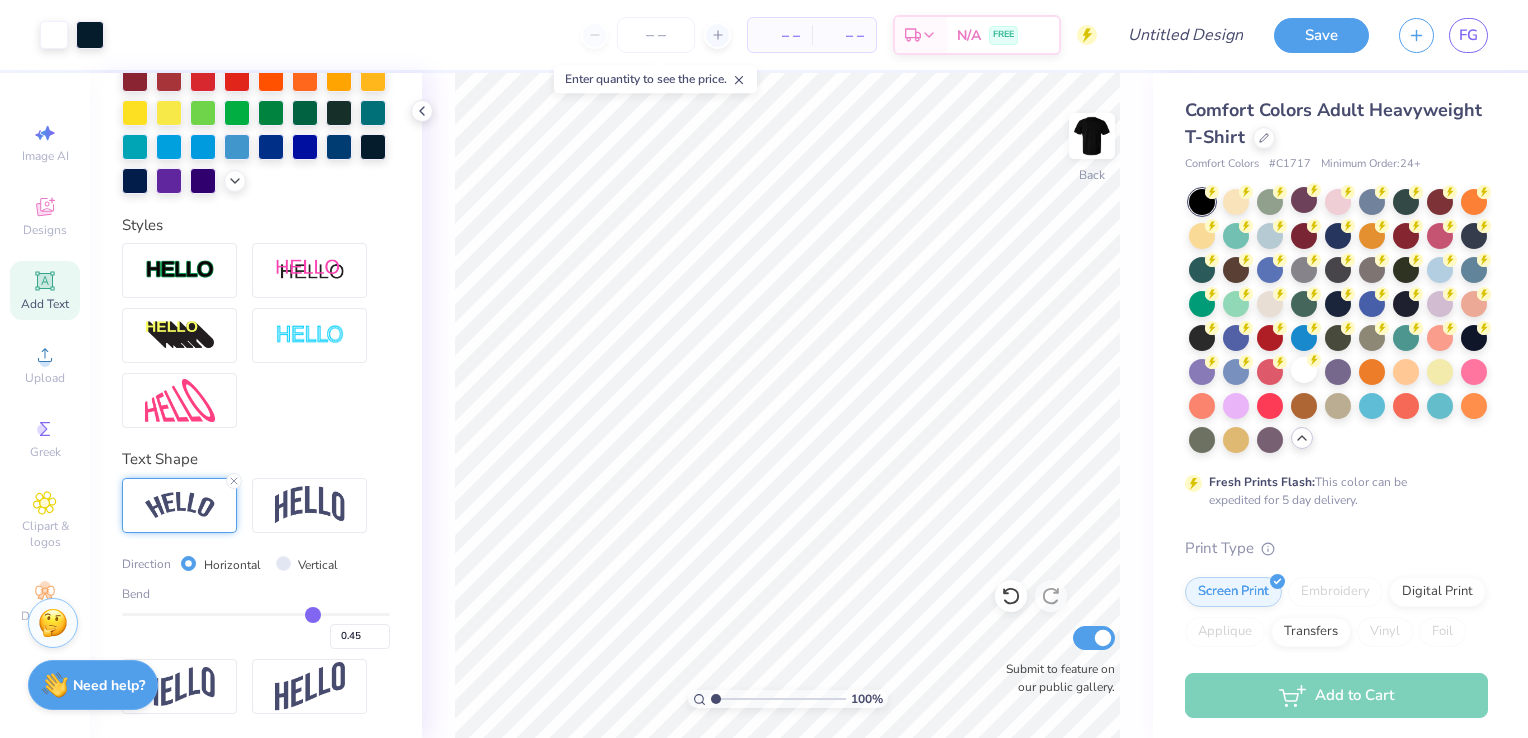 type on "0.44" 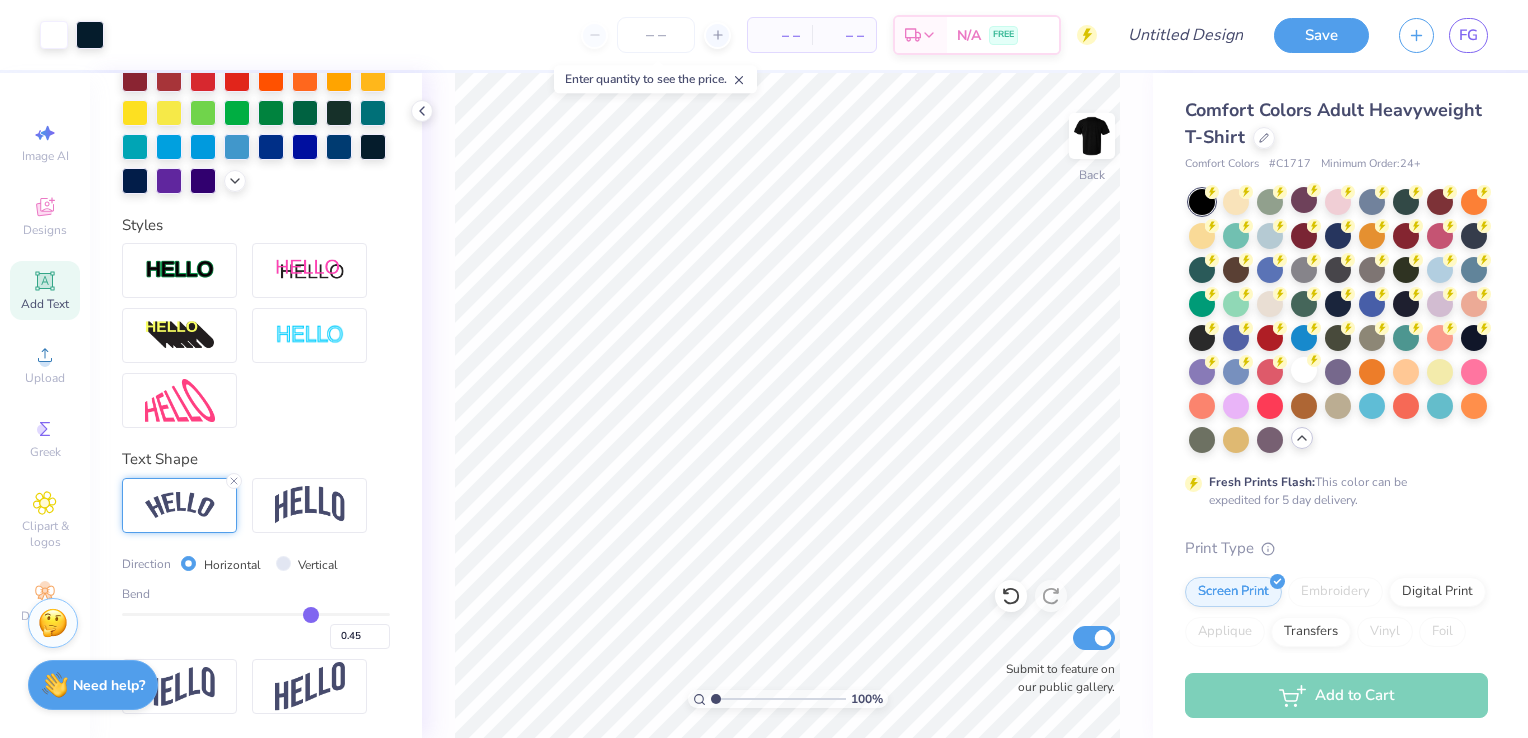 type on "0.44" 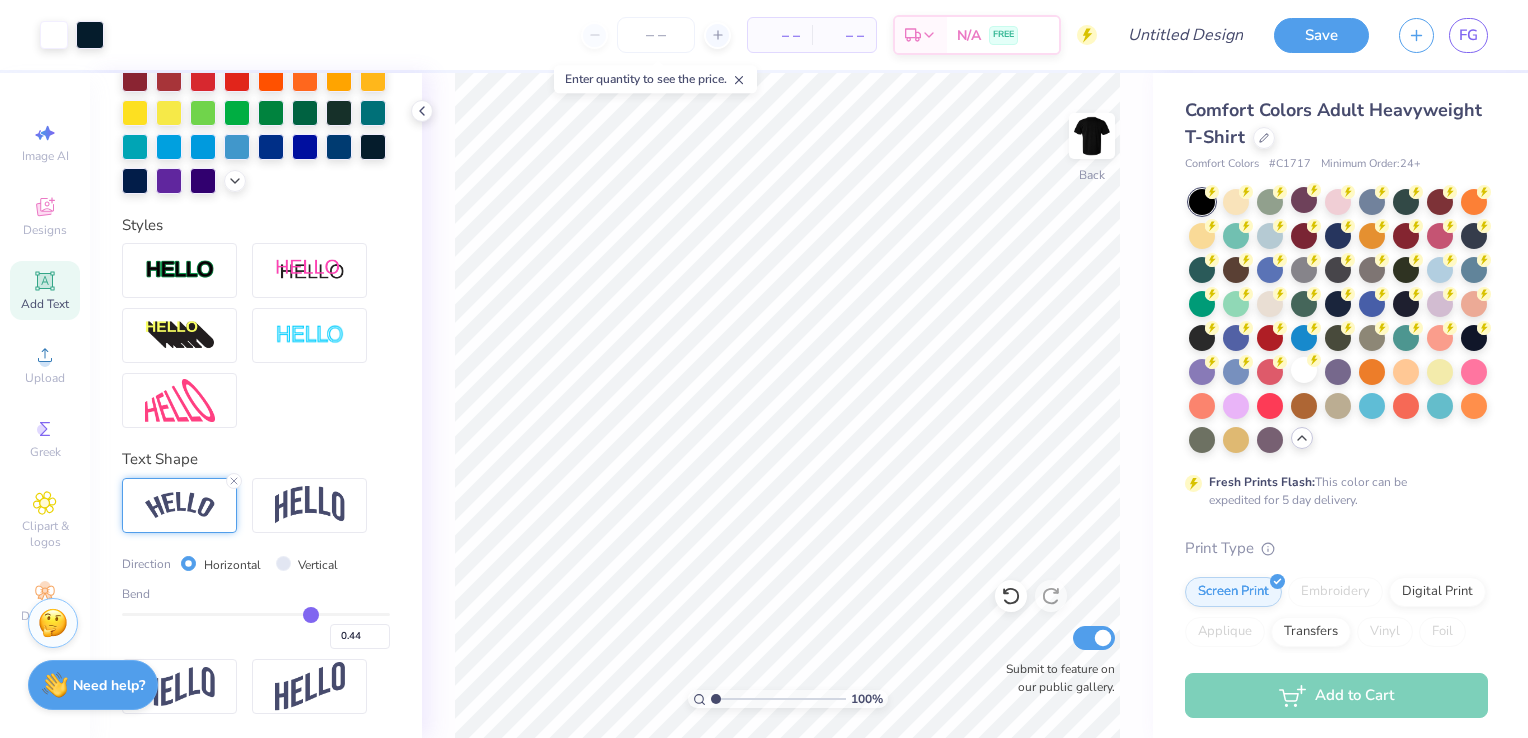 type on "0.43" 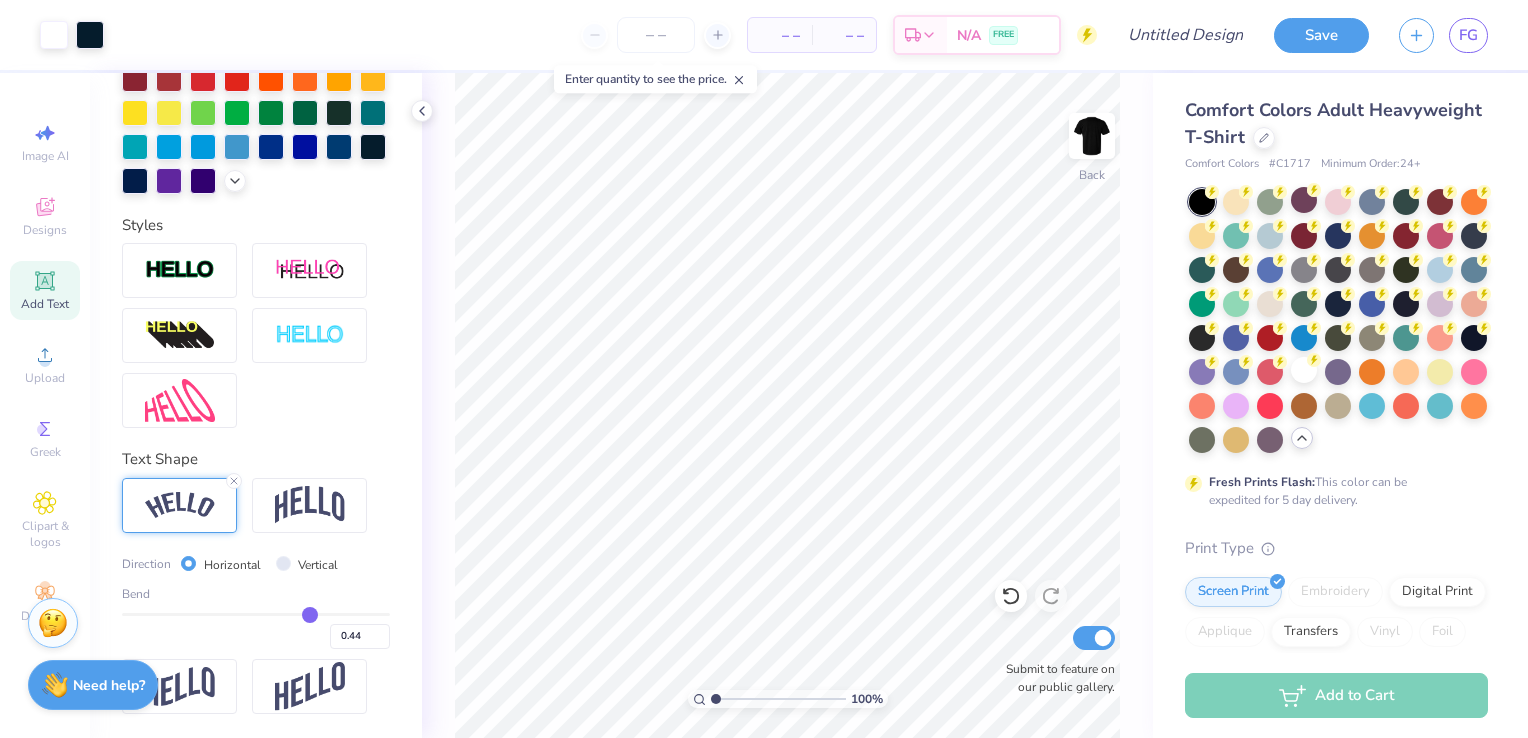 type on "0.43" 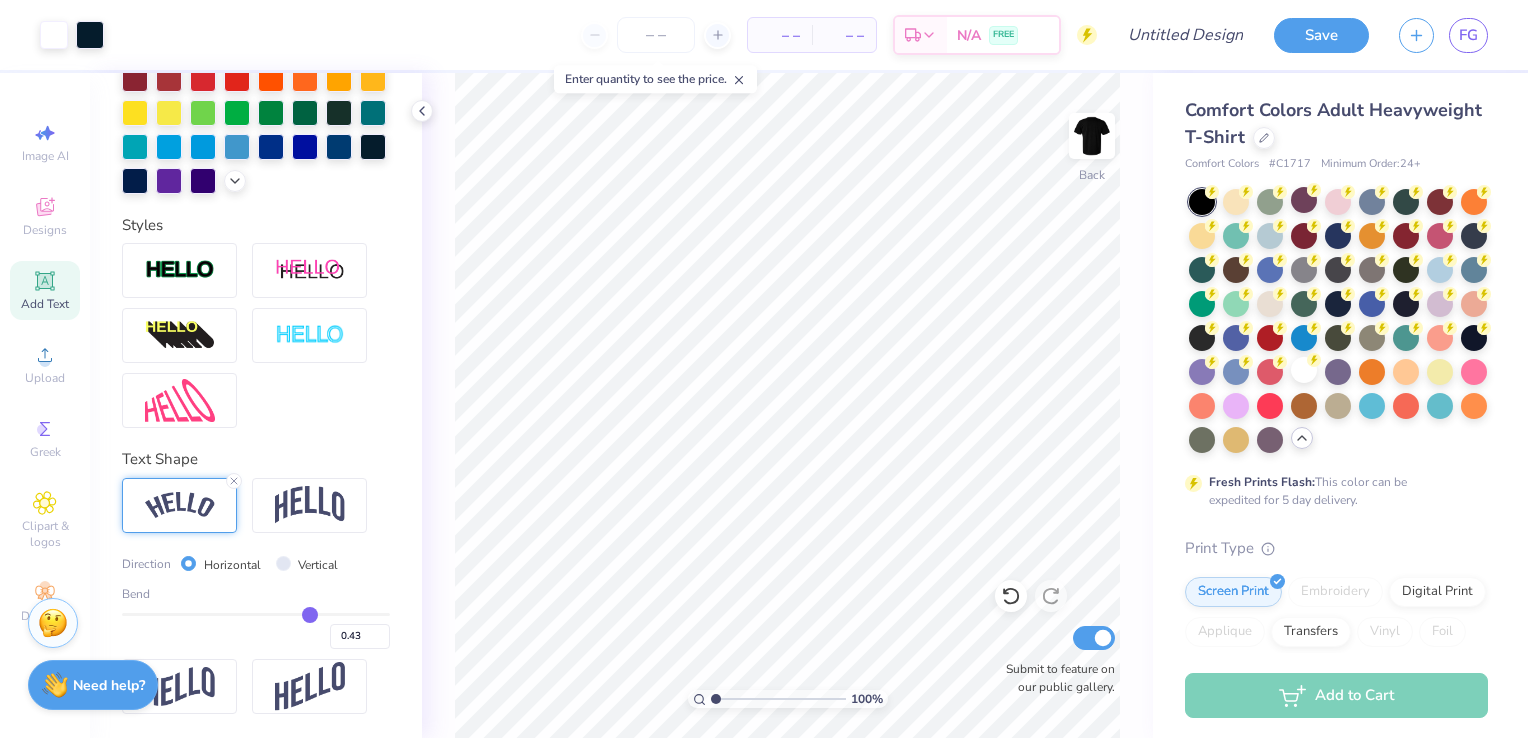 type on "0.42" 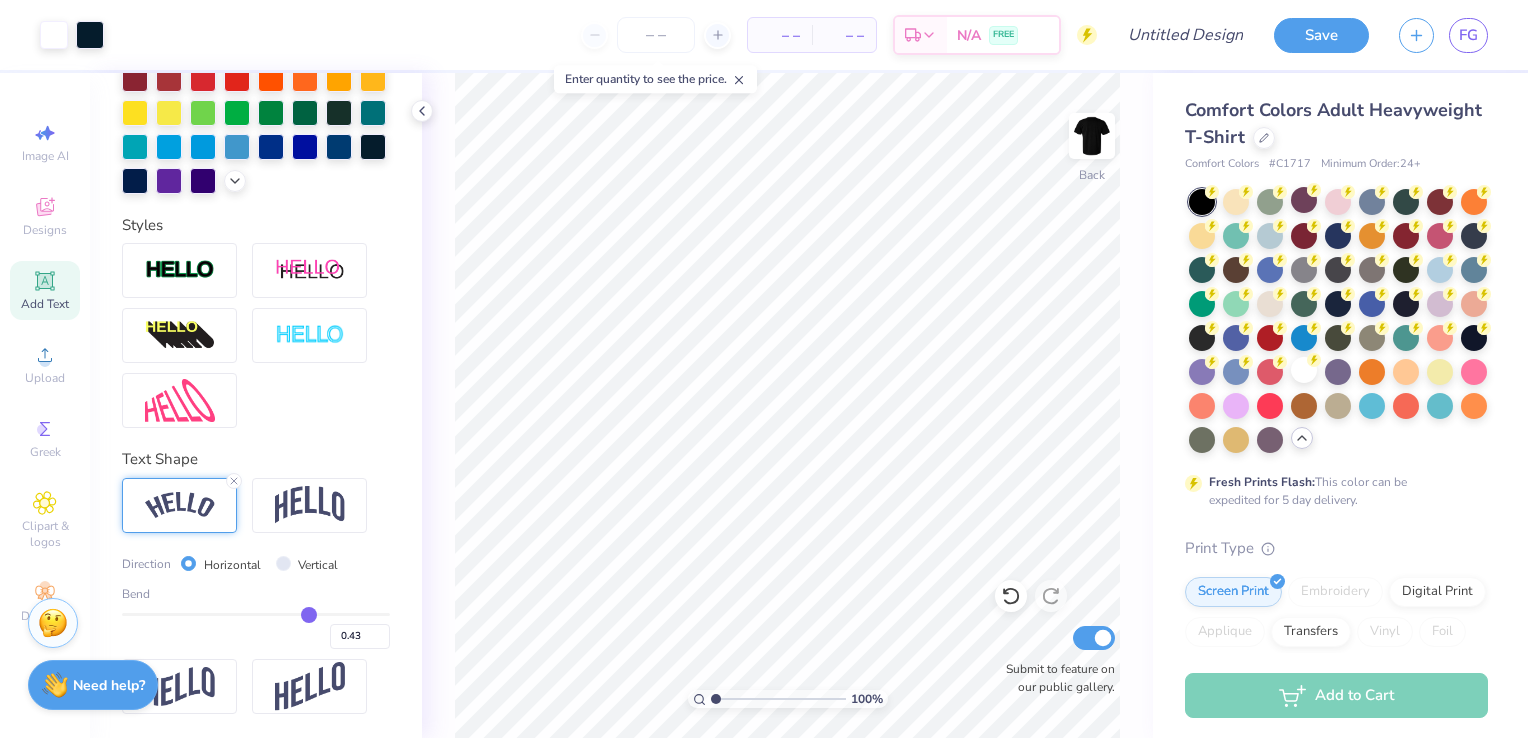 type on "0.42" 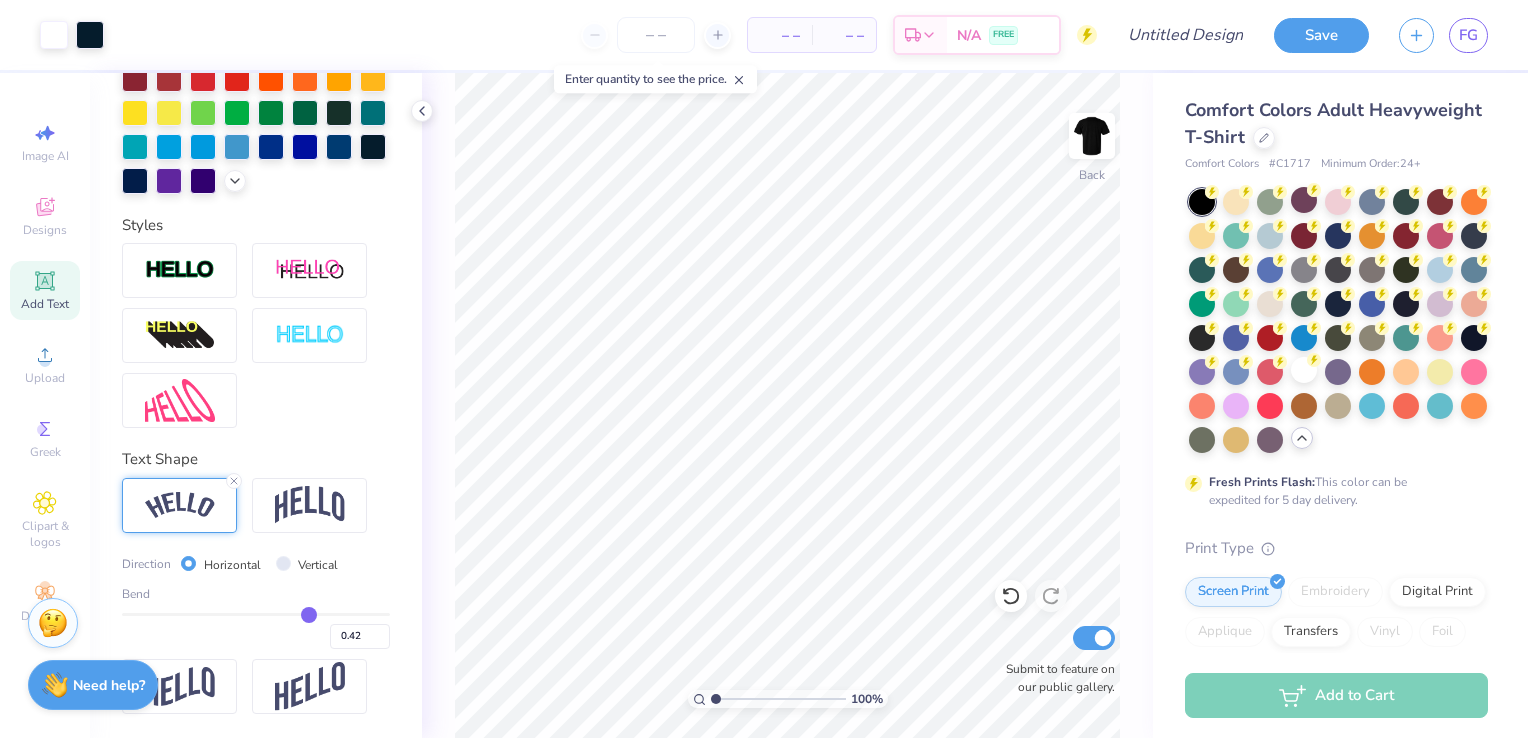 drag, startPoint x: 308, startPoint y: 614, endPoint x: 297, endPoint y: 615, distance: 11.045361 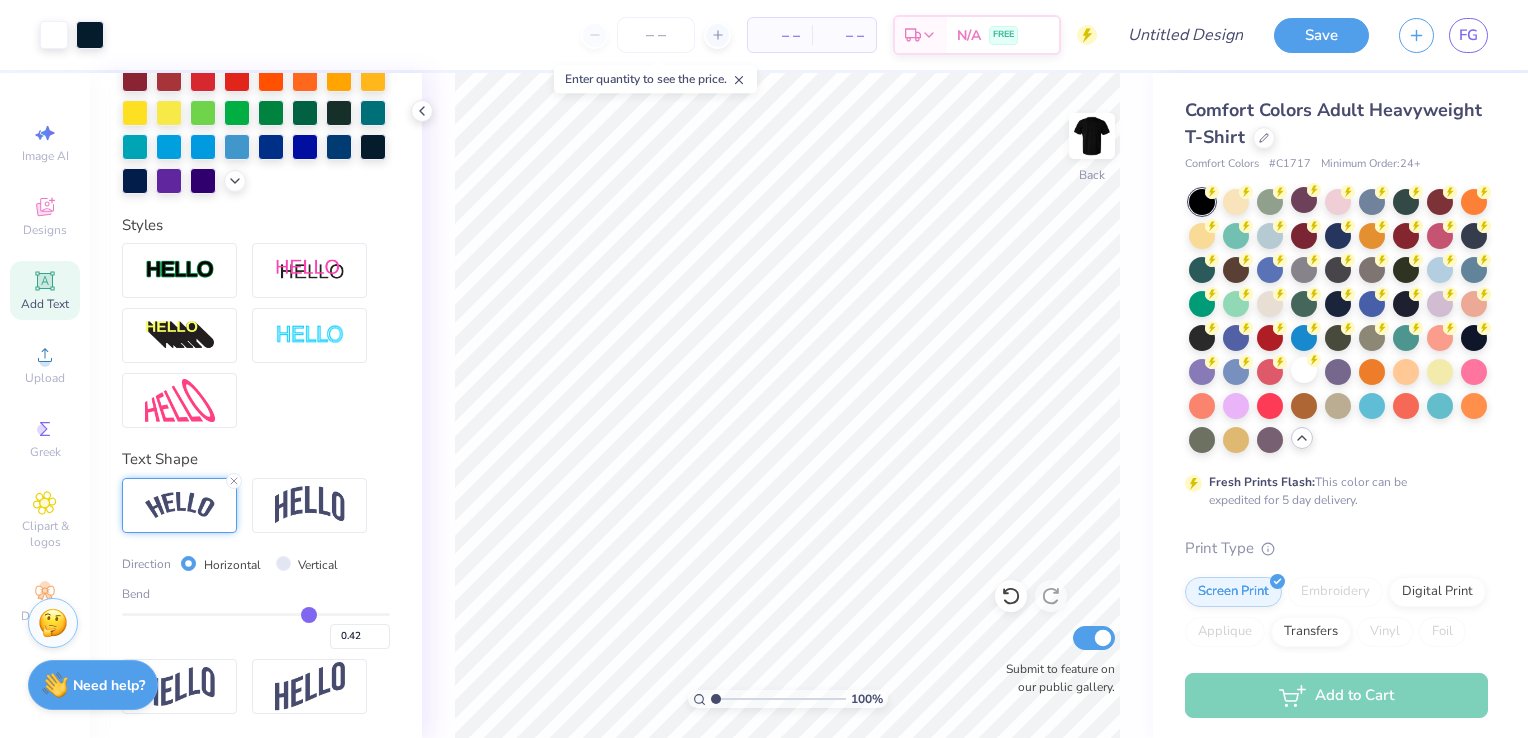 click at bounding box center (256, 614) 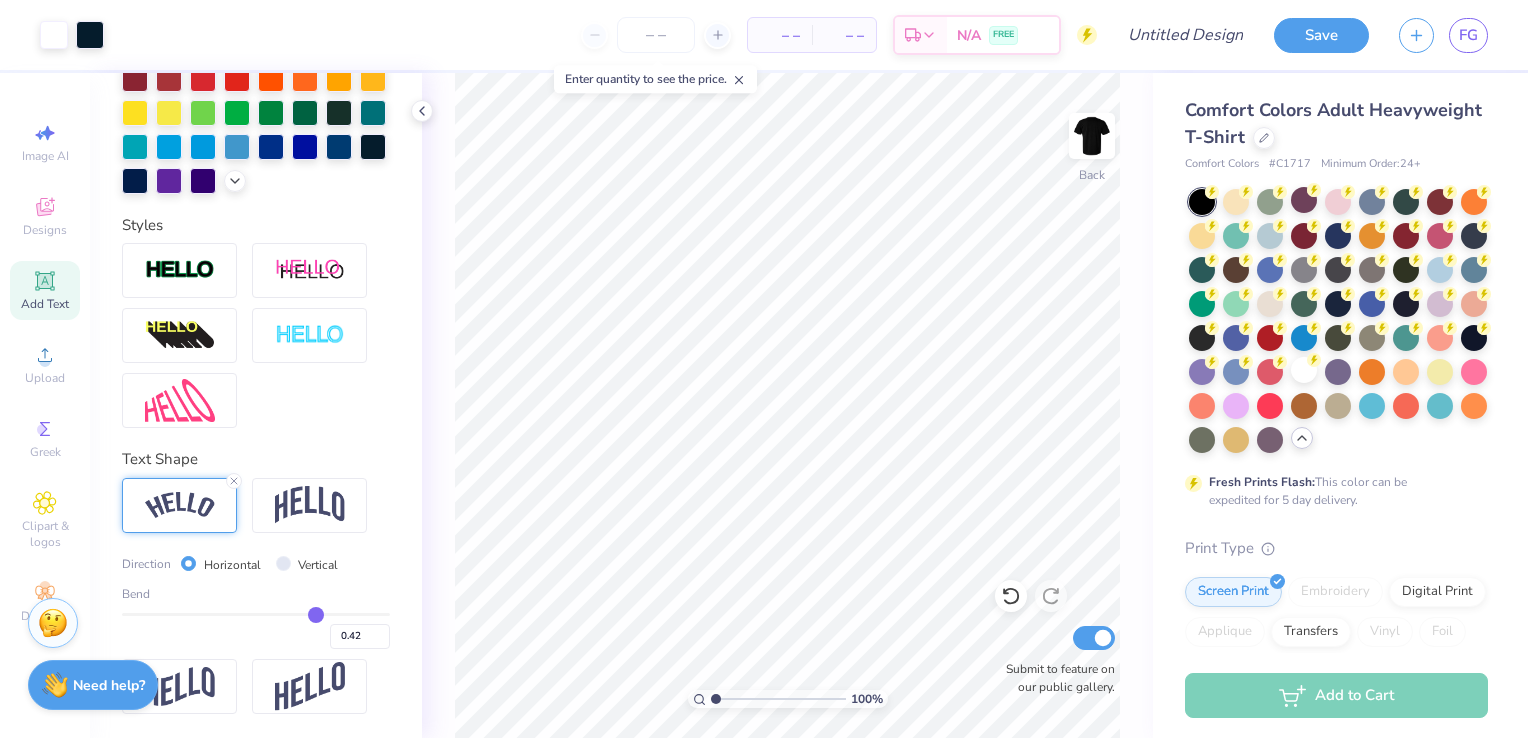 type on "0.48" 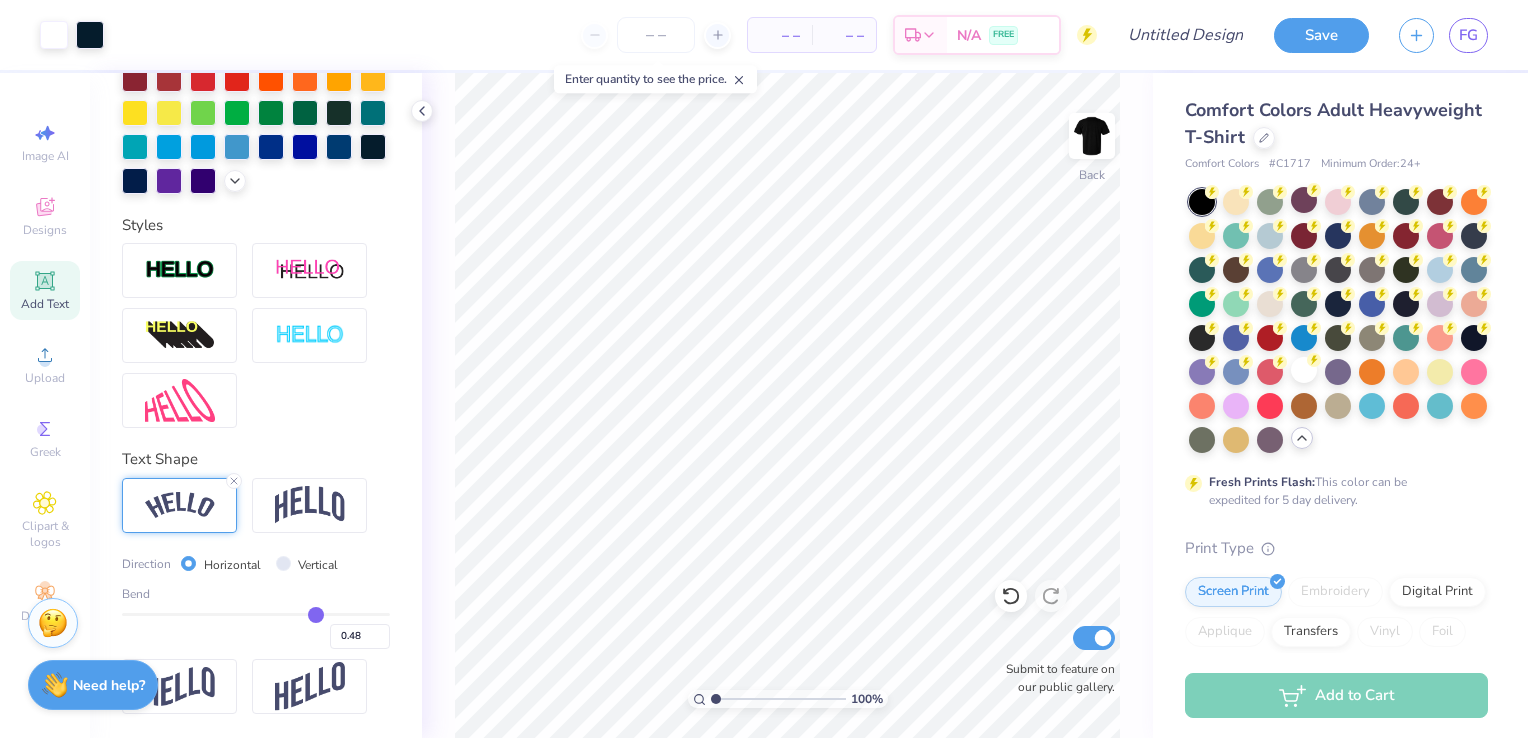 type on "0.5" 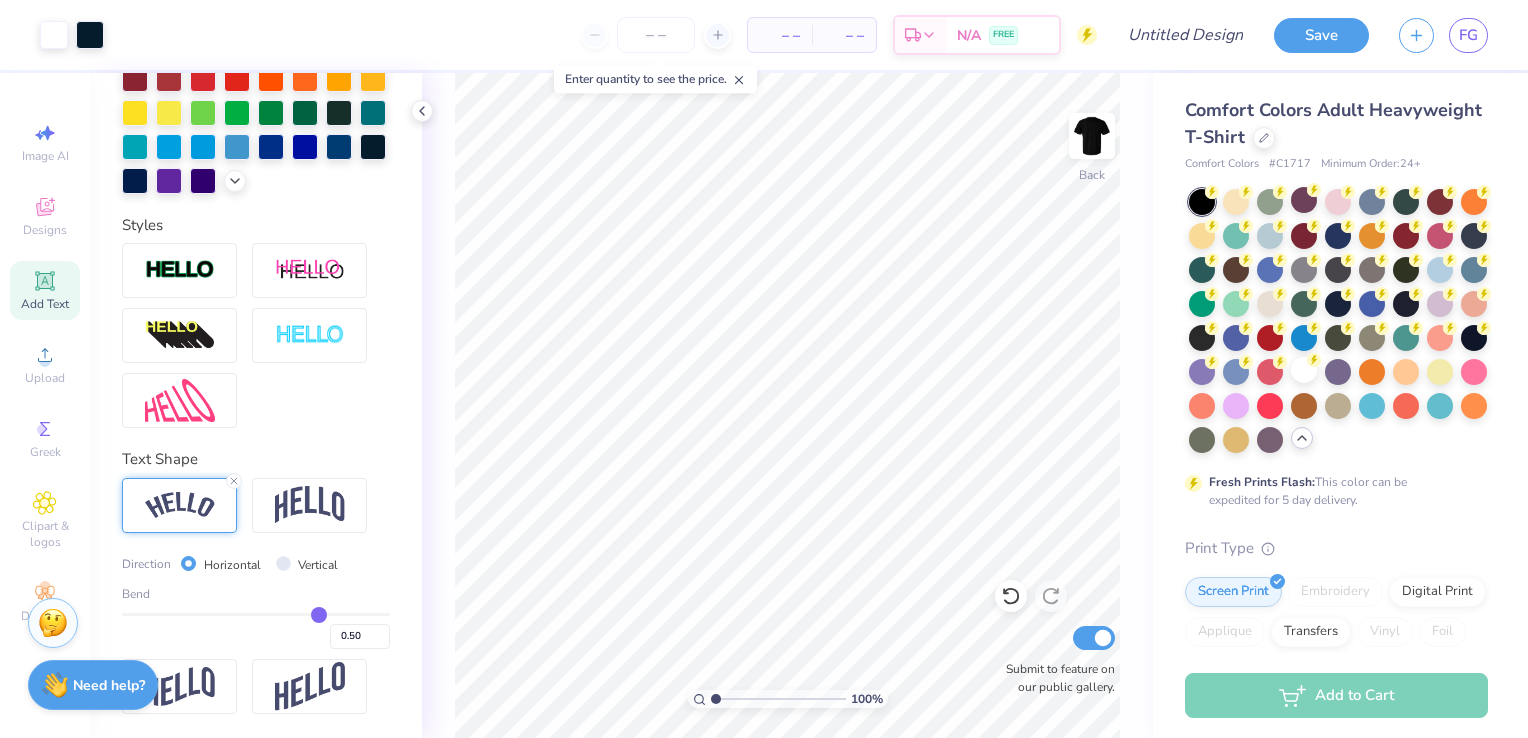 type on "0.51" 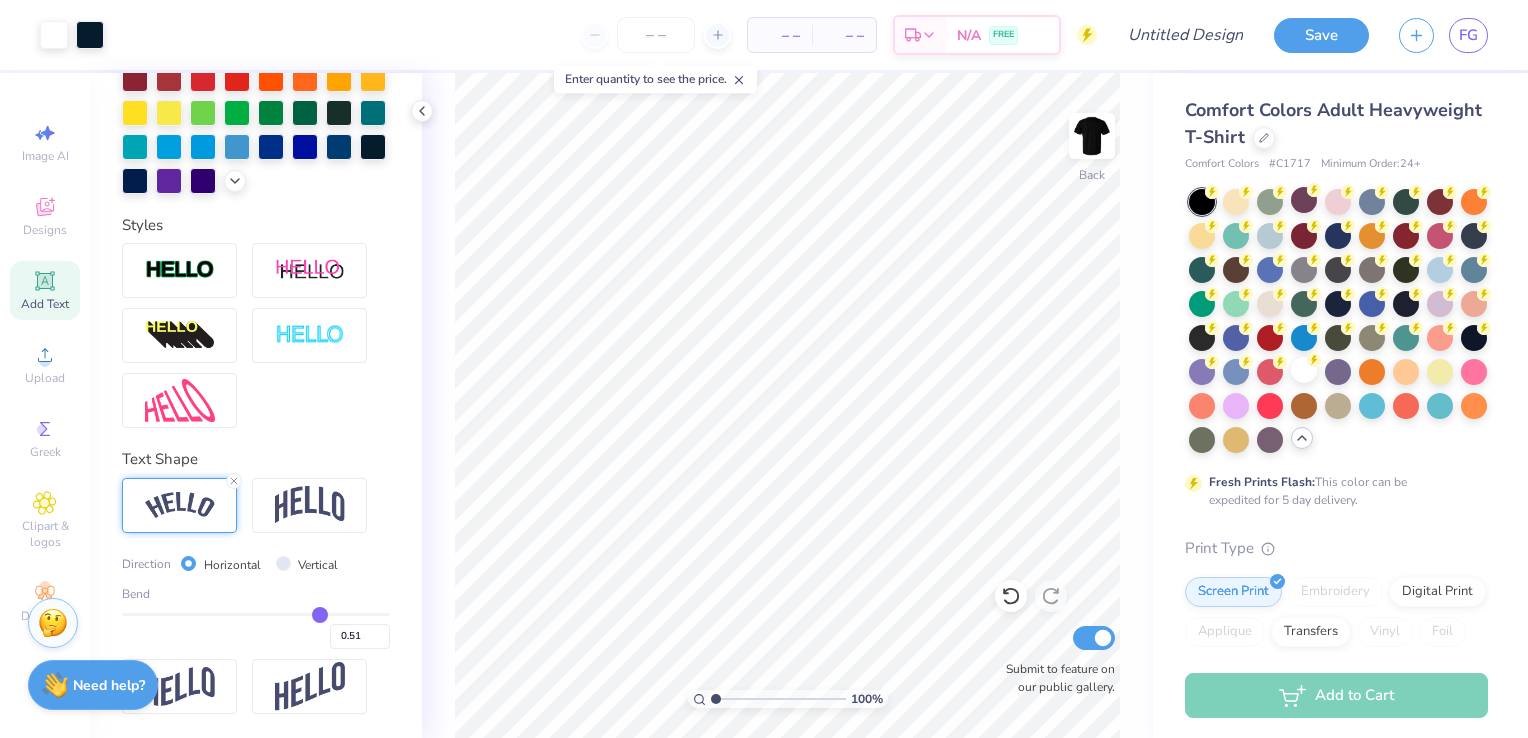 type on "0.52" 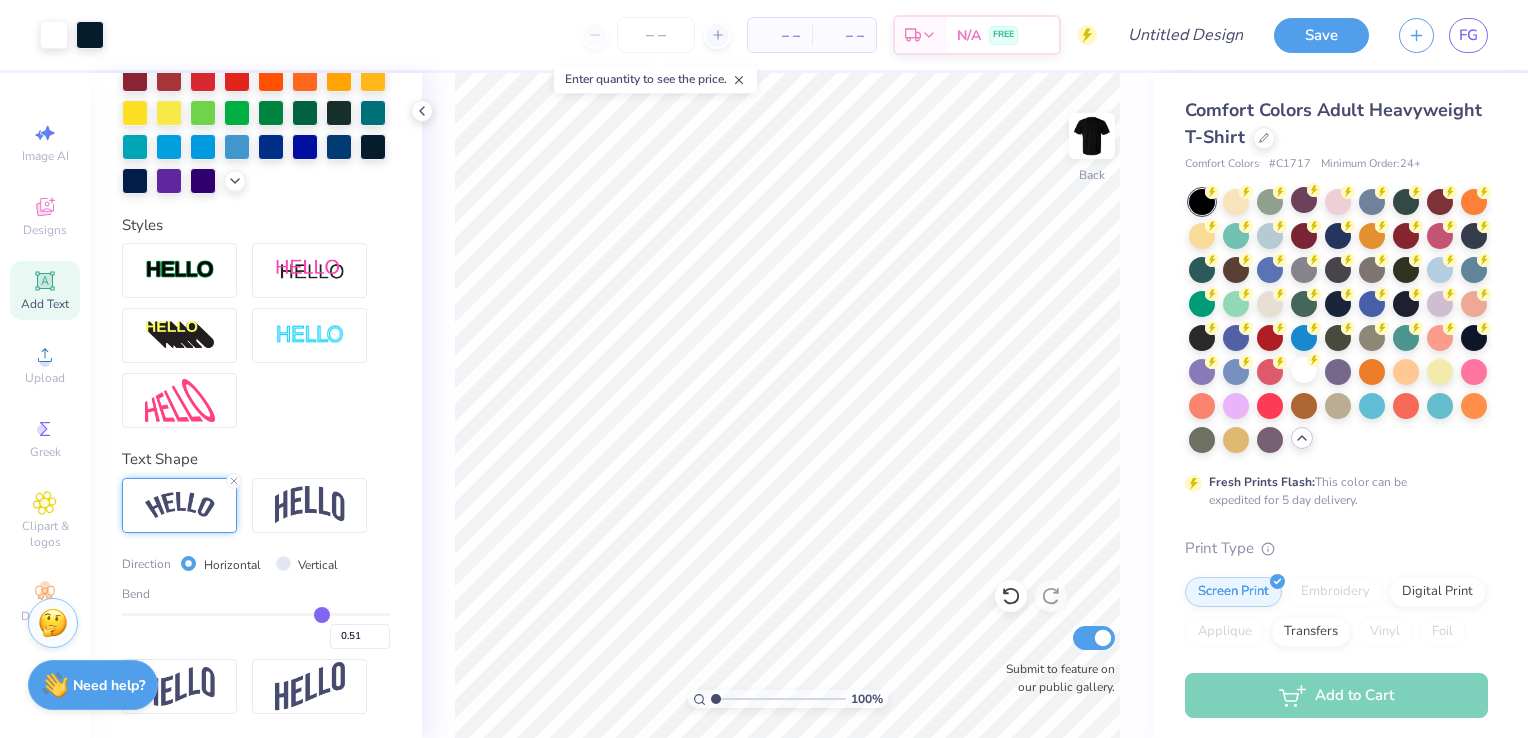 type on "0.52" 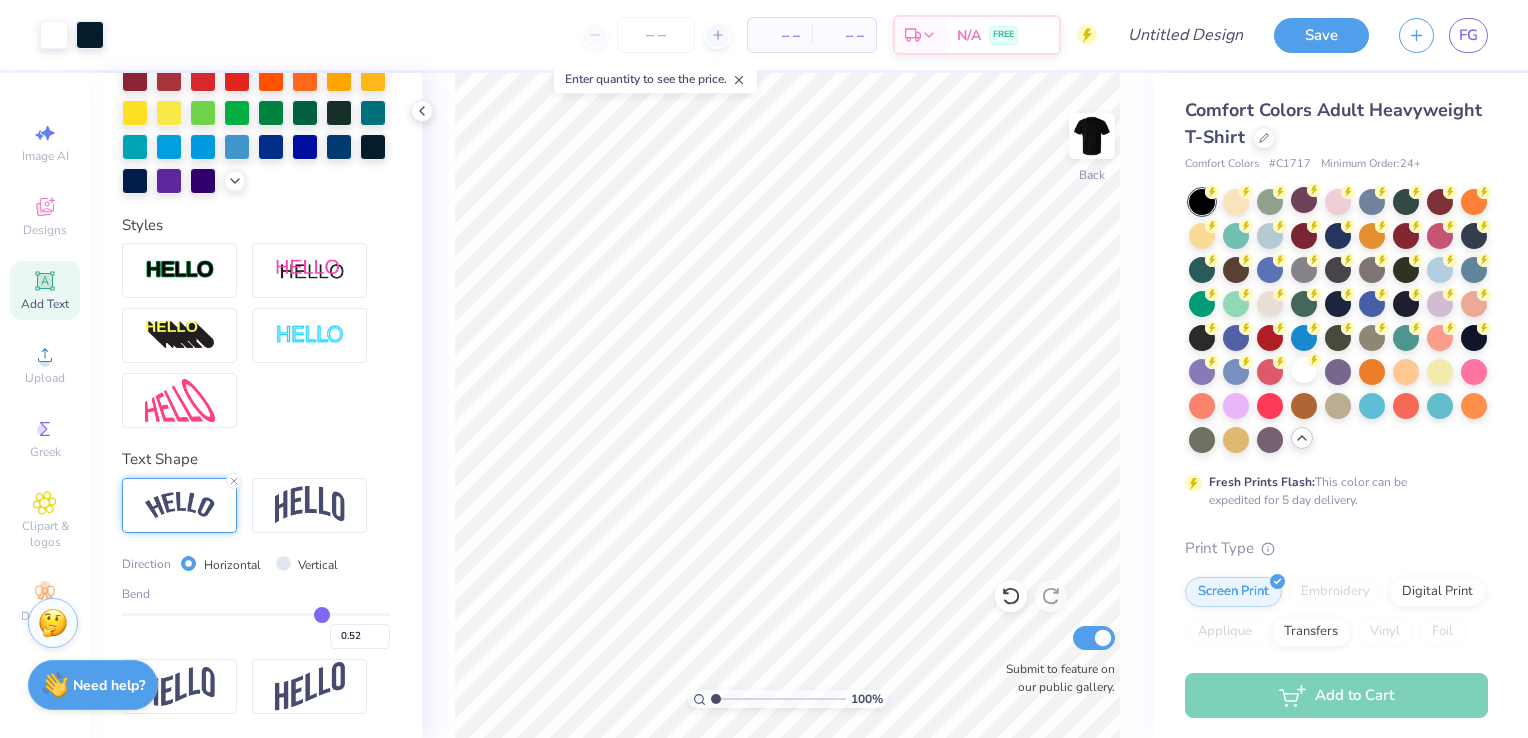type on "0.54" 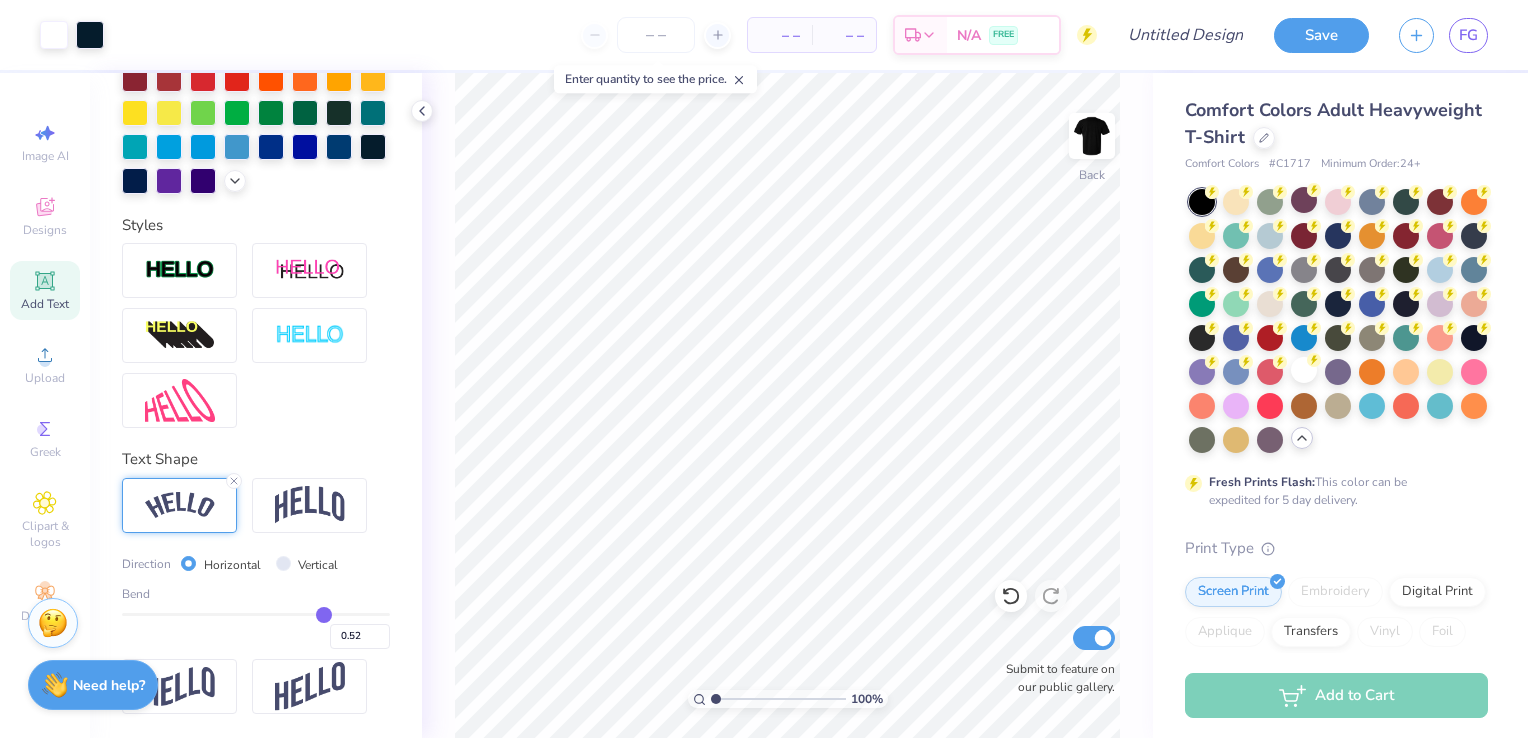type on "0.54" 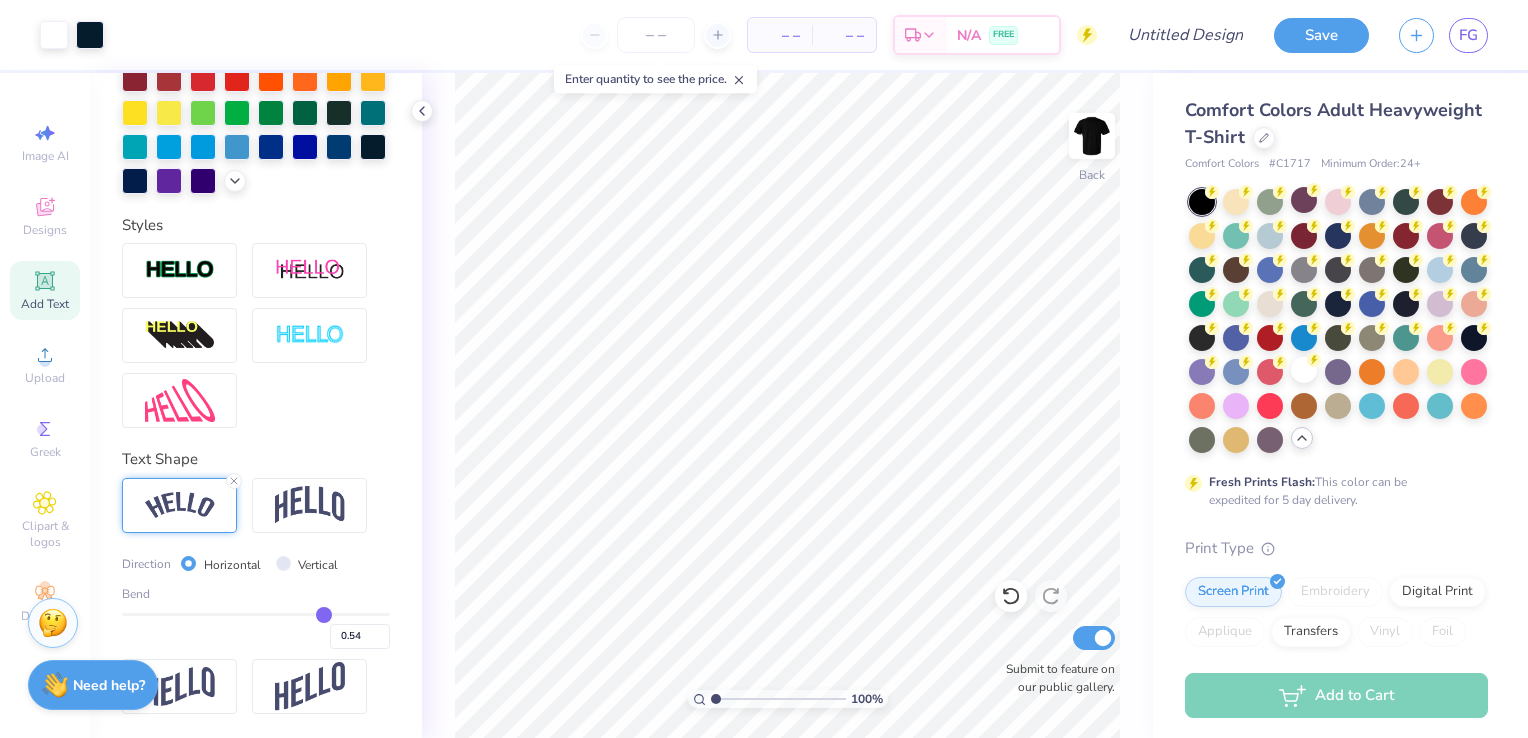 type on "0.55" 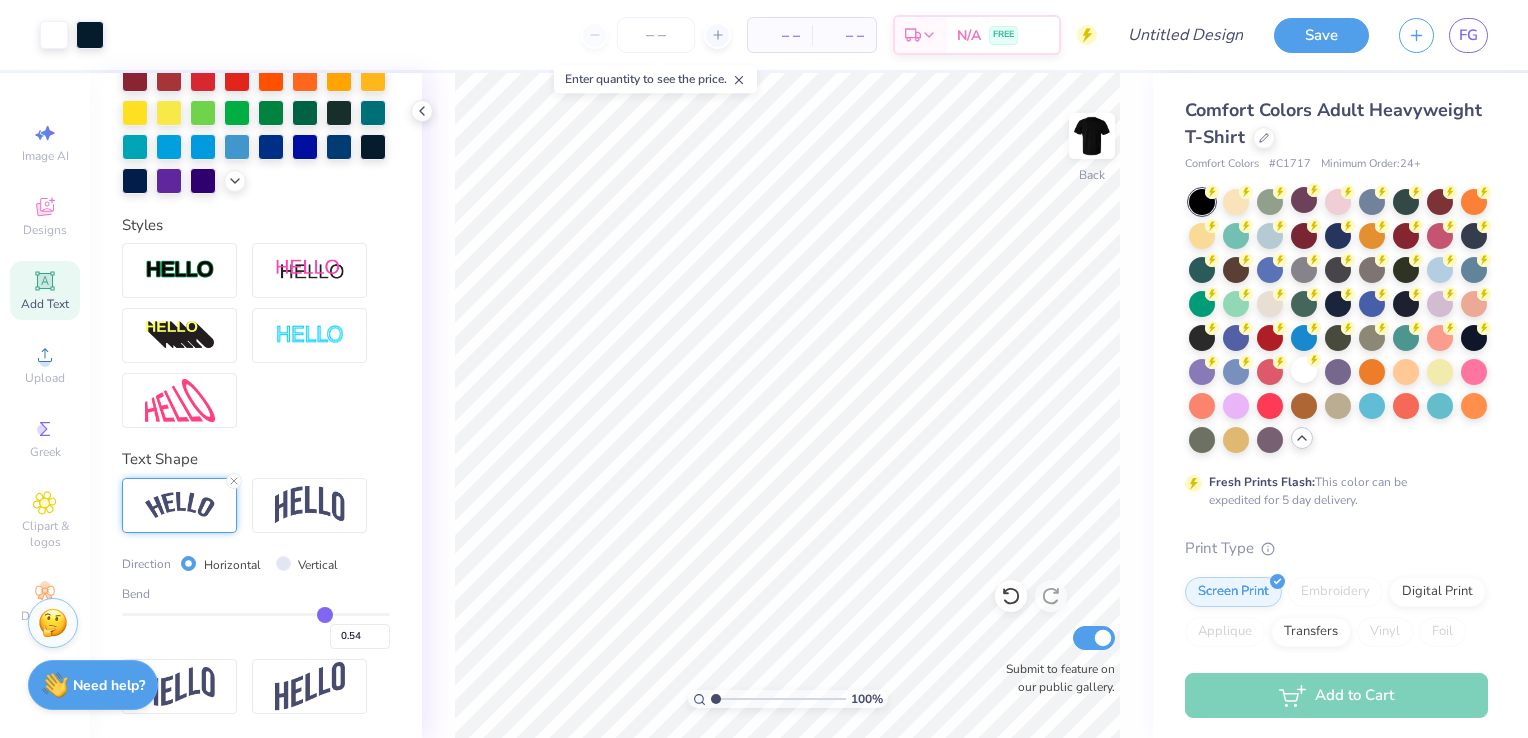 type on "0.55" 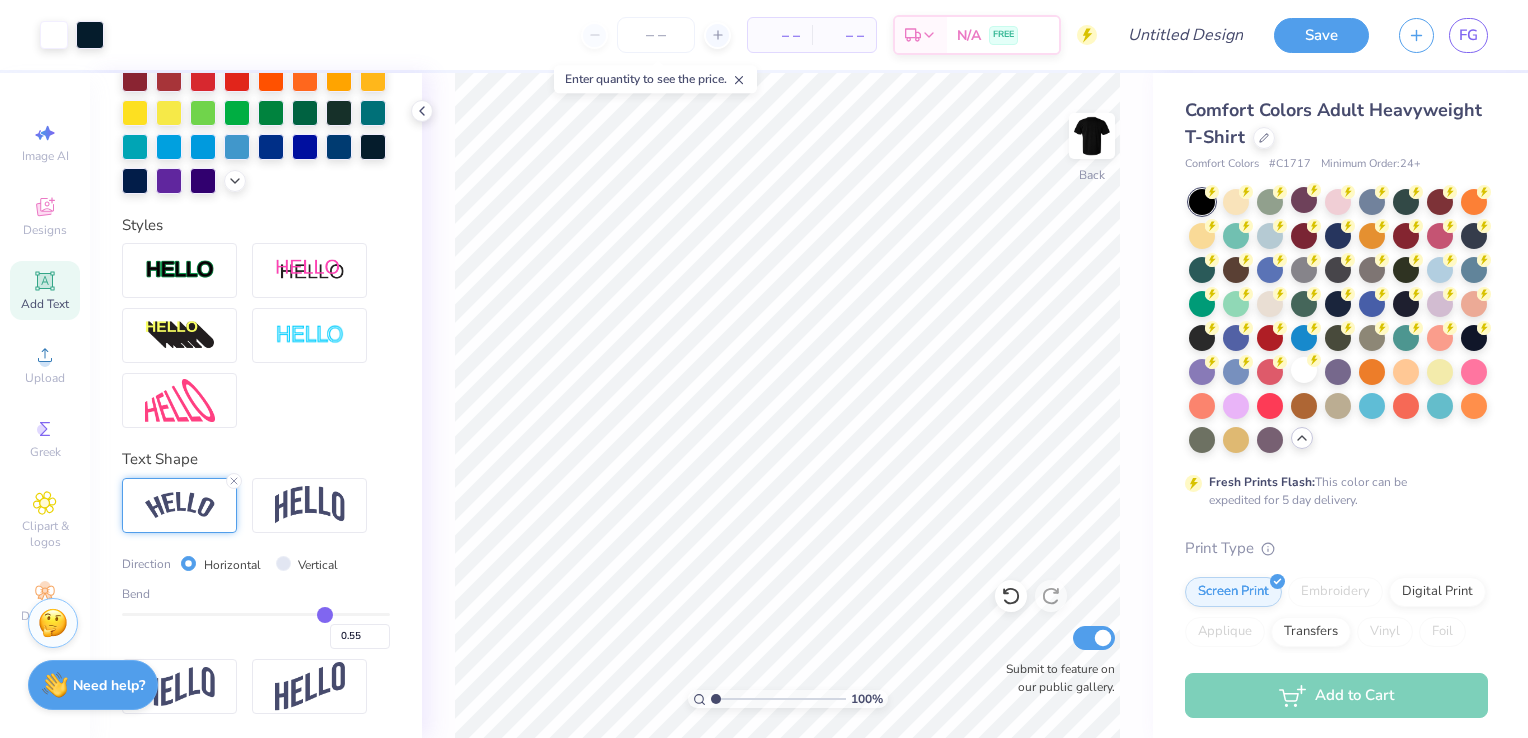 type on "0.56" 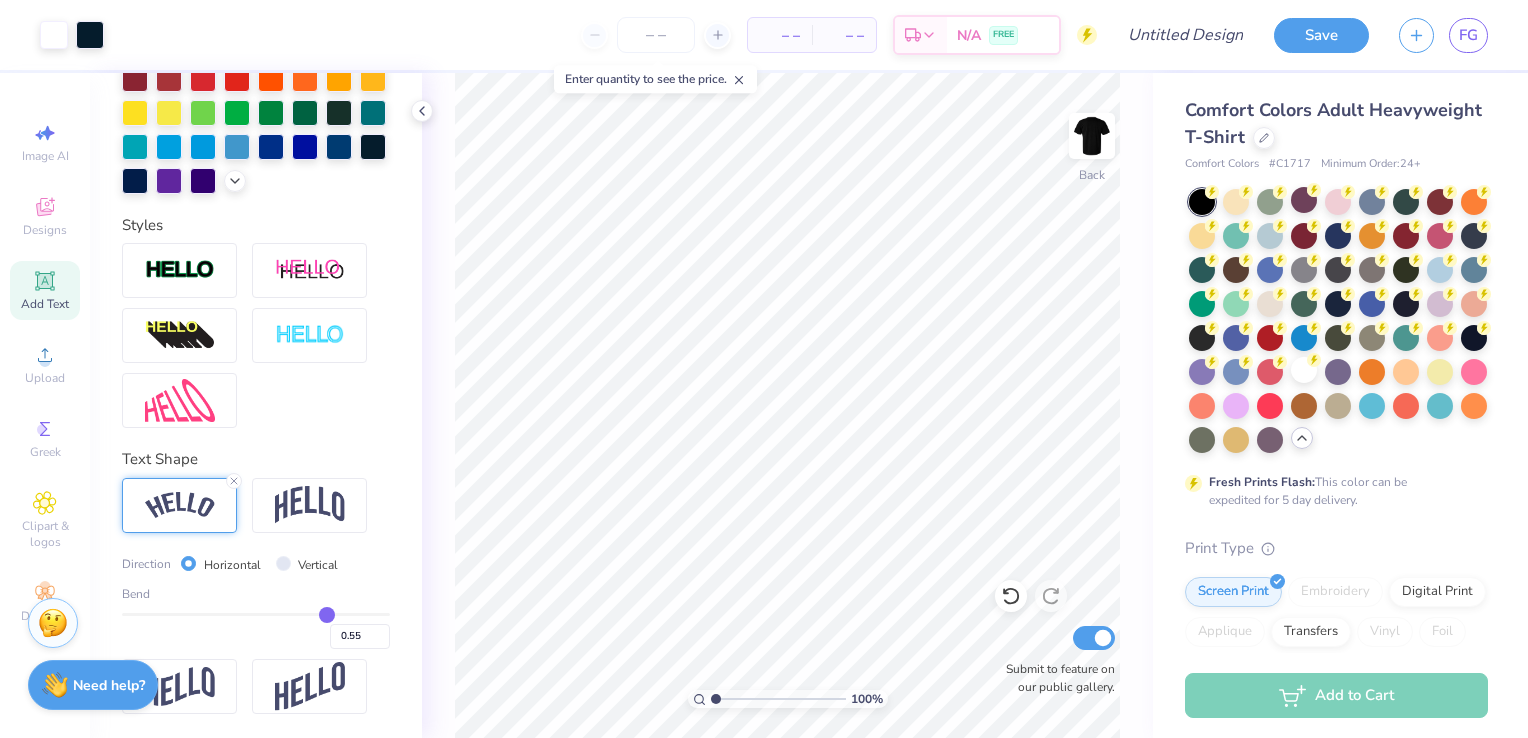 type on "0.56" 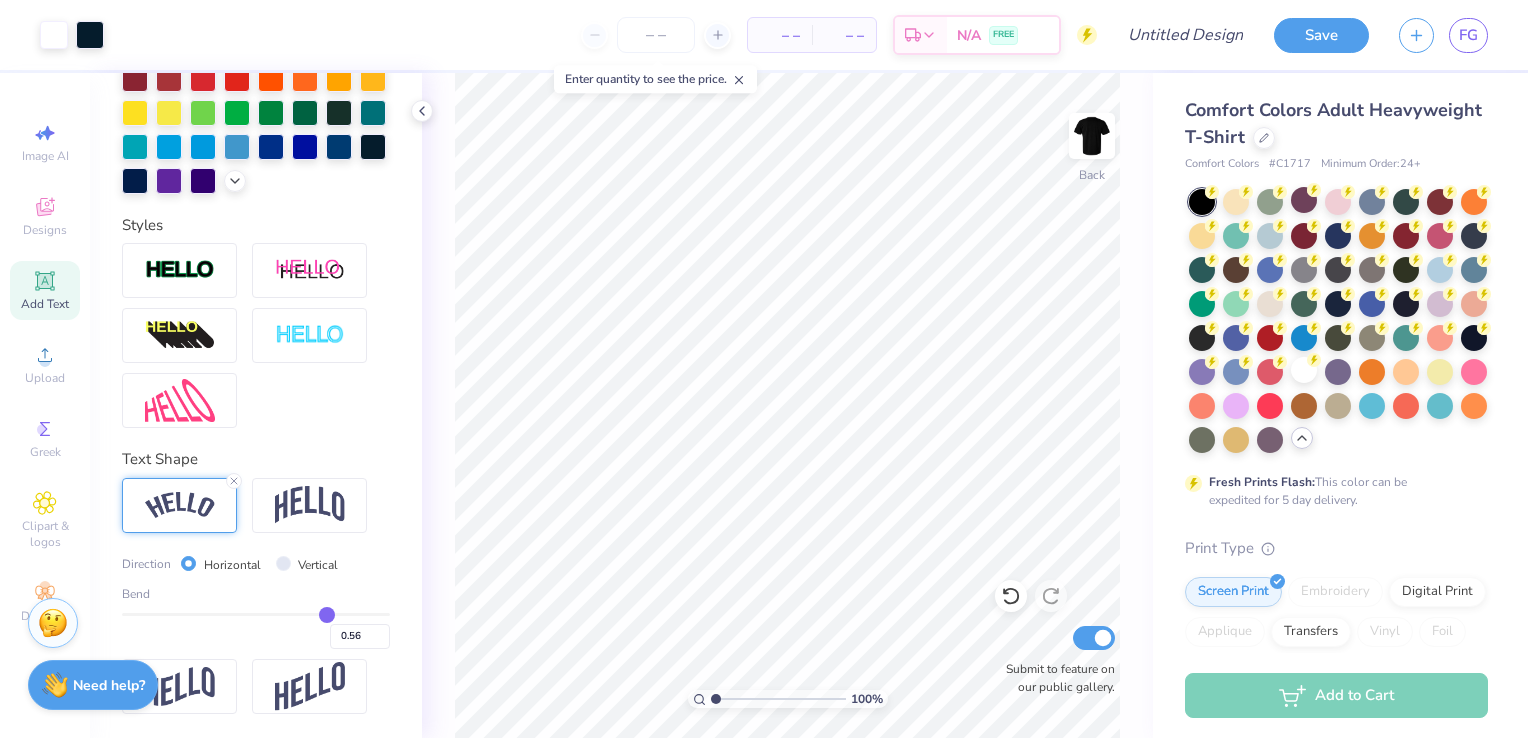 type on "0.57" 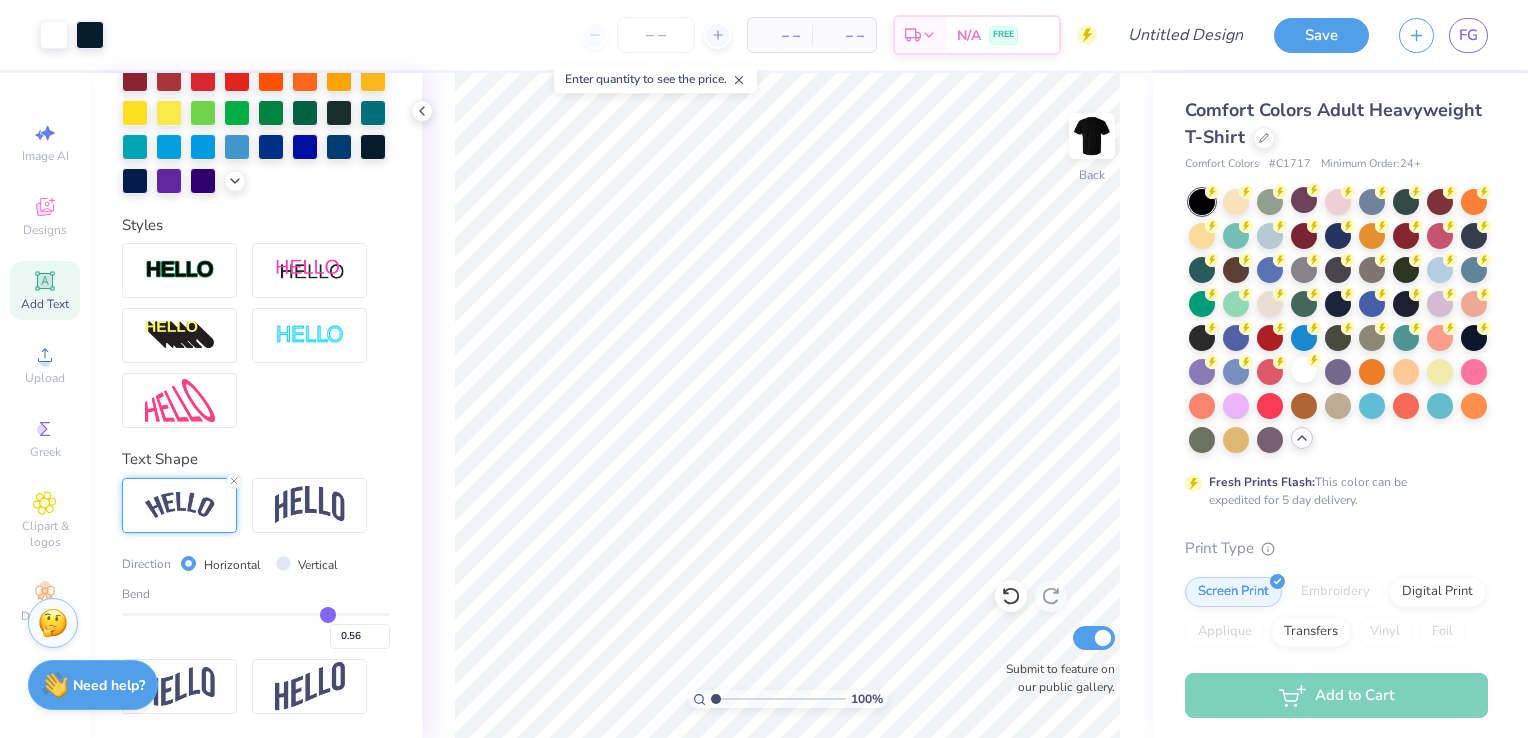 type on "0.57" 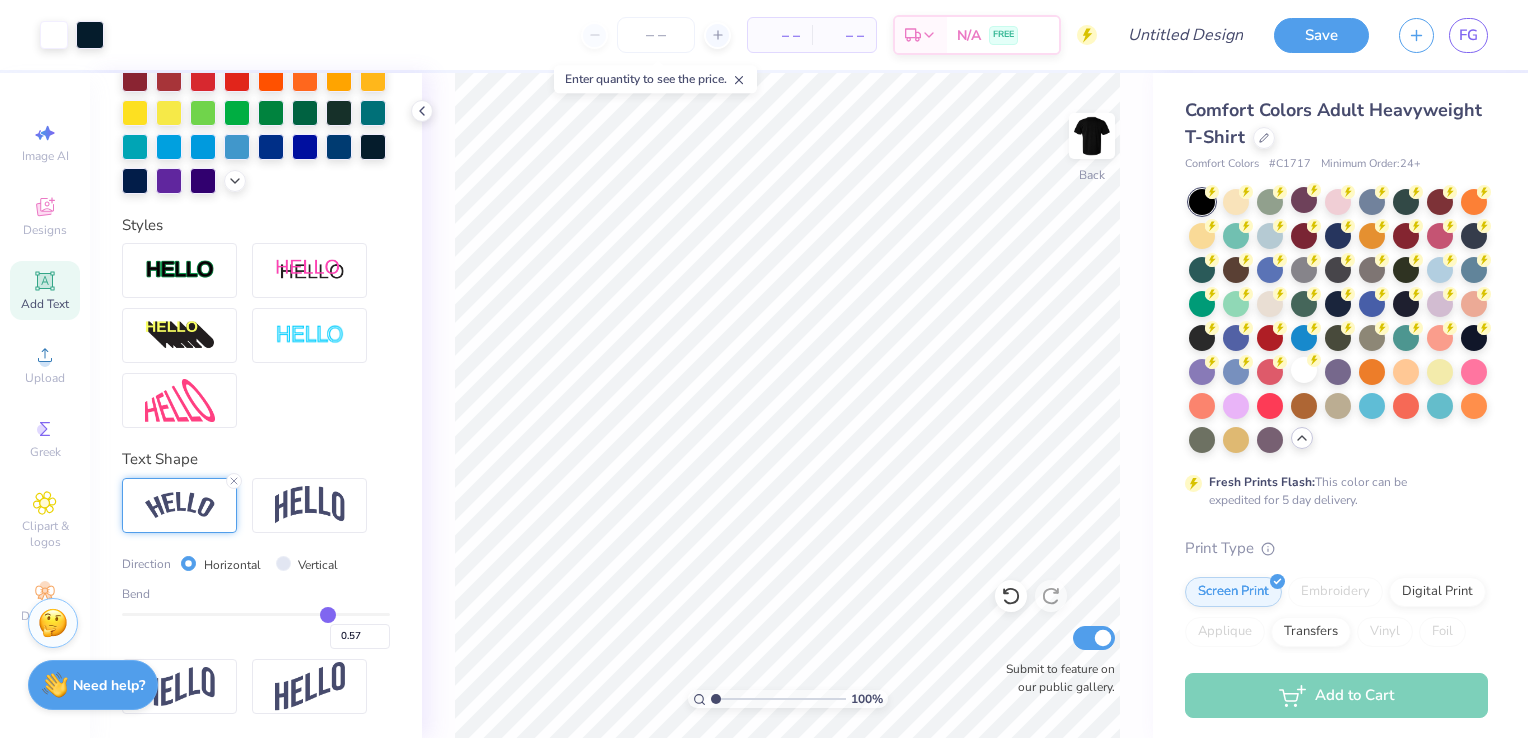 type on "0.58" 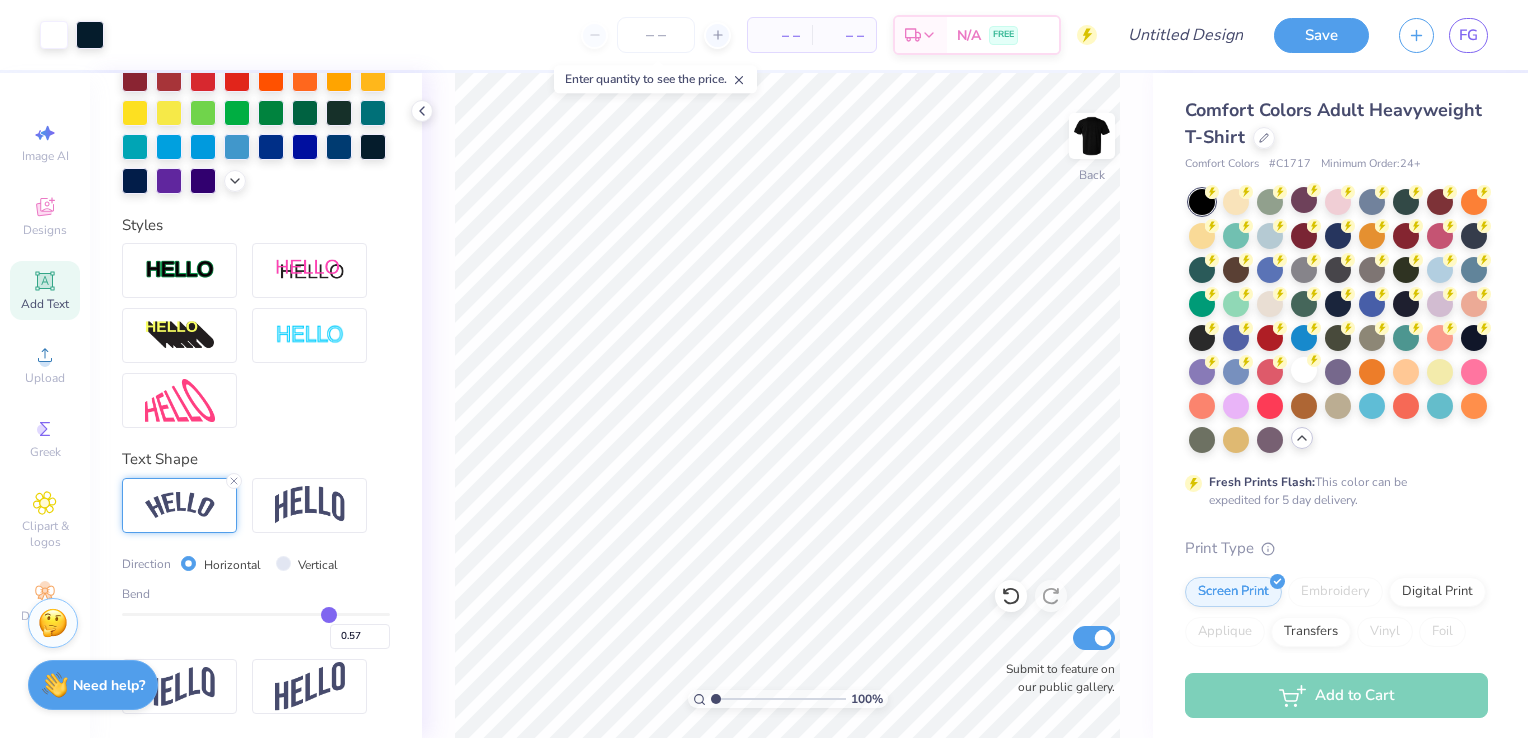 type on "0.58" 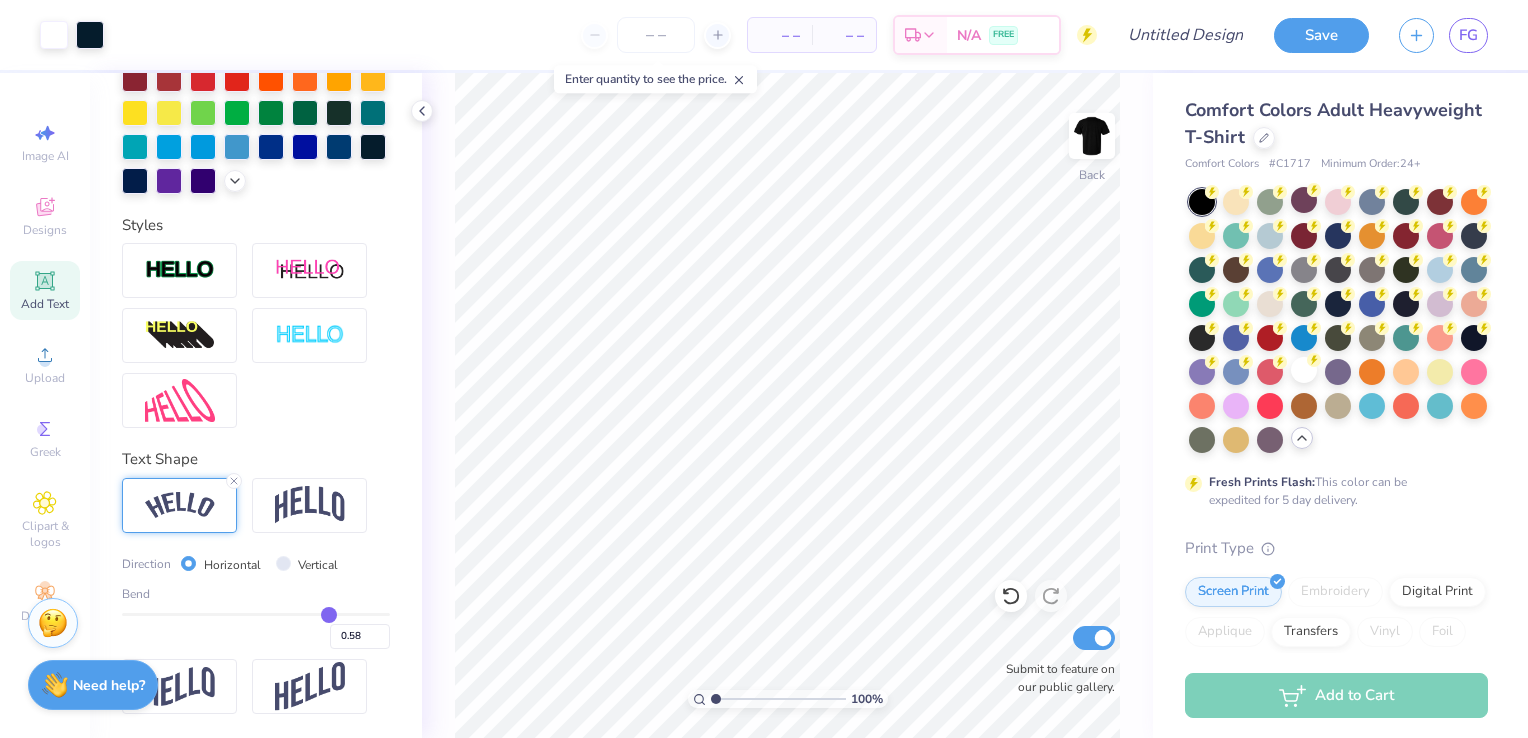 type on "0.59" 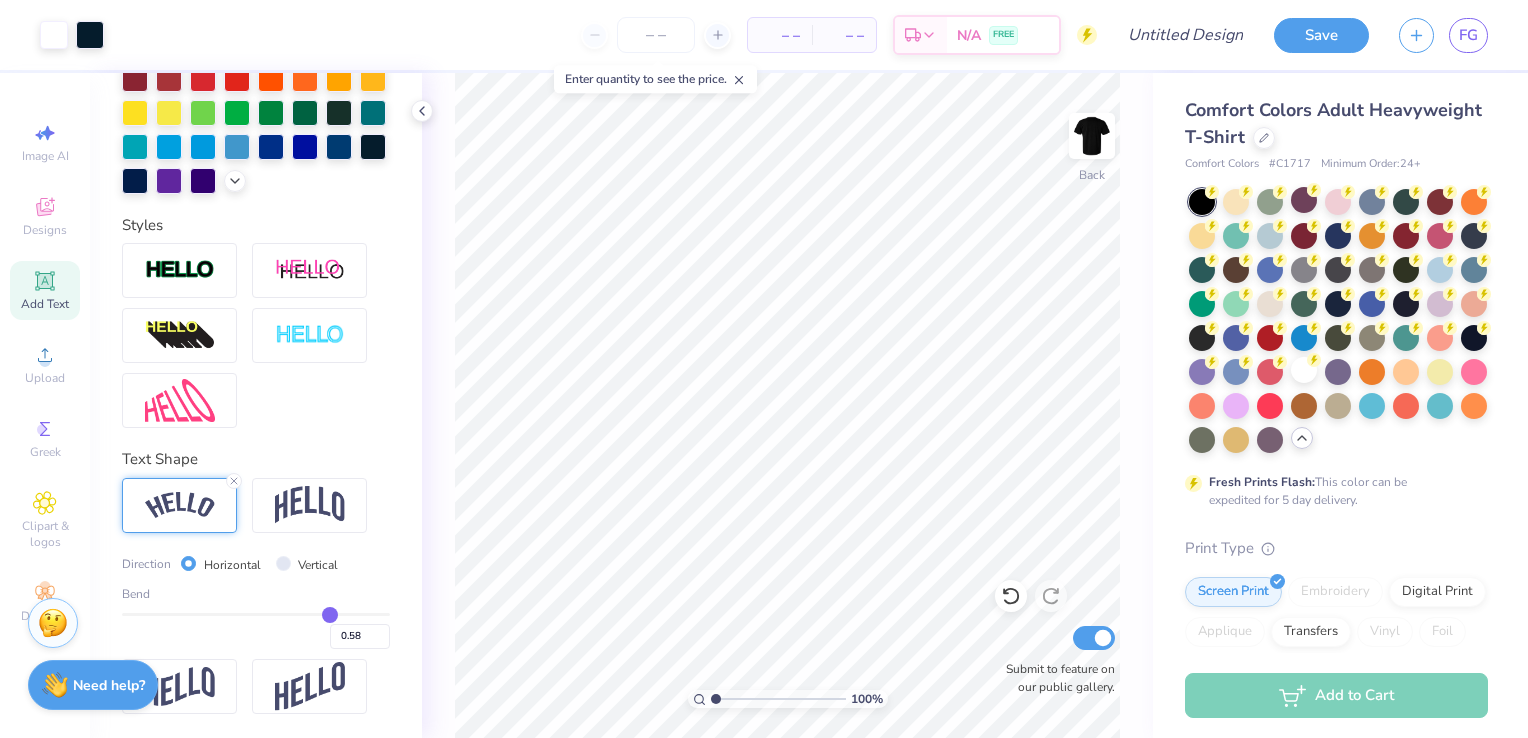 type on "0.59" 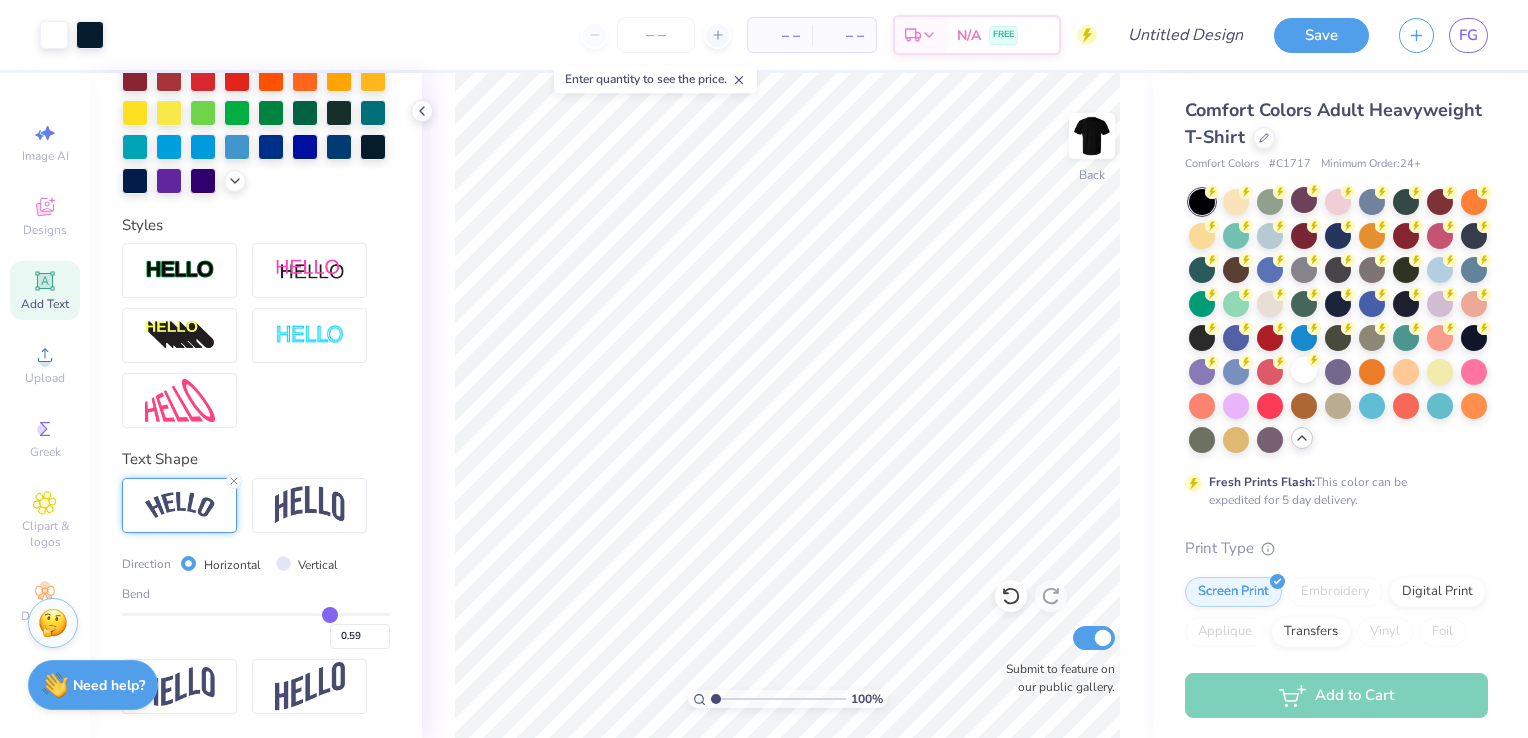 type on "0.6" 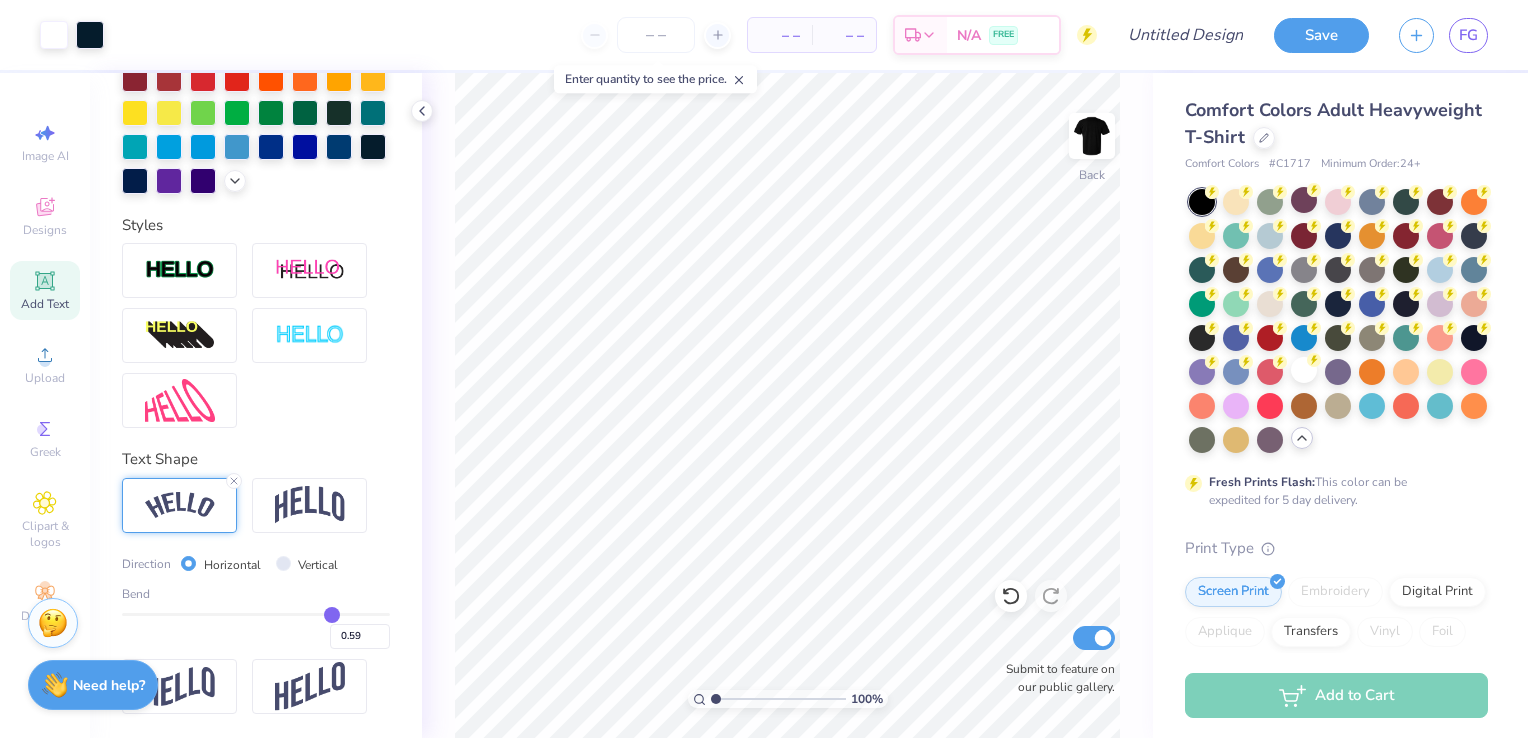 type on "0.60" 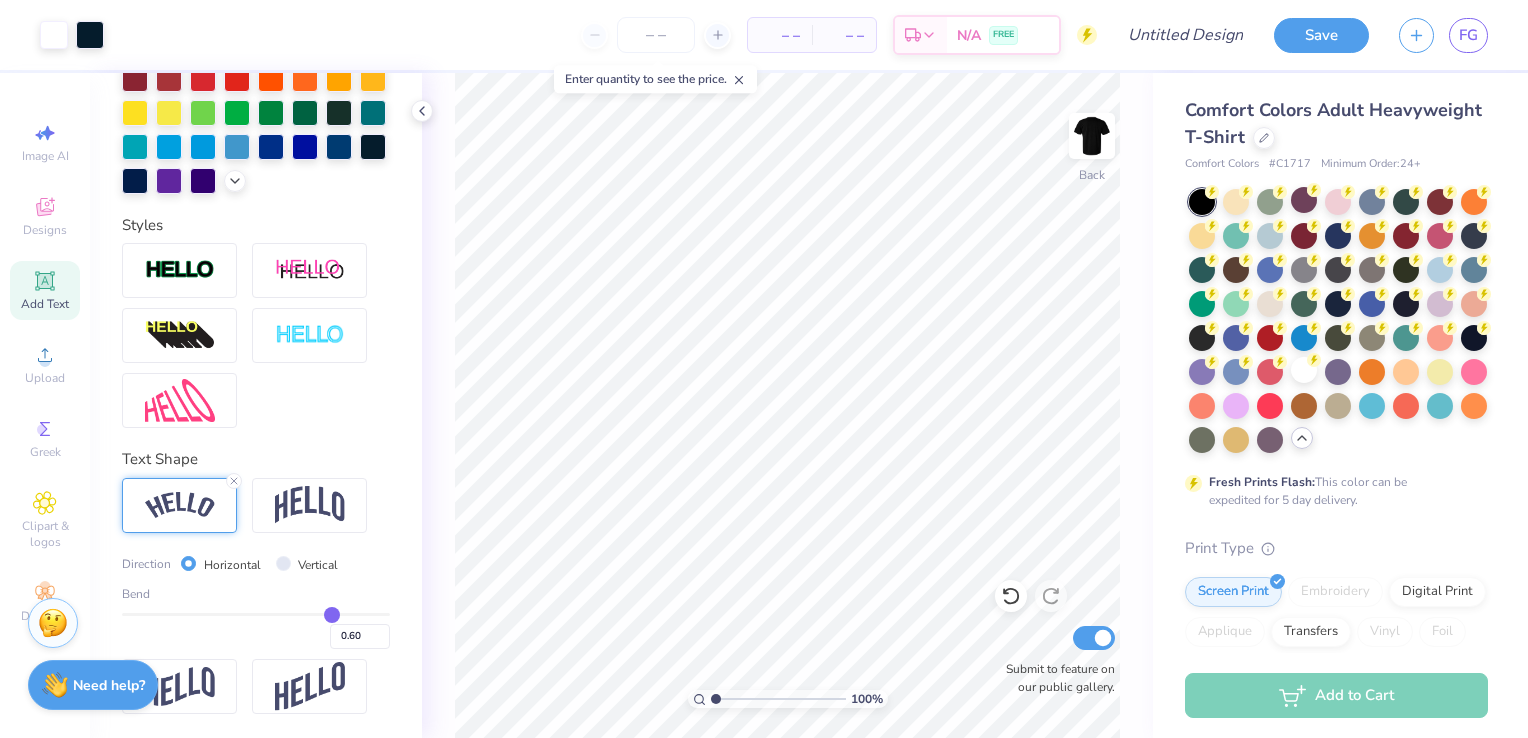 type on "0.59" 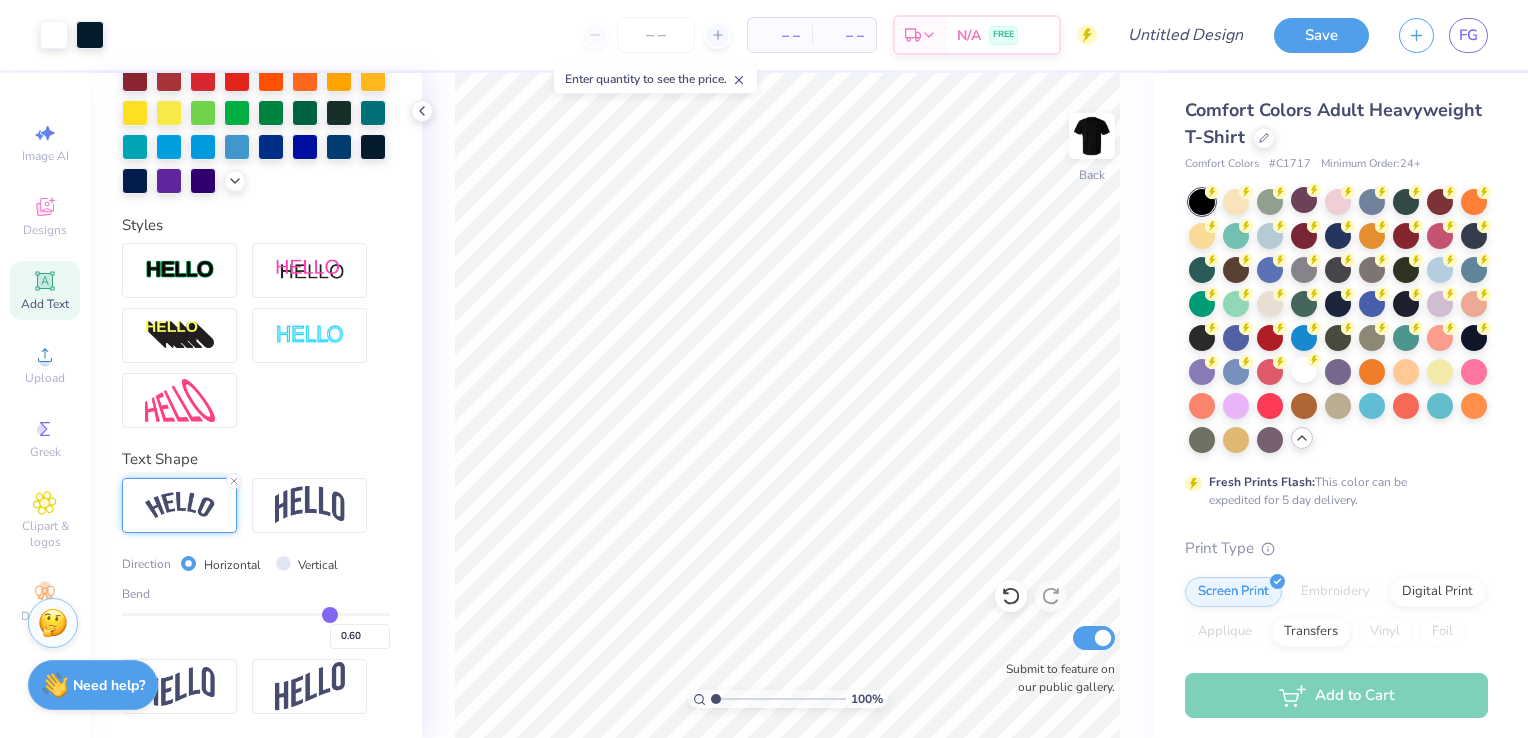 type on "0.59" 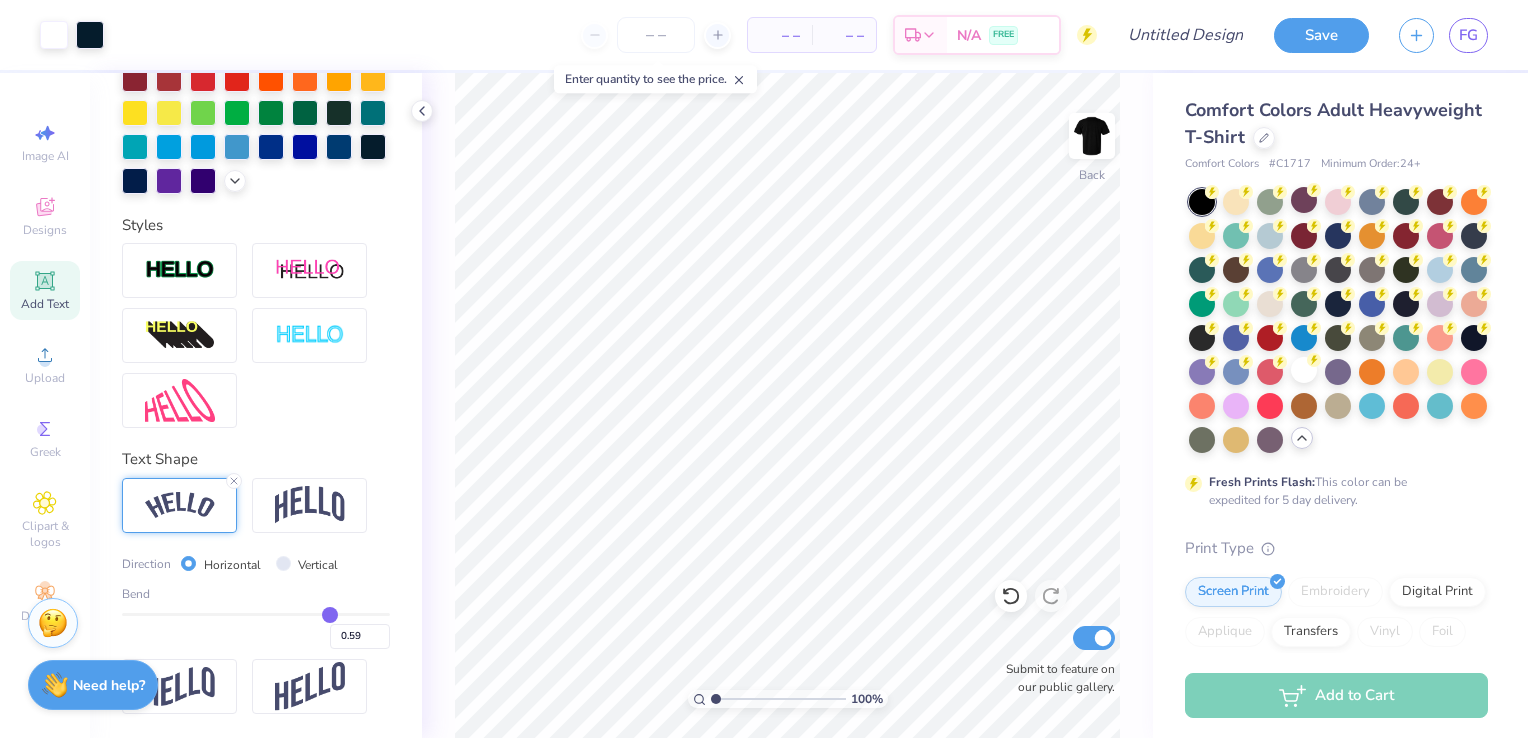 type on "0.58" 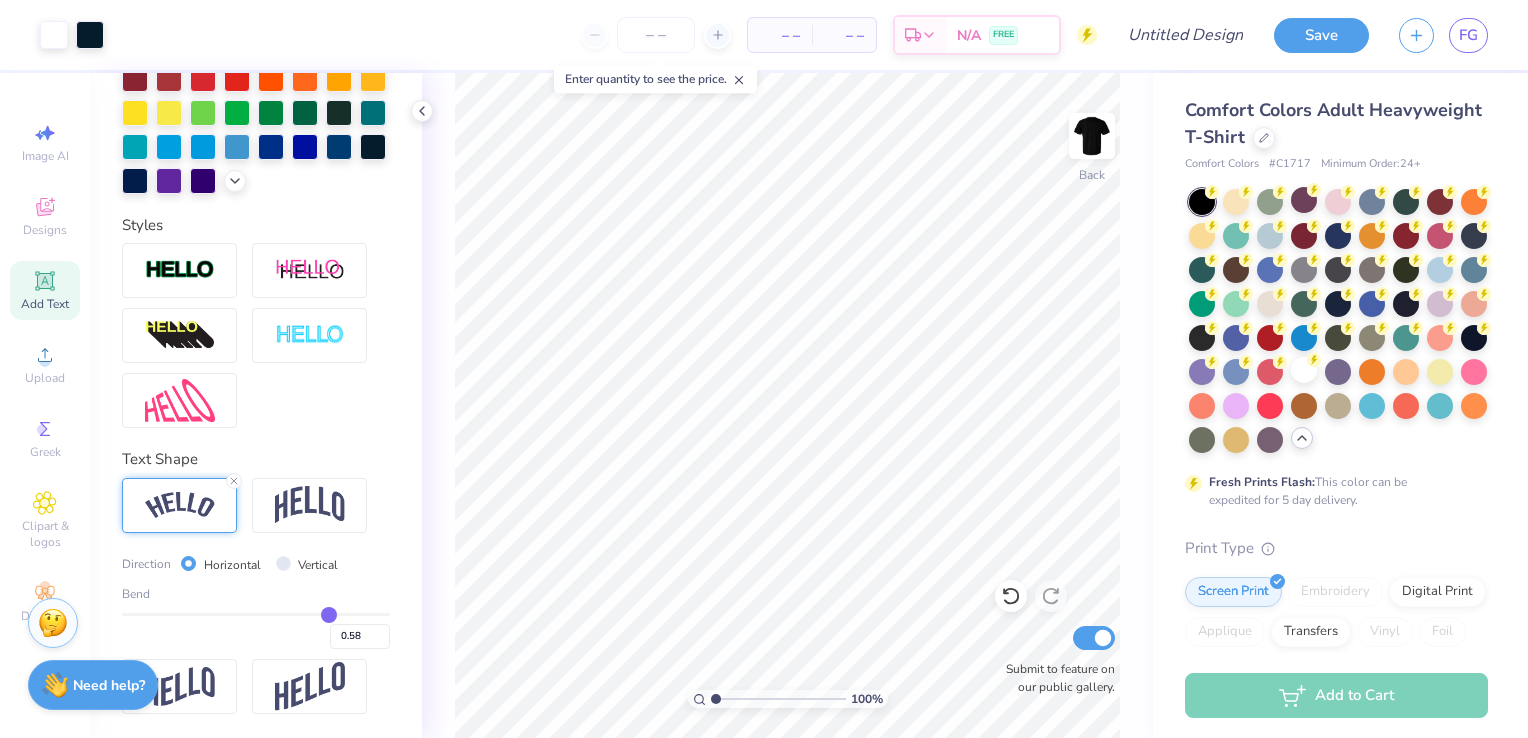 type on "0.57" 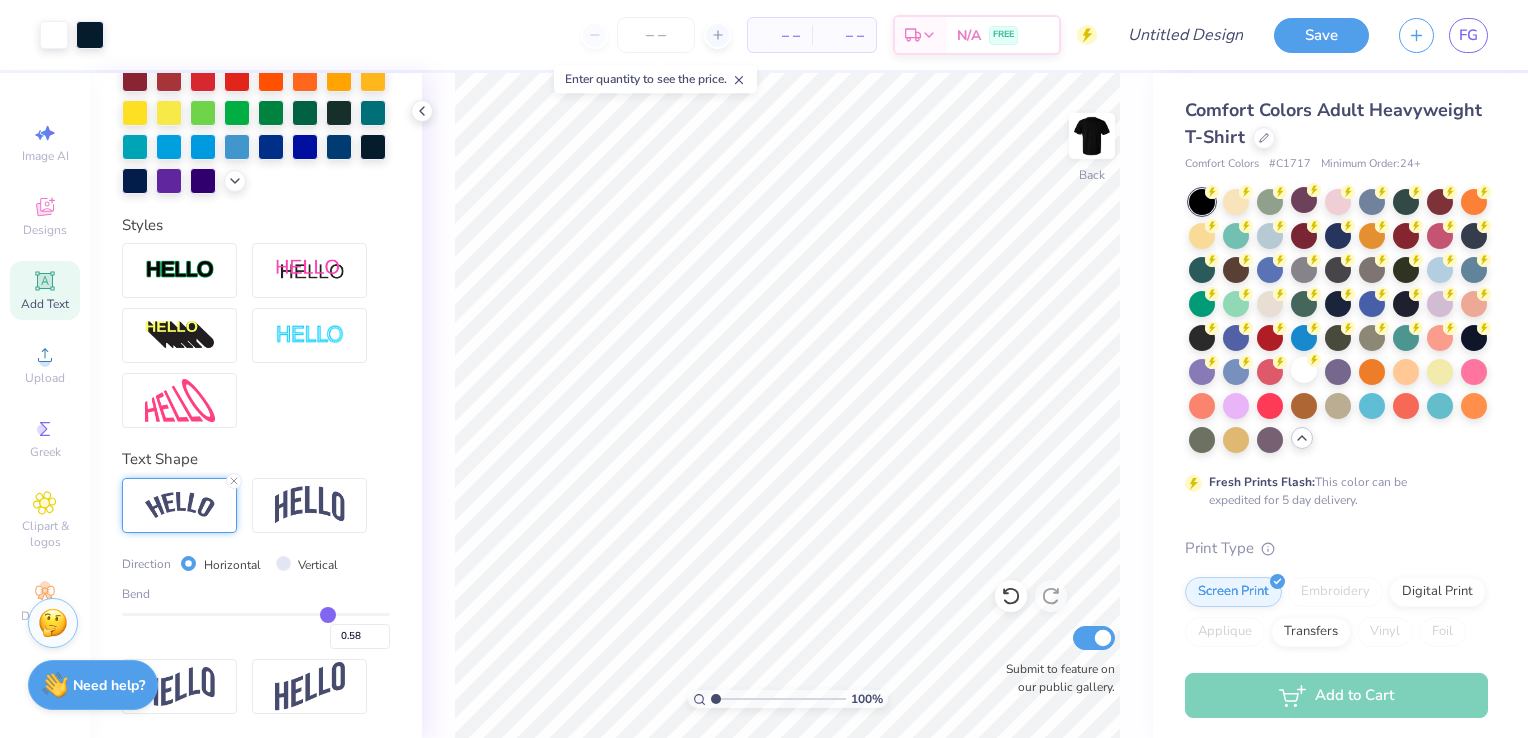 type on "0.57" 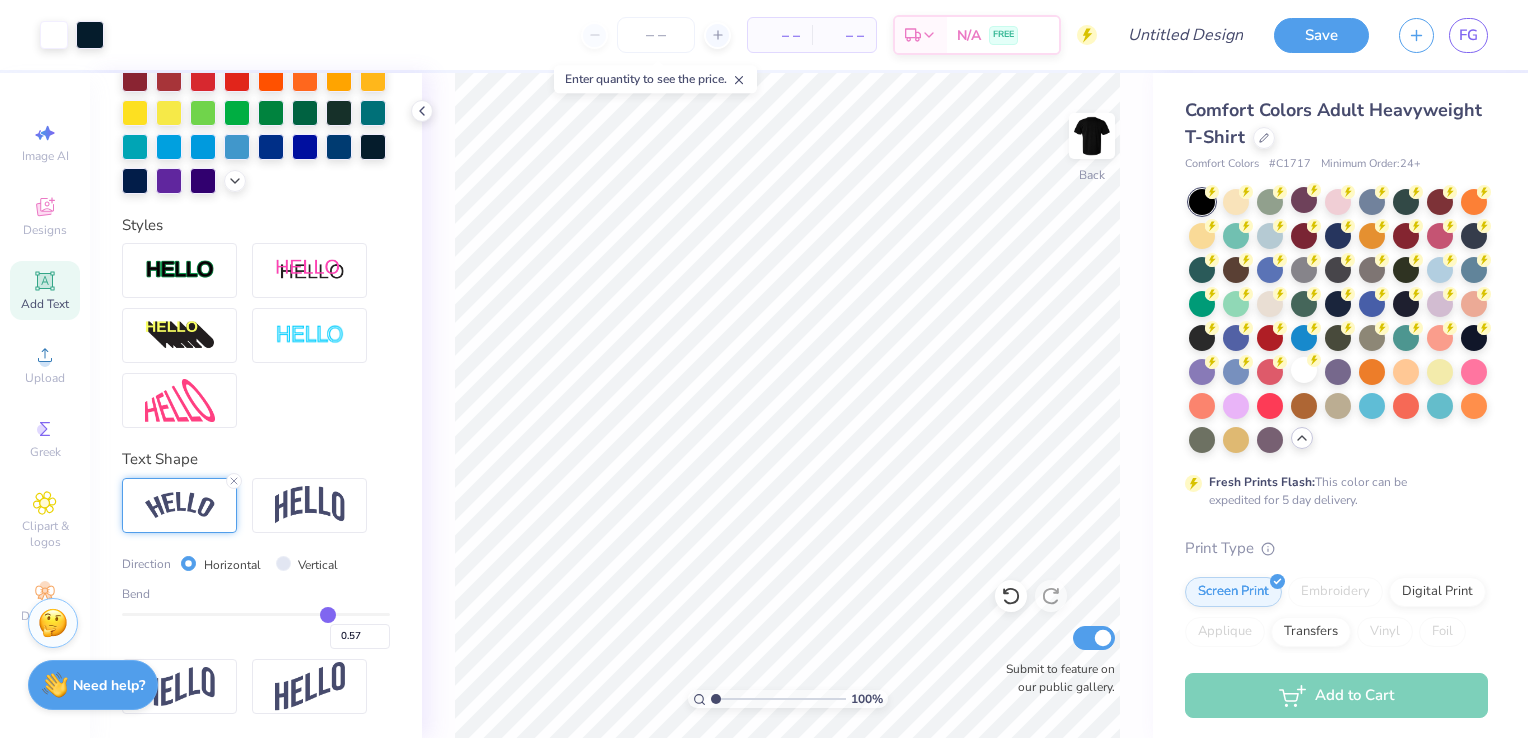 type on "0.56" 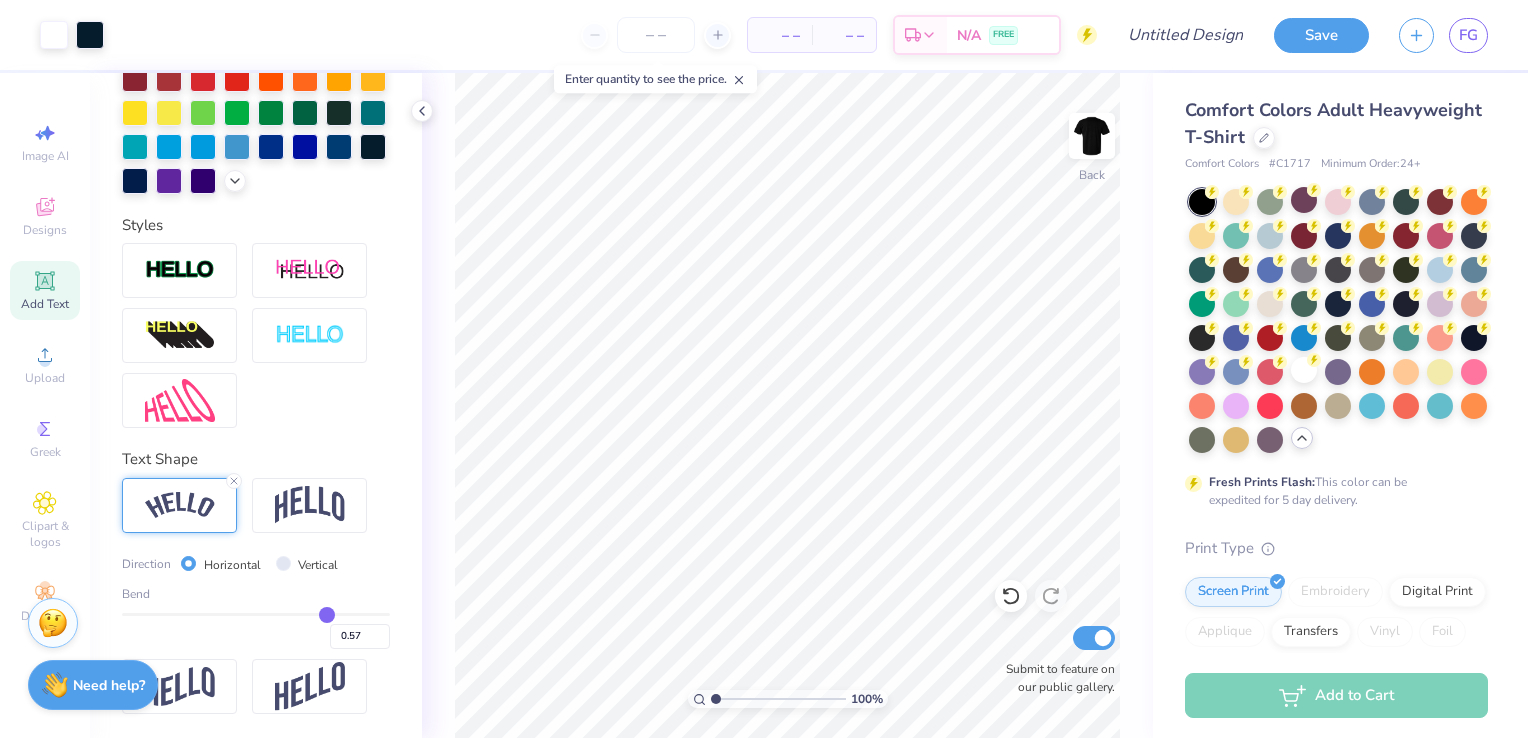 type on "0.56" 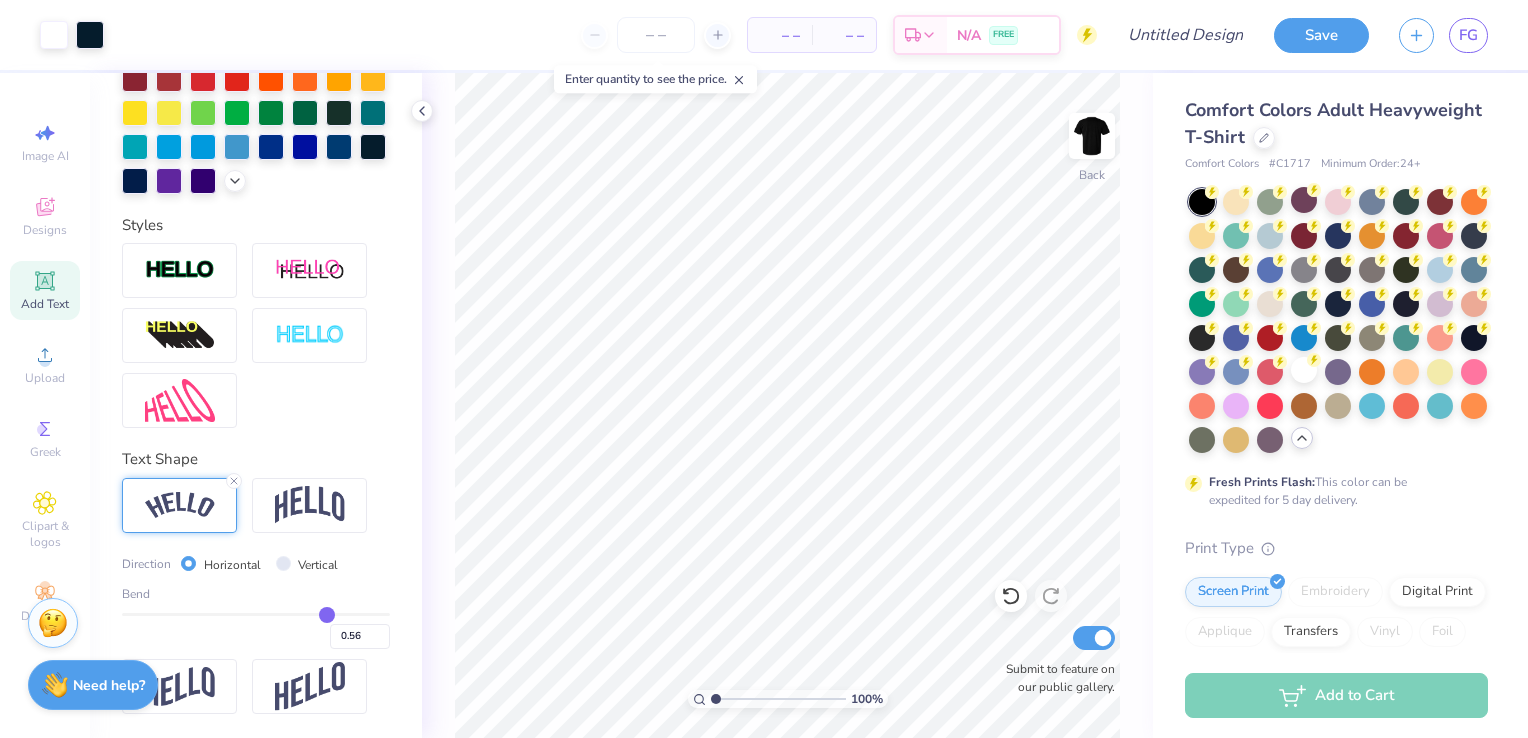 type on "0.54" 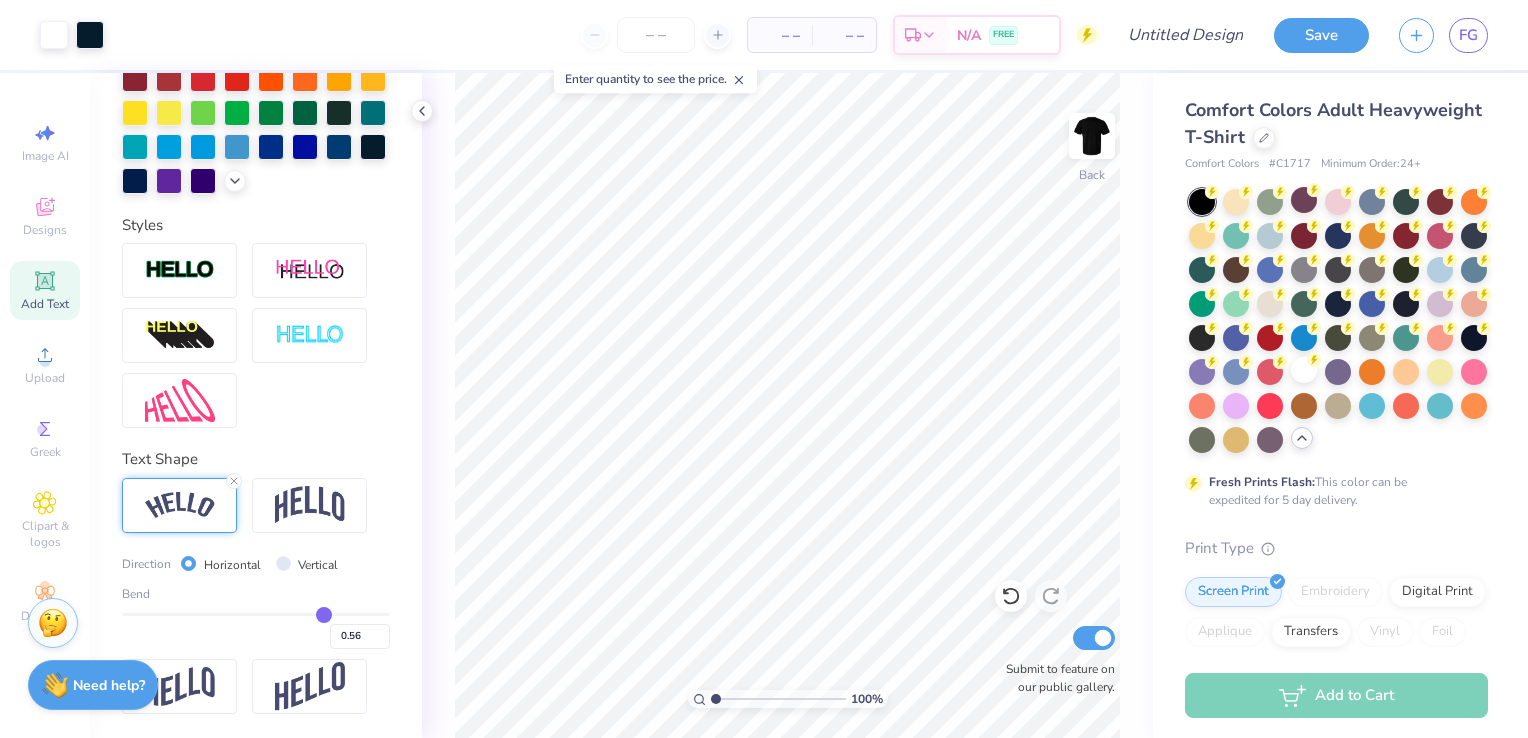 type on "0.54" 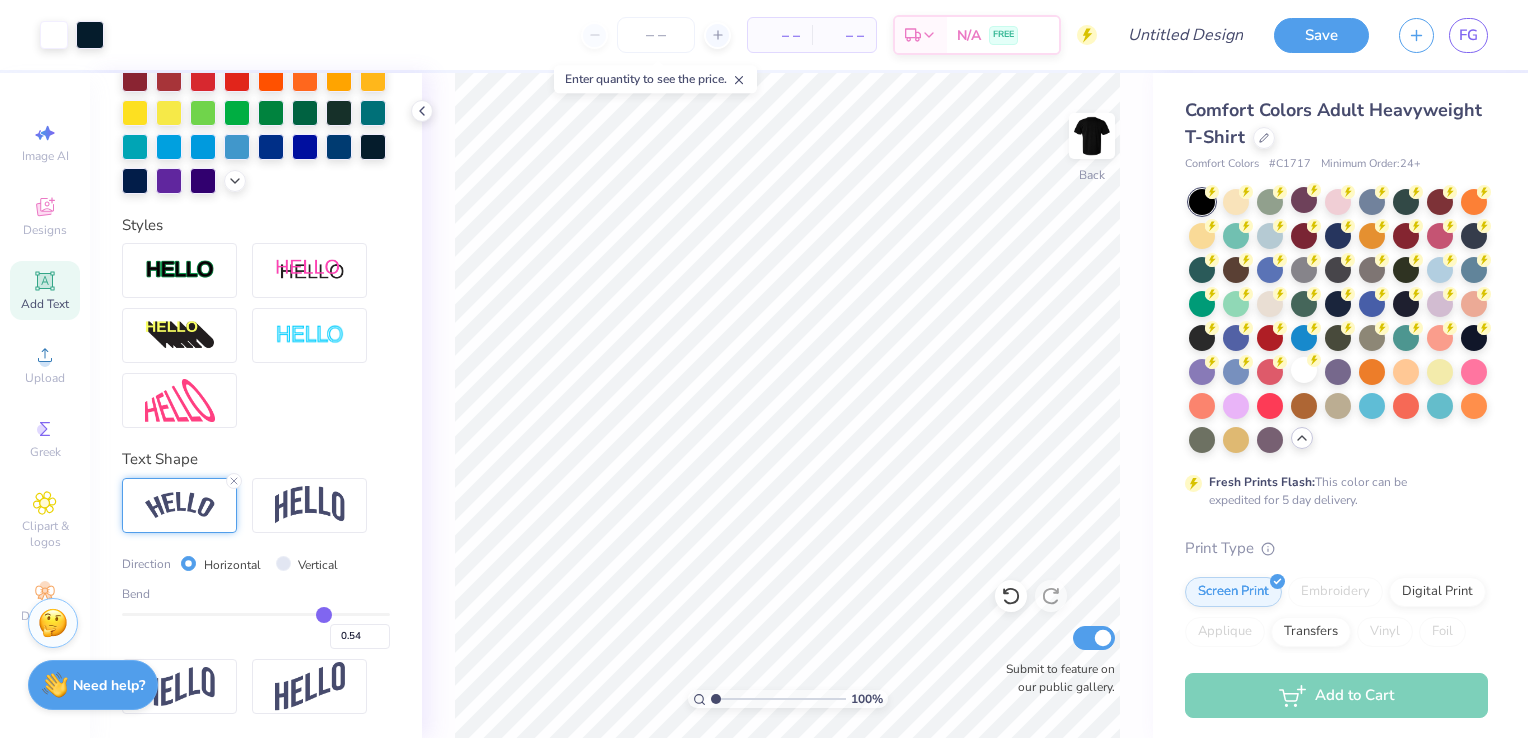 type on "0.53" 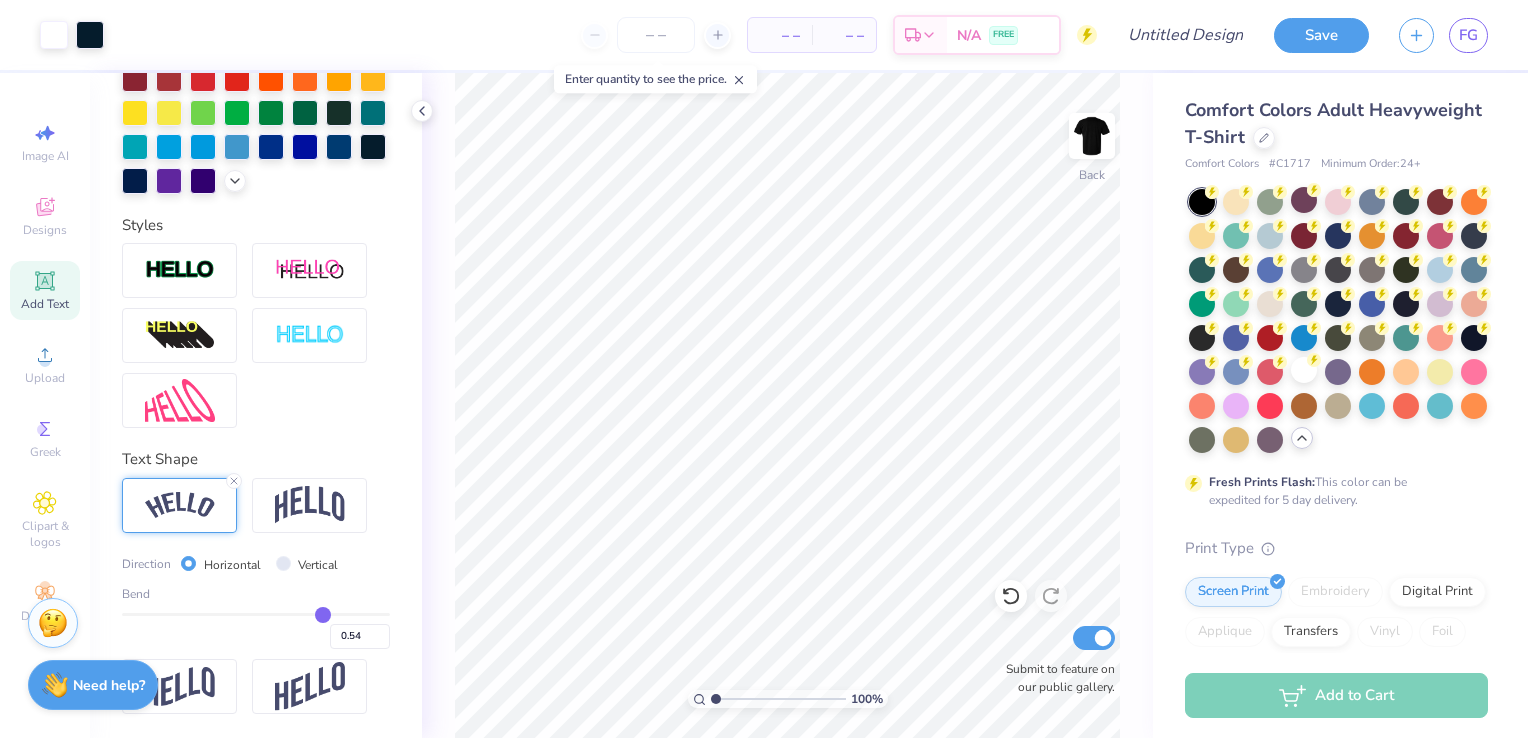 type on "0.53" 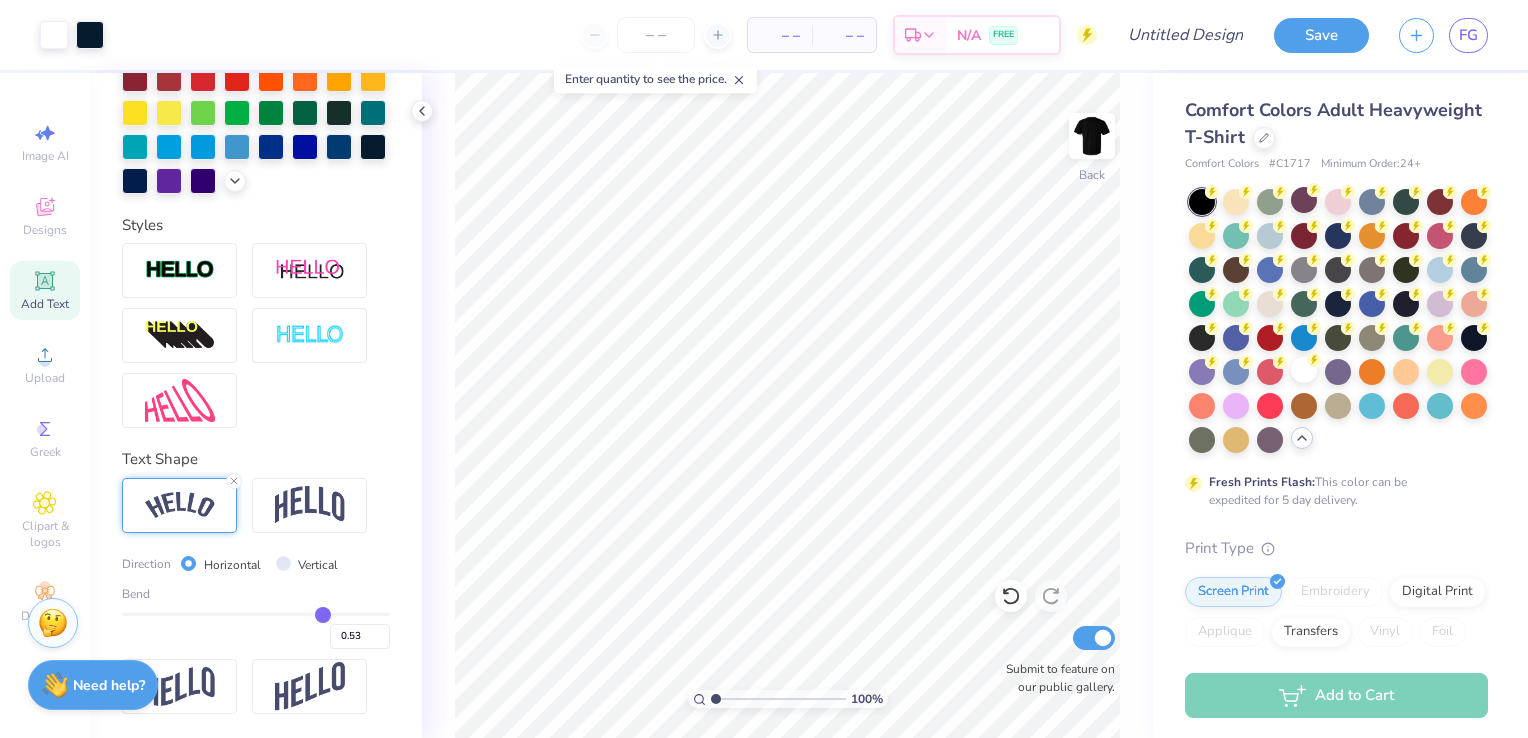 type on "0.52" 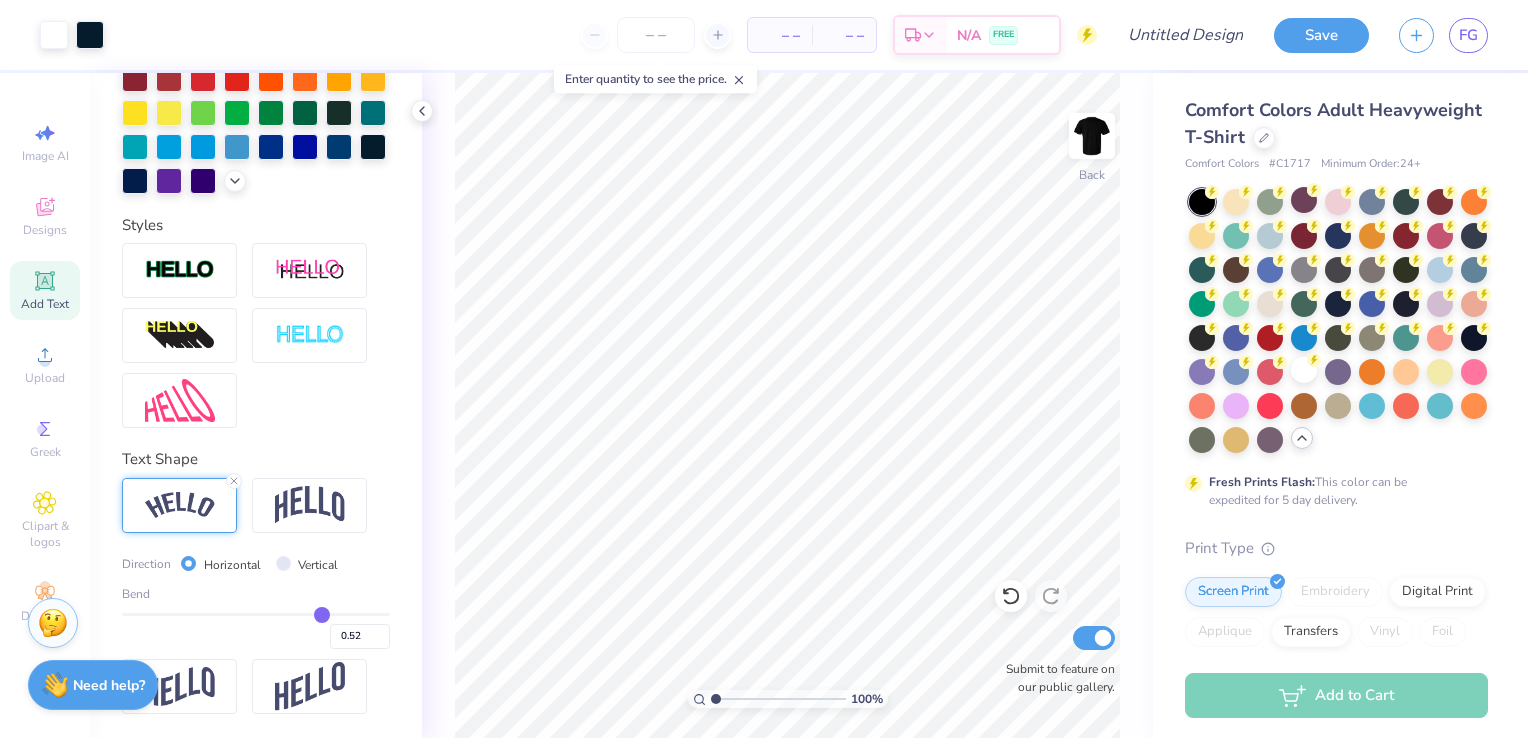 type on "0.51" 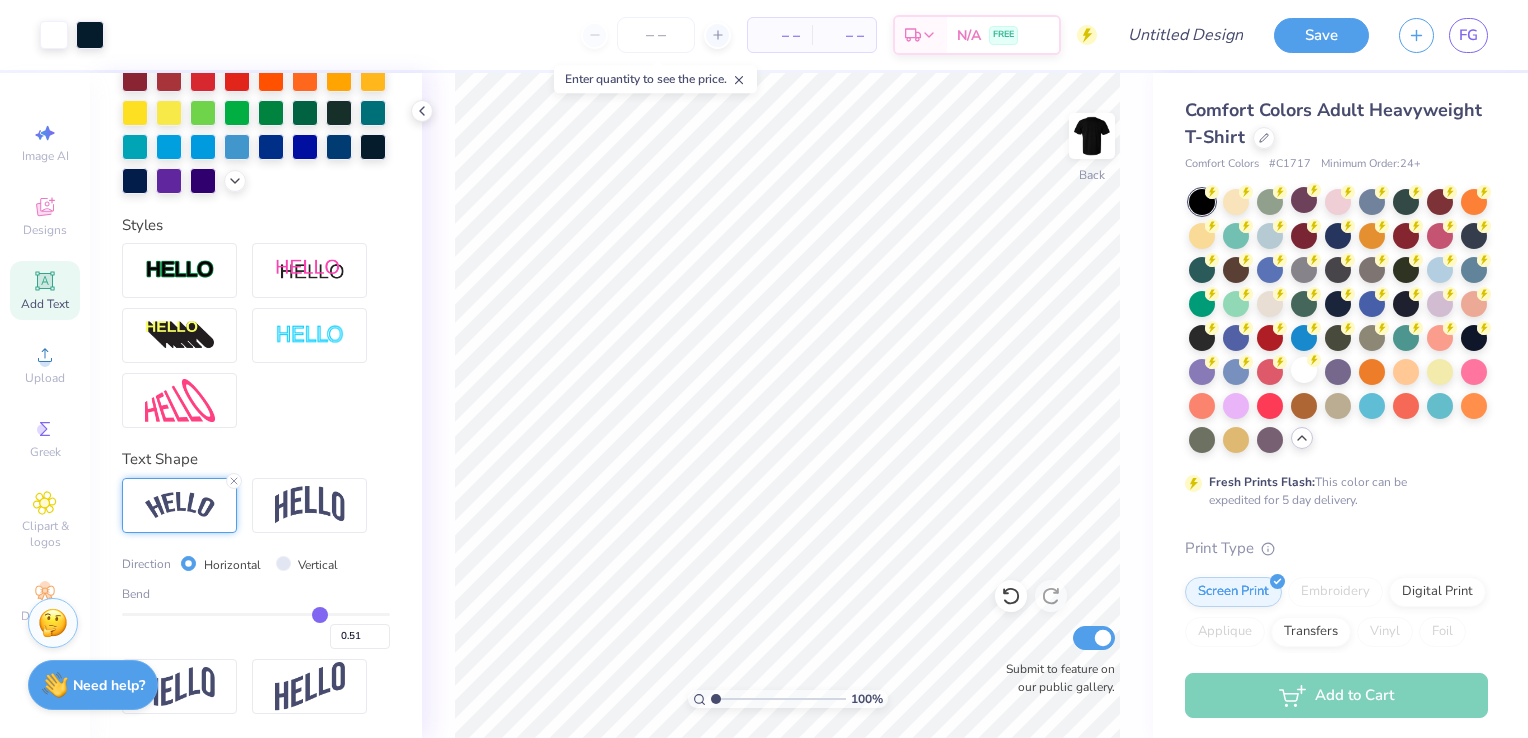 type on "0.5" 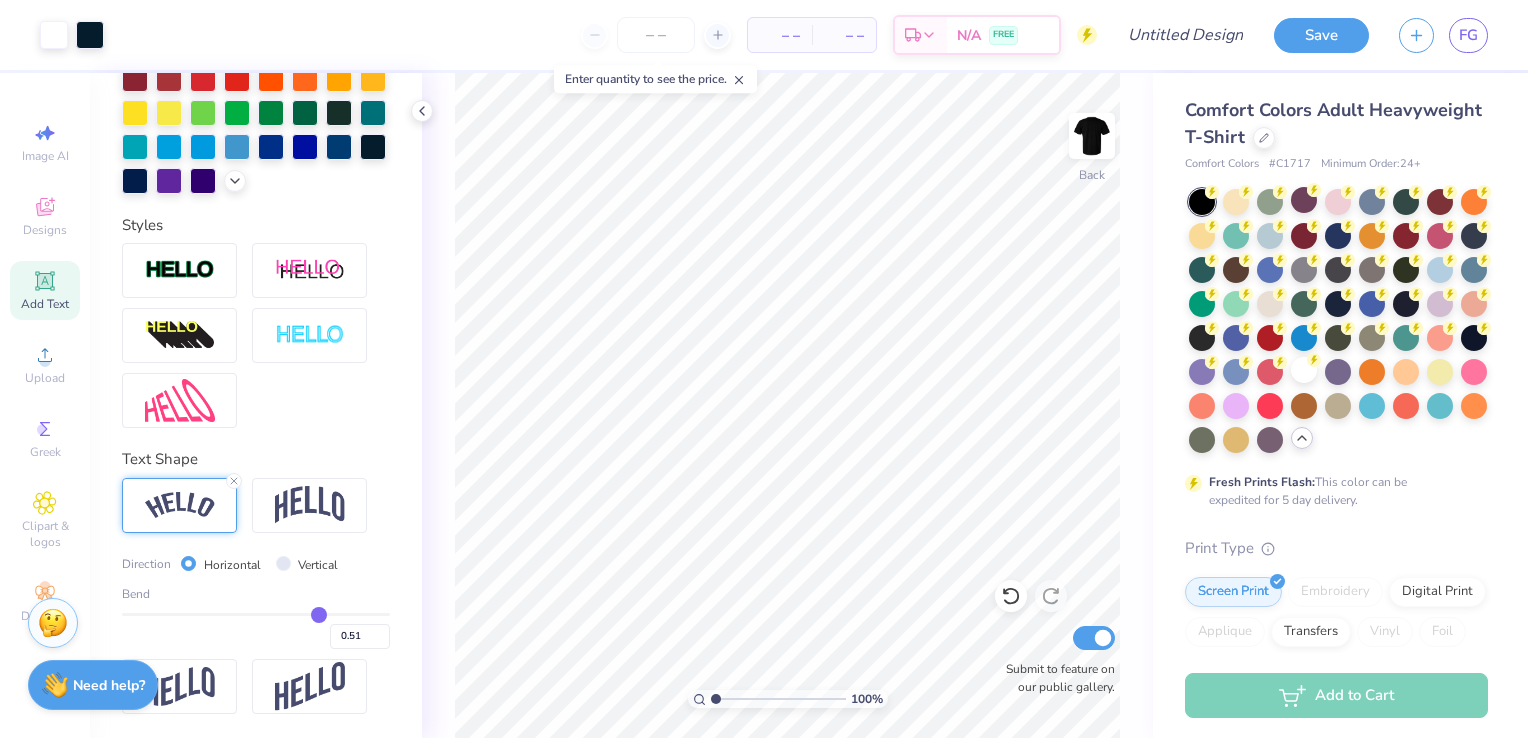 type on "0.50" 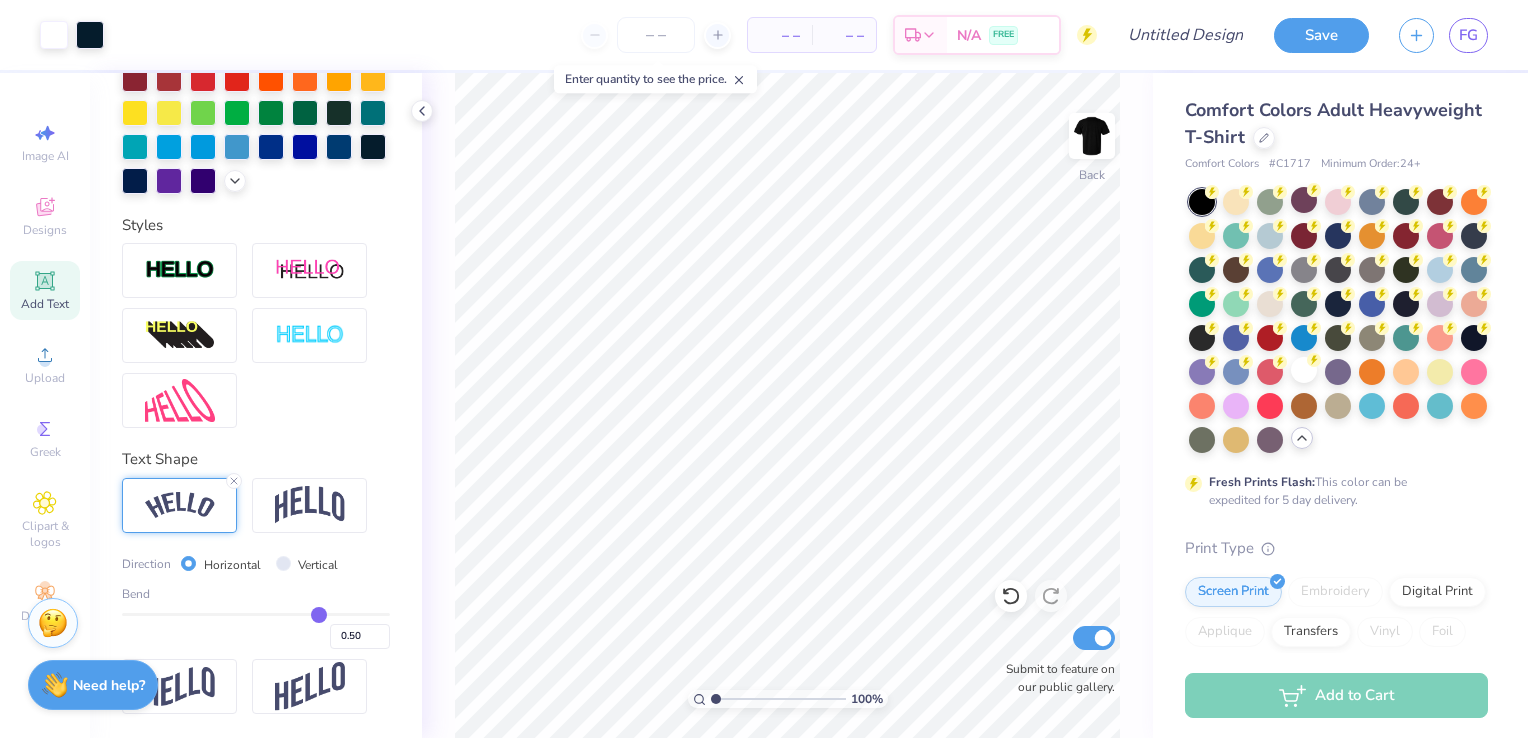 type on "0.49" 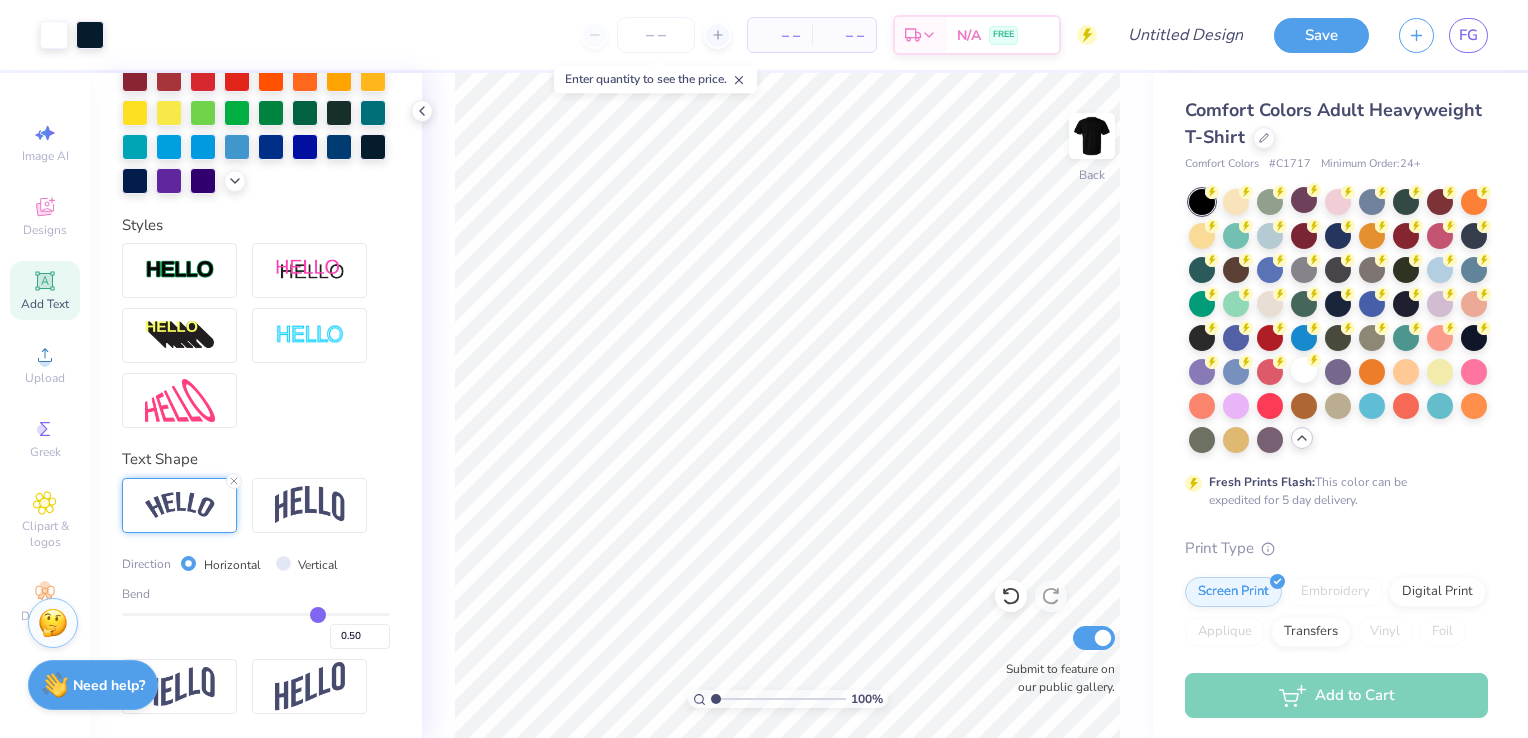 type on "0.49" 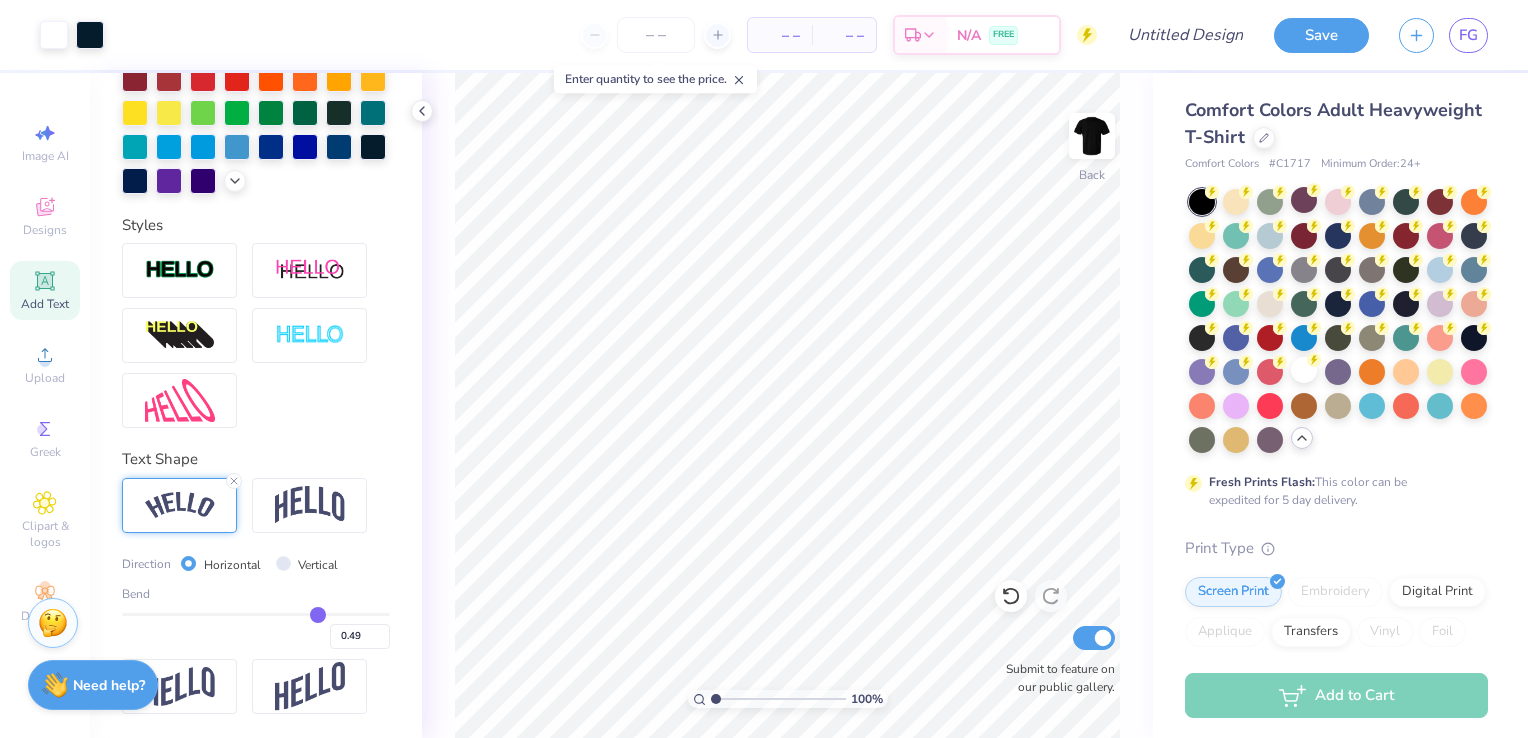 type on "0.48" 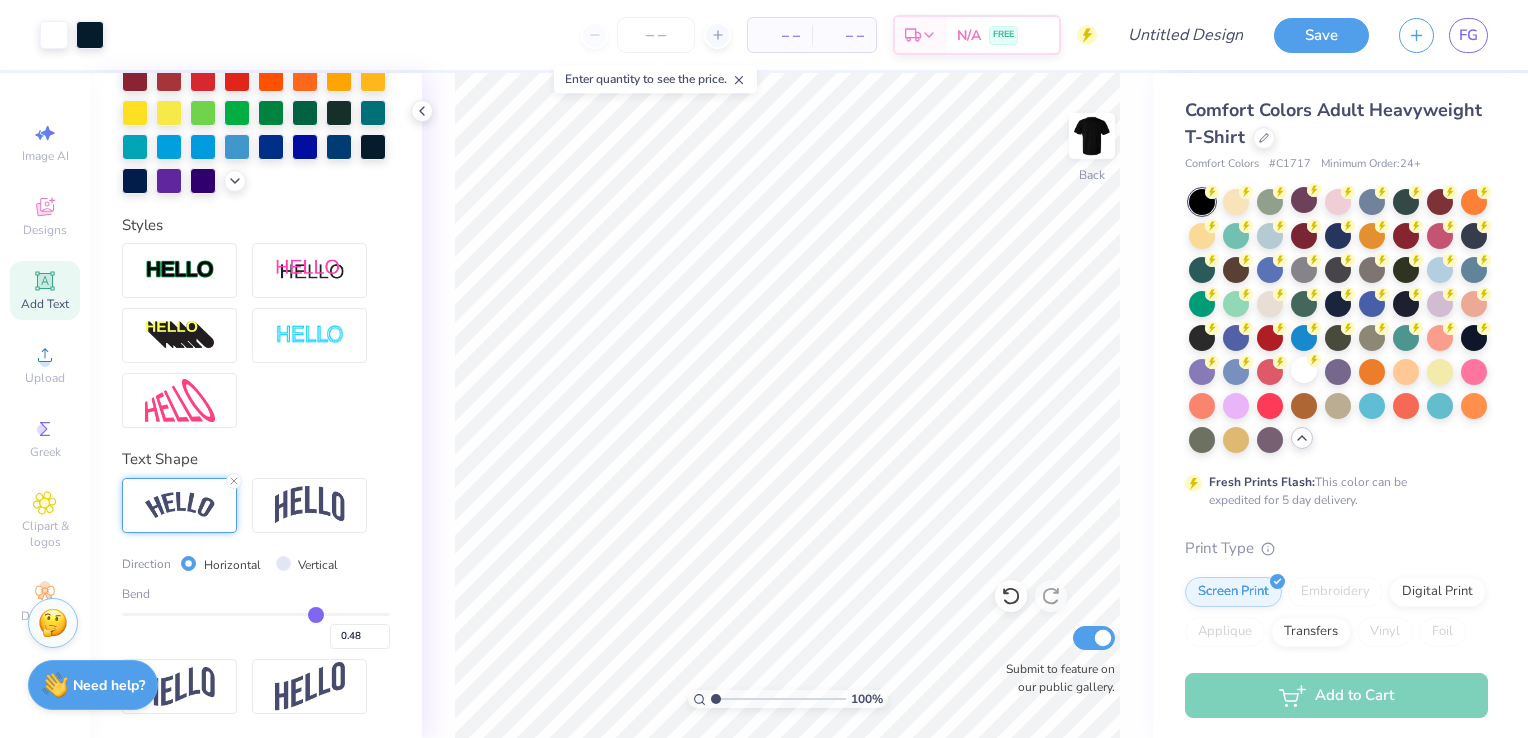 type on "0.46" 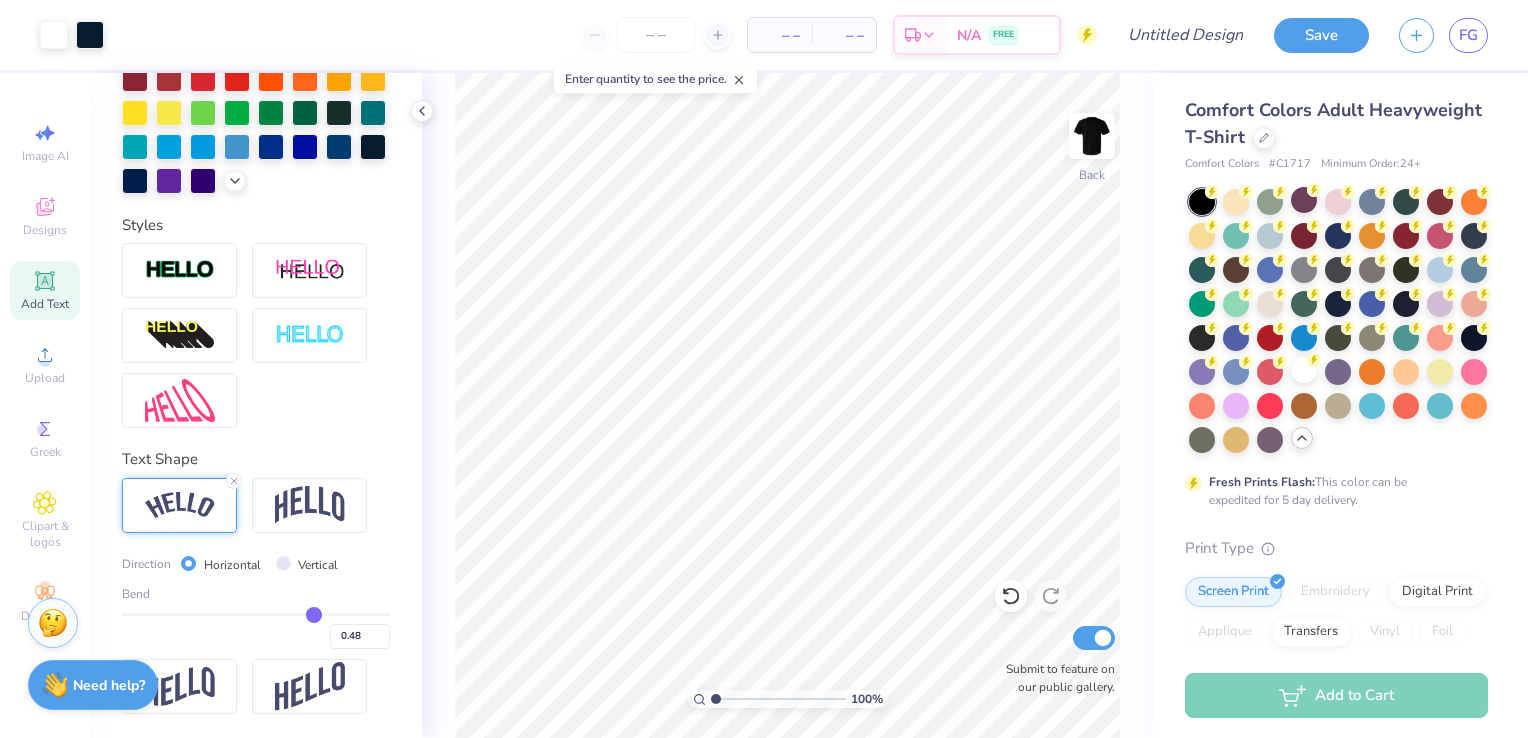 type on "0.46" 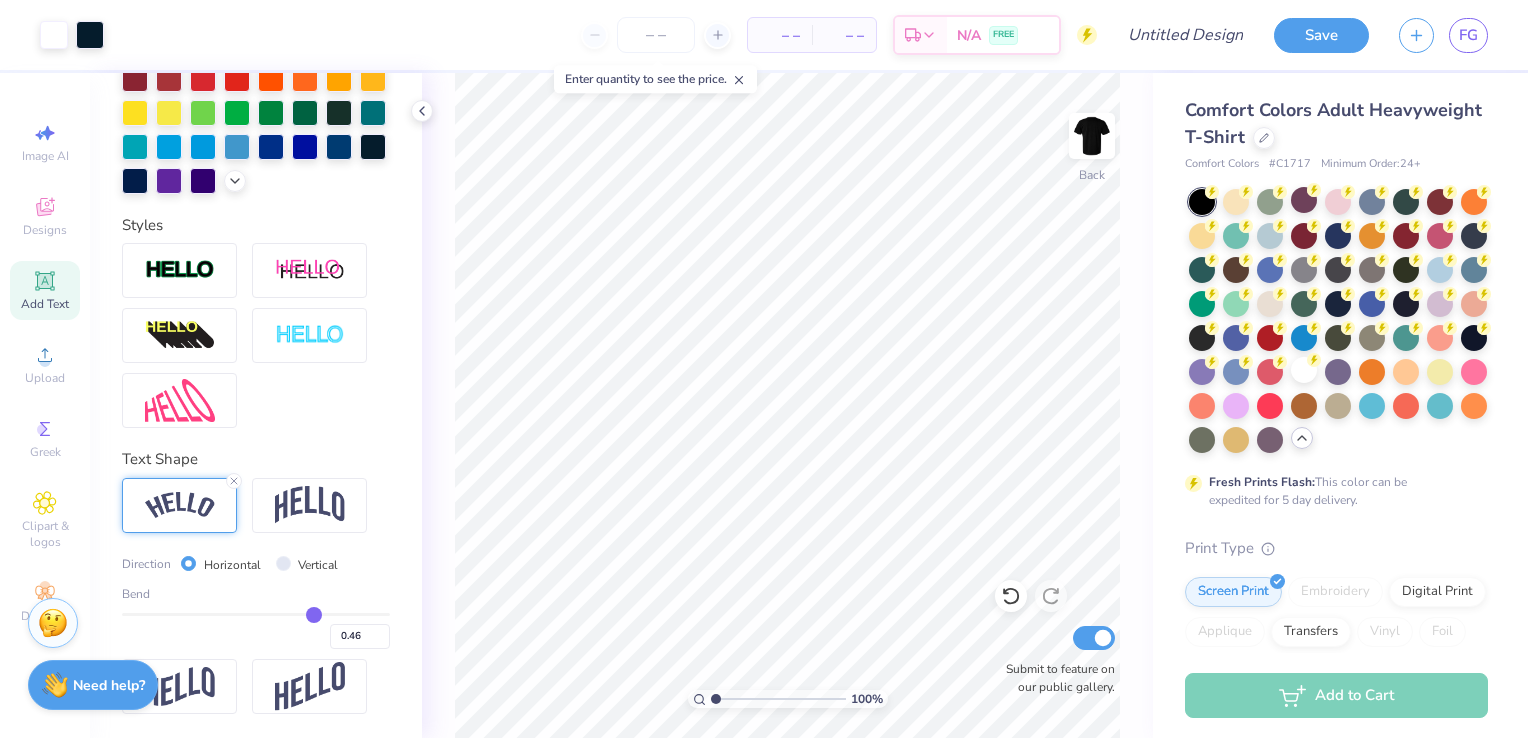 type on "0.45" 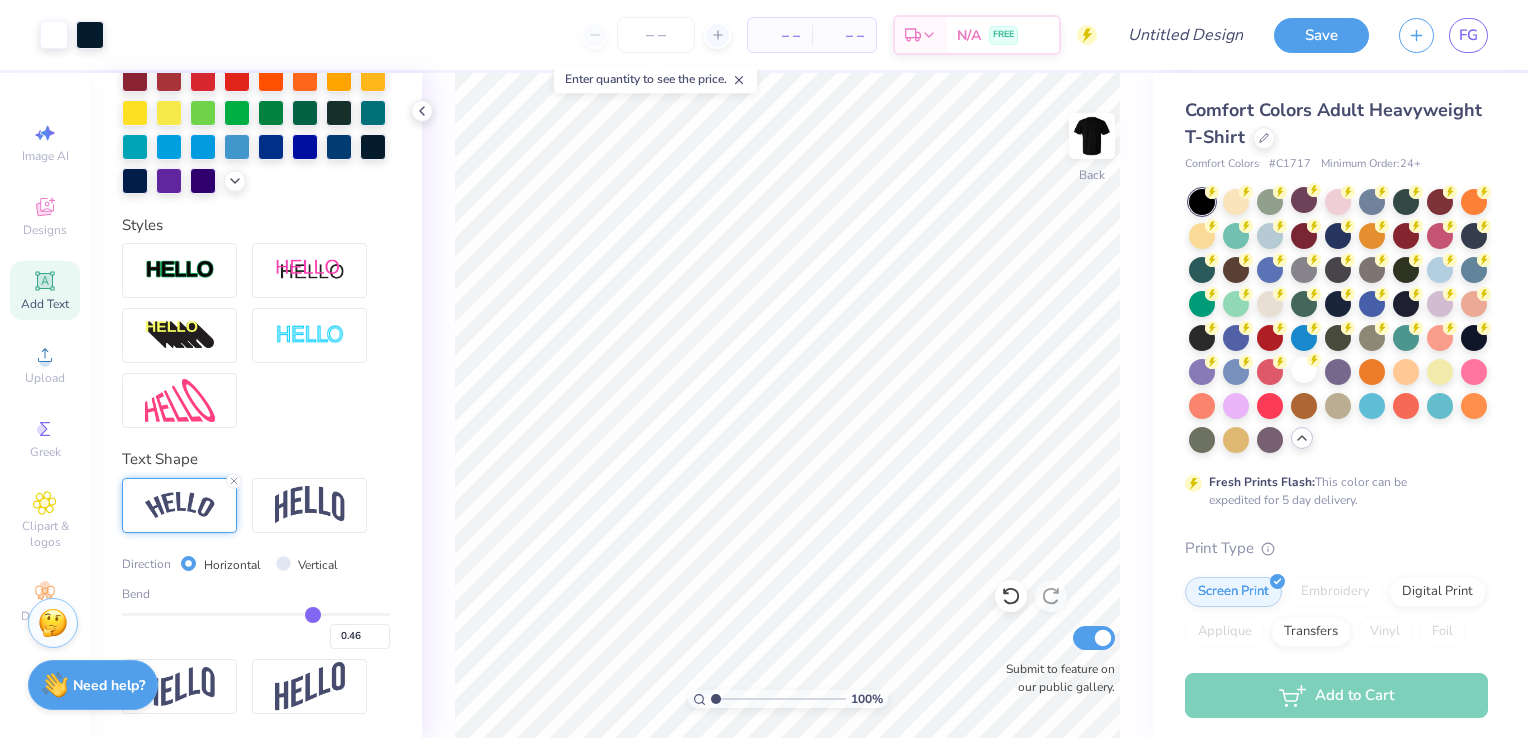 type on "0.45" 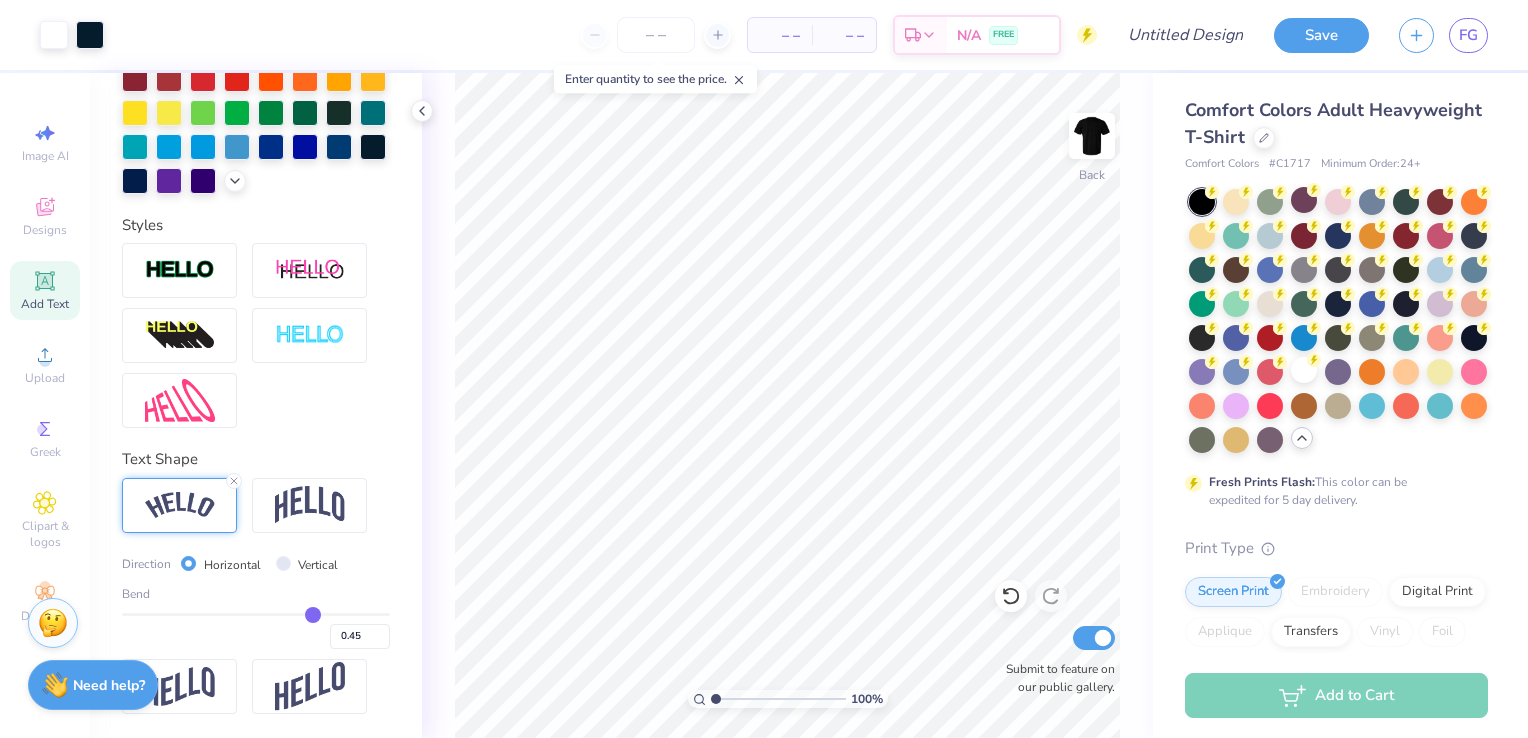 type on "0.44" 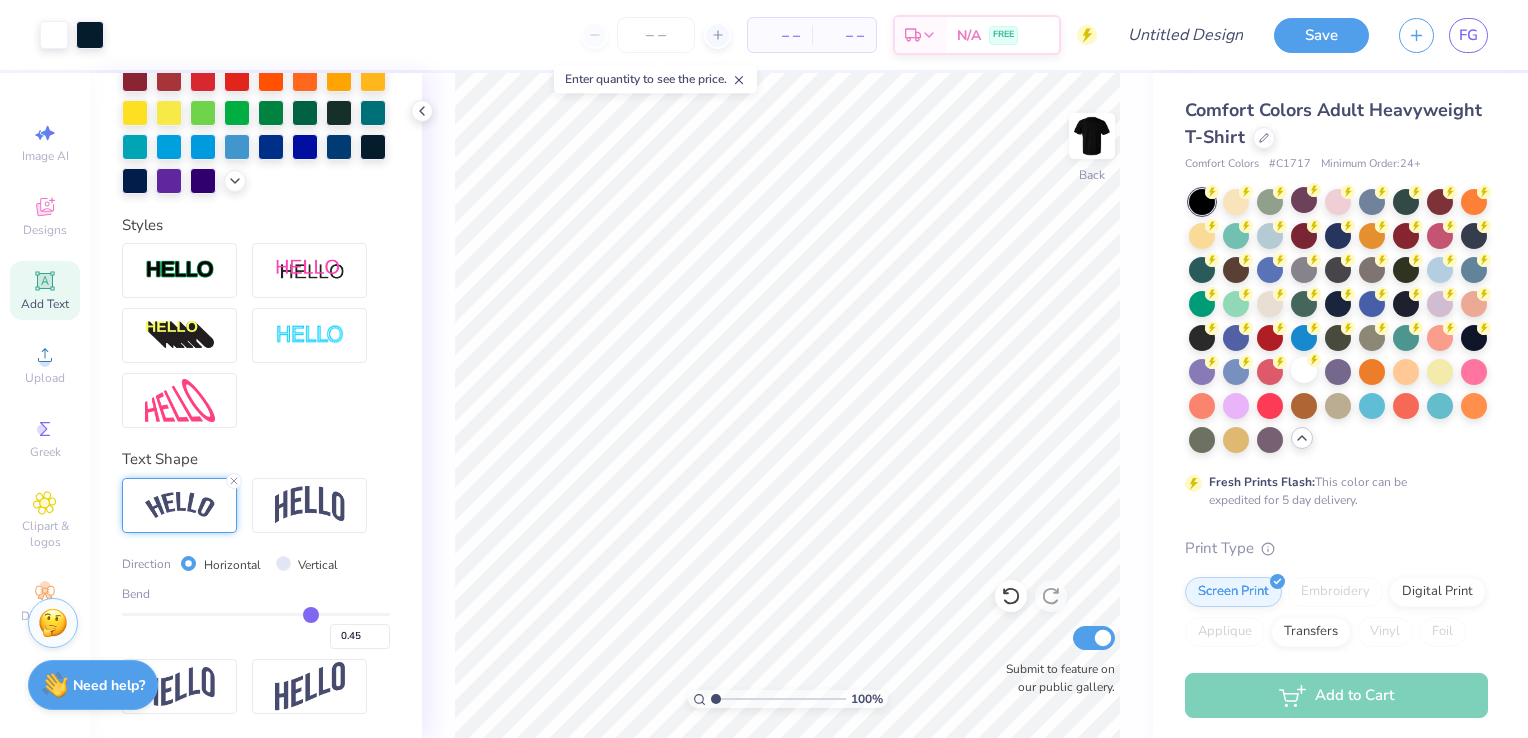 type on "0.44" 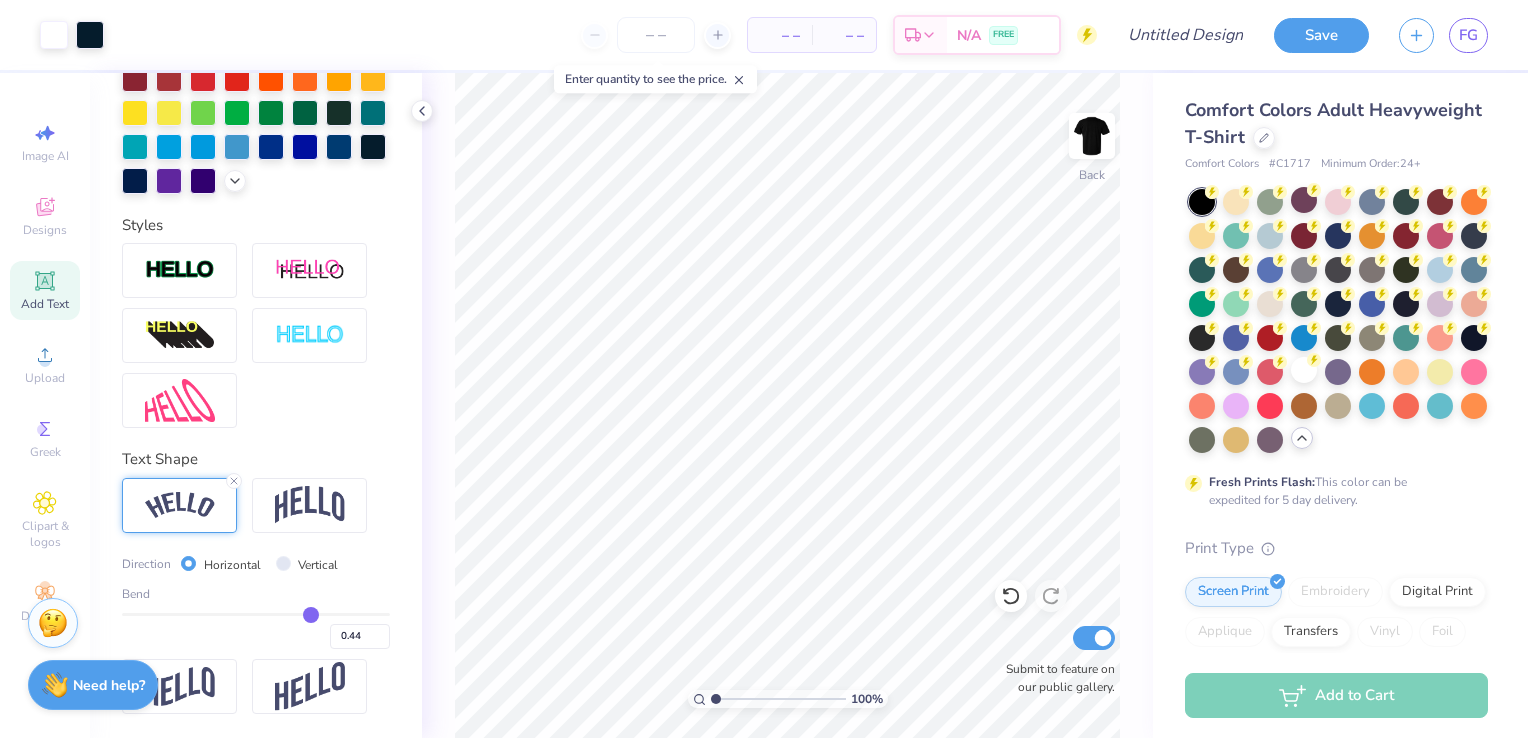 type on "0.43" 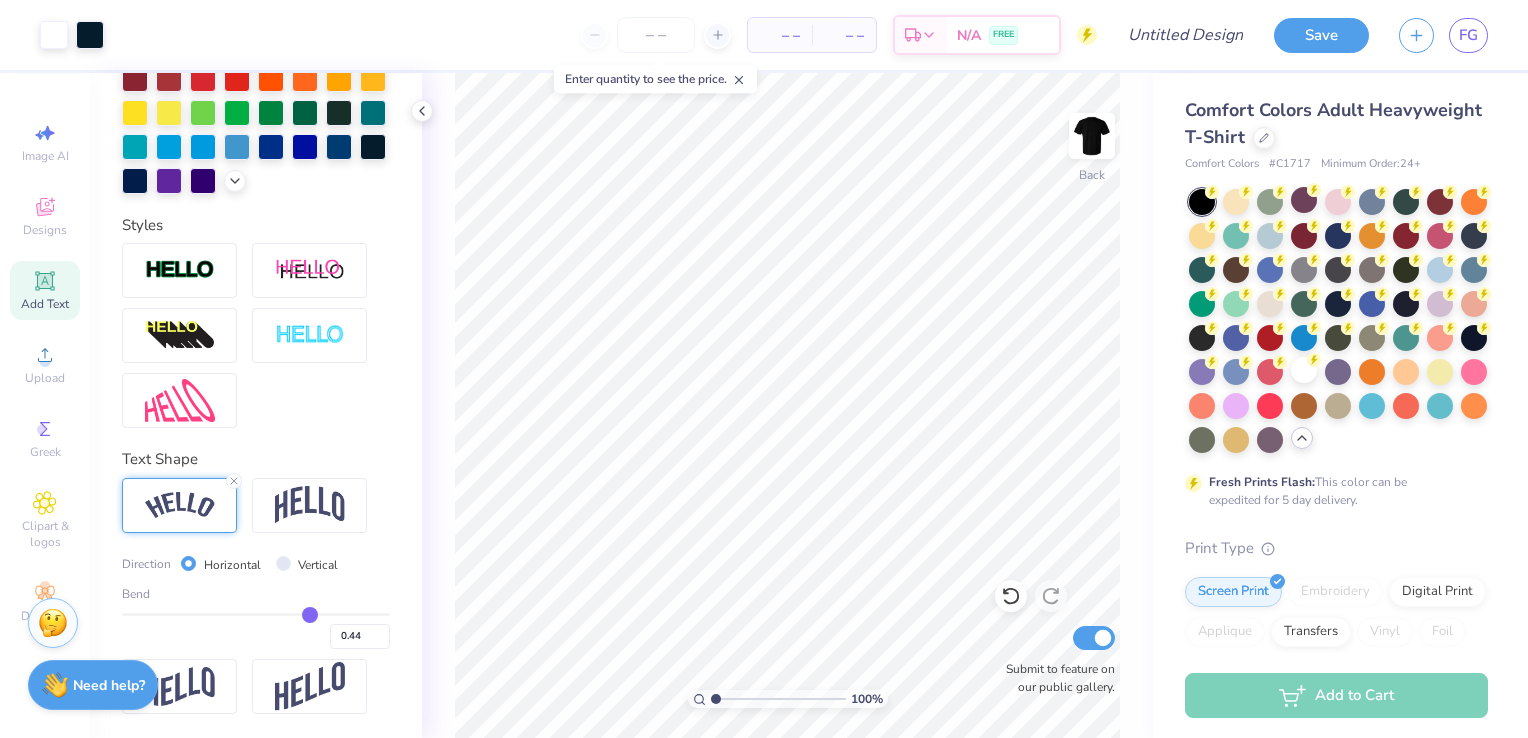 type on "0.43" 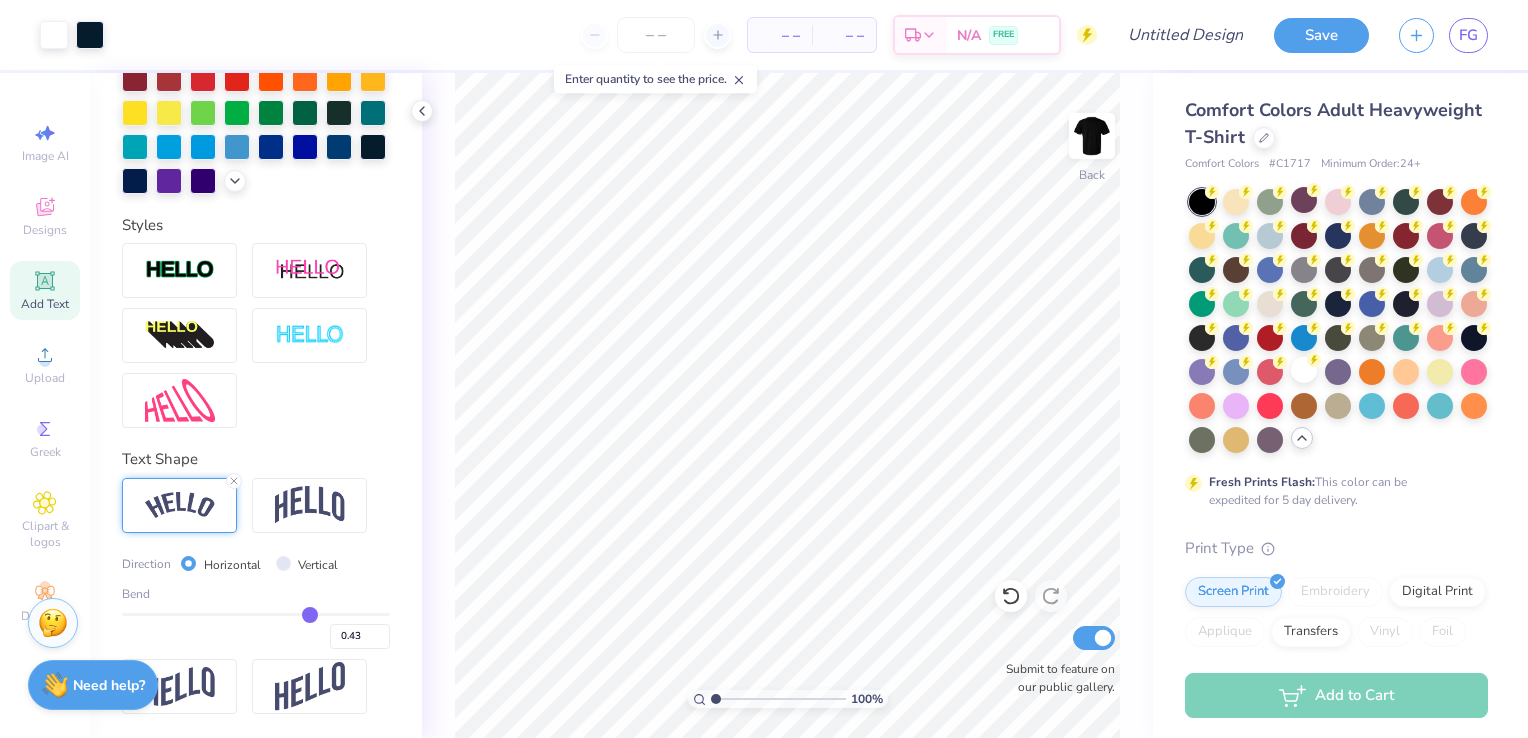 type on "0.42" 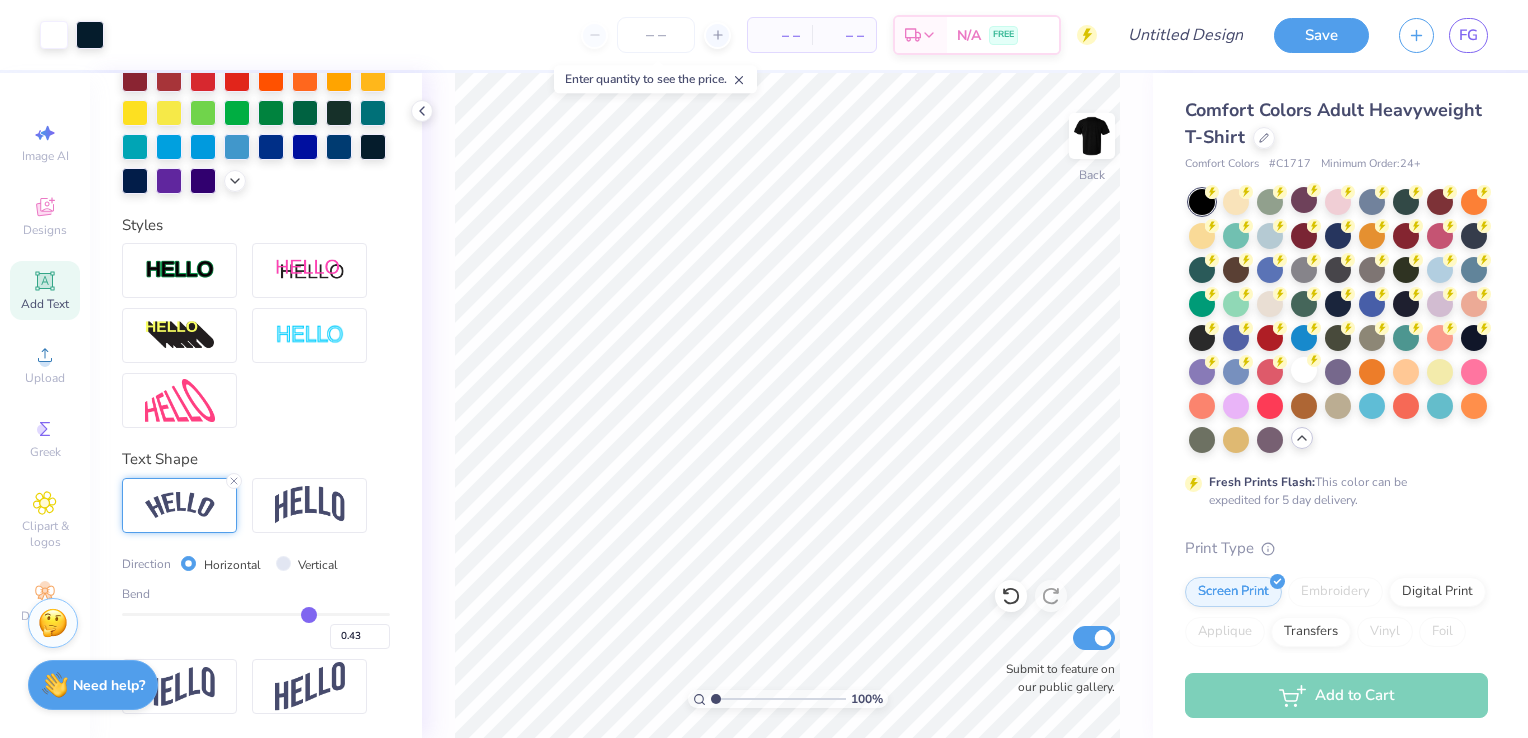 type on "0.42" 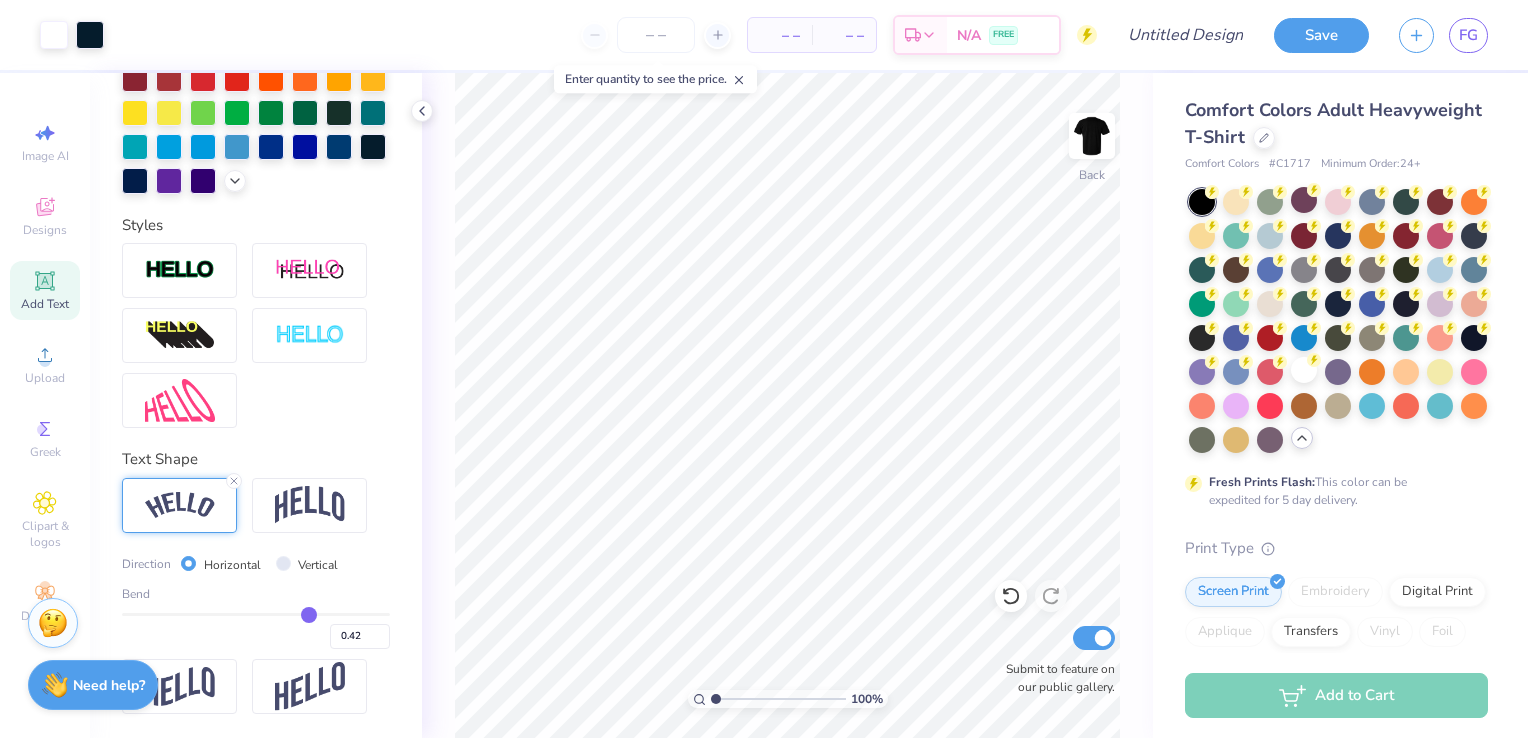 type on "0.41" 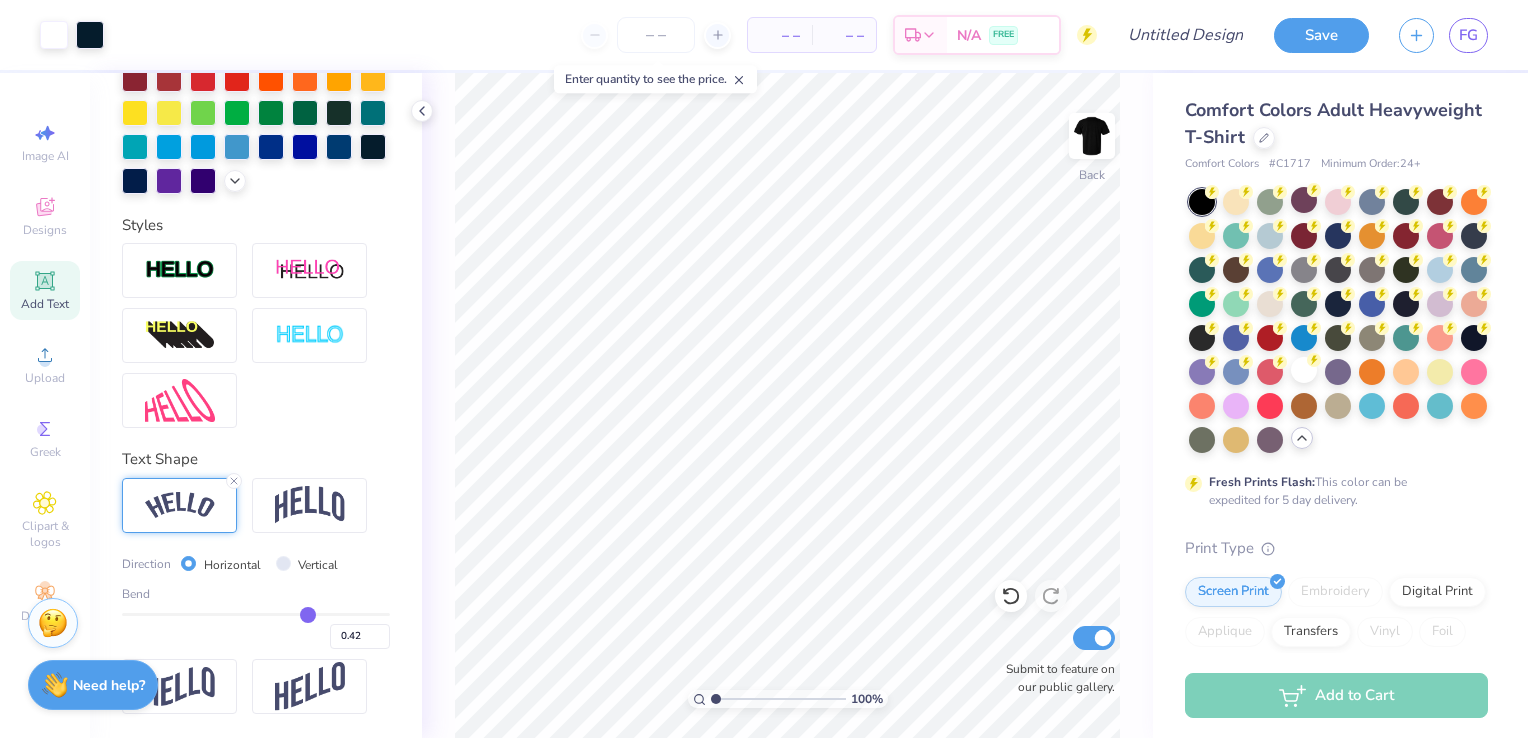 type on "0.41" 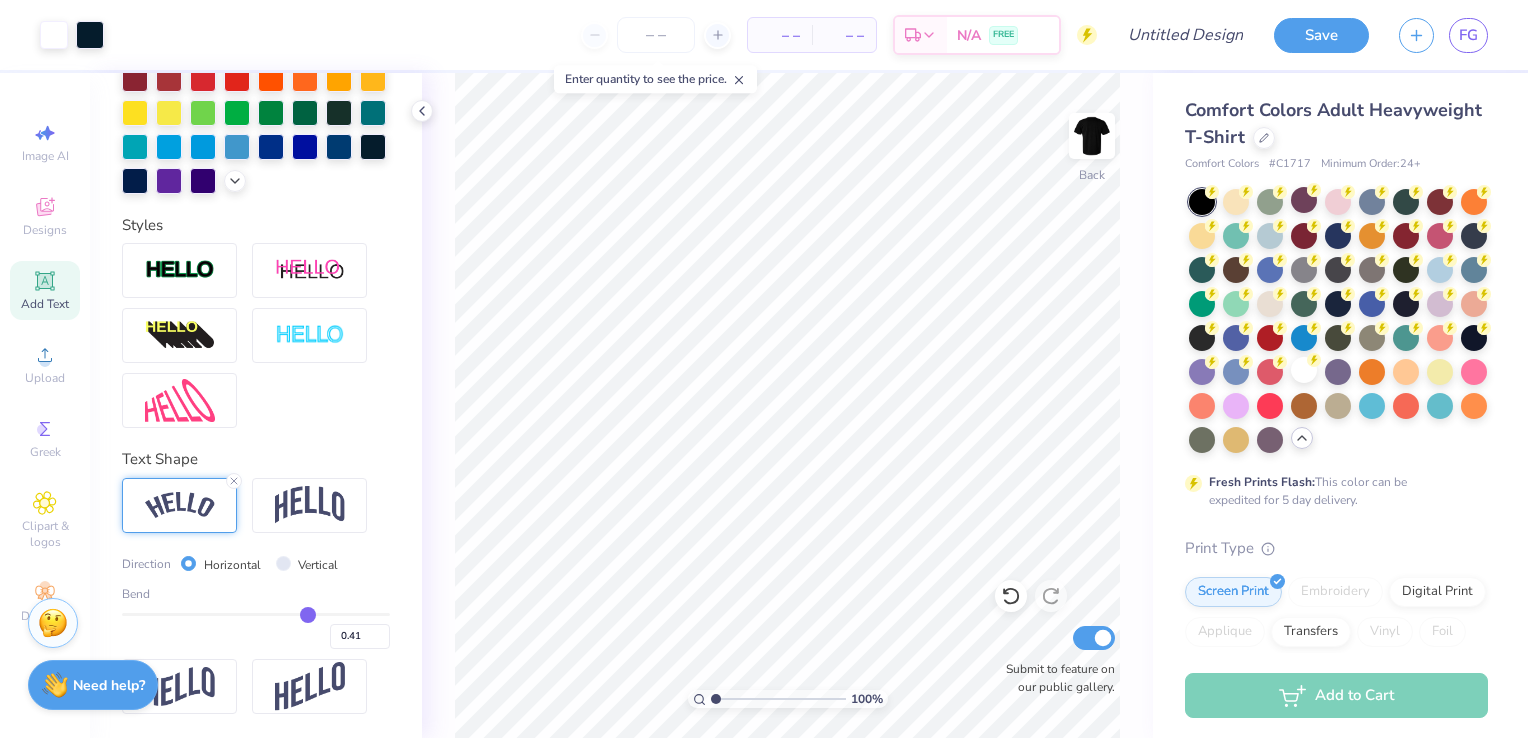 type on "0.4" 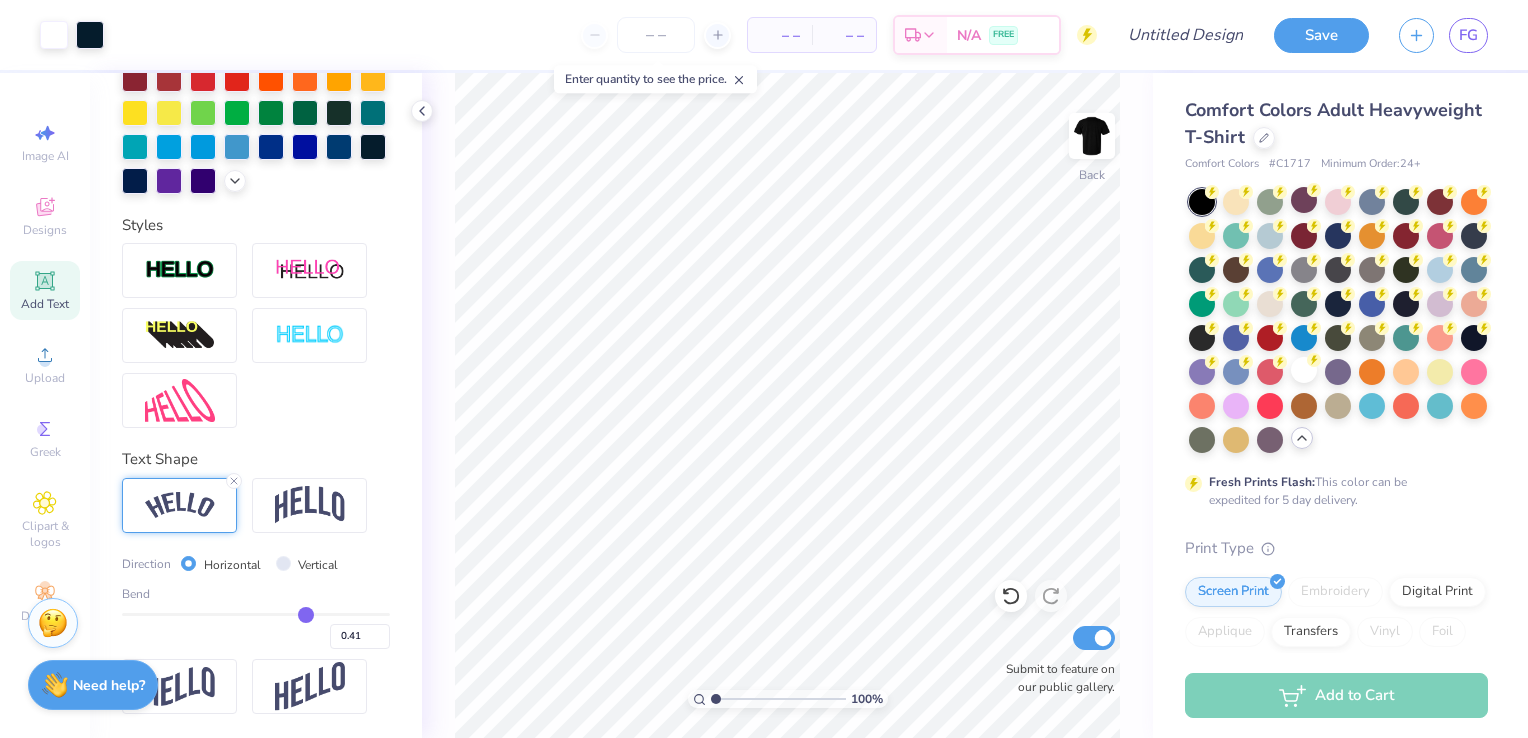 type on "0.40" 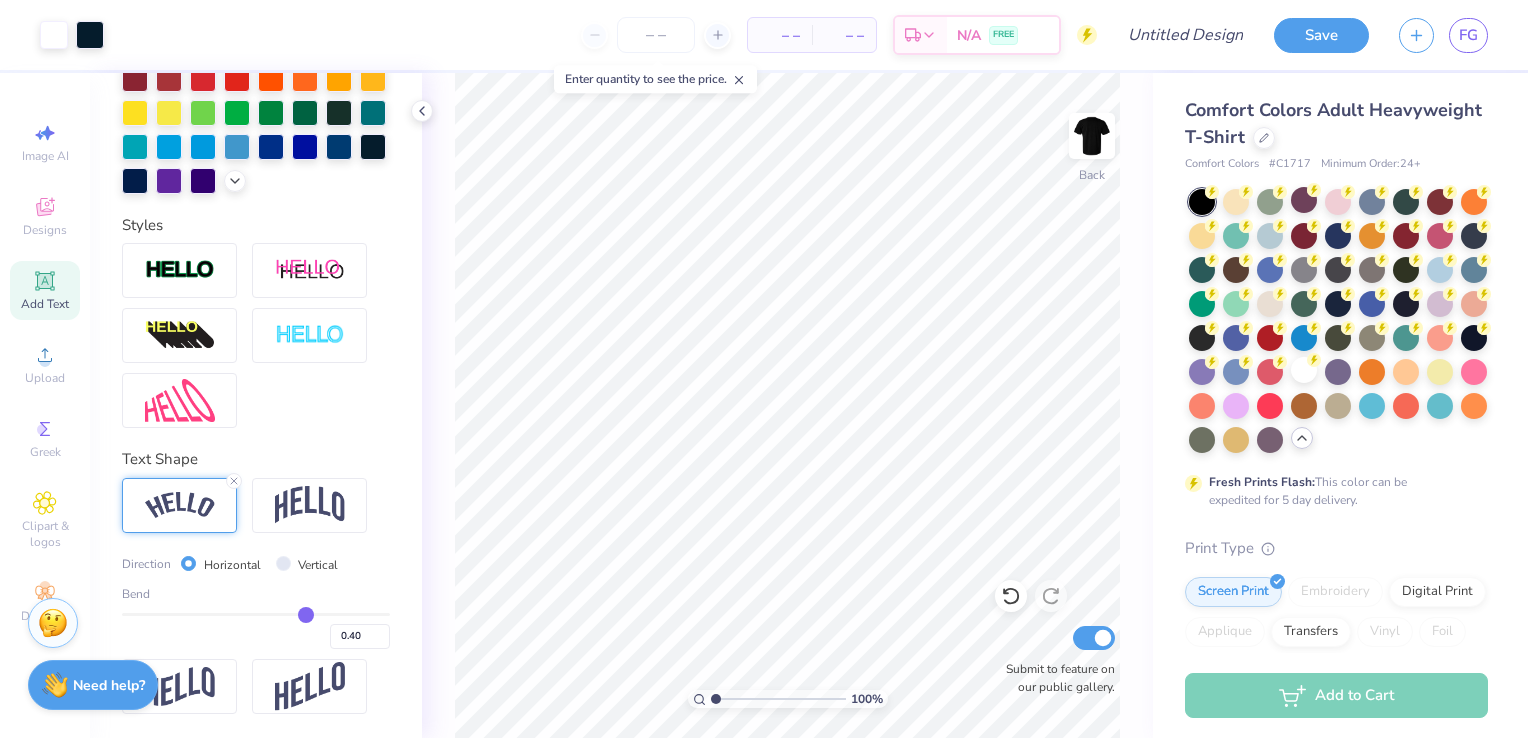 type on "0.4" 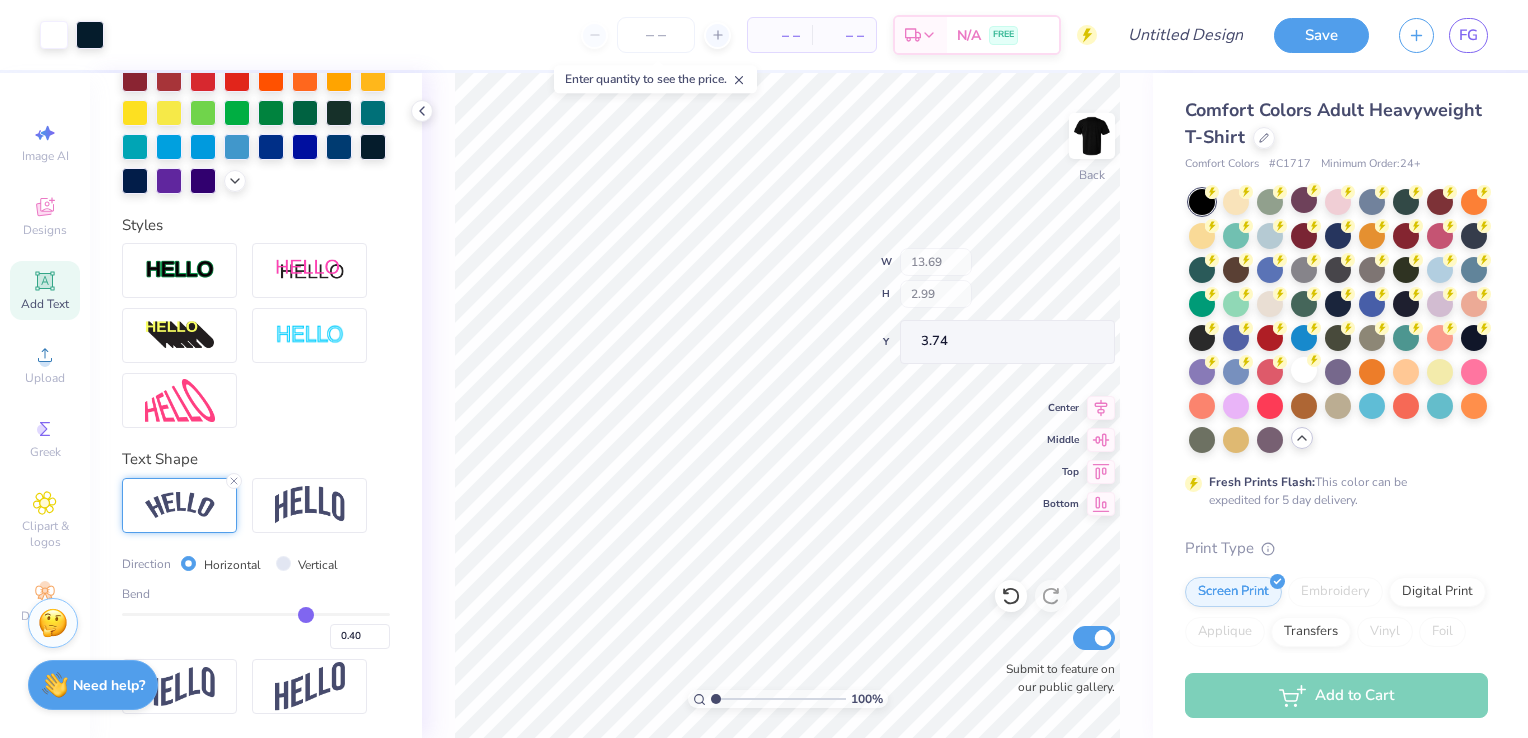 type on "3.74" 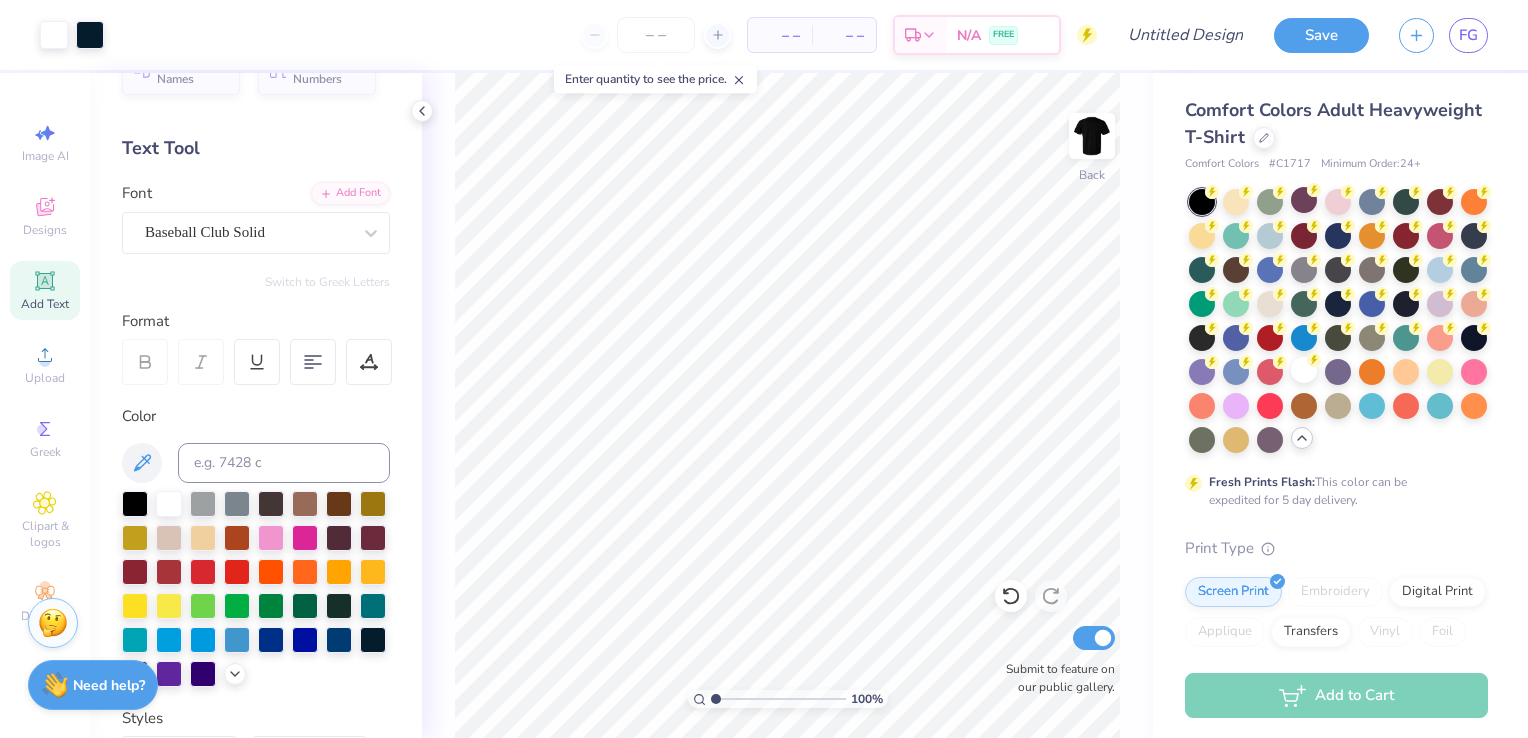 scroll, scrollTop: 0, scrollLeft: 0, axis: both 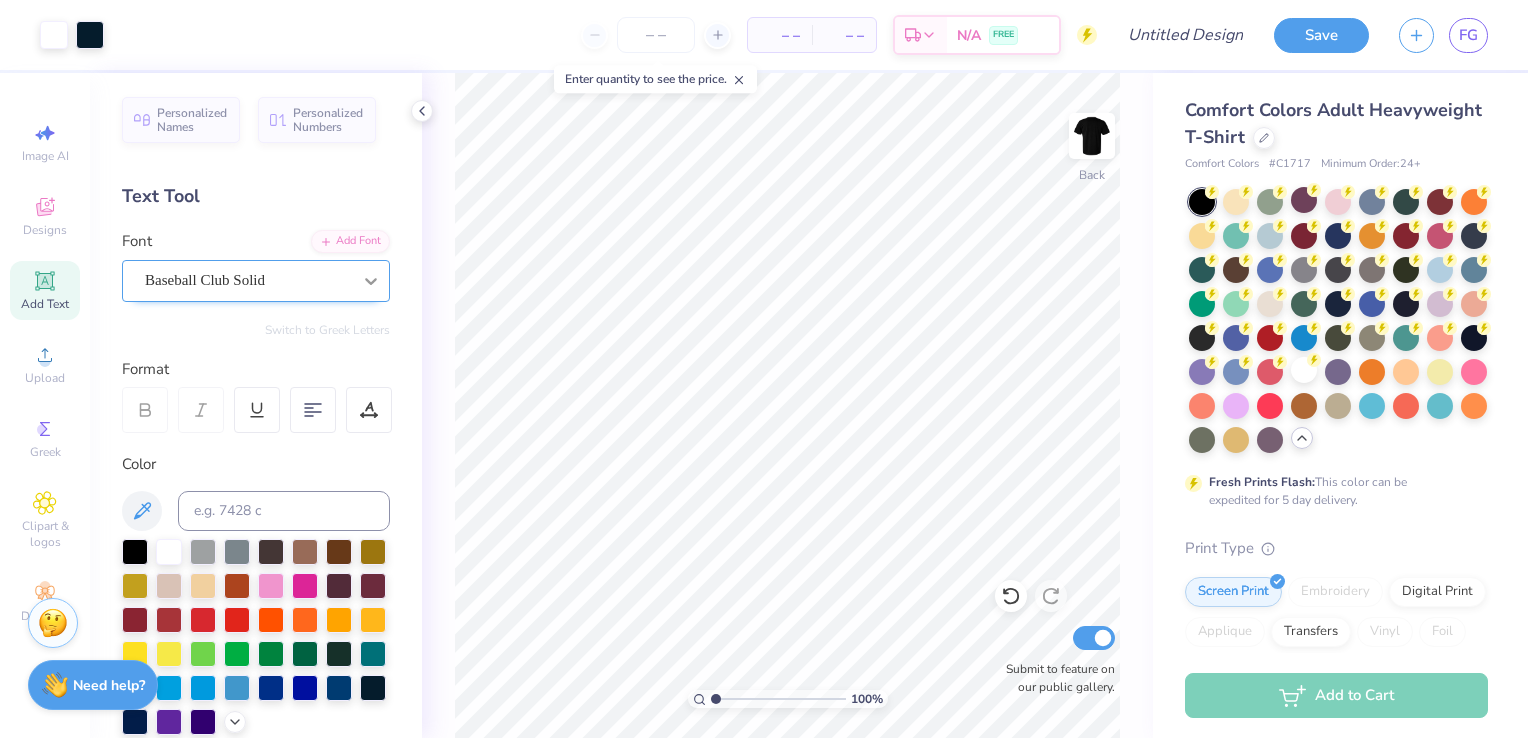 click 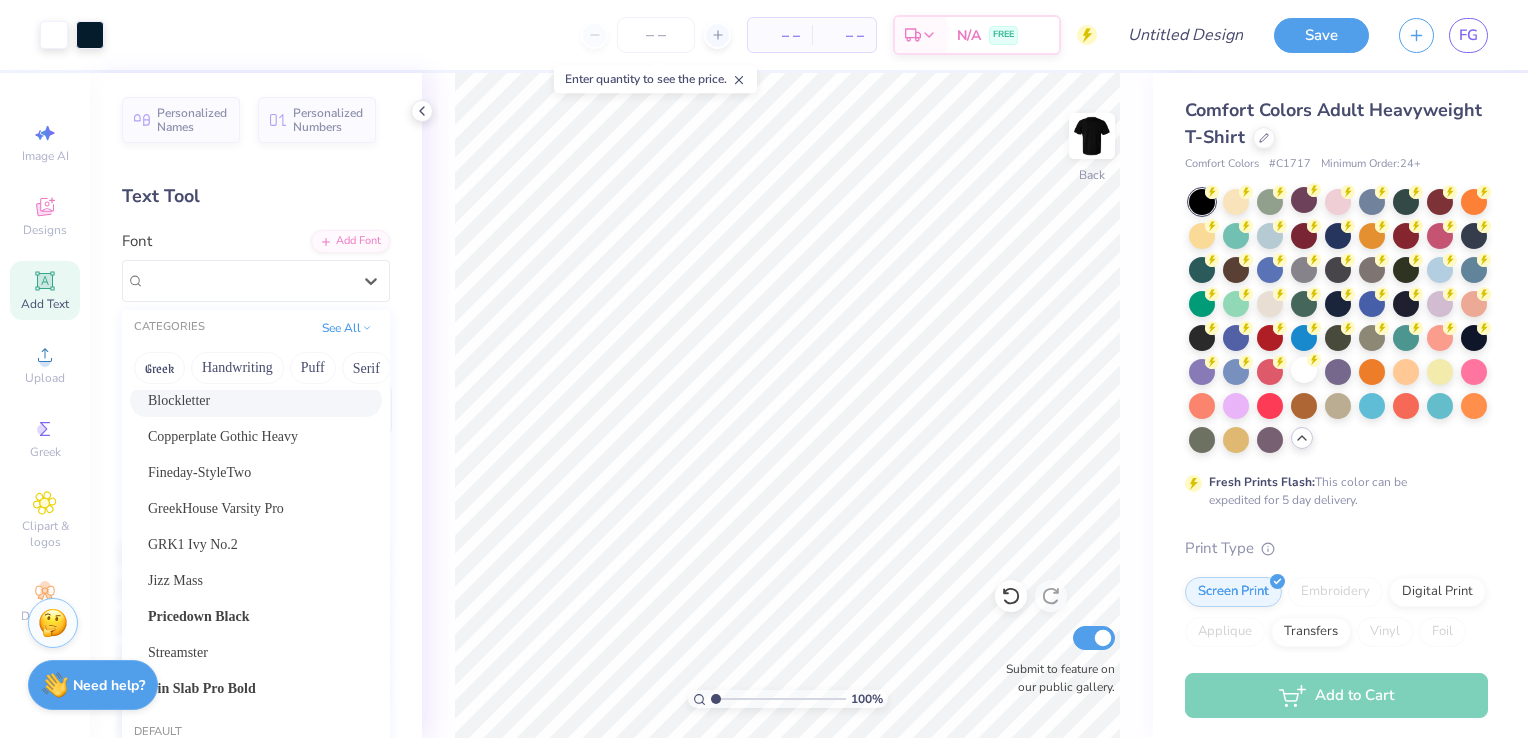 scroll, scrollTop: 91, scrollLeft: 0, axis: vertical 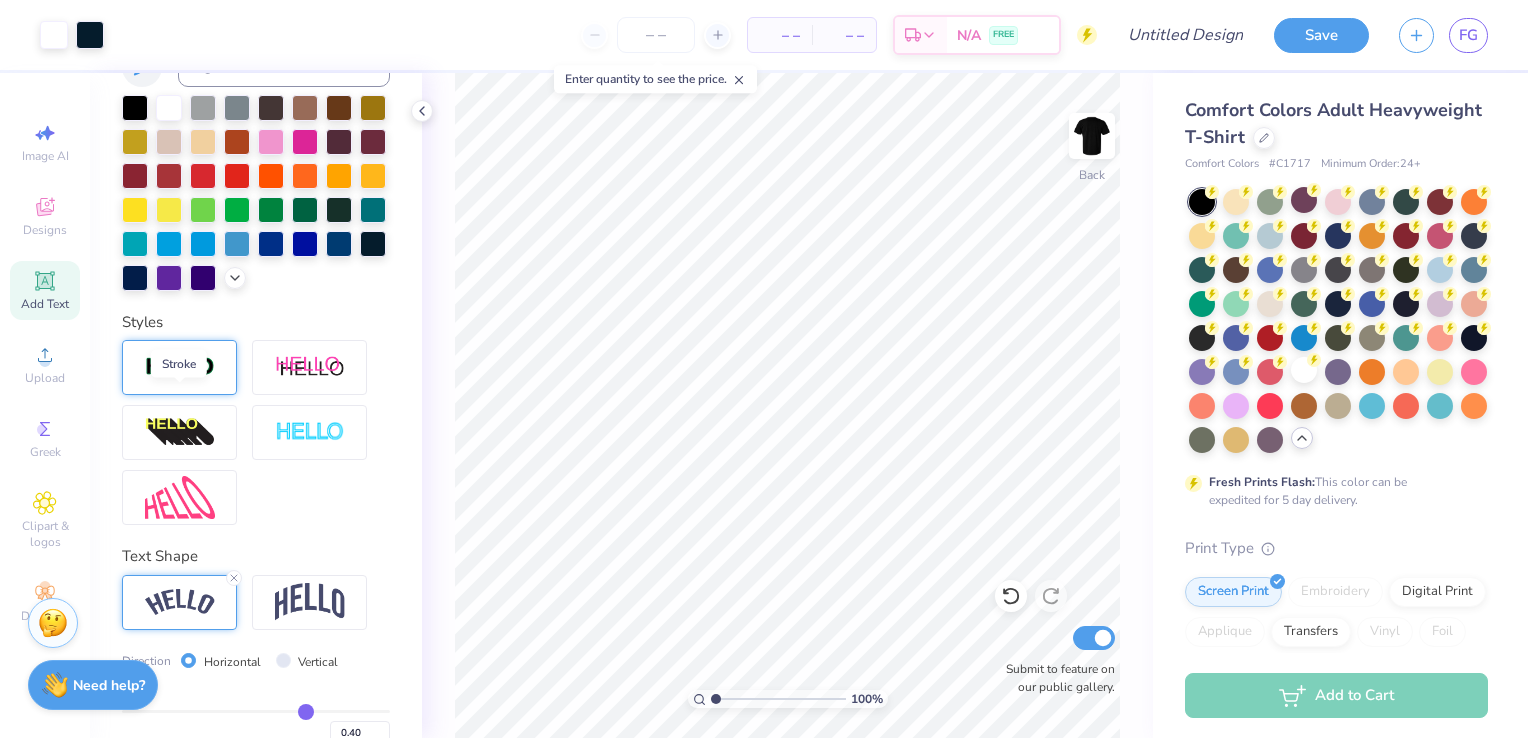 click at bounding box center (180, 367) 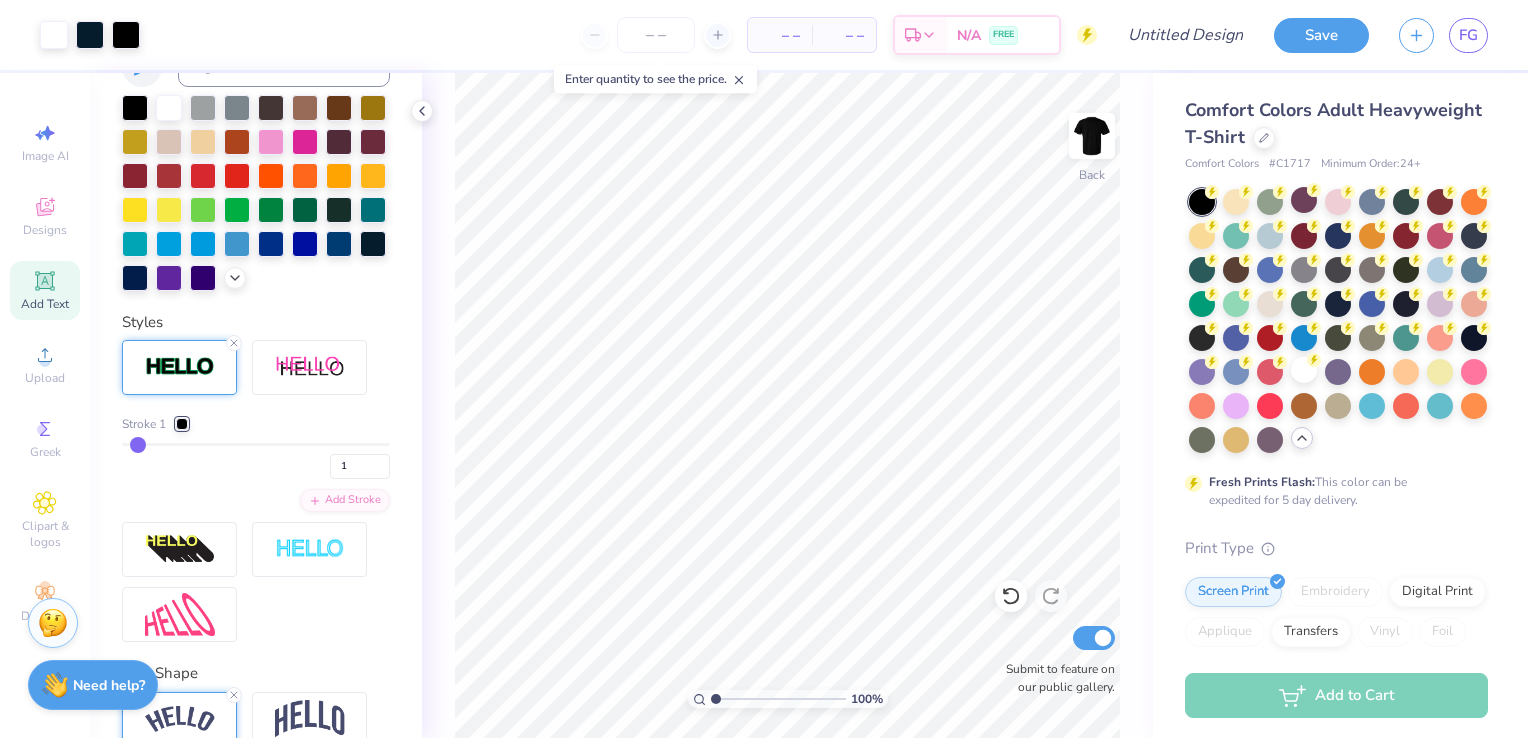 type on "4" 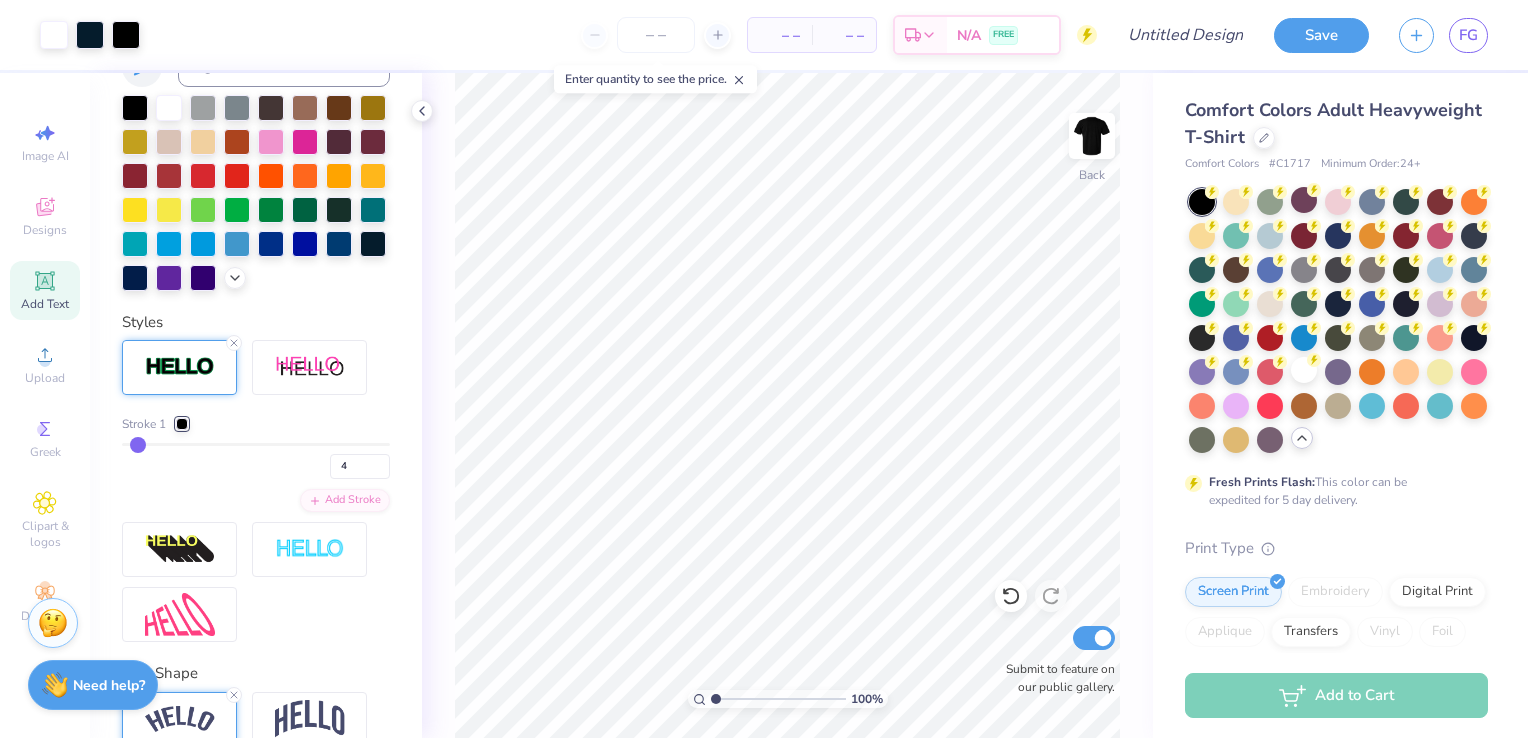 type on "5" 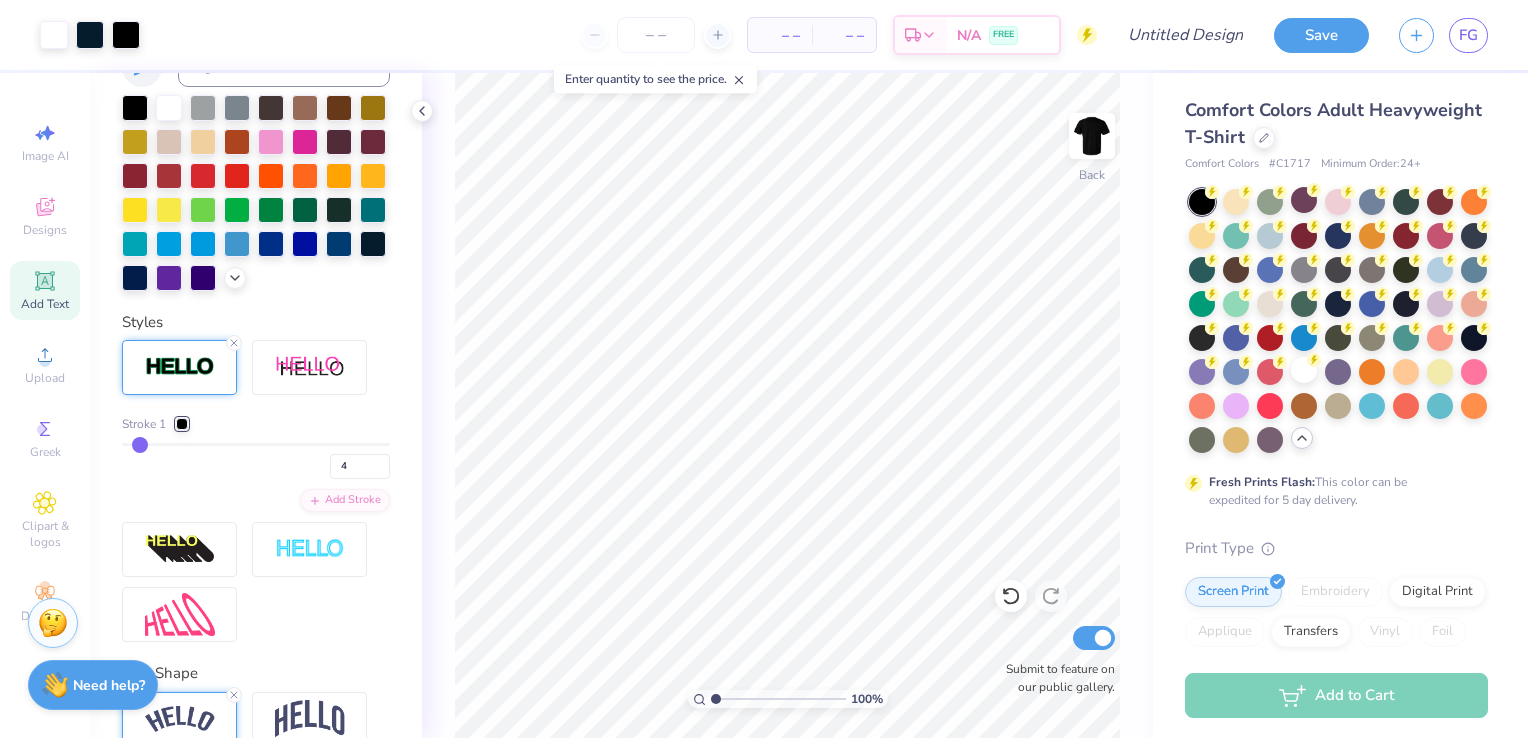 type on "5" 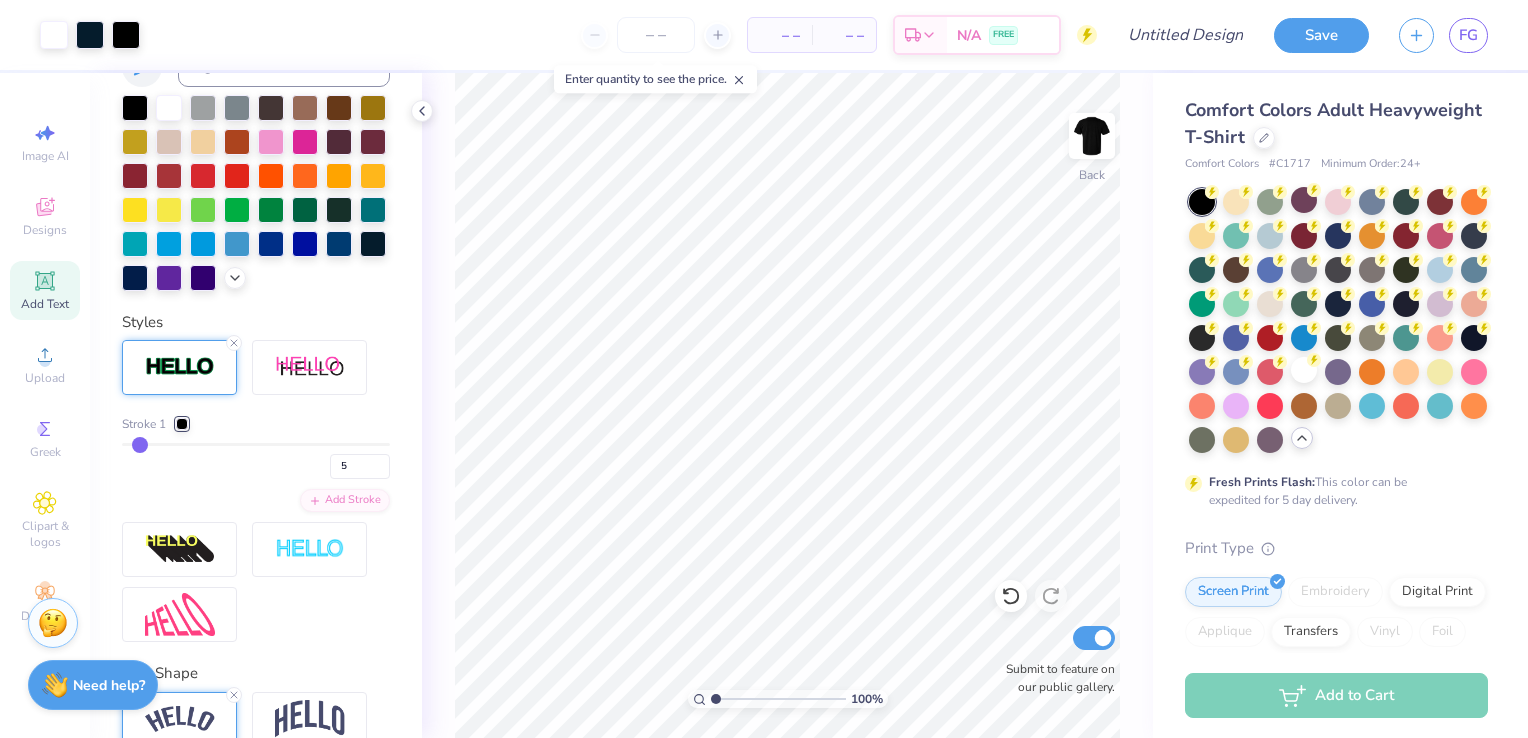 type on "6" 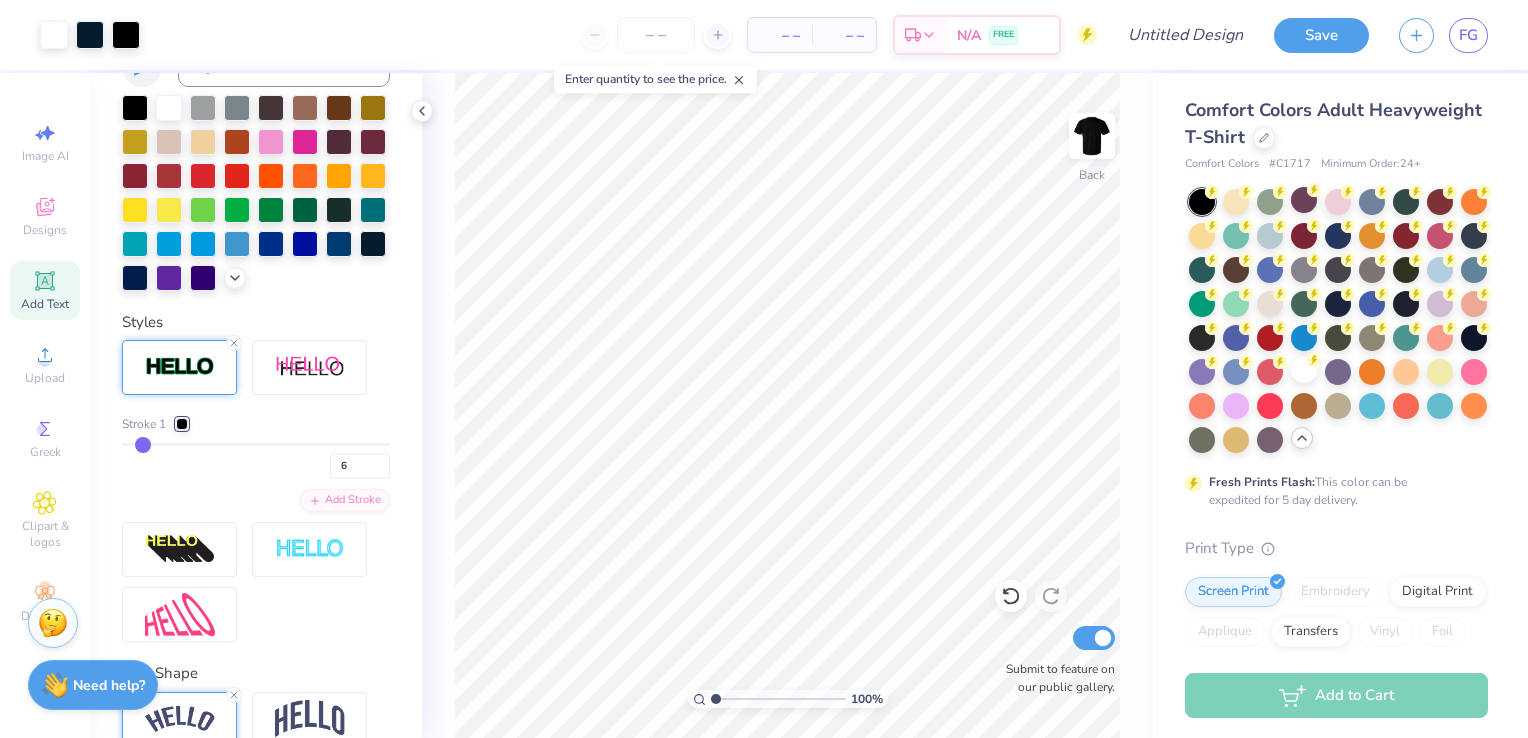 type on "7" 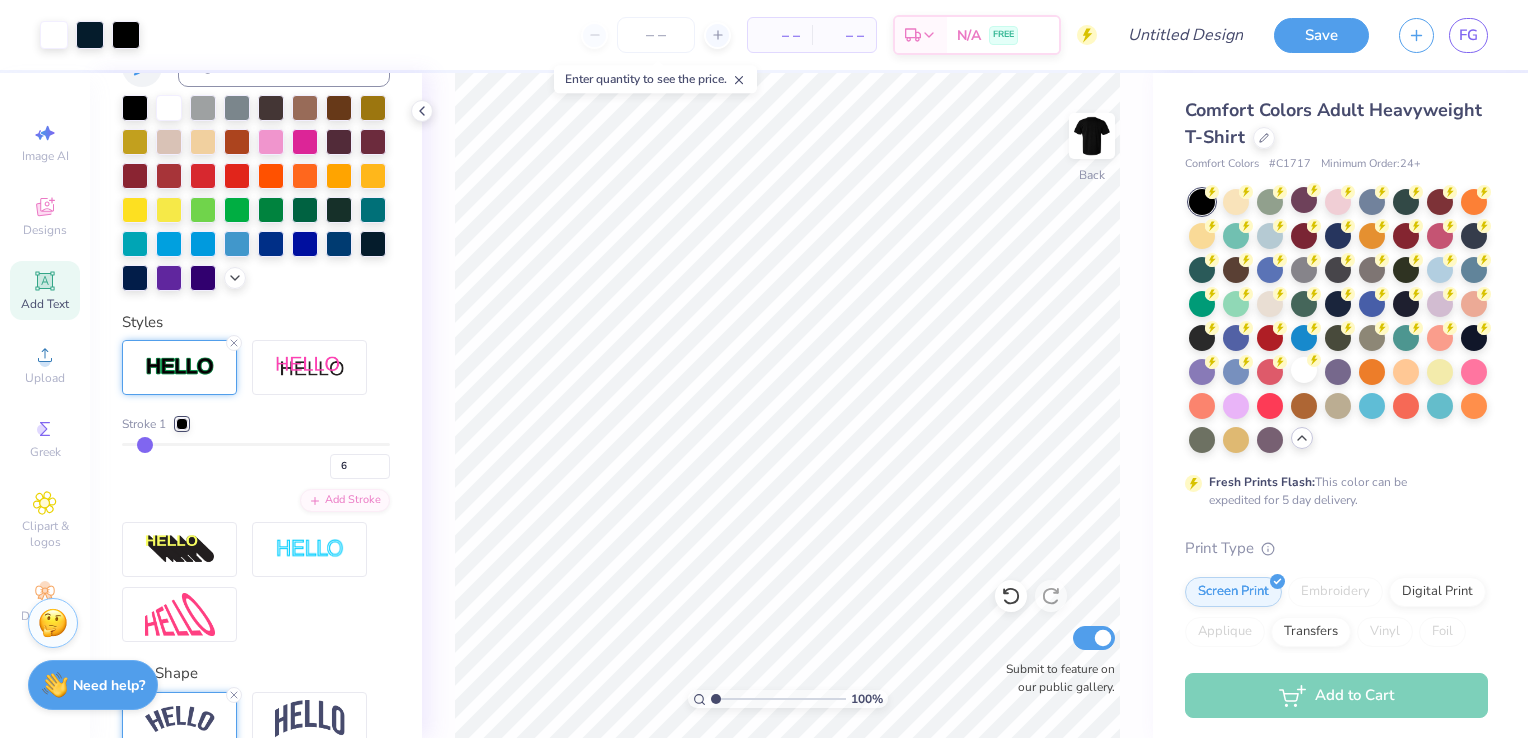 type on "7" 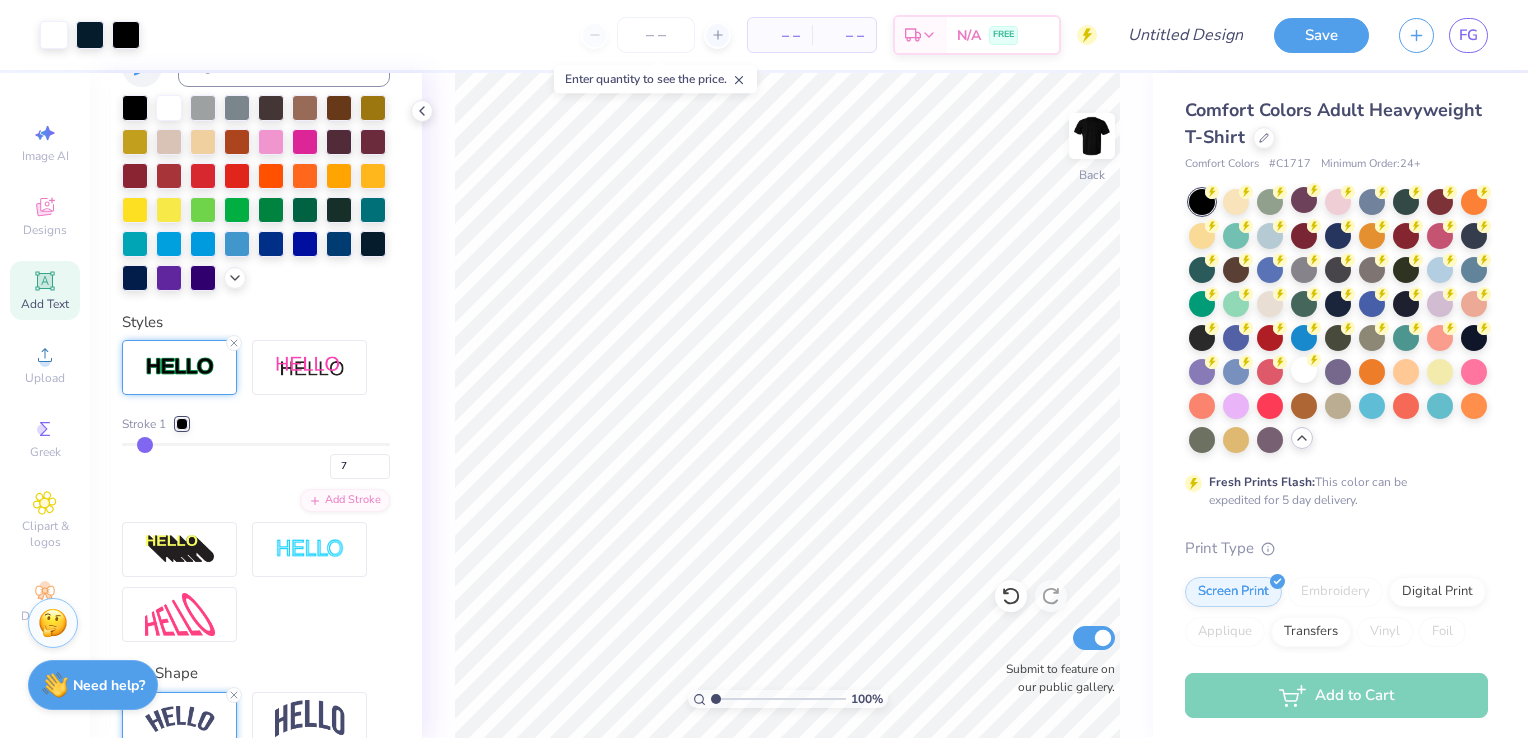 type on "8" 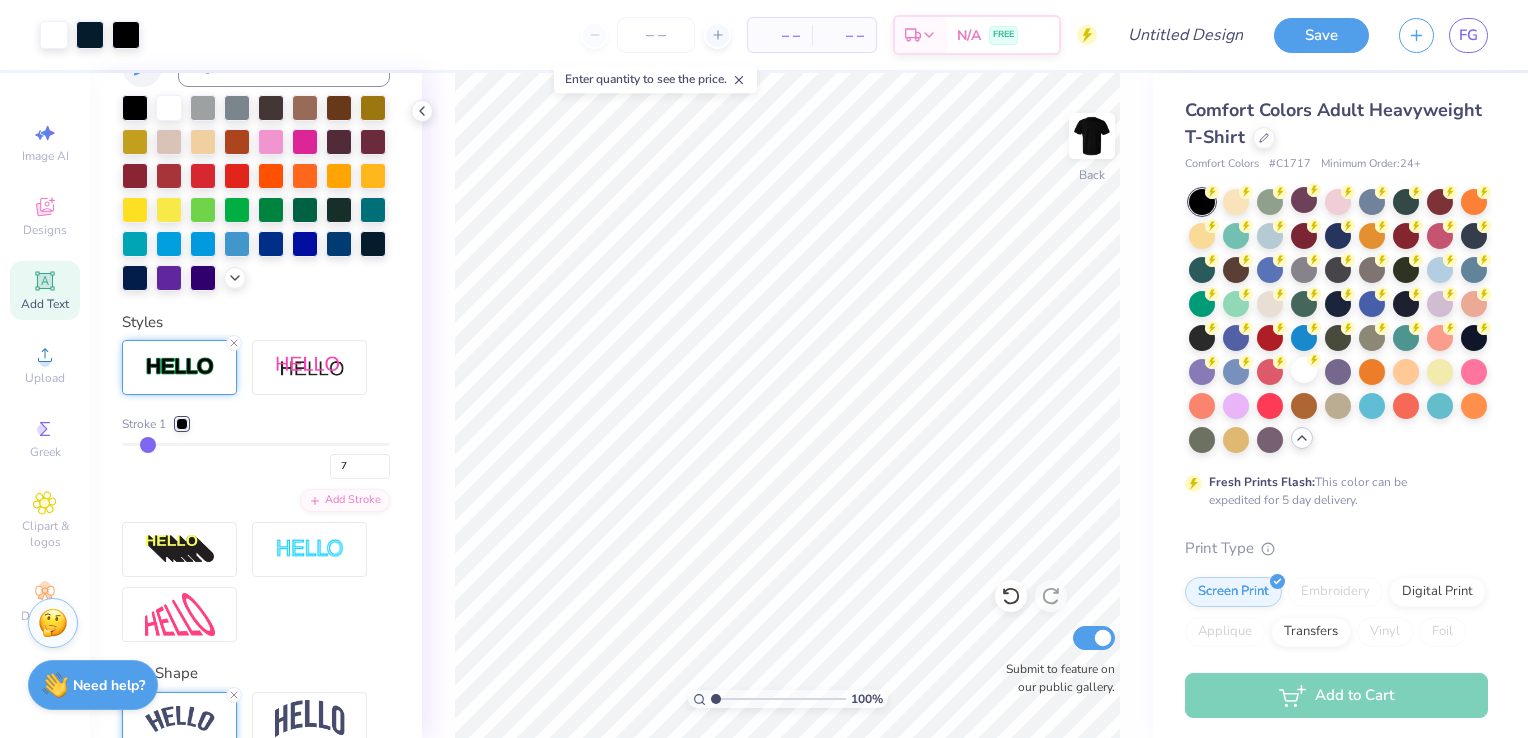 type on "8" 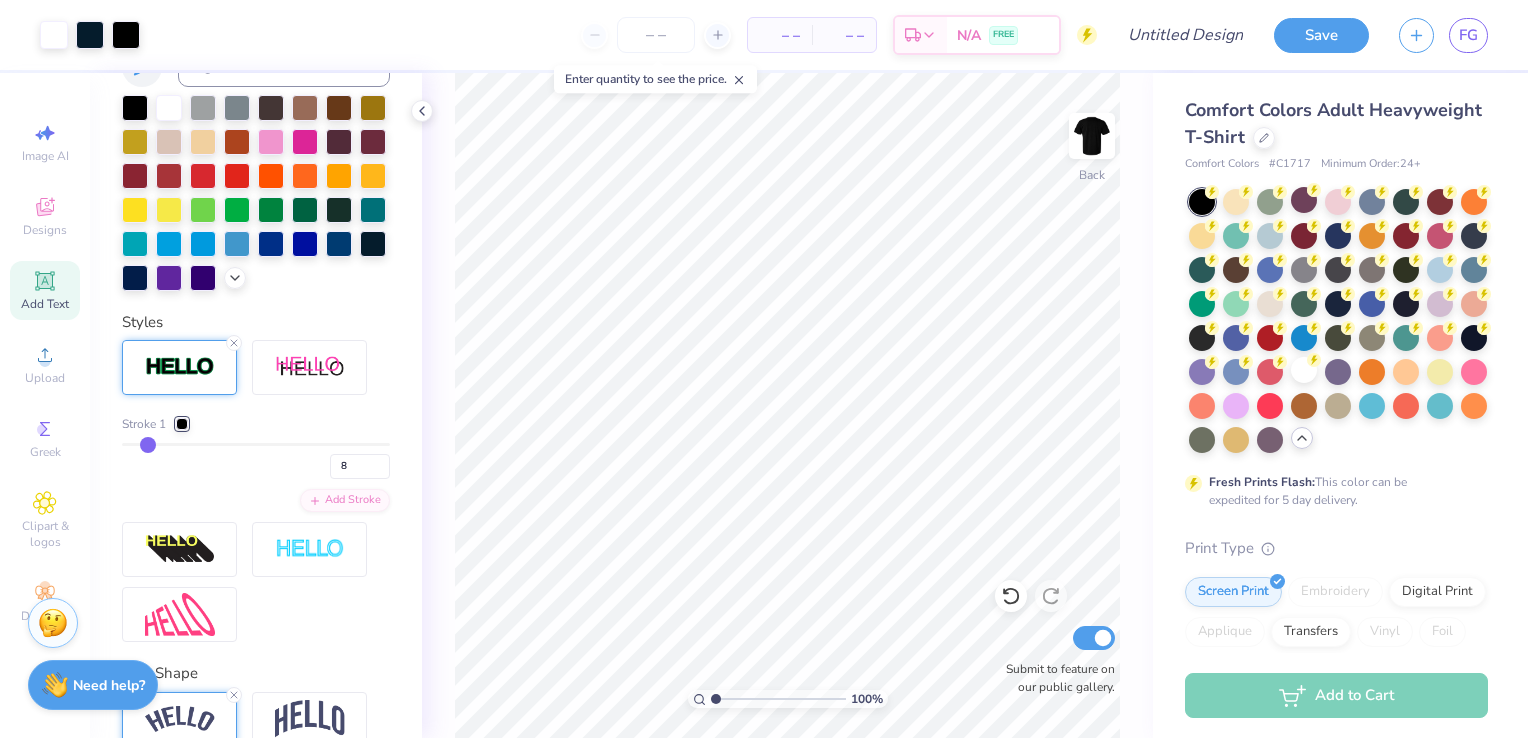 type on "9" 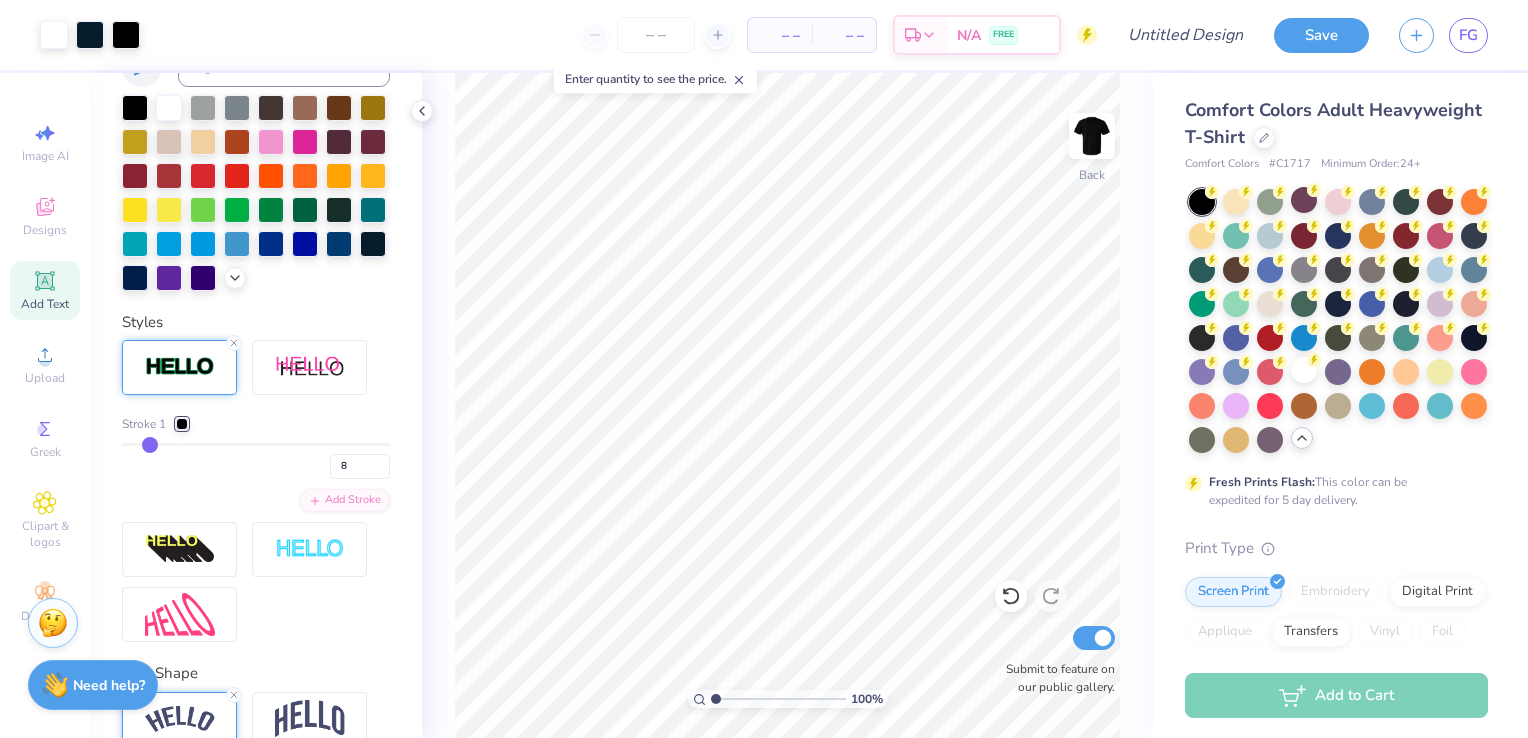 type on "9" 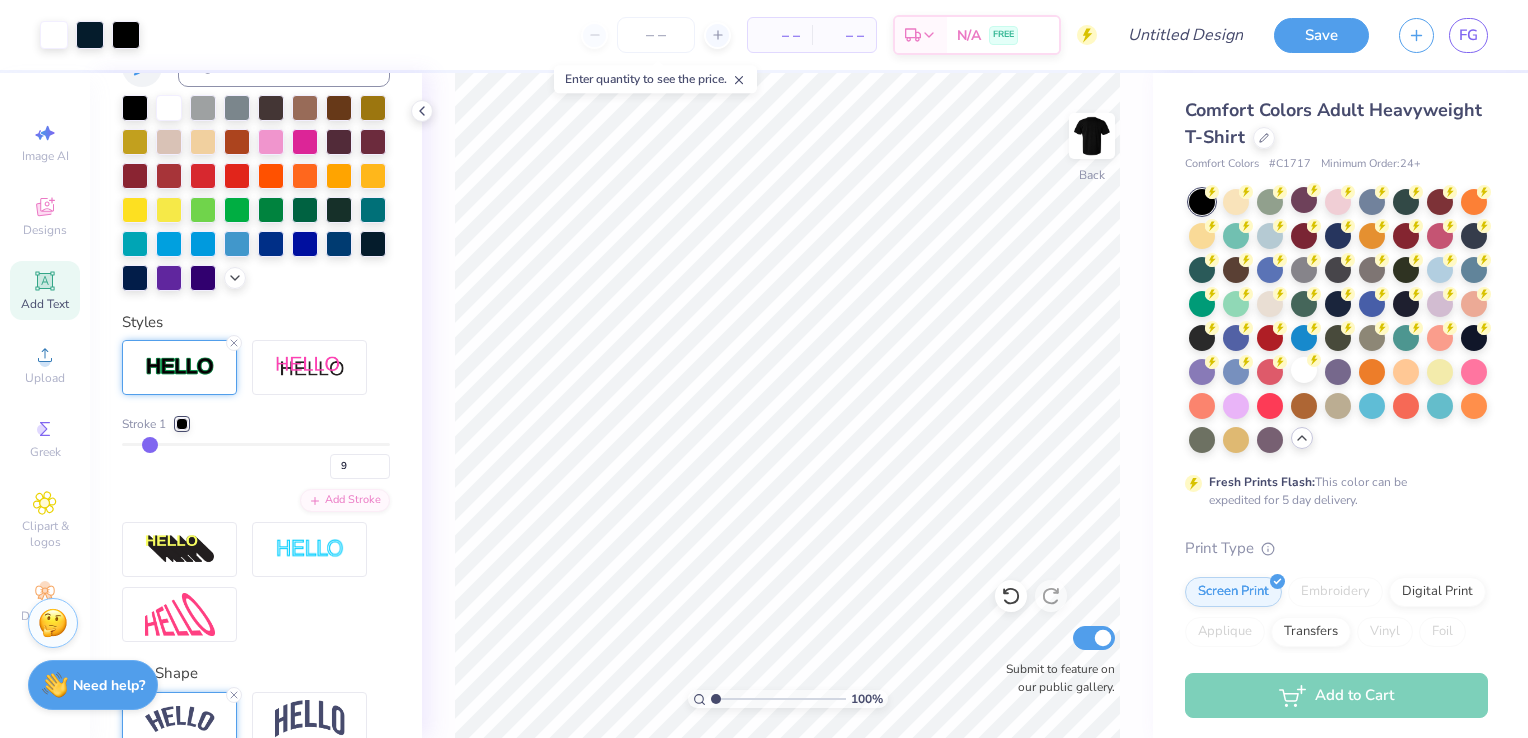 type on "10" 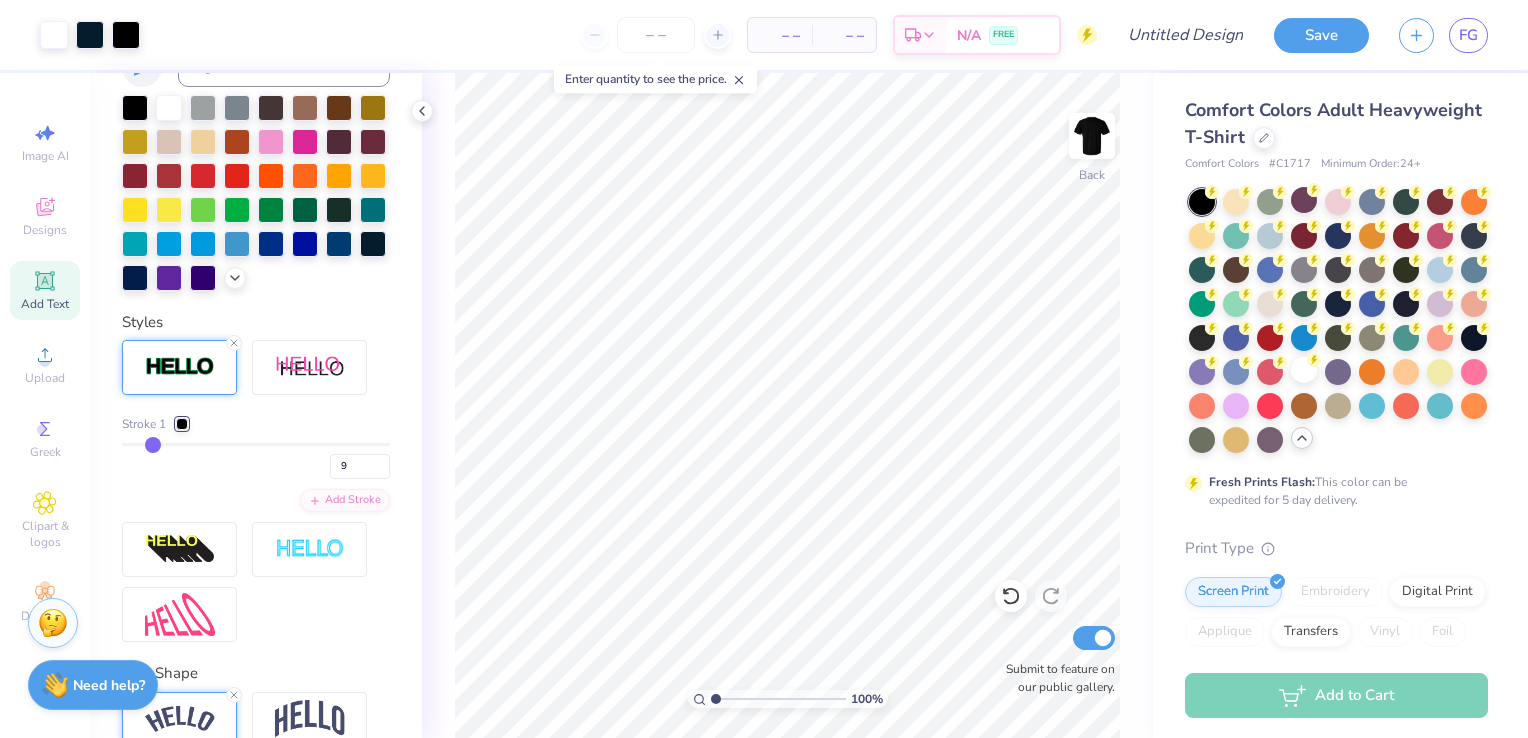 type on "10" 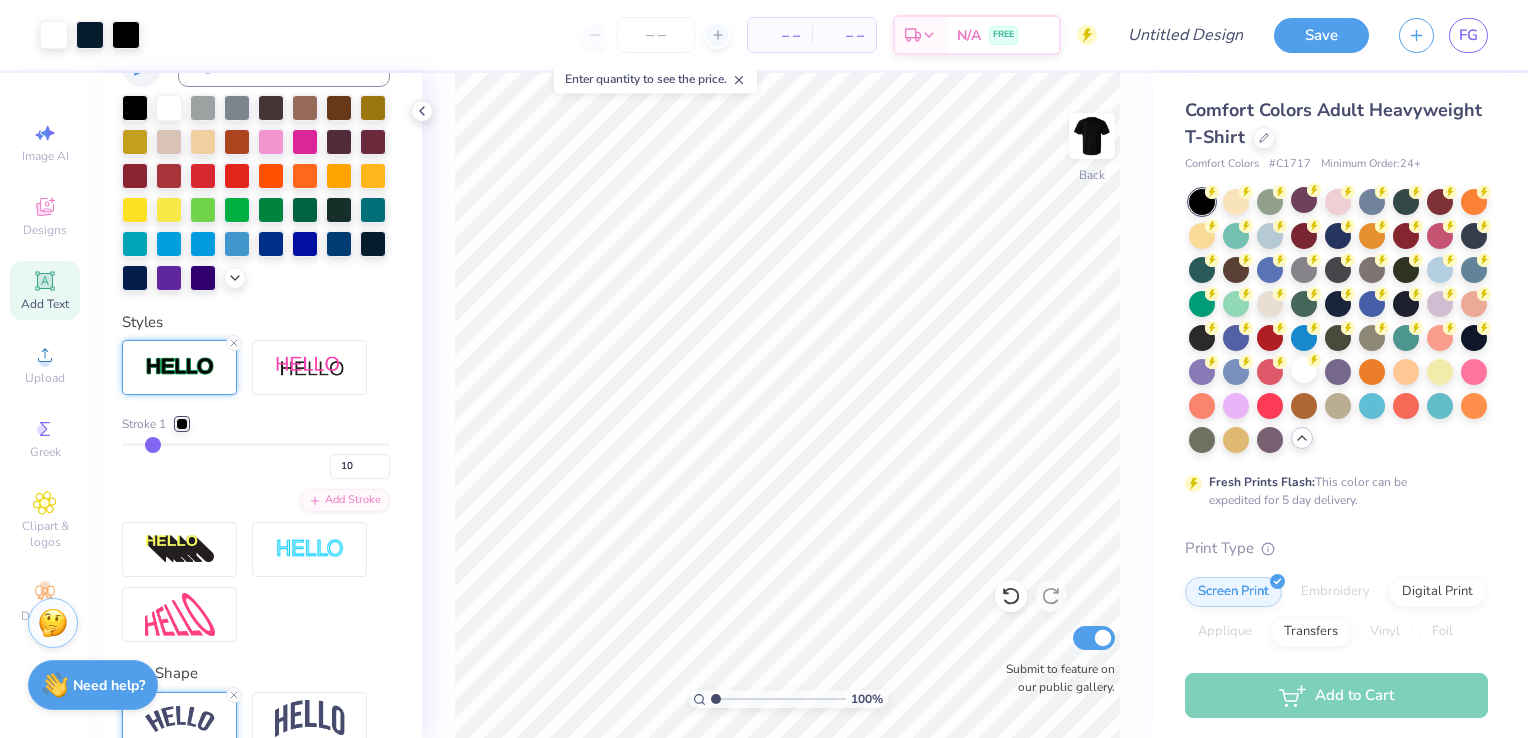 type on "11" 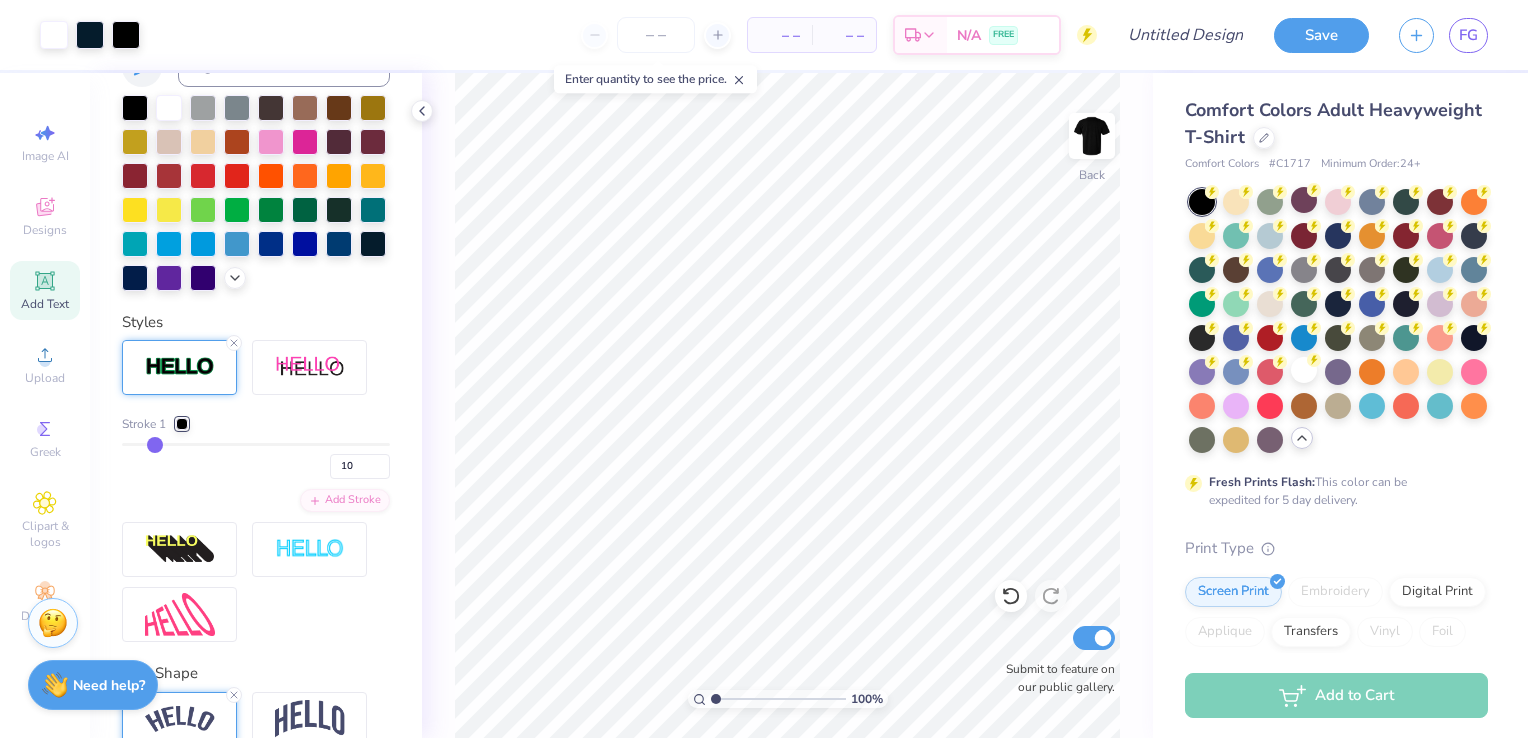 type on "11" 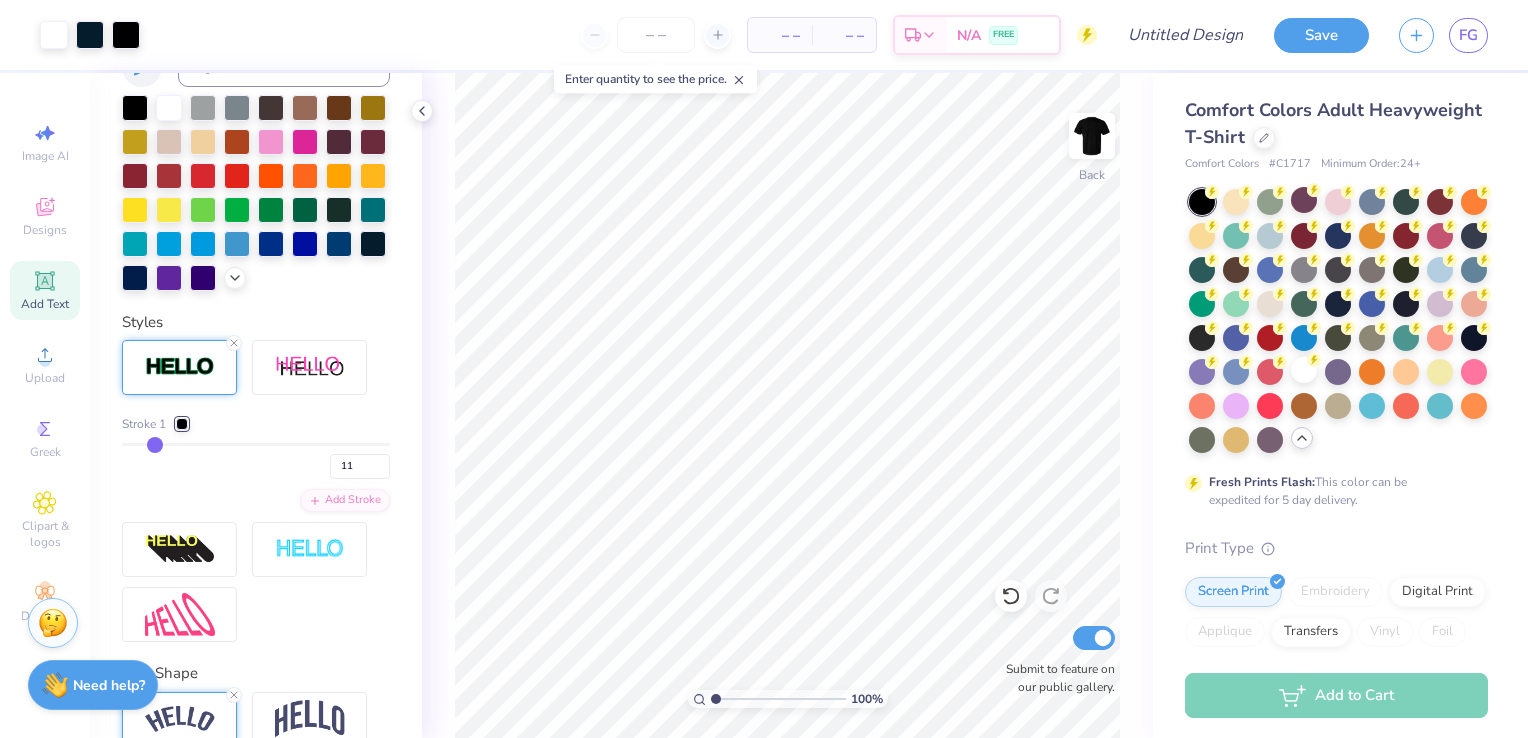 type on "12" 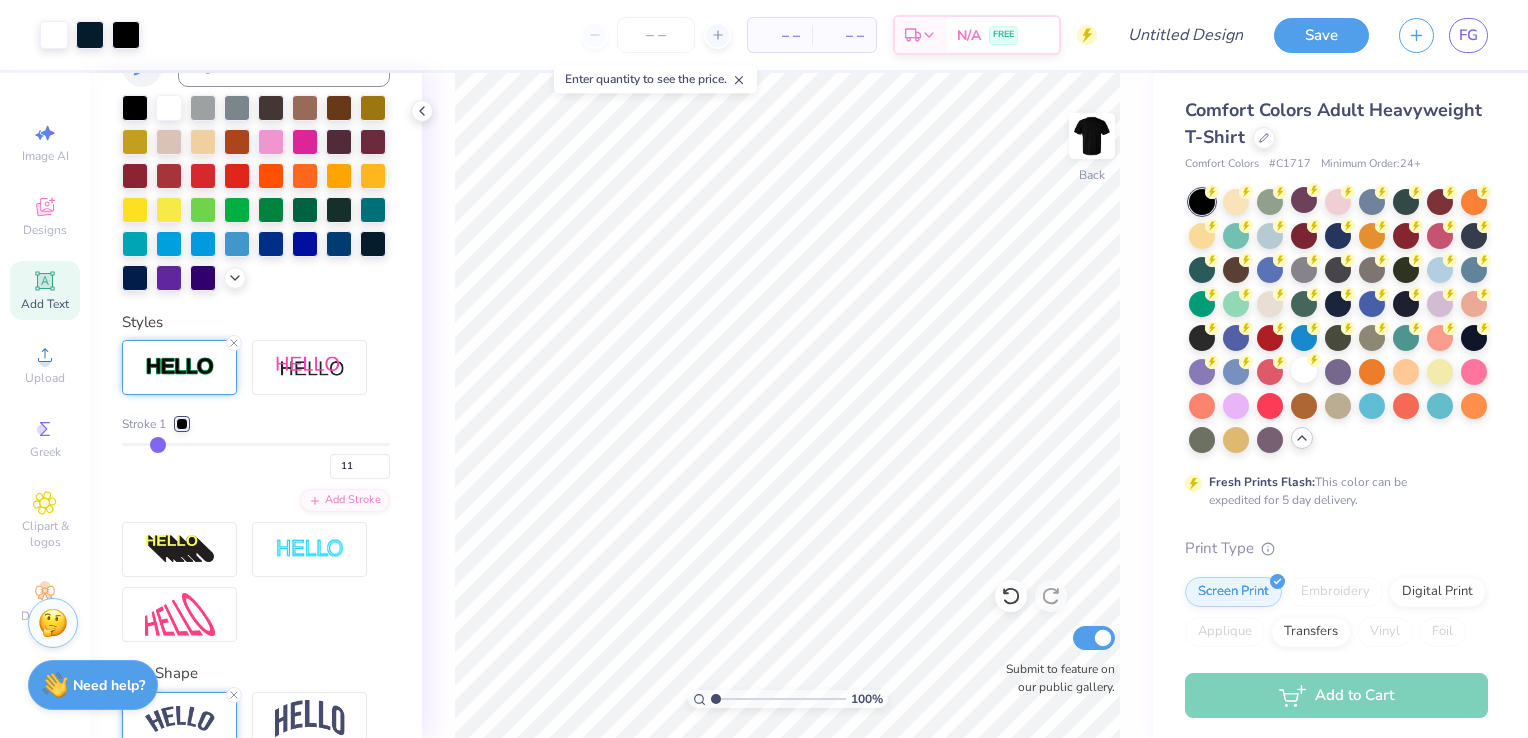 type on "12" 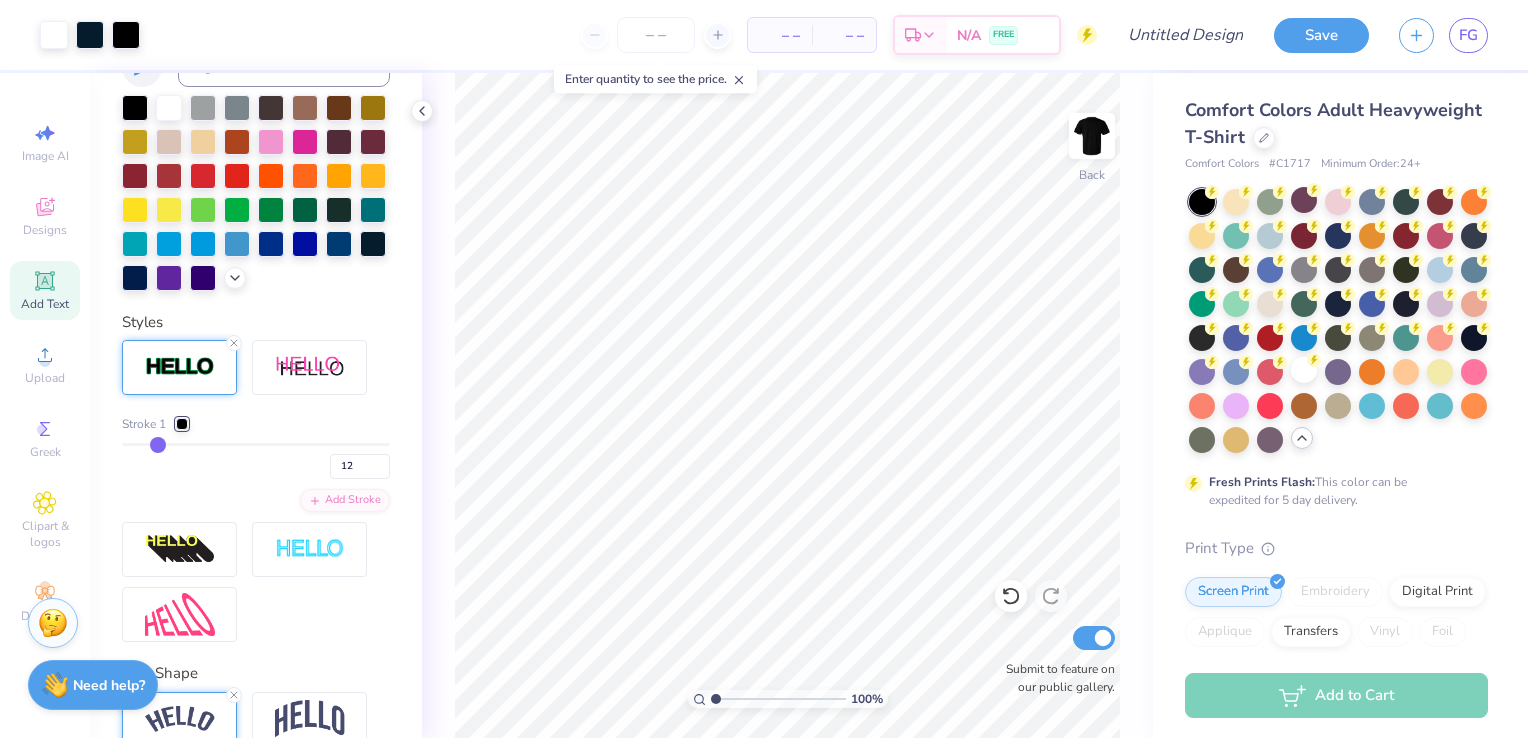 type on "13" 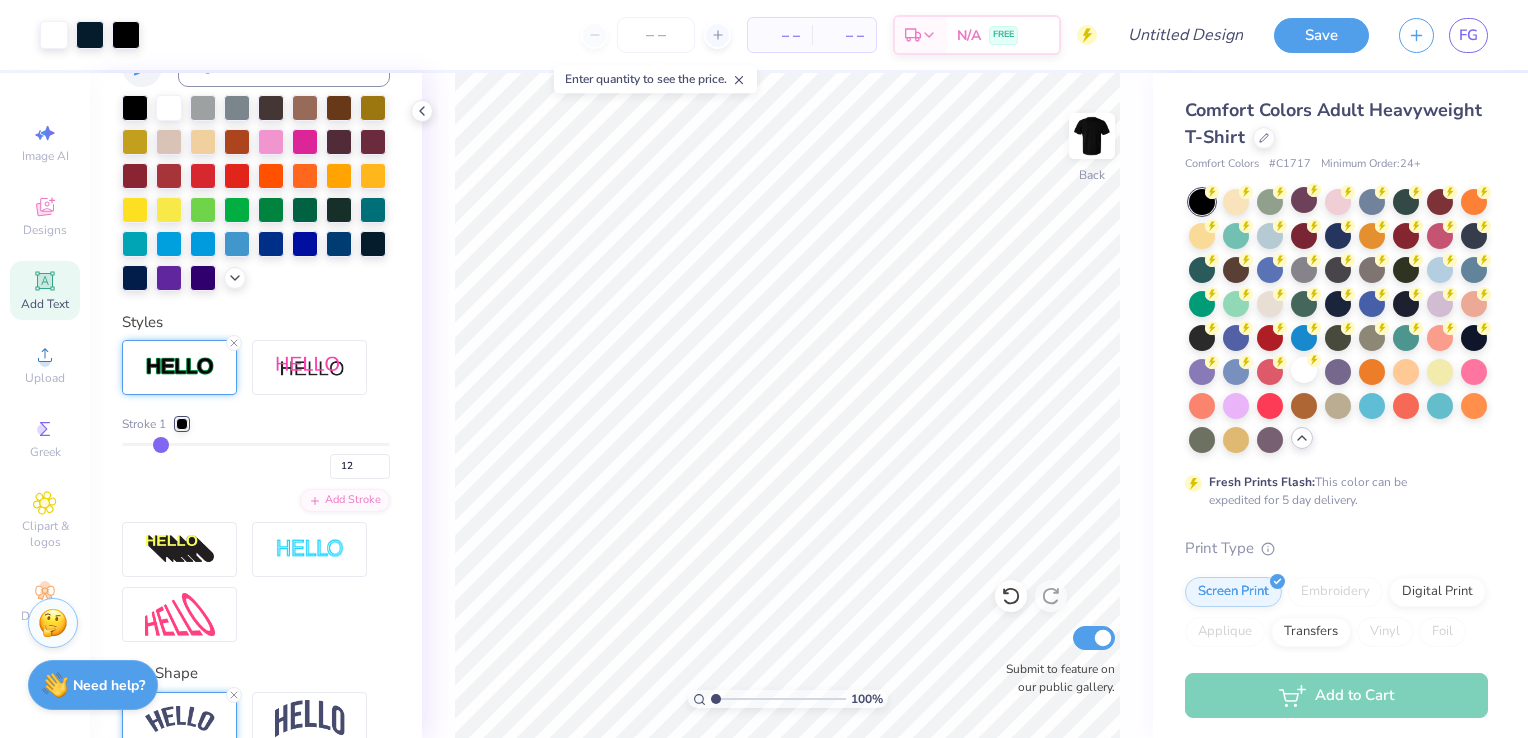 type on "13" 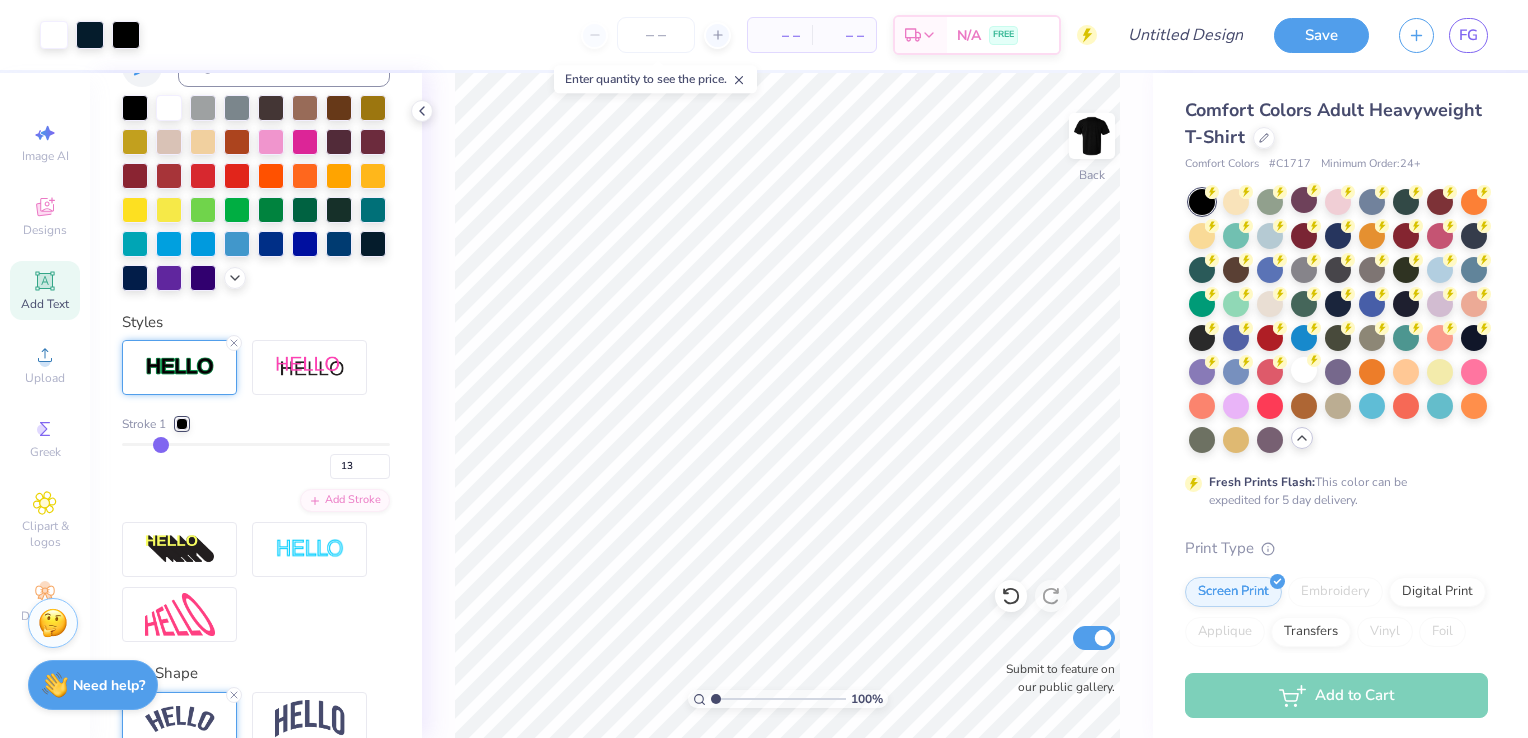 type on "14" 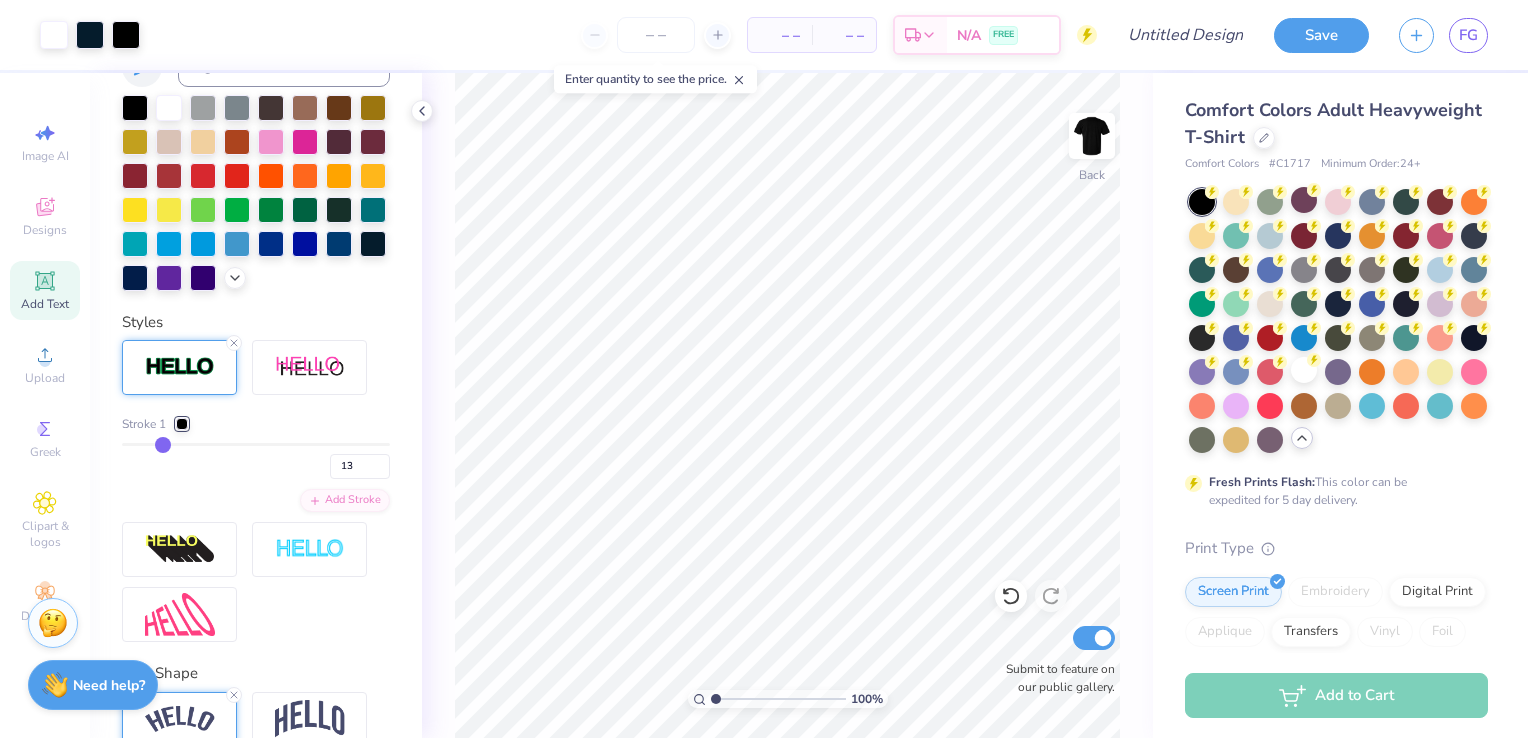 type on "14" 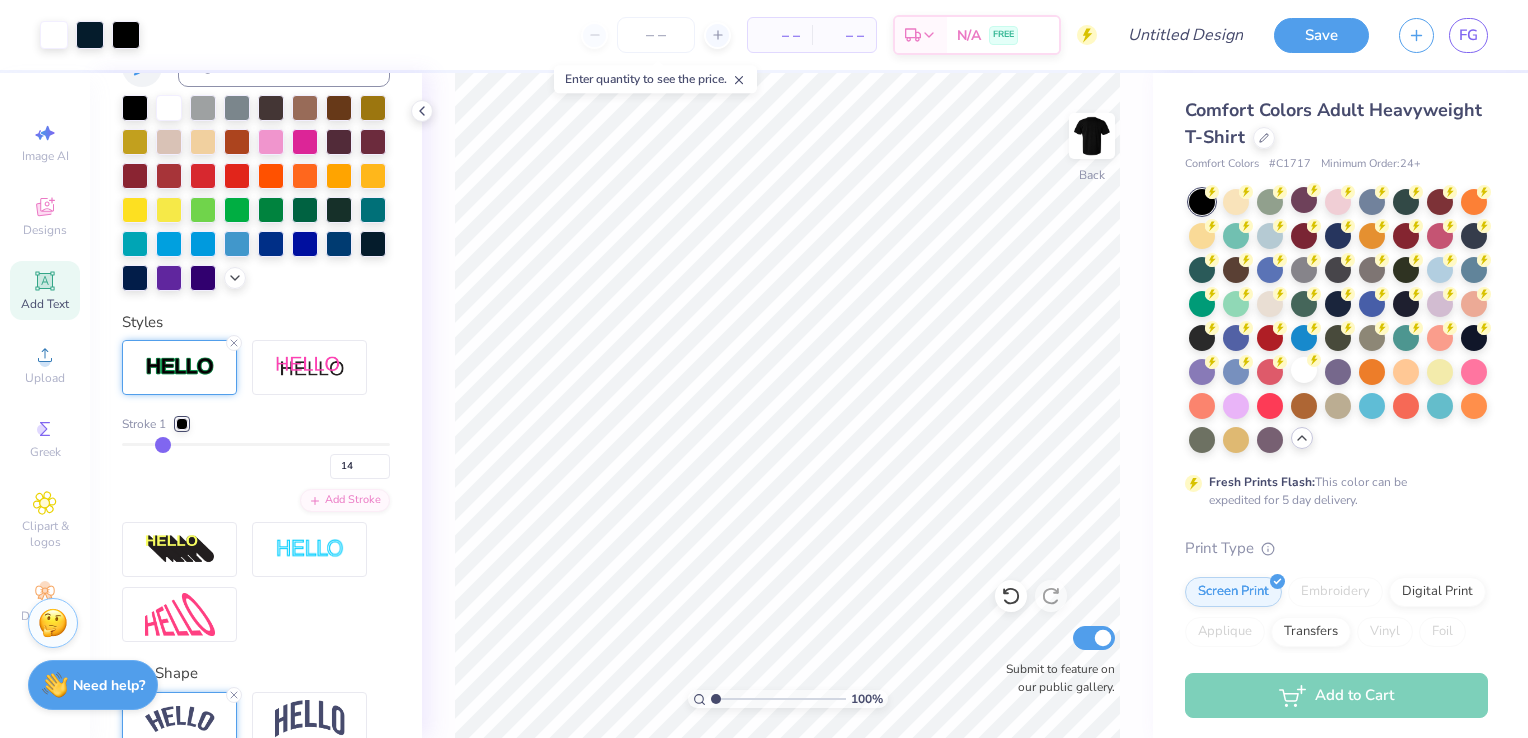 type on "15" 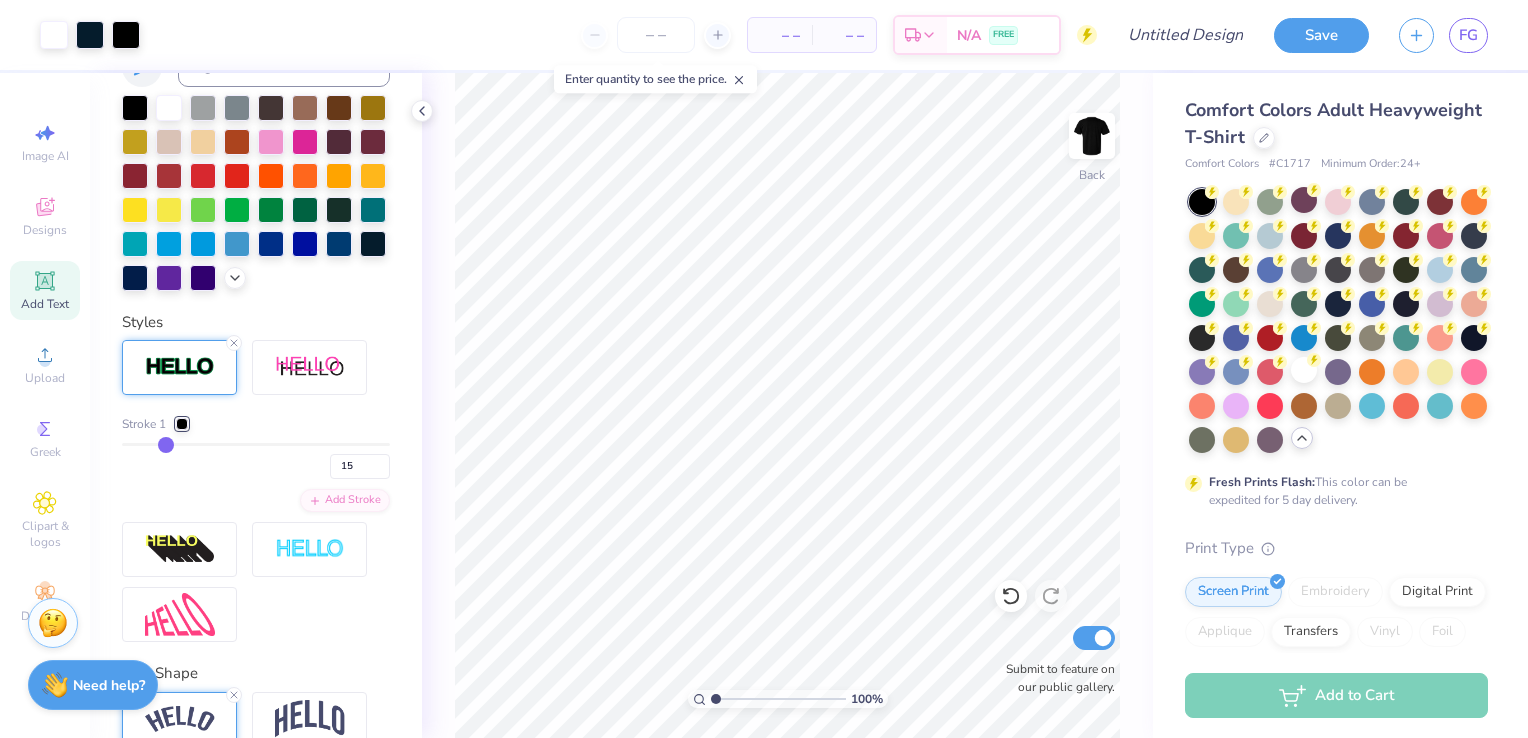type on "16" 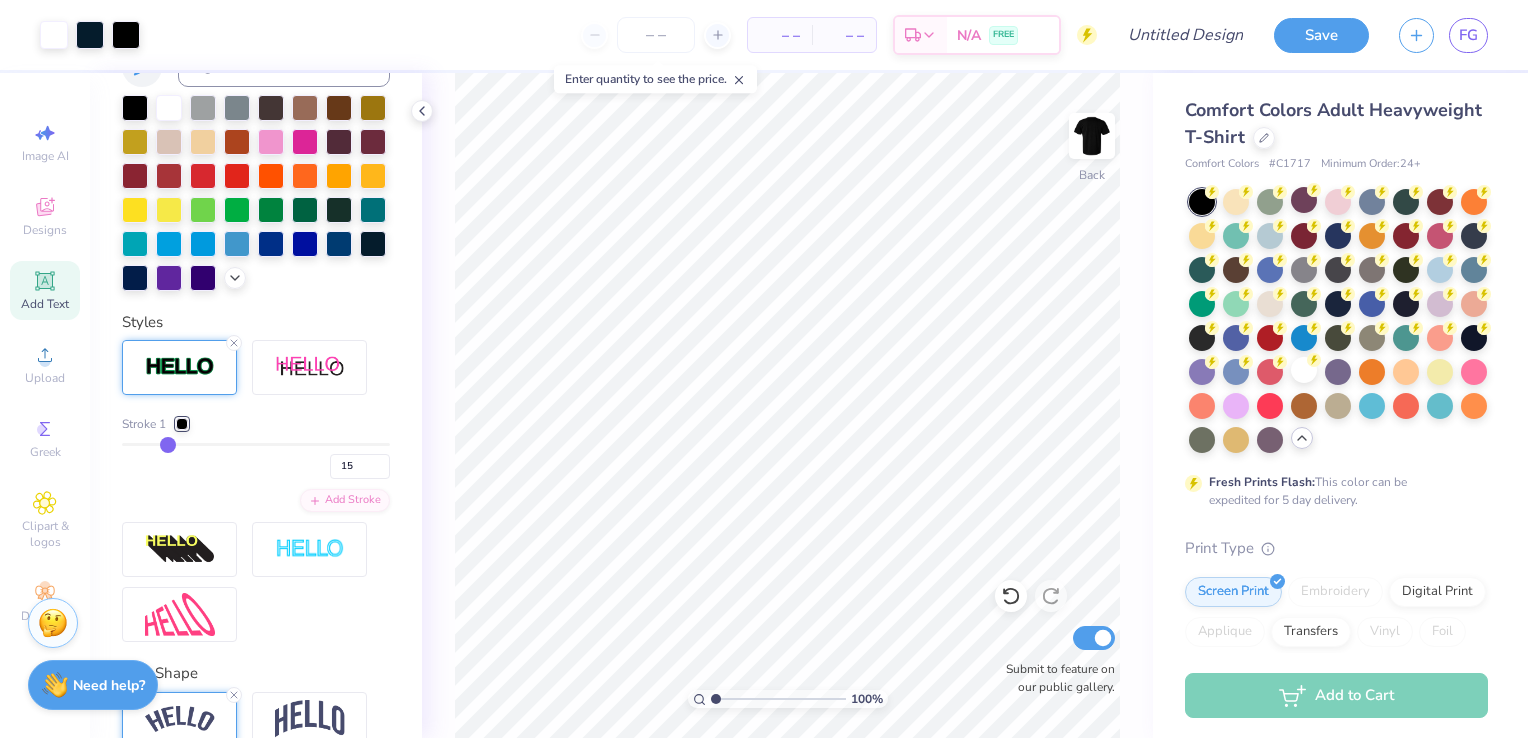 type on "16" 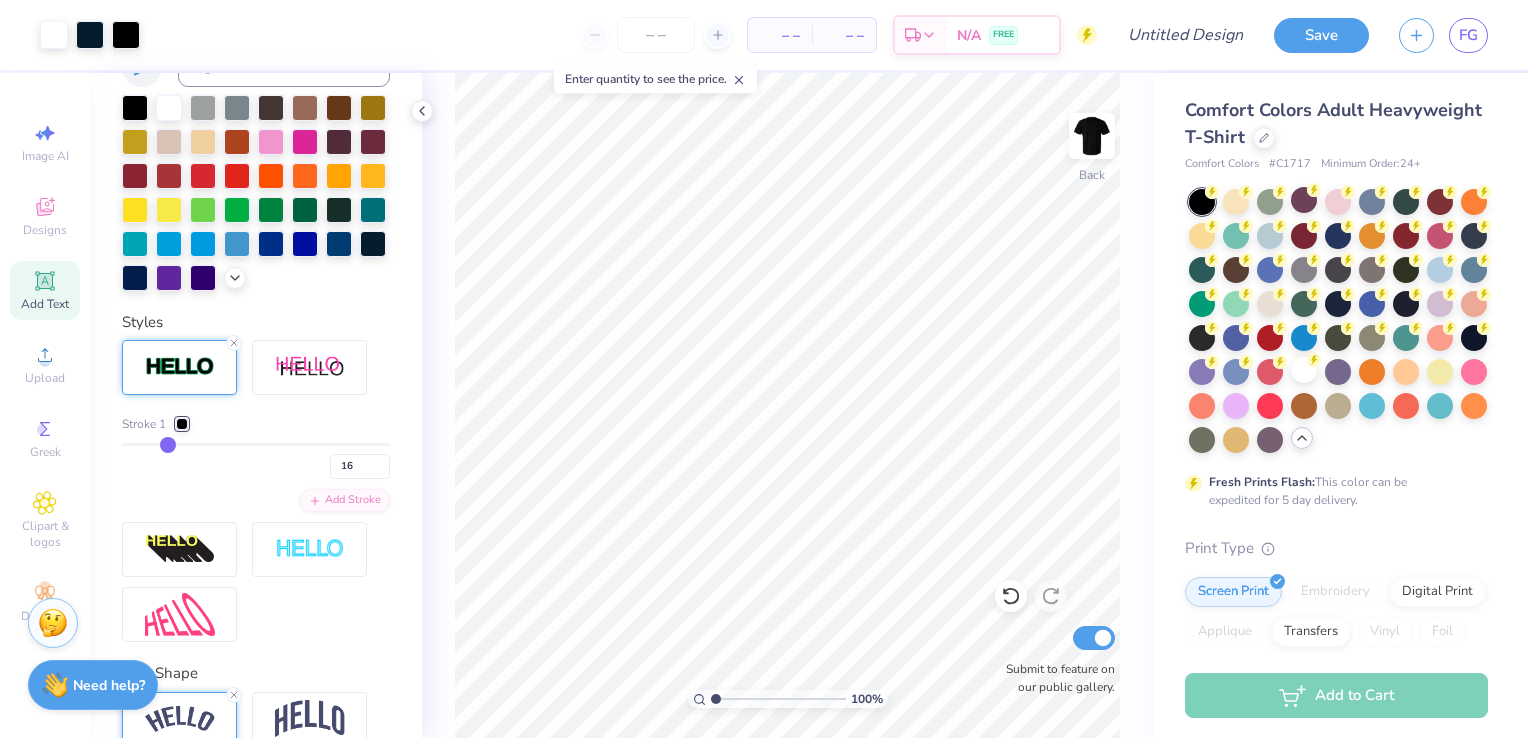 type on "17" 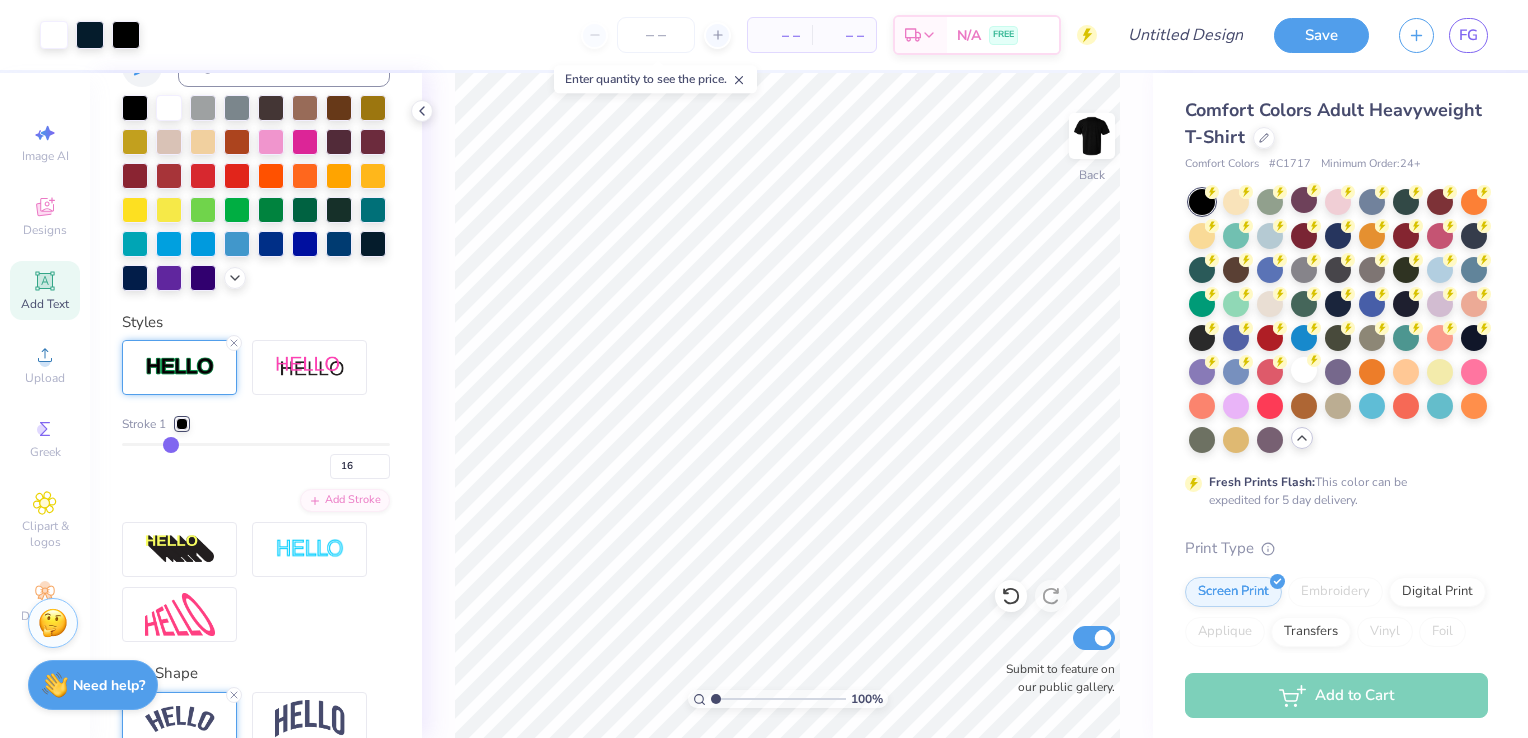 type on "17" 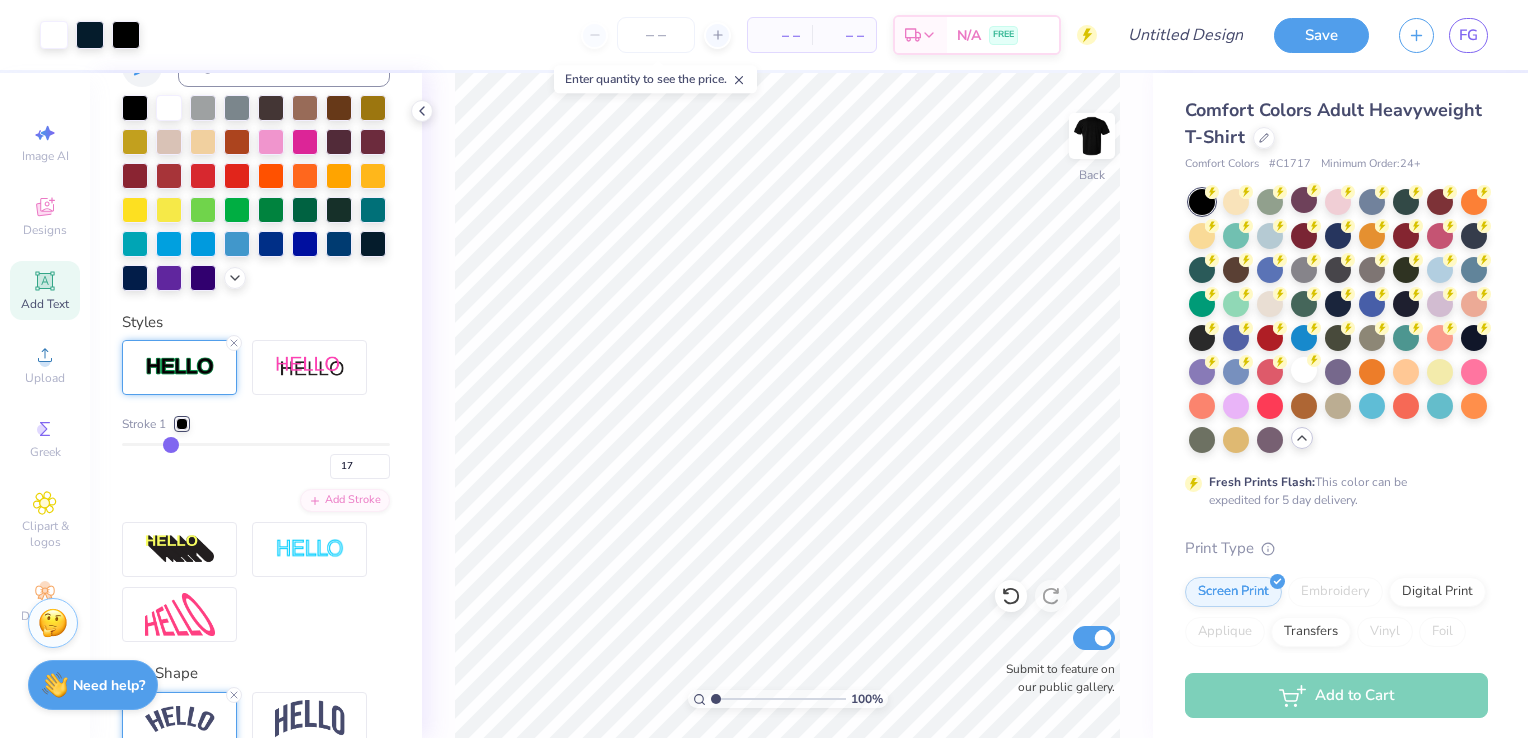 type on "18" 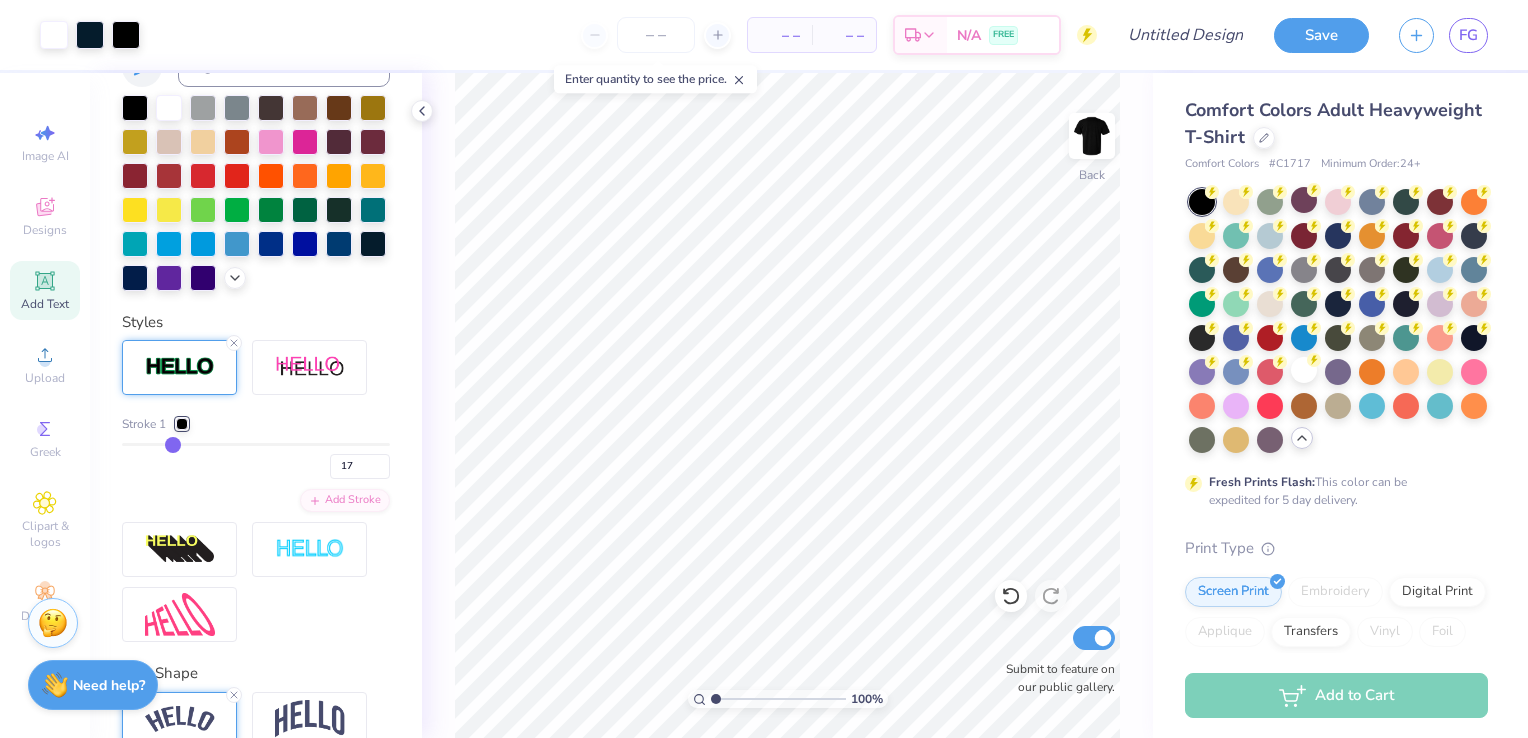 type on "18" 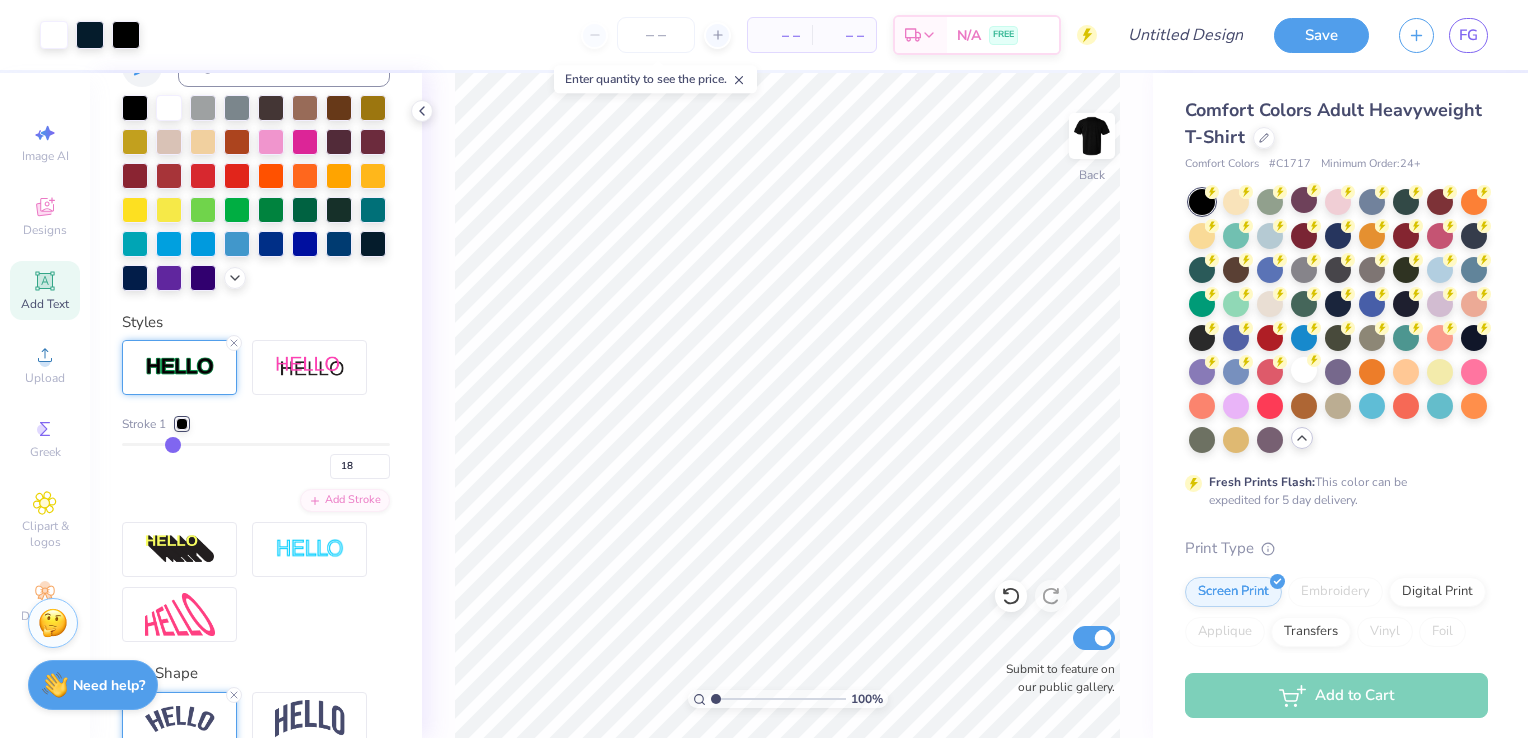 type on "19" 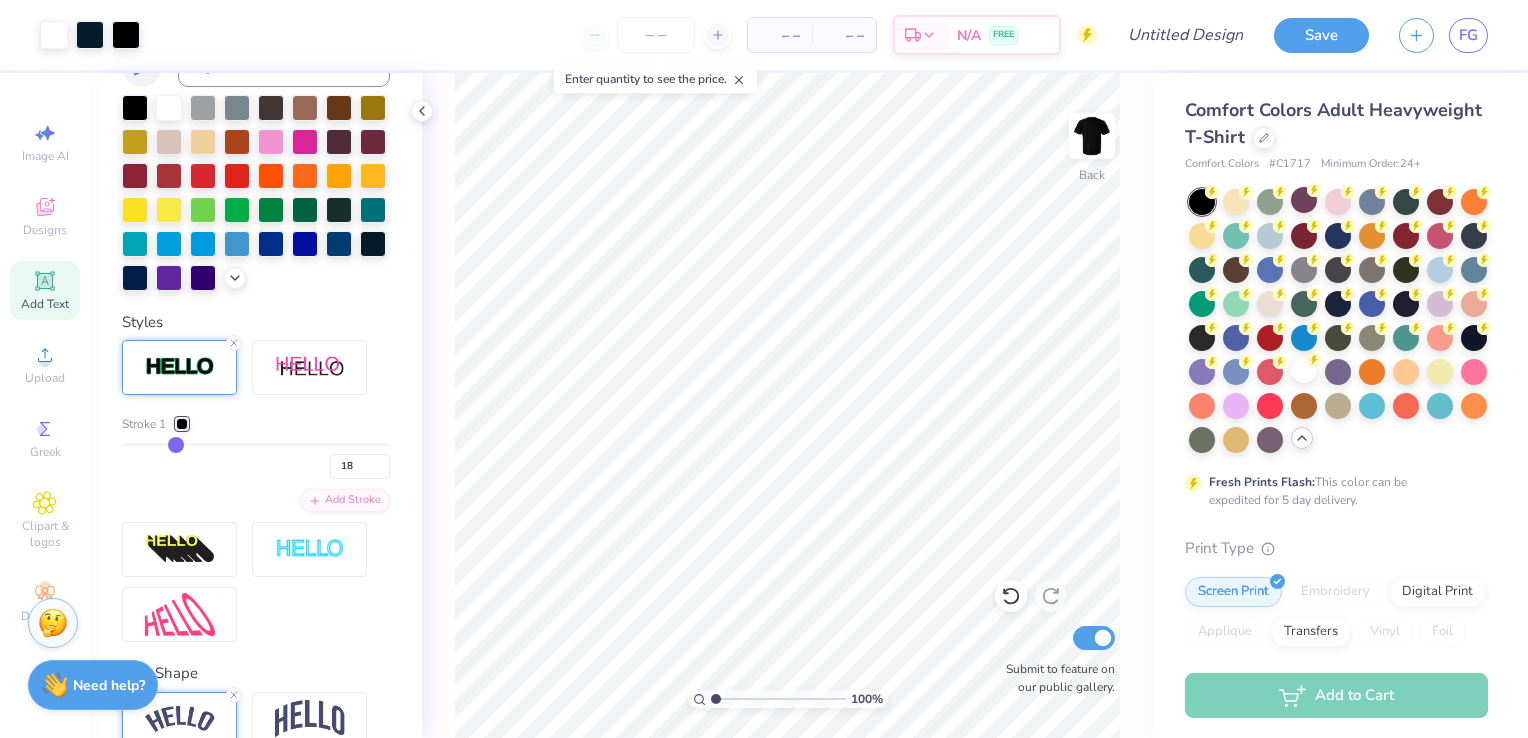 type on "19" 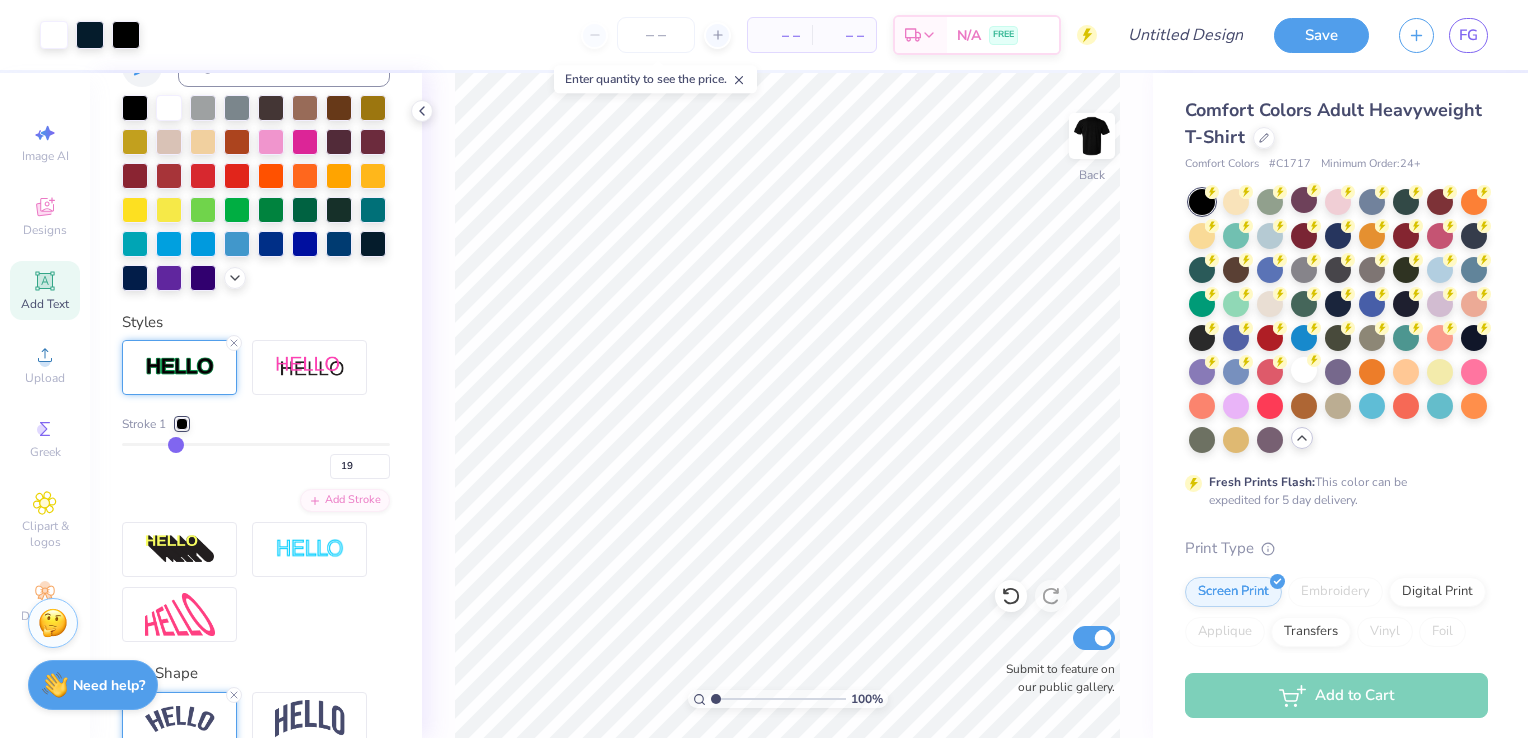 type on "21" 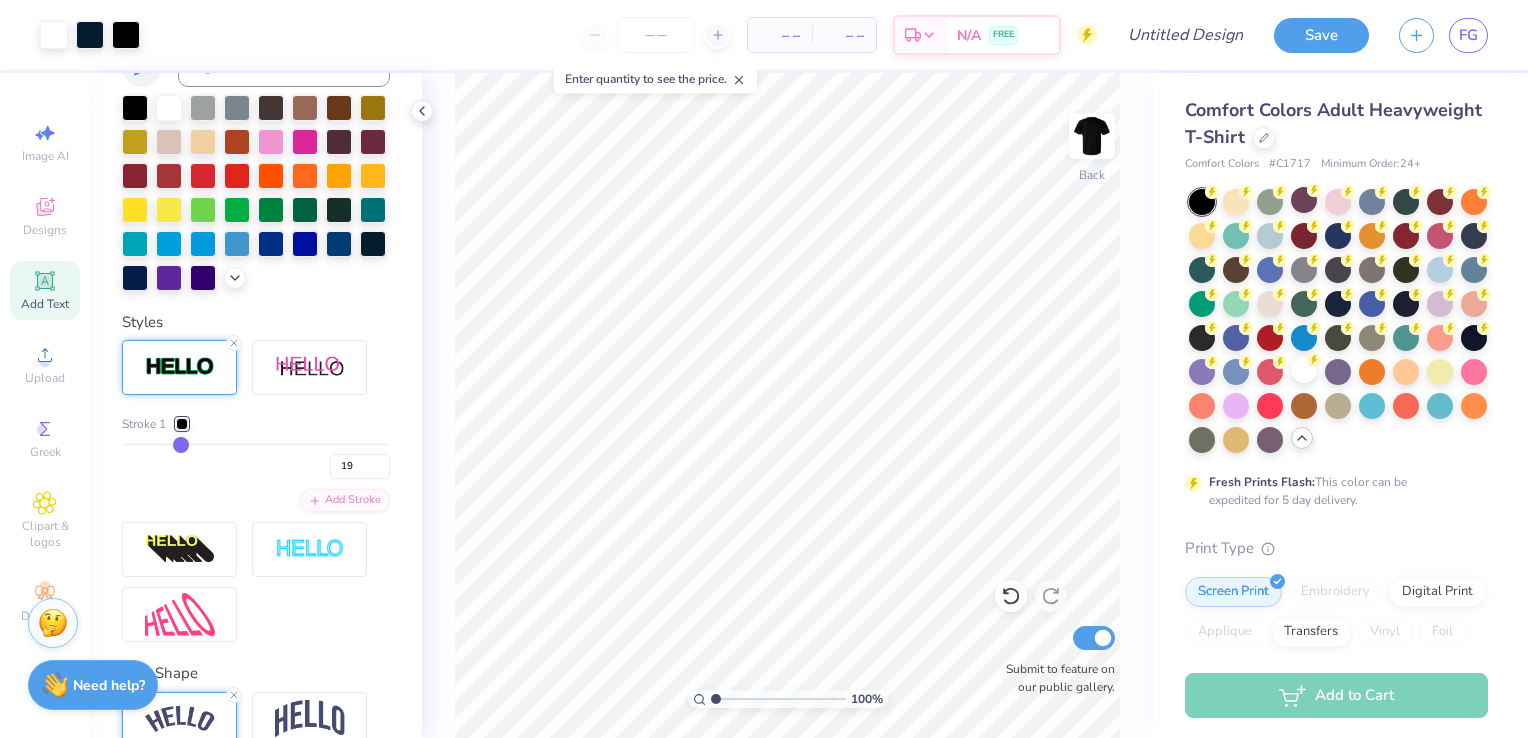 type on "21" 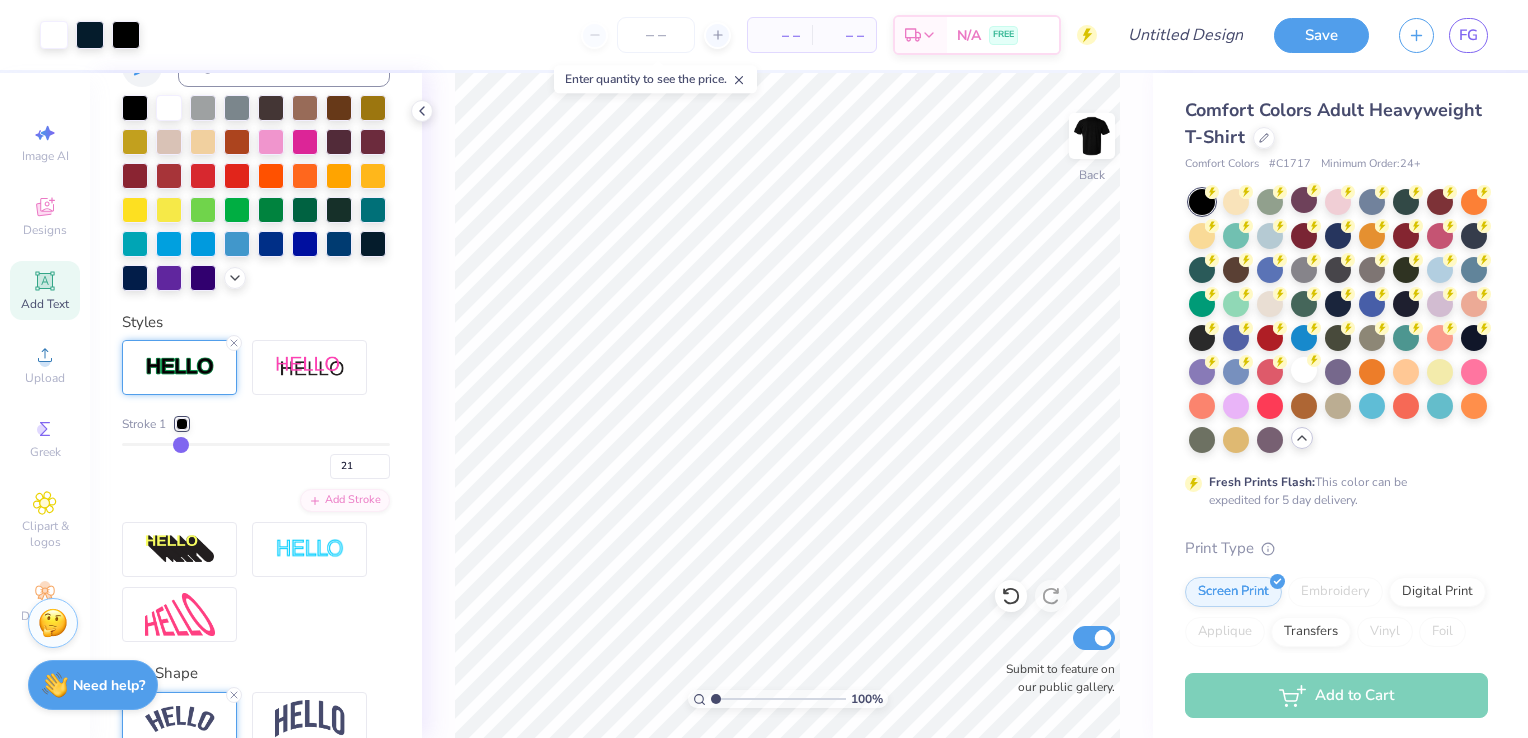 type on "22" 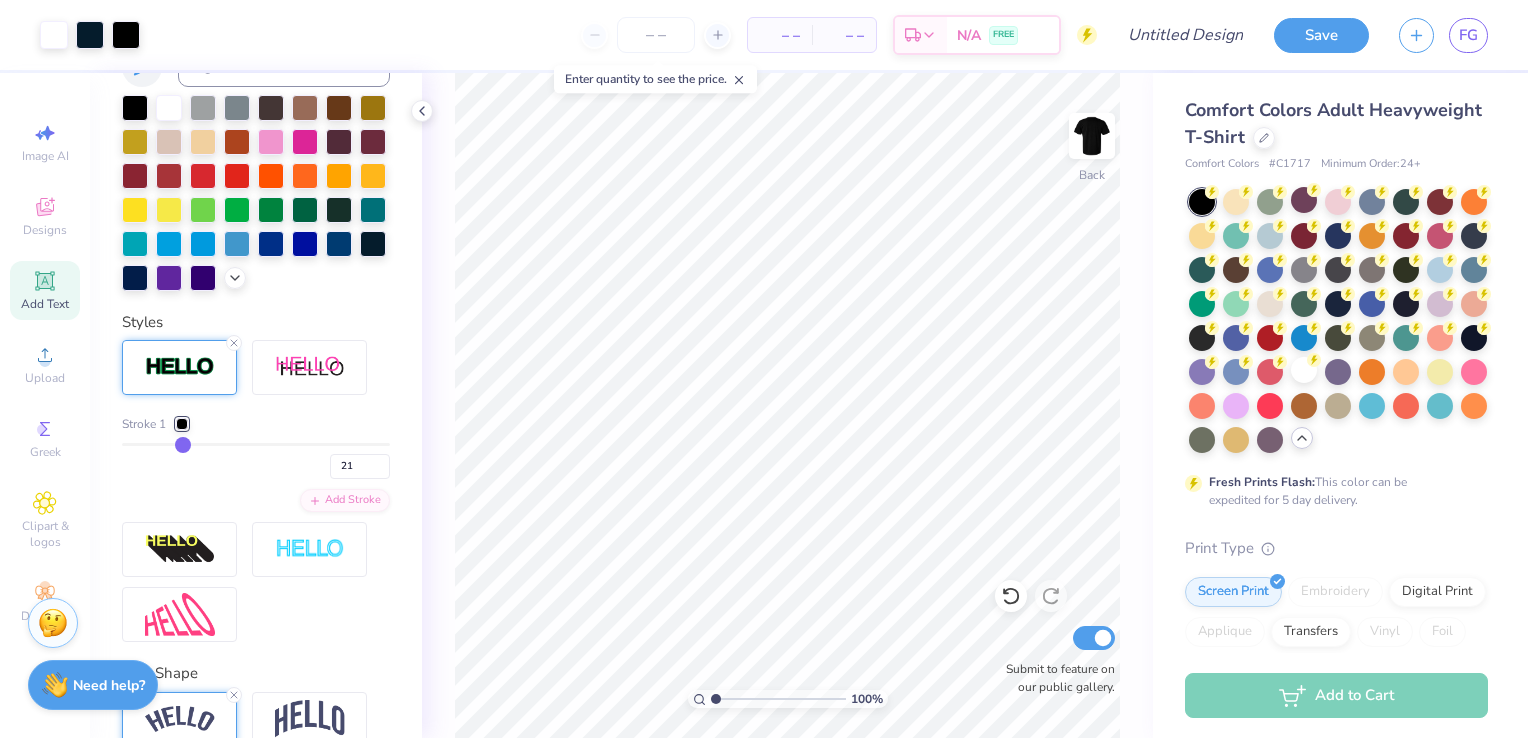 type on "22" 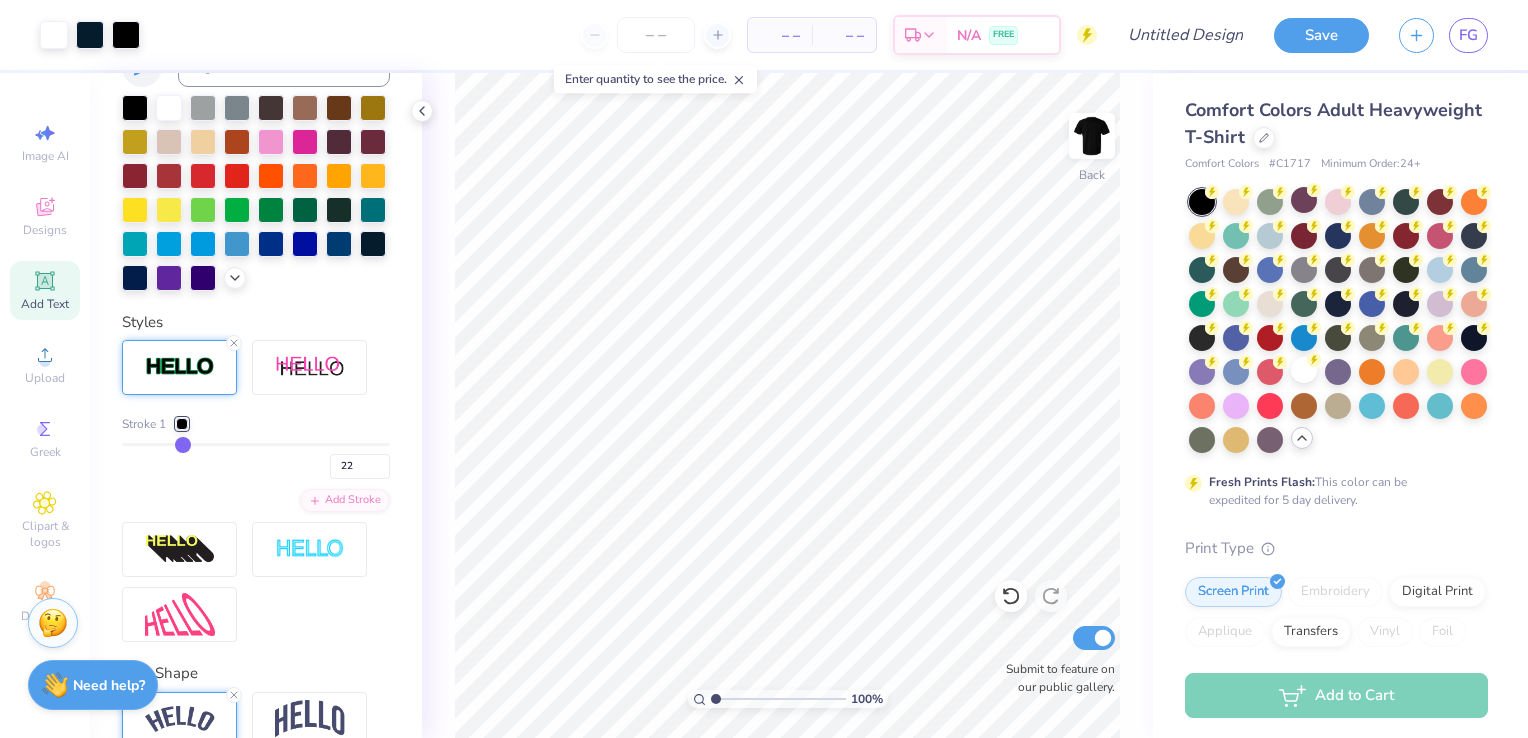 type on "24" 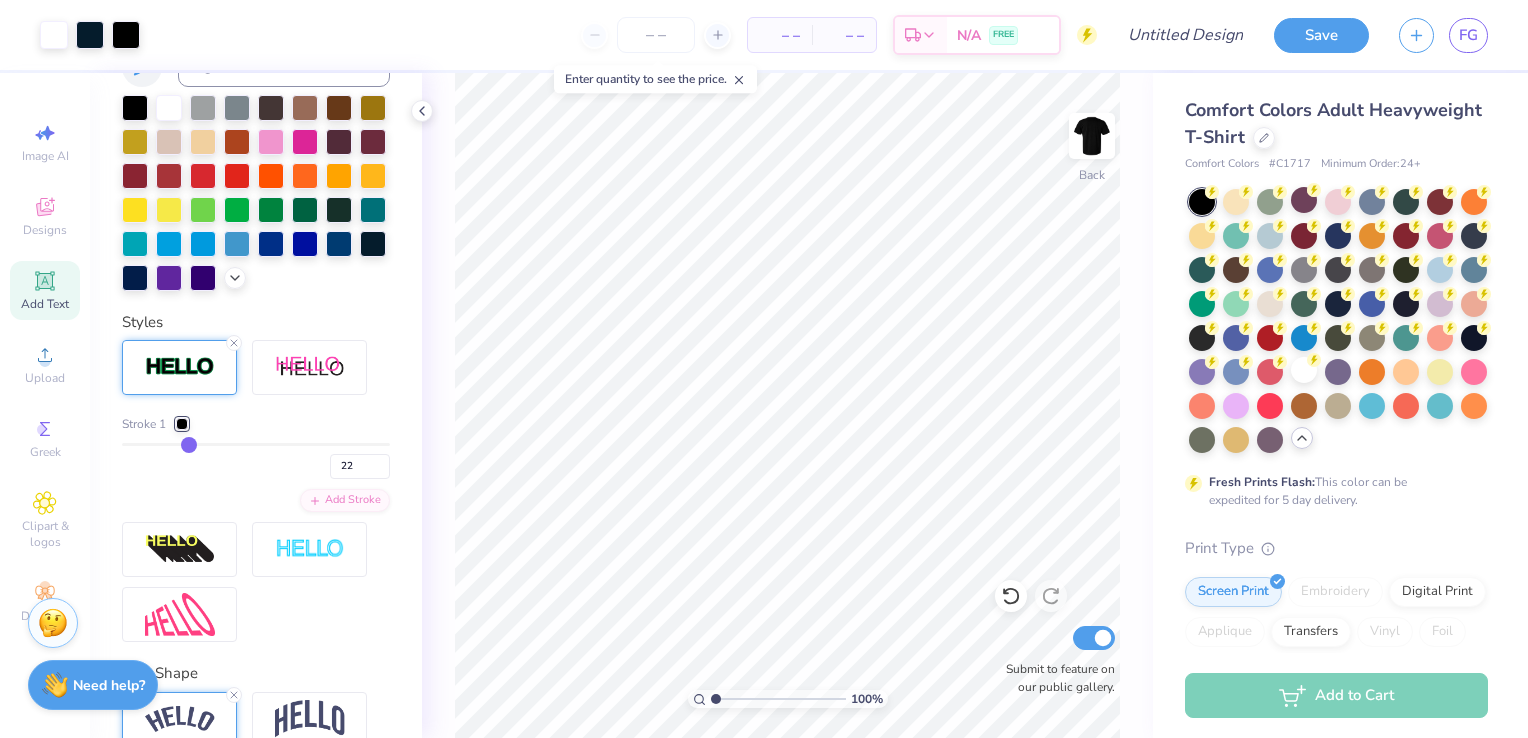 type on "24" 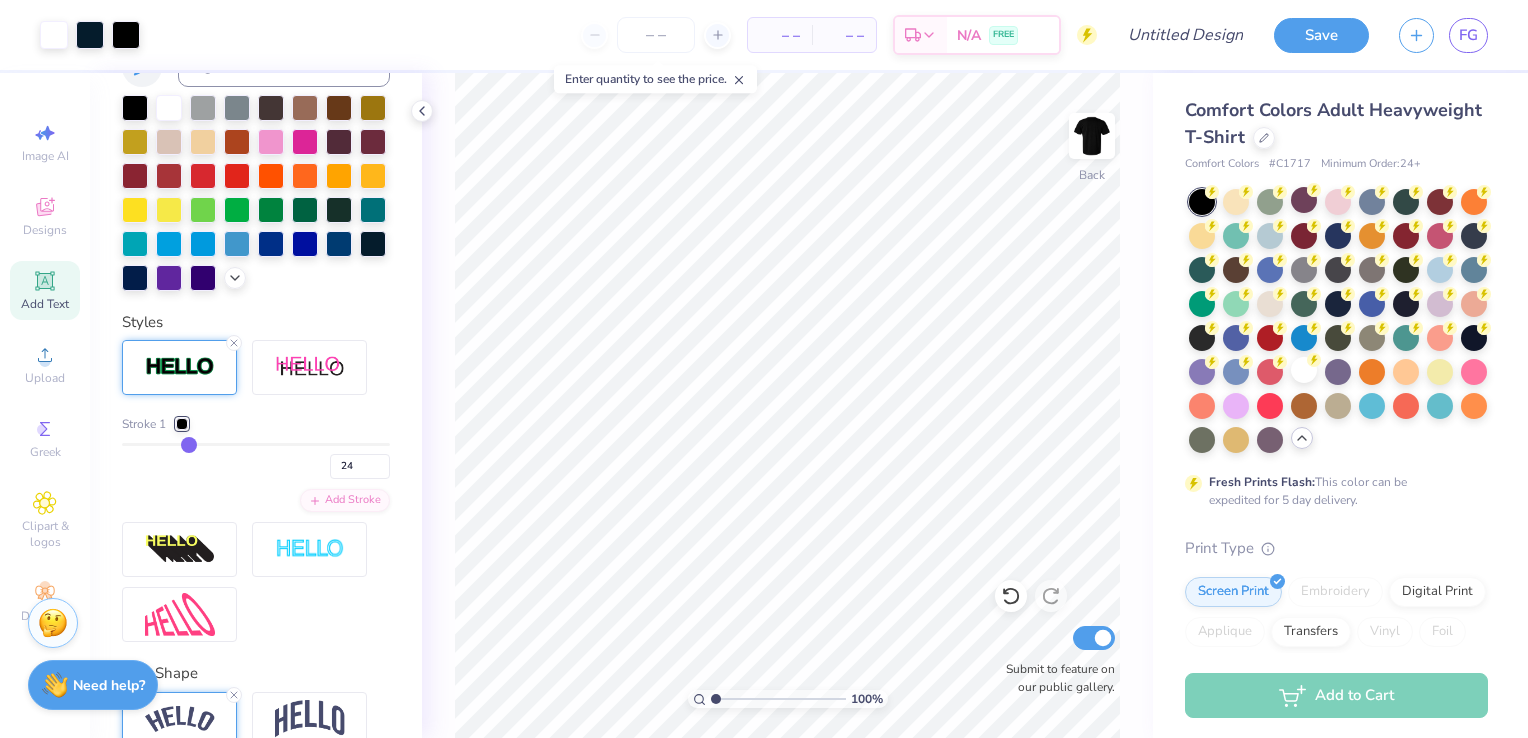 type on "26" 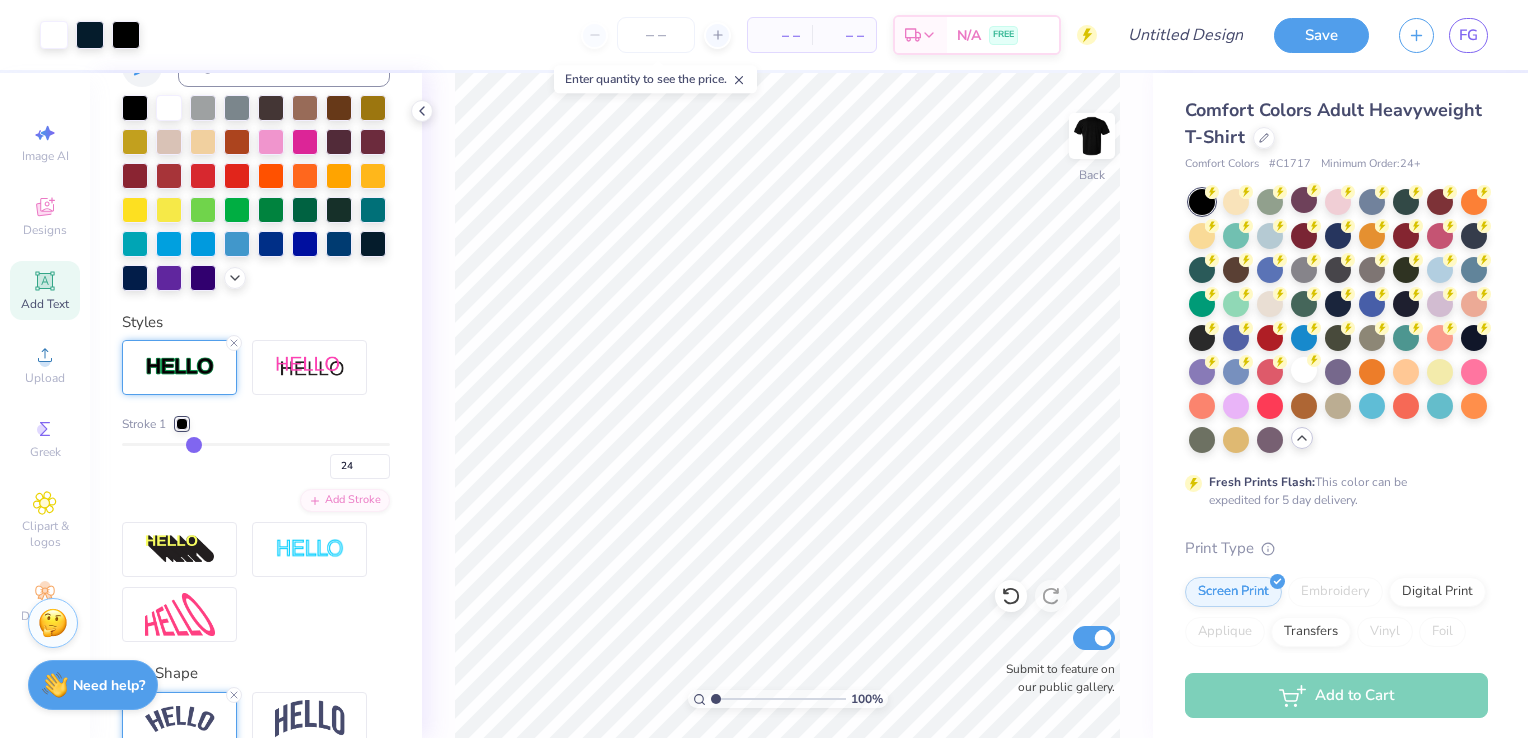 type on "26" 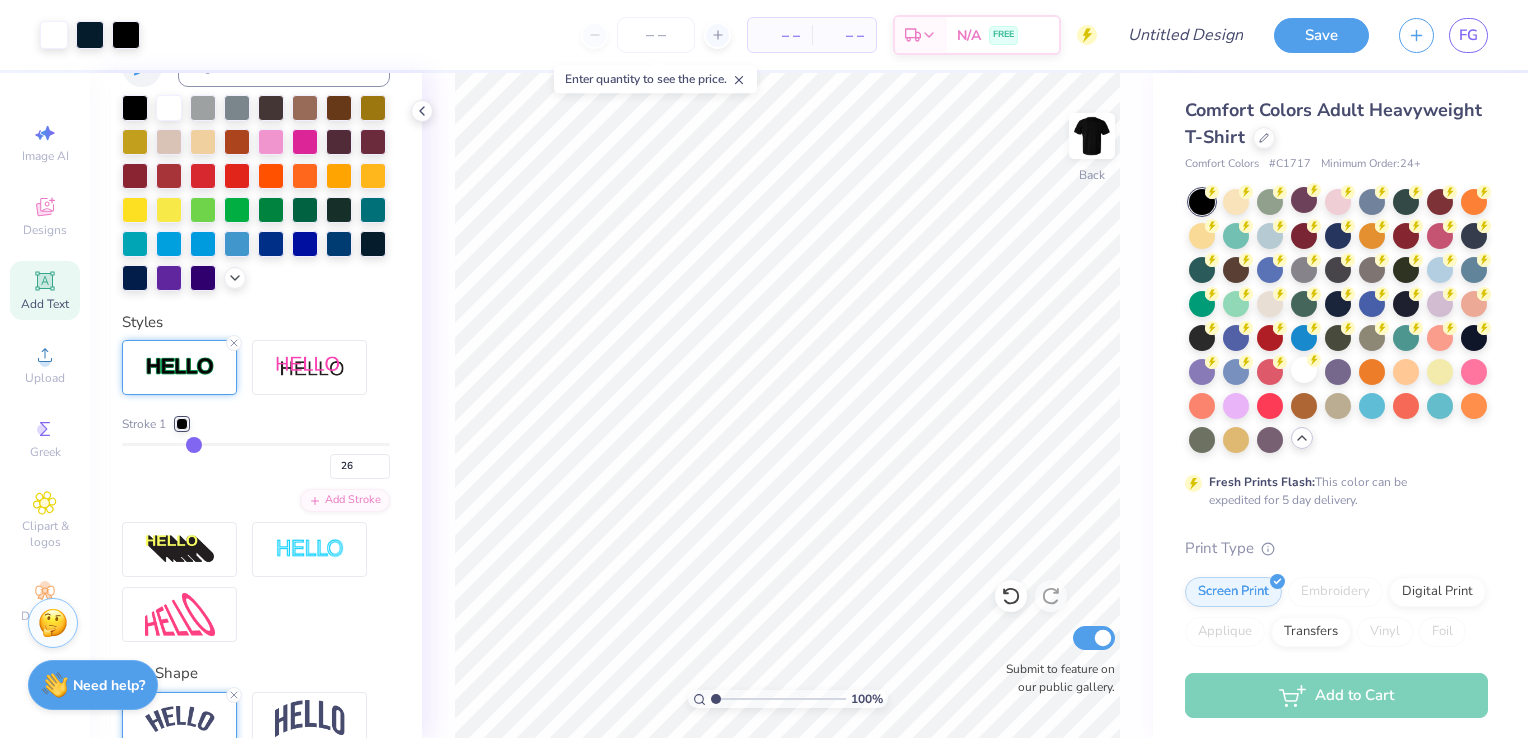 type on "28" 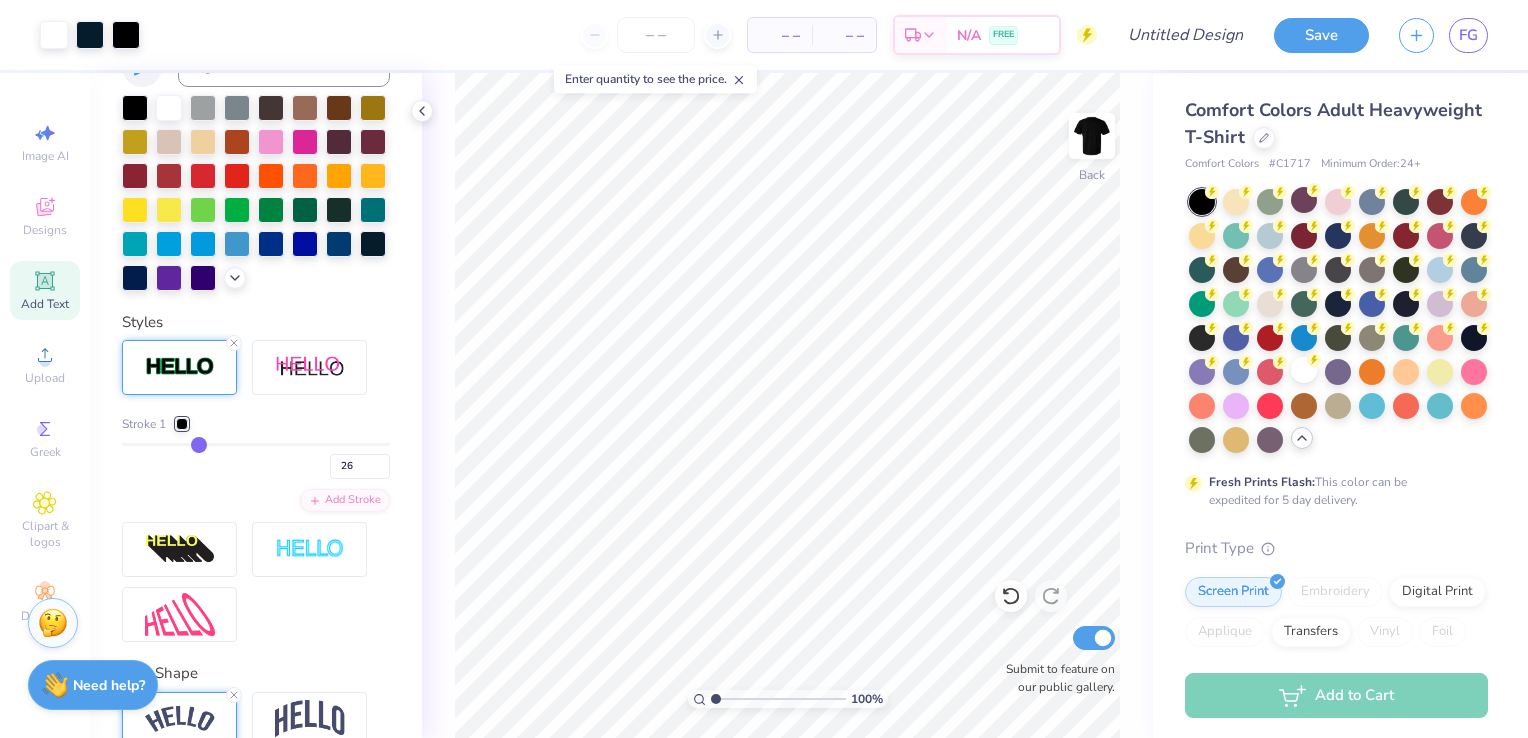 type on "28" 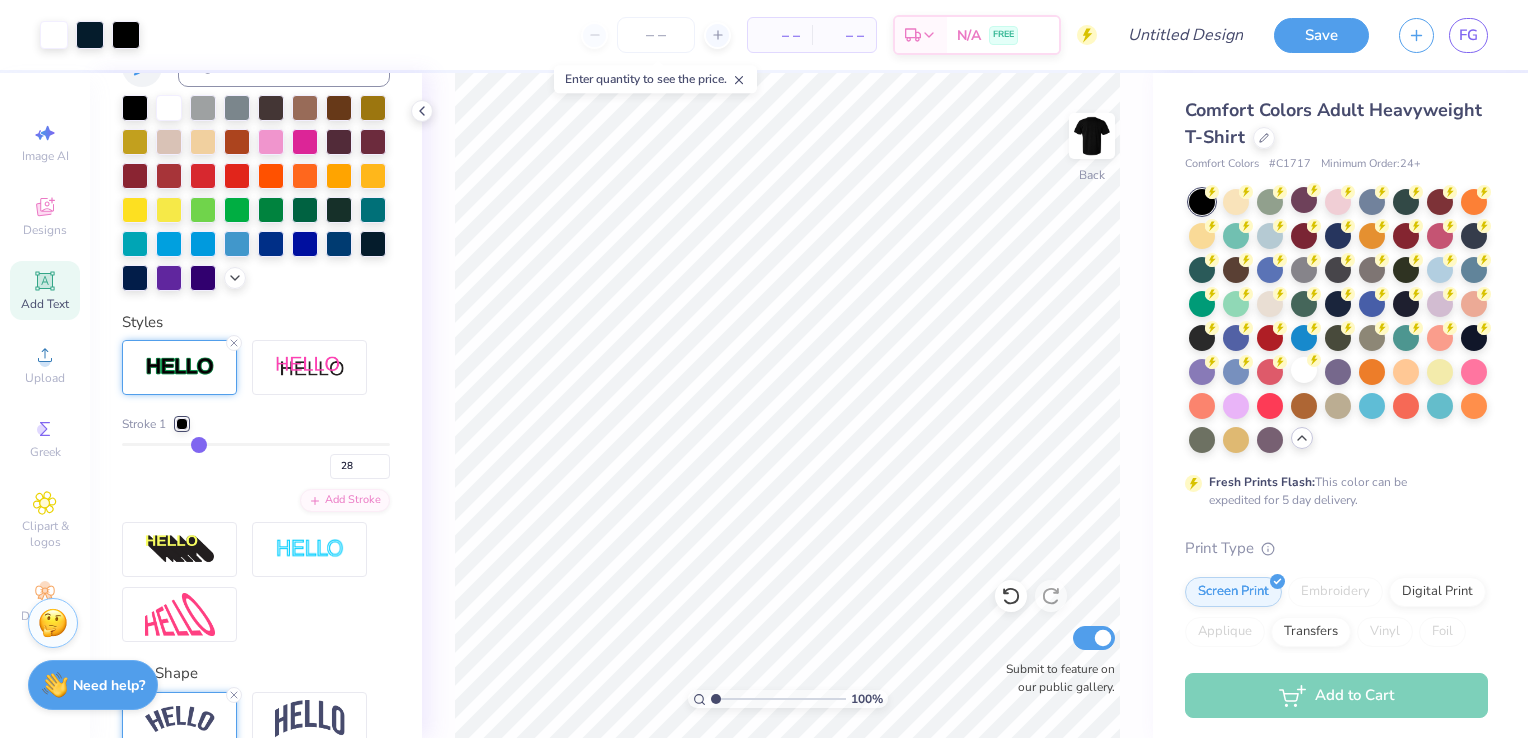 type on "29" 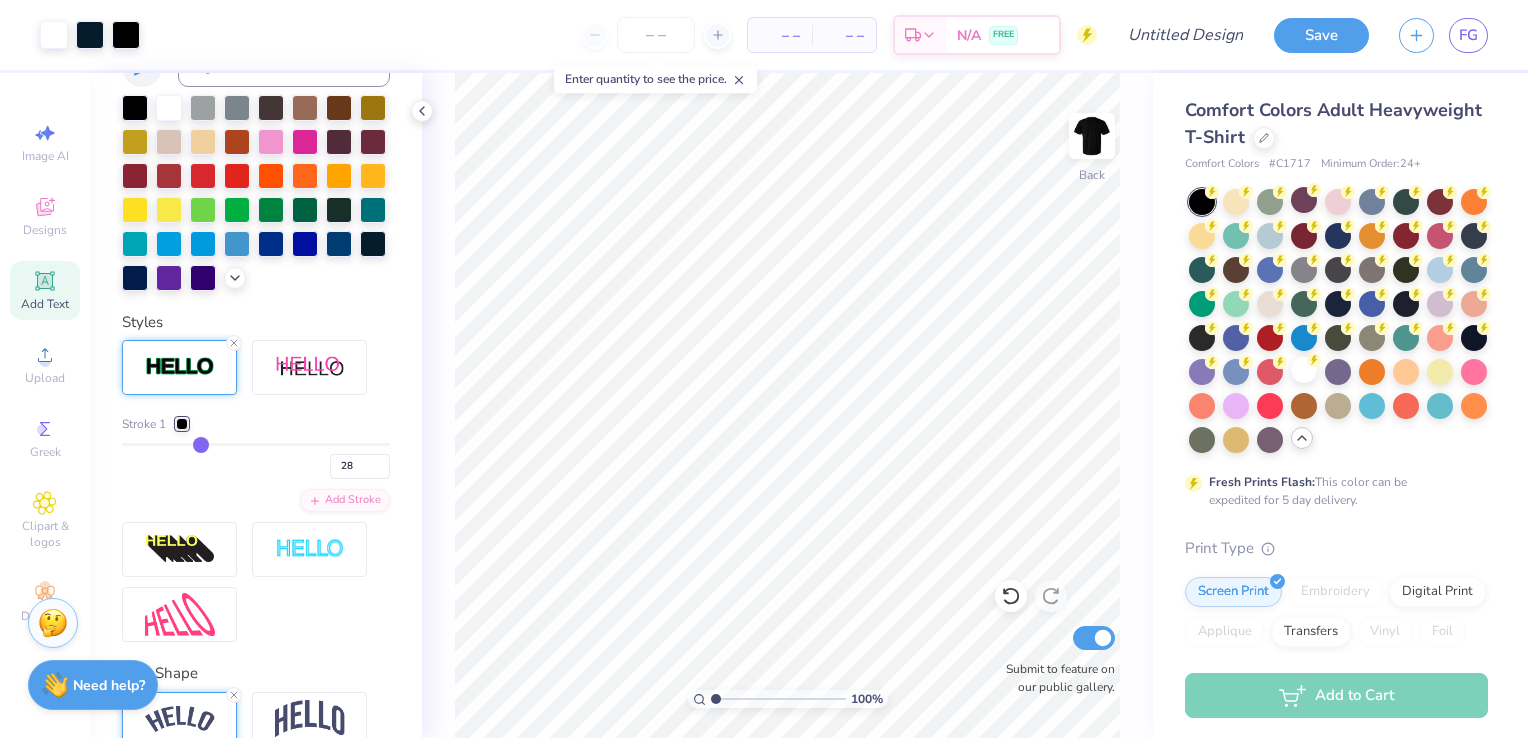 type 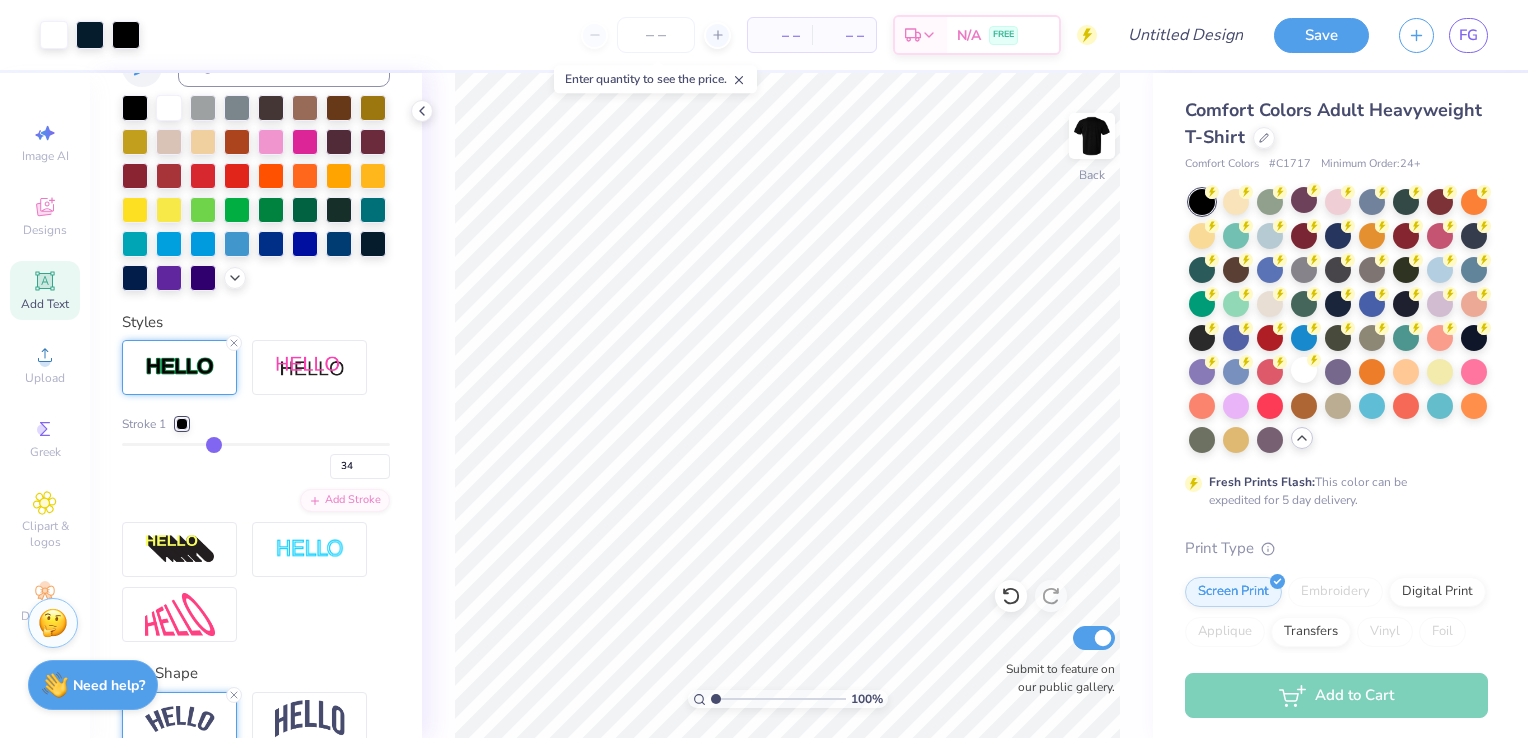 drag, startPoint x: 135, startPoint y: 473, endPoint x: 208, endPoint y: 470, distance: 73.061615 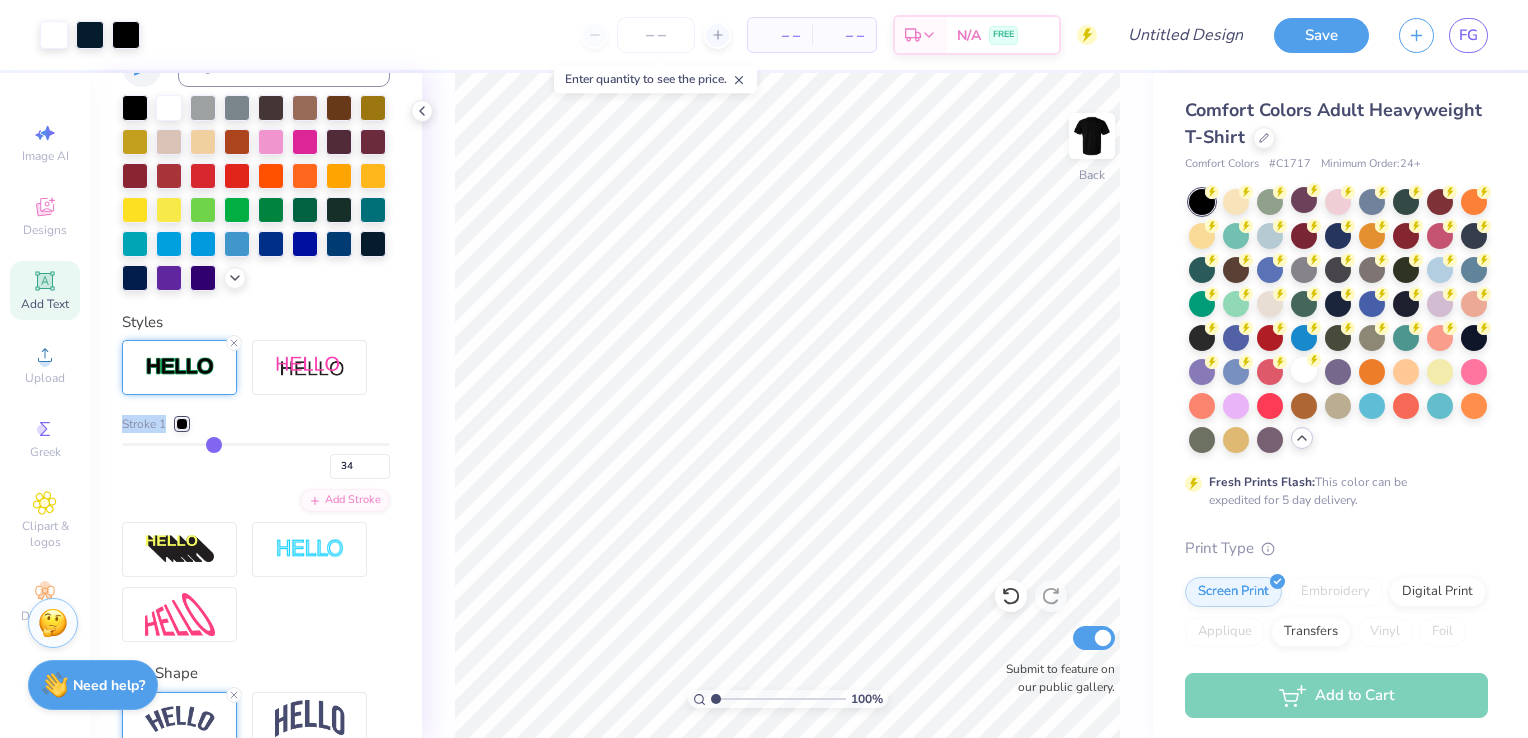drag, startPoint x: 194, startPoint y: 450, endPoint x: 96, endPoint y: 462, distance: 98.731964 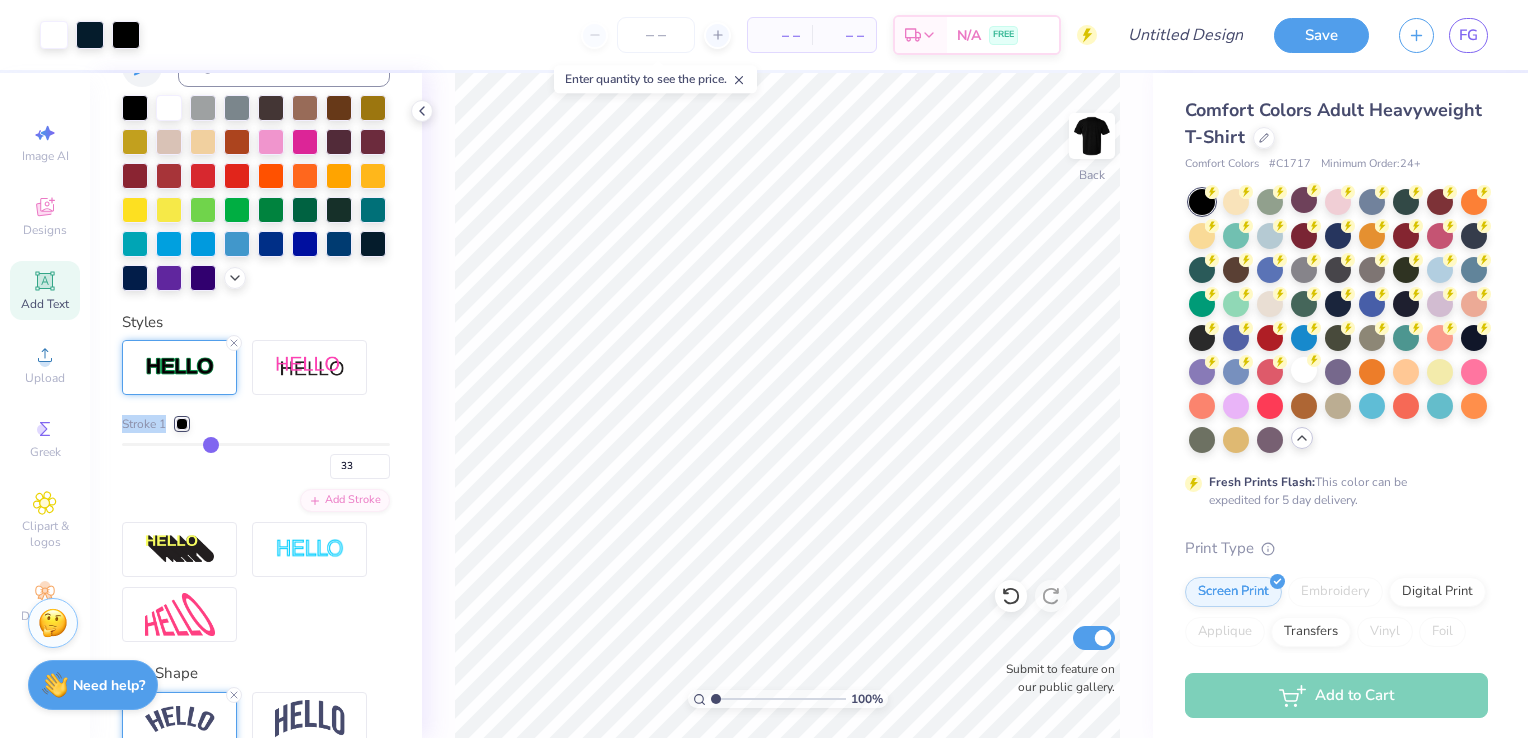 drag, startPoint x: 96, startPoint y: 462, endPoint x: 207, endPoint y: 477, distance: 112.00893 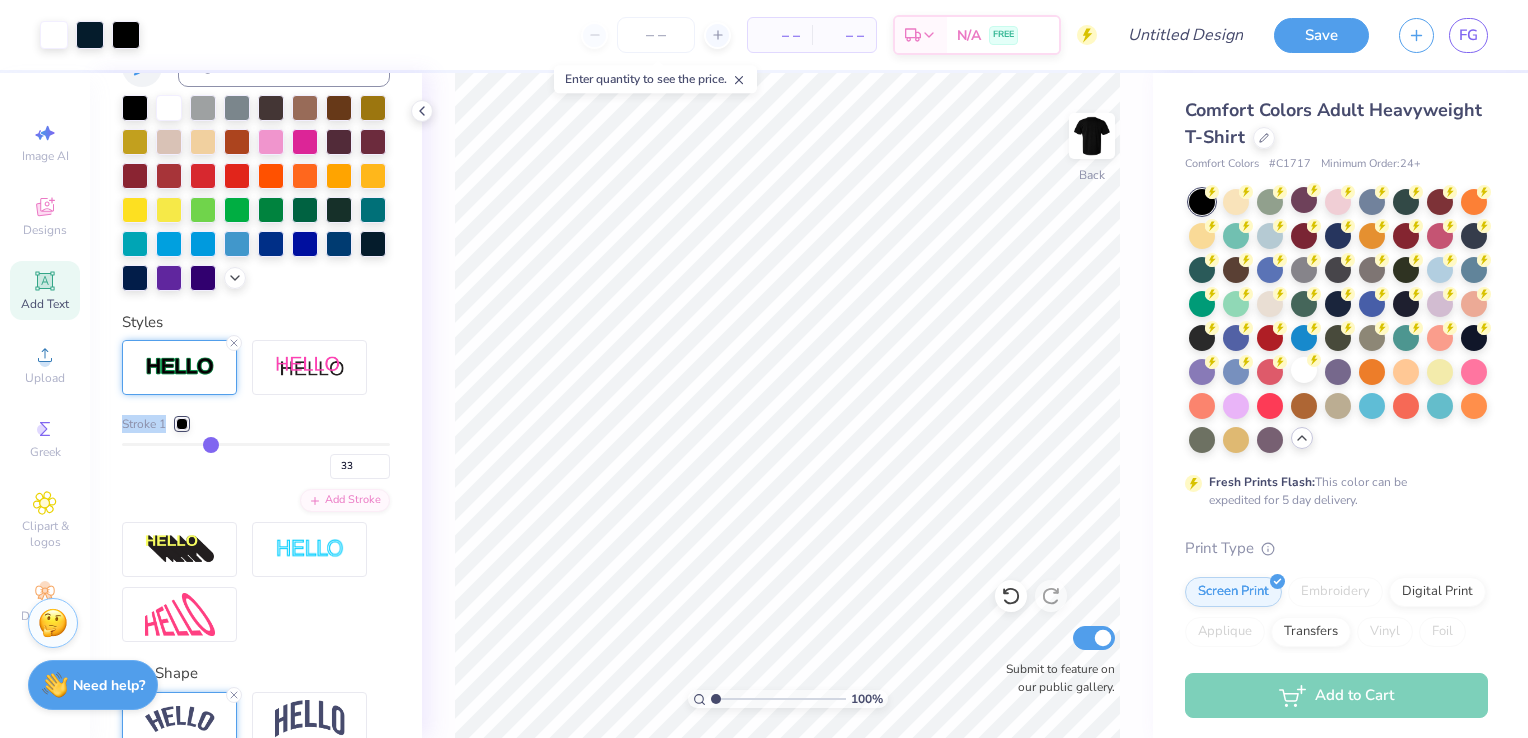 click on "Personalized Names Personalized Numbers Text Tool  Add Font Font Baseball Club Solid Switch to Greek Letters Format Color Styles Stroke 1 33  Add Stroke Text Shape Direction Horizontal Vertical Bend 0.40" at bounding box center (256, 405) 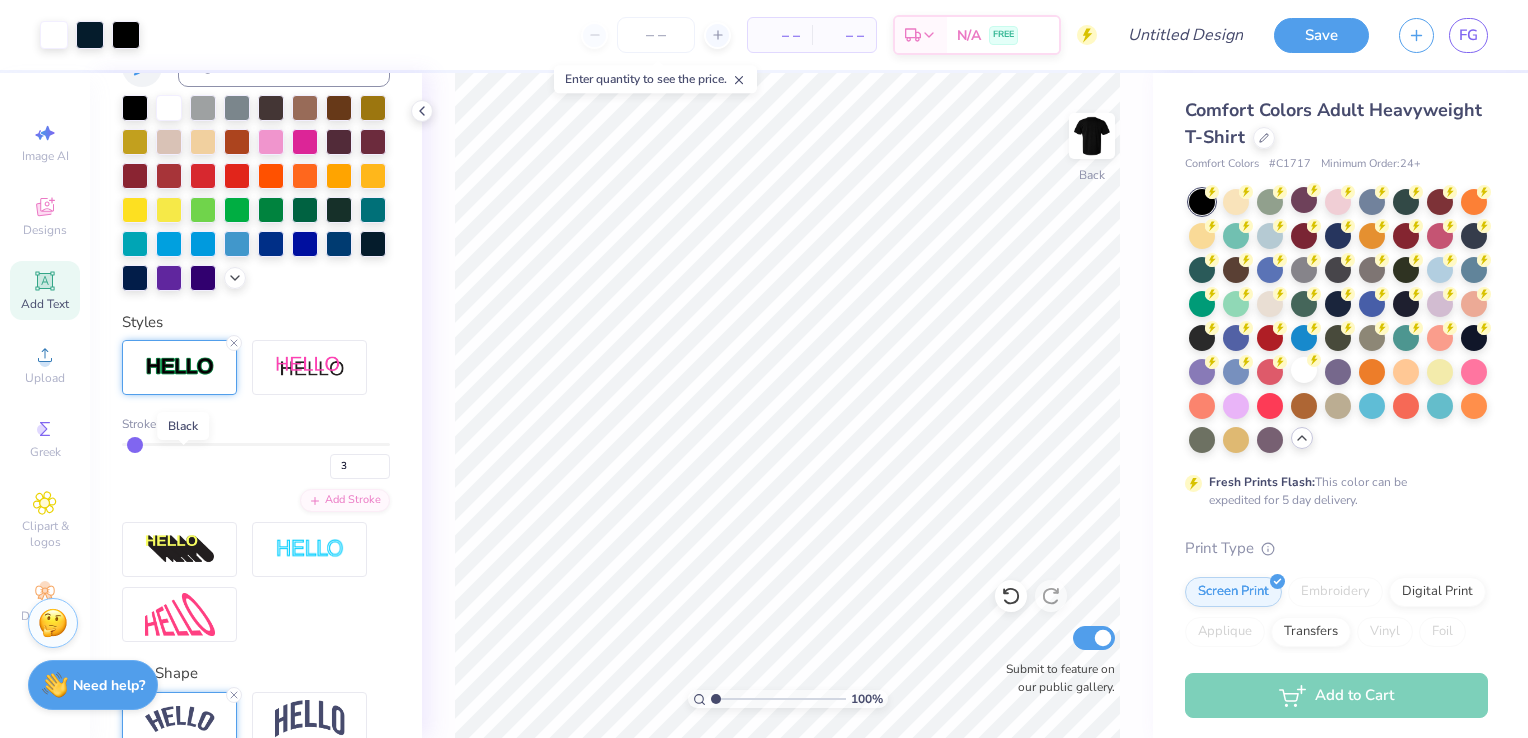 click at bounding box center [182, 424] 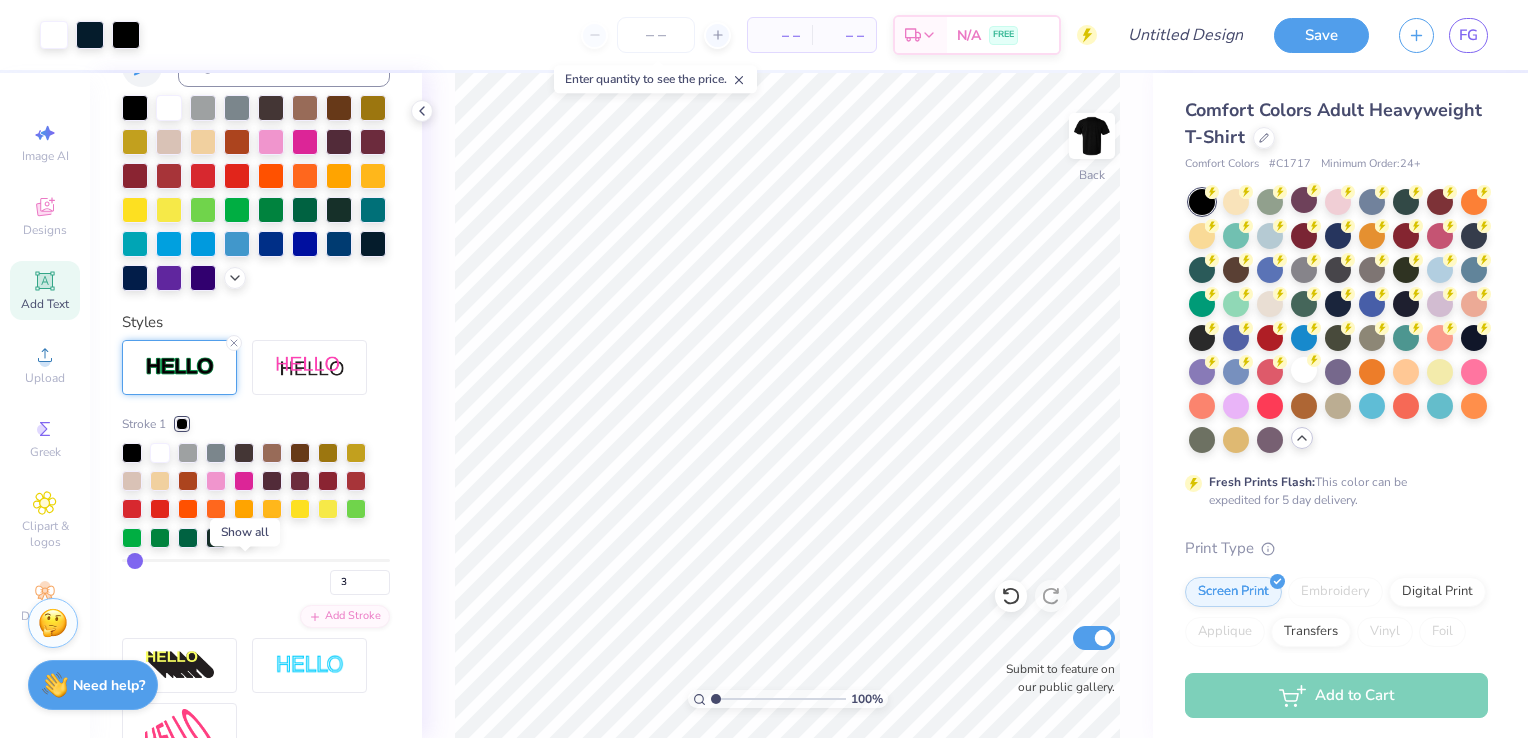 click 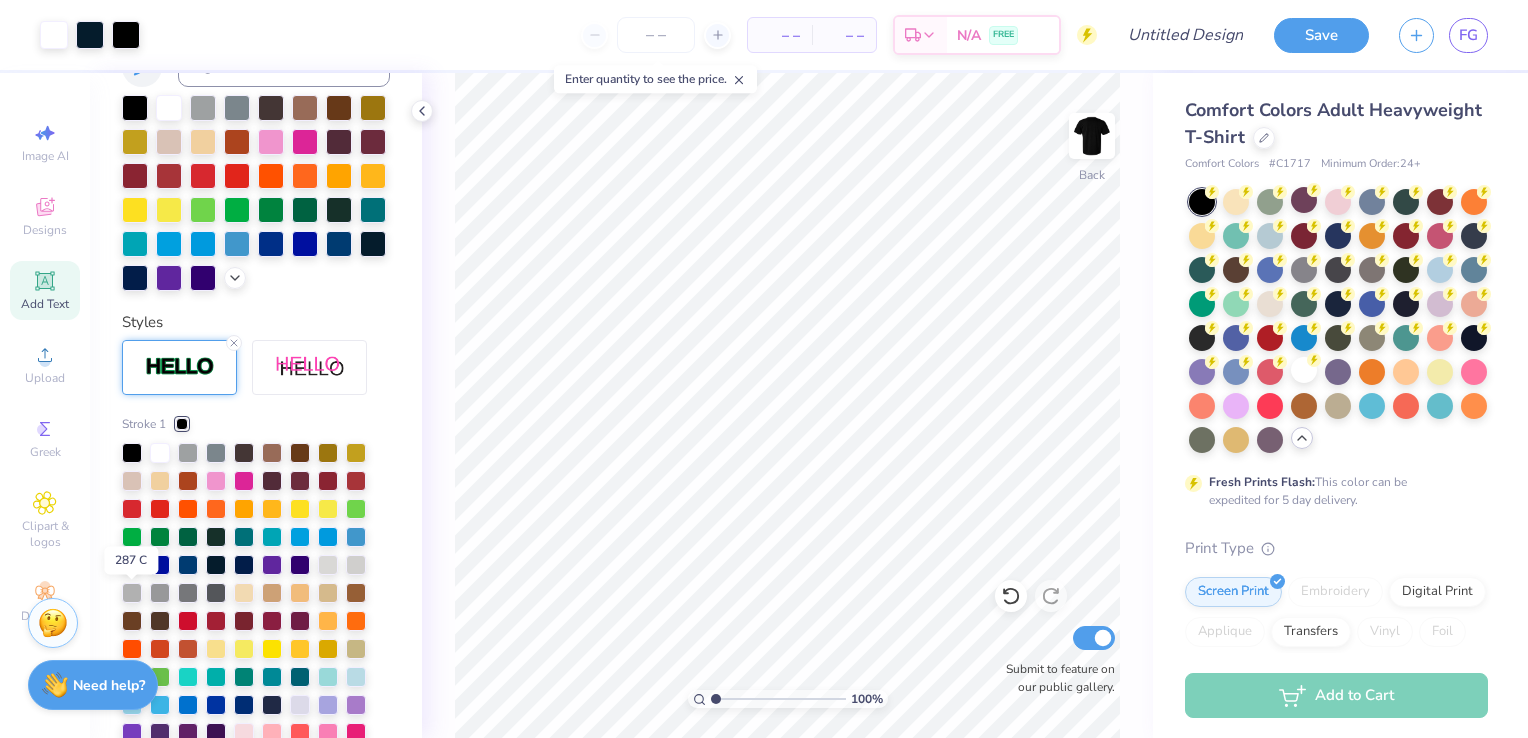 click at bounding box center (132, 563) 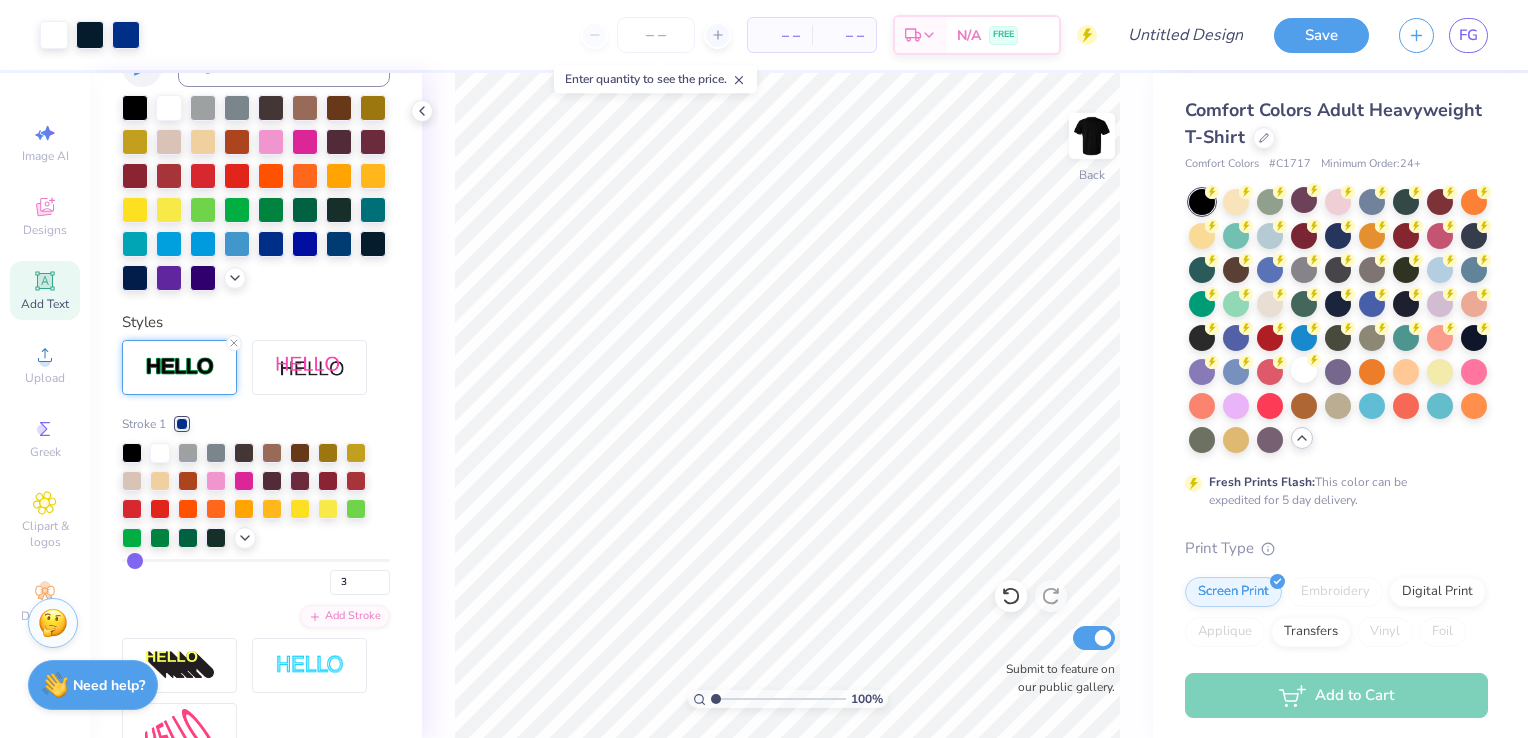click on "Personalized Names Personalized Numbers Text Tool  Add Font Font Baseball Club Solid Switch to Greek Letters Format Color Styles Stroke 1 3  Add Stroke Text Shape Direction Horizontal Vertical Bend 0.40" at bounding box center (256, 405) 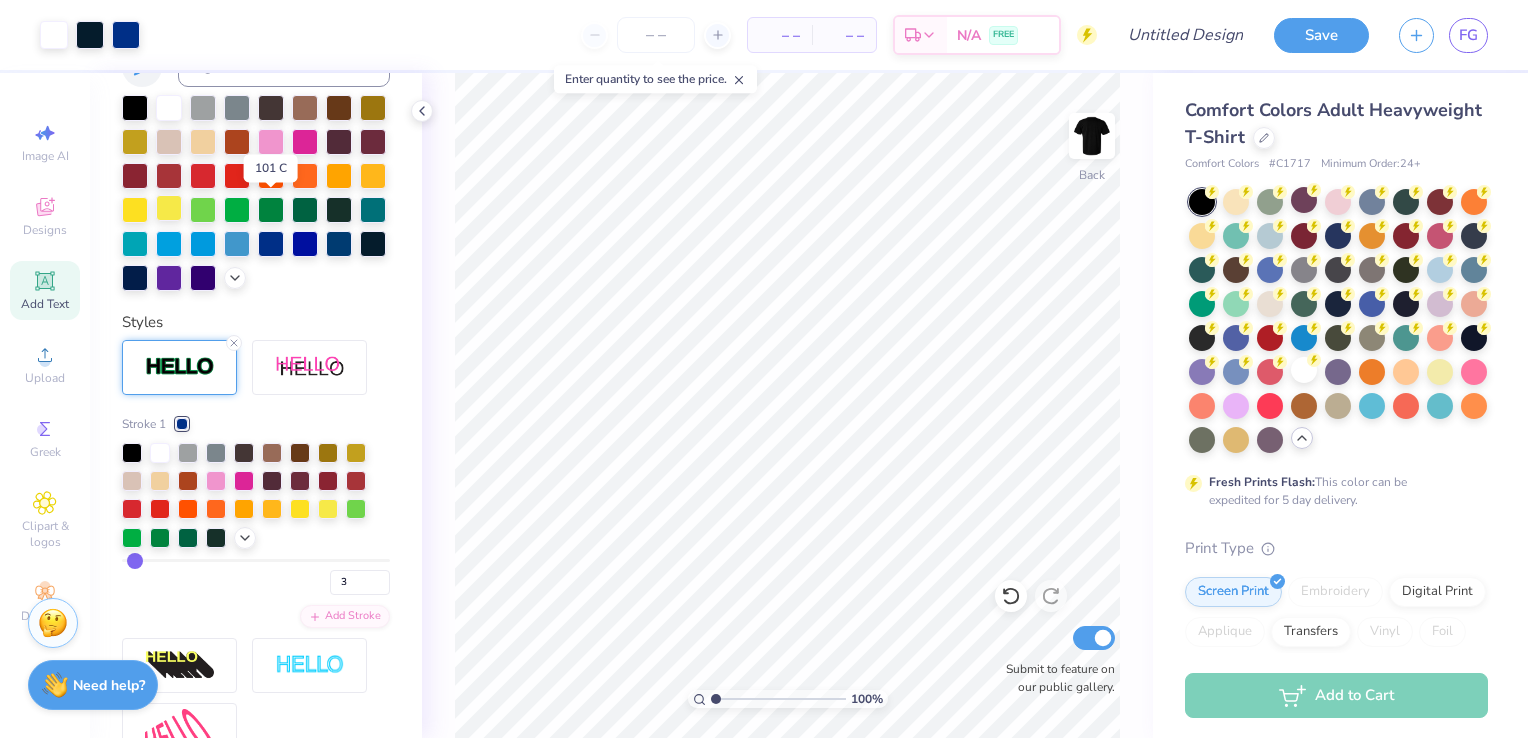 click at bounding box center (169, 208) 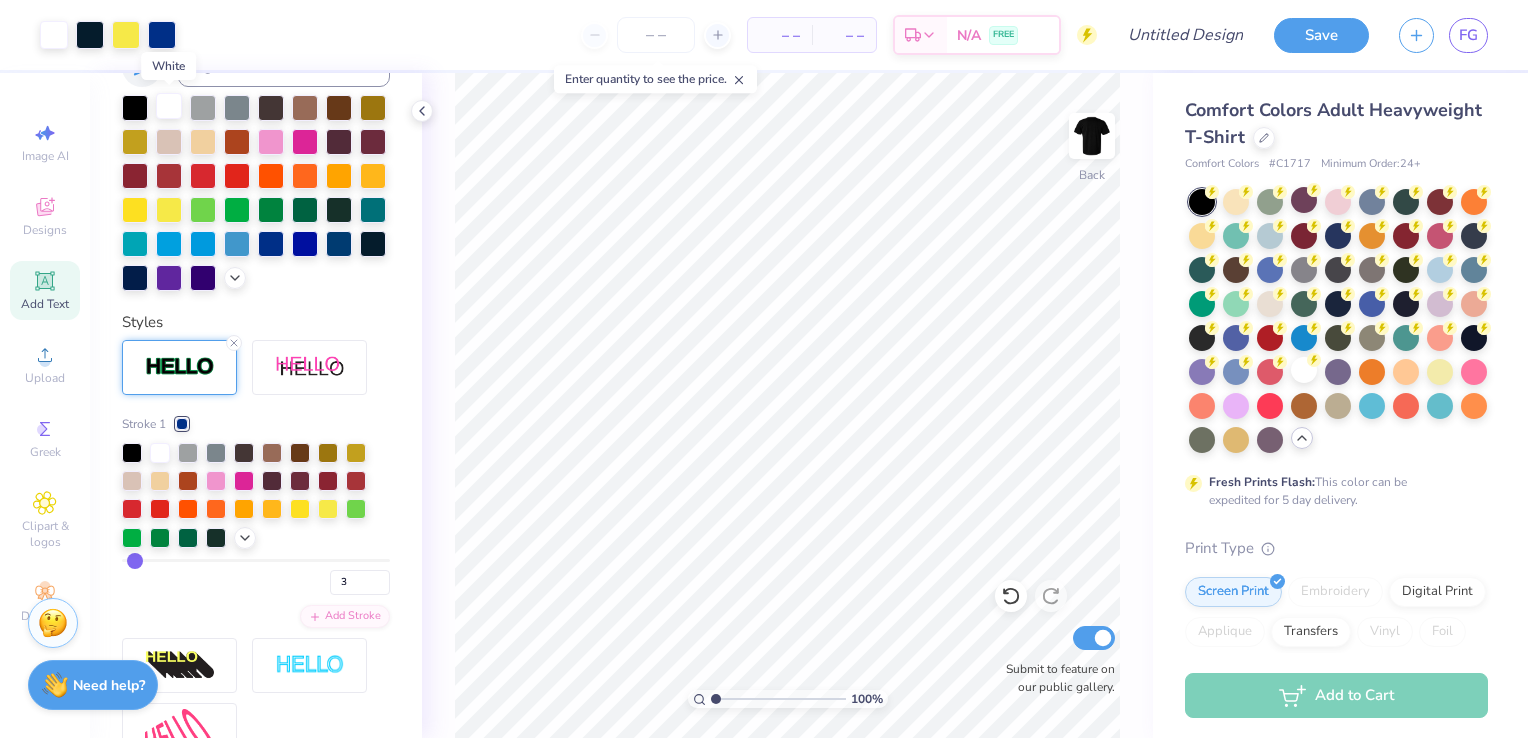 click at bounding box center [169, 106] 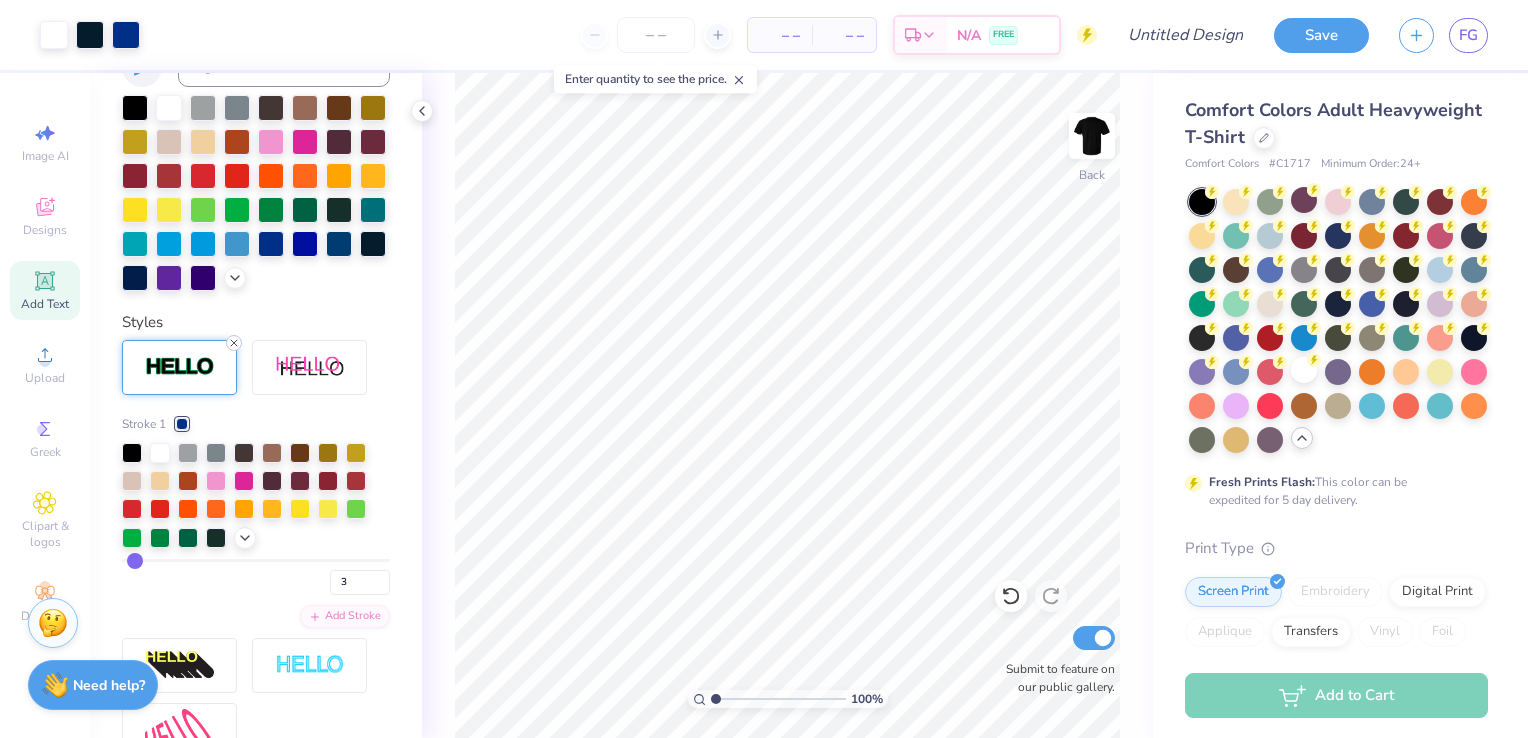 click 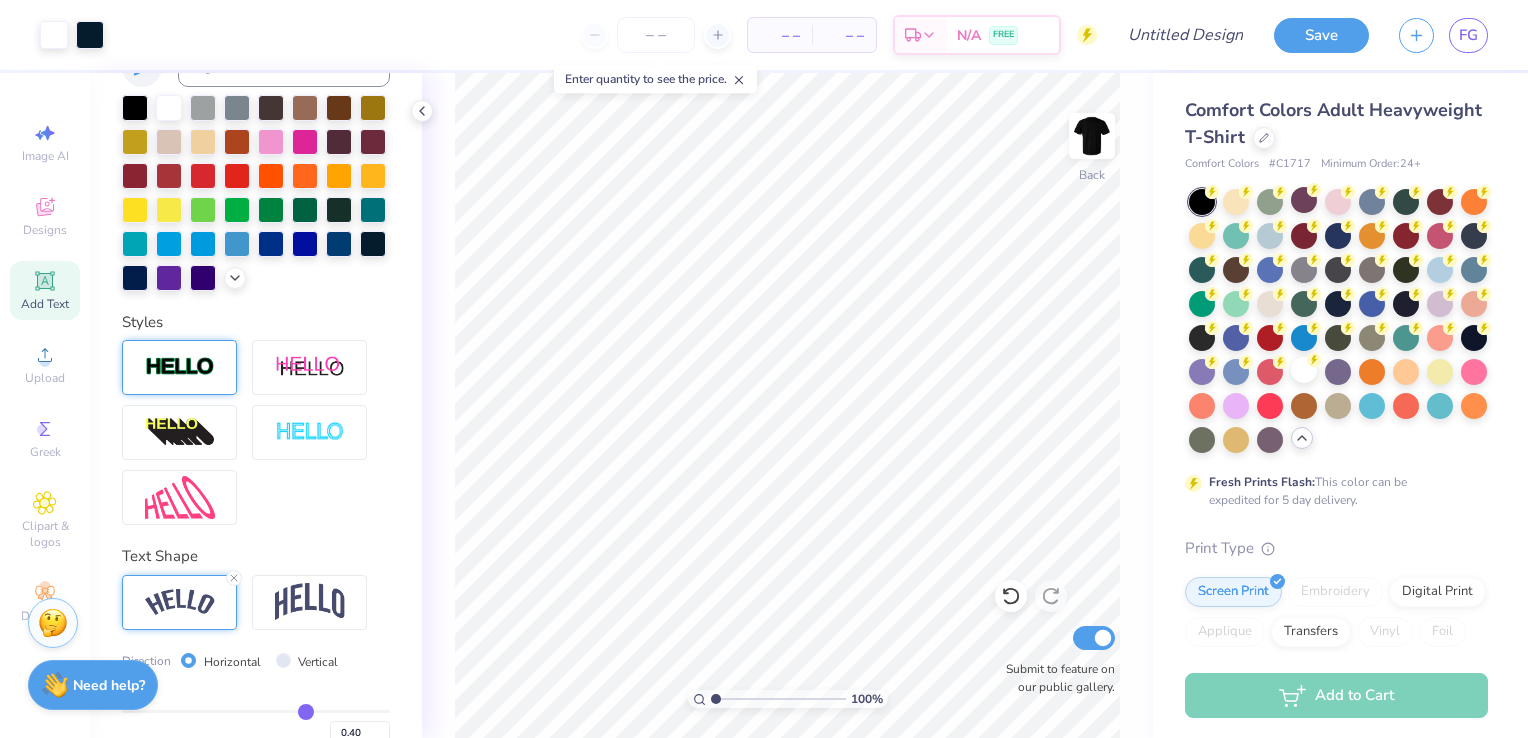 click at bounding box center [179, 367] 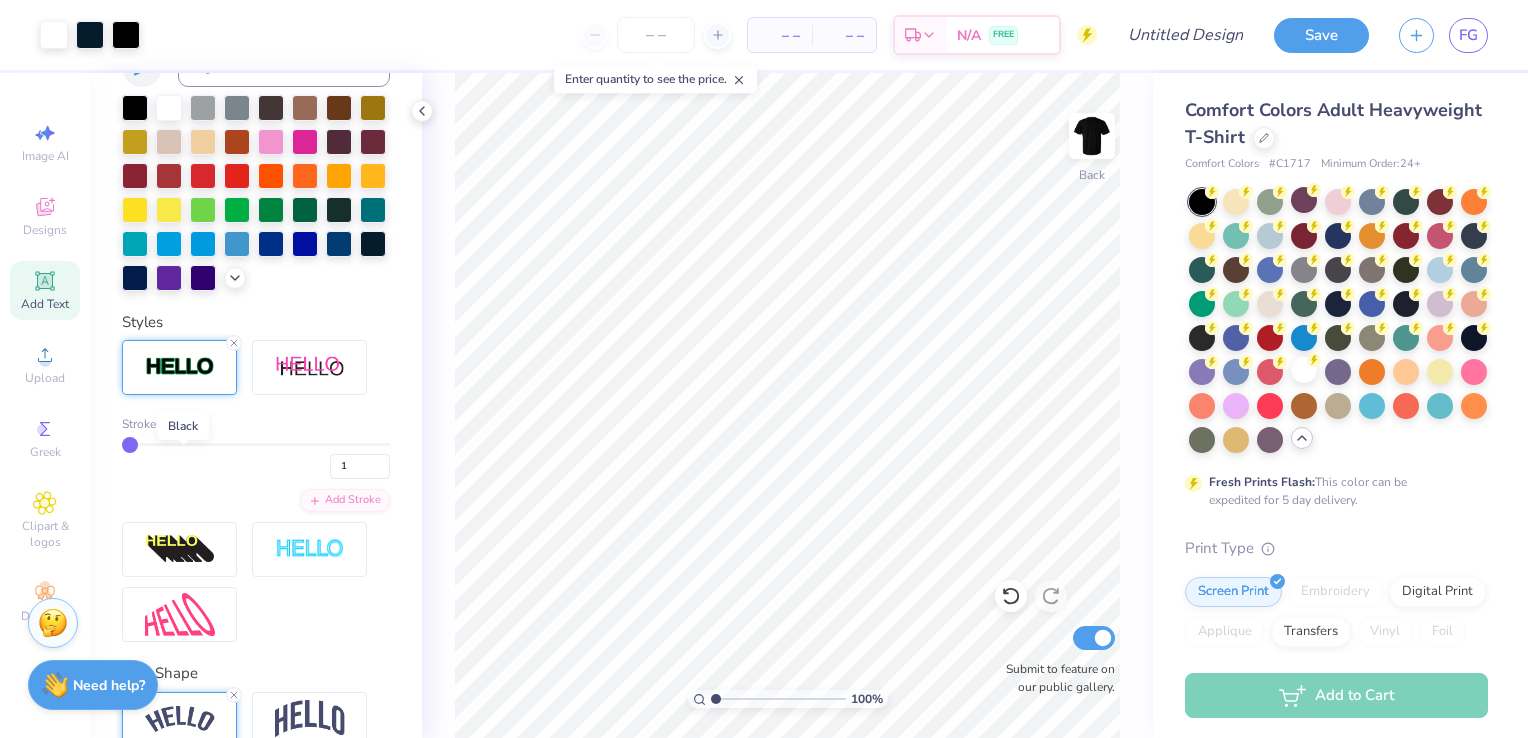 click at bounding box center [182, 424] 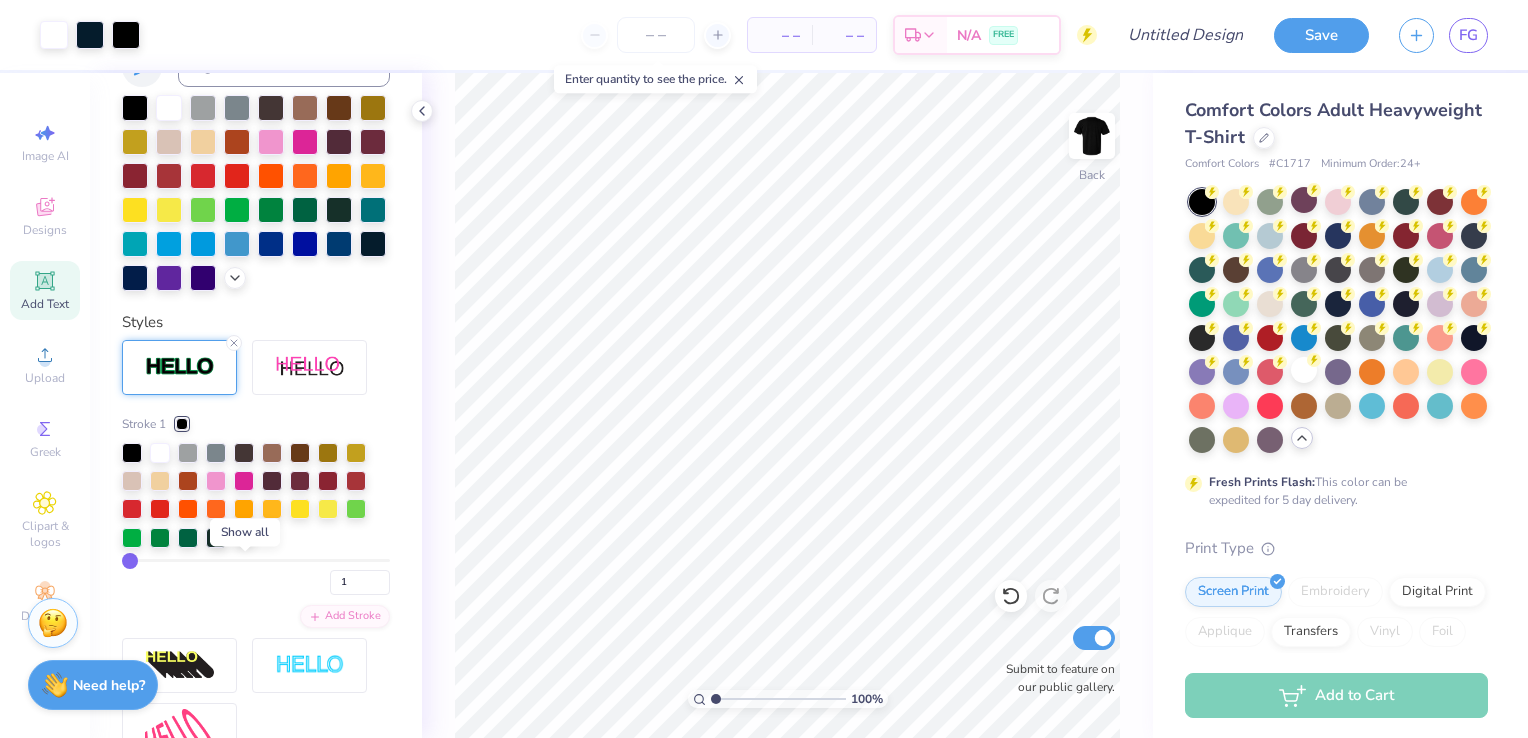 click 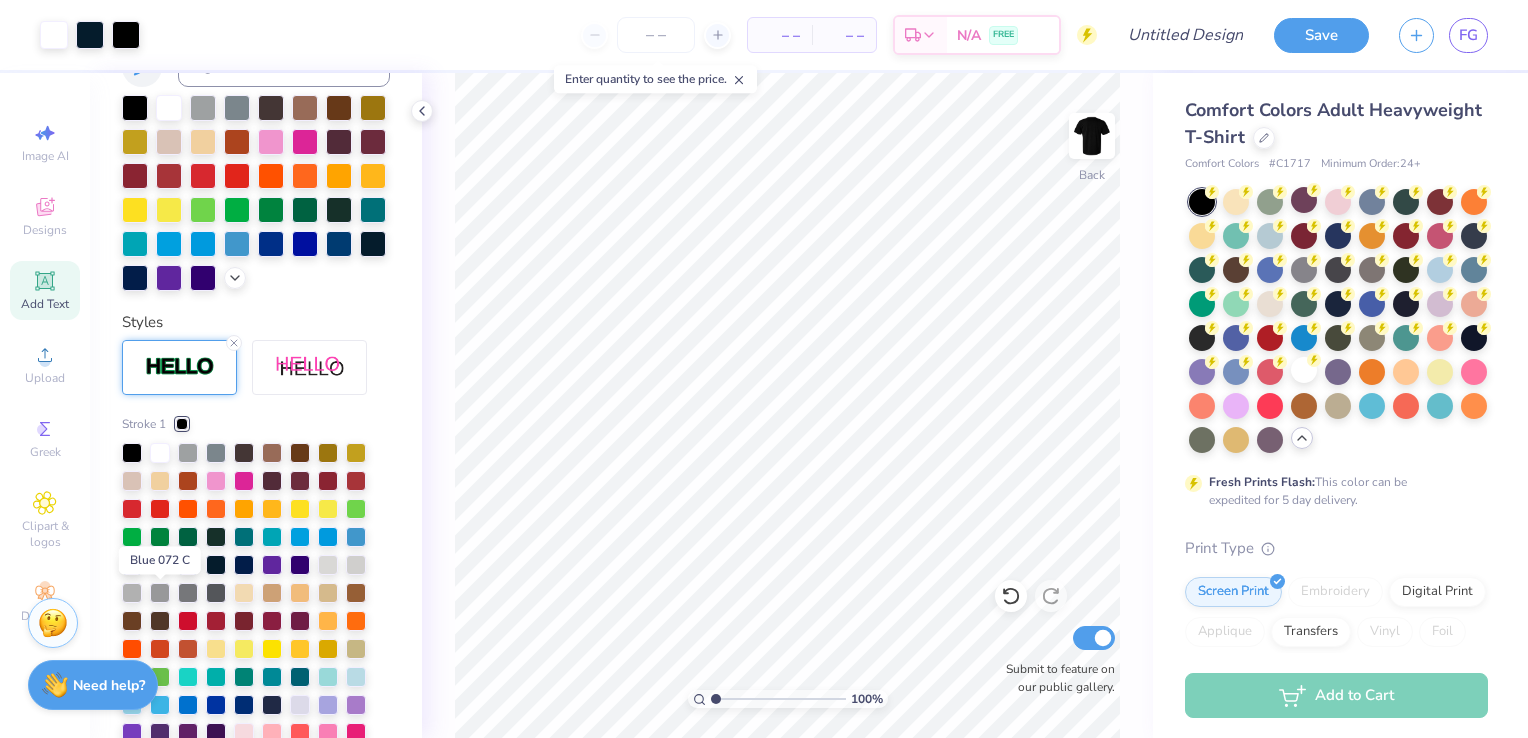 click at bounding box center [160, 563] 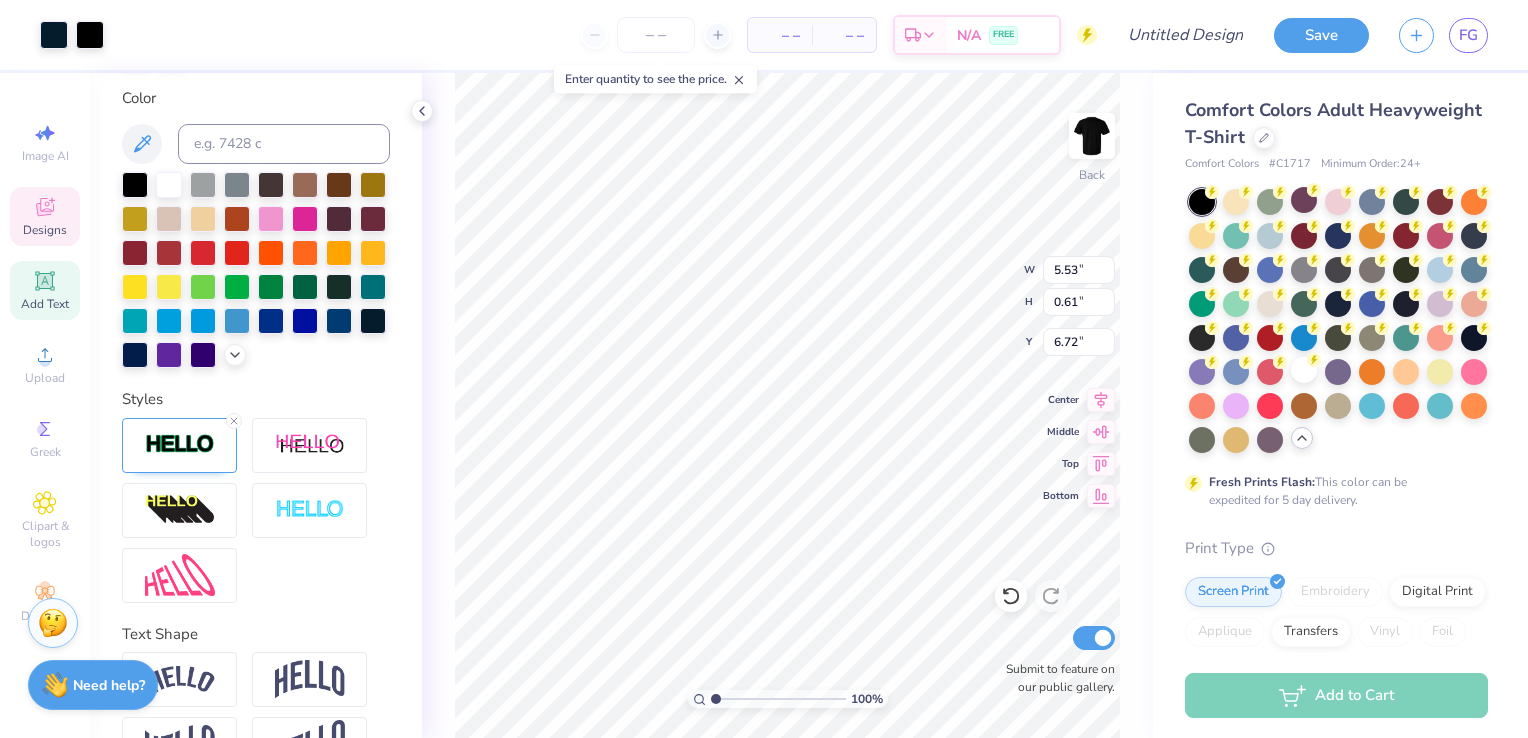 scroll, scrollTop: 520, scrollLeft: 0, axis: vertical 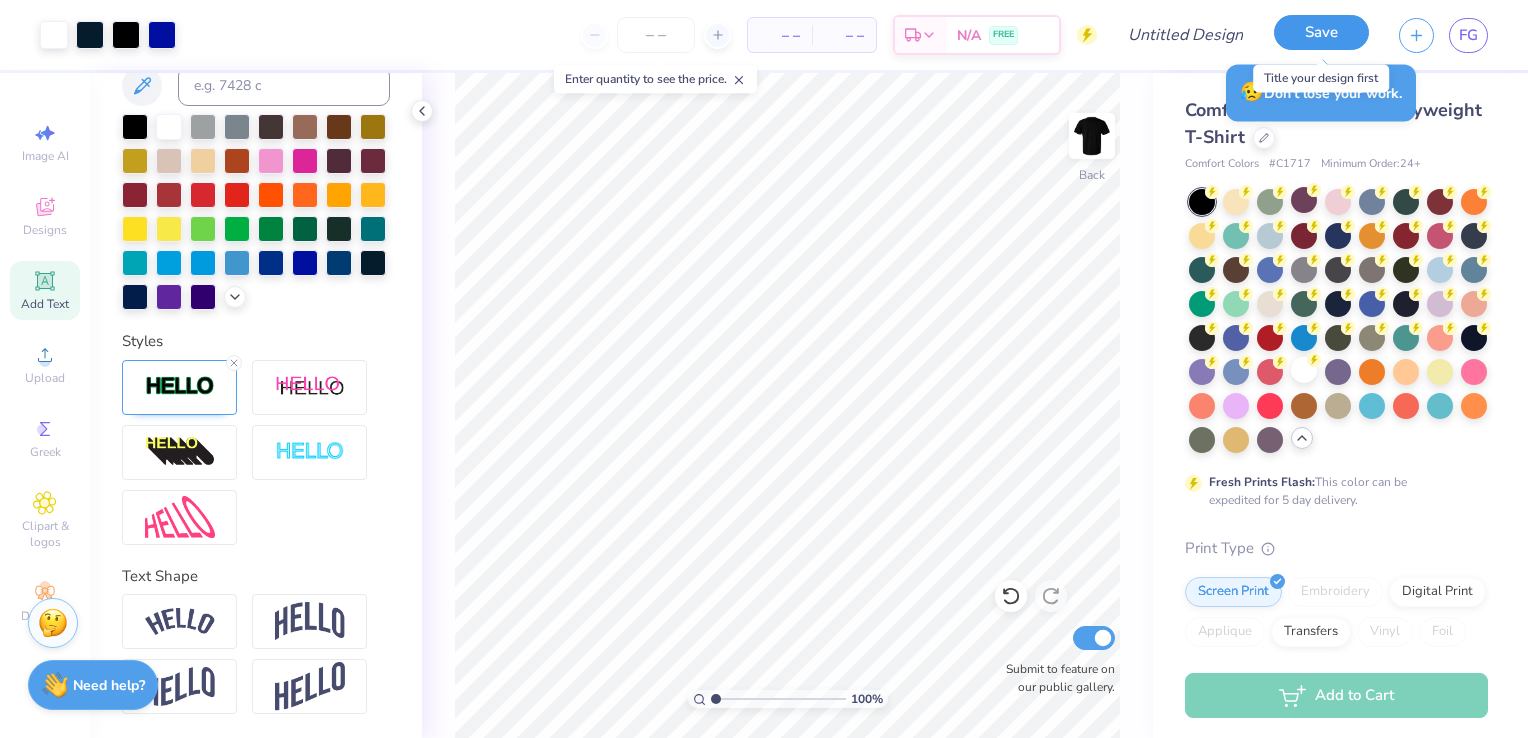 click on "Save" at bounding box center [1321, 32] 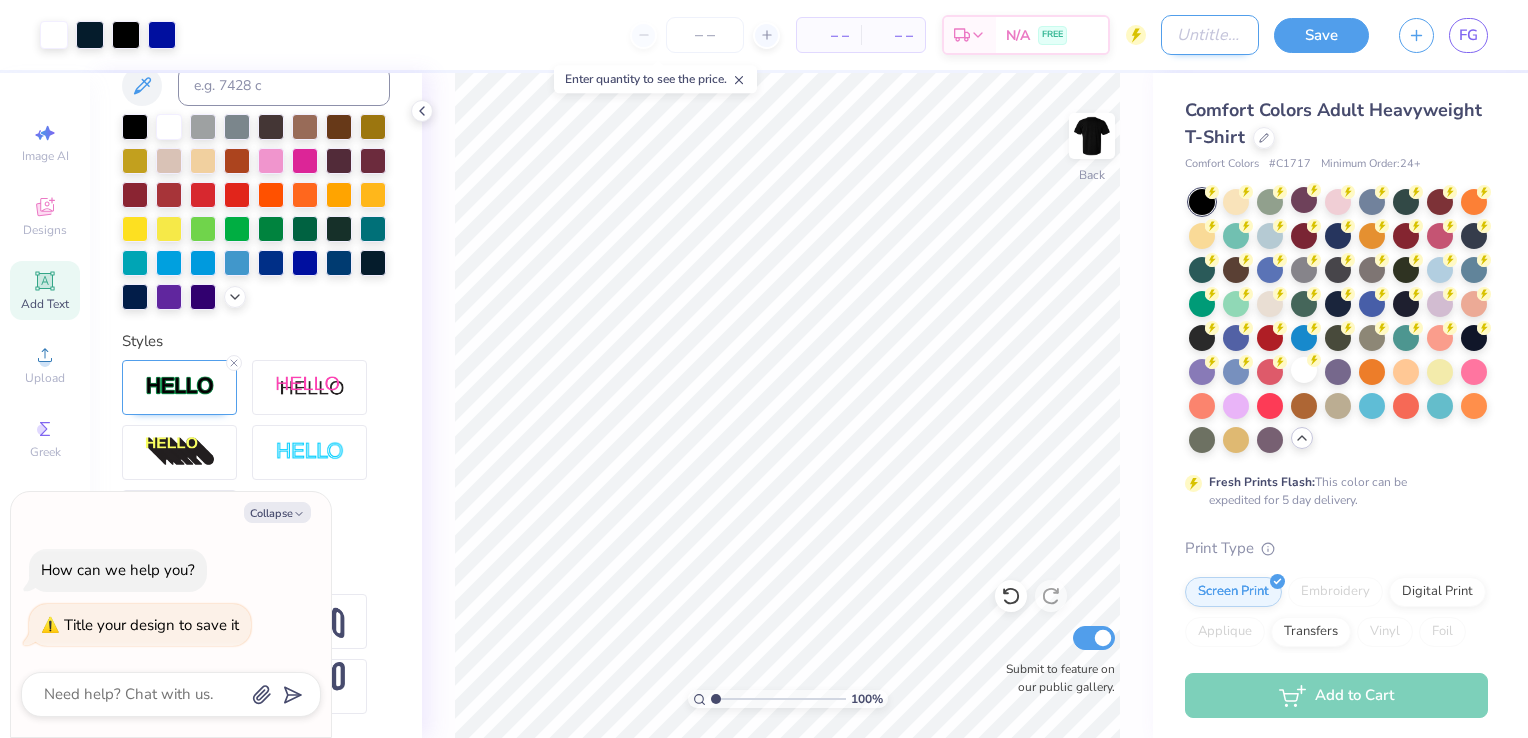 click on "Design Title" at bounding box center [1210, 35] 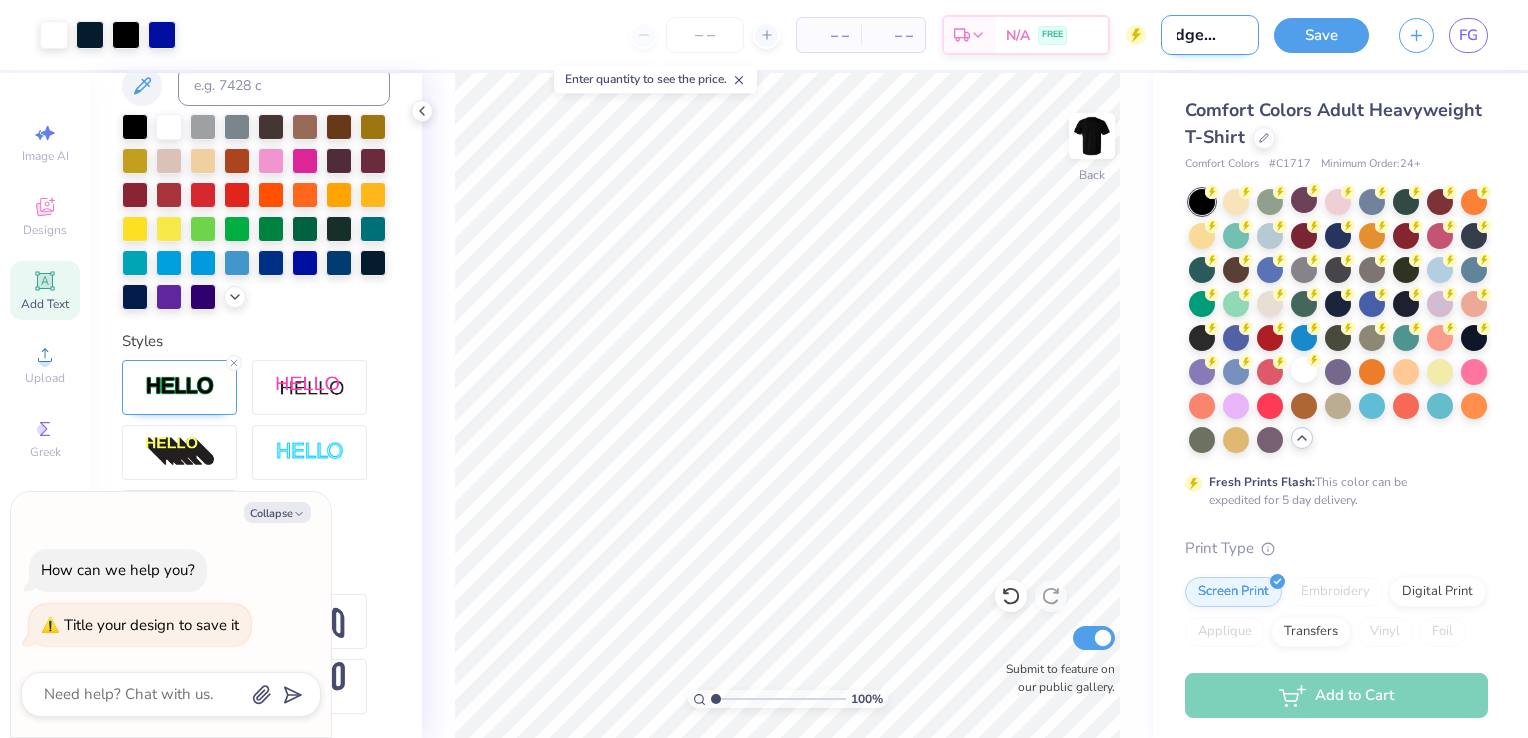 scroll, scrollTop: 0, scrollLeft: 34, axis: horizontal 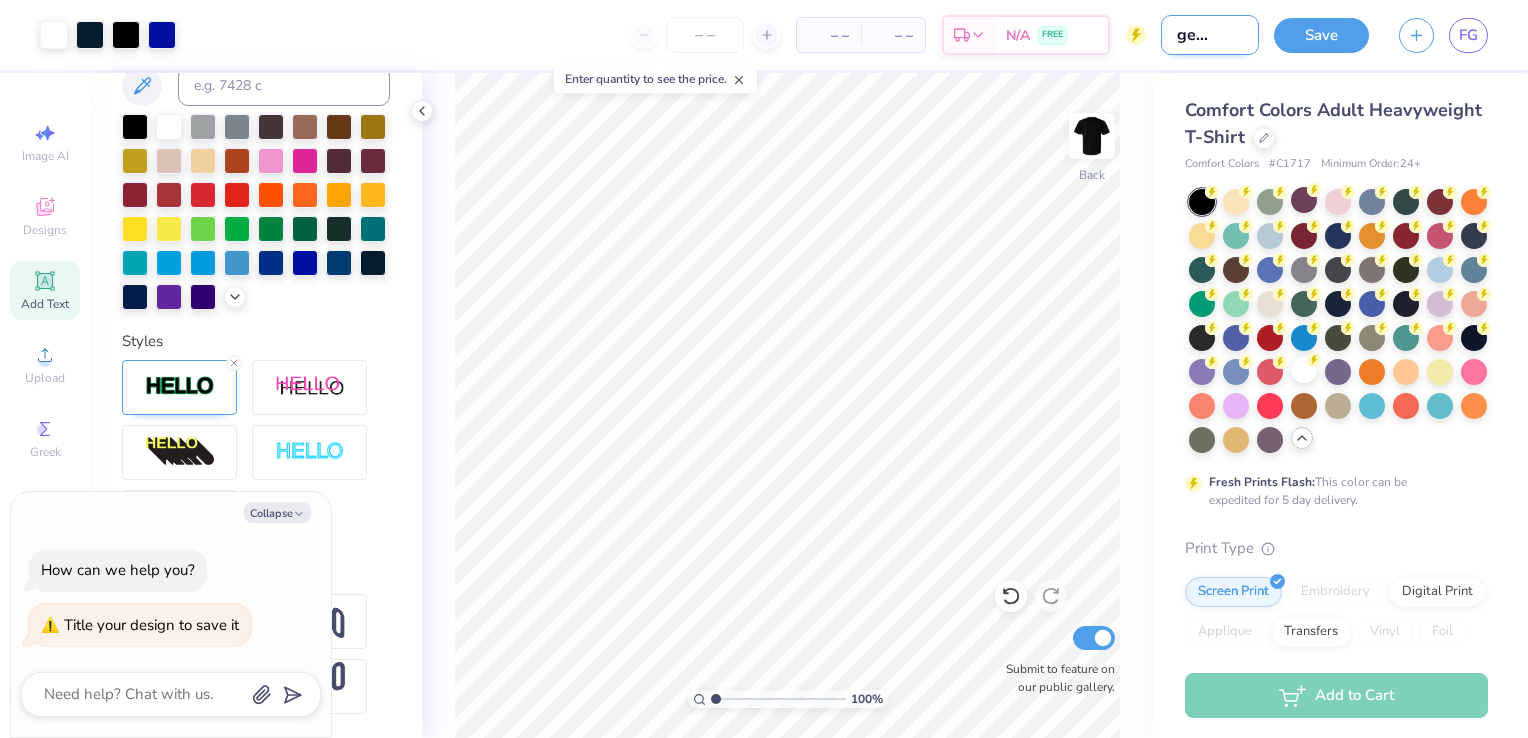click on "Pledge Shirts" at bounding box center [1210, 35] 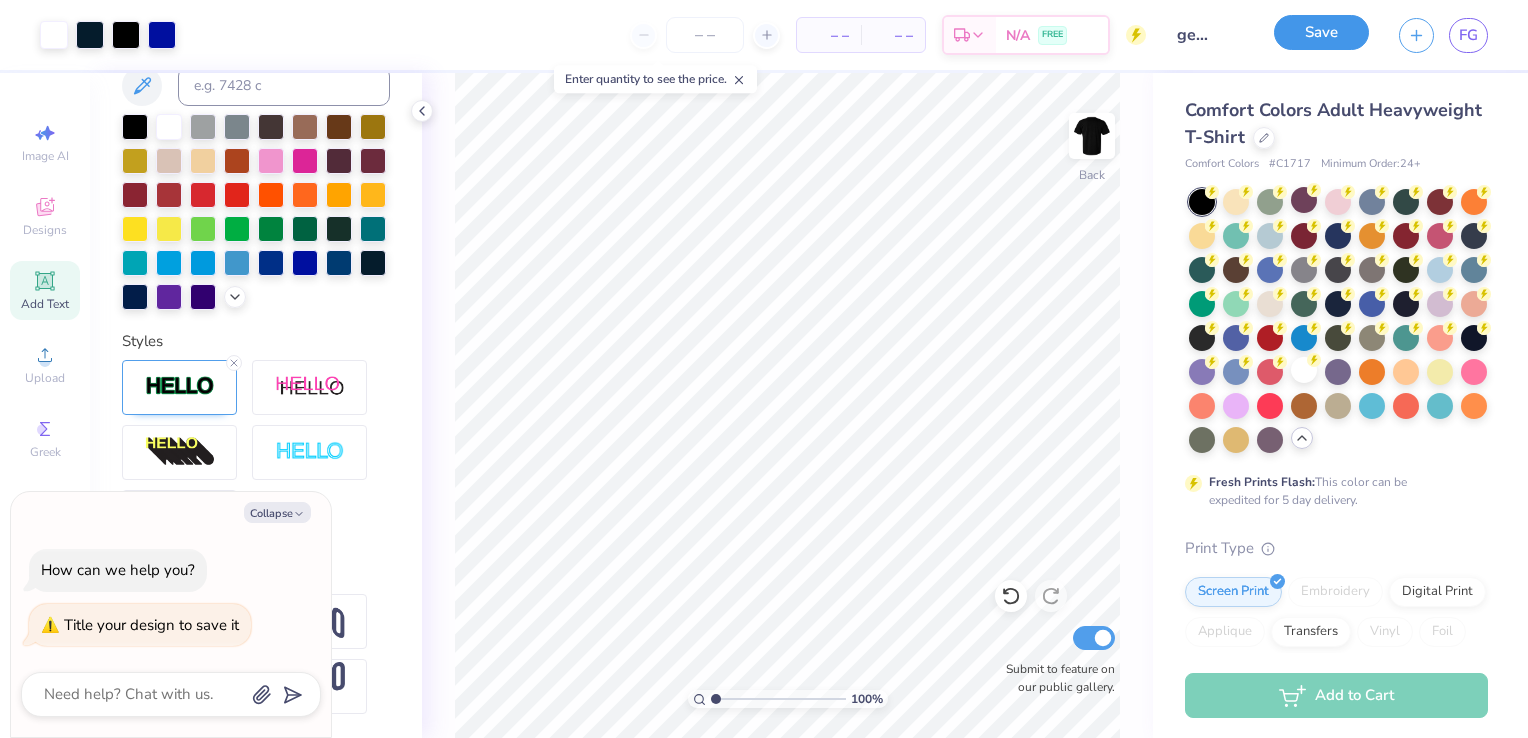 scroll, scrollTop: 0, scrollLeft: 0, axis: both 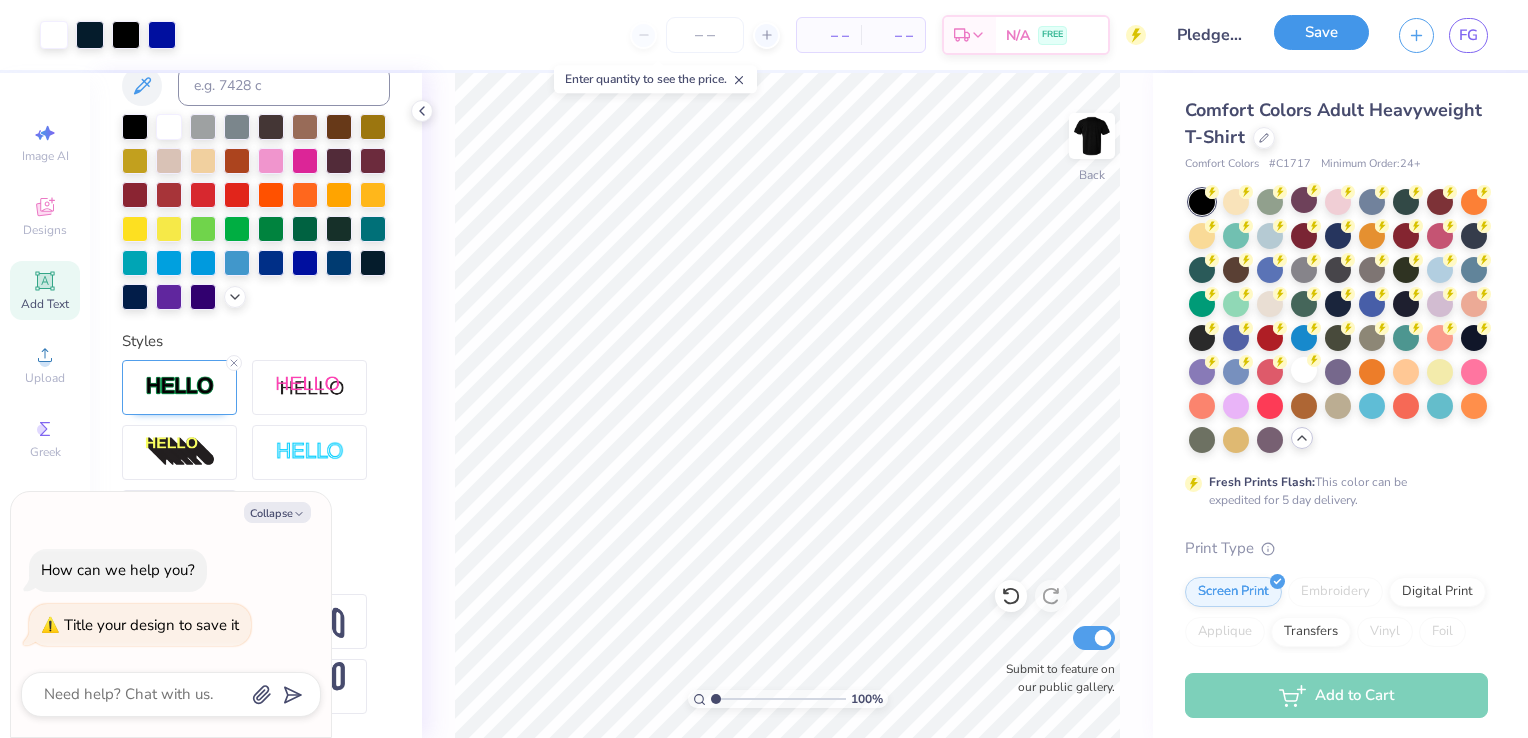 click on "Save" at bounding box center (1321, 32) 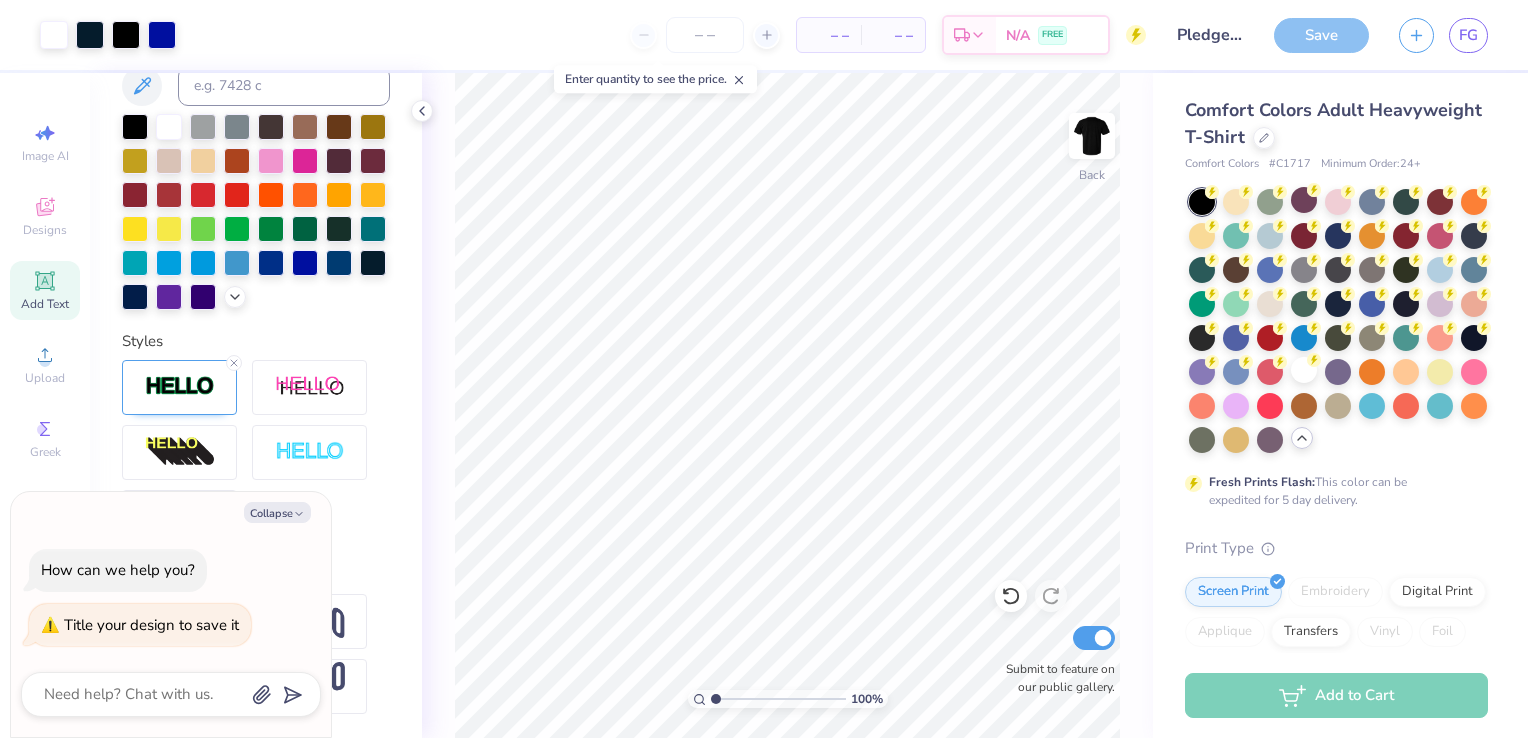 click on "Save" at bounding box center [1321, 35] 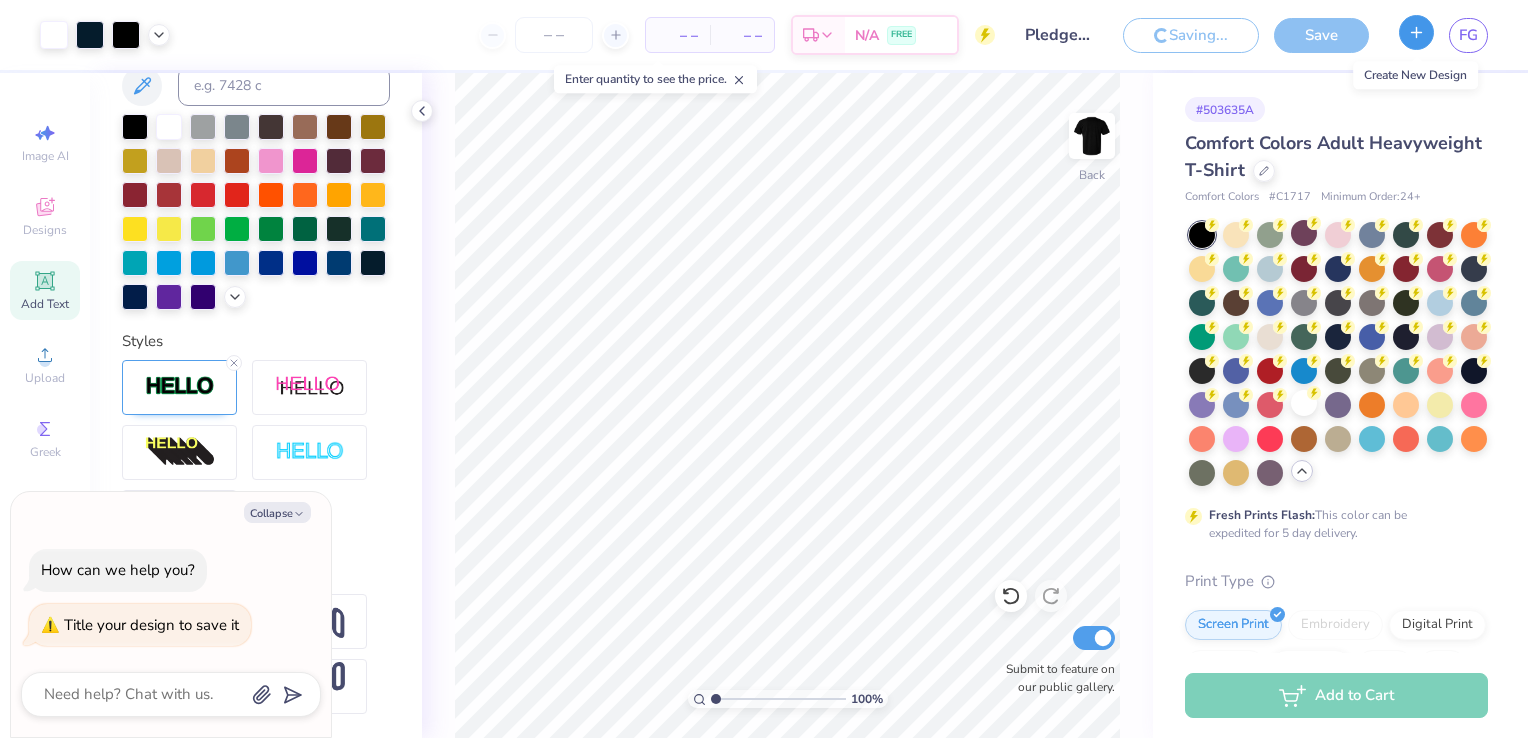 click at bounding box center [1416, 32] 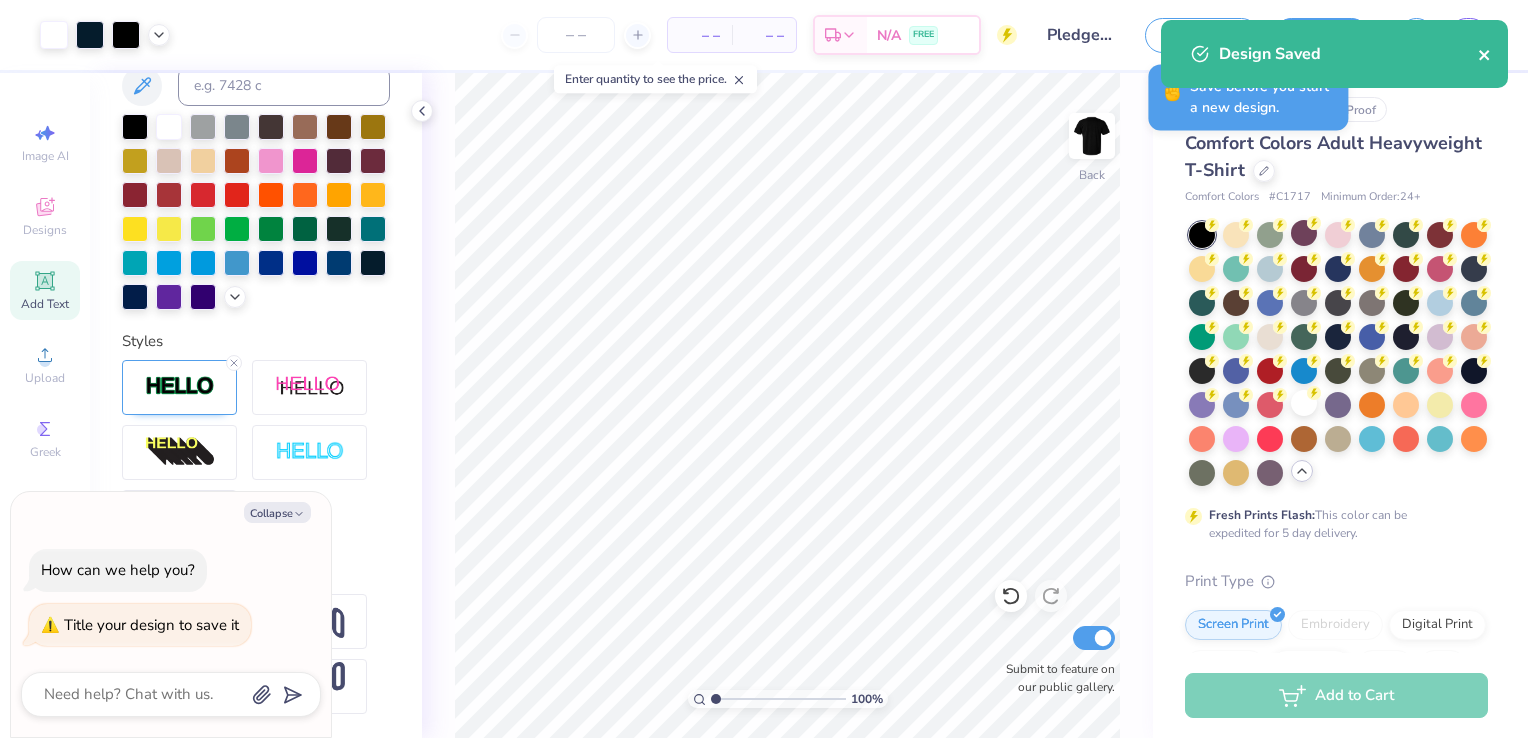 click 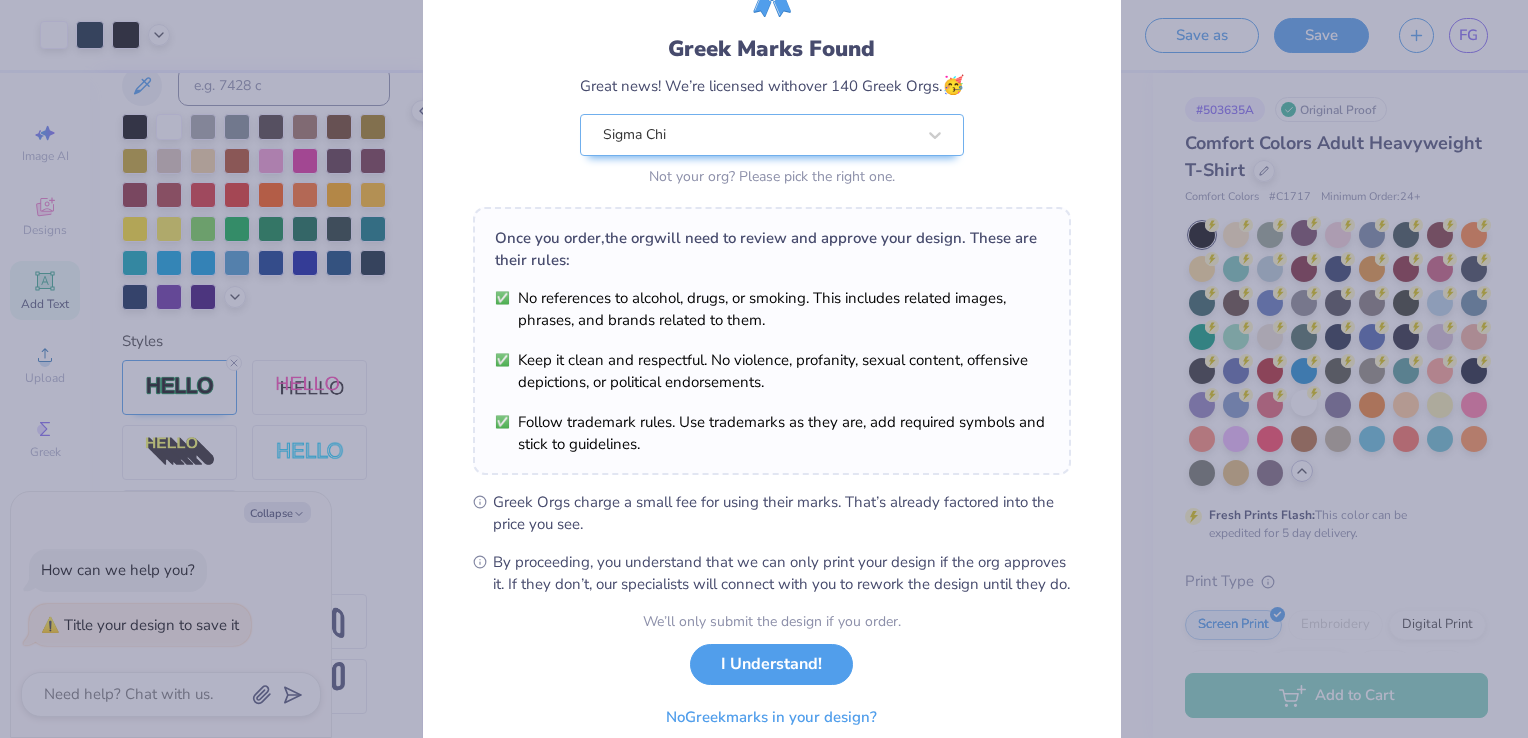 scroll, scrollTop: 196, scrollLeft: 0, axis: vertical 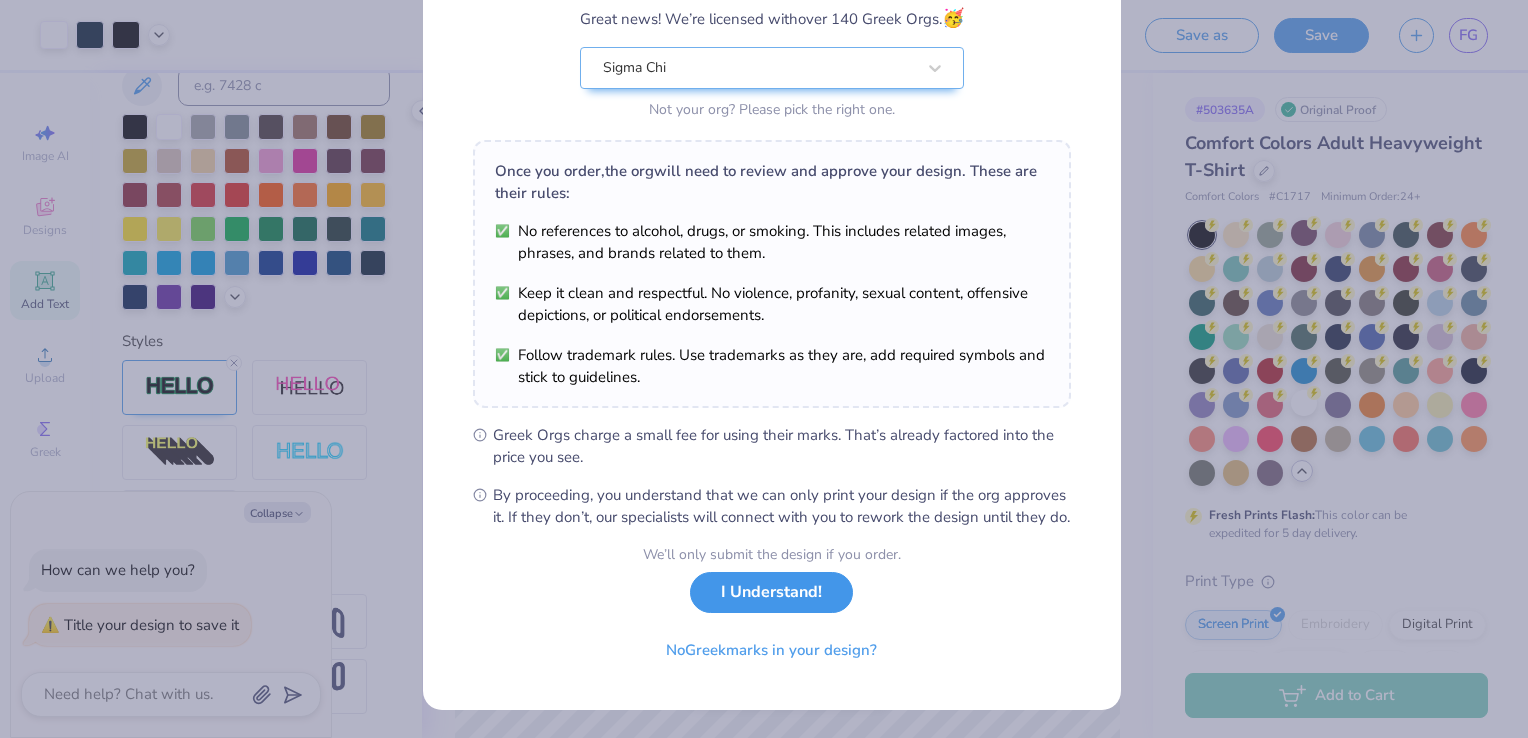 click on "I Understand!" at bounding box center (771, 592) 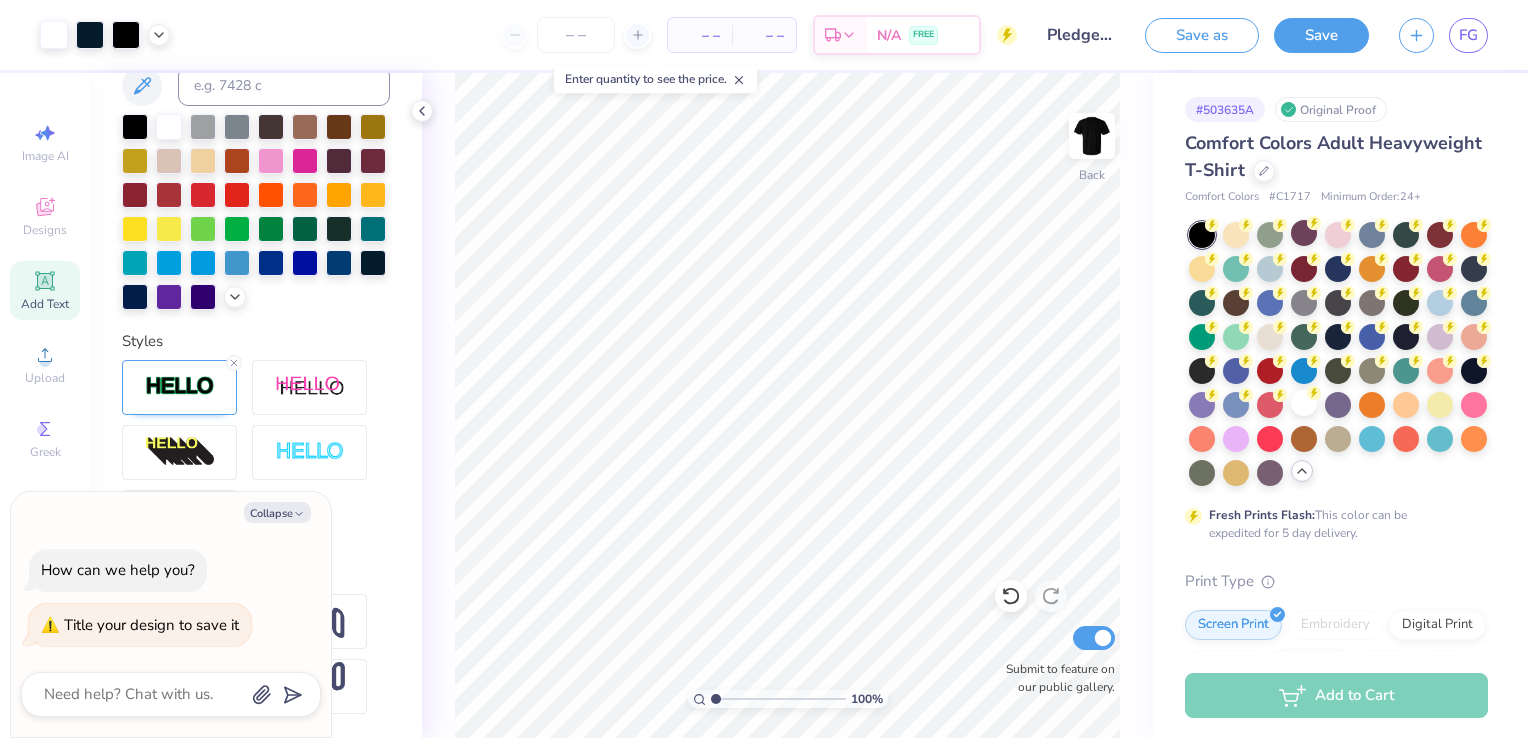 scroll, scrollTop: 0, scrollLeft: 0, axis: both 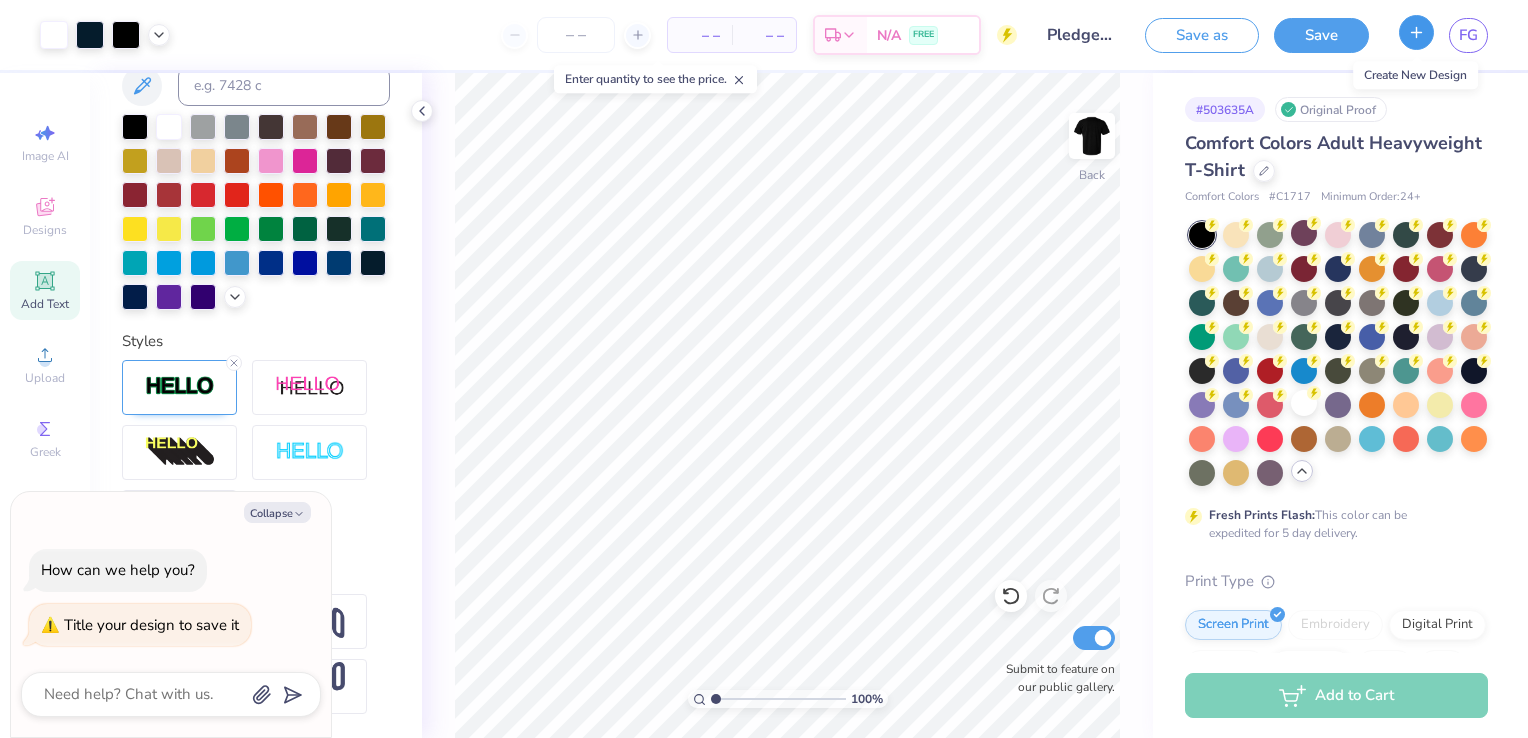 click 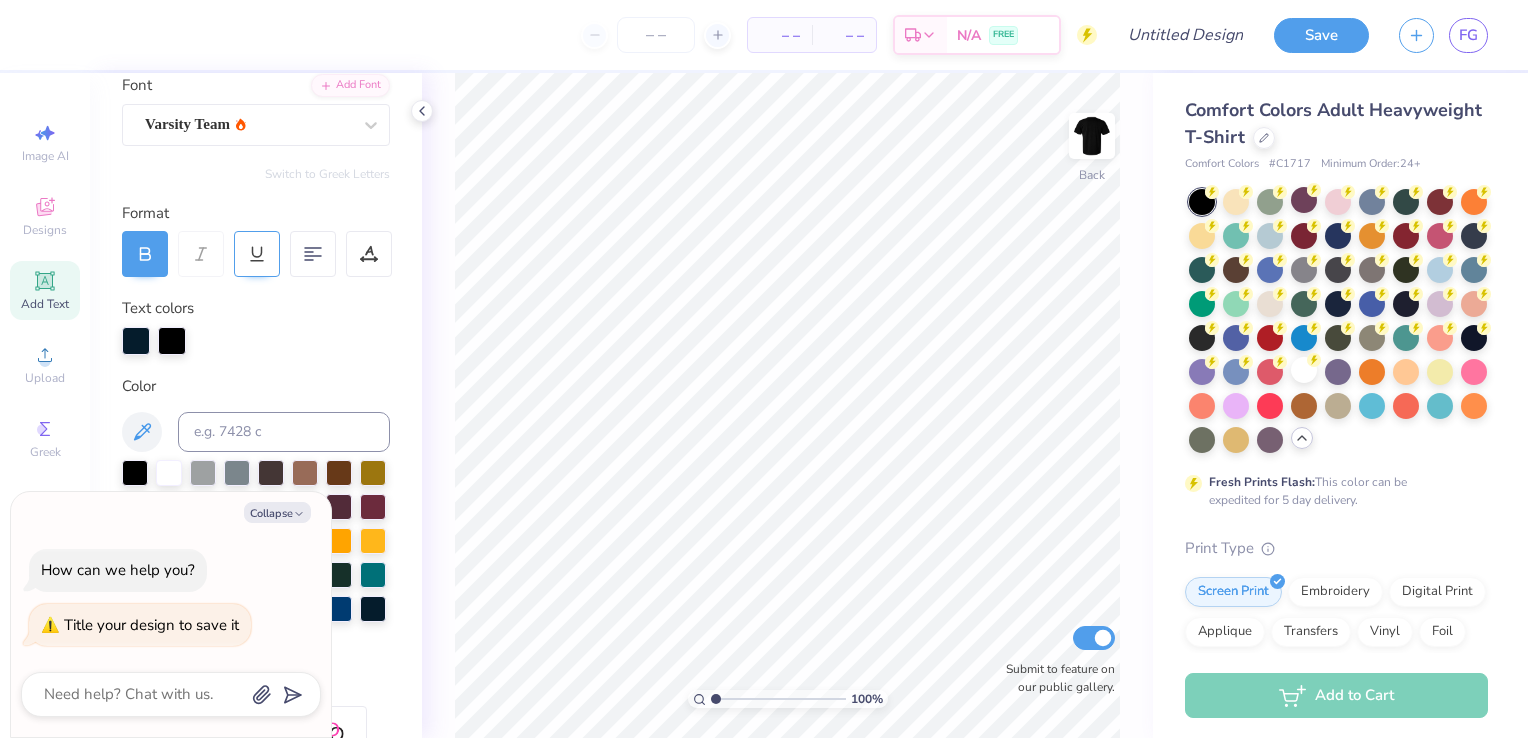 scroll, scrollTop: 0, scrollLeft: 0, axis: both 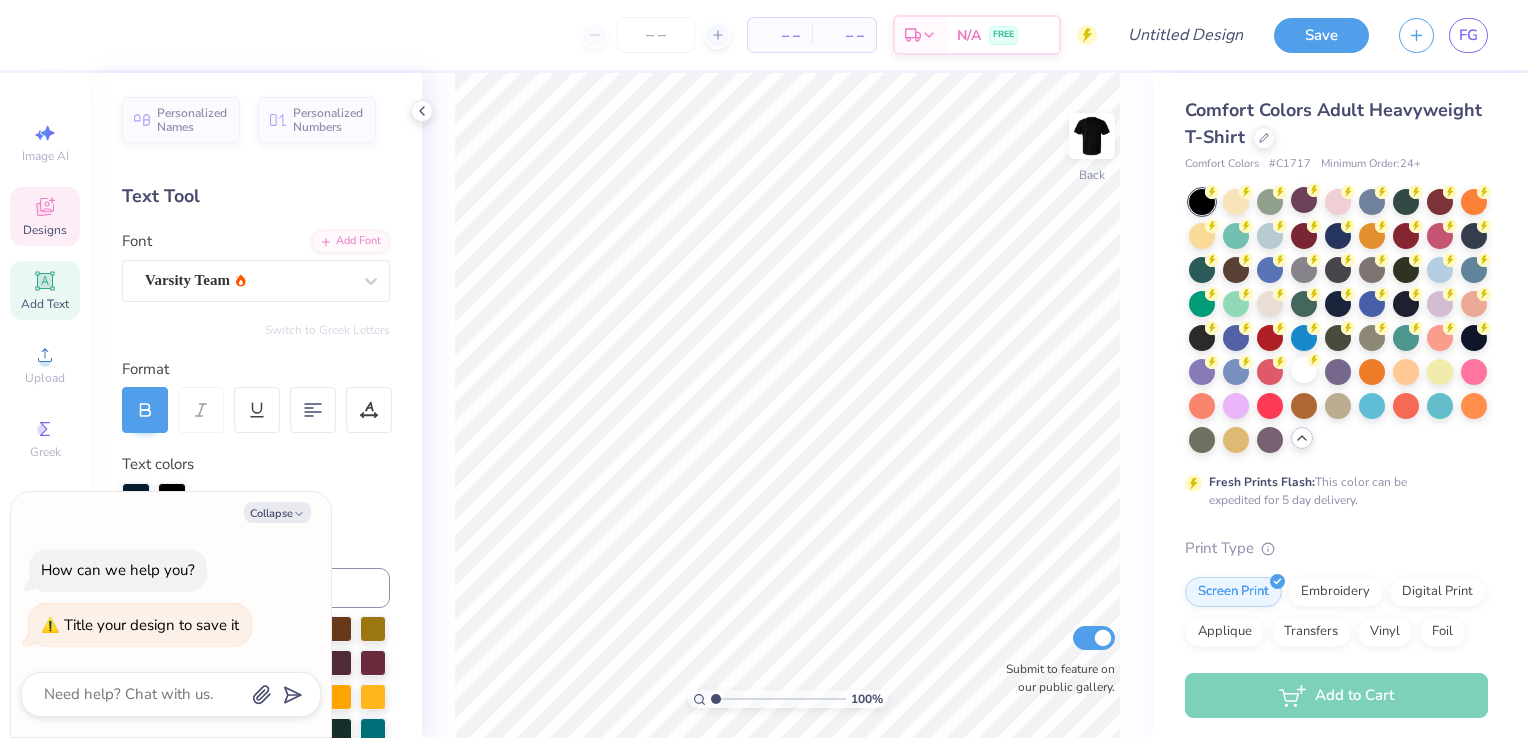 click on "Designs" at bounding box center (45, 216) 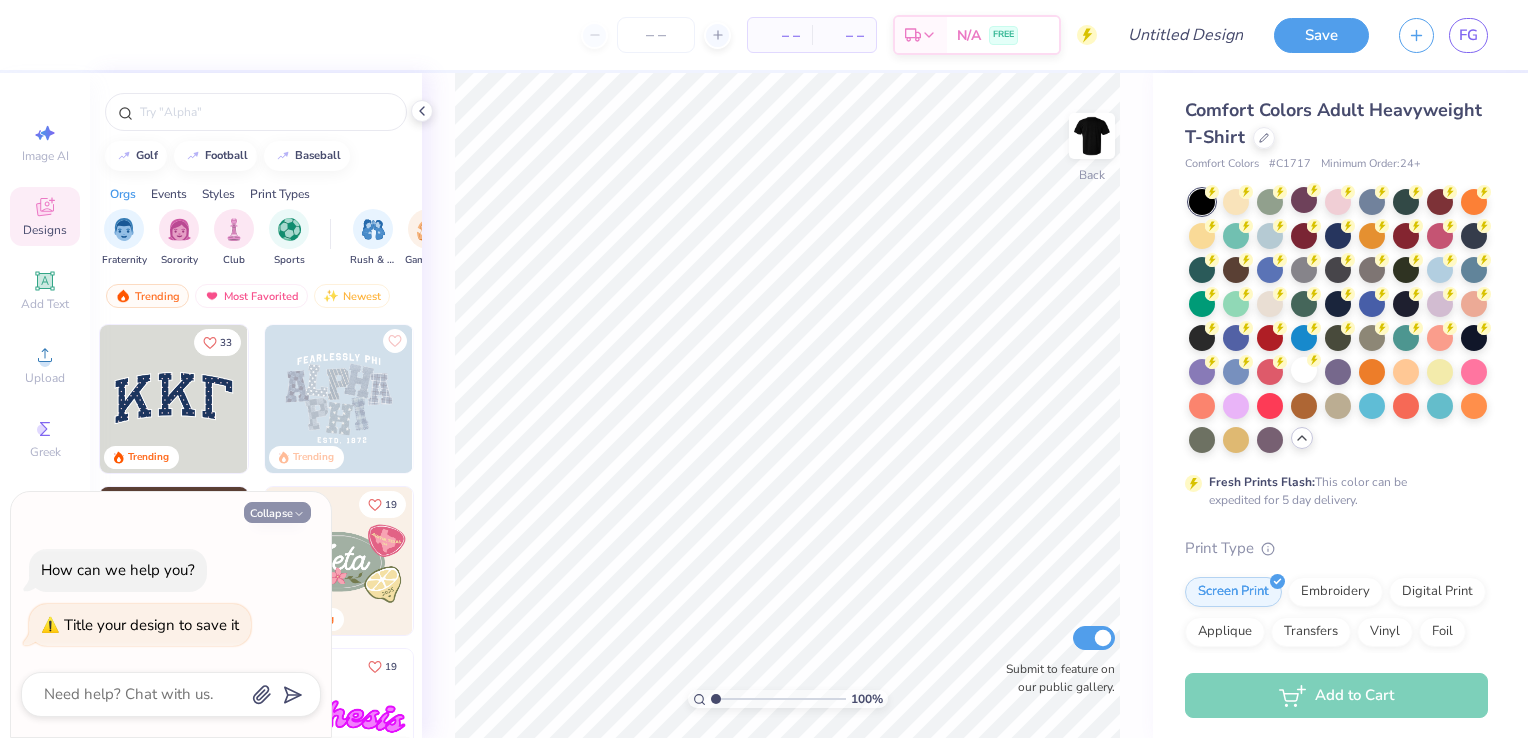 click on "Collapse" at bounding box center (277, 512) 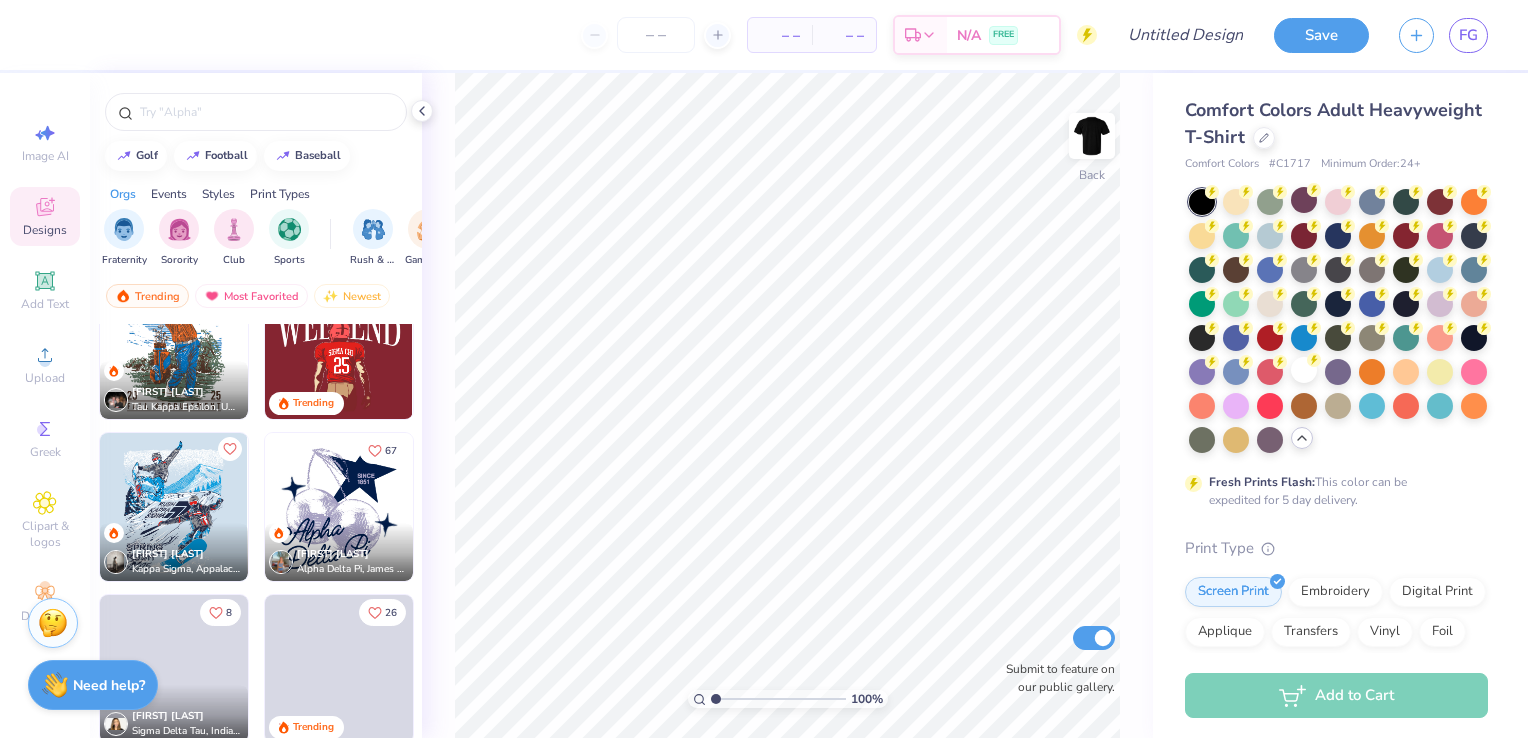 scroll, scrollTop: 2500, scrollLeft: 0, axis: vertical 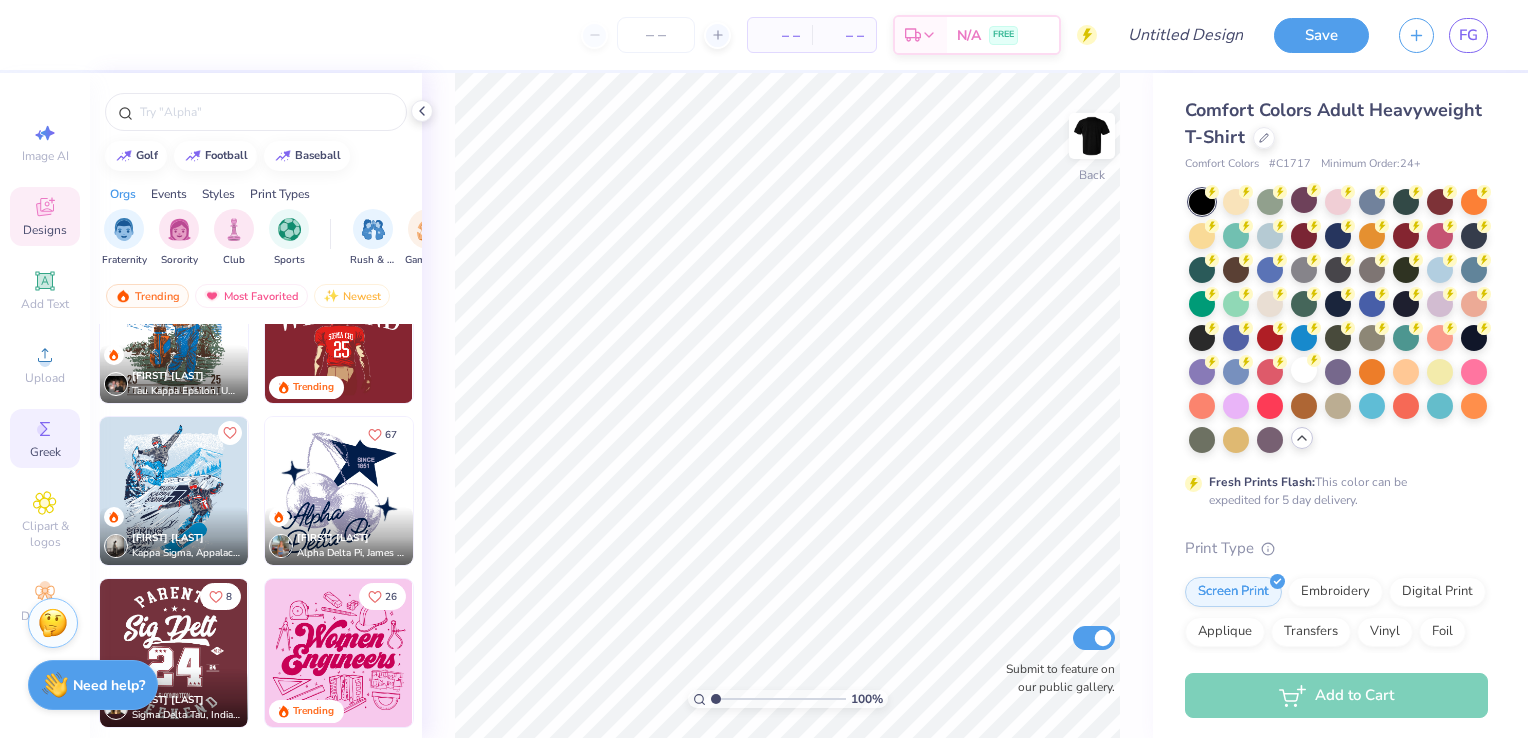 click 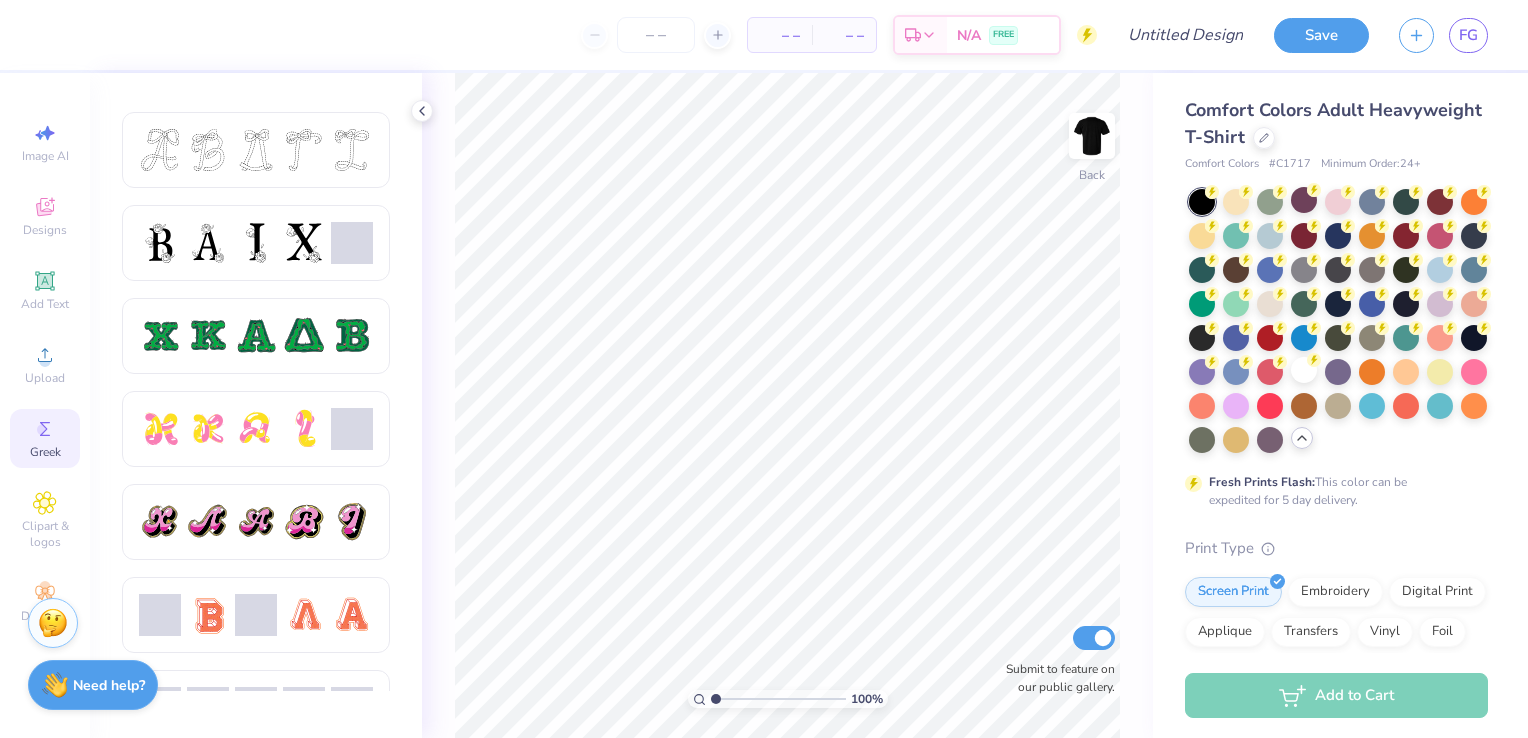 scroll, scrollTop: 823, scrollLeft: 0, axis: vertical 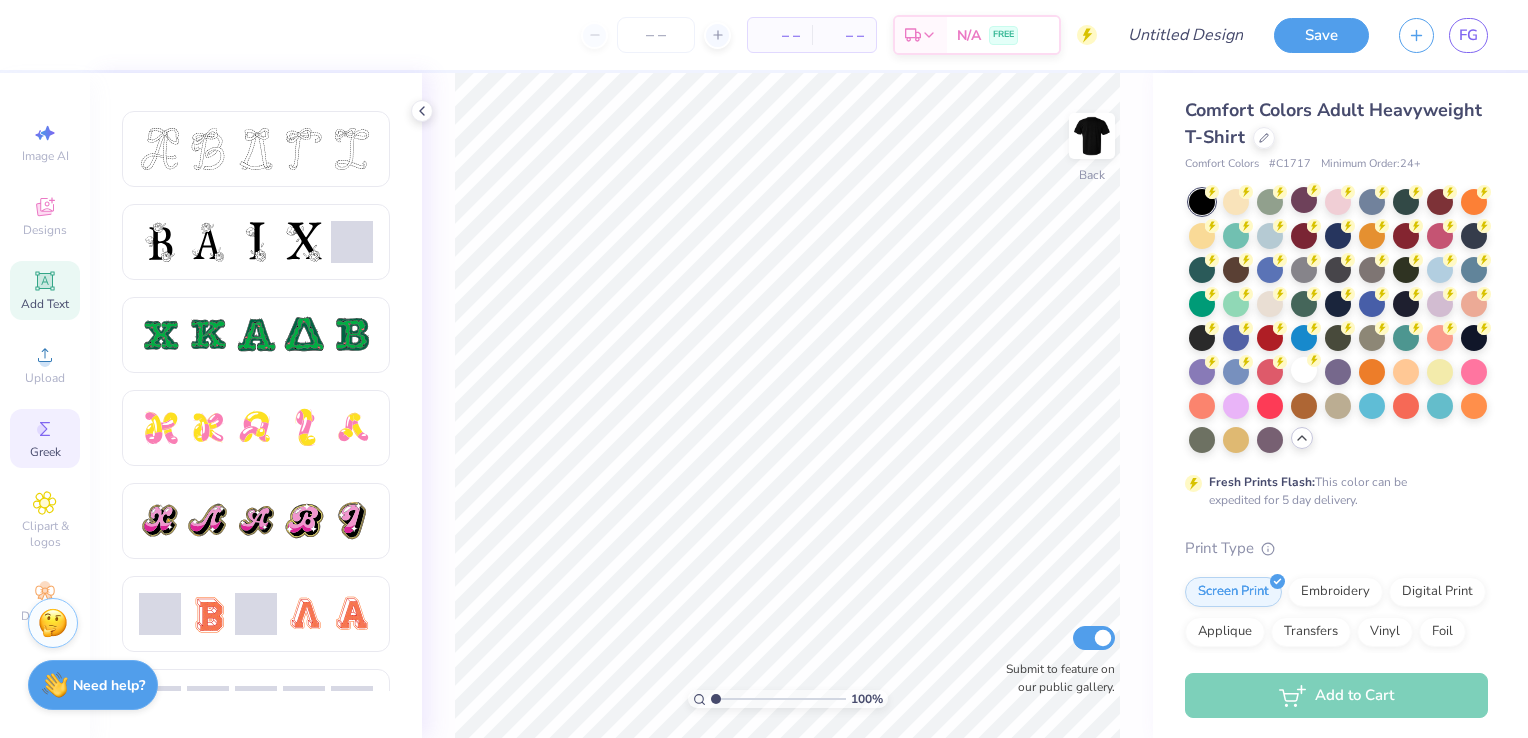 click on "Add Text" at bounding box center (45, 290) 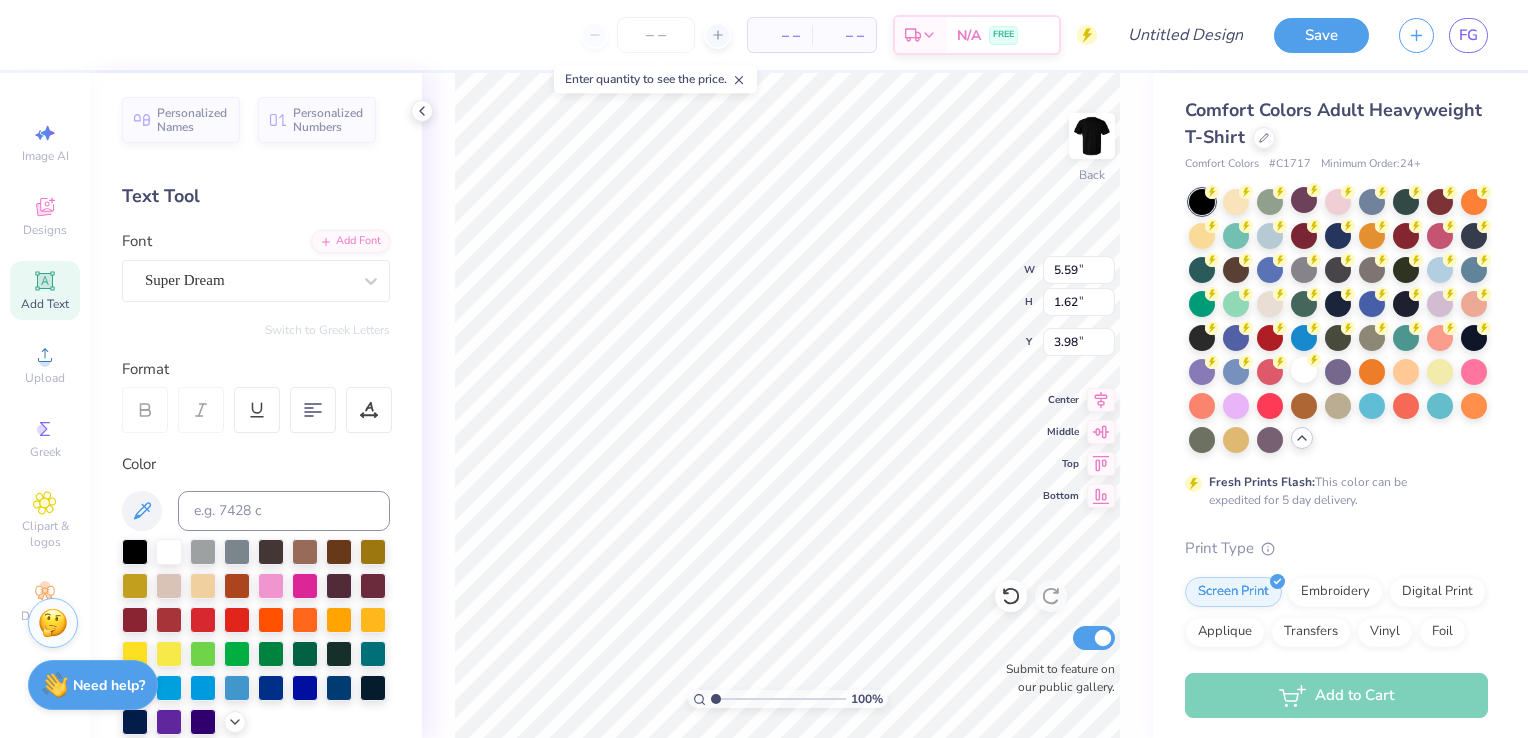 scroll, scrollTop: 16, scrollLeft: 2, axis: both 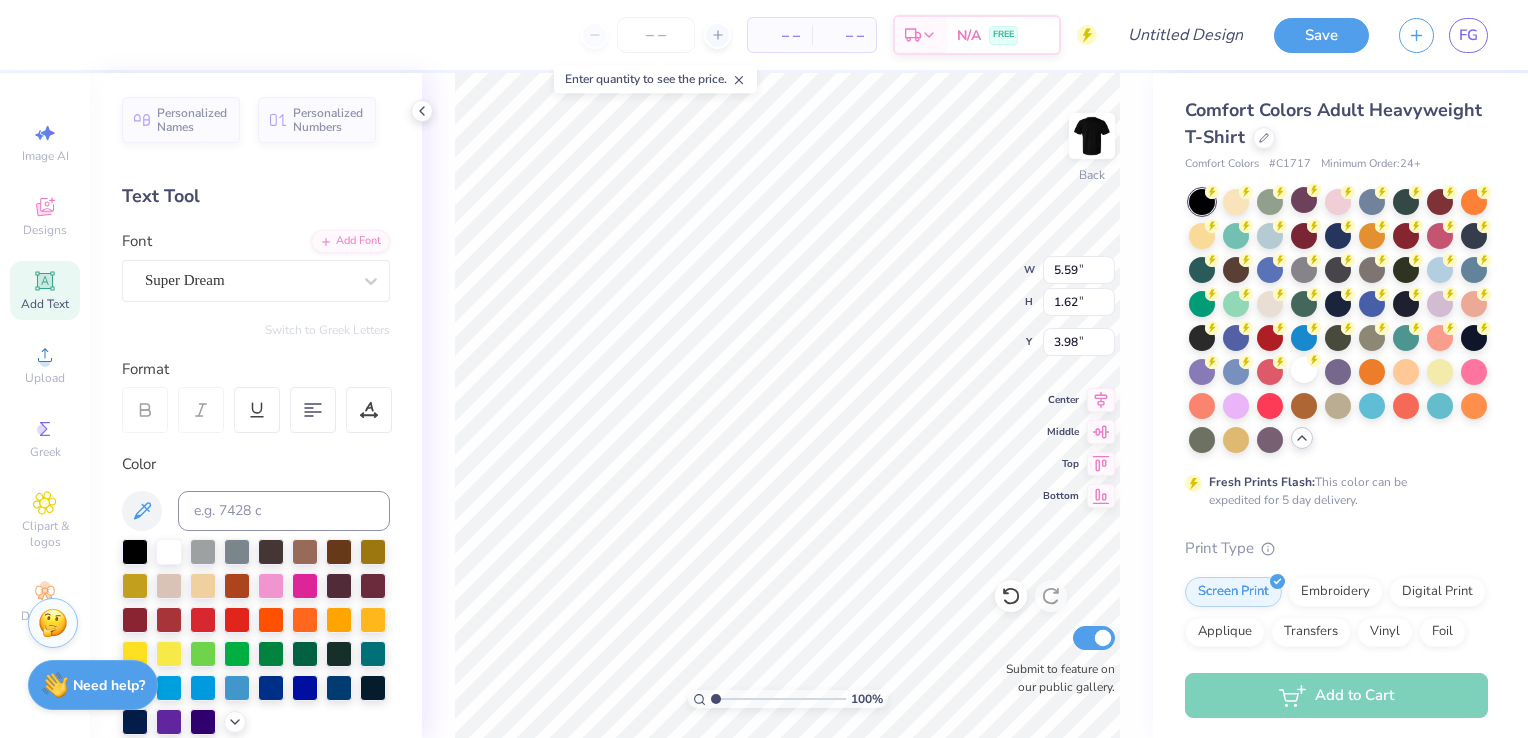 click on "– – Per Item – – Total Est.  Delivery N/A FREE Design Title Save FG Image AI Designs Add Text Upload Greek Clipart & logos Decorate Personalized Names Personalized Numbers Text Tool  Add Font Font Super Dream Switch to Greek Letters Format Color Styles Text Shape 100  % Back W 5.59 5.59 " H 1.62 1.62 " Y 3.98 3.98 " Center Middle Top Bottom Submit to feature on our public gallery. Comfort Colors Adult Heavyweight T-Shirt Comfort Colors # C1717 Minimum Order:  24 +   Fresh Prints Flash:  This color can be expedited for 5 day delivery. Print Type Screen Print Embroidery Digital Print Applique Transfers Vinyl Foil Rhinestones Standard Puff Ink Neon Ink Metallic & Glitter Ink Glow in the Dark Ink Water based Ink Add to Cart Stuck?  Our Art team will finish your design for free. Need help?  Chat with us." at bounding box center [764, 369] 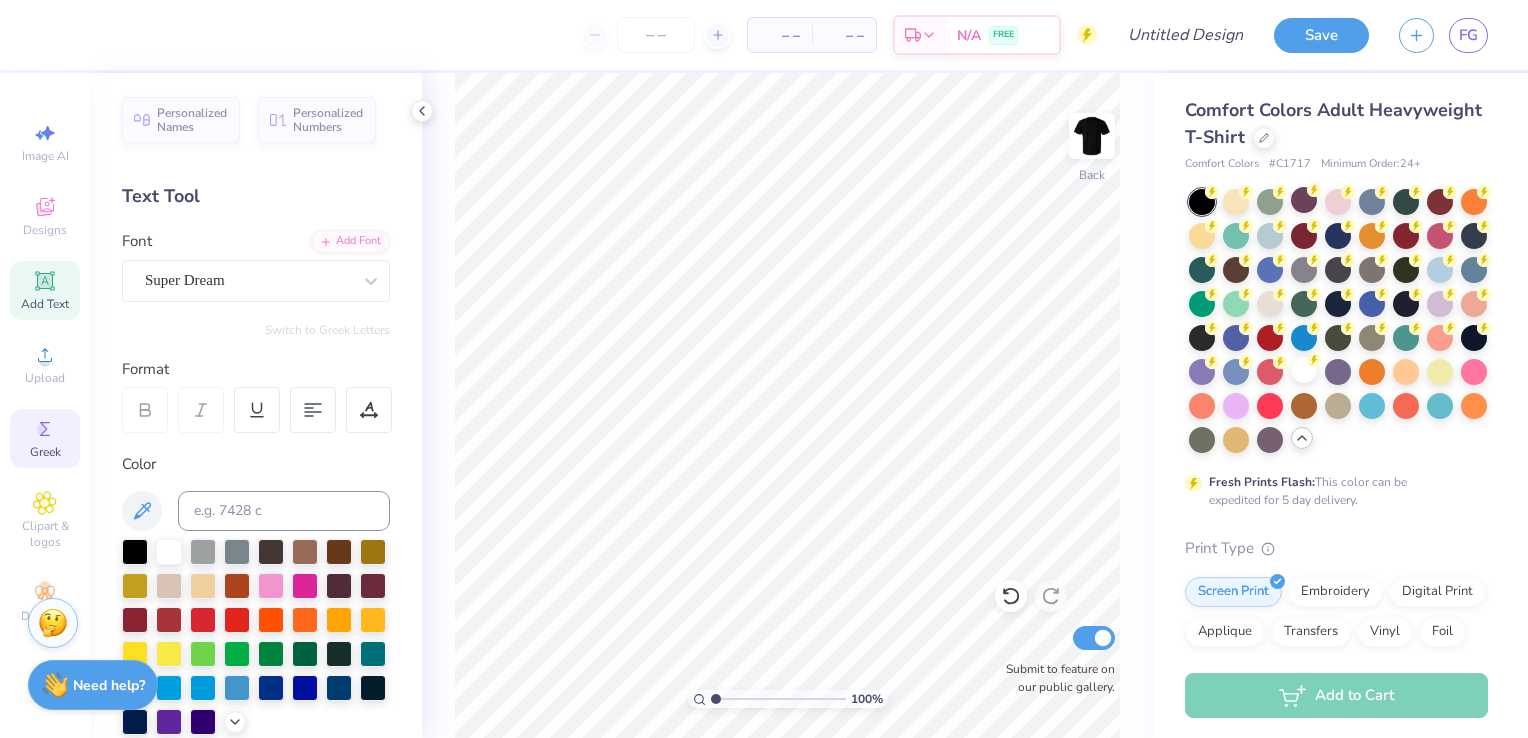 click 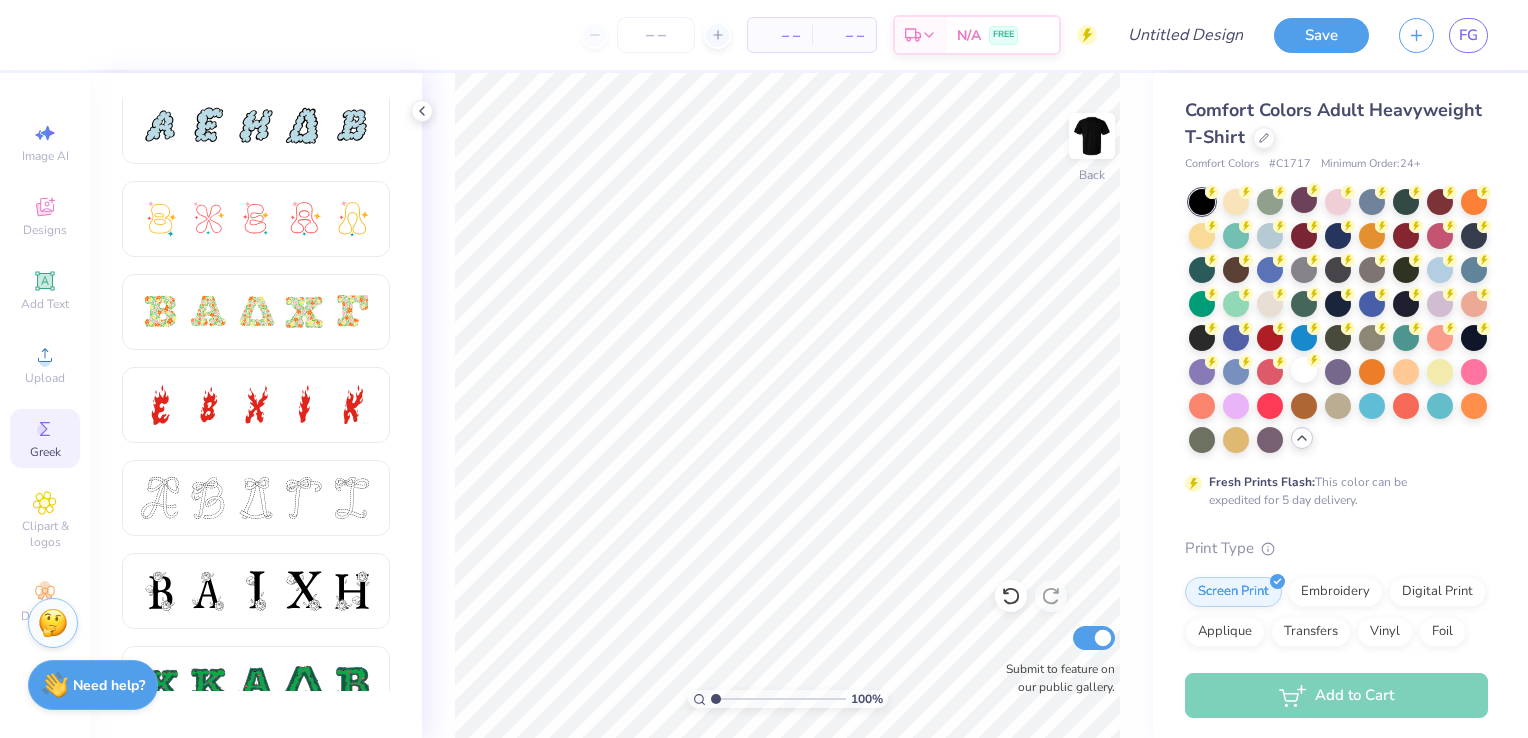 scroll, scrollTop: 478, scrollLeft: 0, axis: vertical 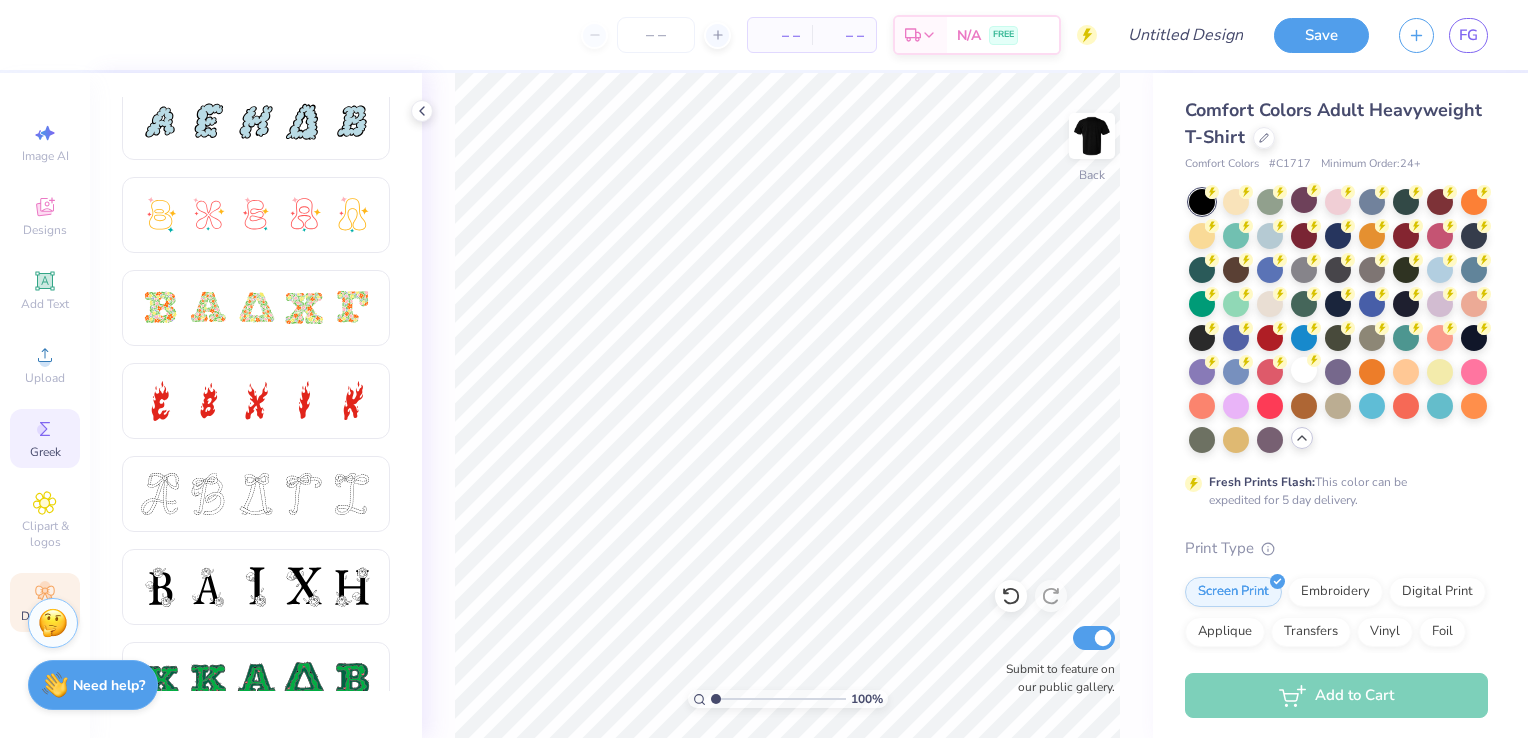 click 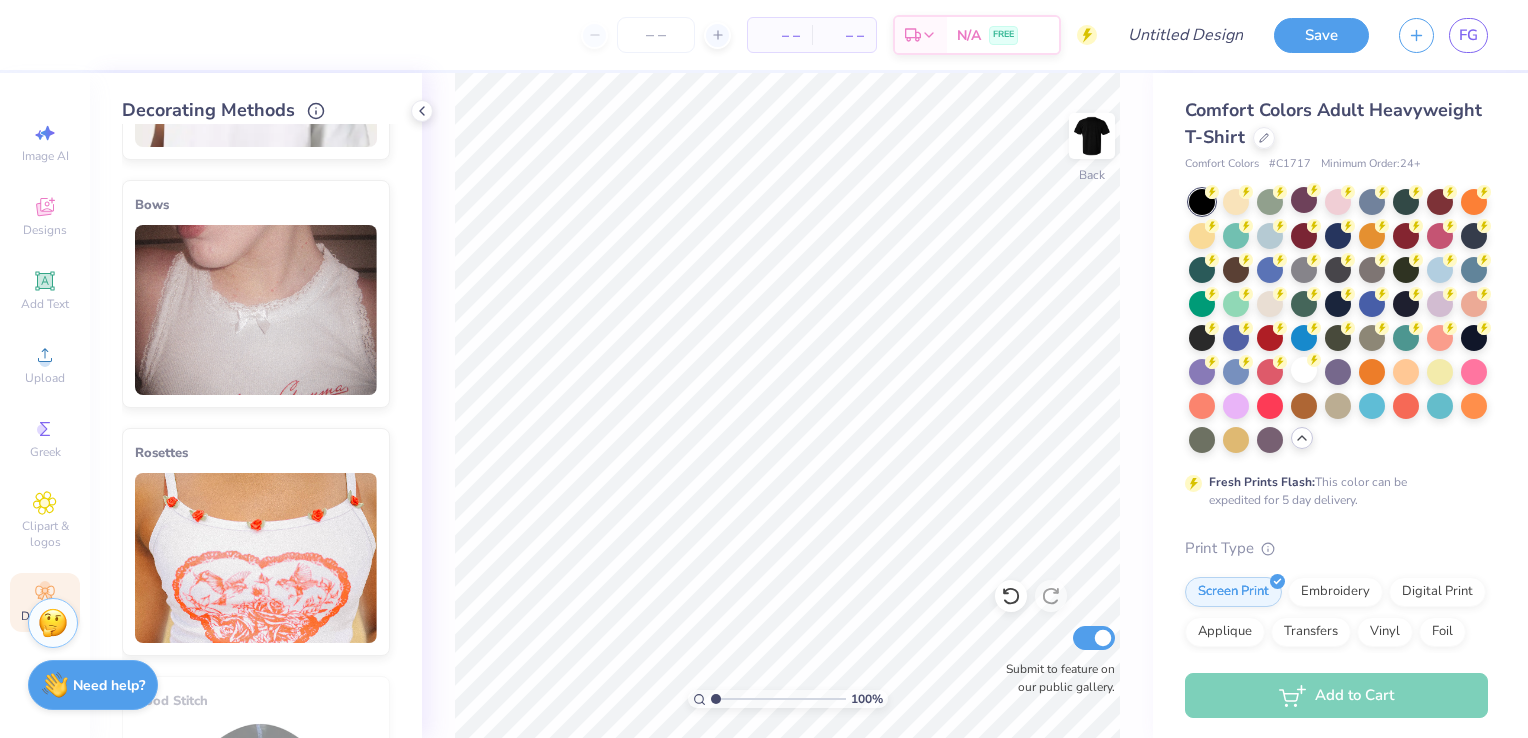scroll, scrollTop: 702, scrollLeft: 0, axis: vertical 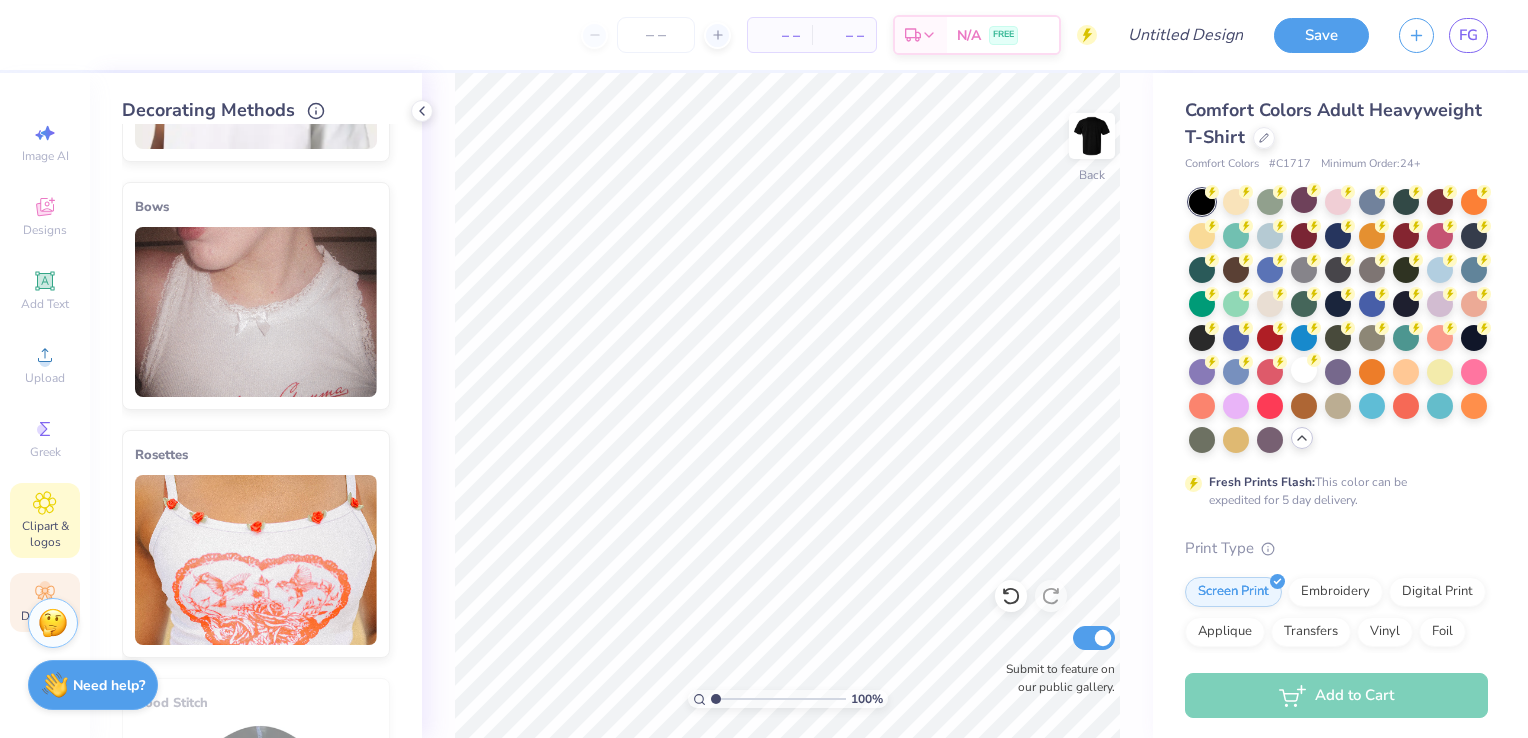click on "Clipart & logos" at bounding box center (45, 534) 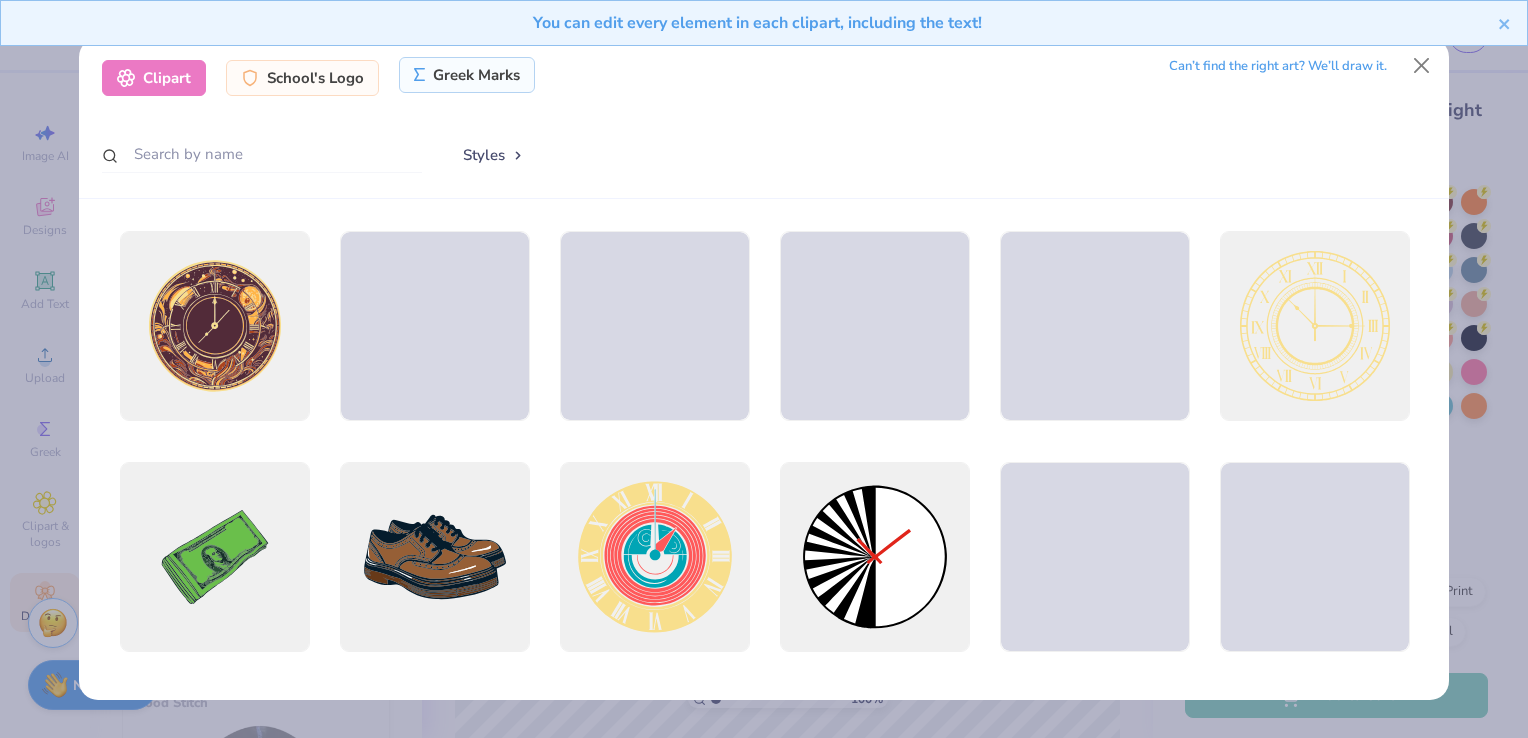 click on "Greek Marks" at bounding box center [467, 75] 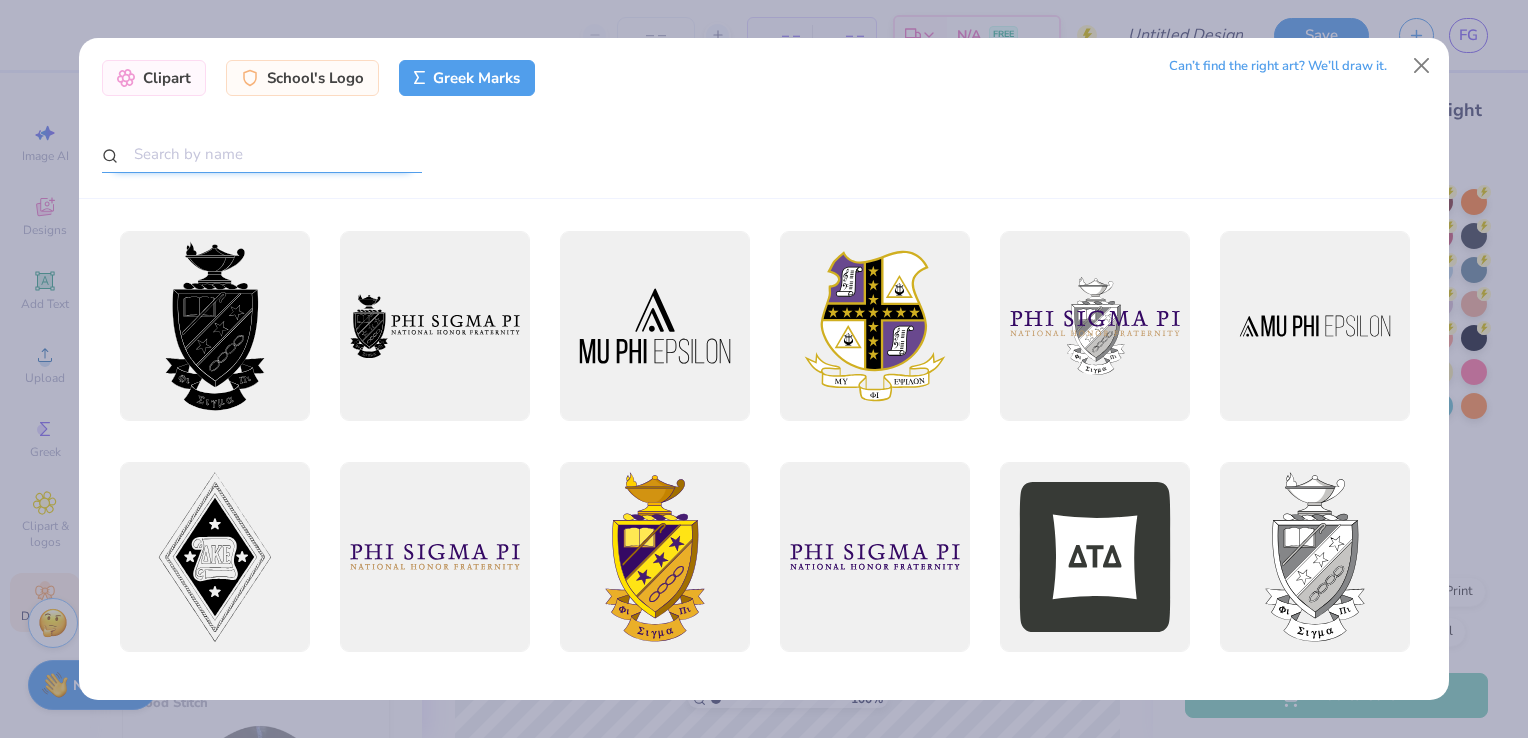 click at bounding box center [262, 154] 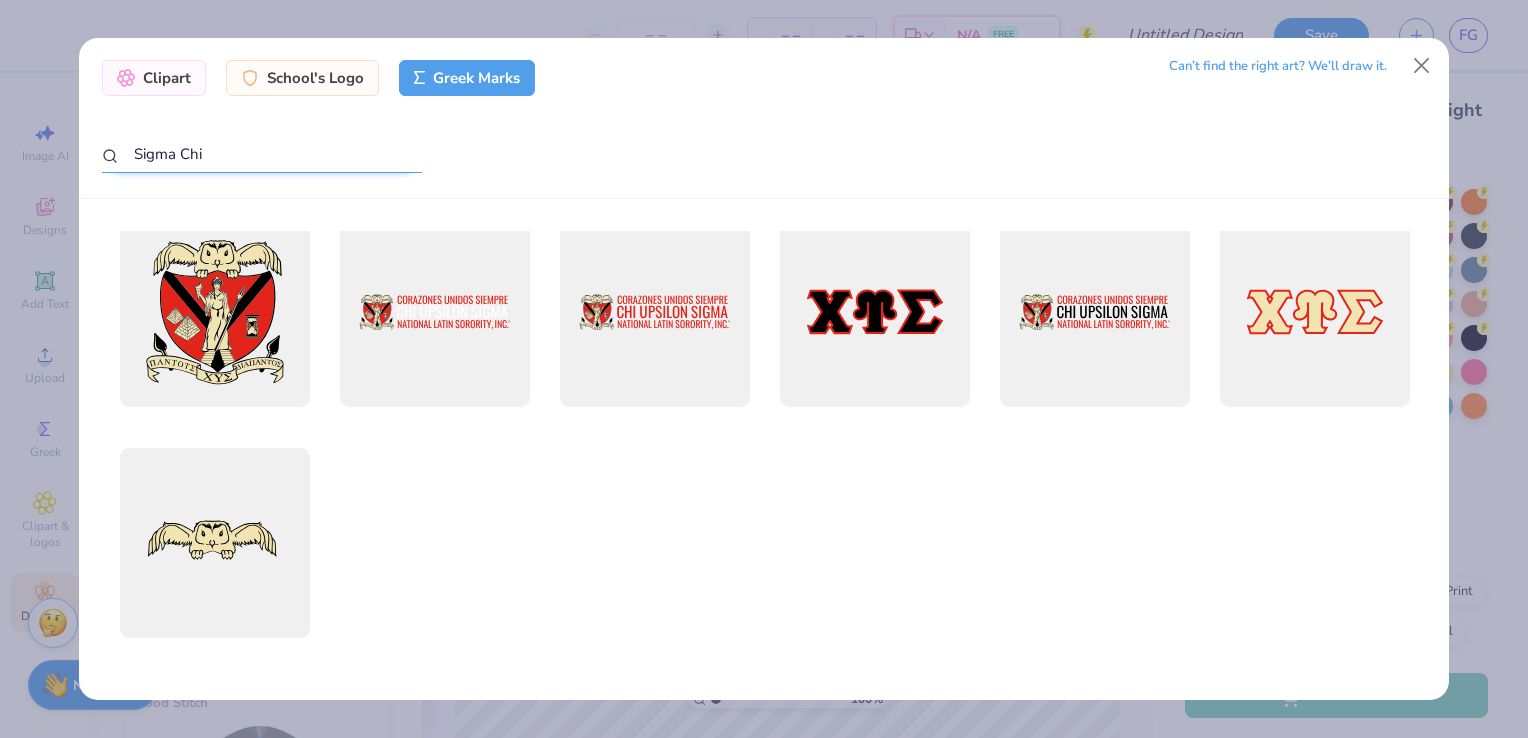 scroll, scrollTop: 0, scrollLeft: 0, axis: both 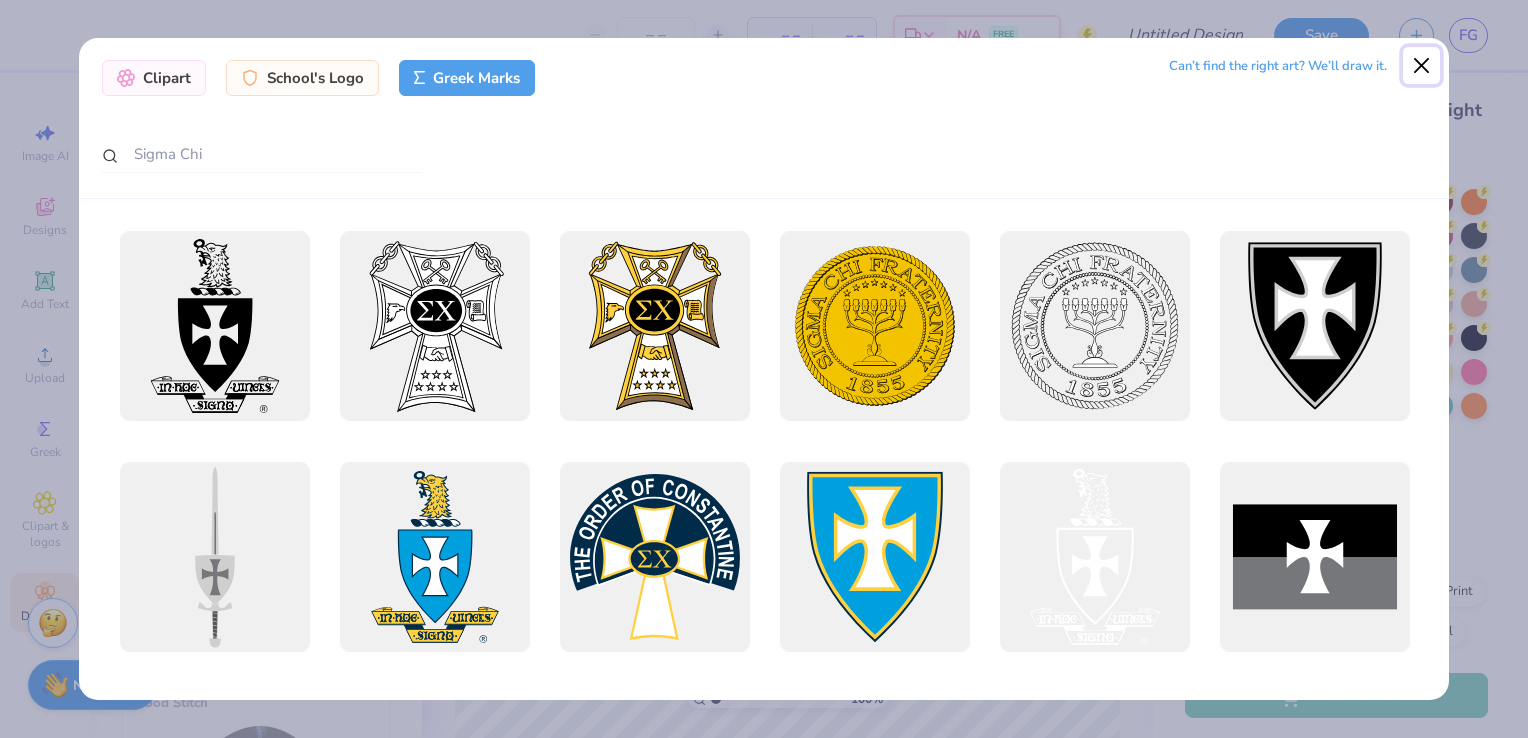 click at bounding box center (1422, 66) 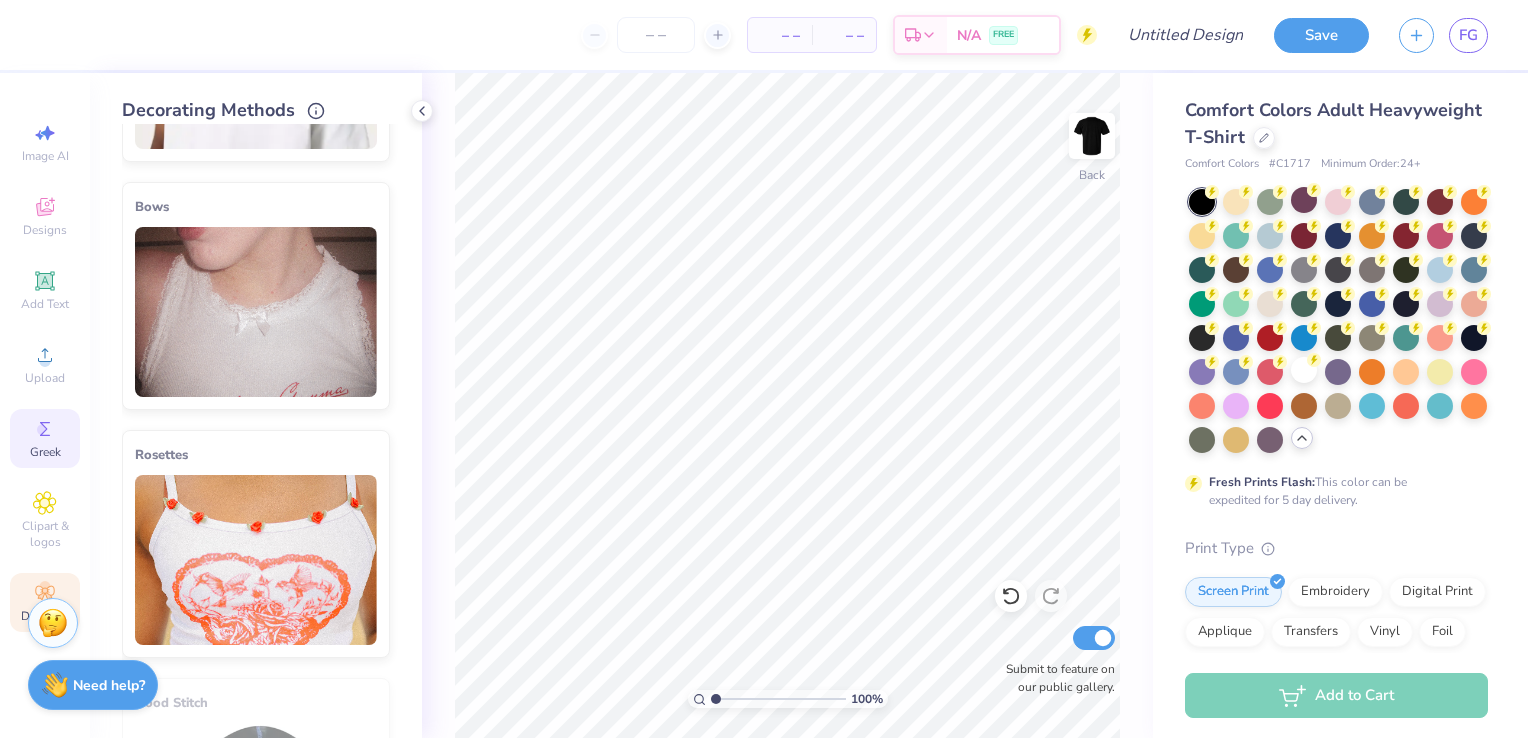 click 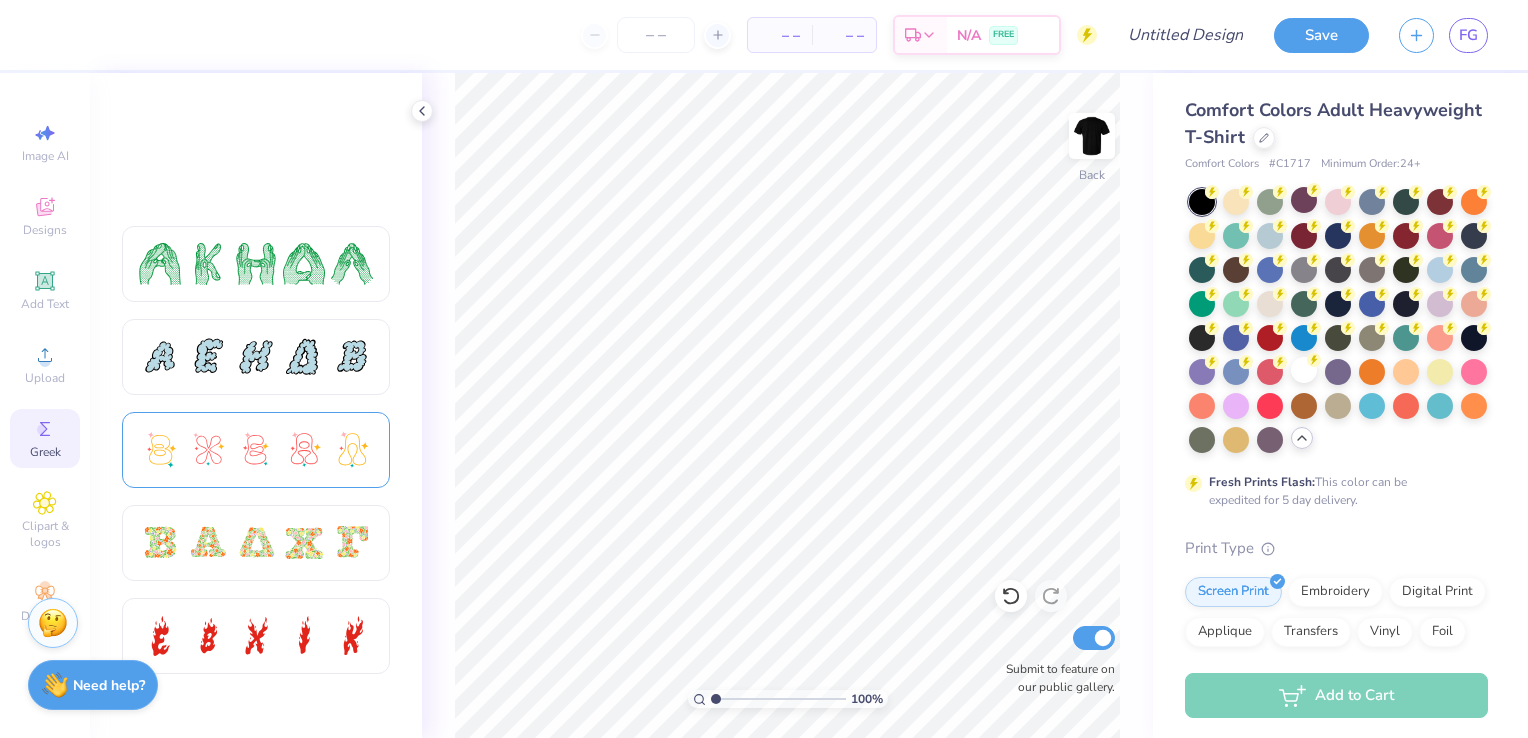 scroll, scrollTop: 523, scrollLeft: 0, axis: vertical 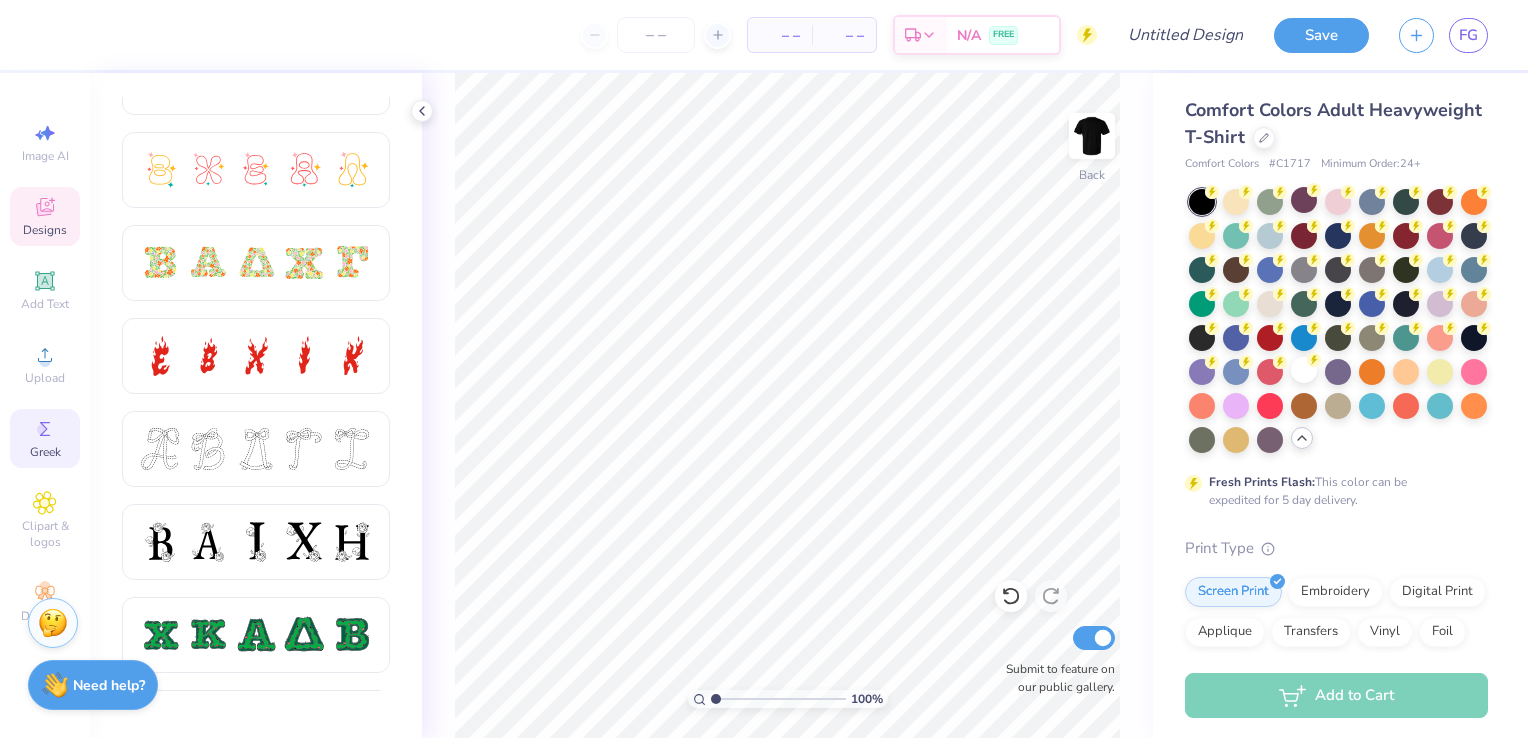 click 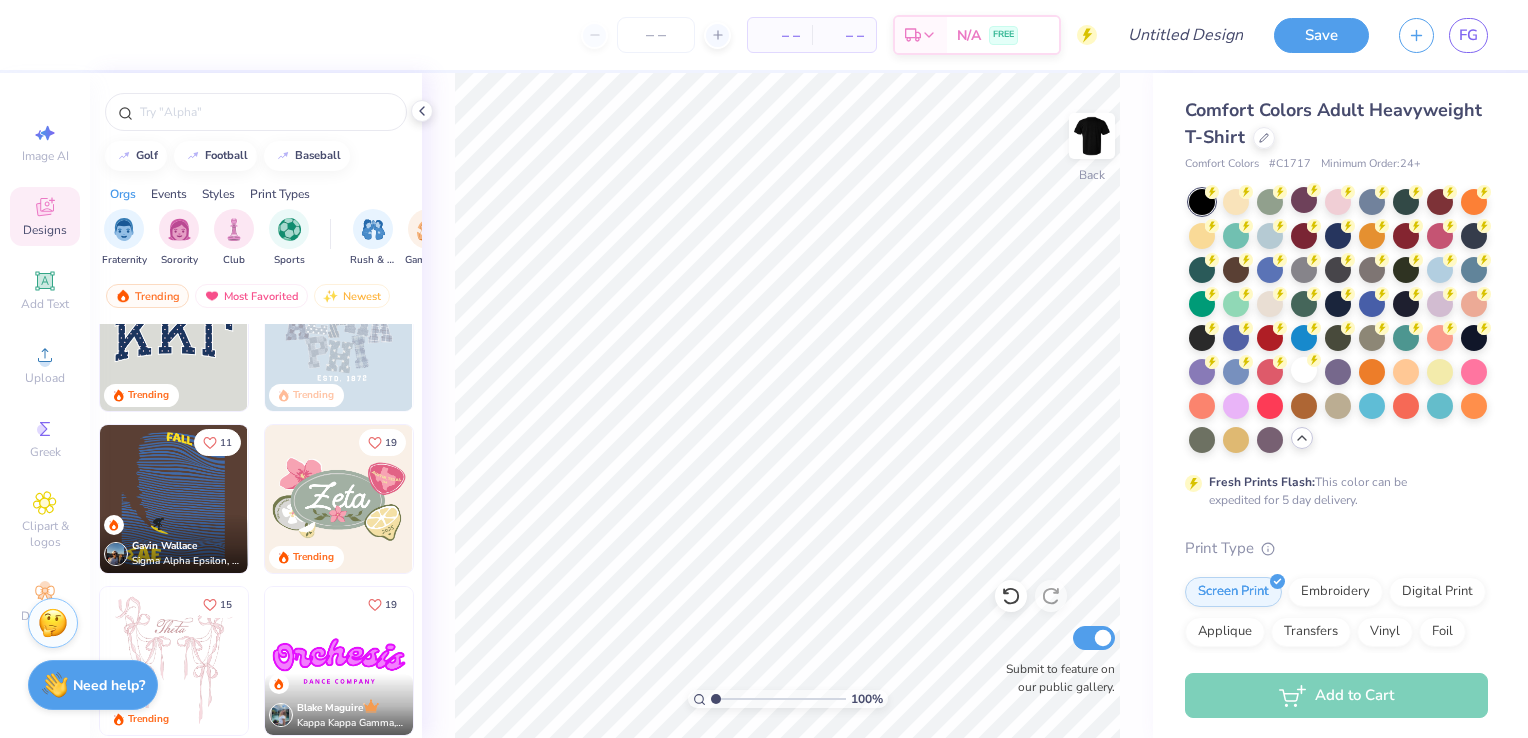 scroll, scrollTop: 0, scrollLeft: 0, axis: both 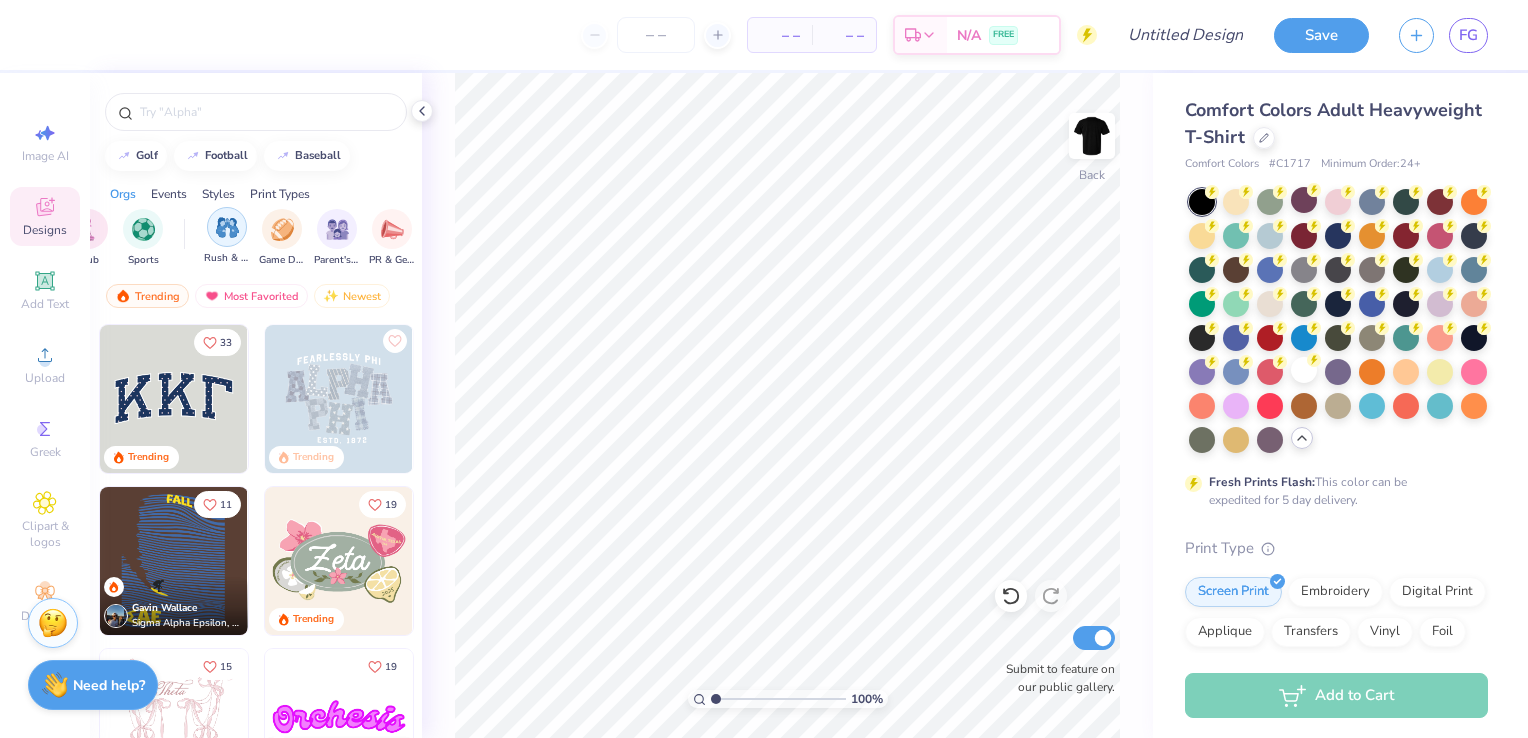 click at bounding box center [227, 227] 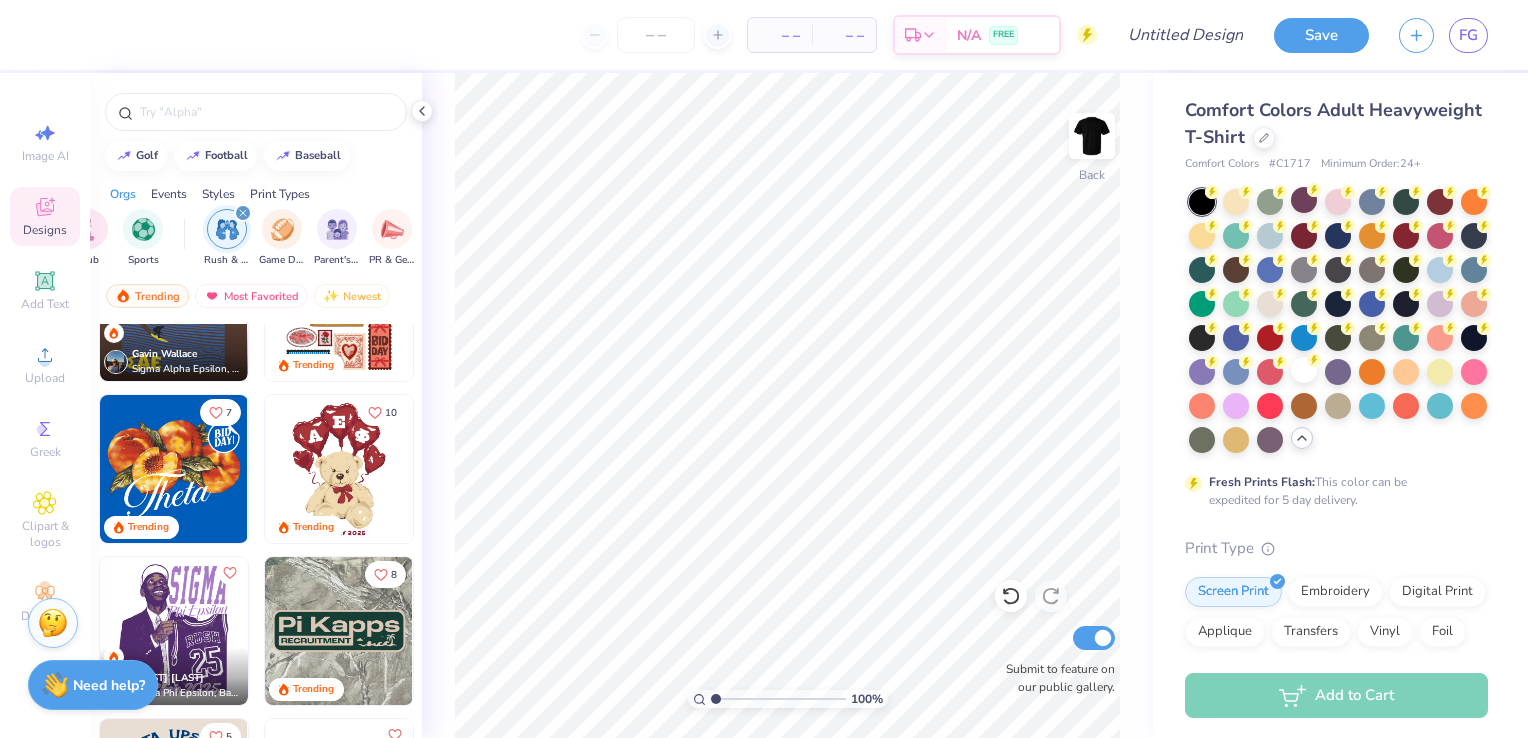 scroll, scrollTop: 92, scrollLeft: 0, axis: vertical 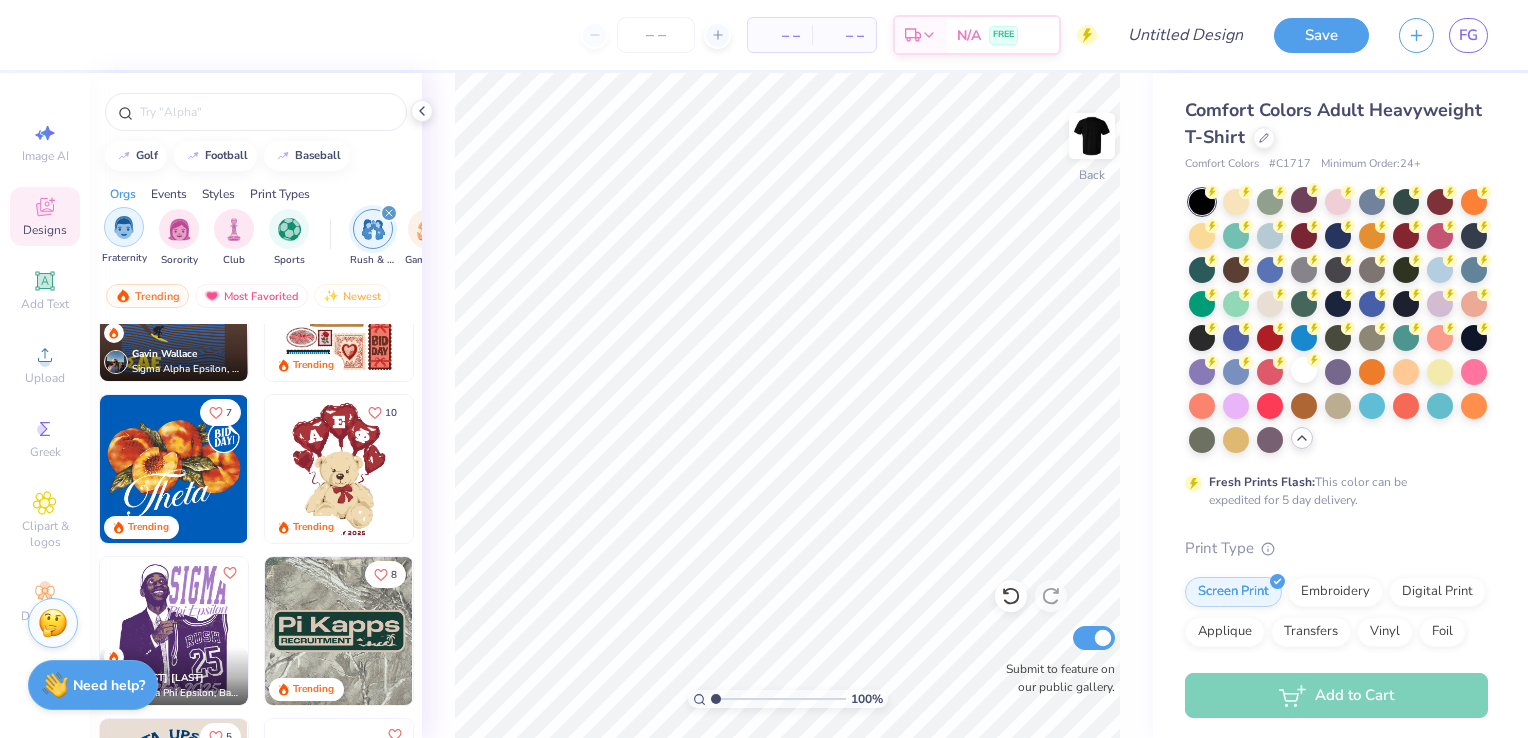 click at bounding box center [124, 227] 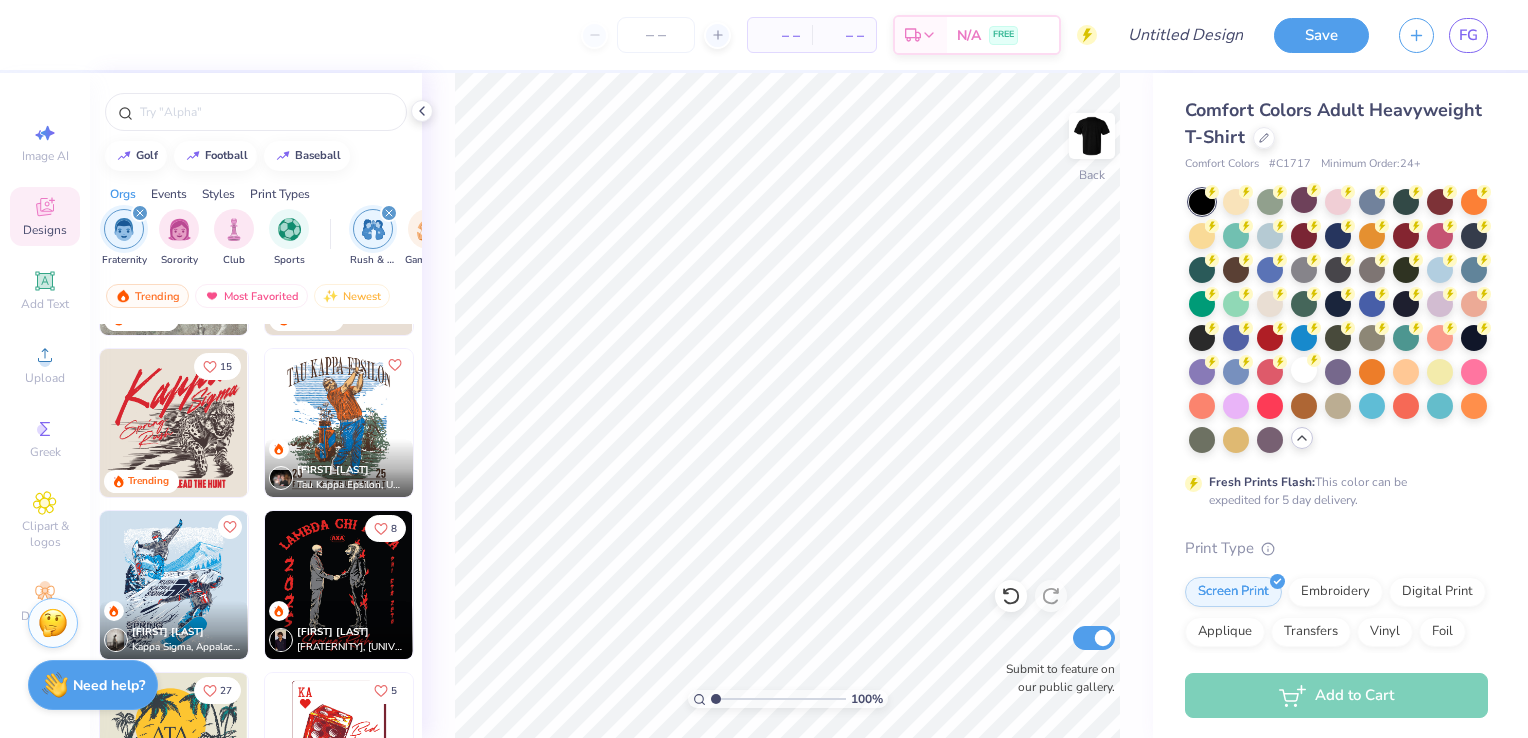 scroll, scrollTop: 351, scrollLeft: 0, axis: vertical 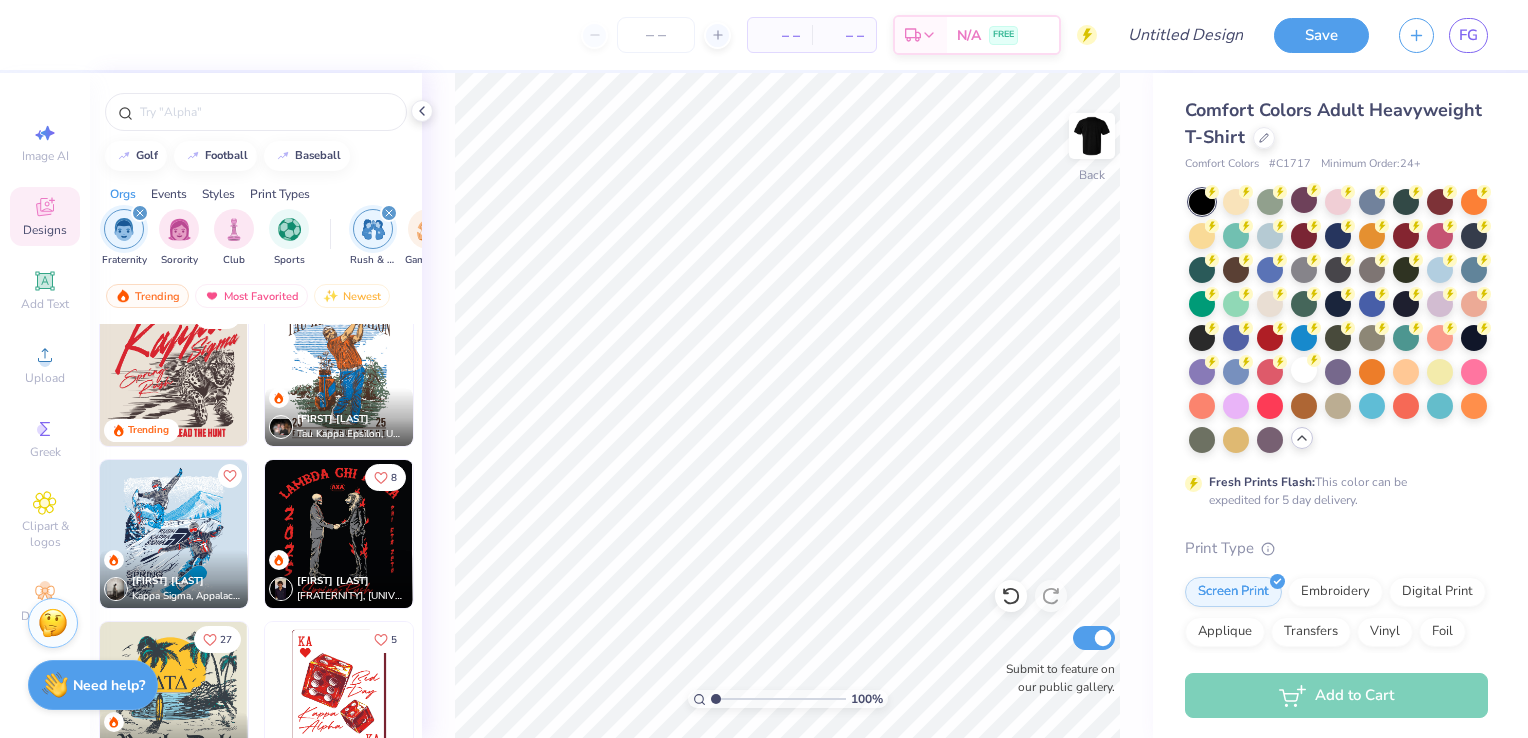 click at bounding box center [339, 372] 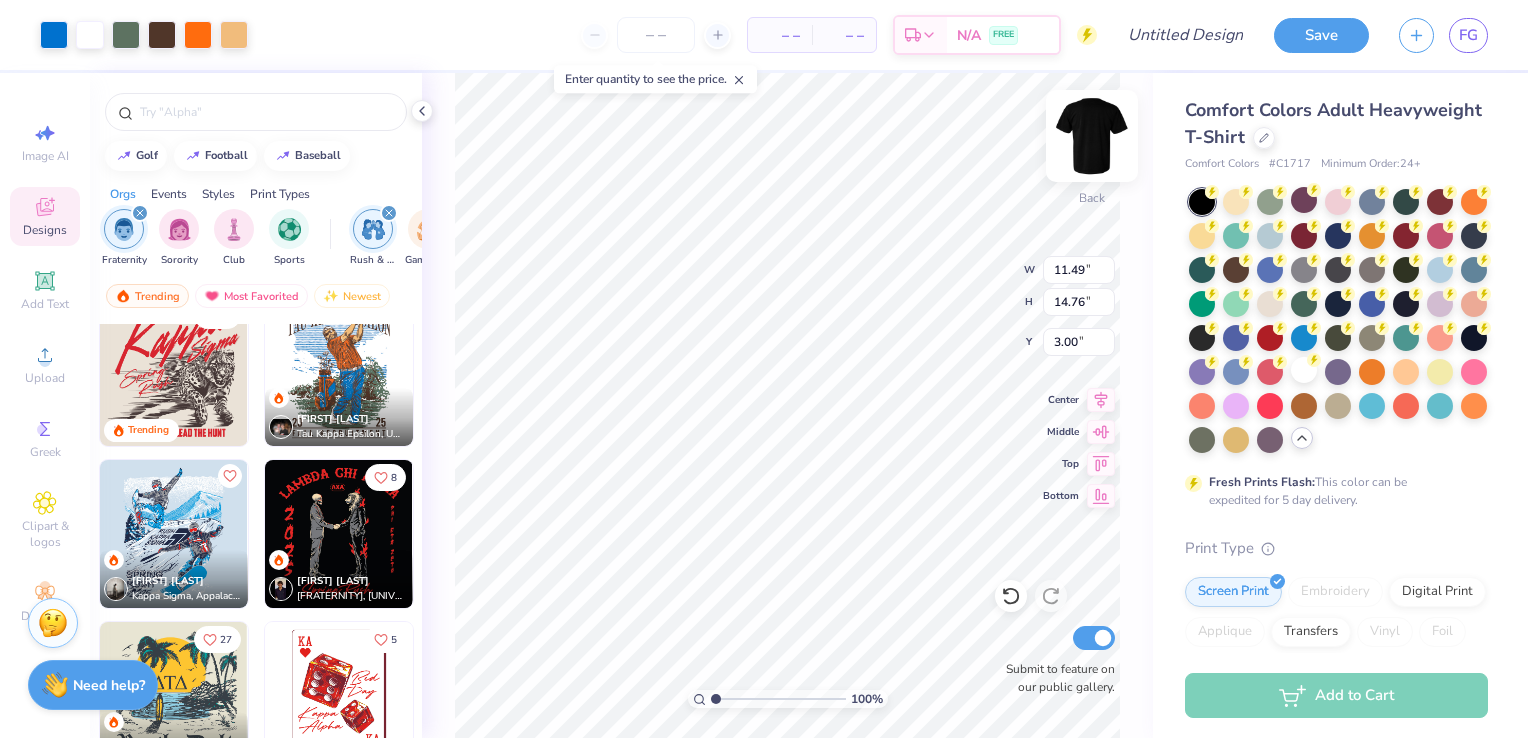 click at bounding box center (1092, 136) 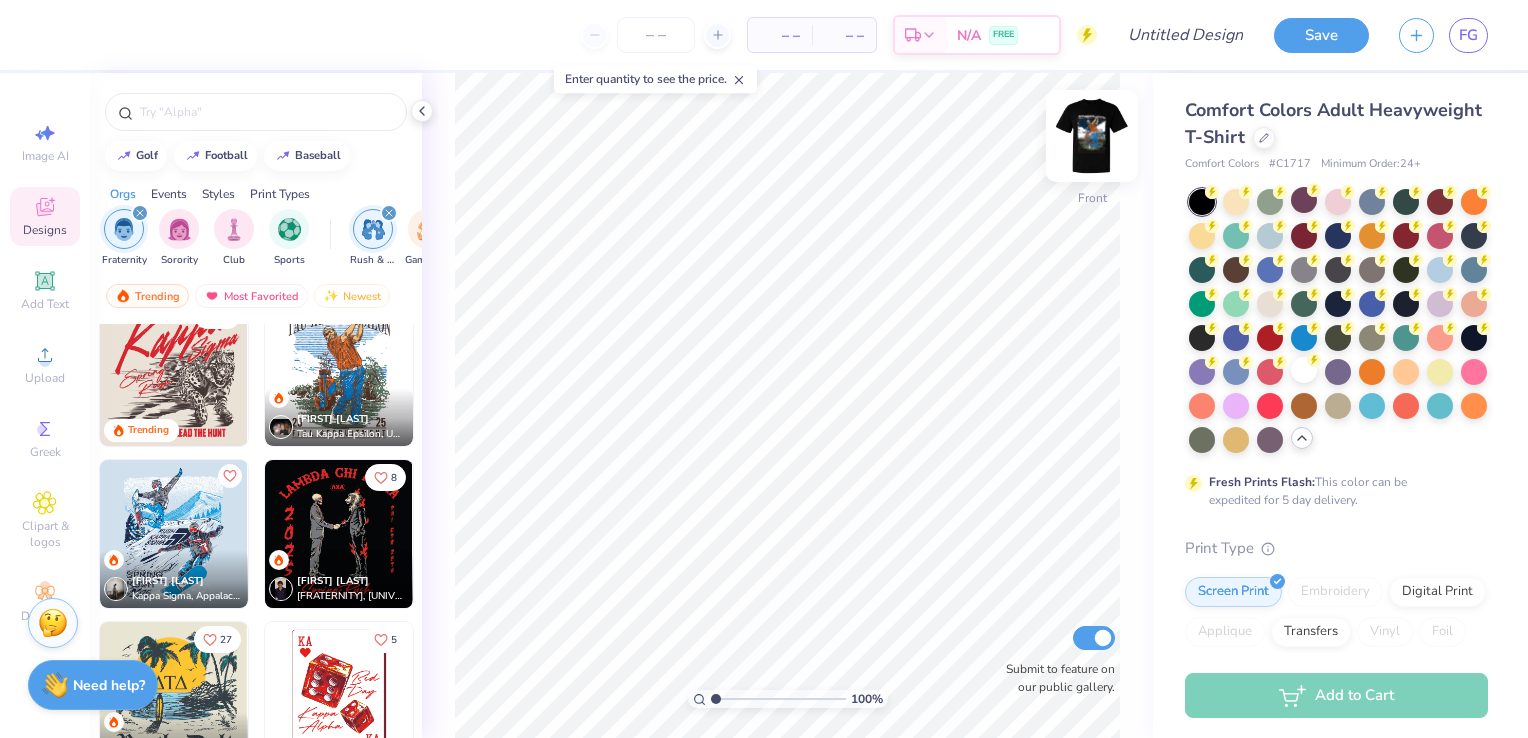 click at bounding box center (1092, 136) 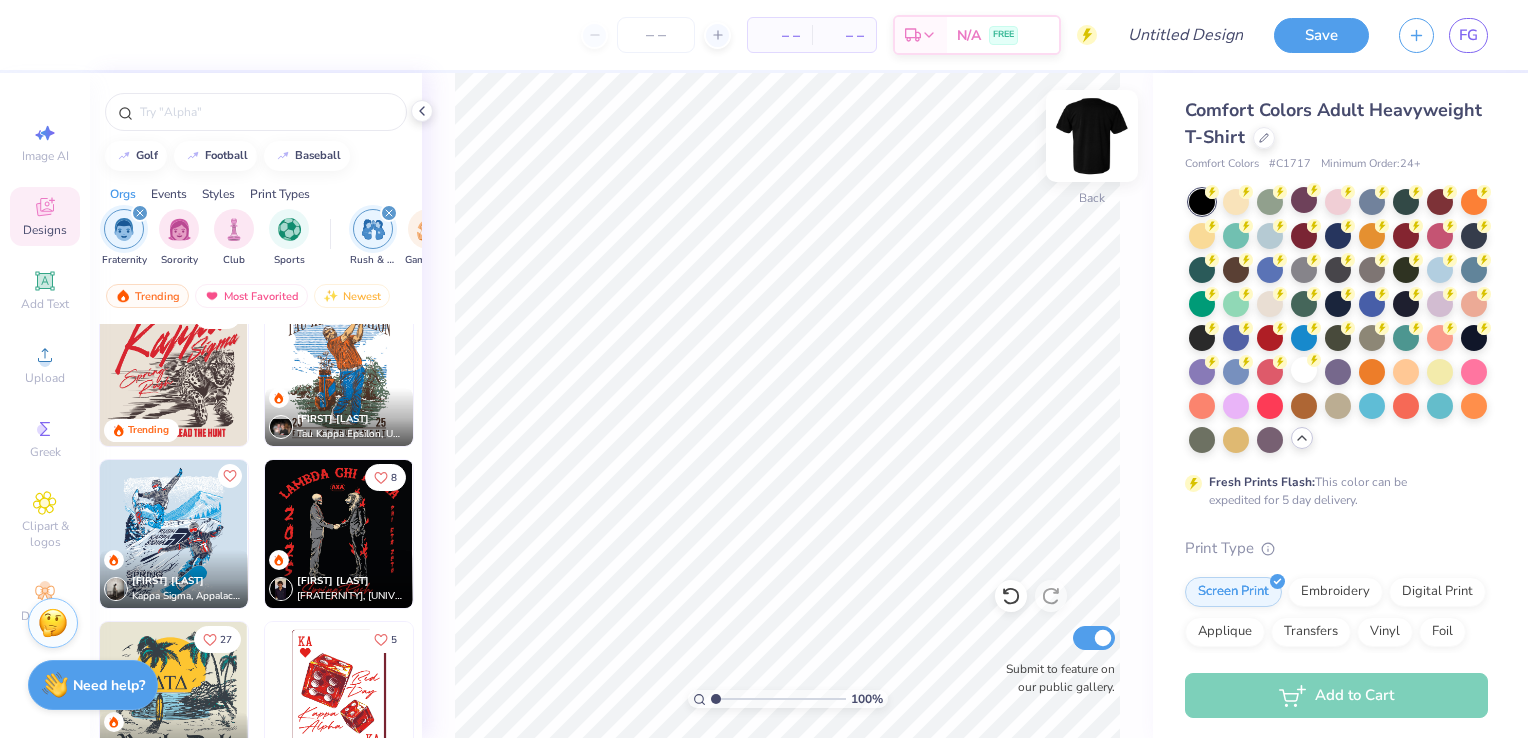 click at bounding box center [1092, 136] 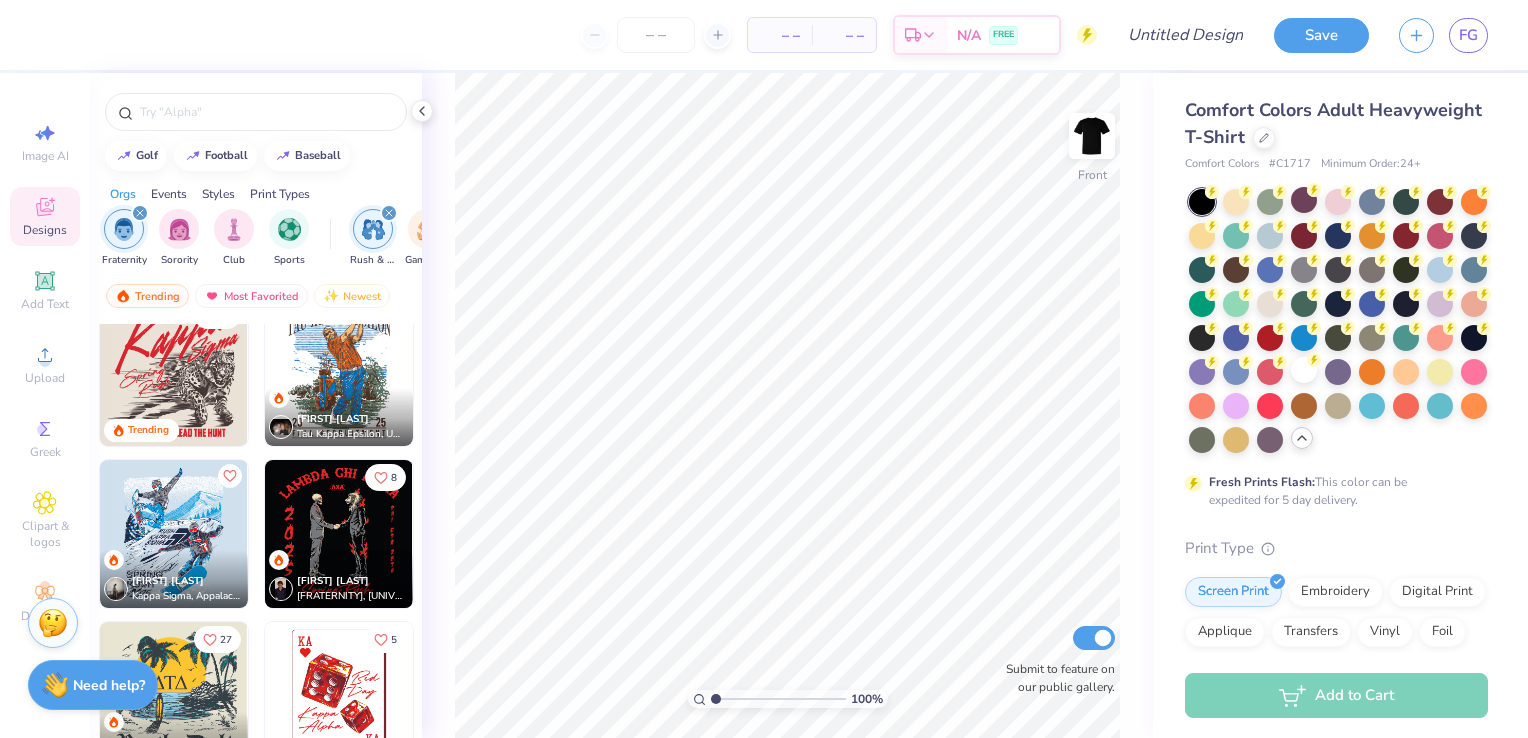 click at bounding box center [339, 372] 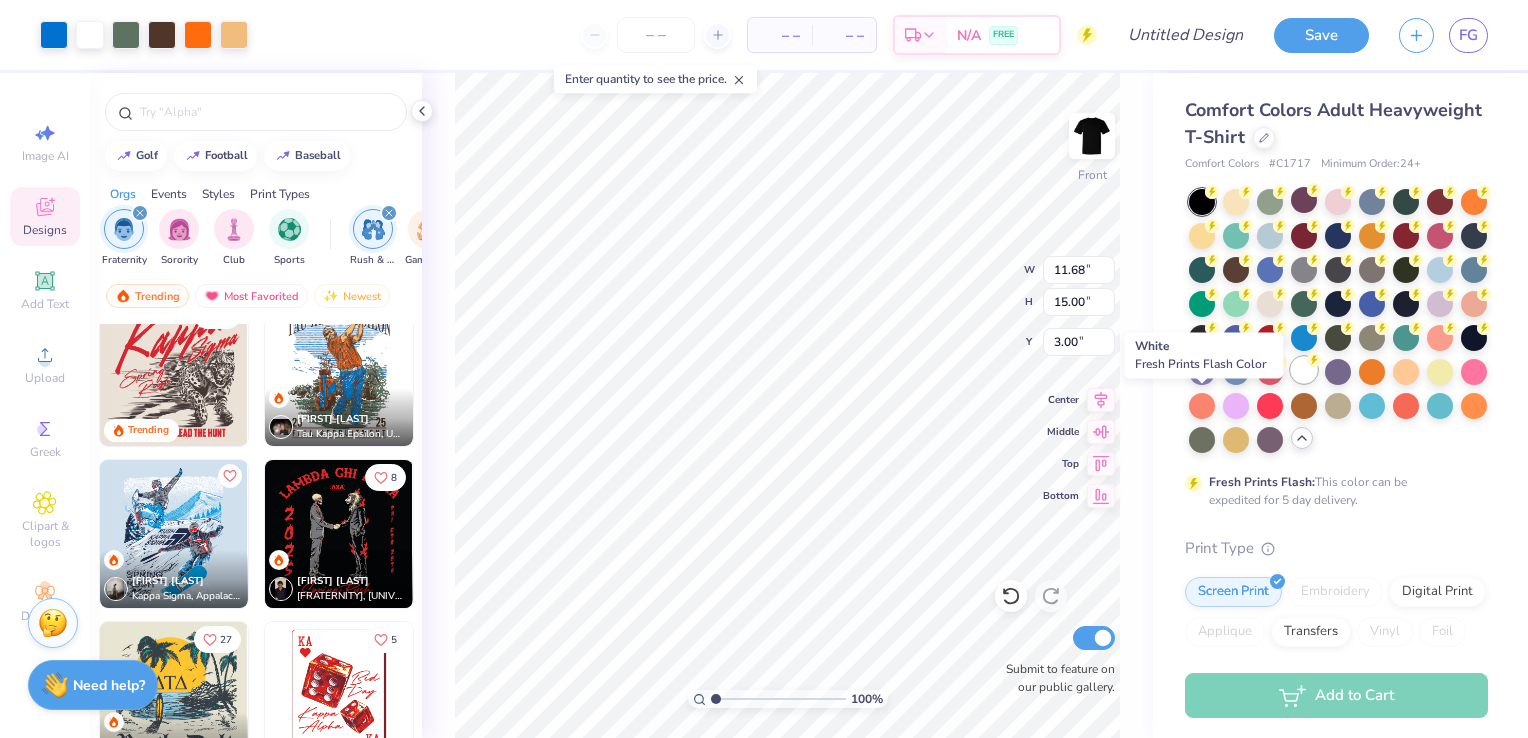 click at bounding box center [1304, 370] 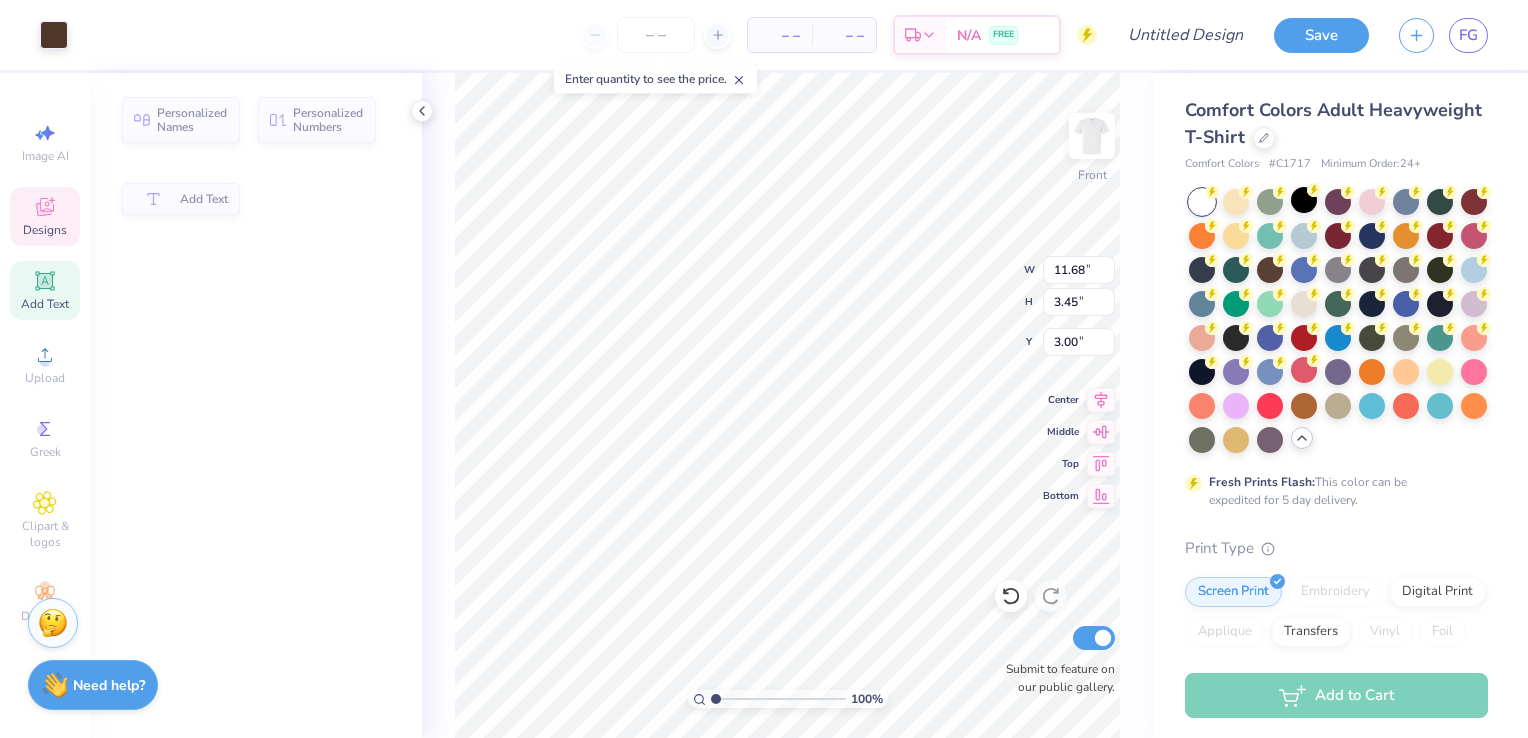 scroll, scrollTop: 16, scrollLeft: 2, axis: both 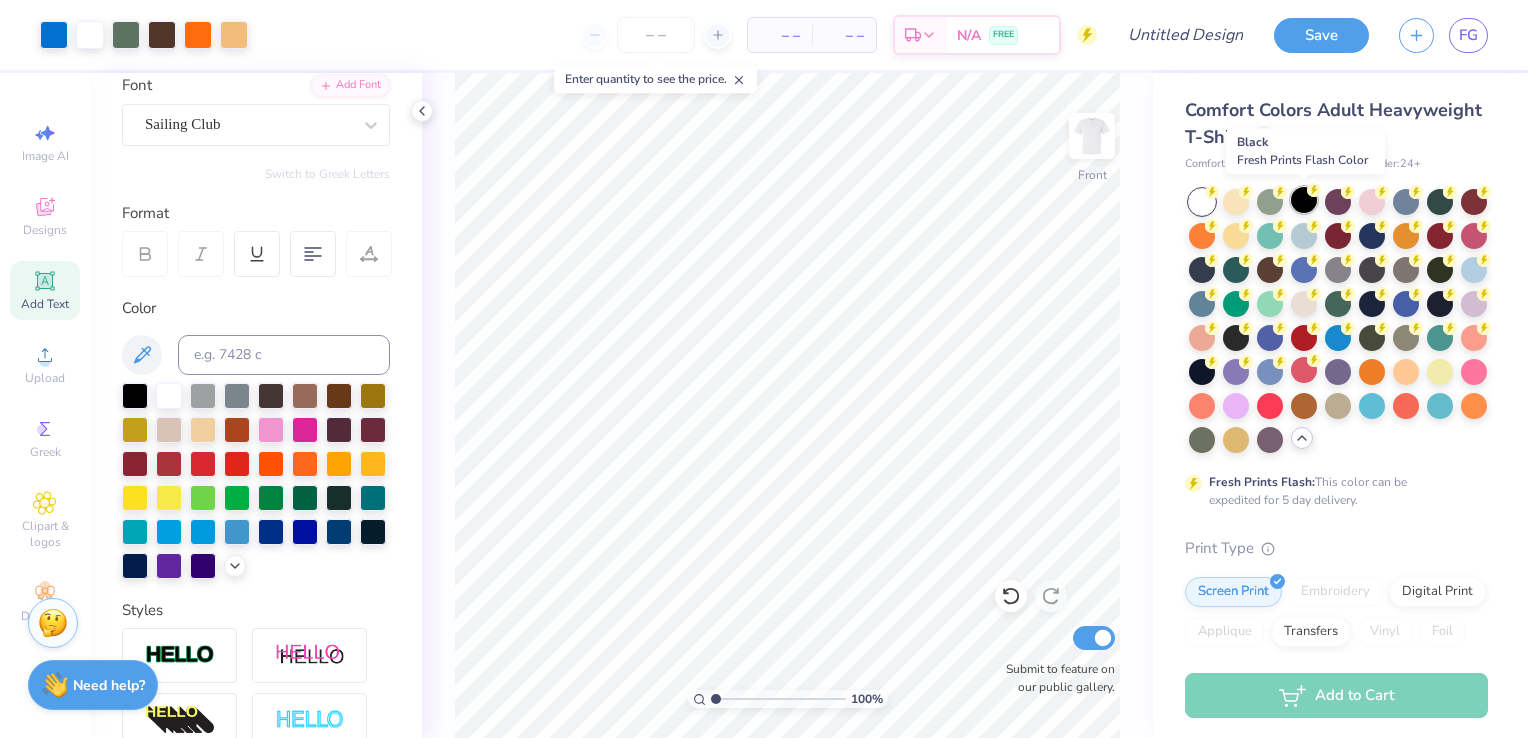 click at bounding box center (1304, 200) 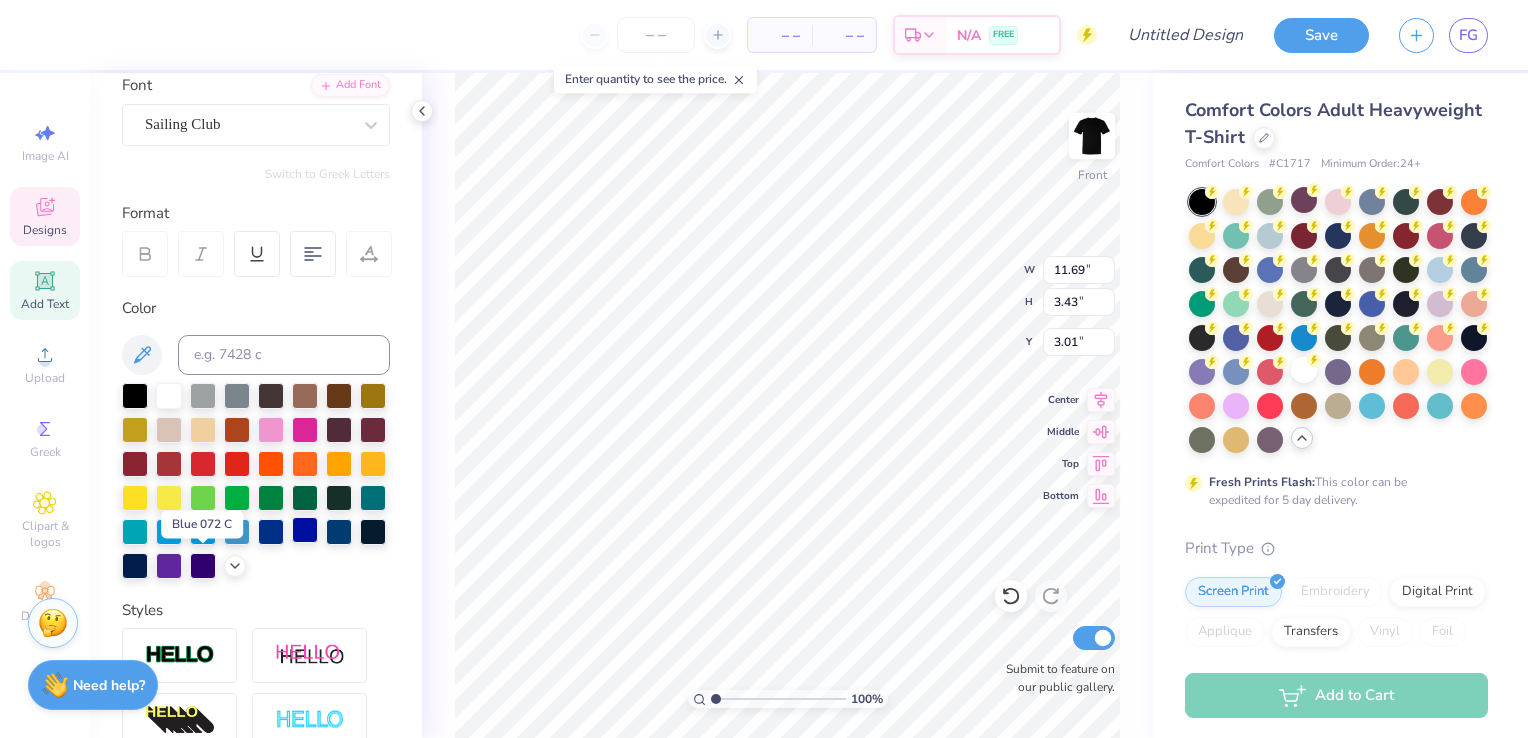 click at bounding box center [305, 530] 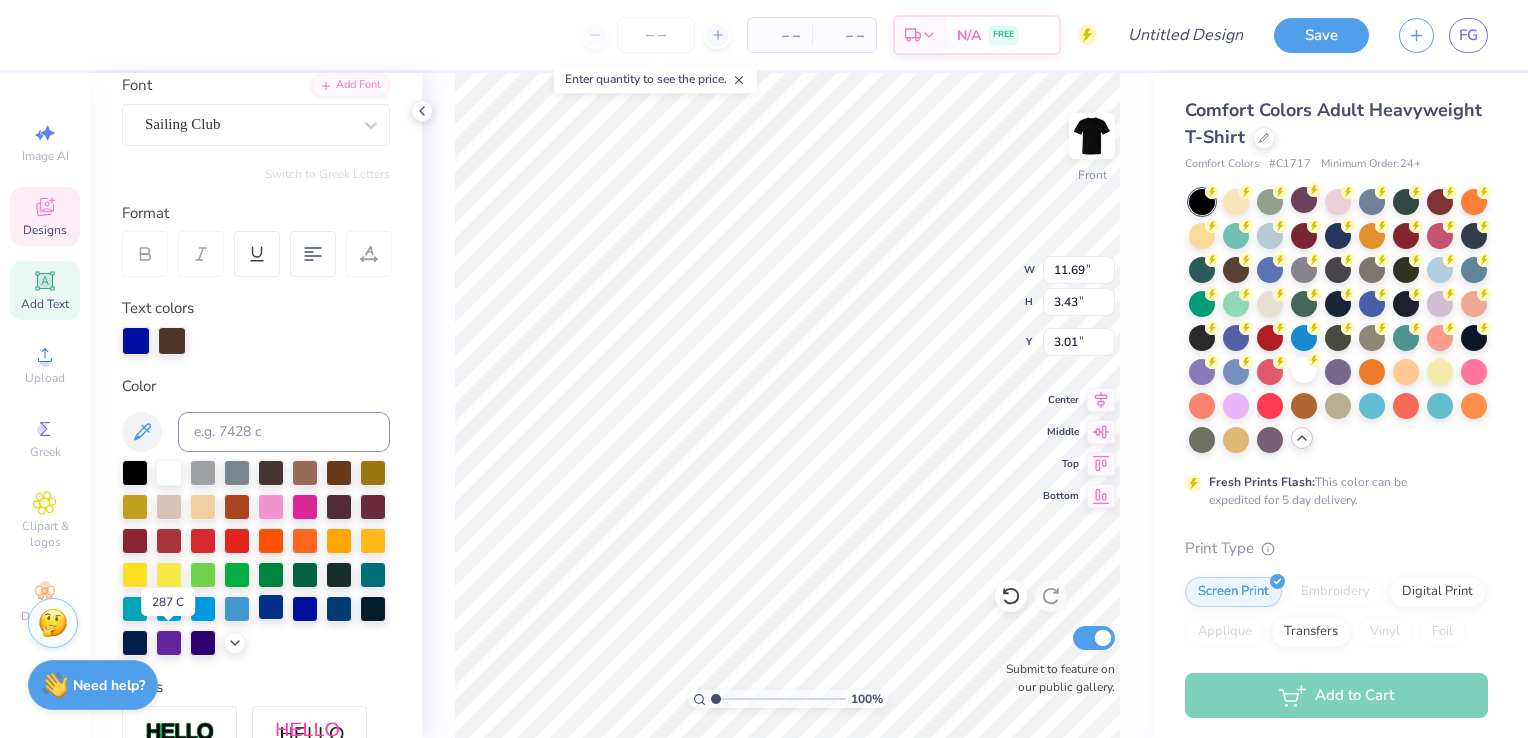 click at bounding box center (271, 607) 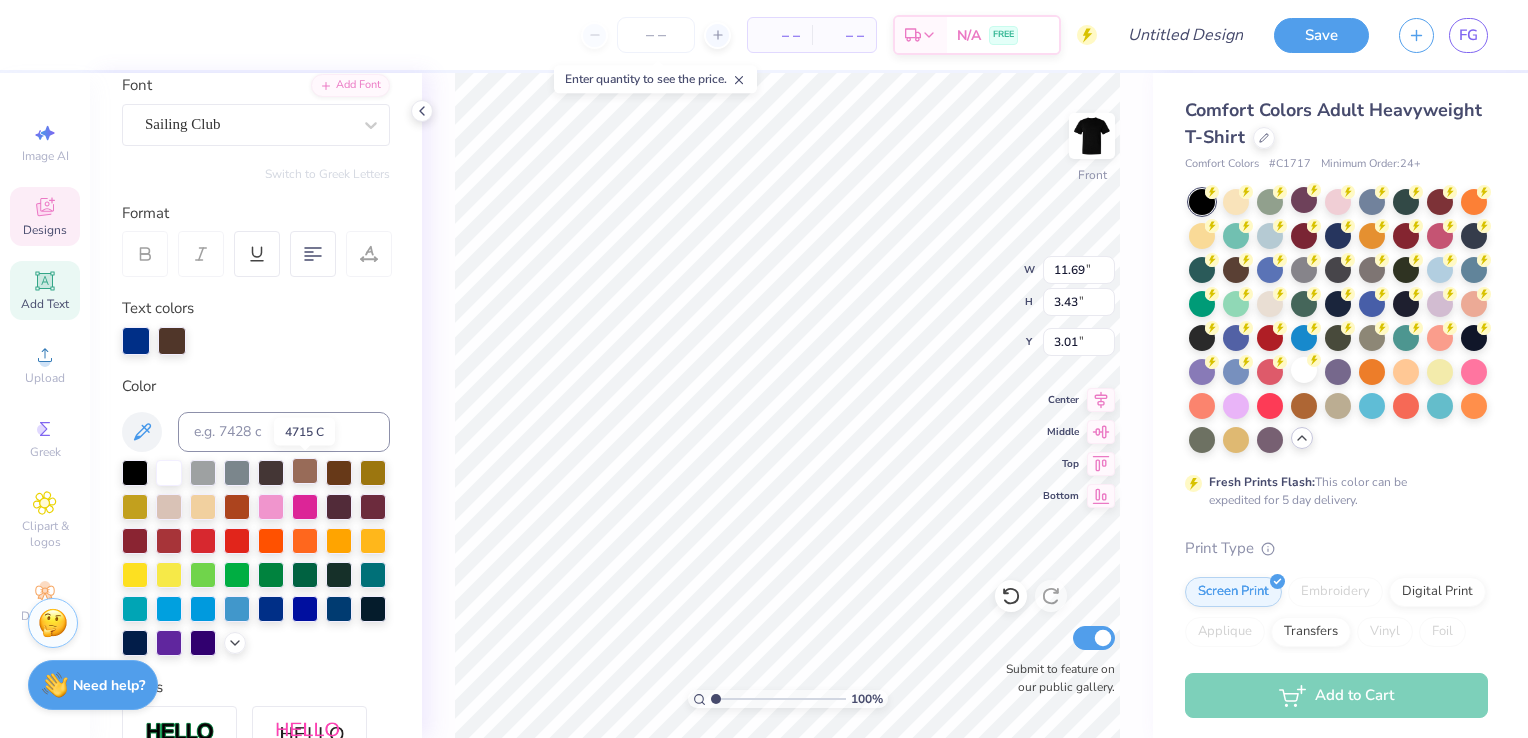 click at bounding box center [305, 471] 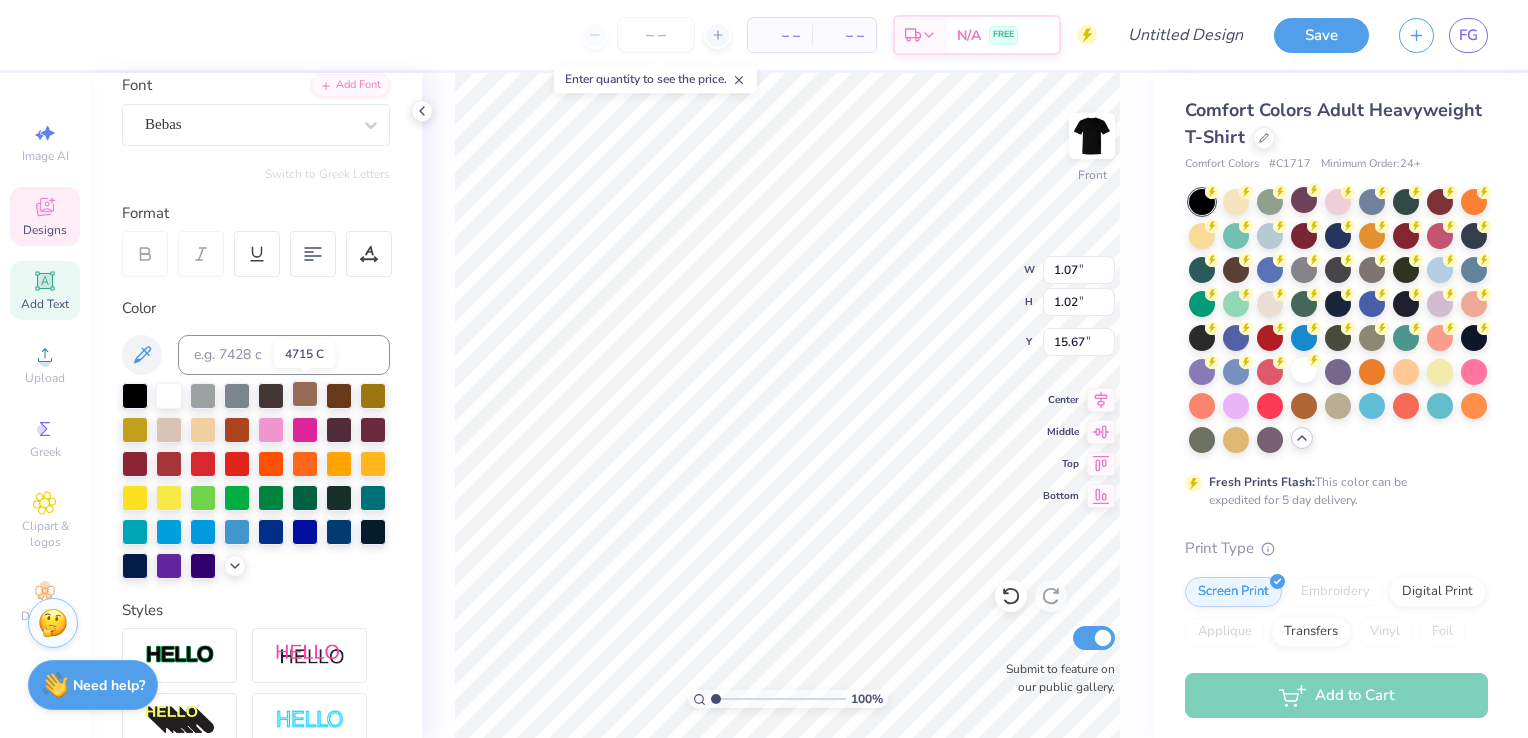 click at bounding box center [305, 394] 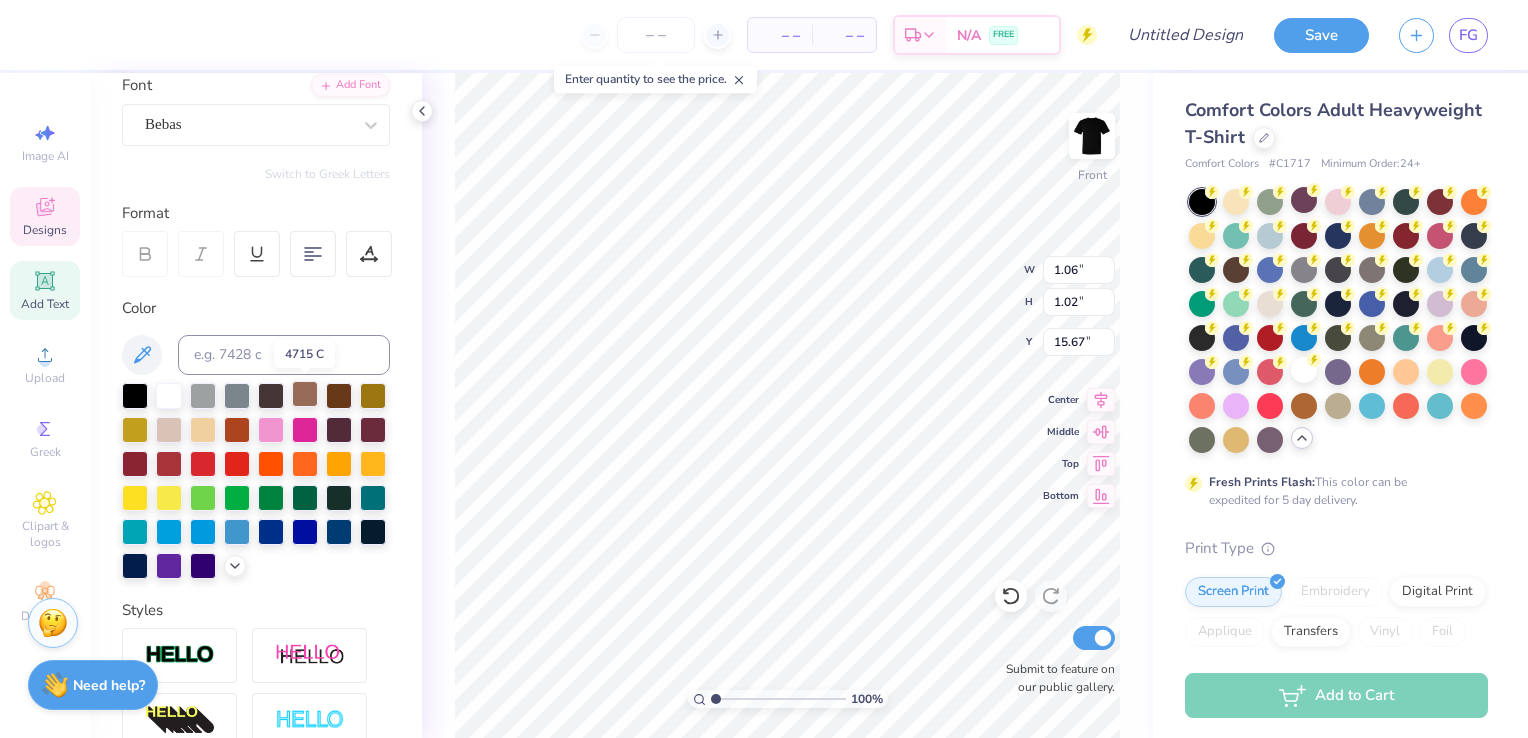 click at bounding box center (305, 394) 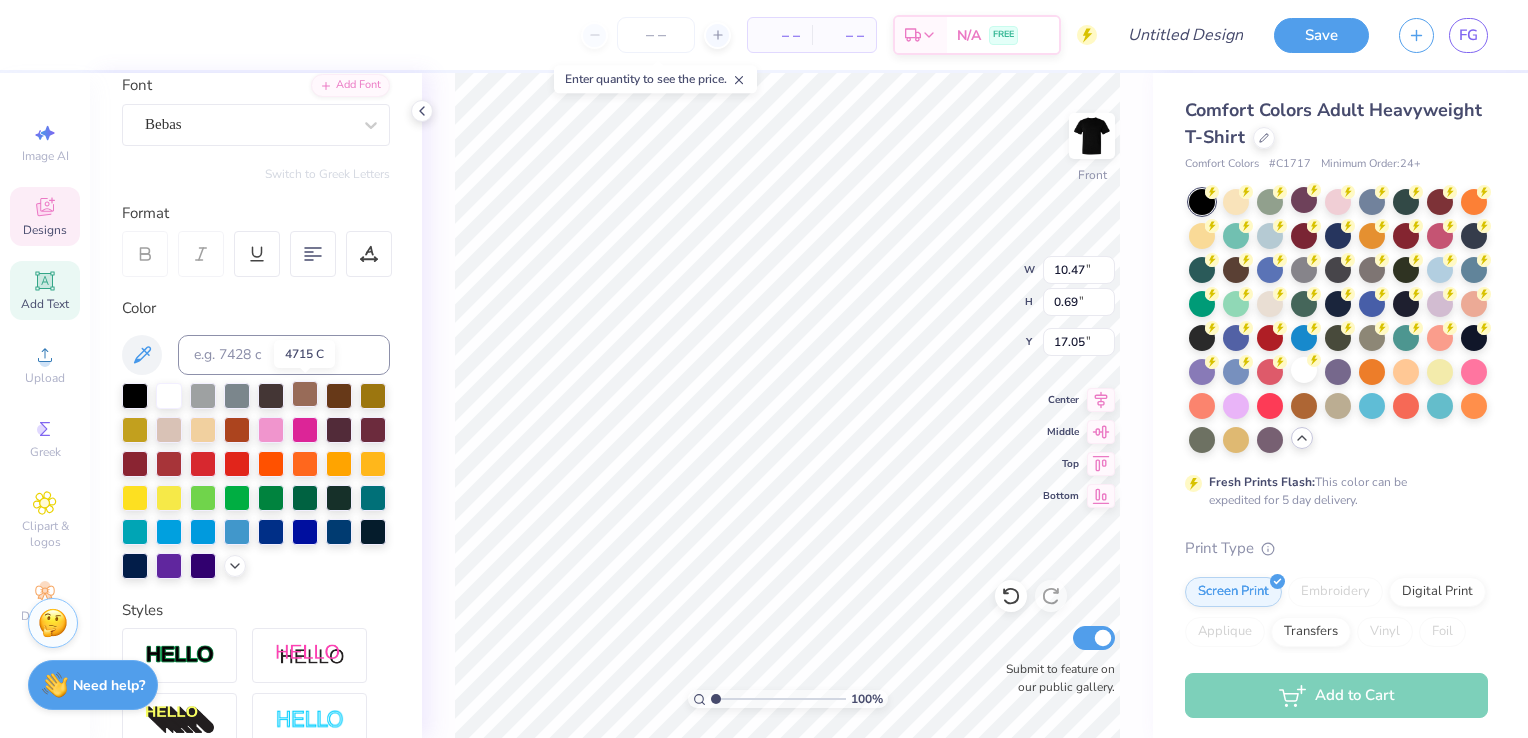 click at bounding box center [305, 394] 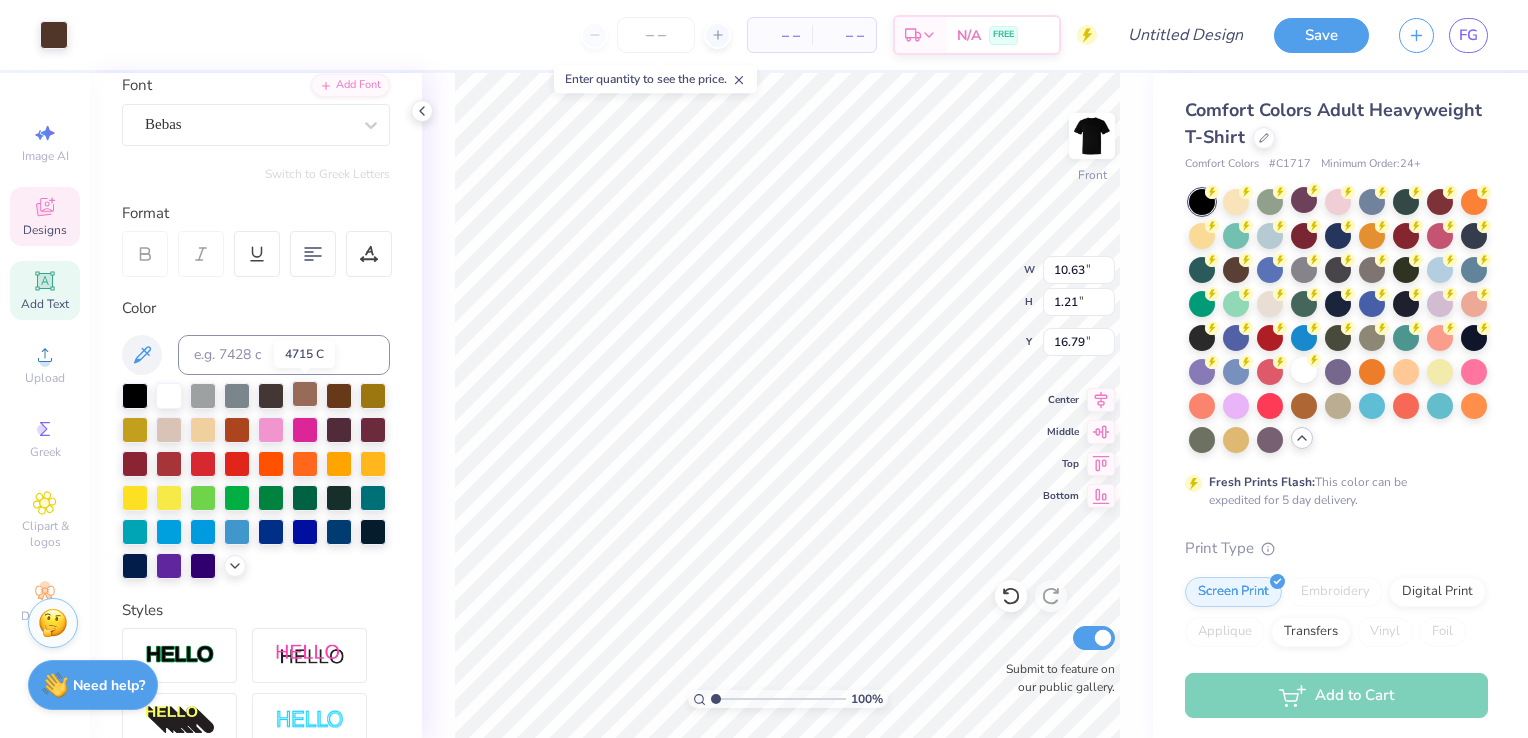 click at bounding box center [305, 394] 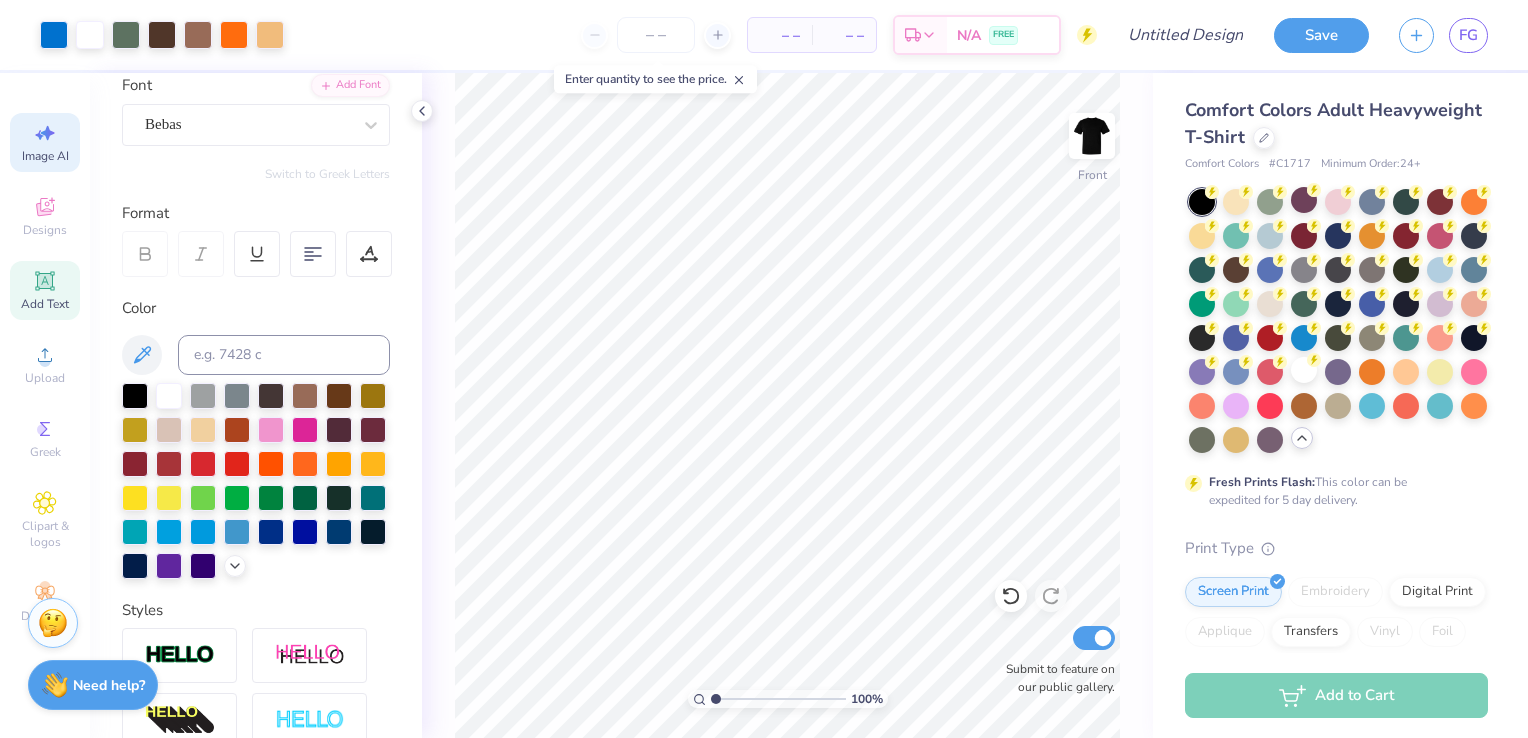 click 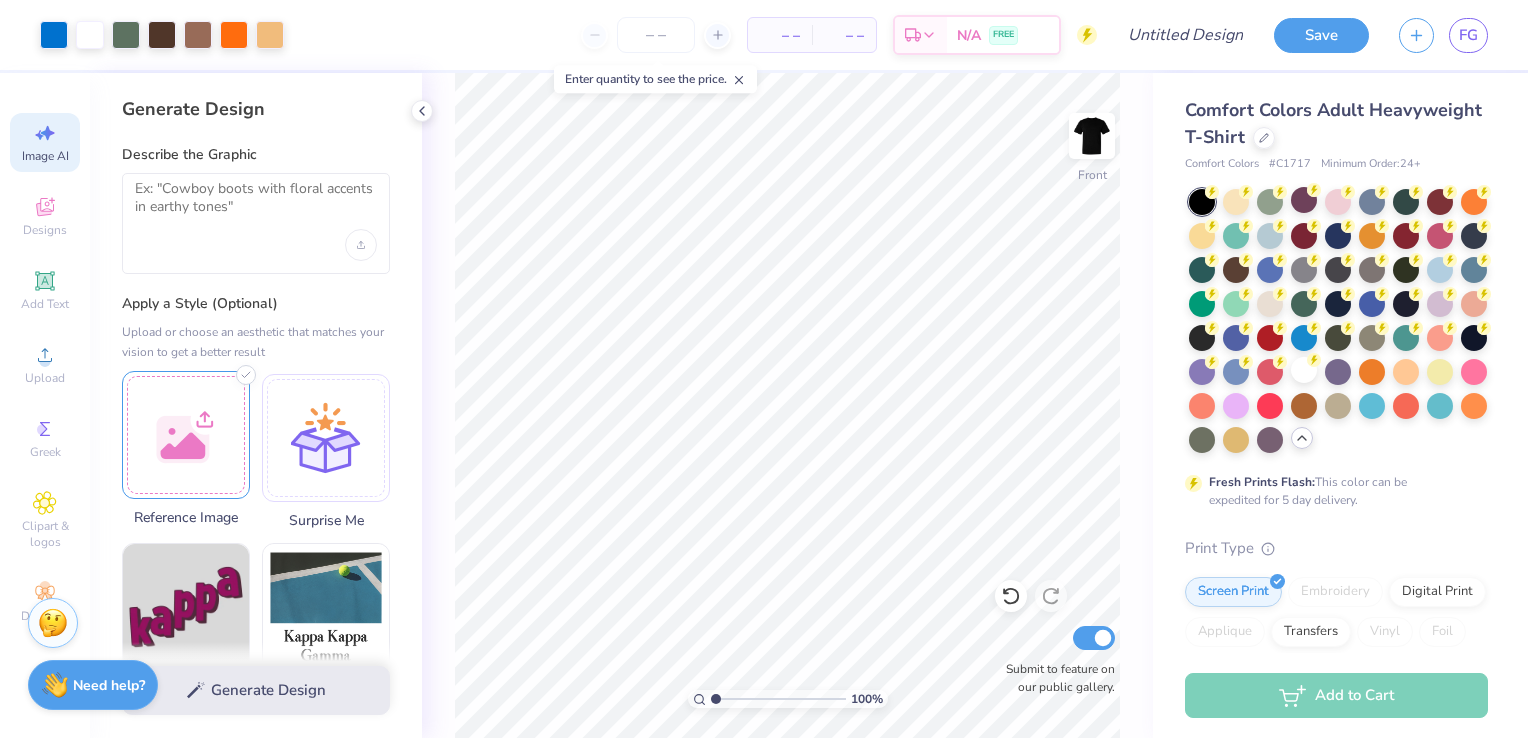click at bounding box center (186, 435) 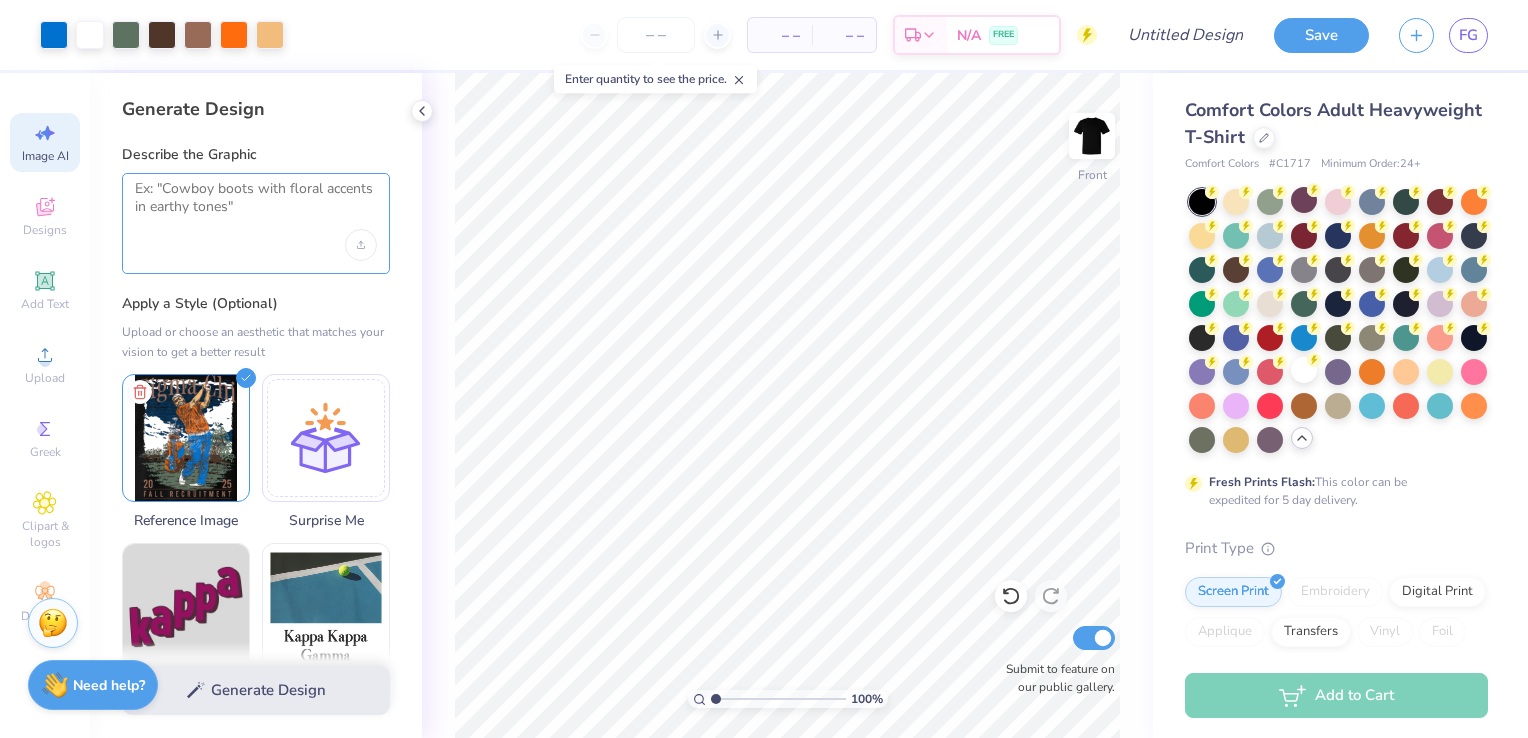click at bounding box center (256, 205) 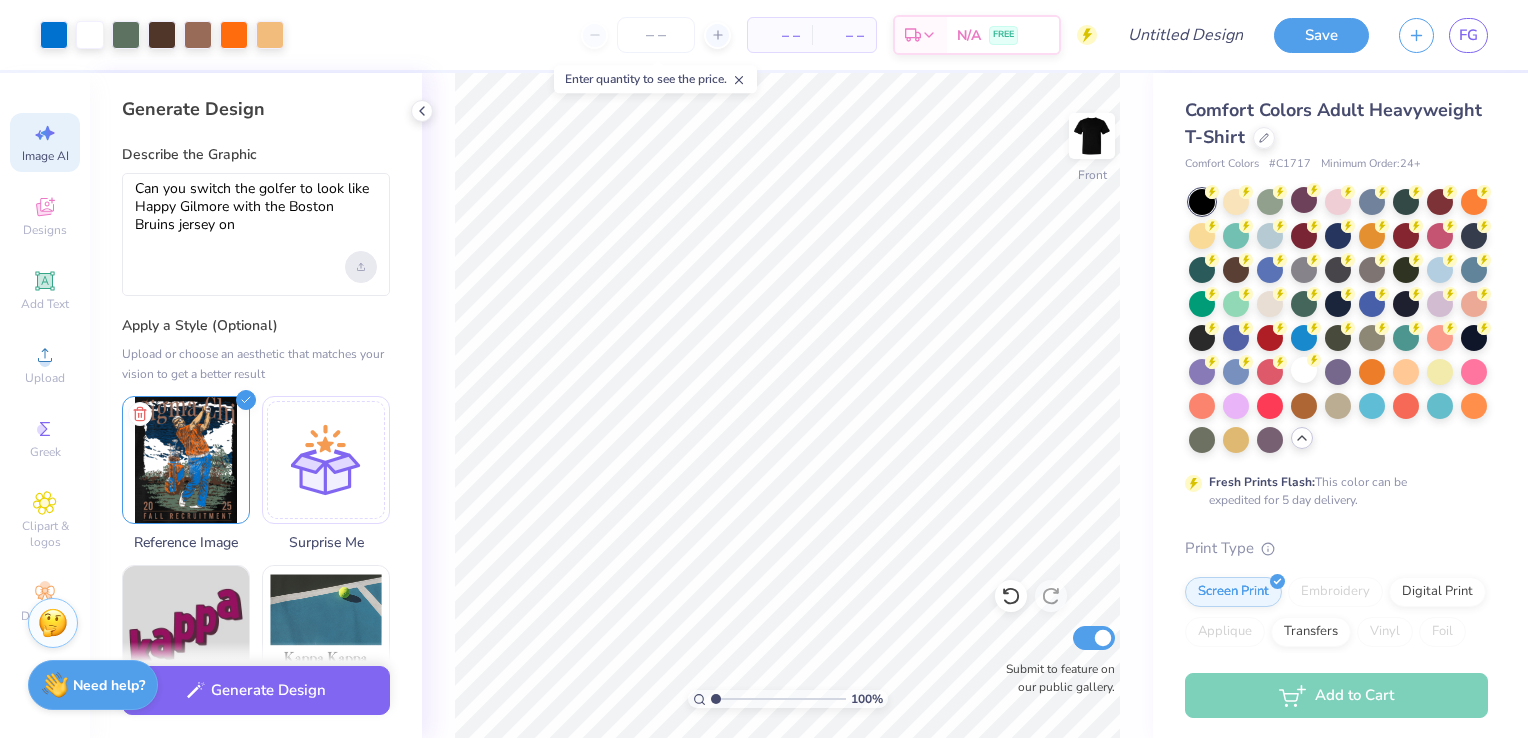 click at bounding box center (361, 267) 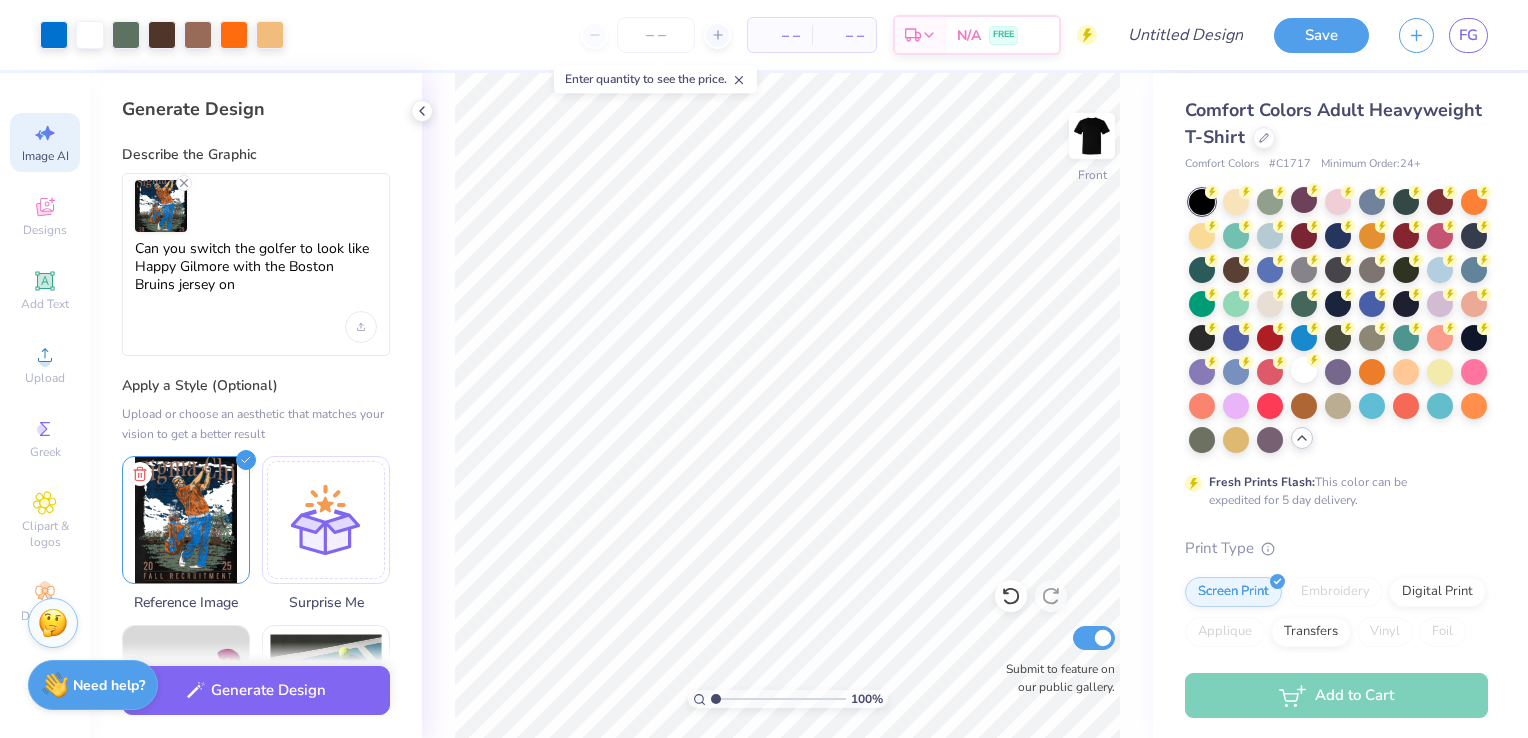 click at bounding box center [256, 206] 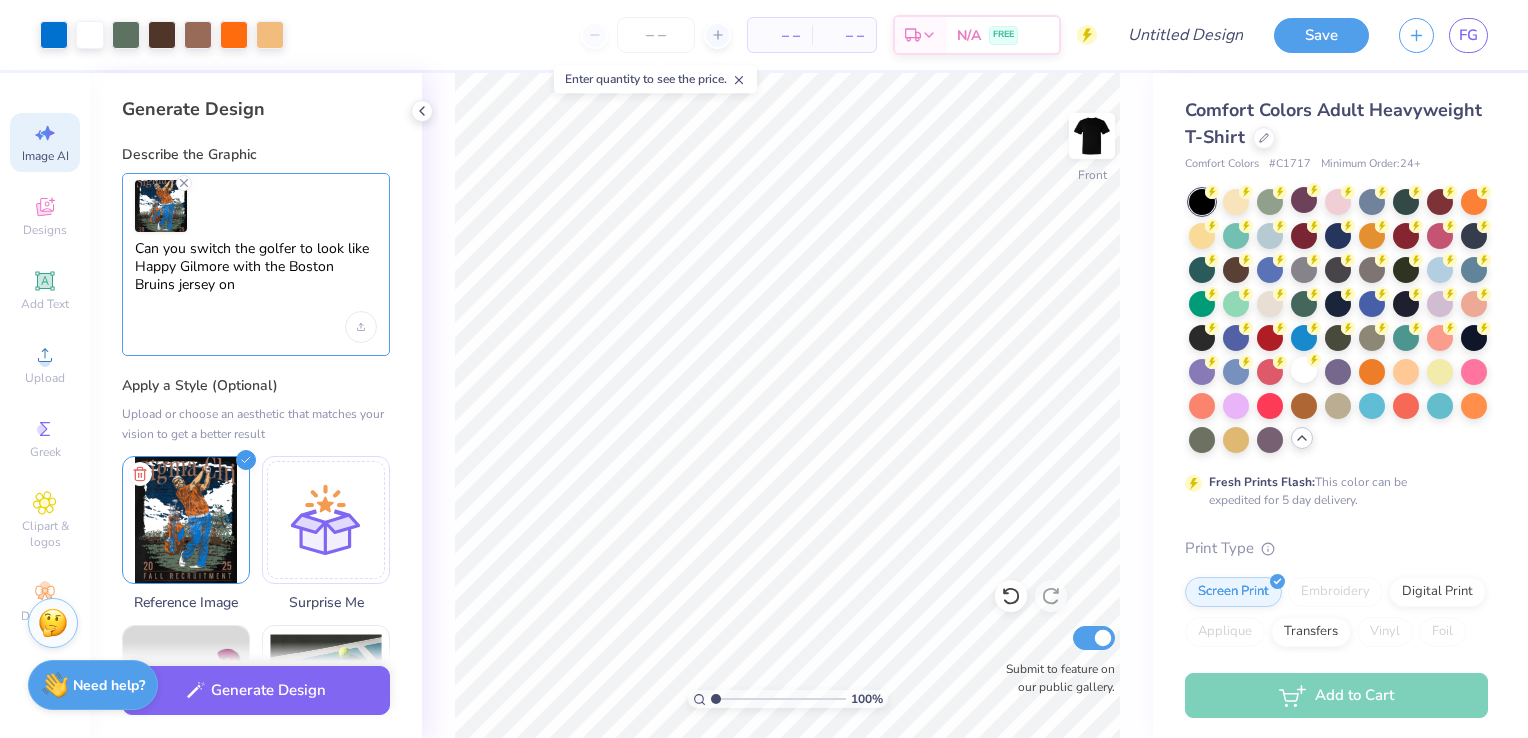 click on "Can you switch the golfer to look like Happy Gilmore with the Boston Bruins jersey on" at bounding box center [256, 276] 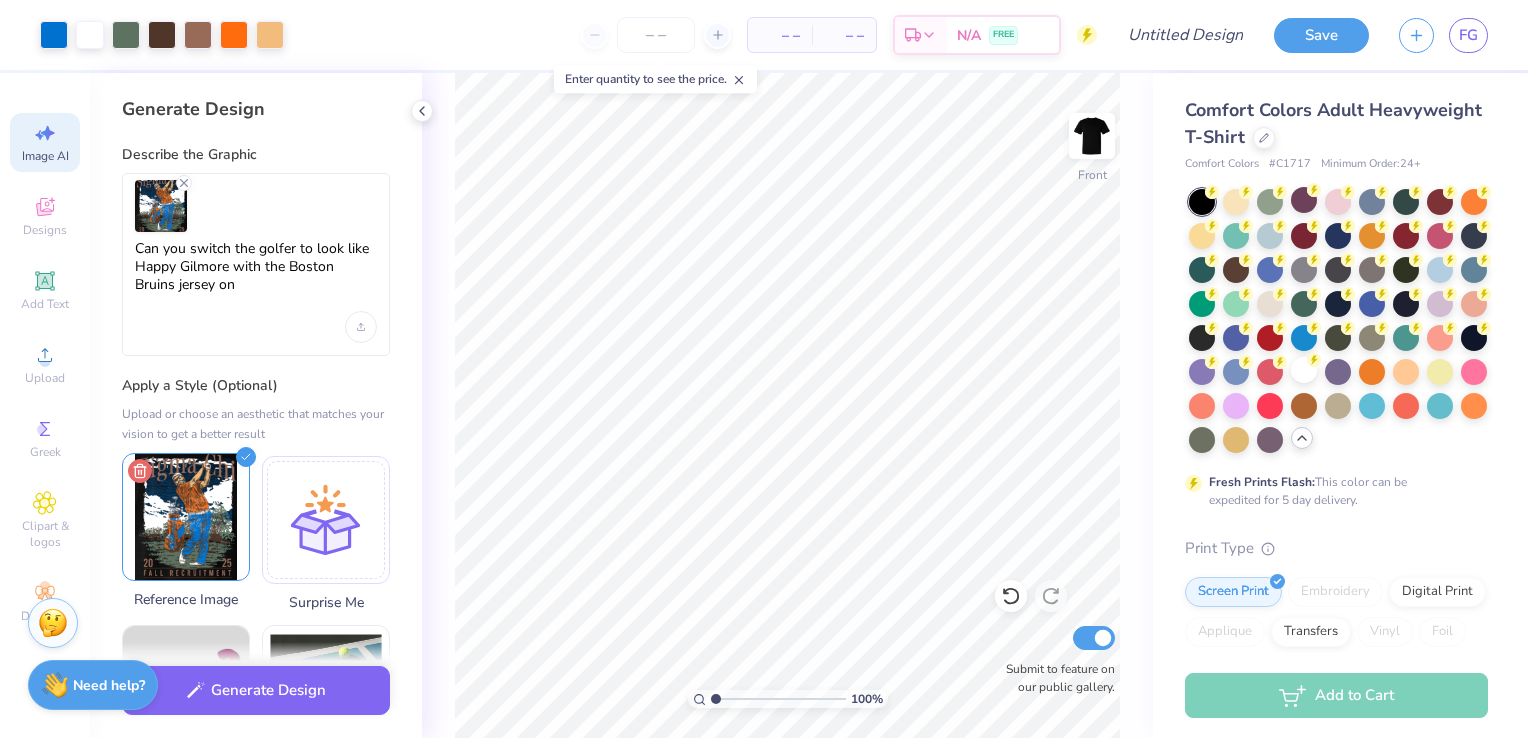 click 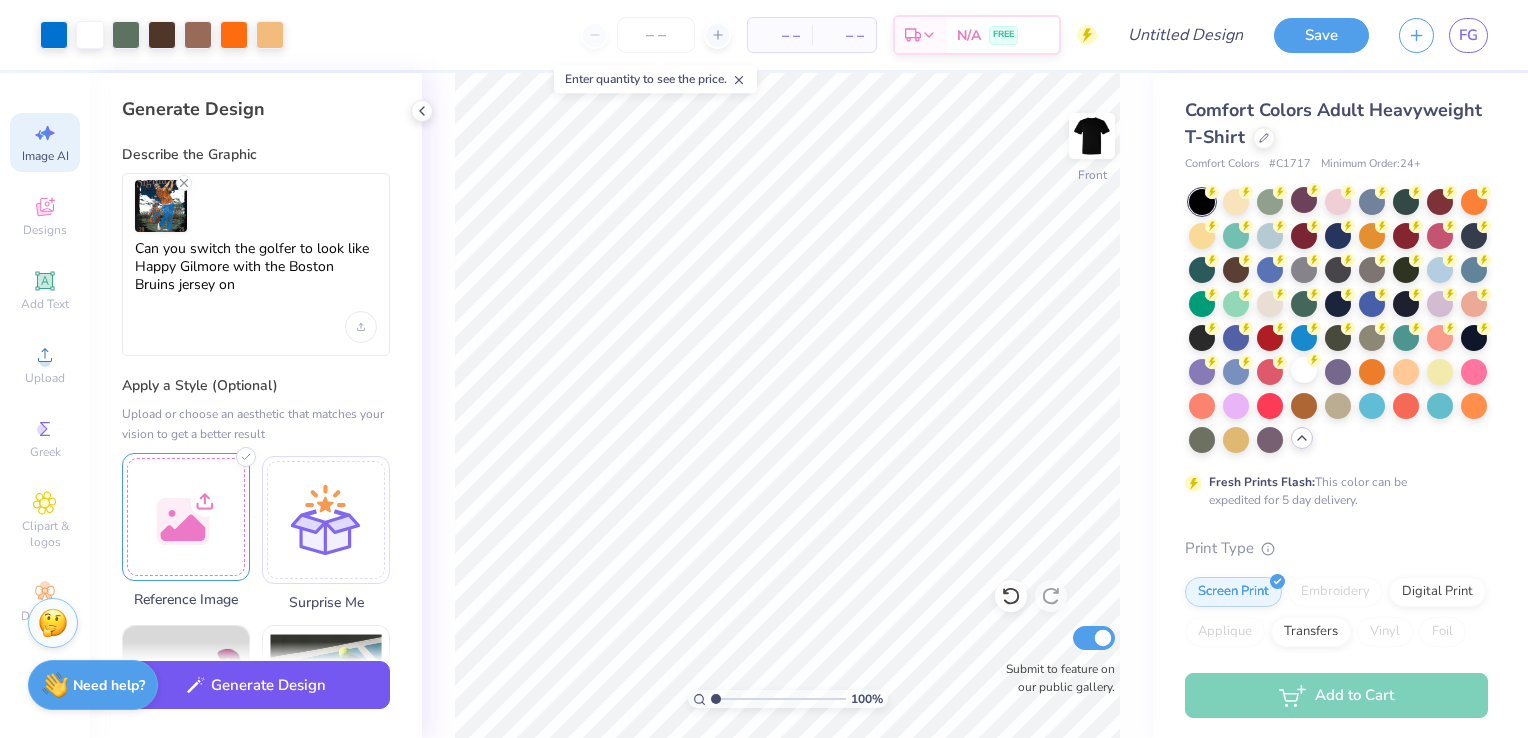 click on "Generate Design" at bounding box center [256, 685] 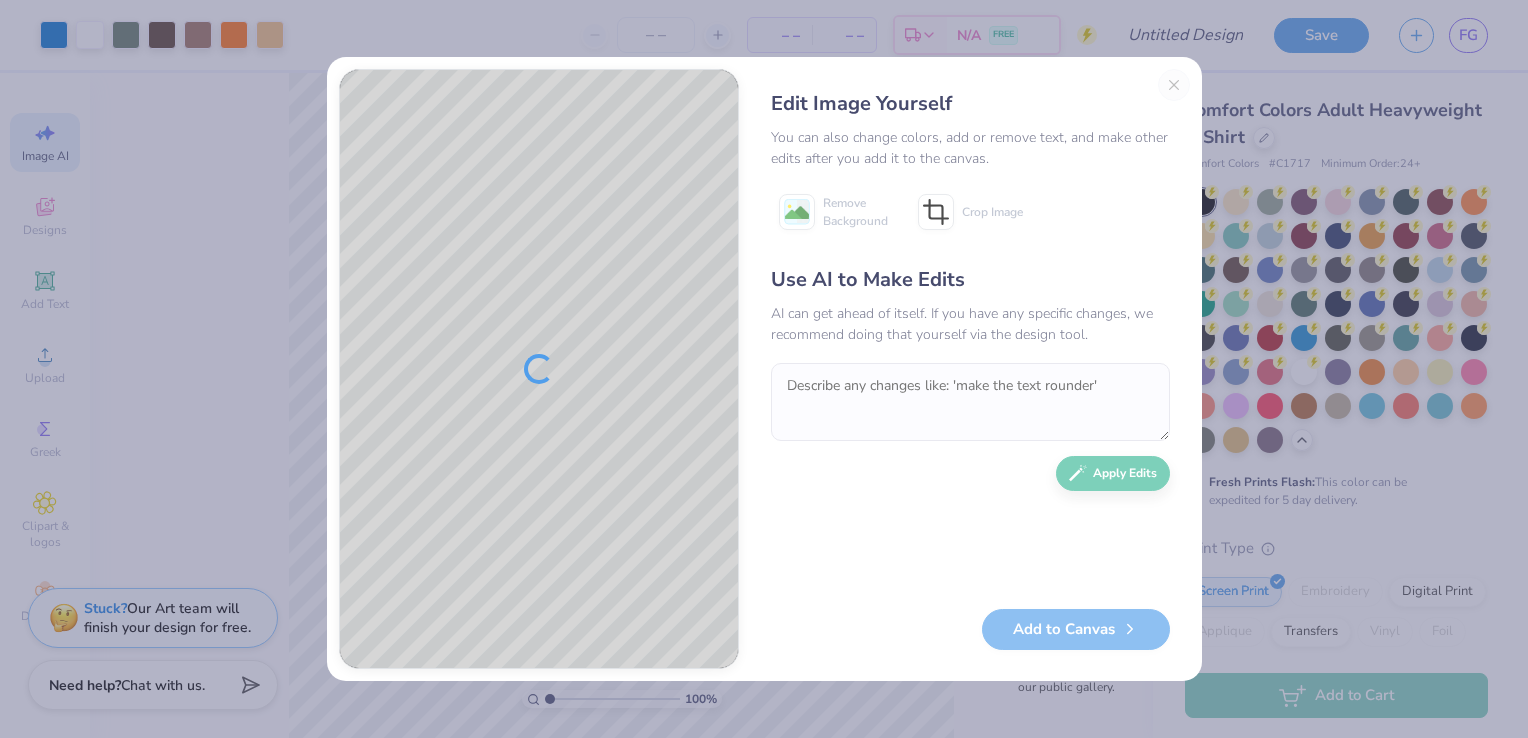 scroll, scrollTop: 0, scrollLeft: 0, axis: both 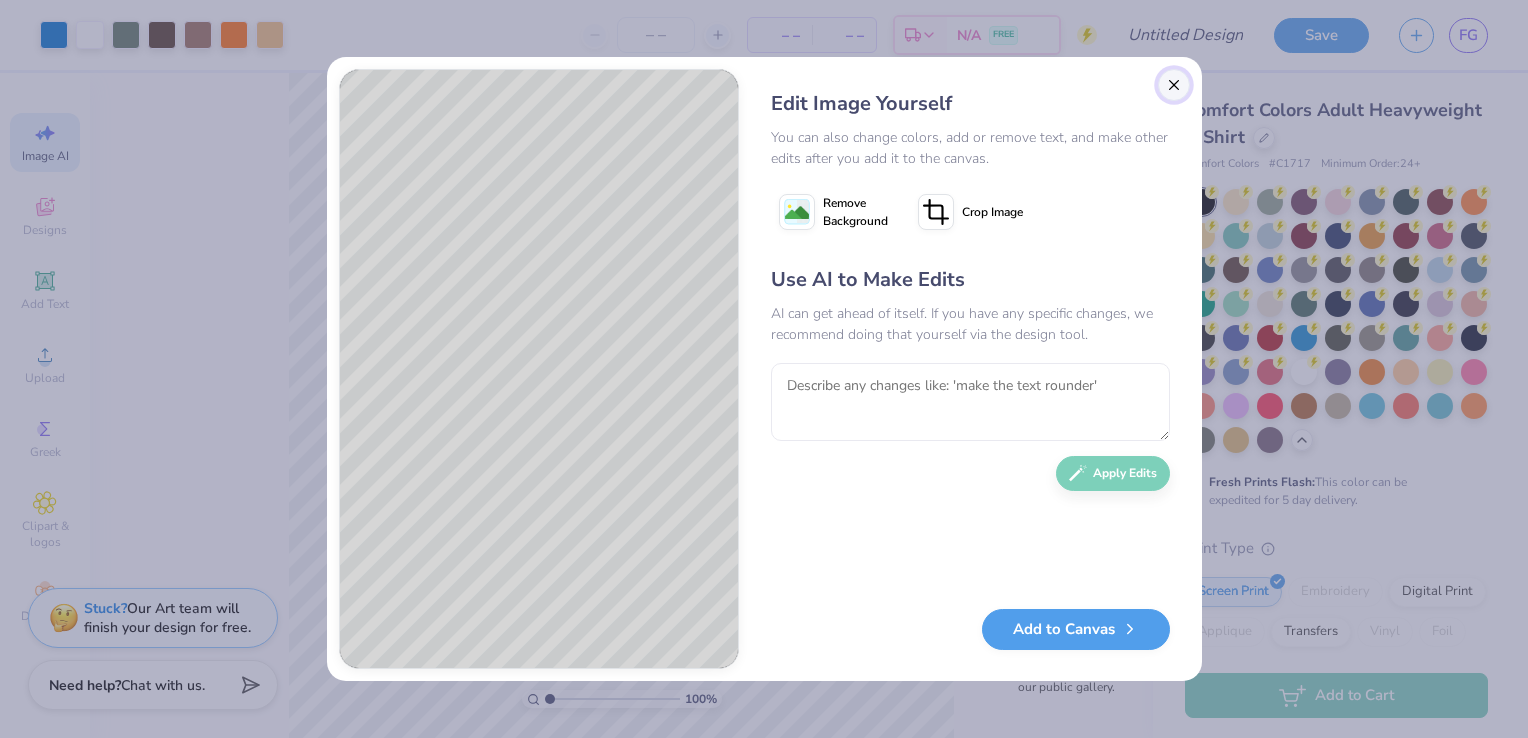 click at bounding box center [1174, 85] 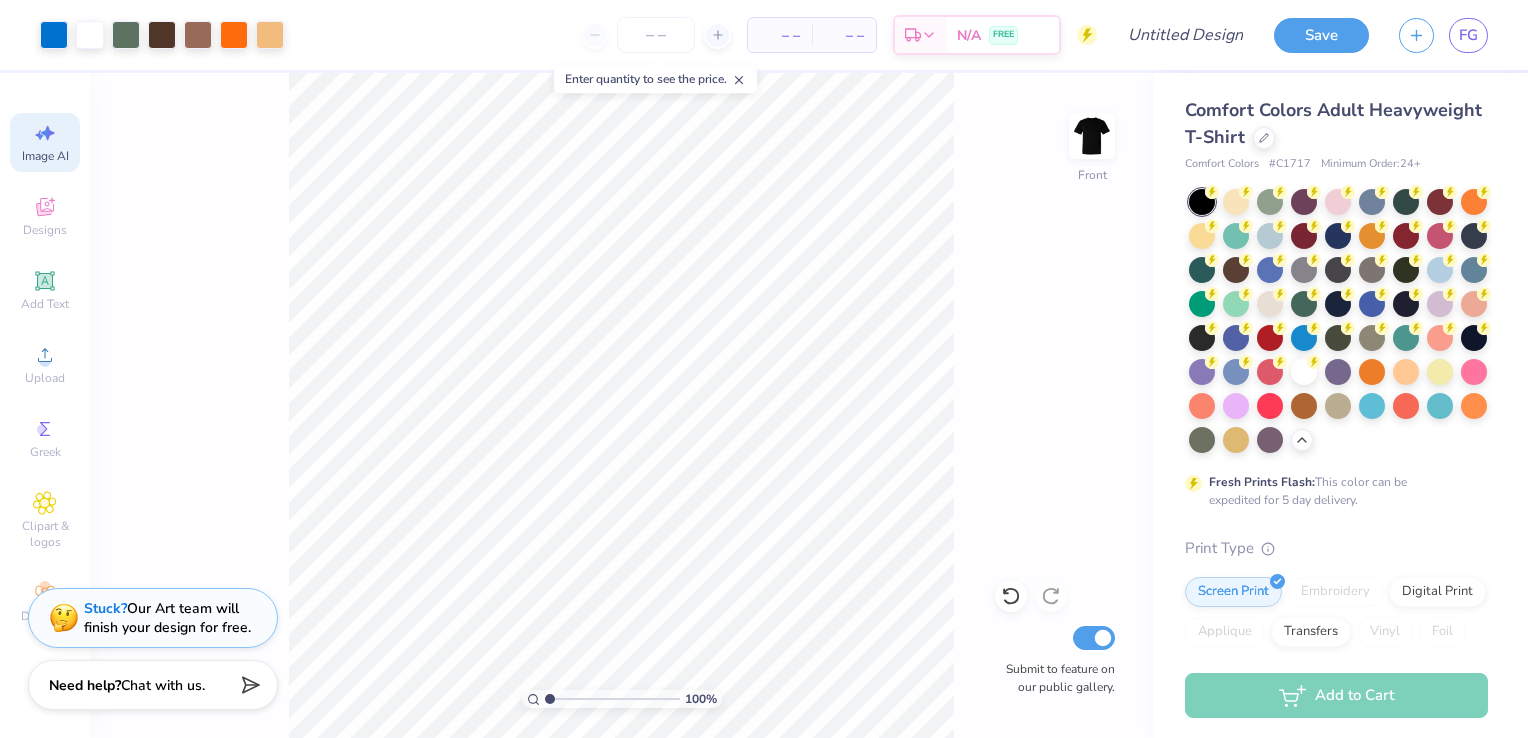 scroll, scrollTop: 0, scrollLeft: 44, axis: horizontal 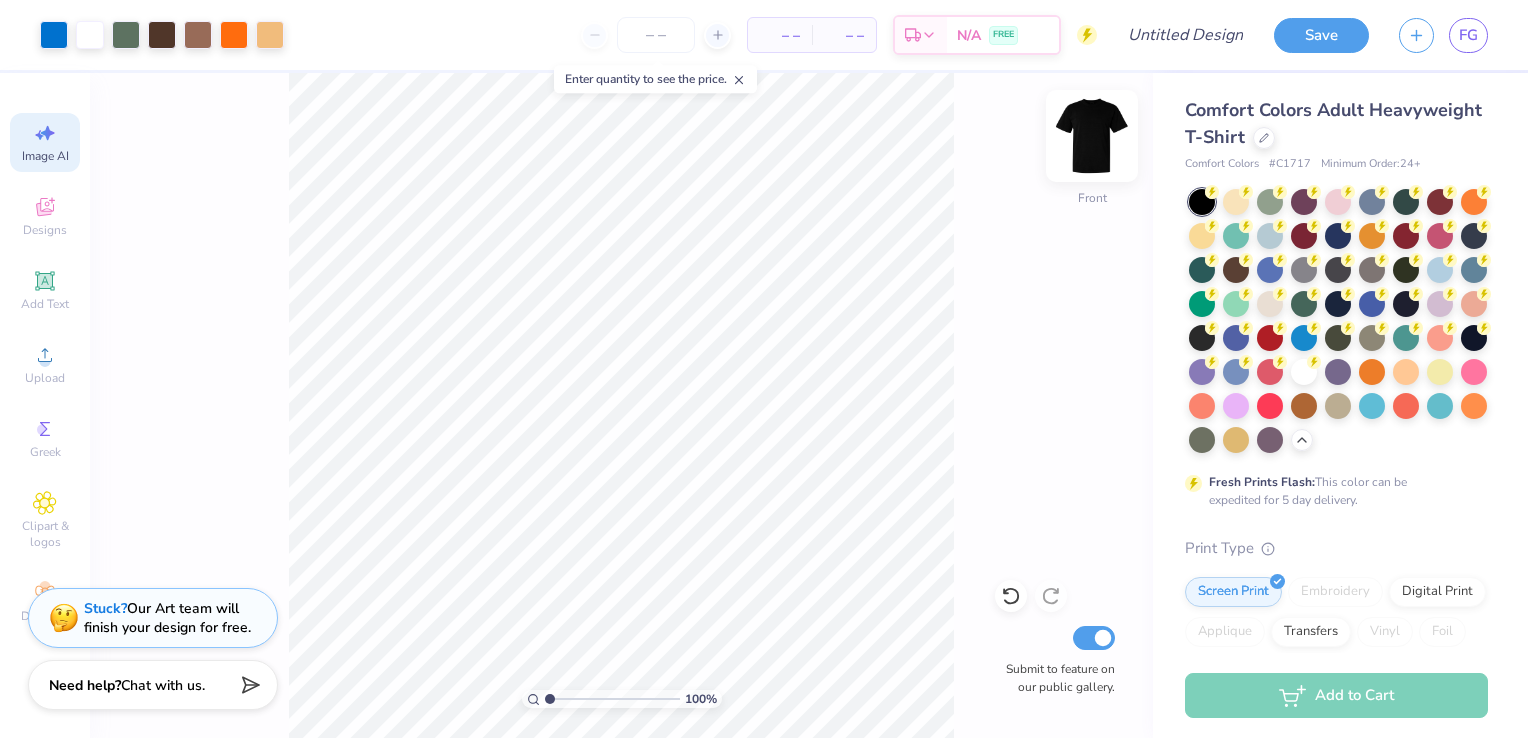 click at bounding box center (1092, 136) 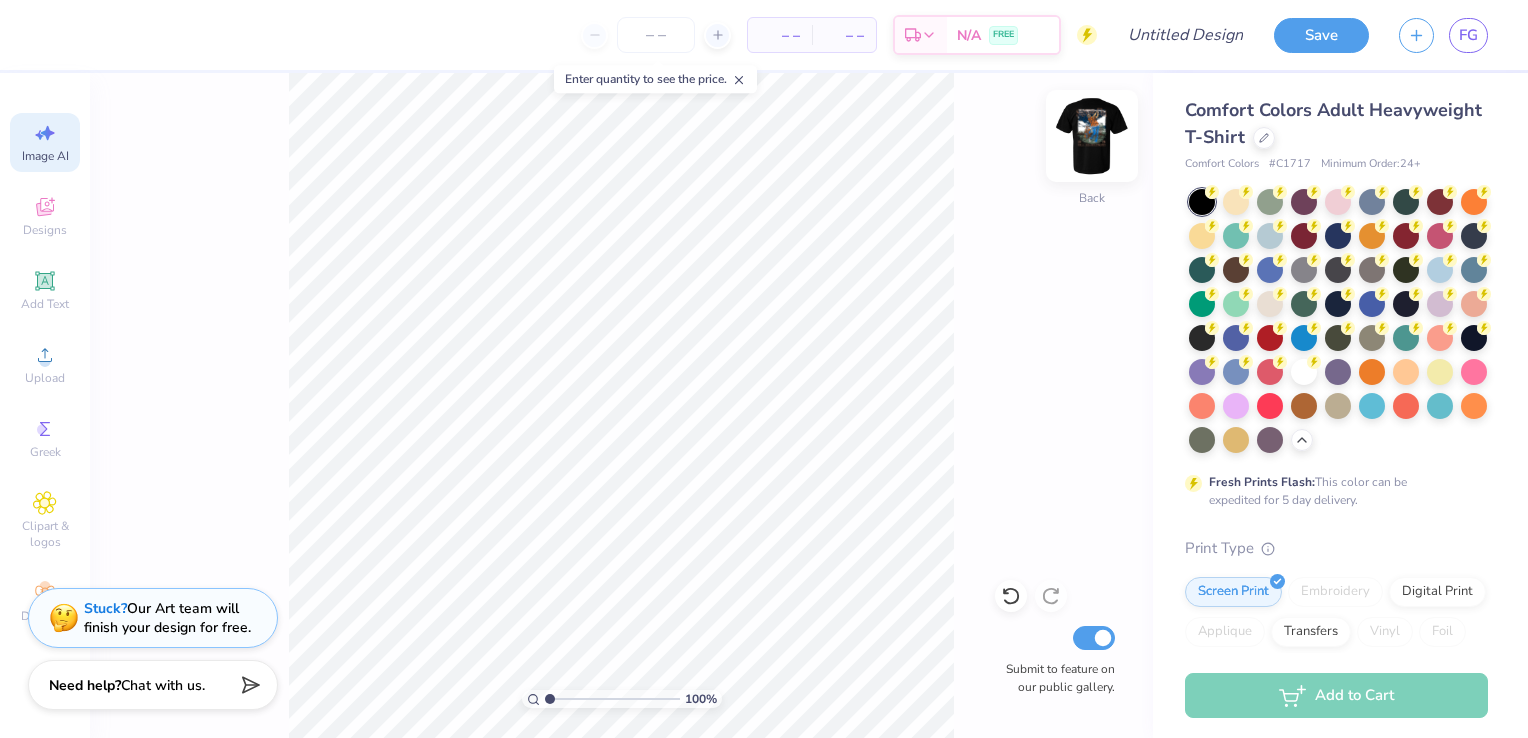 click at bounding box center (1092, 136) 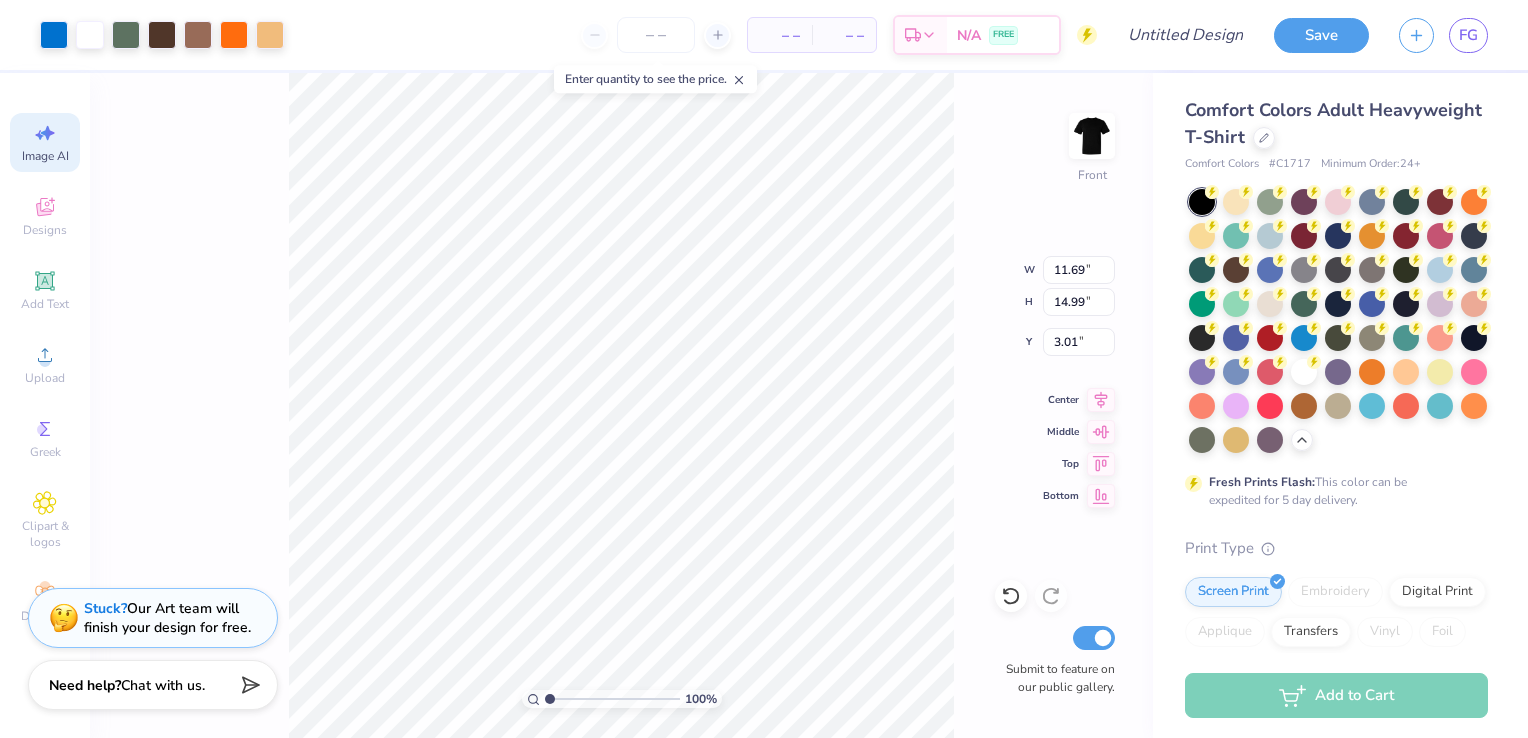 type on "12.57" 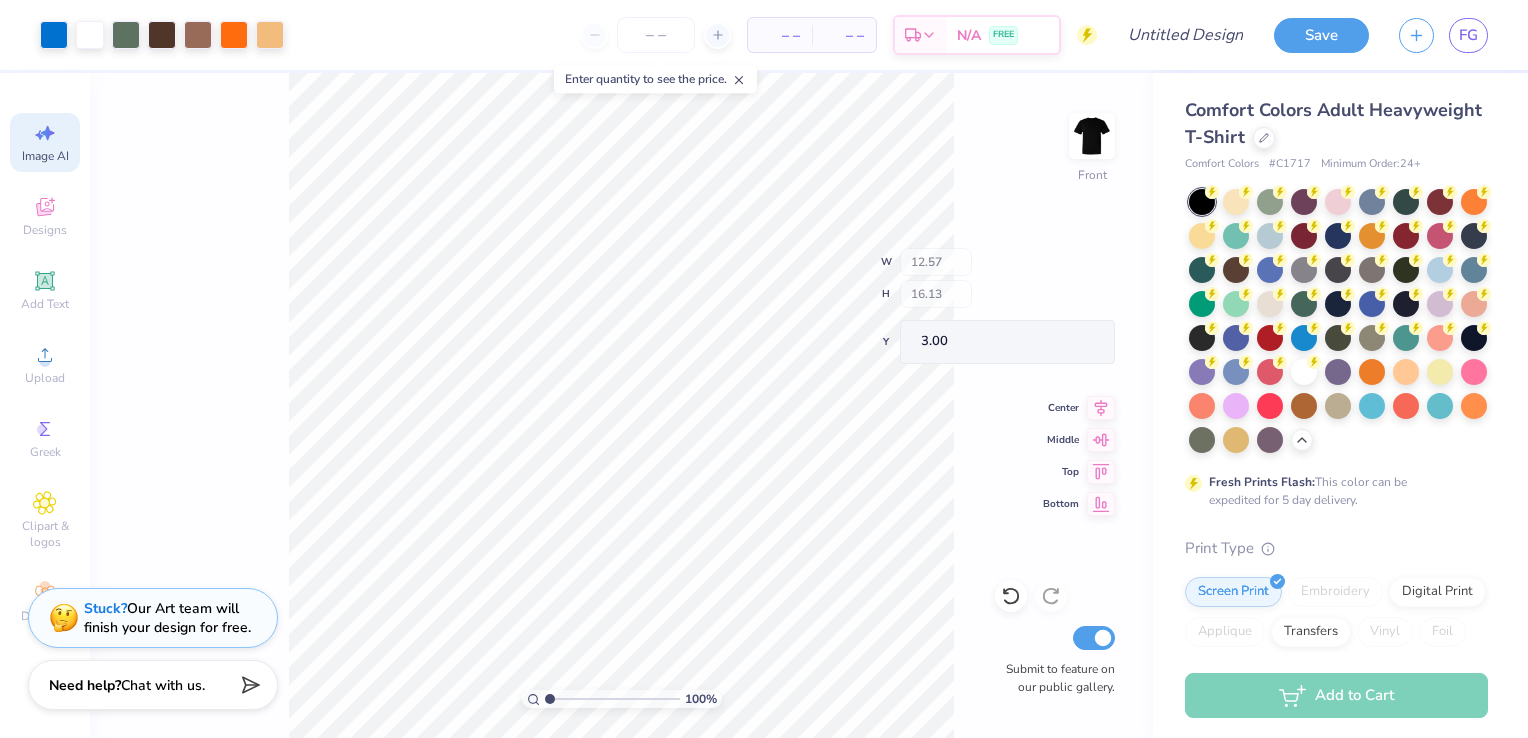 type on "3.00" 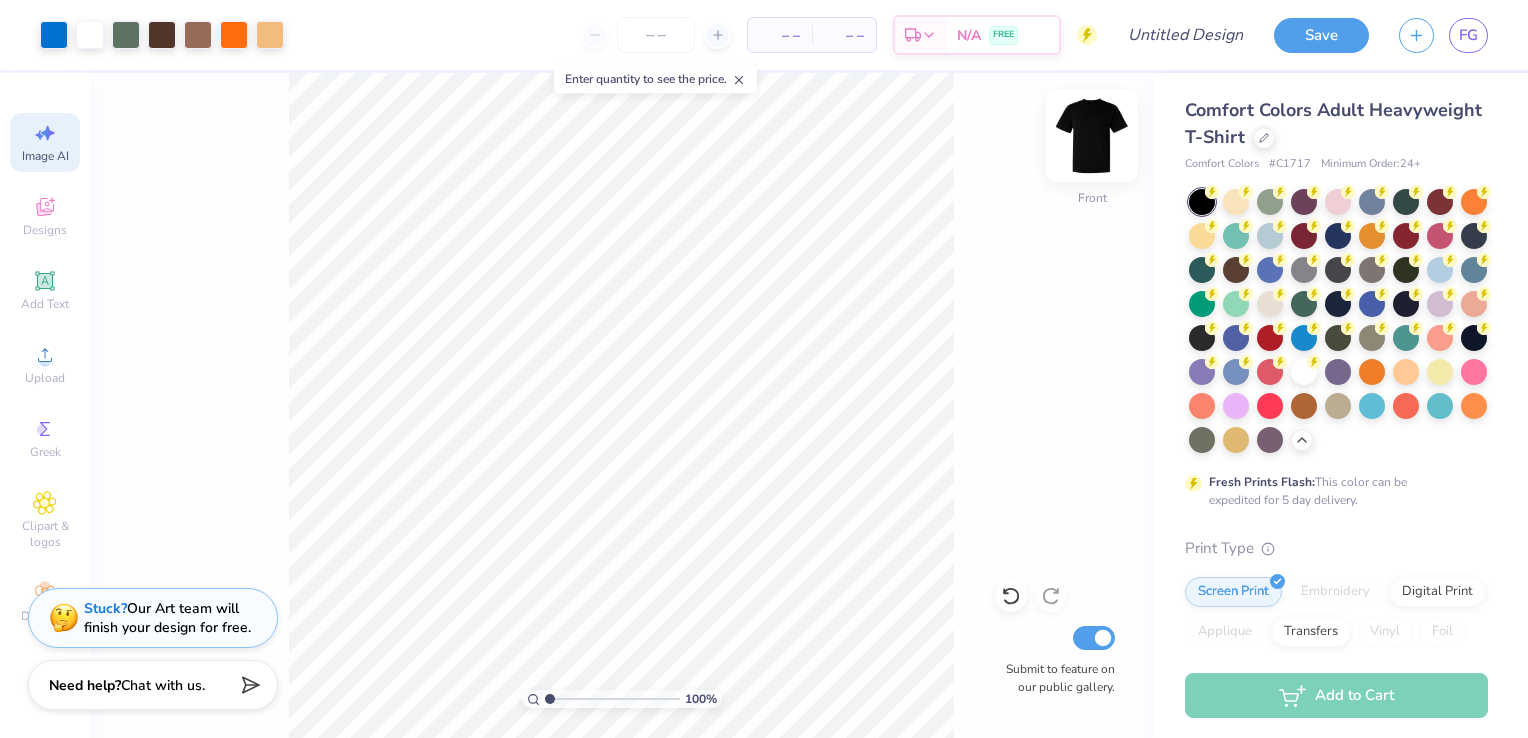 click at bounding box center (1092, 136) 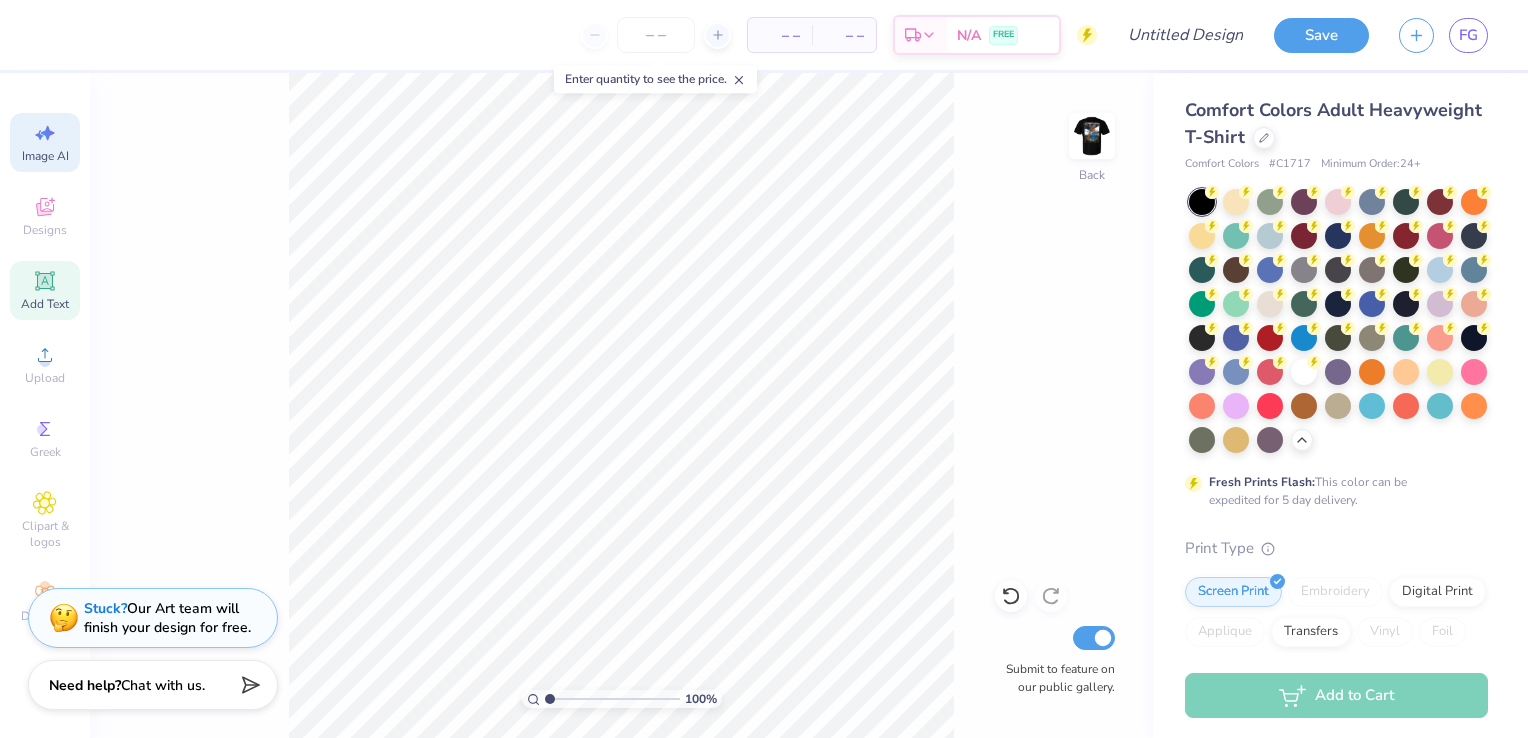 click 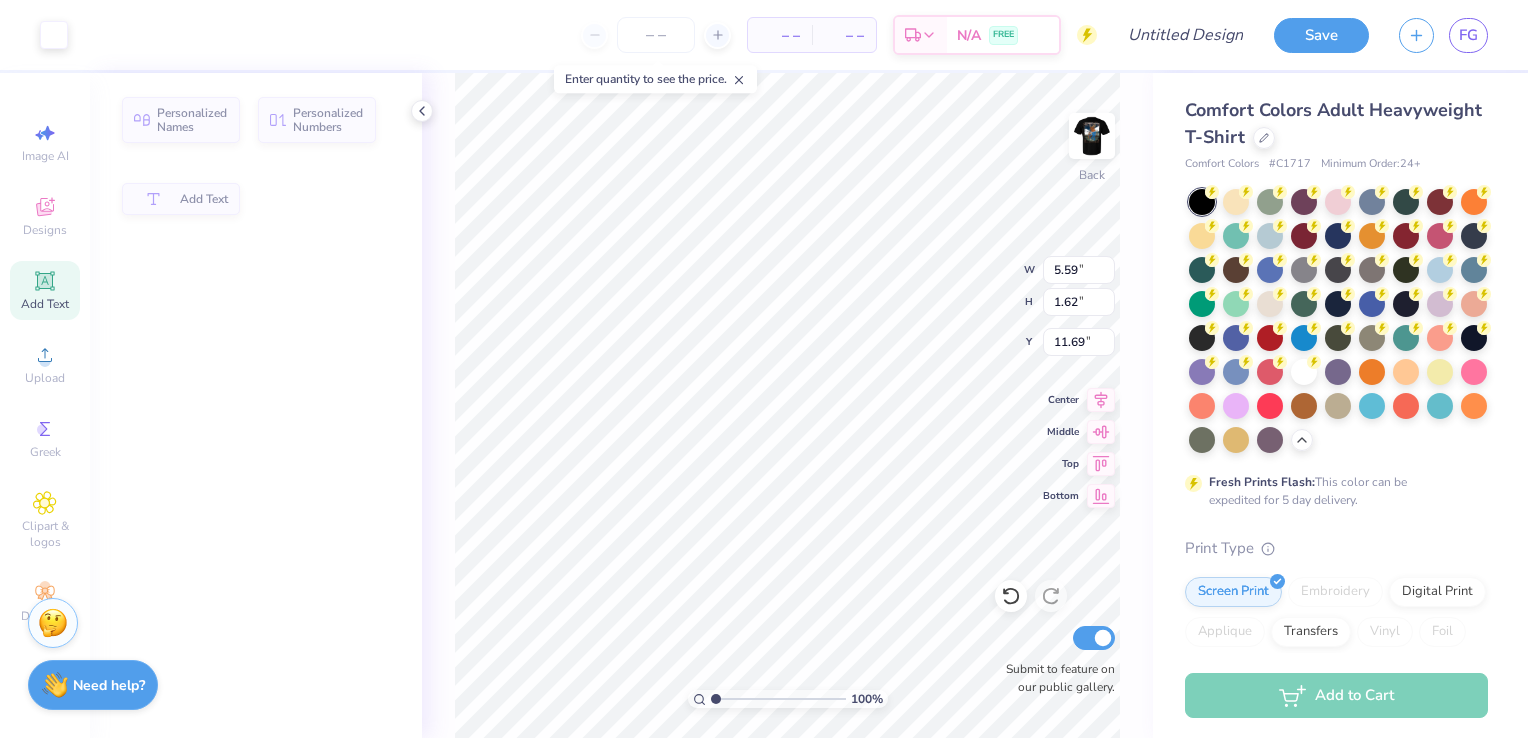 scroll, scrollTop: 0, scrollLeft: 0, axis: both 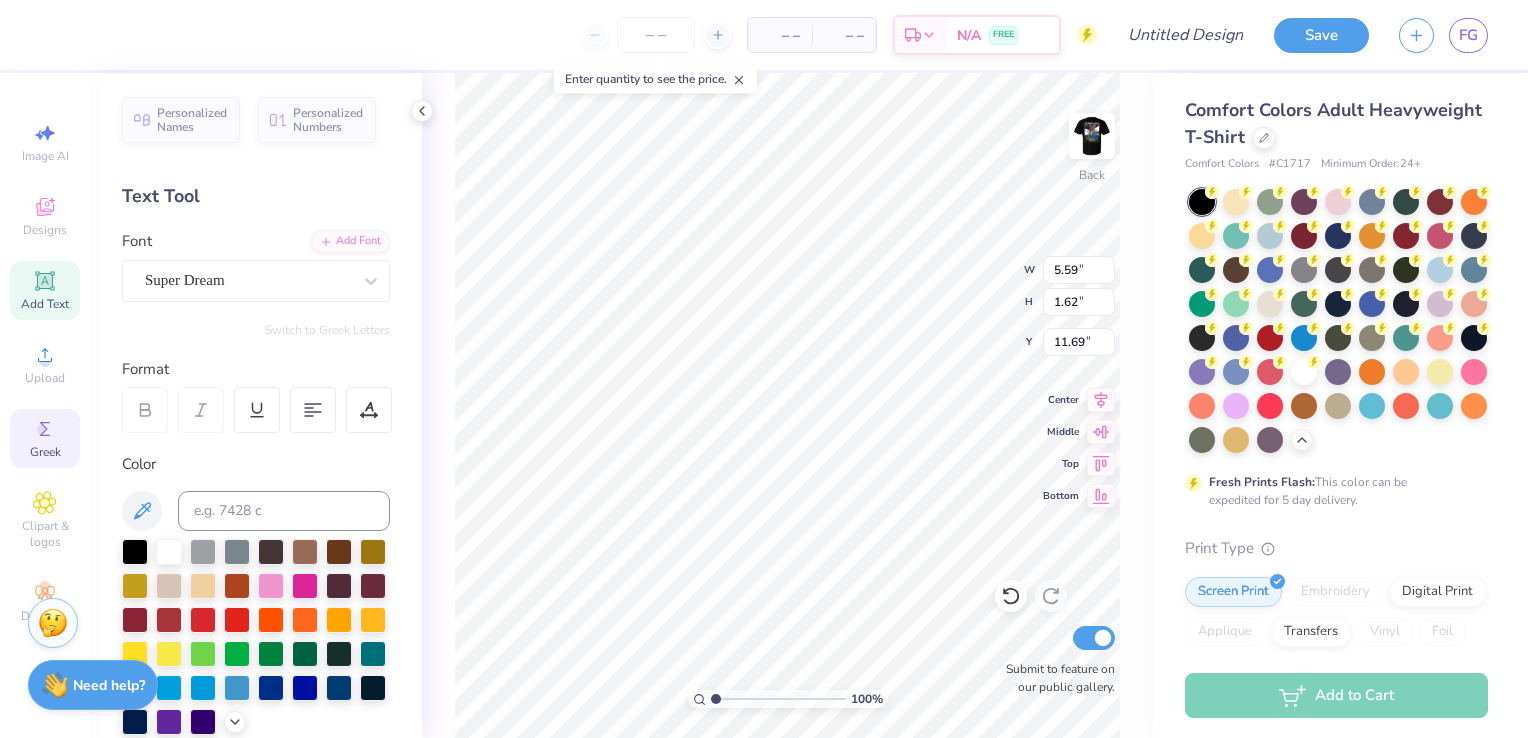 click 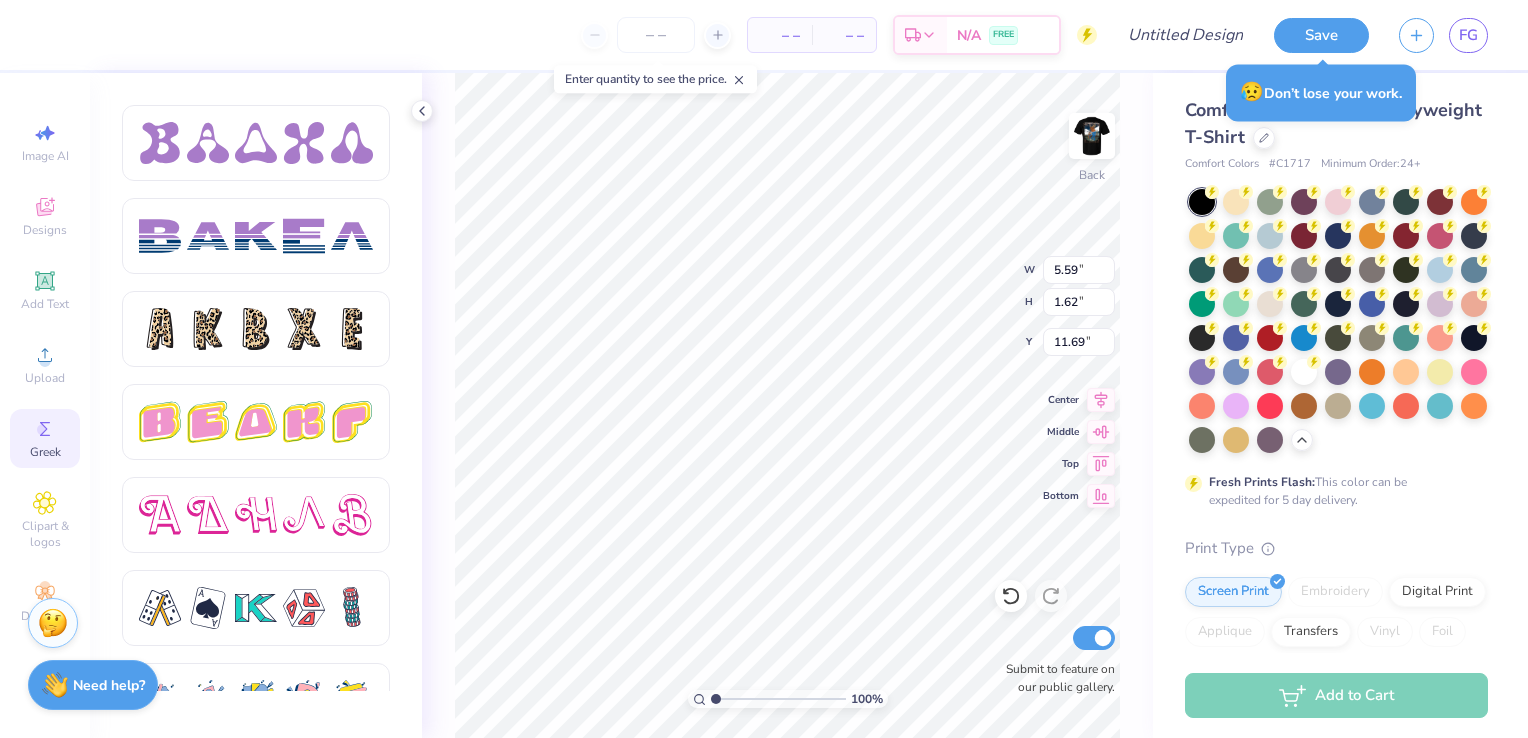 scroll, scrollTop: 3404, scrollLeft: 0, axis: vertical 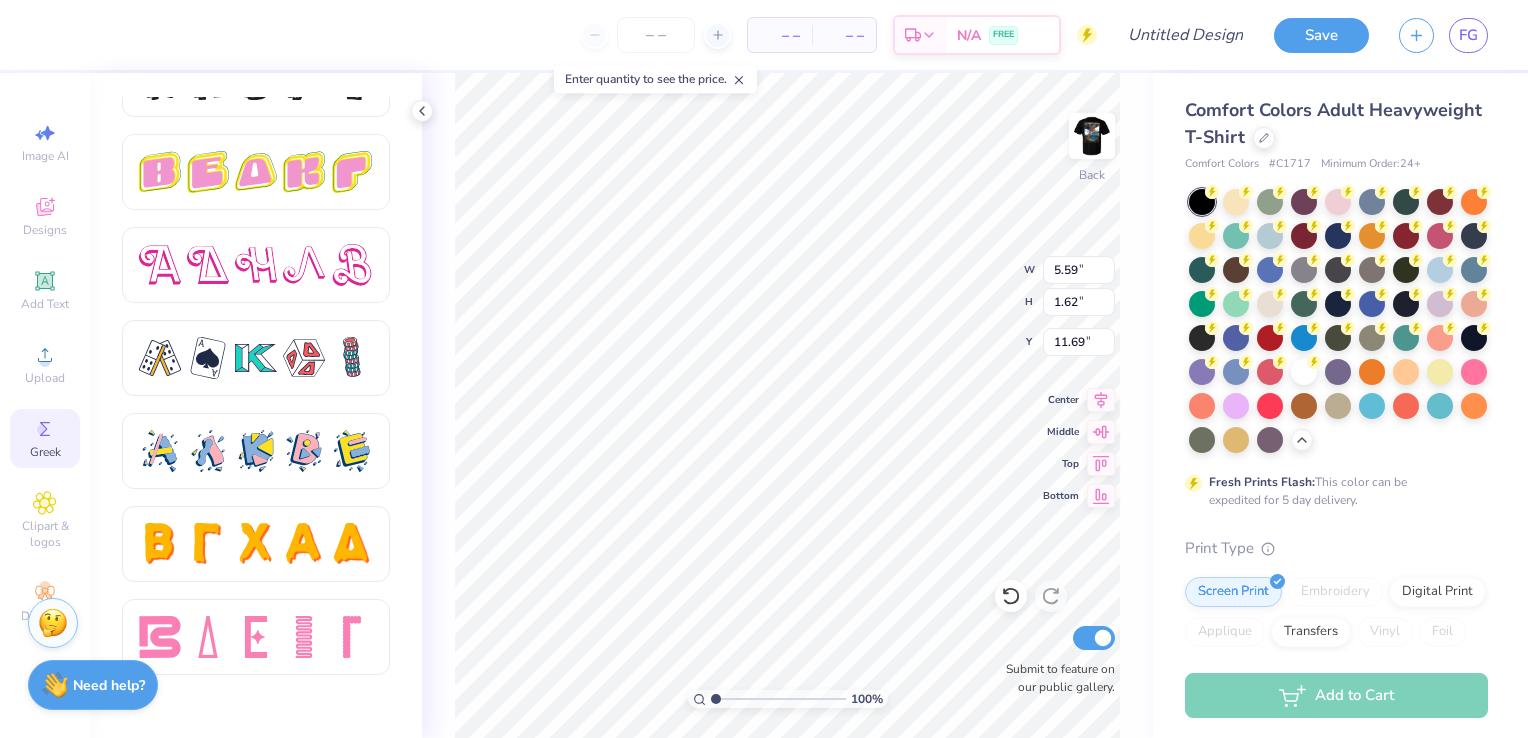 type on "v" 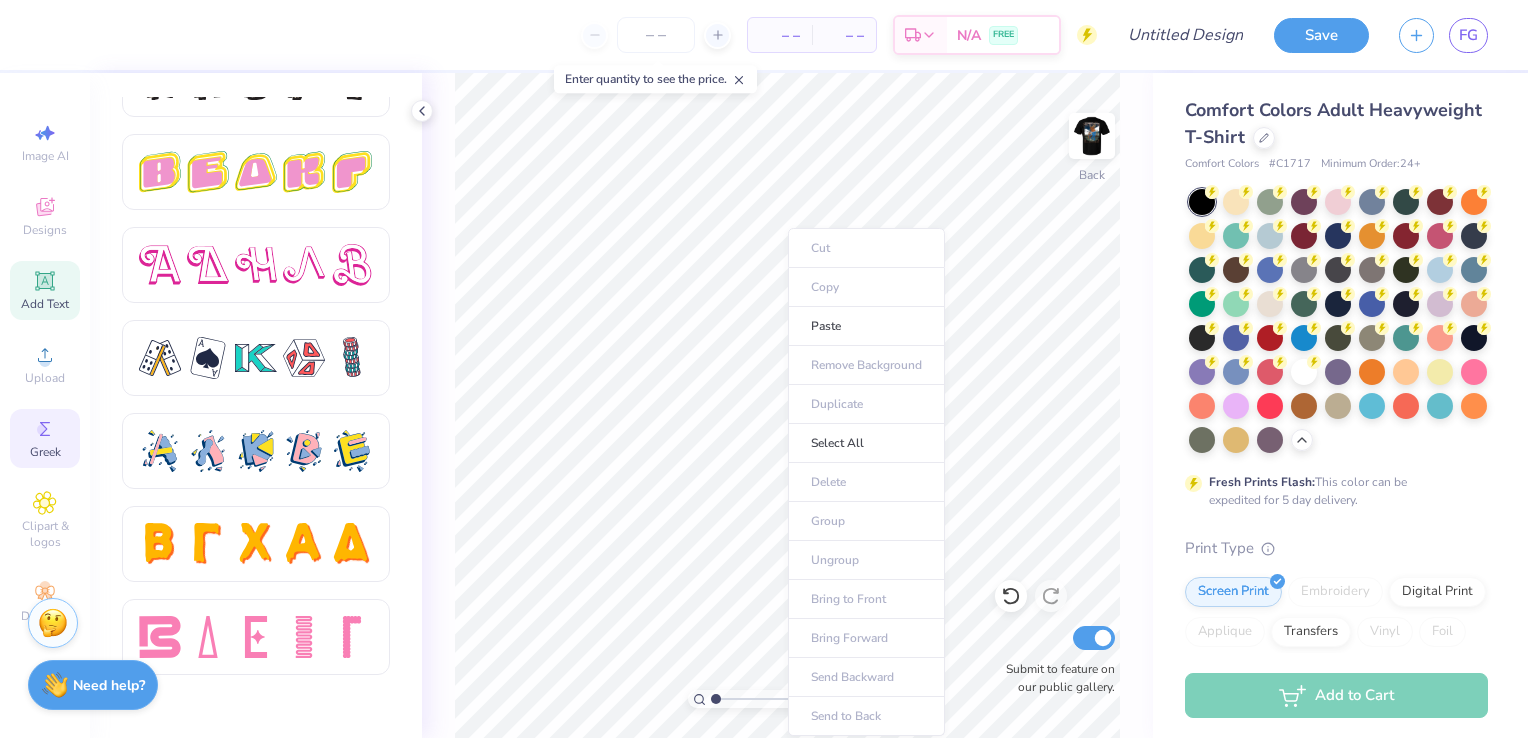 click 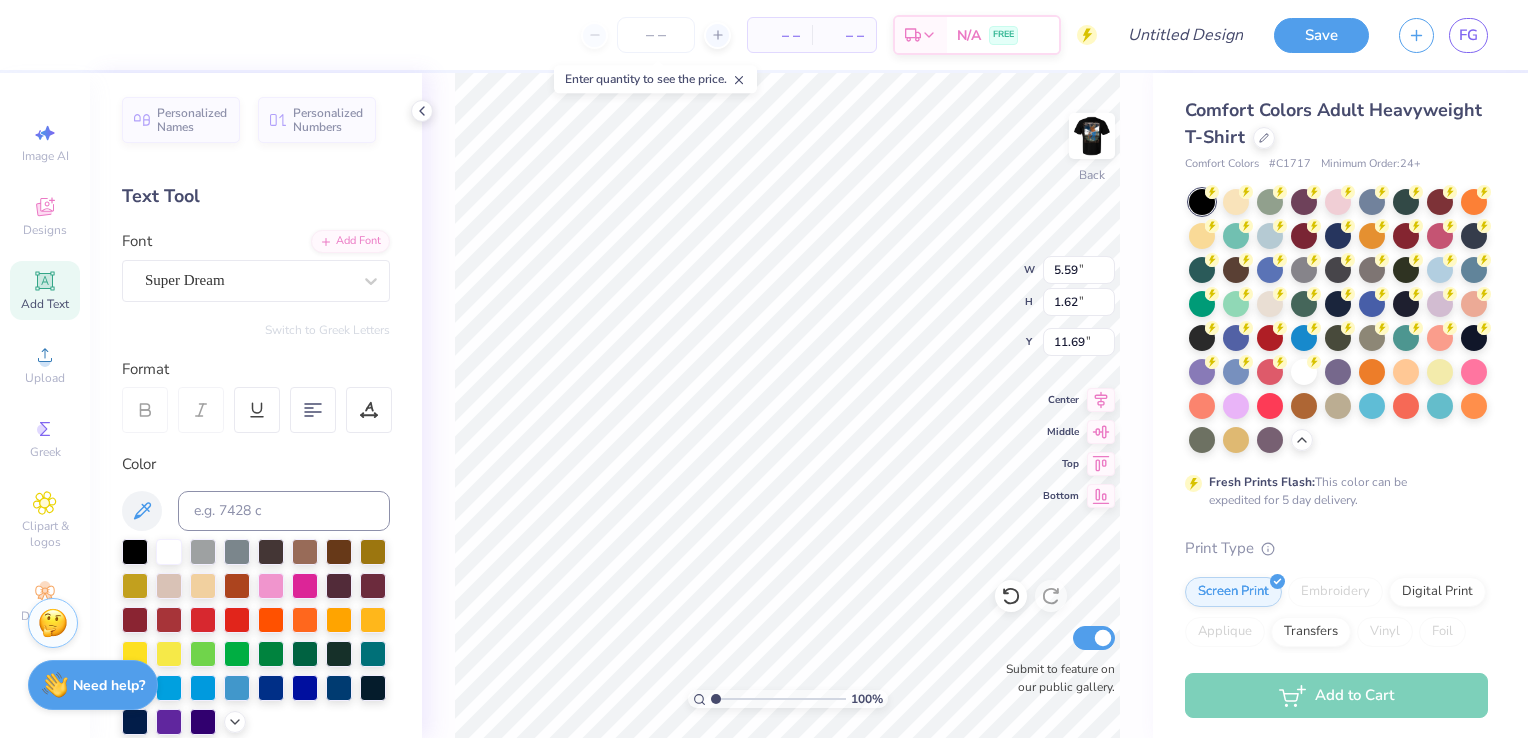 scroll, scrollTop: 16, scrollLeft: 2, axis: both 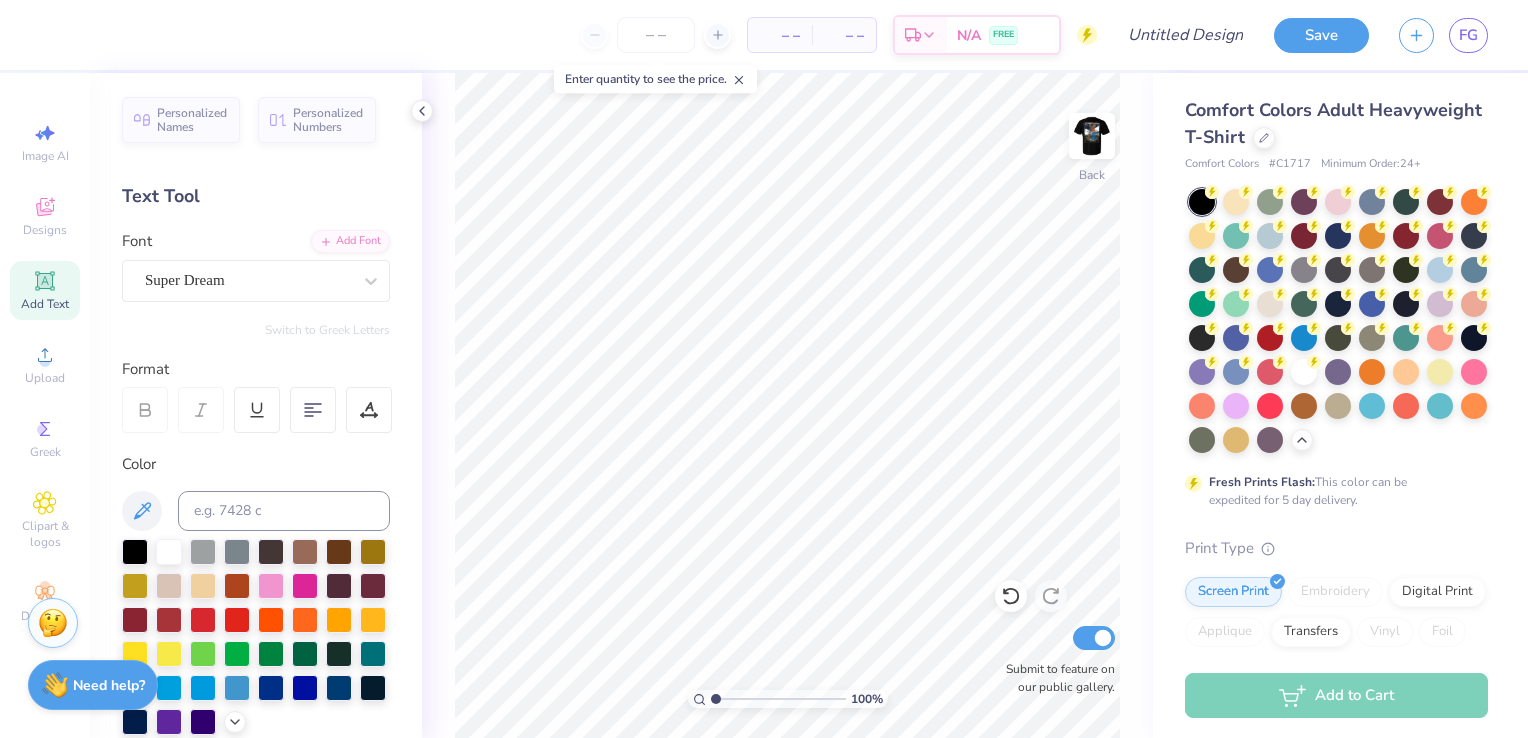 click on "Add Text" at bounding box center (45, 304) 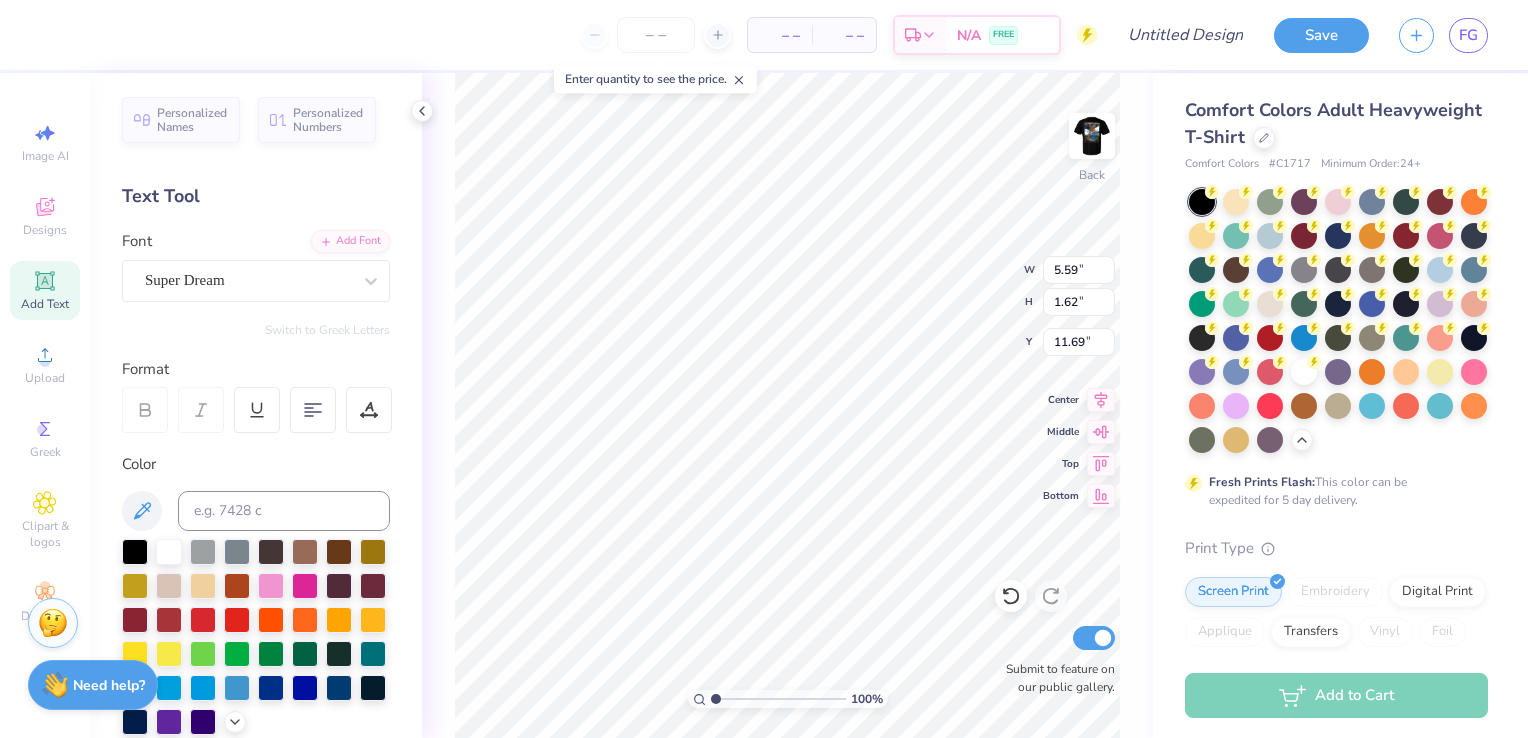 scroll, scrollTop: 16, scrollLeft: 2, axis: both 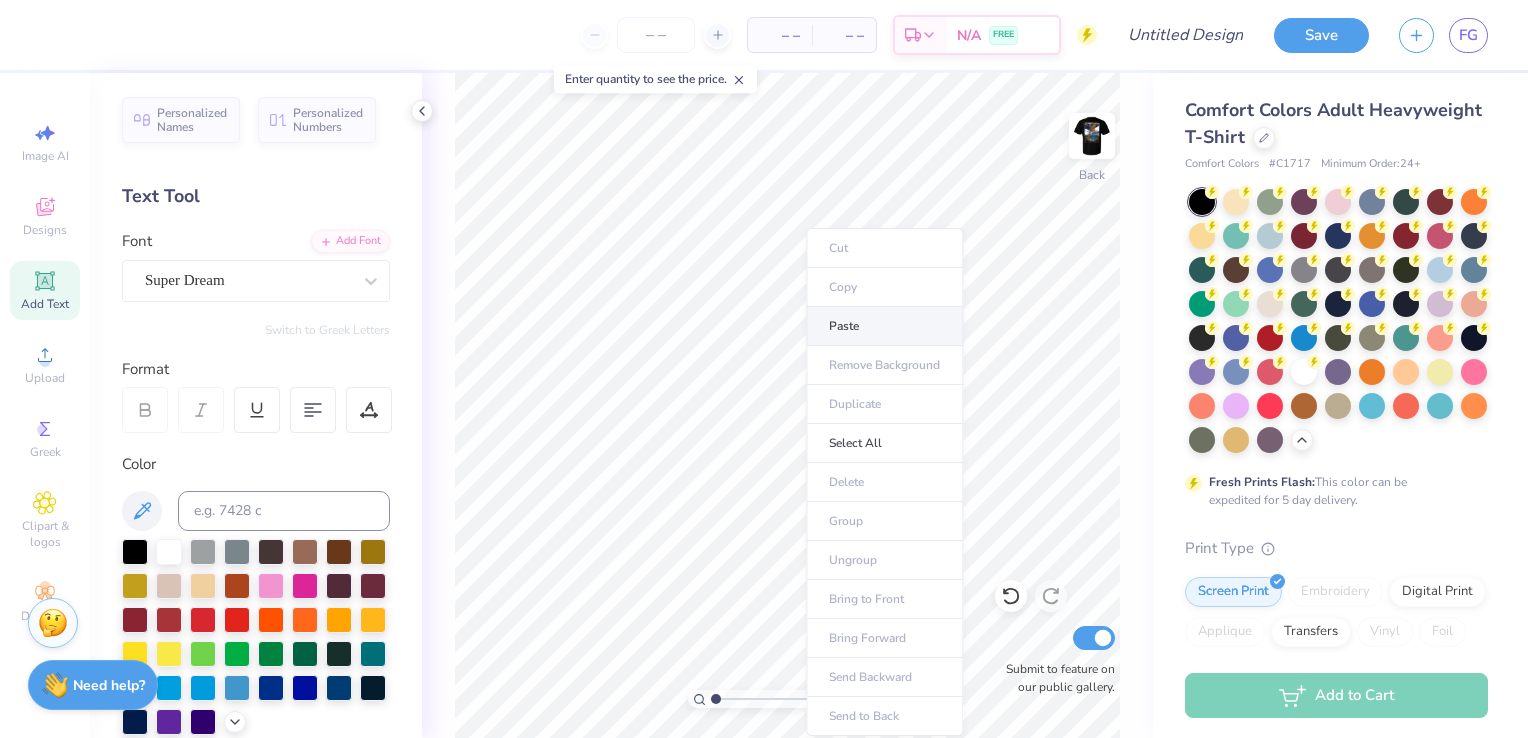 click on "Paste" at bounding box center [884, 326] 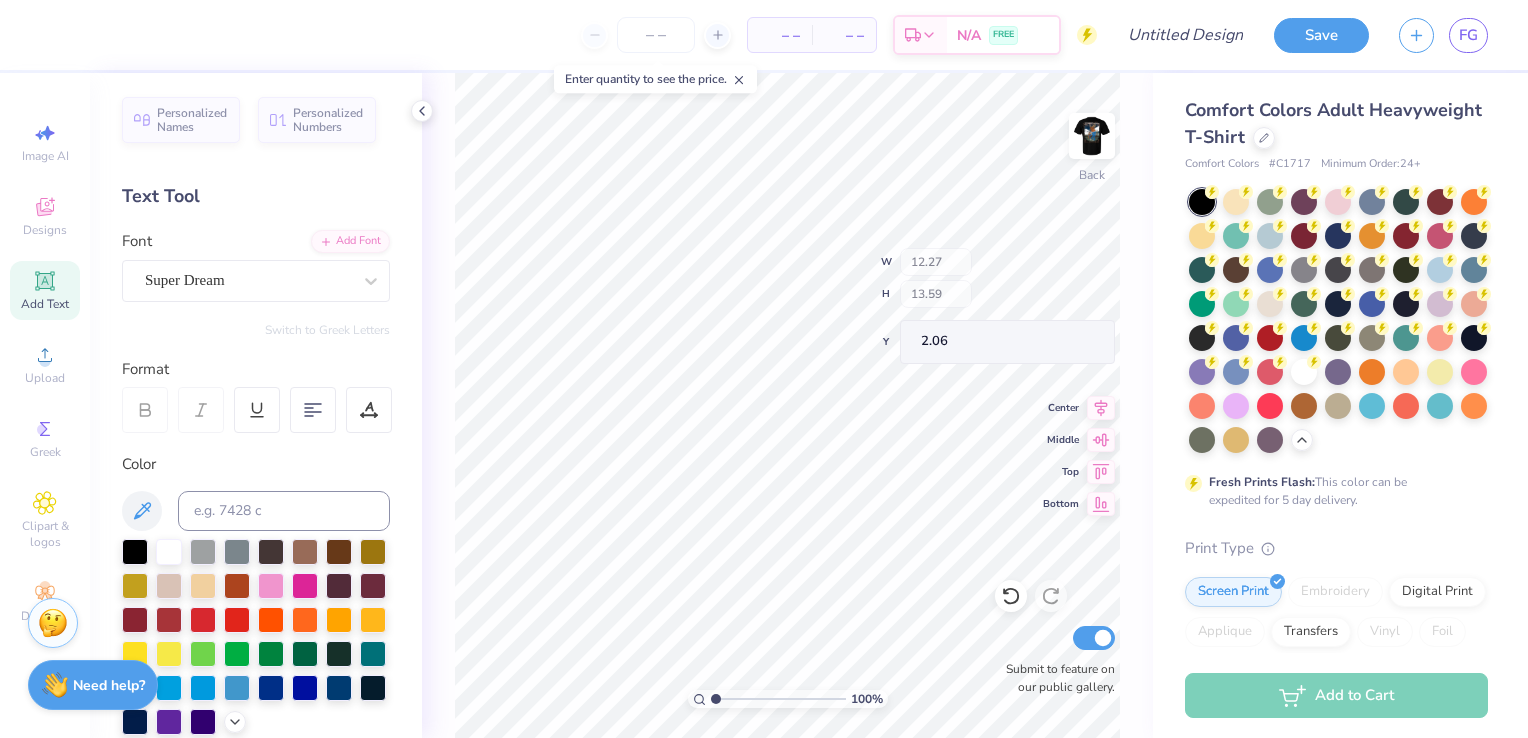 type on "2.06" 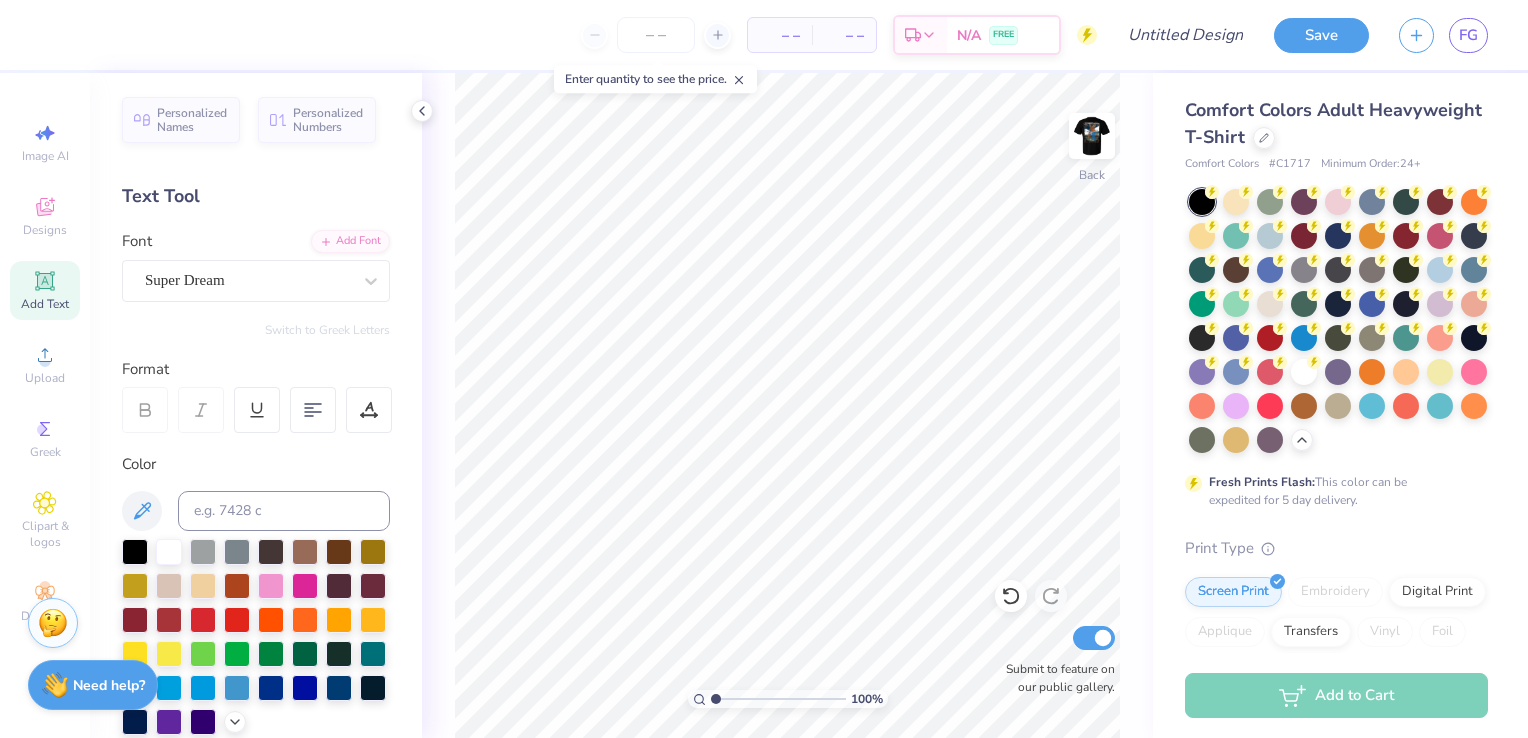 click on "Add Text" at bounding box center (45, 304) 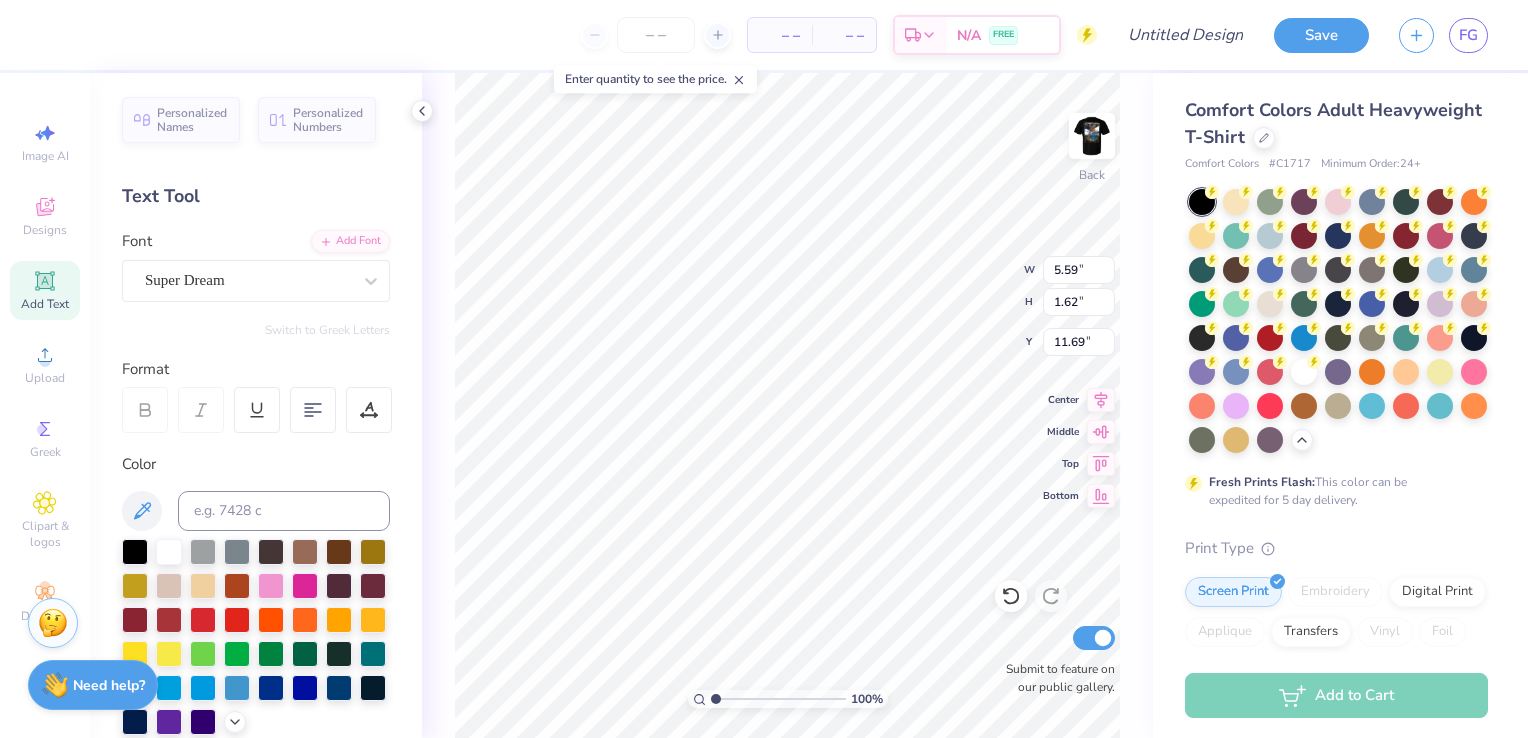 scroll, scrollTop: 16, scrollLeft: 3, axis: both 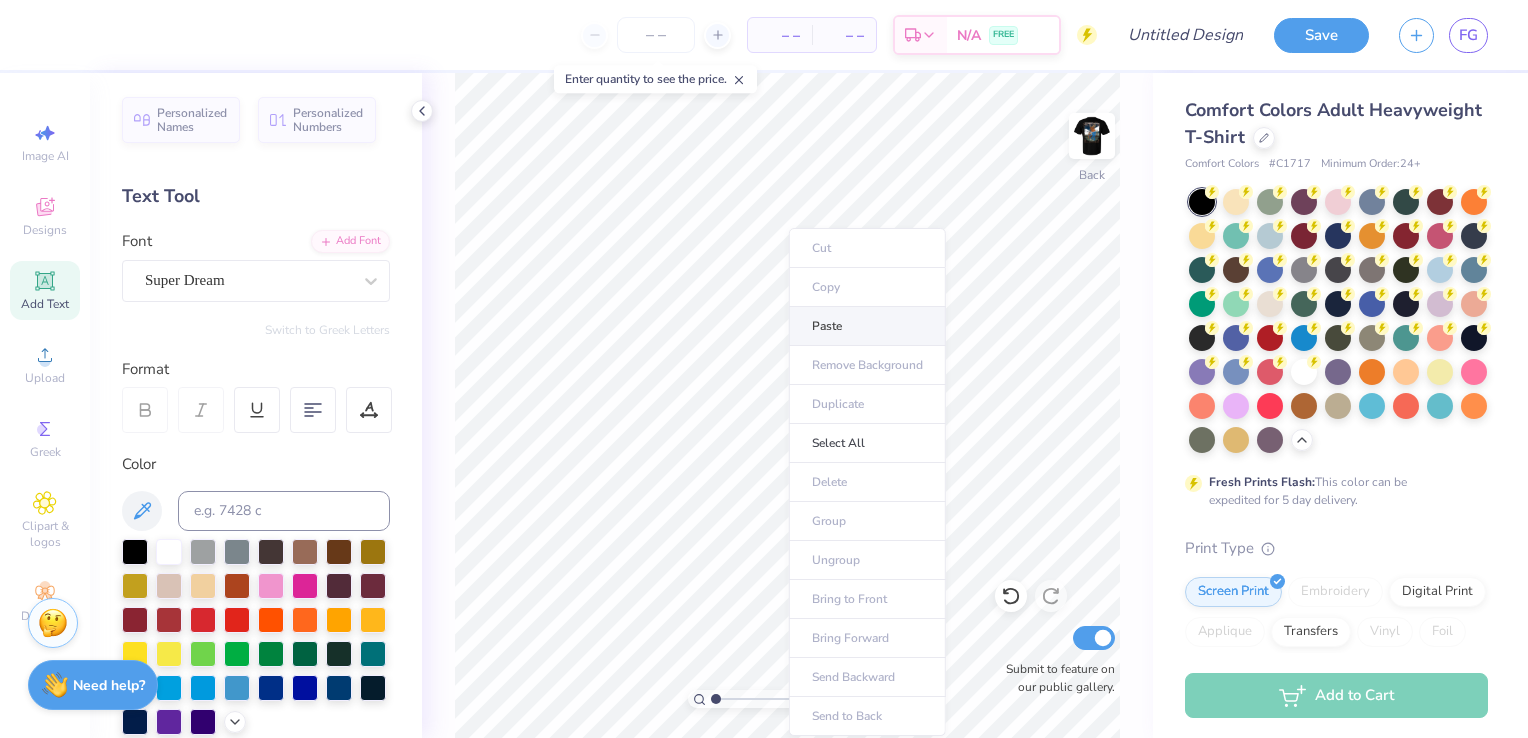 click on "Paste" at bounding box center [867, 326] 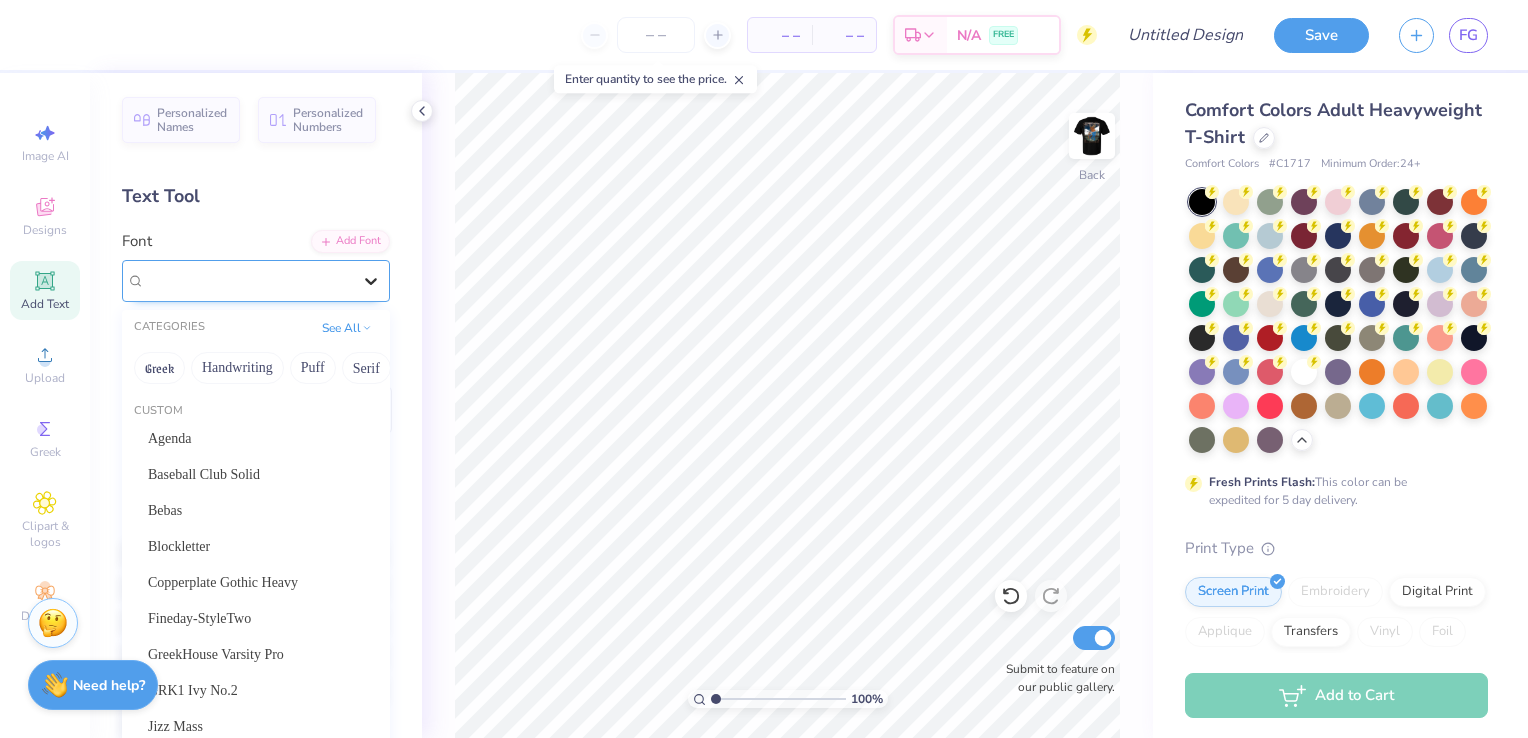 click at bounding box center (371, 281) 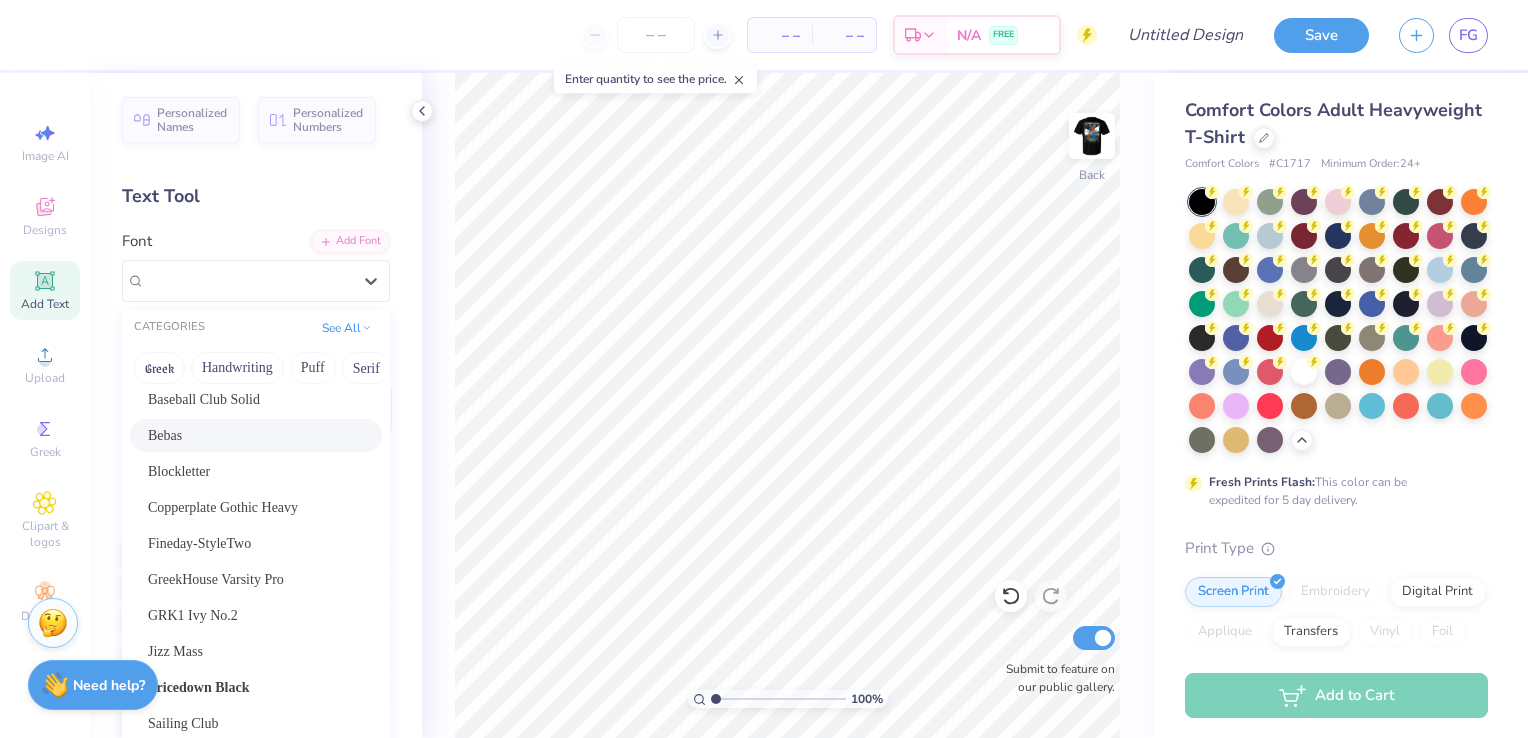 scroll, scrollTop: 0, scrollLeft: 0, axis: both 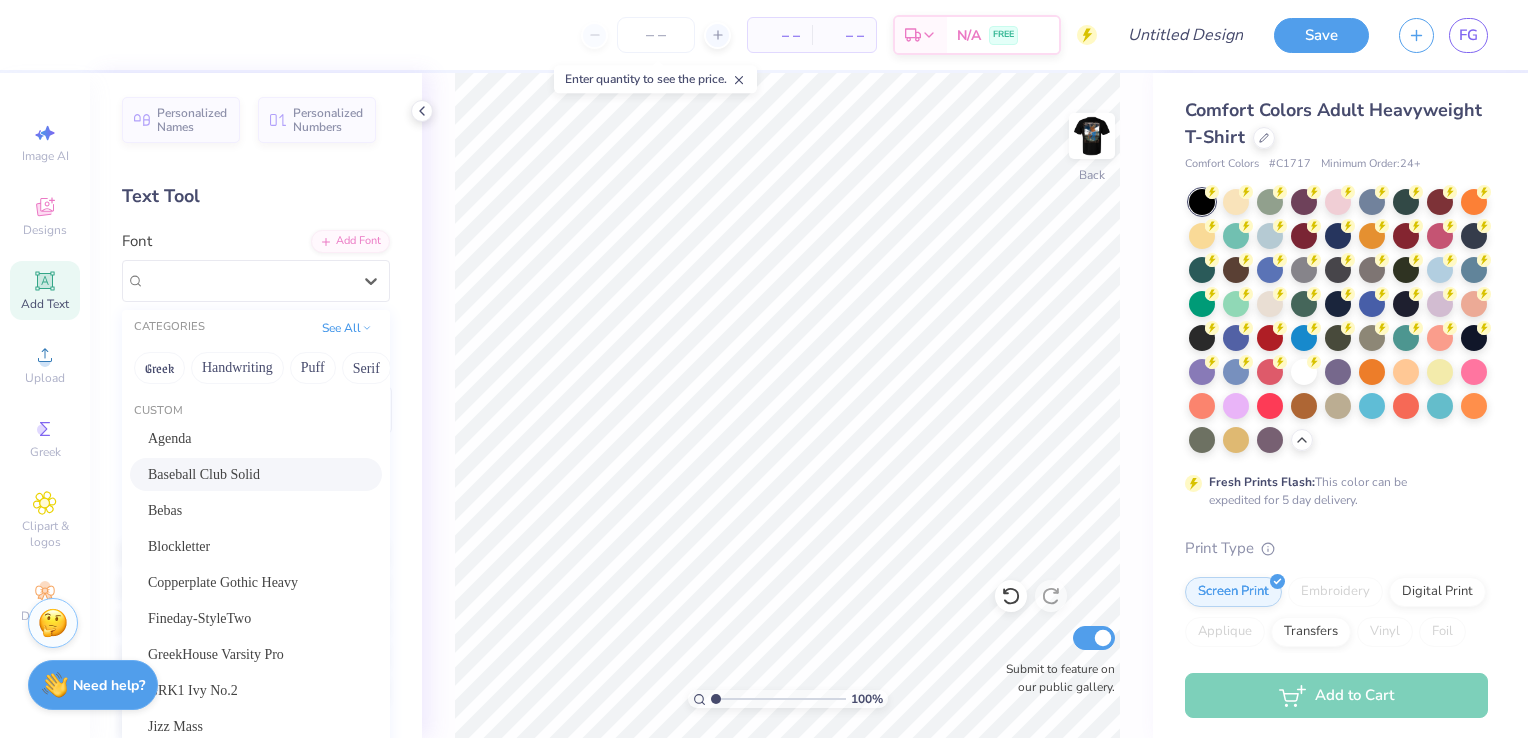 click on "Add Text" at bounding box center (45, 304) 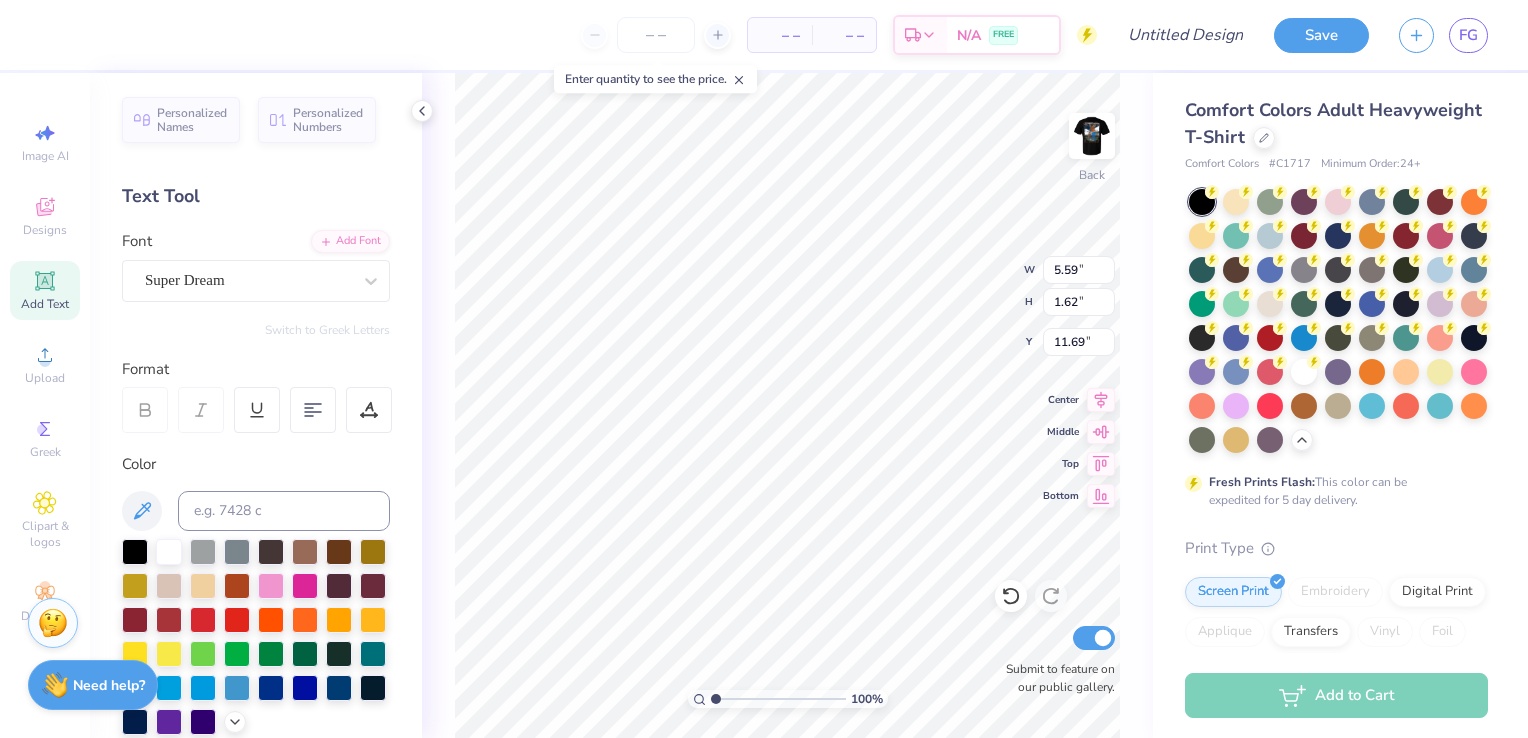 scroll, scrollTop: 16, scrollLeft: 2, axis: both 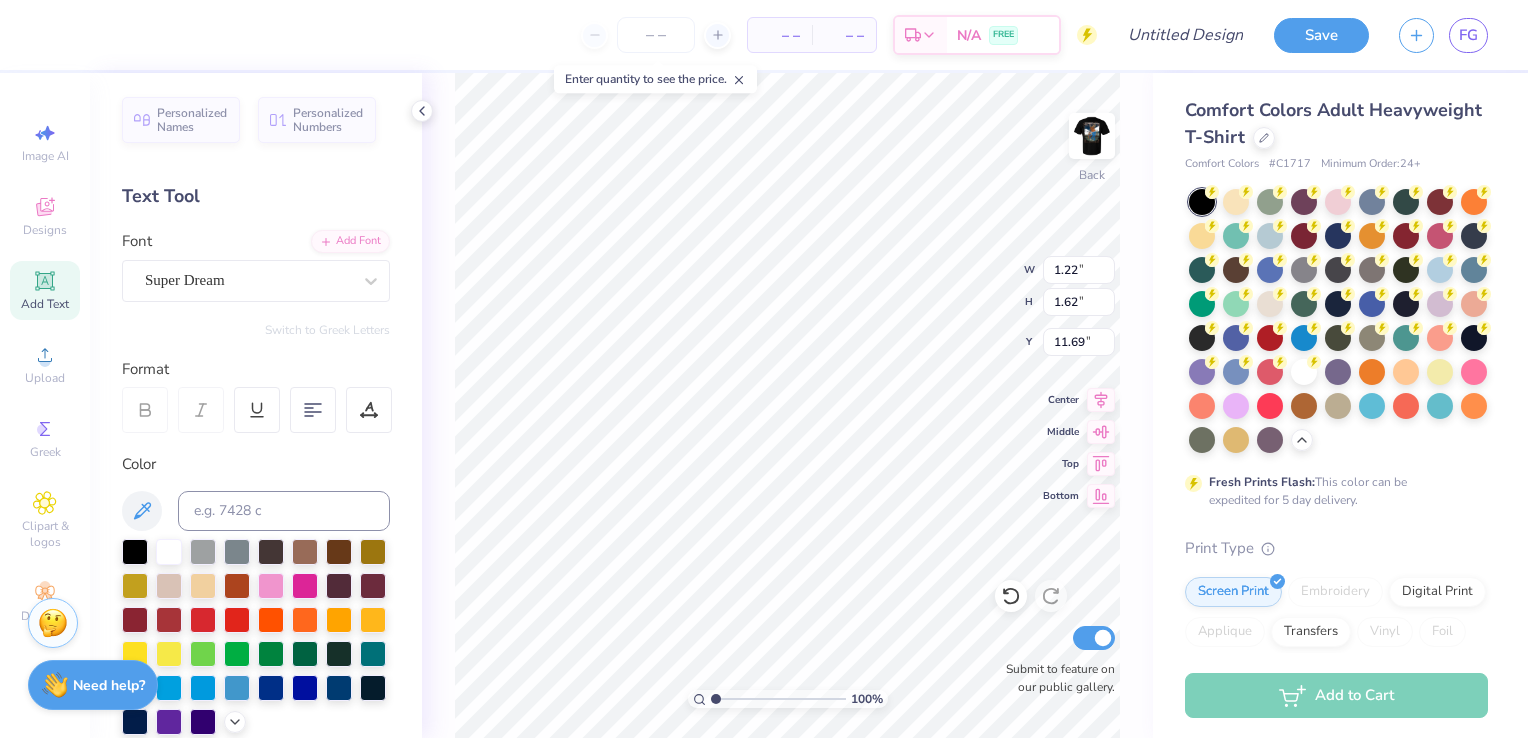 type on "1.22" 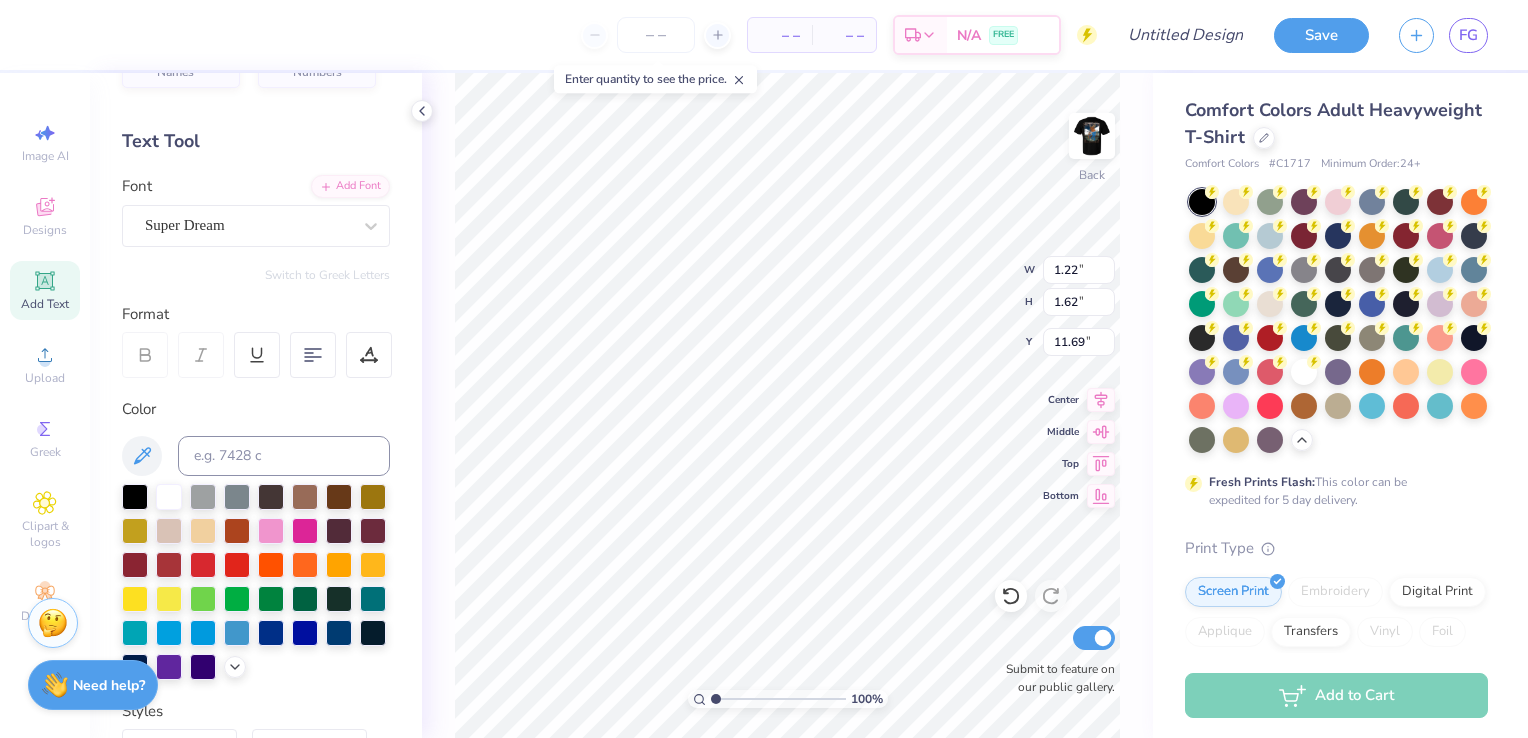scroll, scrollTop: 72, scrollLeft: 0, axis: vertical 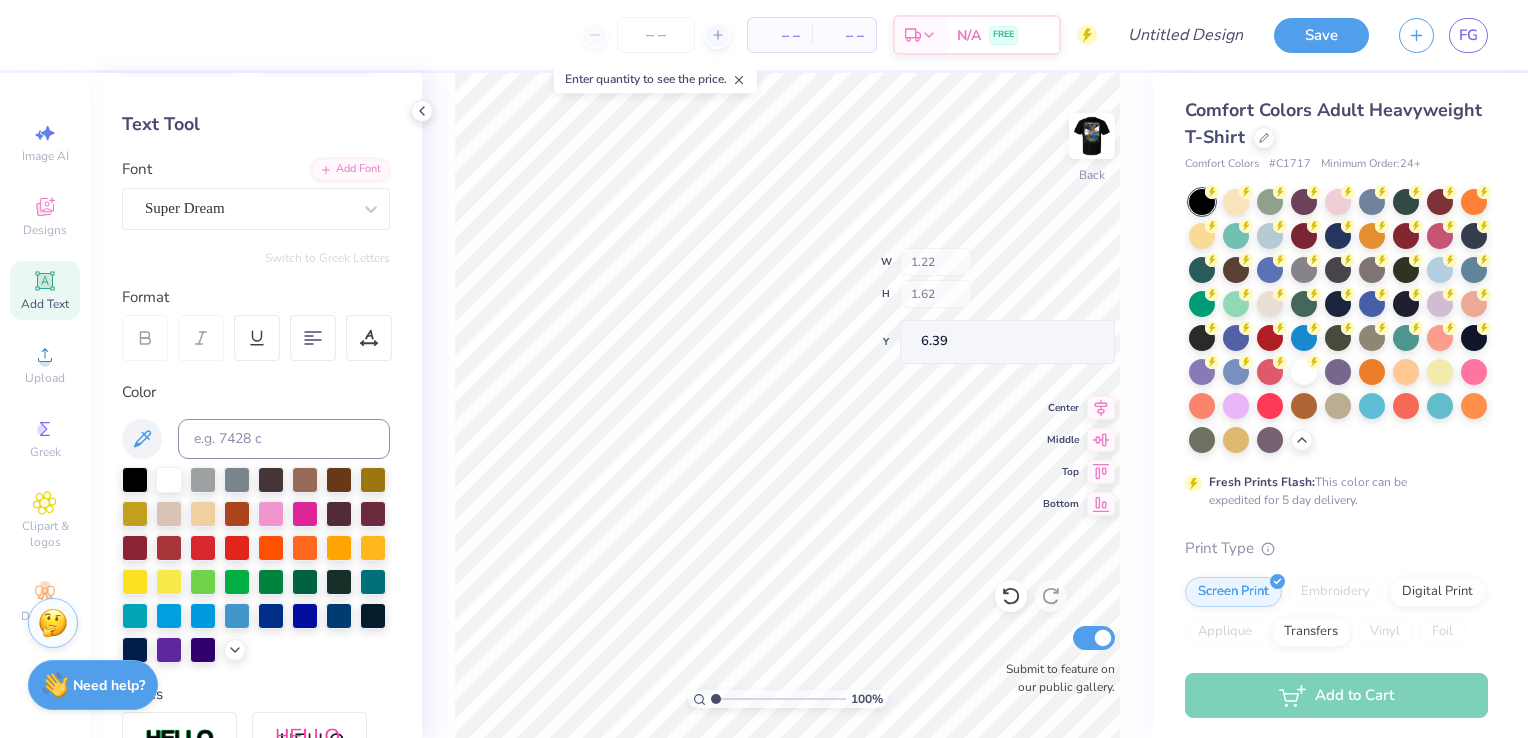 type on "6.39" 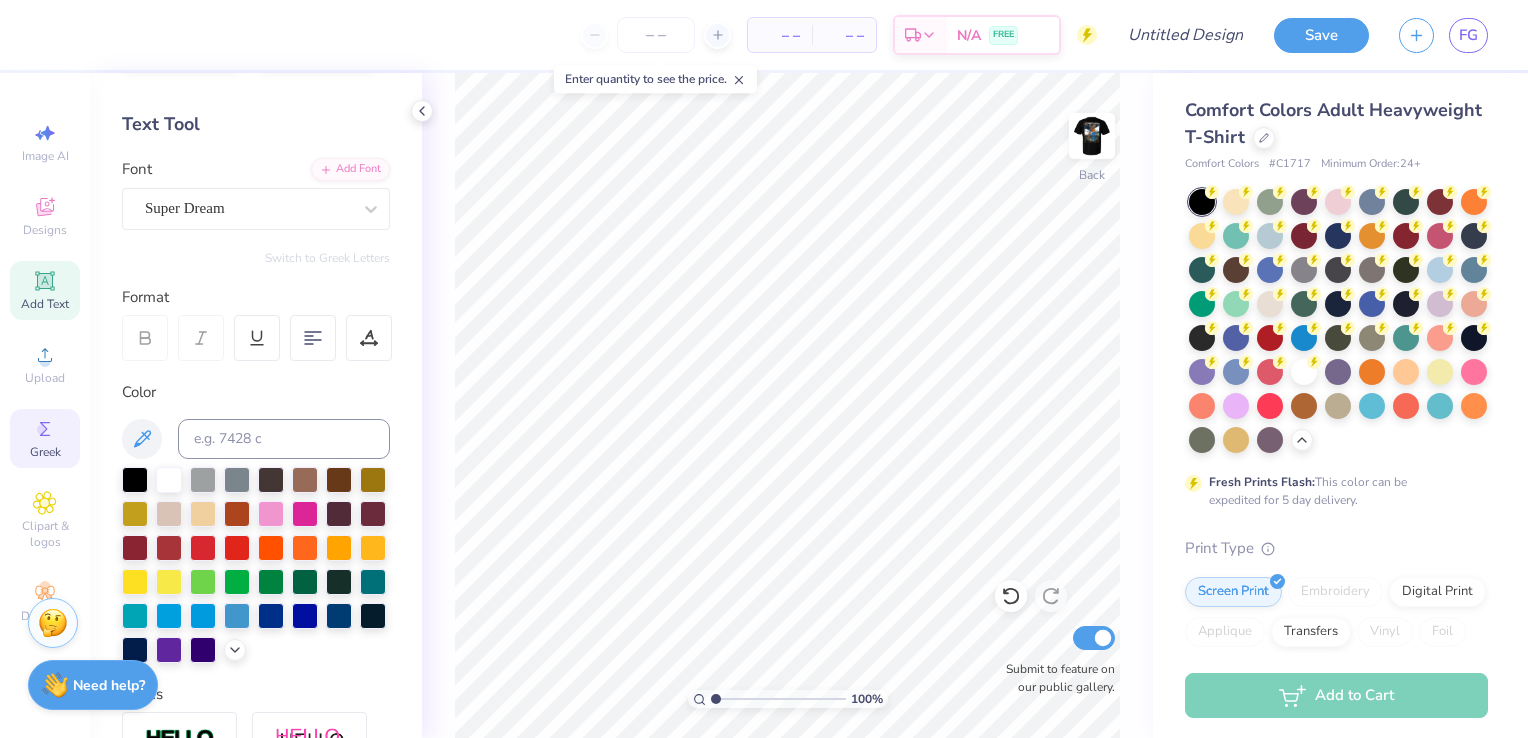 click on "Greek" at bounding box center (45, 438) 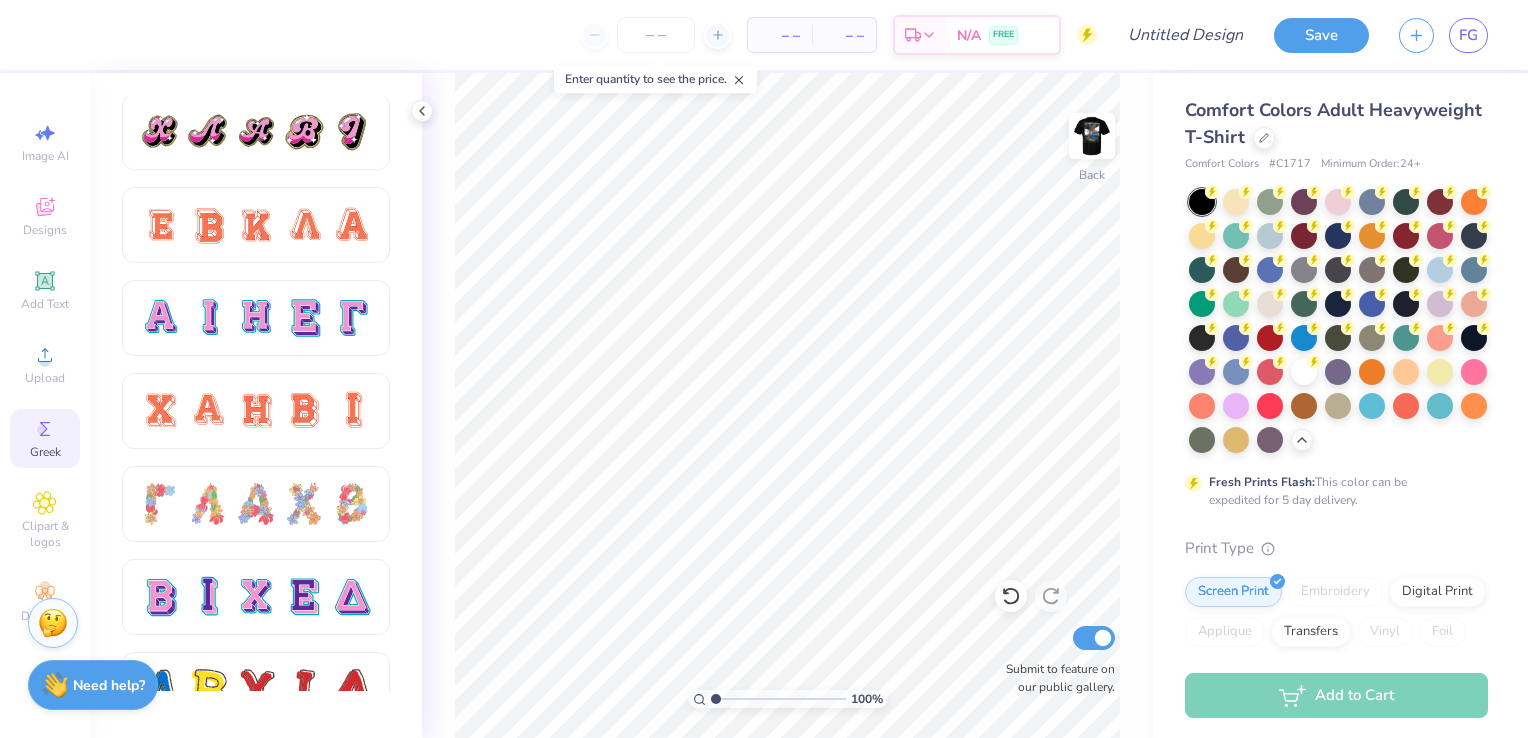 scroll, scrollTop: 1268, scrollLeft: 0, axis: vertical 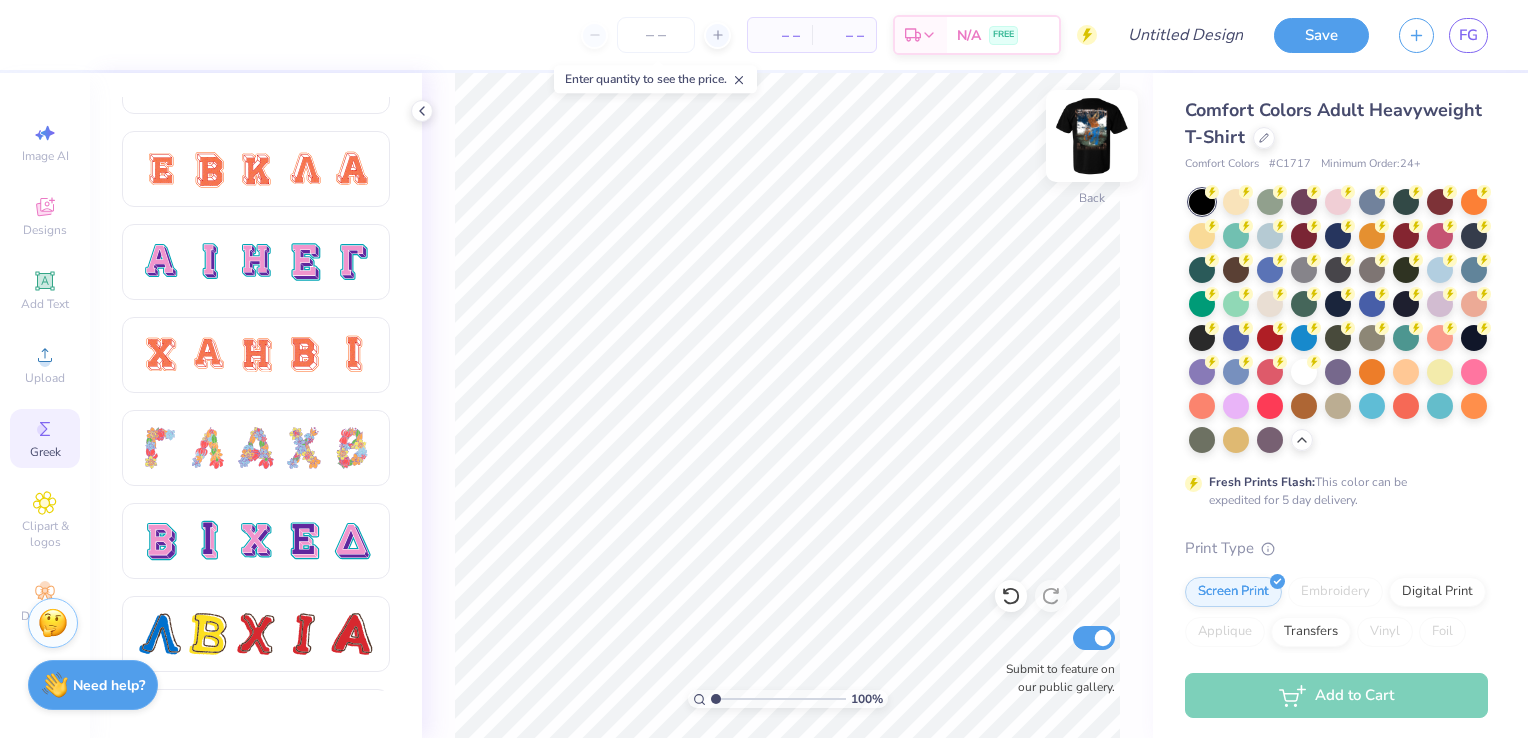 click at bounding box center (1092, 136) 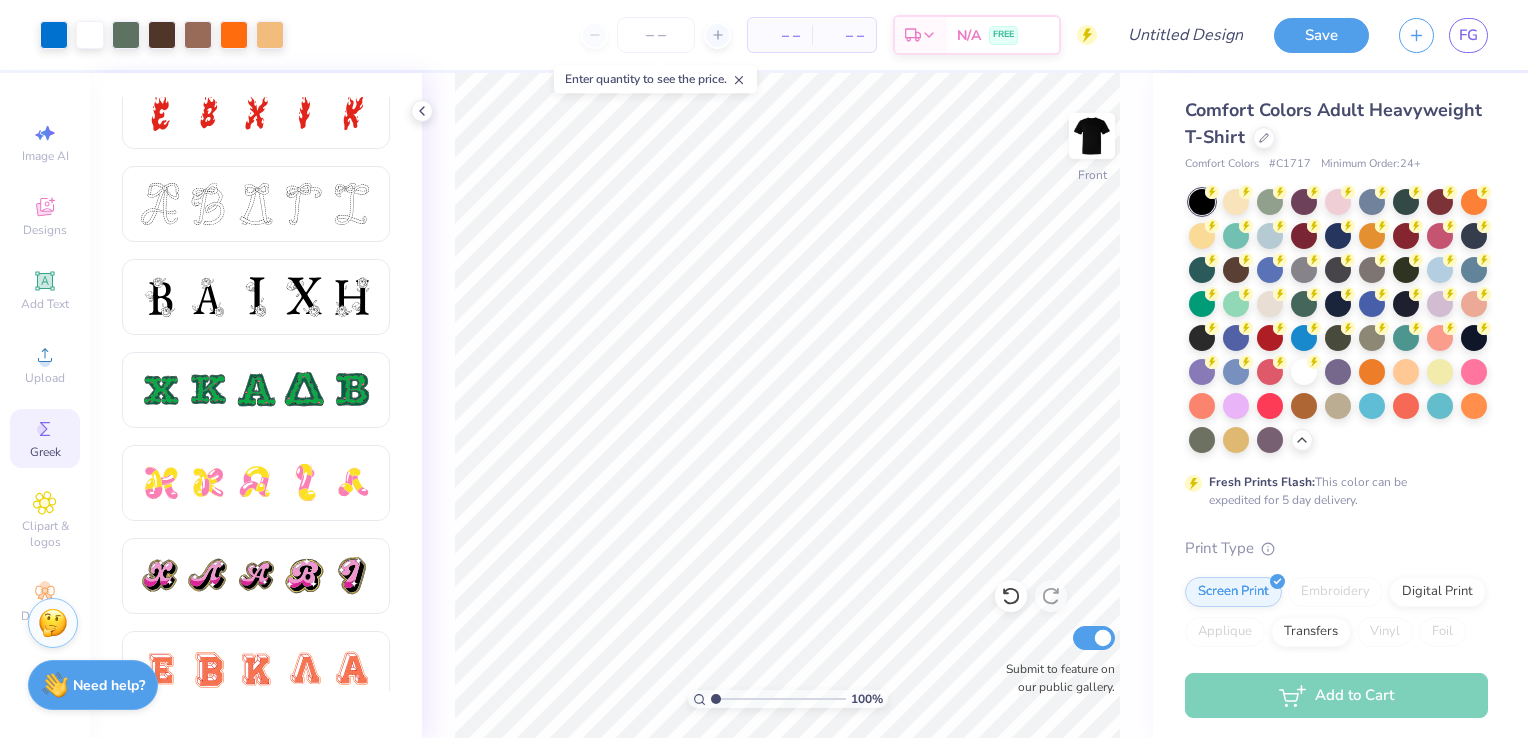 scroll, scrollTop: 774, scrollLeft: 0, axis: vertical 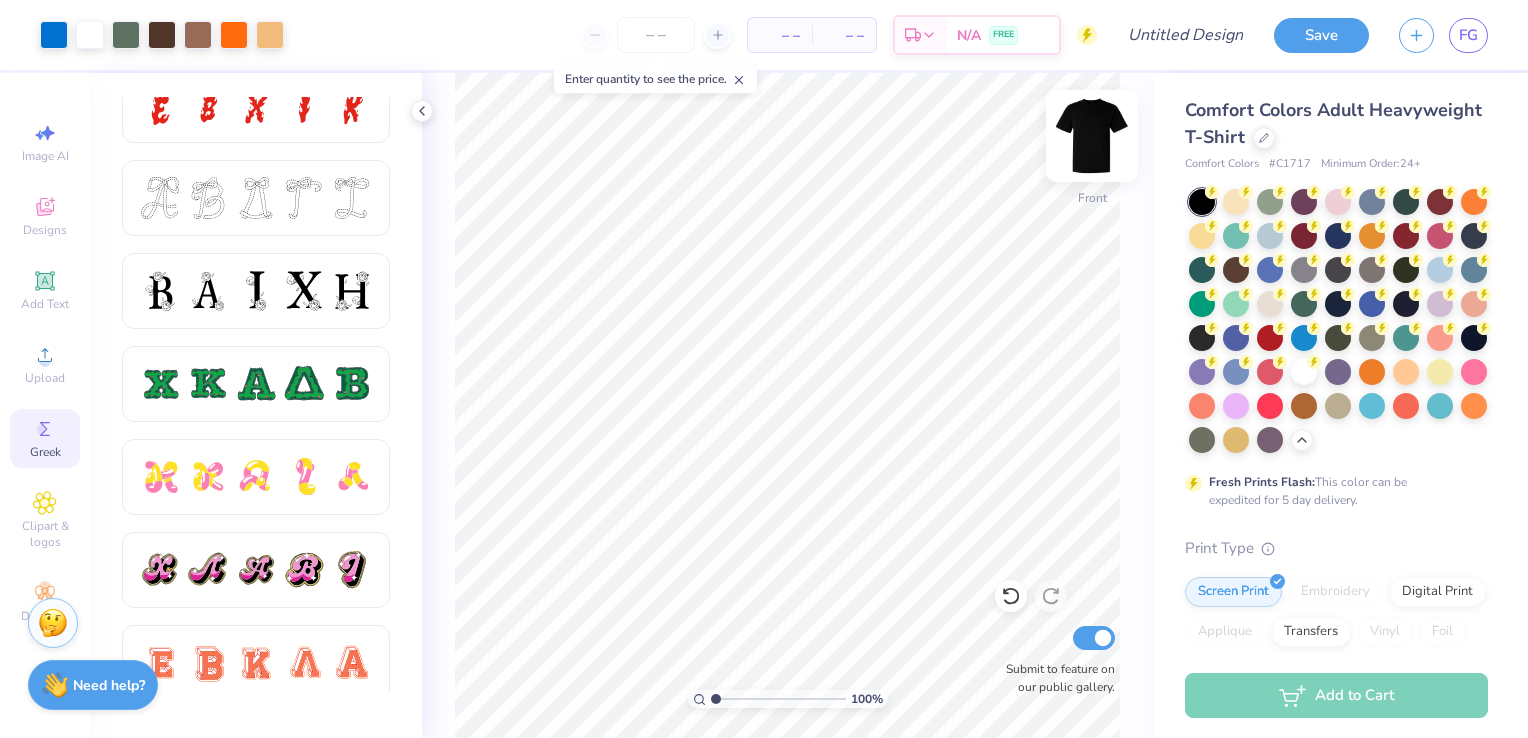 click at bounding box center (1092, 136) 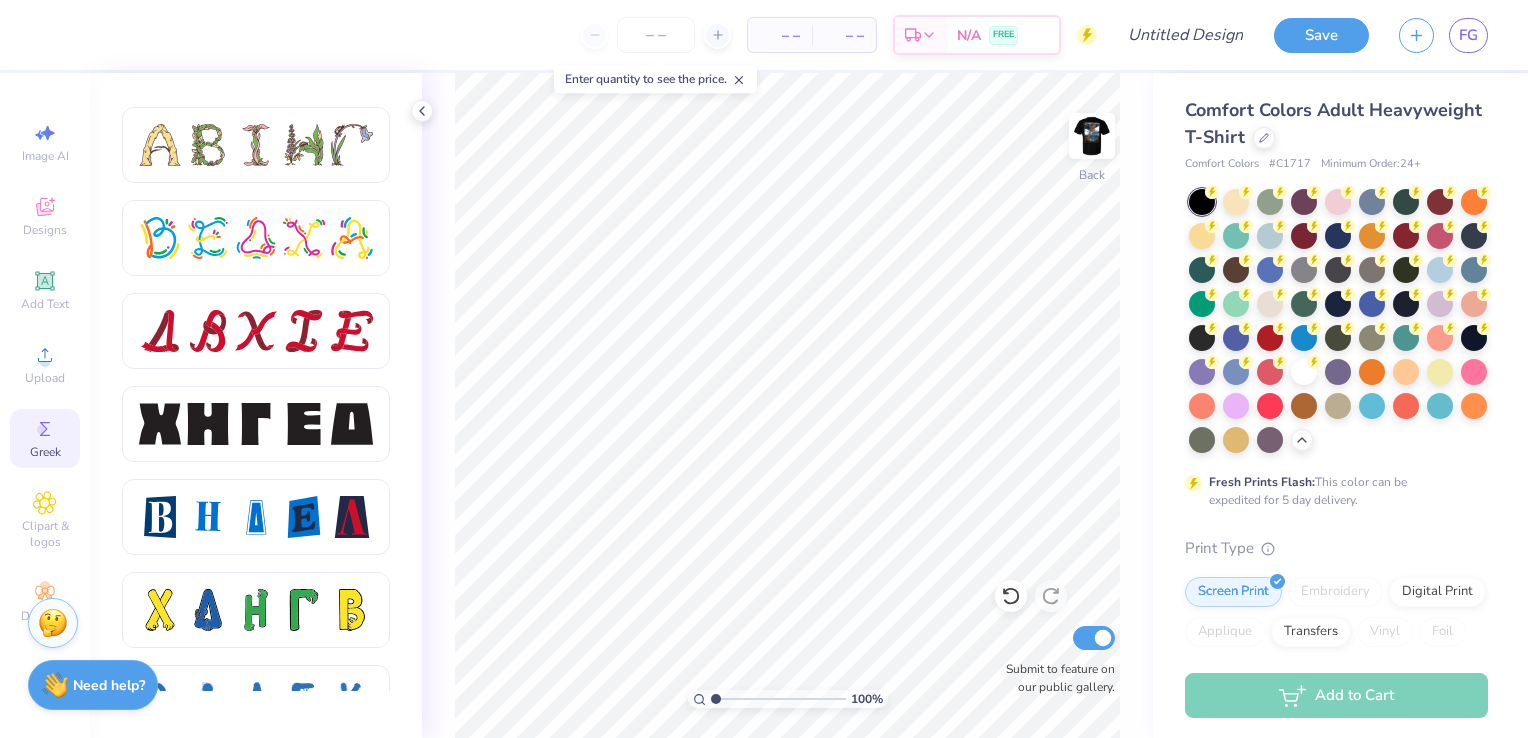 scroll, scrollTop: 2471, scrollLeft: 0, axis: vertical 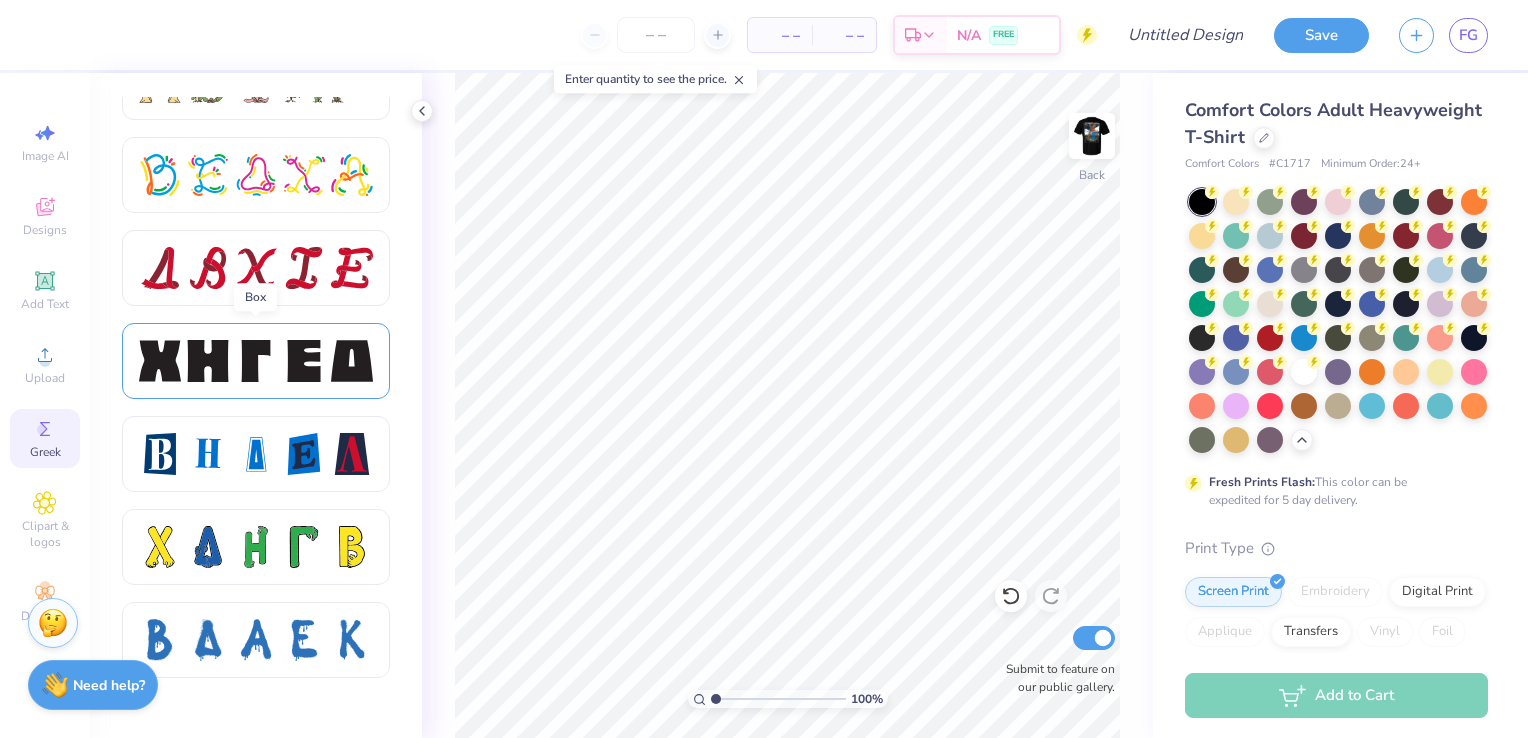 click at bounding box center [304, 361] 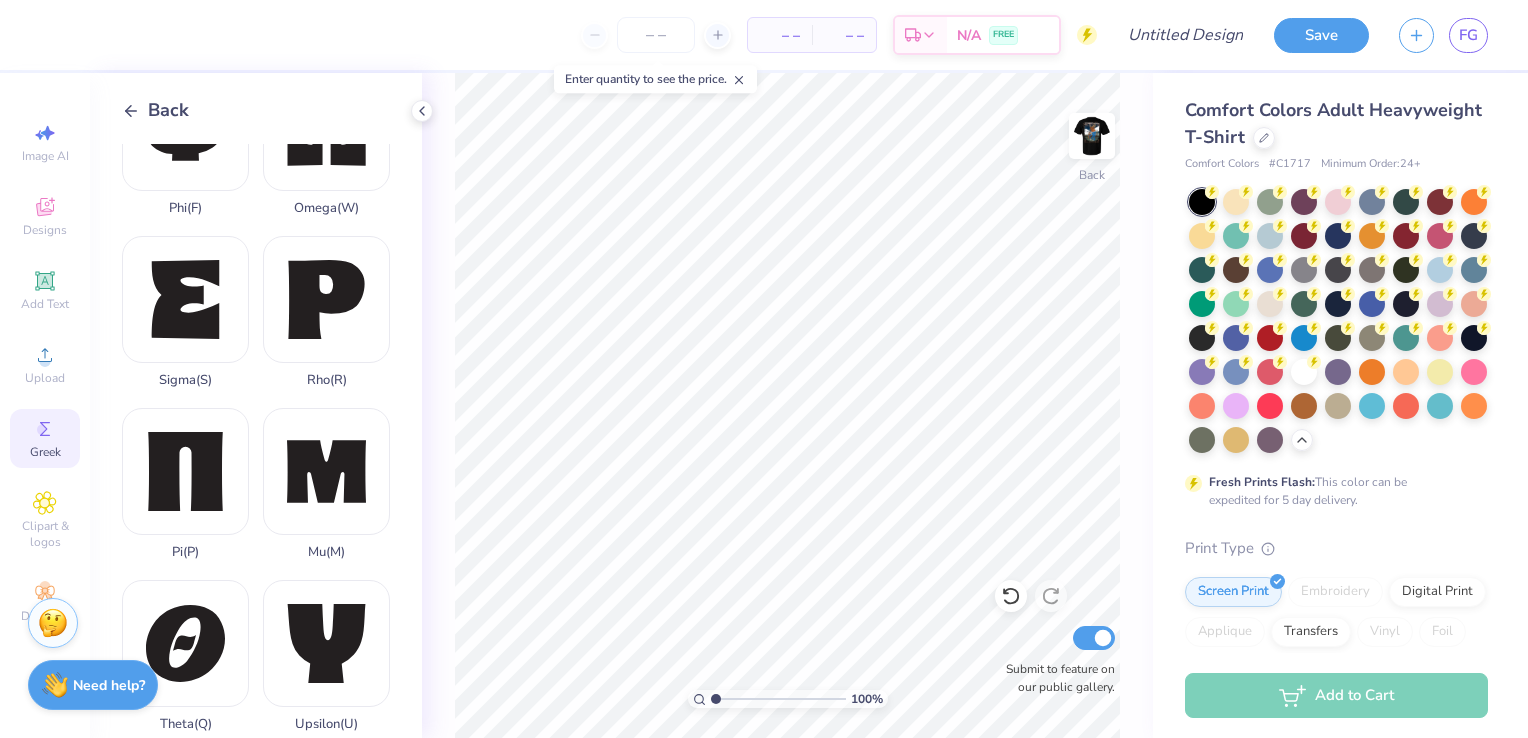 scroll, scrollTop: 1274, scrollLeft: 0, axis: vertical 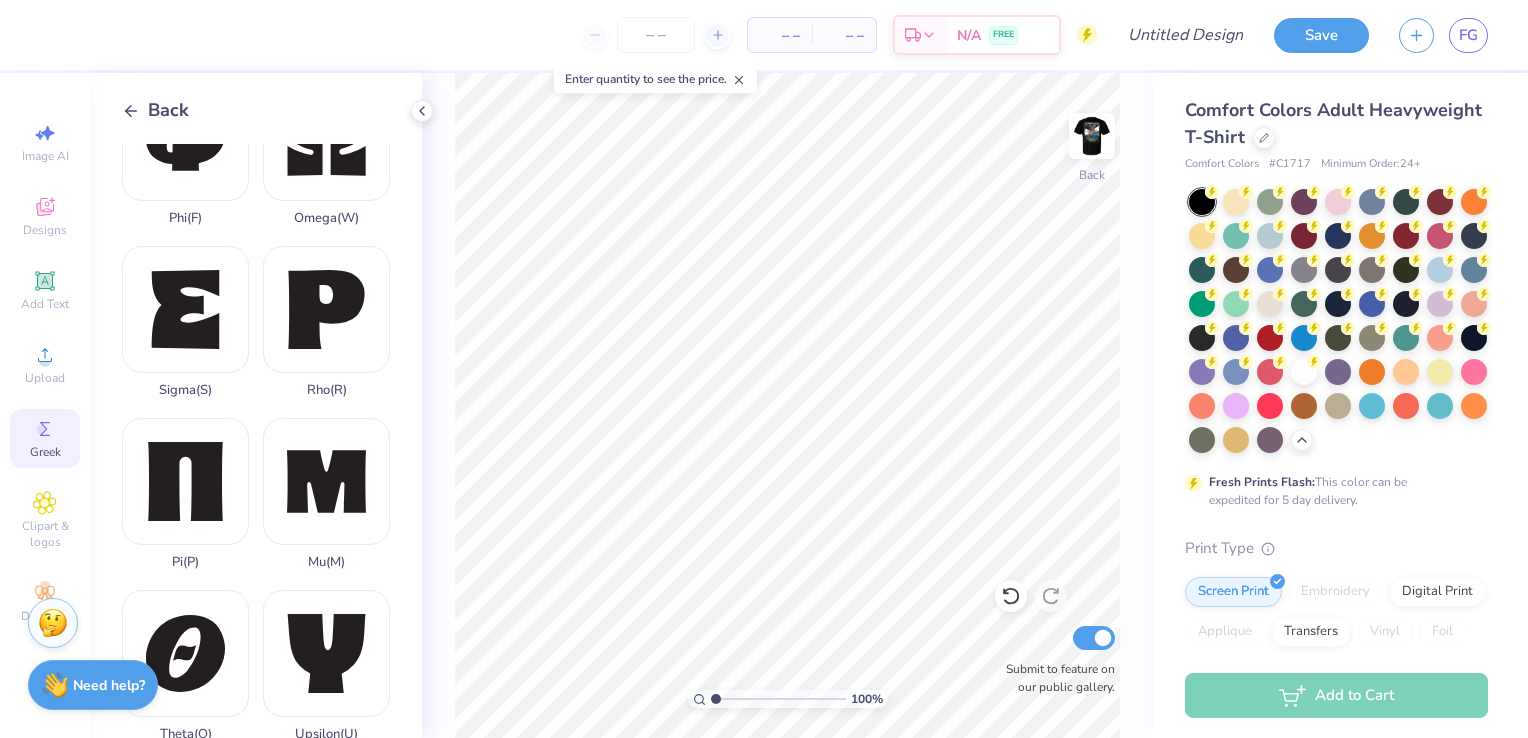 click 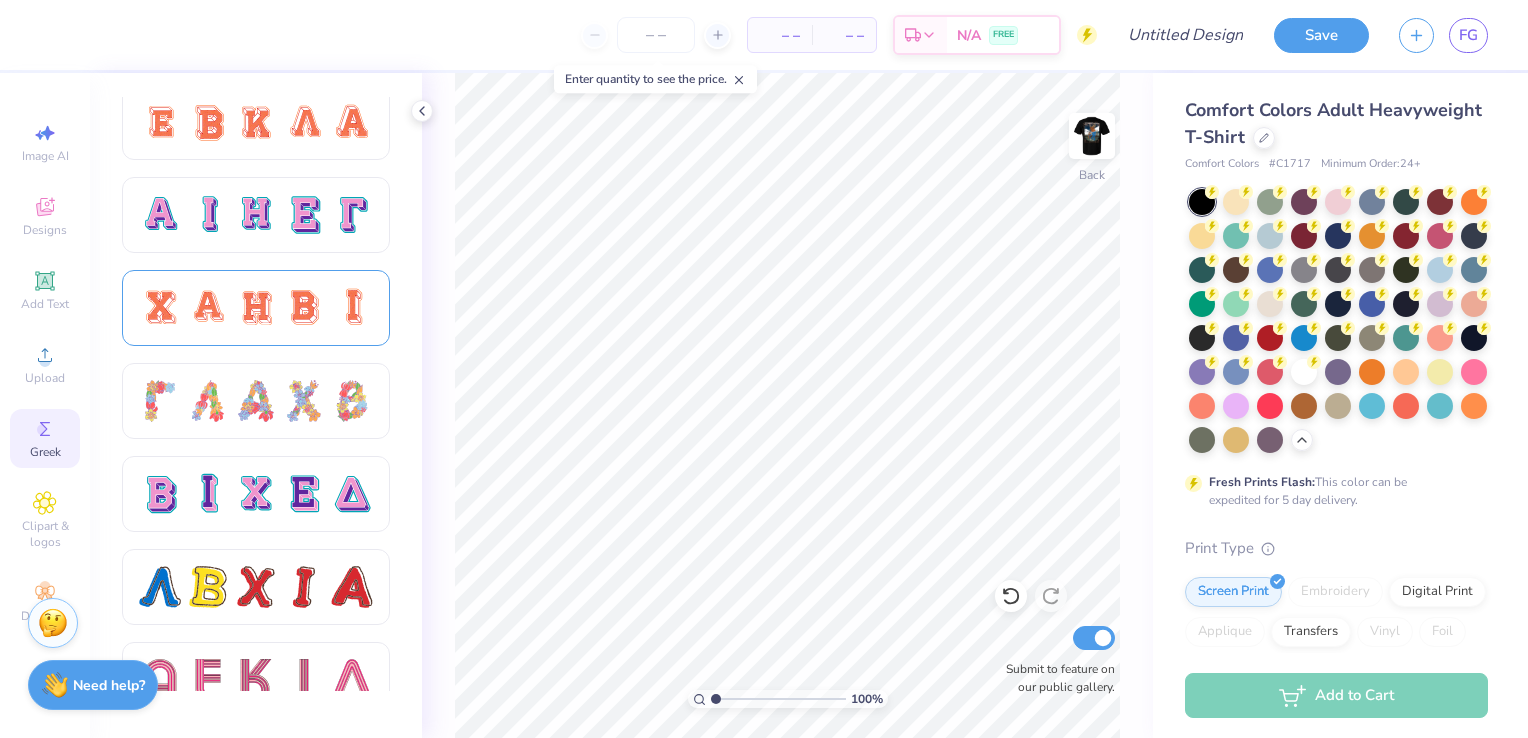 scroll, scrollTop: 1336, scrollLeft: 0, axis: vertical 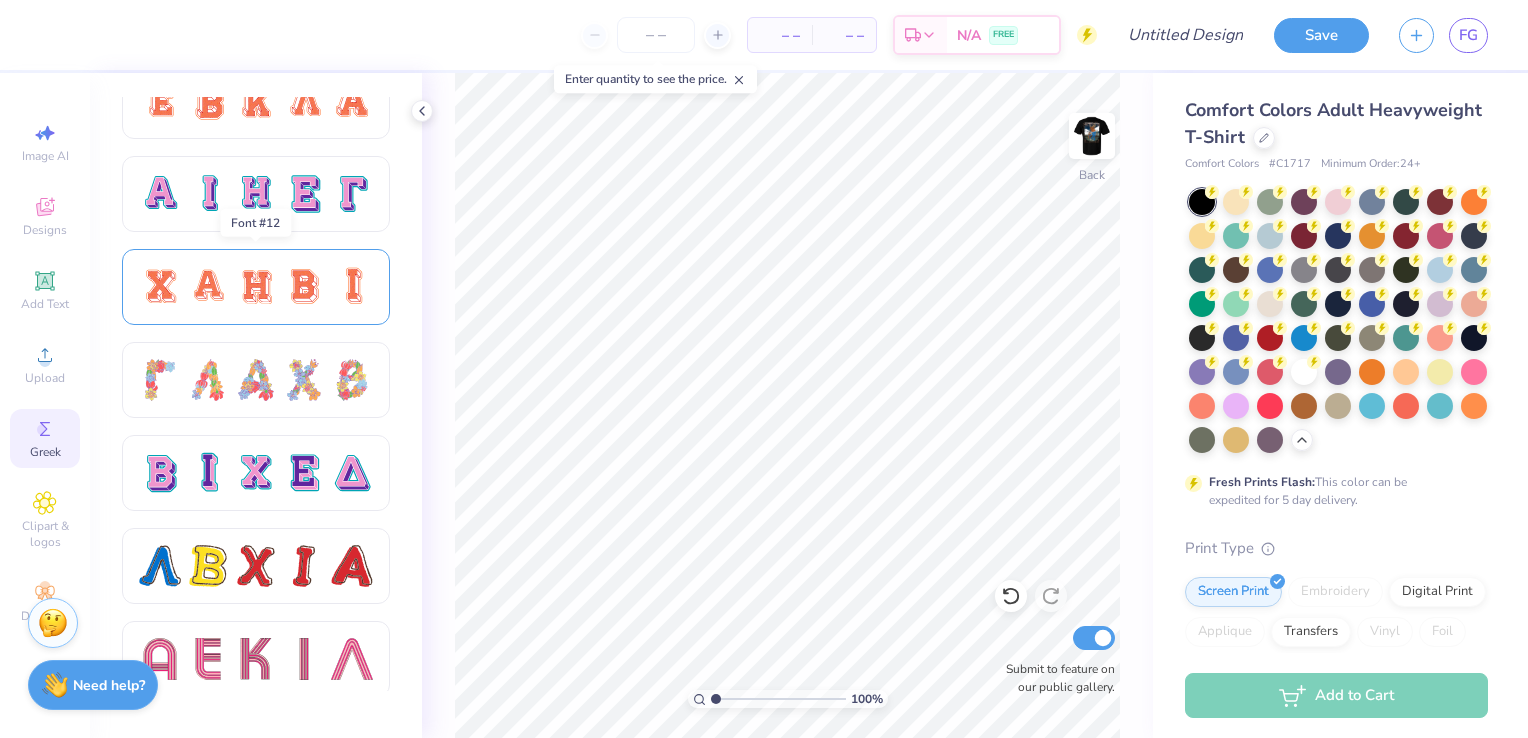 click at bounding box center [256, 287] 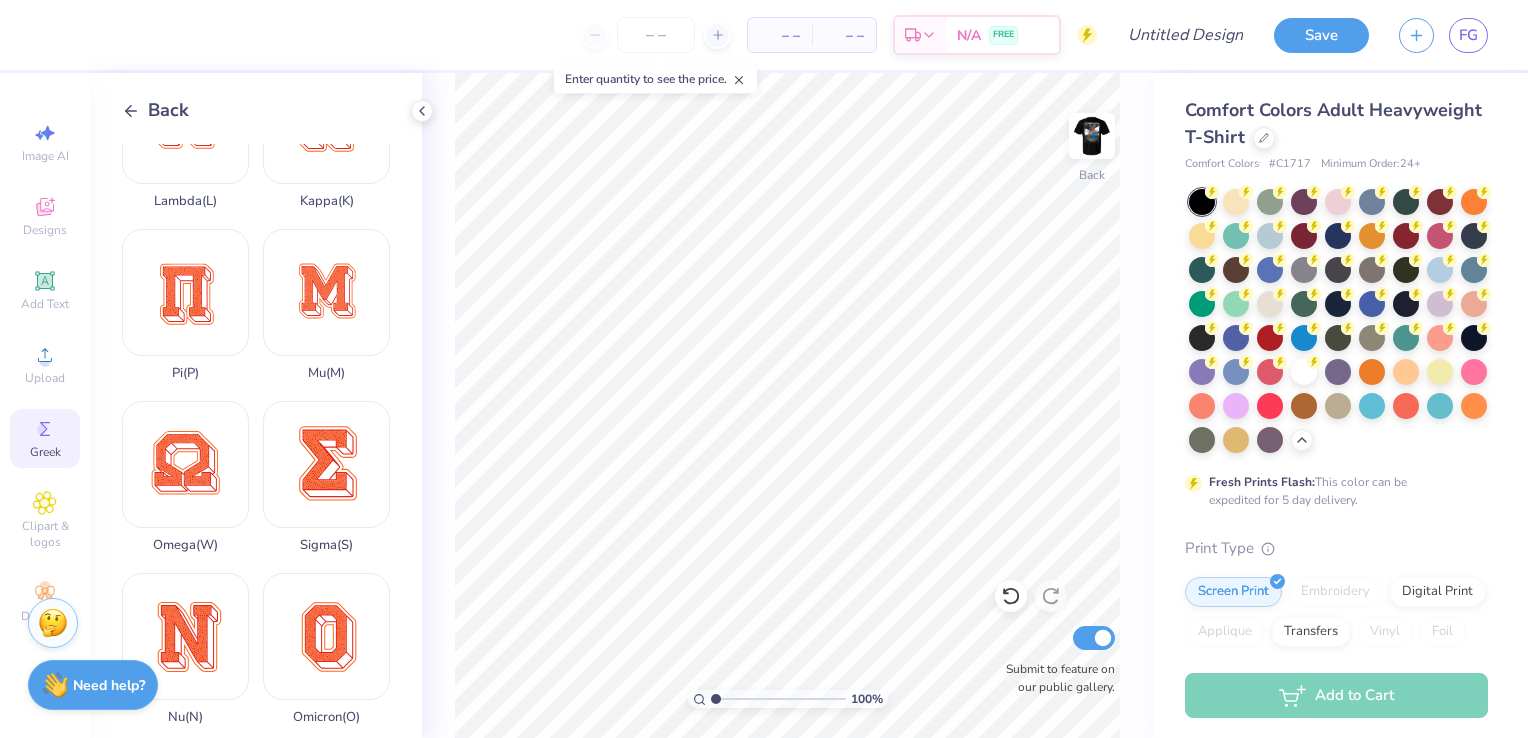 scroll, scrollTop: 812, scrollLeft: 0, axis: vertical 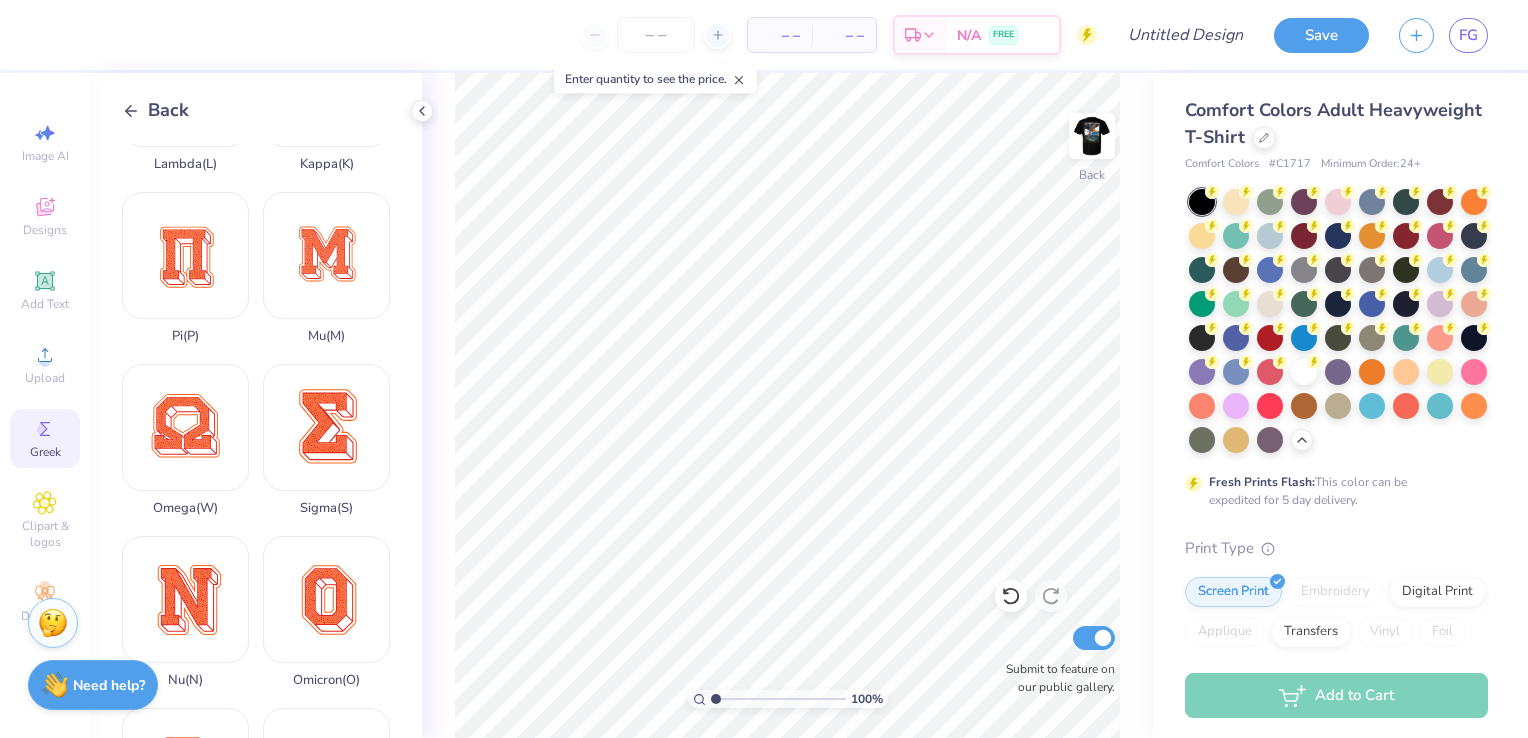 click on "Back" at bounding box center (155, 110) 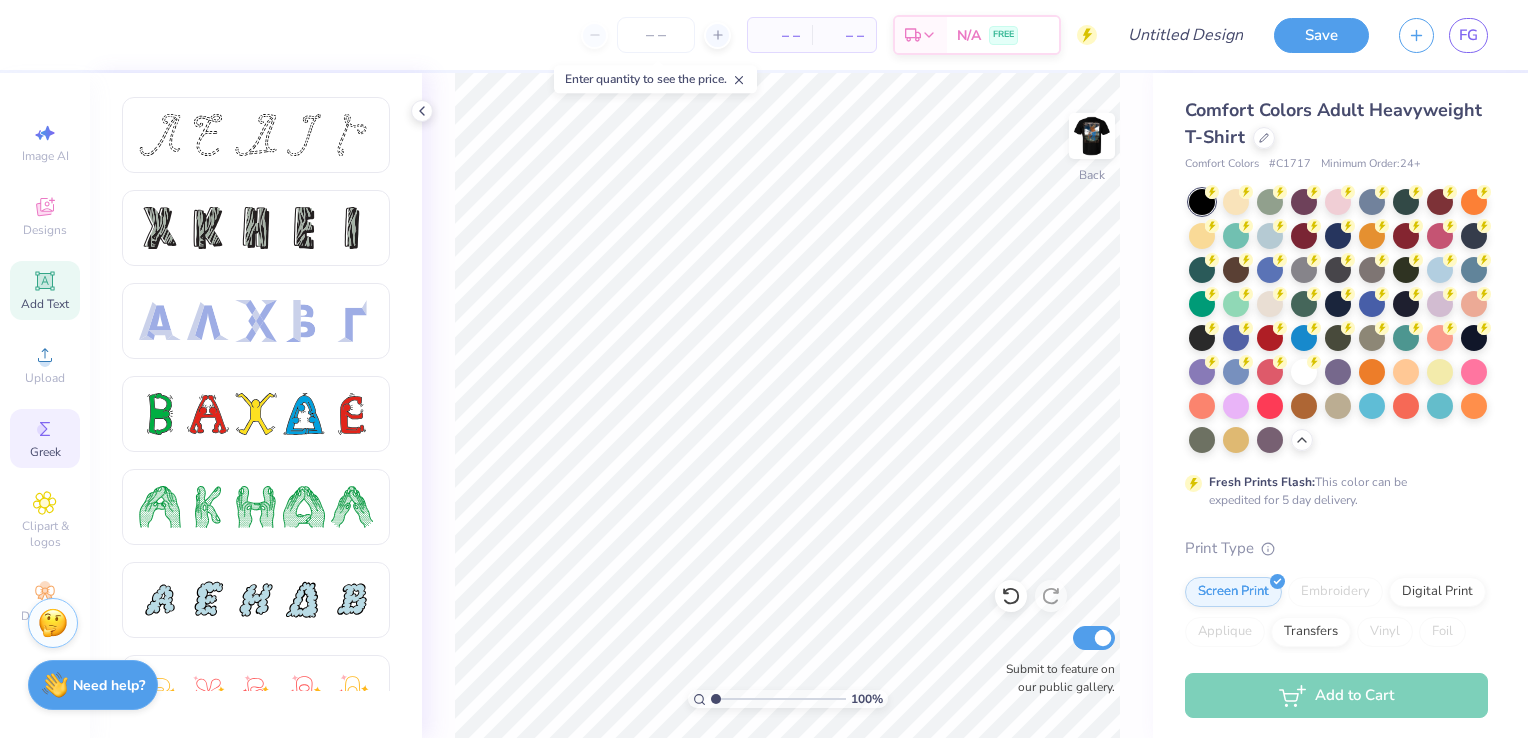 click 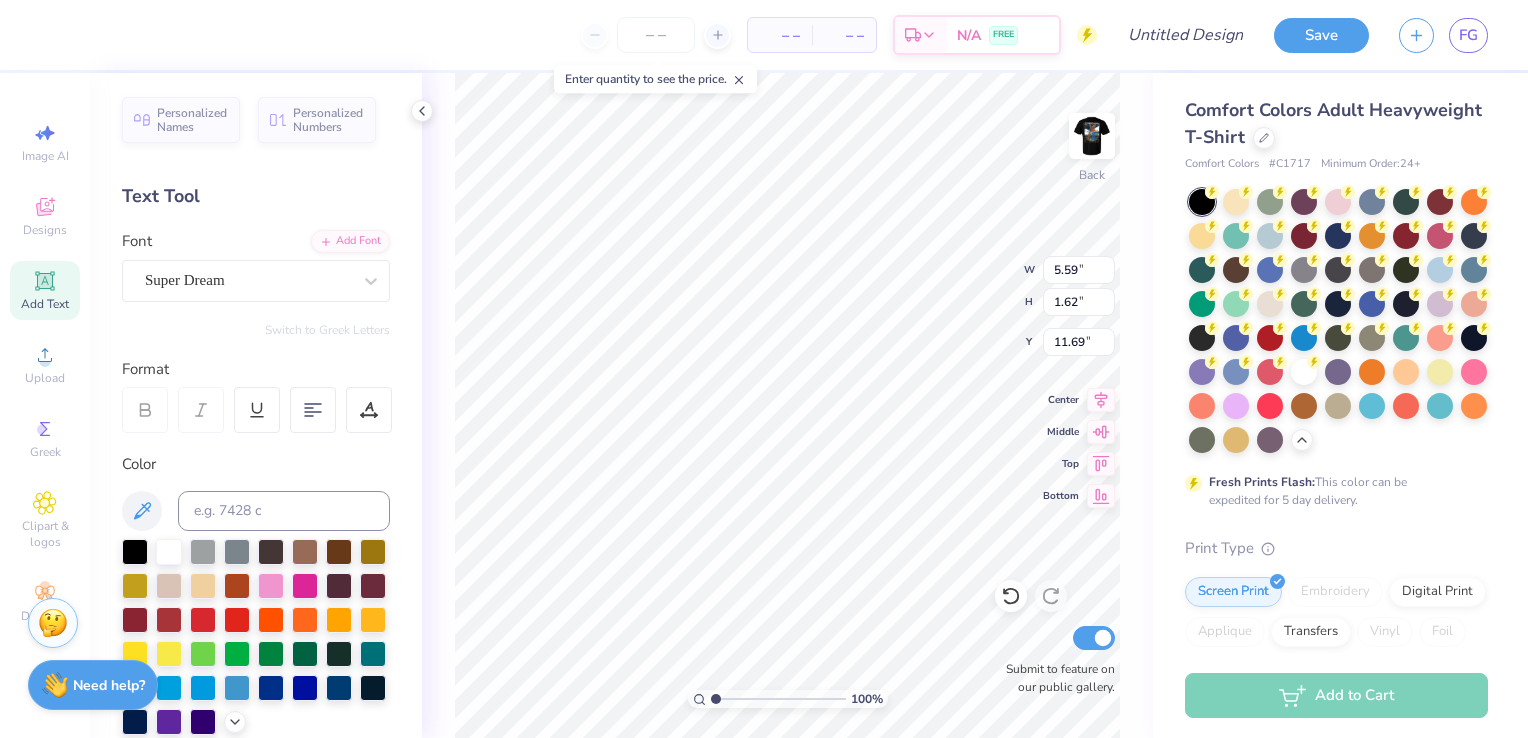scroll, scrollTop: 16, scrollLeft: 3, axis: both 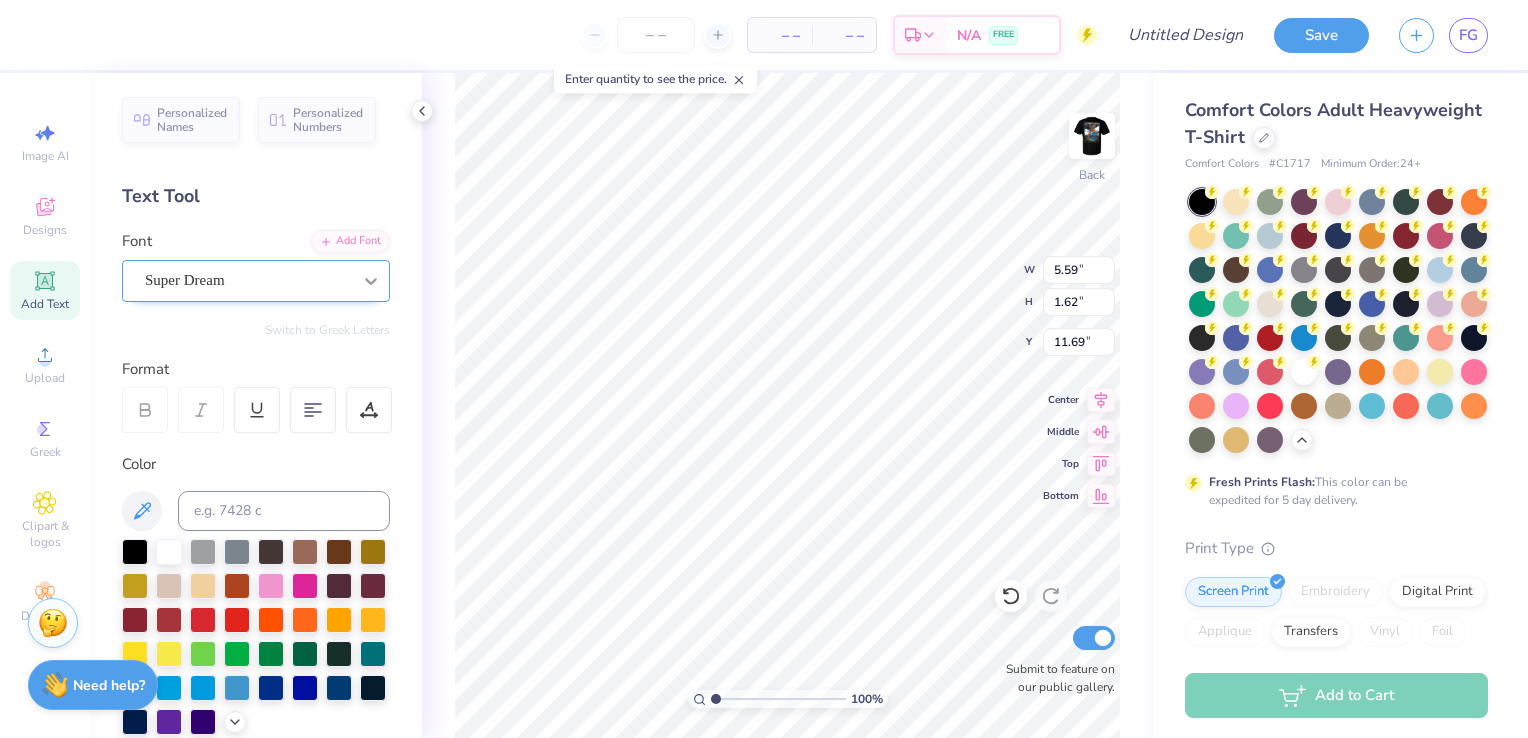 type on "SX" 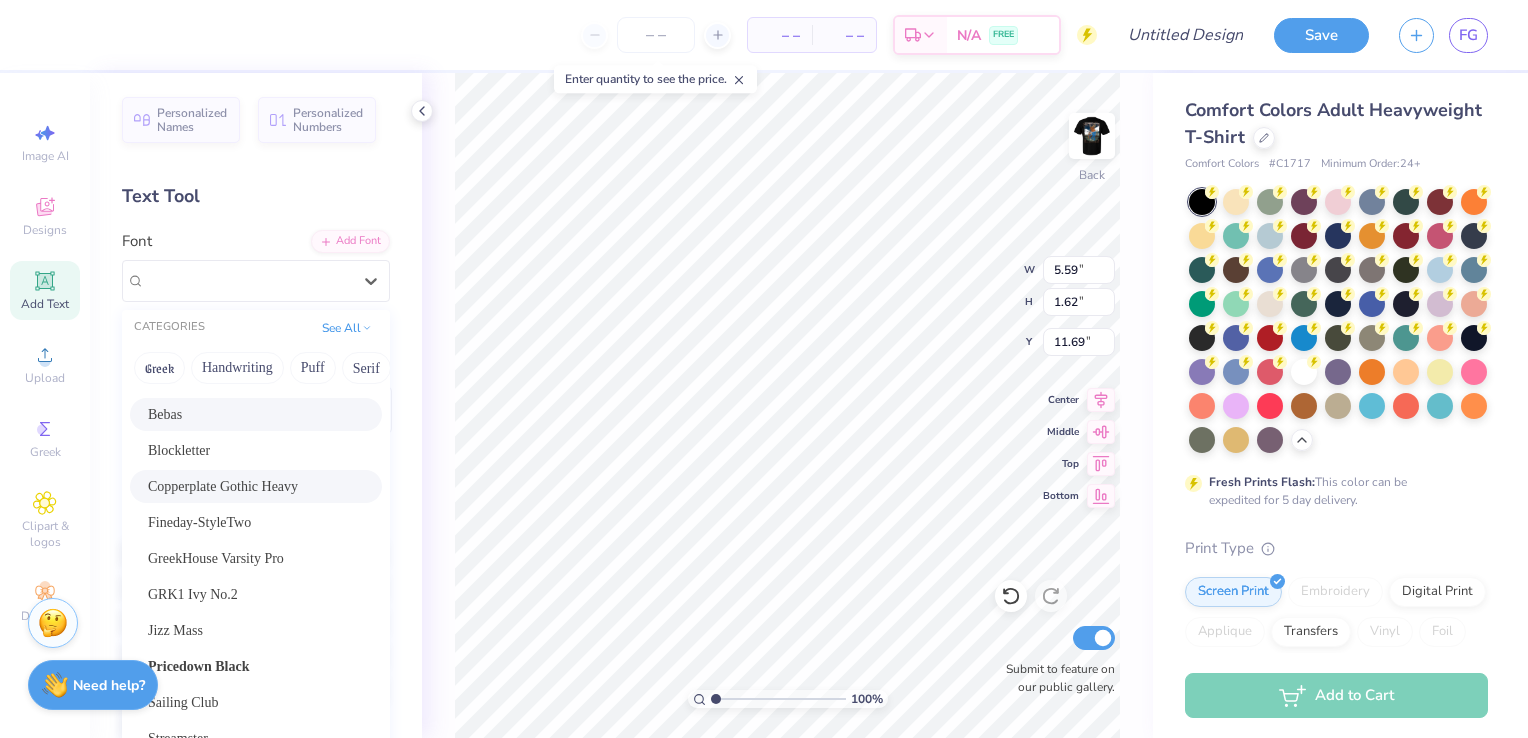 scroll, scrollTop: 0, scrollLeft: 0, axis: both 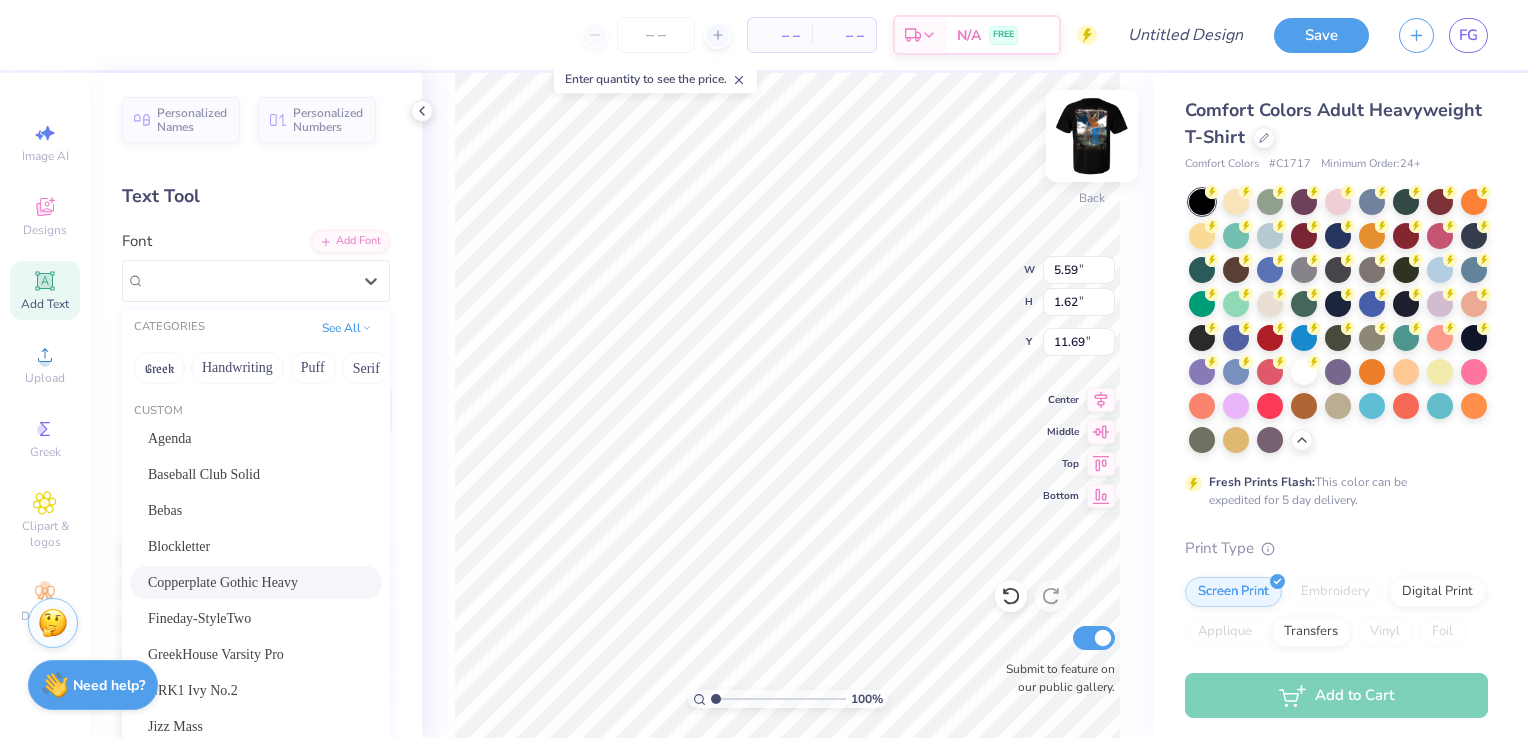 click at bounding box center [1092, 136] 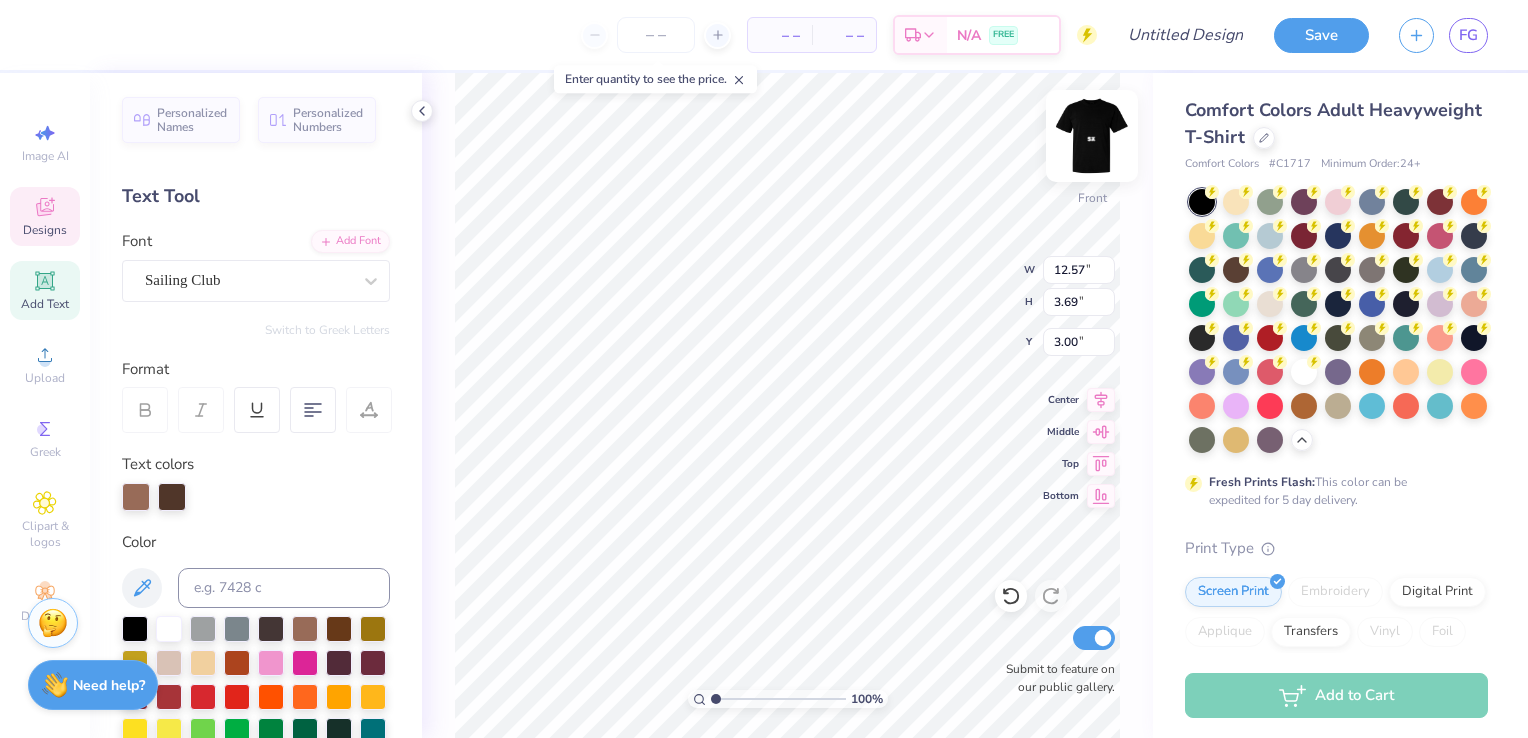 click at bounding box center [1092, 136] 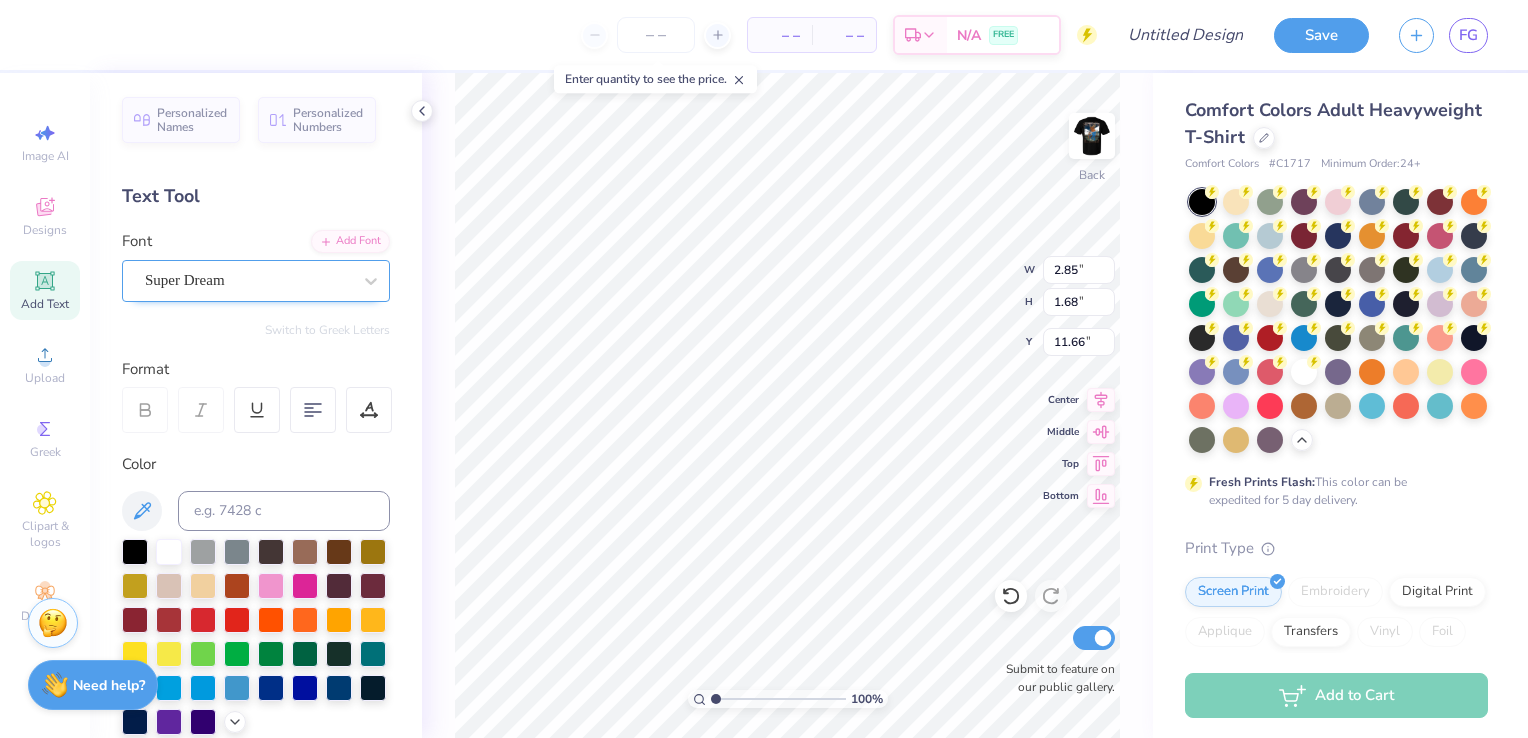 click on "Super Dream" at bounding box center (256, 281) 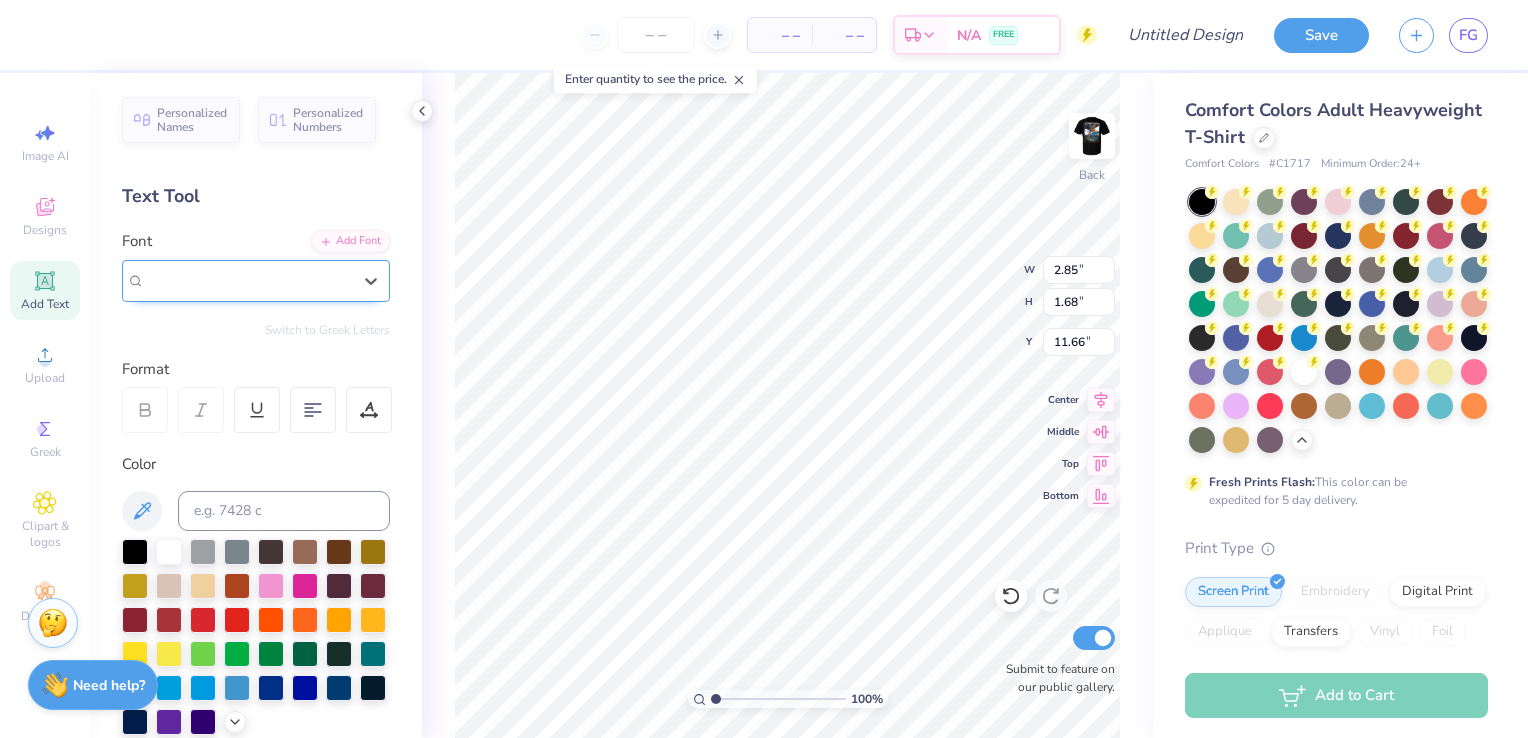 click on "Super Dream" at bounding box center [256, 281] 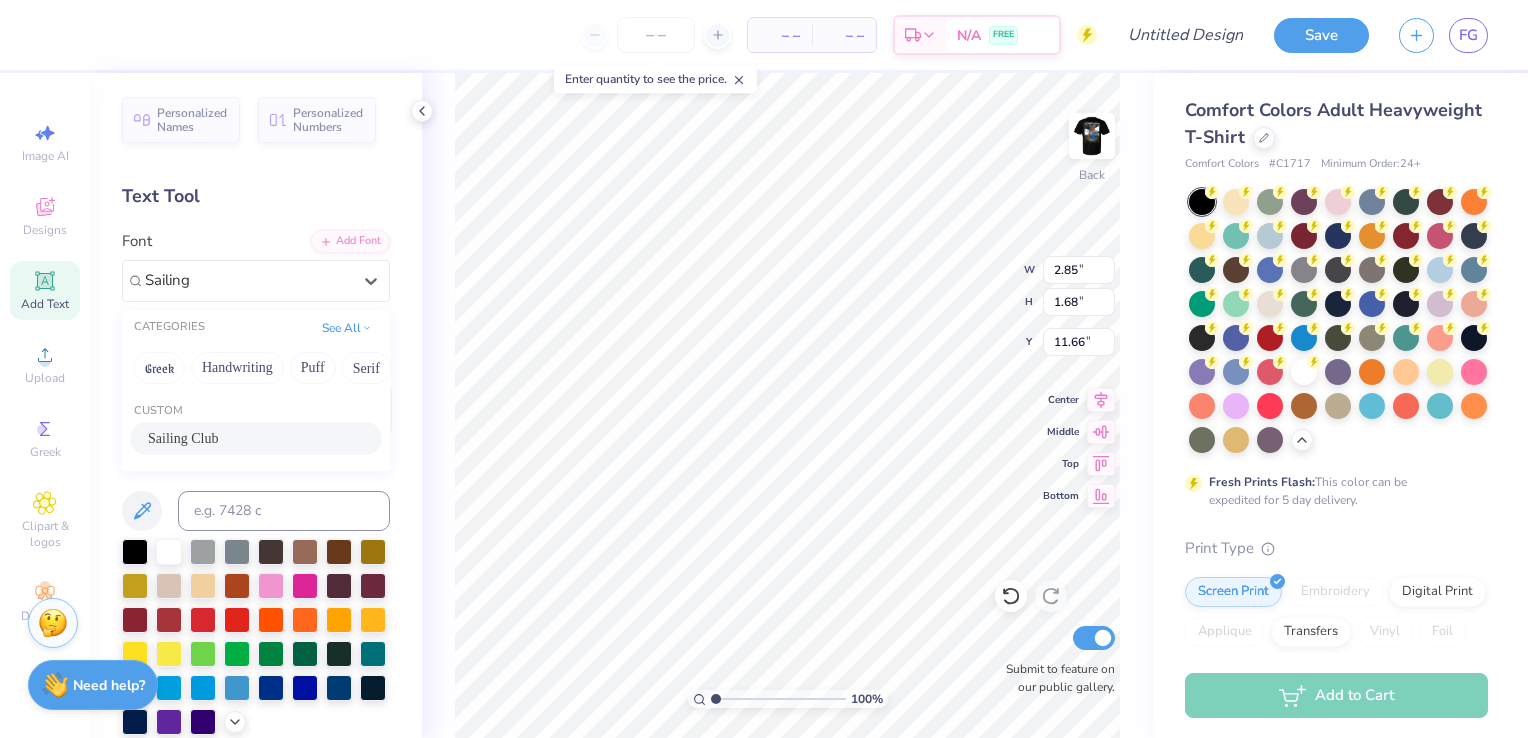 click on "Sailing Club" at bounding box center [256, 438] 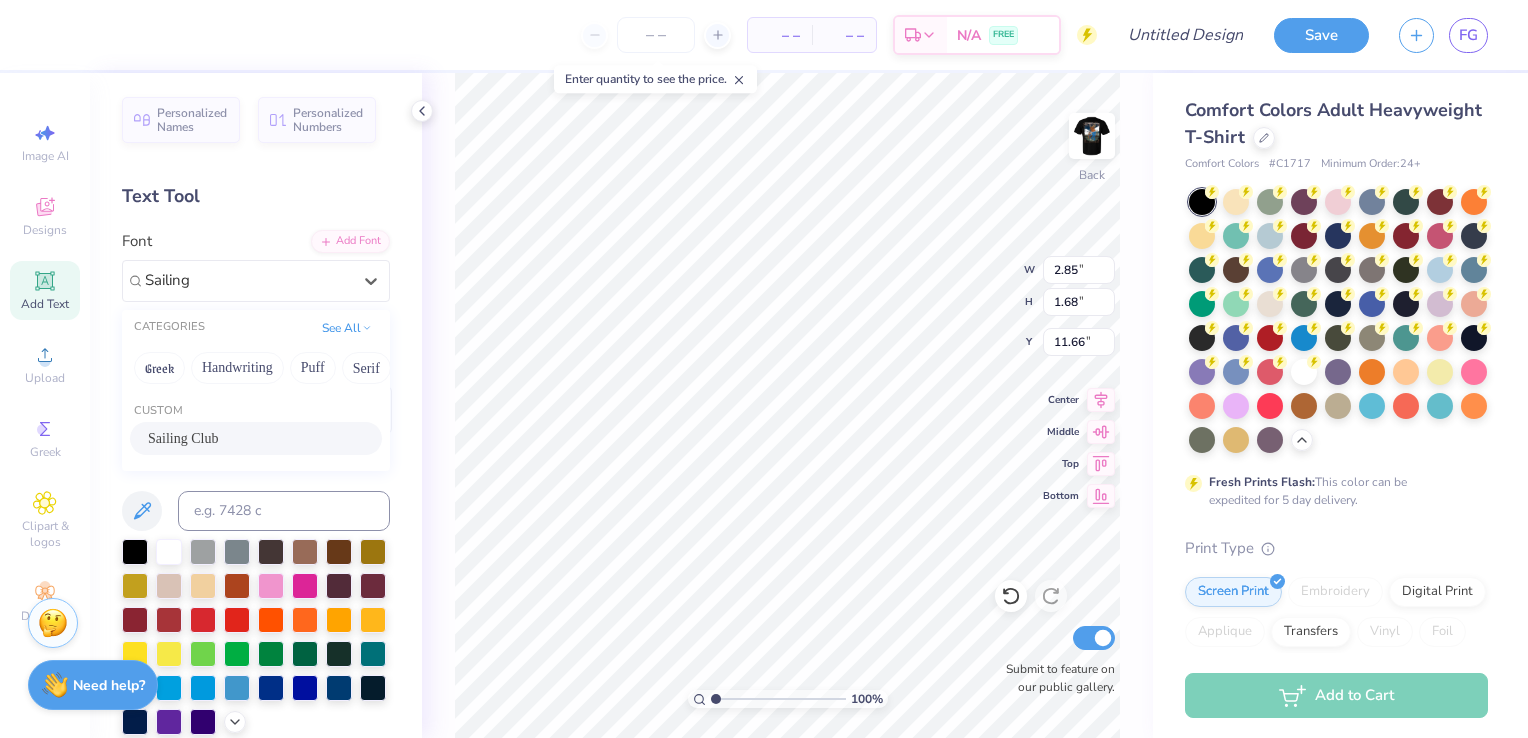 type 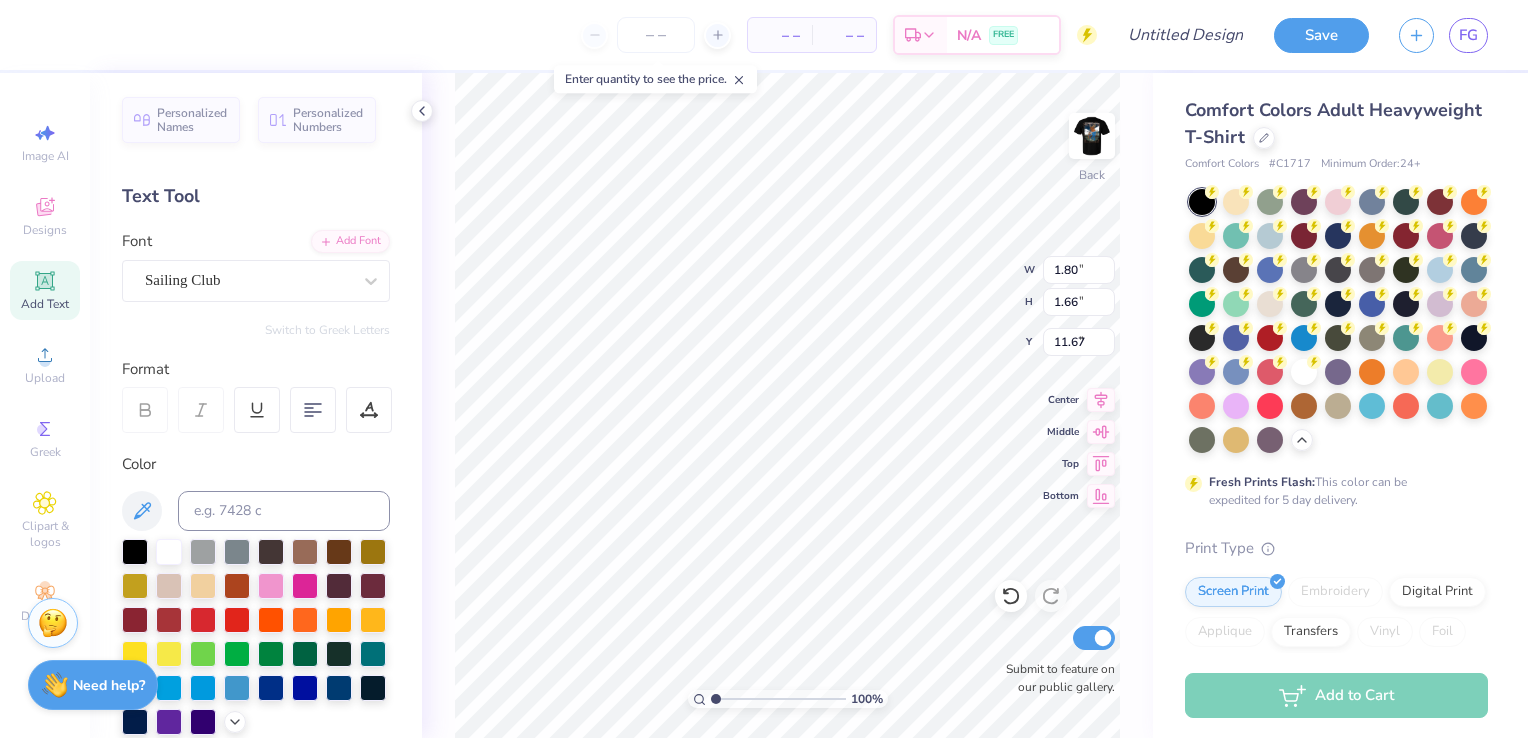 type on "4.14" 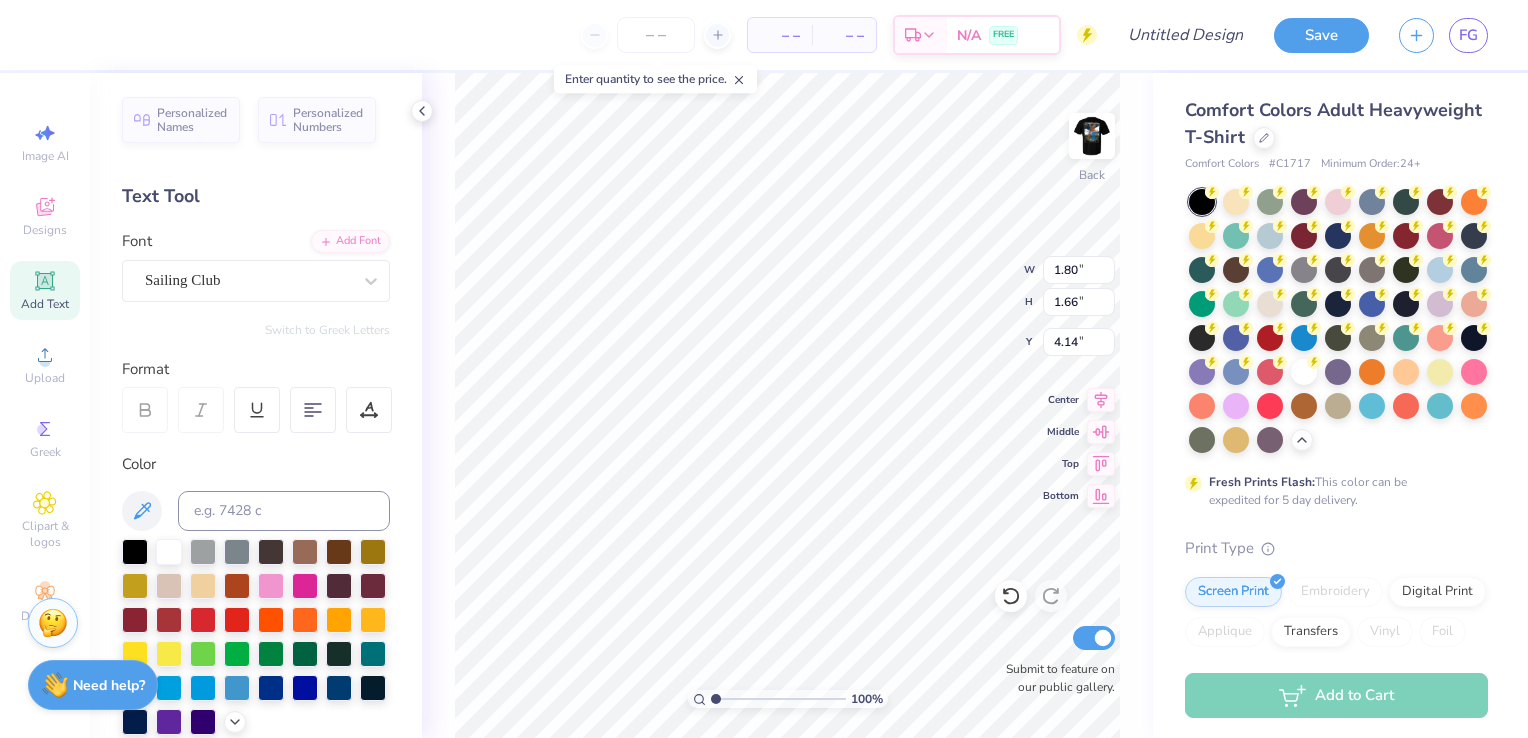 scroll, scrollTop: 16, scrollLeft: 2, axis: both 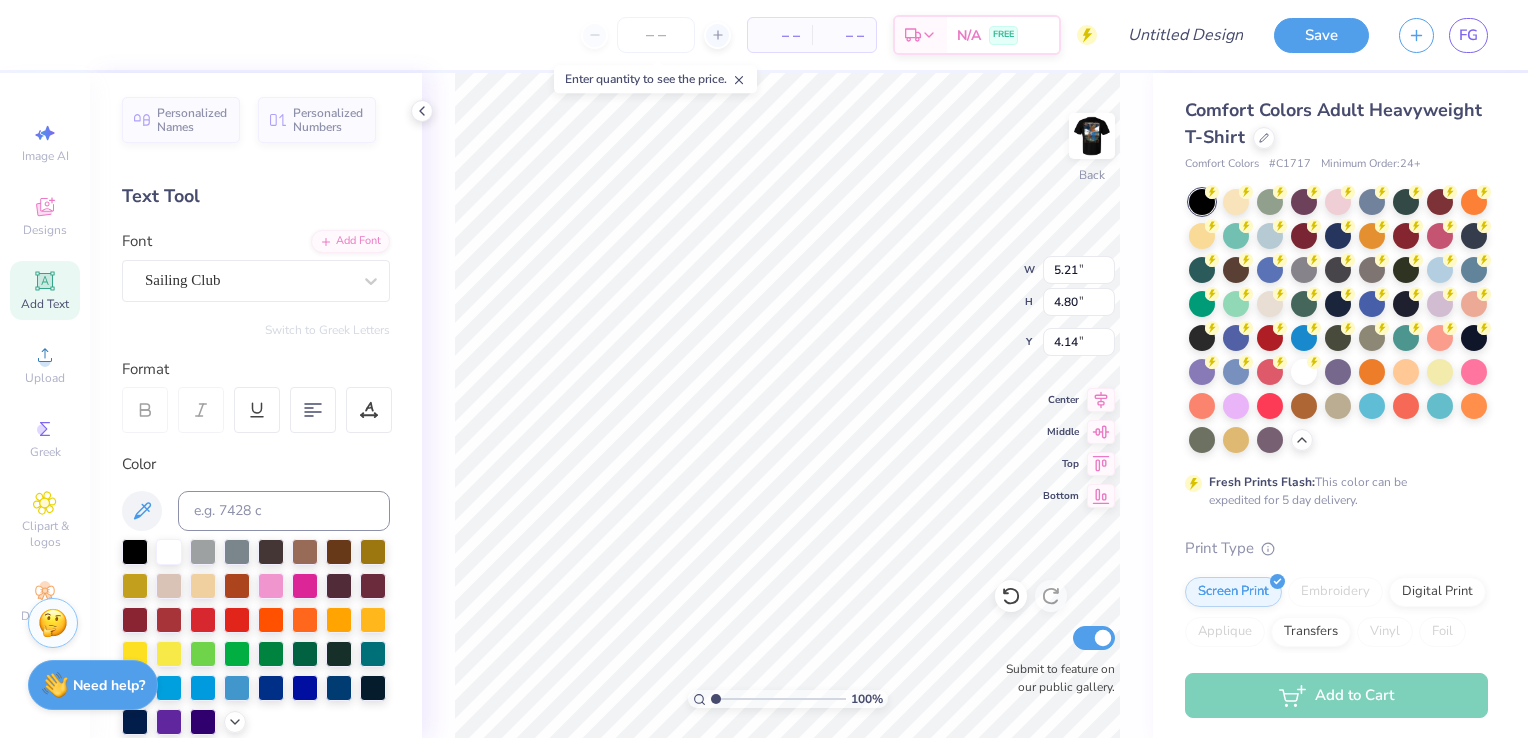 type on "5.21" 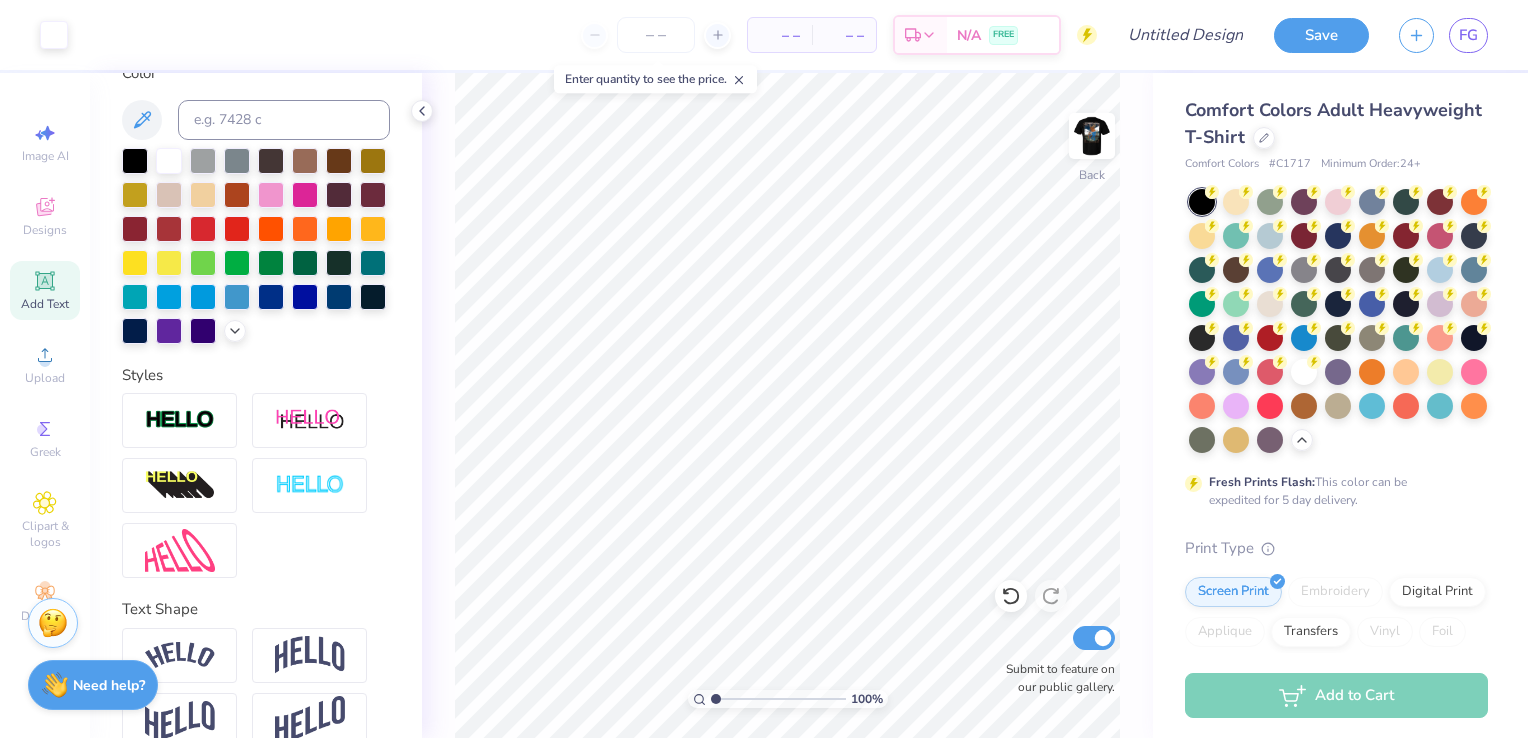 scroll, scrollTop: 457, scrollLeft: 0, axis: vertical 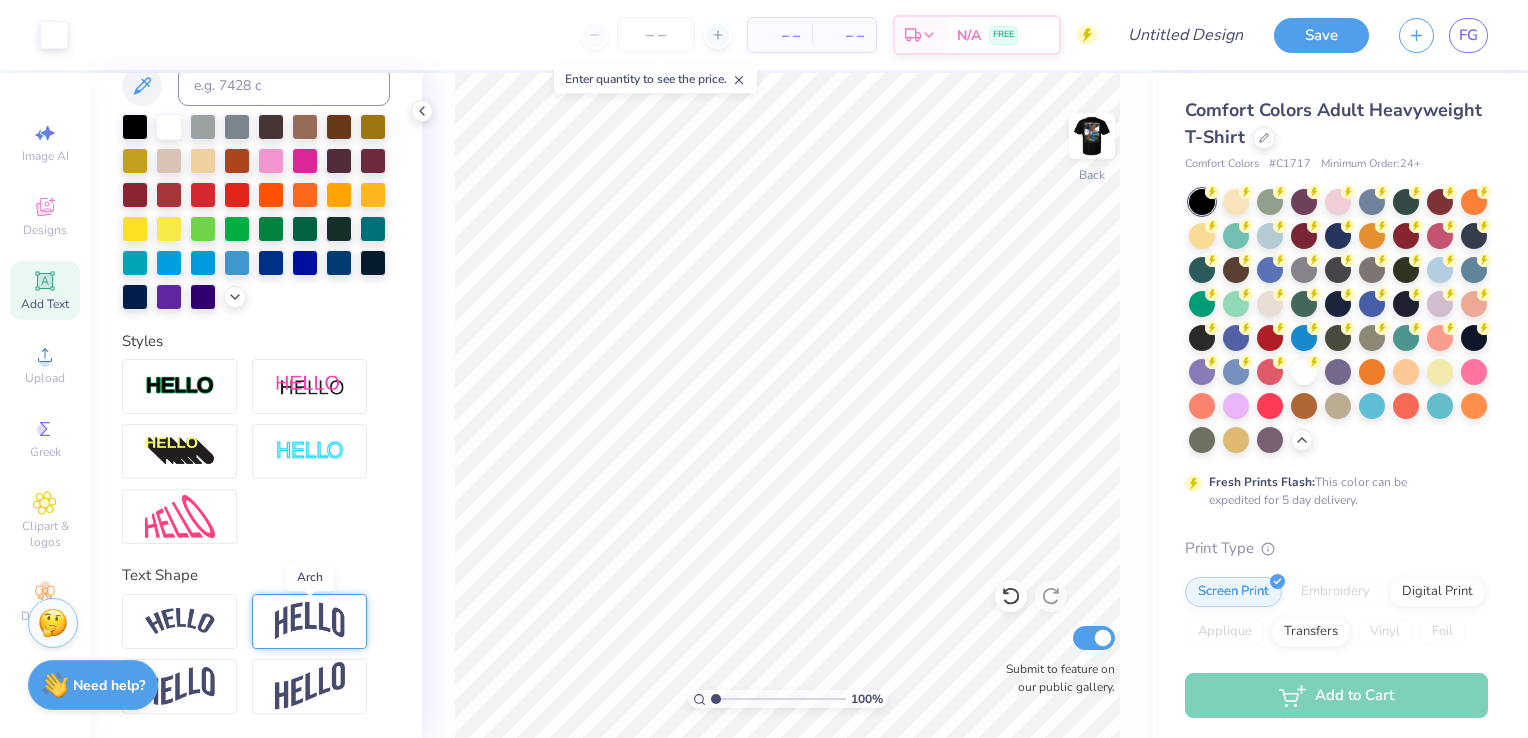 click at bounding box center [310, 621] 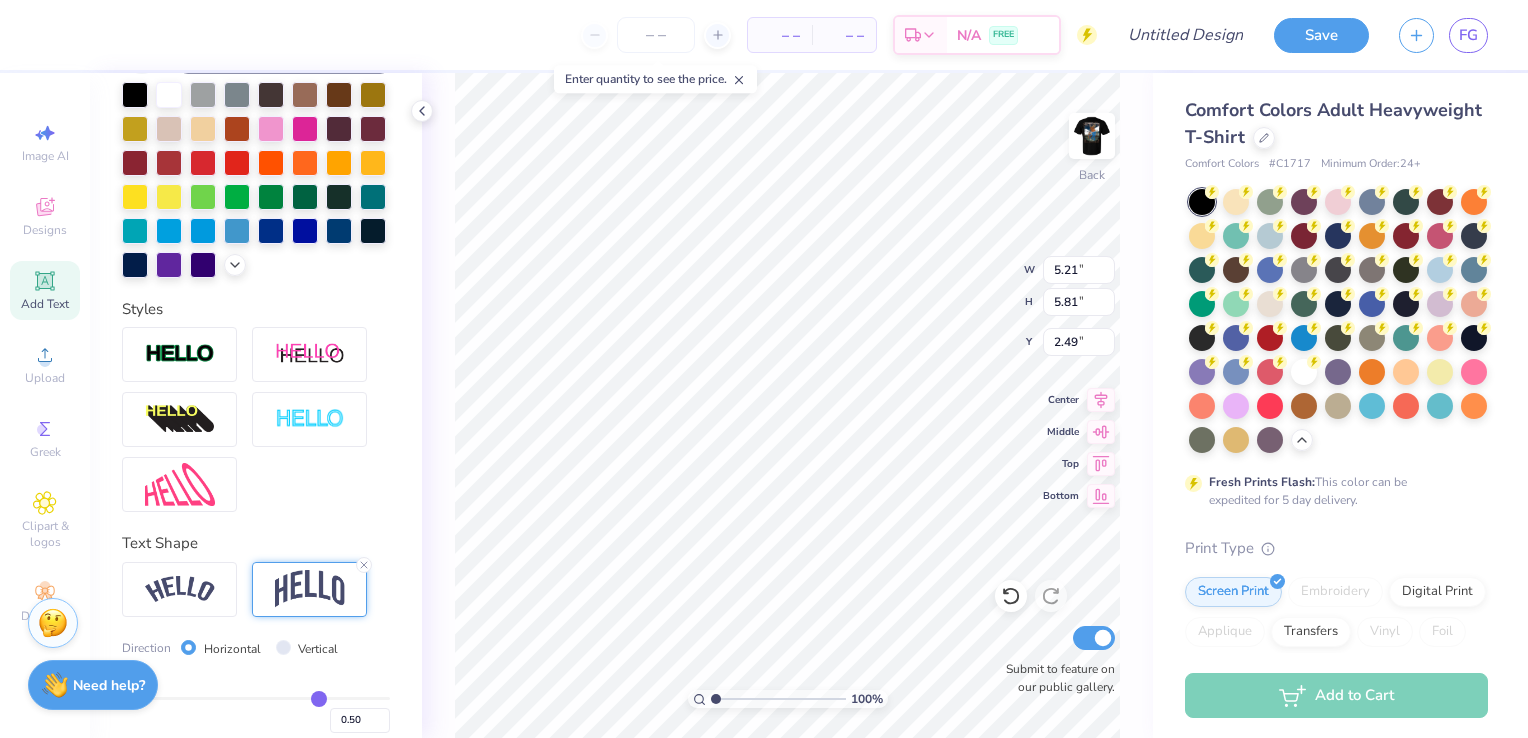 scroll, scrollTop: 16, scrollLeft: 2, axis: both 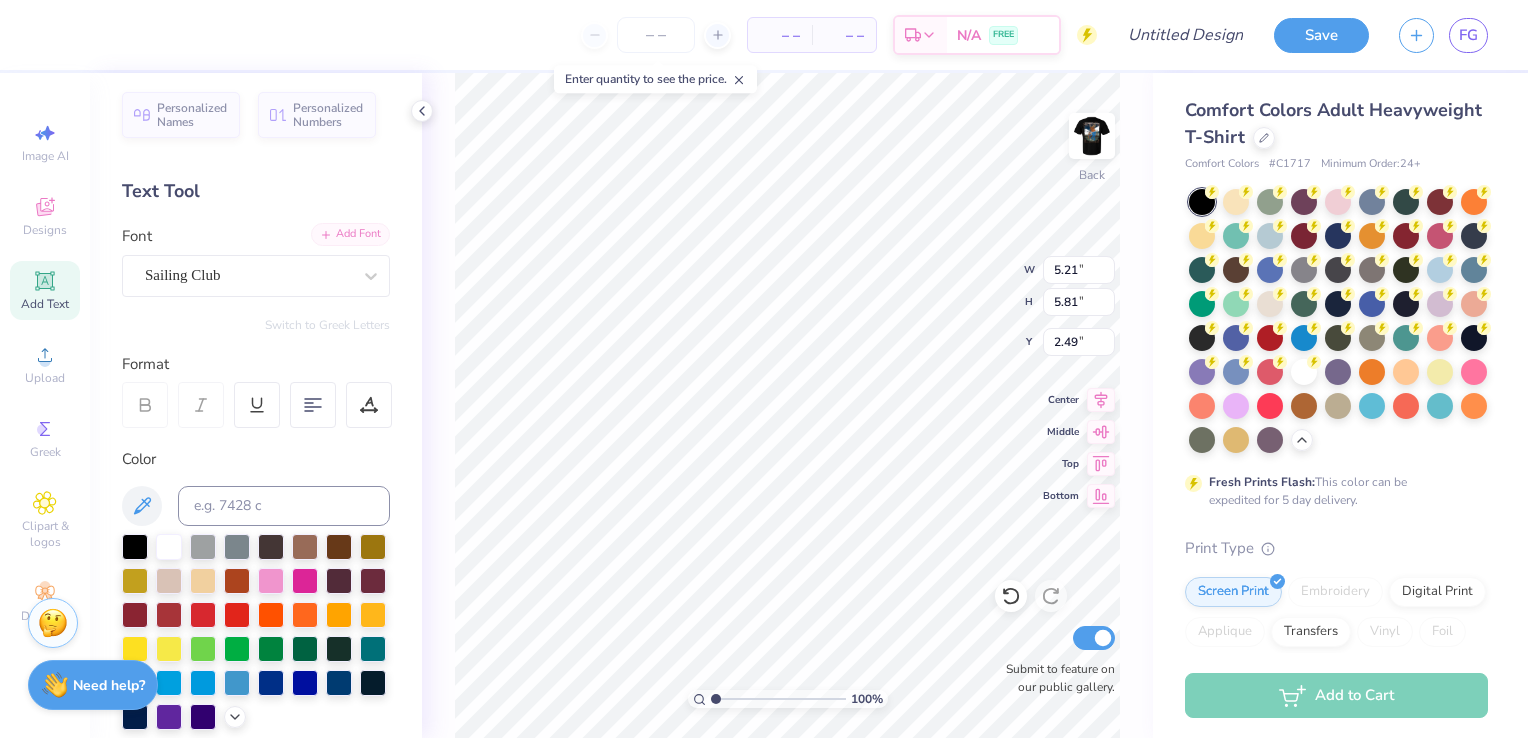 click on "Add Font" at bounding box center (350, 234) 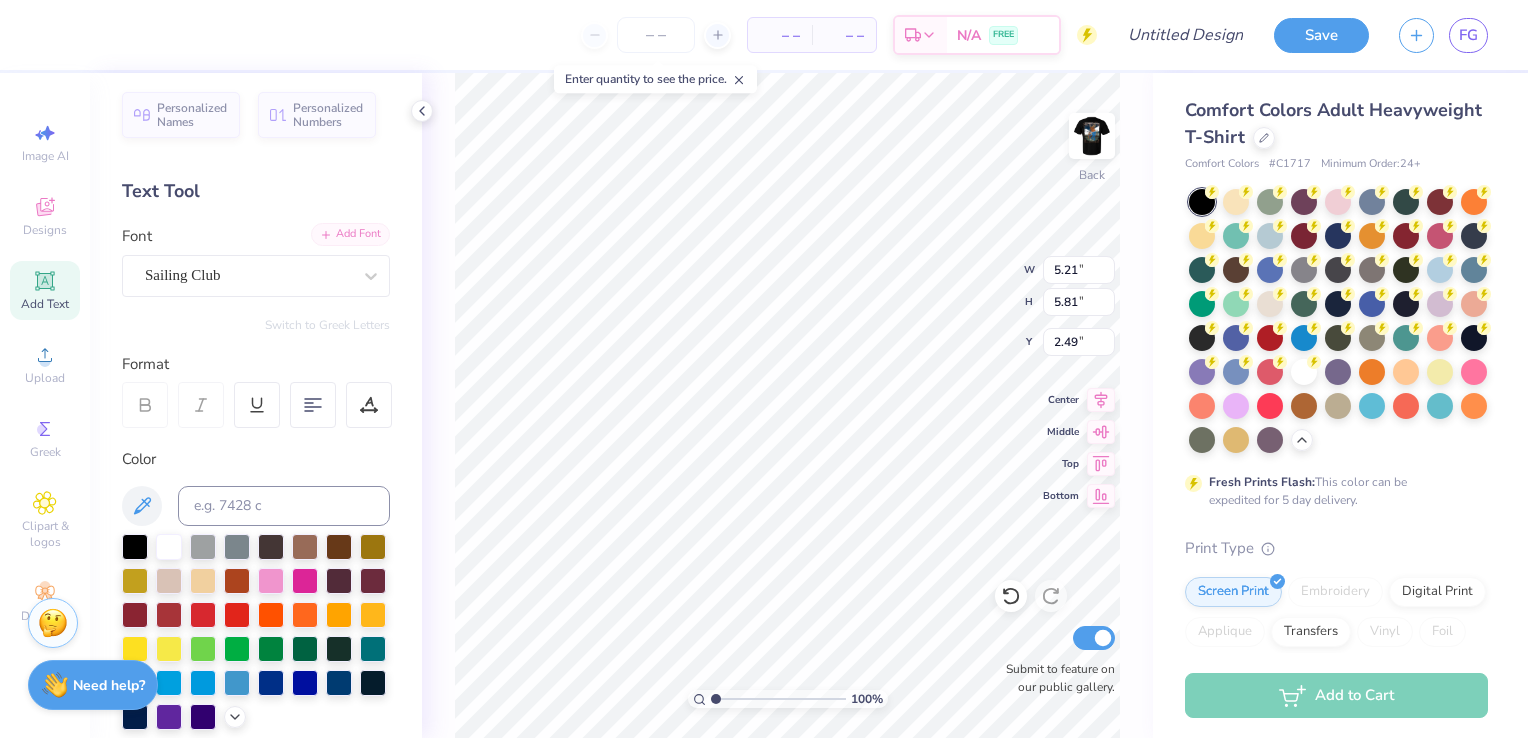 type 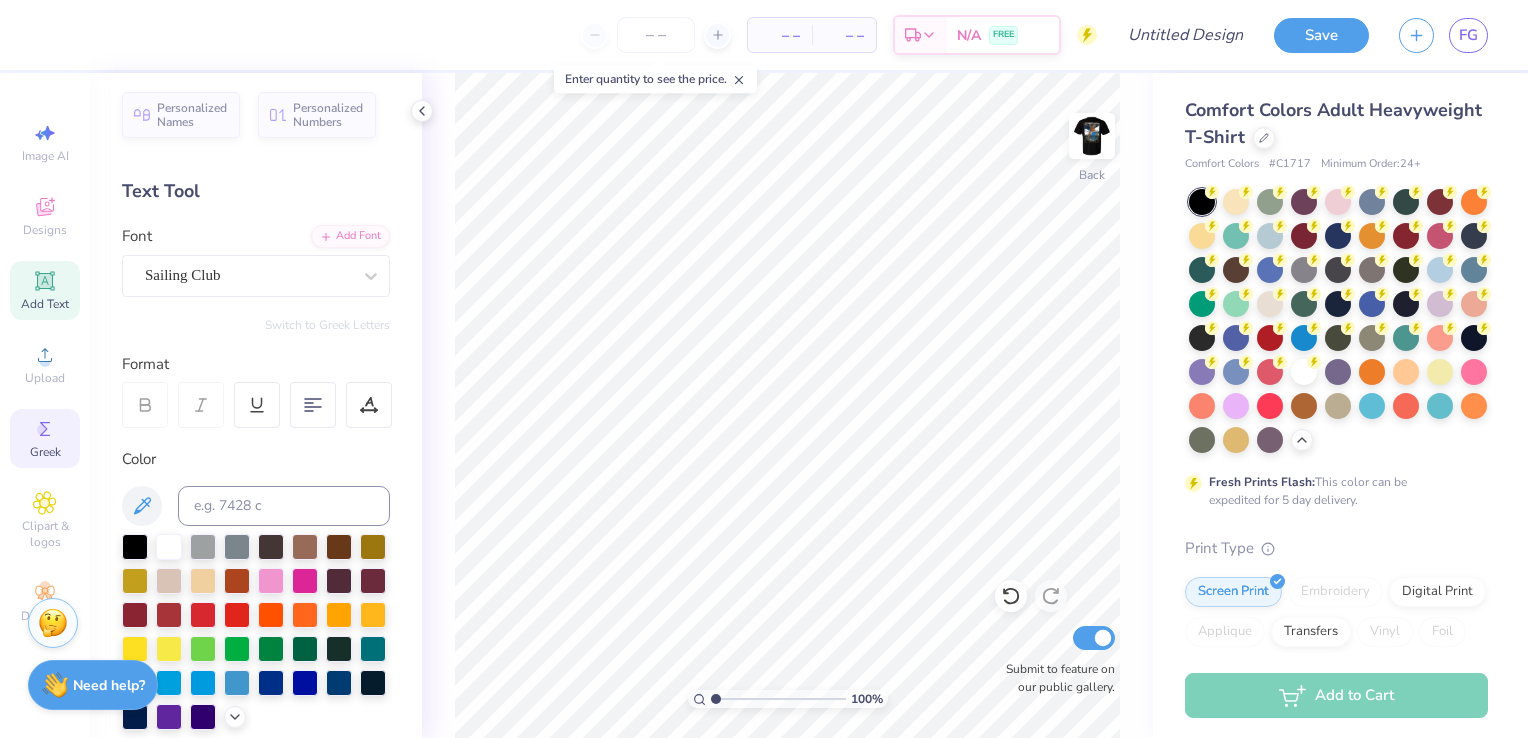 click on "Greek" at bounding box center [45, 438] 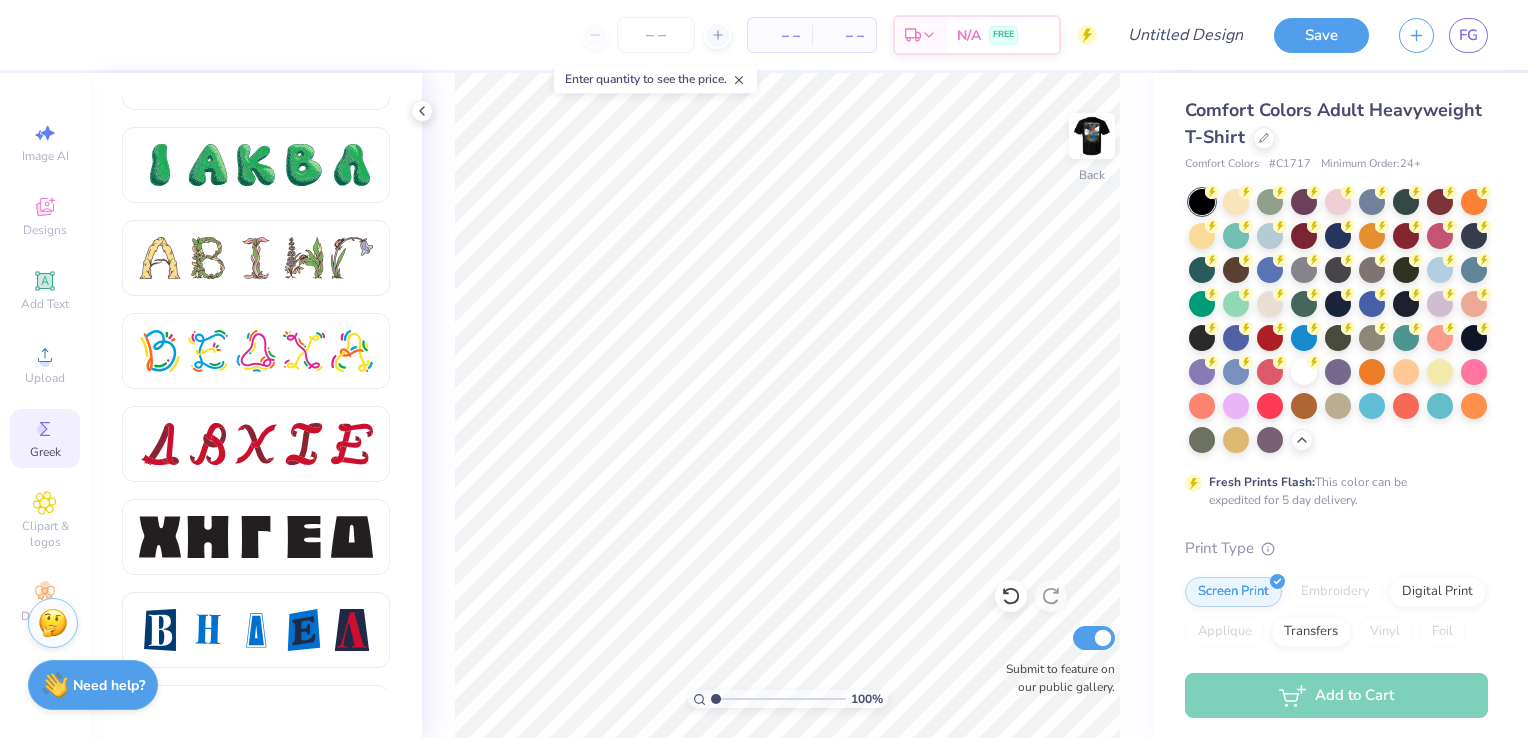 scroll, scrollTop: 2296, scrollLeft: 0, axis: vertical 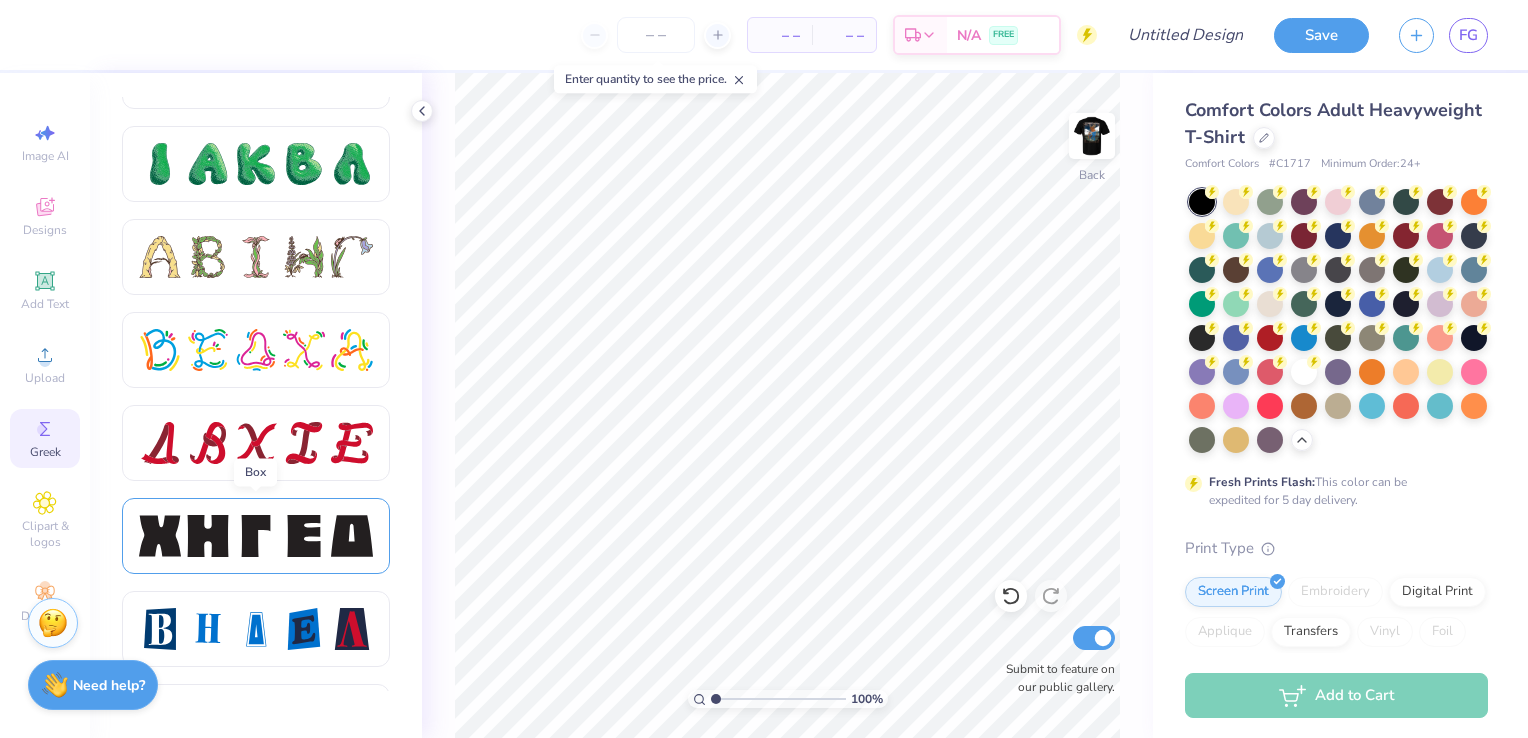 click at bounding box center (256, 536) 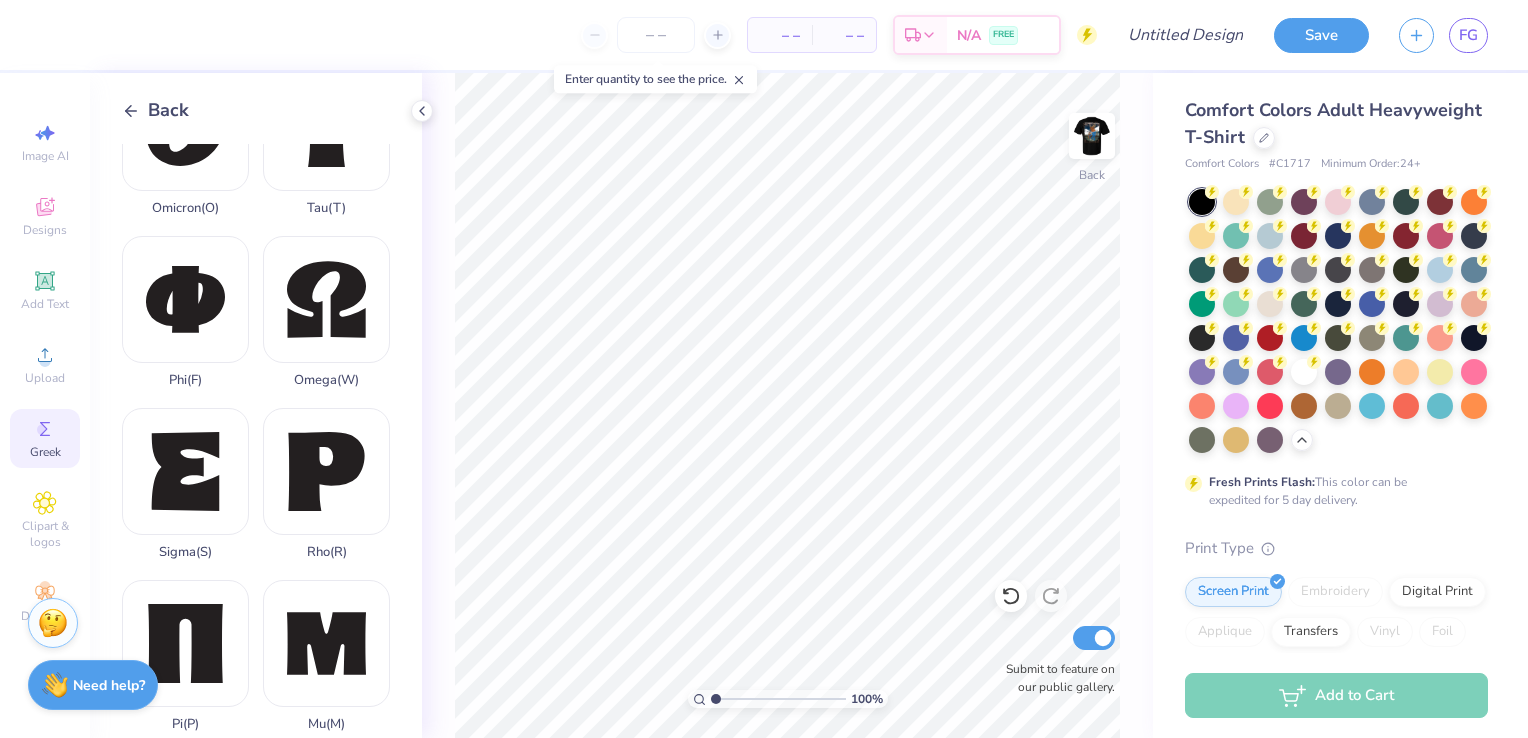 scroll, scrollTop: 1148, scrollLeft: 0, axis: vertical 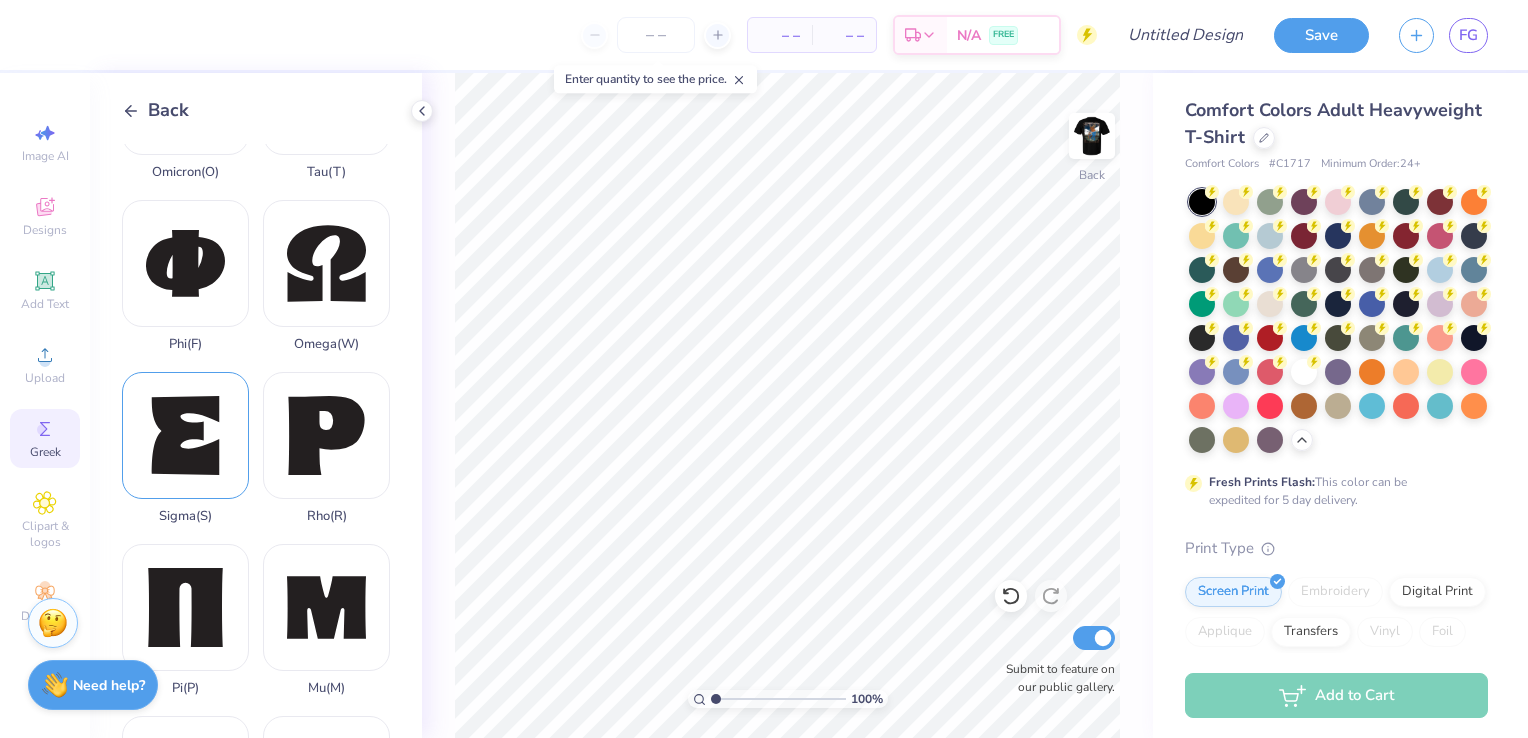 click on "Sigma  ( S )" at bounding box center [185, 448] 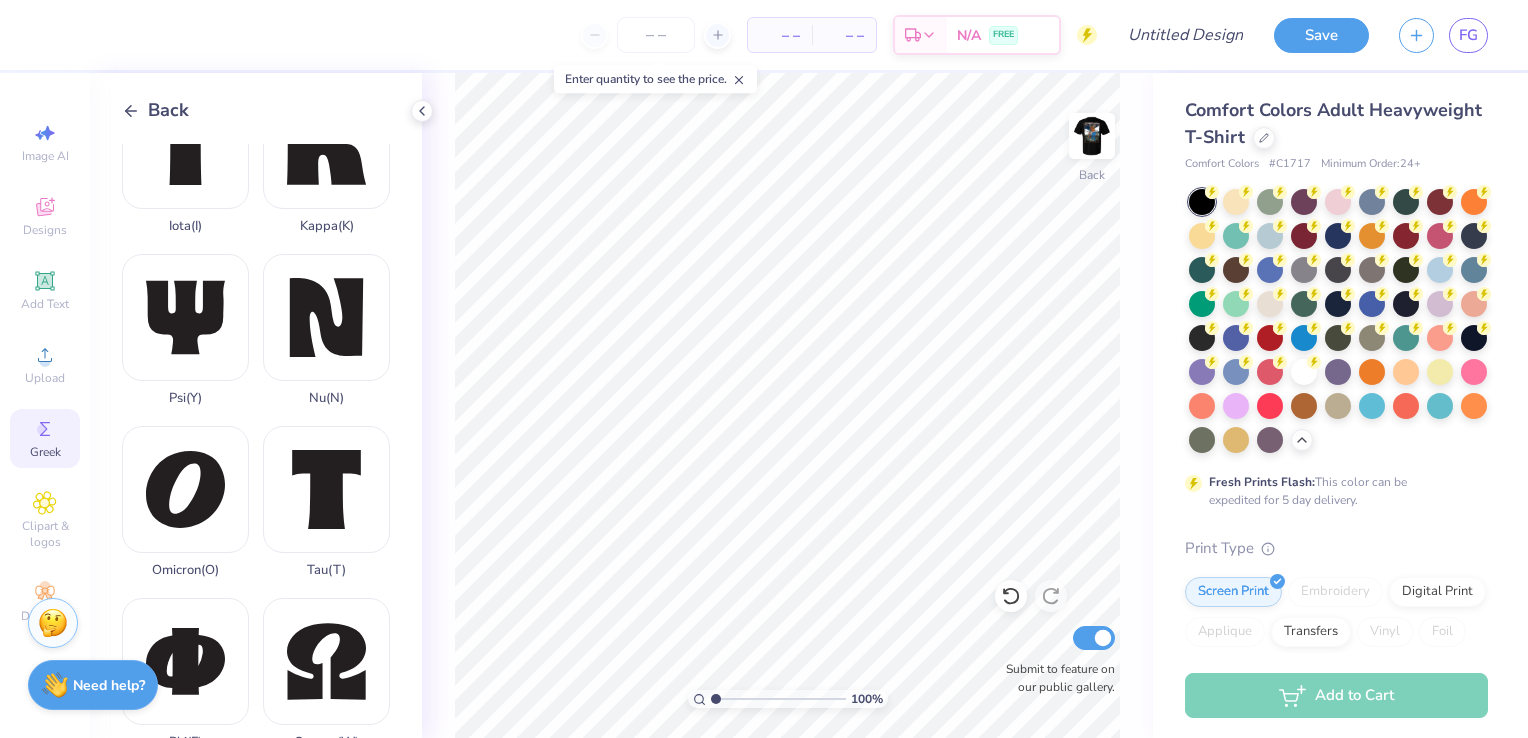 scroll, scrollTop: 912, scrollLeft: 0, axis: vertical 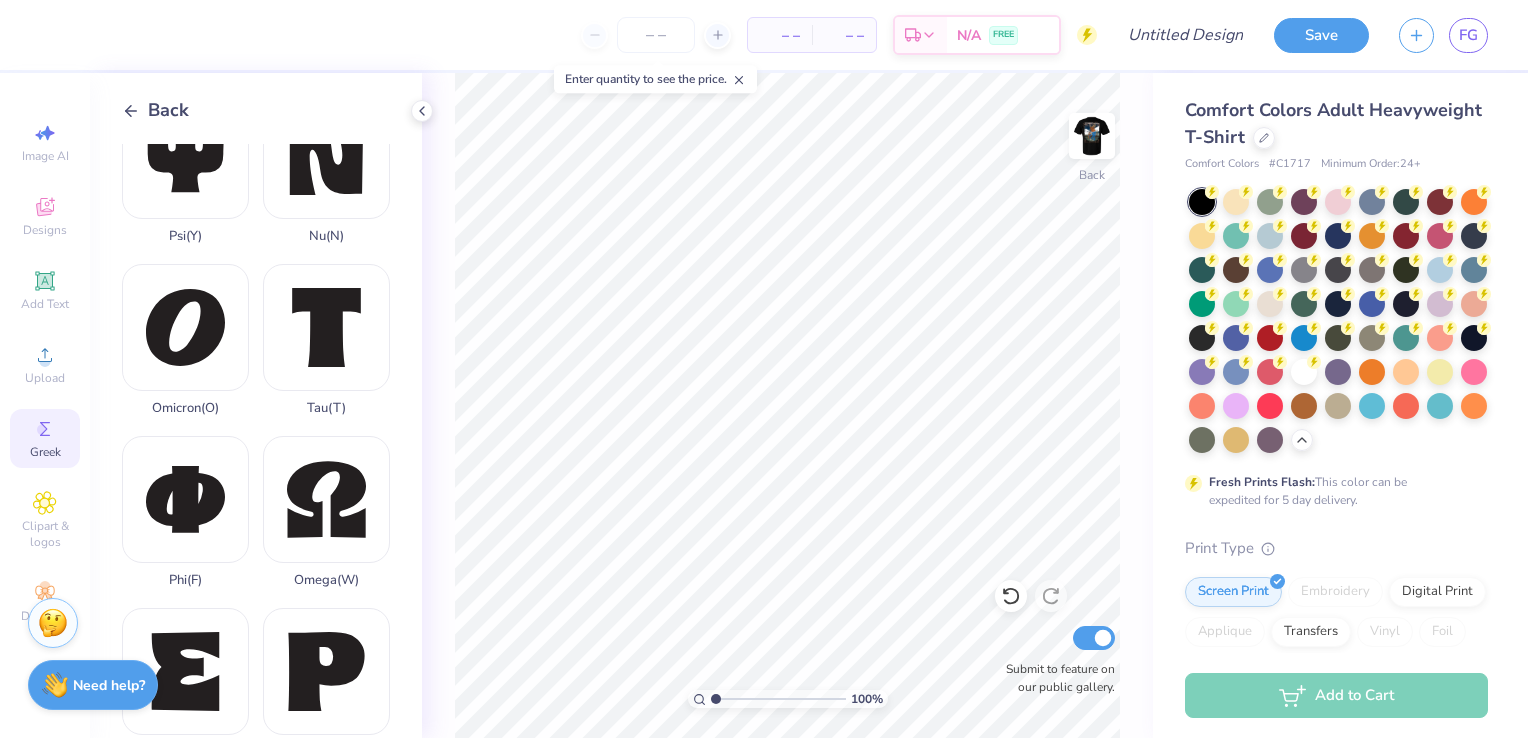 click on "Greek" at bounding box center [45, 452] 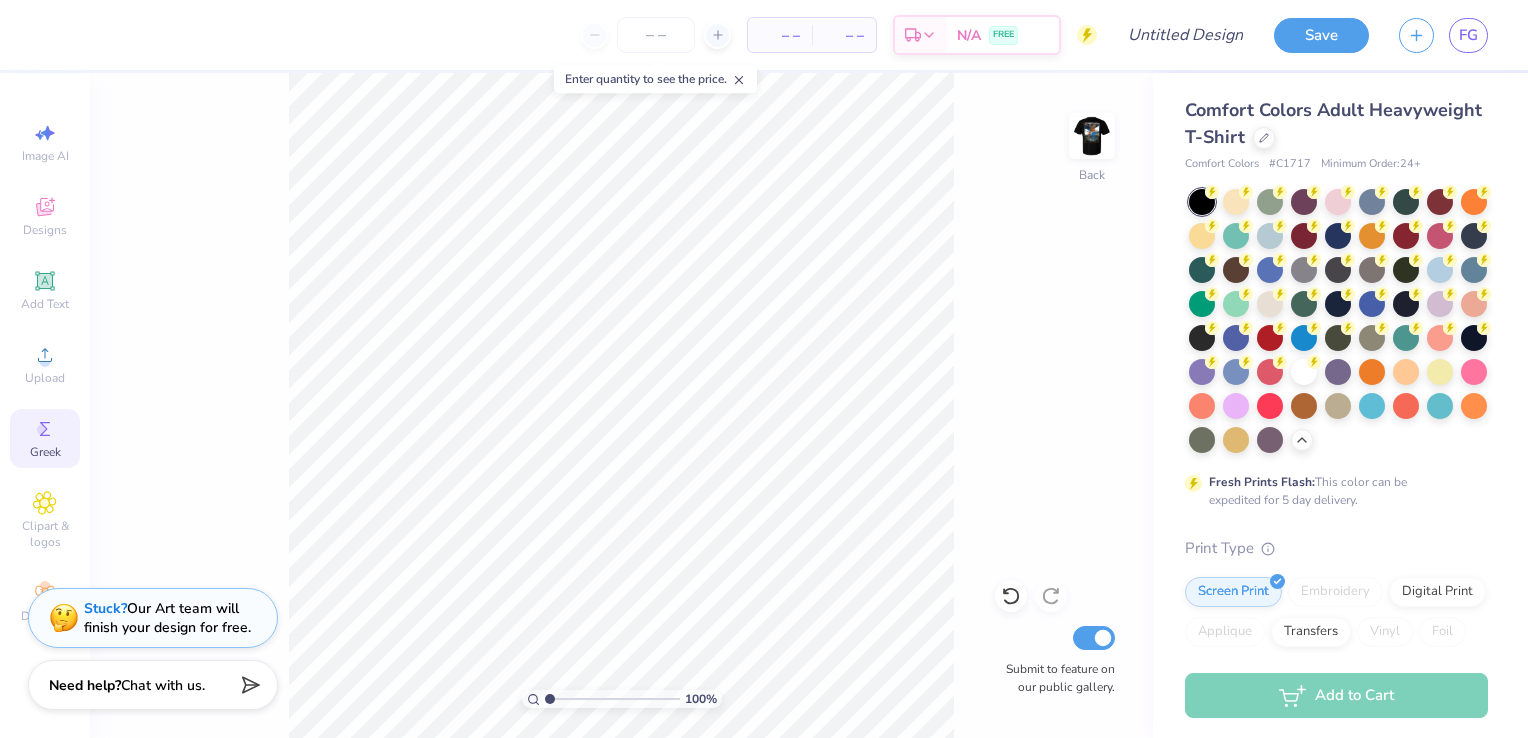 click 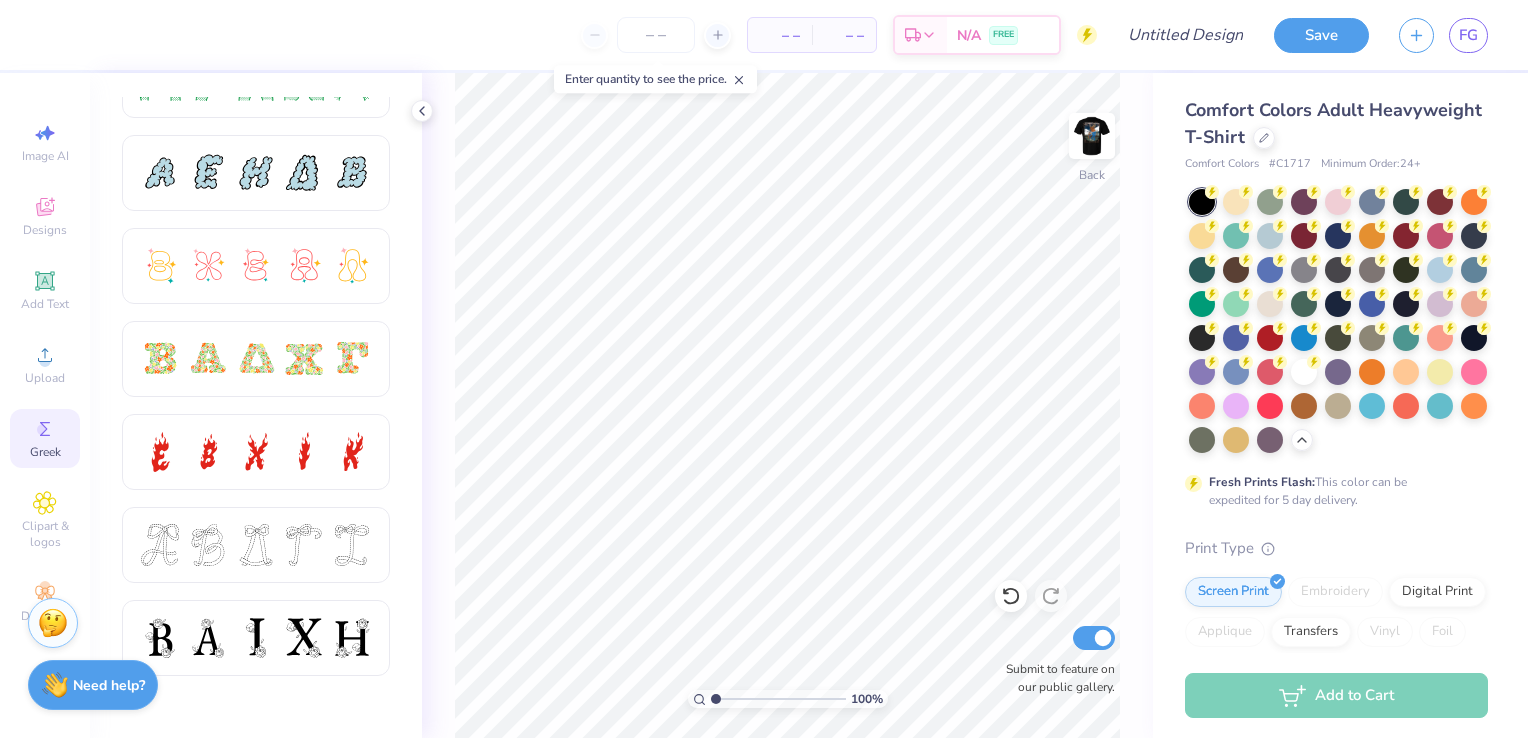 scroll, scrollTop: 375, scrollLeft: 0, axis: vertical 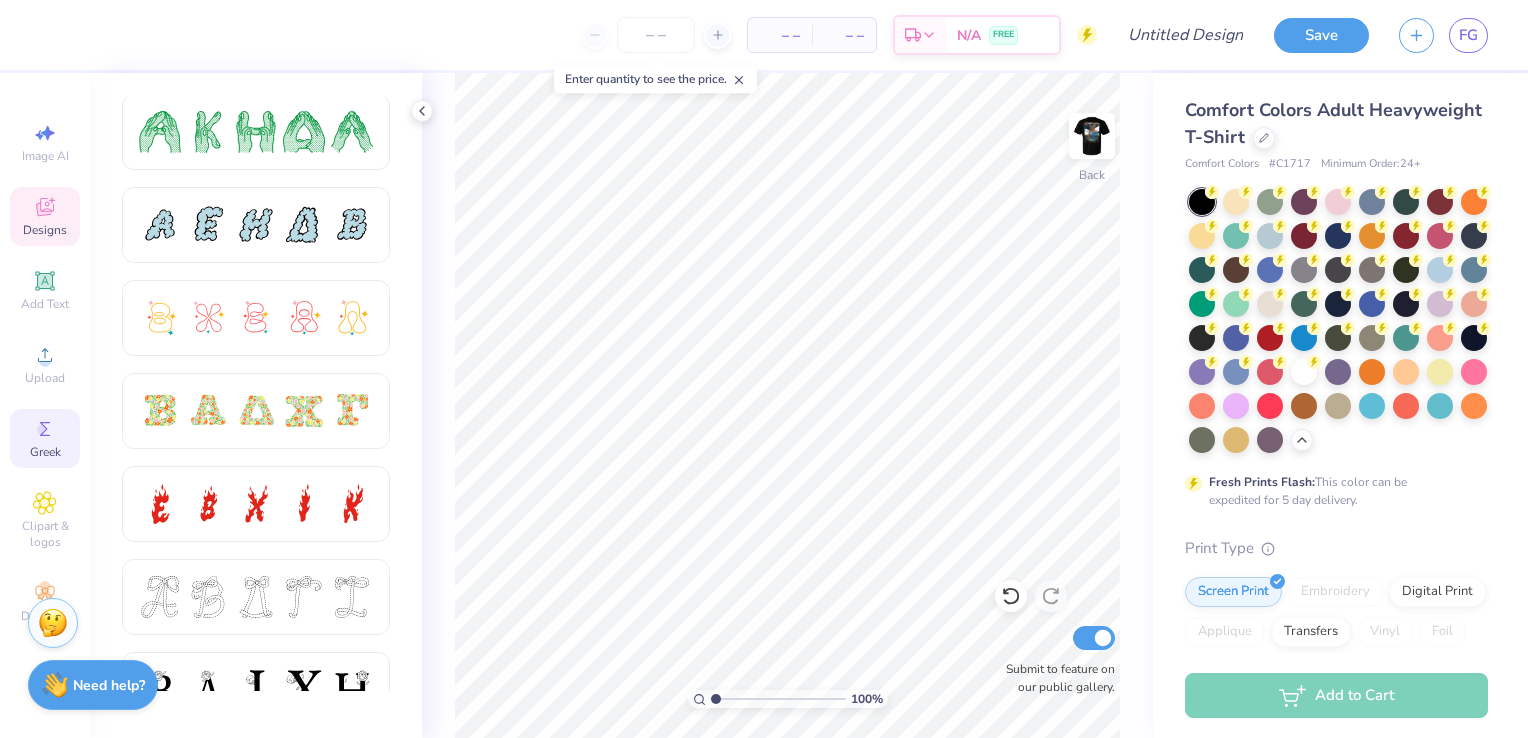 click 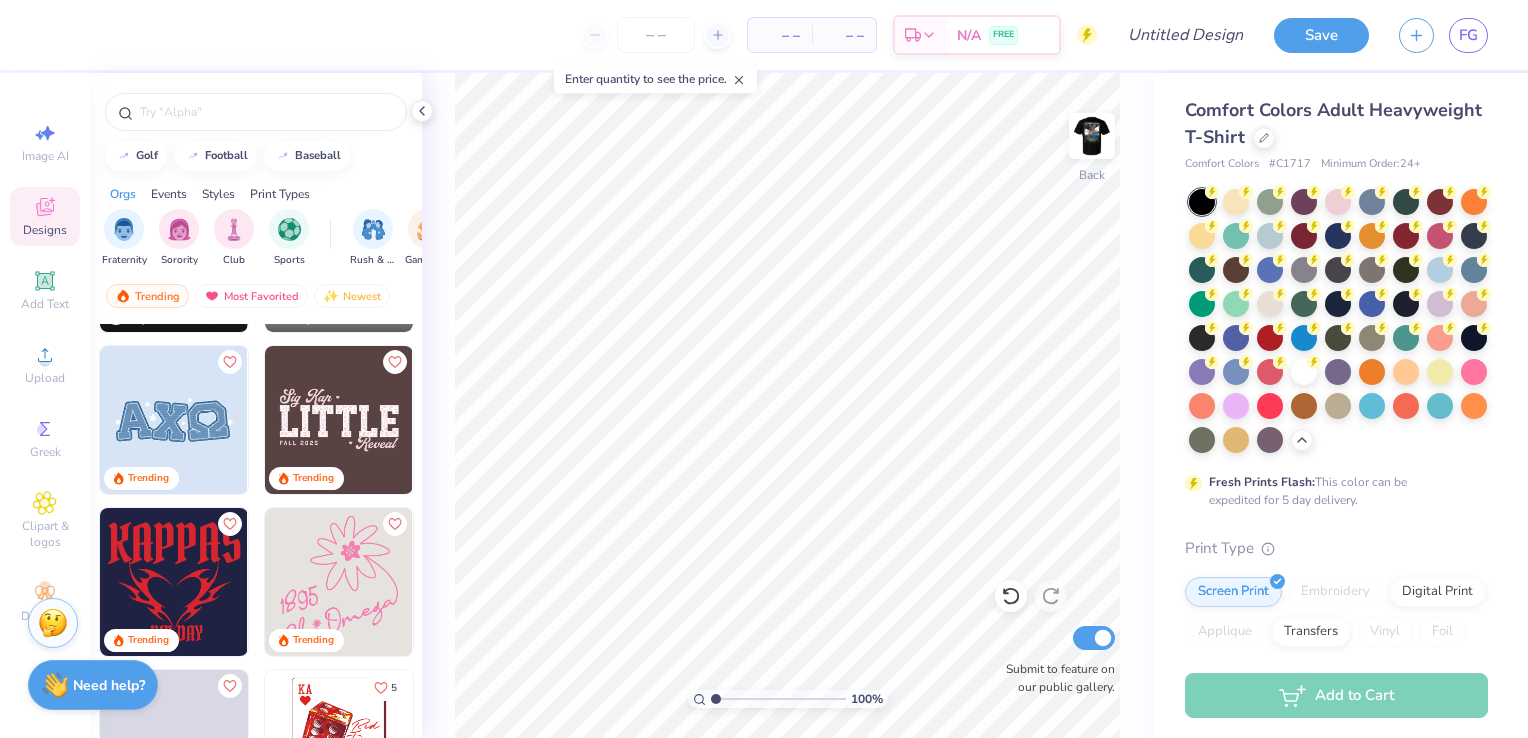 scroll, scrollTop: 4256, scrollLeft: 0, axis: vertical 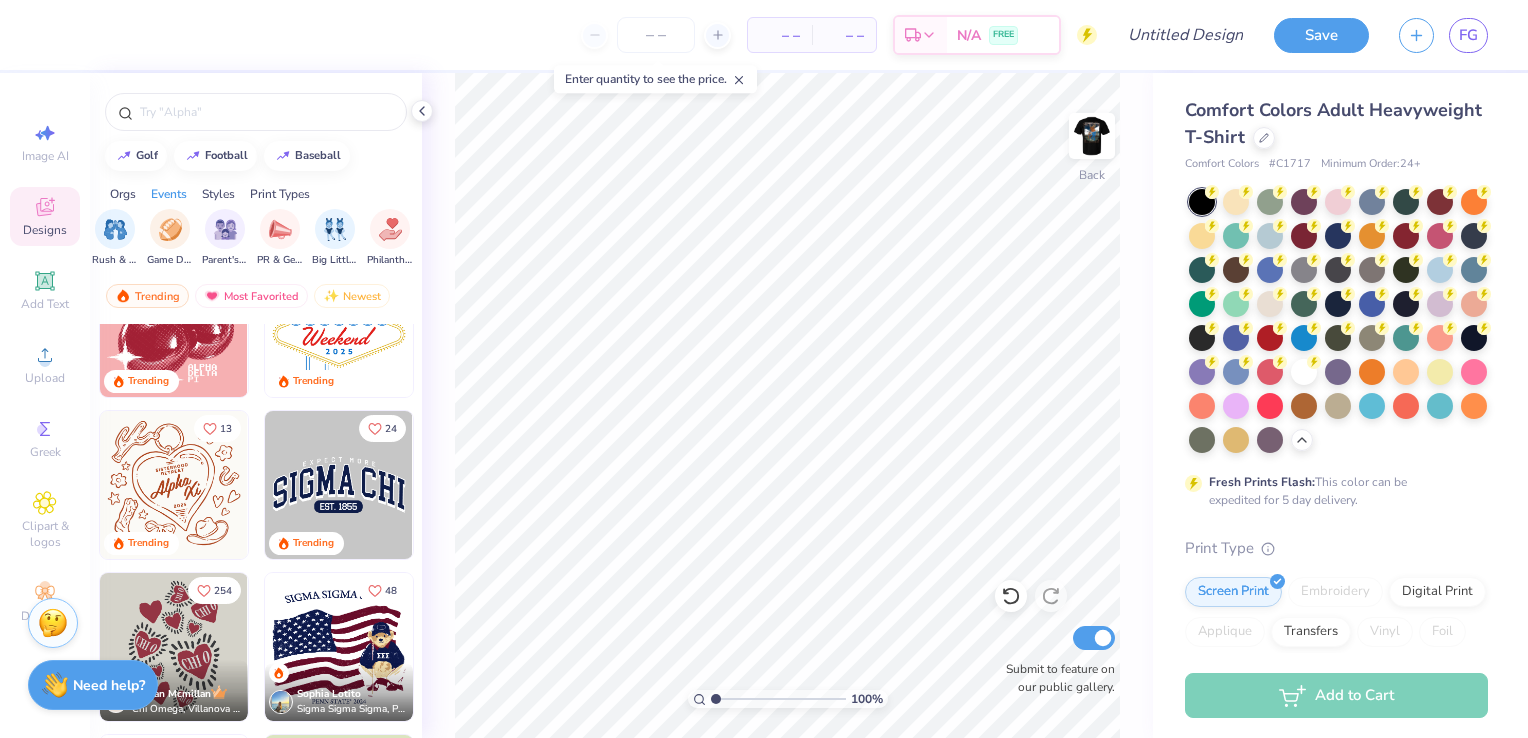 click at bounding box center [339, 485] 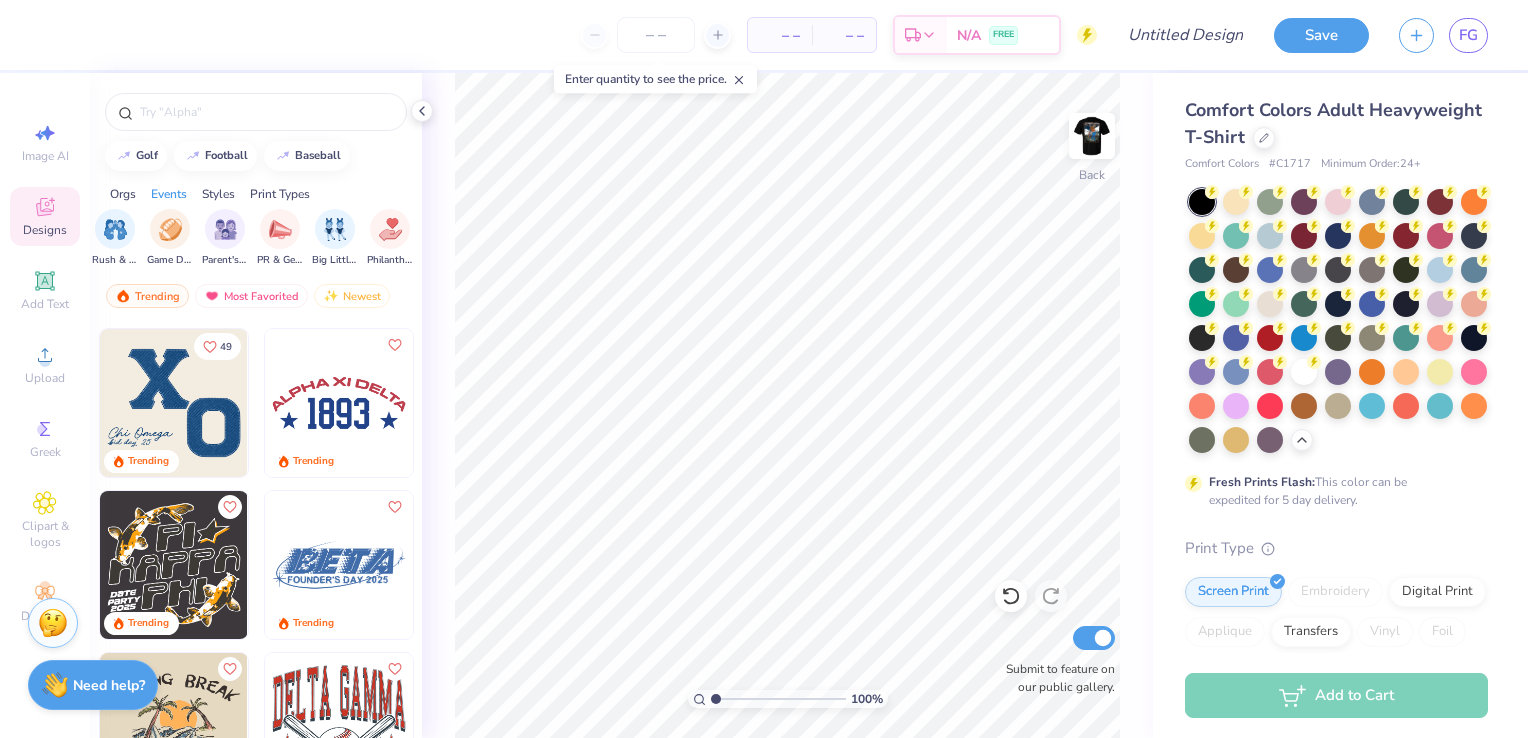 scroll, scrollTop: 6078, scrollLeft: 0, axis: vertical 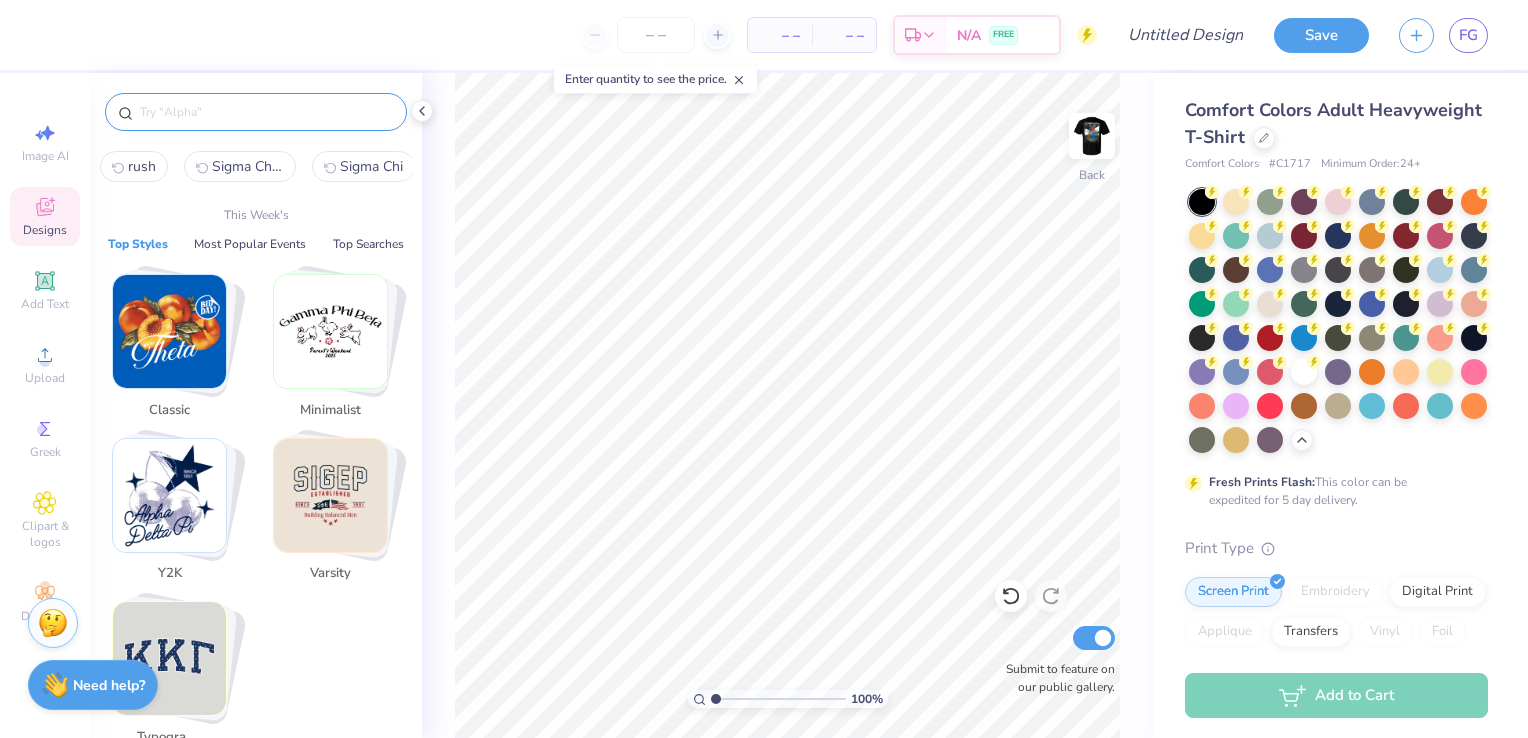 click at bounding box center (266, 112) 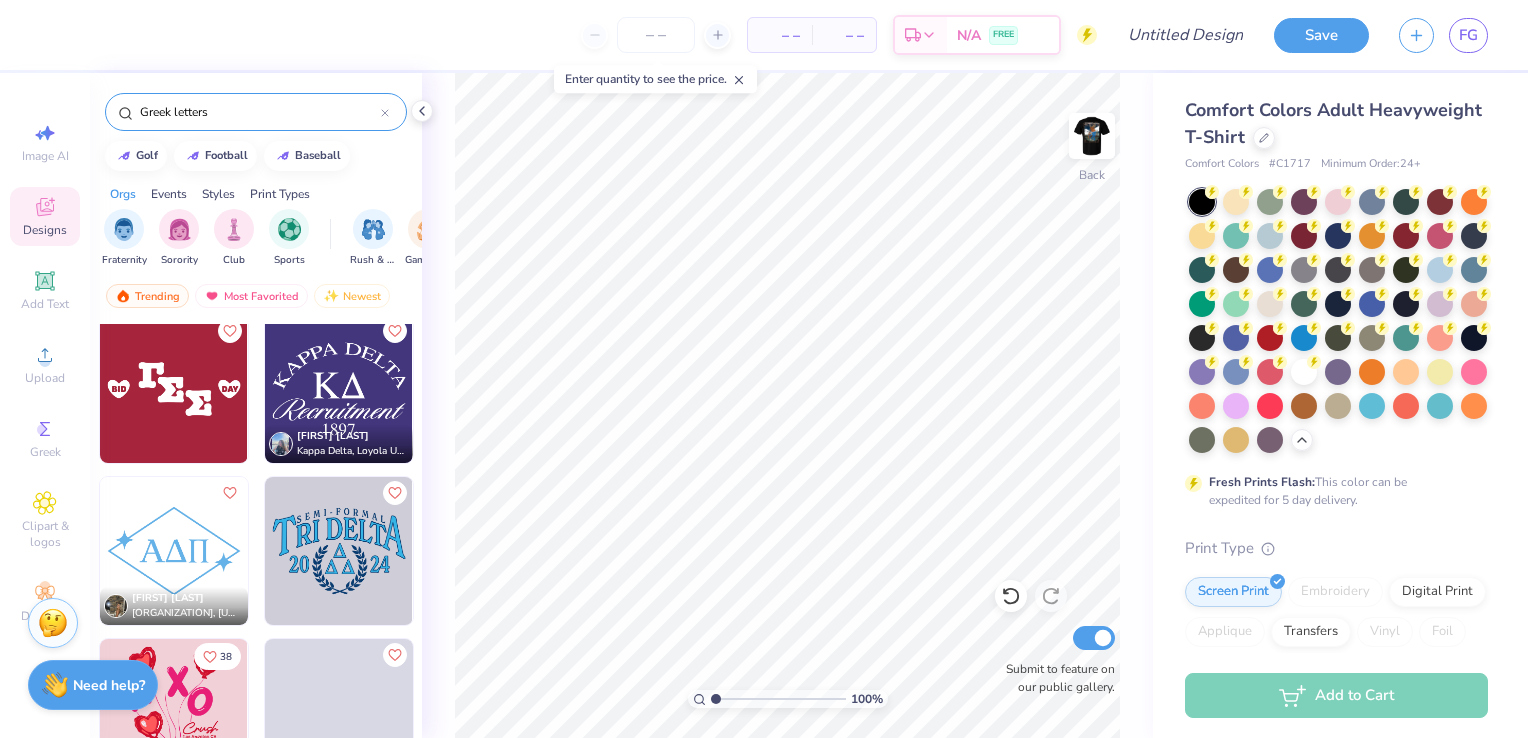 scroll, scrollTop: 0, scrollLeft: 0, axis: both 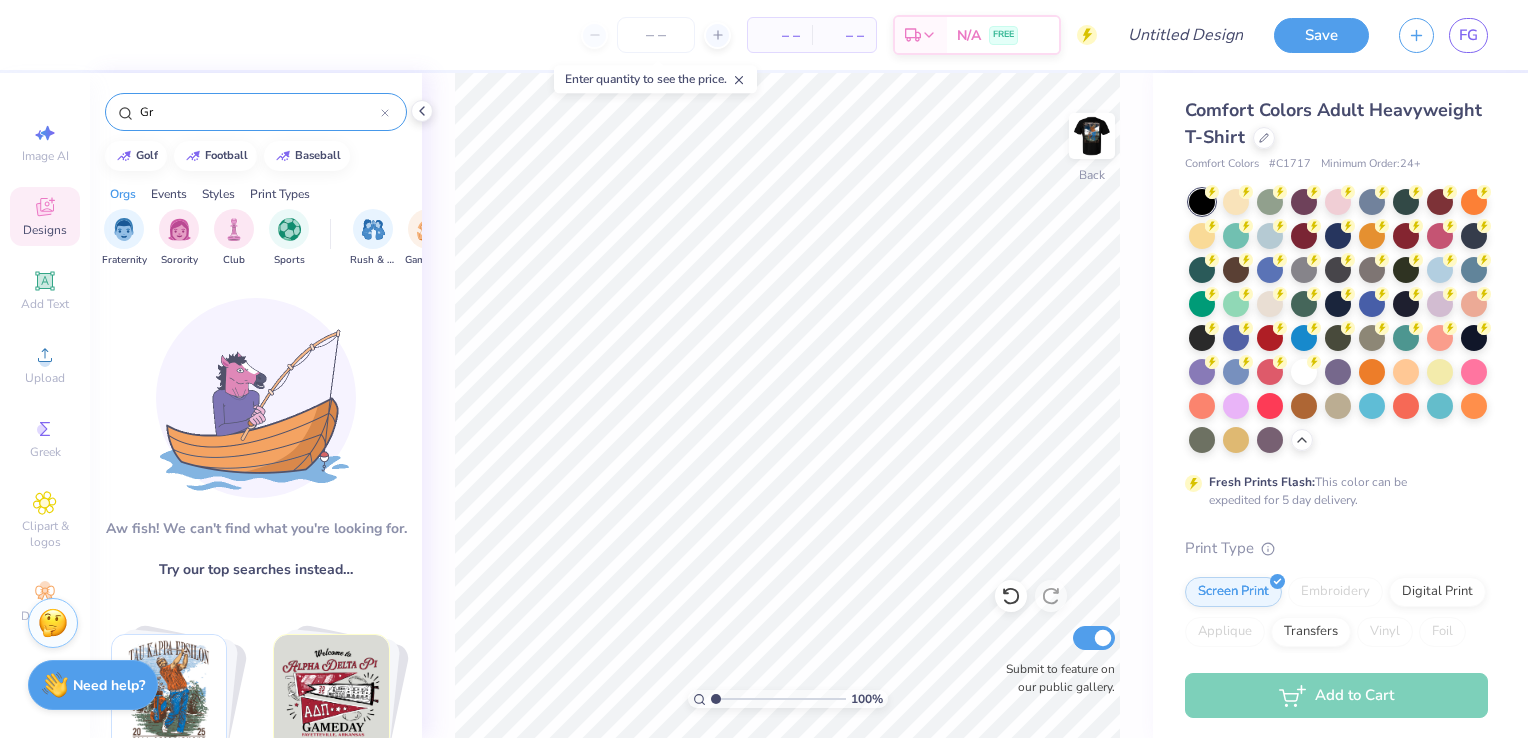 type on "G" 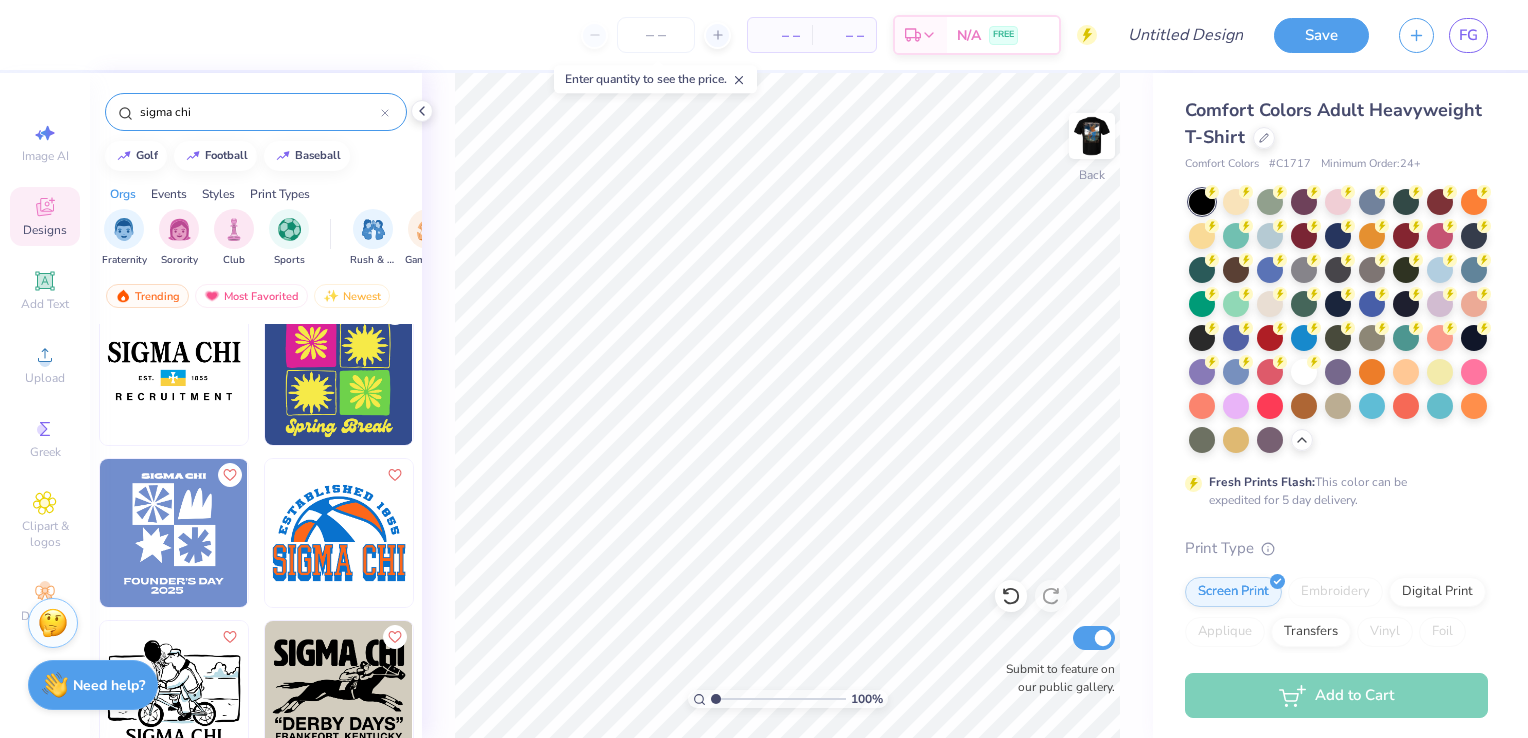 scroll, scrollTop: 1814, scrollLeft: 0, axis: vertical 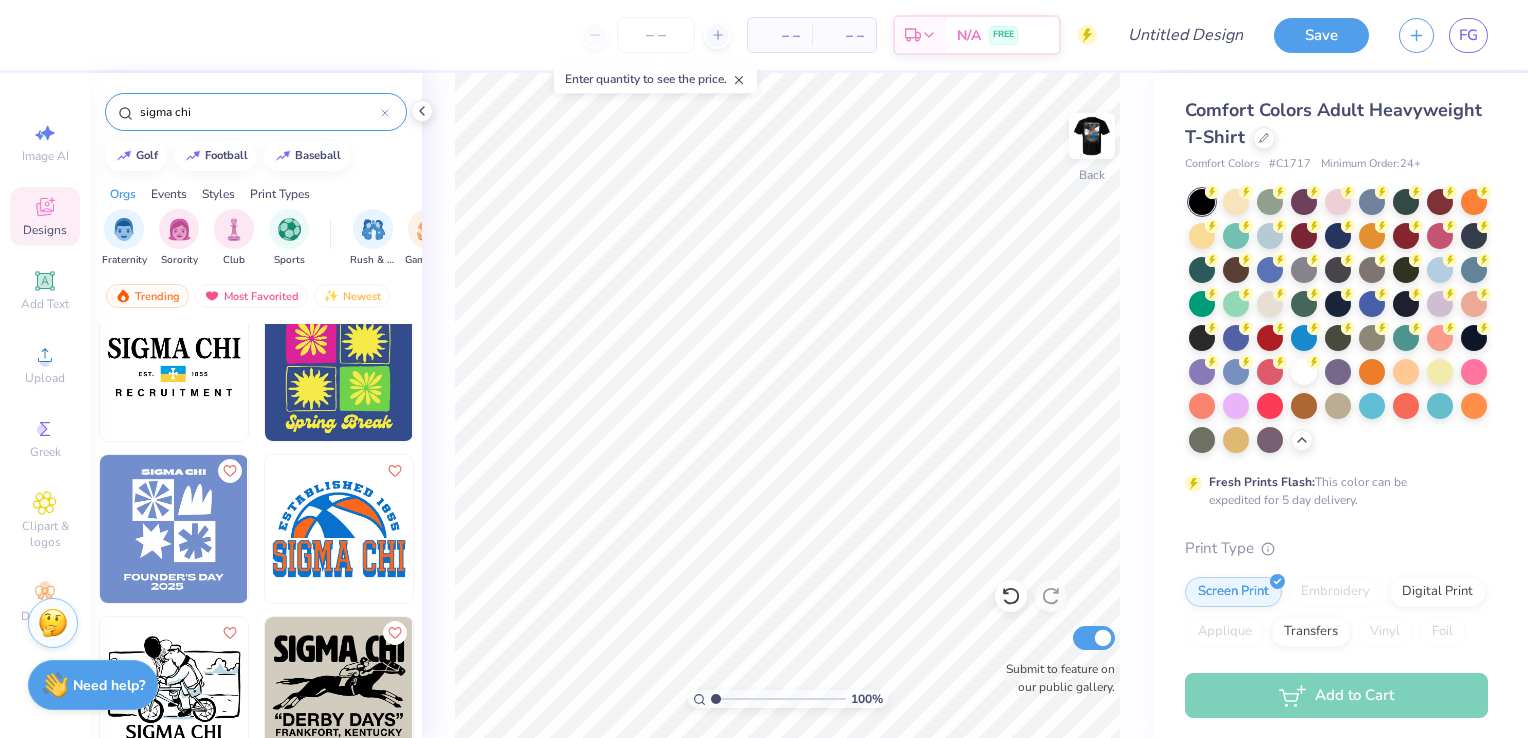 click on "sigma chi" at bounding box center [256, 112] 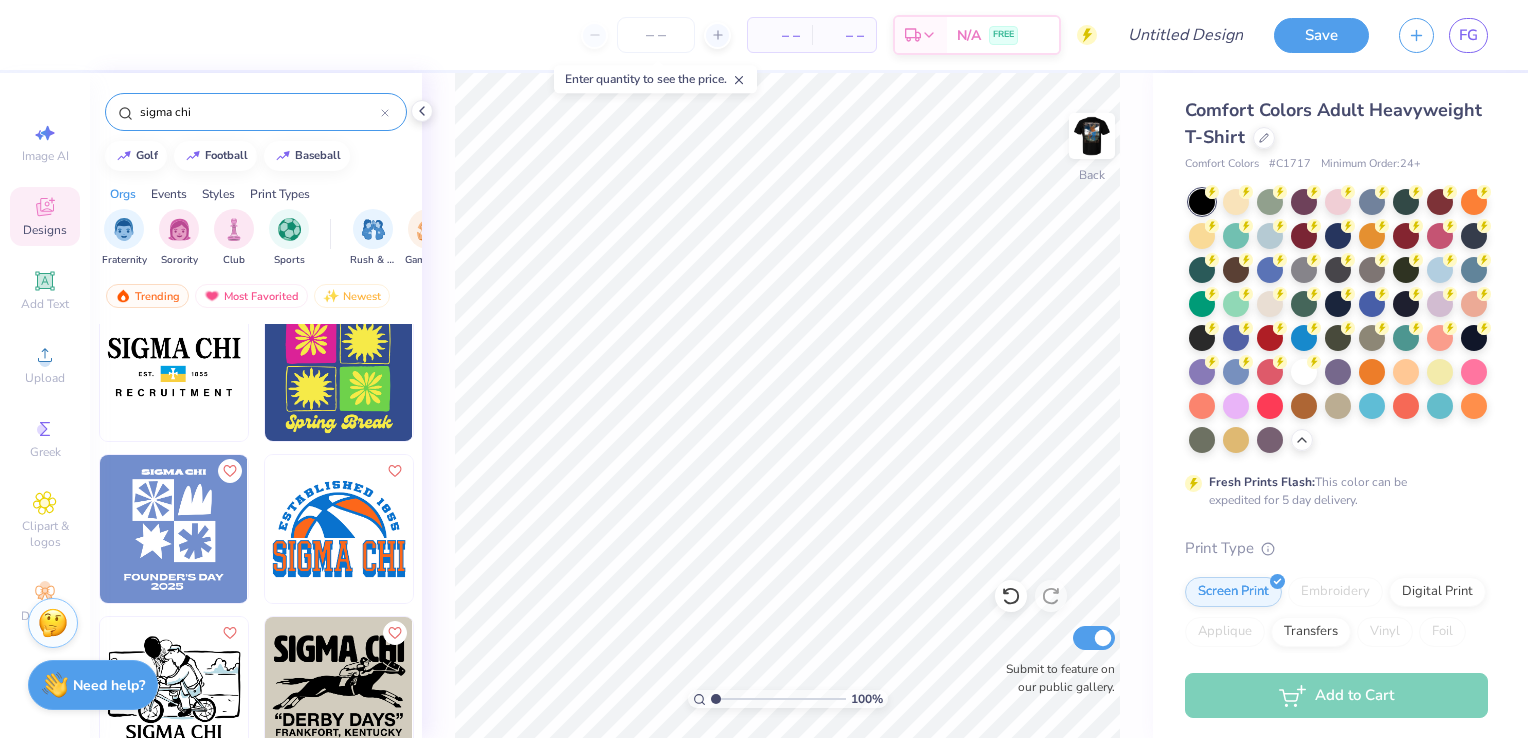 click on "sigma chi" at bounding box center [259, 112] 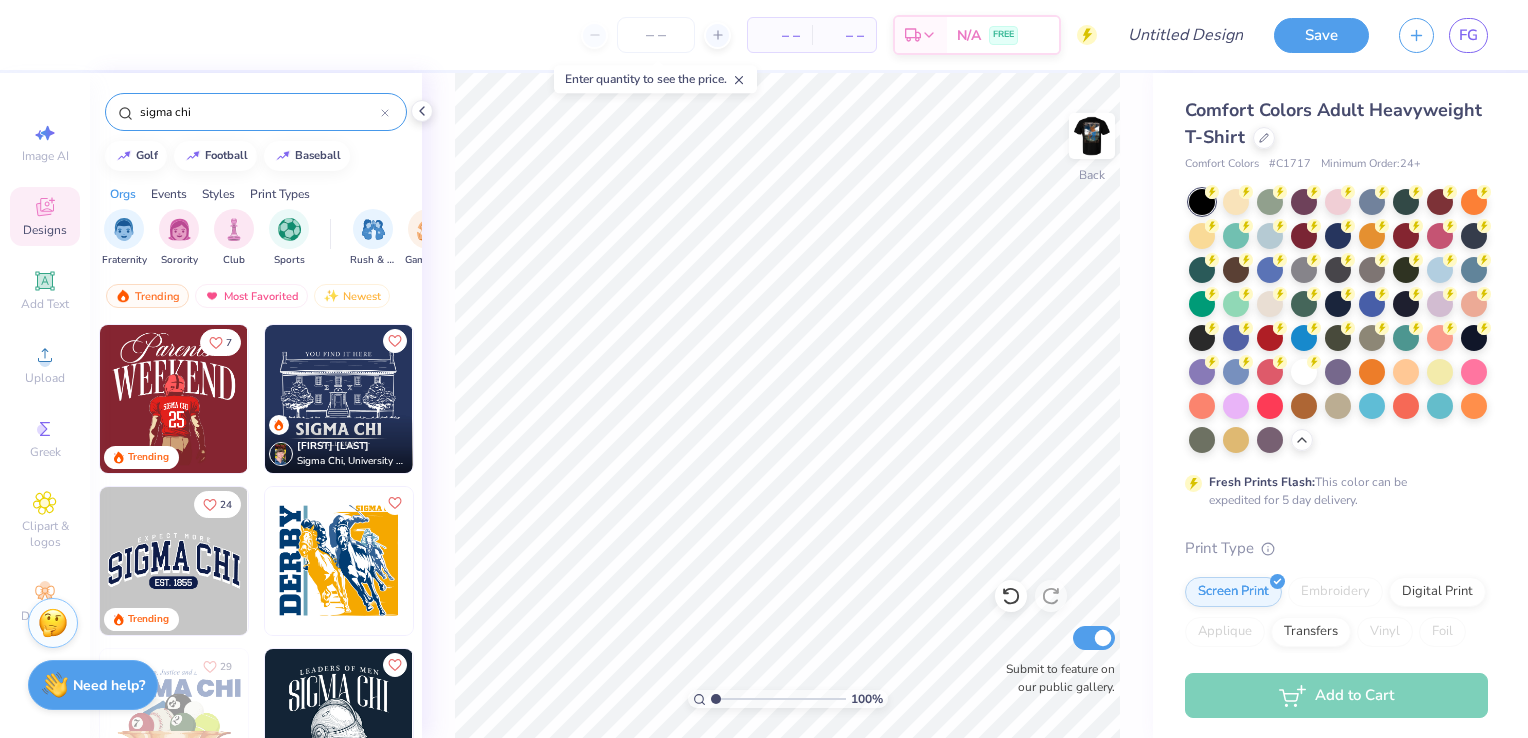 paste on "ΣΧ" 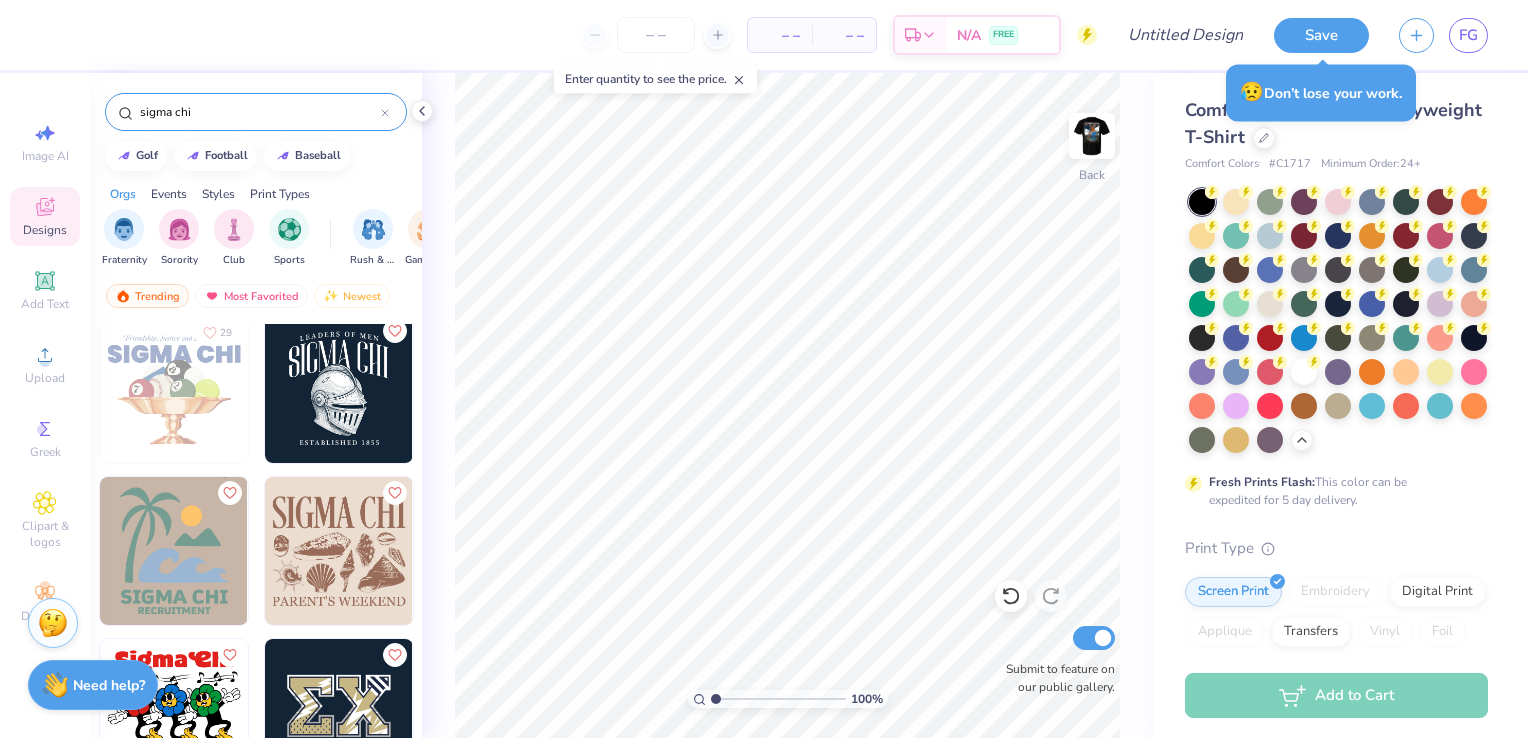 scroll, scrollTop: 0, scrollLeft: 0, axis: both 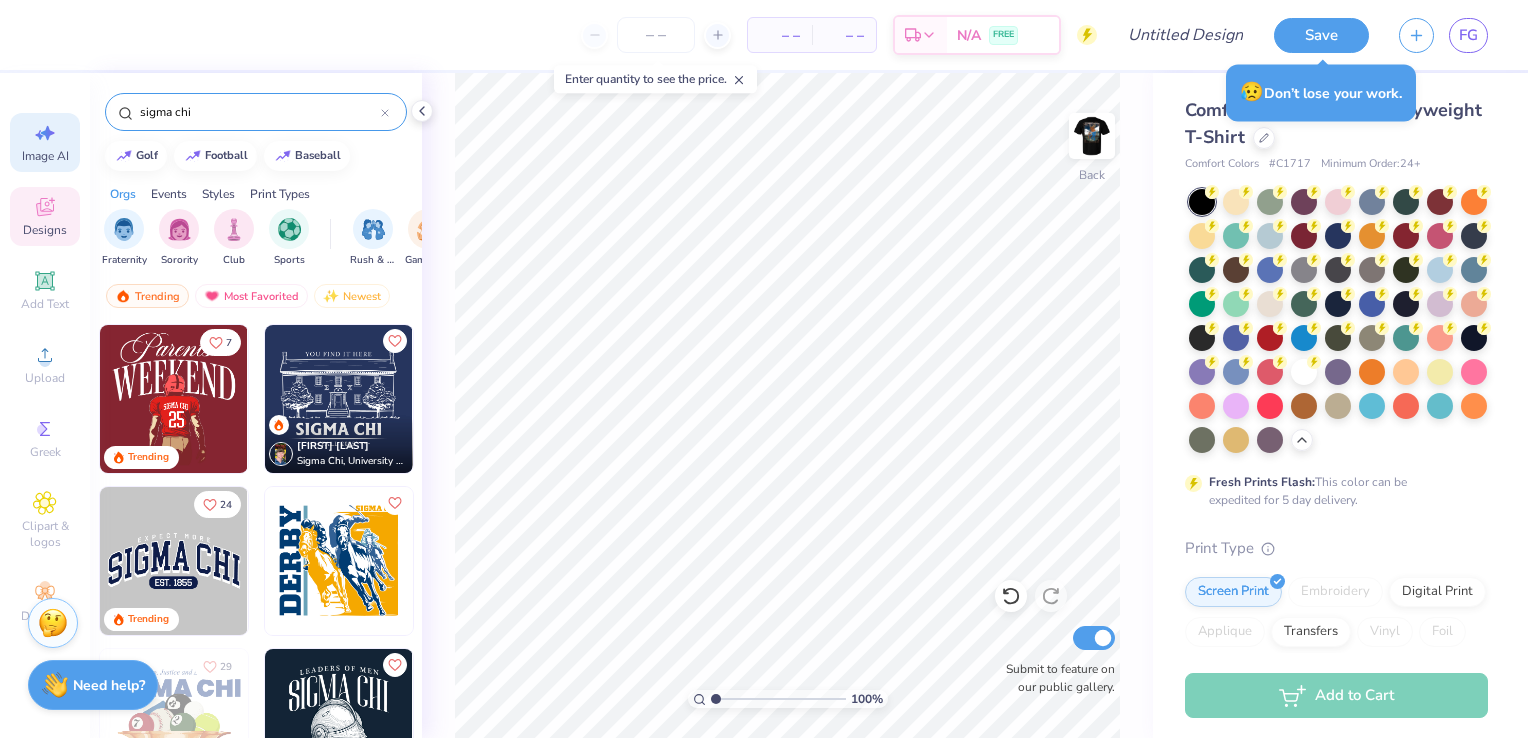 type on "sigma chi" 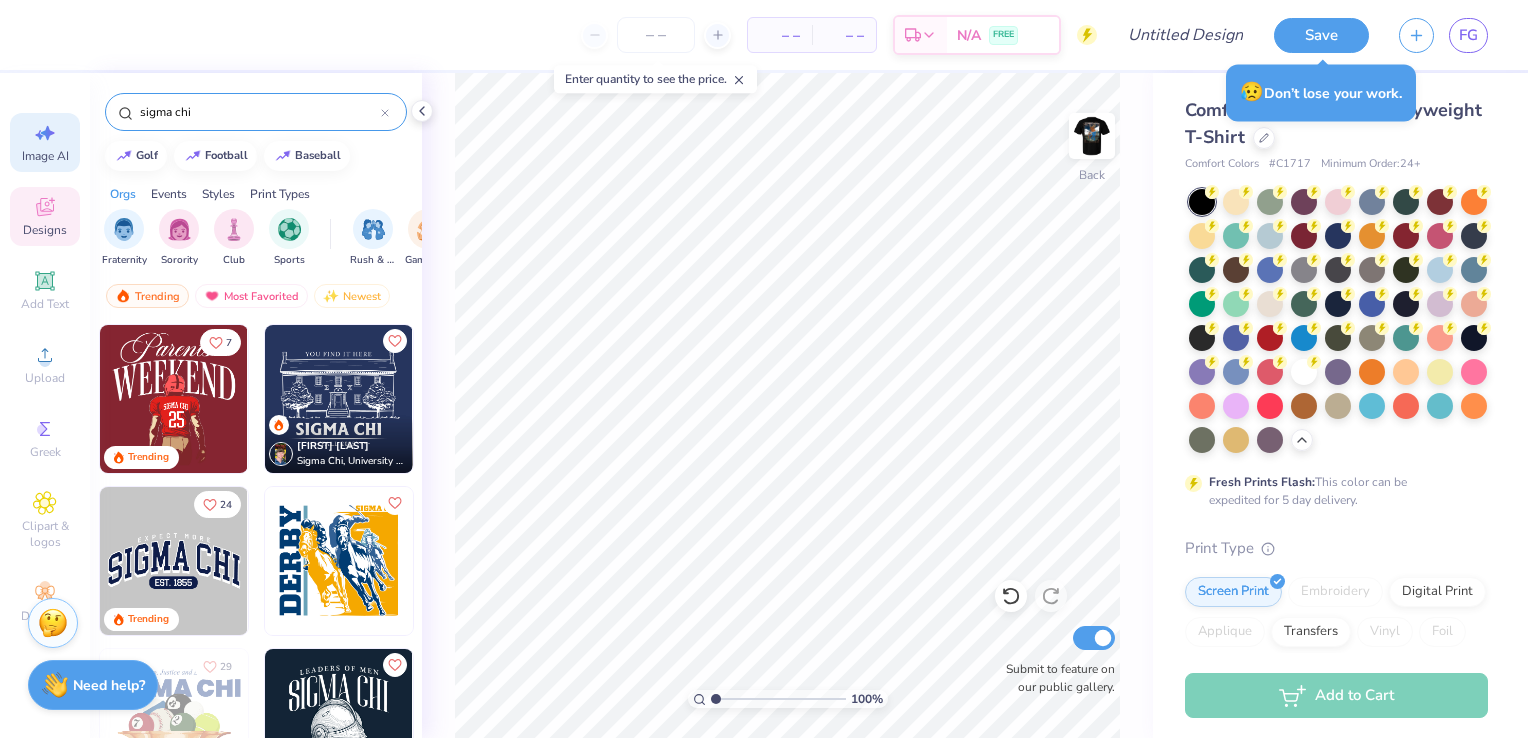 click on "Image AI" at bounding box center [45, 156] 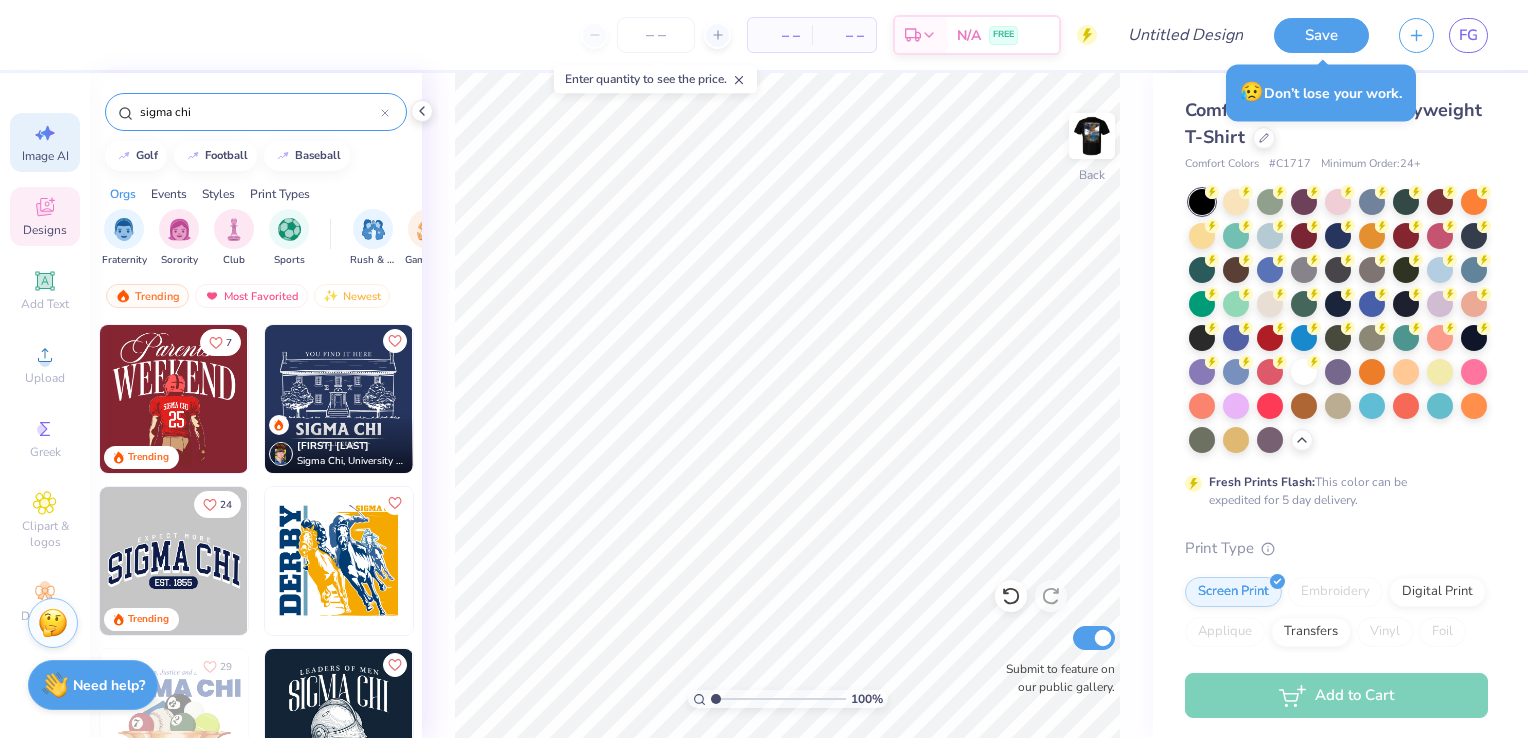 select on "4" 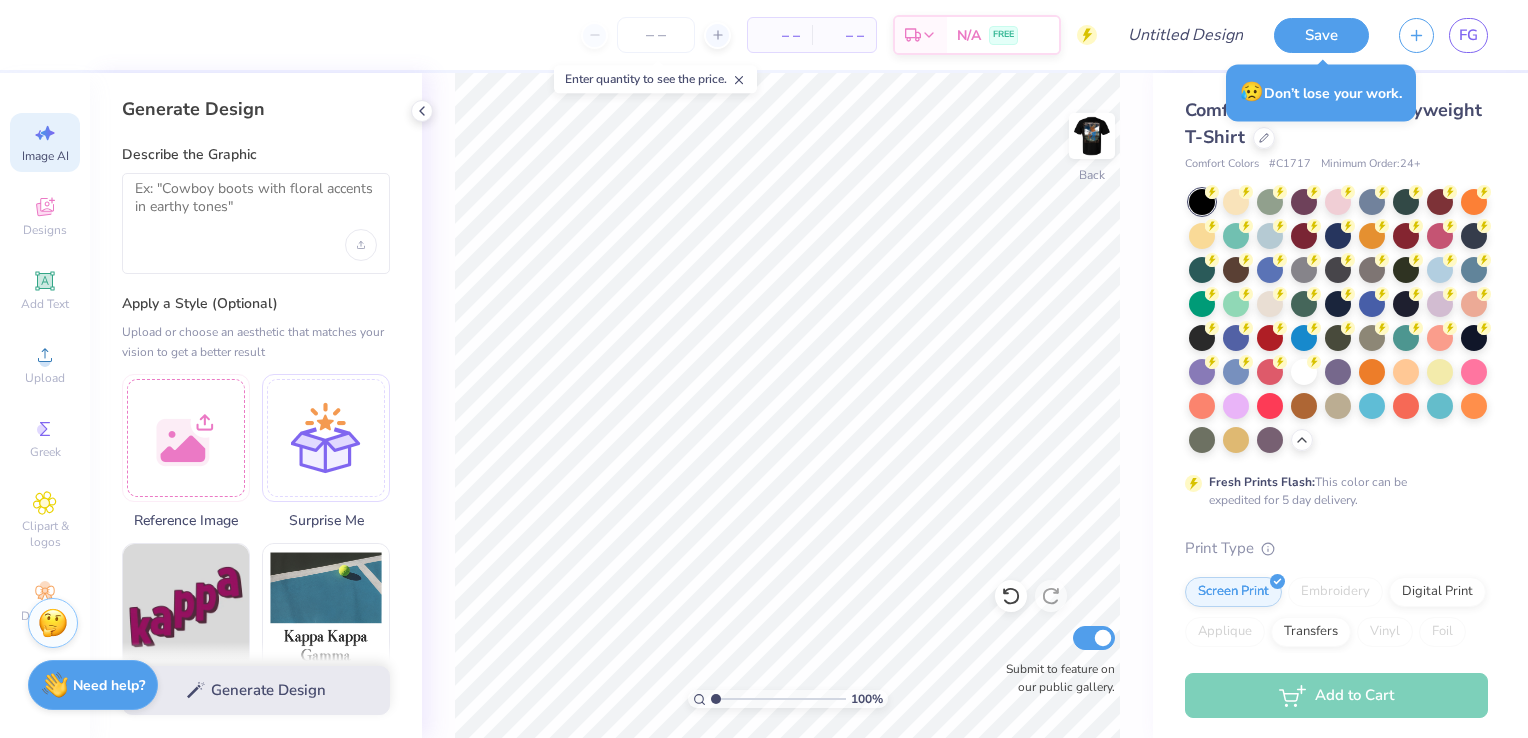 click at bounding box center (256, 223) 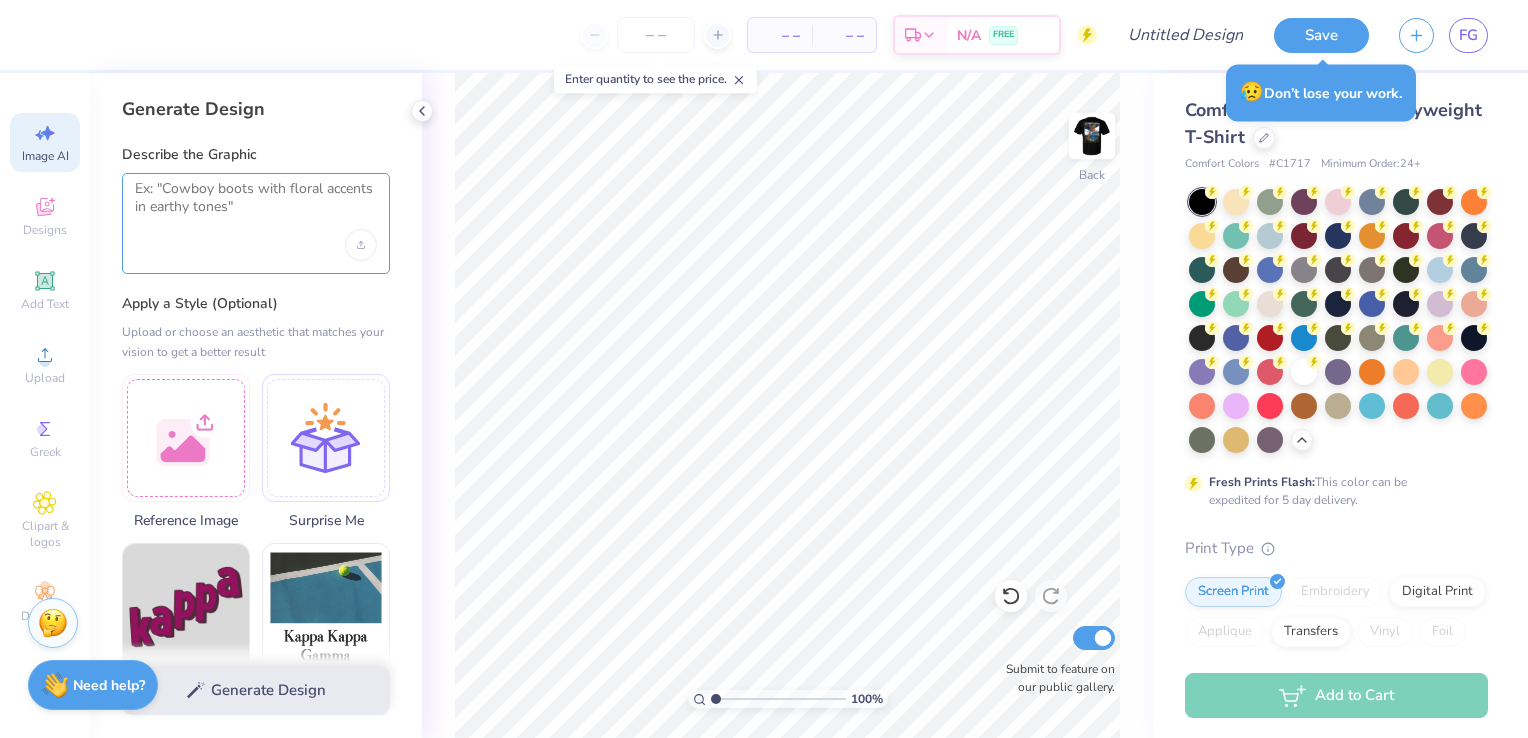 click at bounding box center [256, 205] 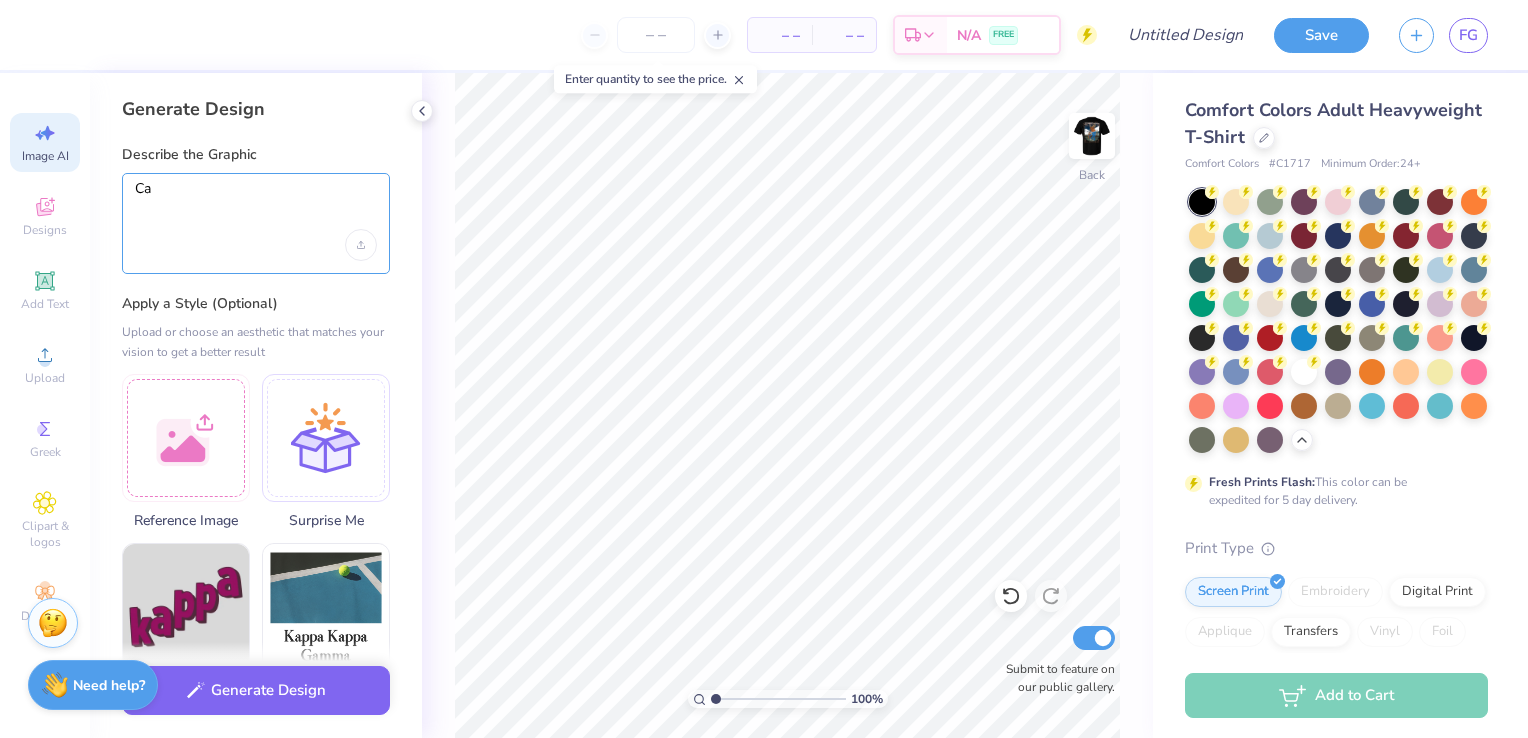 type on "C" 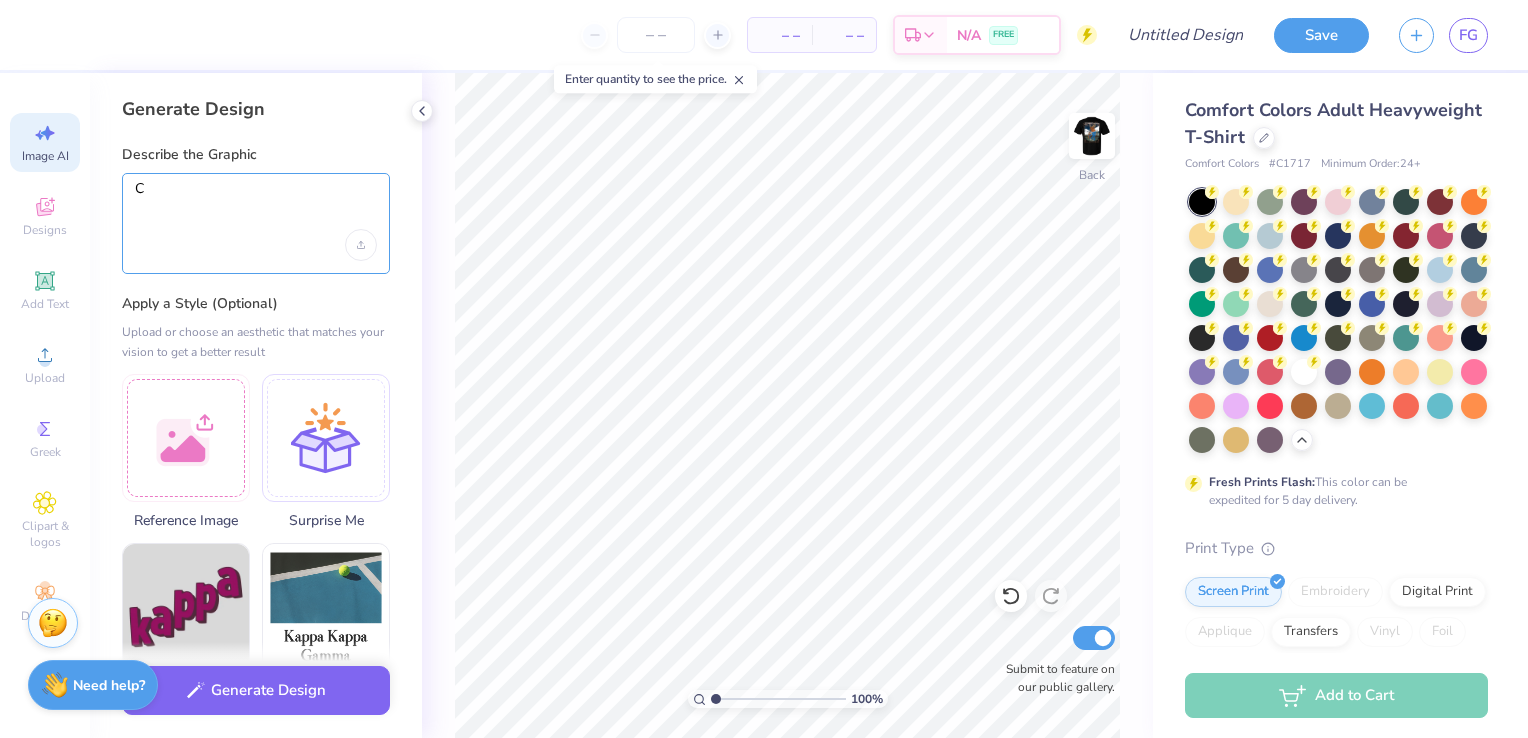 type 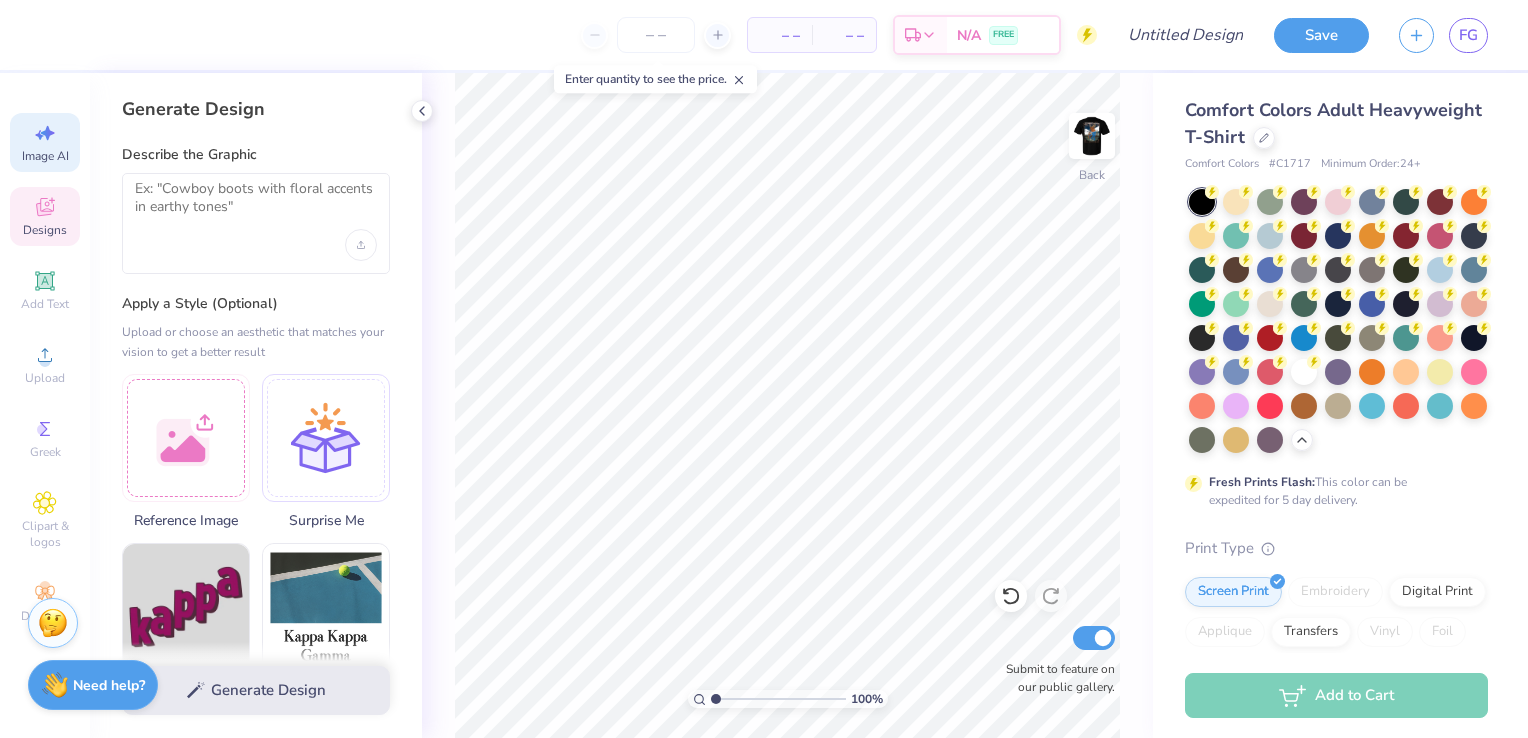 click on "Designs" at bounding box center [45, 230] 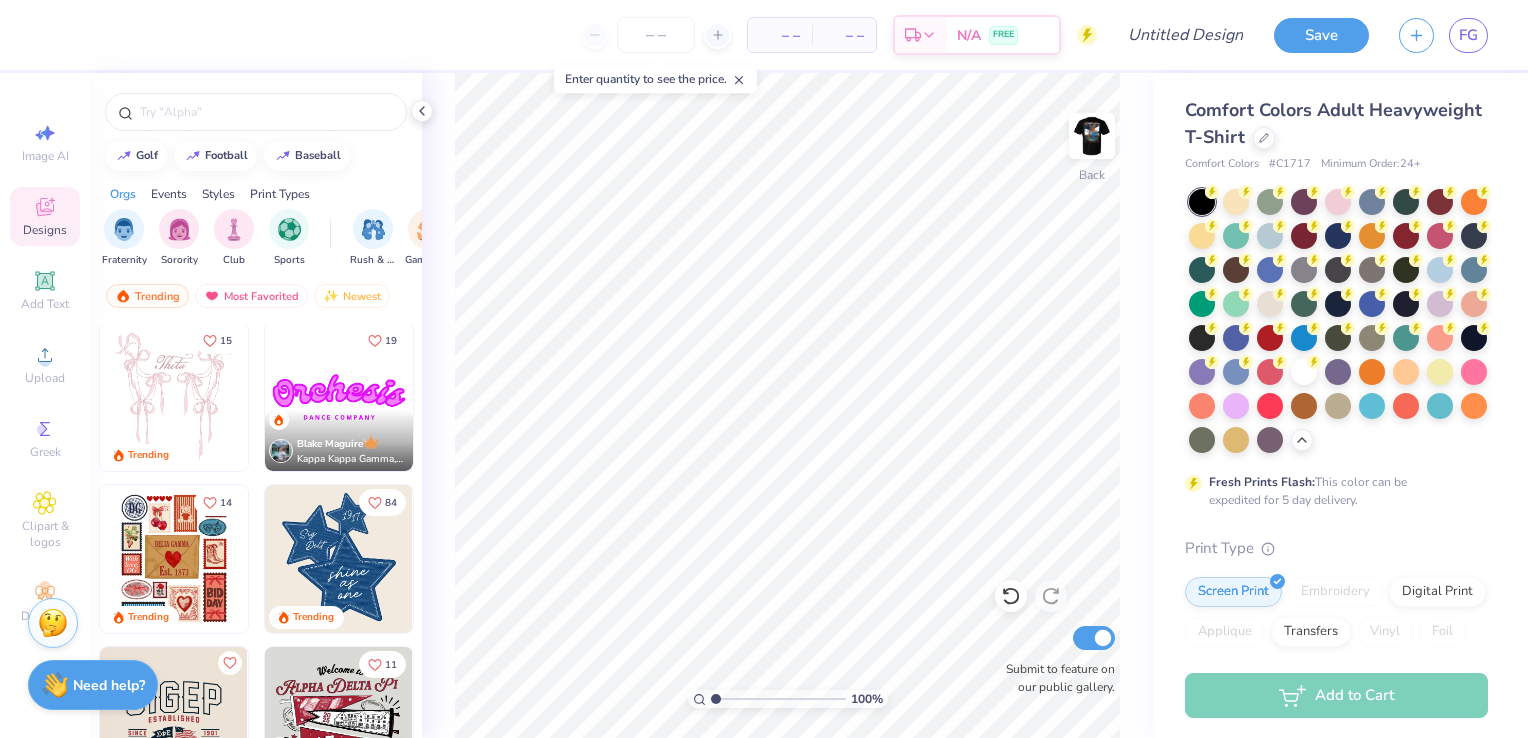 scroll, scrollTop: 0, scrollLeft: 0, axis: both 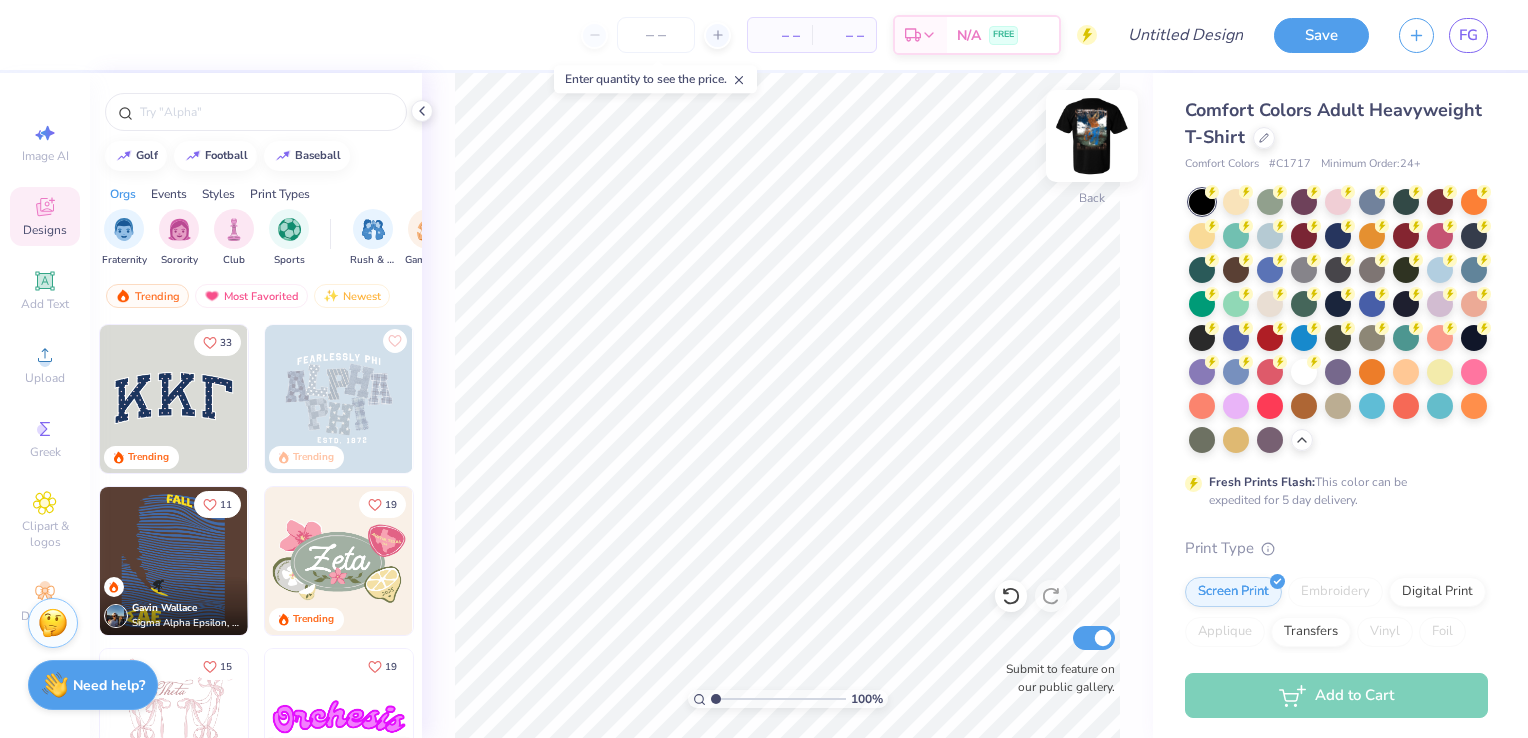 click at bounding box center (1092, 136) 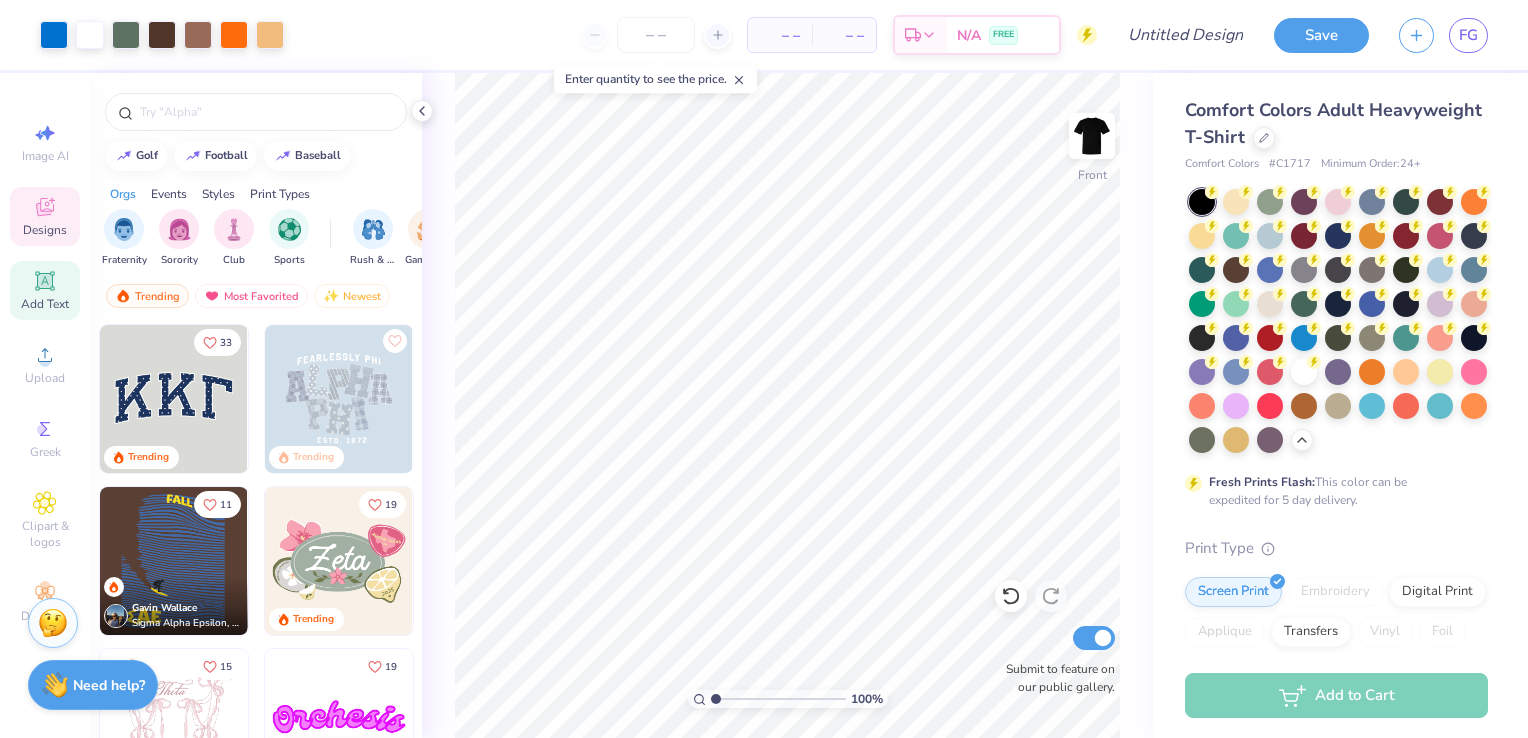 click 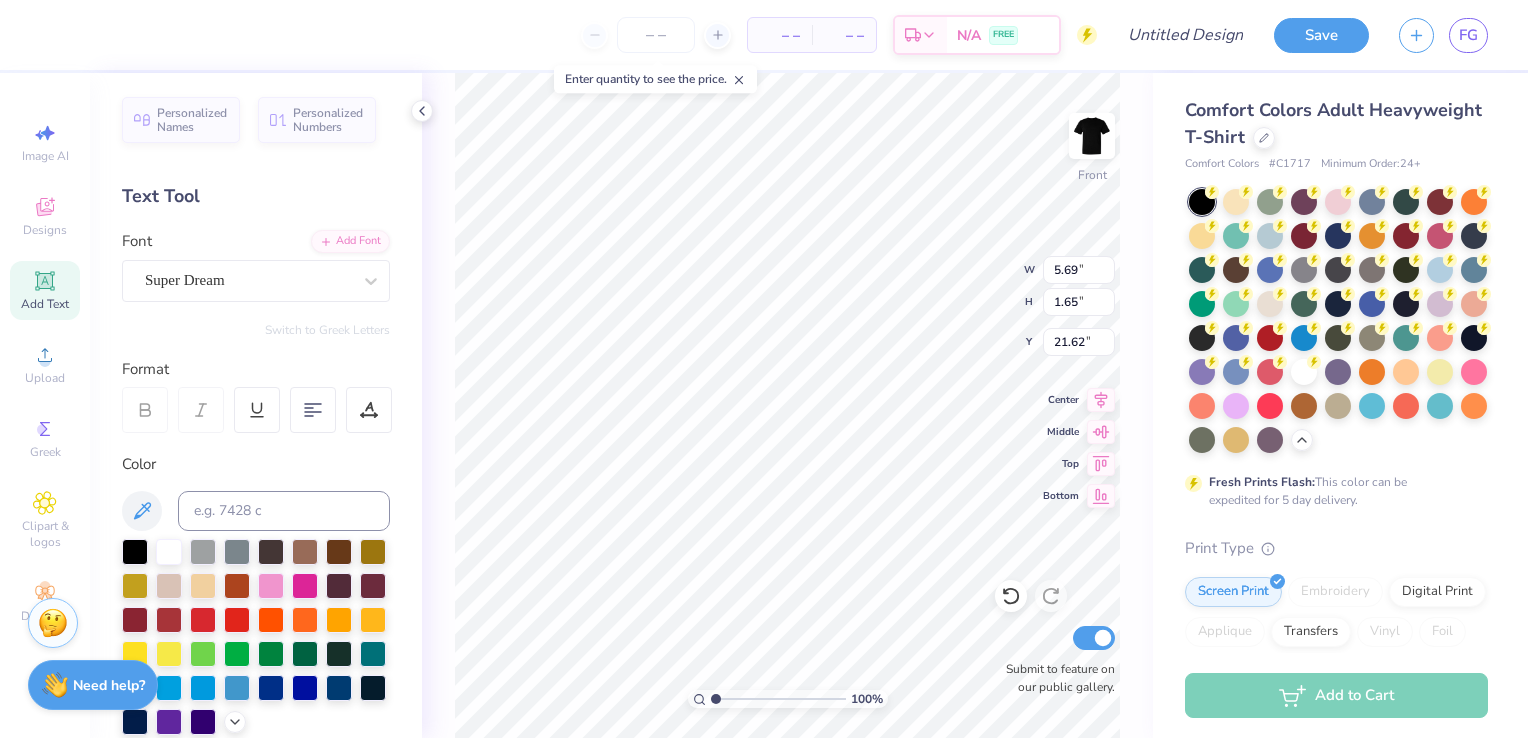type on "21.62" 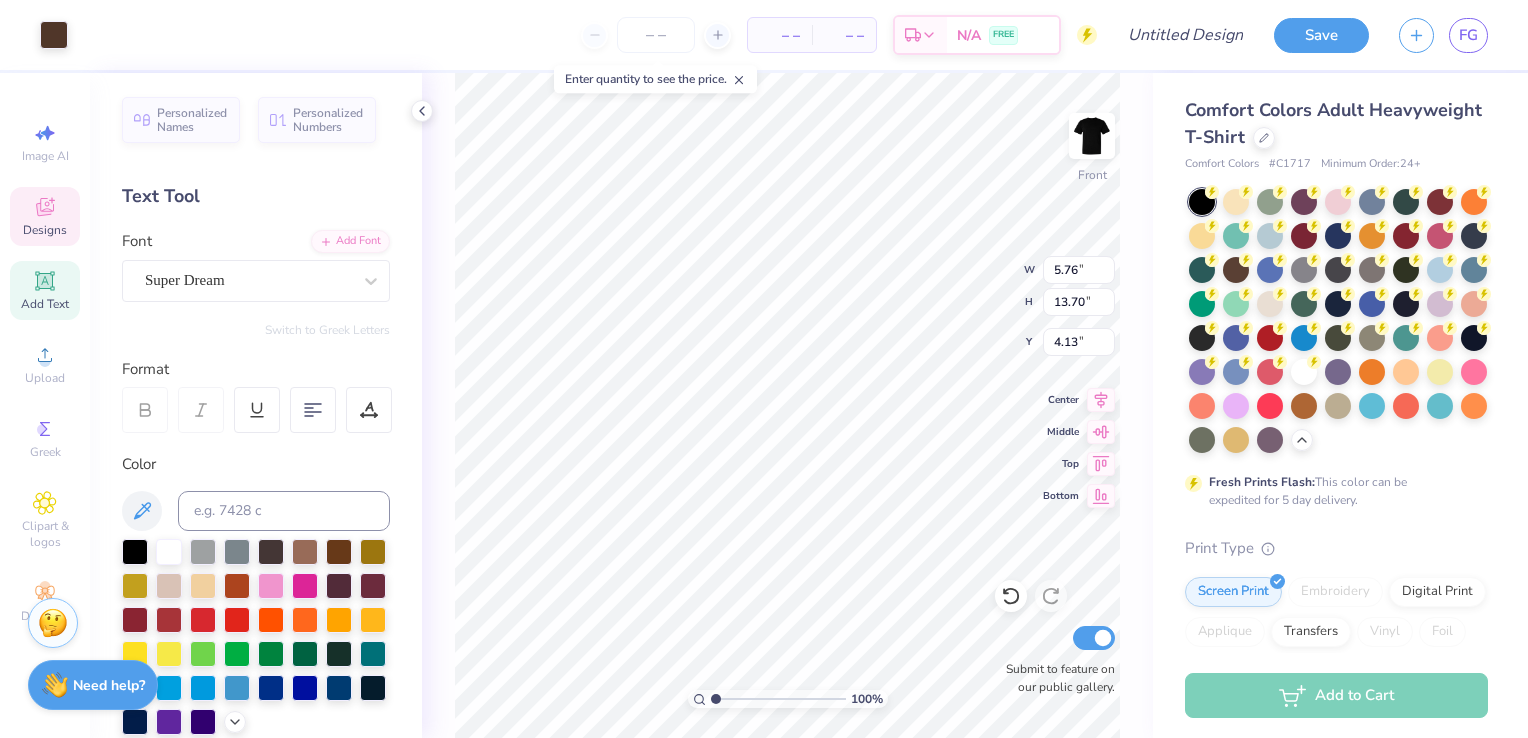 type on "12.57" 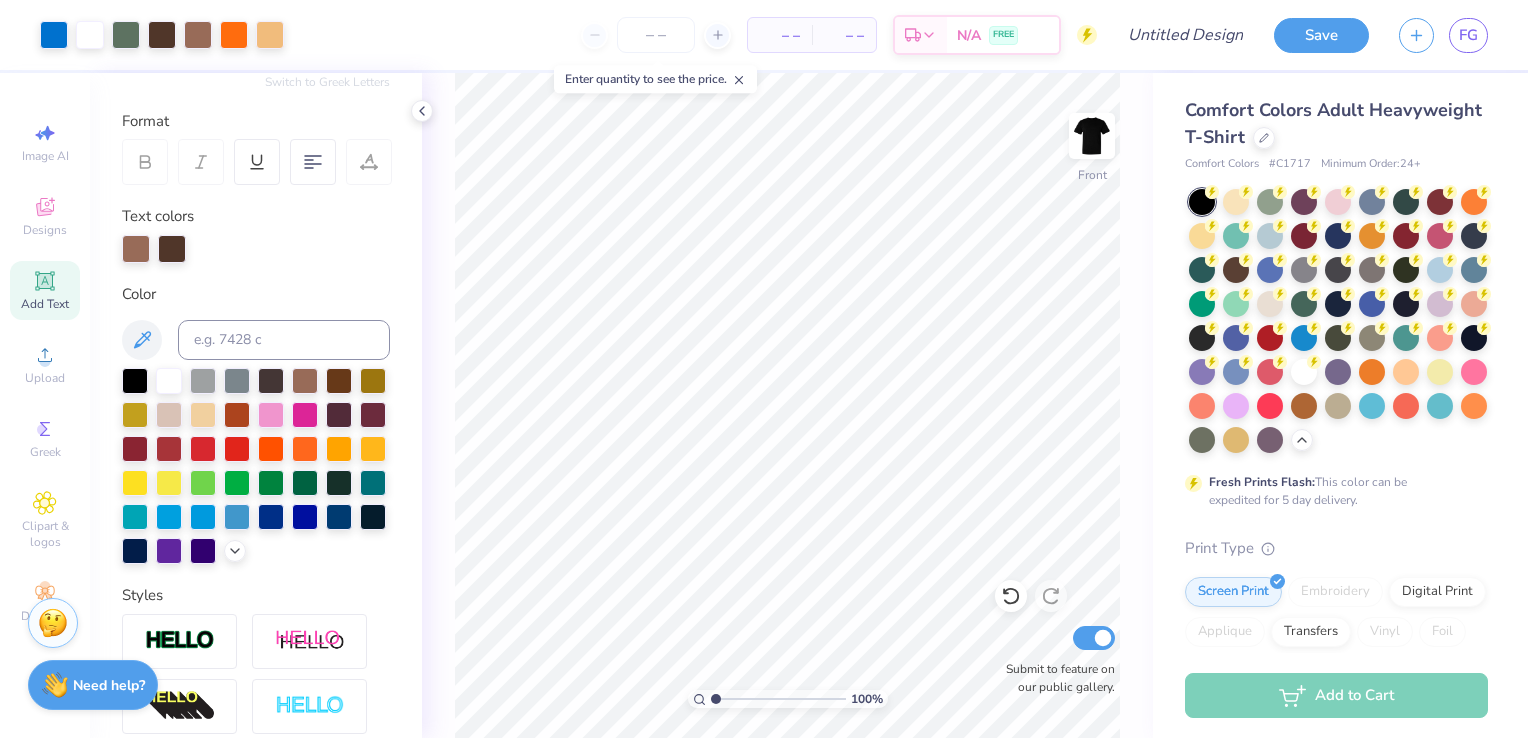 scroll, scrollTop: 0, scrollLeft: 0, axis: both 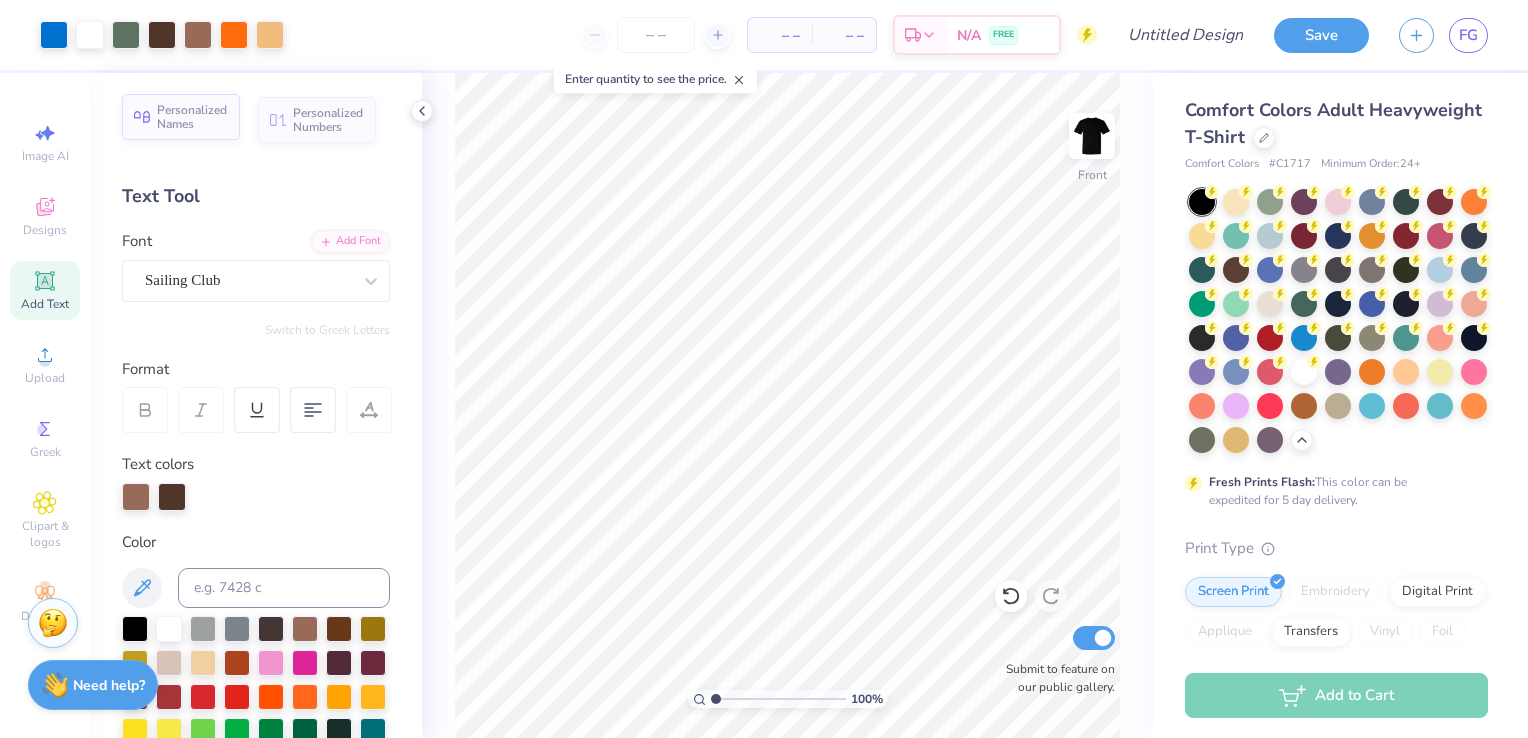 click on "Personalized Names" at bounding box center (192, 117) 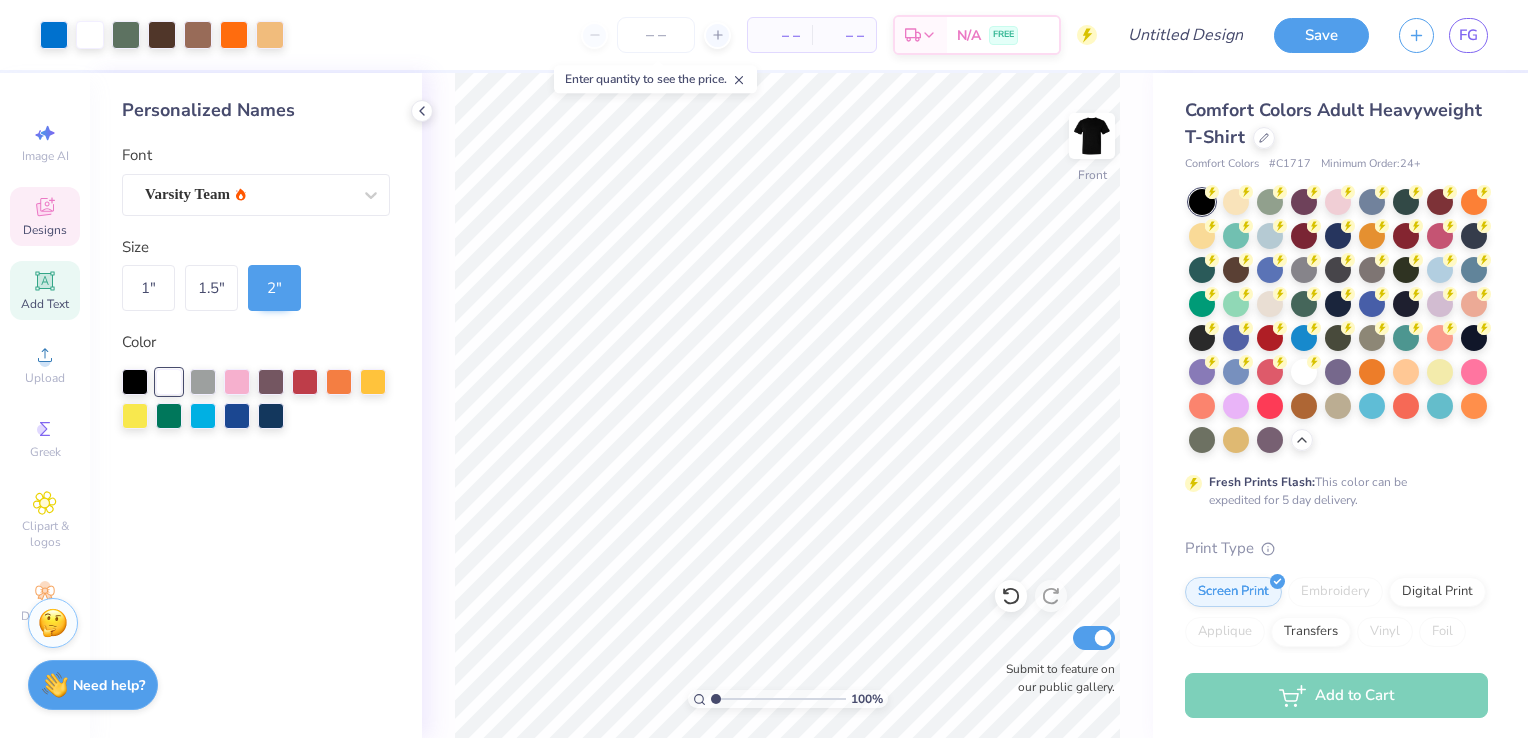 click on "Designs" at bounding box center (45, 230) 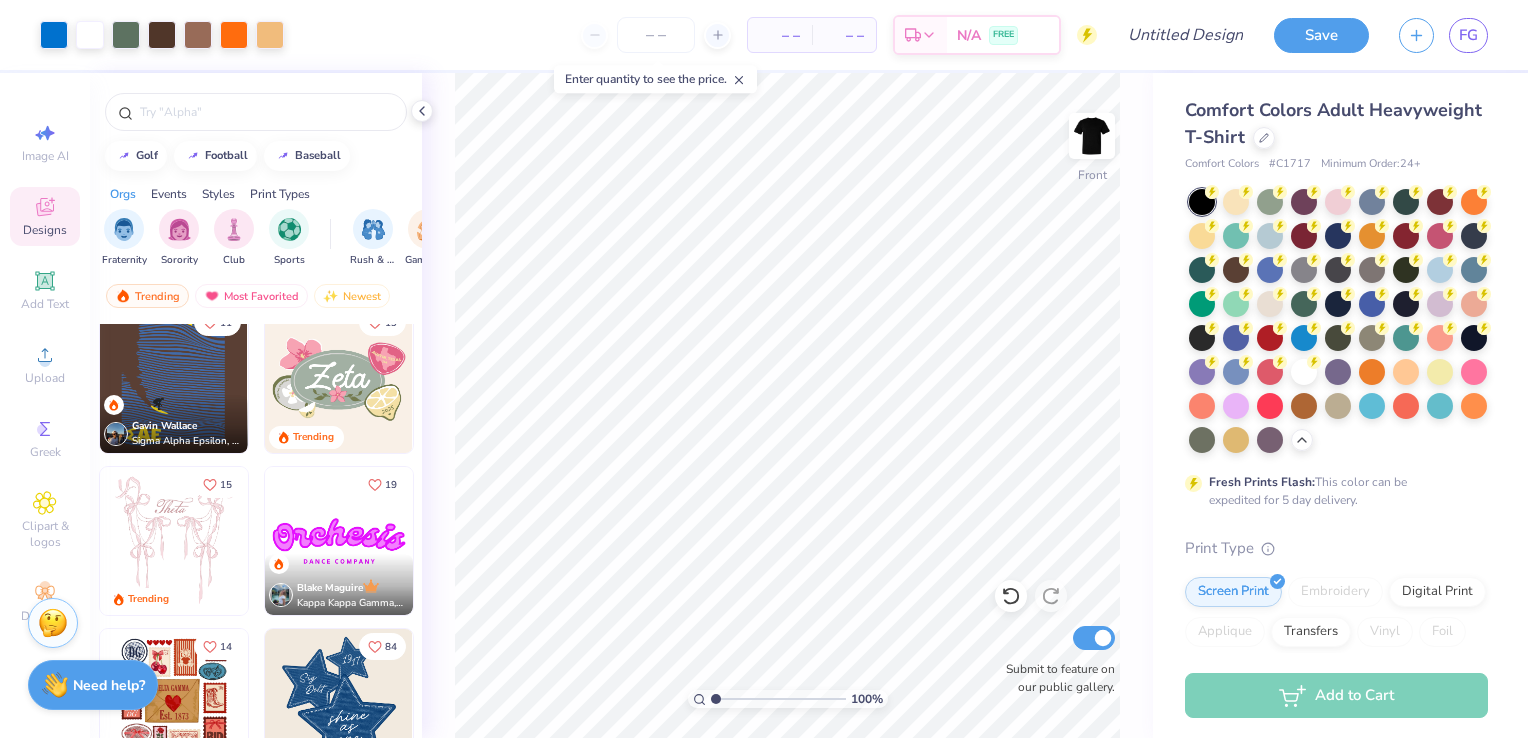 scroll, scrollTop: 0, scrollLeft: 0, axis: both 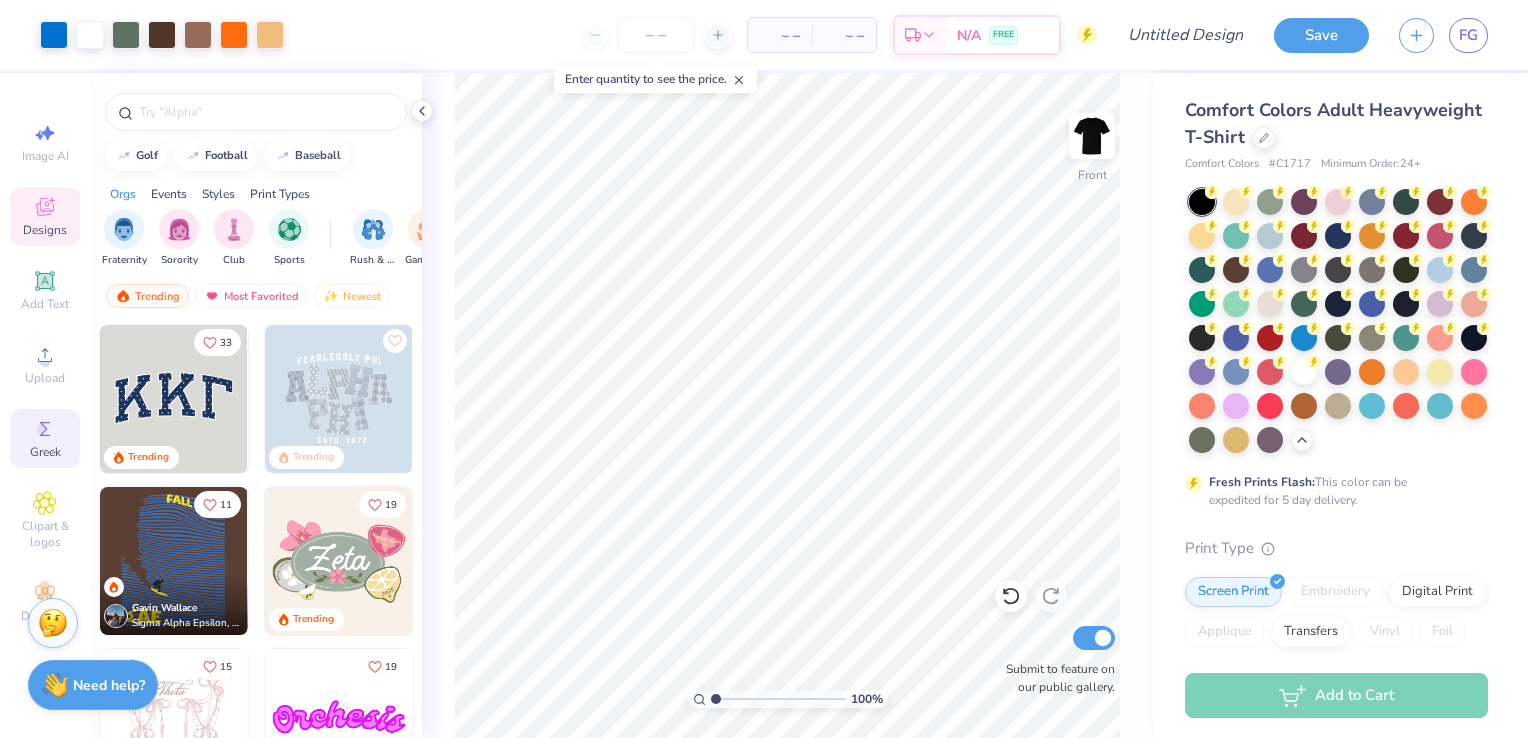click on "Greek" at bounding box center [45, 438] 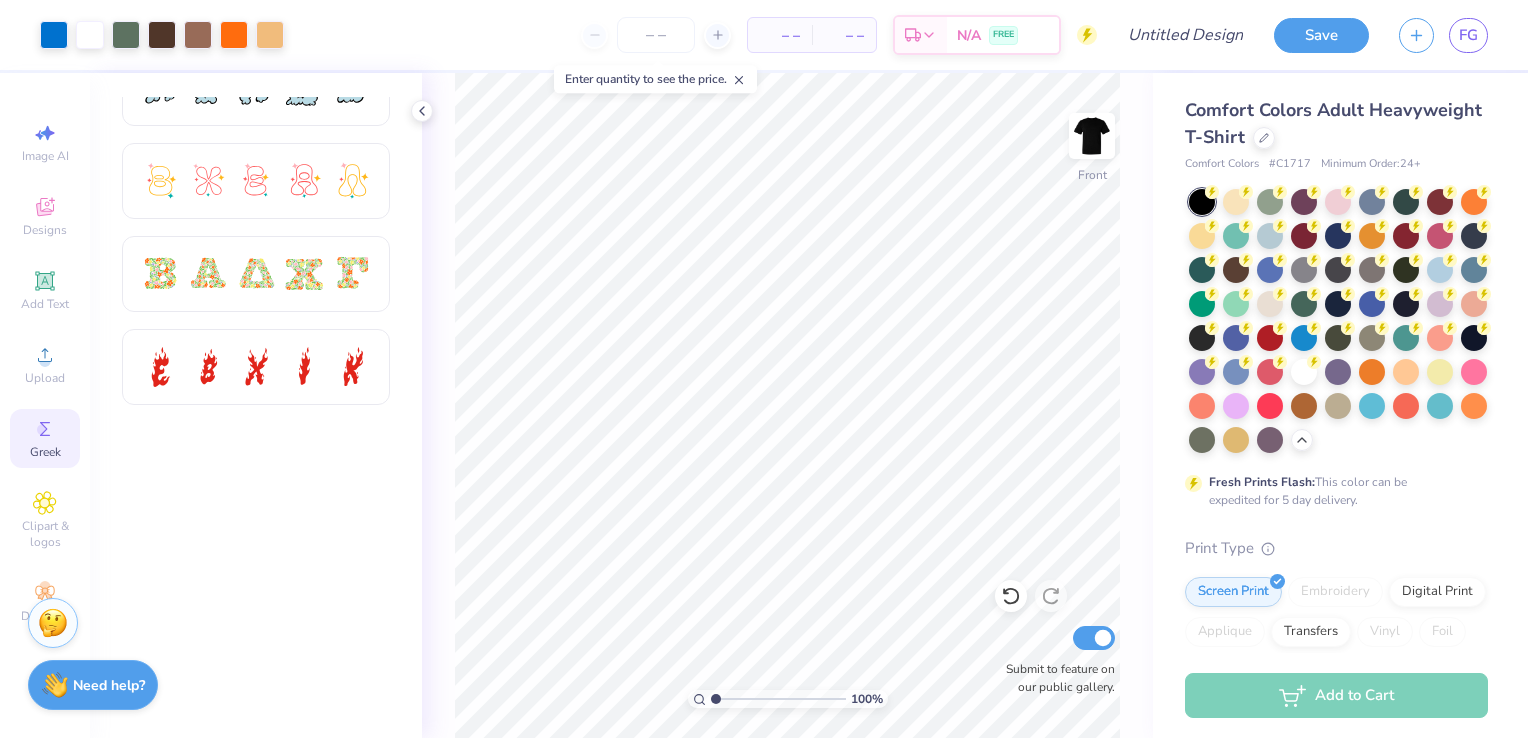 scroll, scrollTop: 0, scrollLeft: 0, axis: both 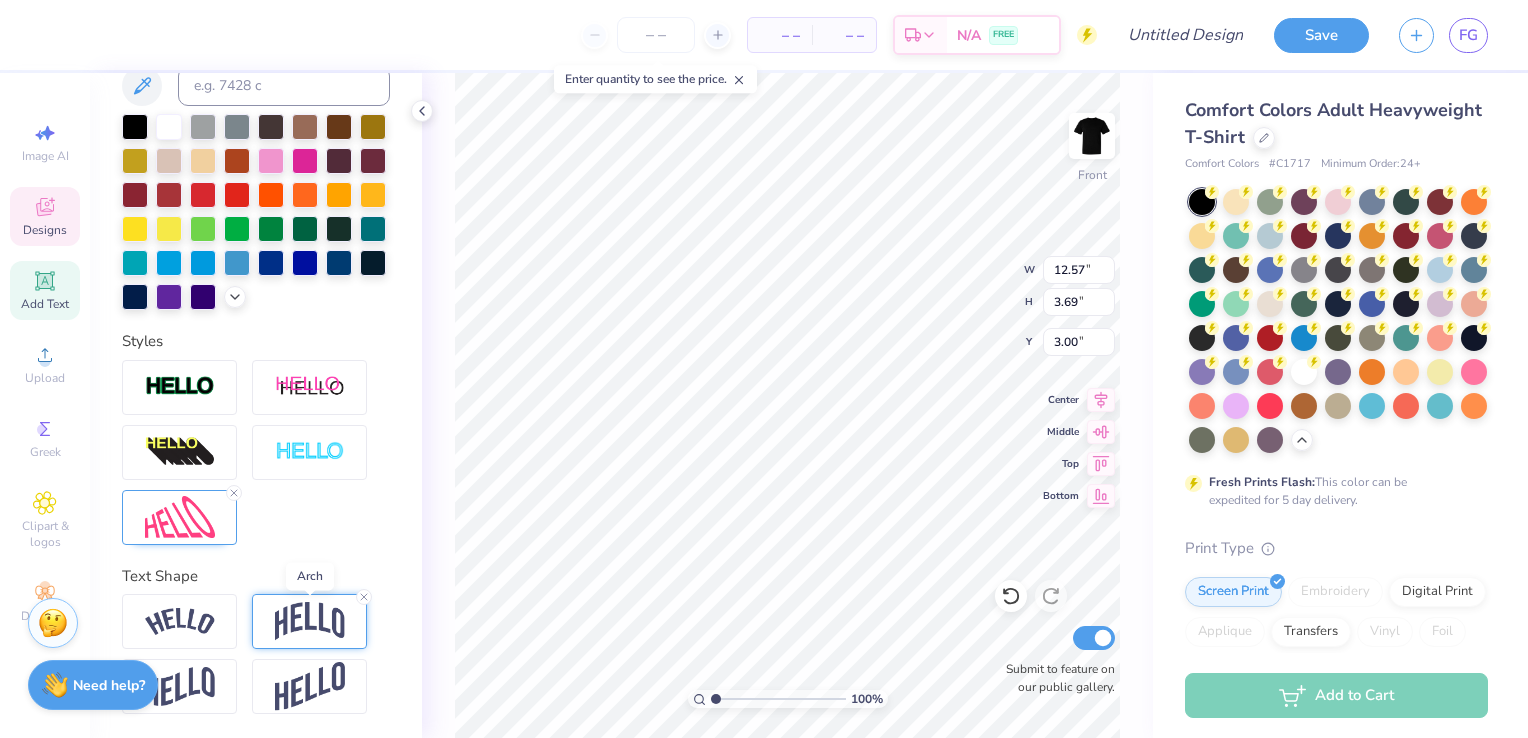 click at bounding box center (310, 621) 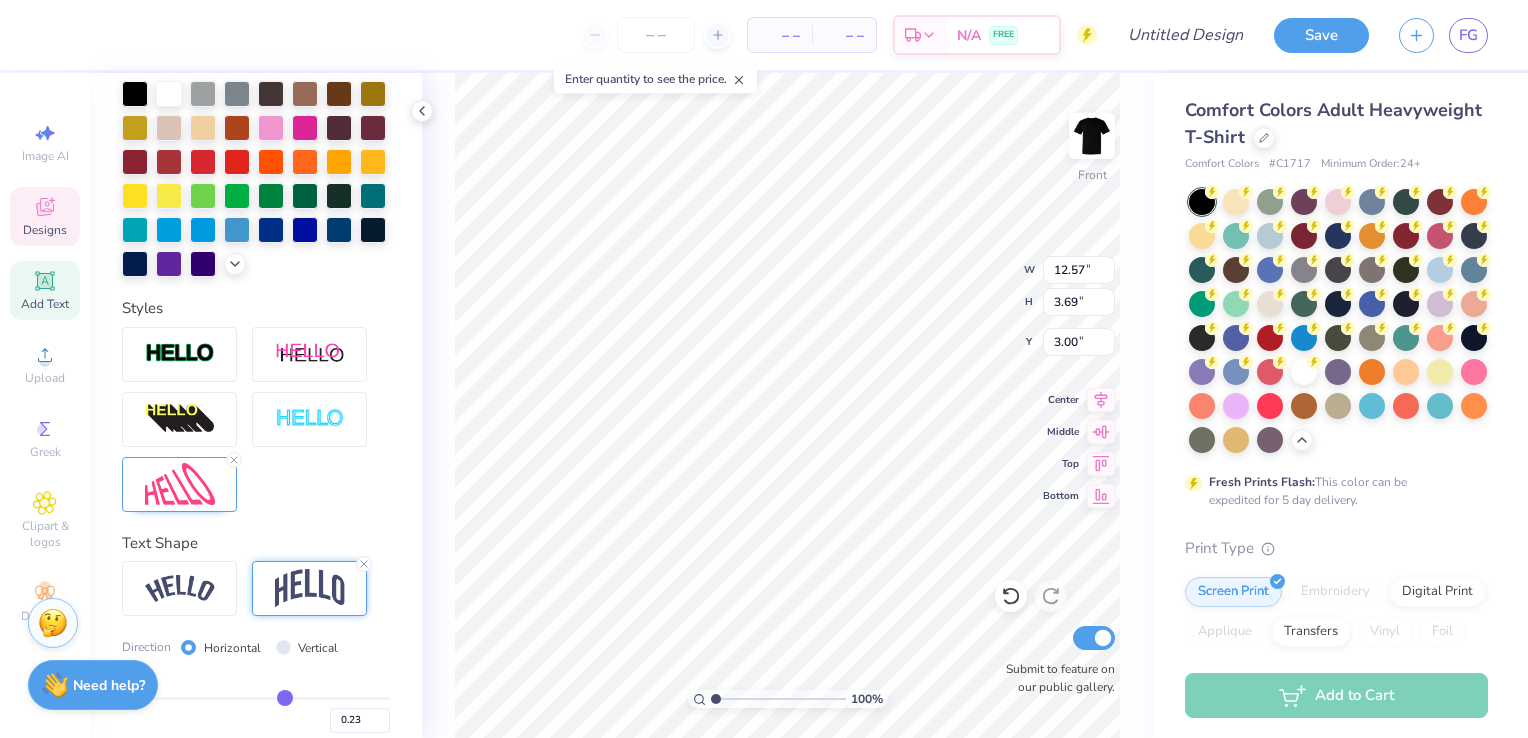 scroll, scrollTop: 651, scrollLeft: 0, axis: vertical 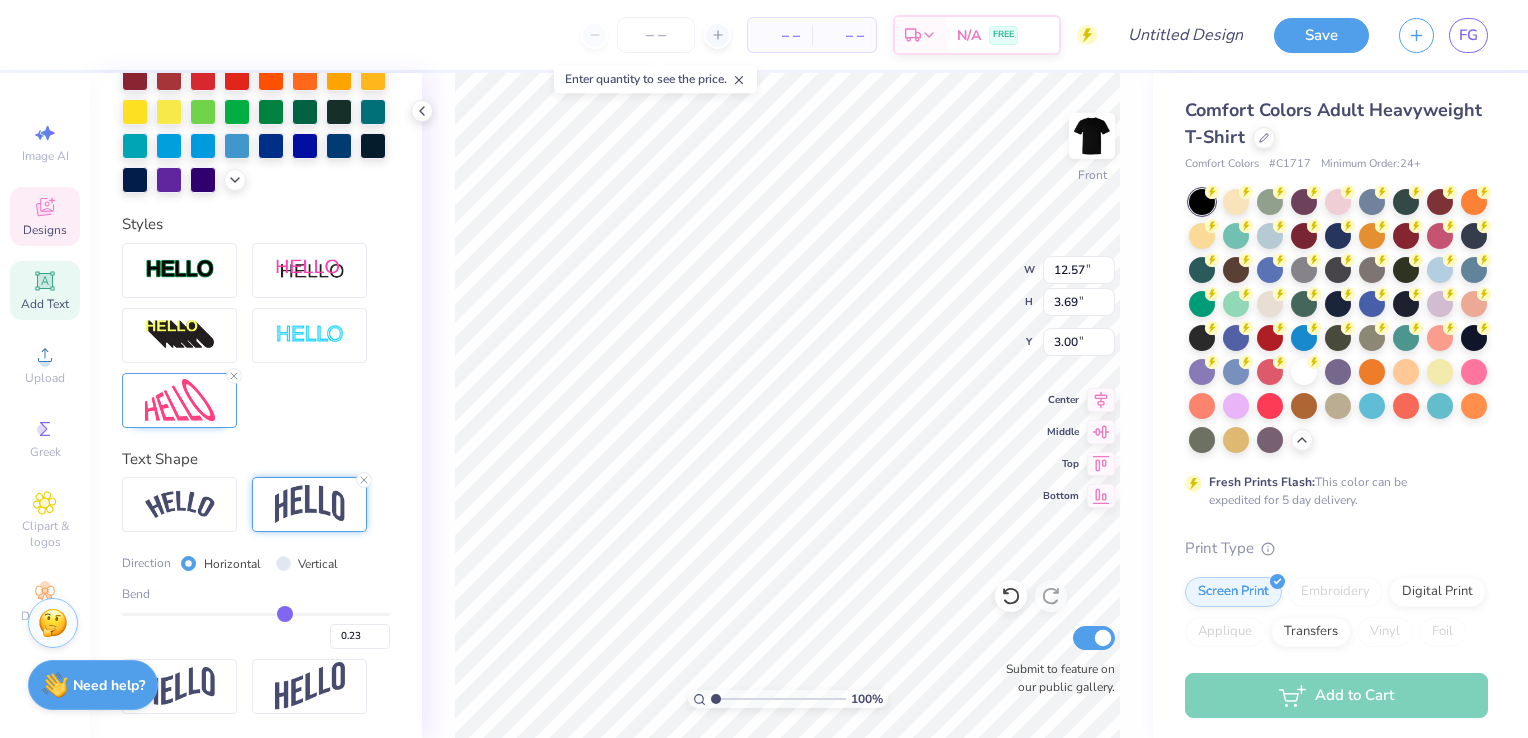 type on "0.2" 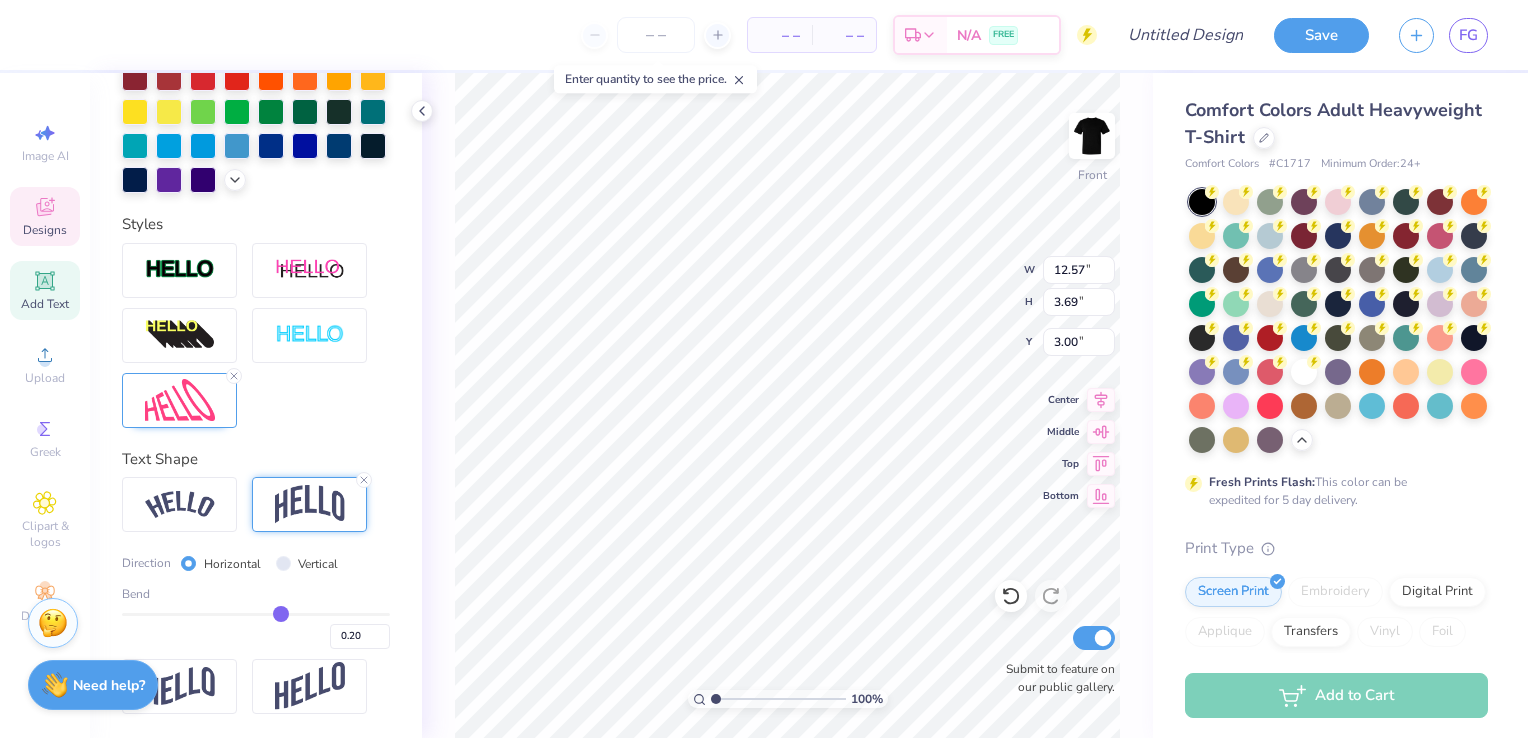 type on "0.21" 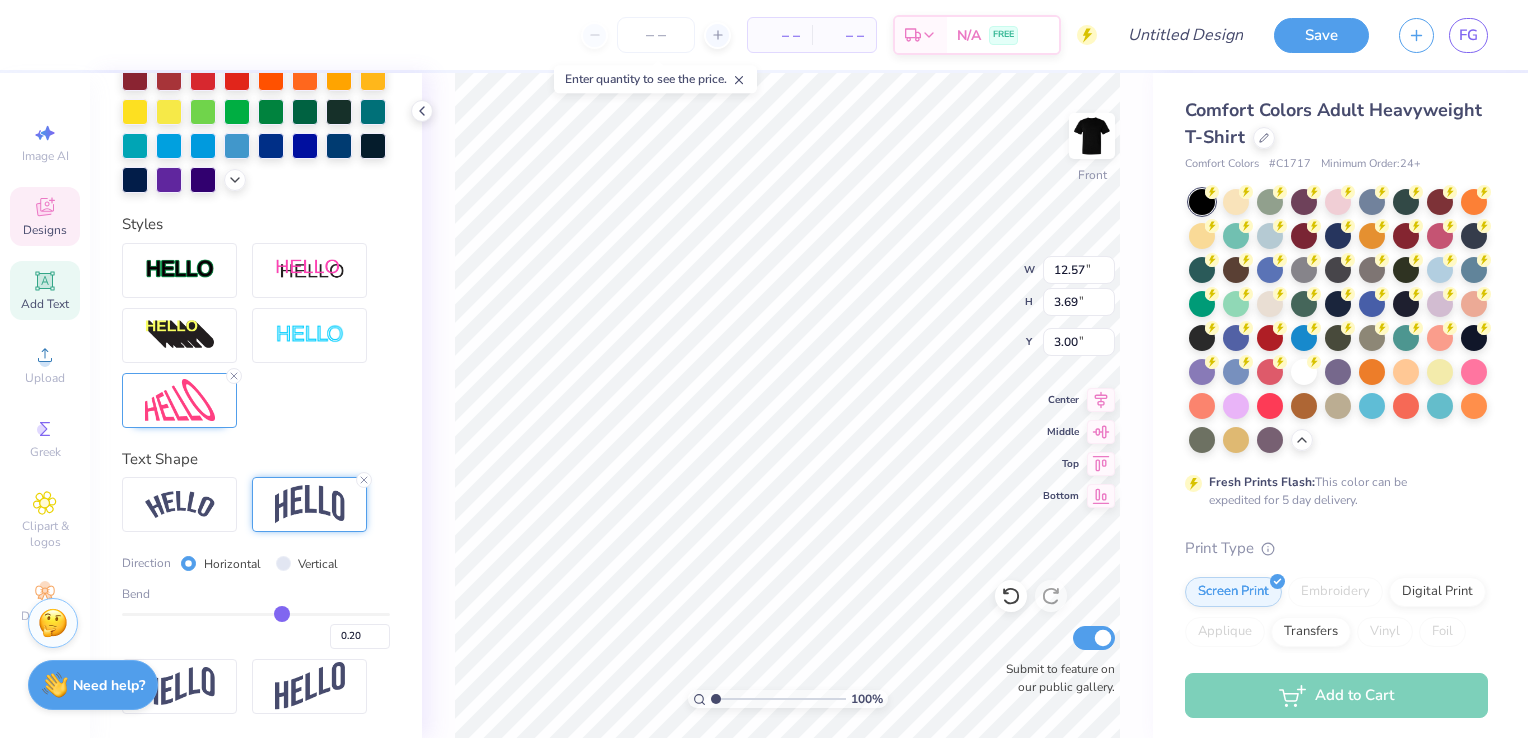 type on "0.21" 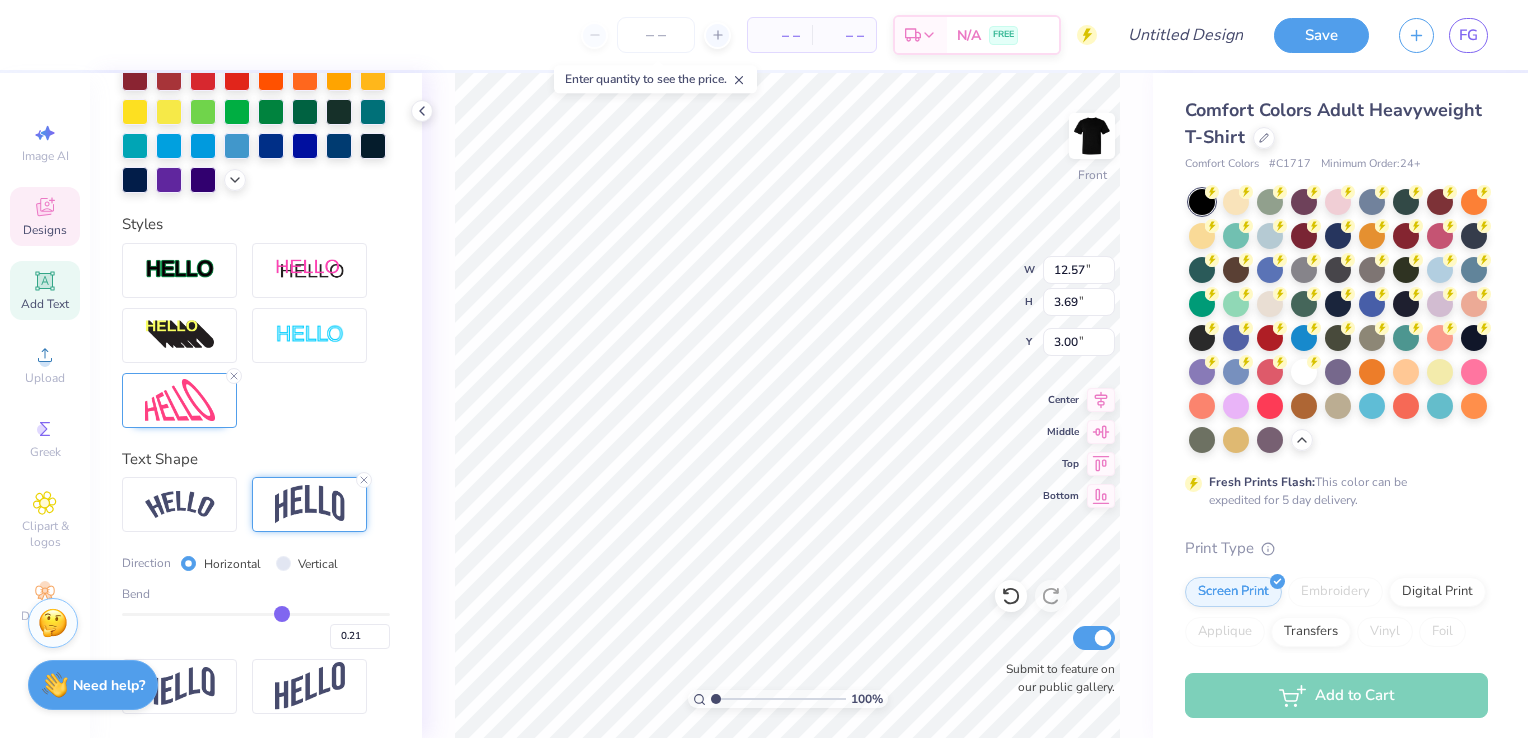 type on "0.22" 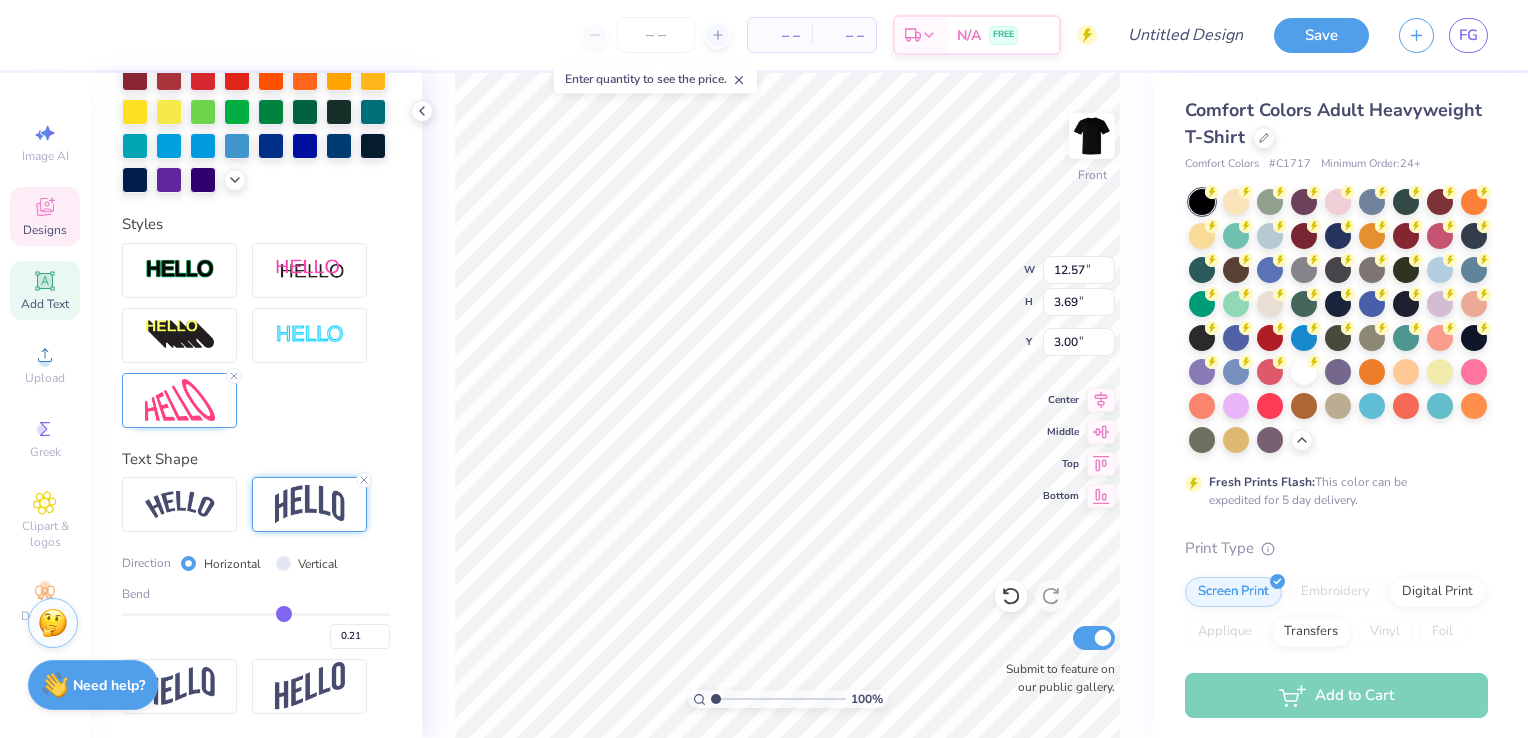 type on "0.22" 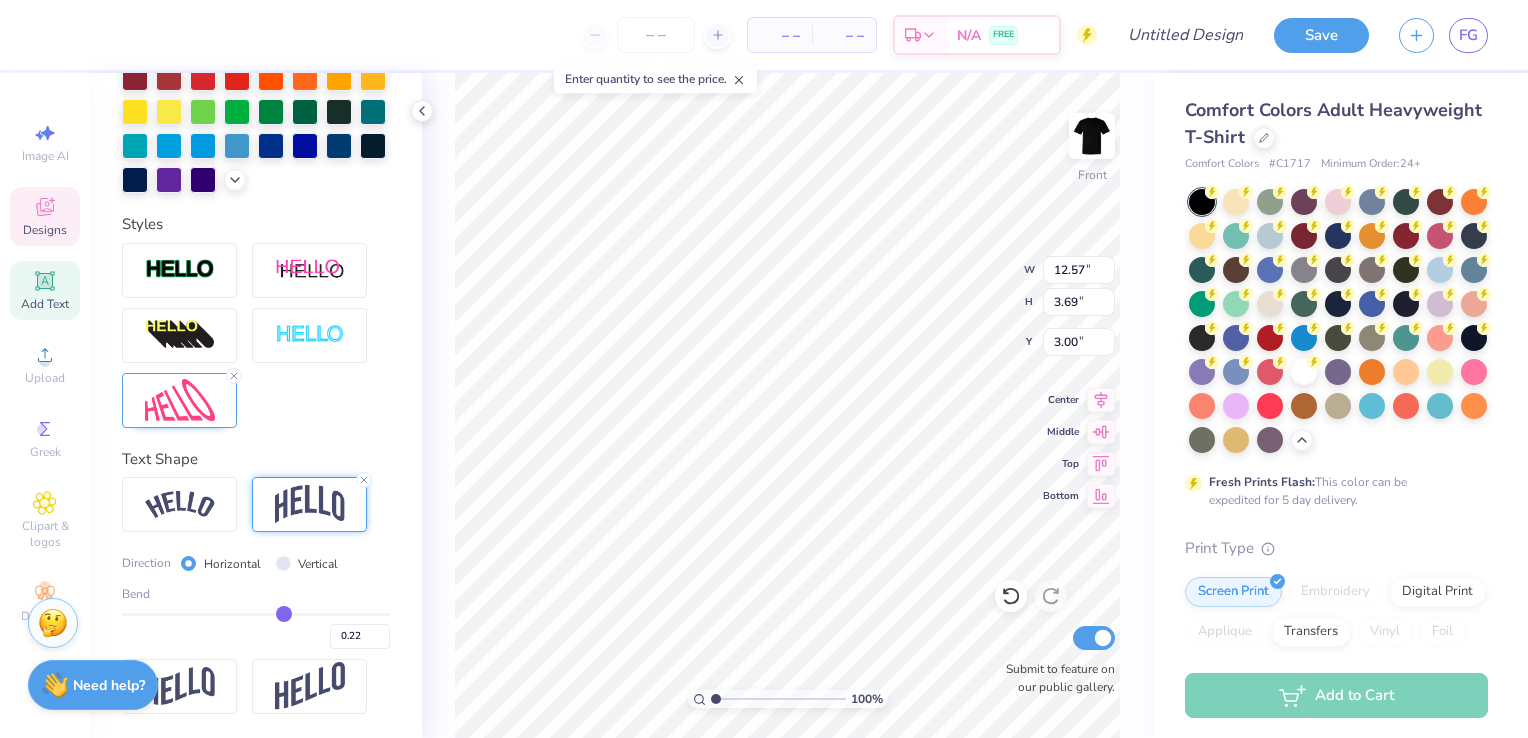 type on "0.23" 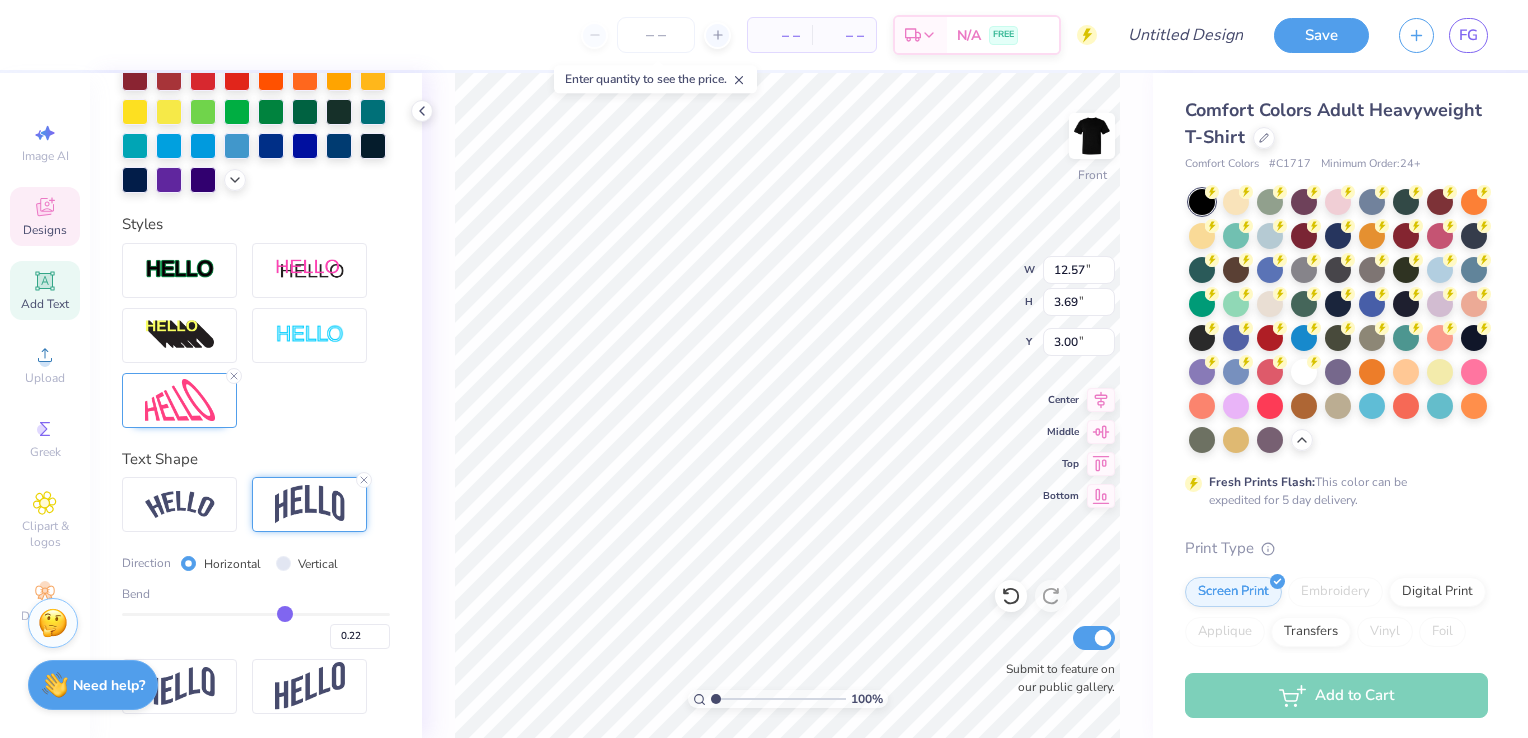 type on "0.23" 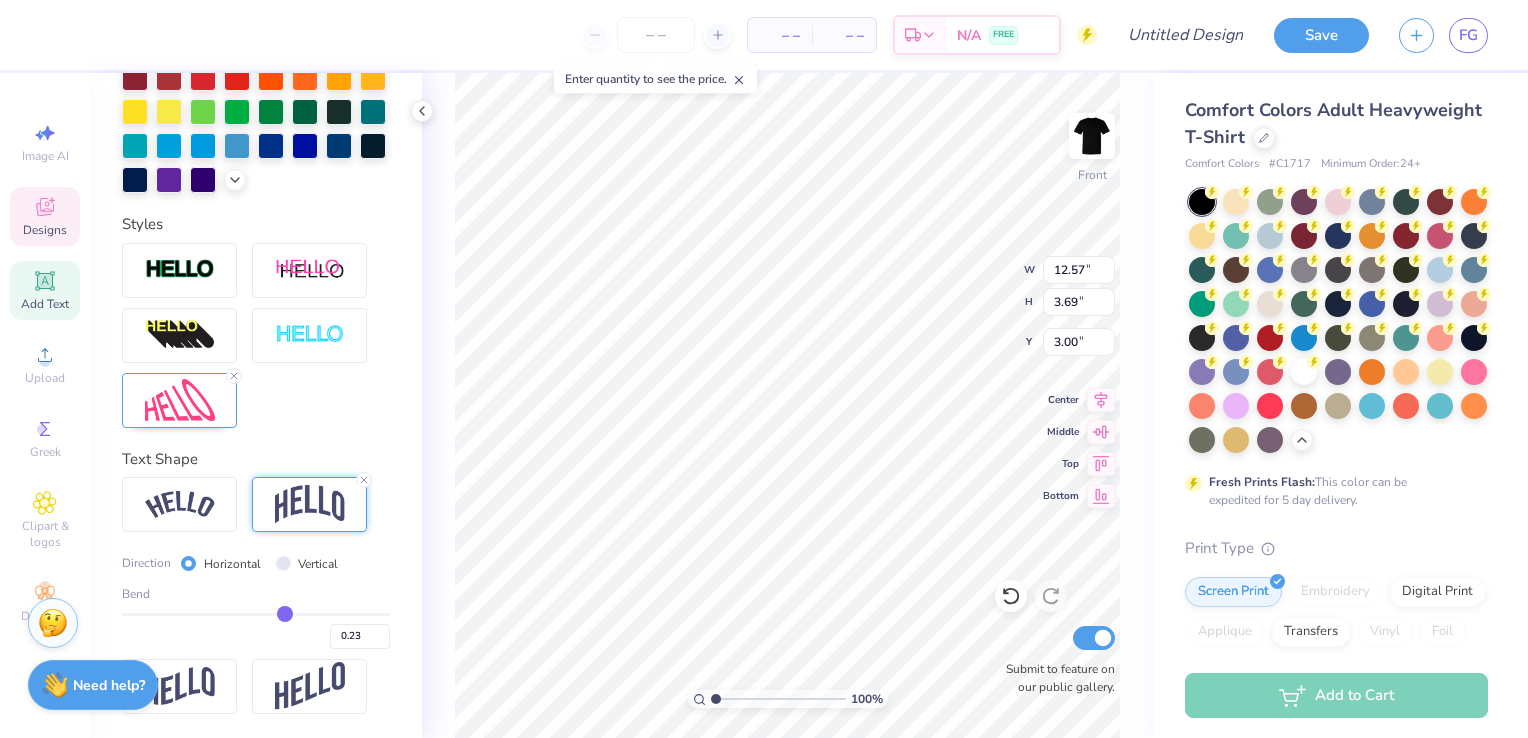 type on "0.24" 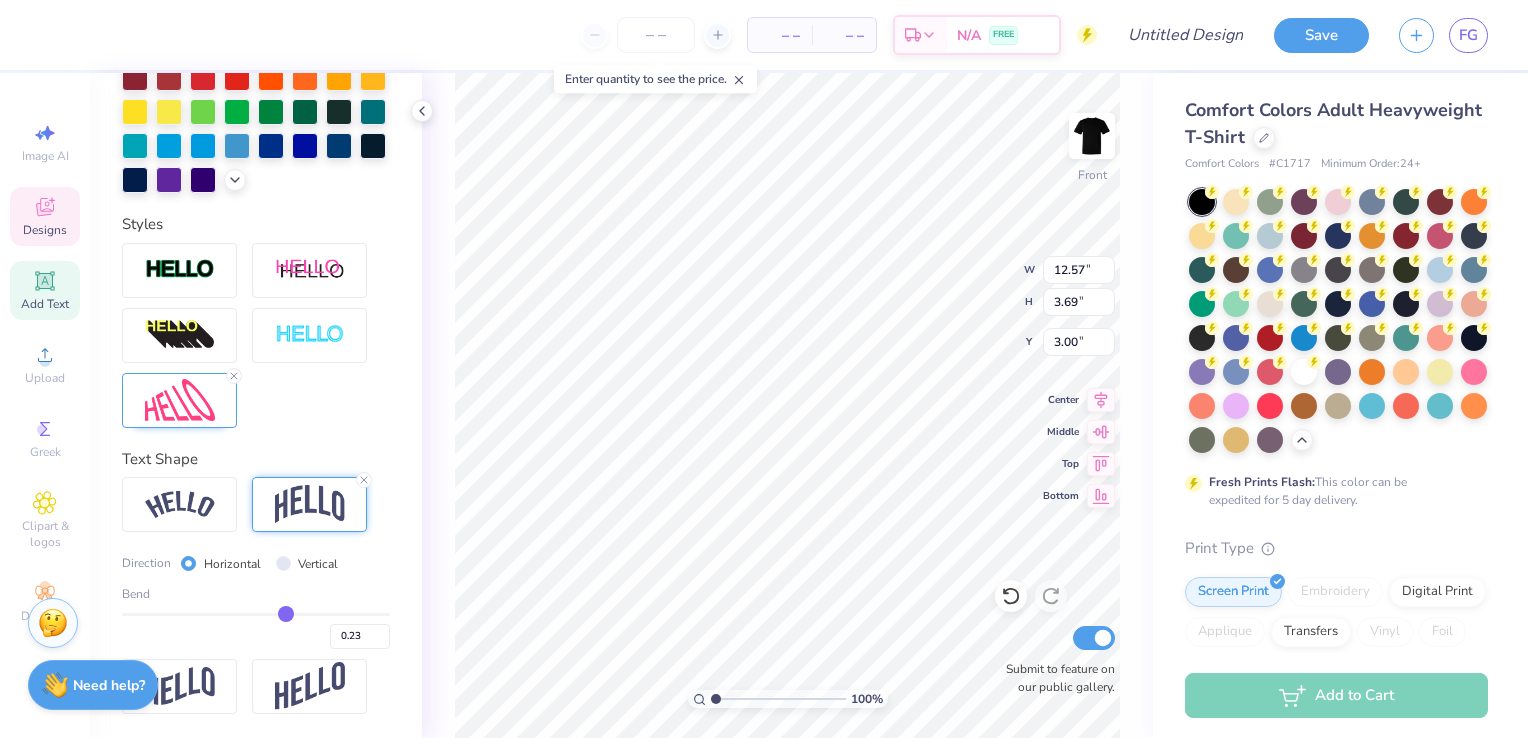 type on "0.24" 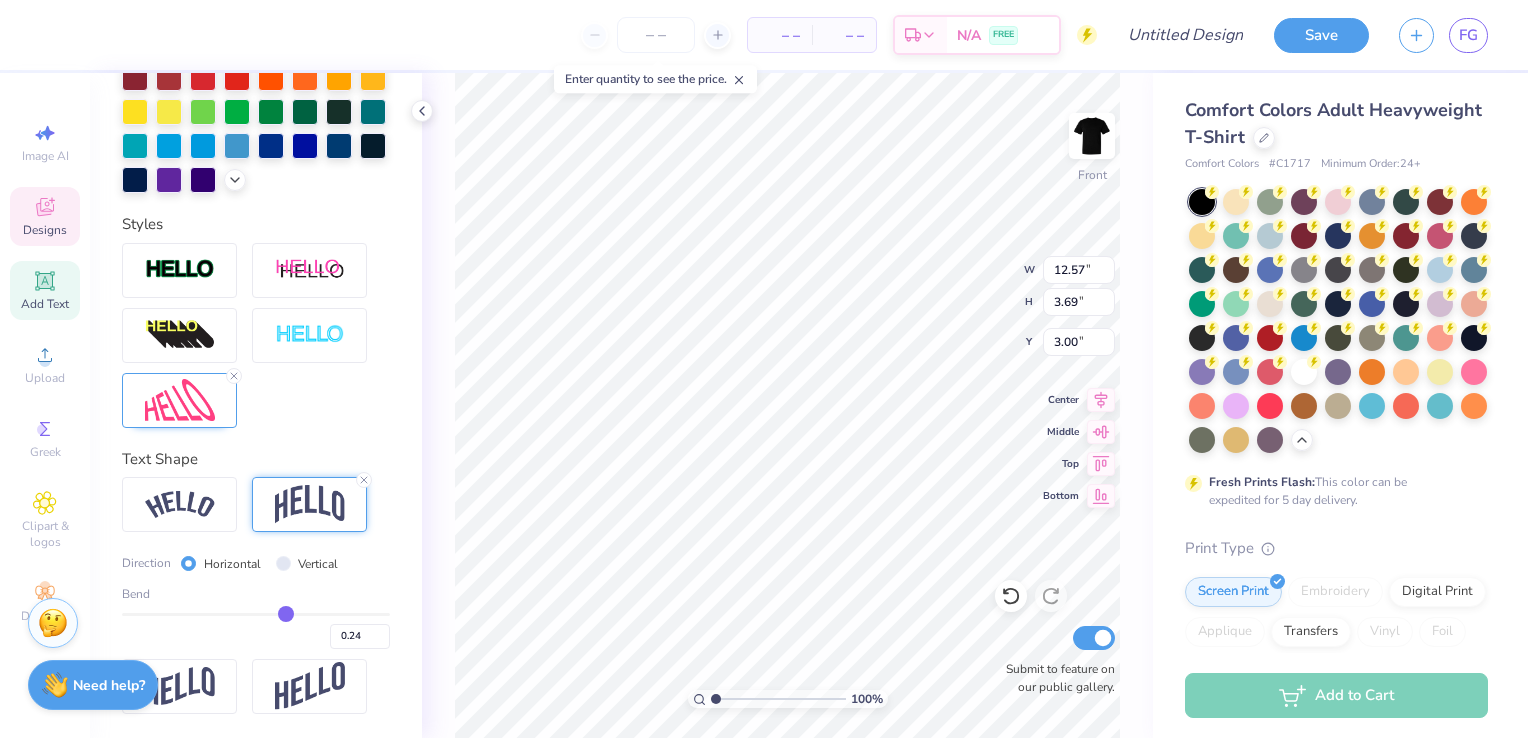 type on "0.25" 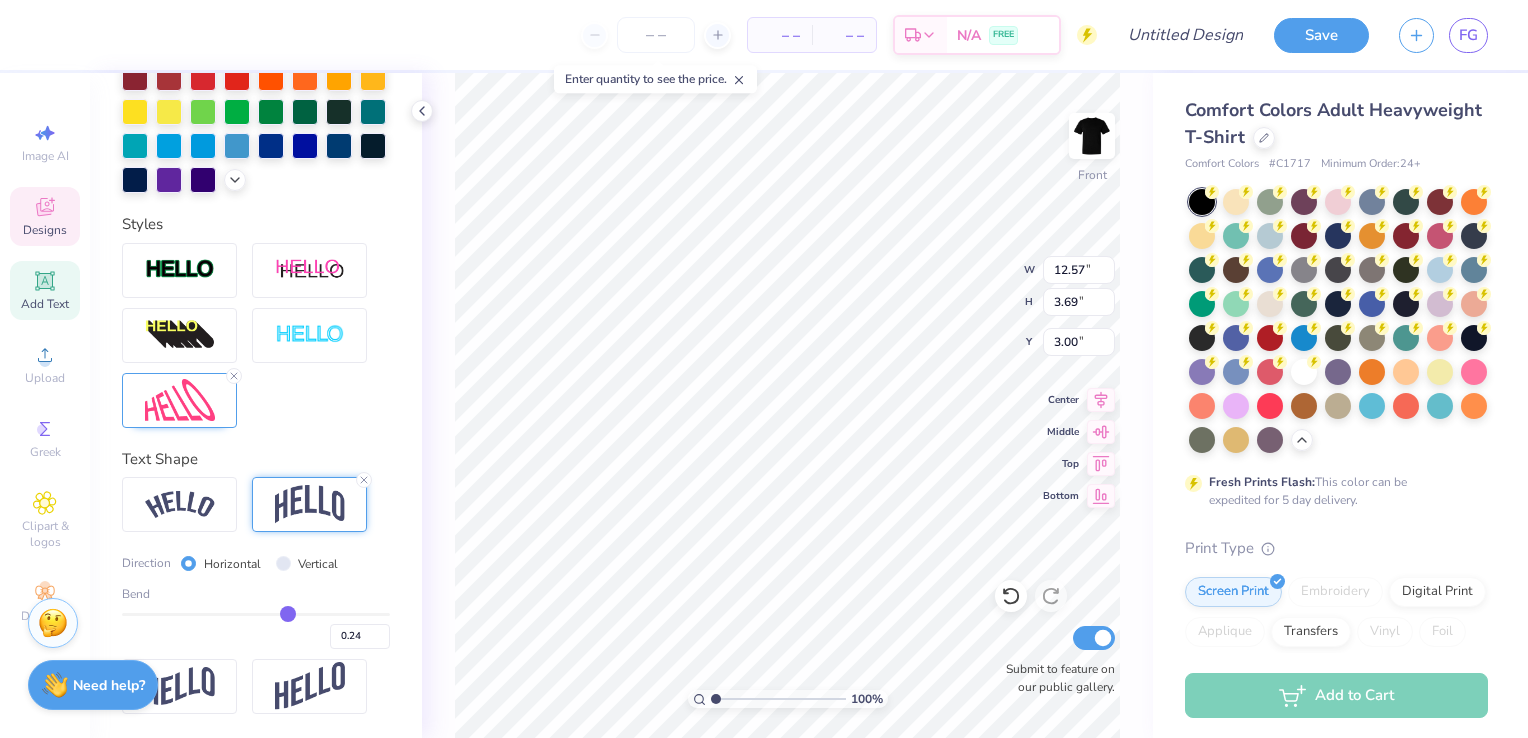 type on "0.25" 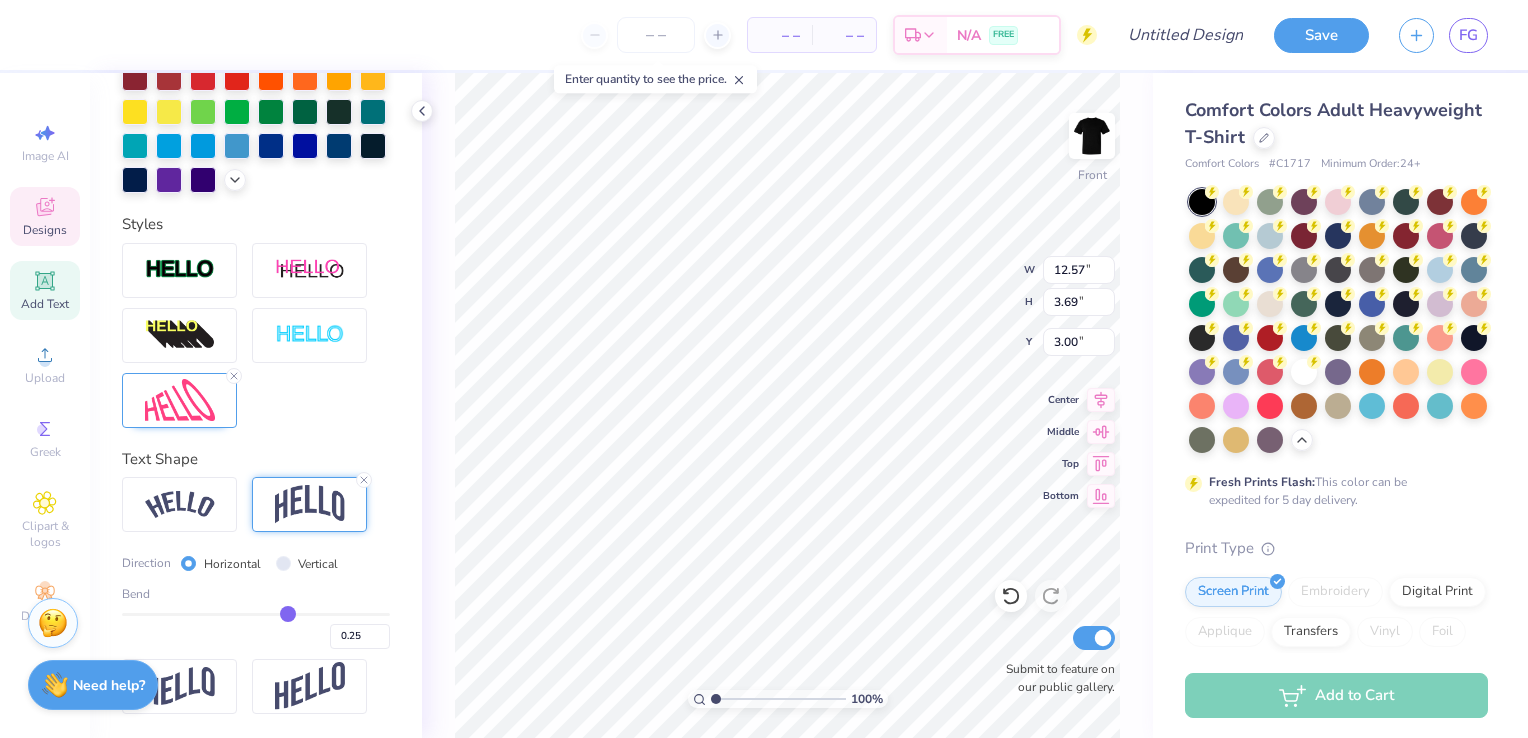 type on "0.26" 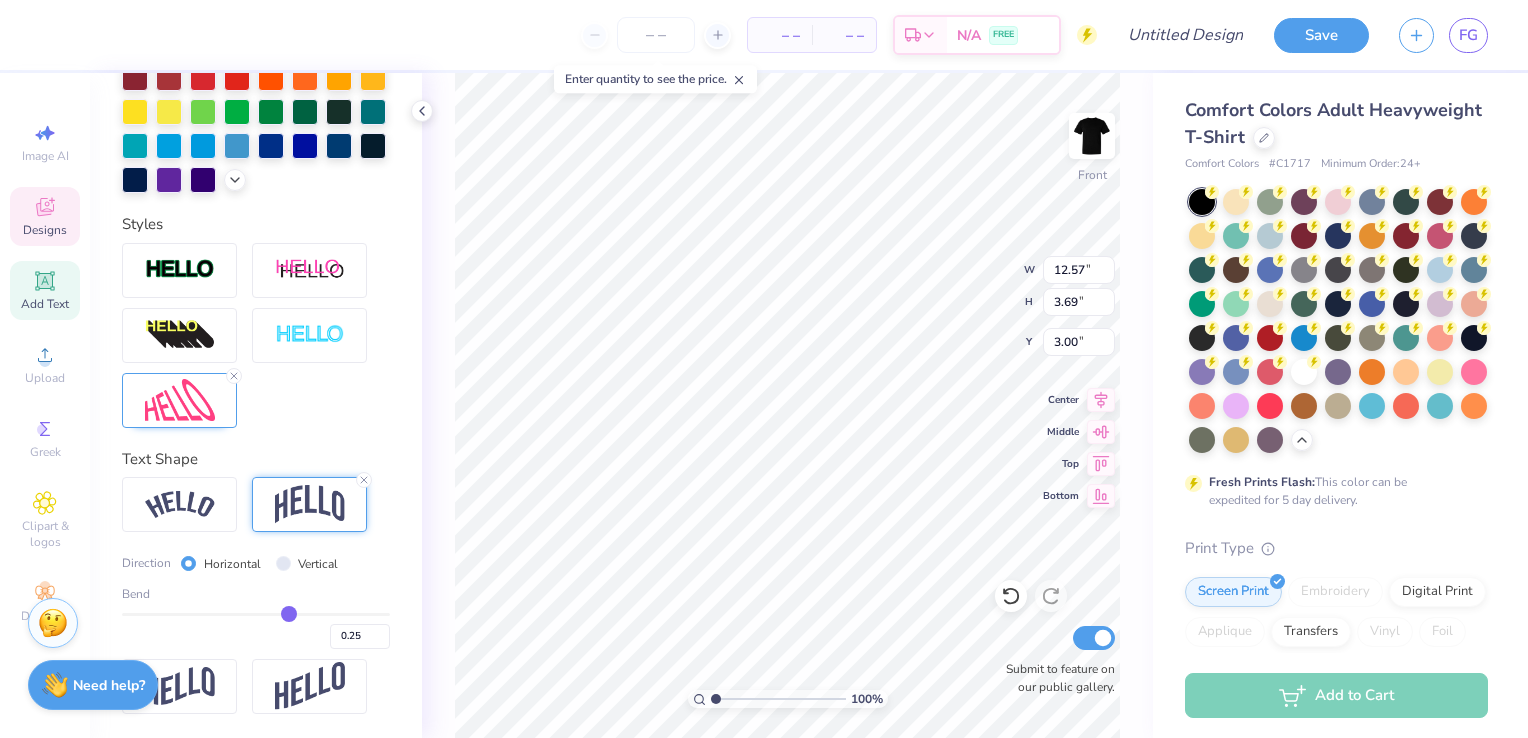 type on "0.26" 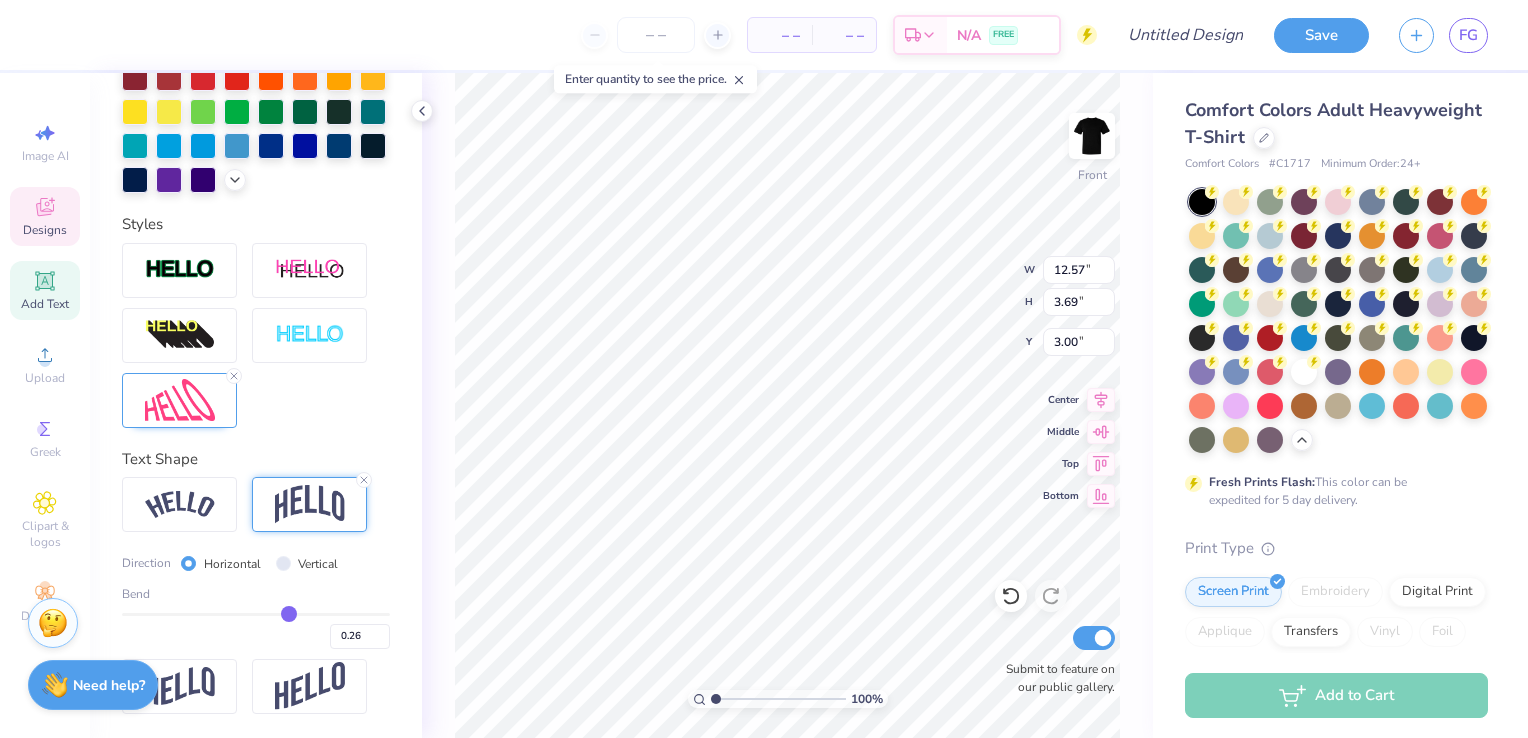 type on "0.27" 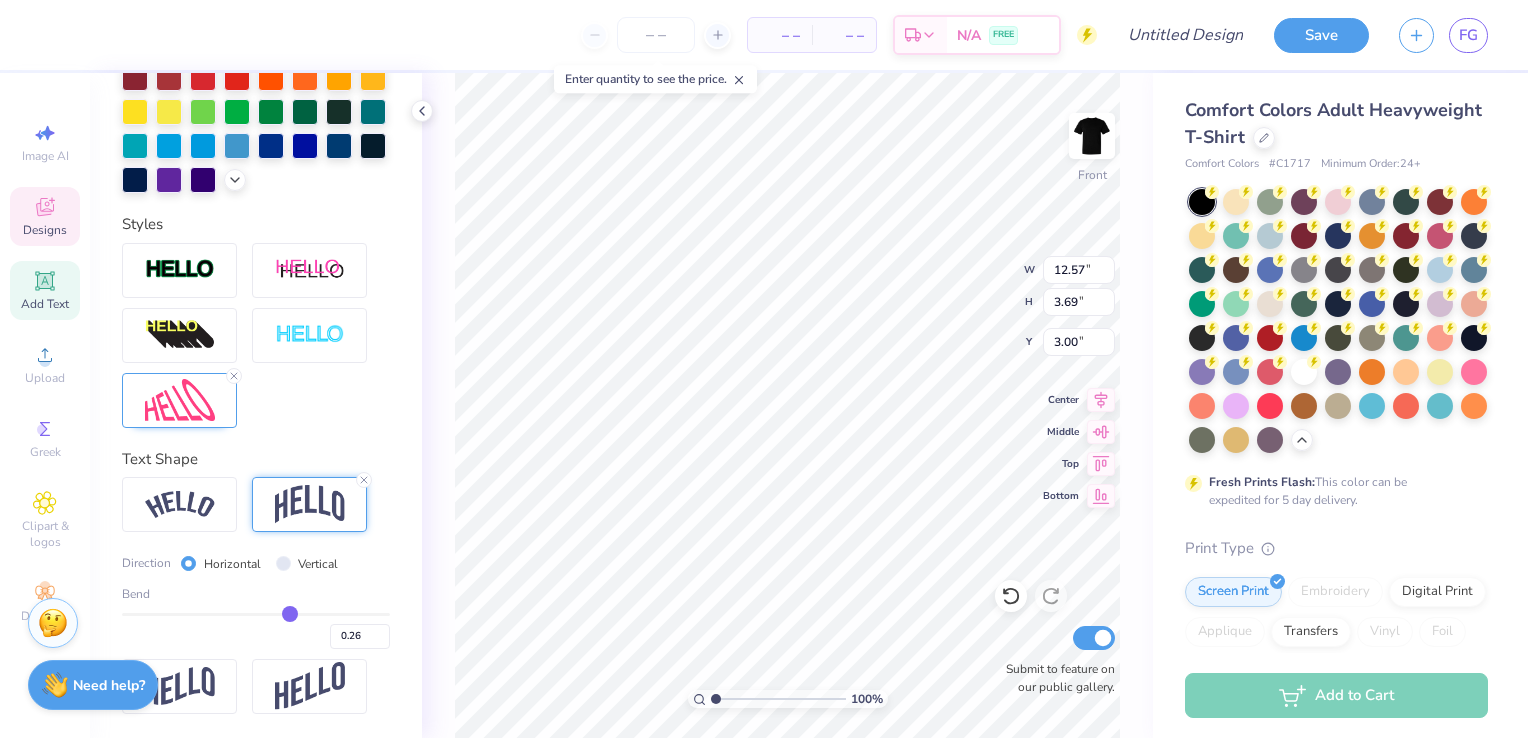type on "0.27" 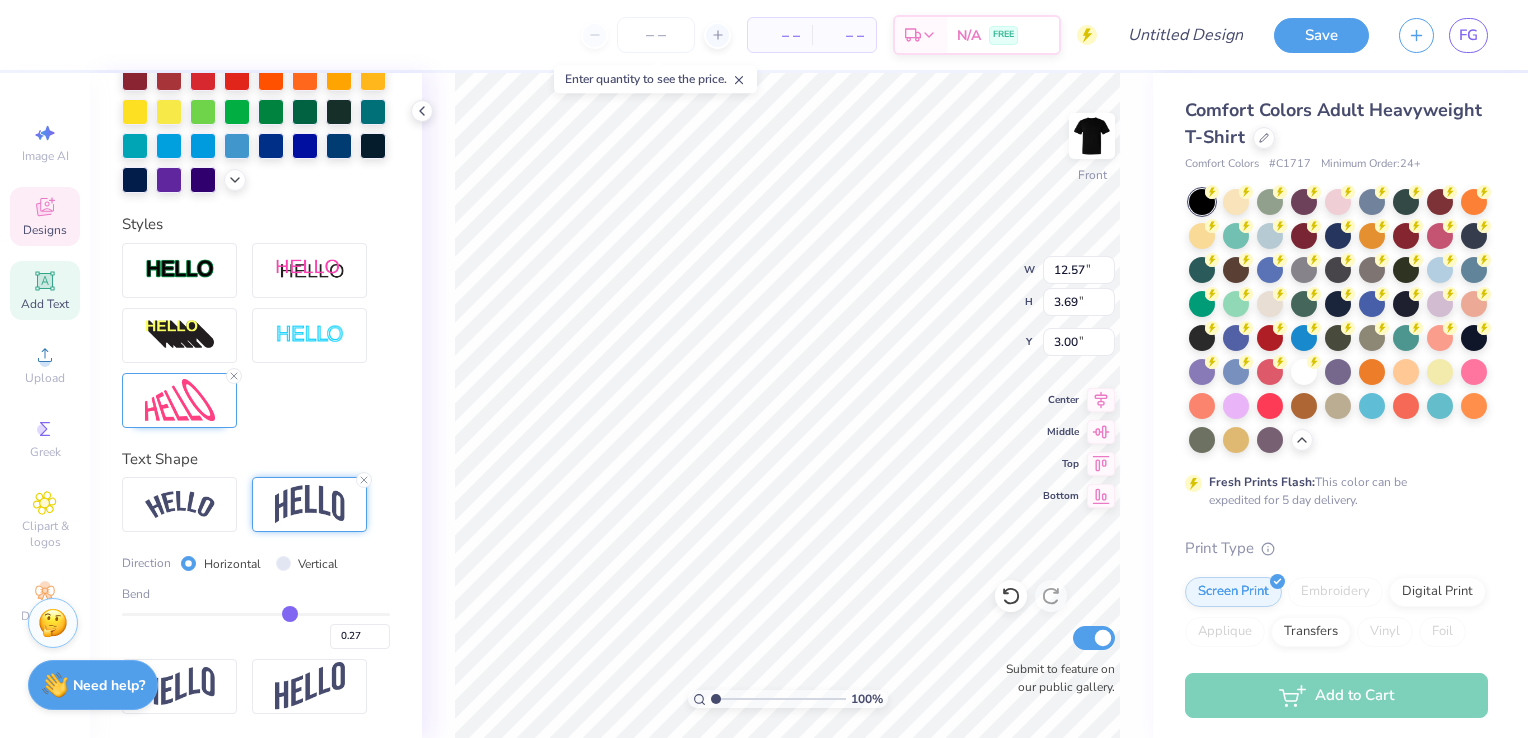 type on "0.28" 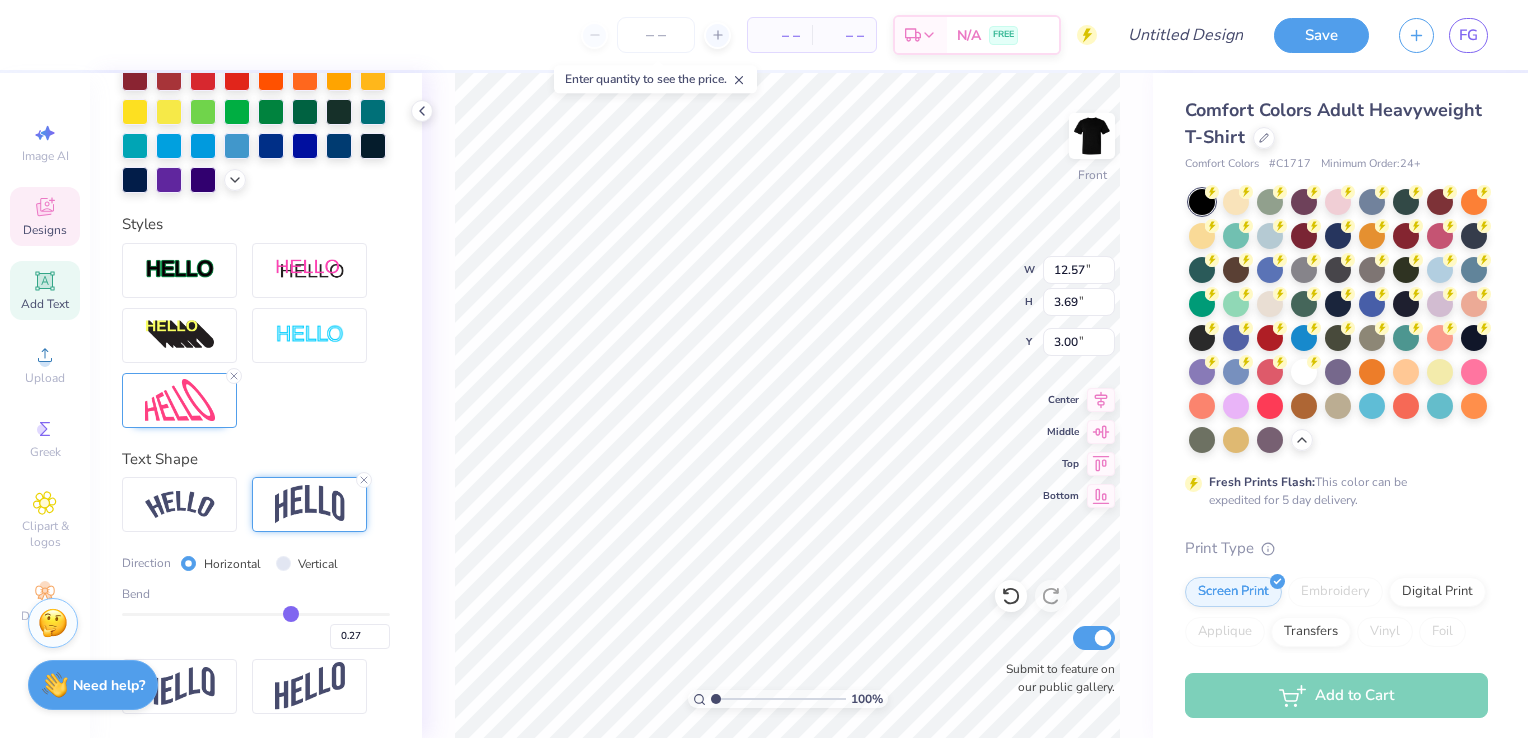 type on "0.28" 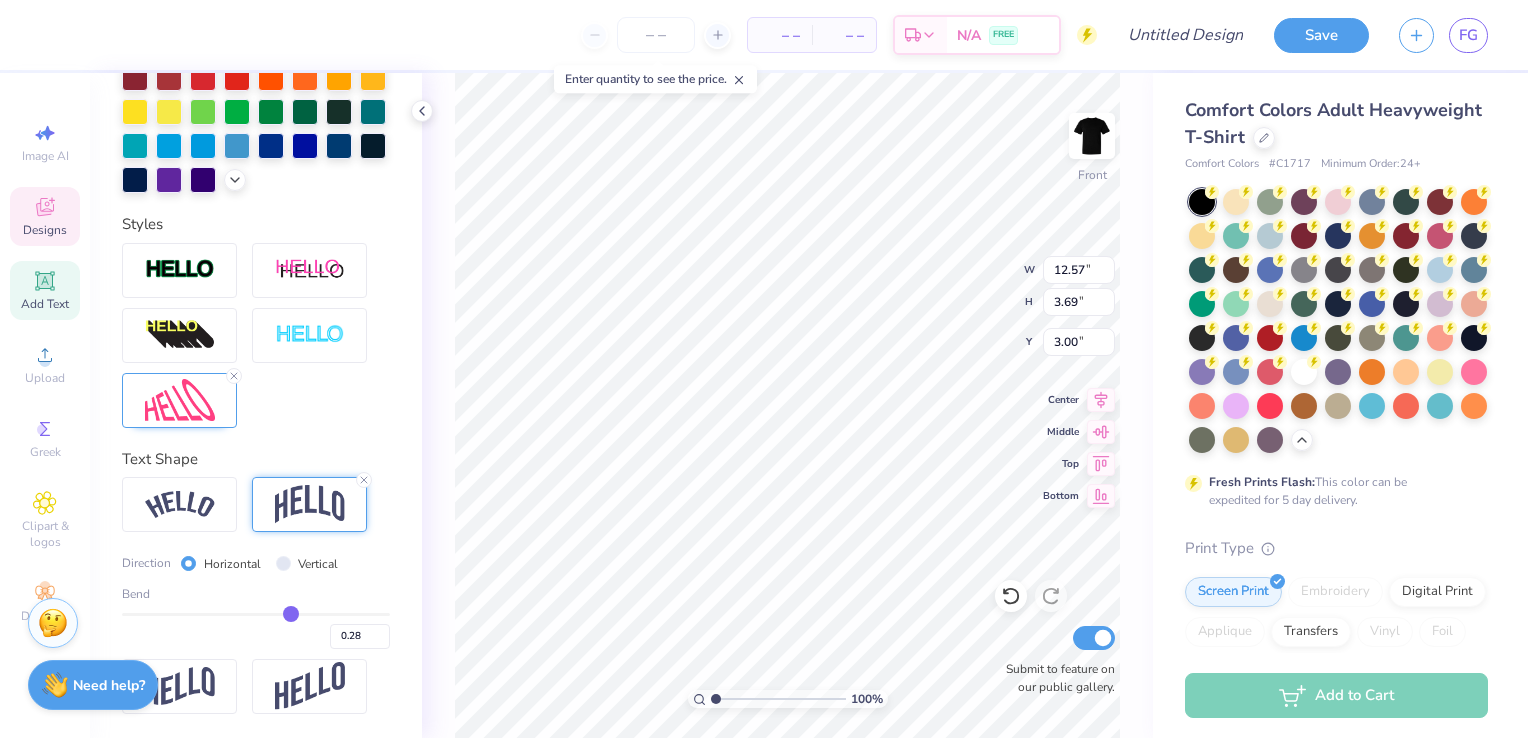 type on "0.29" 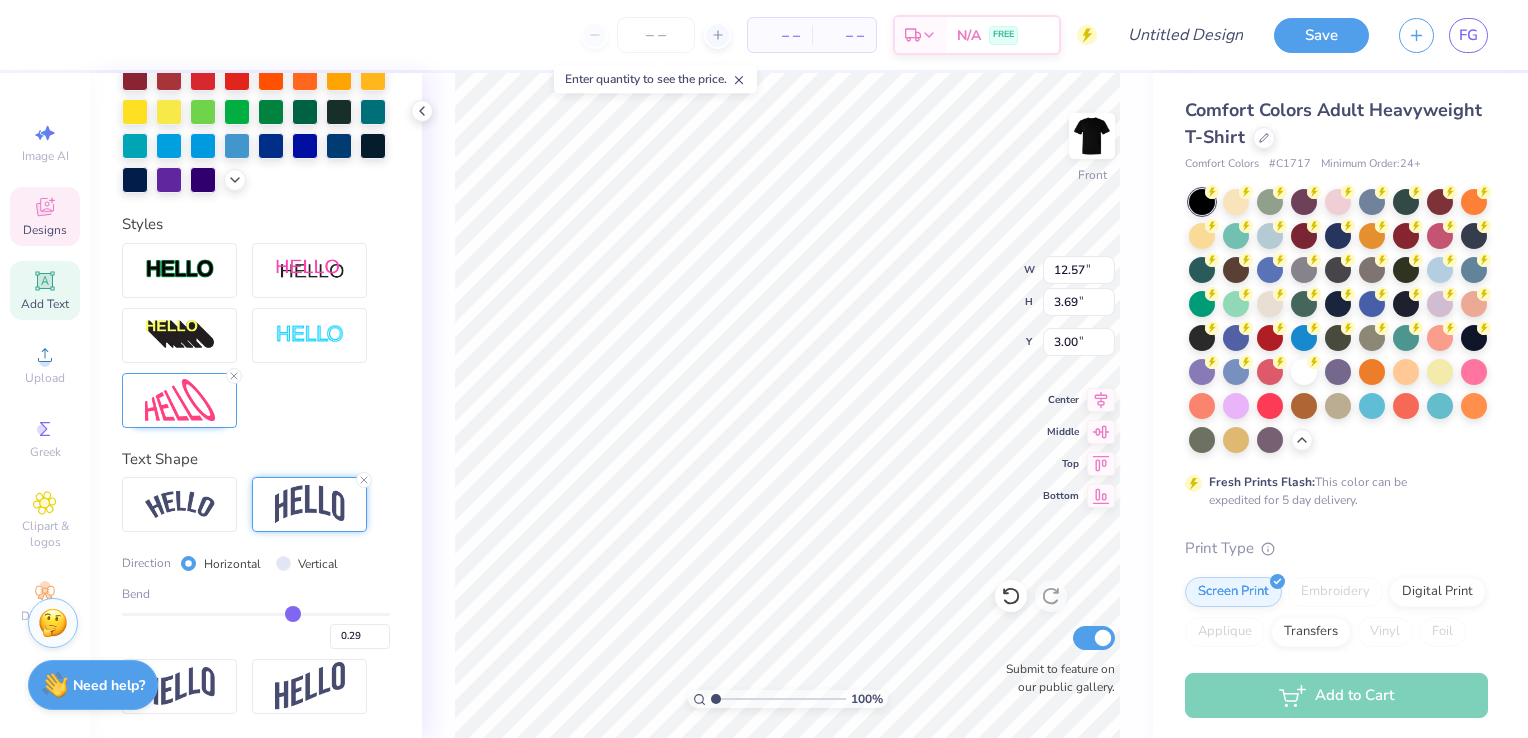 type on "0.3" 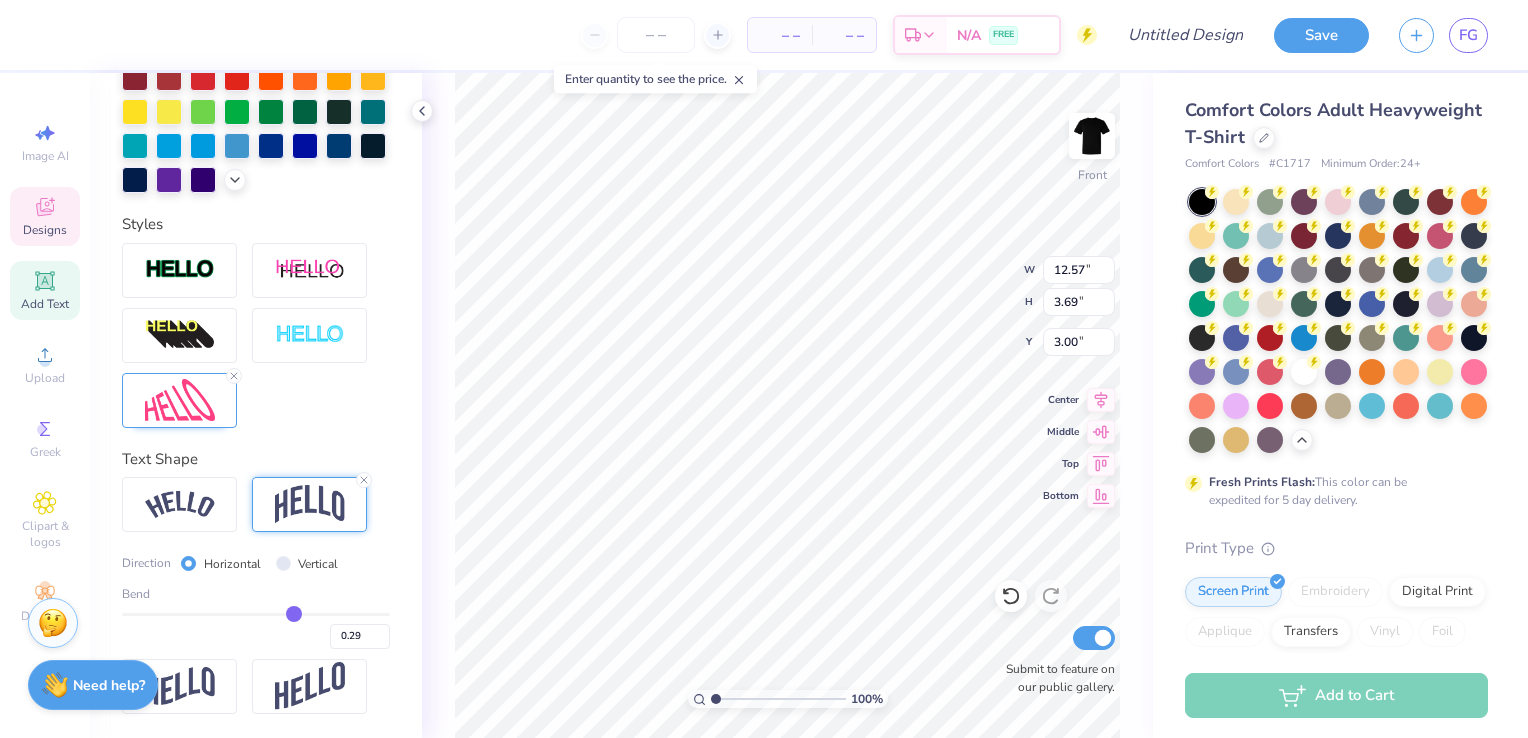 type on "0.30" 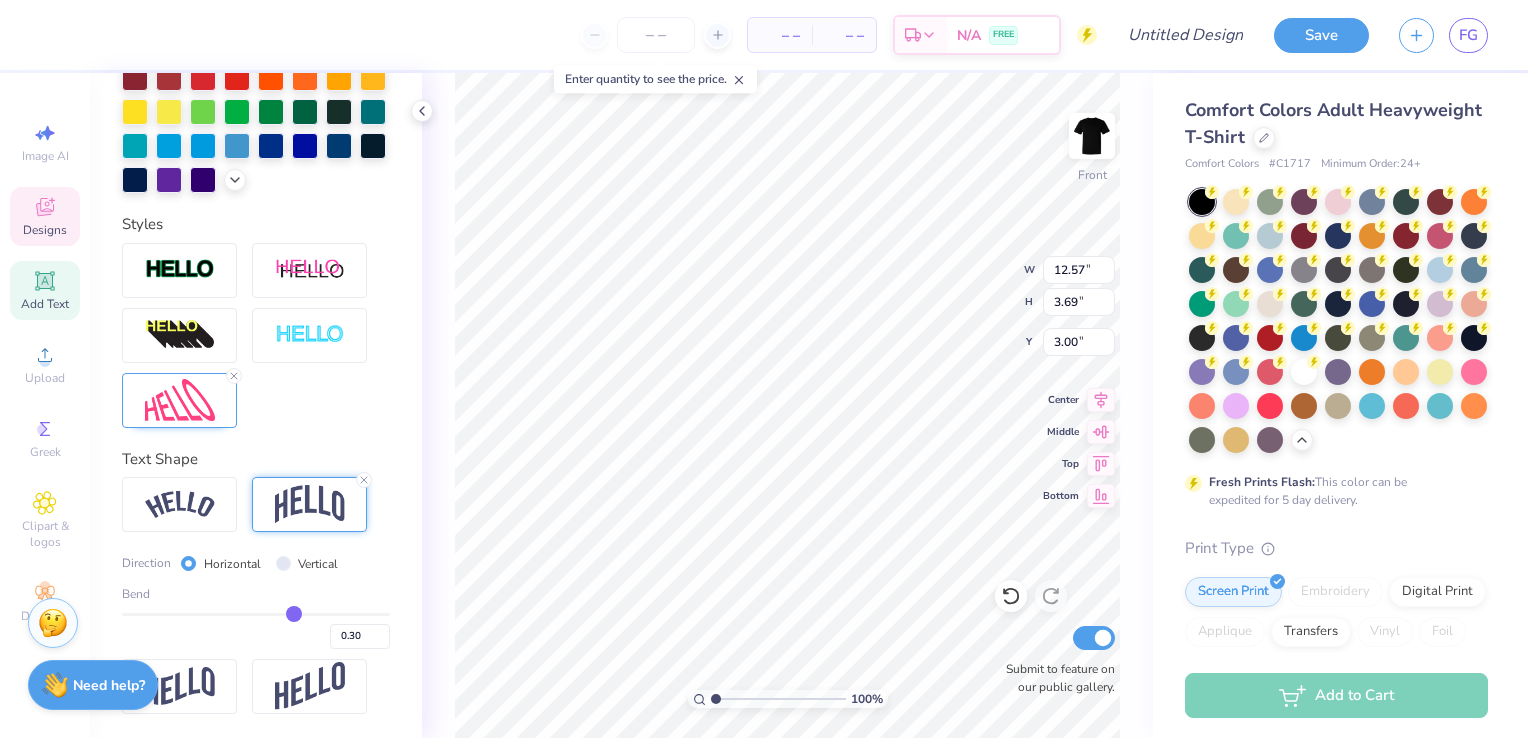type on "0.31" 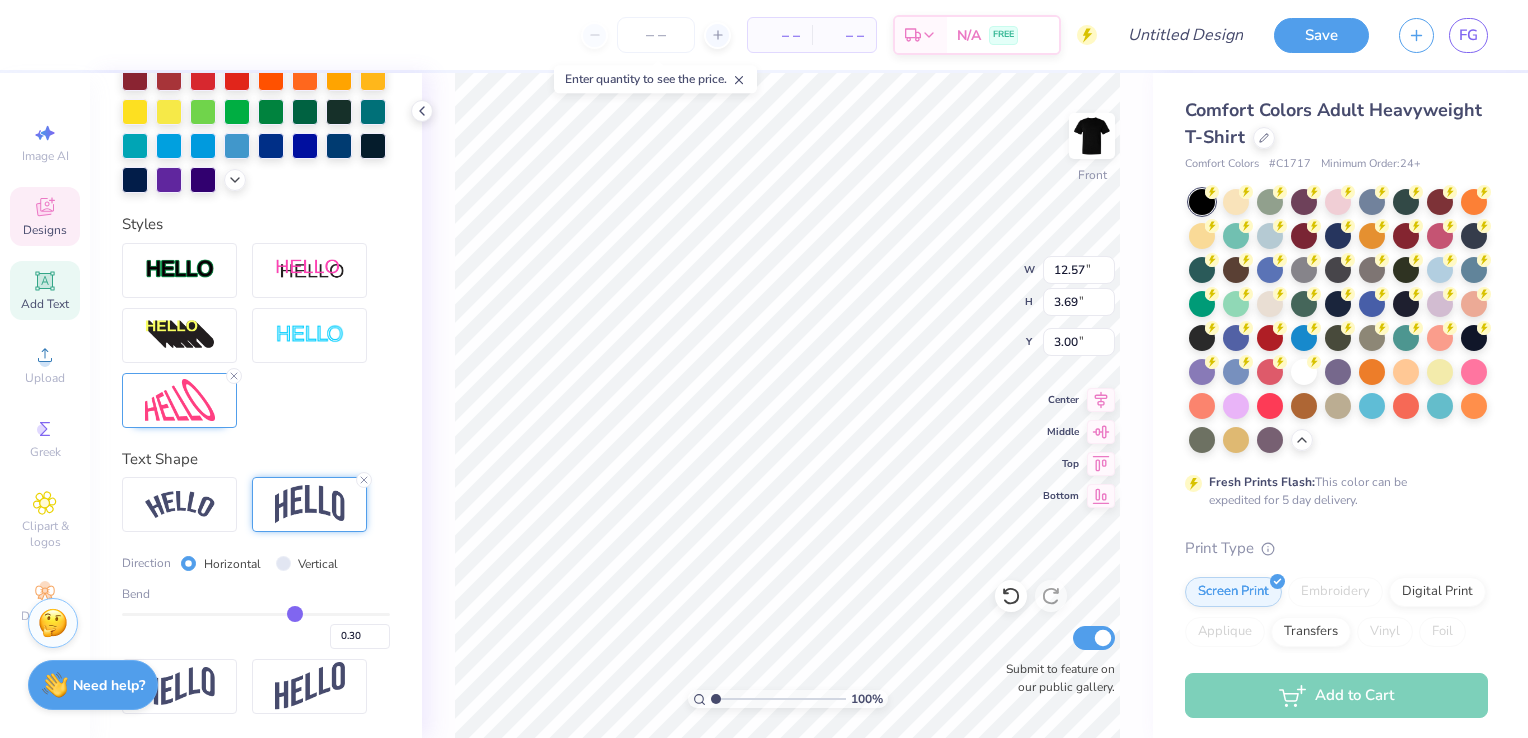 type on "0.31" 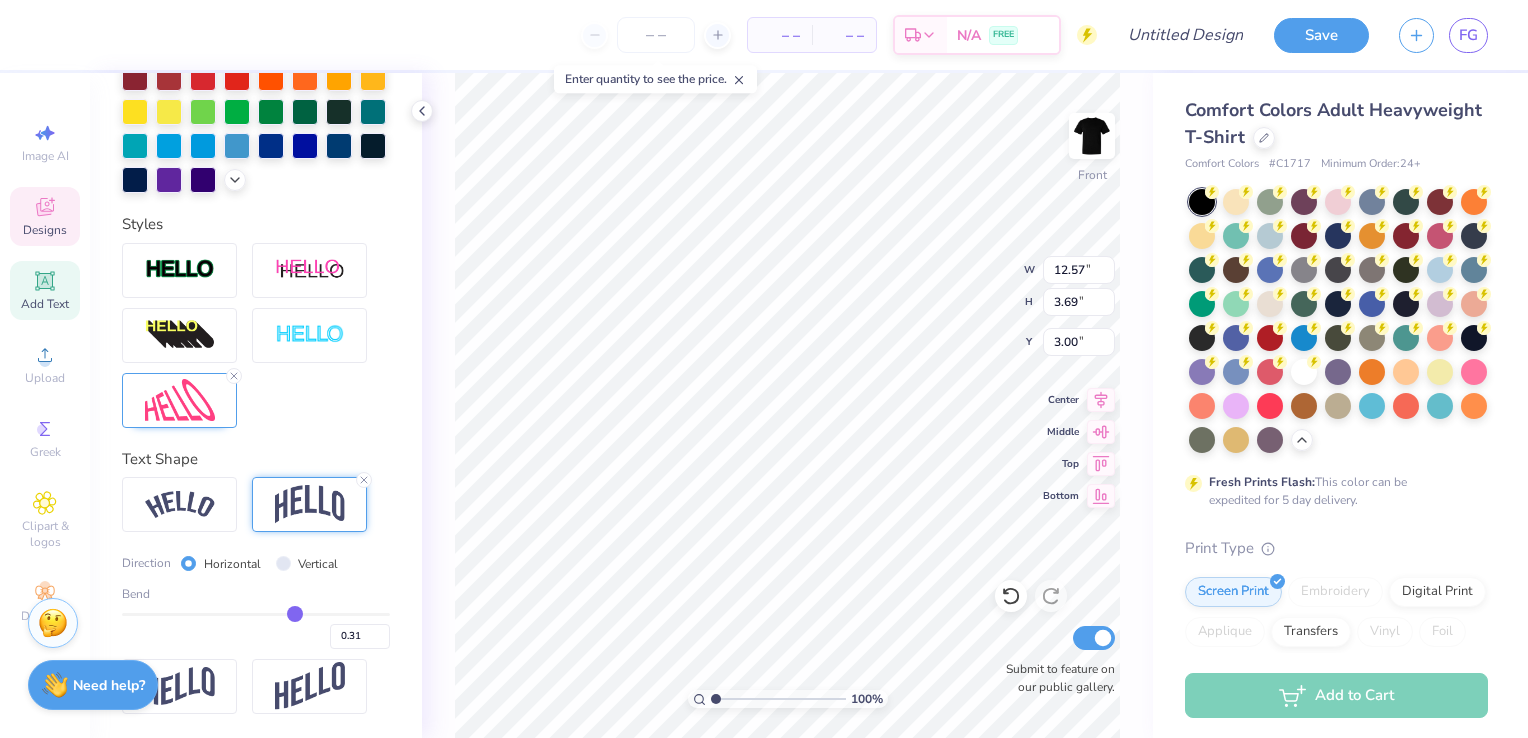 type on "0.32" 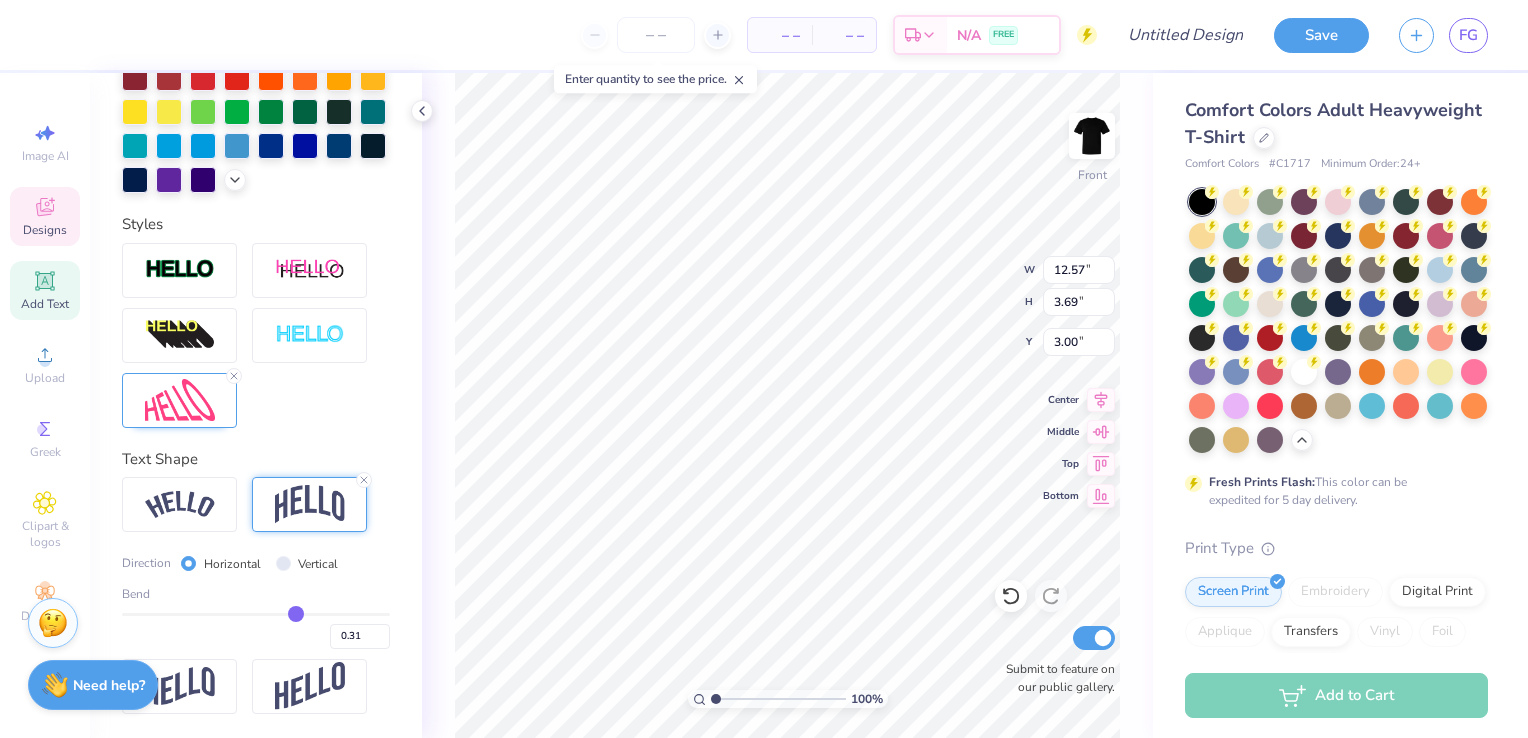 type on "0.32" 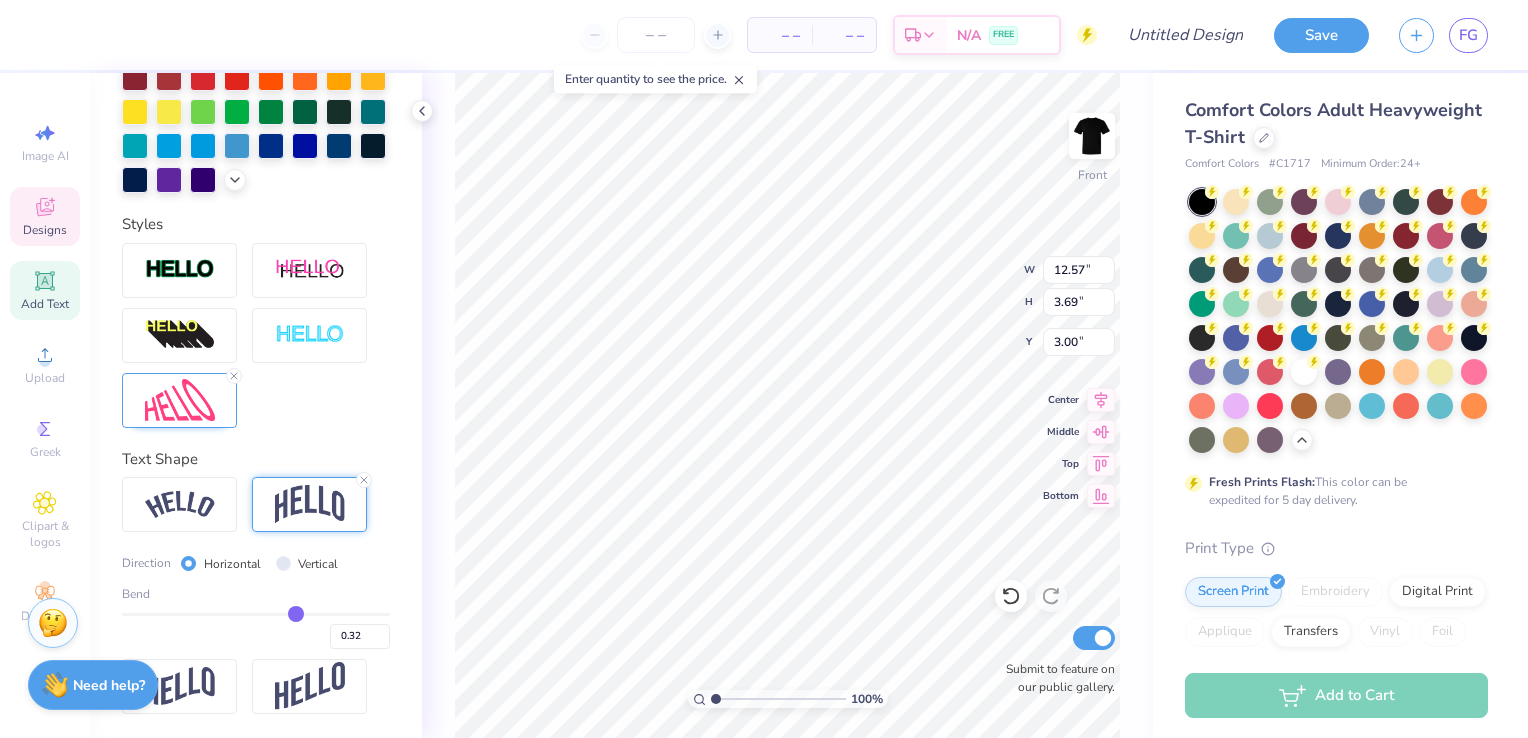type on "0.33" 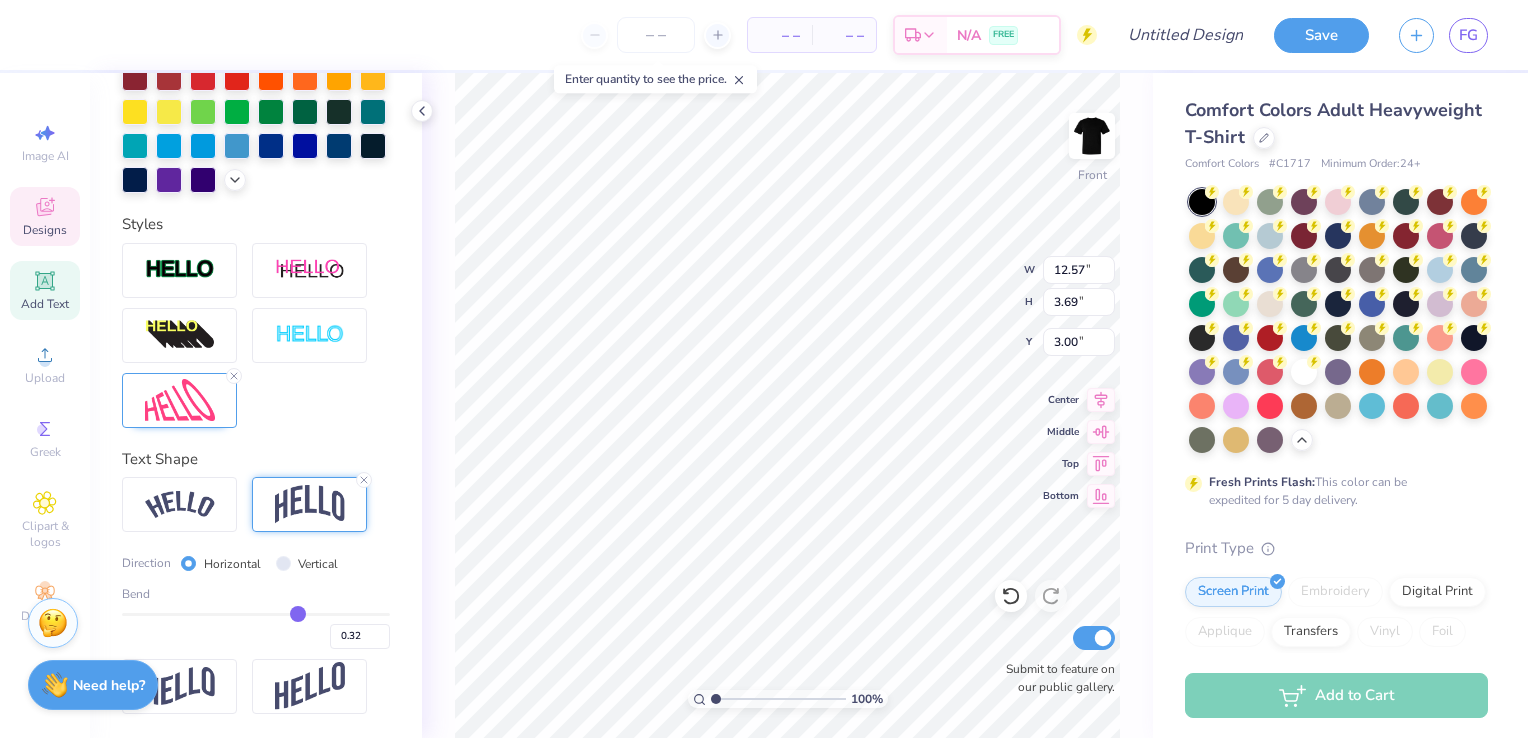 type on "0.33" 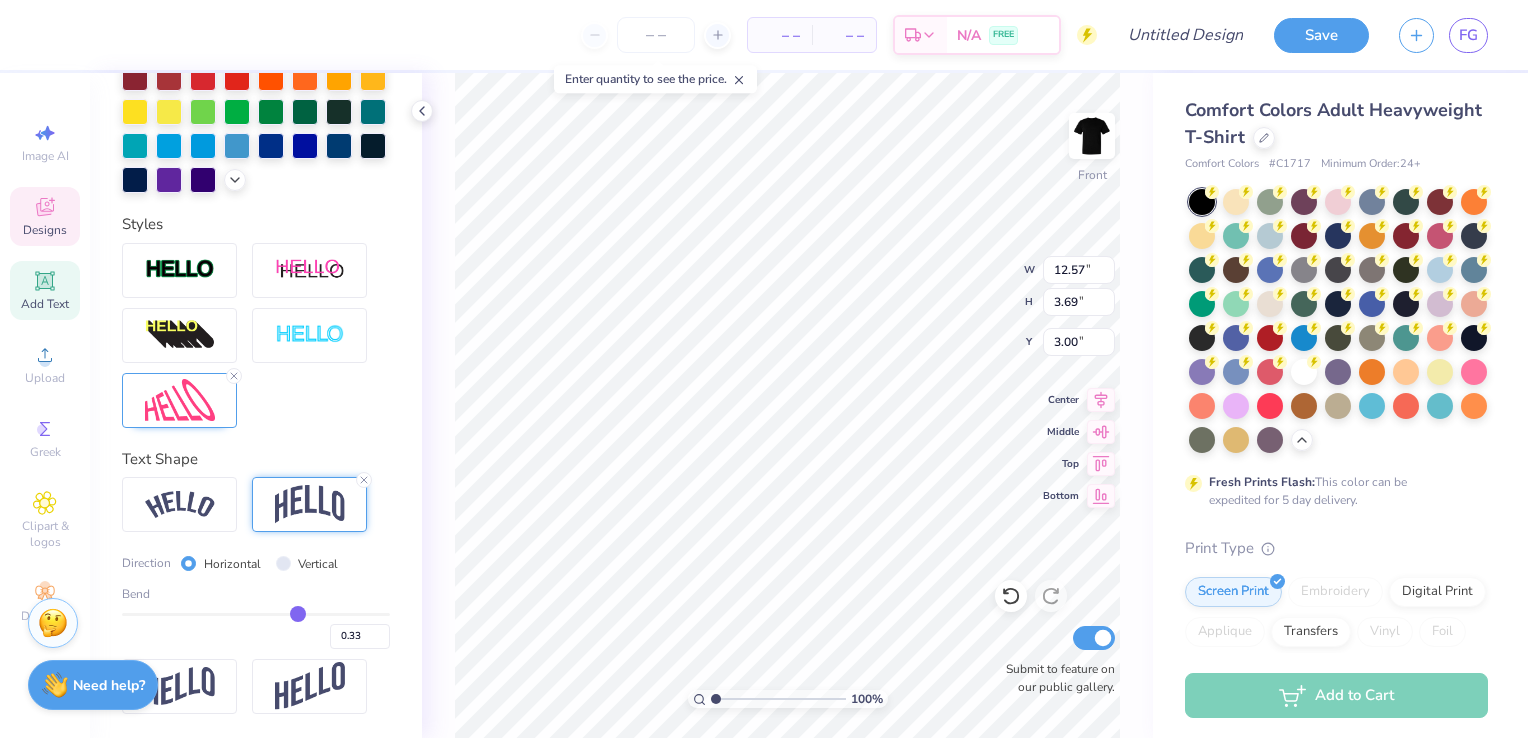 type on "0.34" 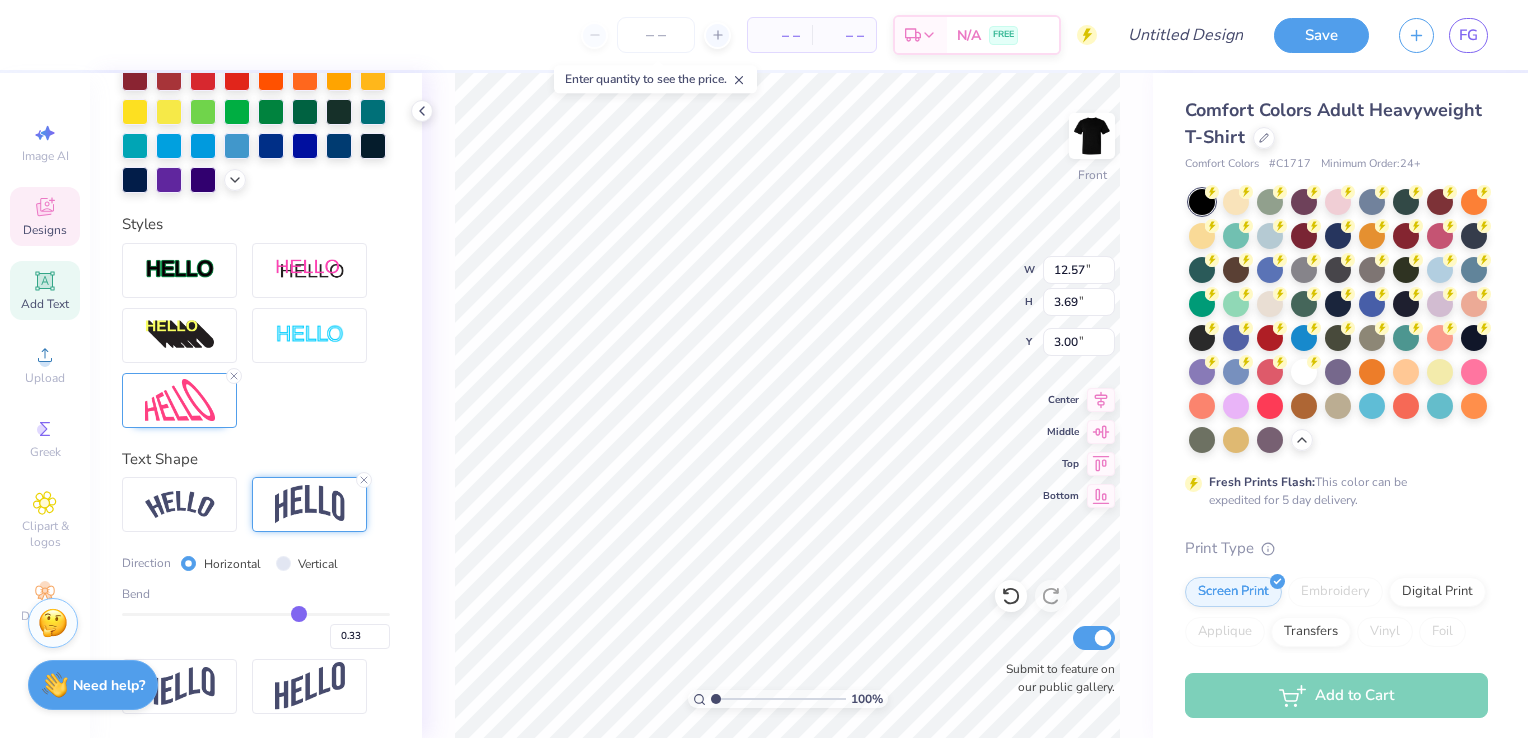 type on "0.34" 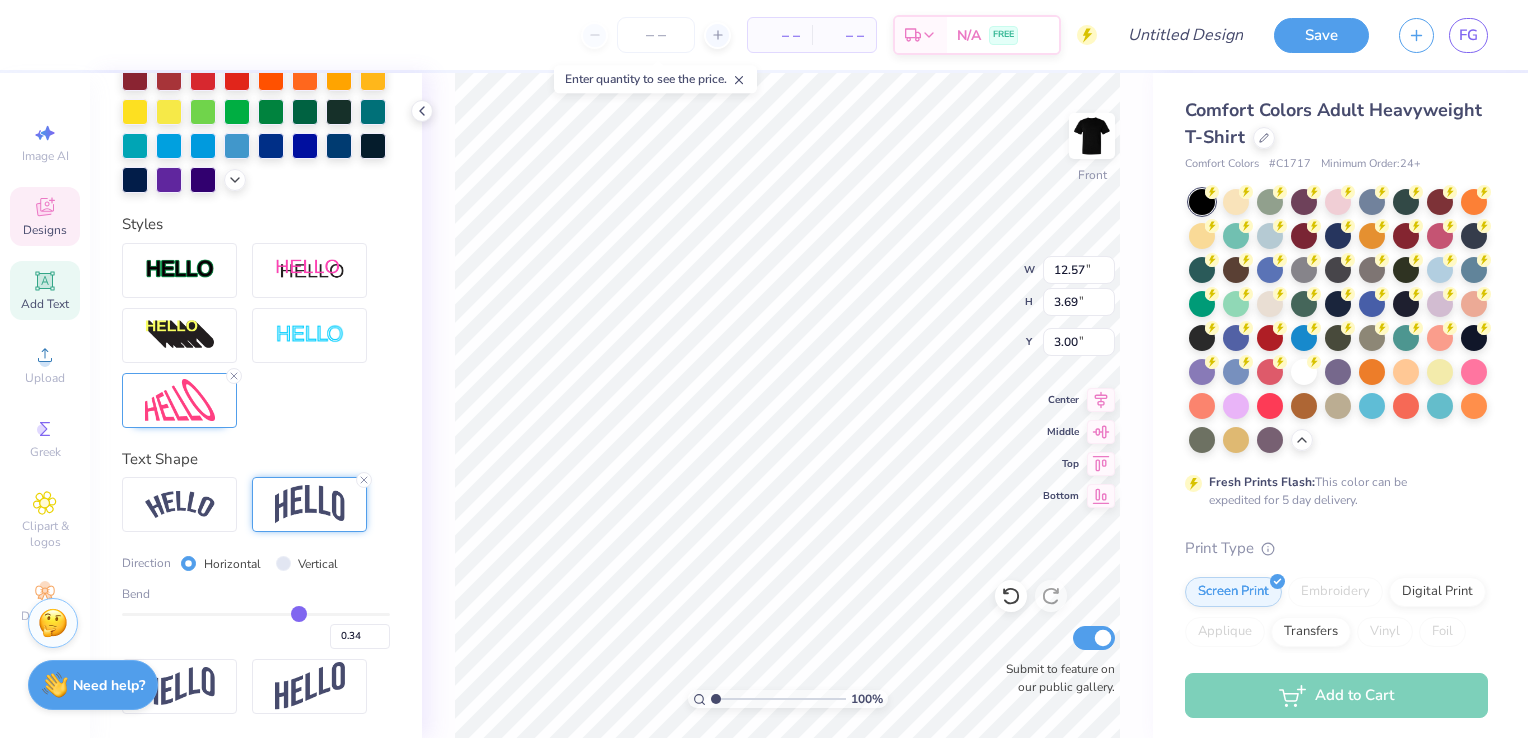 type on "0.35" 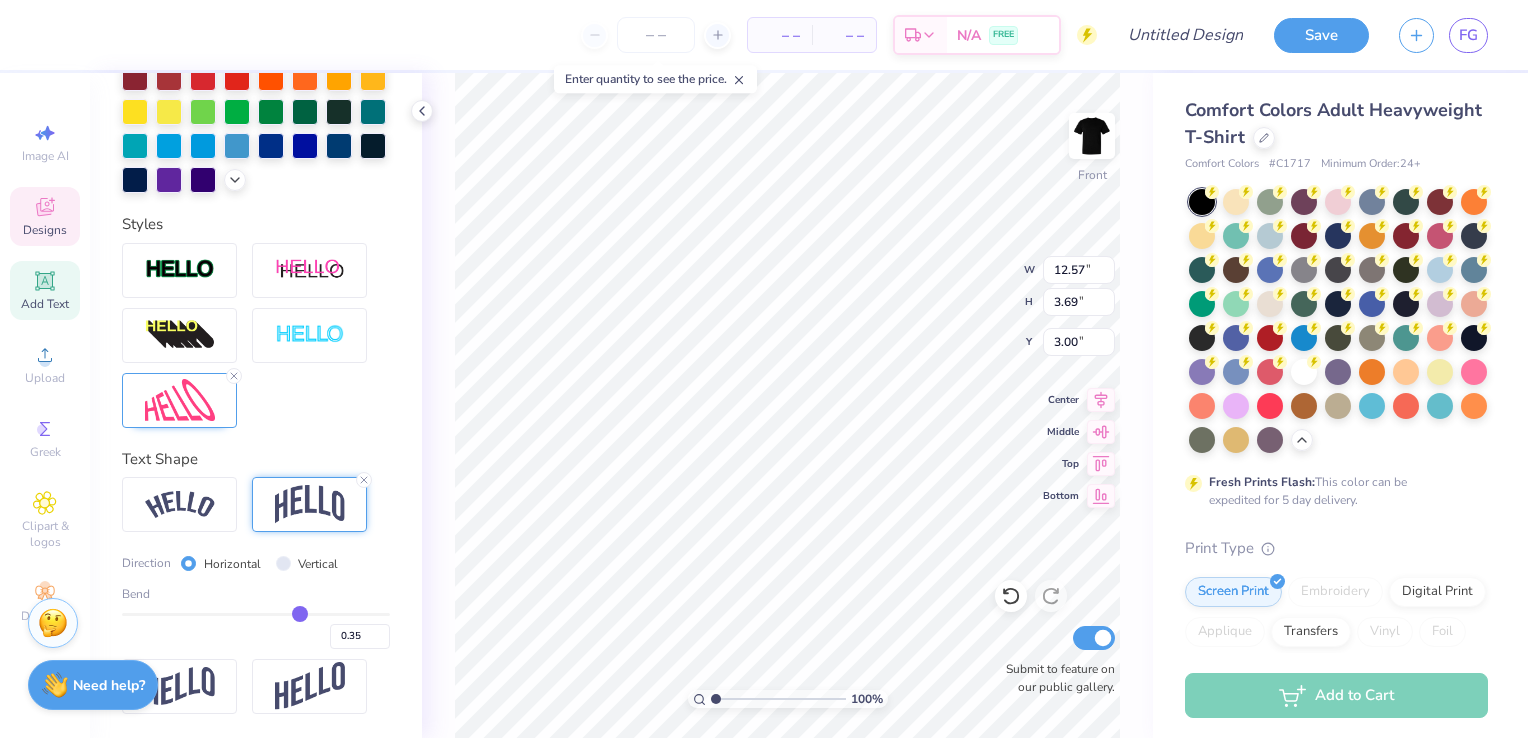 drag, startPoint x: 271, startPoint y: 614, endPoint x: 290, endPoint y: 614, distance: 19 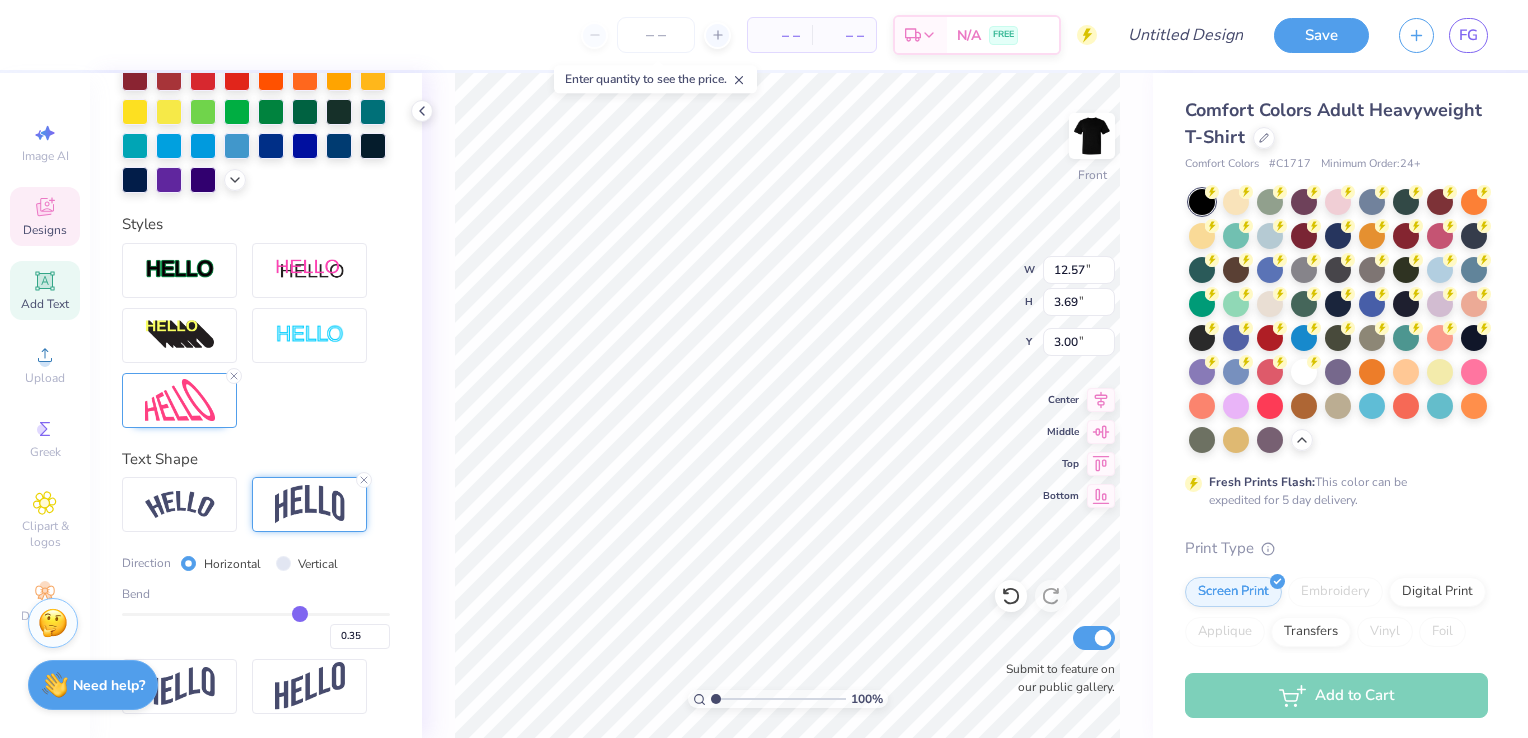 type on "0.33" 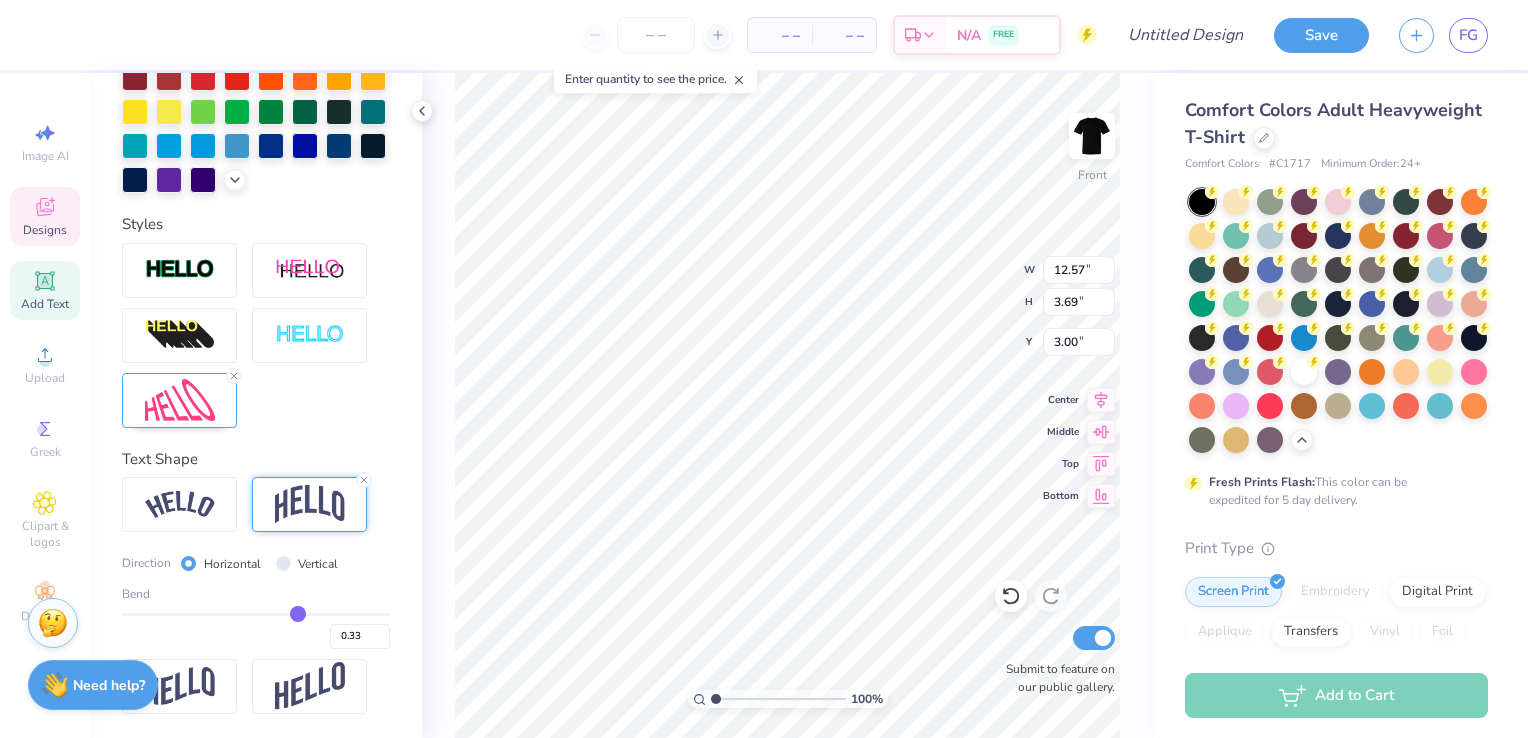 type on "0.31" 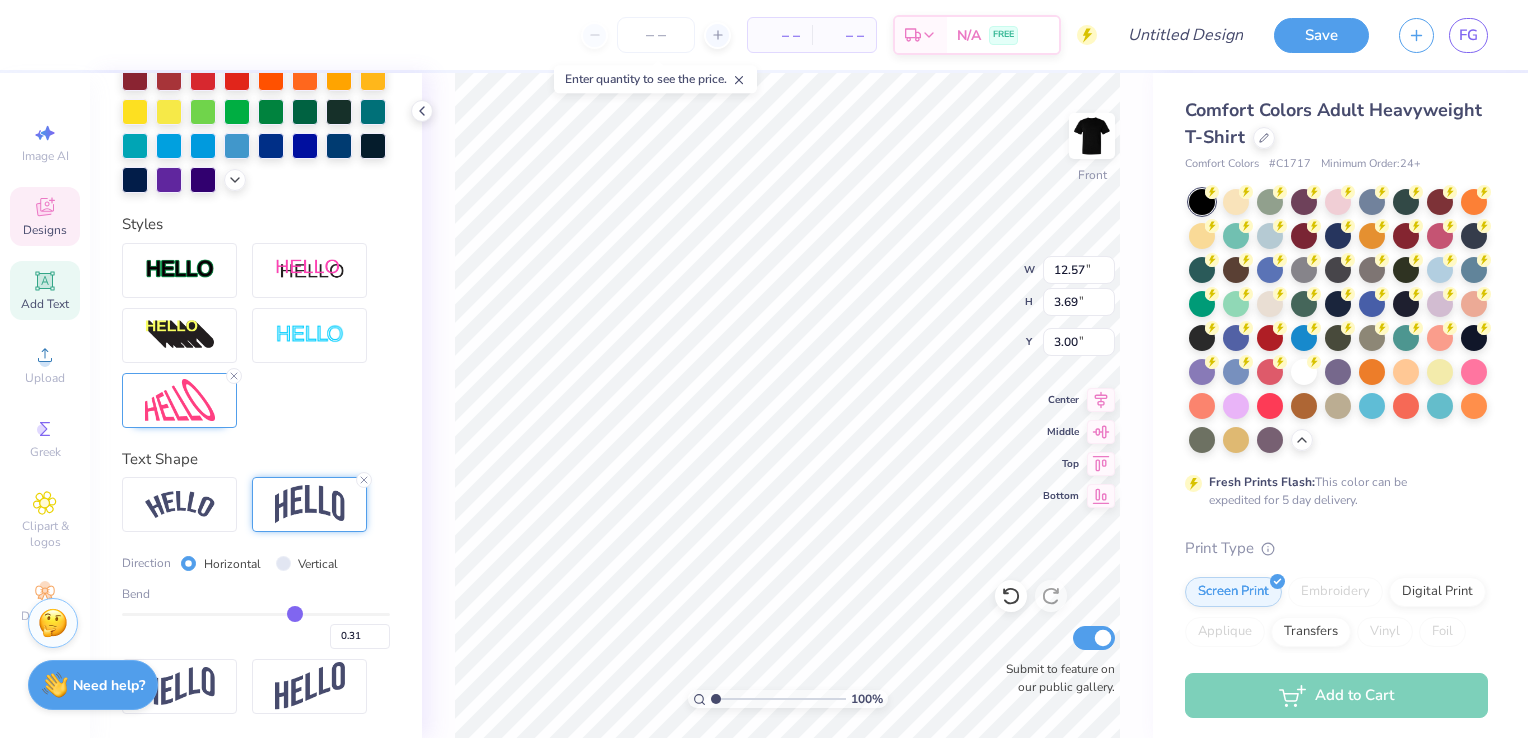 type on "0.29" 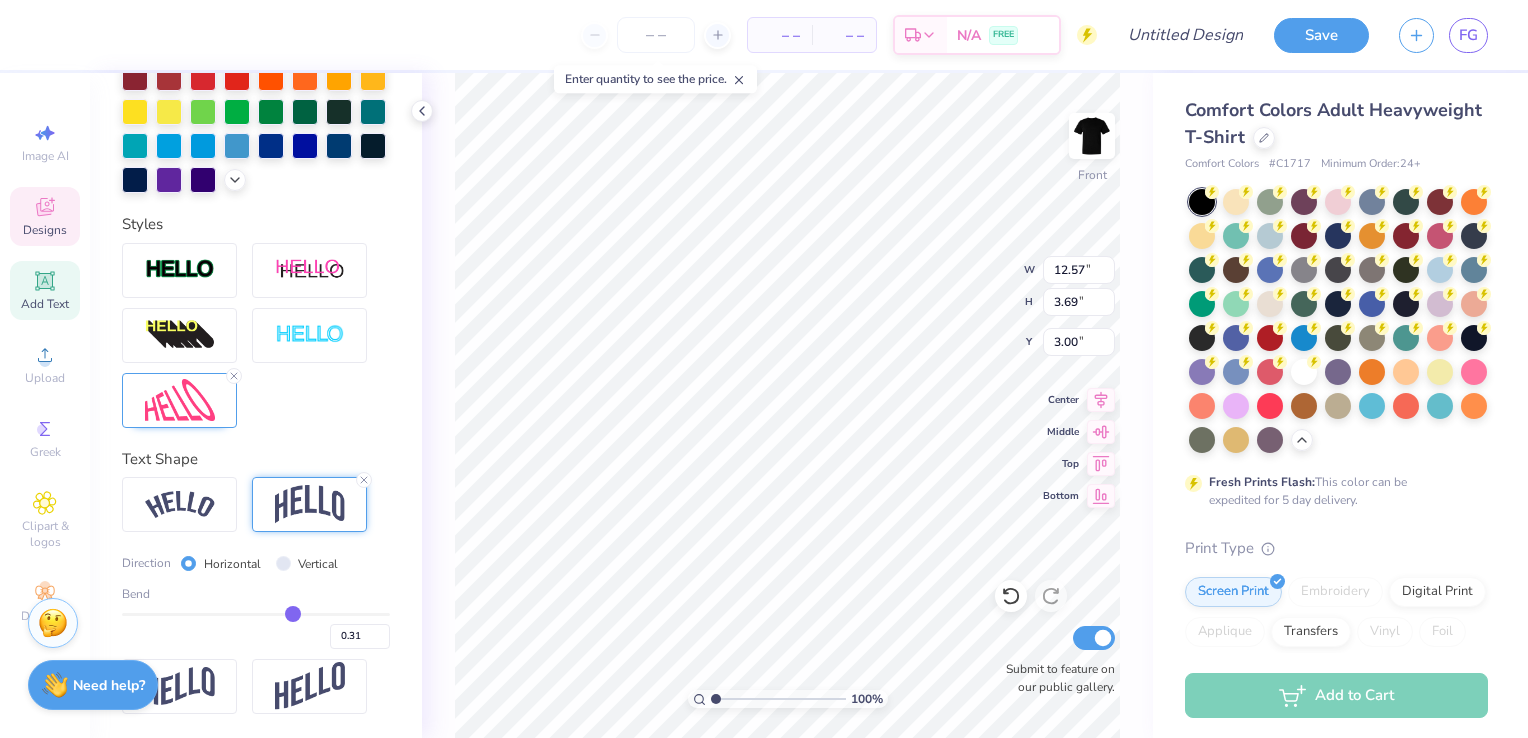 type on "0.29" 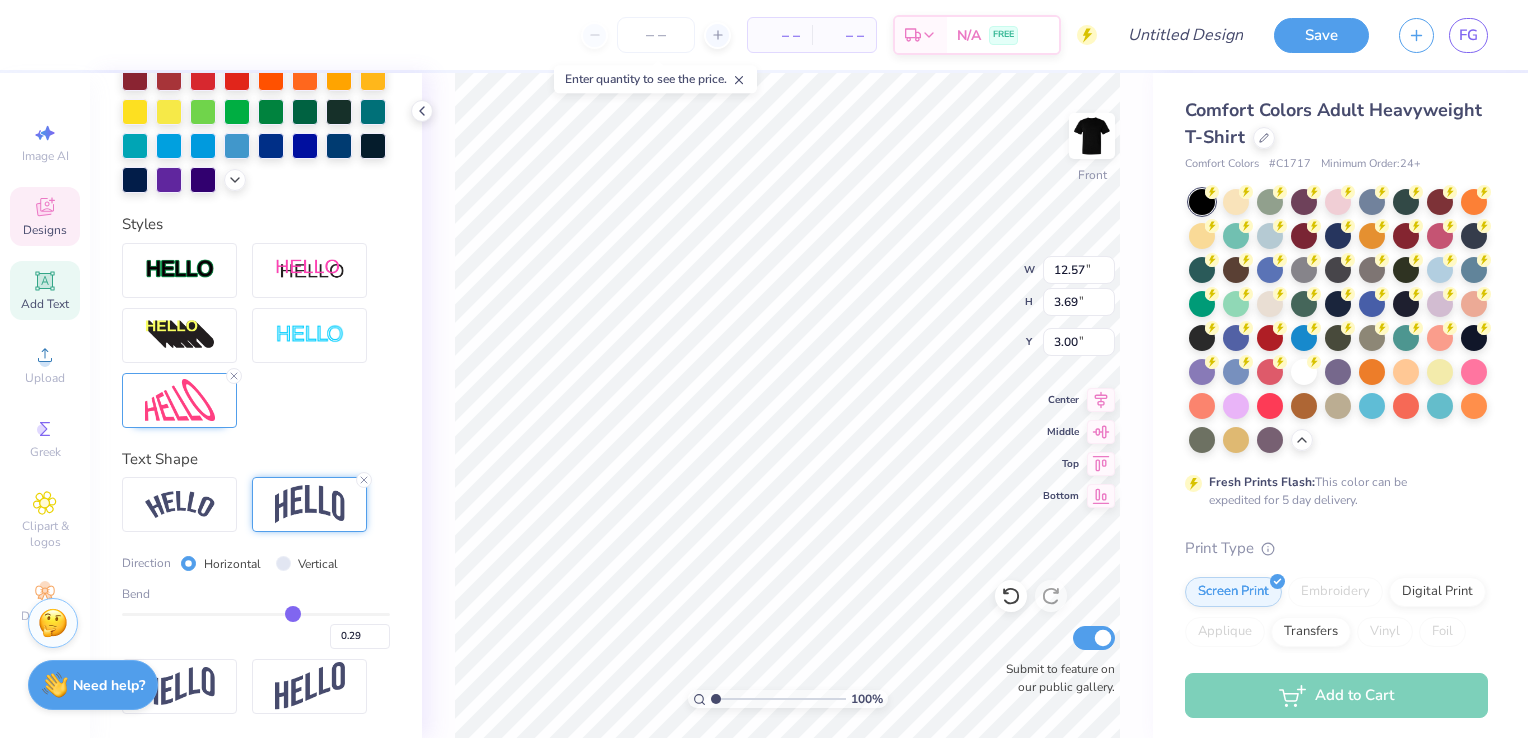 type on "0.28" 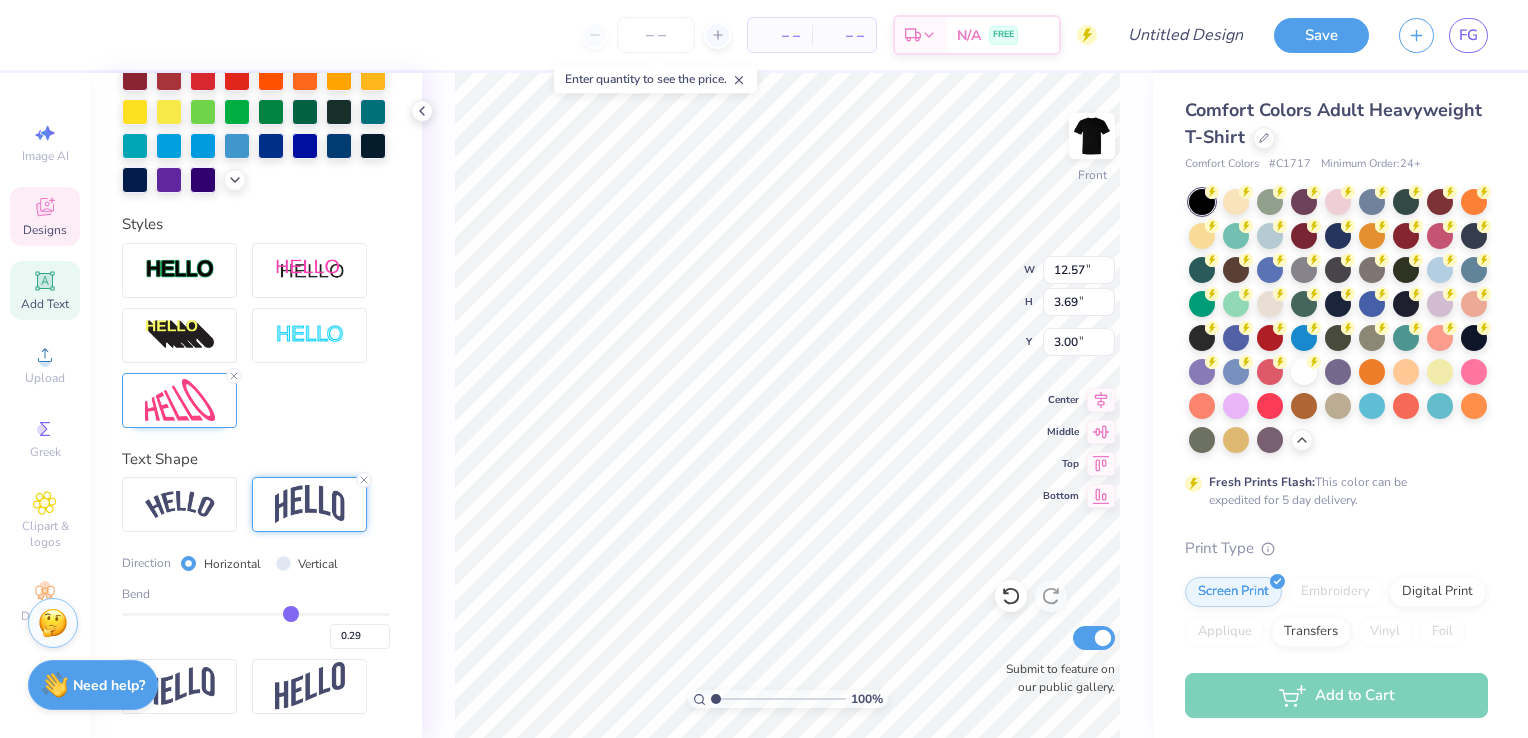 type on "0.28" 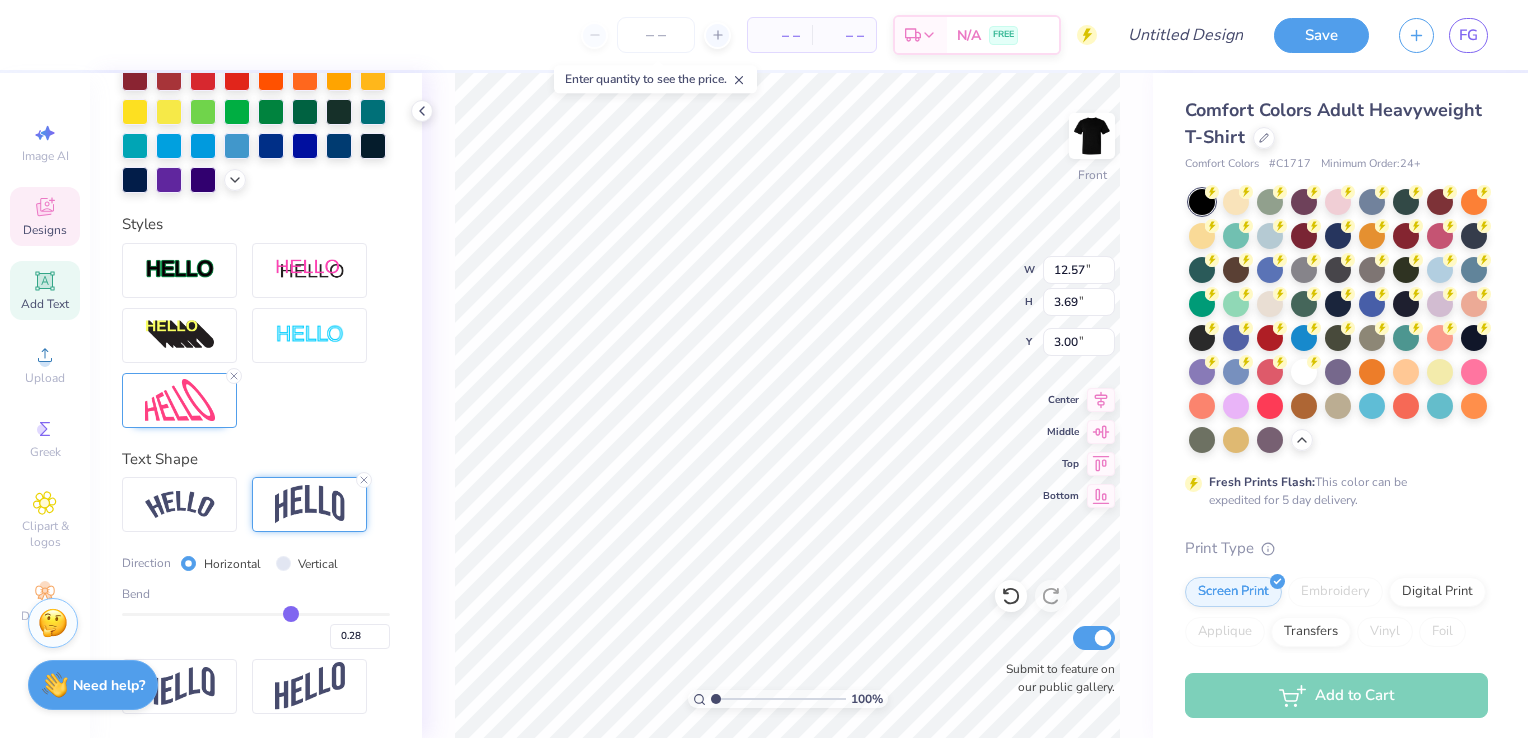 type on "0.25" 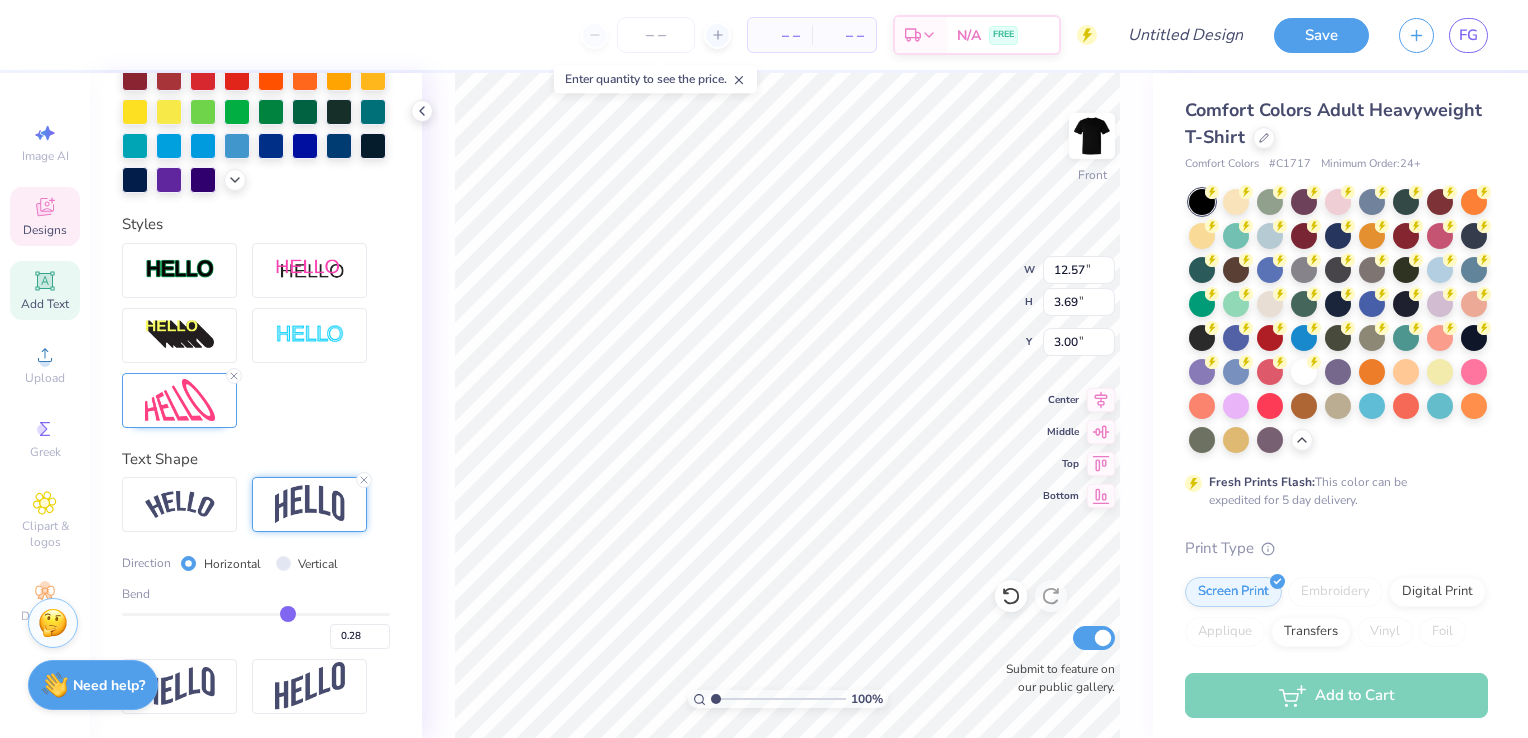 type on "0.25" 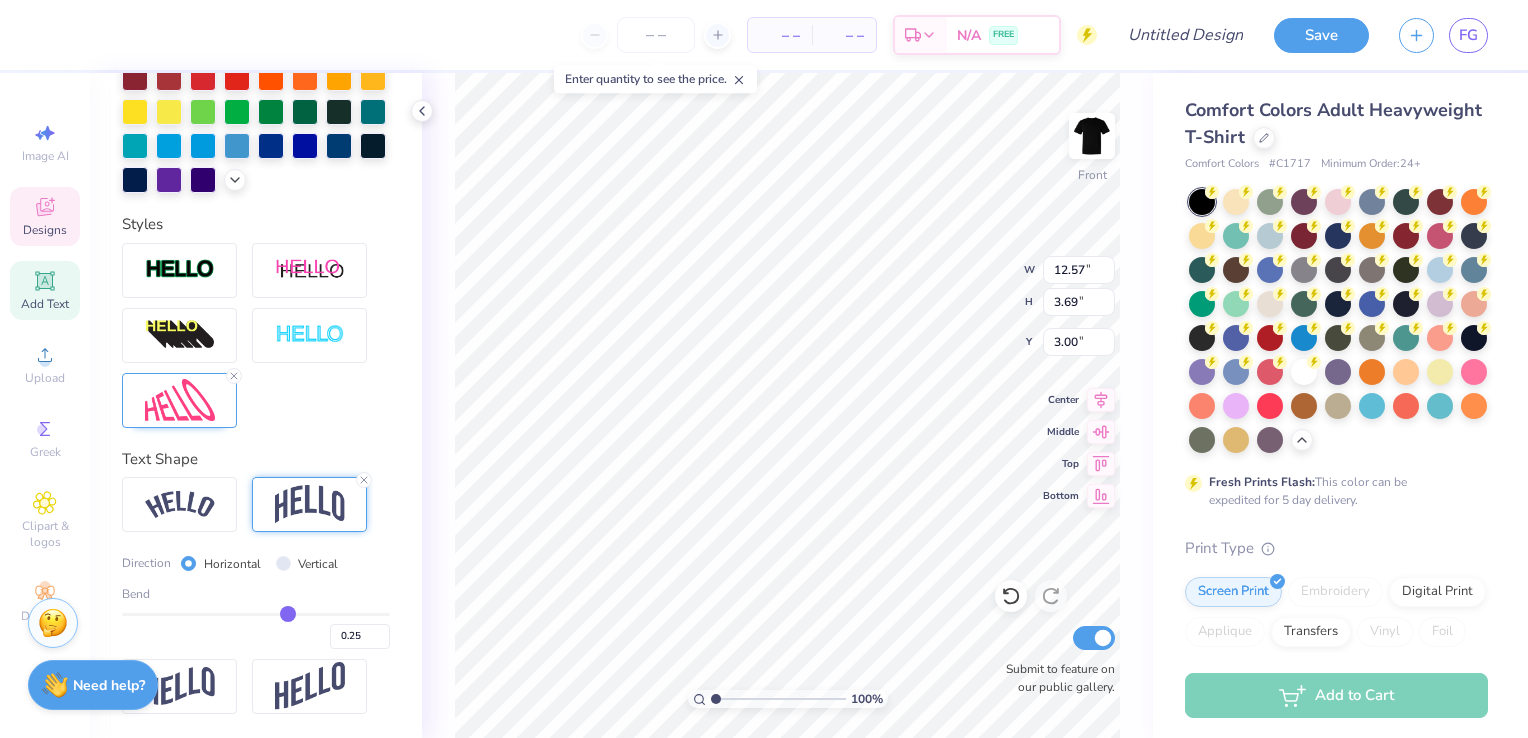 type on "0.24" 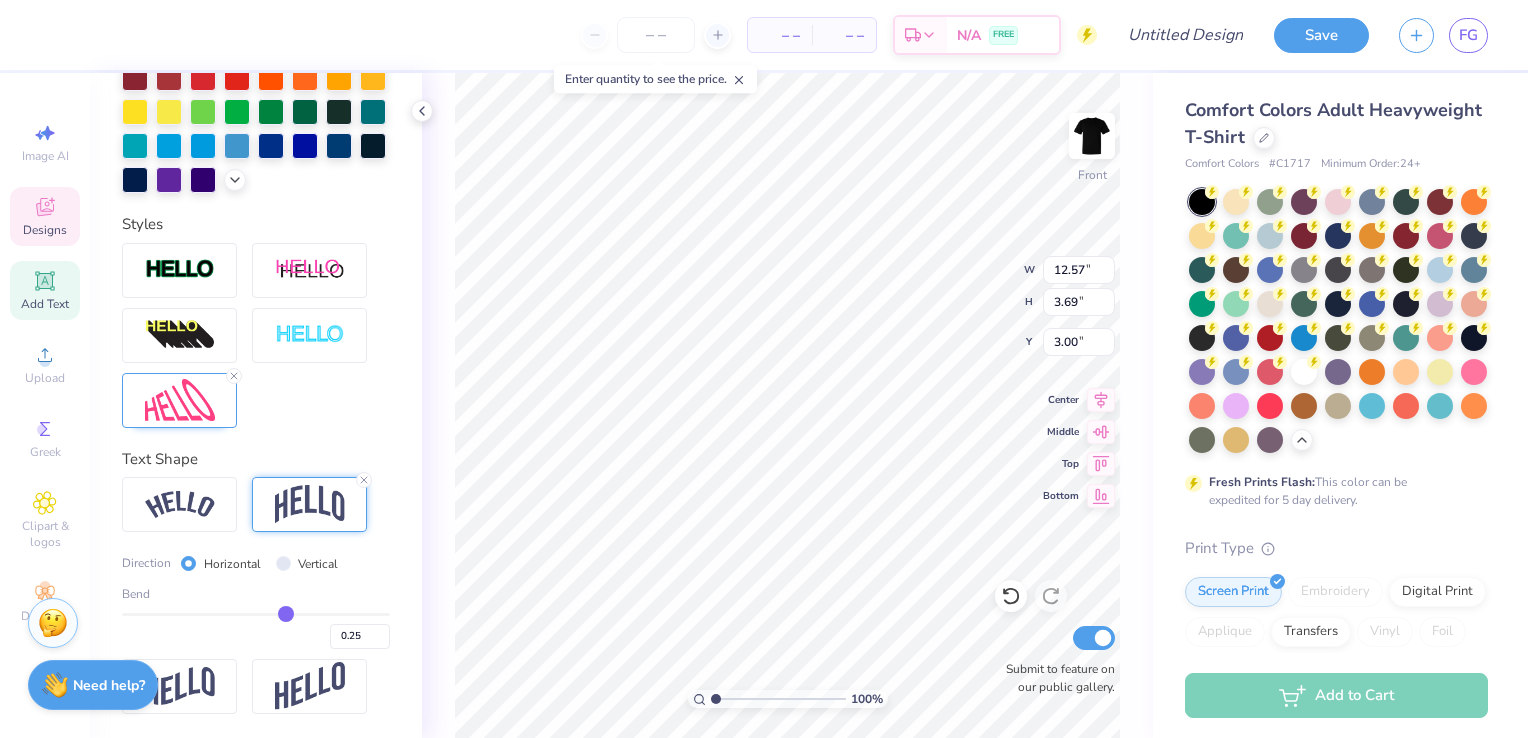 type on "0.24" 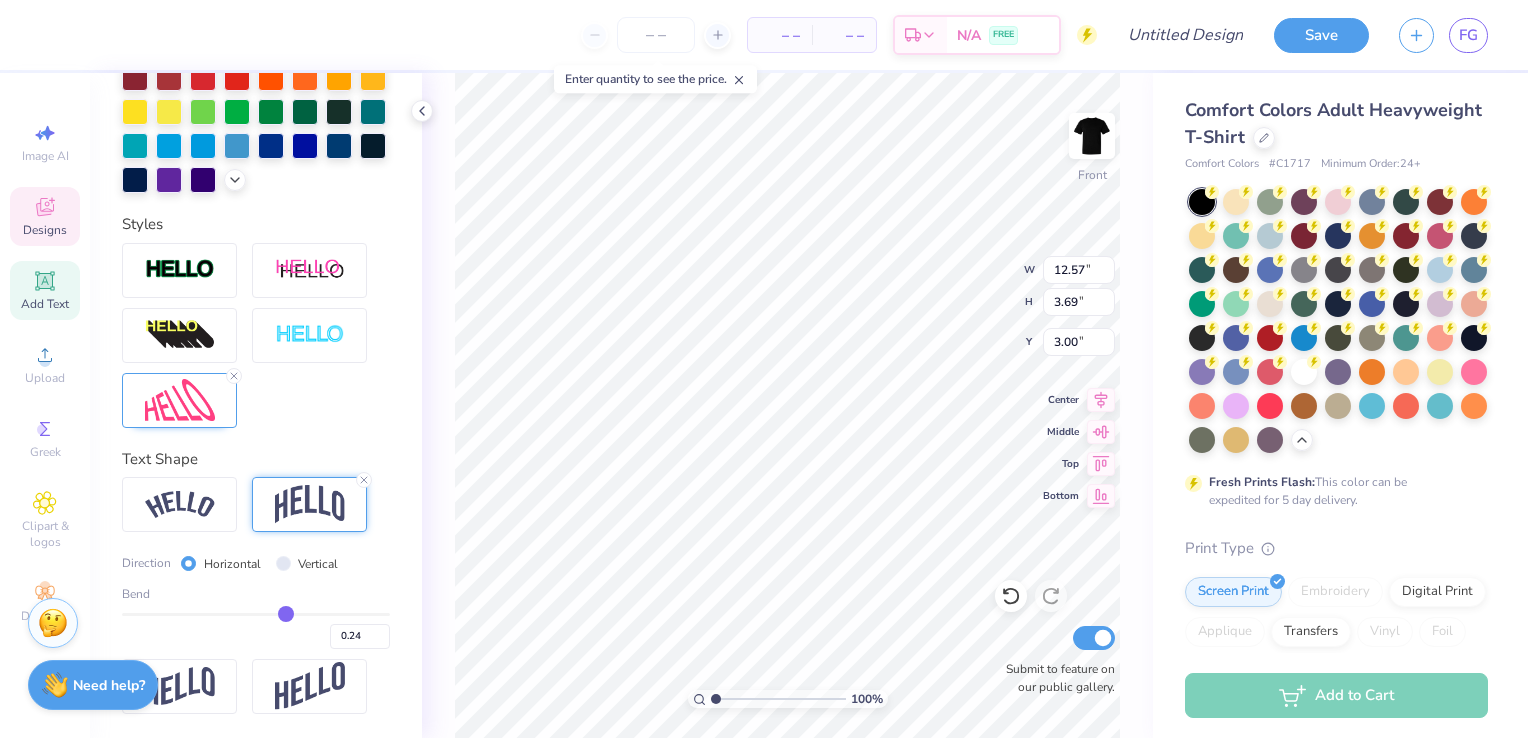 type on "0.23" 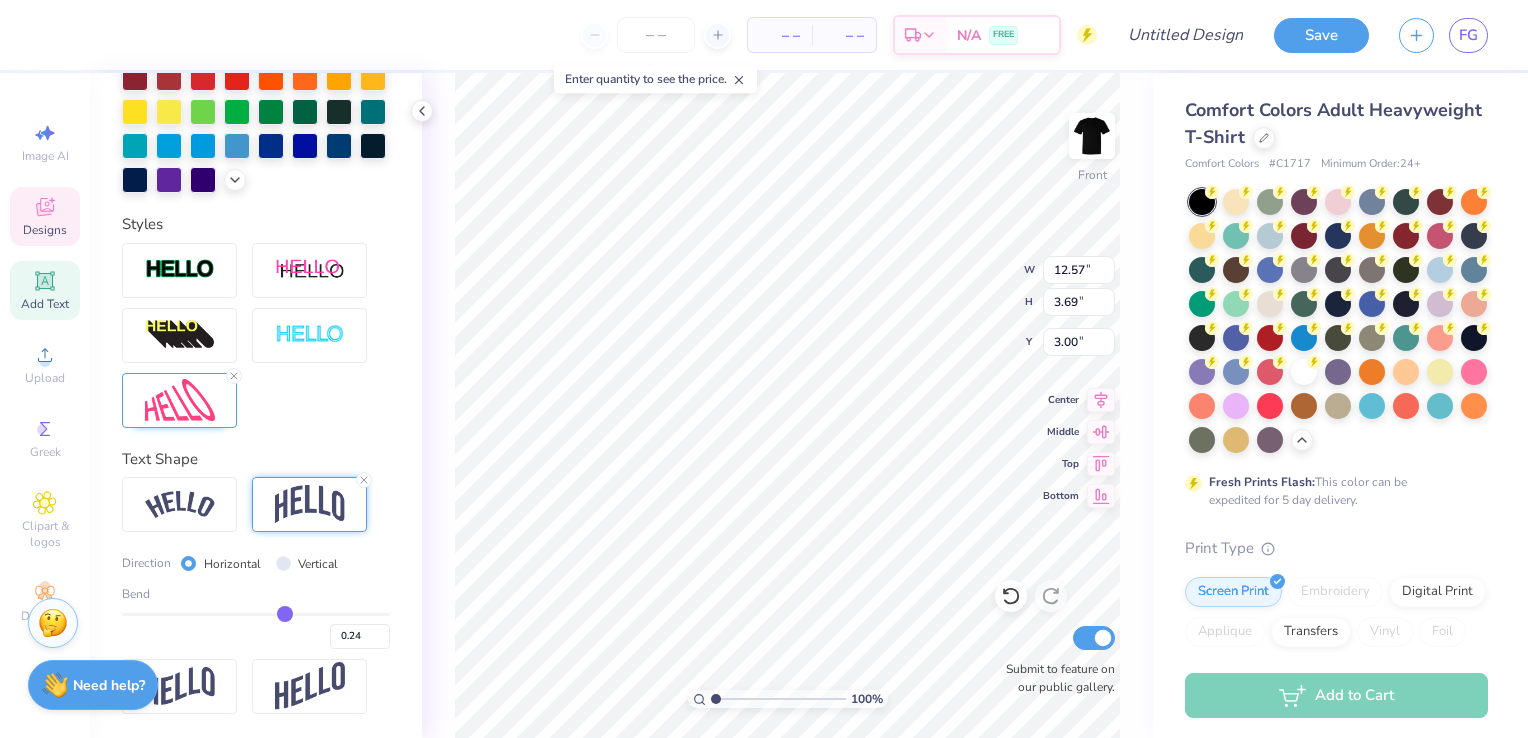type on "0.23" 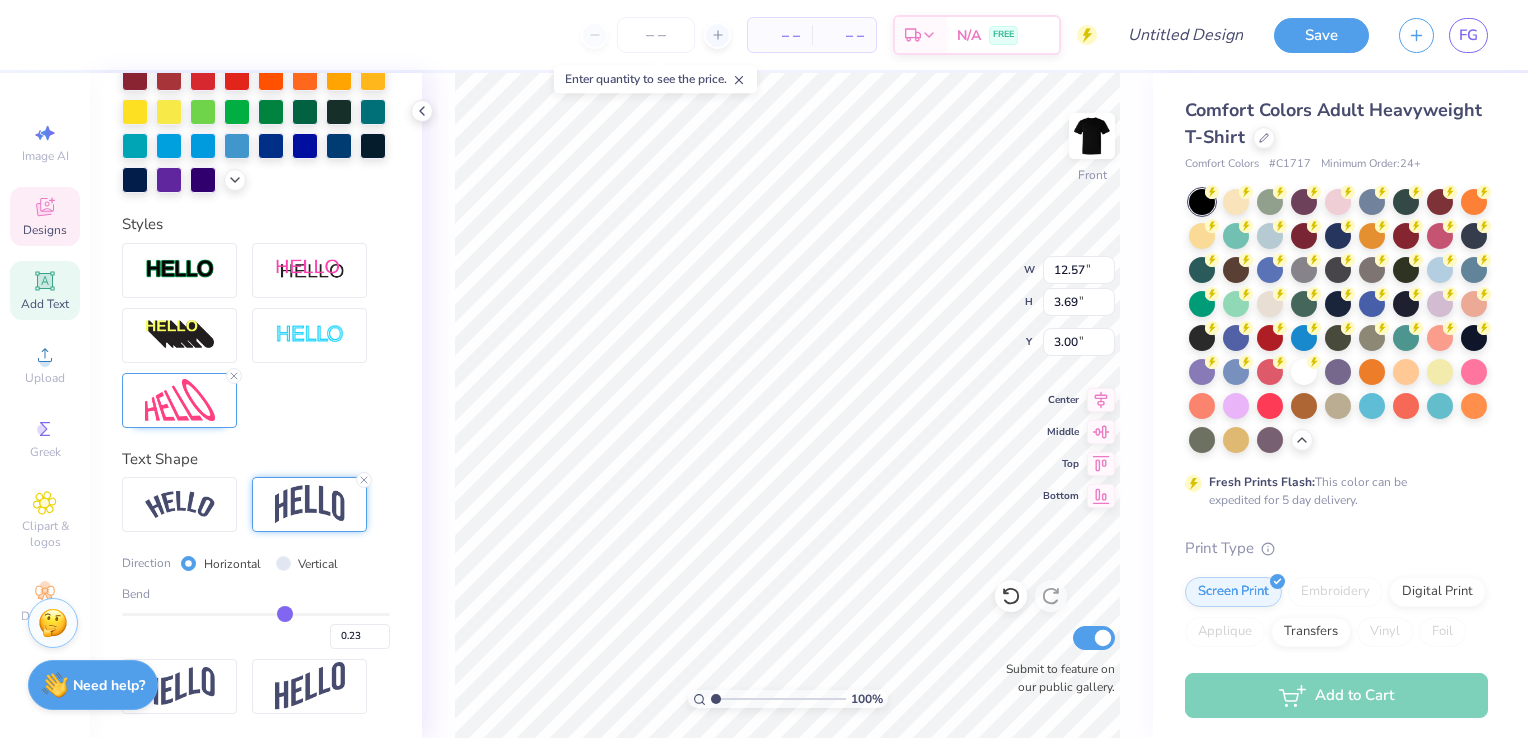 type on "0.22" 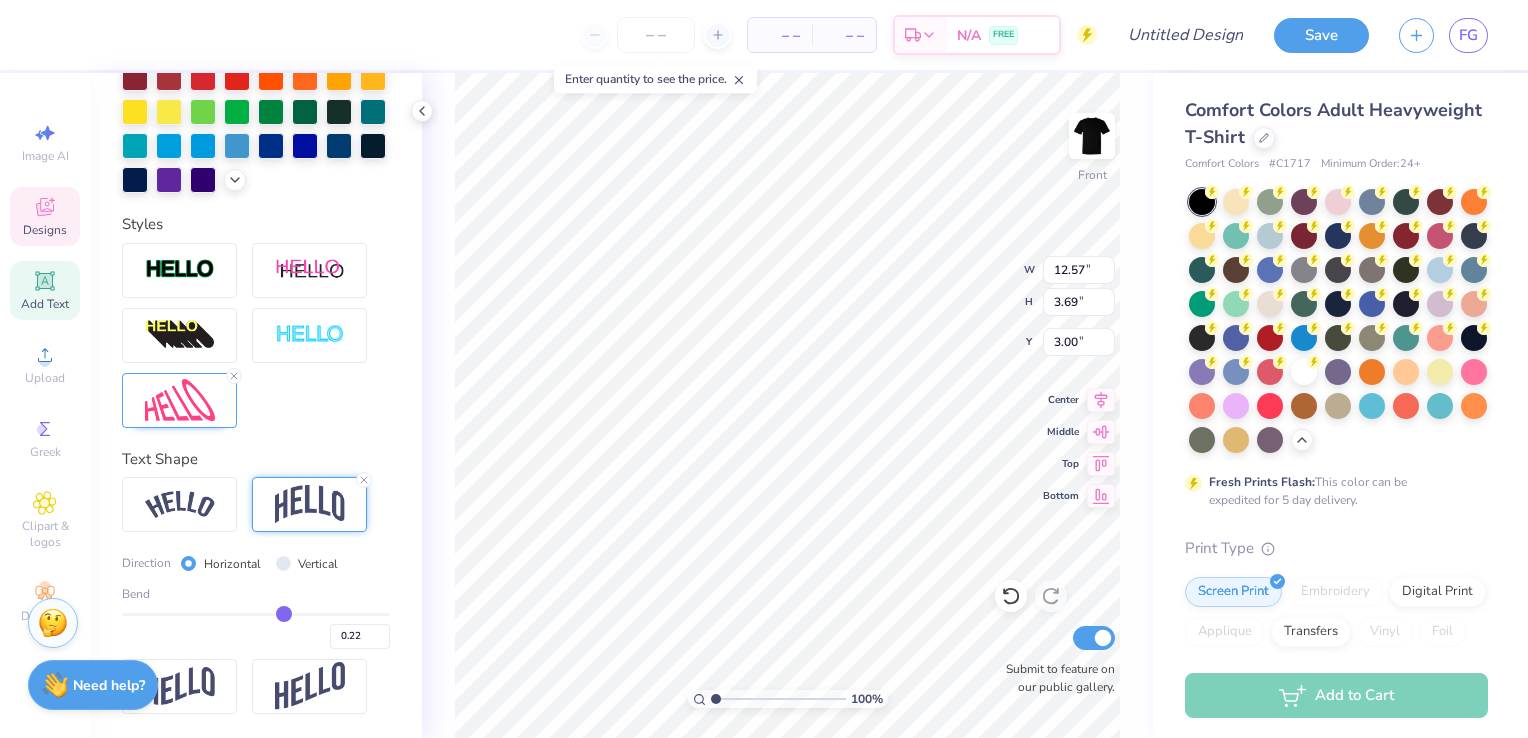 type on "0.21" 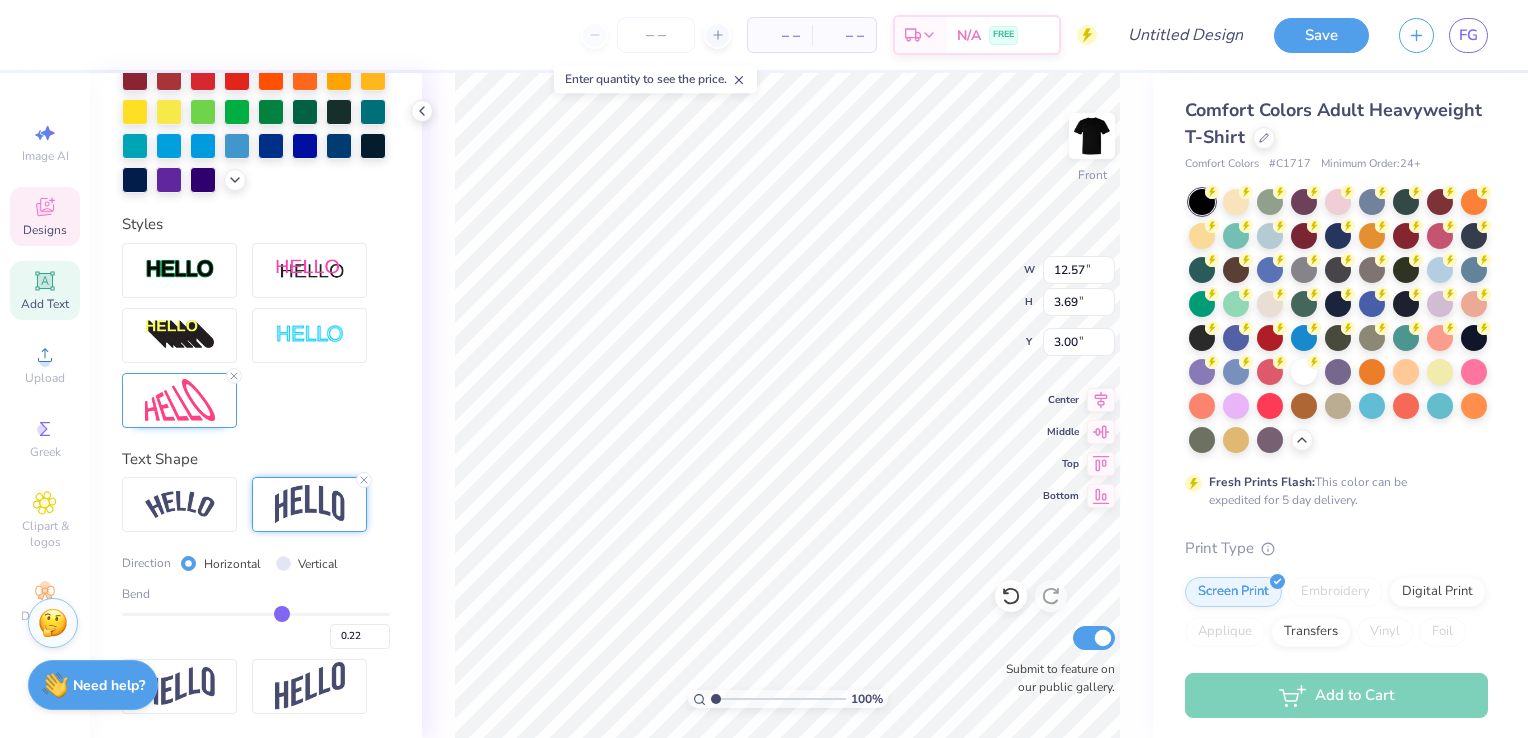 type on "0.21" 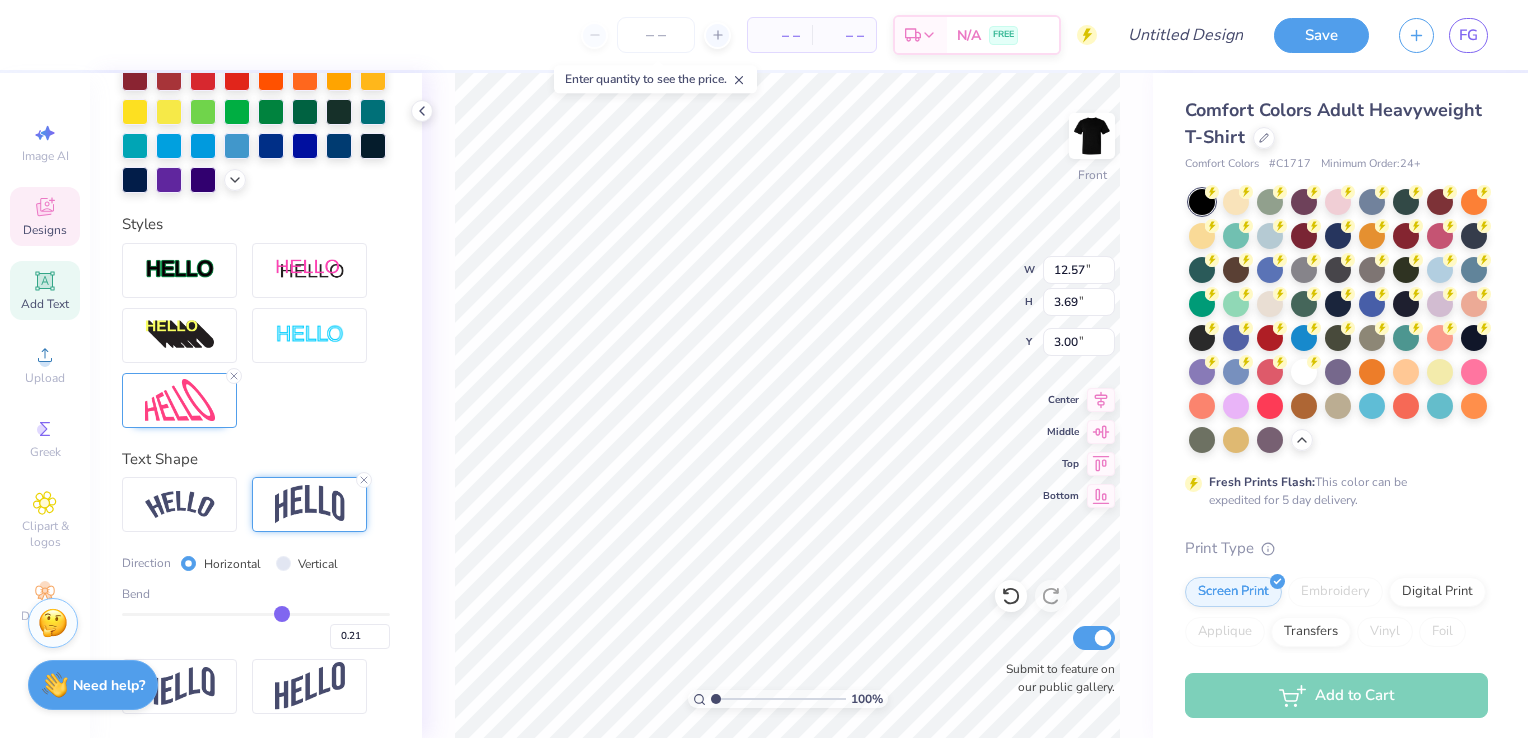 type on "0.2" 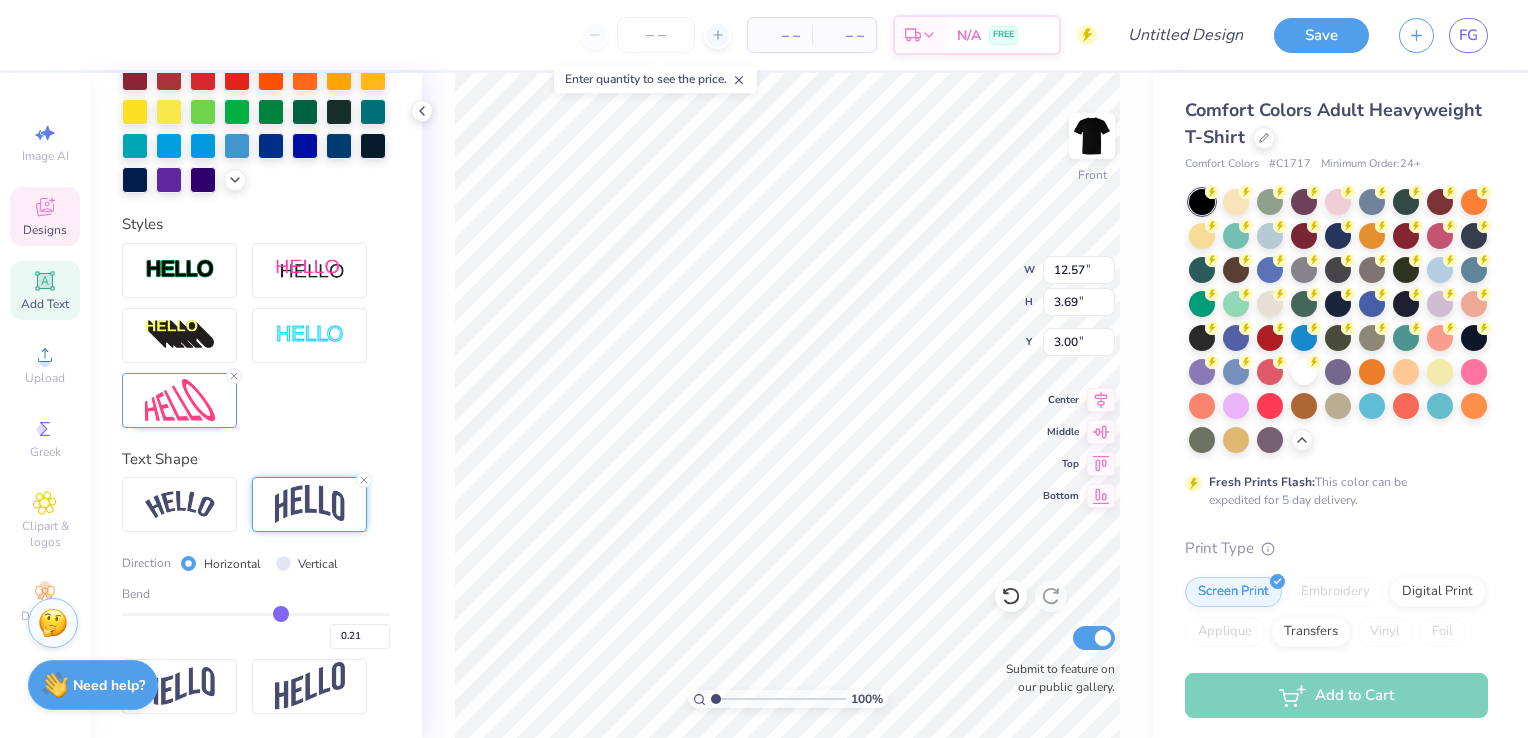 type on "0.20" 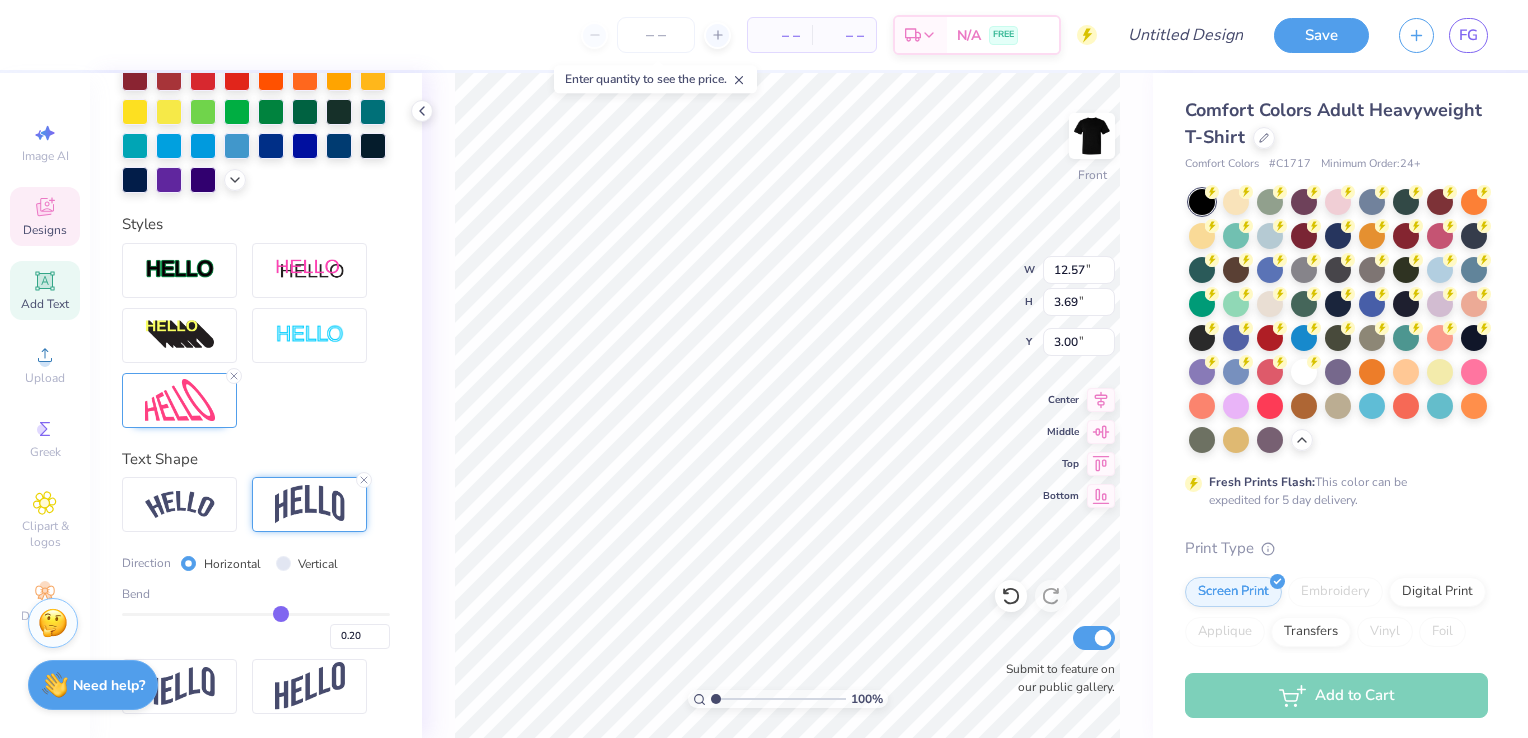 type on "0.19" 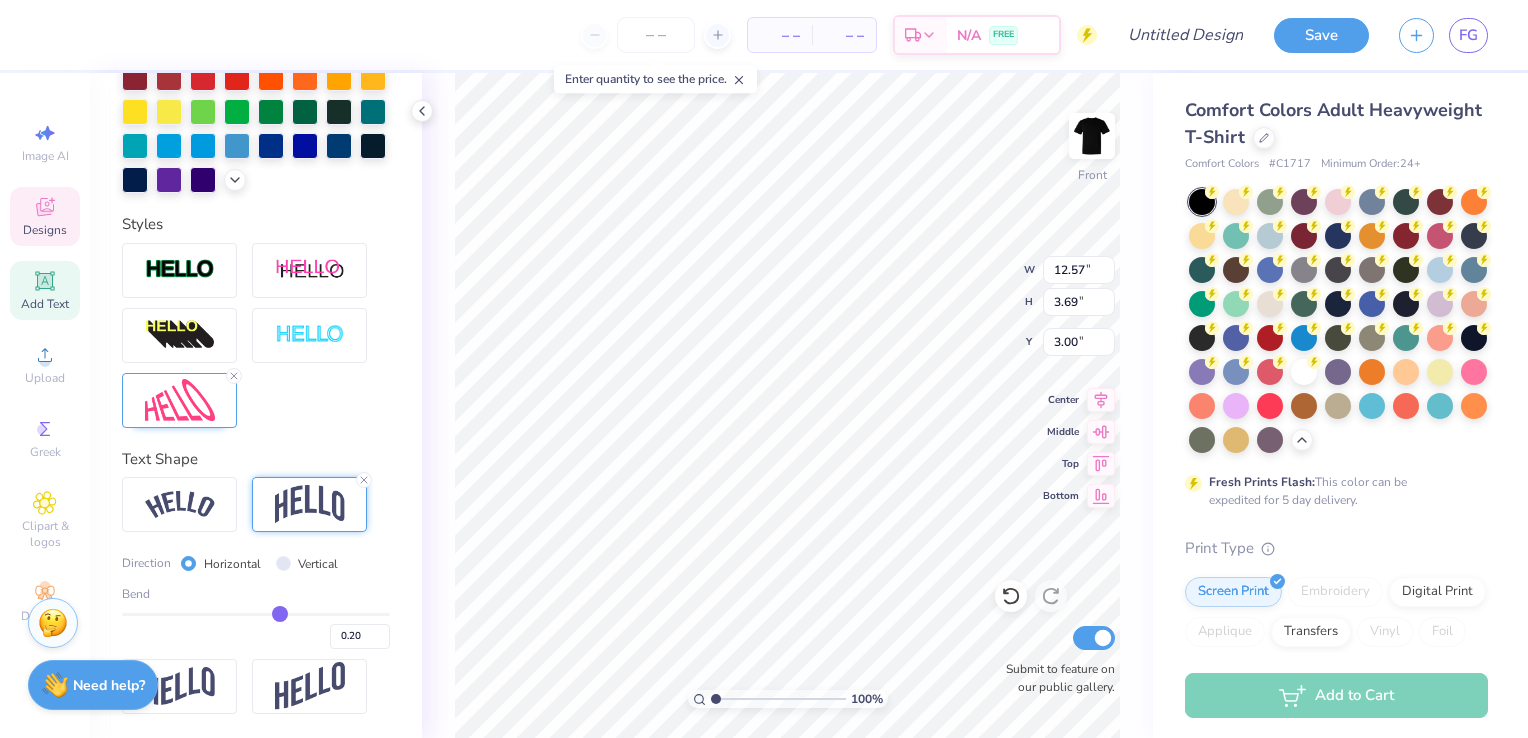 type on "0.19" 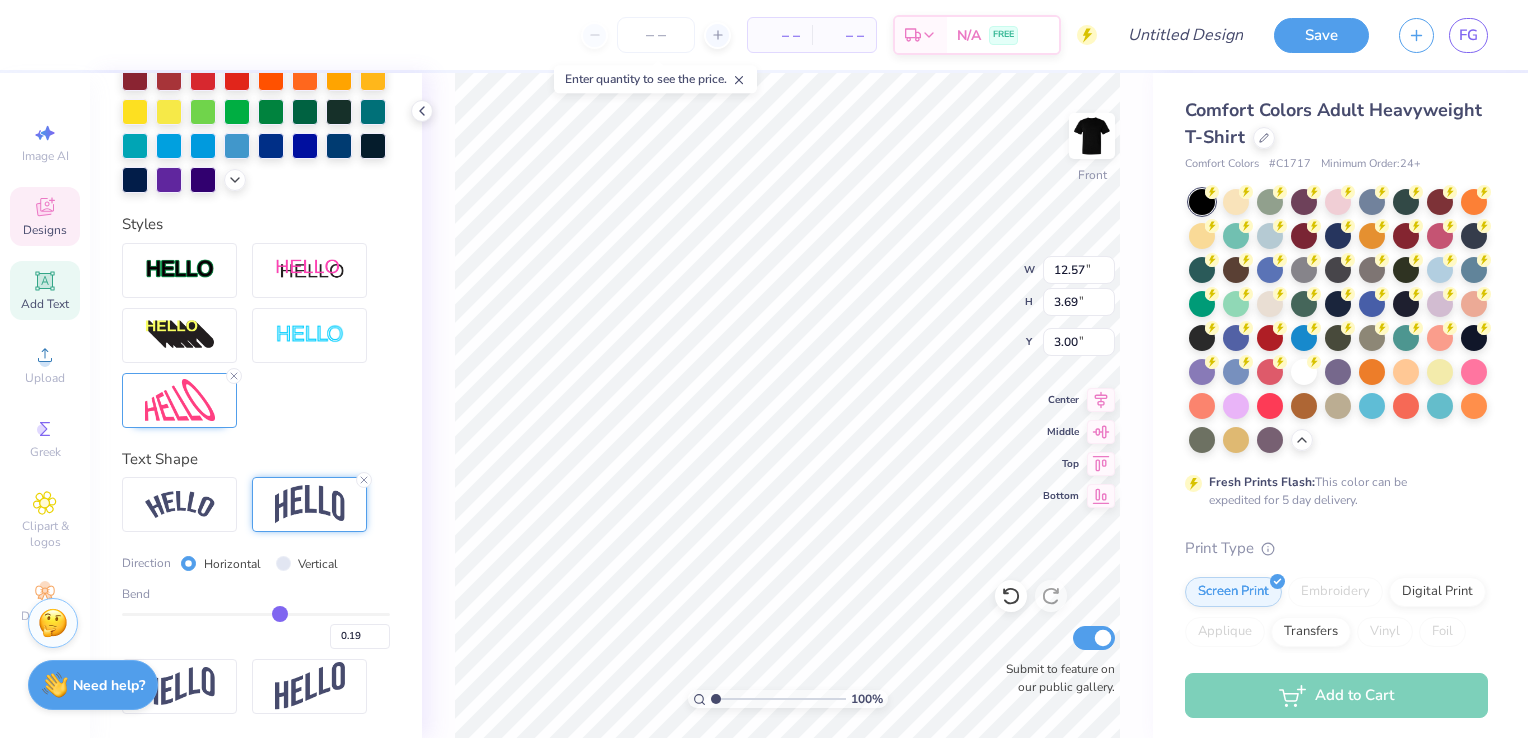 type on "0.15" 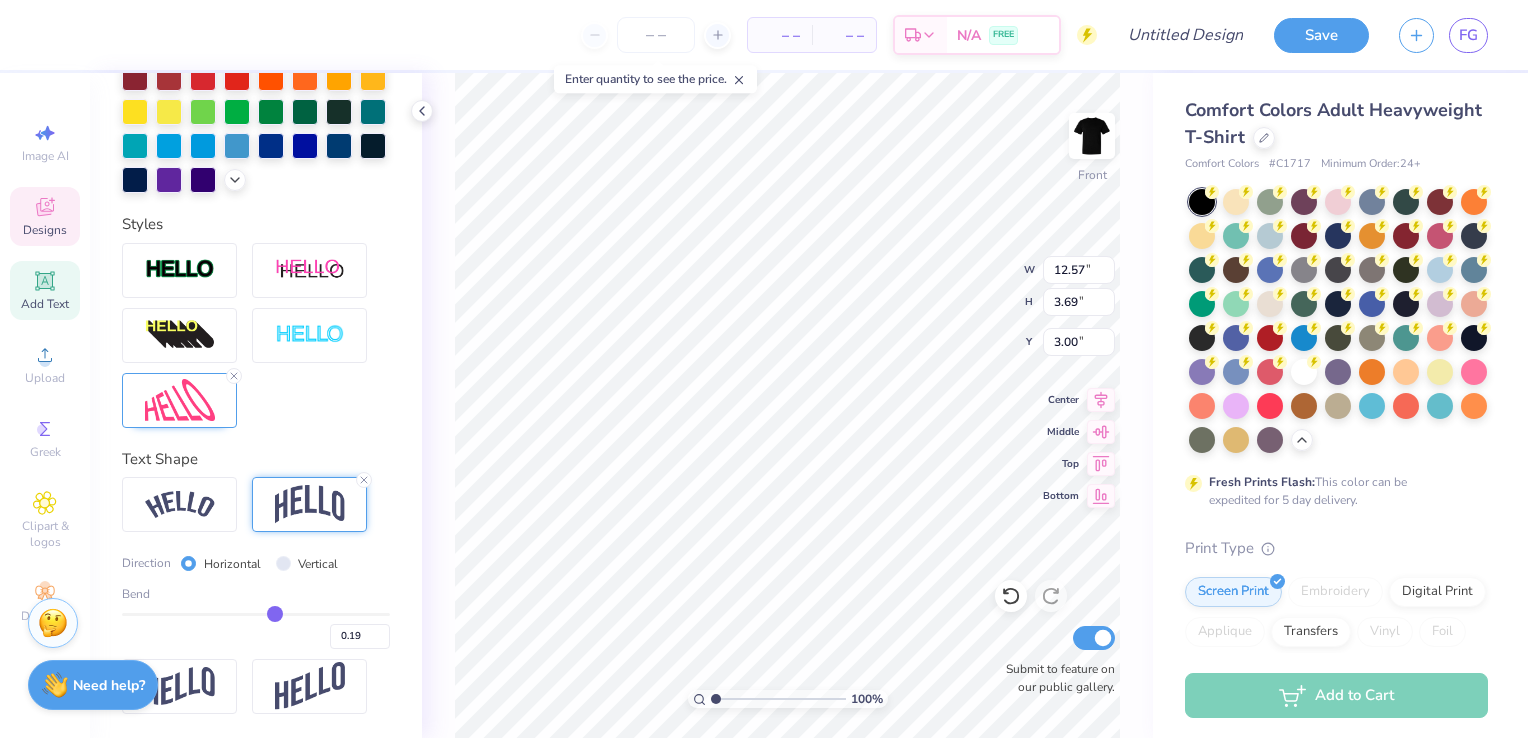 type on "0.15" 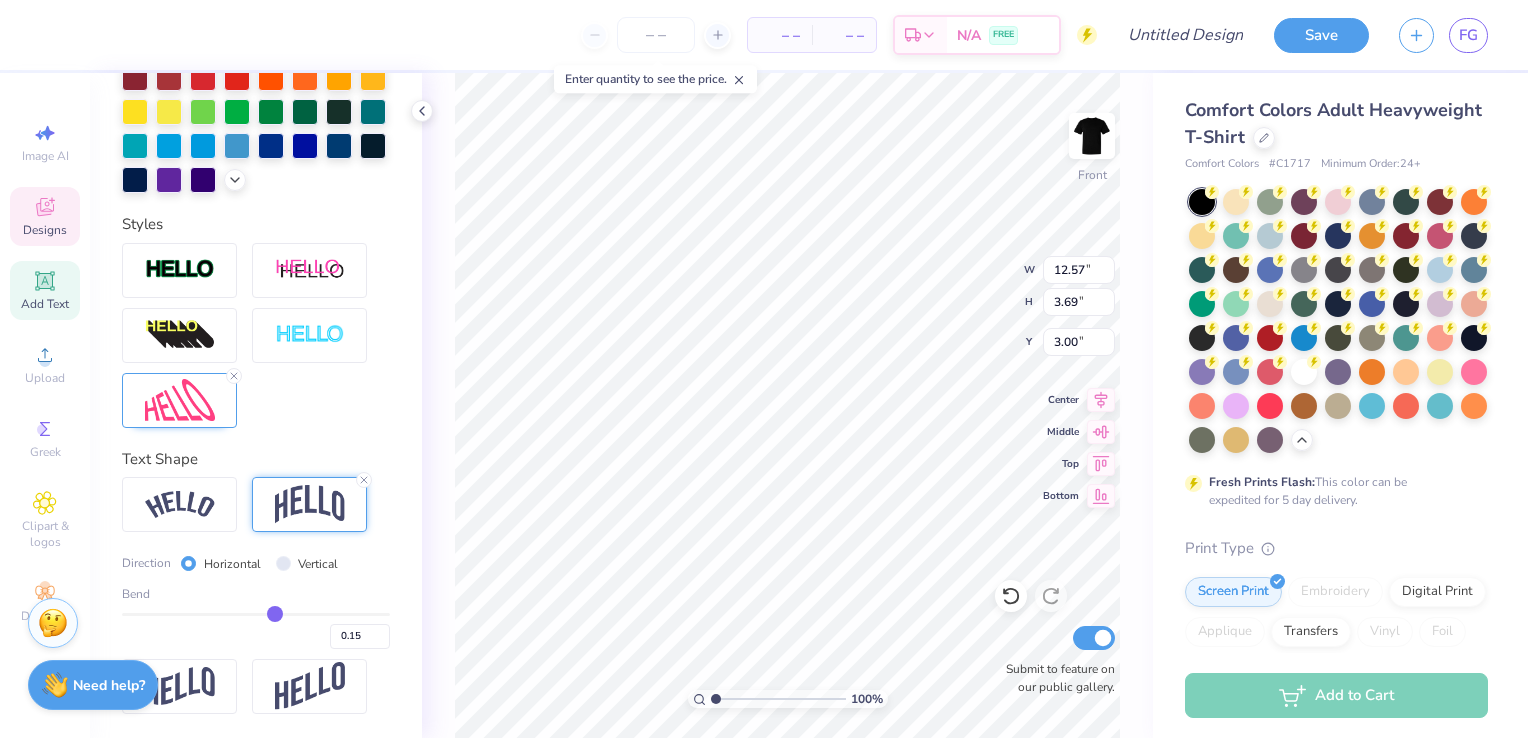 type on "0.13" 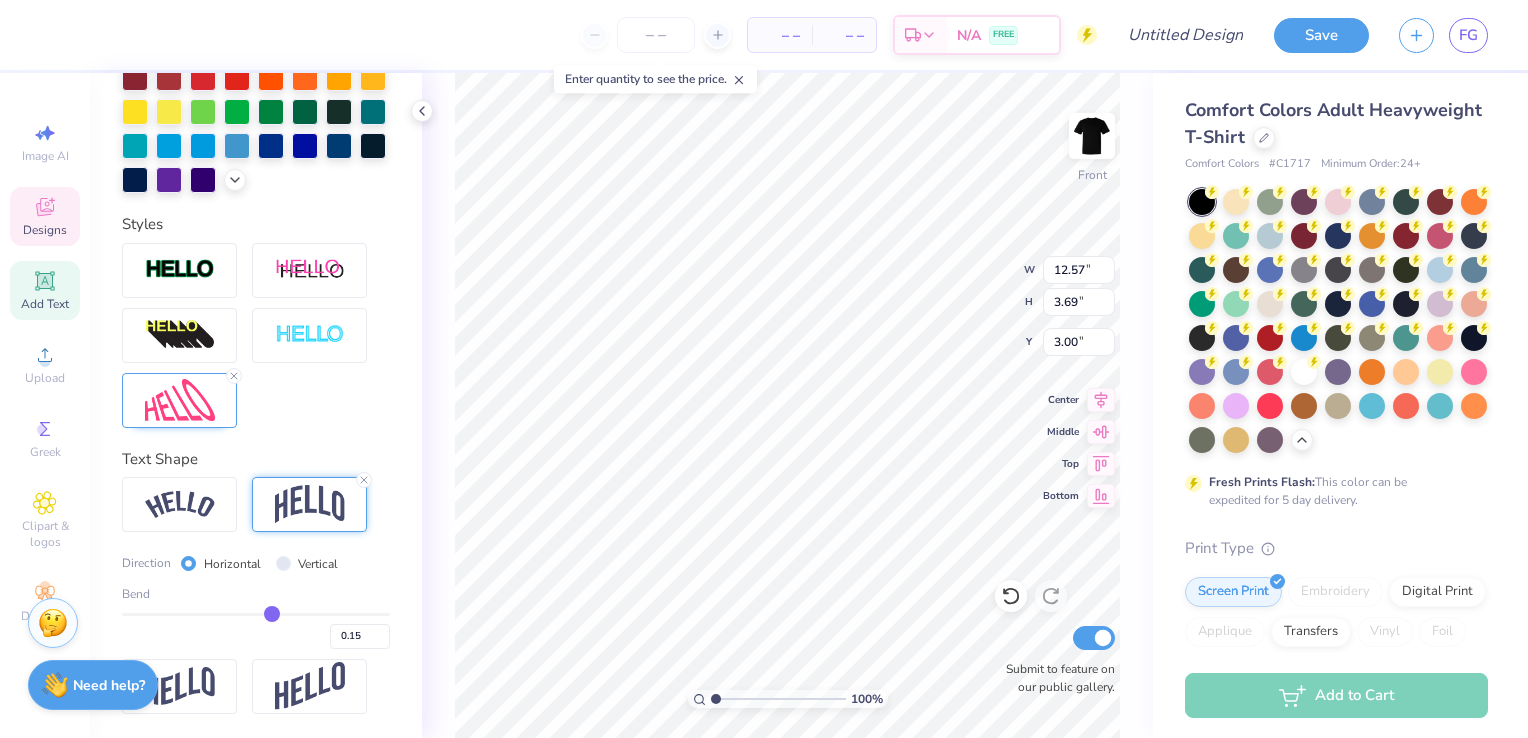 type on "0.13" 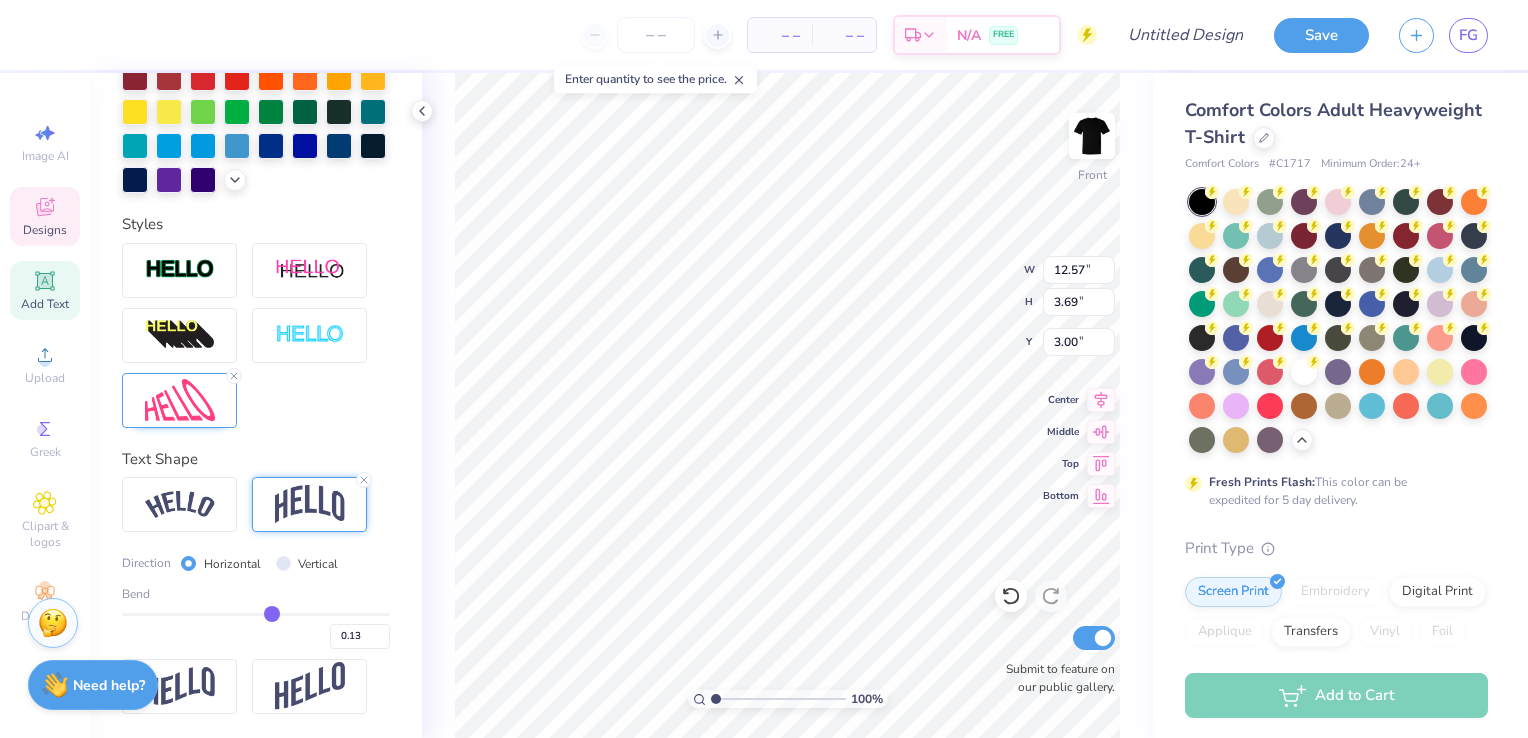 drag, startPoint x: 289, startPoint y: 614, endPoint x: 264, endPoint y: 614, distance: 25 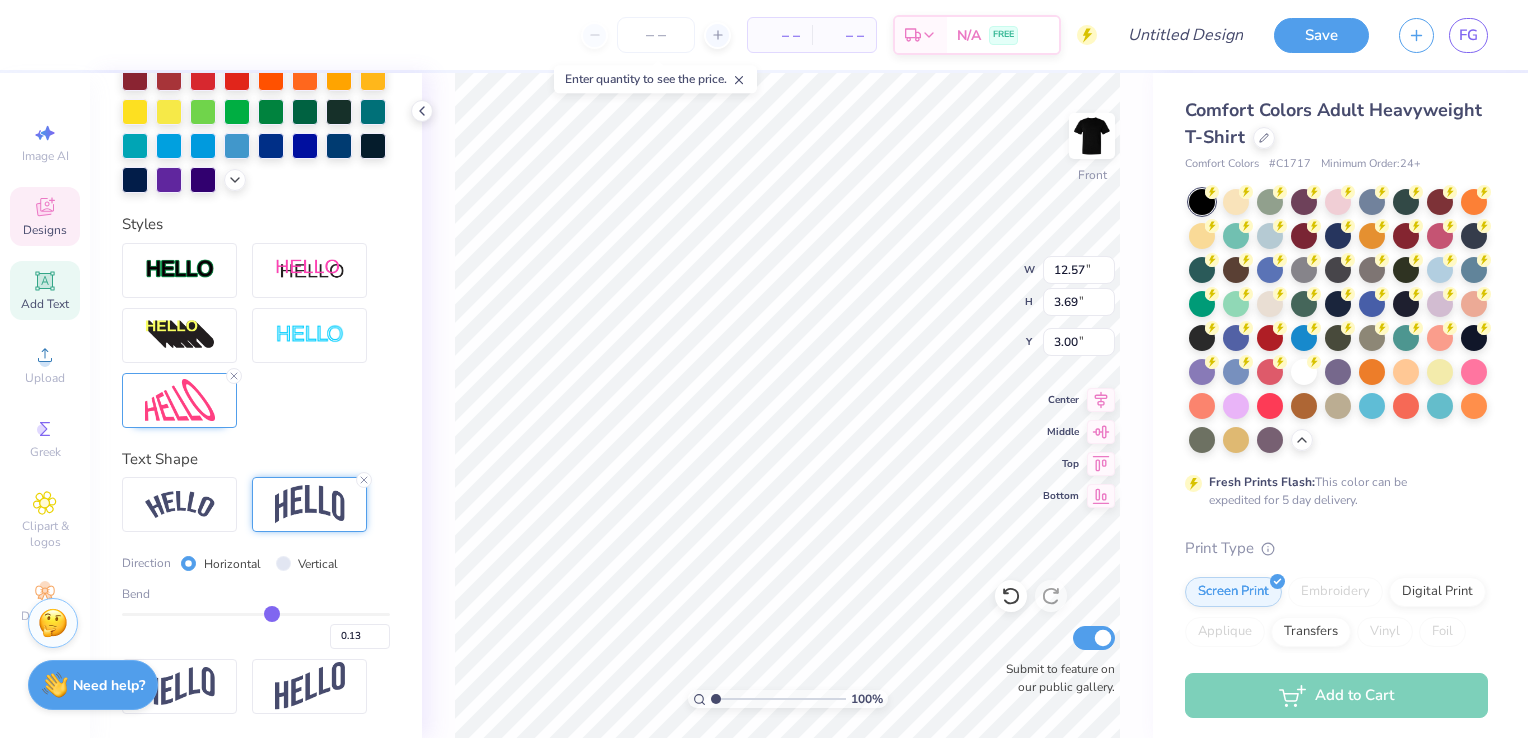 type on "12.58" 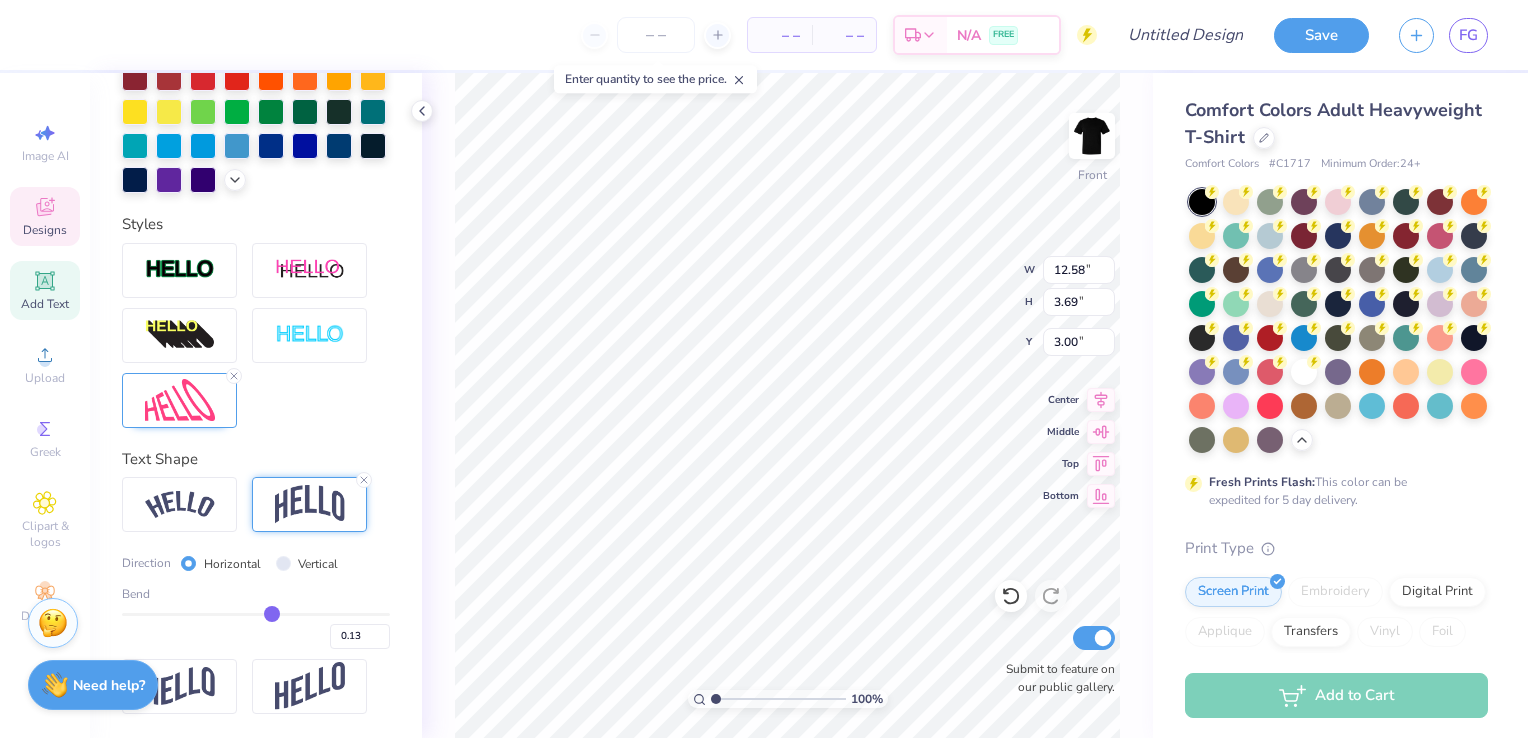 type on "0.18" 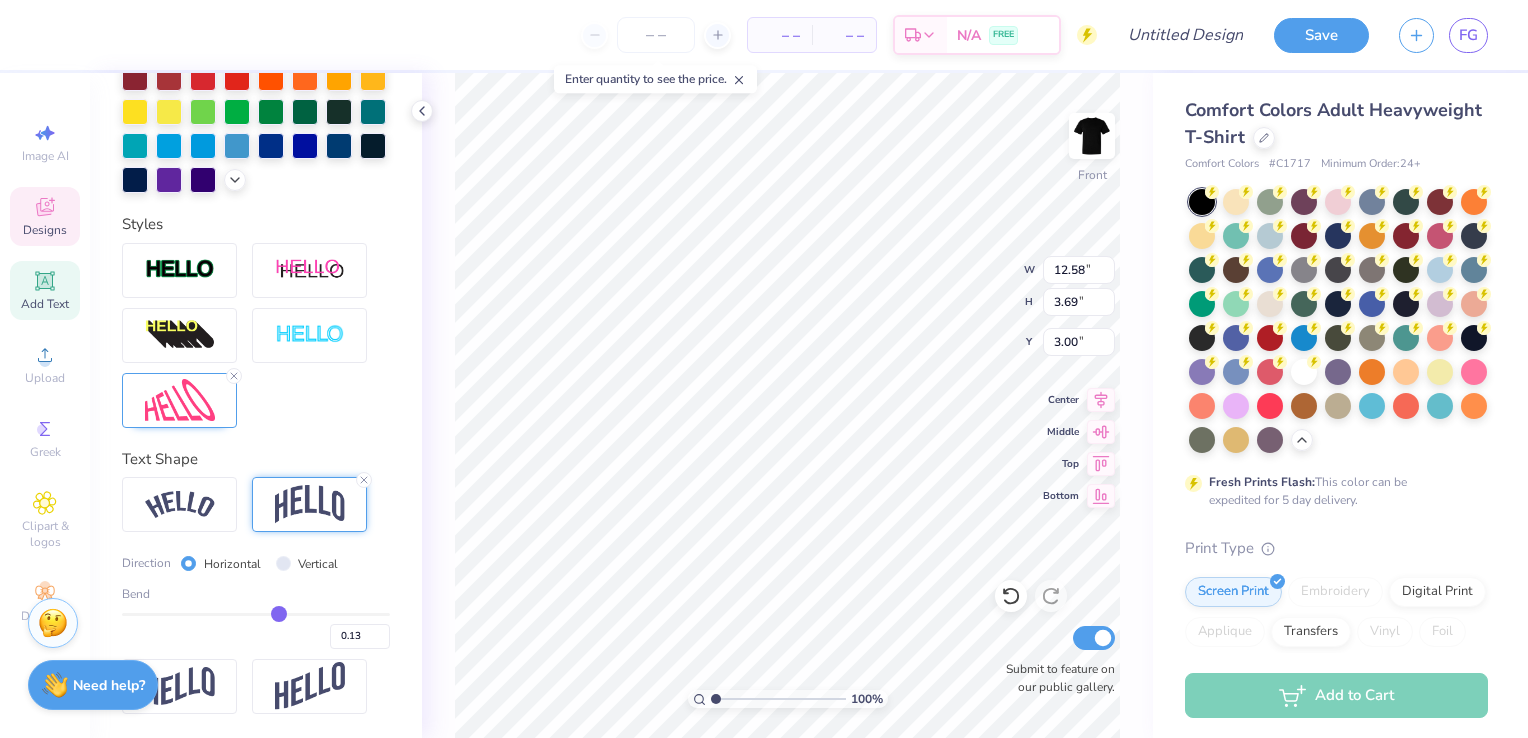 type on "0.18" 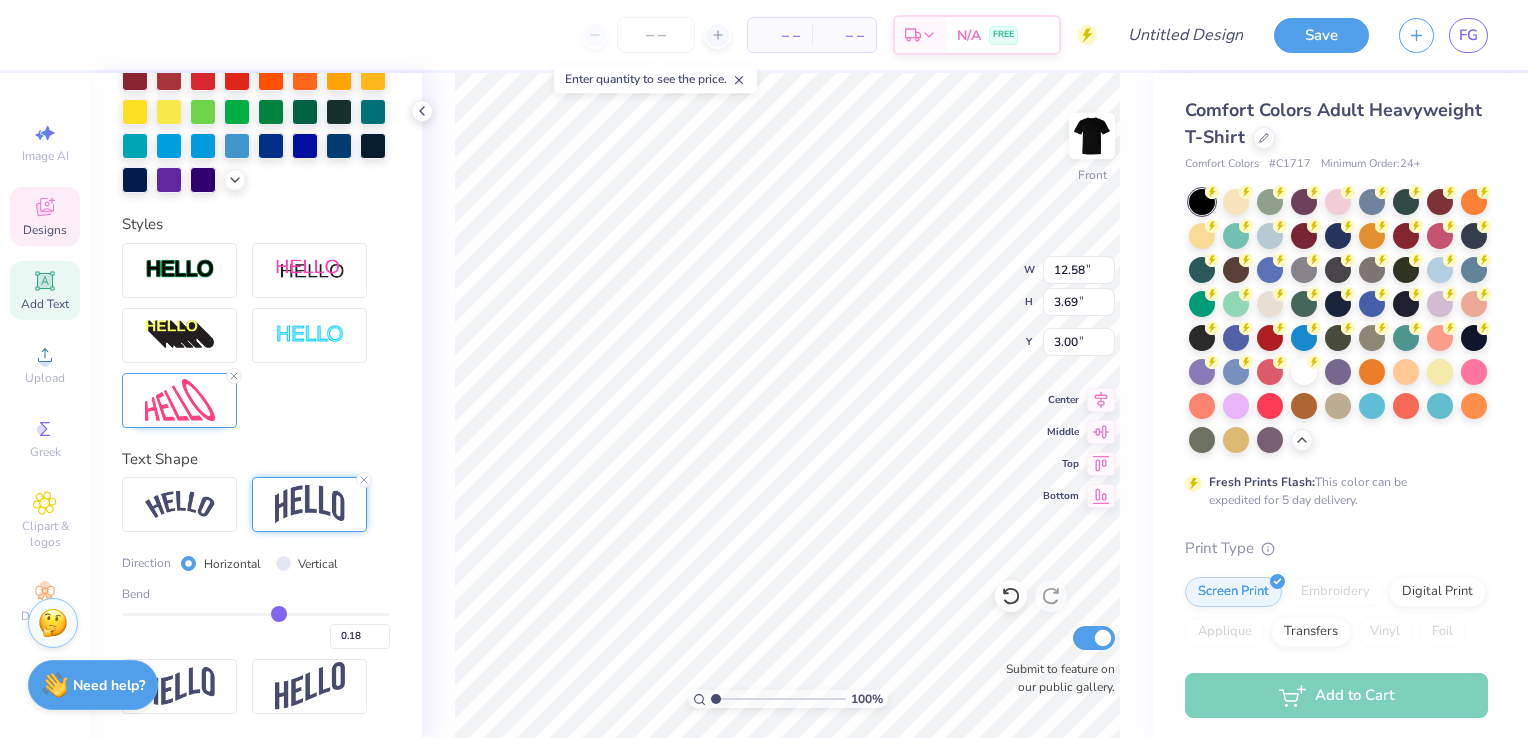 type on "0.19" 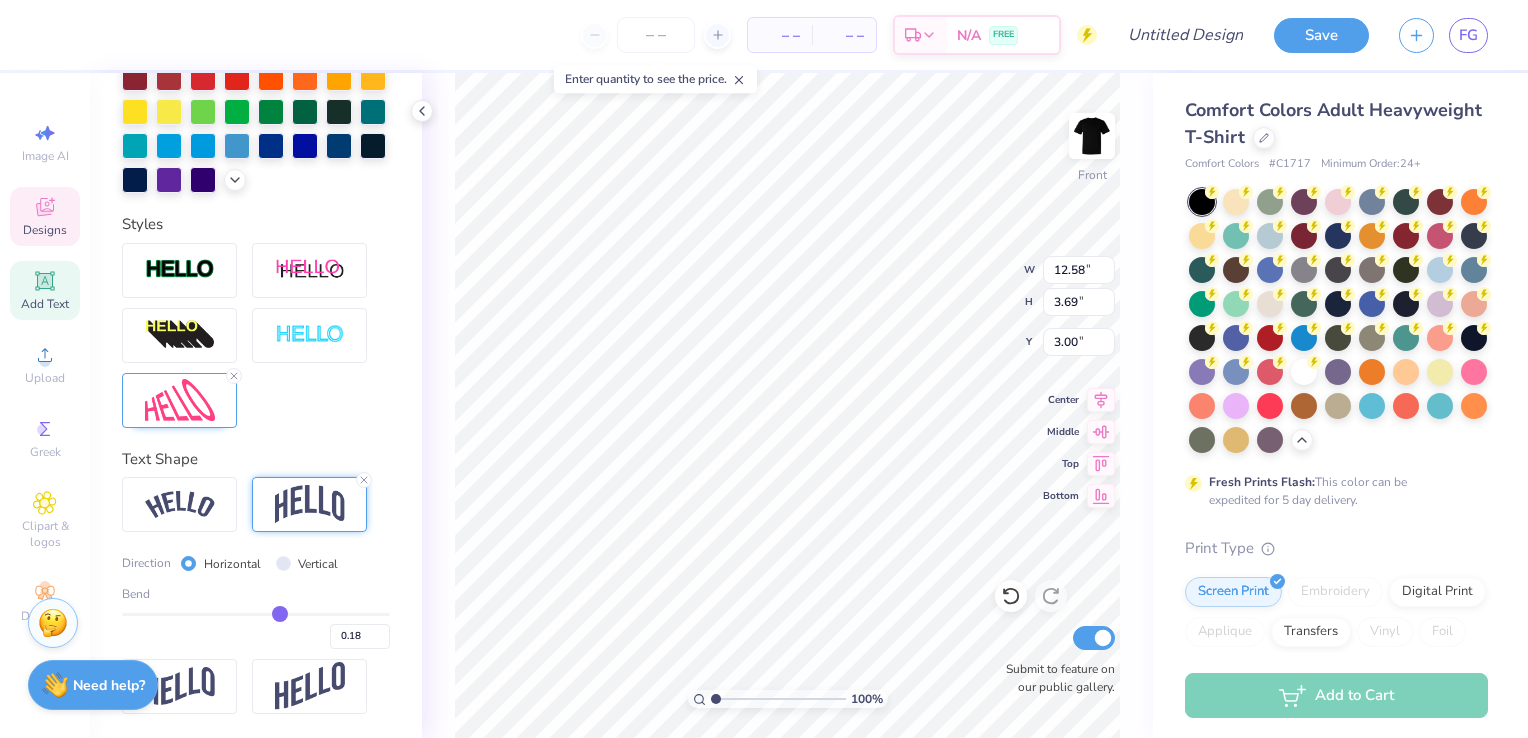 type on "0.19" 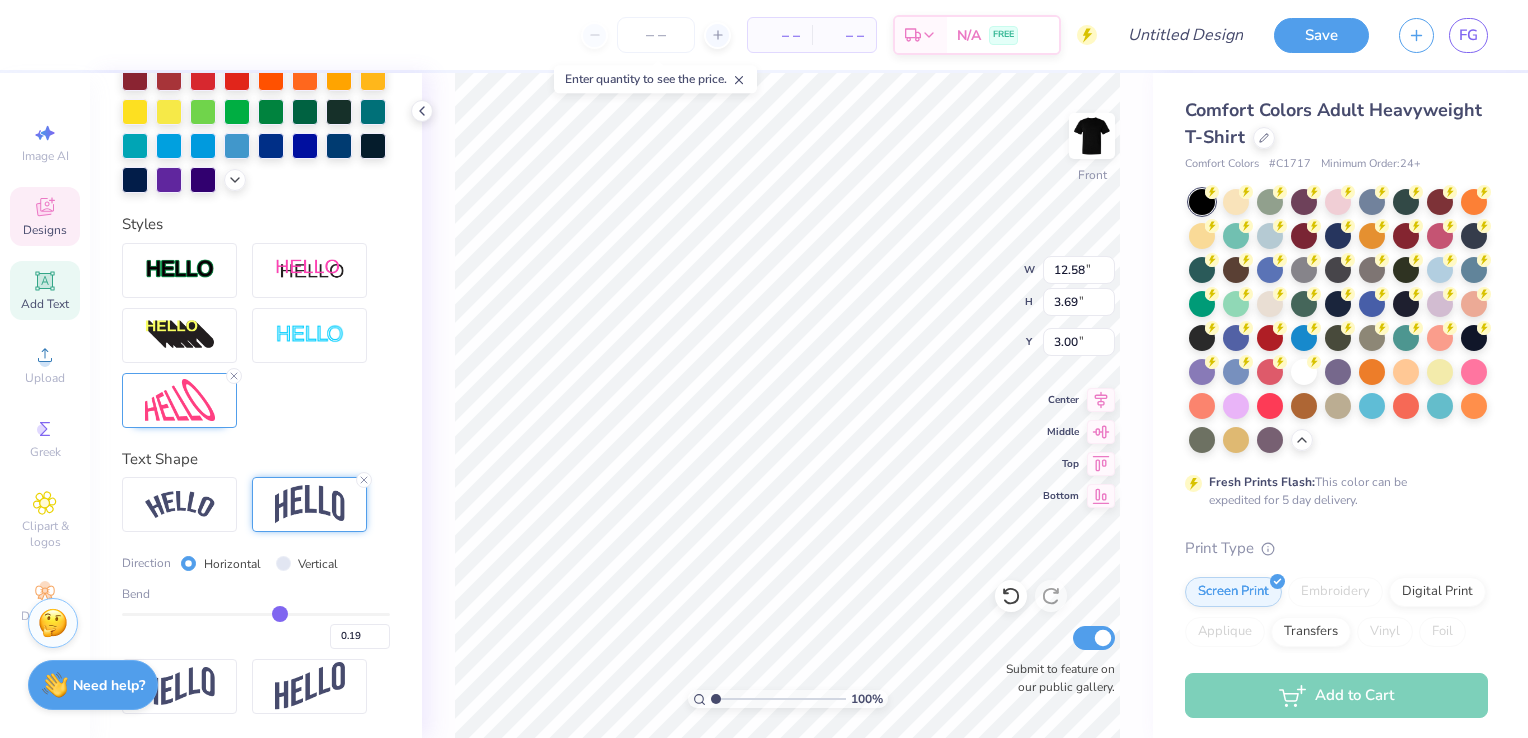 type on "0.2" 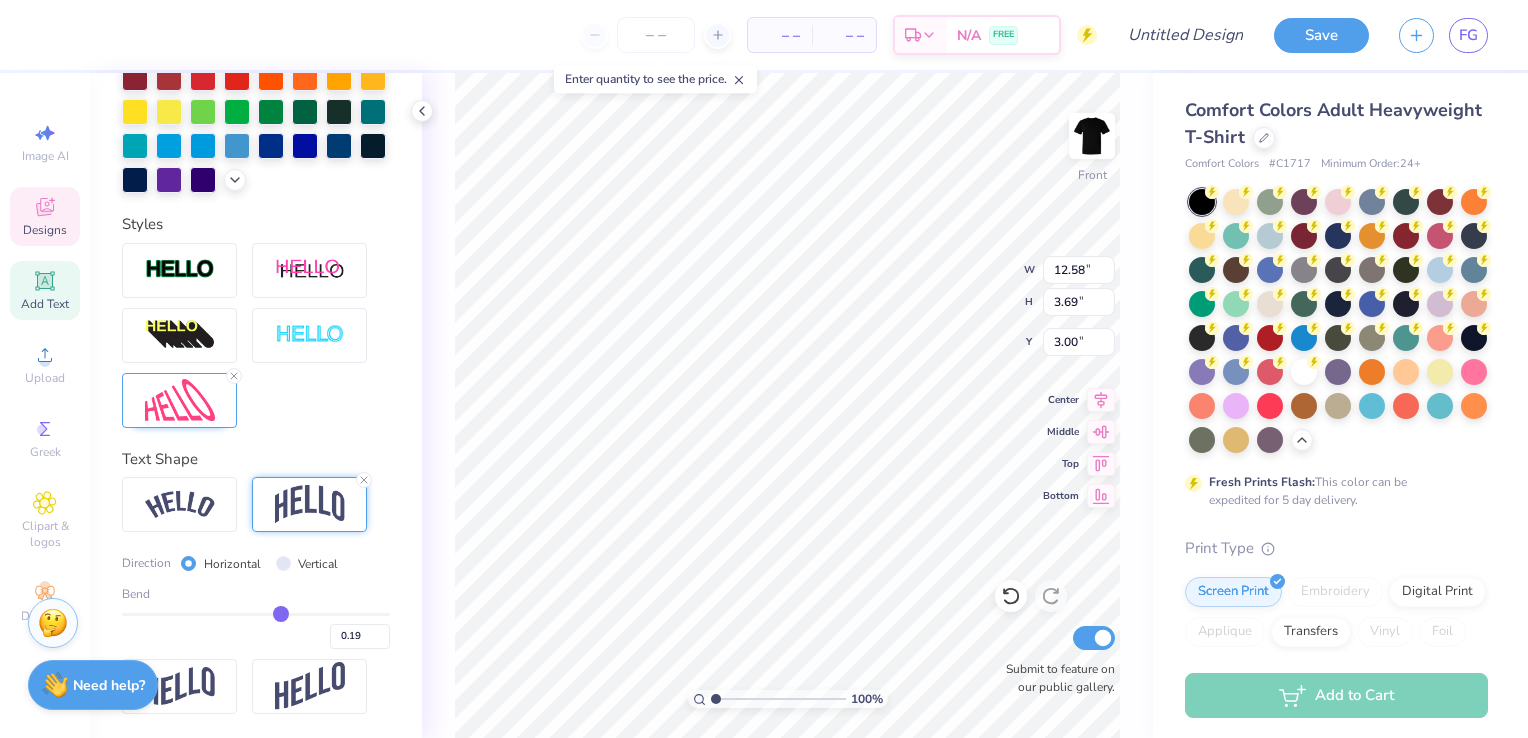 type on "0.20" 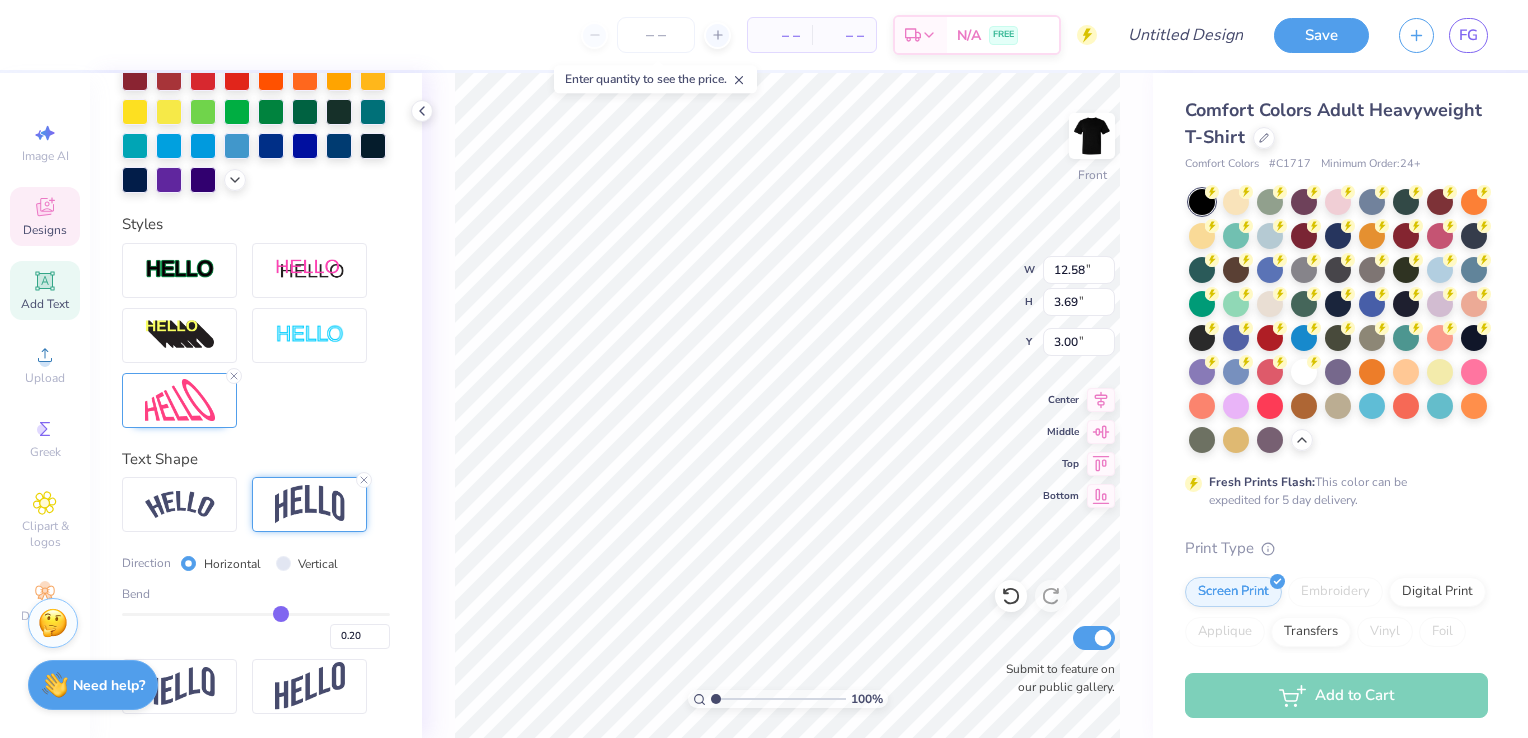type on "0.21" 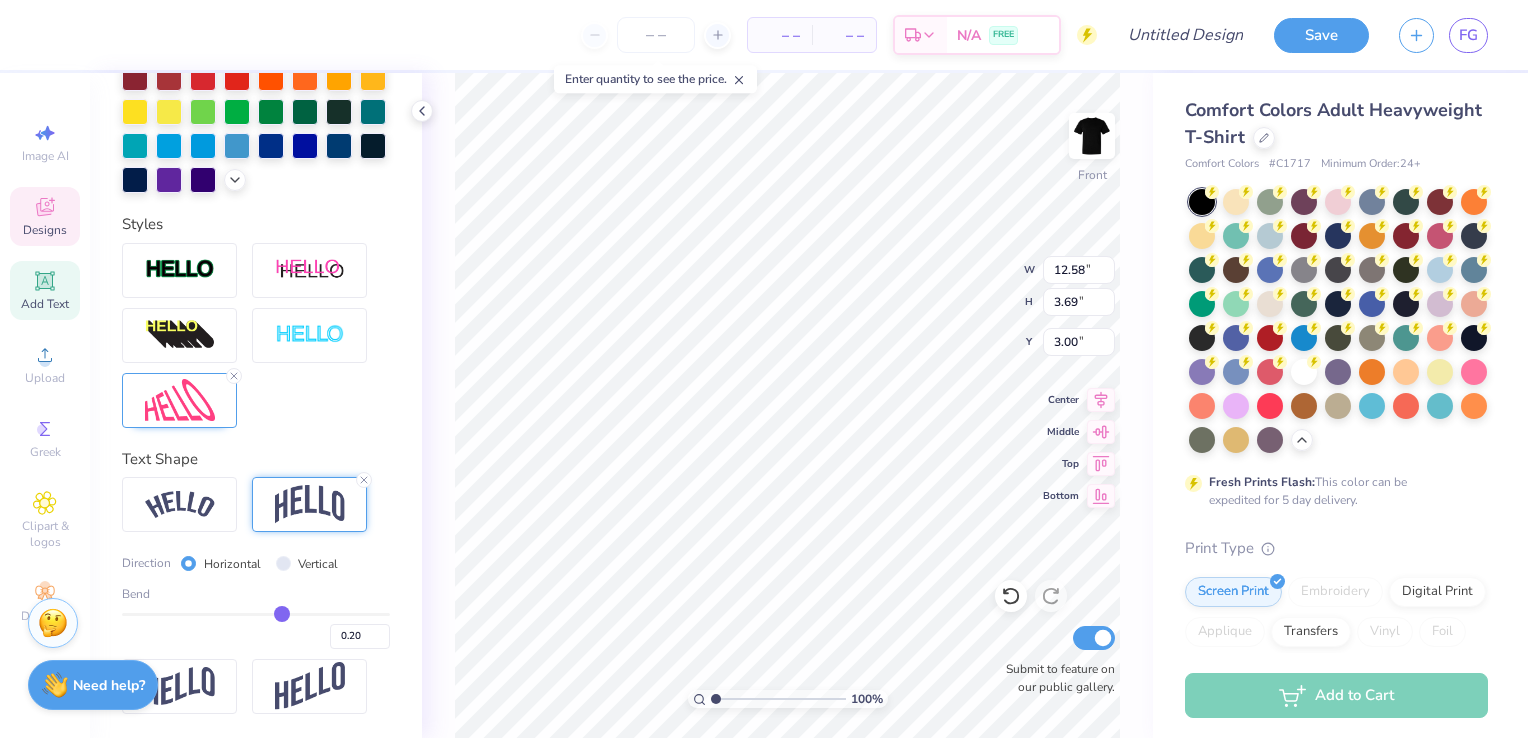 type on "0.21" 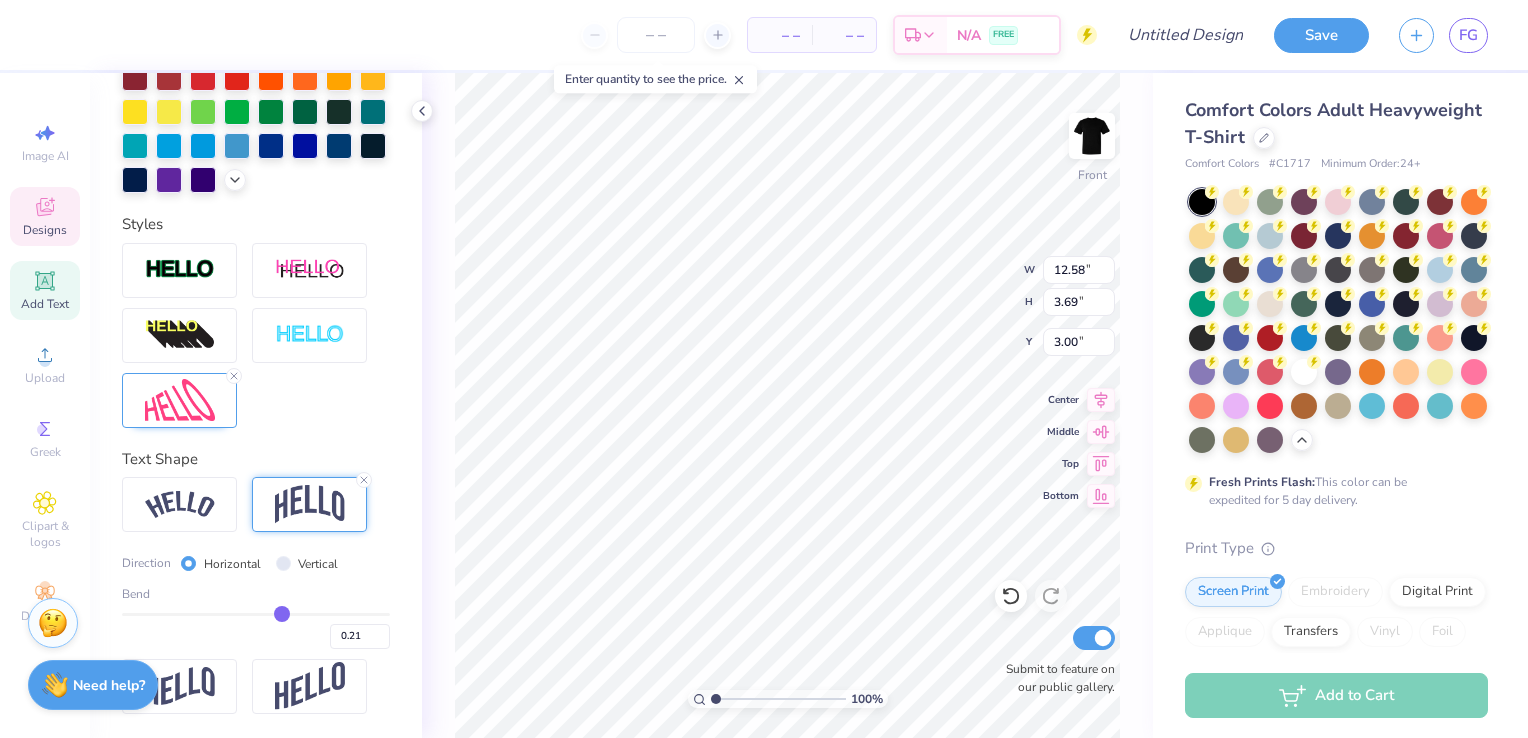 type on "0.22" 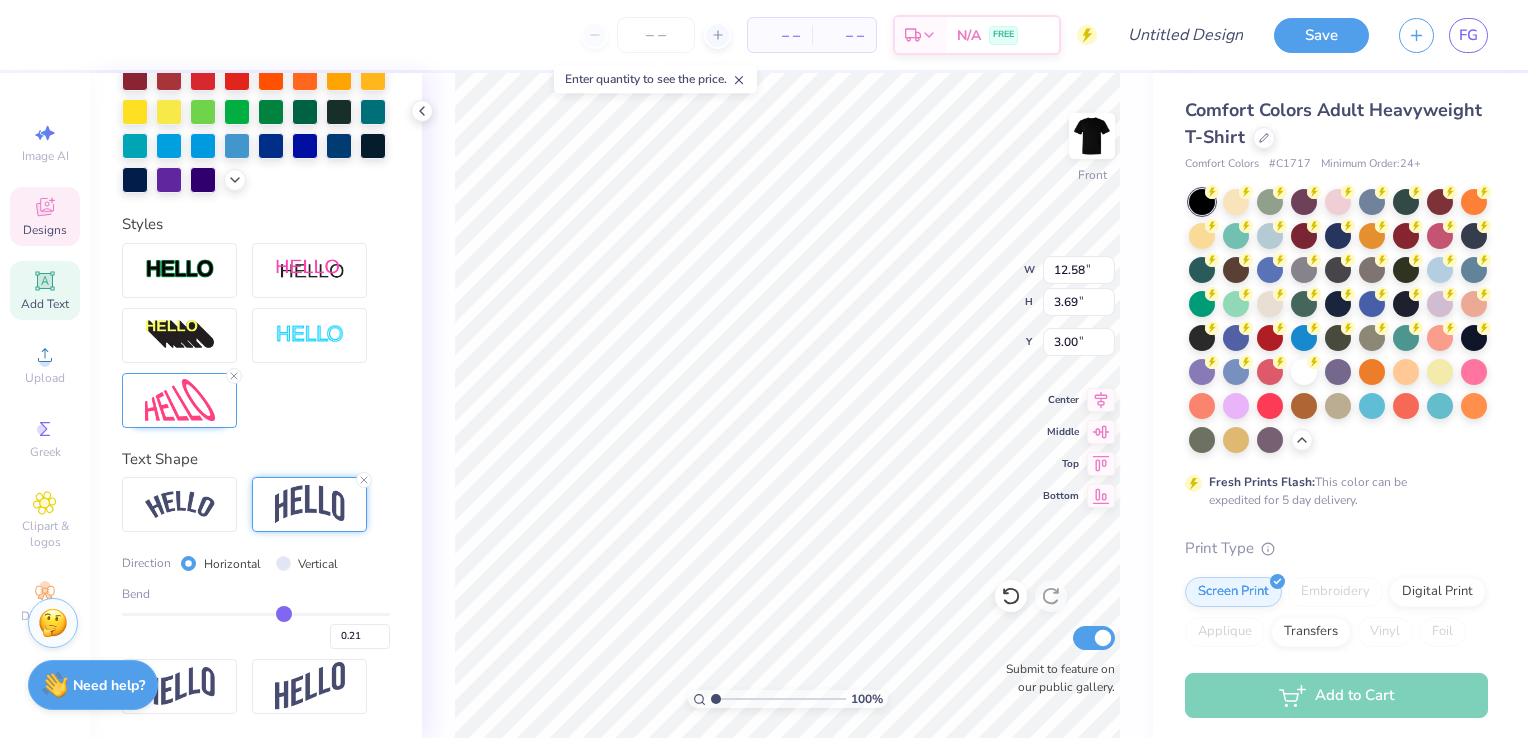 type on "0.22" 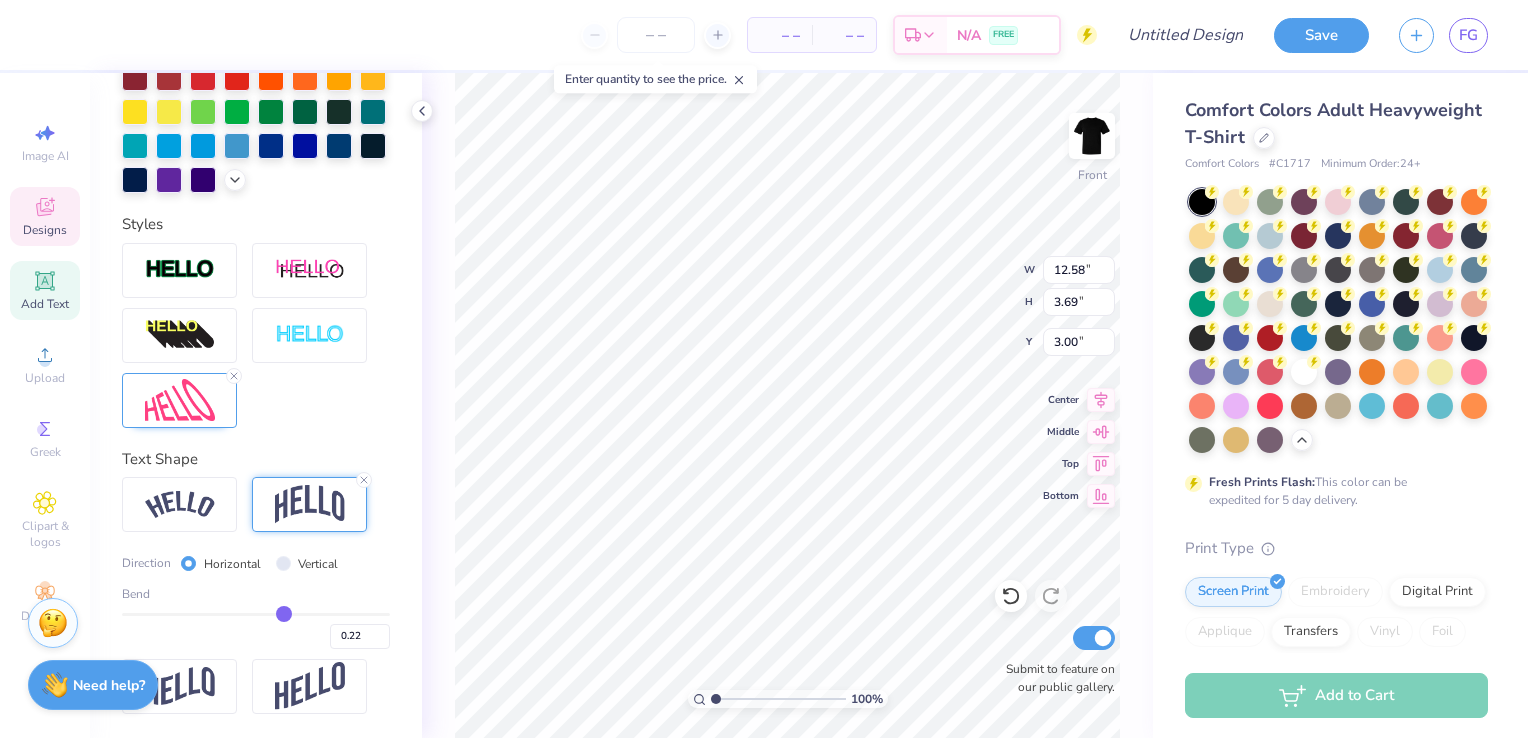 type on "0.23" 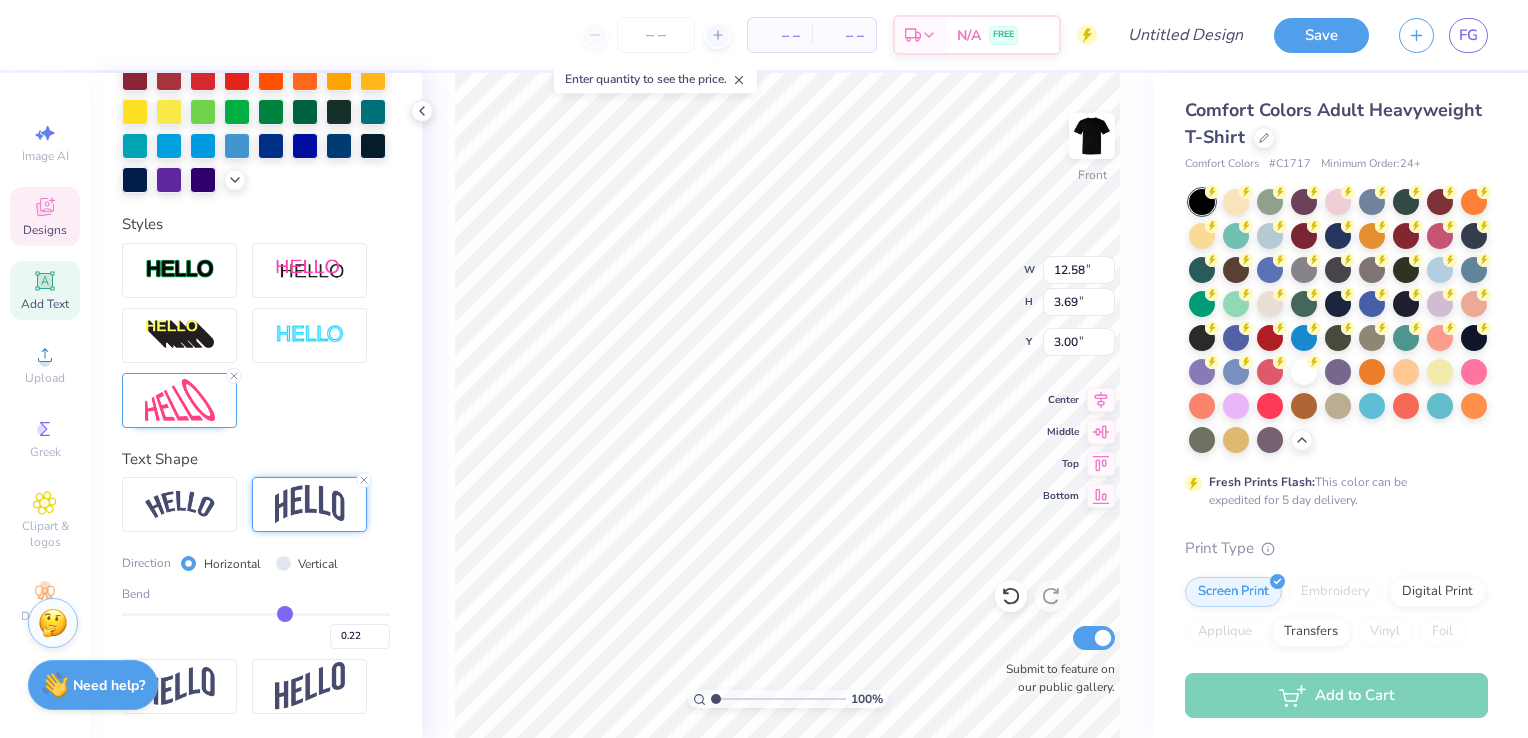 type on "0.23" 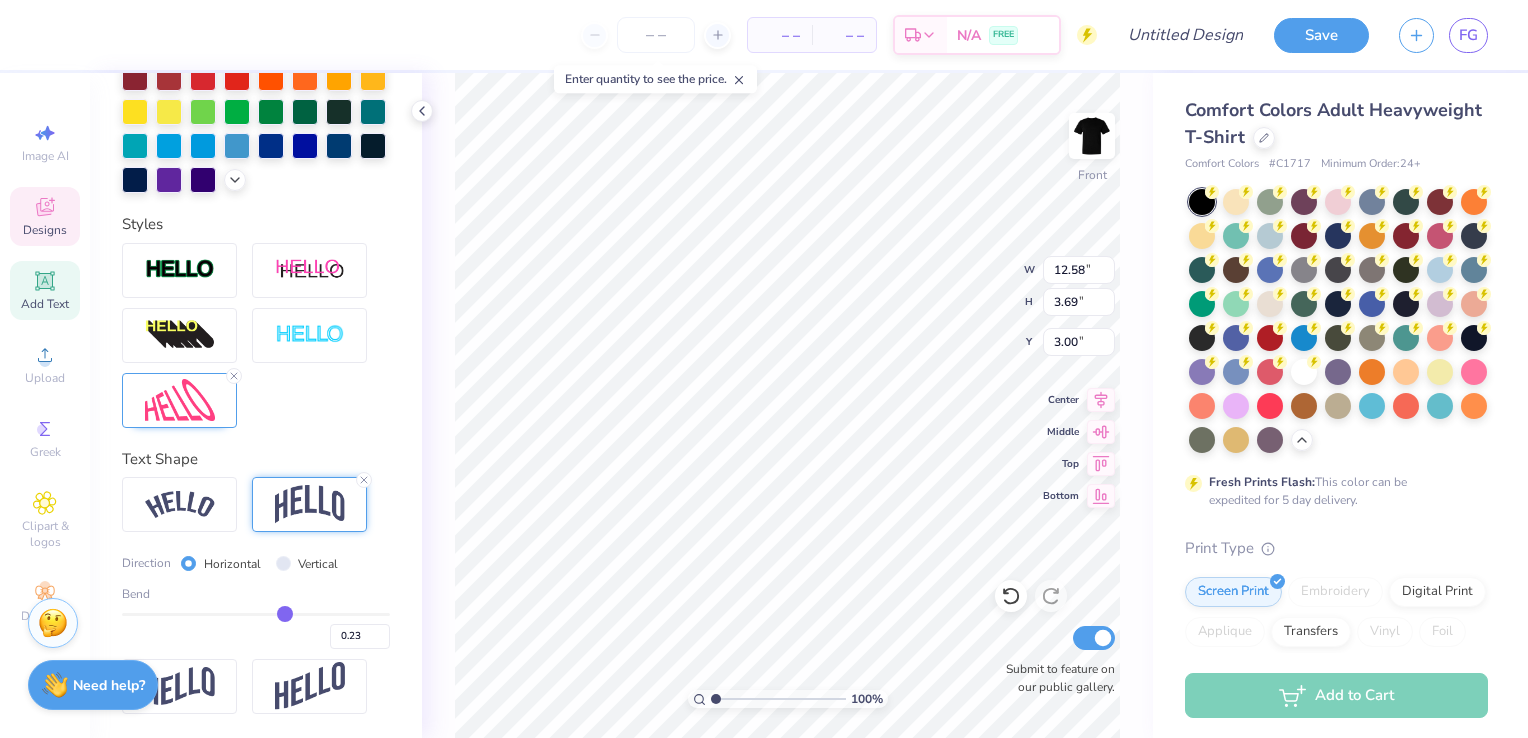 type on "0.23" 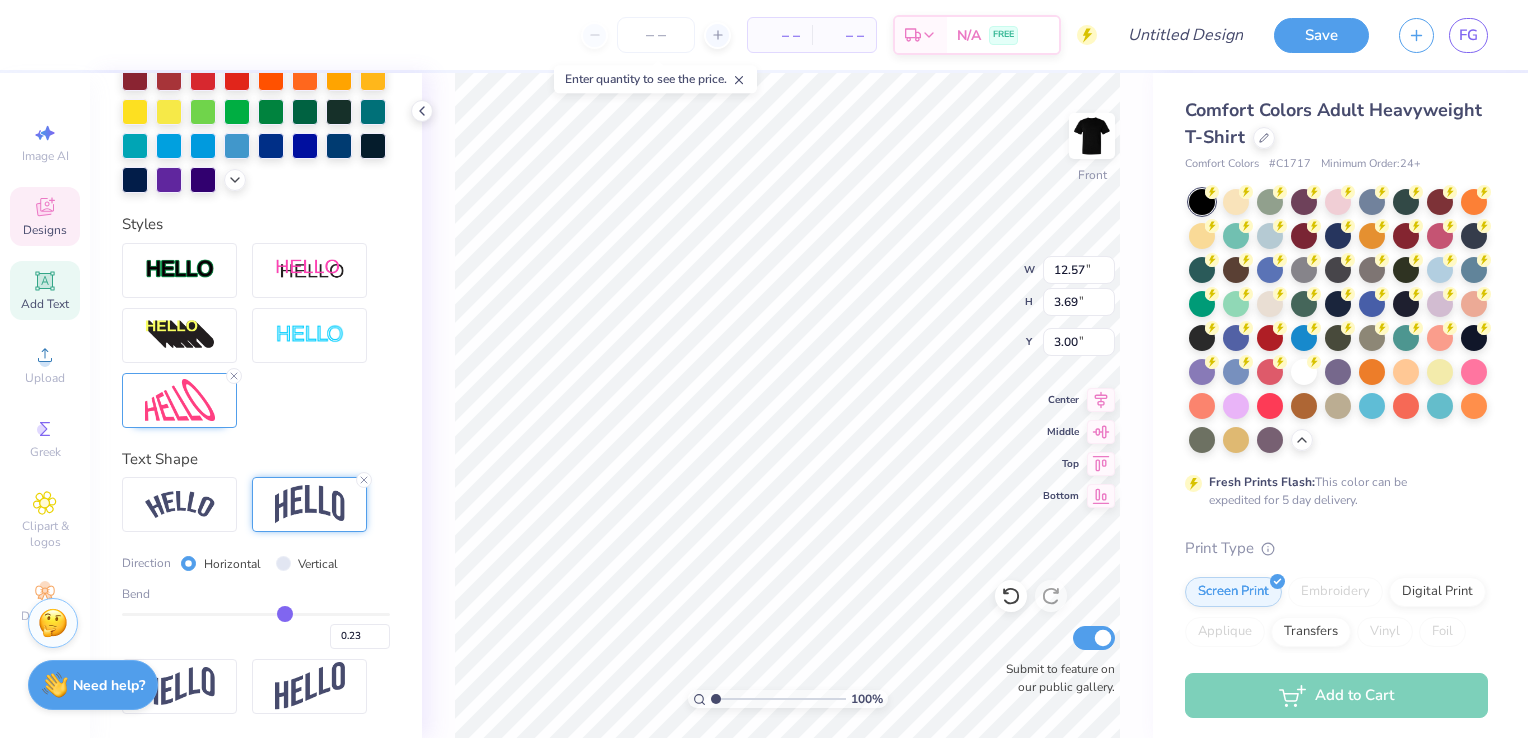 type on "5.76" 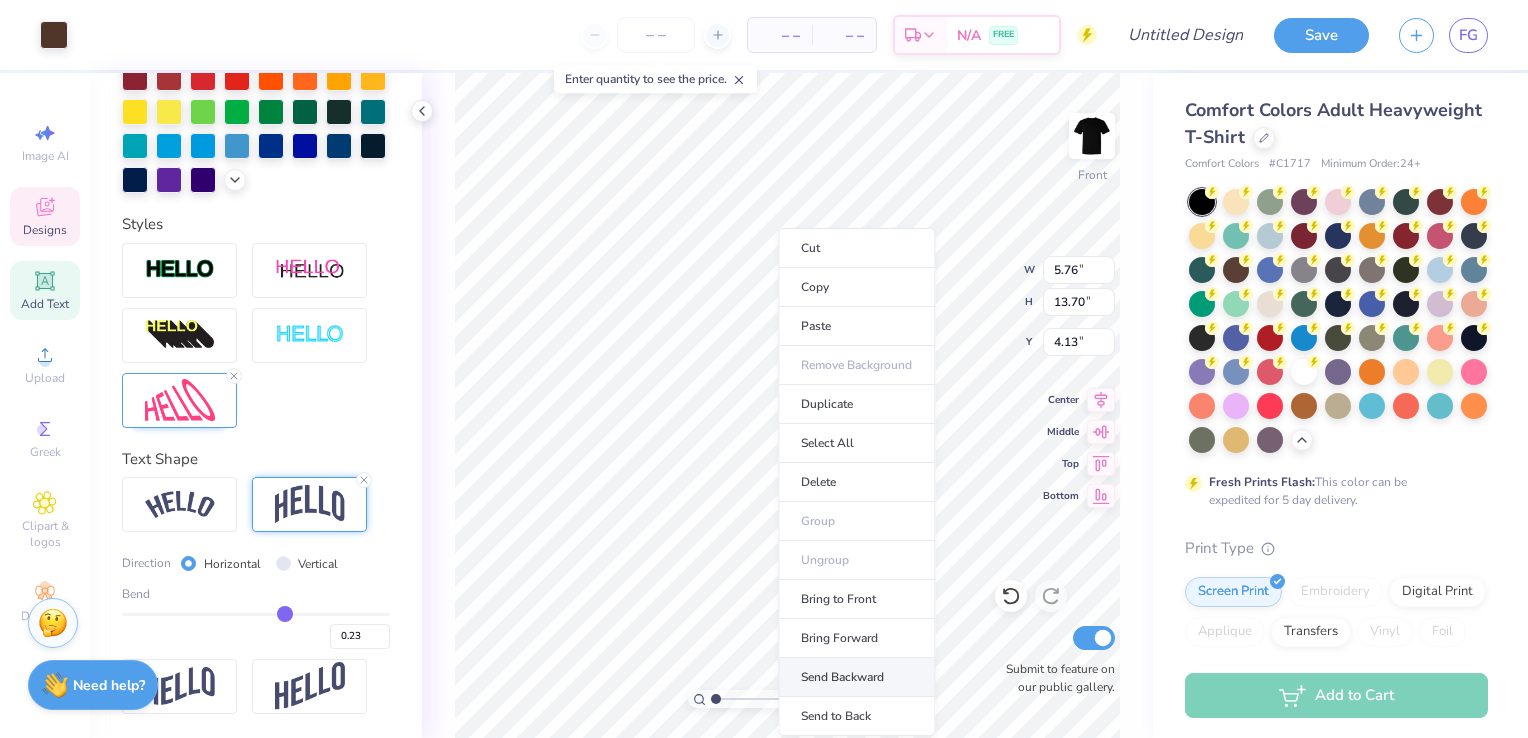 click on "Send Backward" at bounding box center [856, 677] 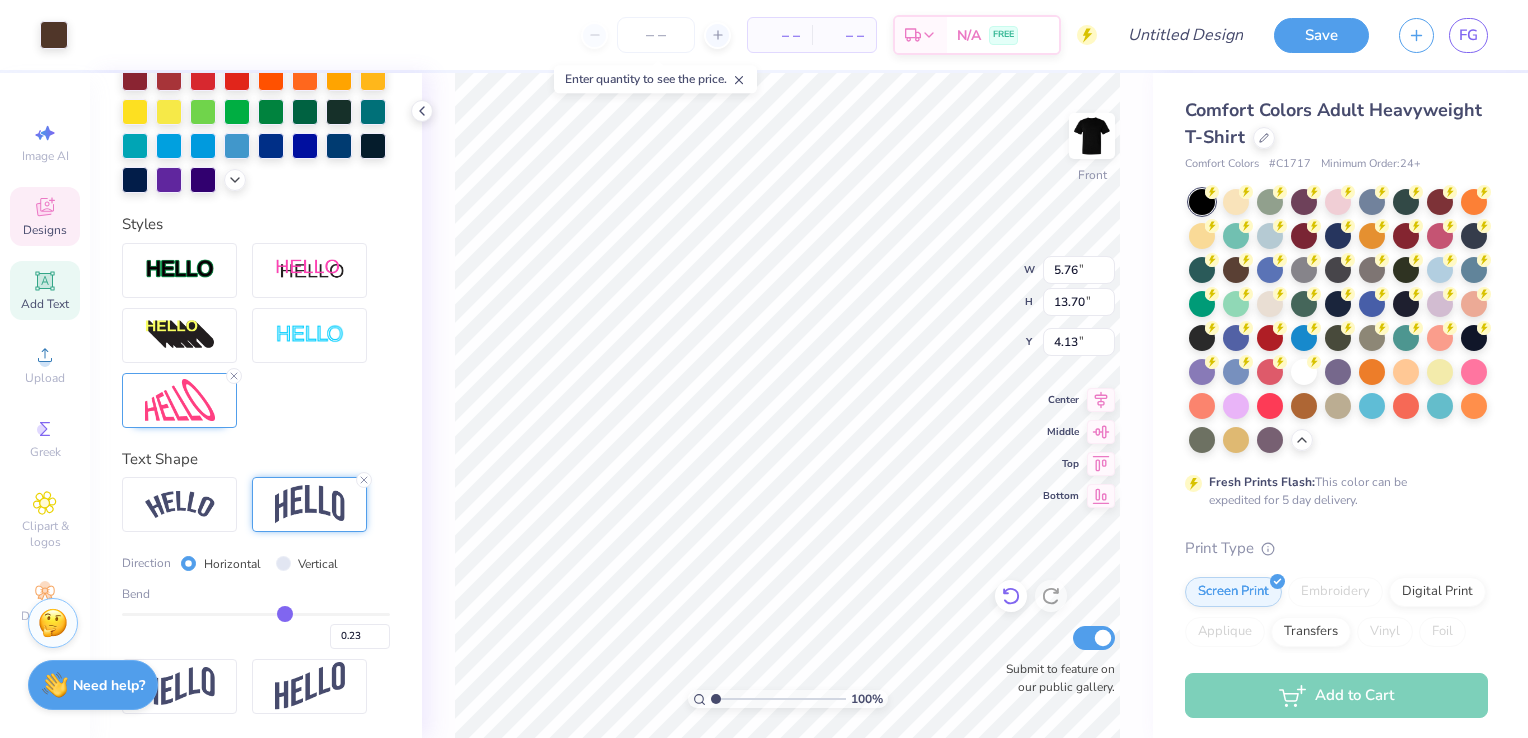 click 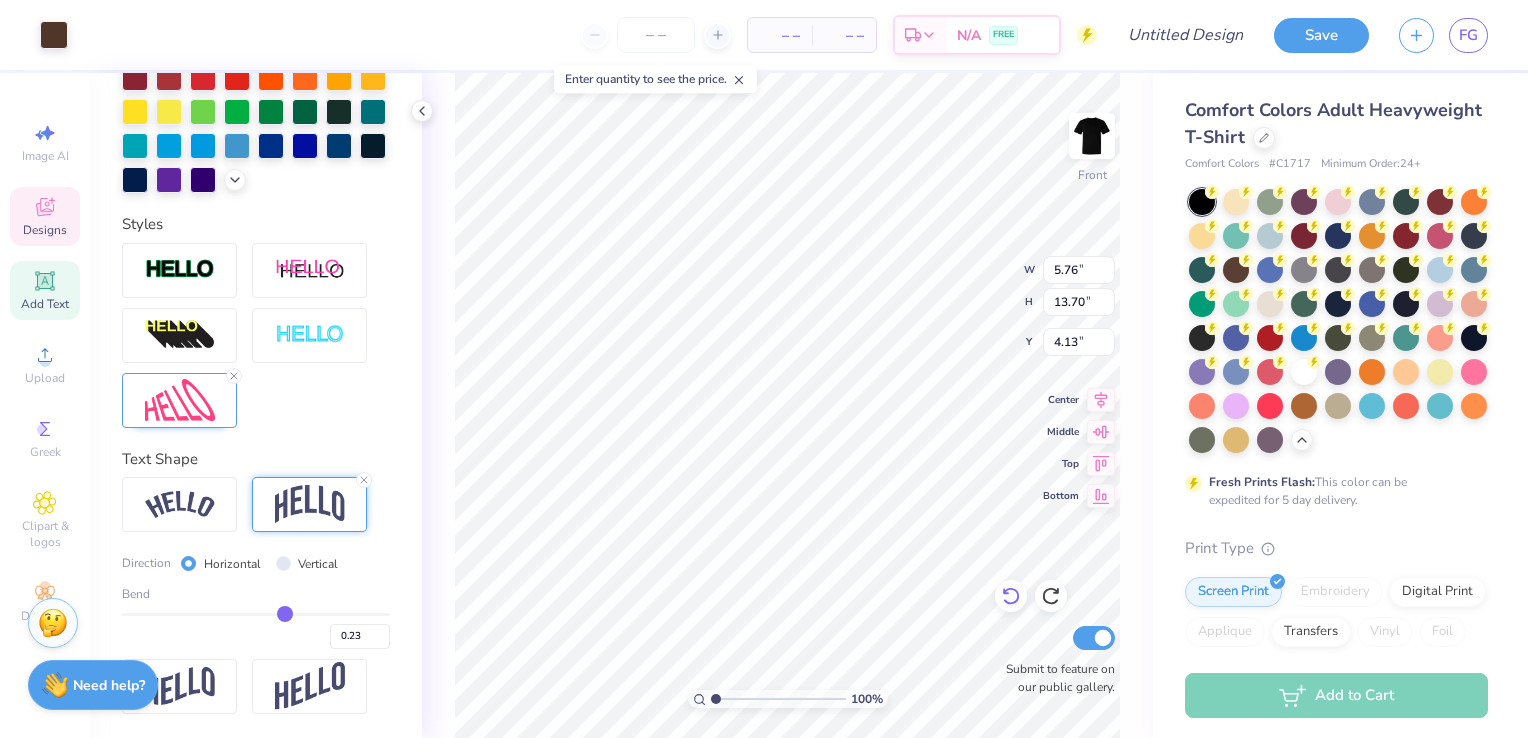 type on "12.57" 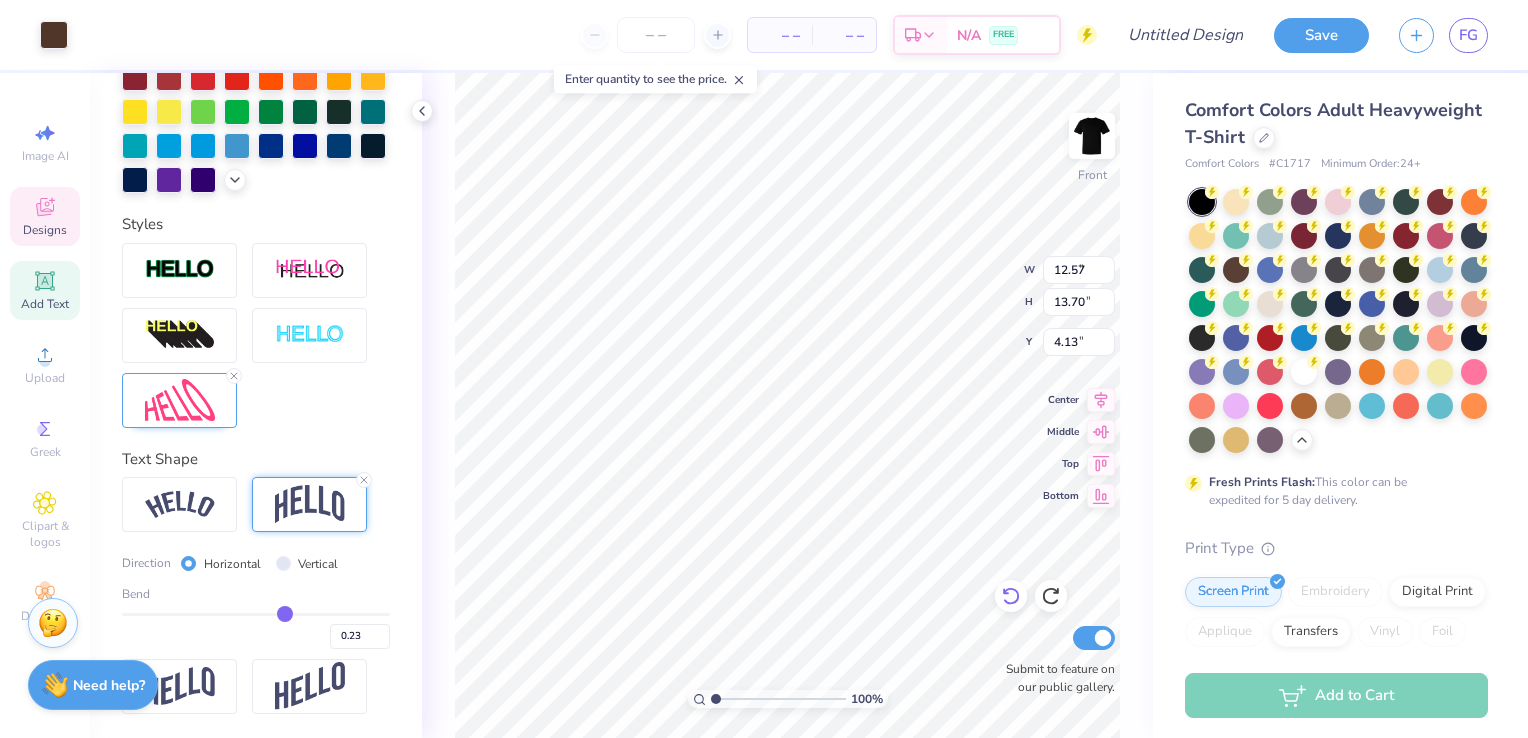 type on "3.69" 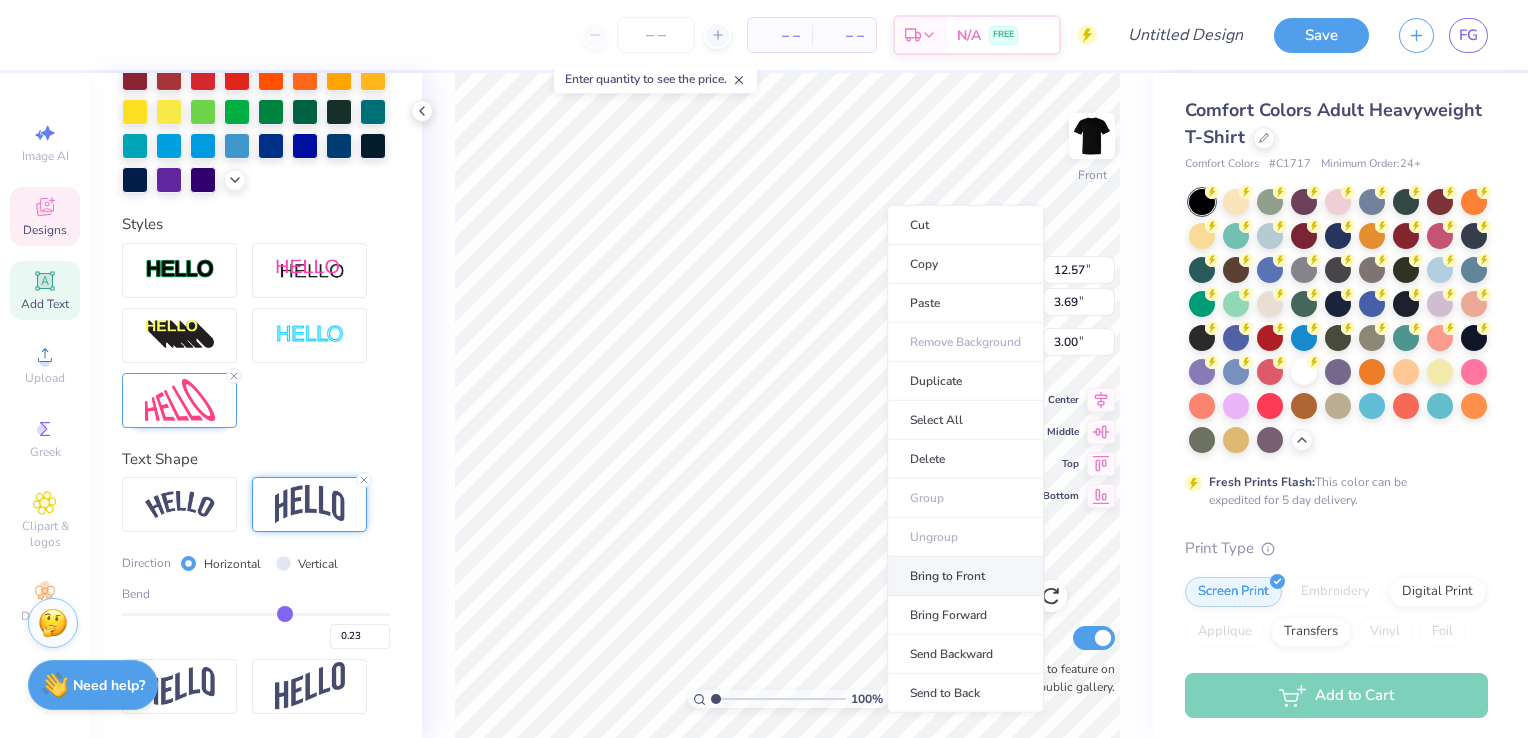 click on "Bring to Front" at bounding box center (965, 576) 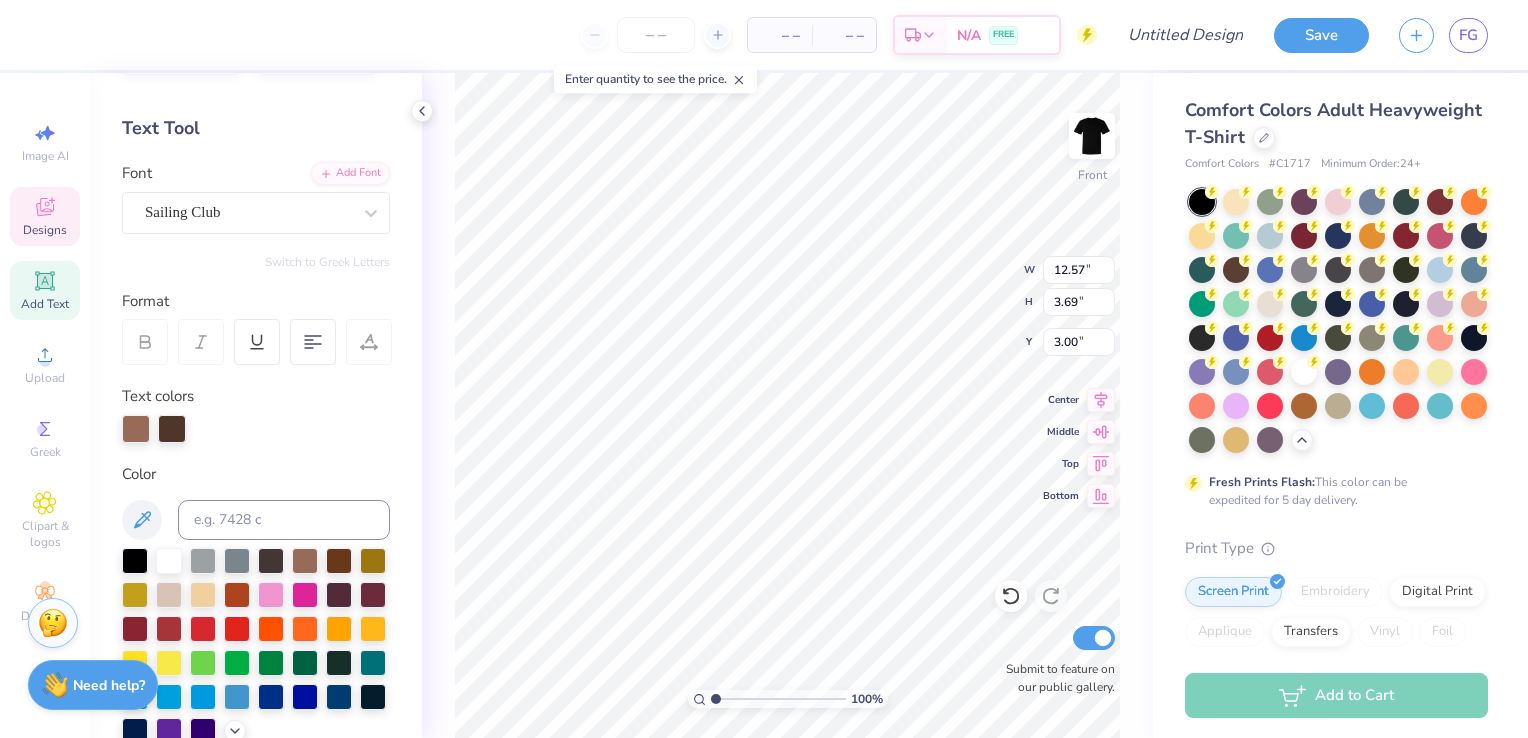 scroll, scrollTop: 0, scrollLeft: 0, axis: both 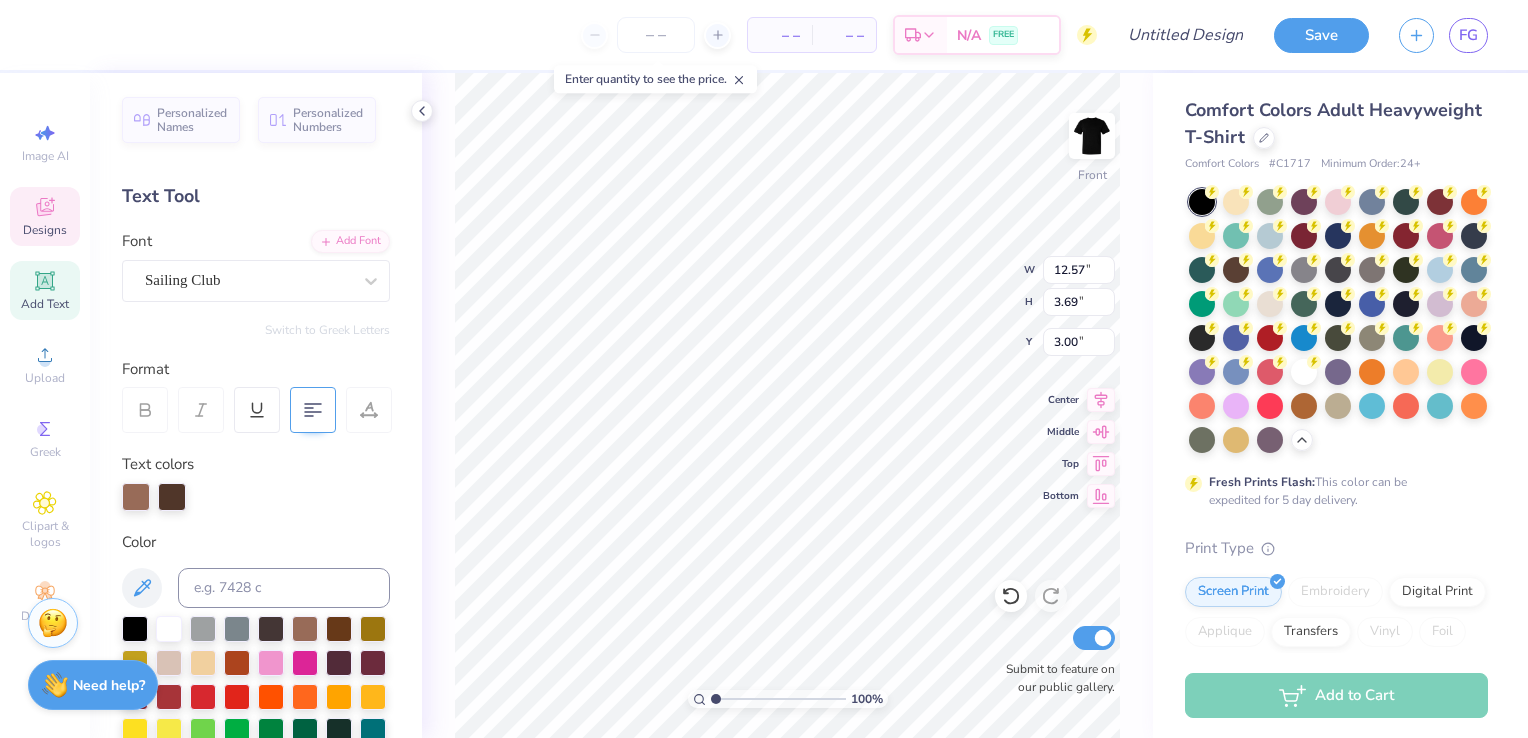 click 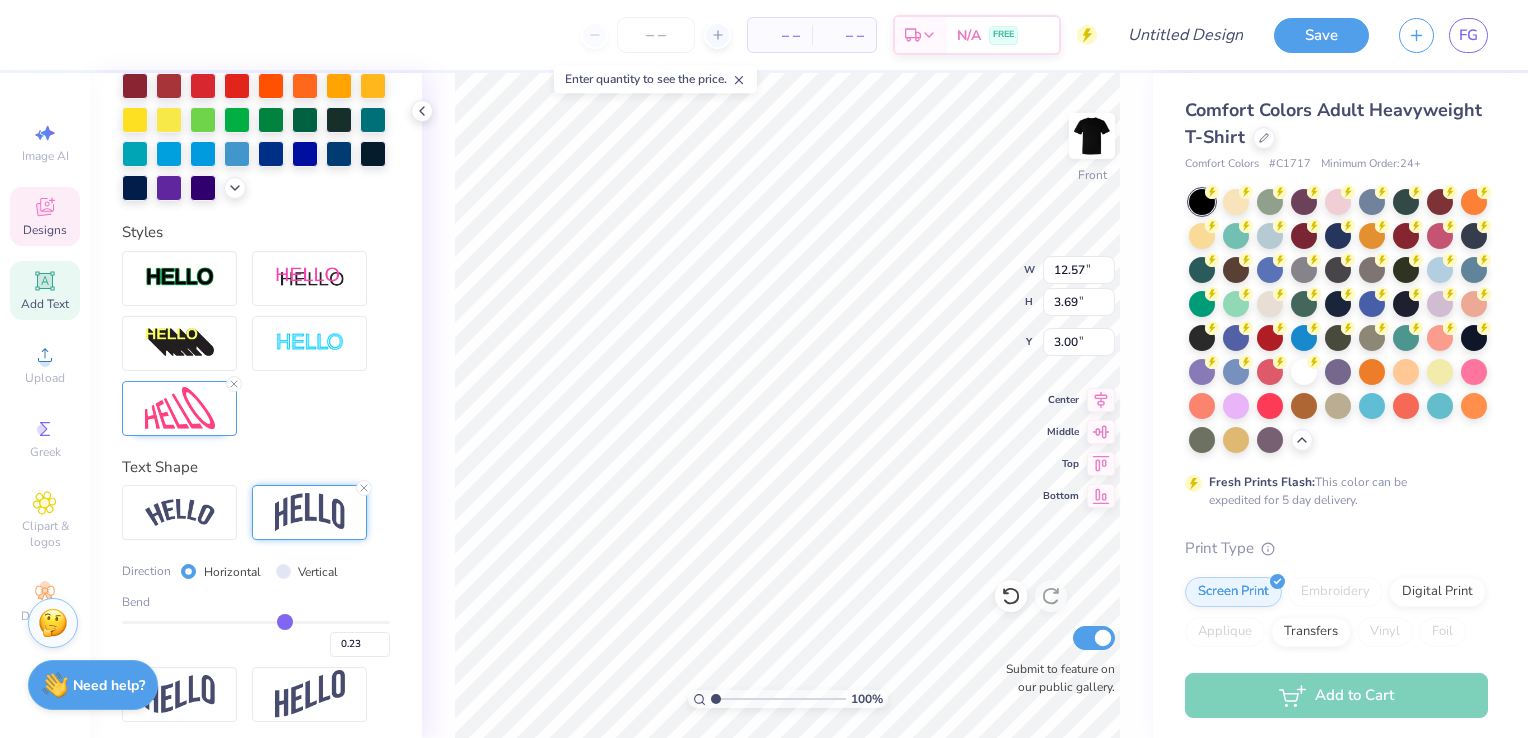 scroll, scrollTop: 651, scrollLeft: 0, axis: vertical 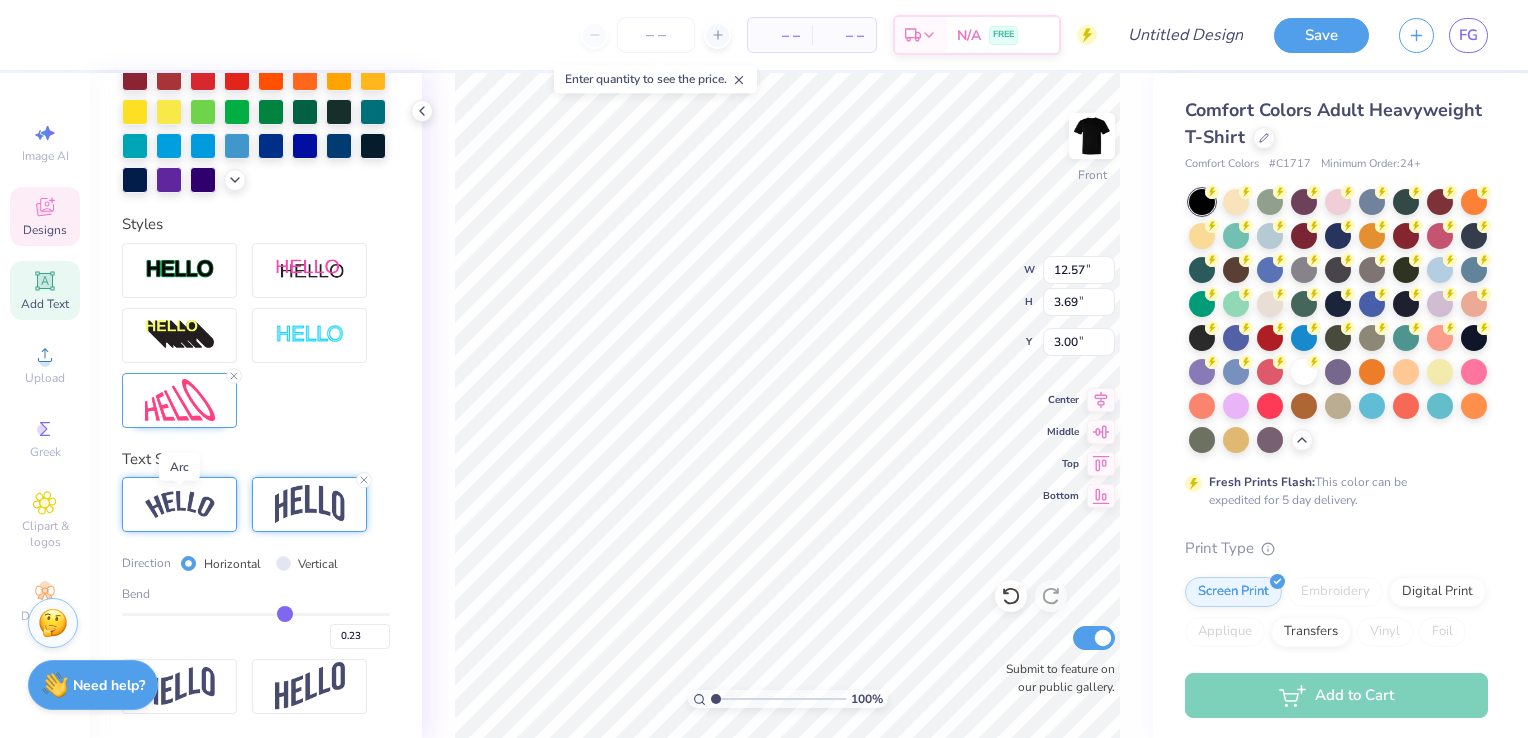click at bounding box center (180, 504) 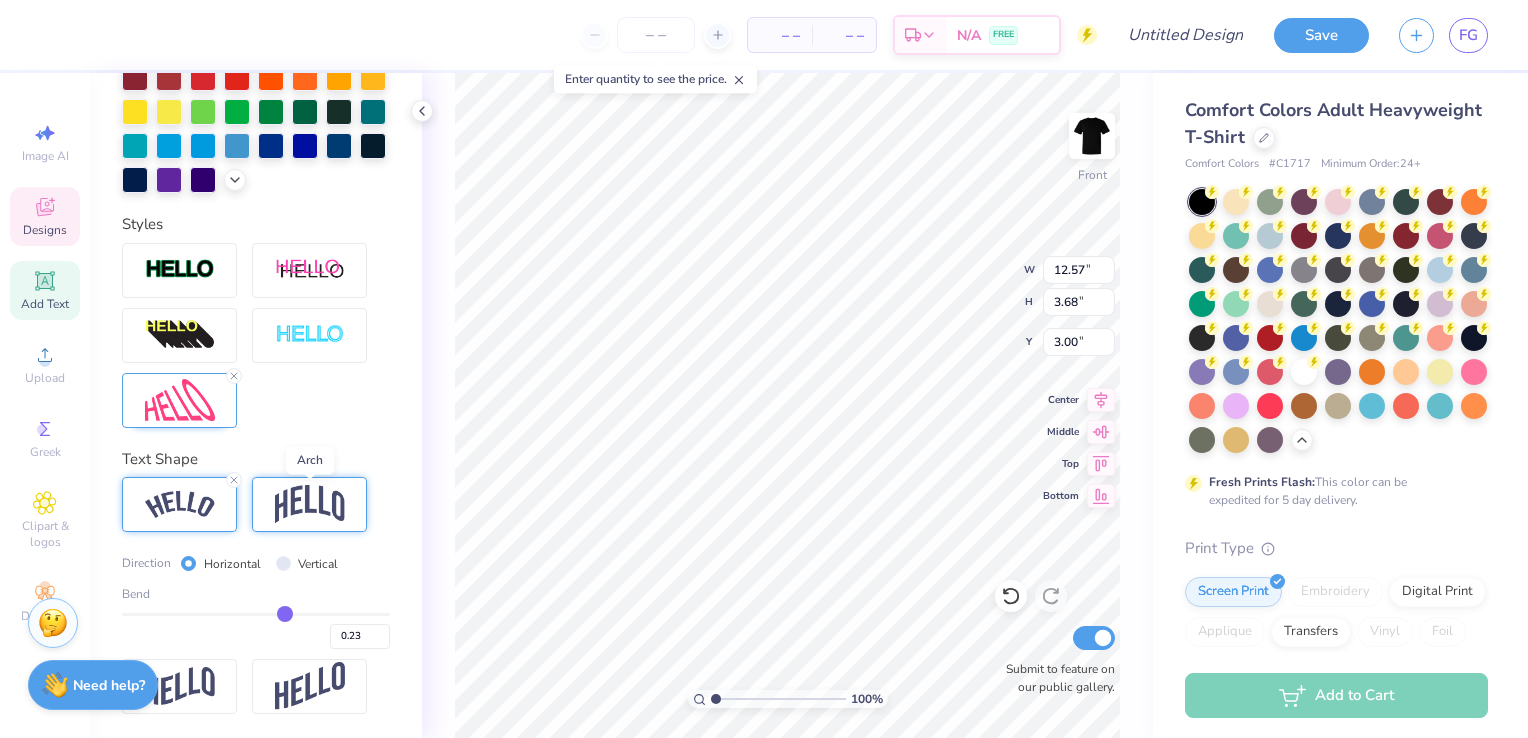 click at bounding box center [310, 504] 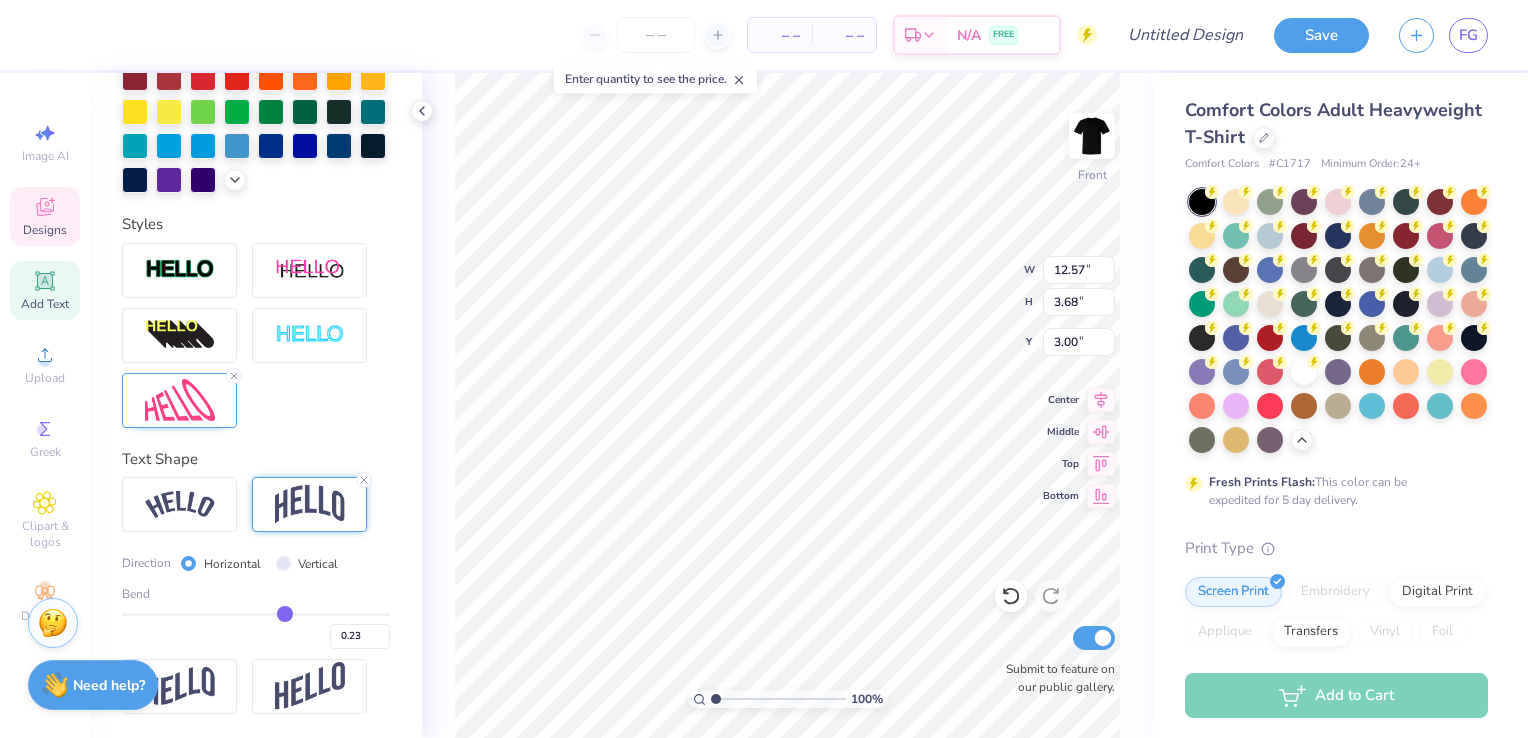 type on "3.69" 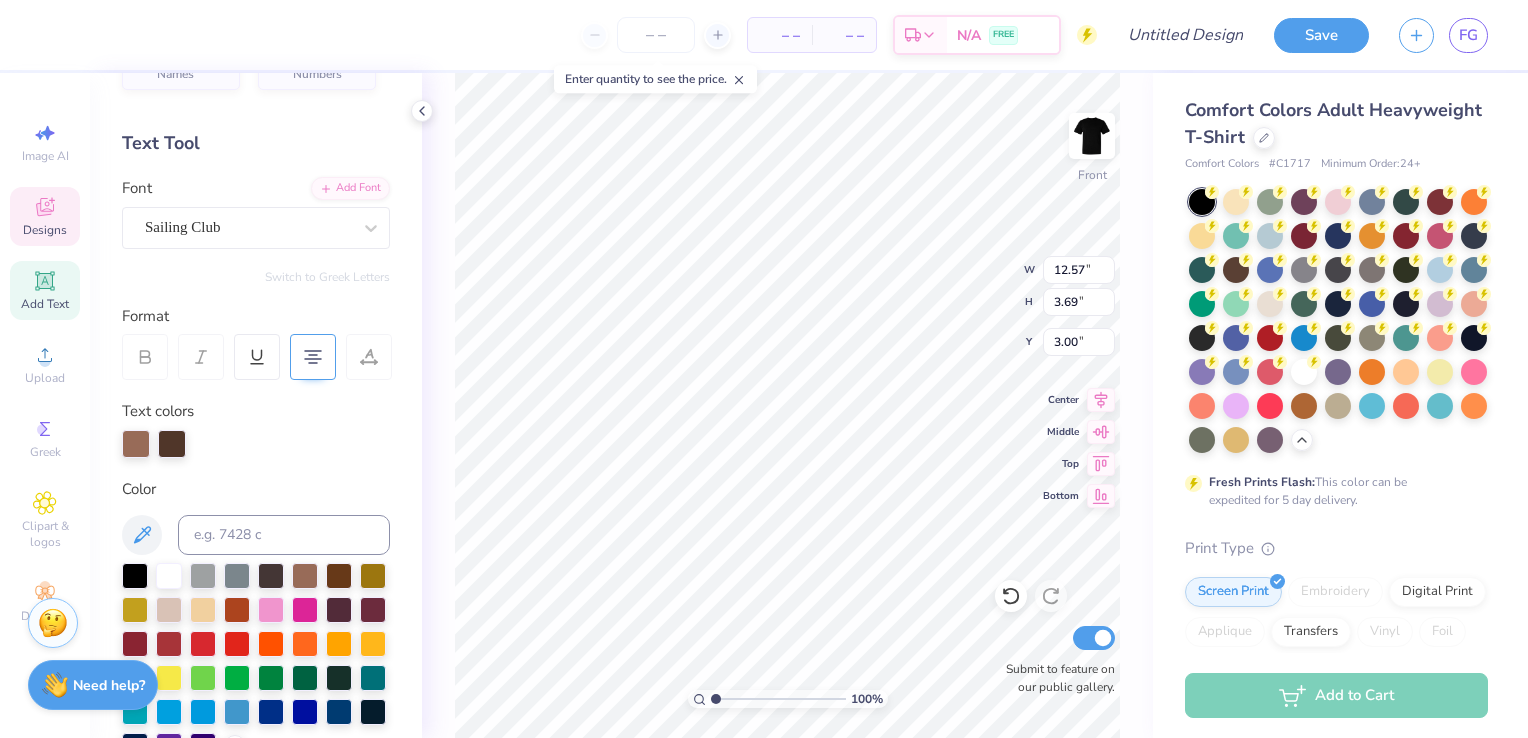 scroll, scrollTop: 0, scrollLeft: 0, axis: both 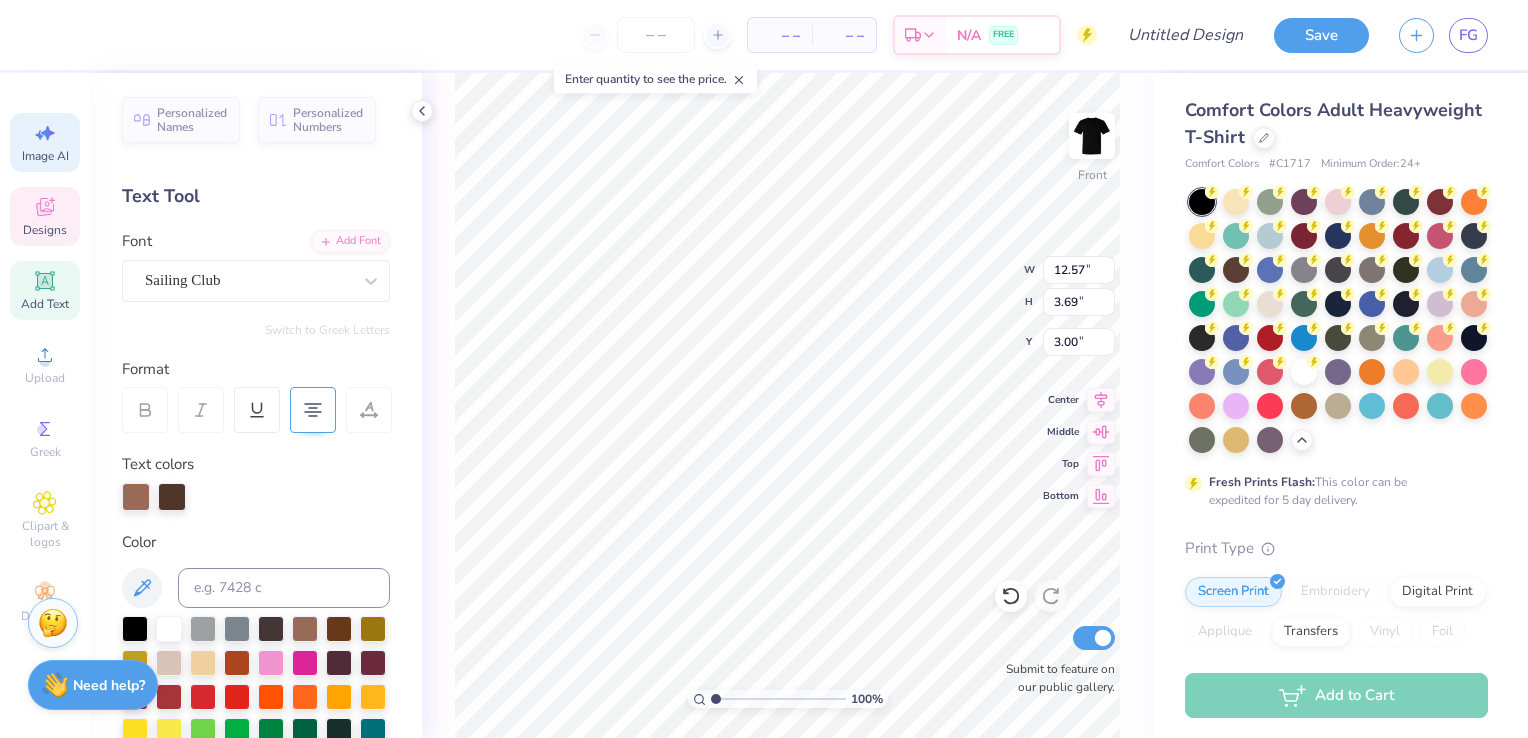 click on "Image AI" at bounding box center [45, 142] 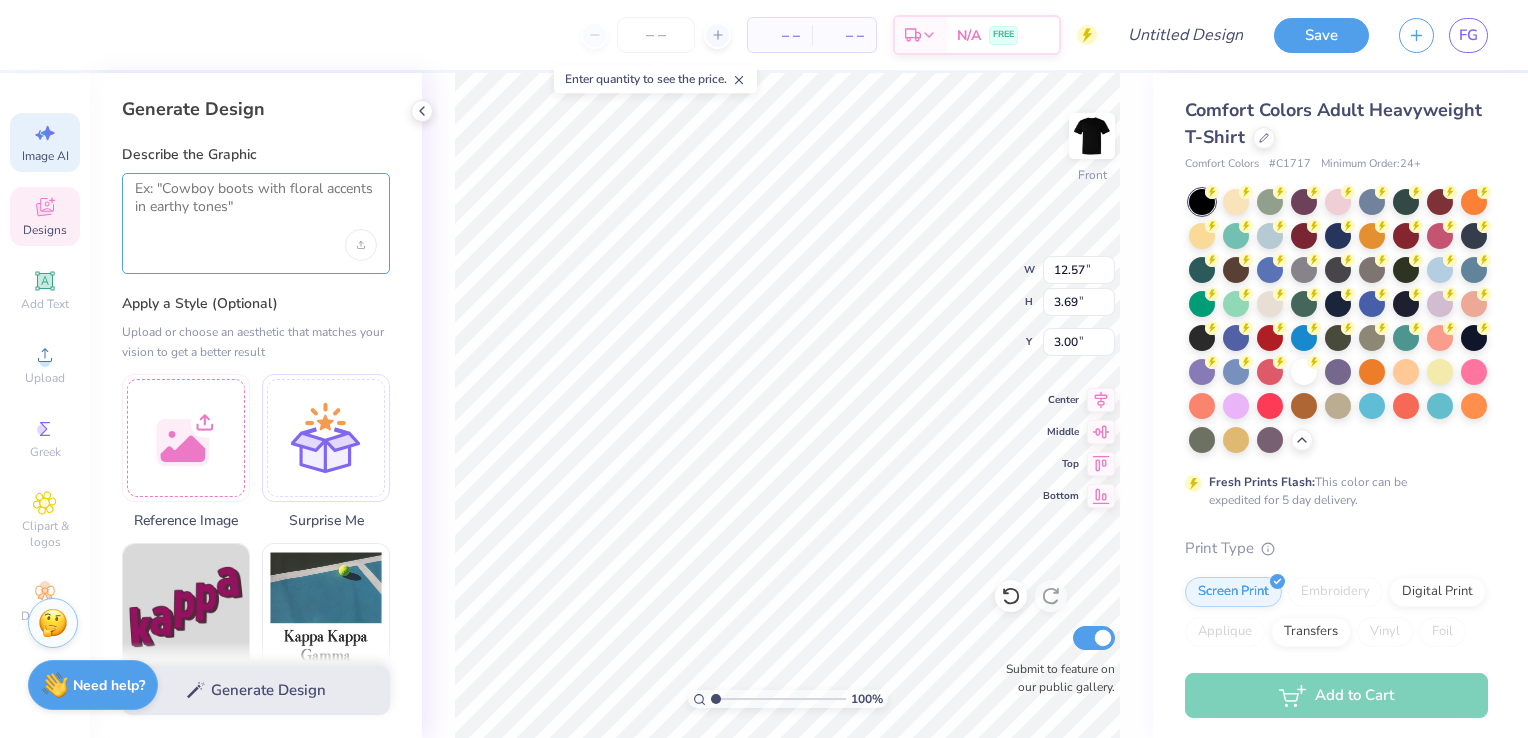 click at bounding box center [256, 205] 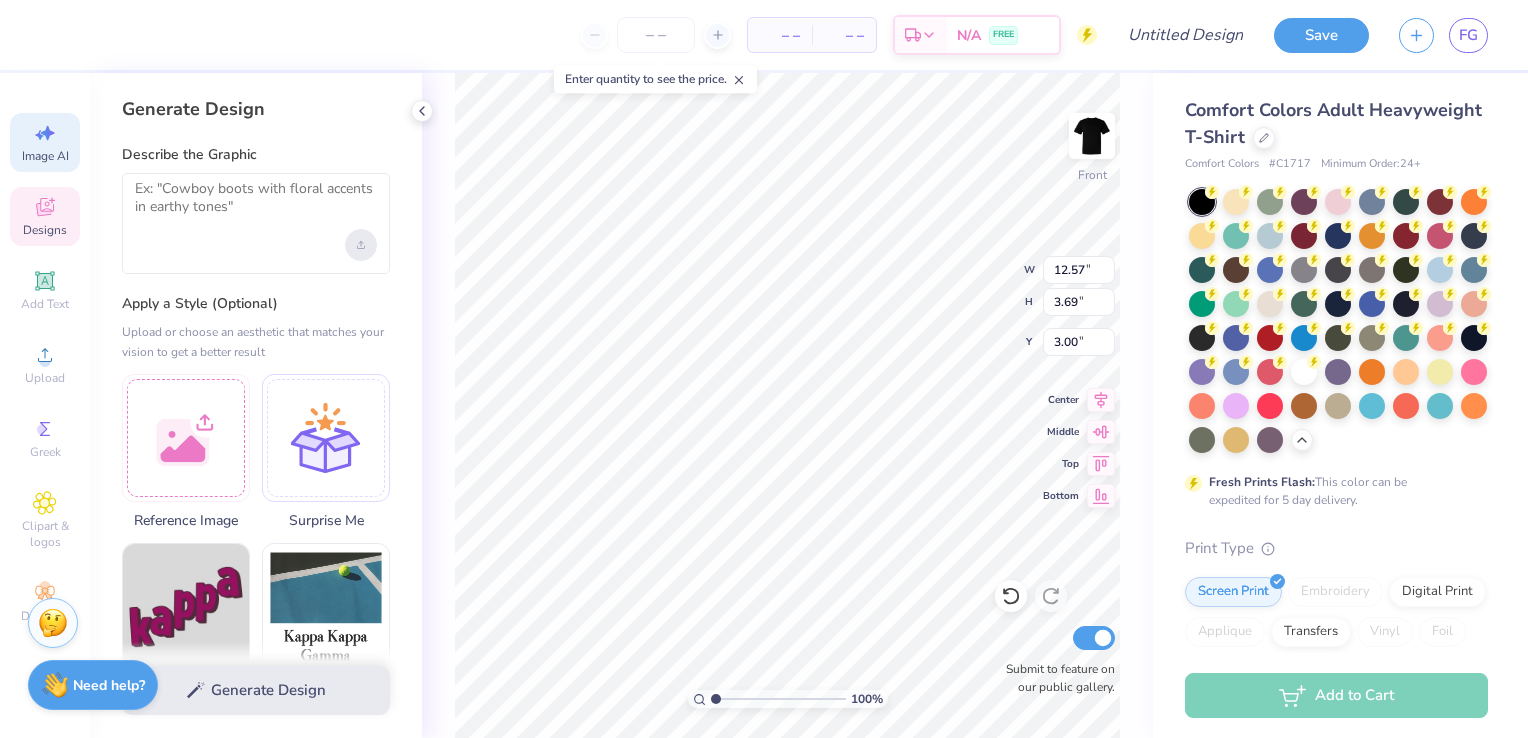 click 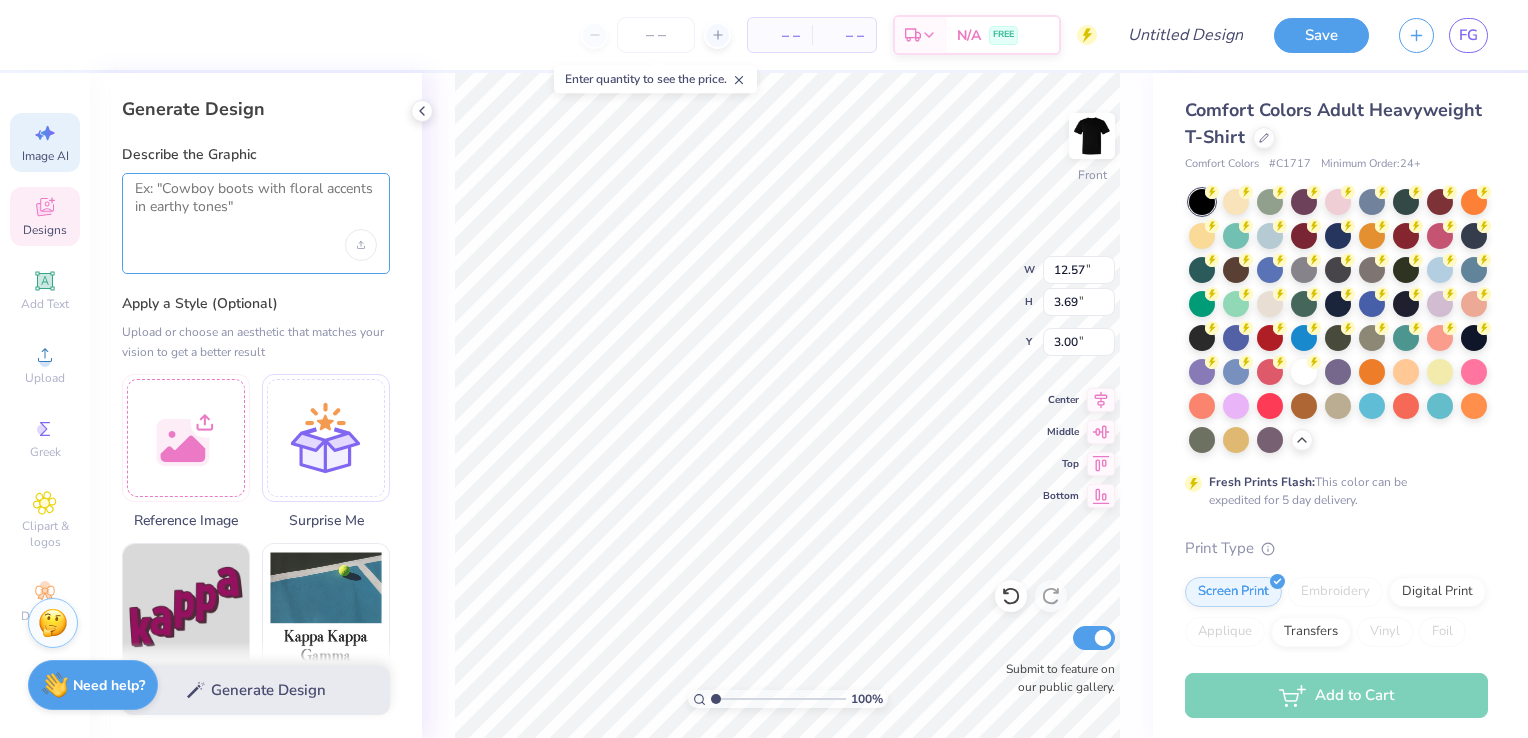click at bounding box center (256, 205) 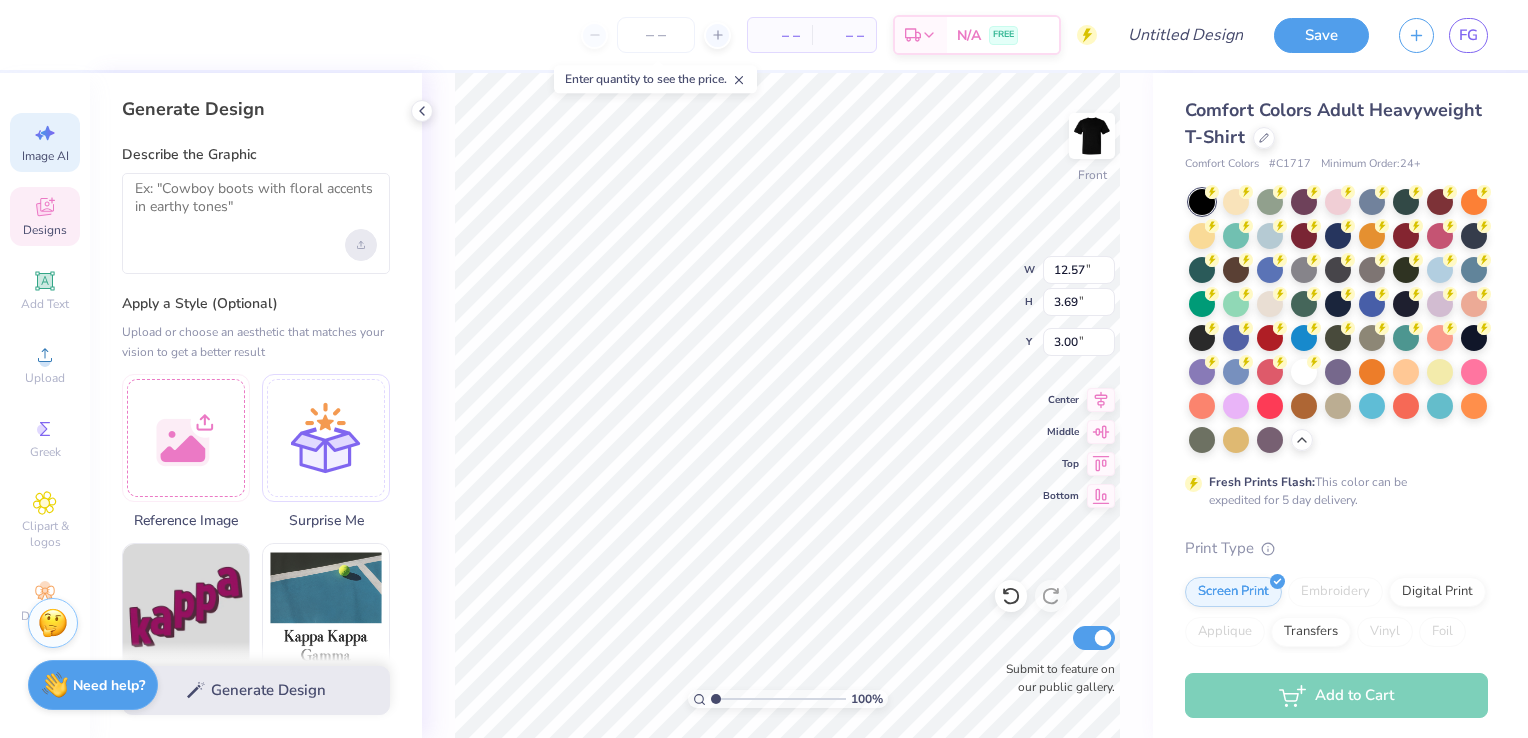 click at bounding box center (361, 245) 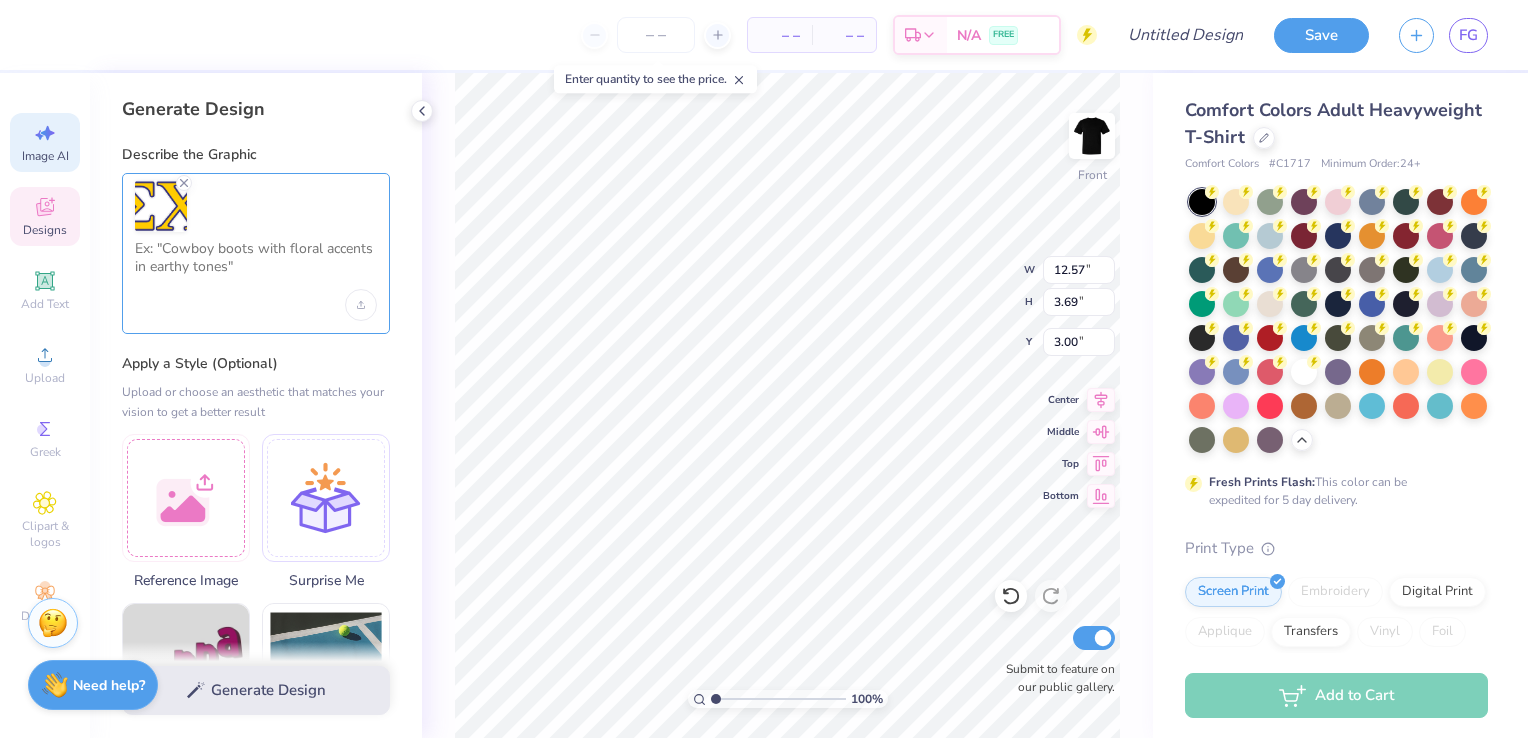 click at bounding box center [256, 265] 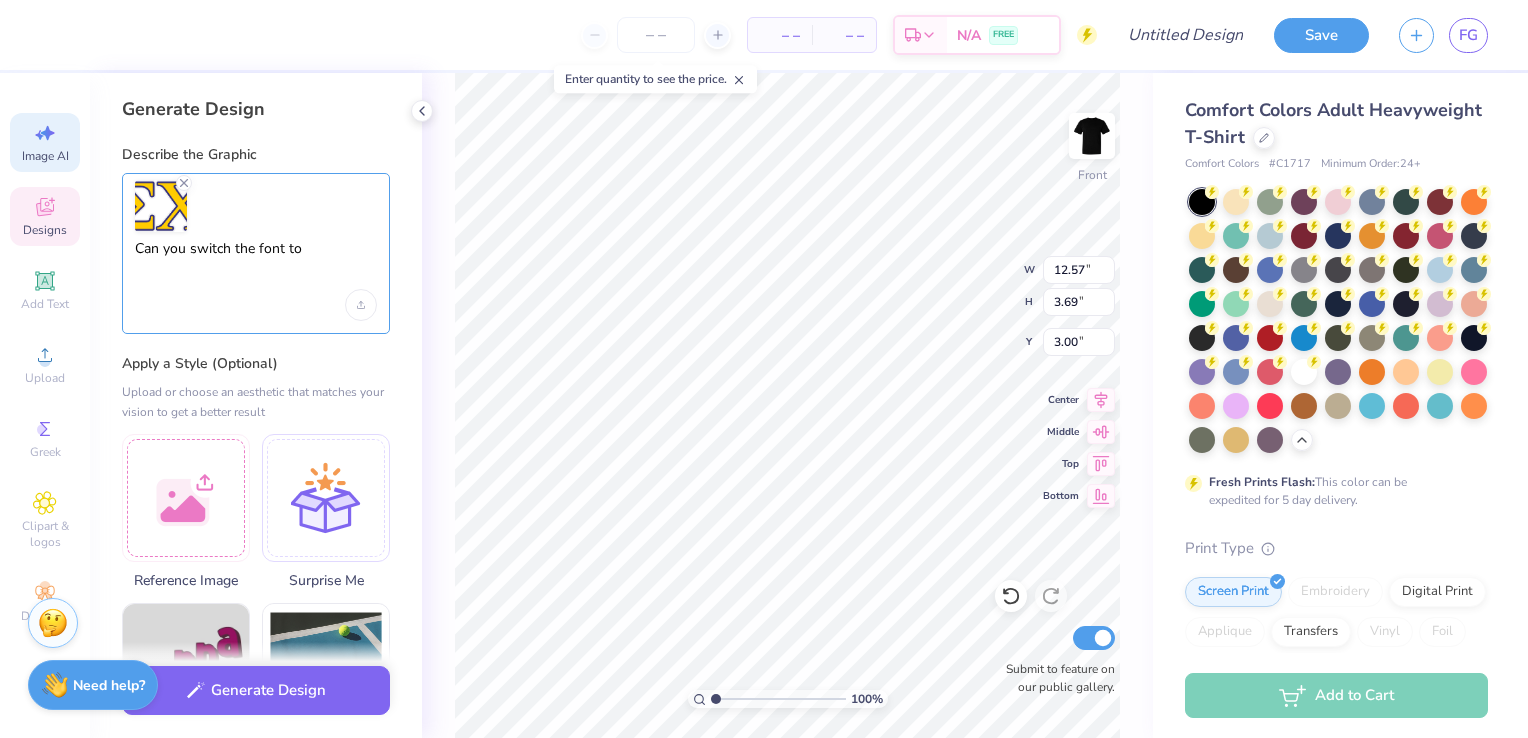 type on "Can you switch the font to" 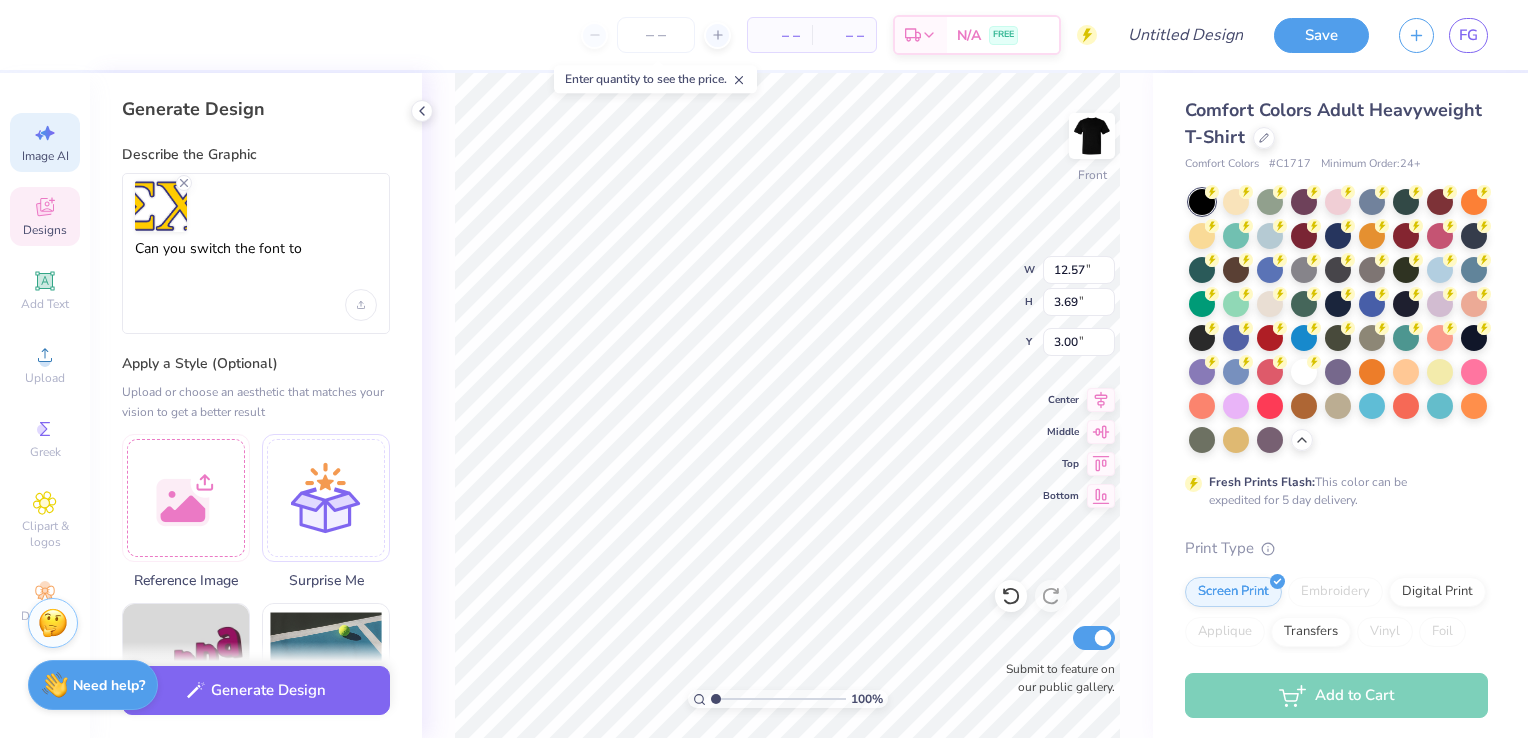 scroll, scrollTop: 16, scrollLeft: 2, axis: both 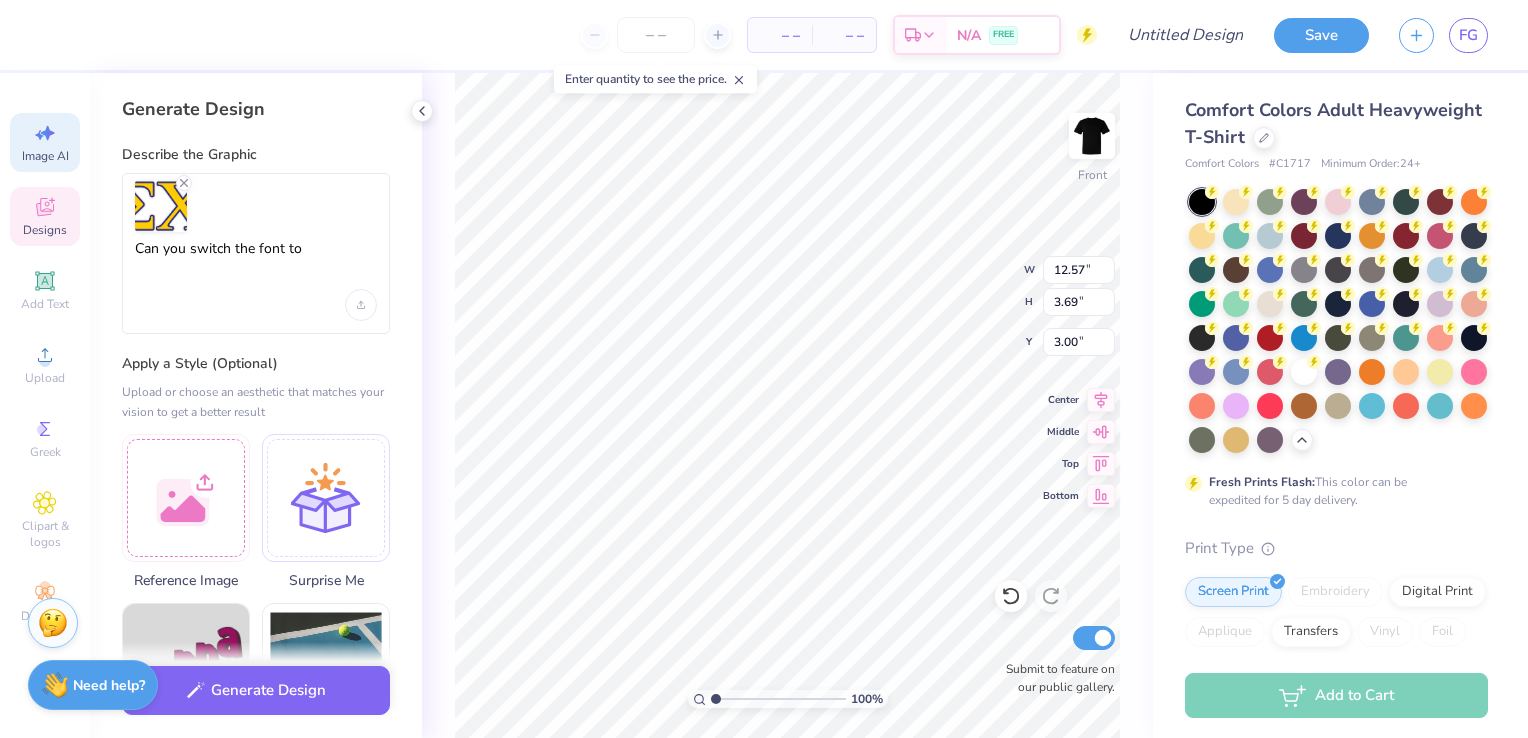 click on "Add Text" at bounding box center [45, 290] 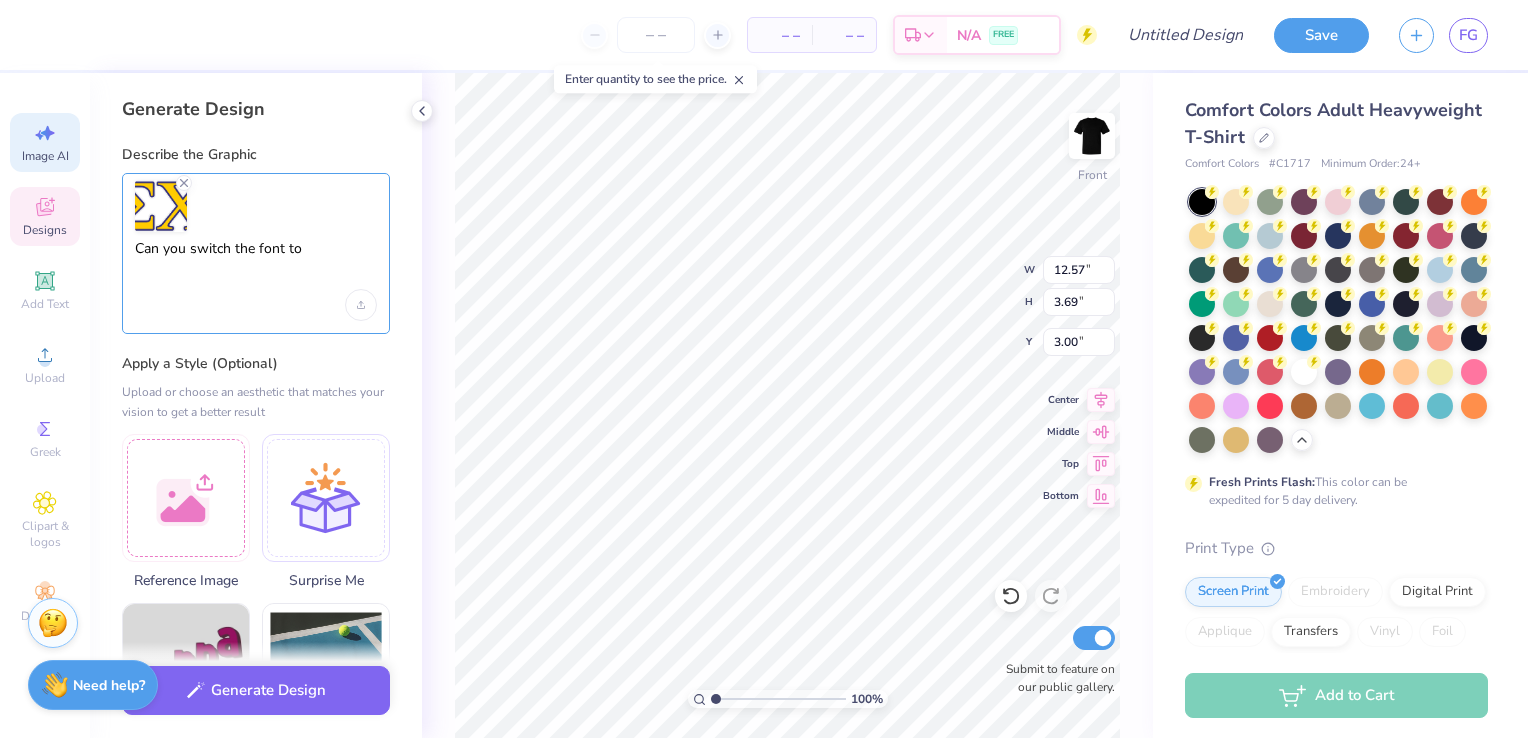 click on "Can you switch the font to" at bounding box center [256, 265] 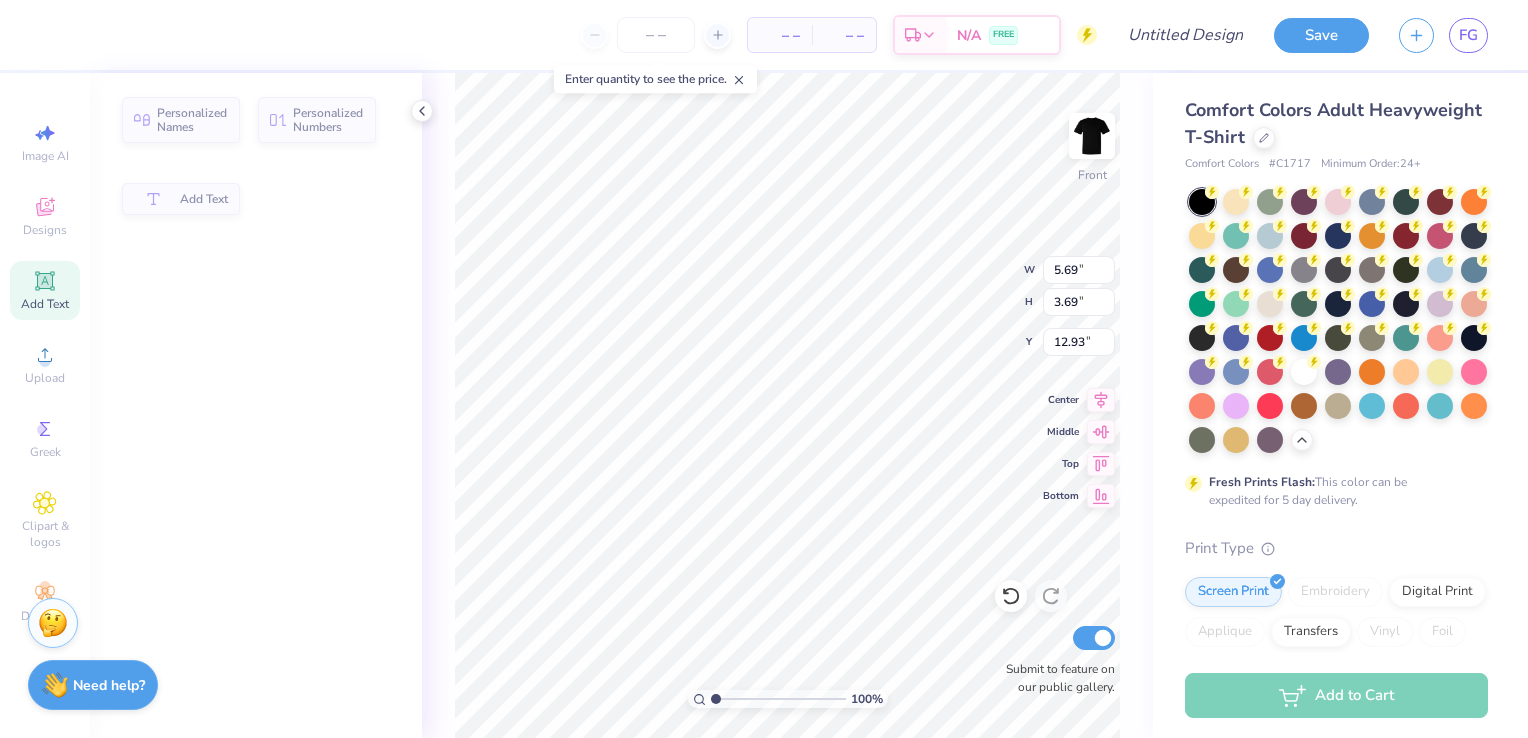 type on "5.69" 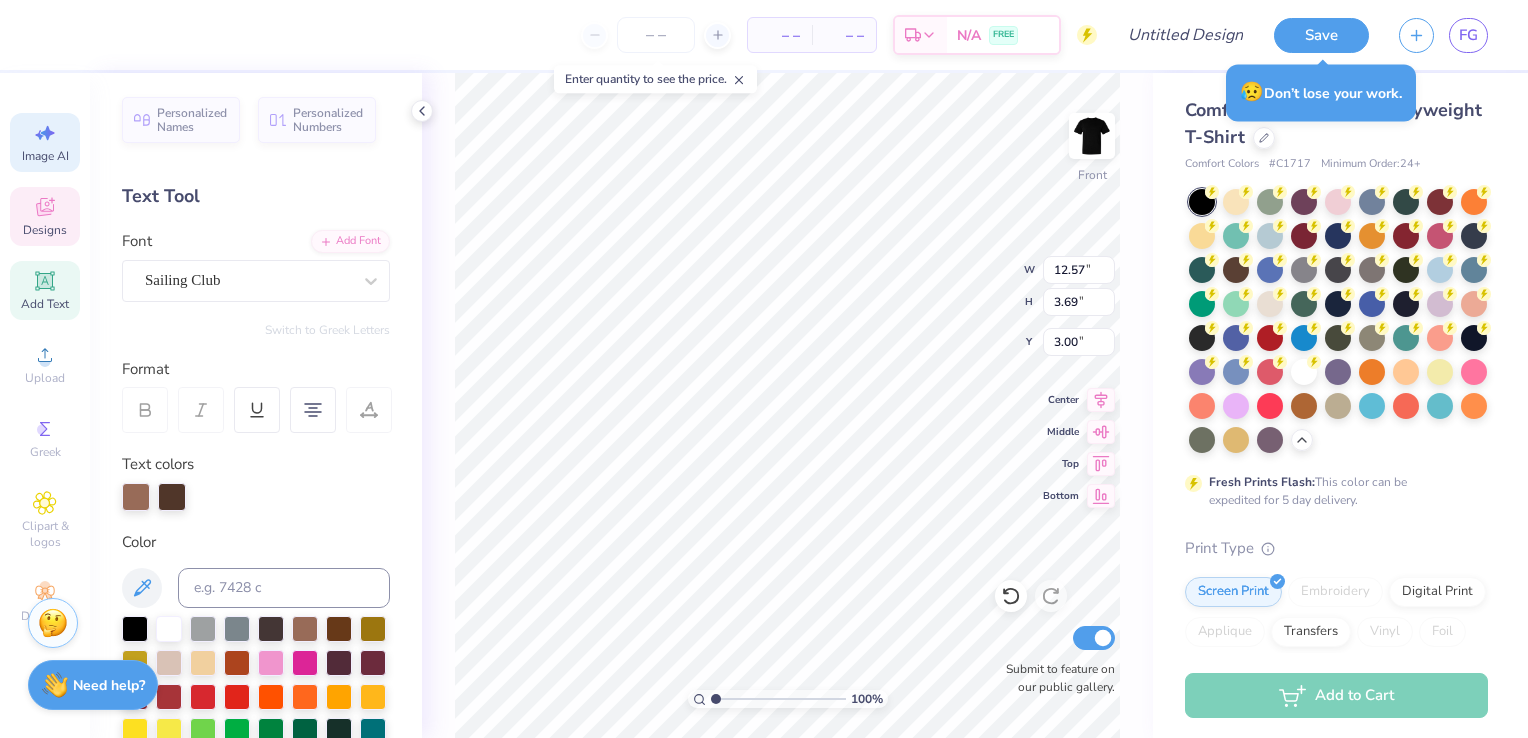 click 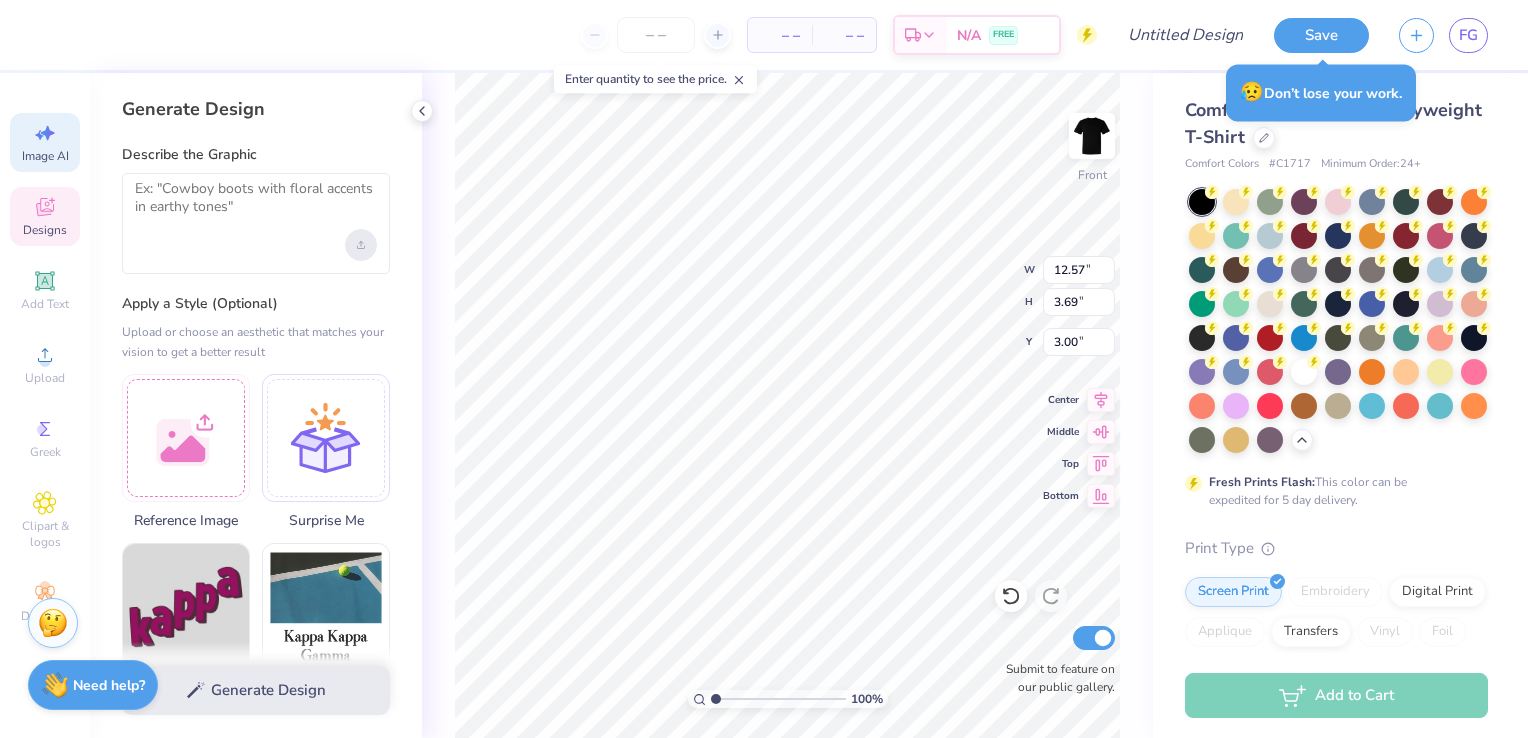 click at bounding box center [361, 245] 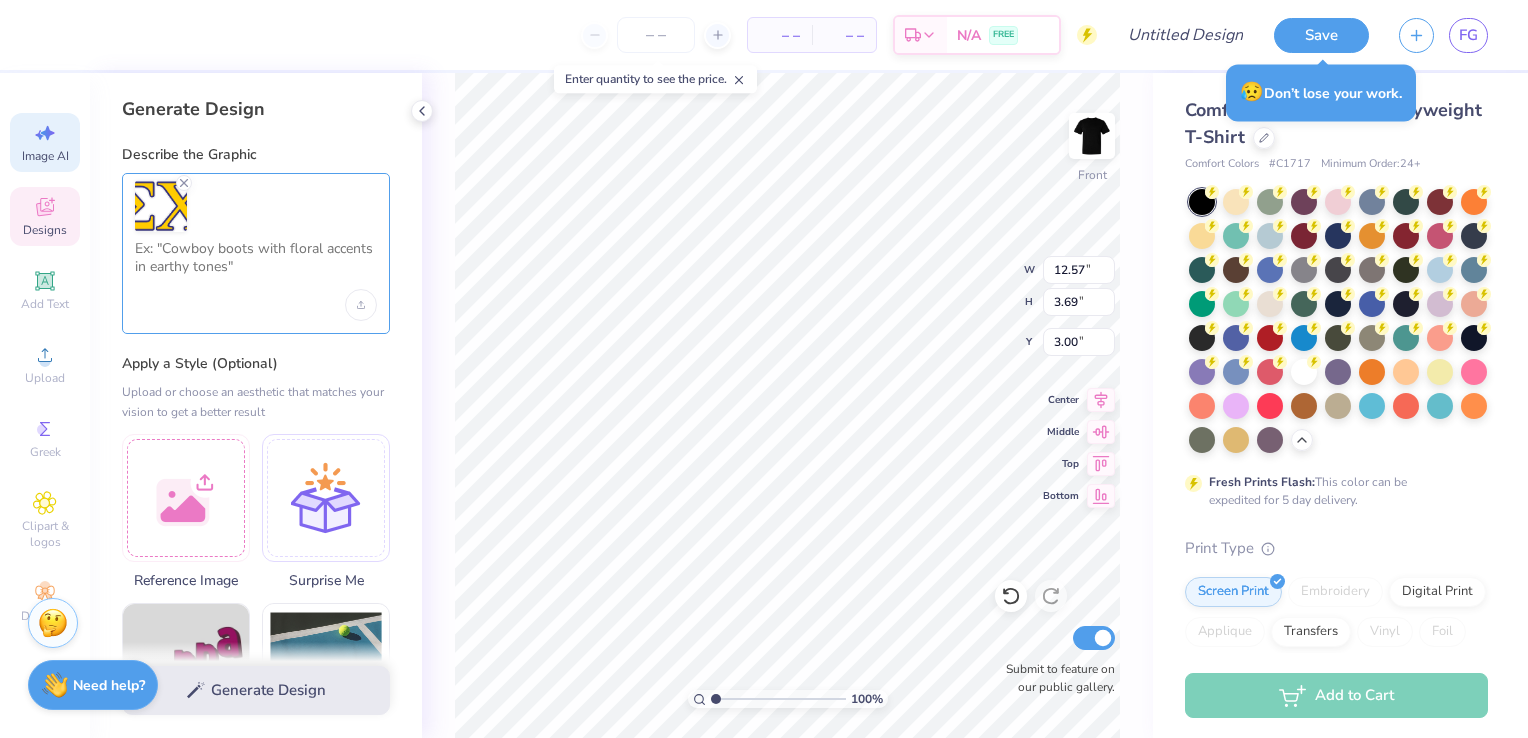 click at bounding box center [256, 265] 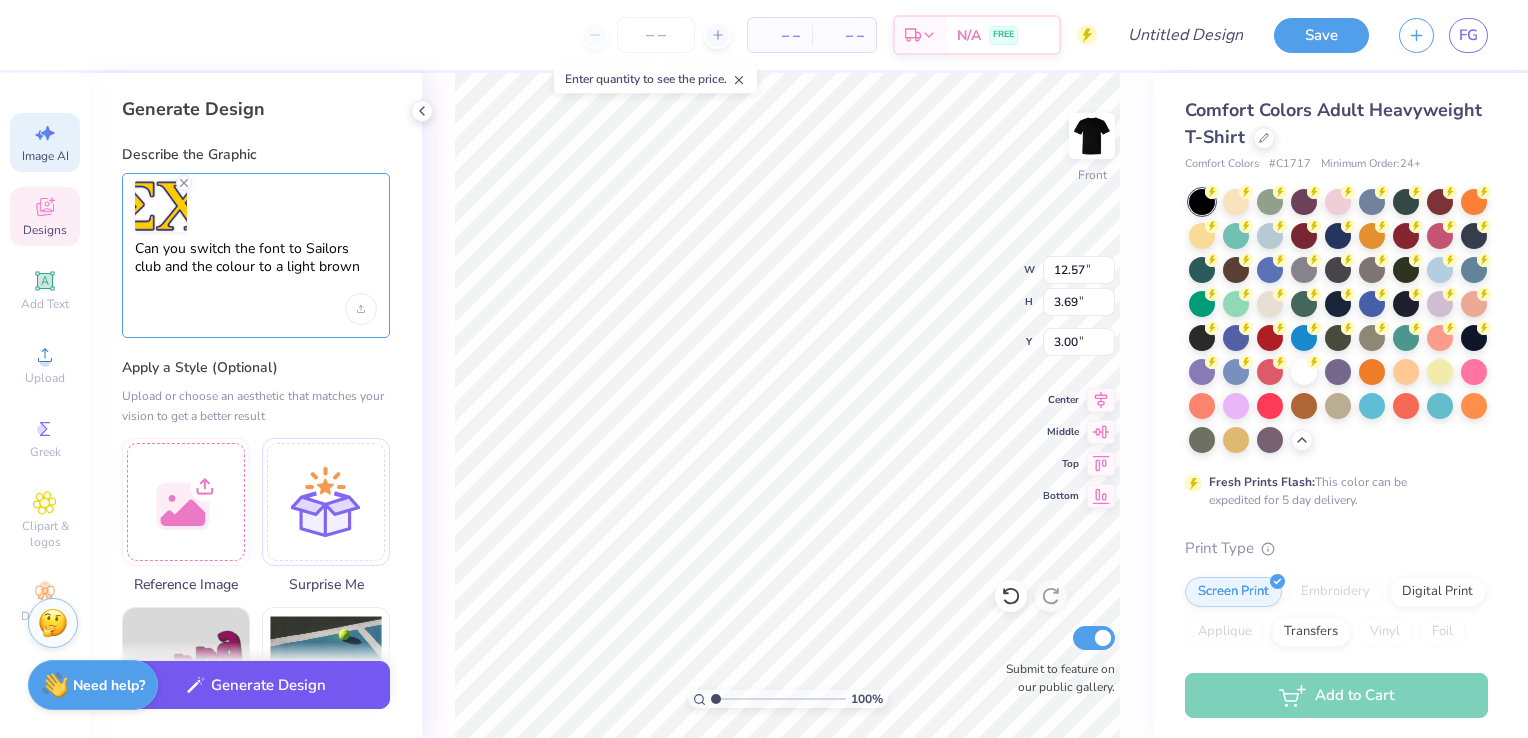 type on "Can you switch the font to Sailors club and the colour to a light brown" 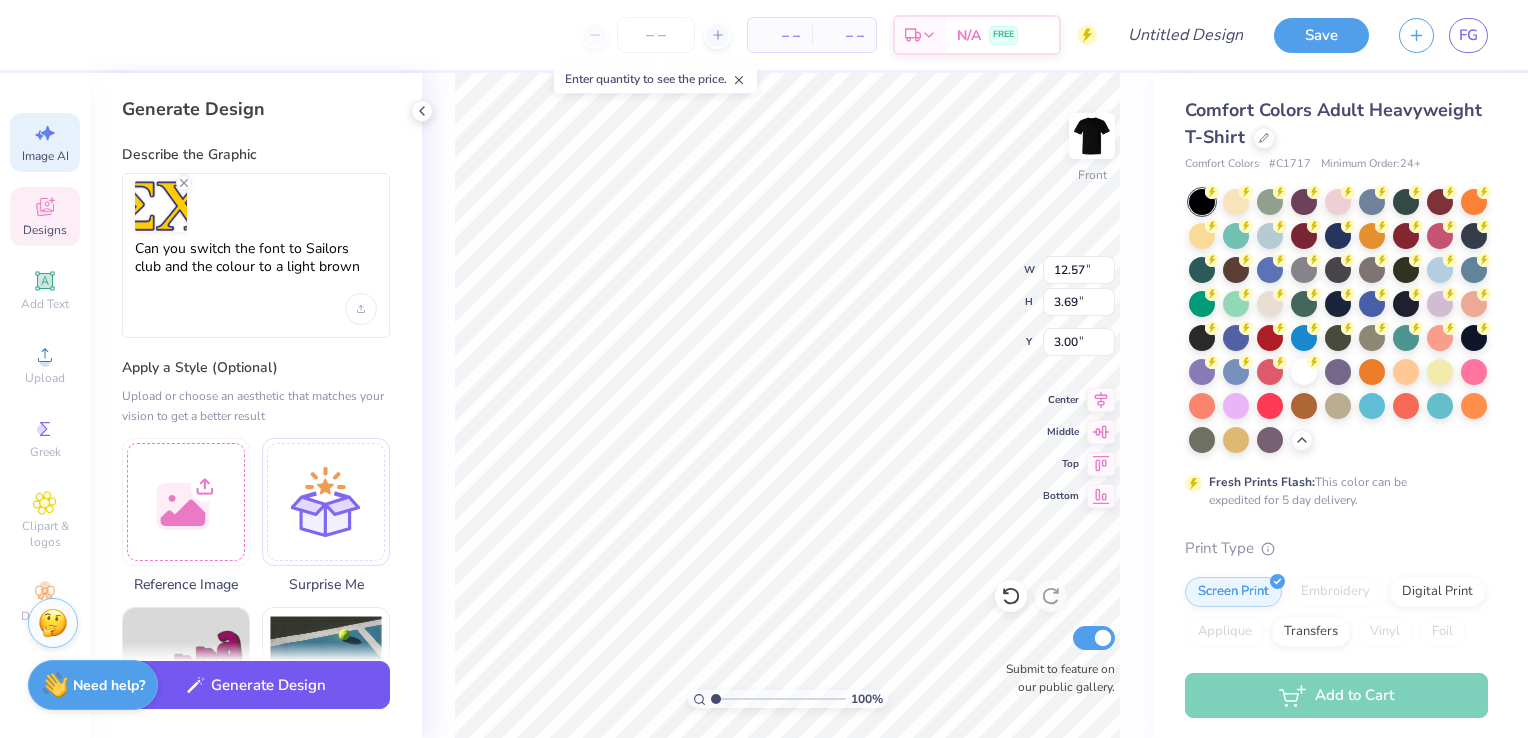 click on "Generate Design" at bounding box center (256, 685) 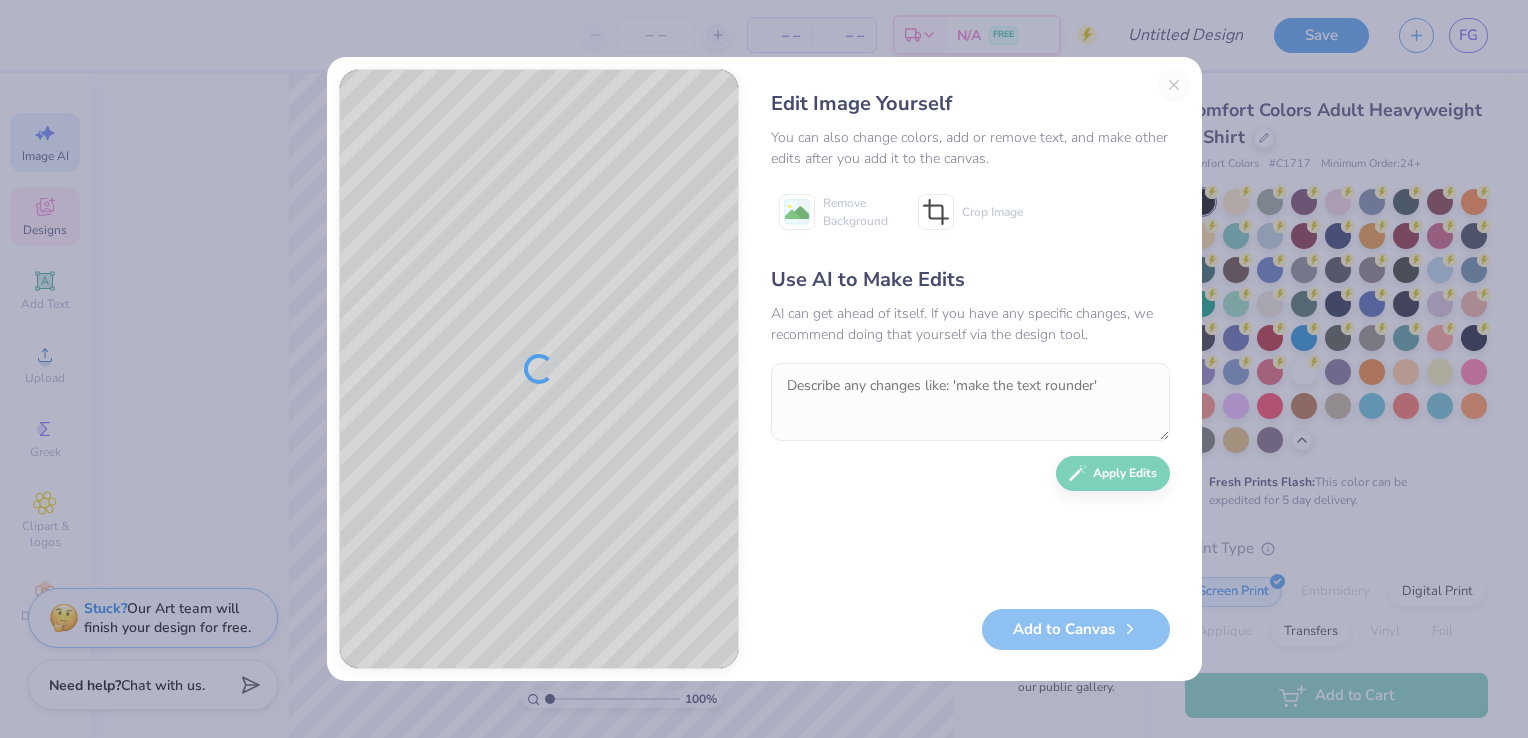 scroll, scrollTop: 0, scrollLeft: 0, axis: both 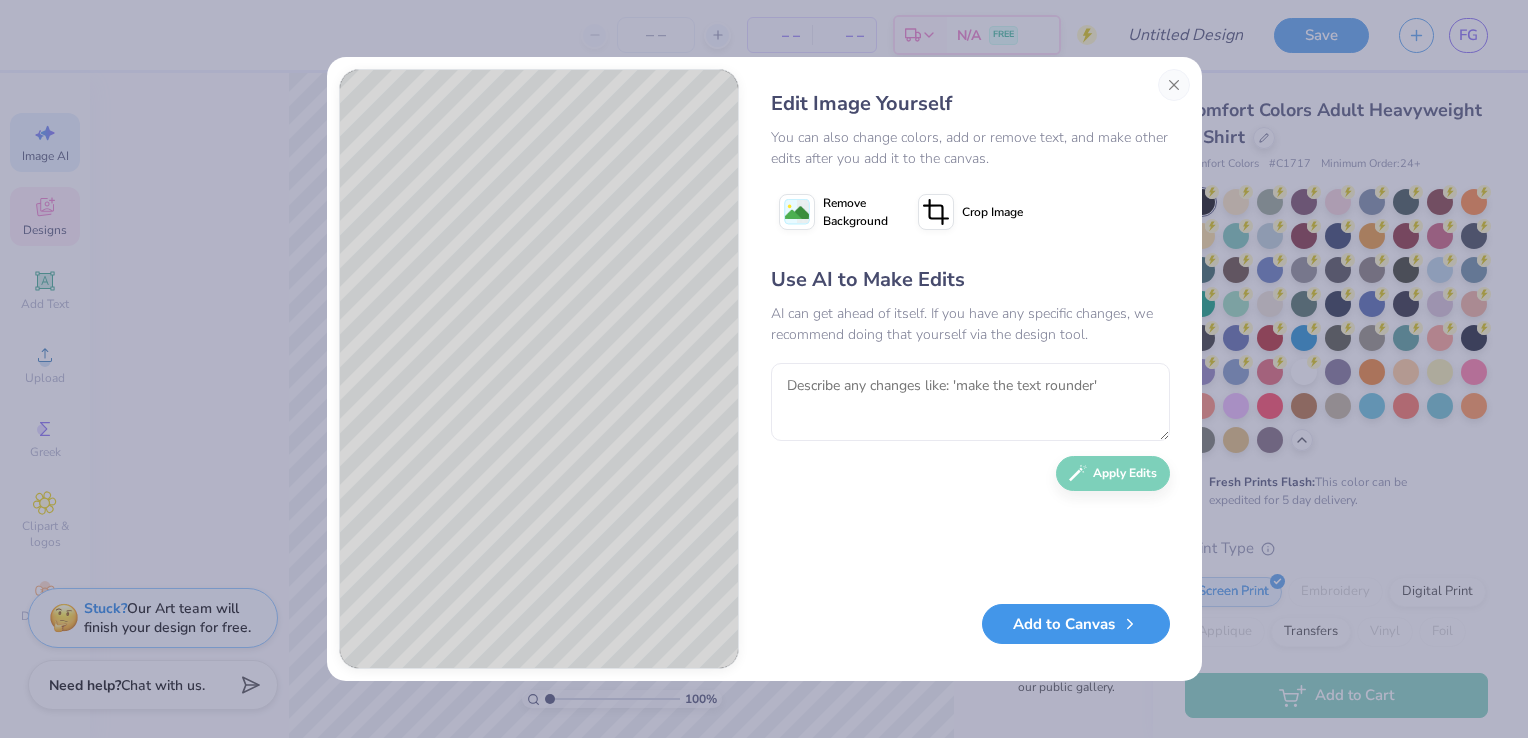 click on "Add to Canvas" at bounding box center [1076, 624] 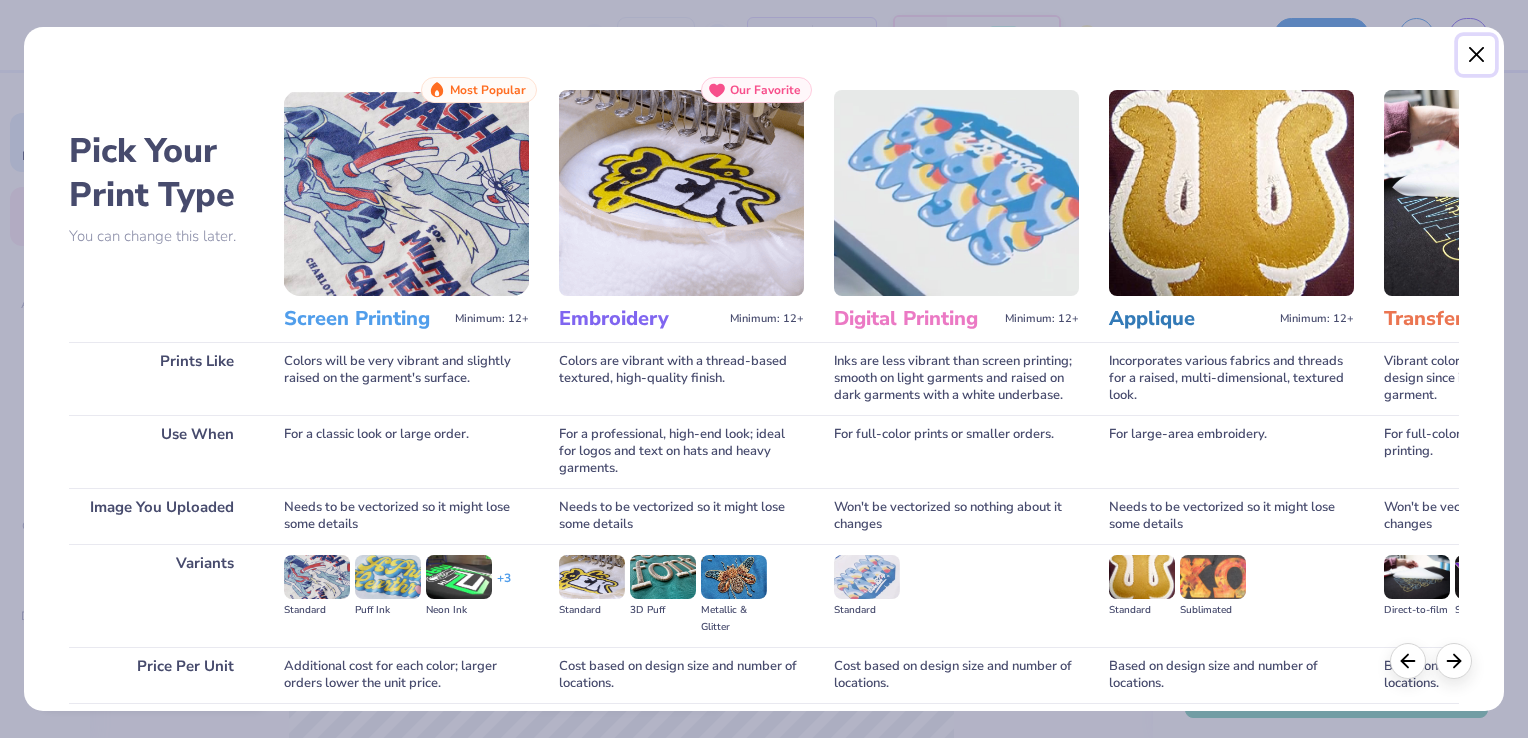 click at bounding box center (1477, 55) 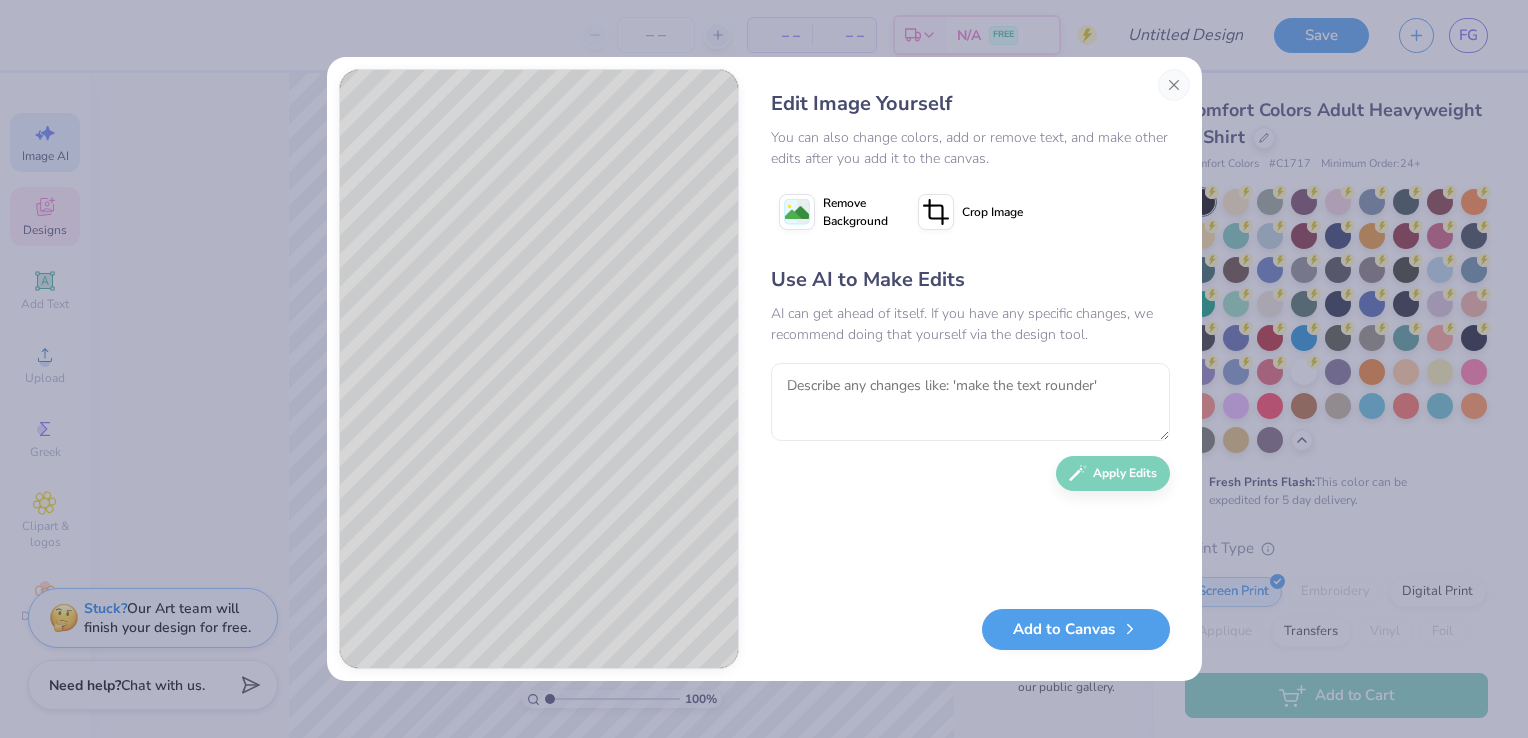 click 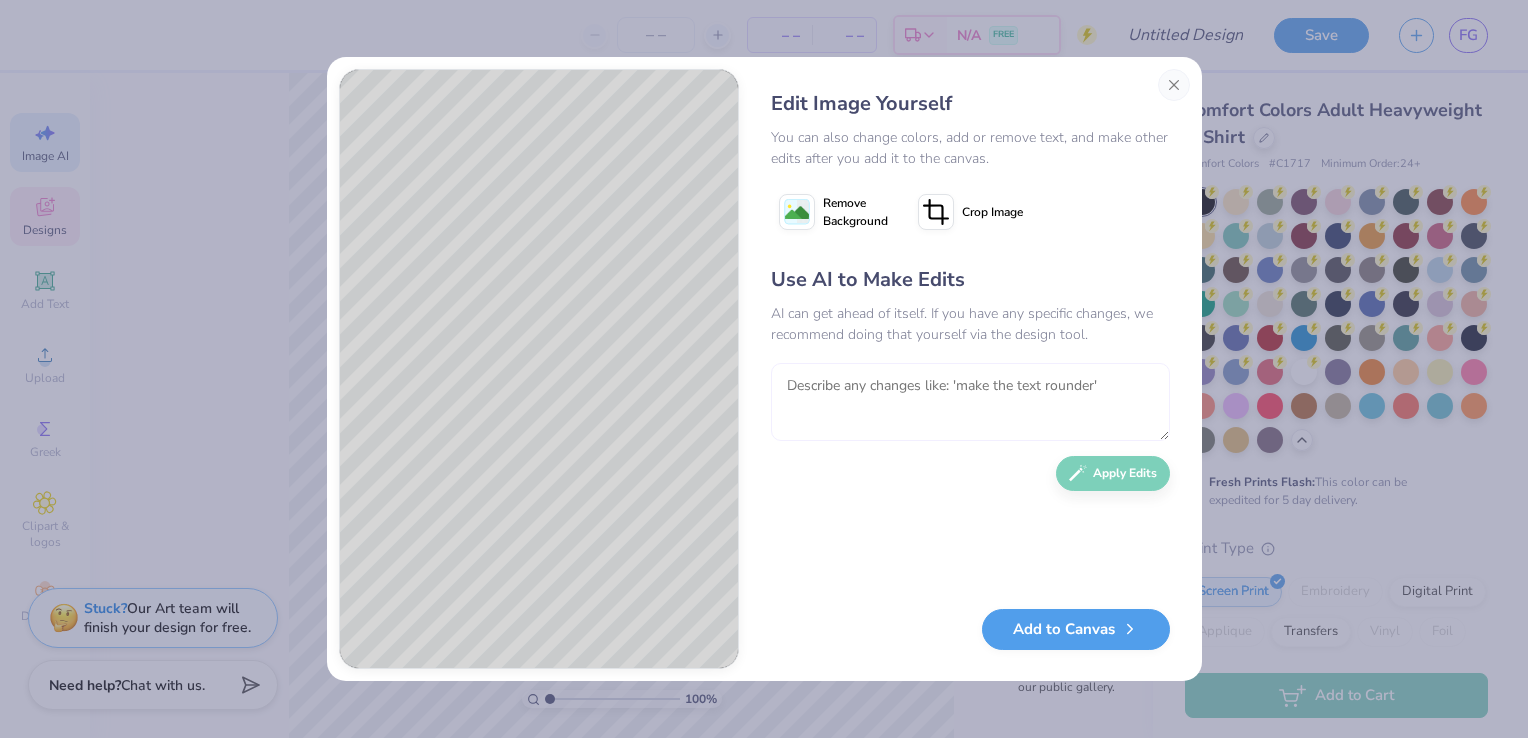 click at bounding box center [970, 402] 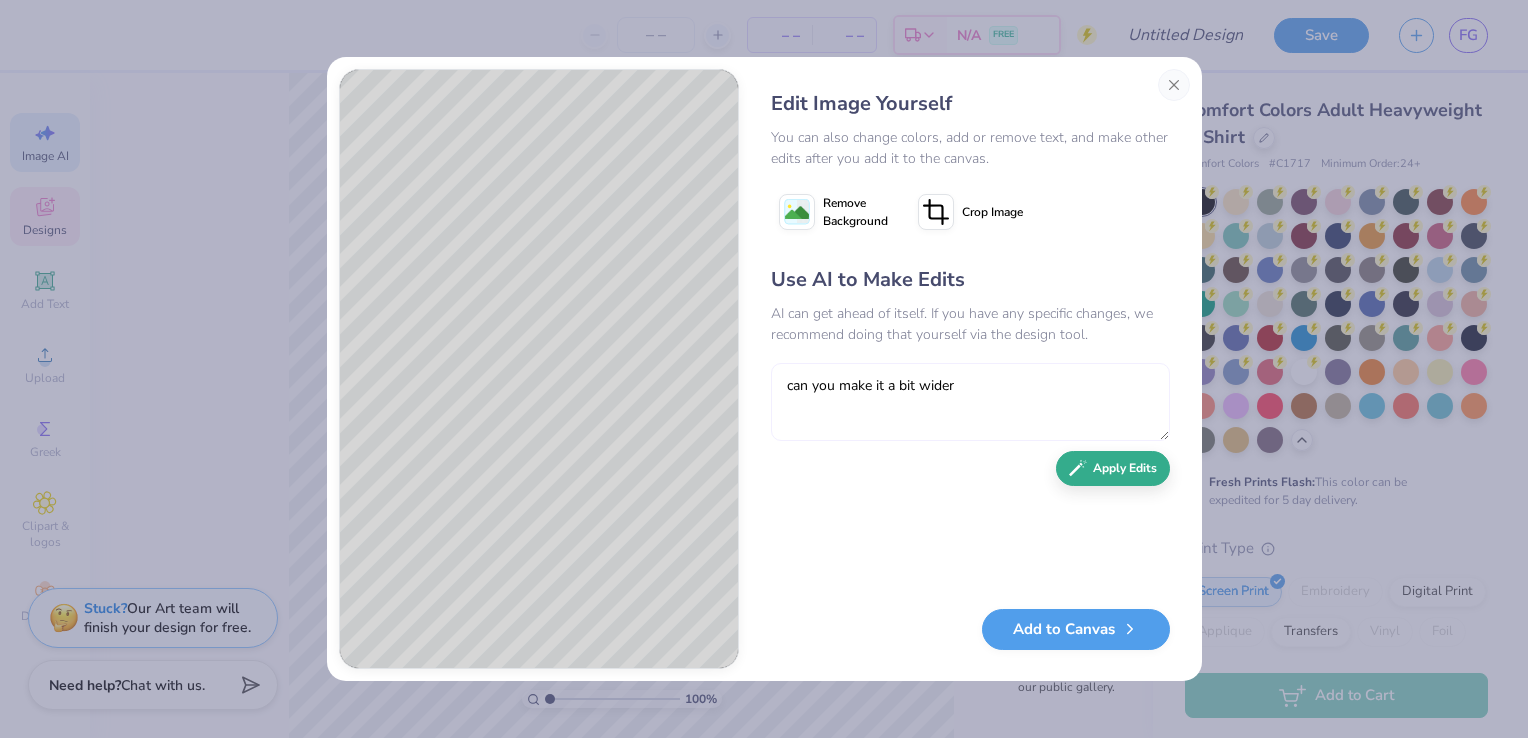 type on "can you make it a bit wider" 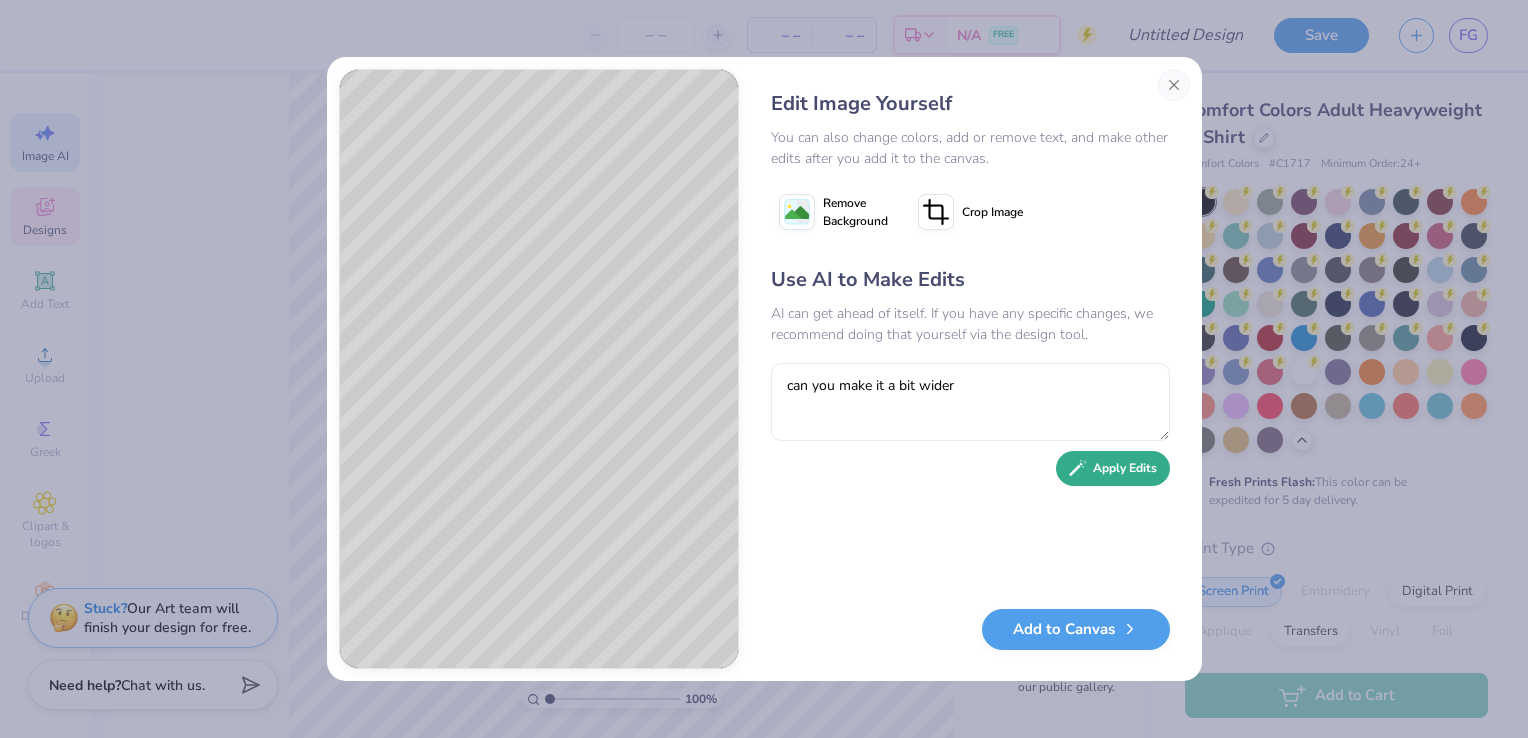 click on "Apply Edits" at bounding box center (1113, 468) 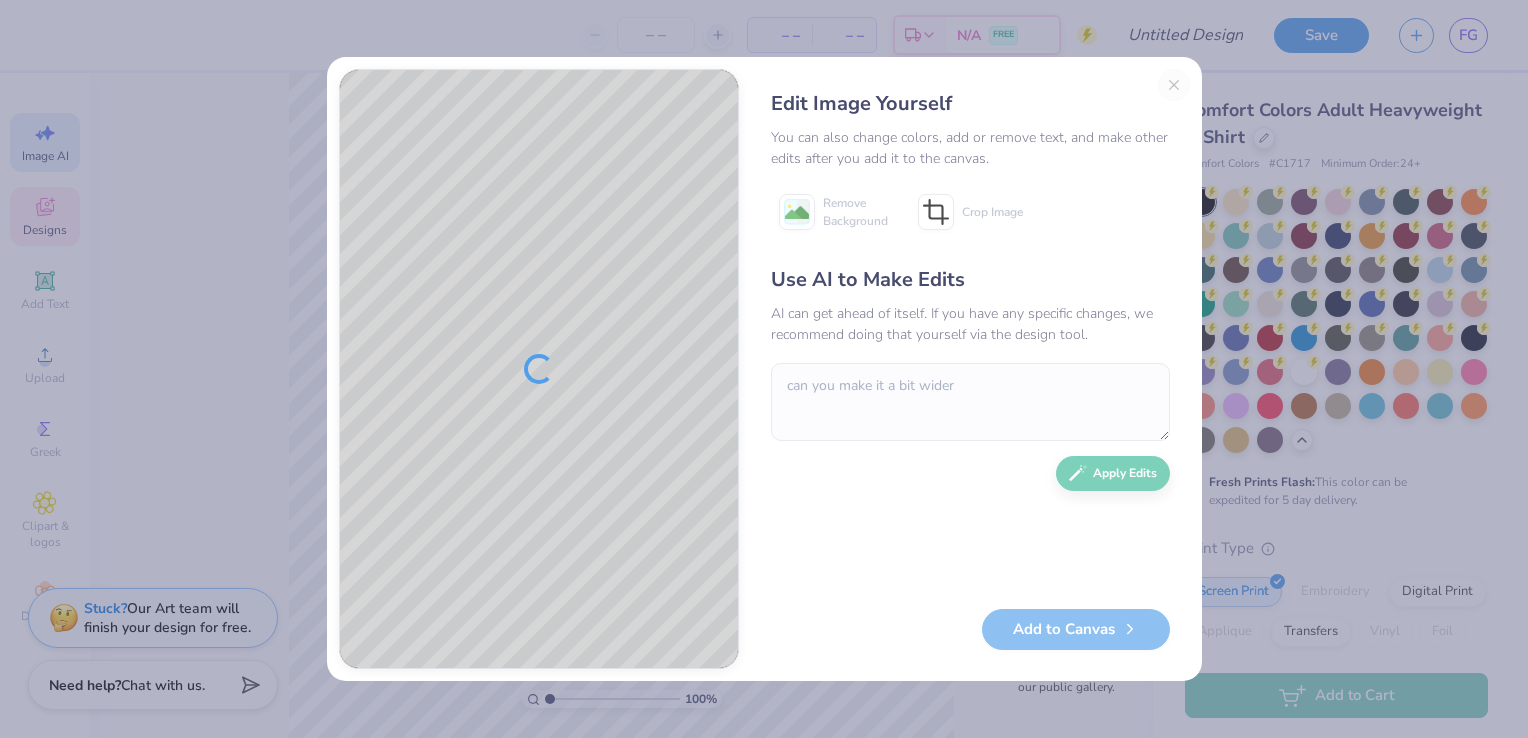 type 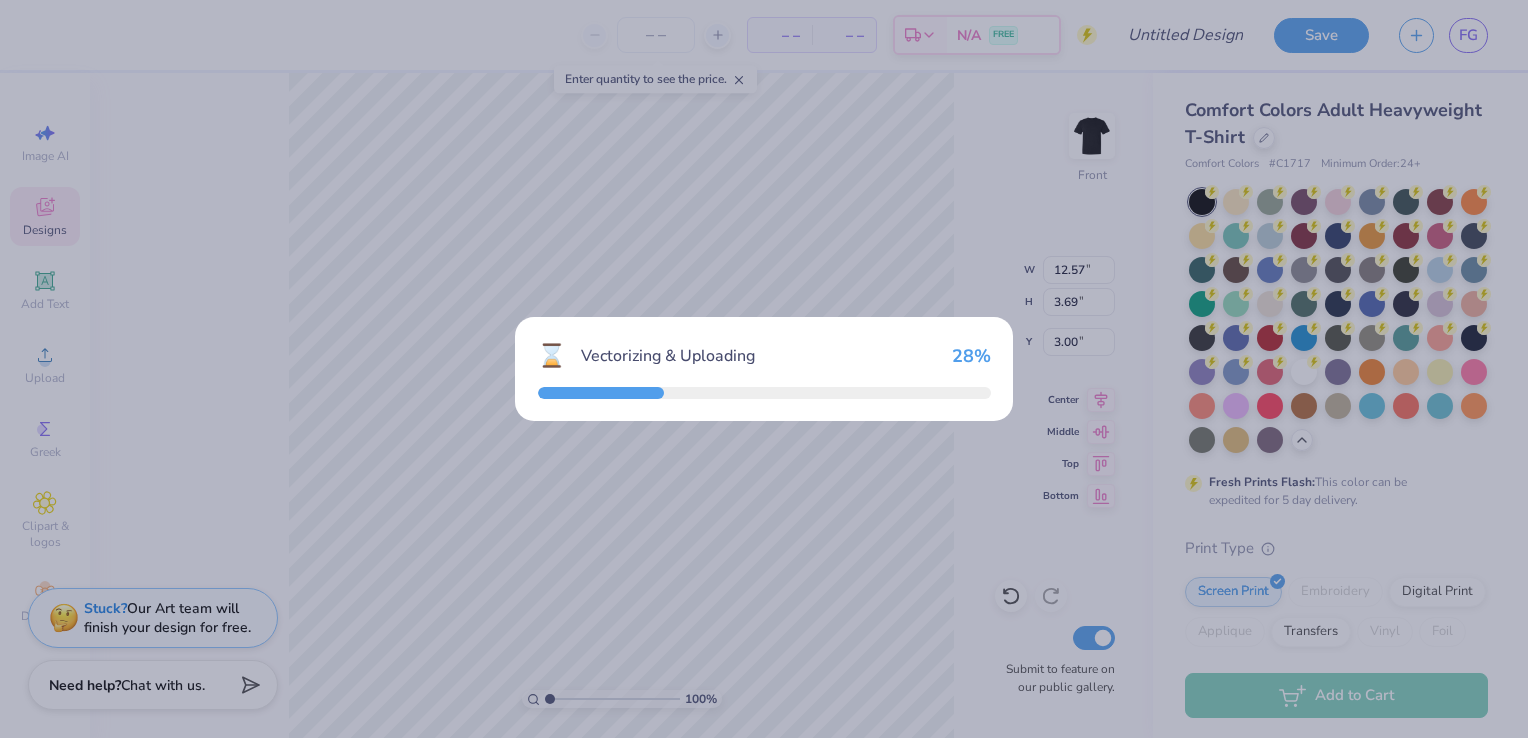 scroll, scrollTop: 0, scrollLeft: 0, axis: both 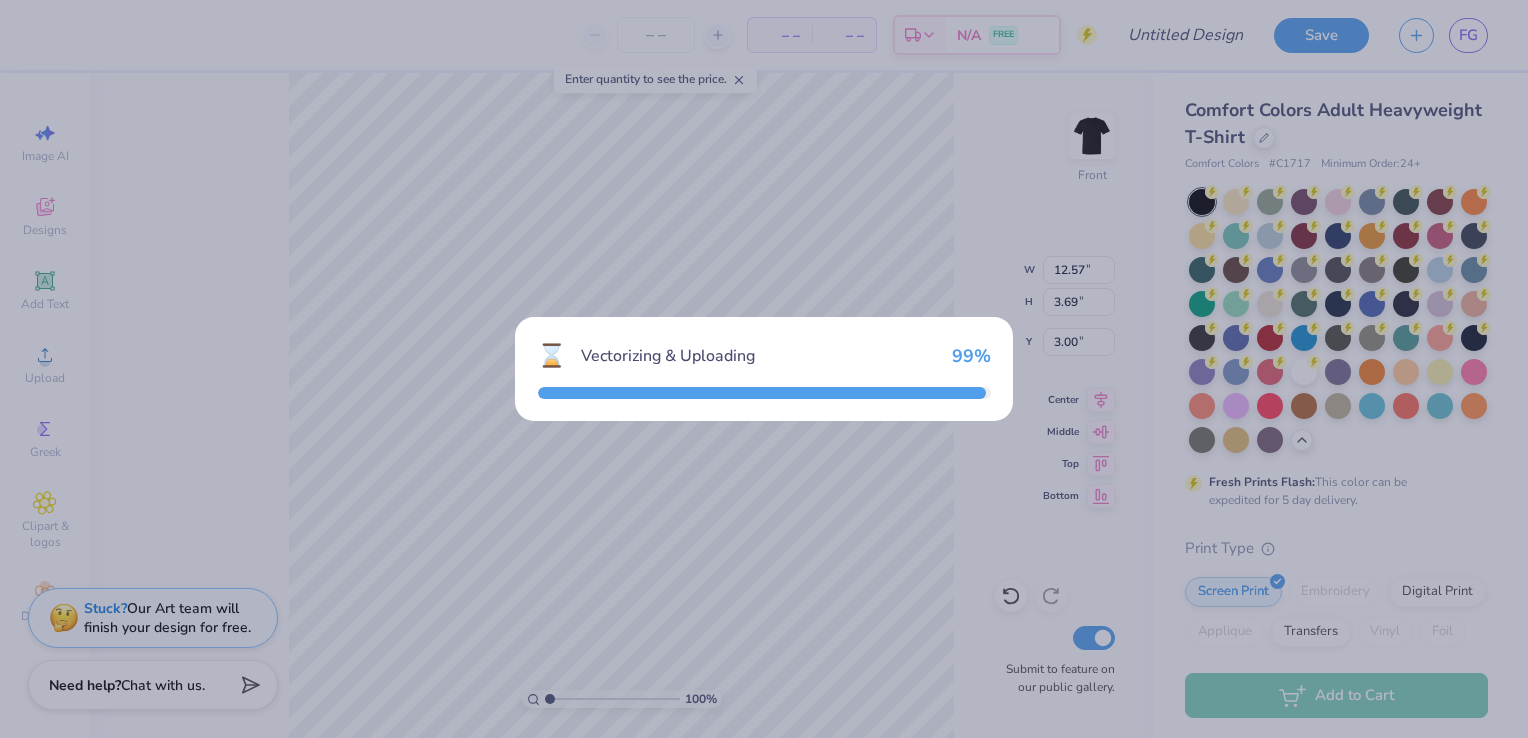 type on "14.53" 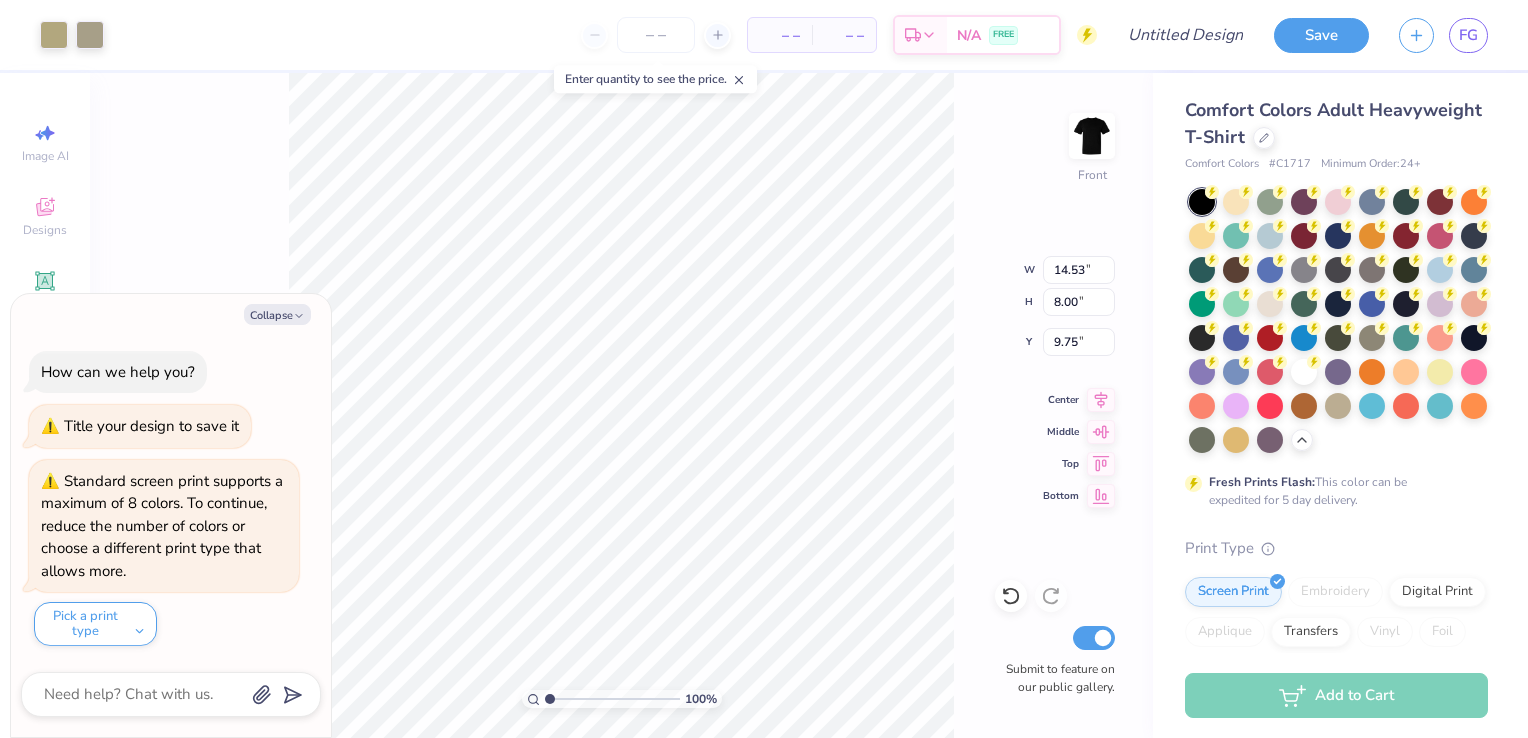type on "x" 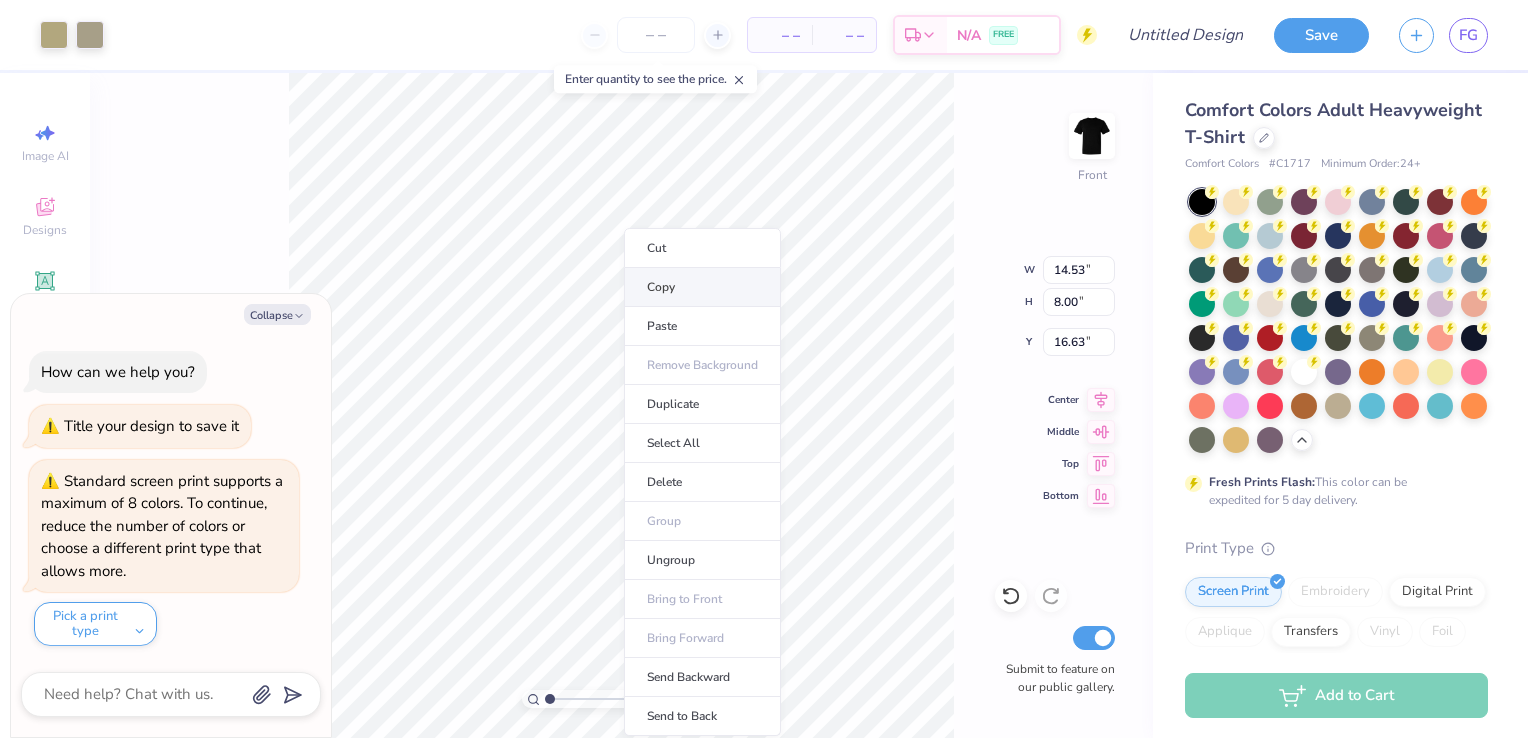 click on "Copy" at bounding box center (702, 287) 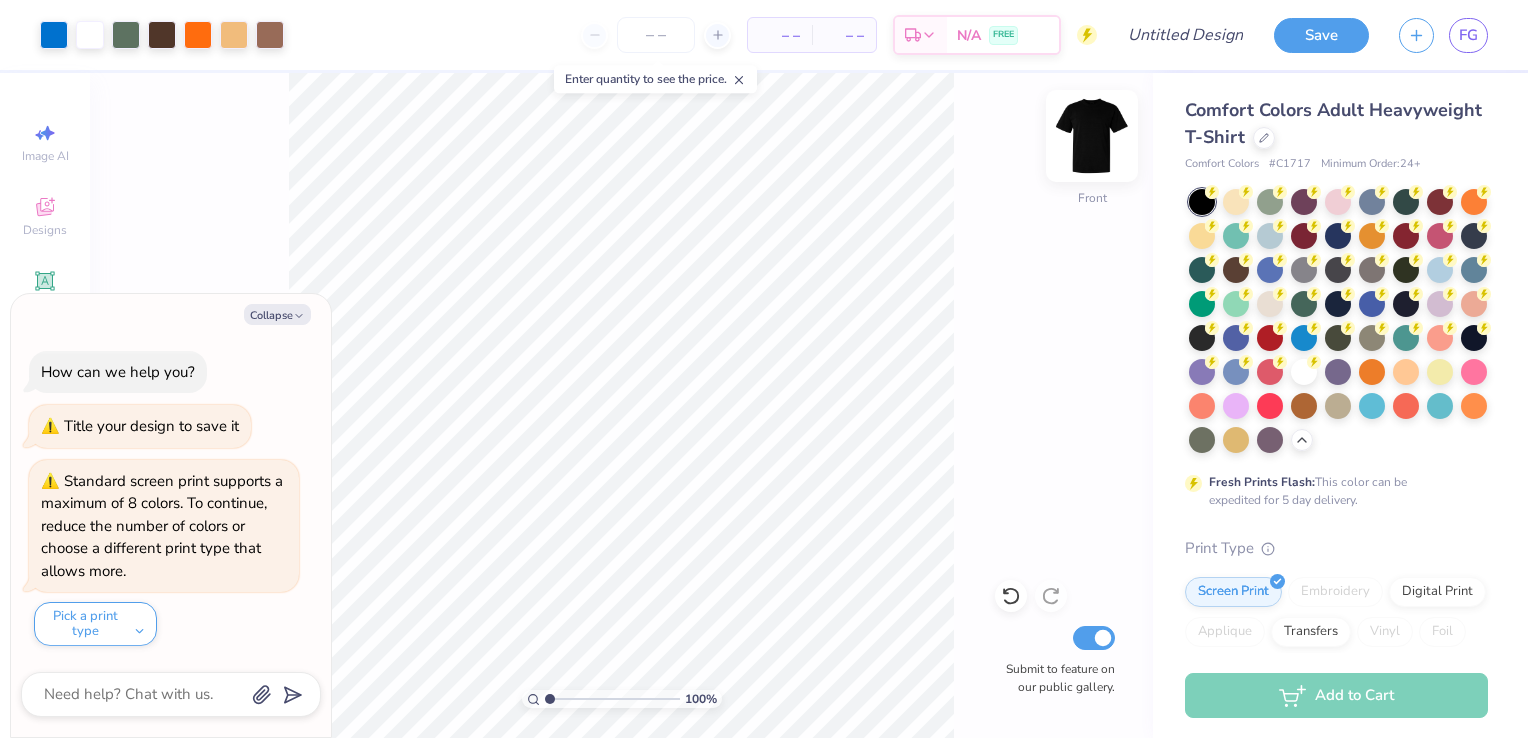 click at bounding box center (1092, 136) 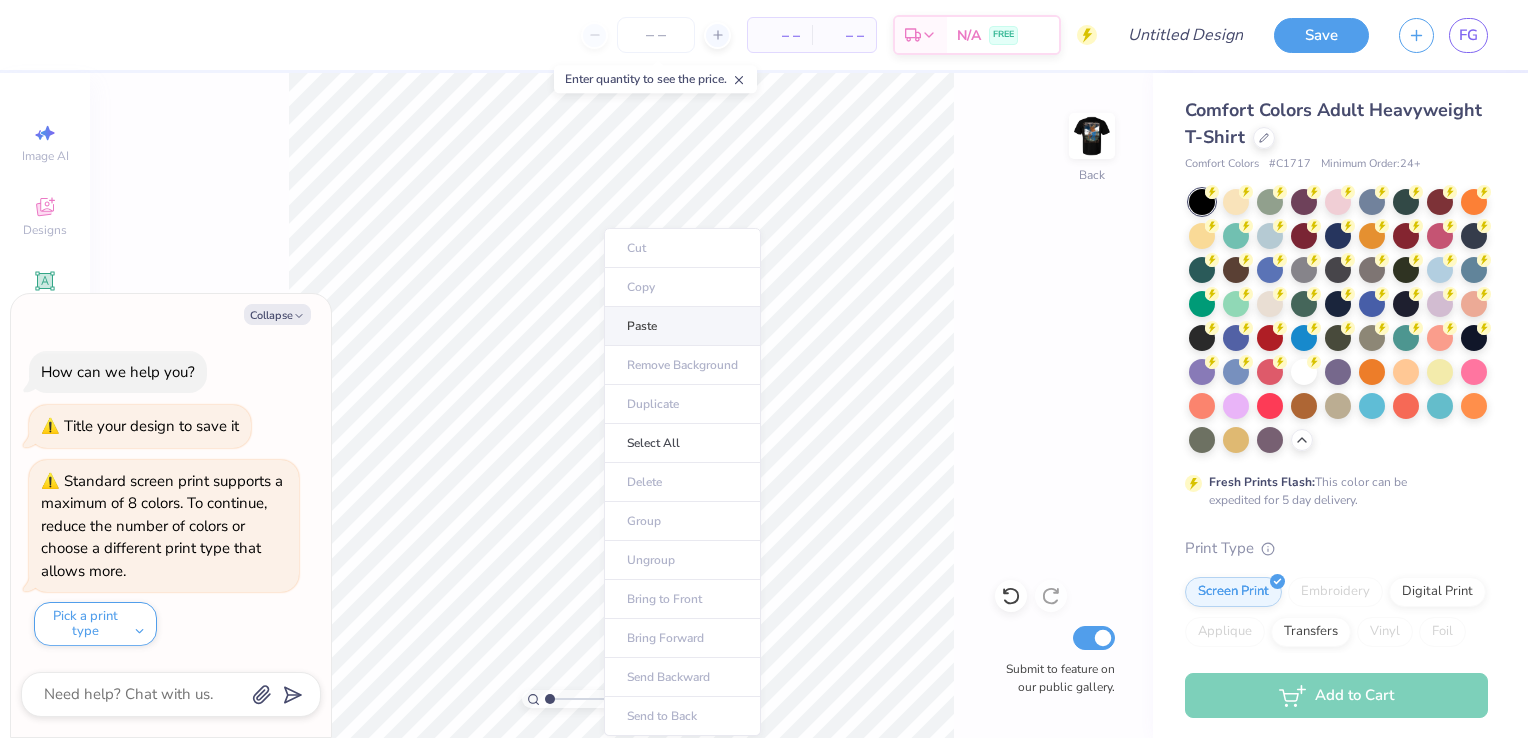 click on "Paste" at bounding box center [682, 326] 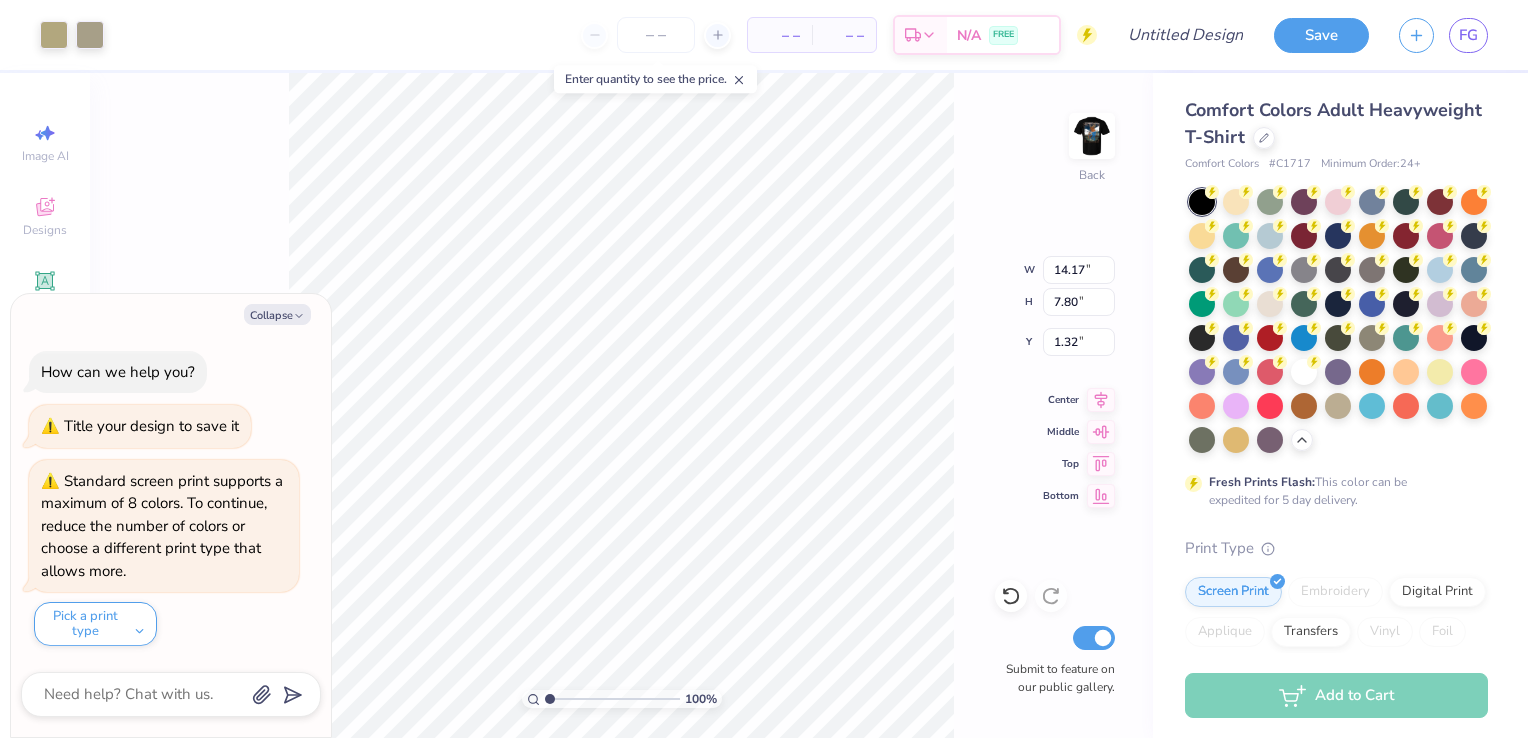 type on "x" 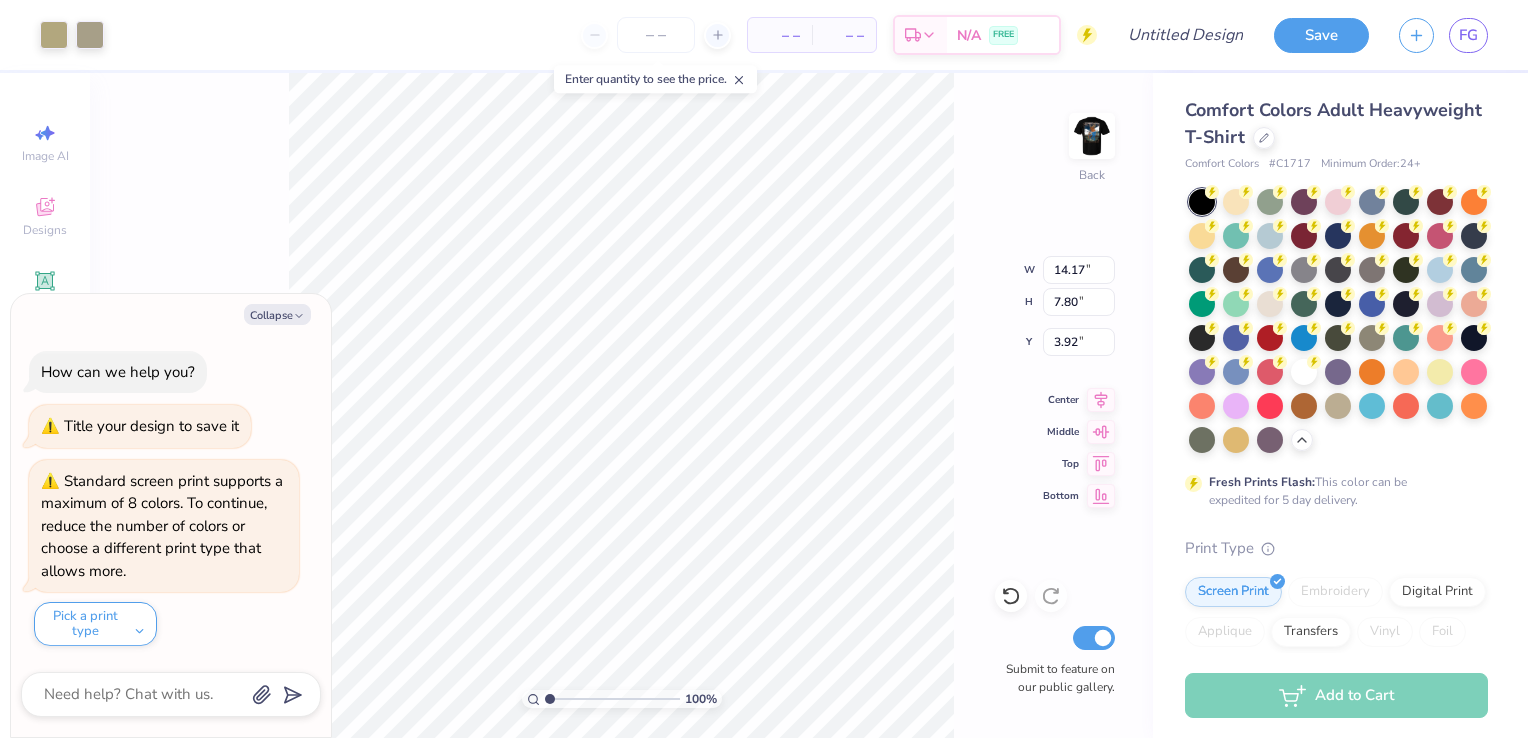 type on "x" 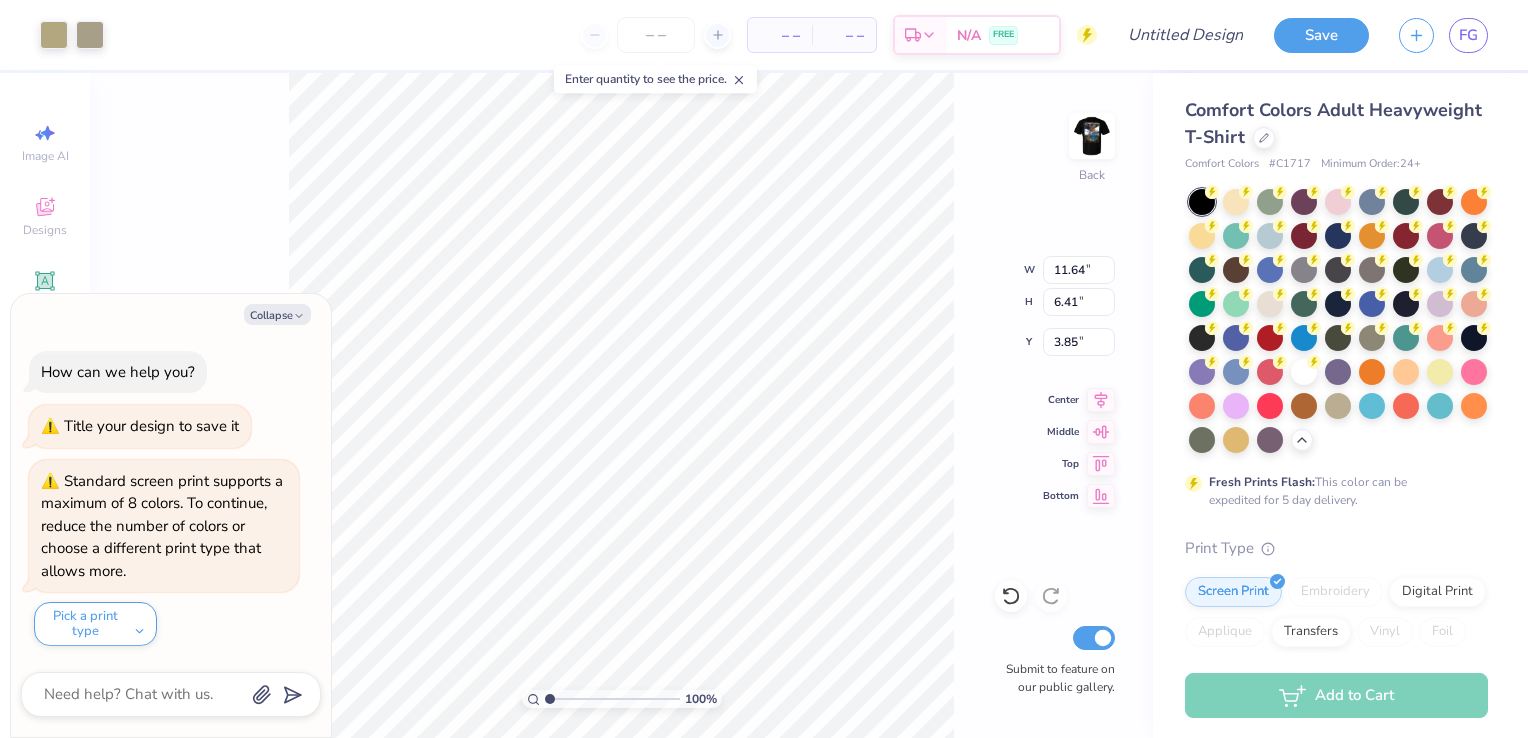 type on "x" 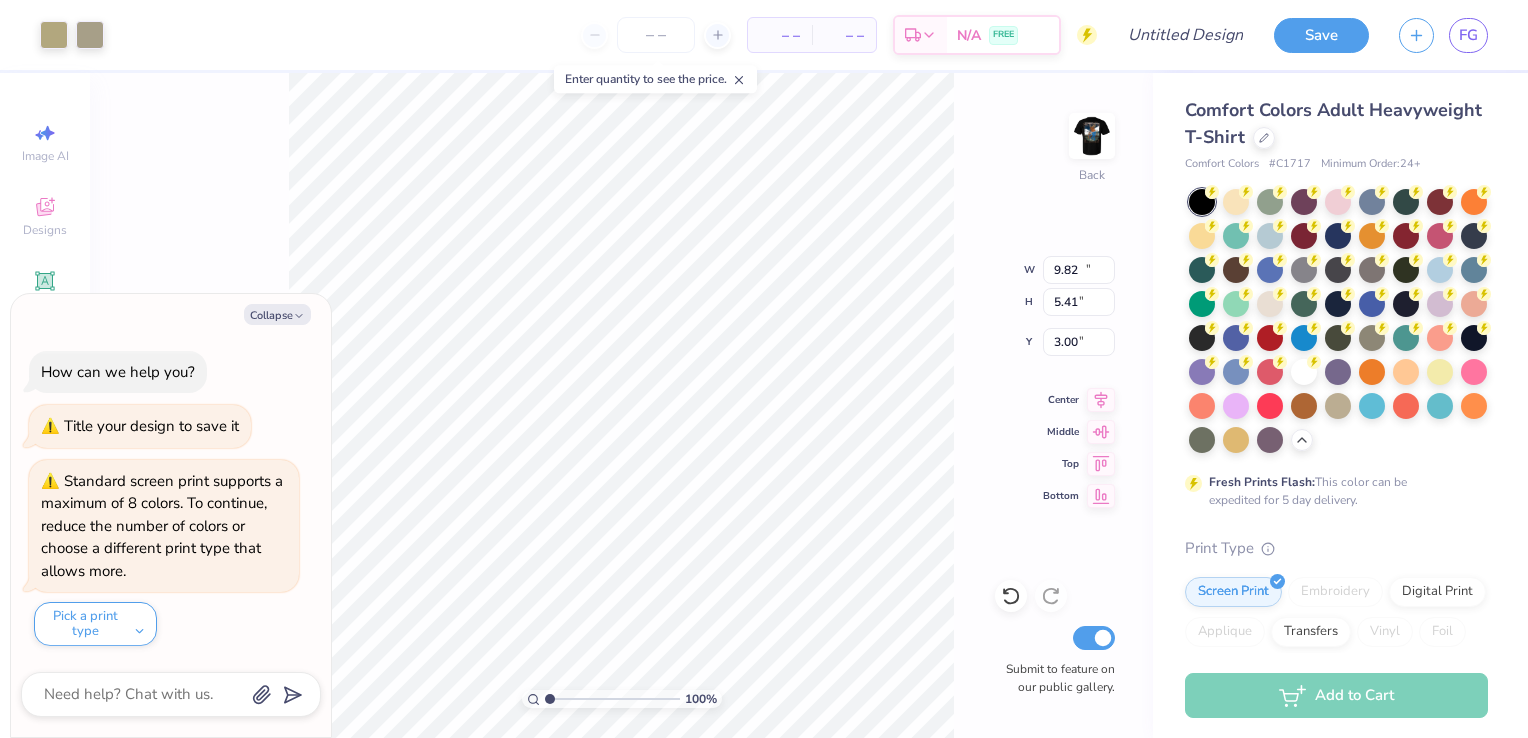 type on "x" 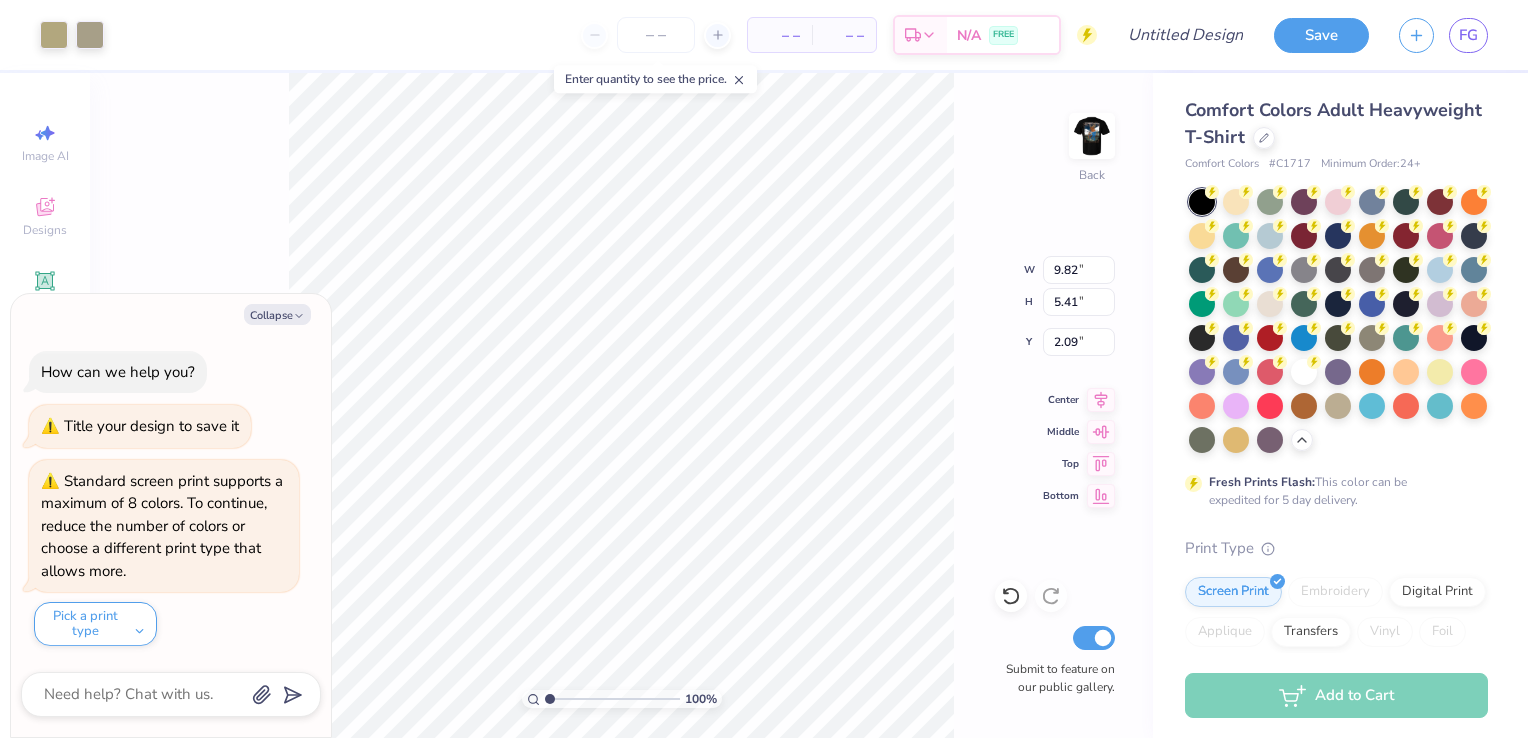 type on "x" 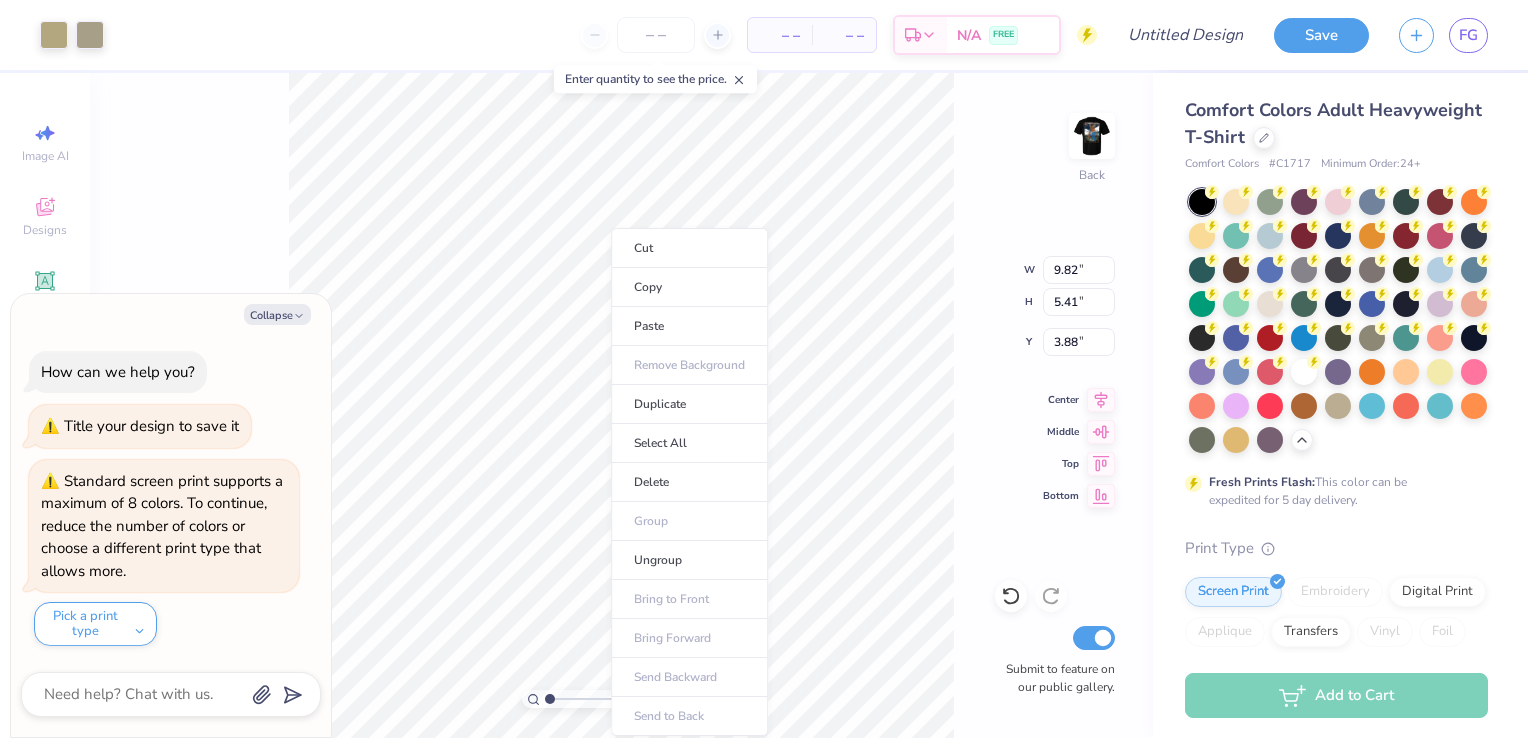 click on "100  % Back W 9.82 9.82 " H 5.41 5.41 " Y 3.88 3.88 " Center Middle Top Bottom Submit to feature on our public gallery." at bounding box center [621, 405] 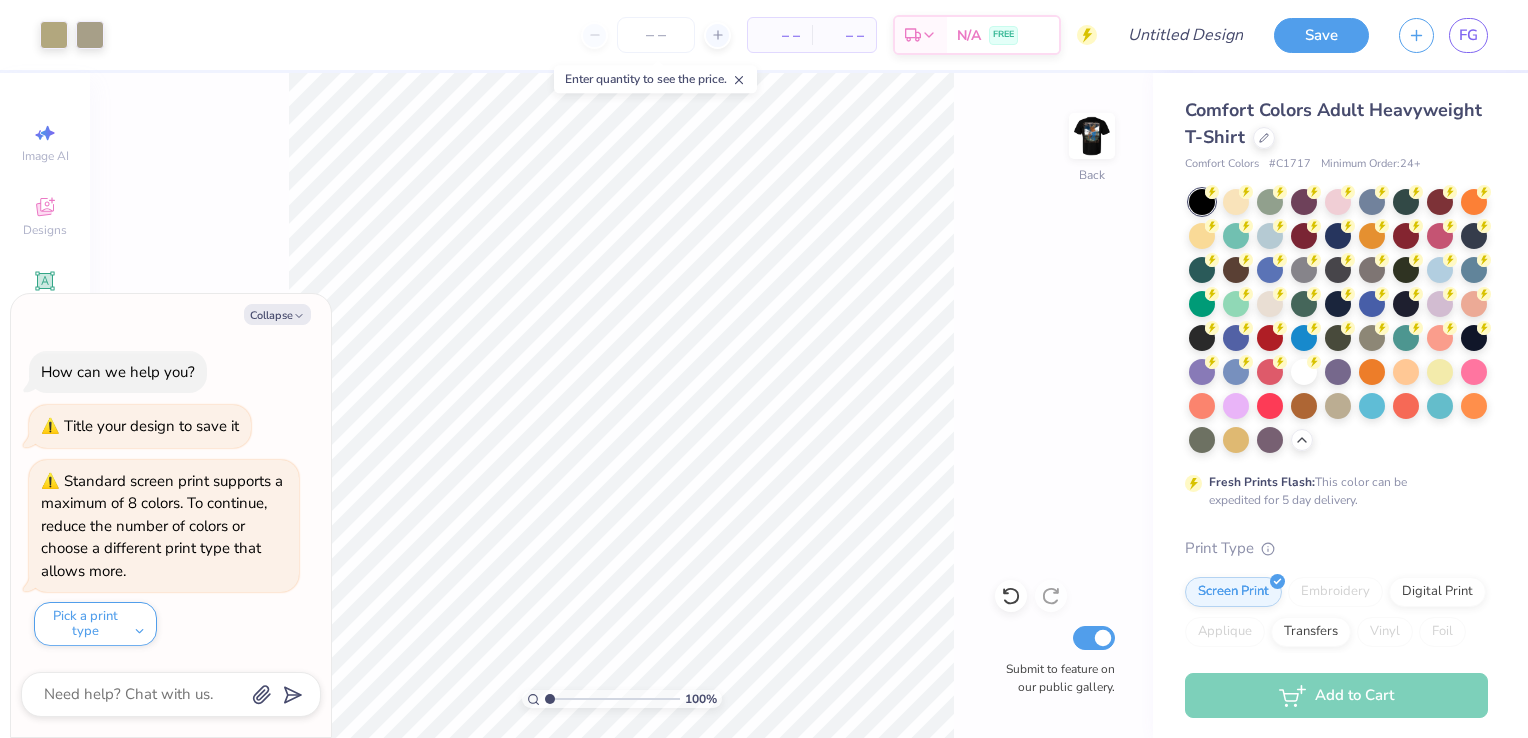 type on "x" 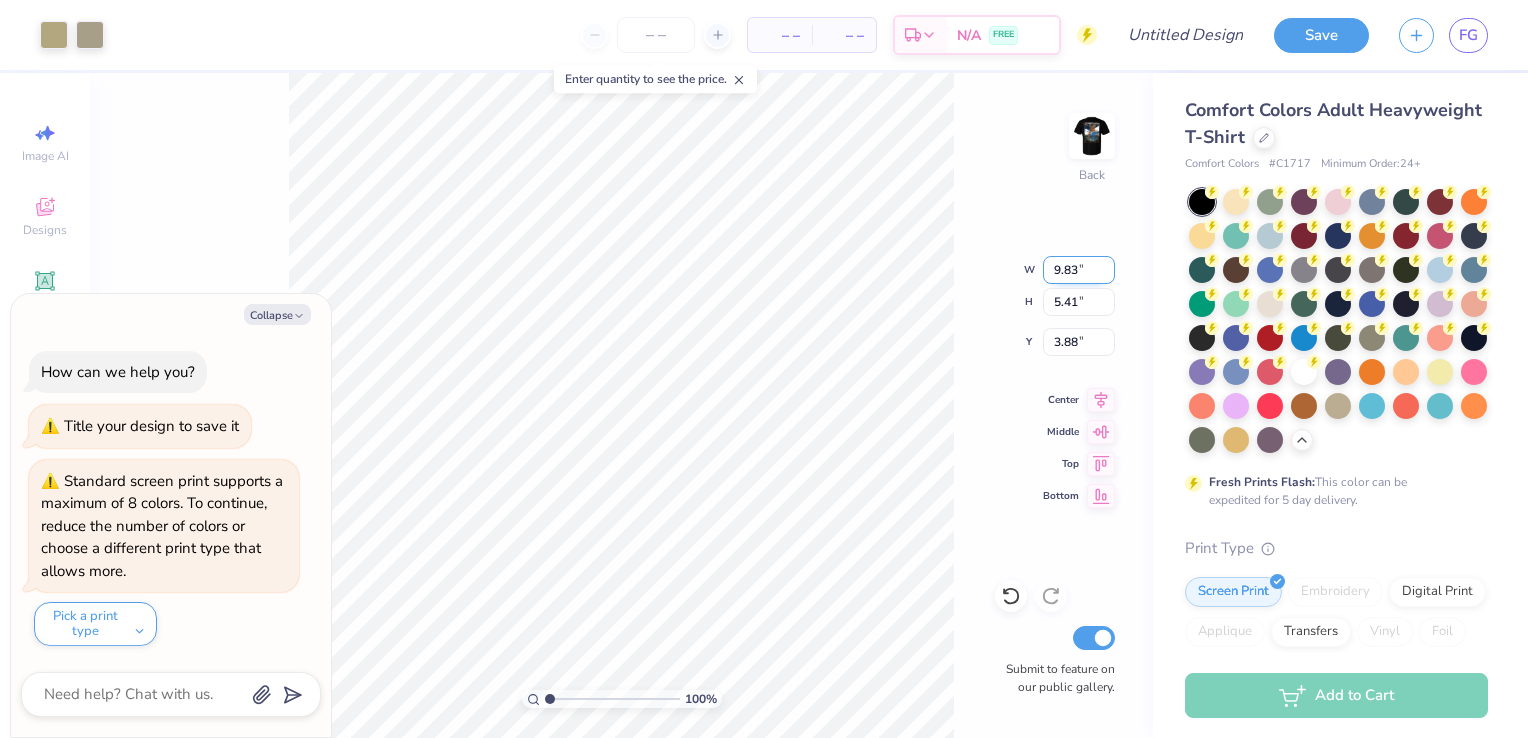 type on "9.83" 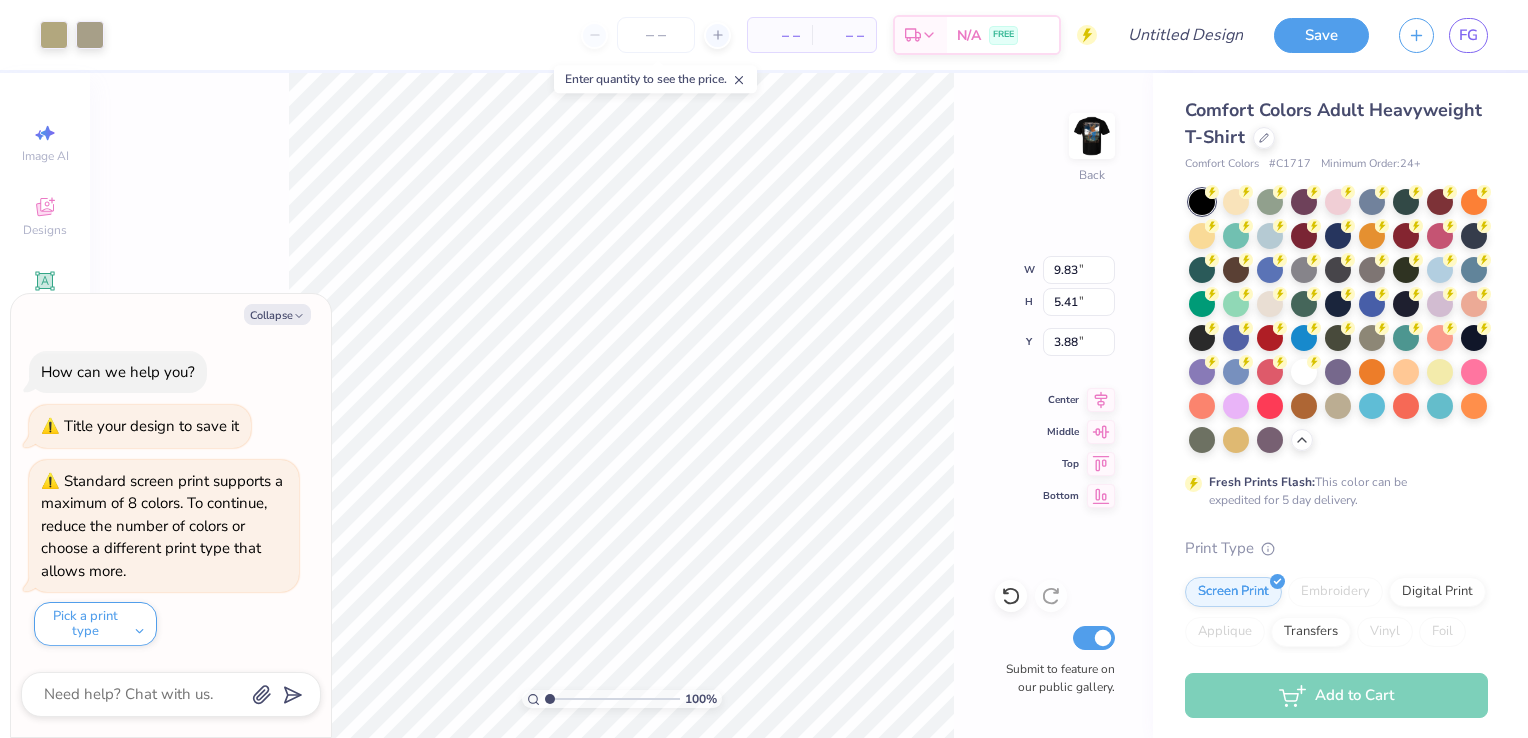 type on "x" 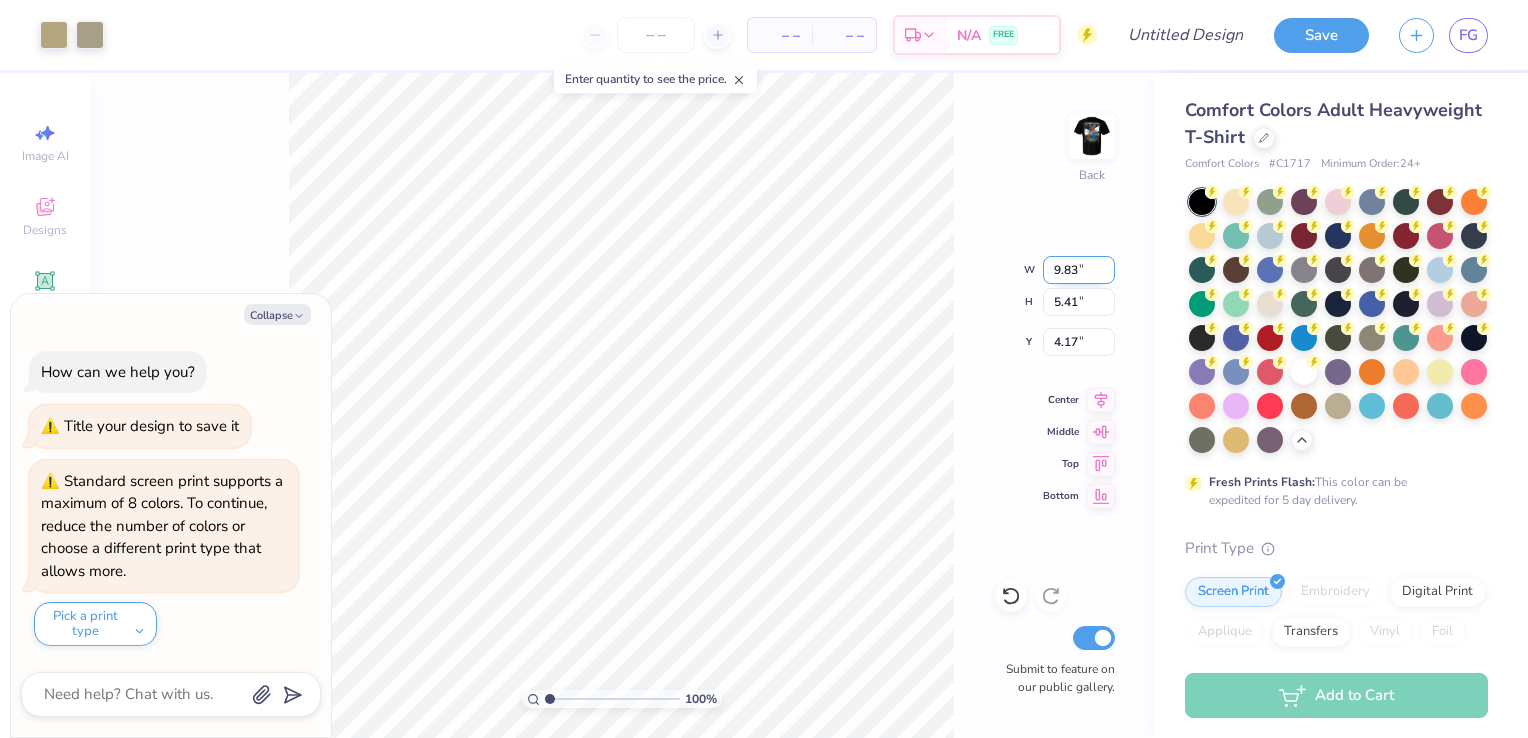 click on "9.83" at bounding box center (1079, 270) 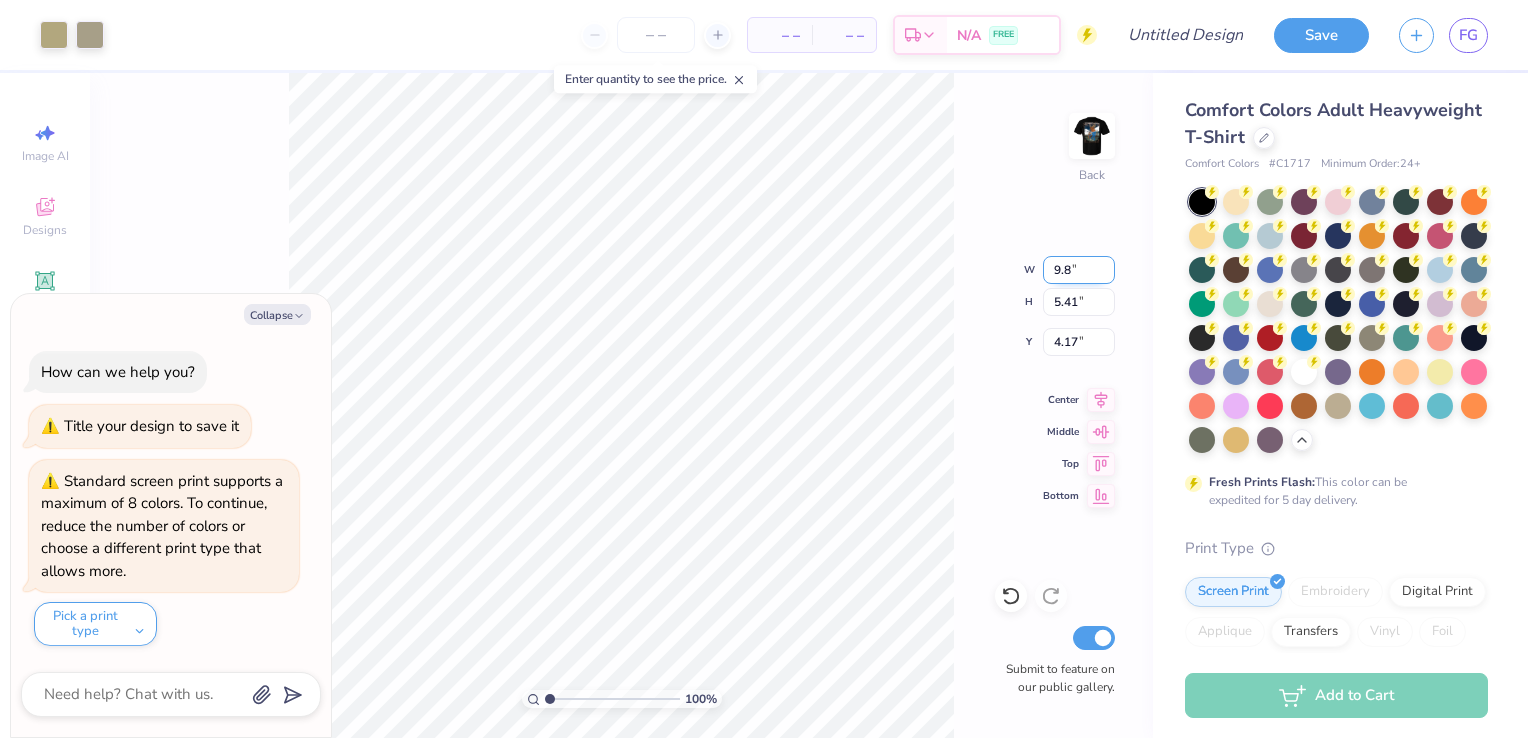type on "9" 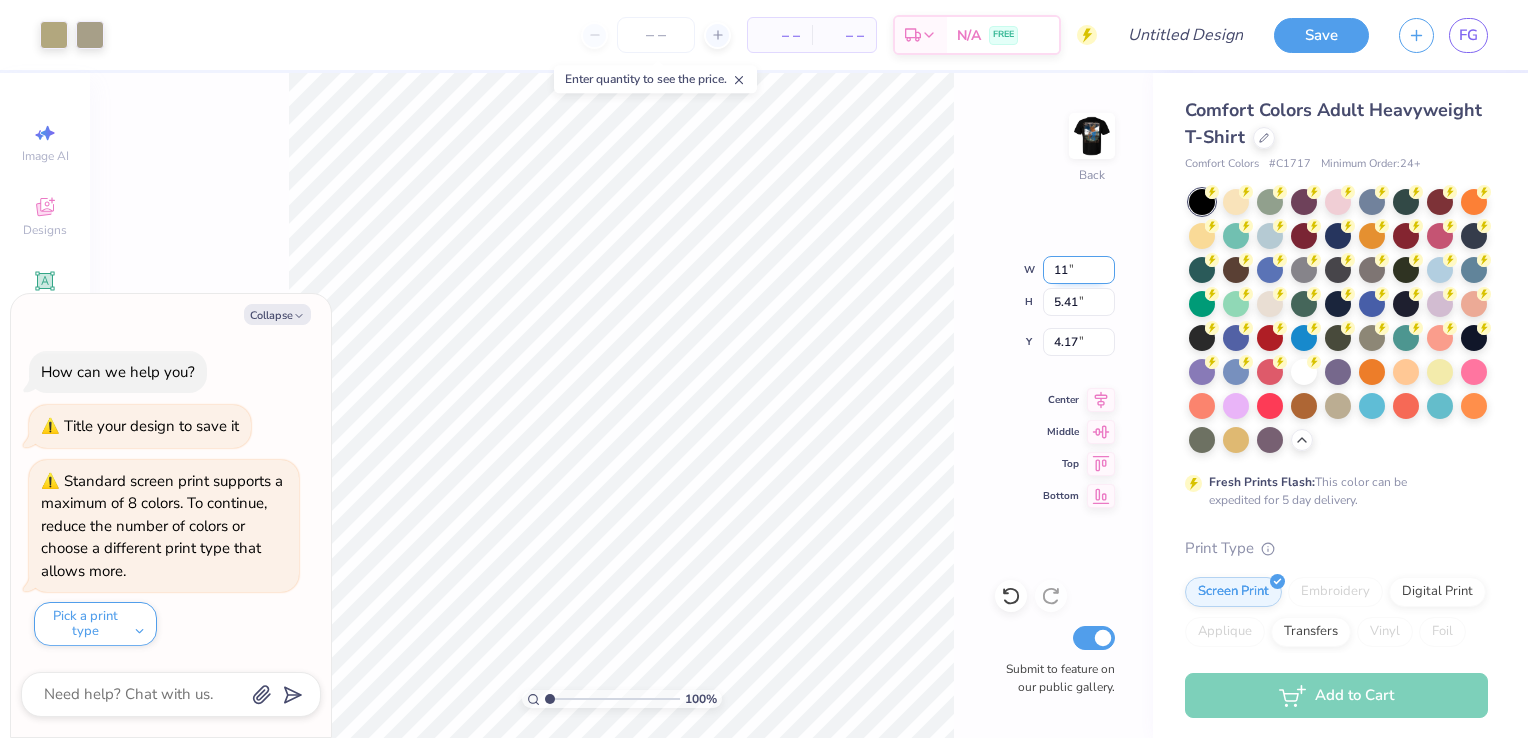 type on "11" 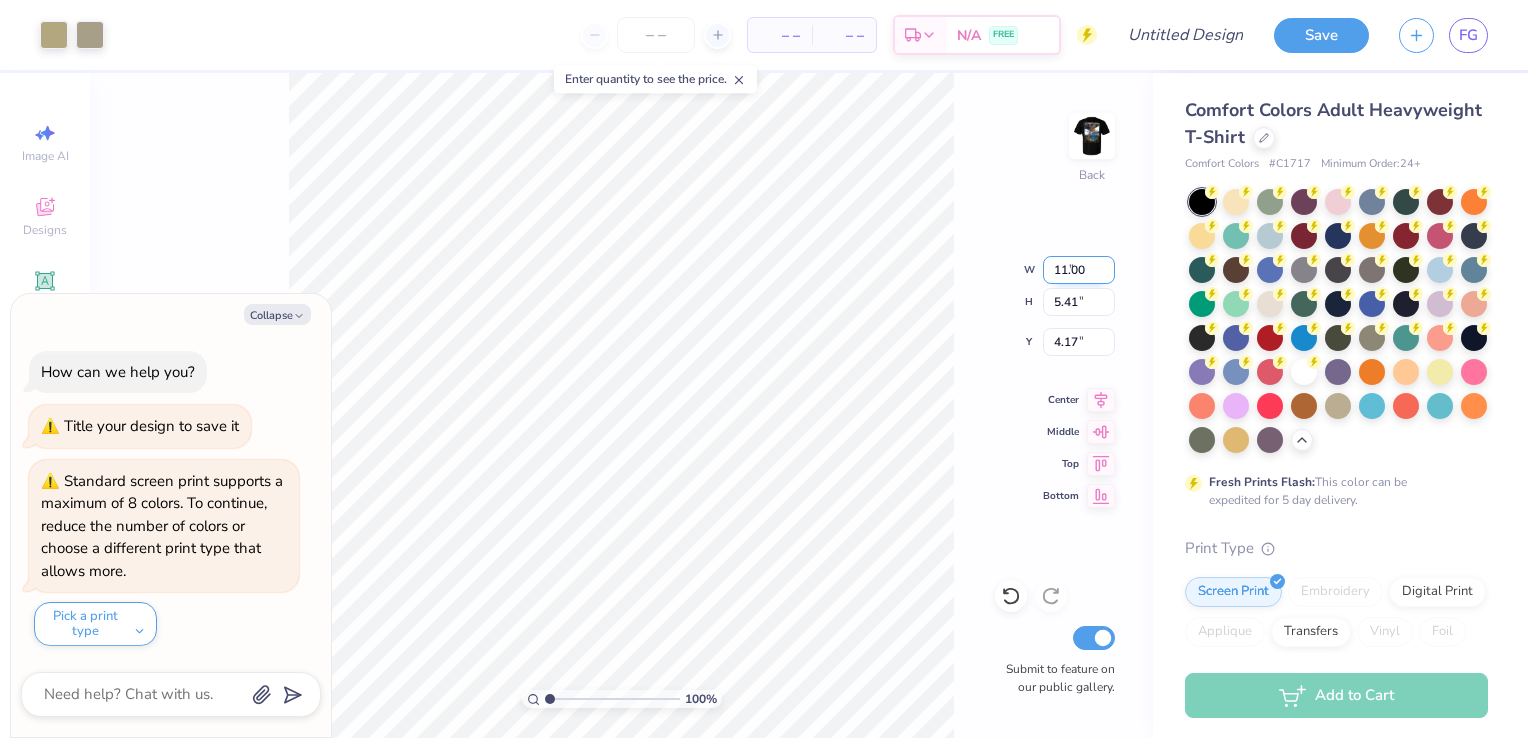 type on "6.05" 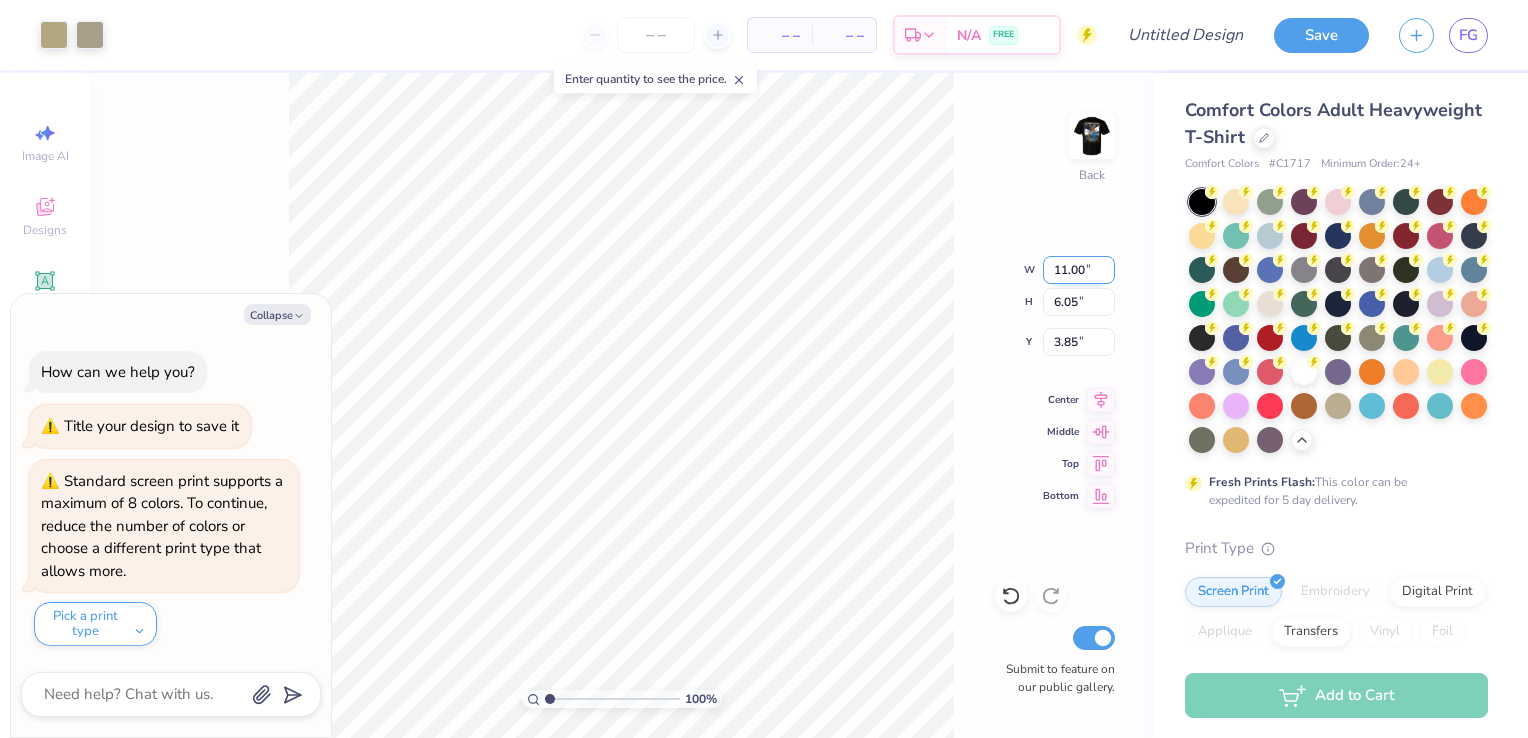 type on "x" 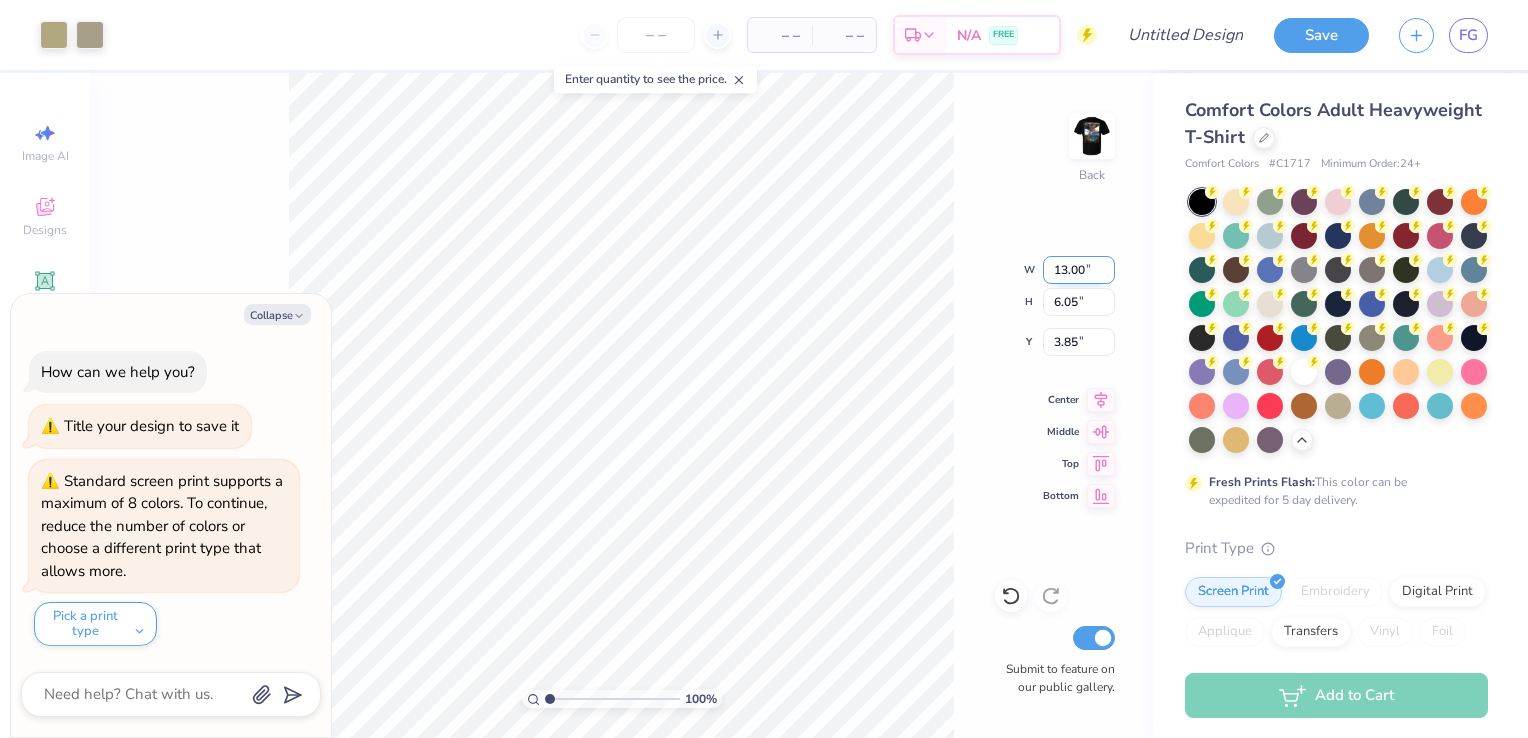 type on "13.00" 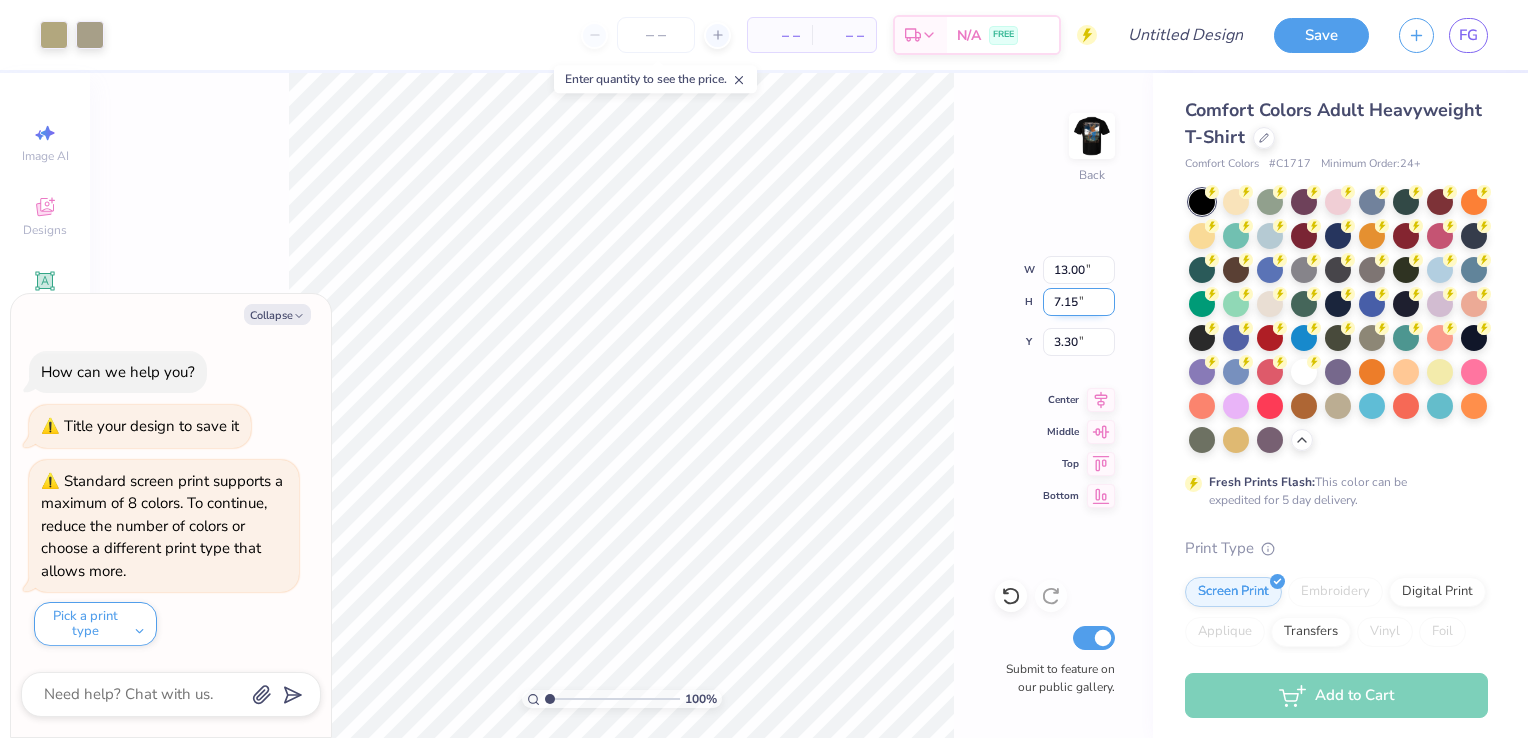 click on "7.15" at bounding box center (1079, 302) 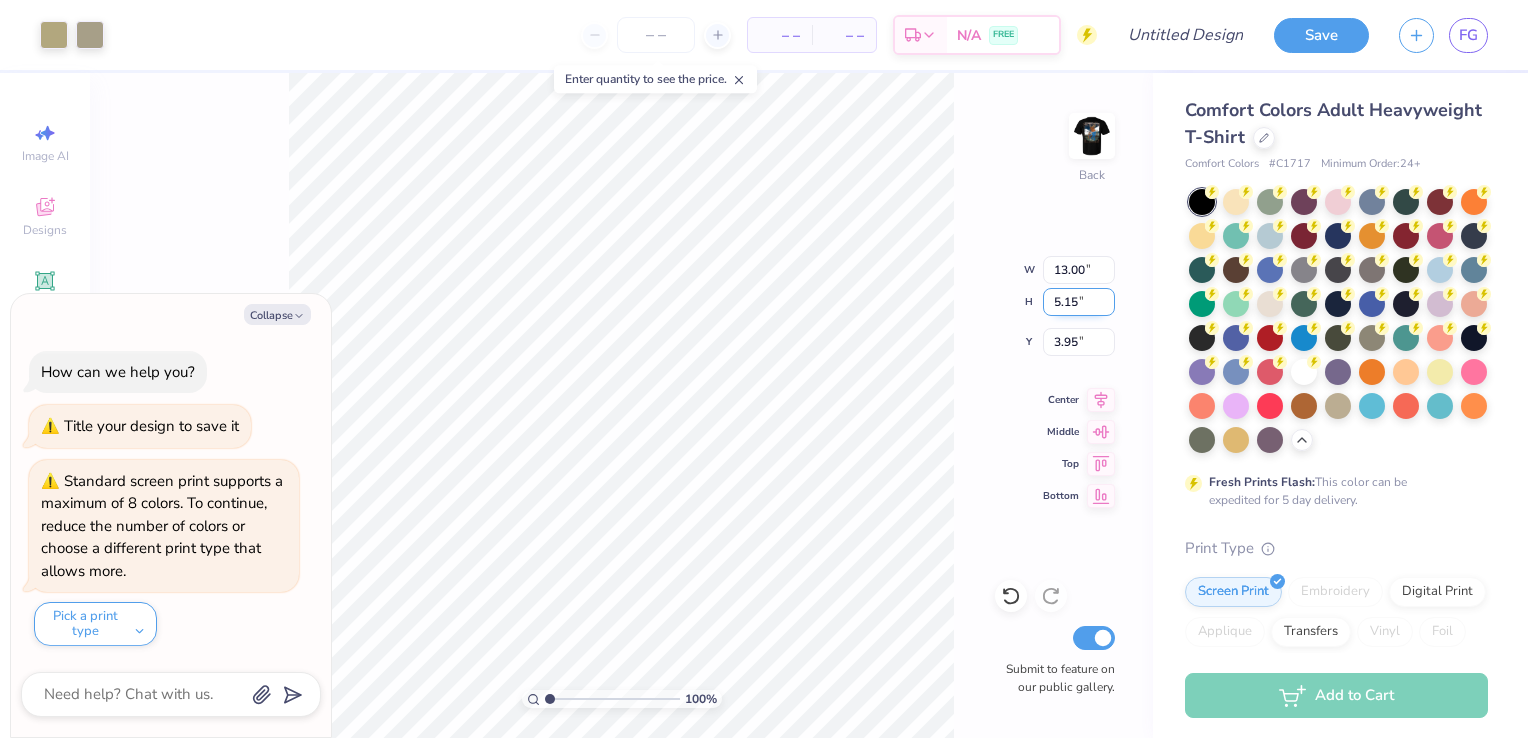 type on "5.15" 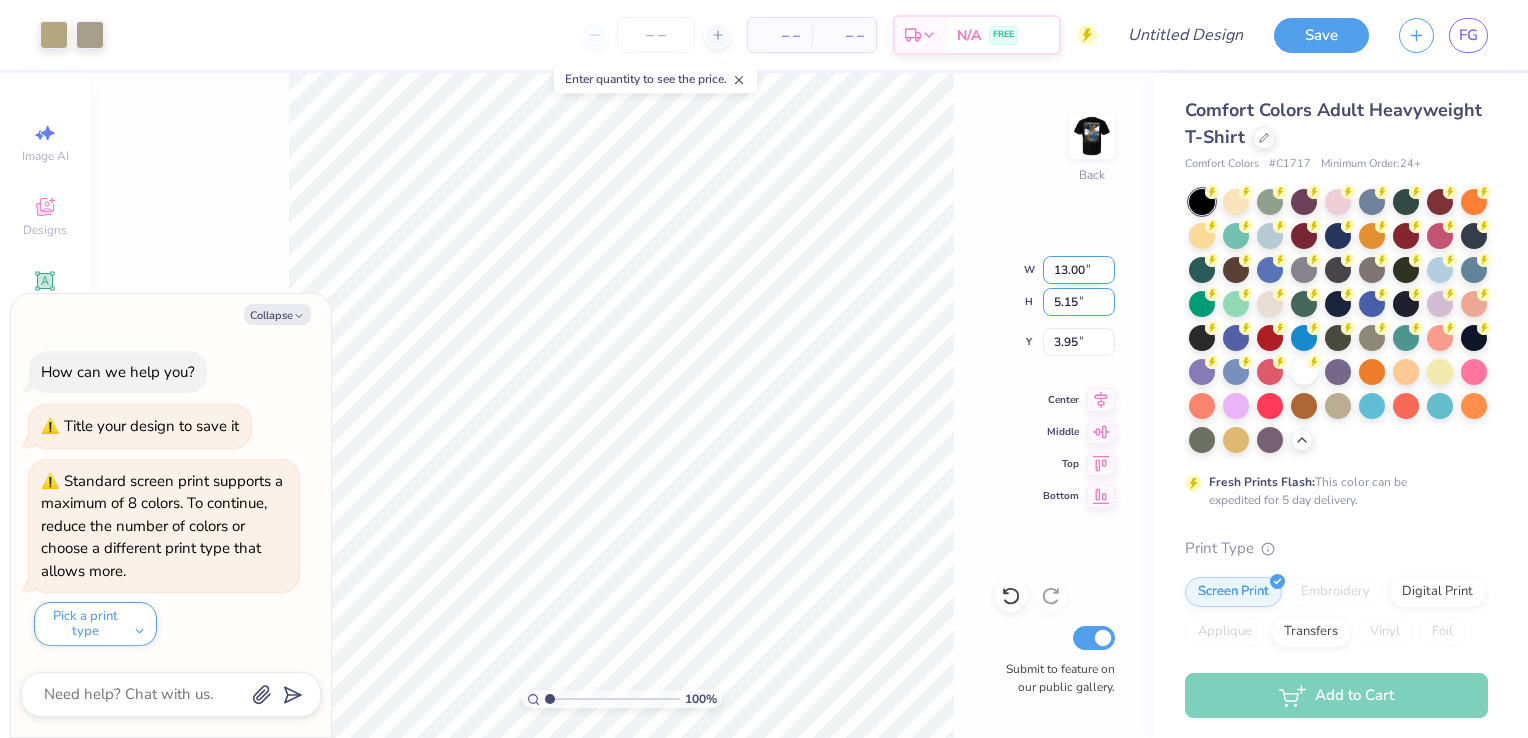 type on "x" 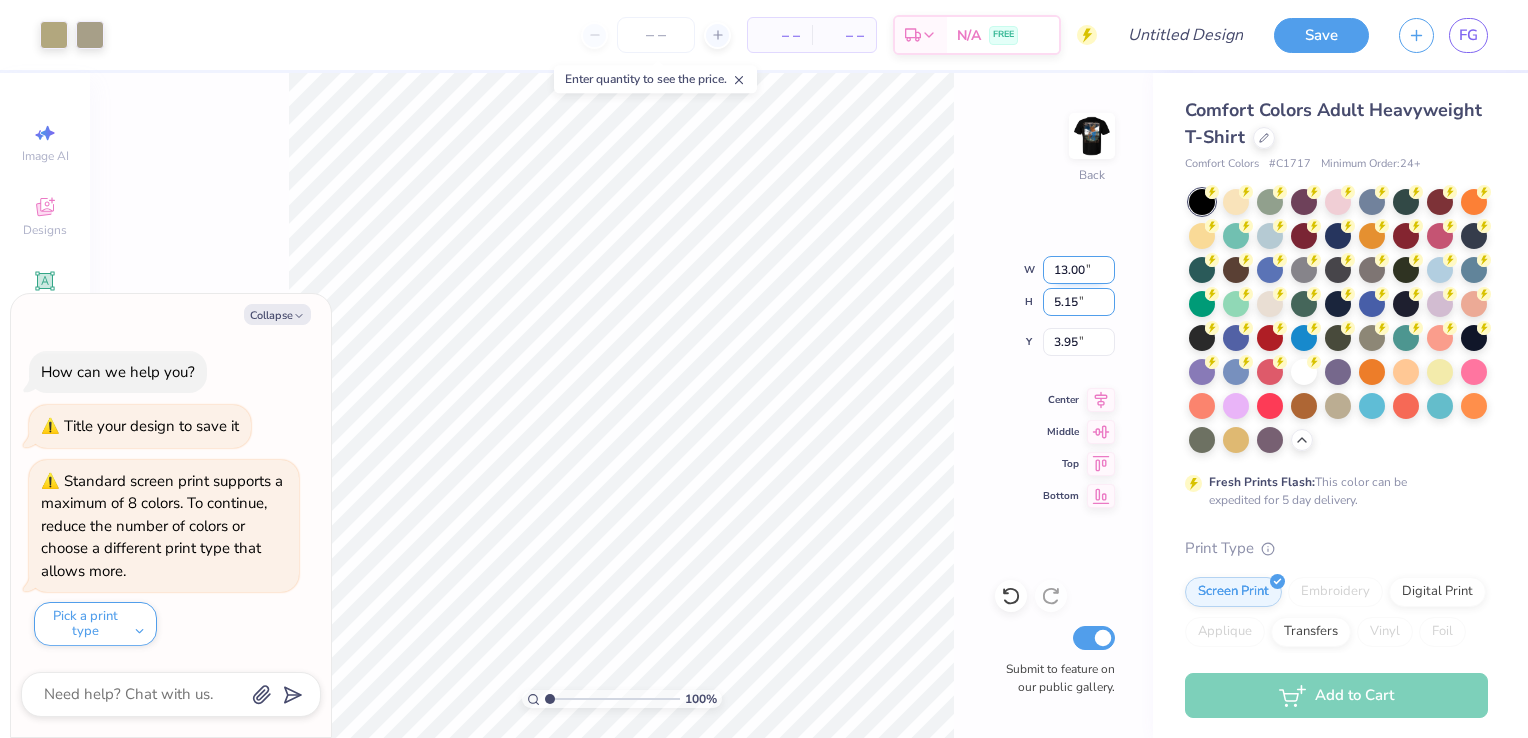type on "9.36" 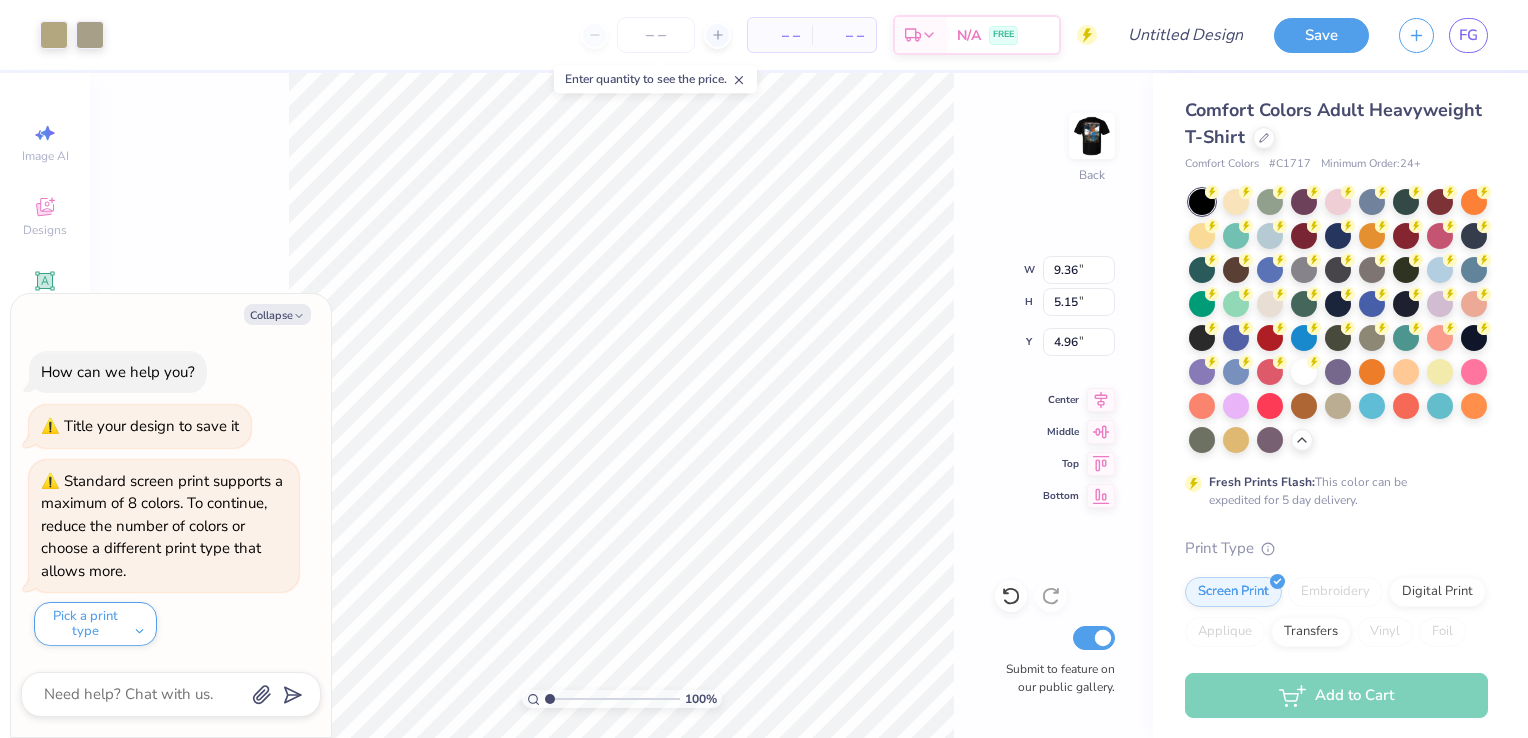 click on "100  % Back W 9.36 9.36 " H 5.15 5.15 " Y 4.96 4.96 " Center Middle Top Bottom Submit to feature on our public gallery." at bounding box center (621, 405) 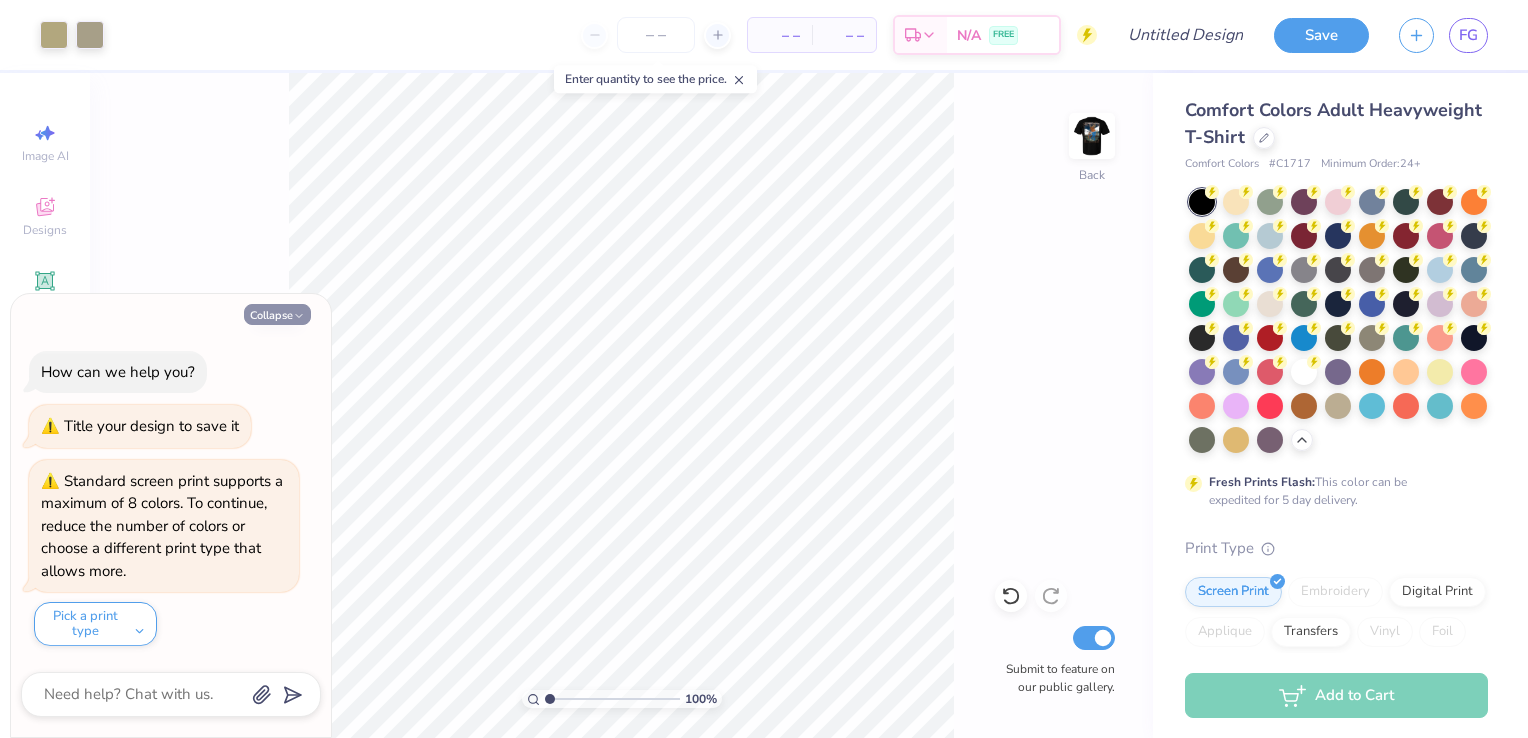 click on "Collapse" at bounding box center [277, 314] 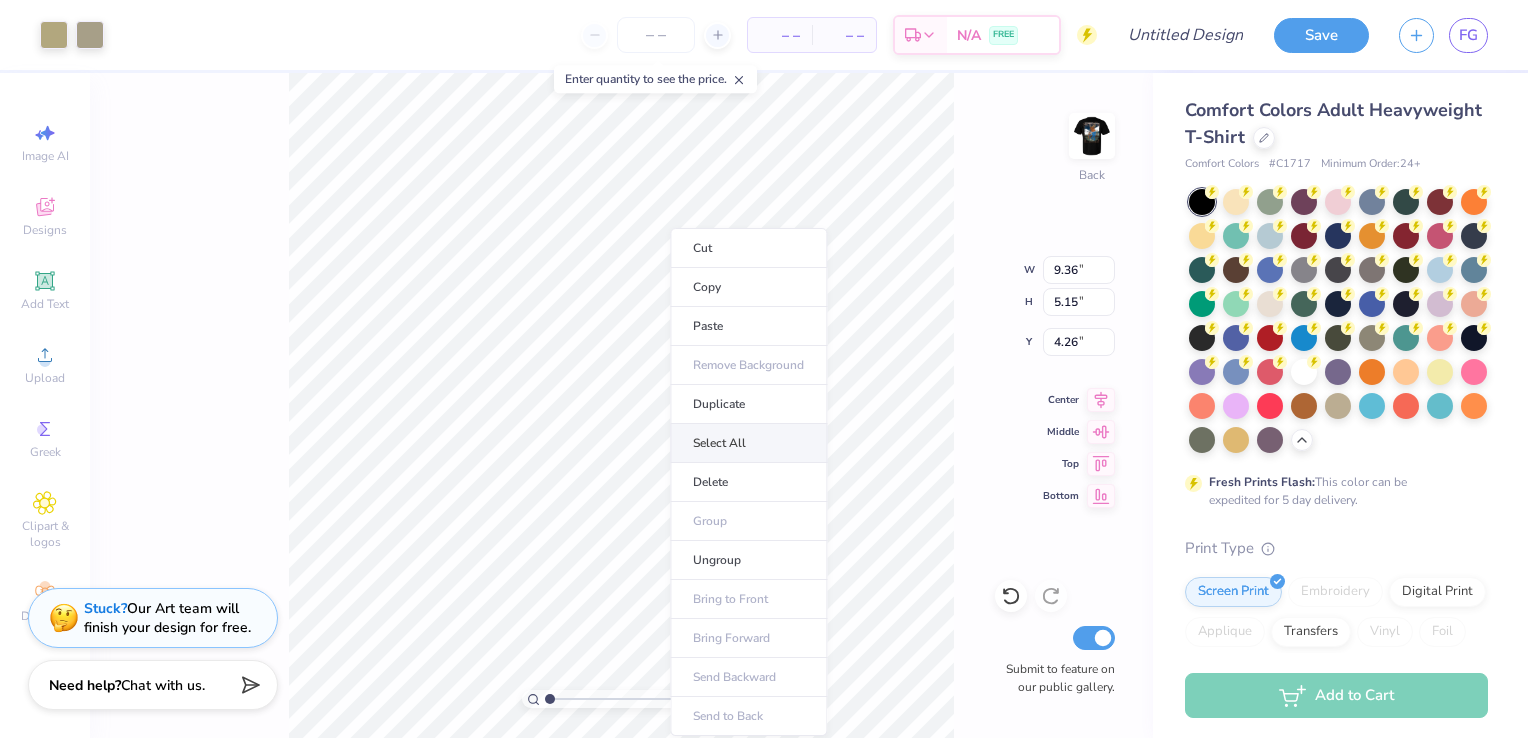 click on "Select All" at bounding box center [748, 443] 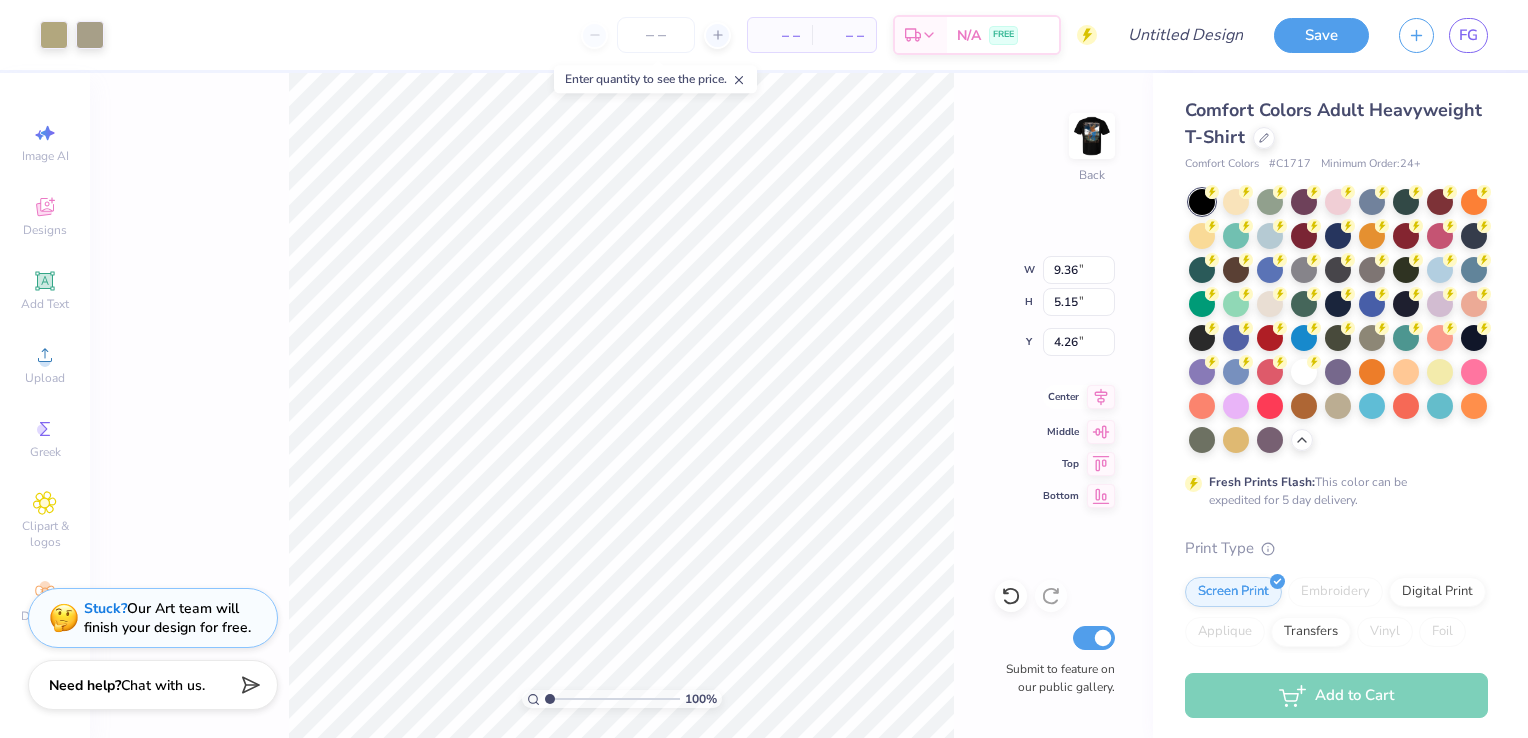click 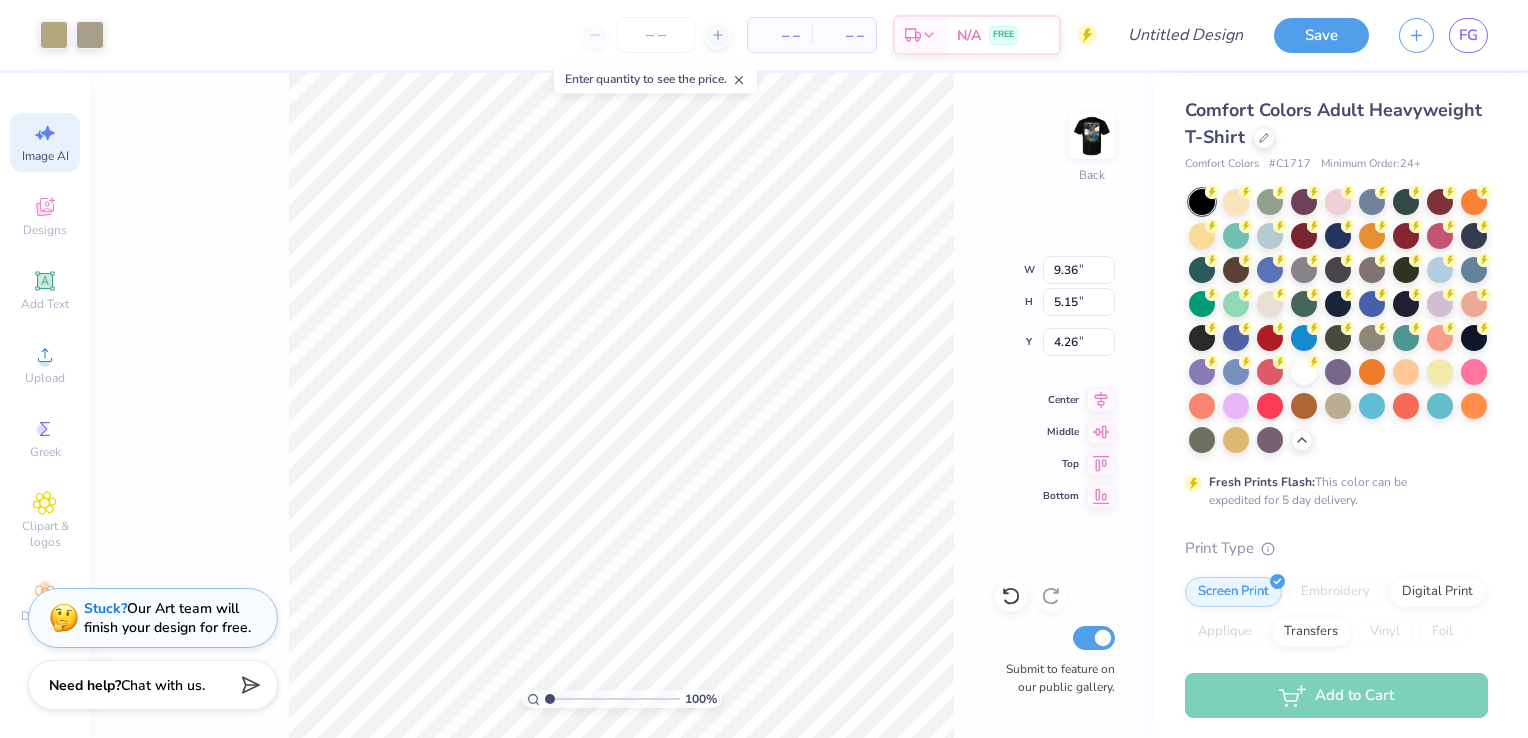 click on "Image AI" at bounding box center (45, 156) 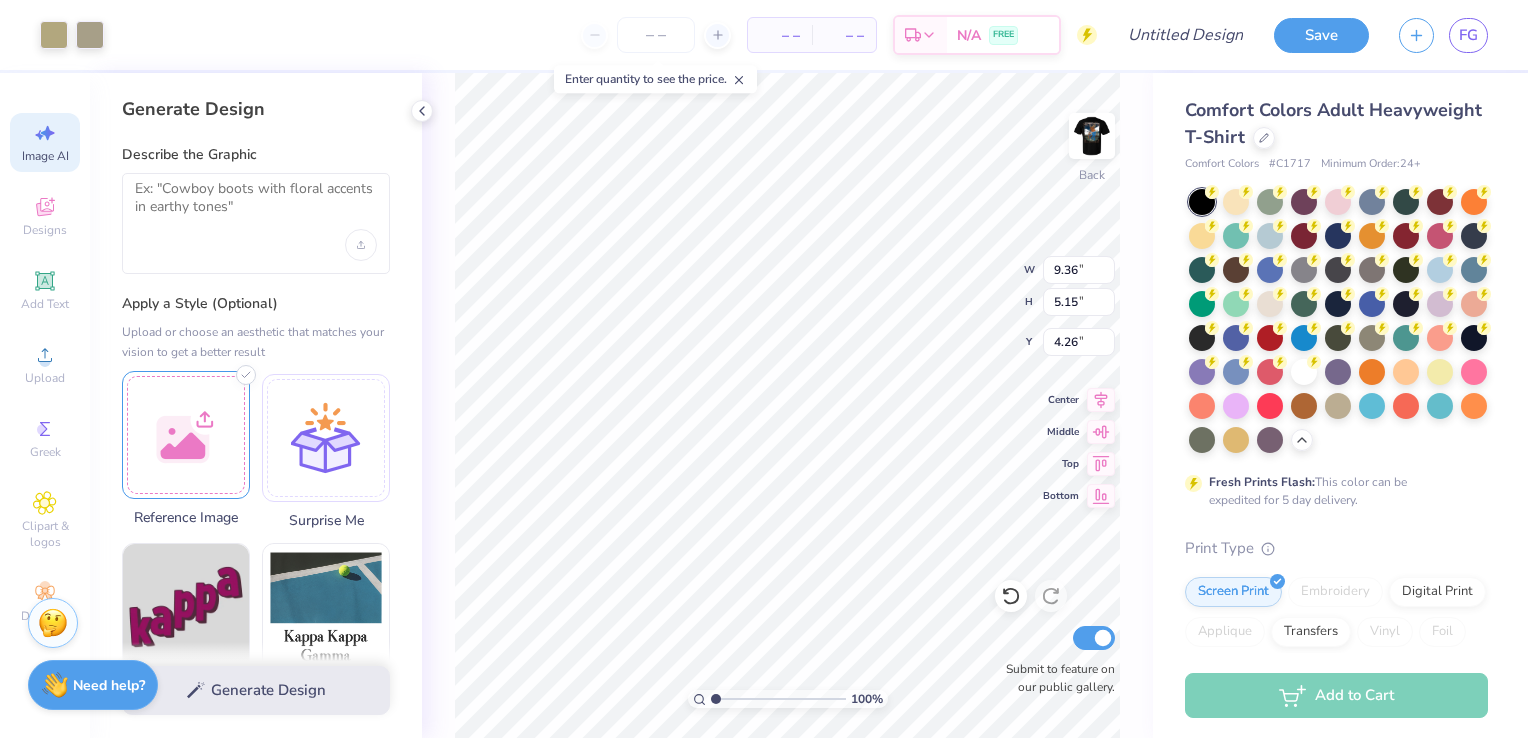 click on "Art colors – – Per Item – – Total Est.  Delivery N/A FREE Design Title Save FG Image AI Designs Add Text Upload Greek Clipart & logos Decorate Generate Design Describe the Graphic Apply a Style (Optional) Upload or choose an aesthetic that matches your vision to get a better result Reference Image Surprise Me Text-Based Photorealistic 60s & 70s 80s & 90s Cartoons Classic Grunge Handdrawn Minimalist Varsity Y2K Max # of Colors Fewer colors means lower prices. 1 2 3 4 5 6 7 8 Generate Design 100  % Back W 9.36 9.36 " H 5.15 5.15 " Y 4.26 4.26 " Center Middle Top Bottom Submit to feature on our public gallery. Comfort Colors Adult Heavyweight T-Shirt Comfort Colors # C1717 Minimum Order:  24 +   Fresh Prints Flash:  This color can be expedited for 5 day delivery. Print Type Screen Print Embroidery Digital Print Applique Transfers Vinyl Foil Rhinestones Standard Puff Ink Neon Ink Metallic & Glitter Ink Glow in the Dark Ink Water based Ink Add to Cart Stuck?  Our Art team will finish your design for free." at bounding box center [764, 369] 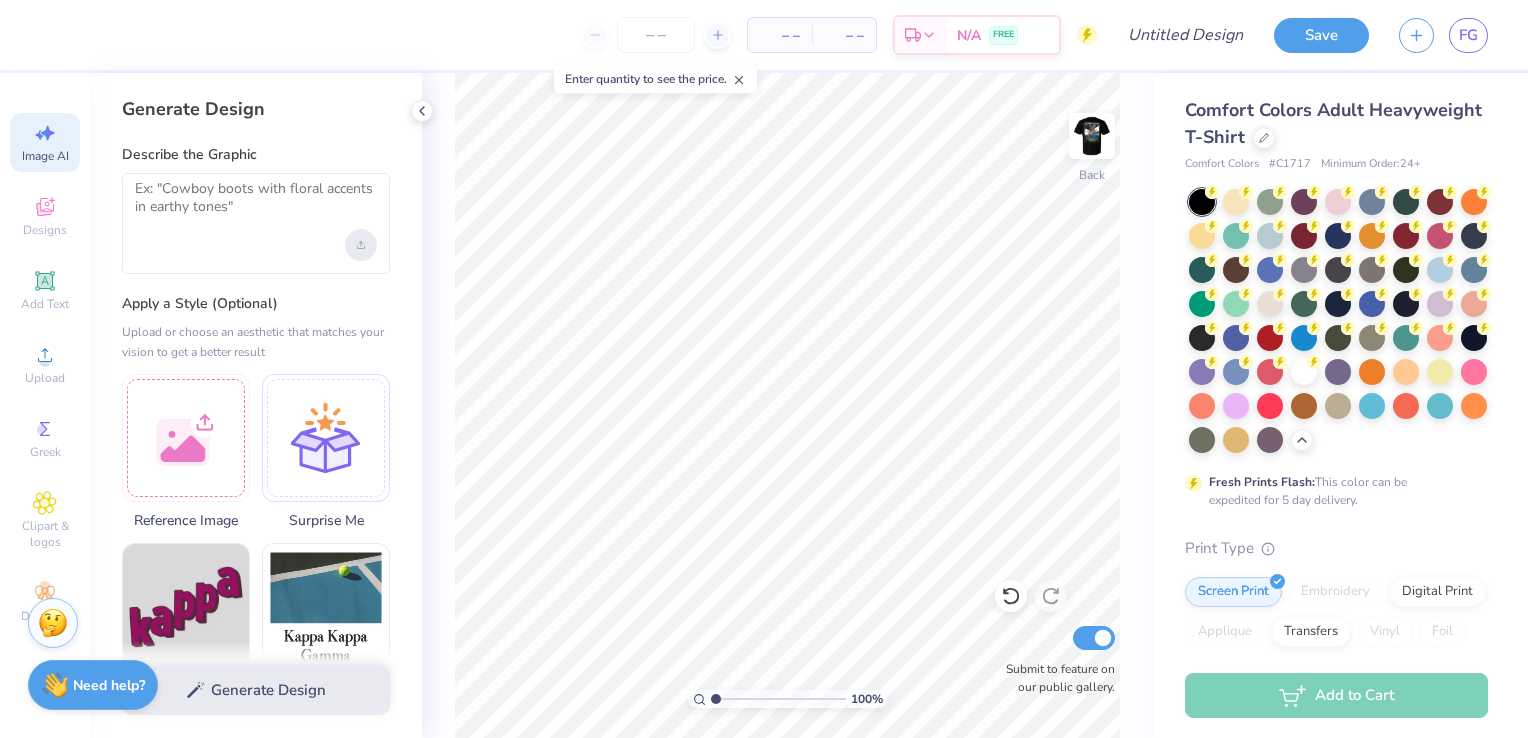 click 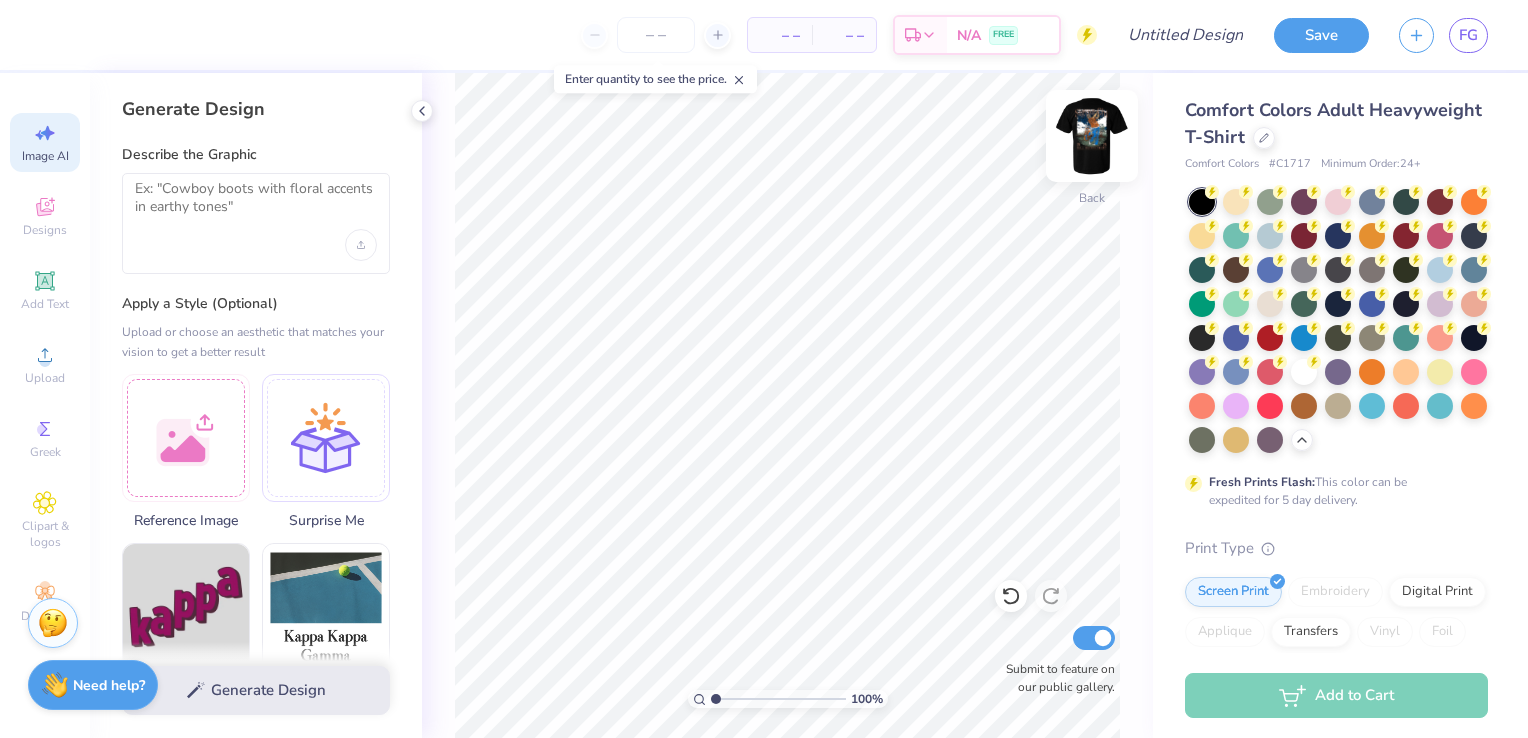 click at bounding box center [1092, 136] 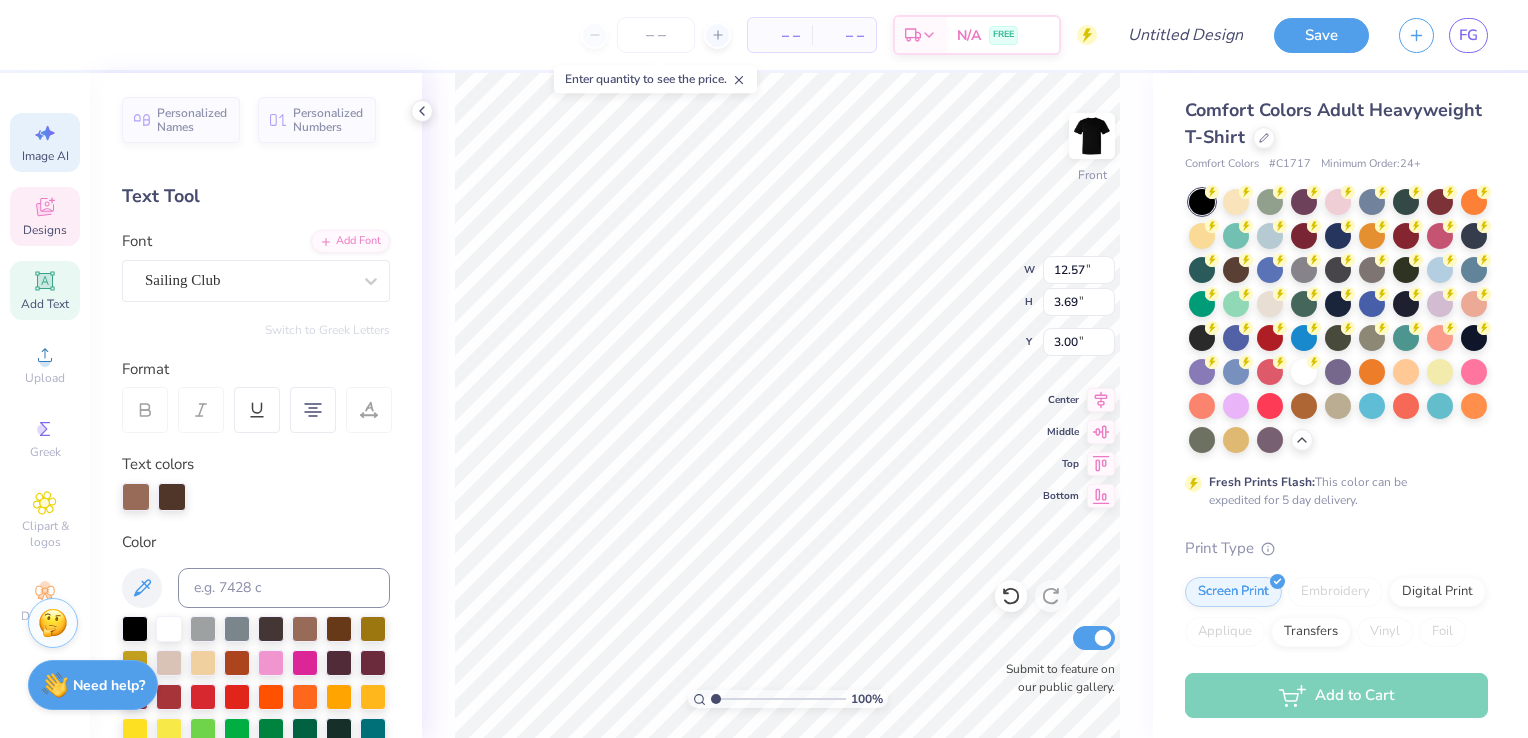 click on "Image AI" at bounding box center [45, 156] 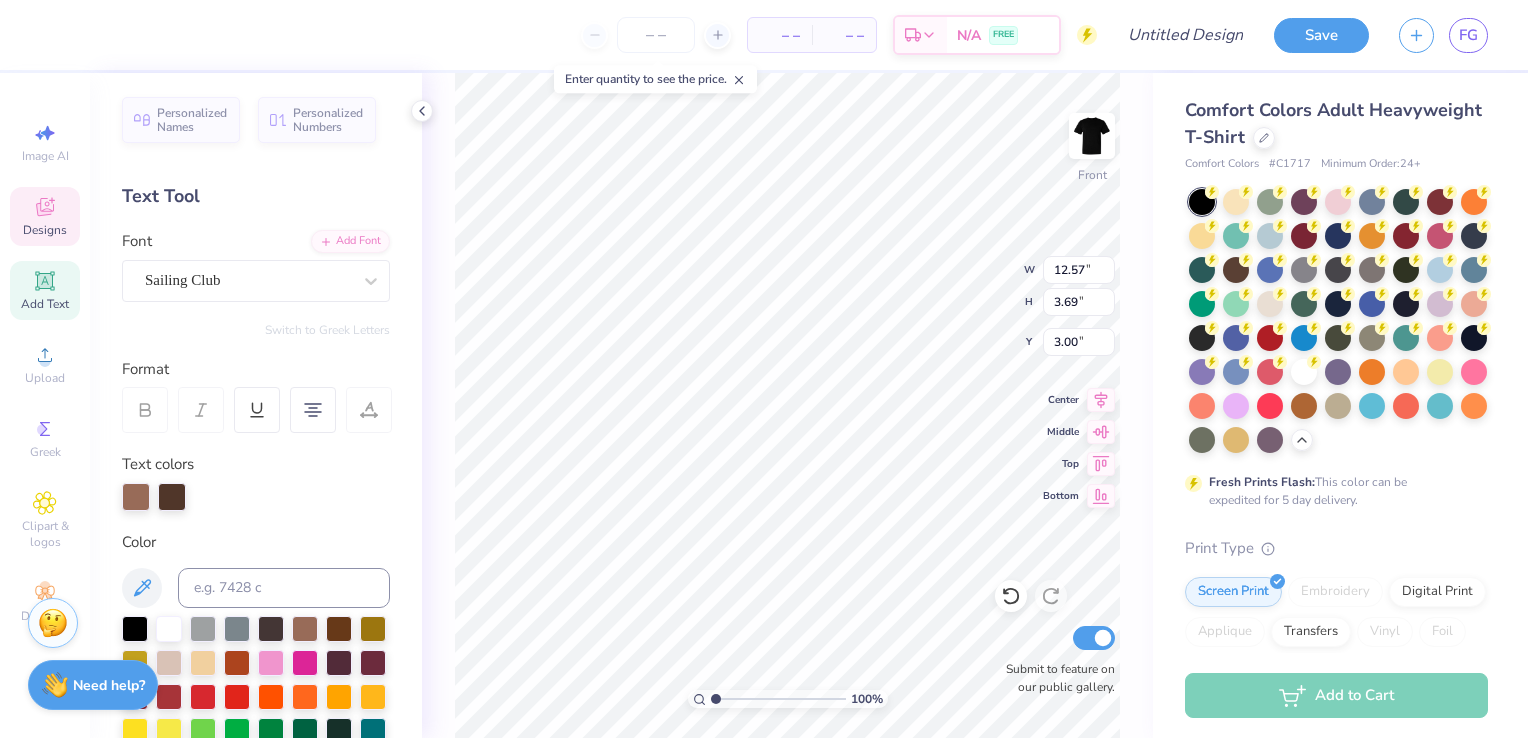select on "4" 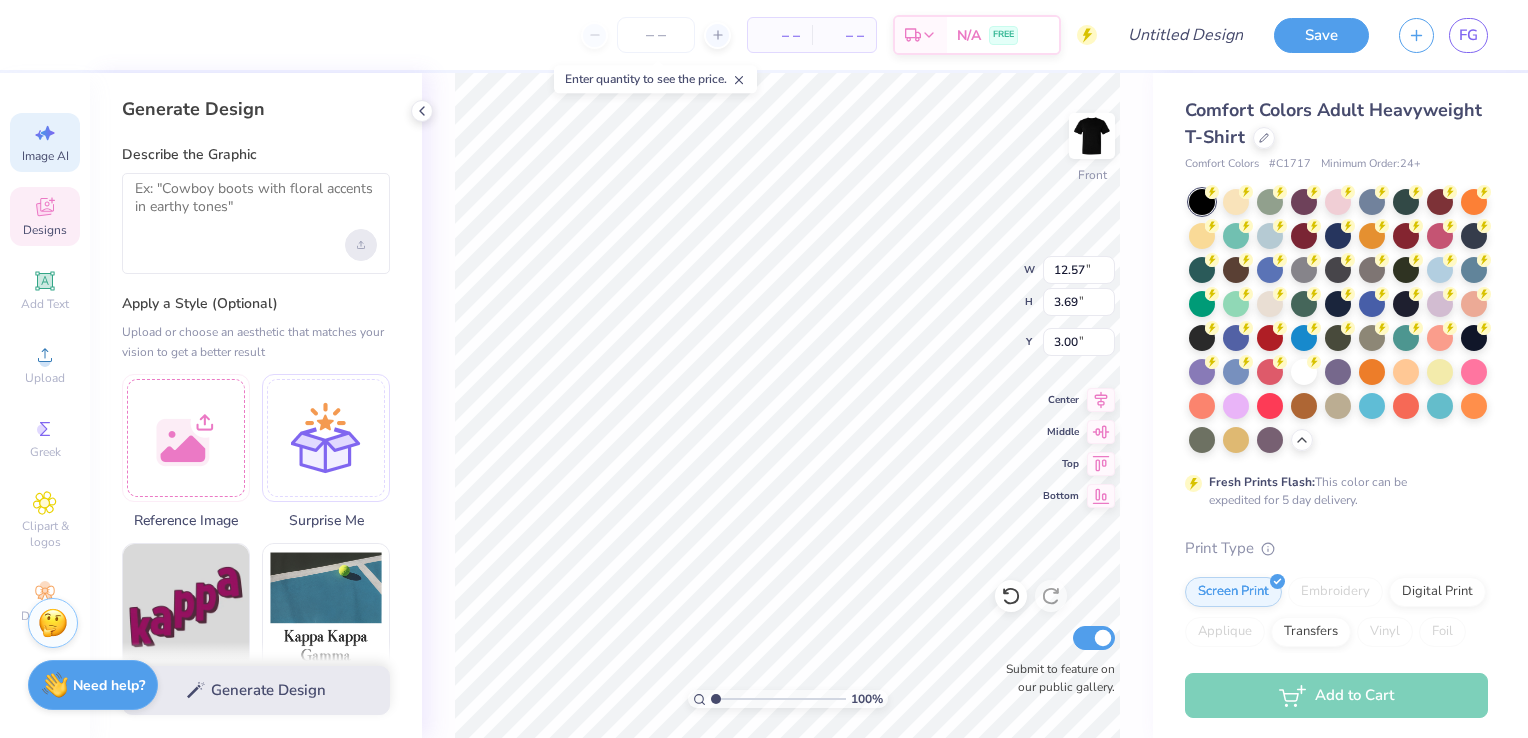click at bounding box center (361, 245) 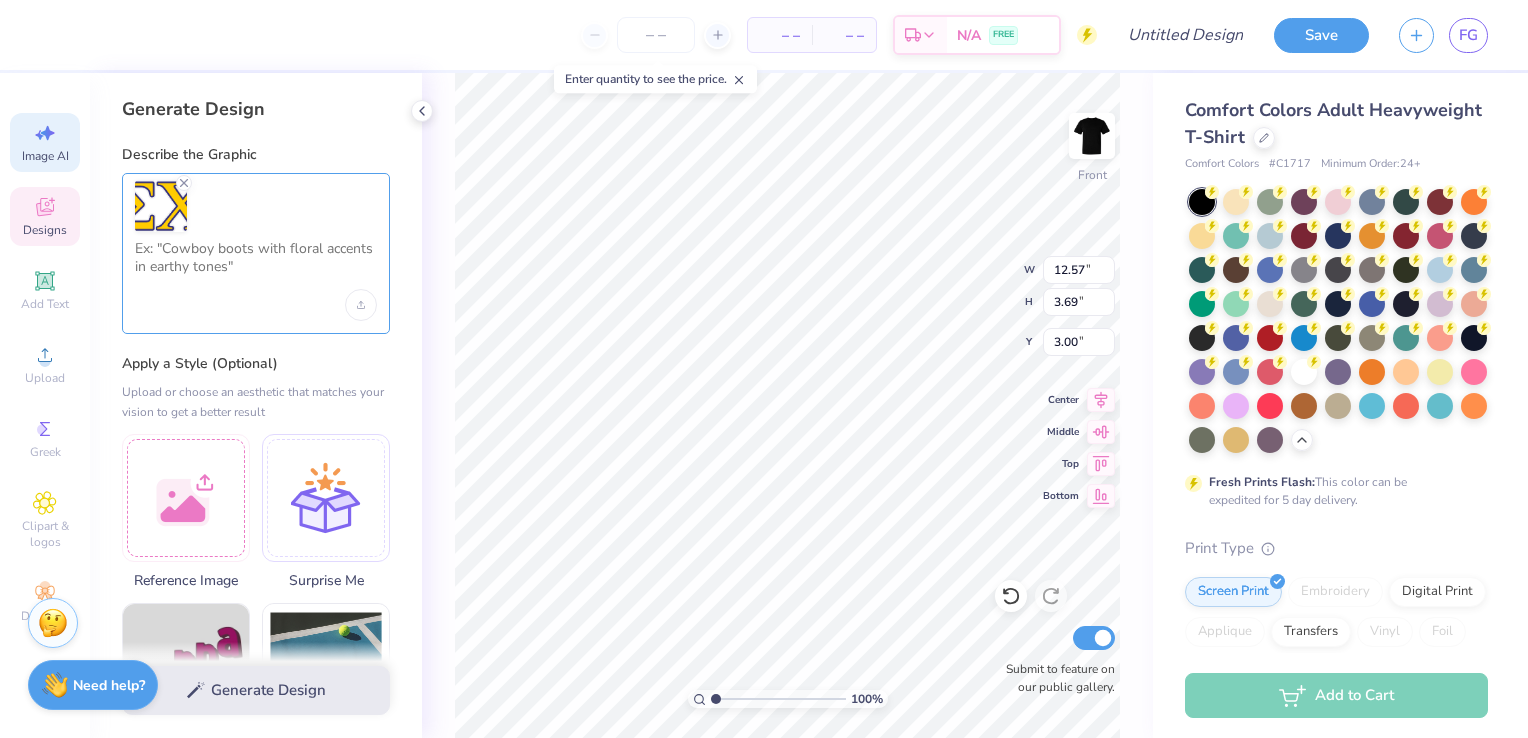 click at bounding box center [256, 265] 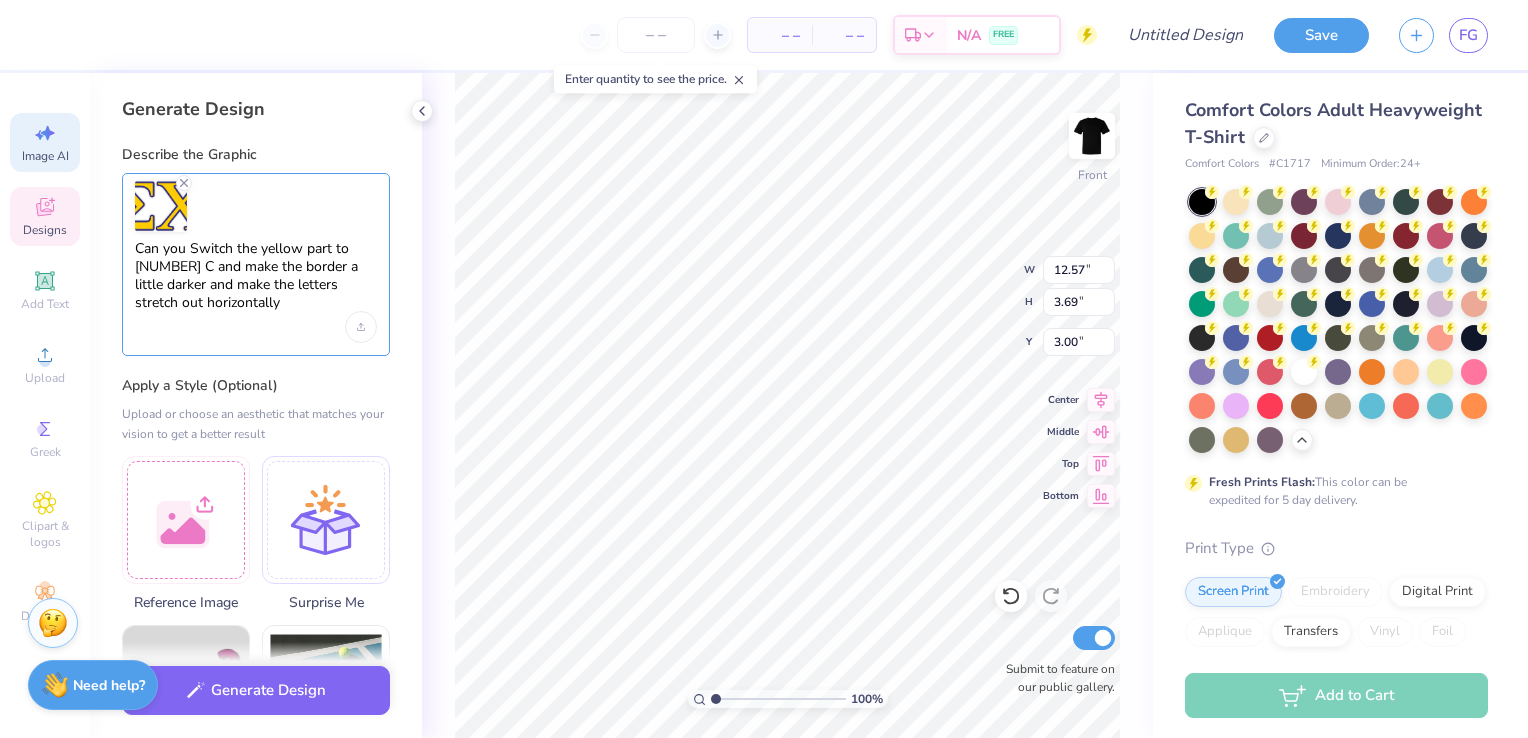 scroll, scrollTop: 0, scrollLeft: 0, axis: both 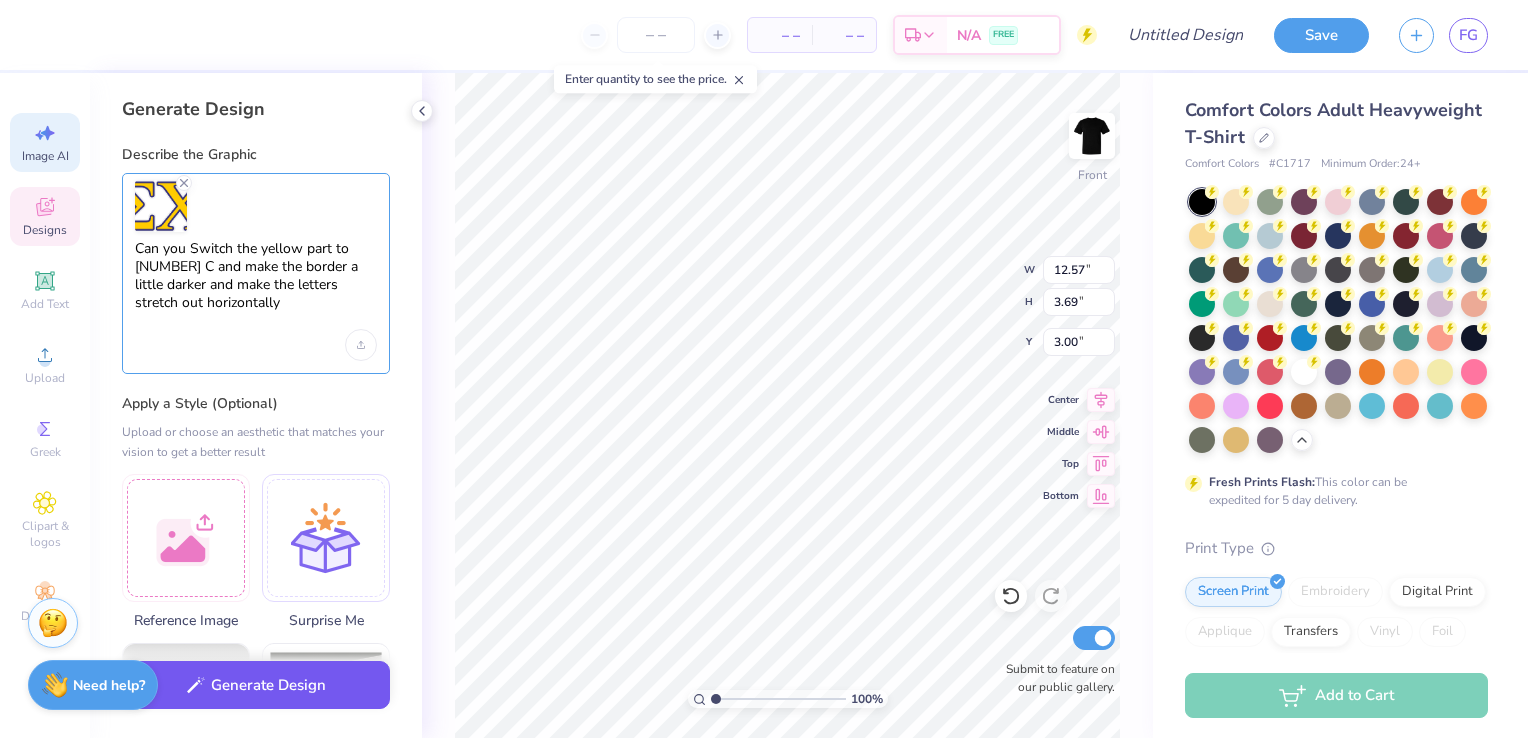 type on "Can you Switch the yellow part to 4715 C and make the border a little darker and make the letters stretch out horizontally" 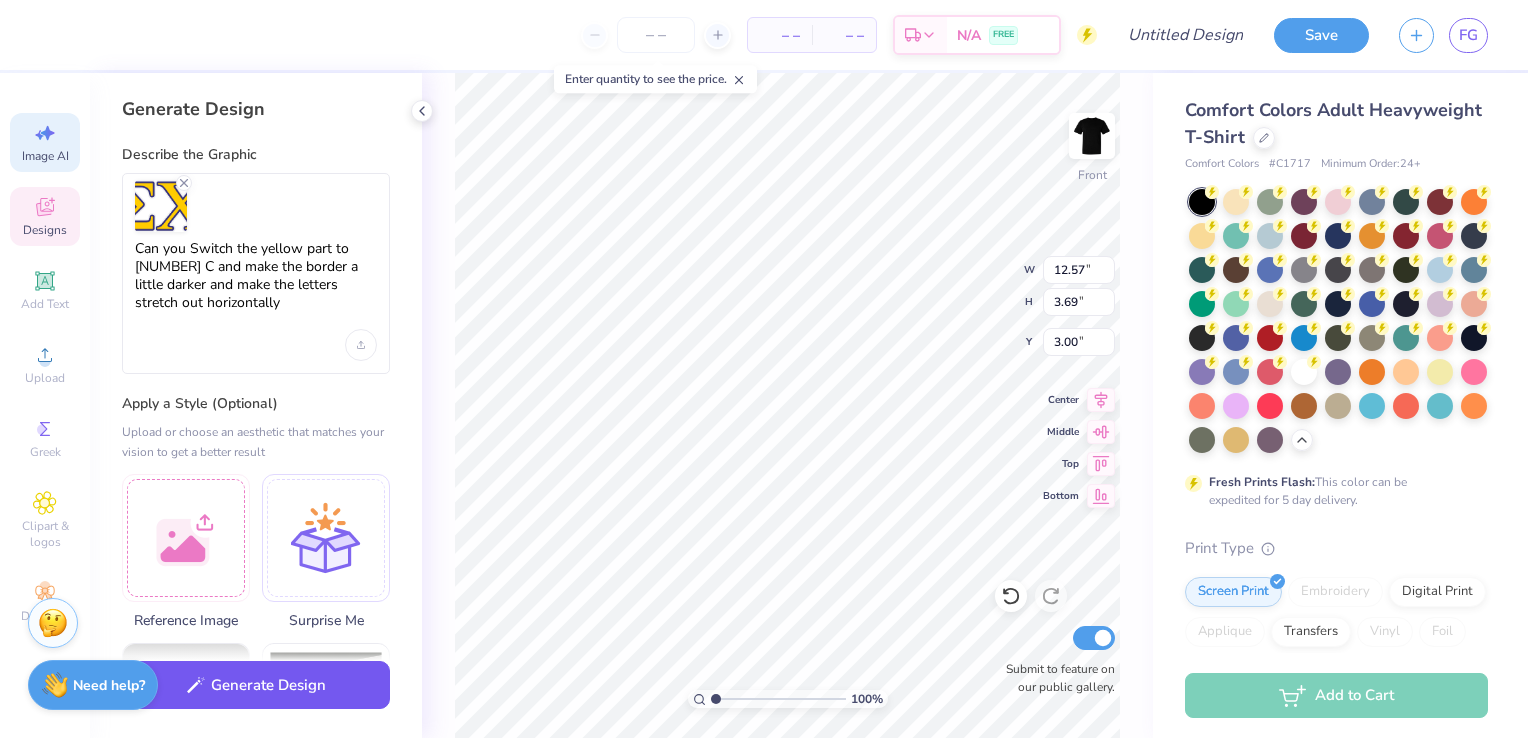 click on "Generate Design" at bounding box center [256, 685] 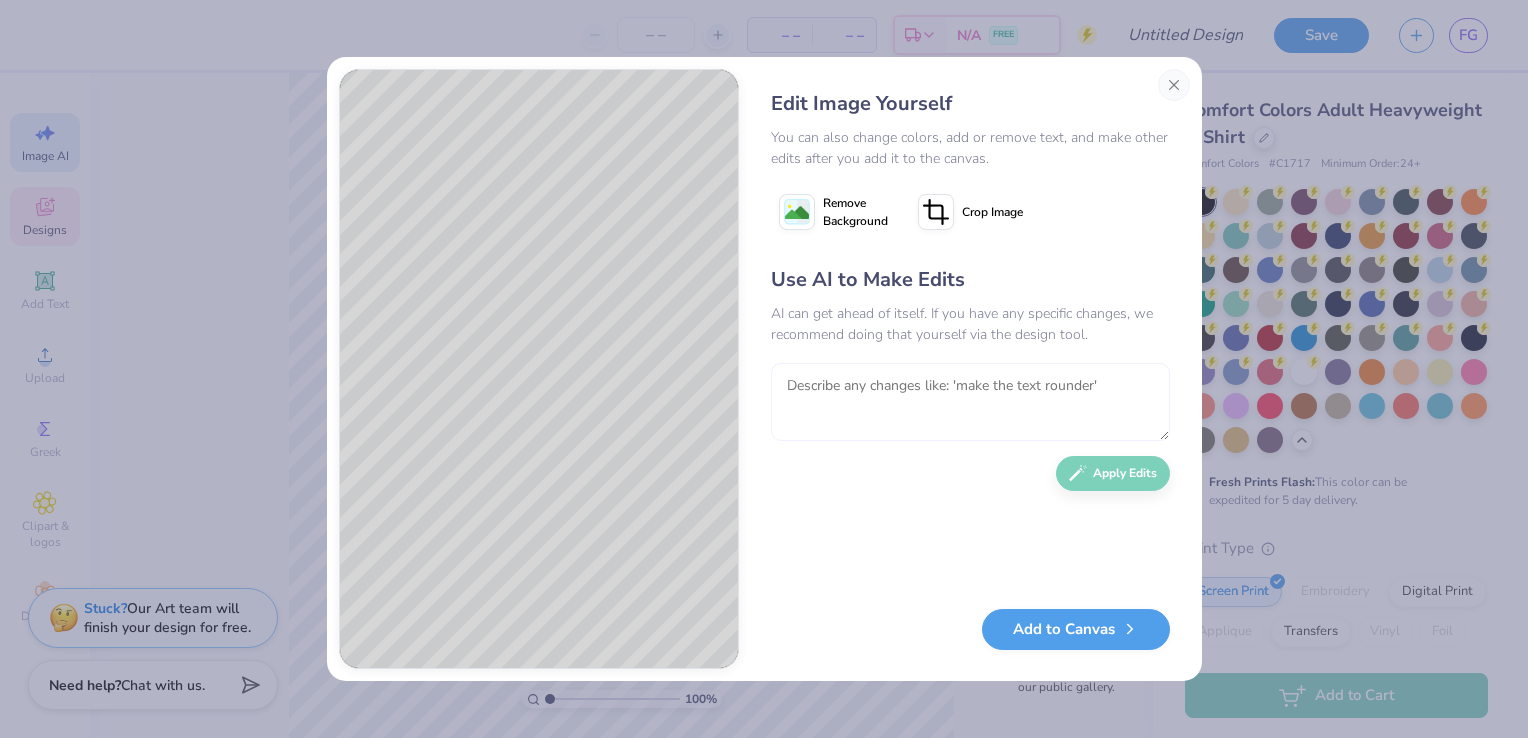 click at bounding box center [970, 402] 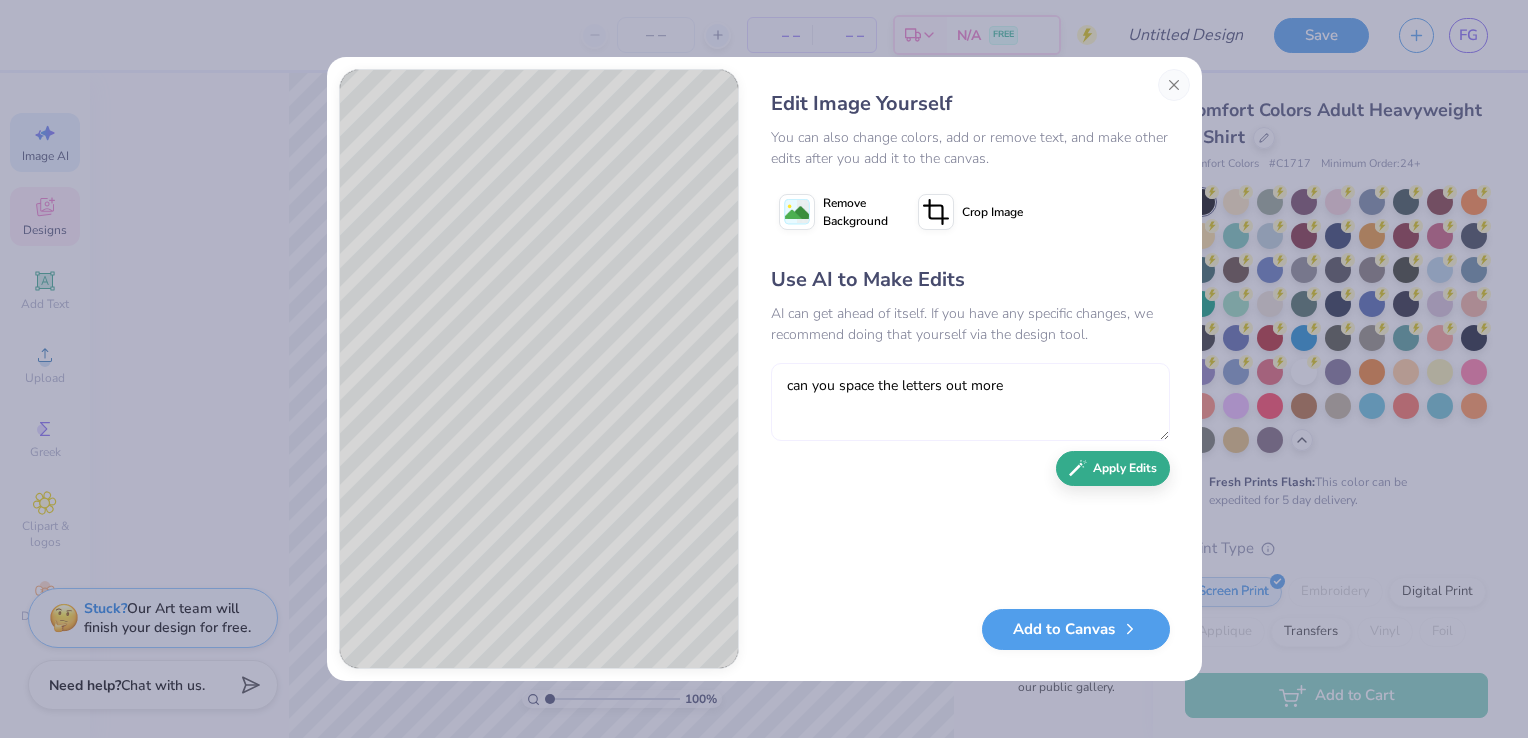 type on "can you space the letters out more" 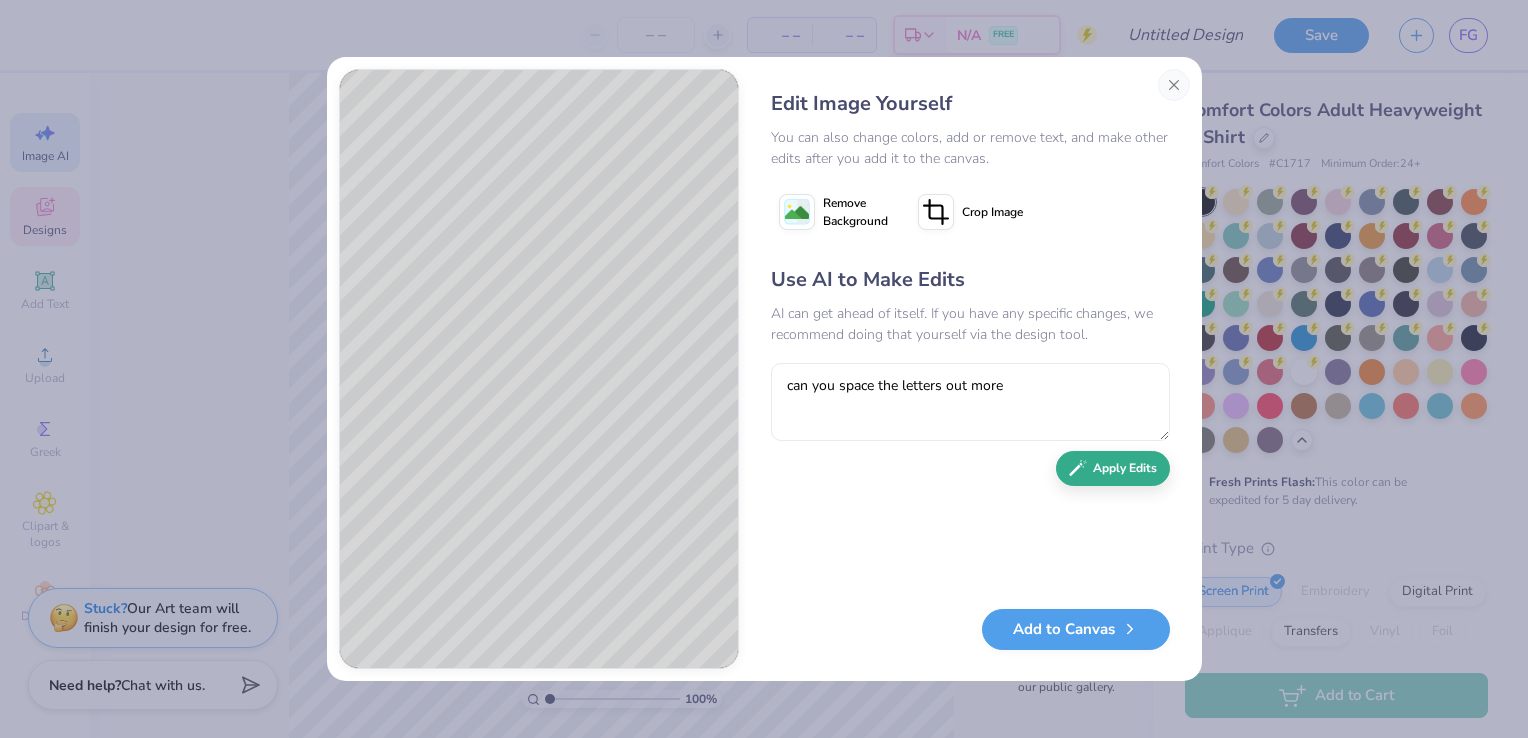 click on "Use AI to Make Edits AI can get ahead of itself. If you have any specific changes, we recommend doing that yourself via the design tool. can you space the letters out more
Apply Edits" at bounding box center [970, 427] 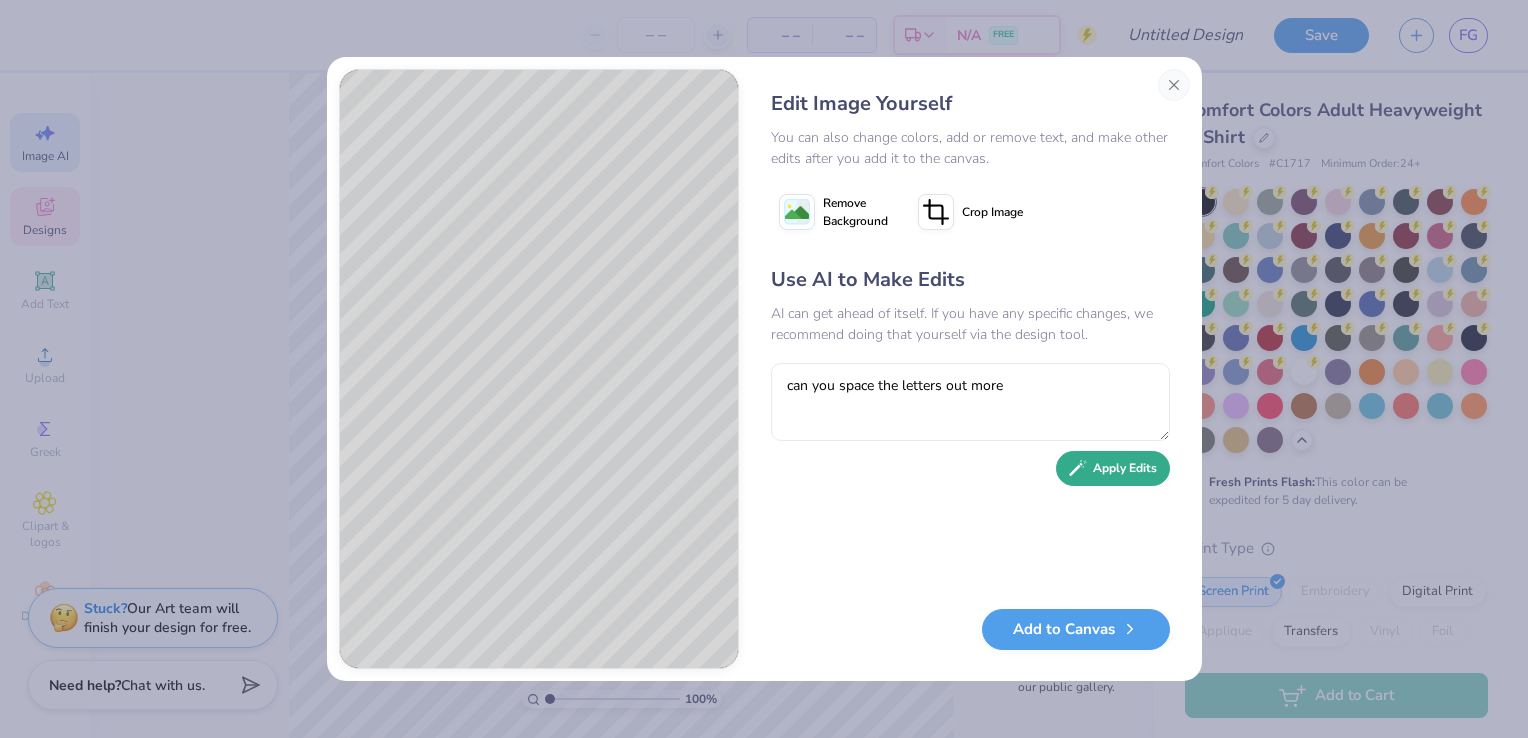 click on "Apply Edits" at bounding box center (1113, 468) 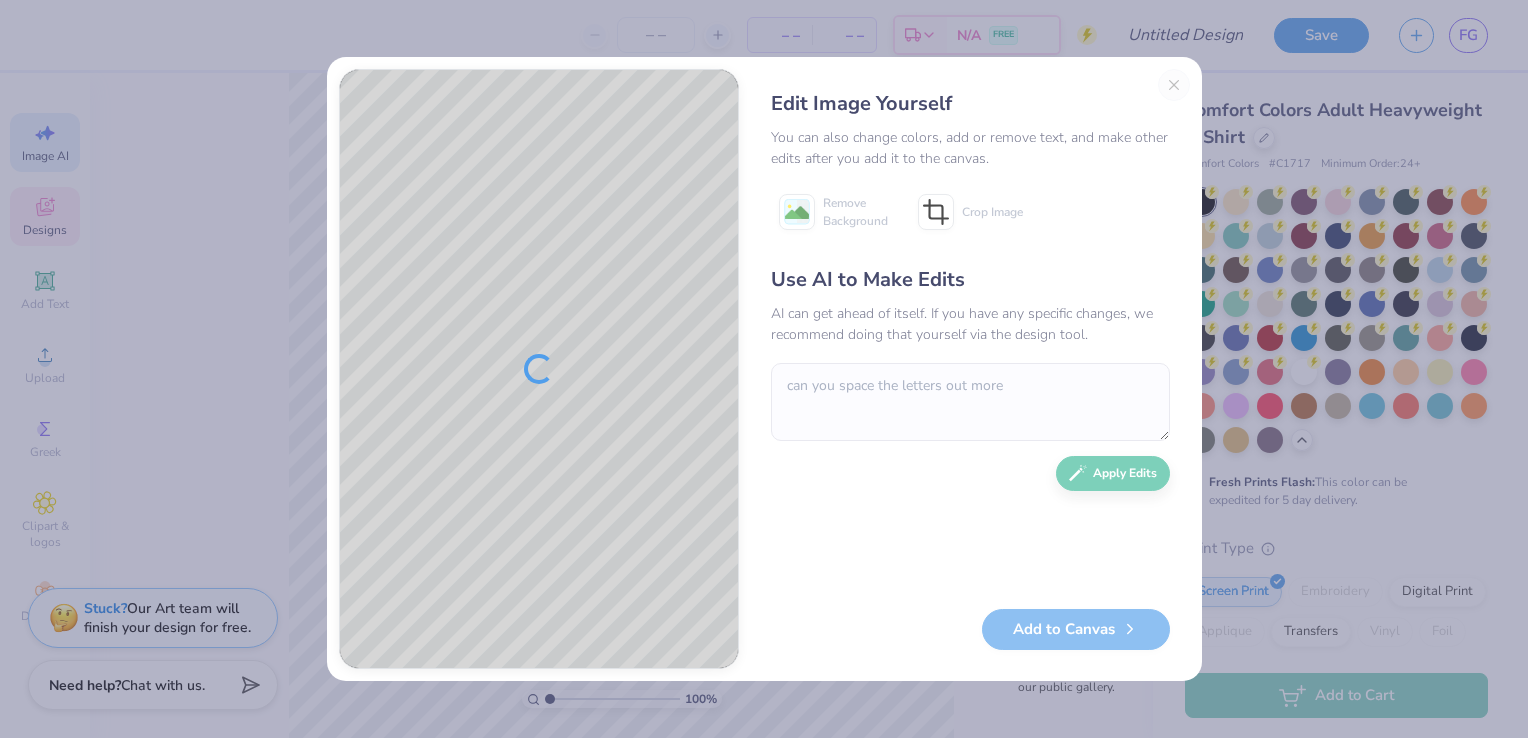 scroll, scrollTop: 0, scrollLeft: 0, axis: both 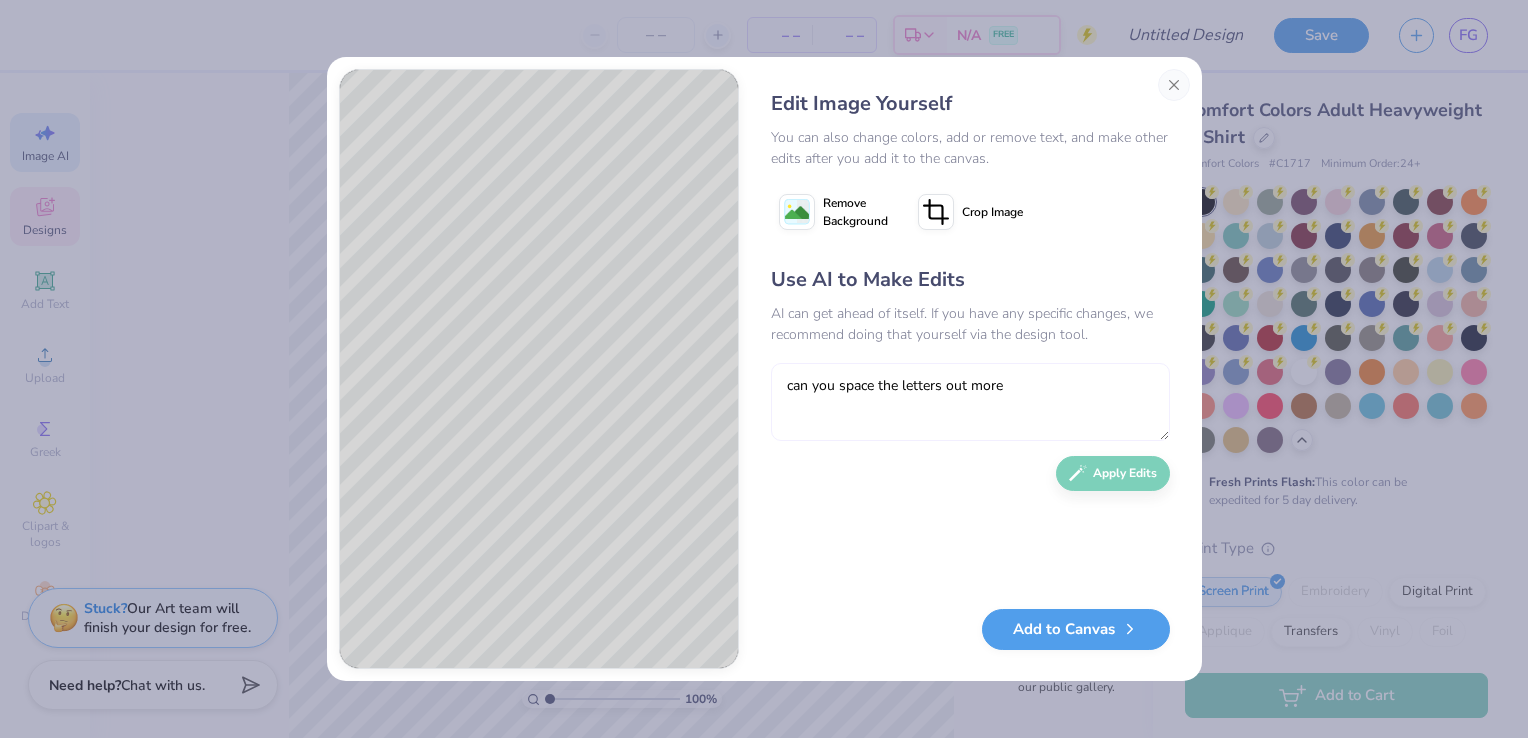 click on "can you space the letters out more" at bounding box center [970, 402] 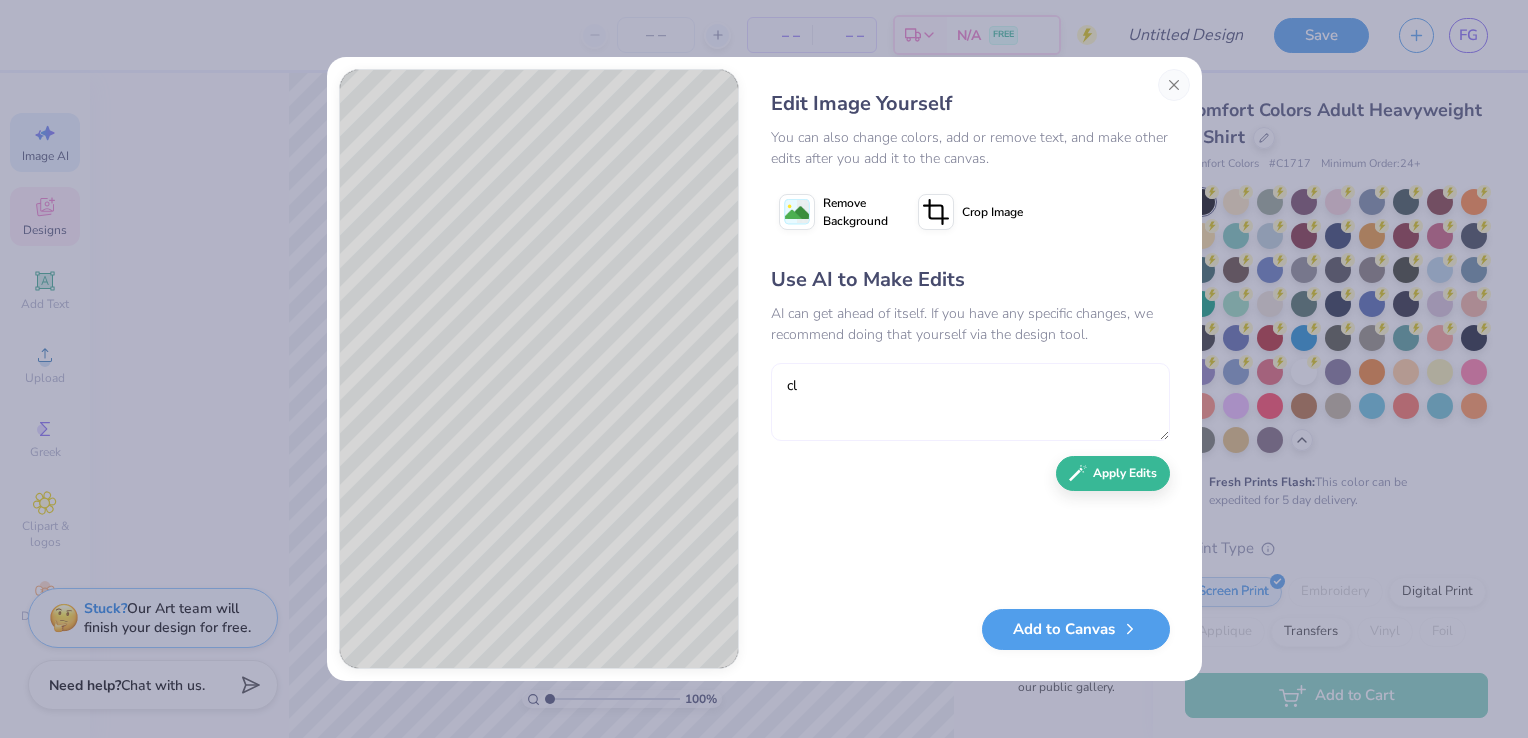 type on "c" 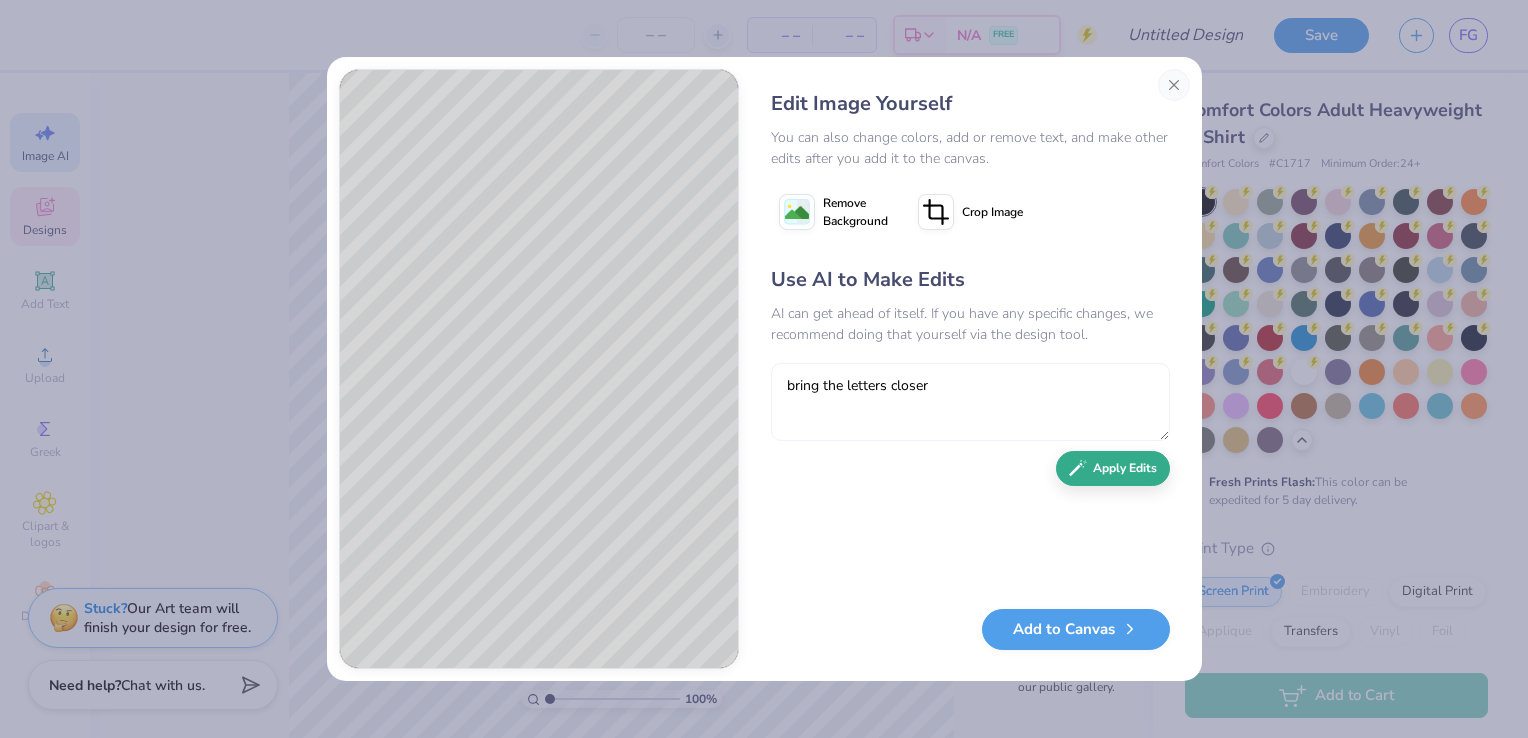 type on "bring the letters closer" 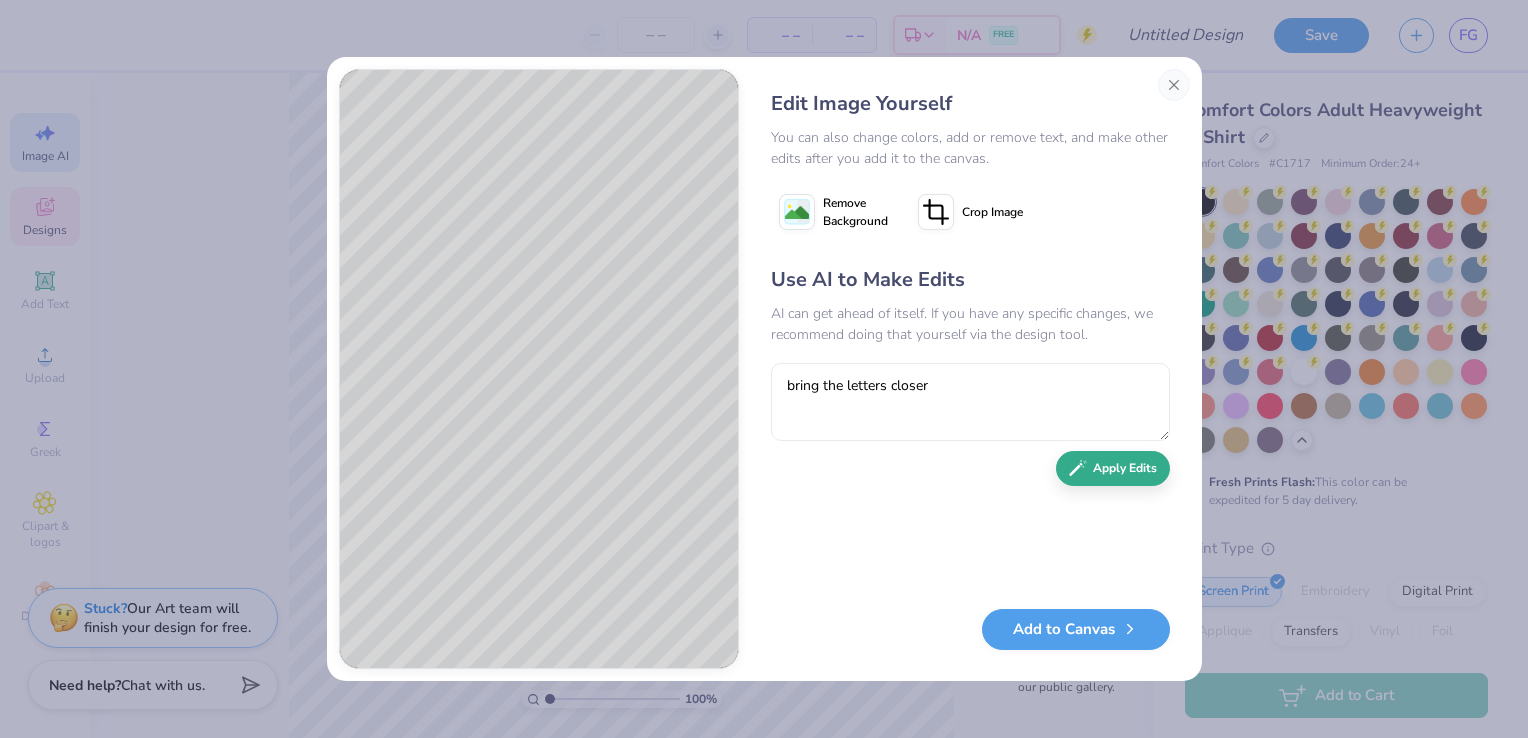 click on "Use AI to Make Edits AI can get ahead of itself. If you have any specific changes, we recommend doing that yourself via the design tool. bring the letters closer Apply Edits" at bounding box center [970, 427] 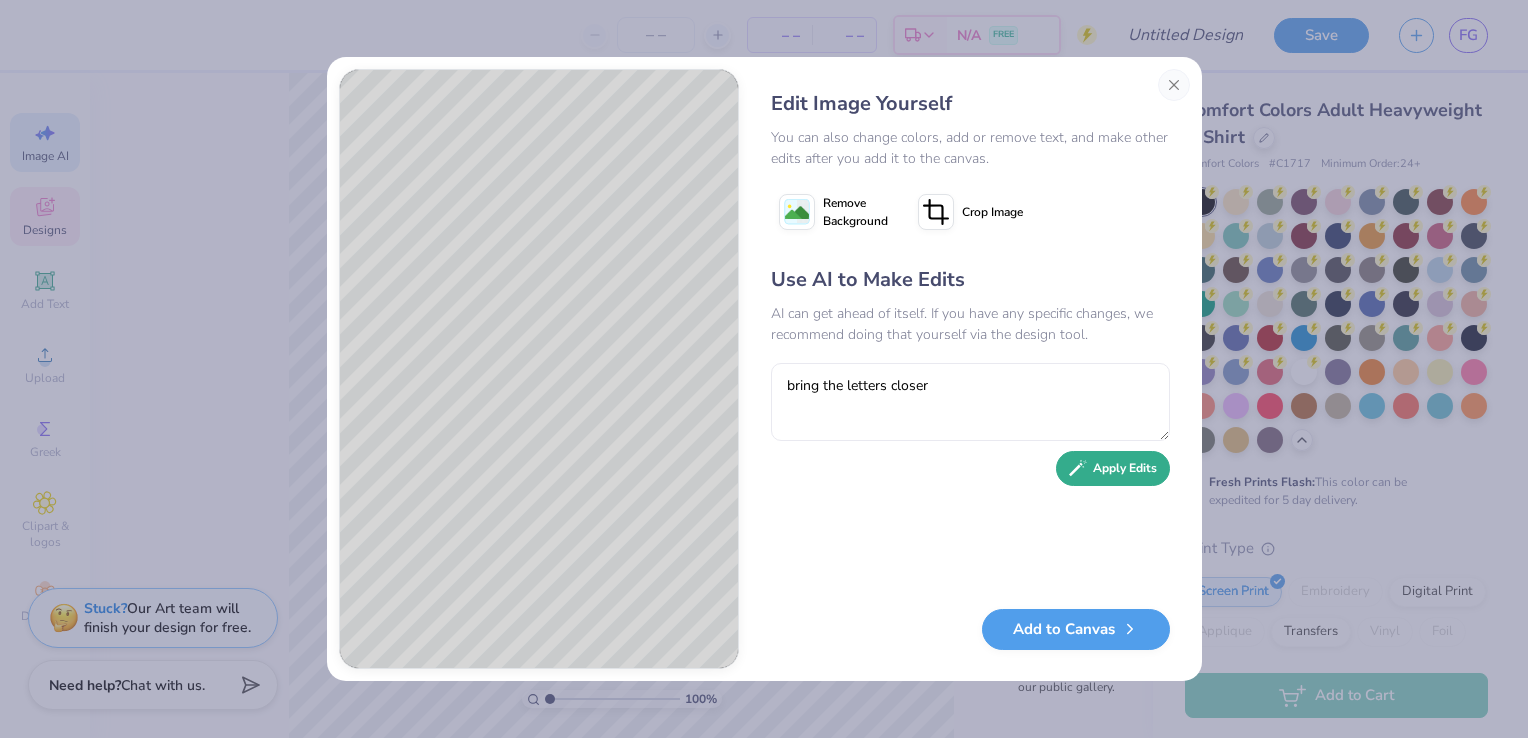click on "Apply Edits" at bounding box center (1113, 468) 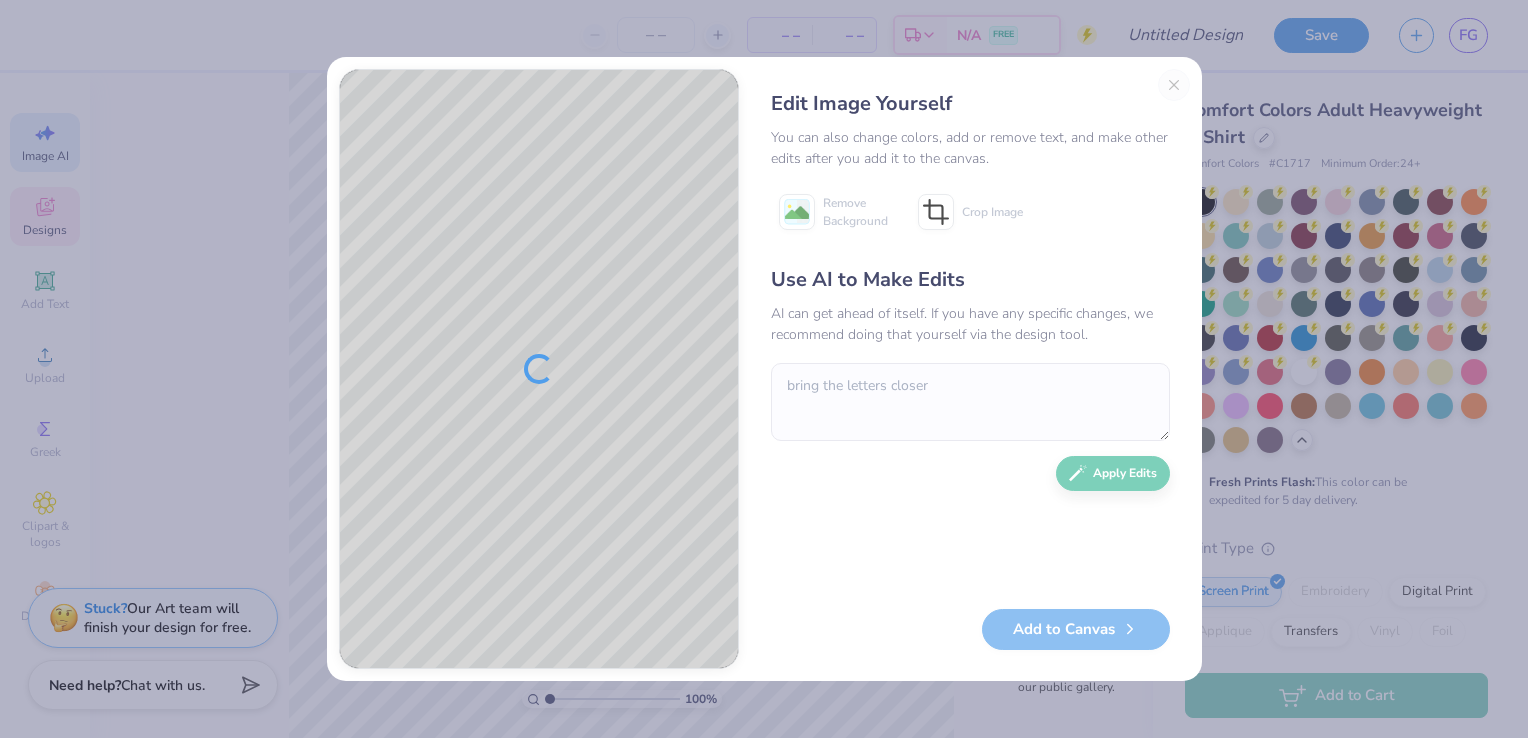 scroll, scrollTop: 0, scrollLeft: 0, axis: both 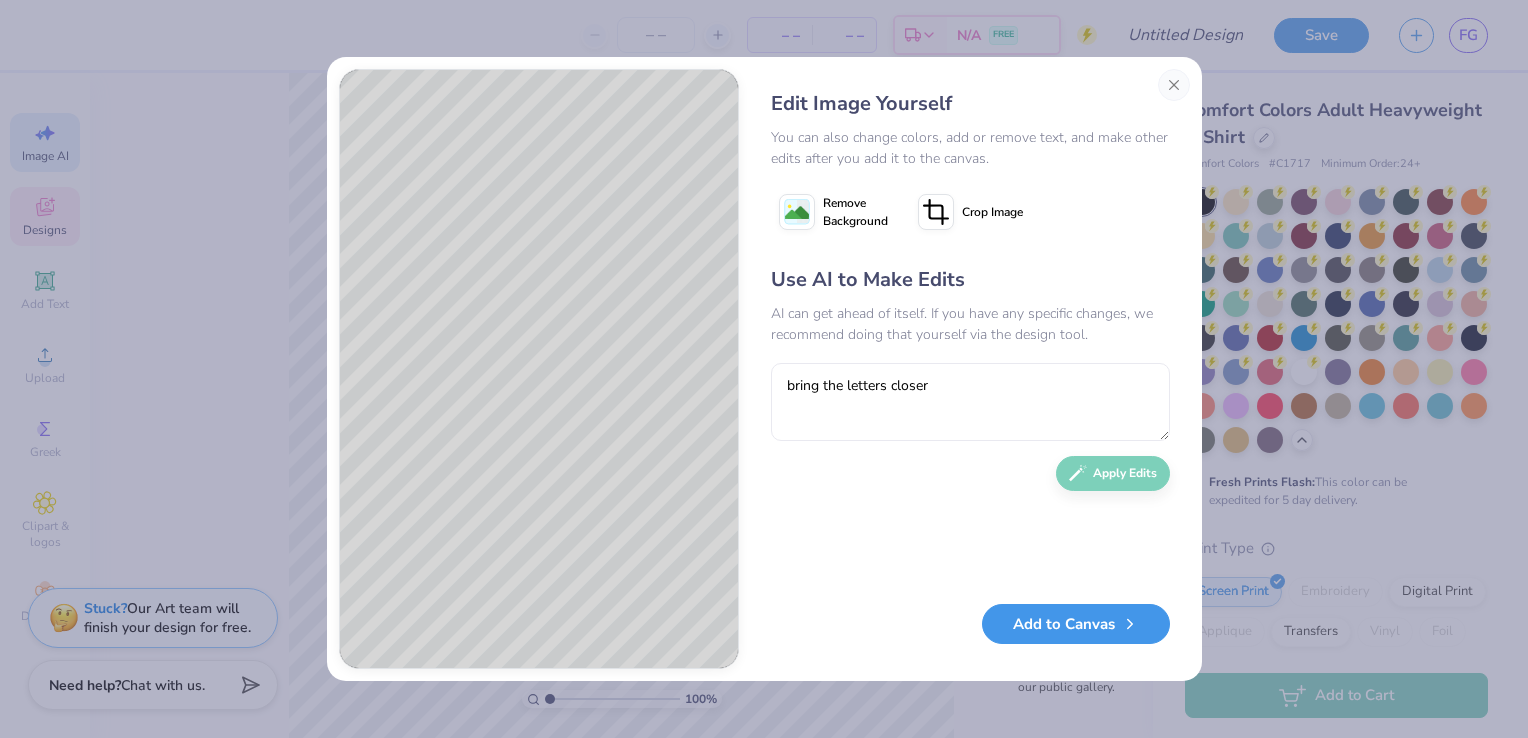 click on "Add to Canvas" at bounding box center [1076, 624] 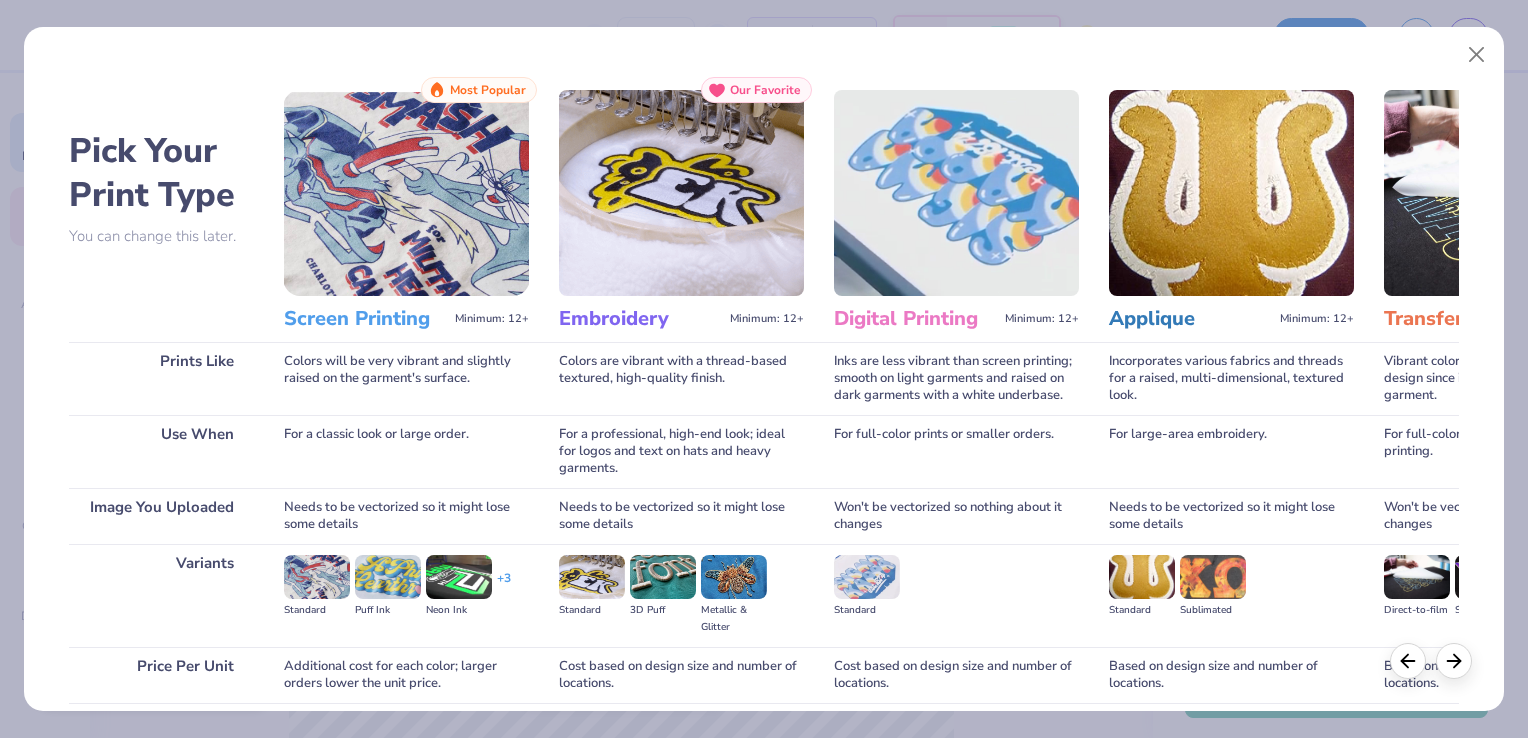 scroll, scrollTop: 158, scrollLeft: 0, axis: vertical 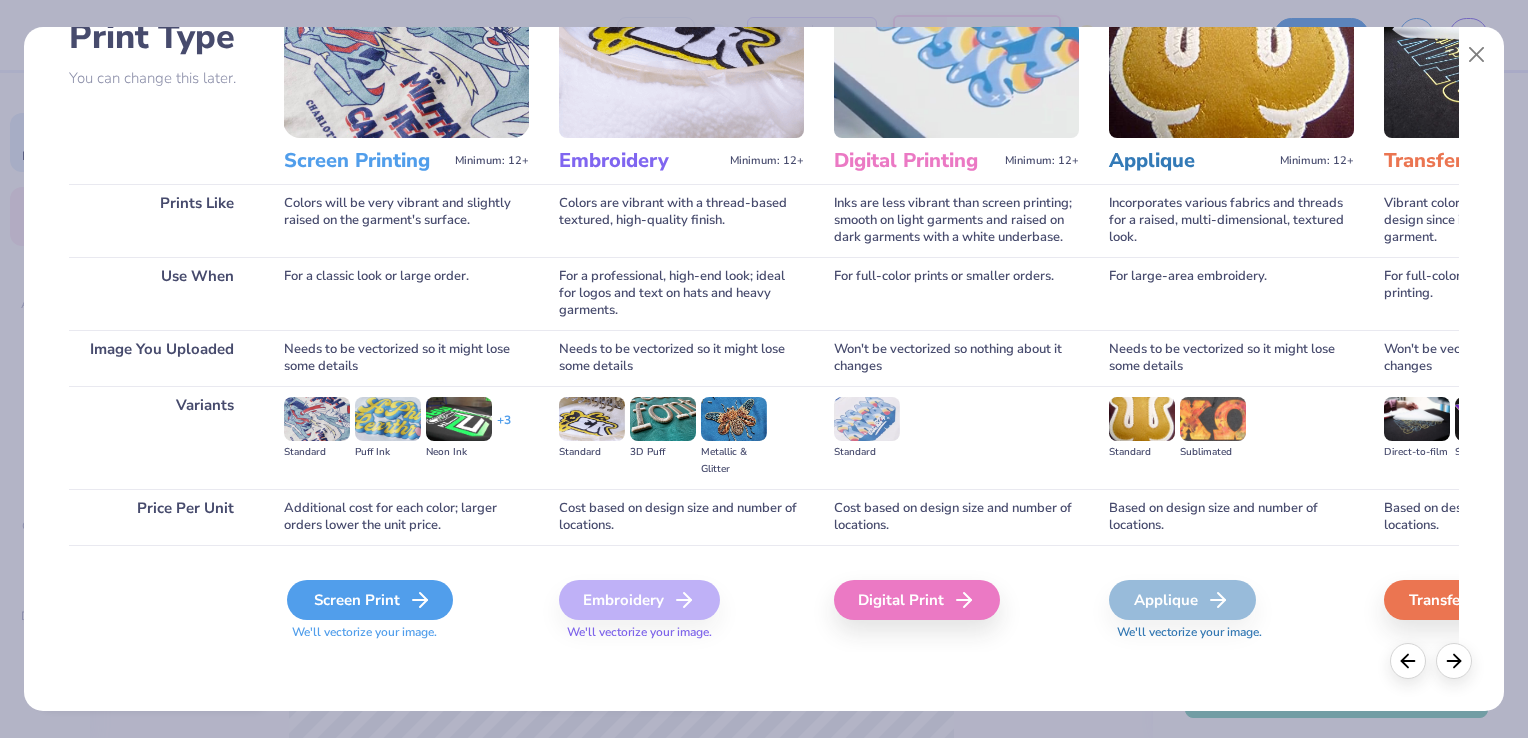 click 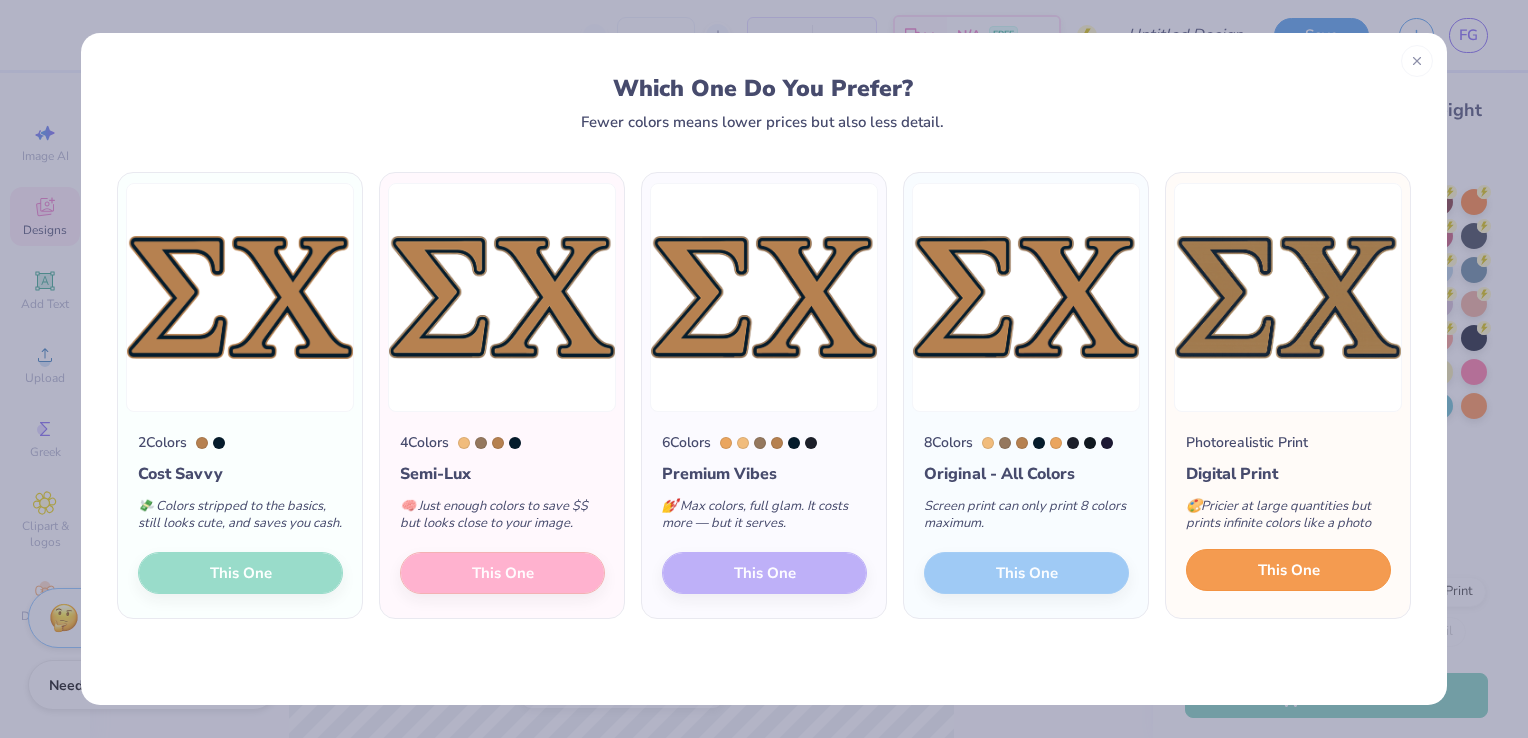 click on "This One" at bounding box center (1289, 570) 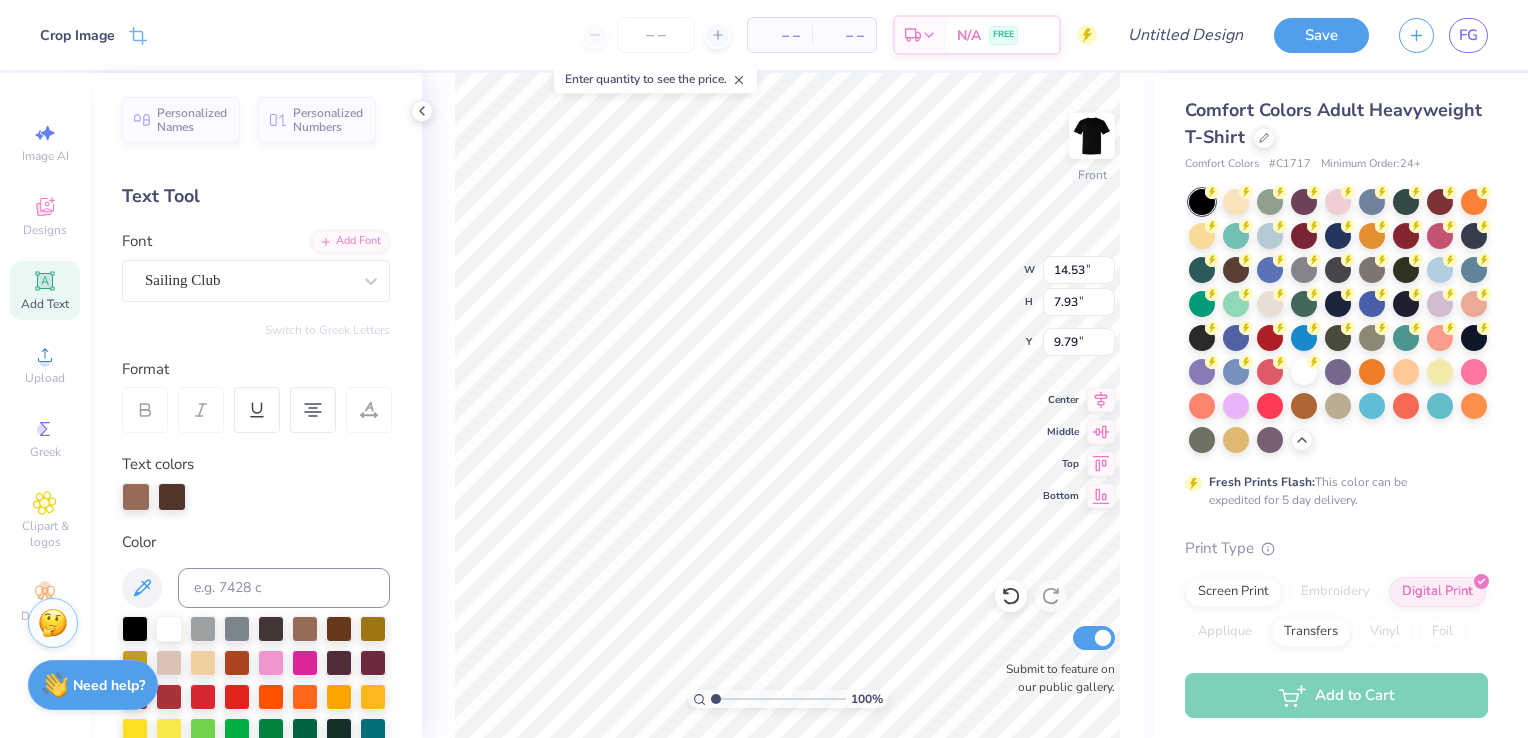 type on "14.53" 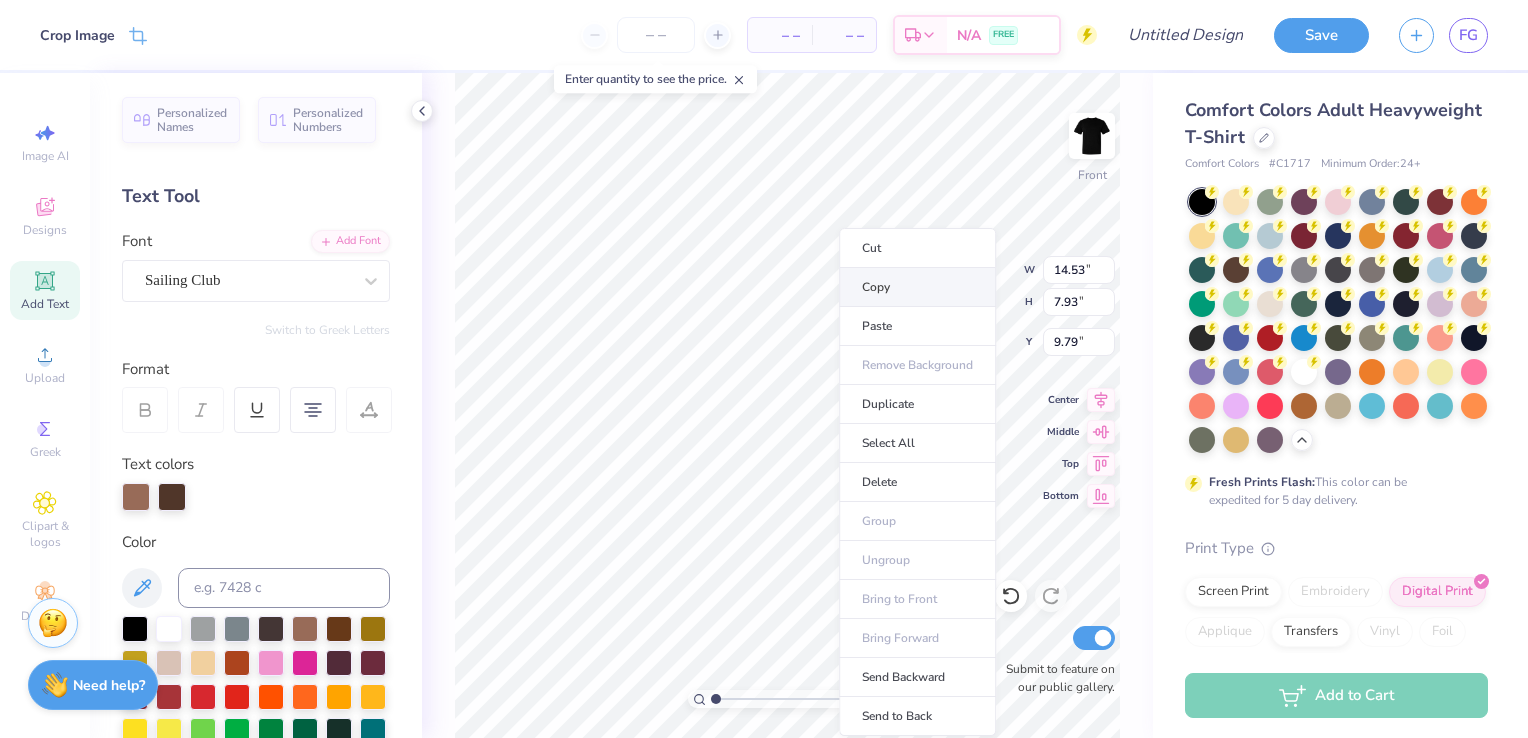 click on "Copy" at bounding box center [917, 287] 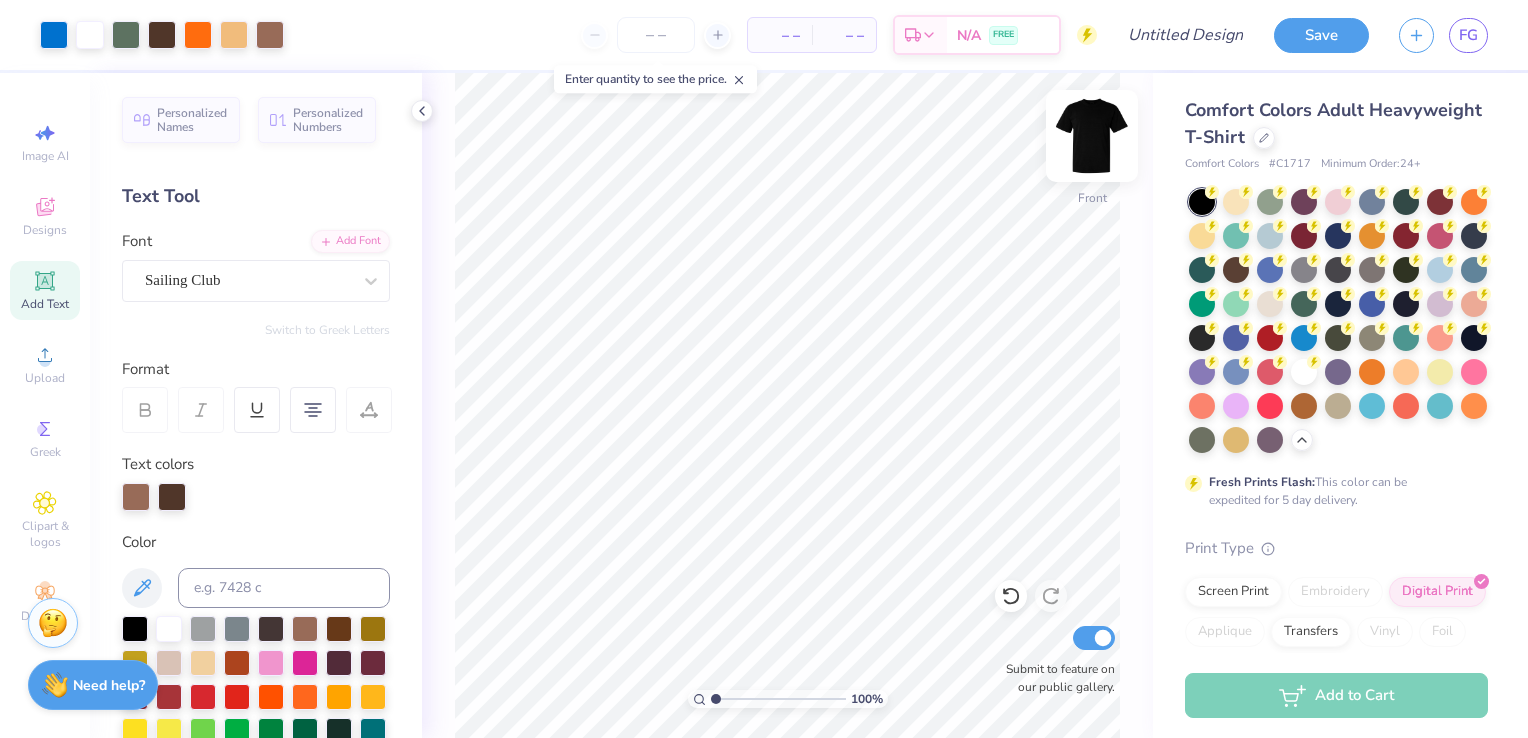 click at bounding box center (1092, 136) 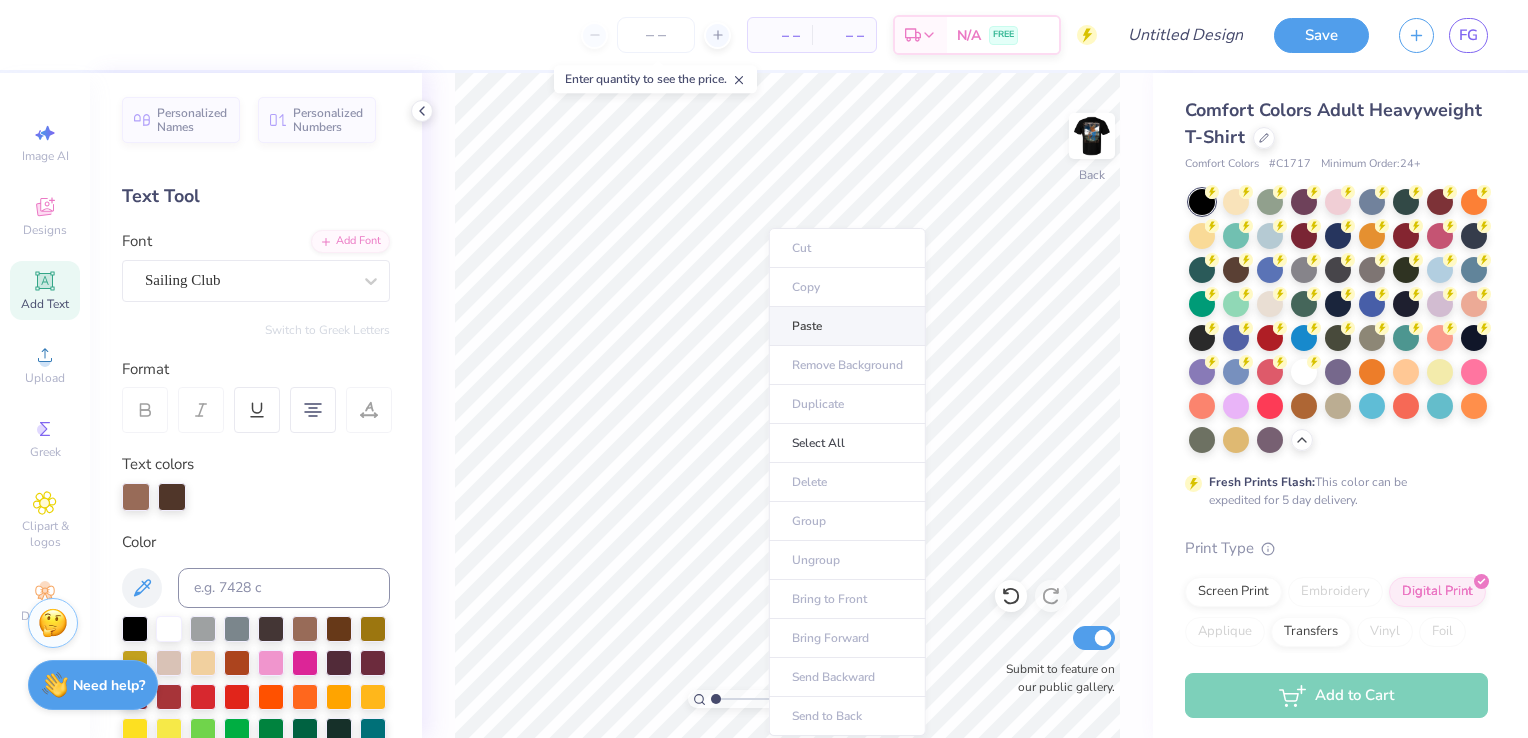 click on "Paste" at bounding box center (847, 326) 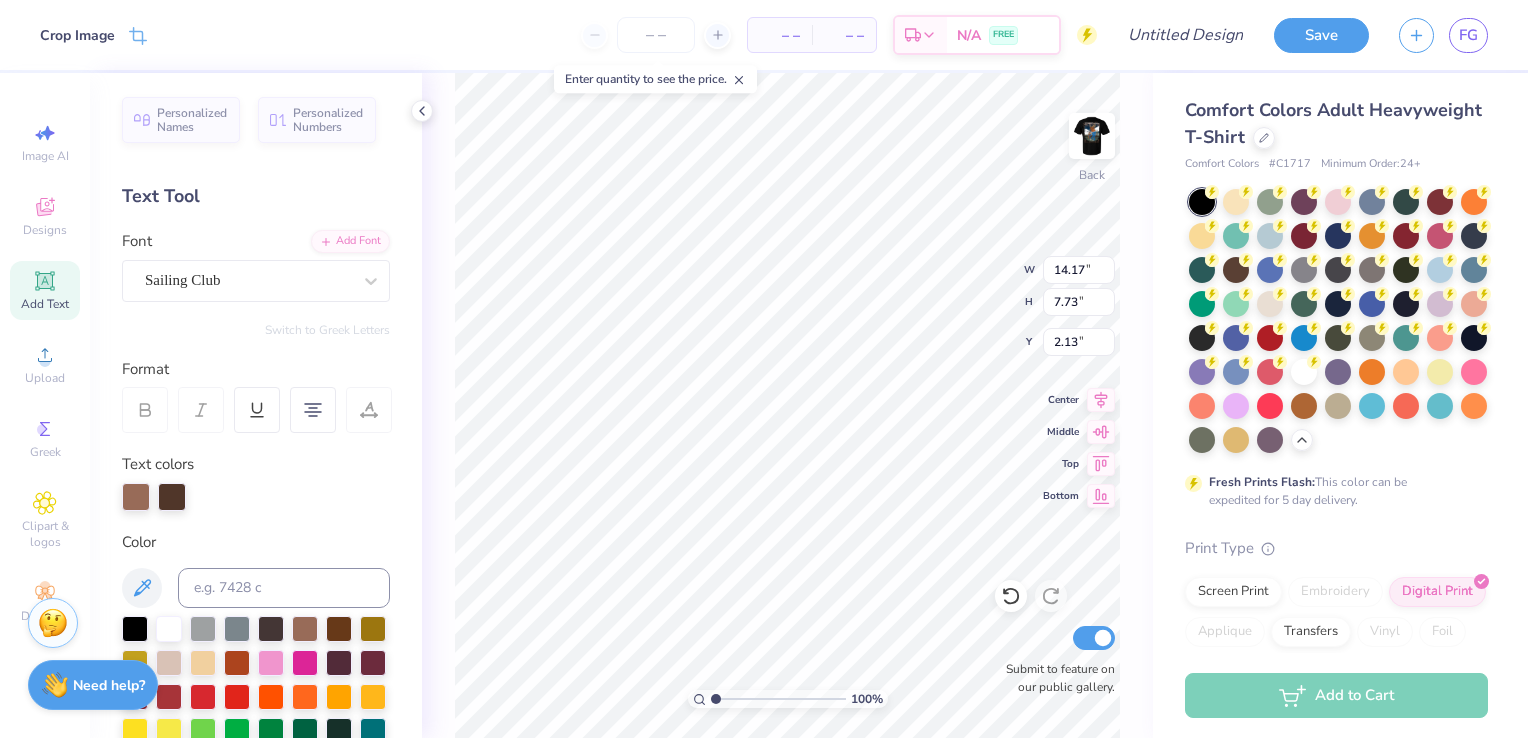 type on "11.64" 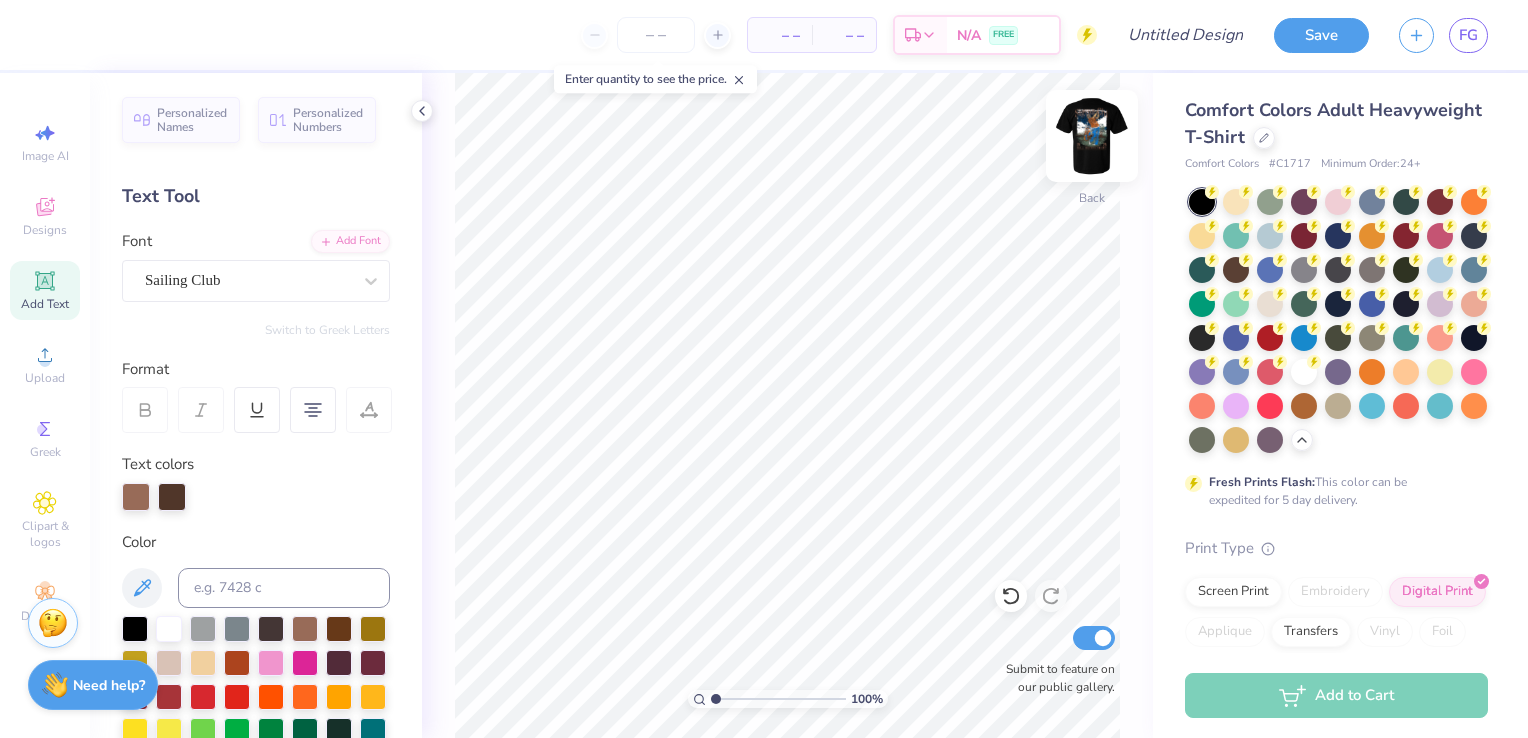 click at bounding box center [1092, 136] 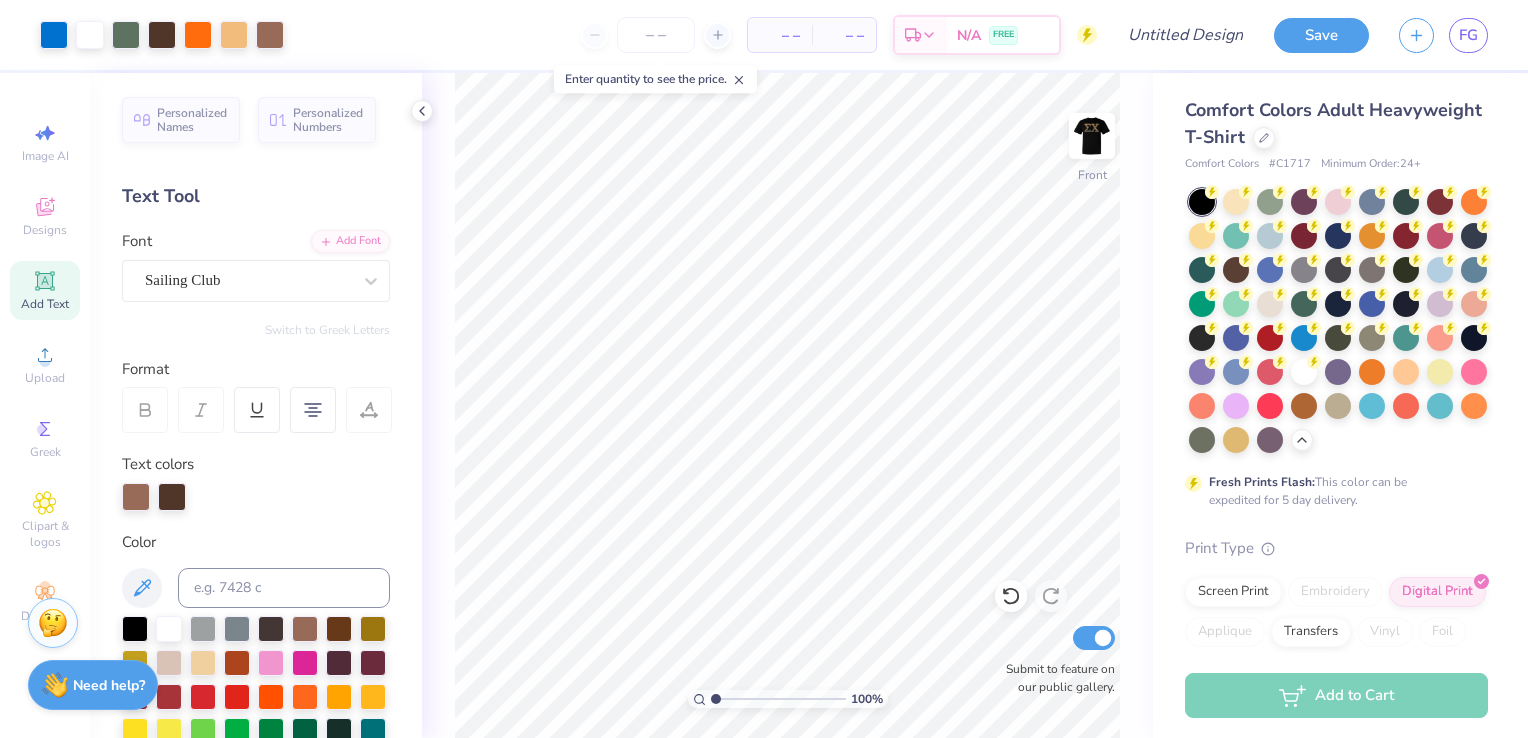 click at bounding box center (1092, 136) 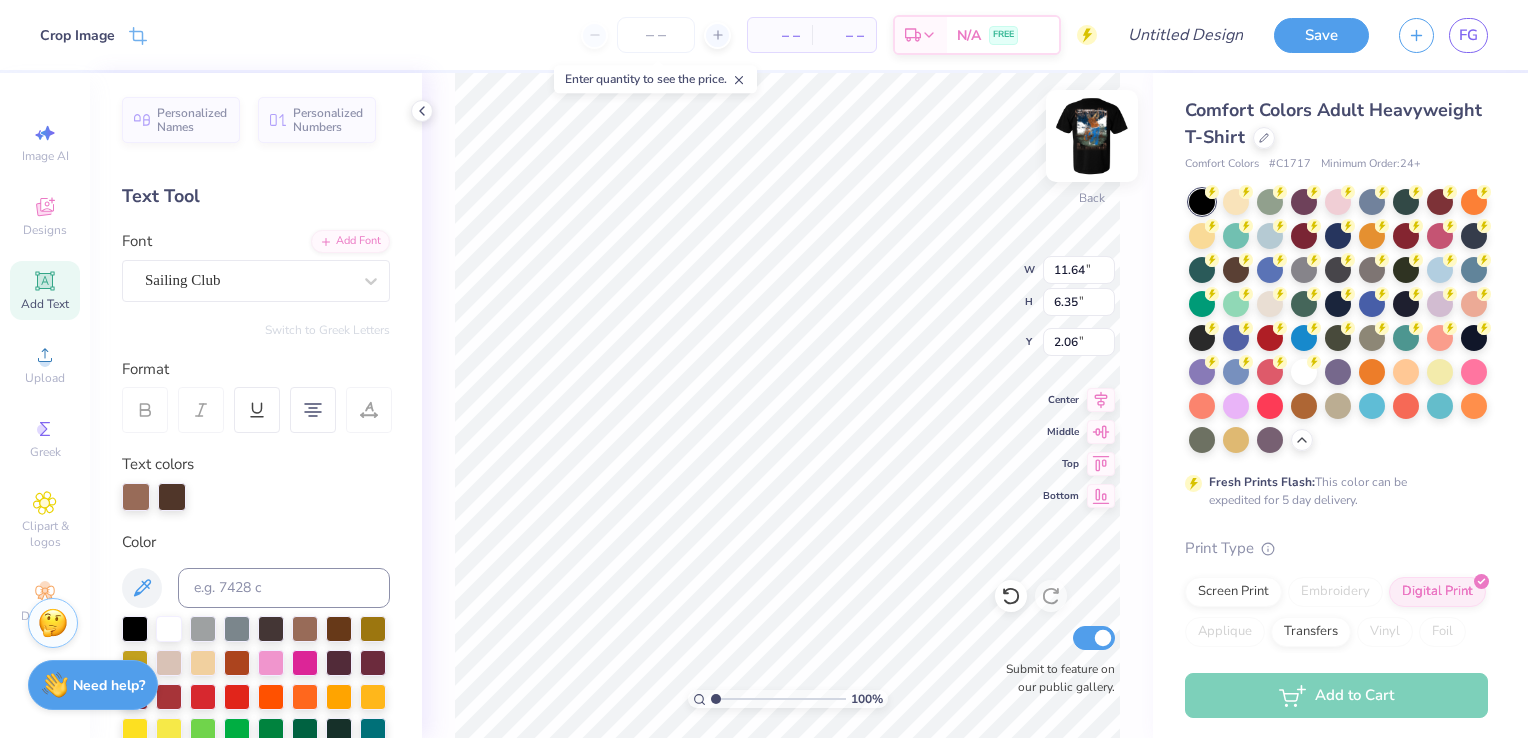 type on "3.00" 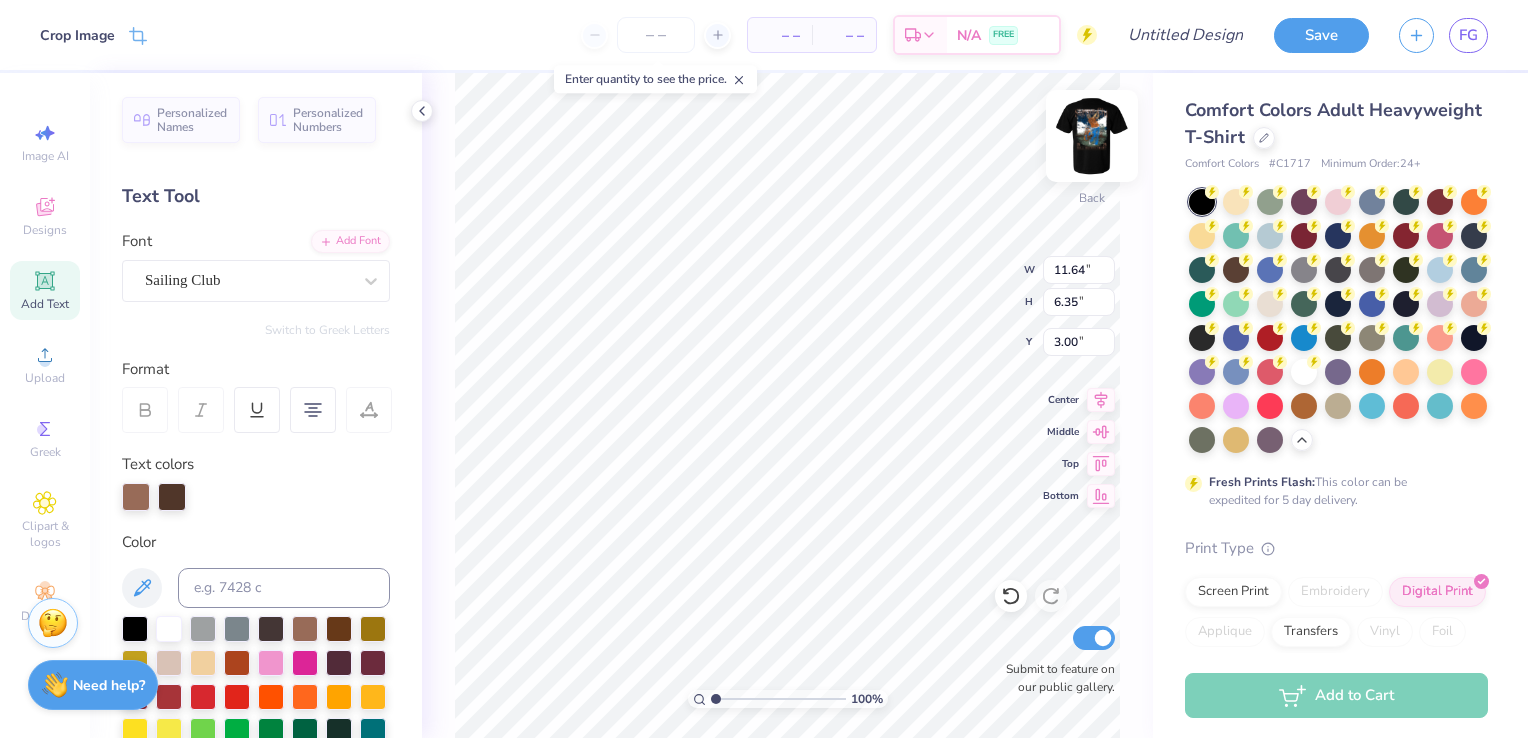 click at bounding box center (1092, 136) 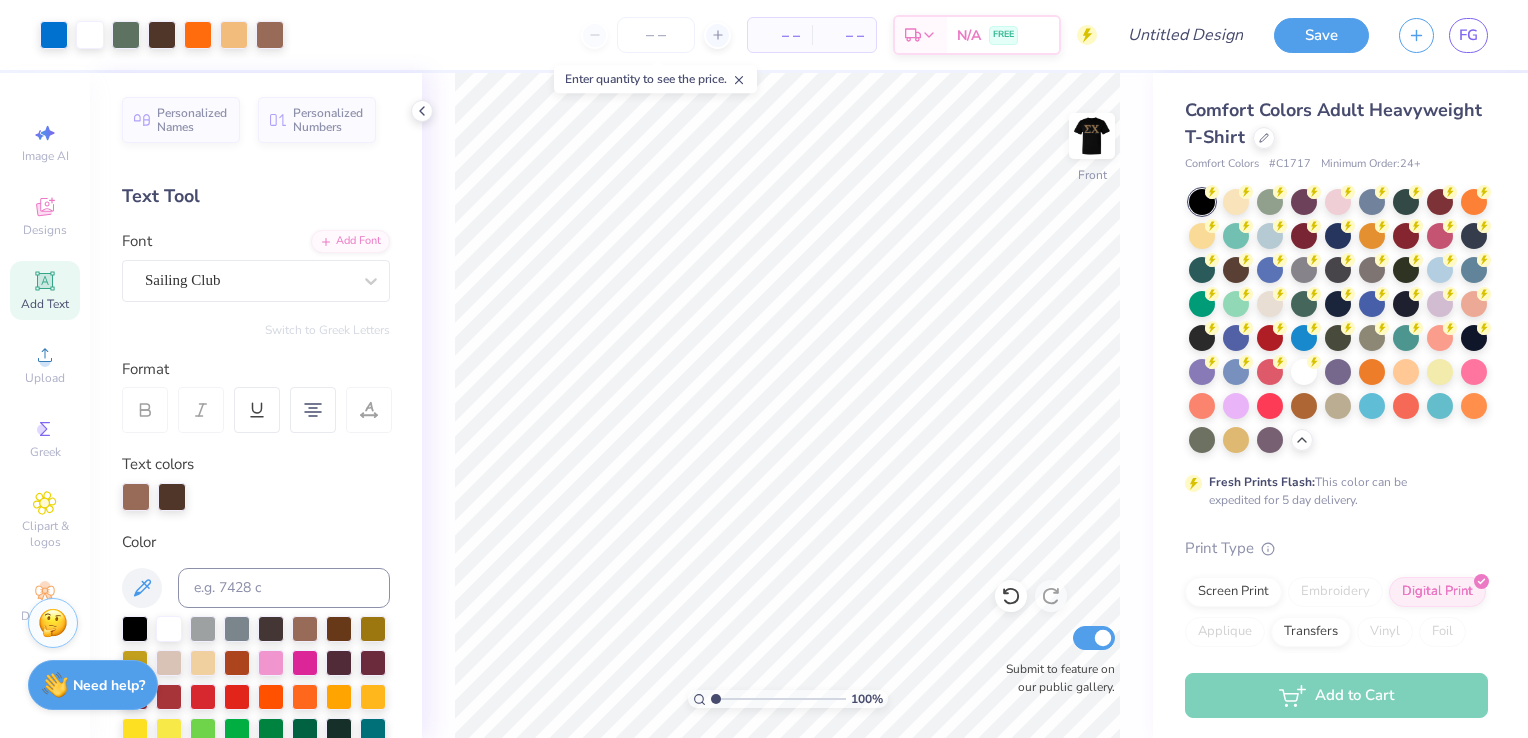 scroll, scrollTop: 0, scrollLeft: 0, axis: both 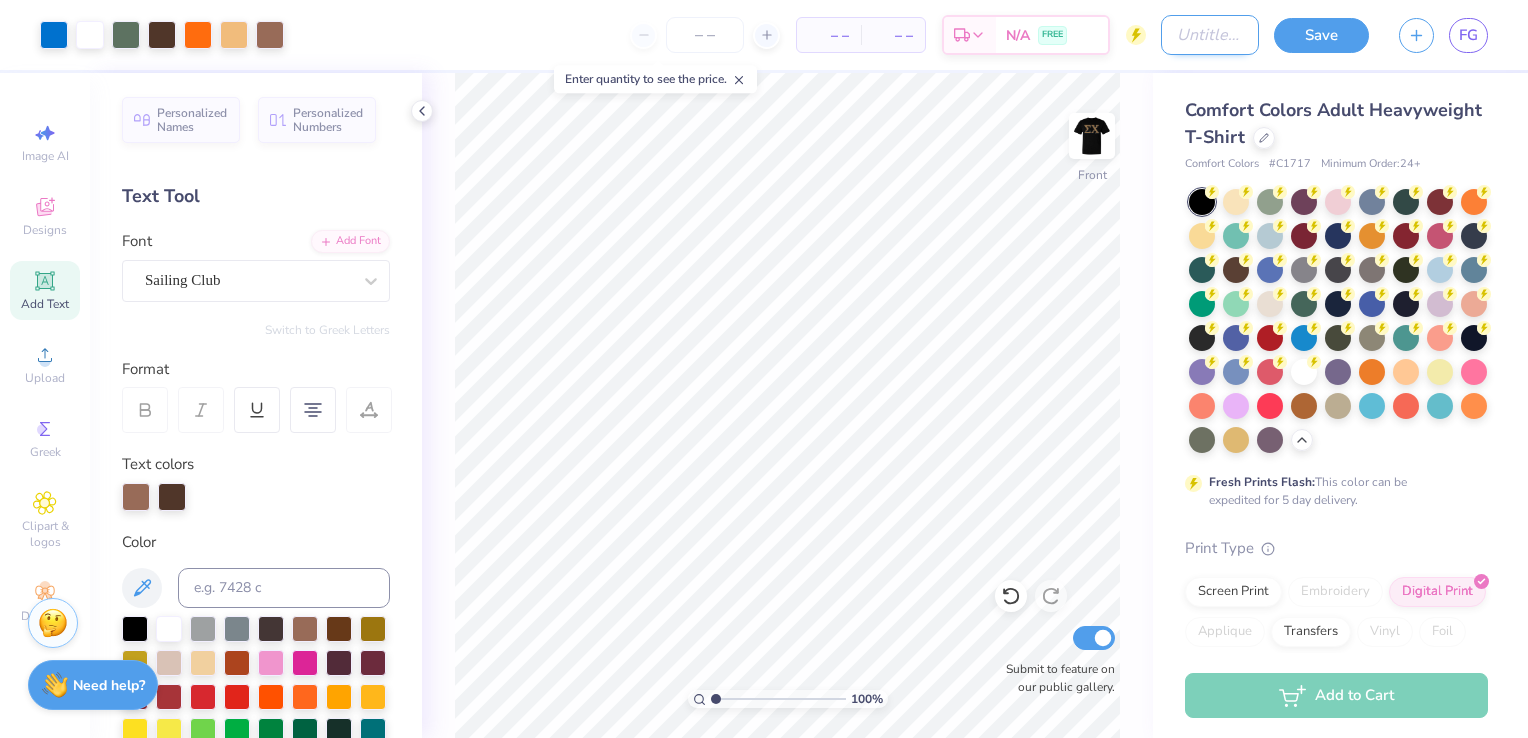 click on "Design Title" at bounding box center (1210, 35) 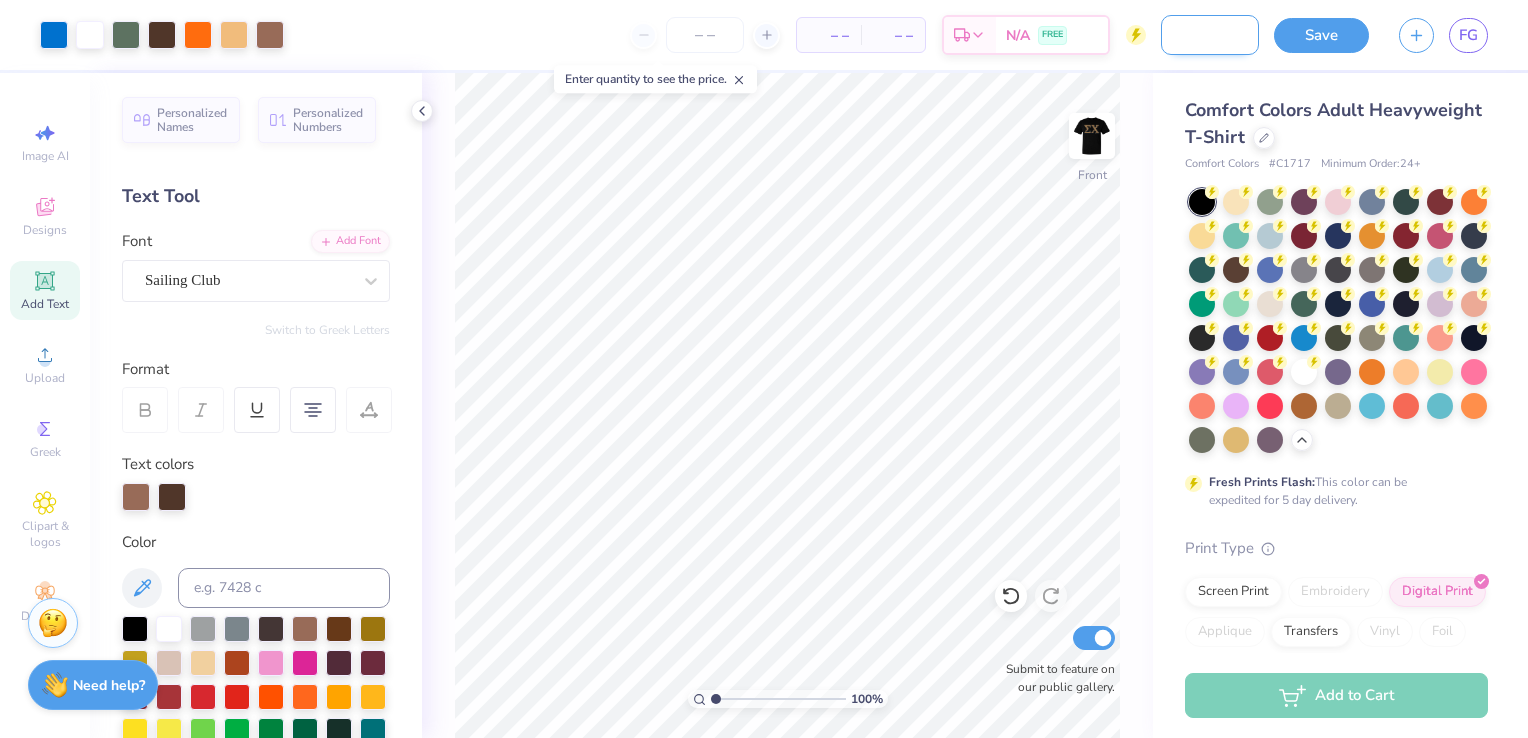 scroll, scrollTop: 0, scrollLeft: 90, axis: horizontal 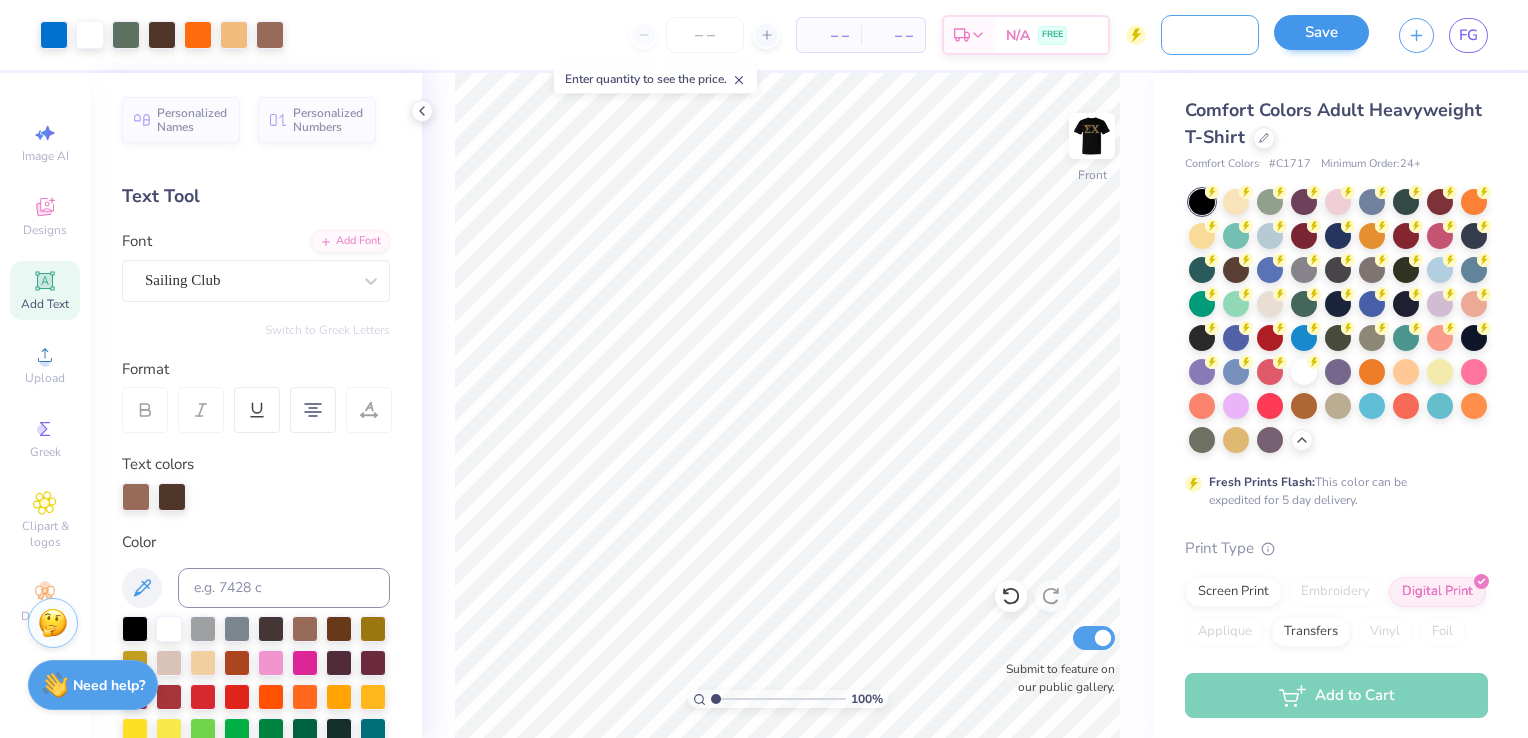type on "[COMPANY_NAME] #1, Golf" 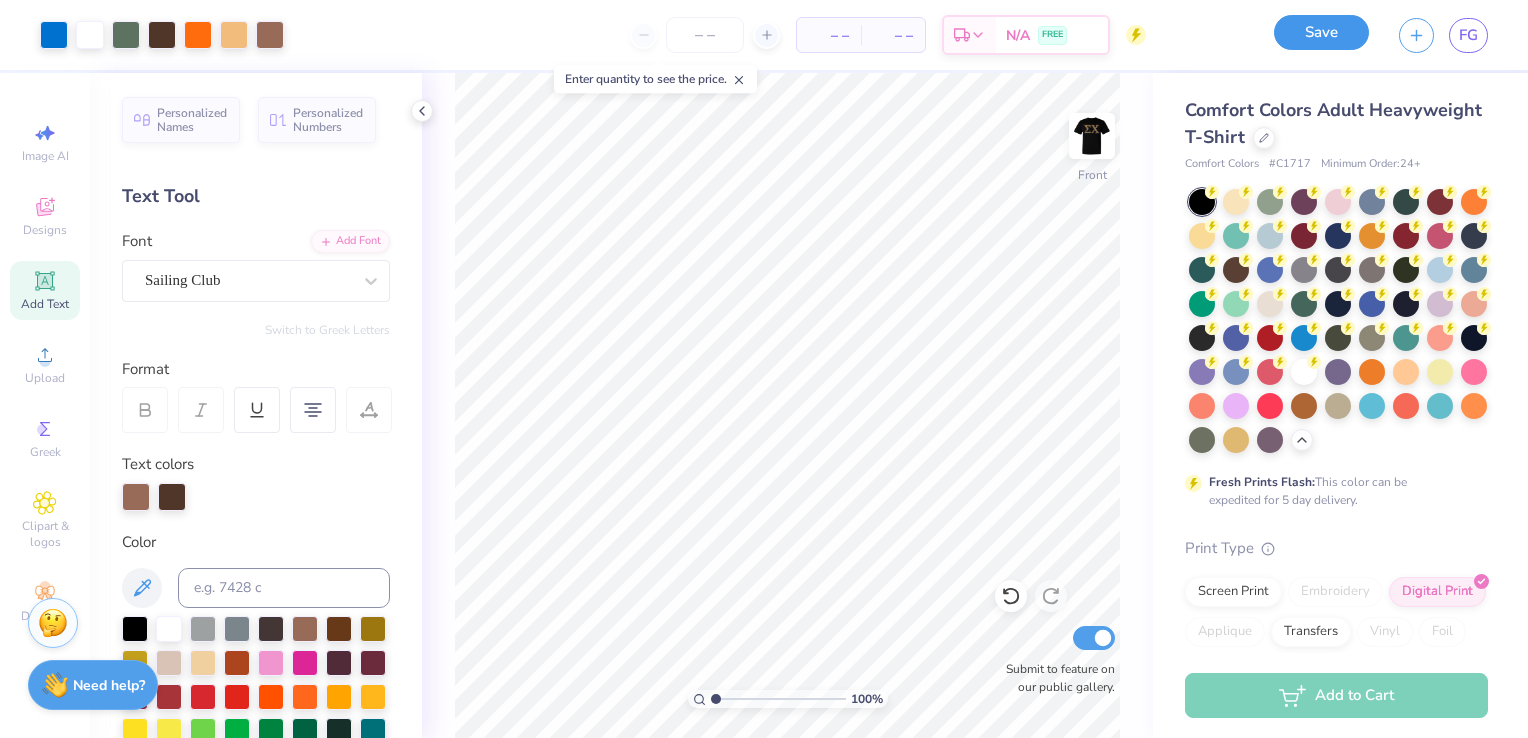 scroll, scrollTop: 0, scrollLeft: 0, axis: both 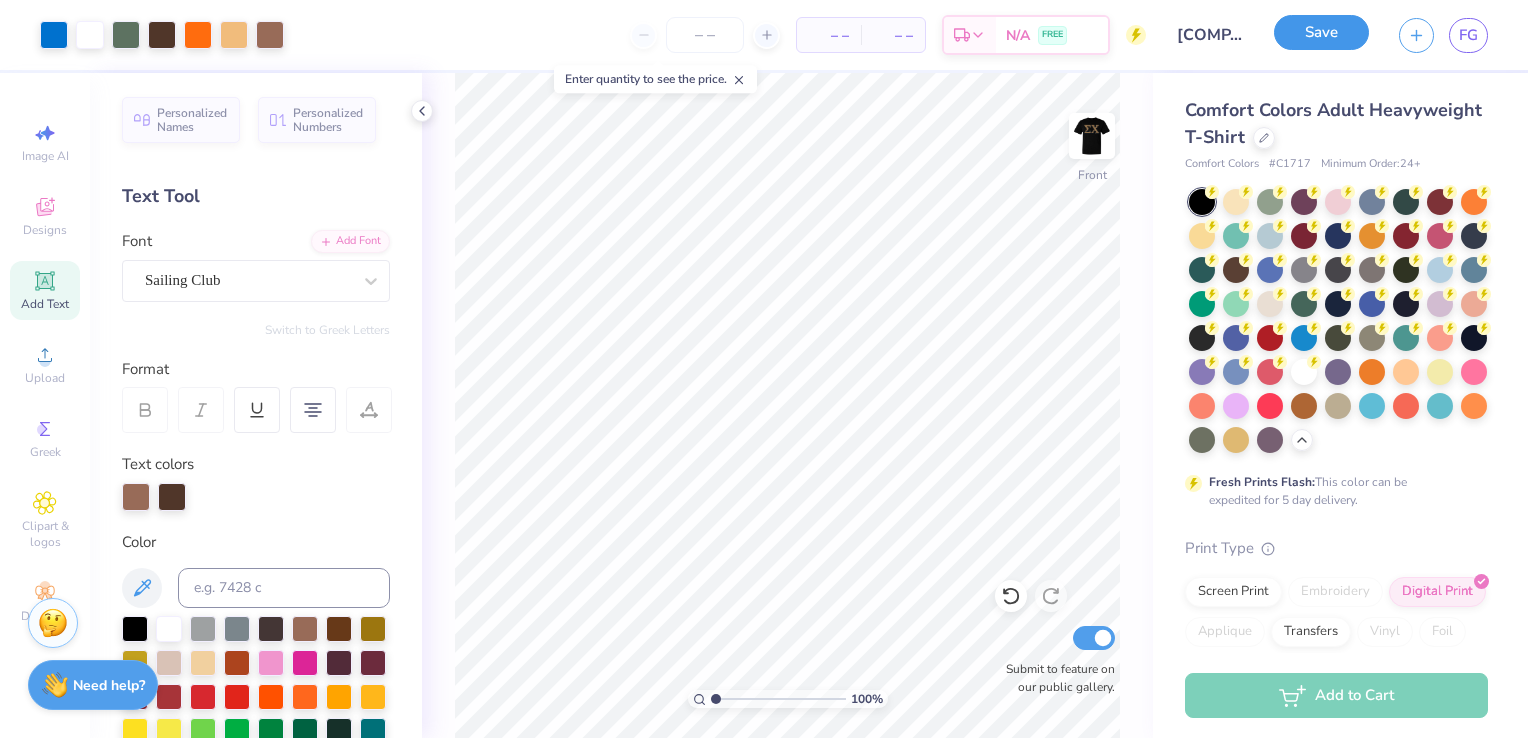 click on "Save" at bounding box center [1321, 32] 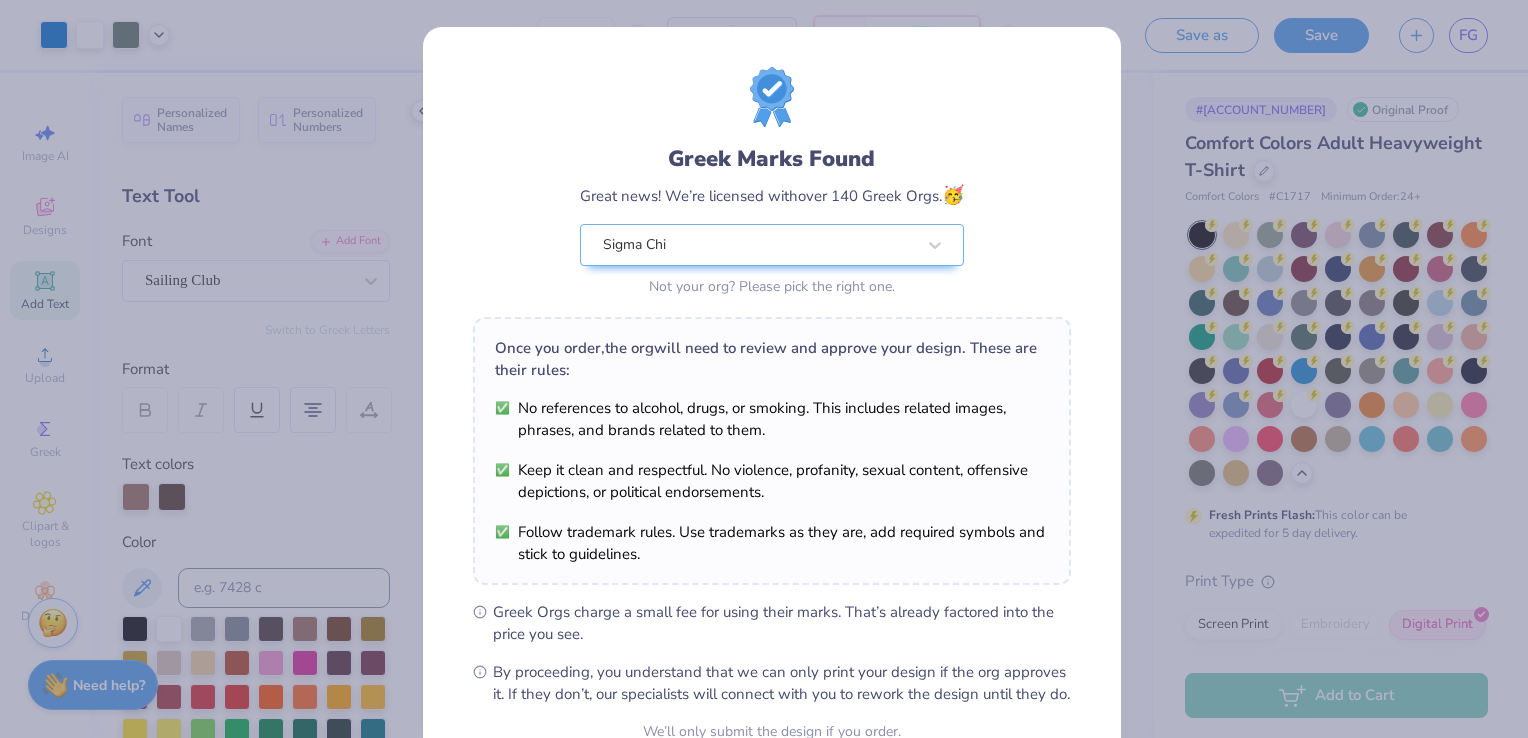 scroll, scrollTop: 196, scrollLeft: 0, axis: vertical 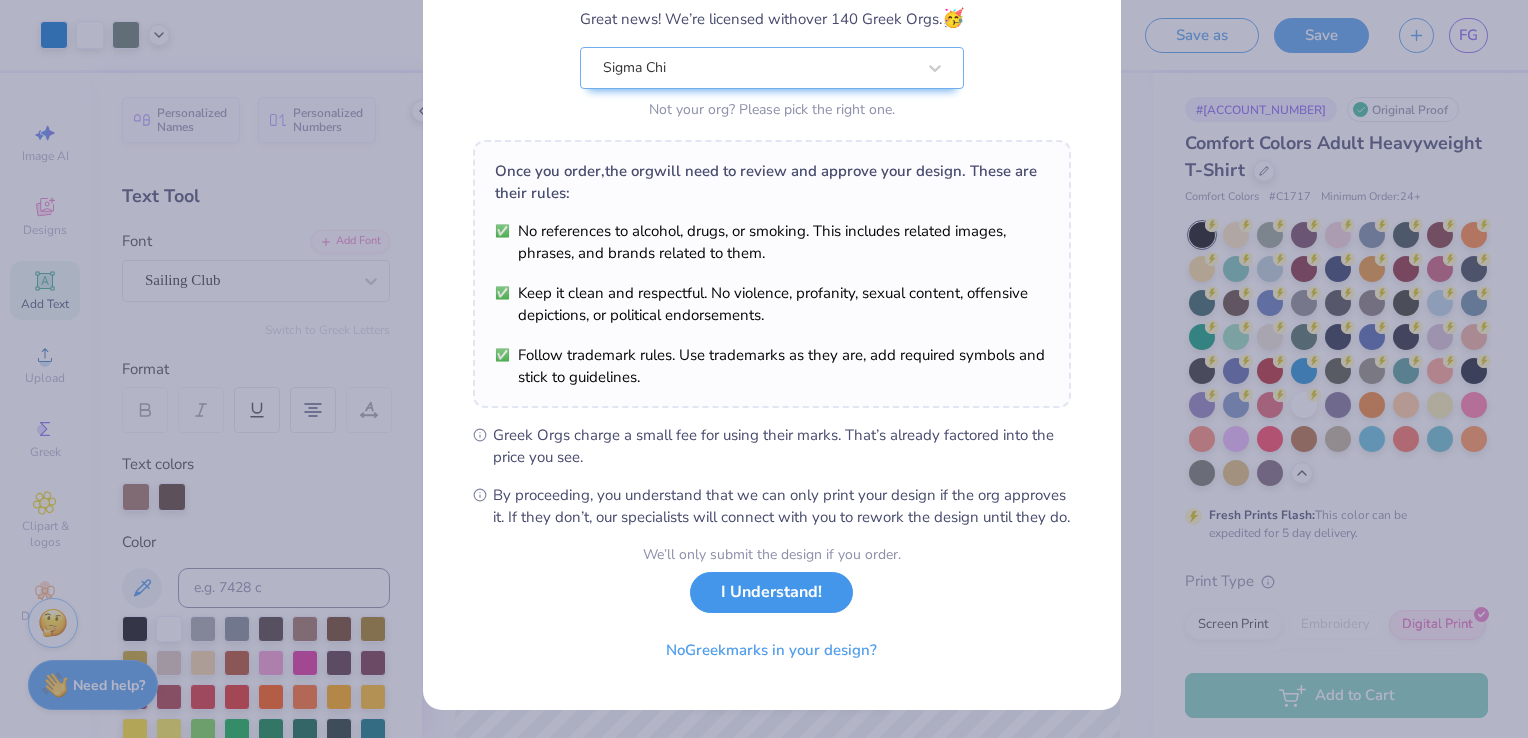 click on "I Understand!" at bounding box center (771, 592) 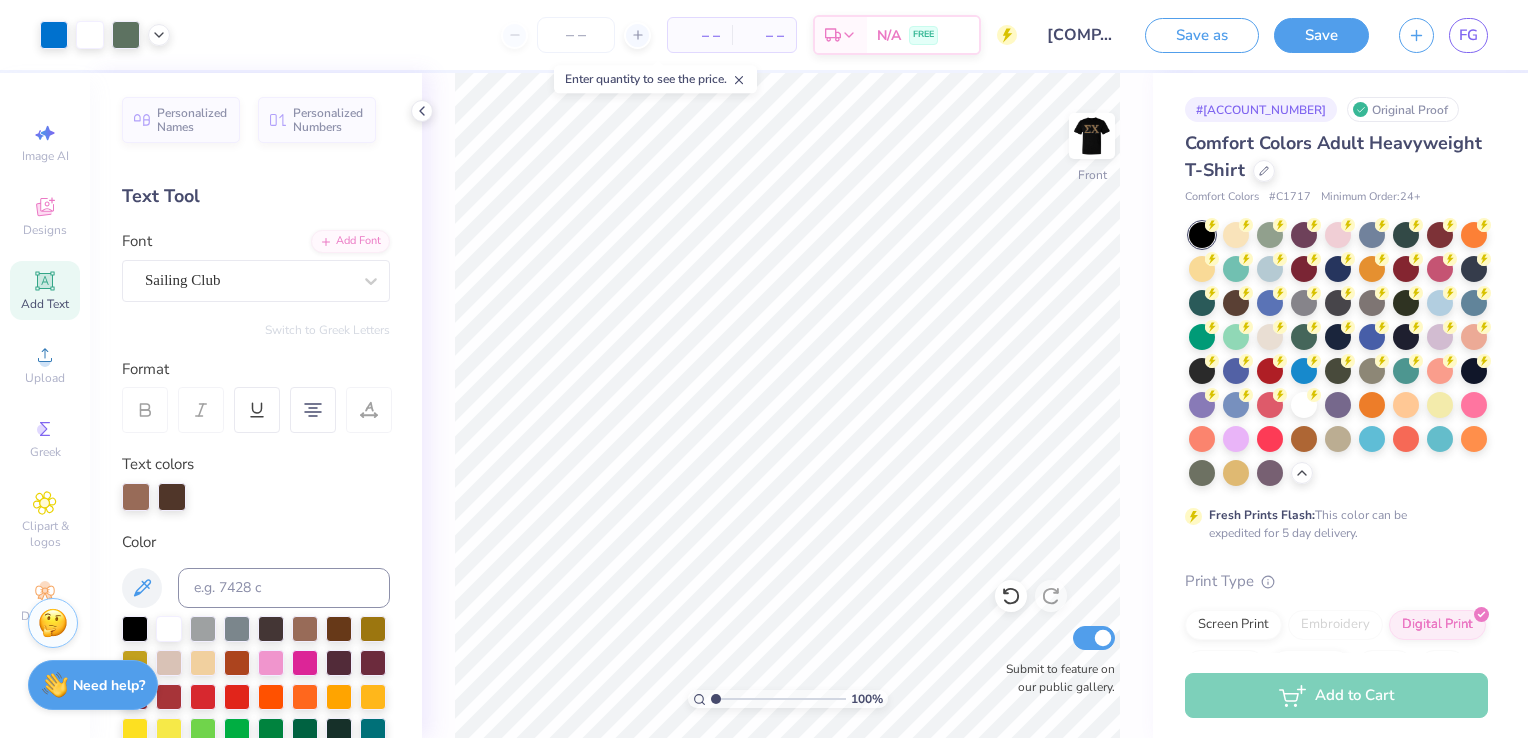 scroll, scrollTop: 0, scrollLeft: 0, axis: both 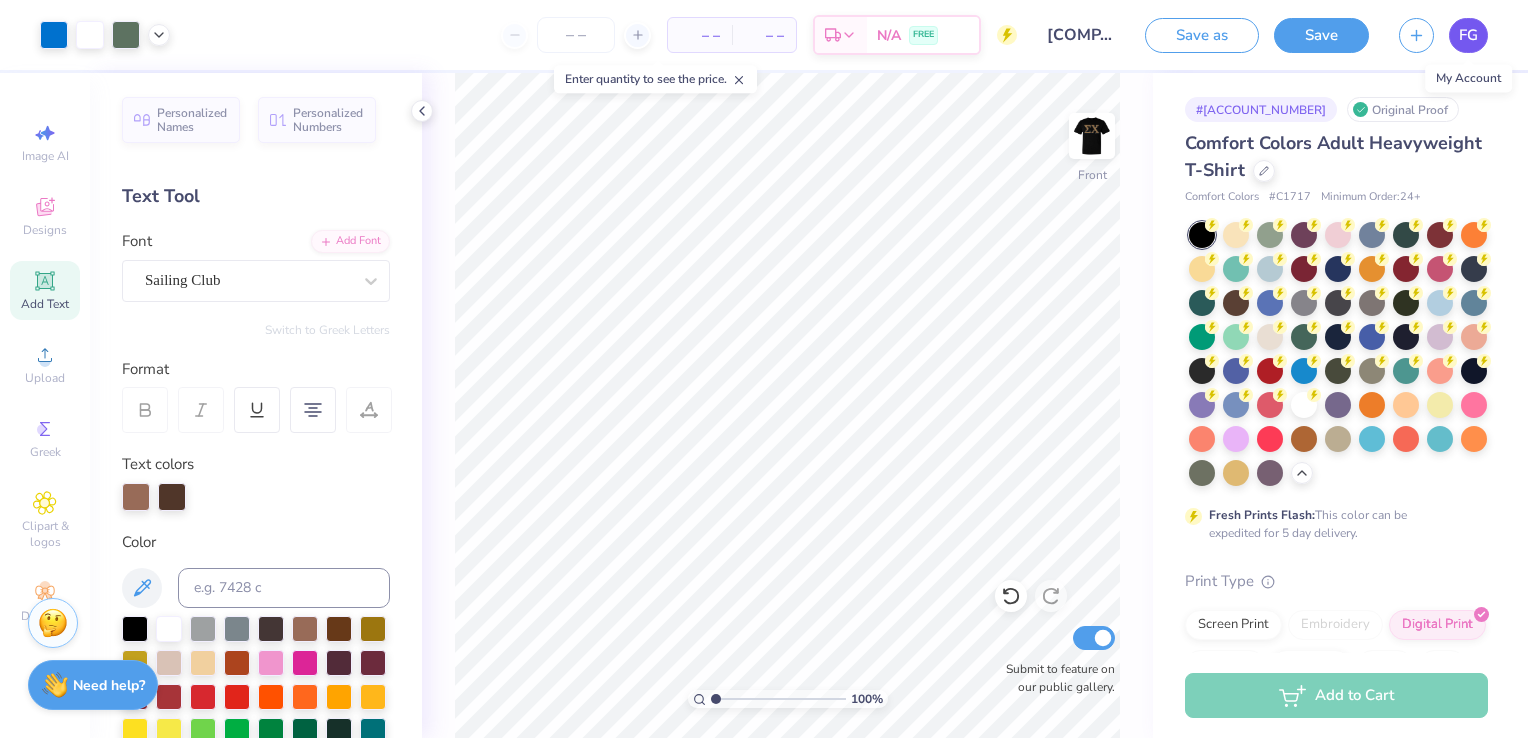 click on "FG" at bounding box center [1468, 35] 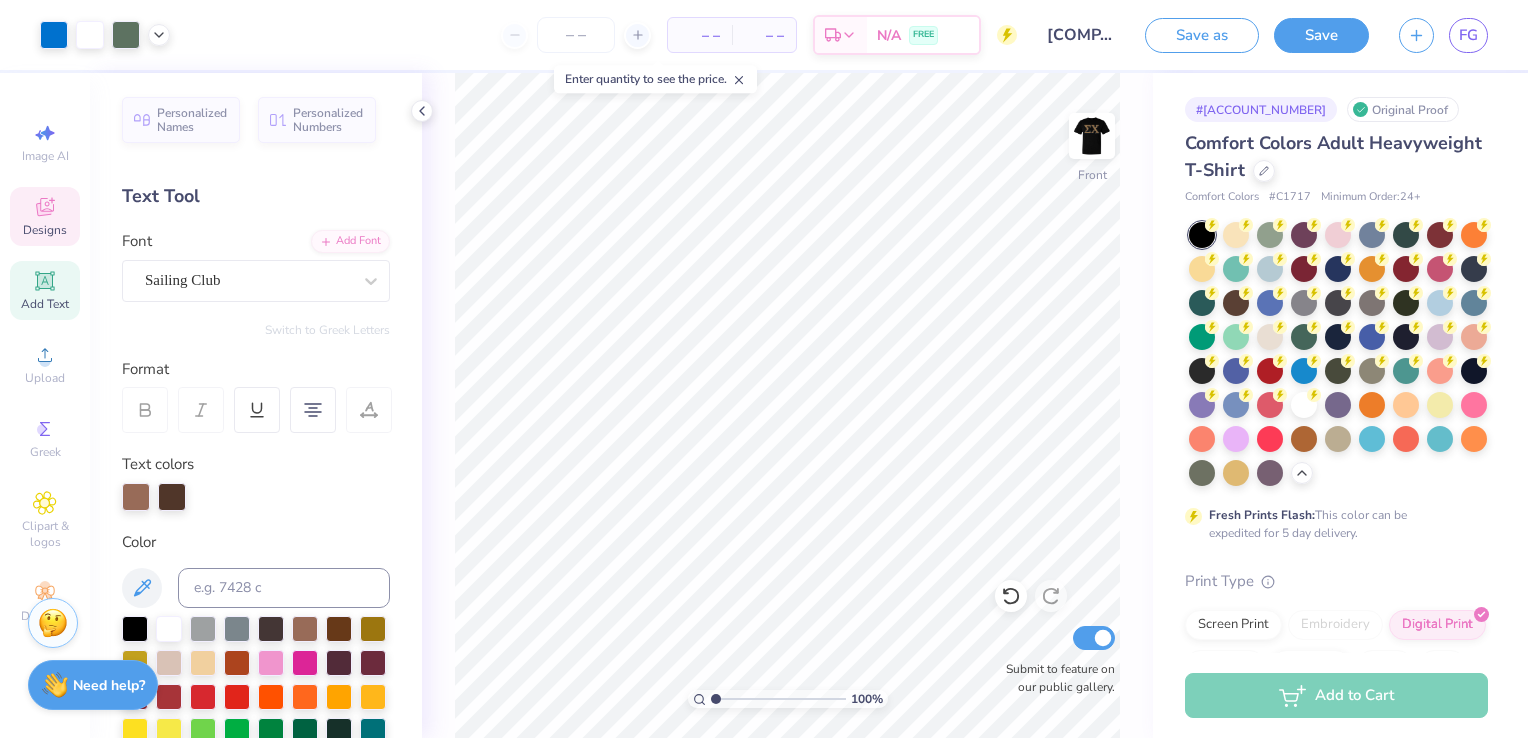 click 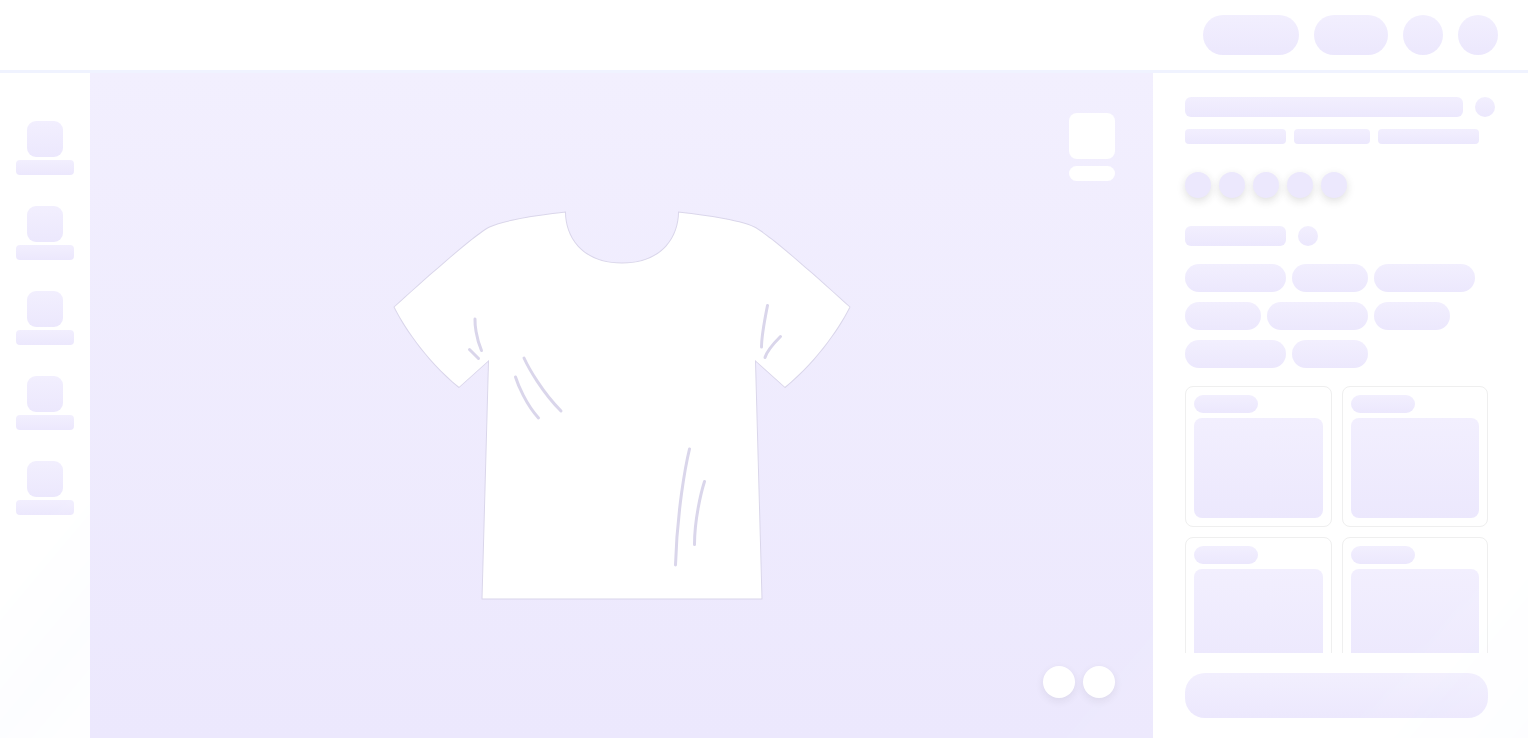 scroll, scrollTop: 0, scrollLeft: 0, axis: both 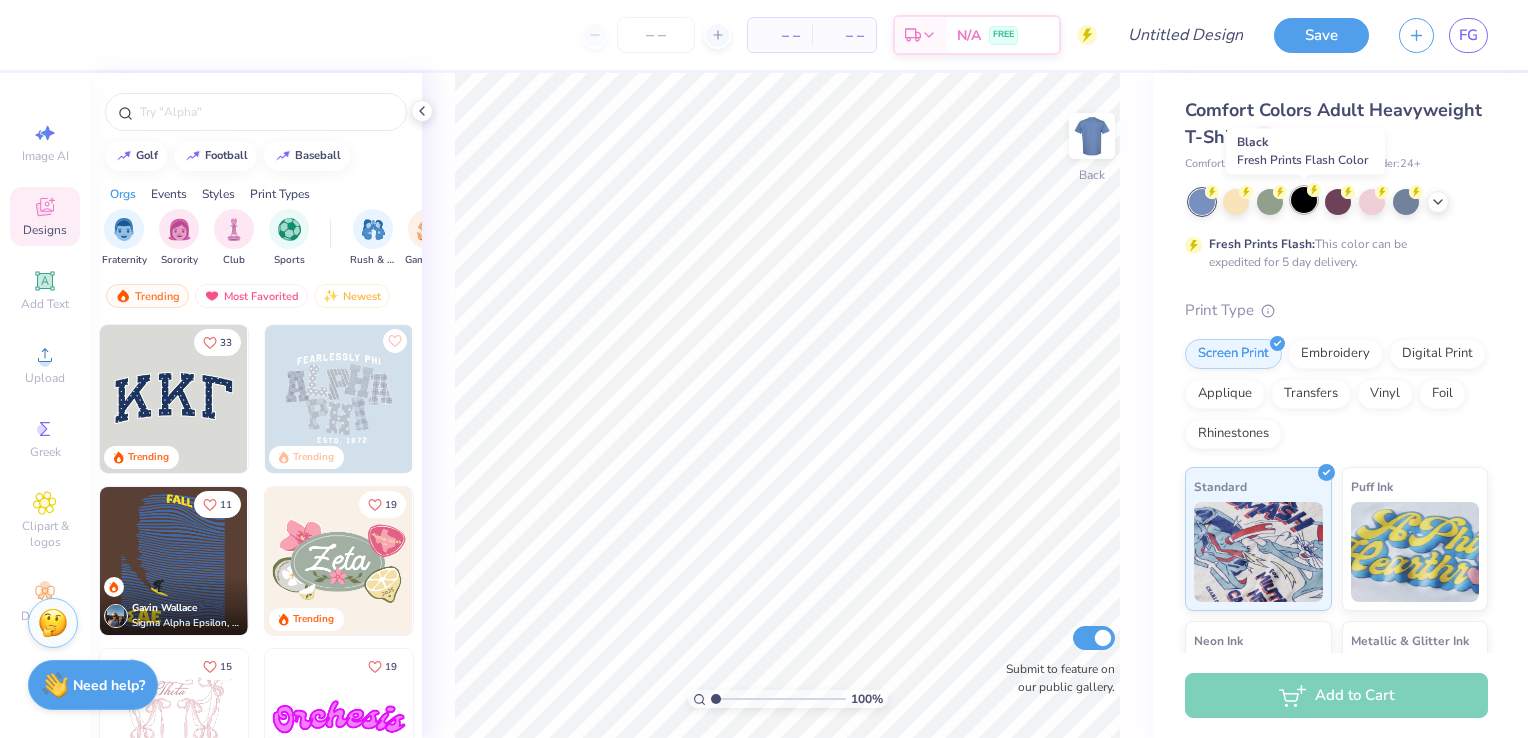 click 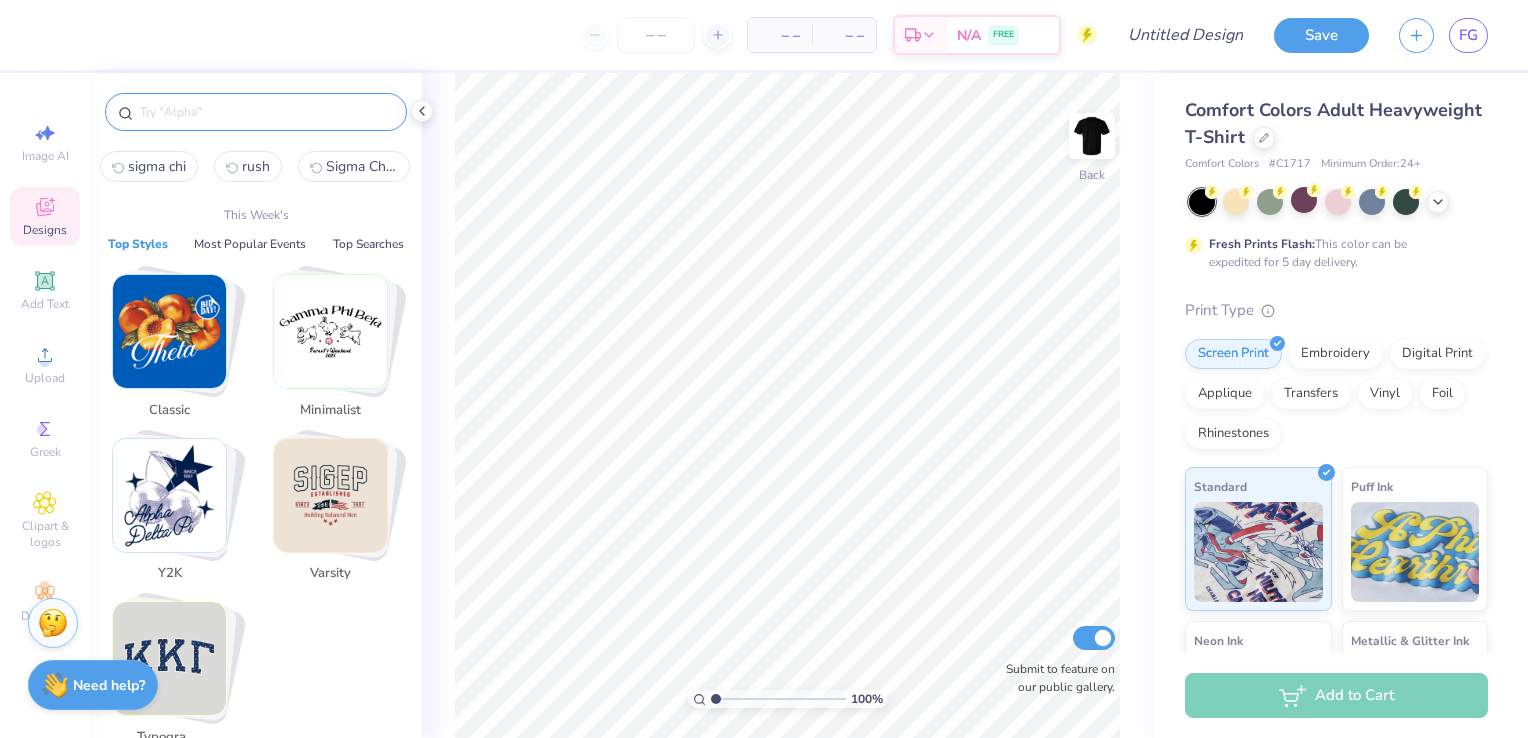 click at bounding box center (266, 112) 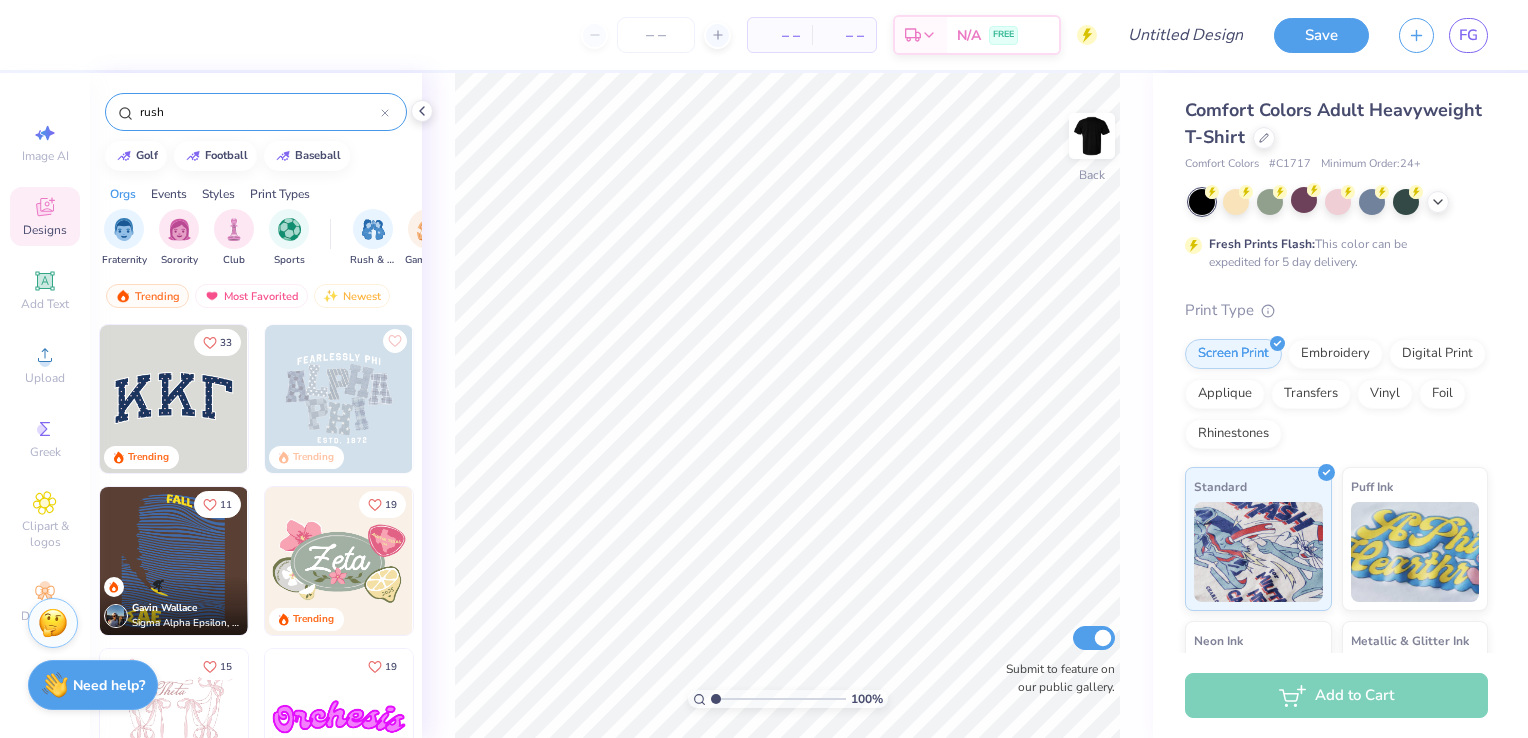 type on "rush" 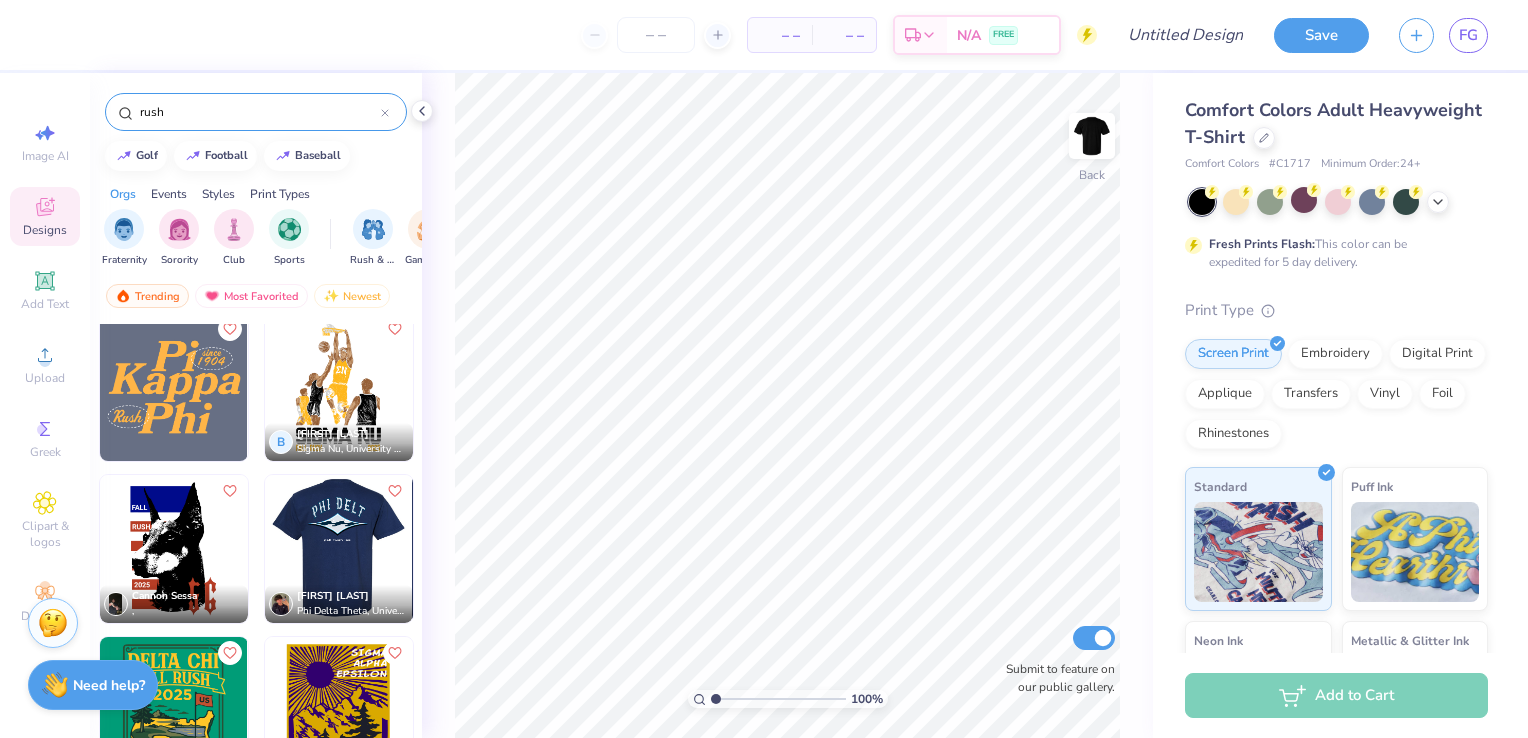 scroll, scrollTop: 1307, scrollLeft: 0, axis: vertical 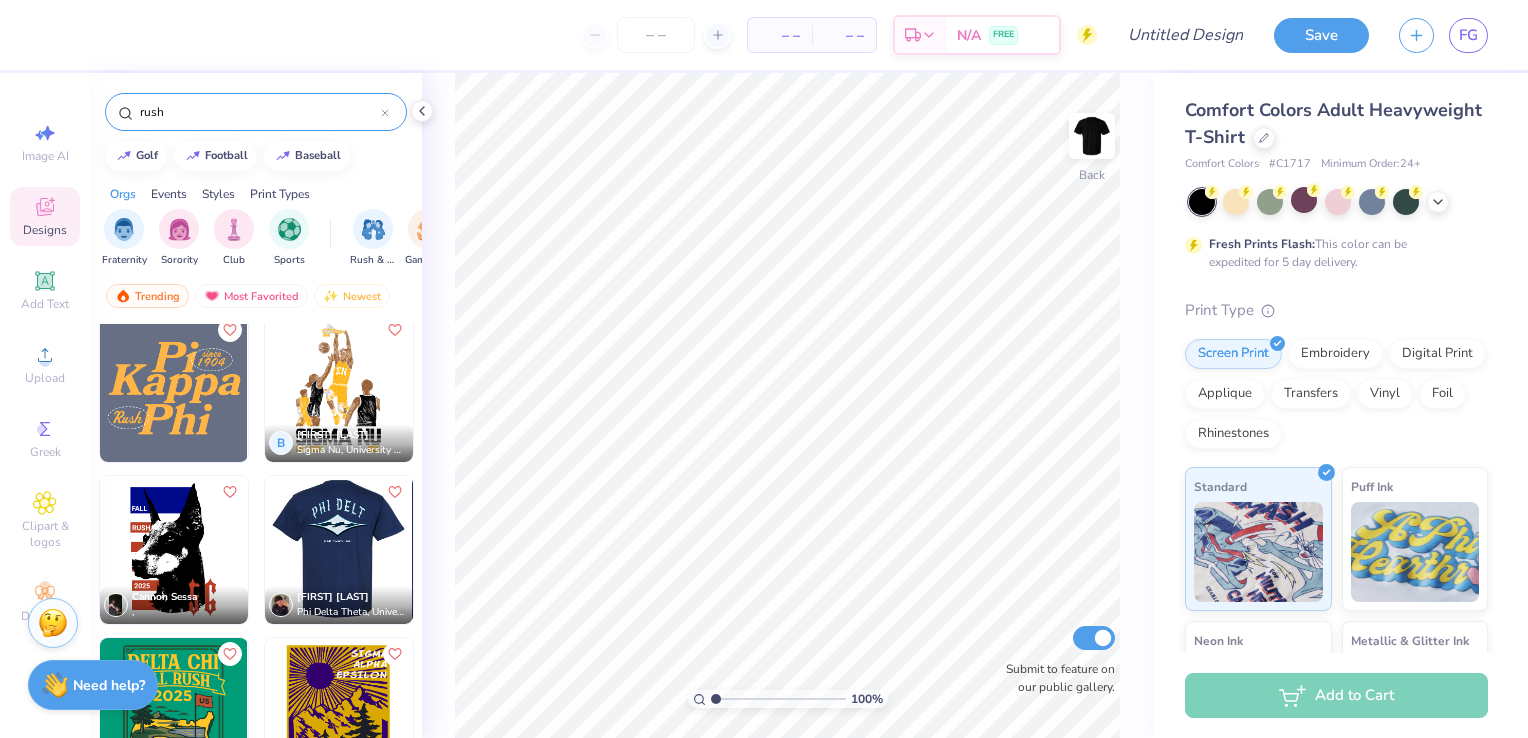 click at bounding box center (338, 550) 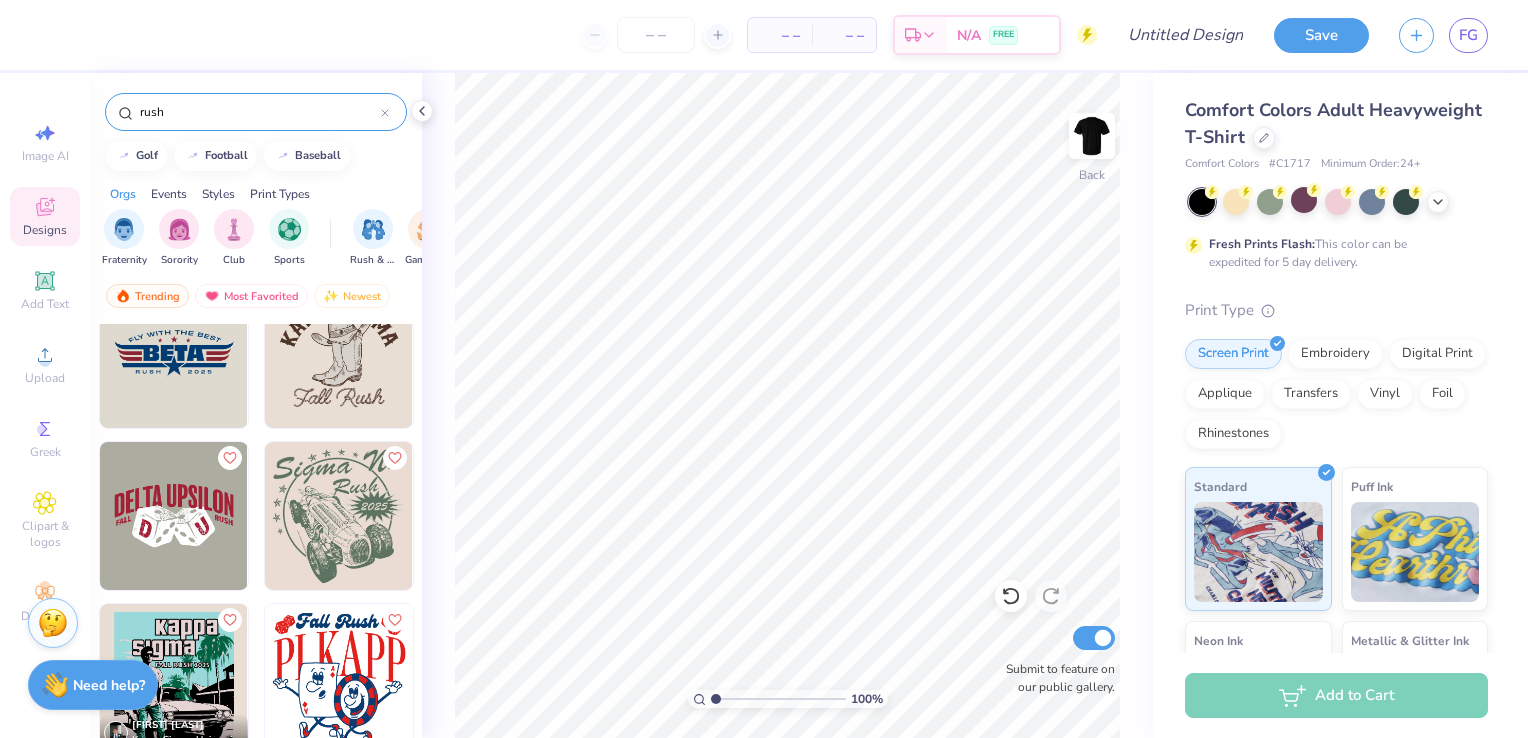 scroll, scrollTop: 1828, scrollLeft: 0, axis: vertical 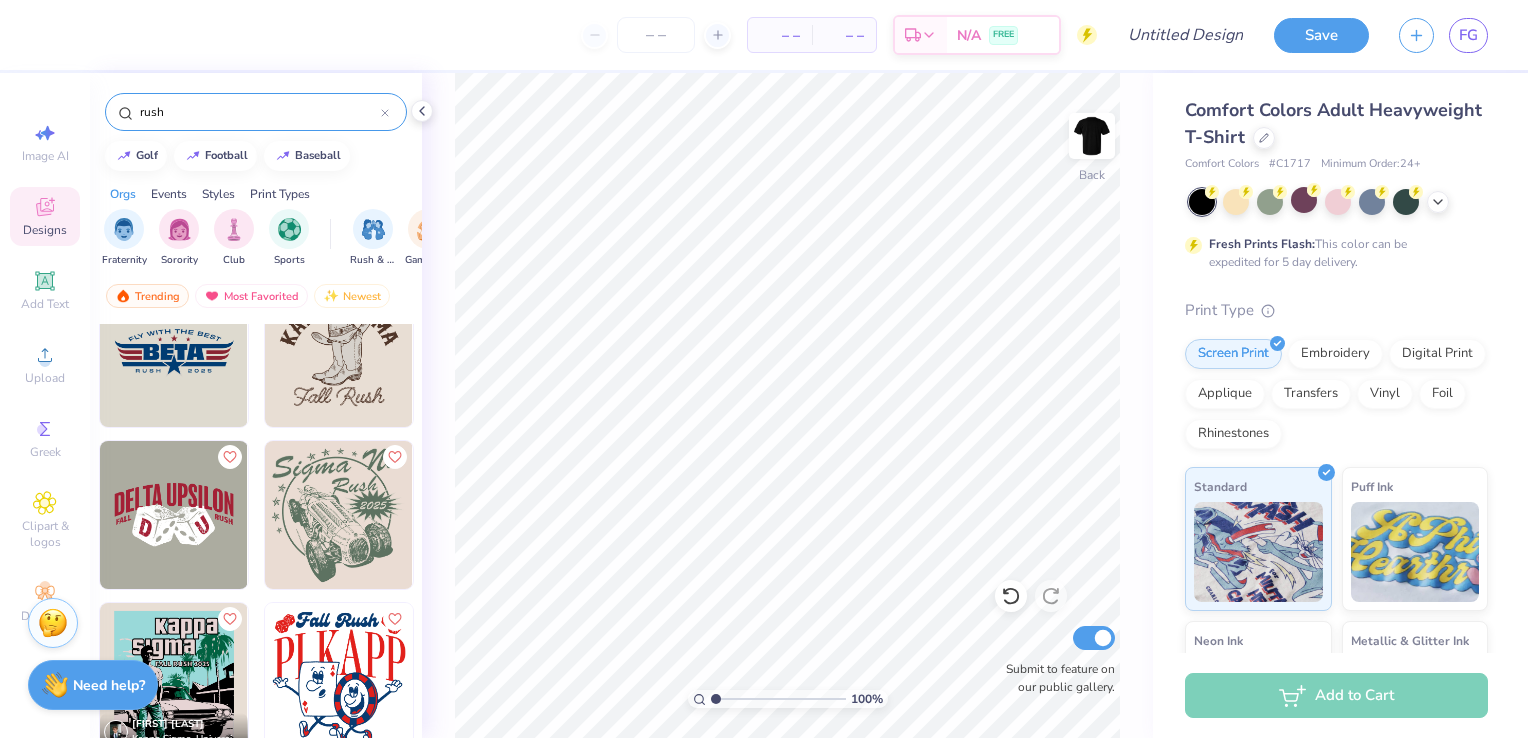 click at bounding box center (190, 515) 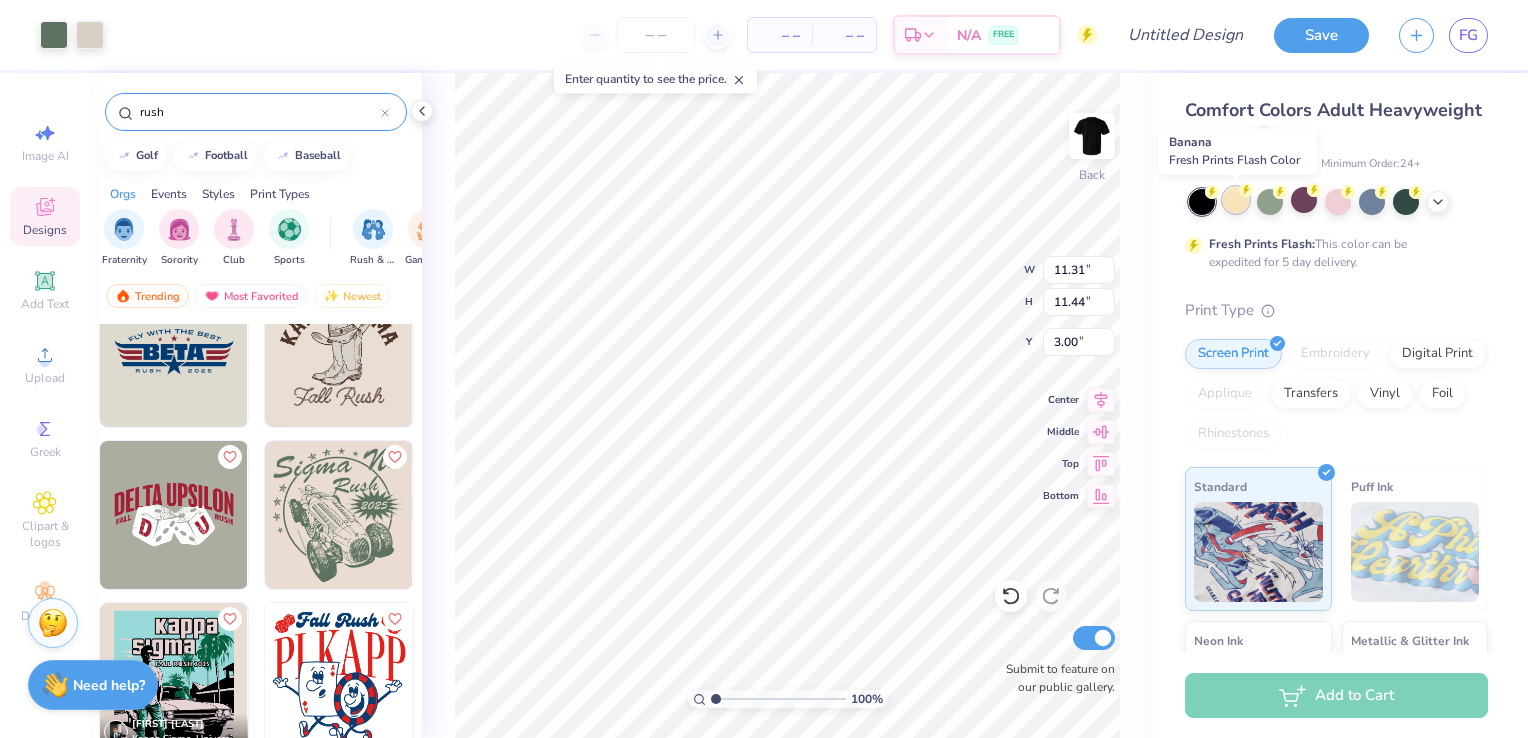 click at bounding box center (1236, 200) 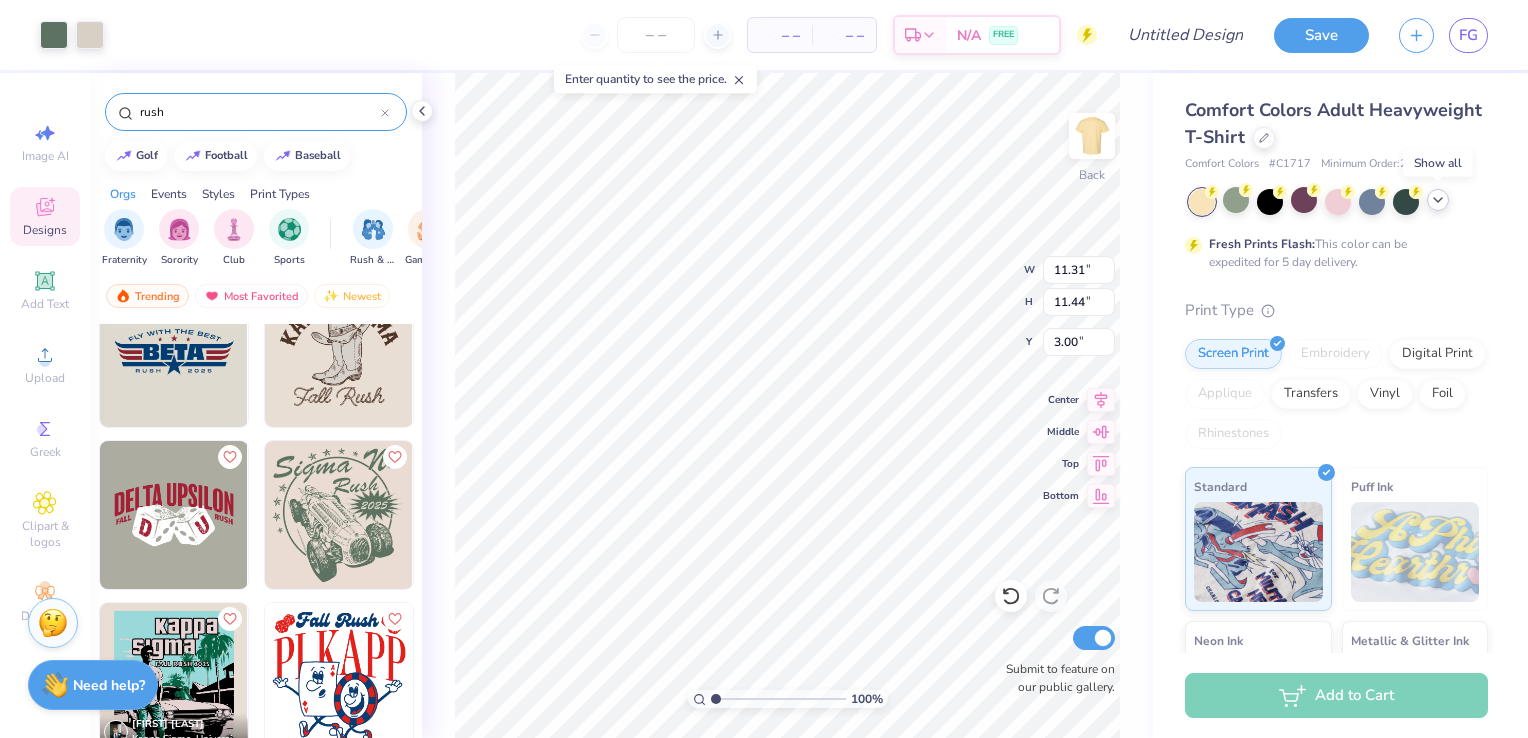 click 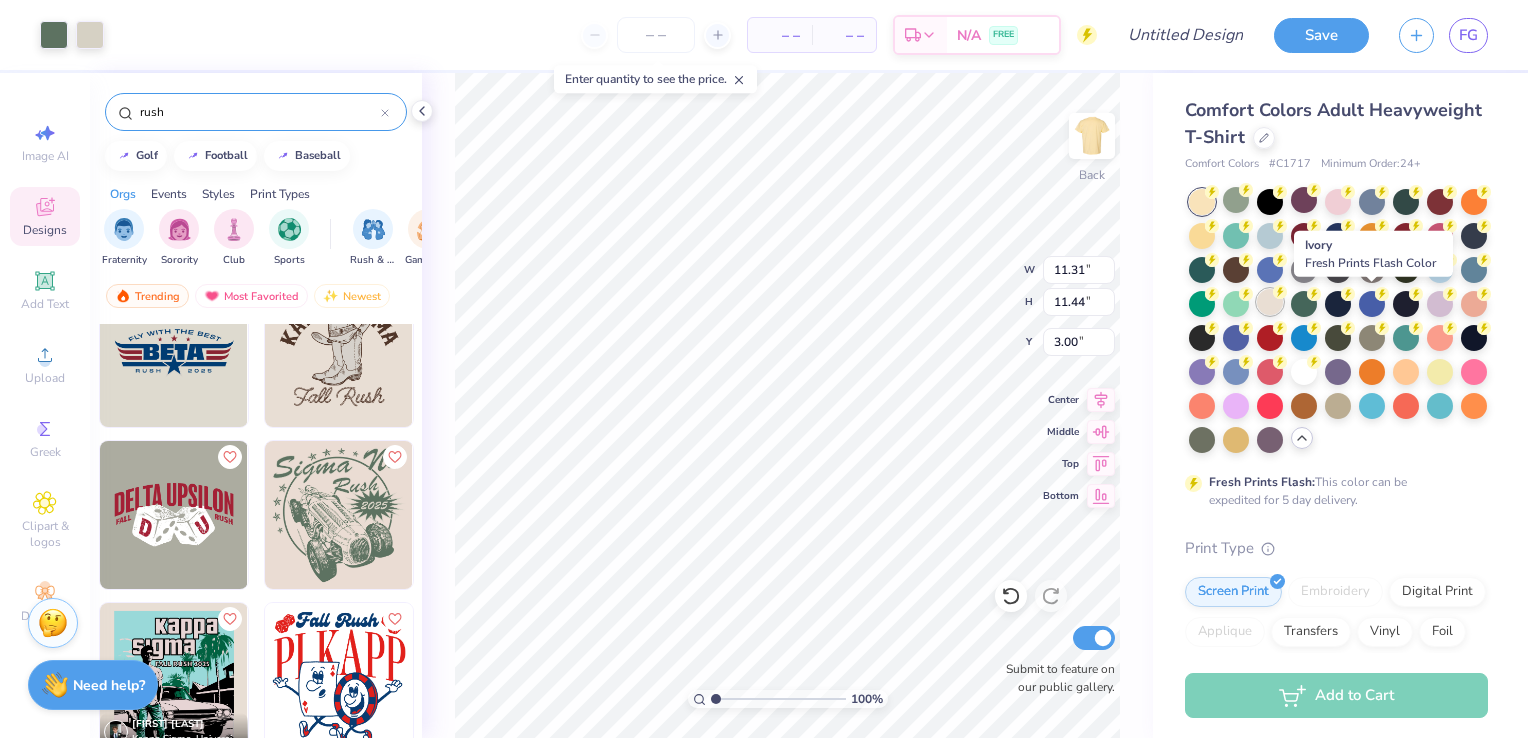click at bounding box center (1270, 302) 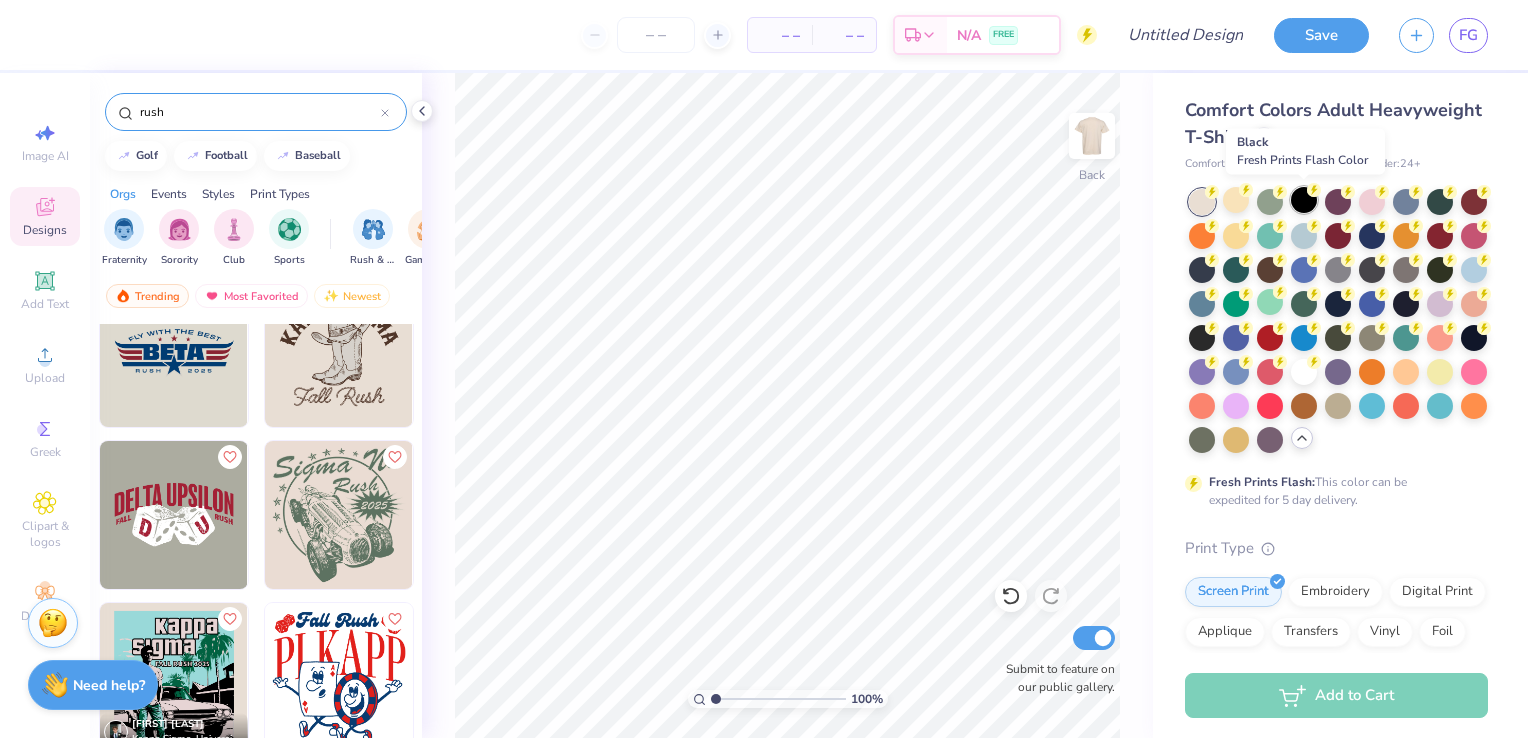 click at bounding box center [1304, 200] 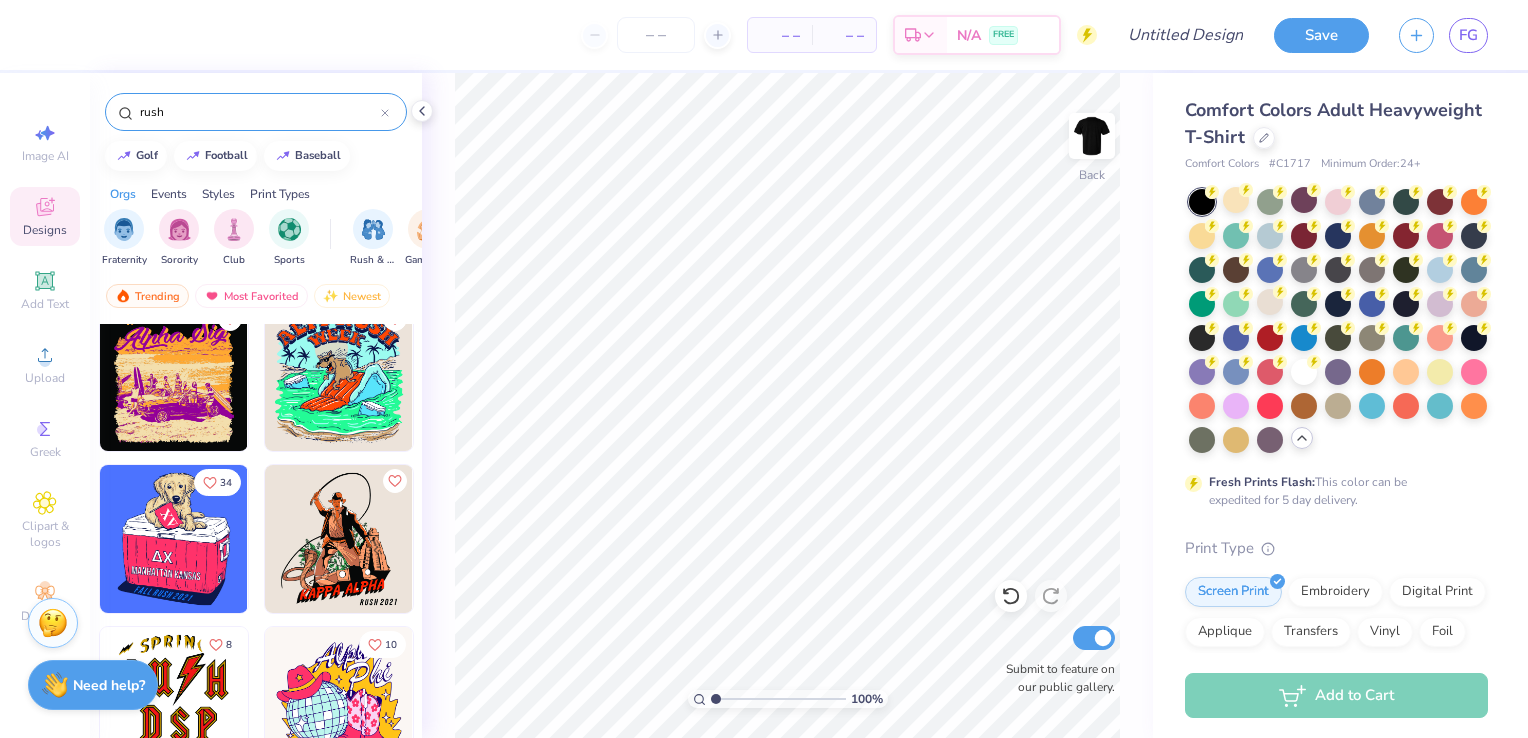scroll, scrollTop: 3424, scrollLeft: 0, axis: vertical 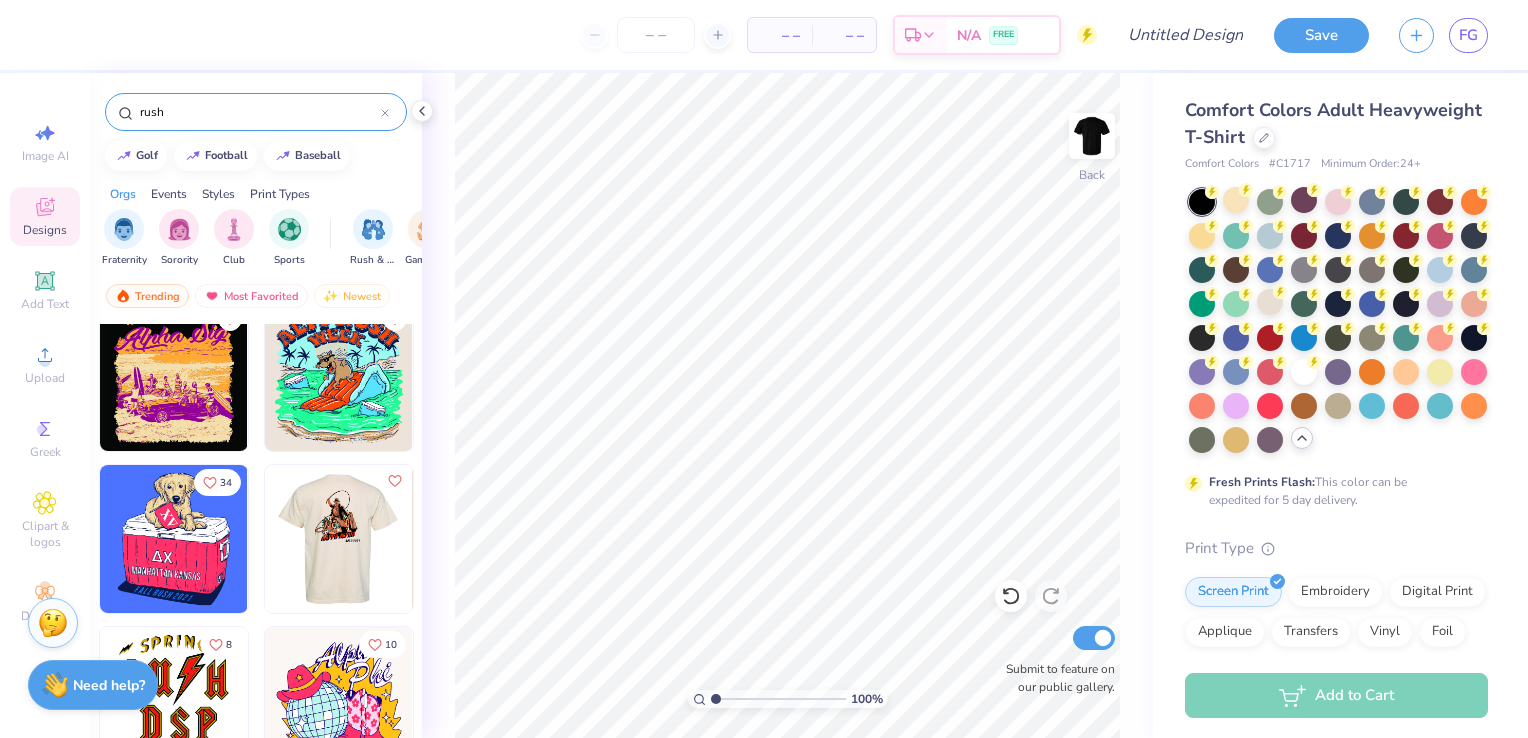 click at bounding box center (338, 539) 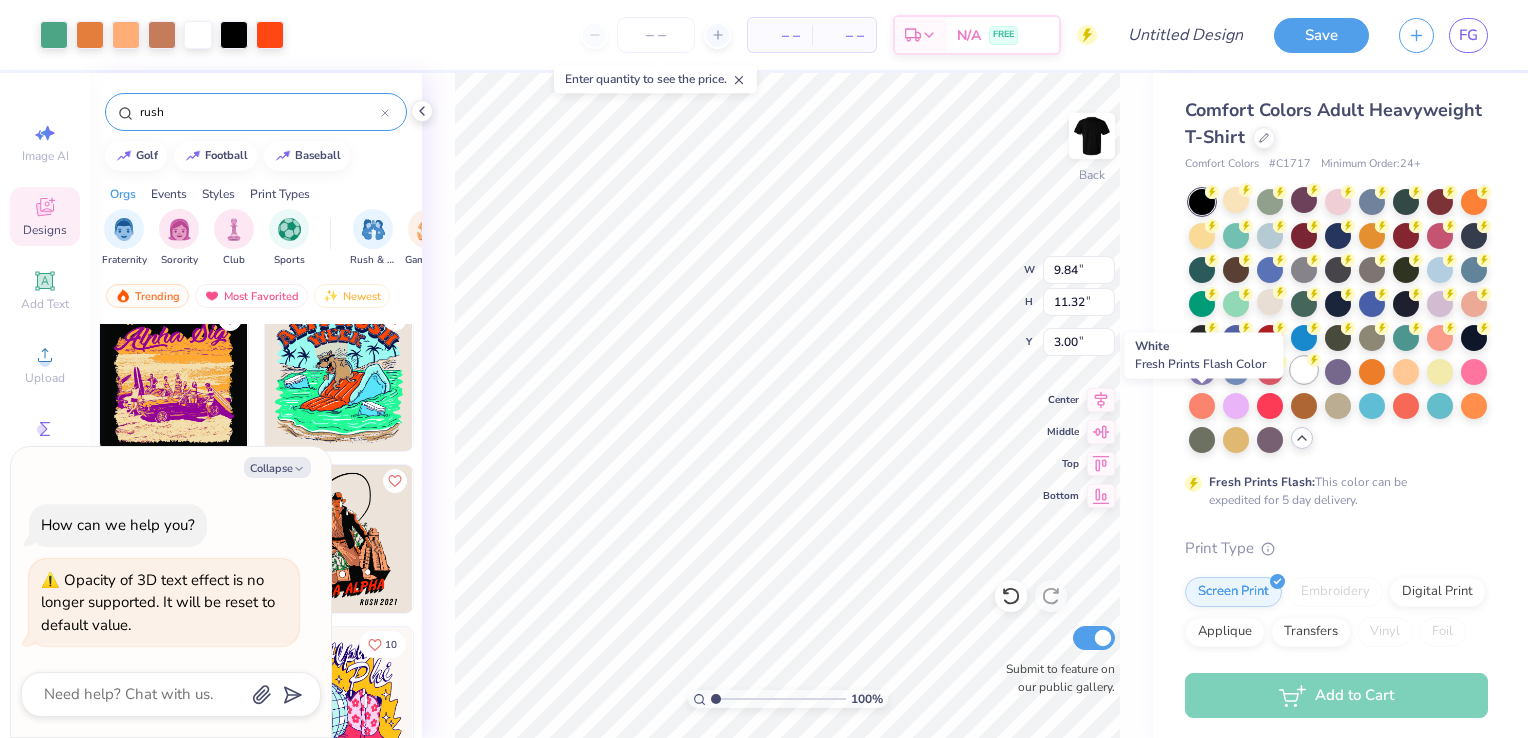 click at bounding box center [1304, 370] 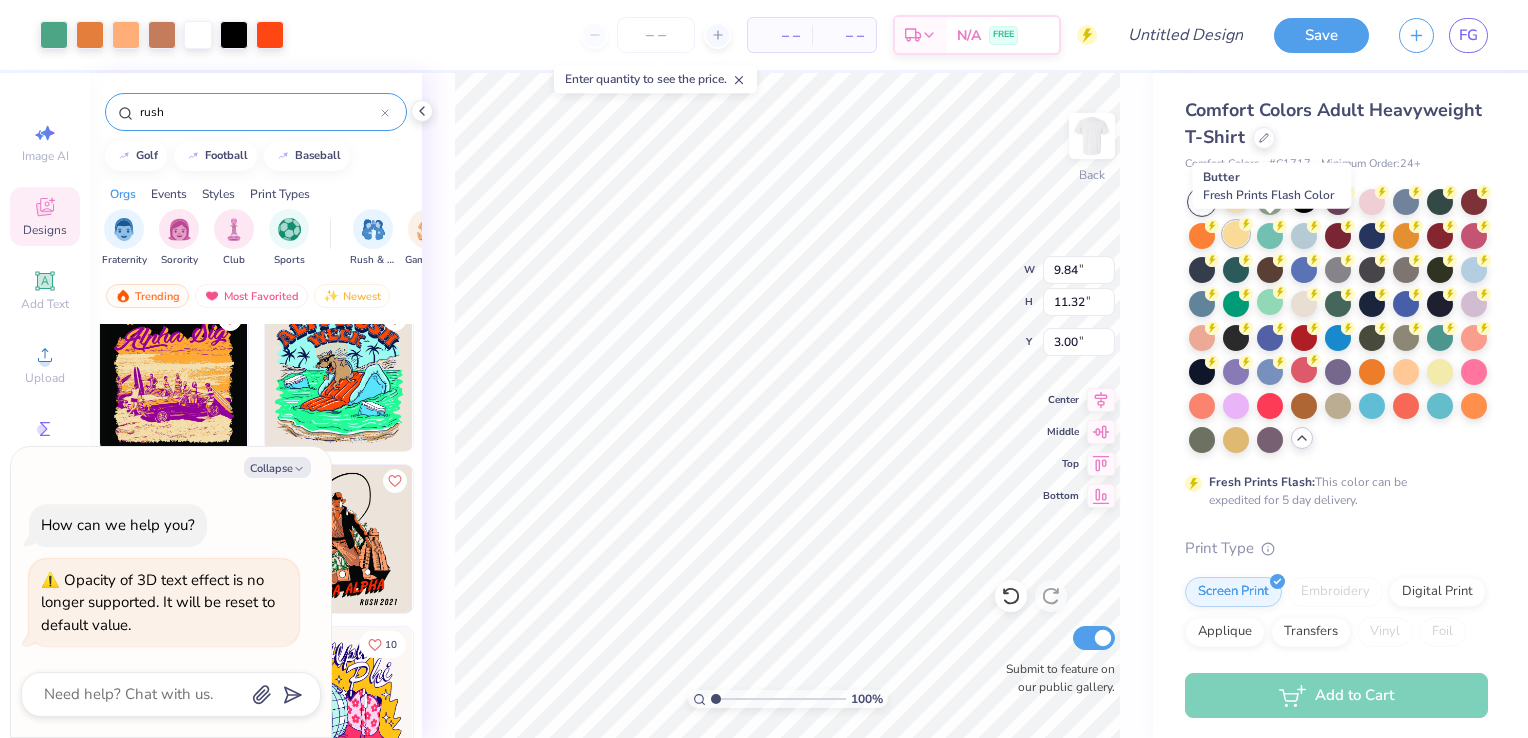 click at bounding box center [1236, 234] 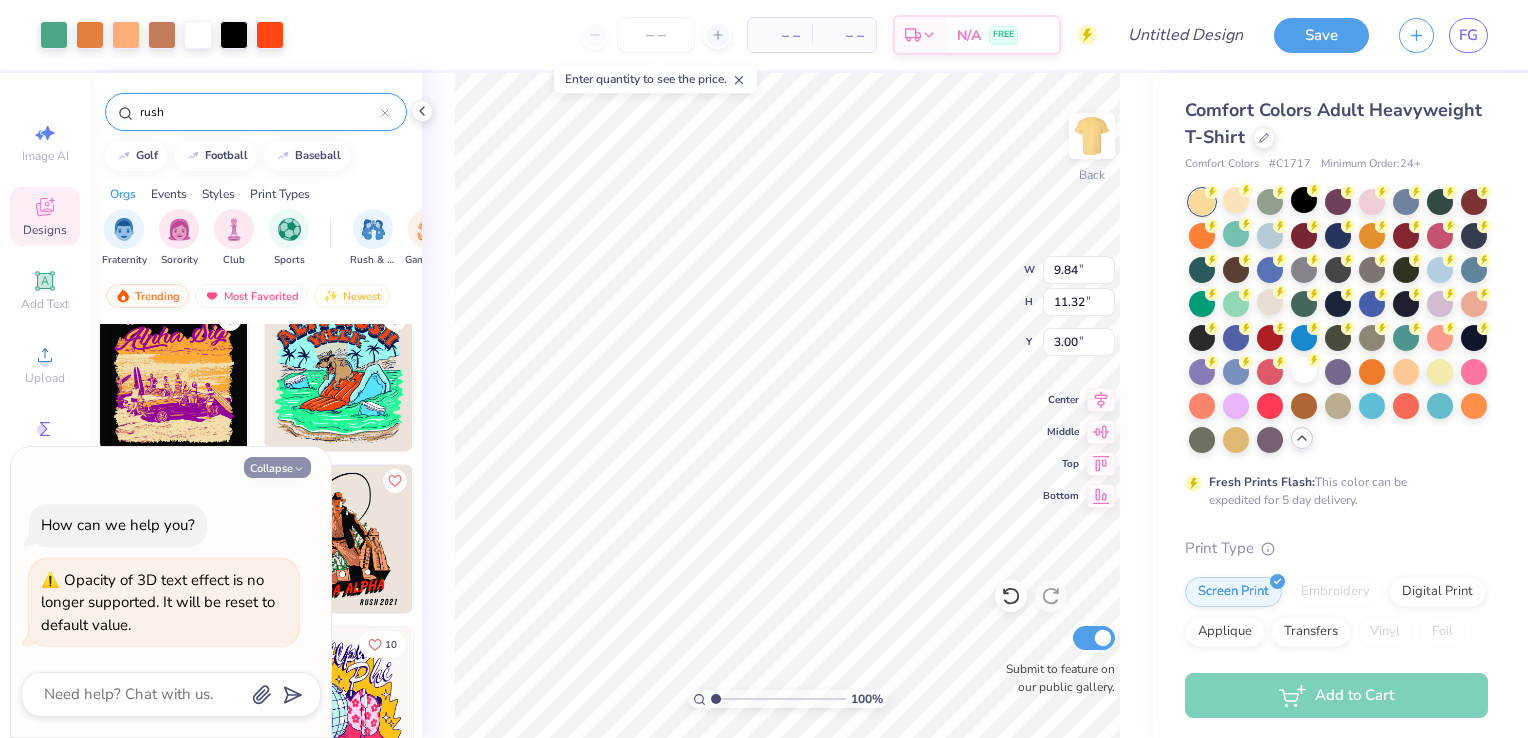 click 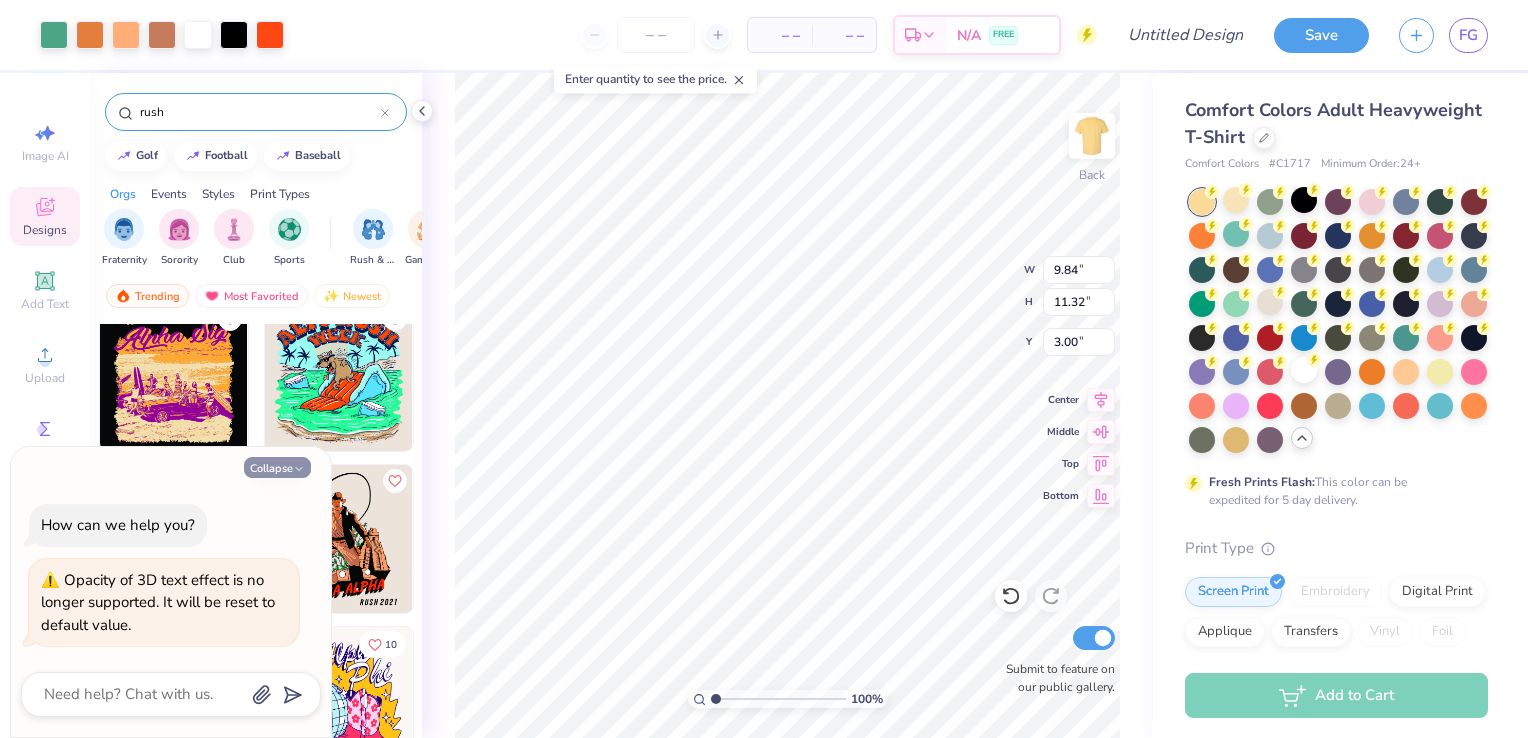 type on "x" 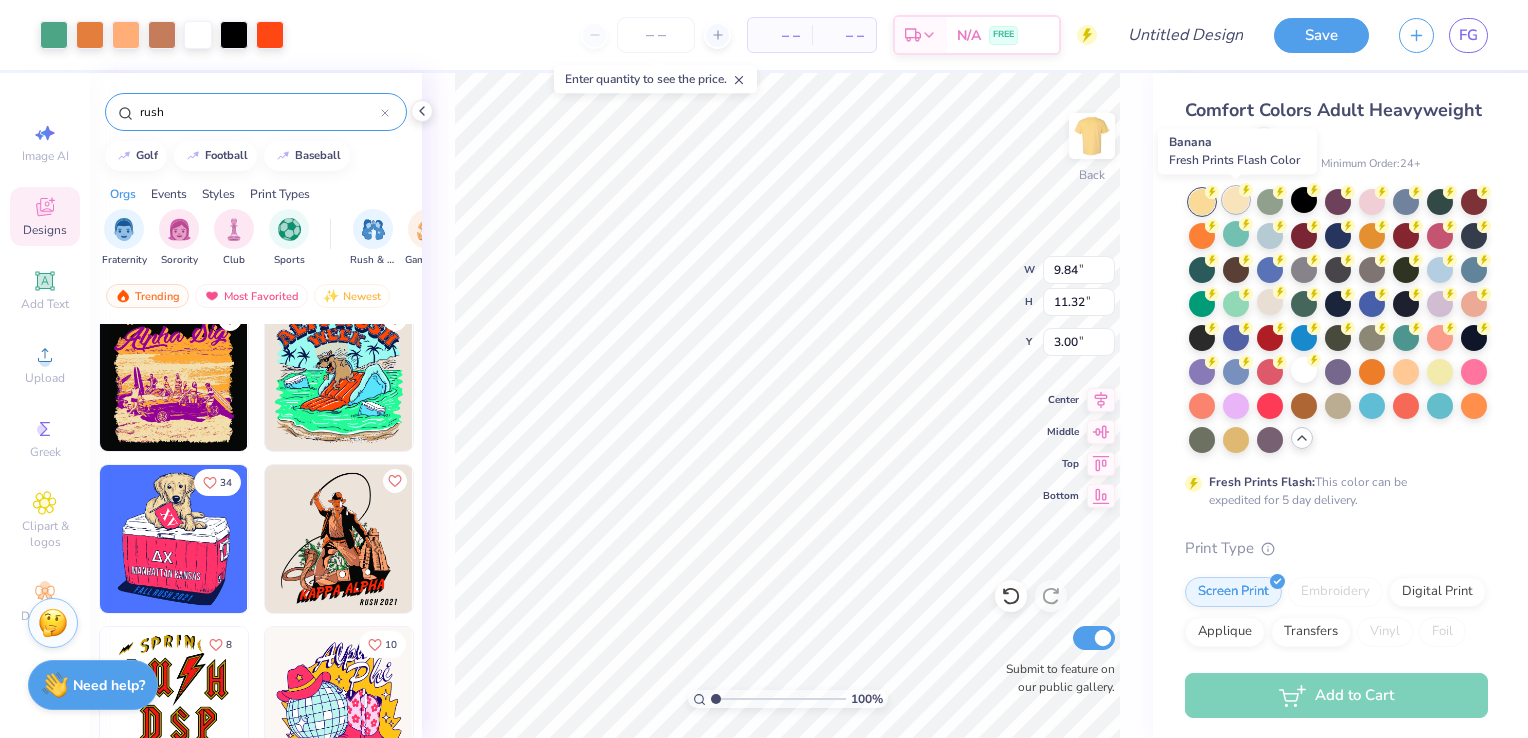 click at bounding box center [1236, 200] 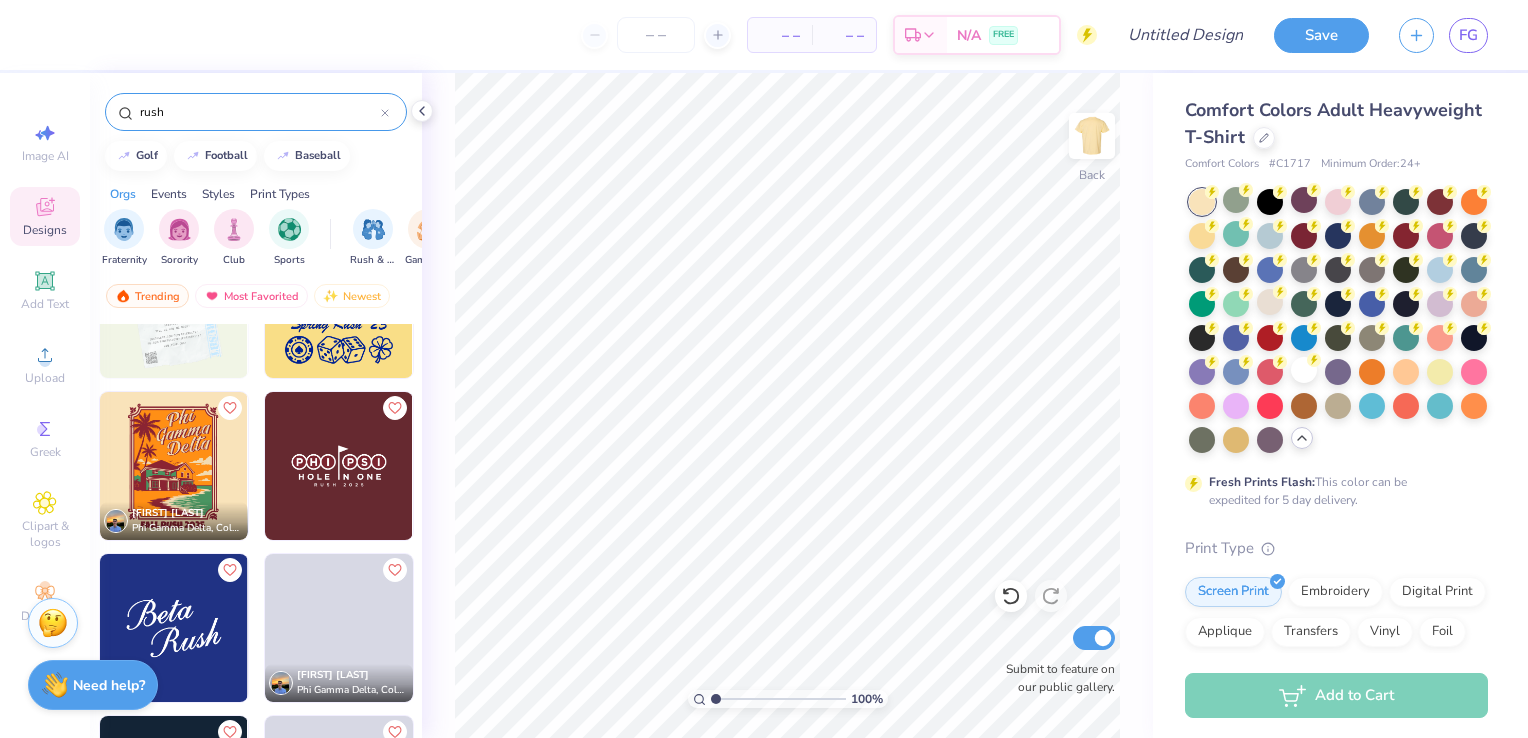 scroll, scrollTop: 4002, scrollLeft: 0, axis: vertical 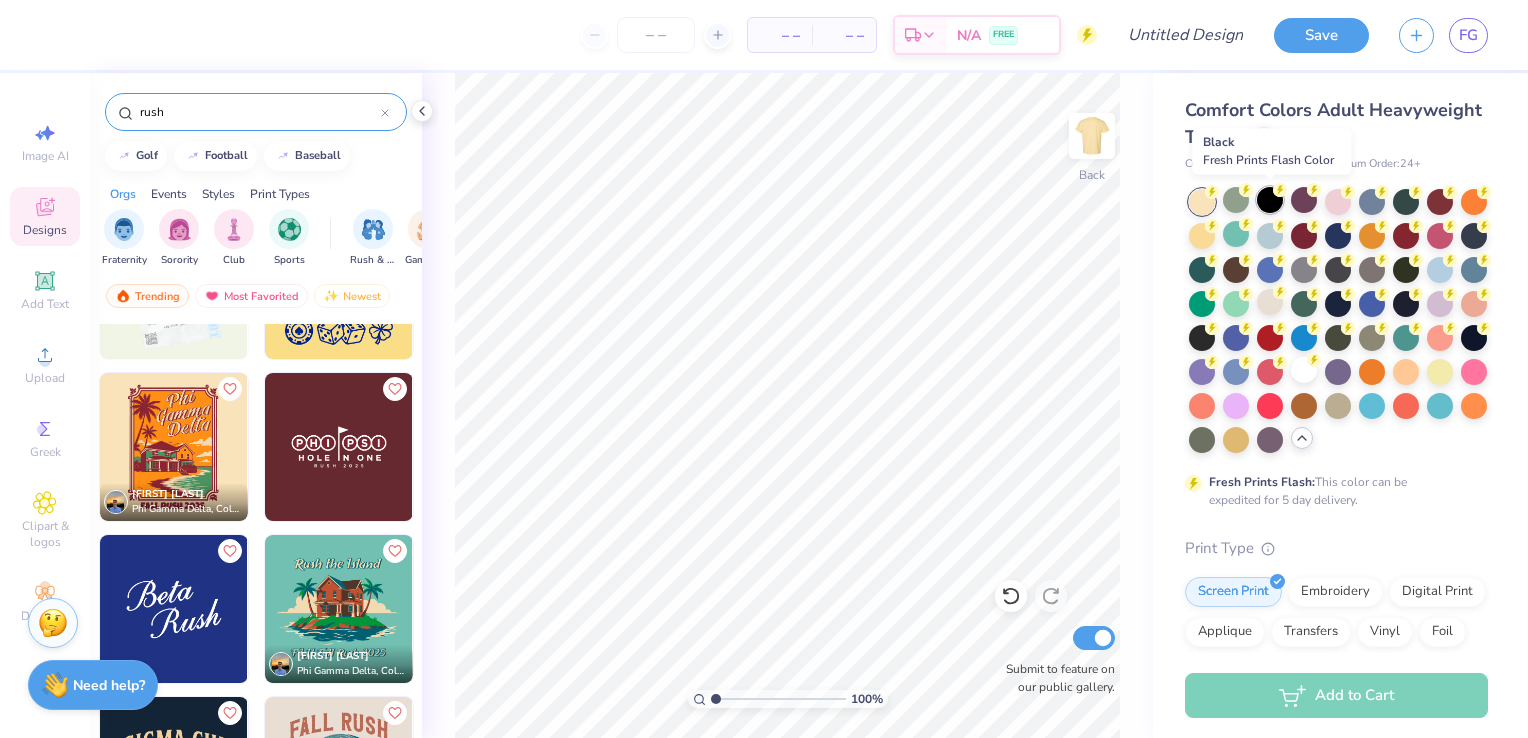 click at bounding box center (1270, 200) 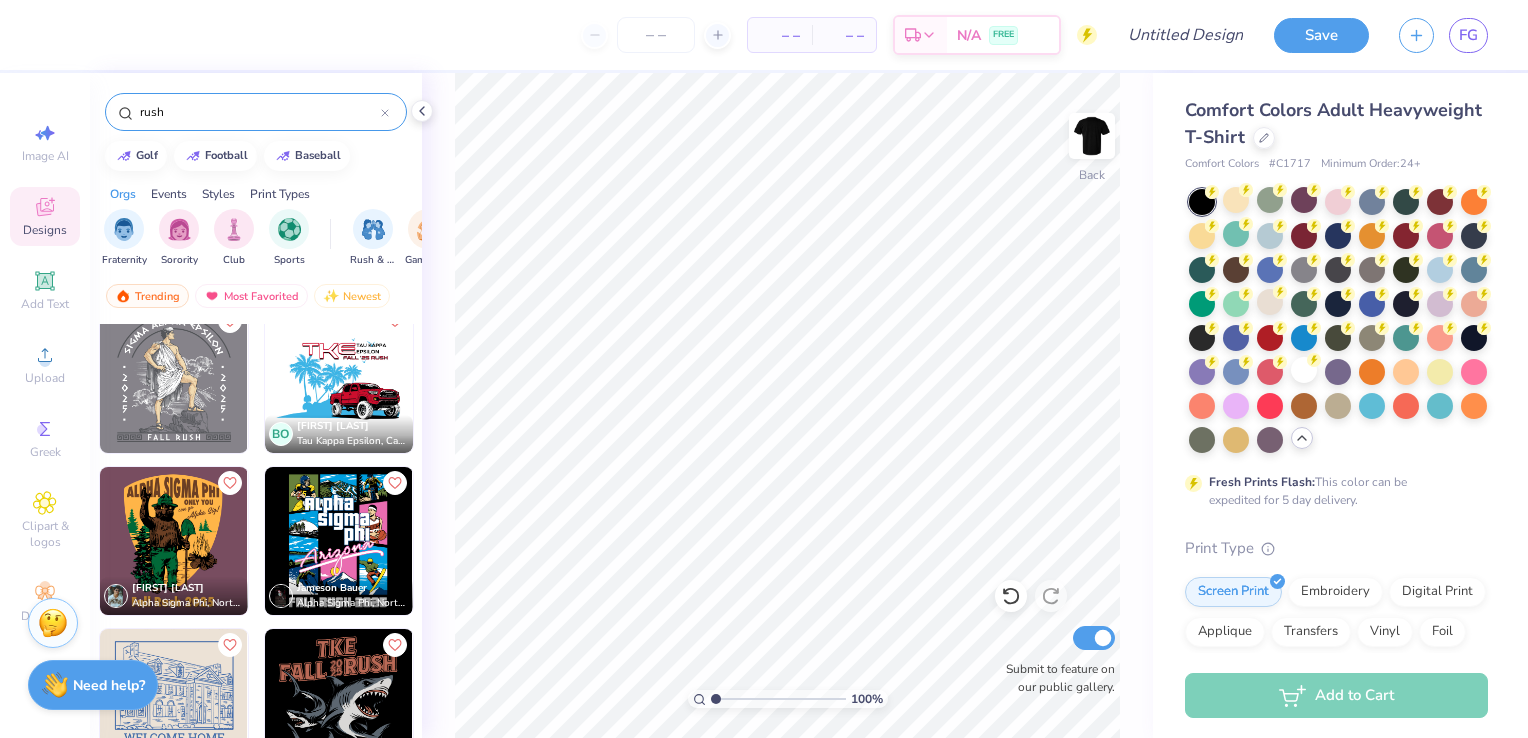 scroll, scrollTop: 4890, scrollLeft: 0, axis: vertical 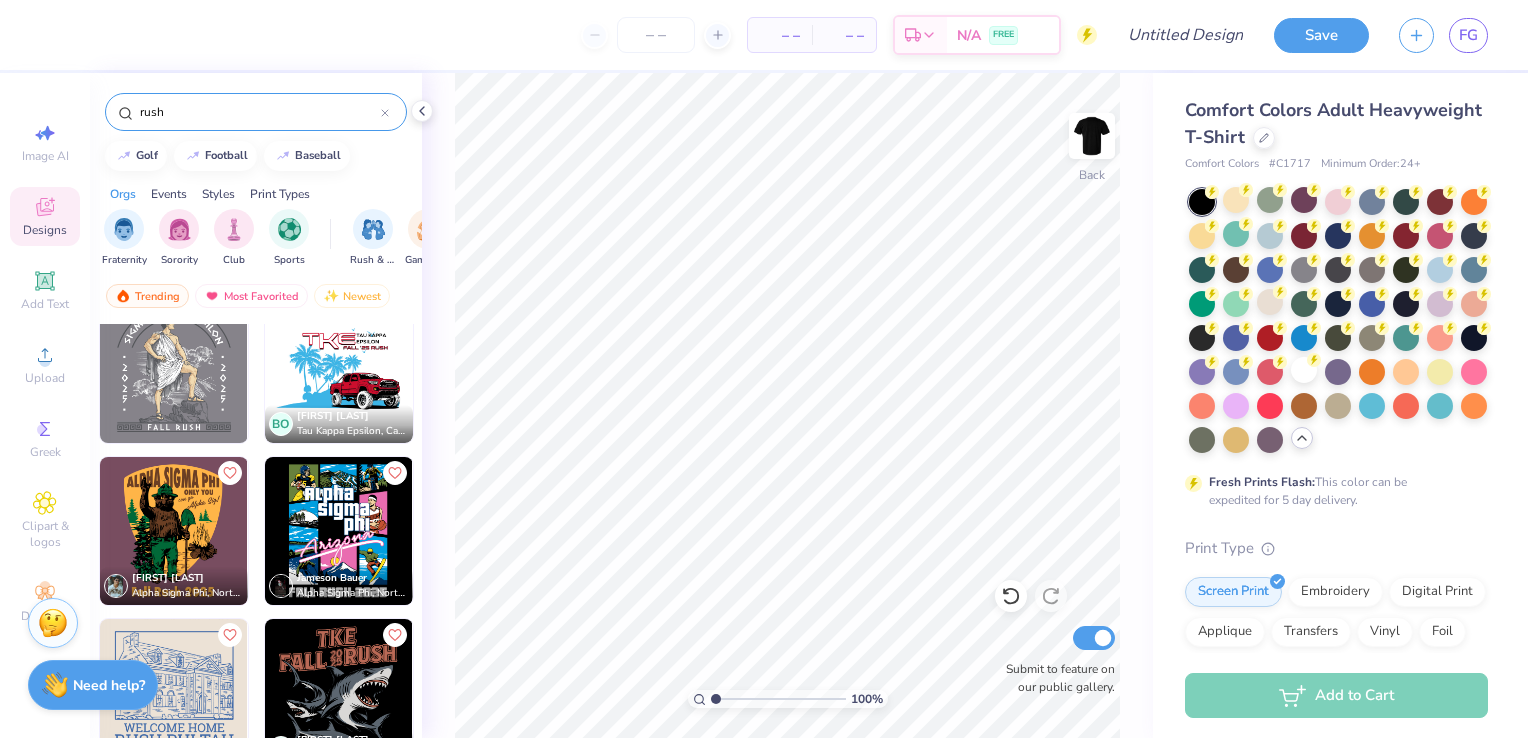 click at bounding box center (339, 531) 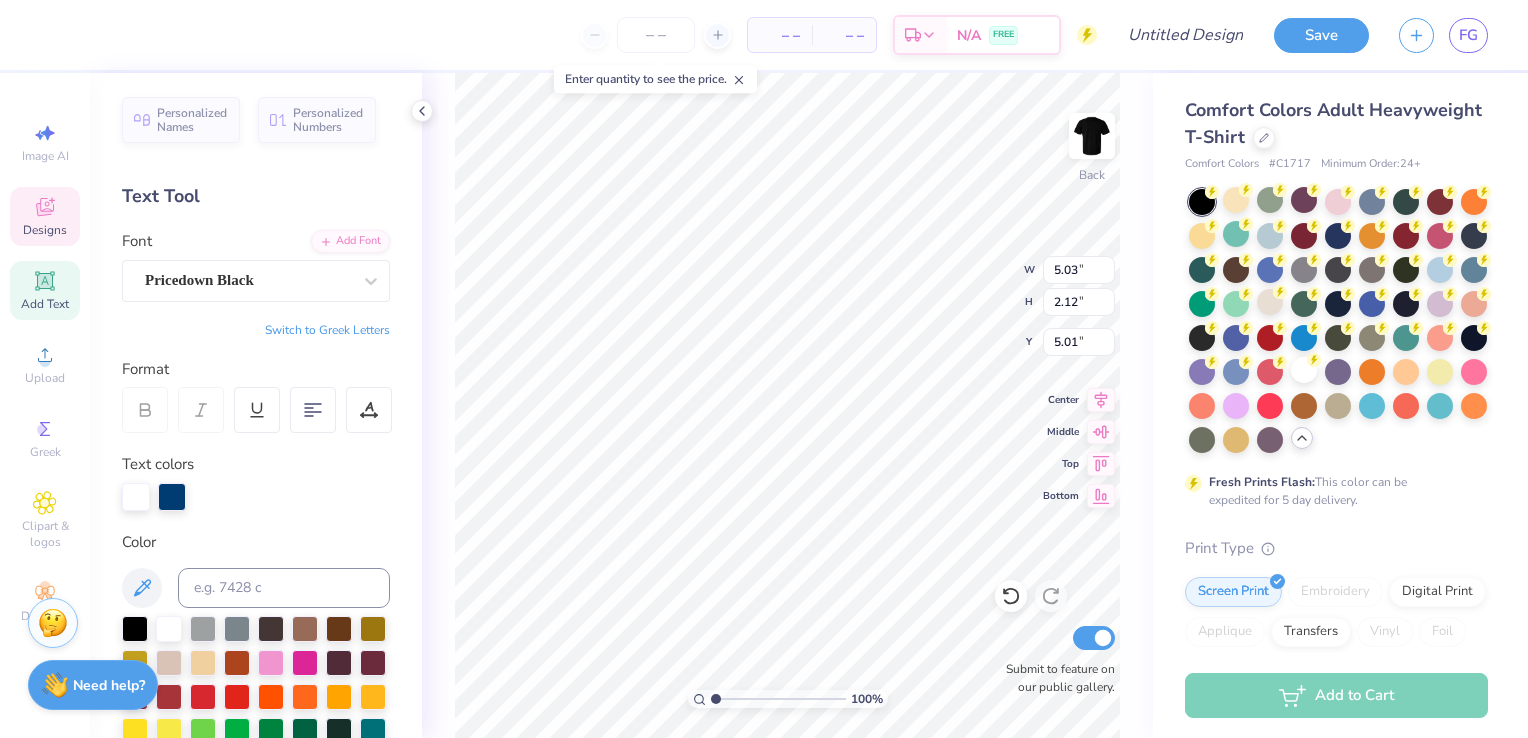 scroll, scrollTop: 16, scrollLeft: 4, axis: both 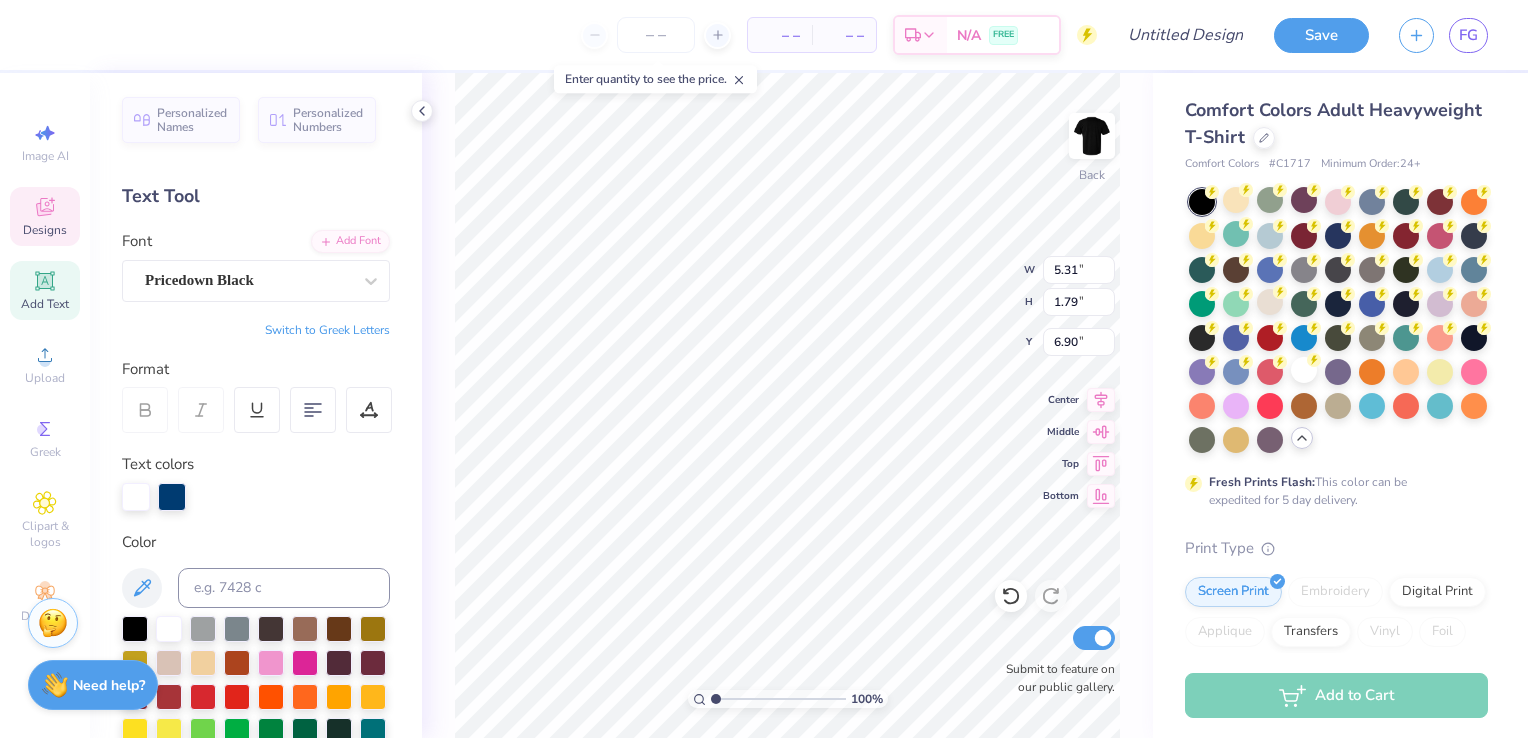 type on "5.31" 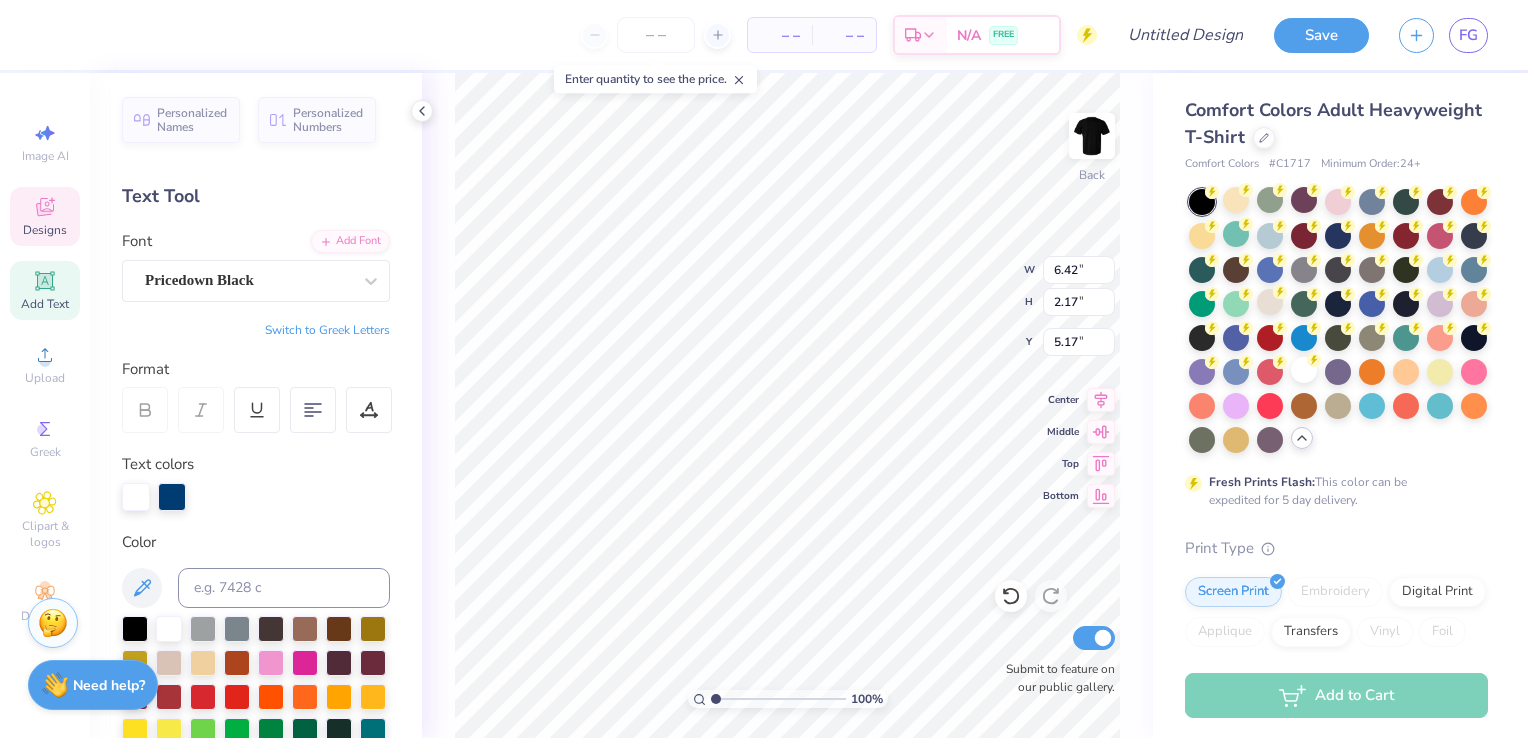 type on "6.42" 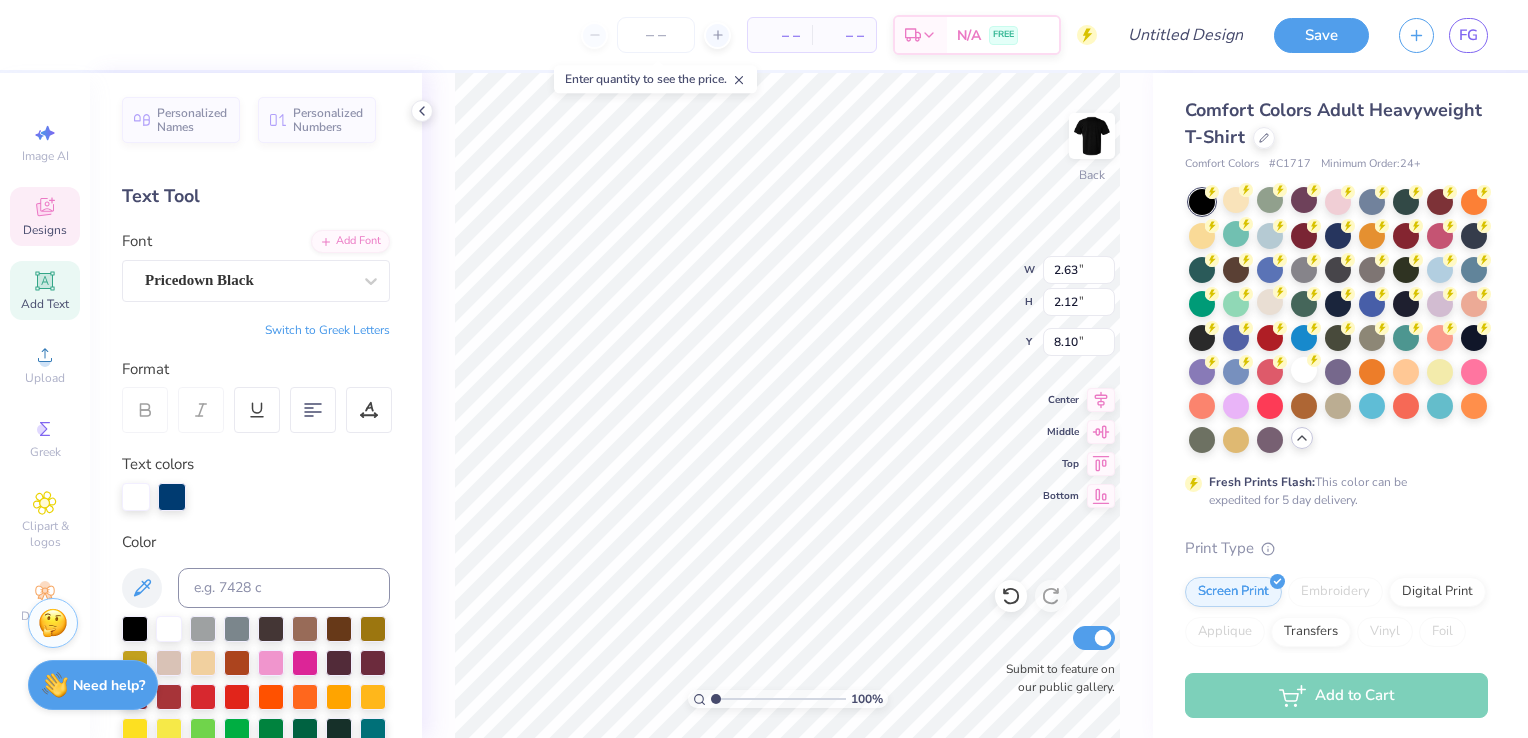type on "3.15" 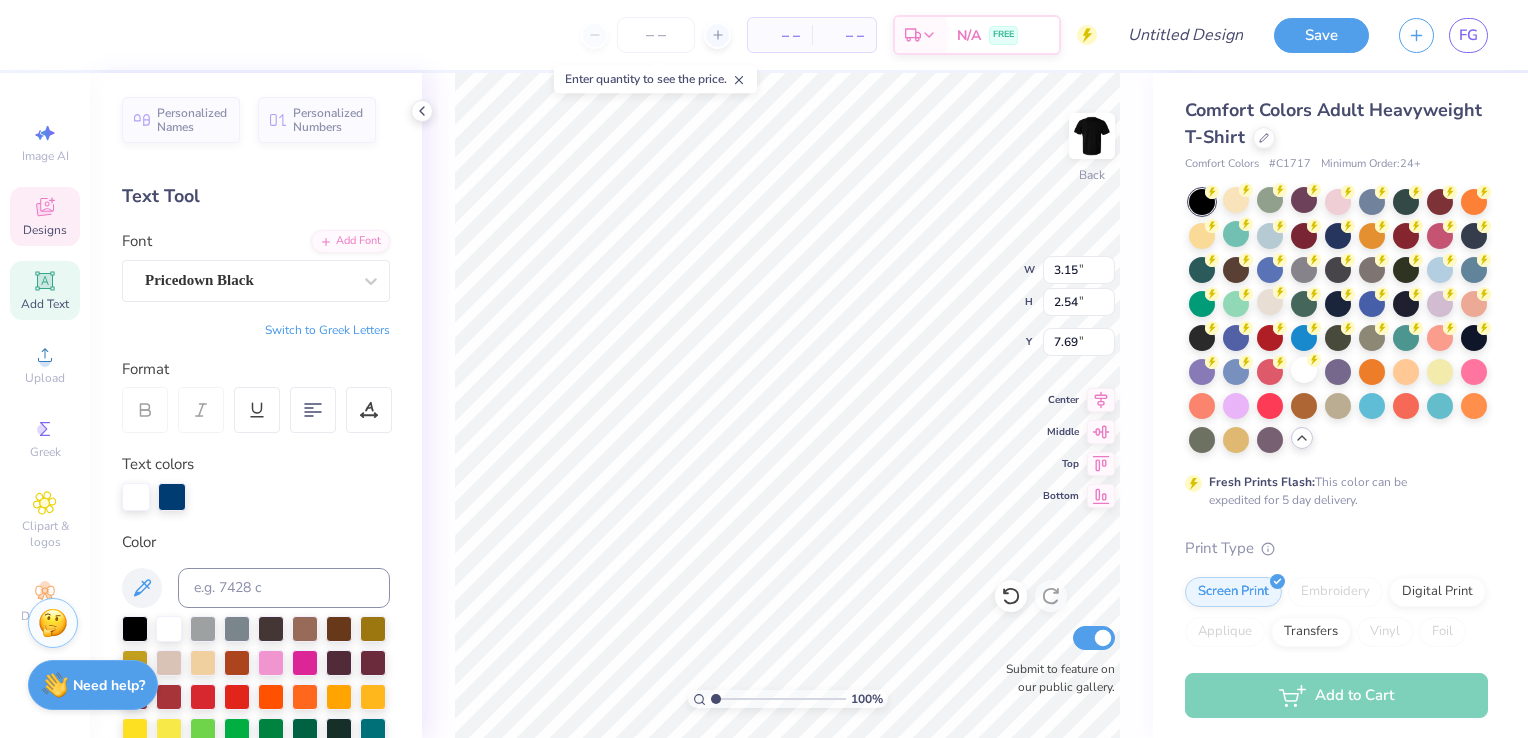 scroll, scrollTop: 16, scrollLeft: 2, axis: both 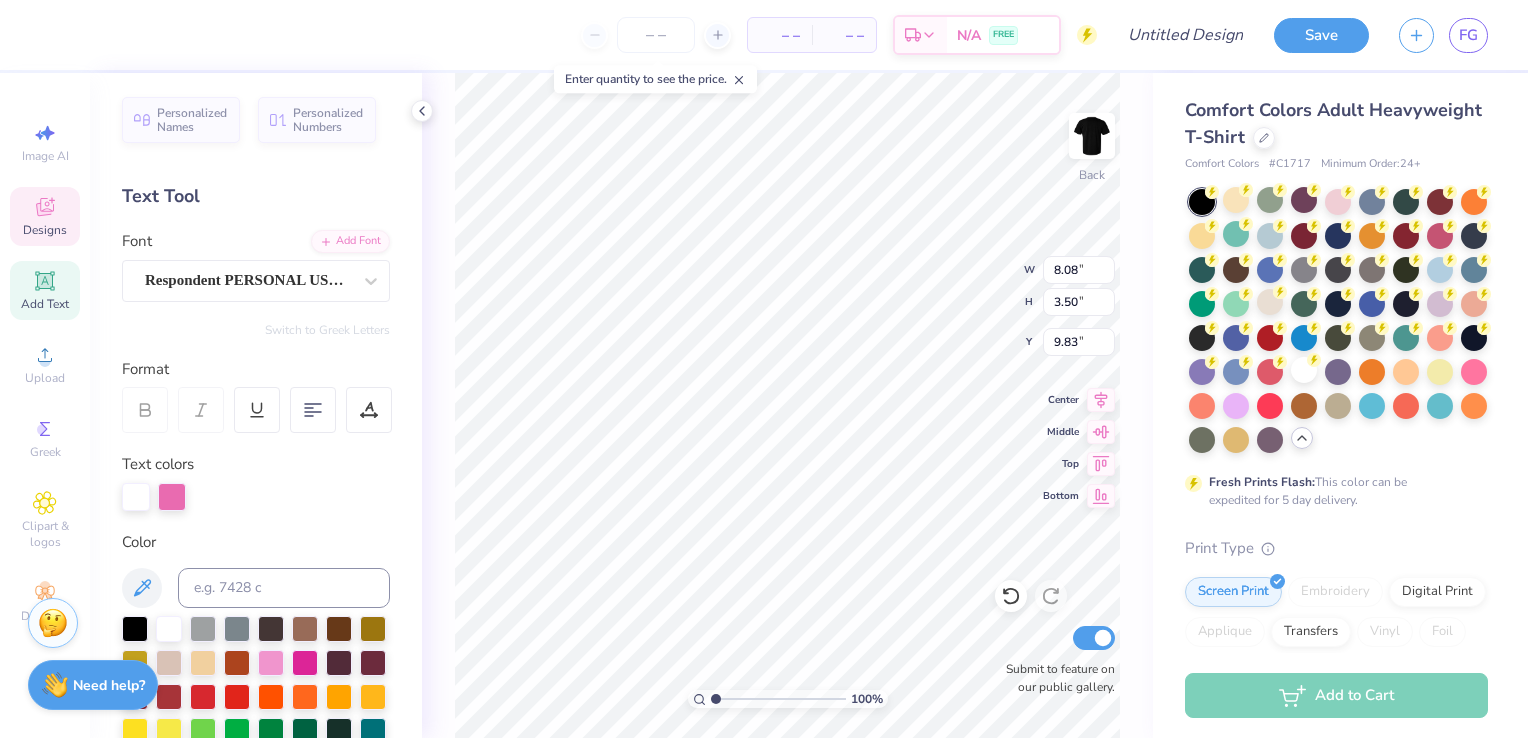 type on "A" 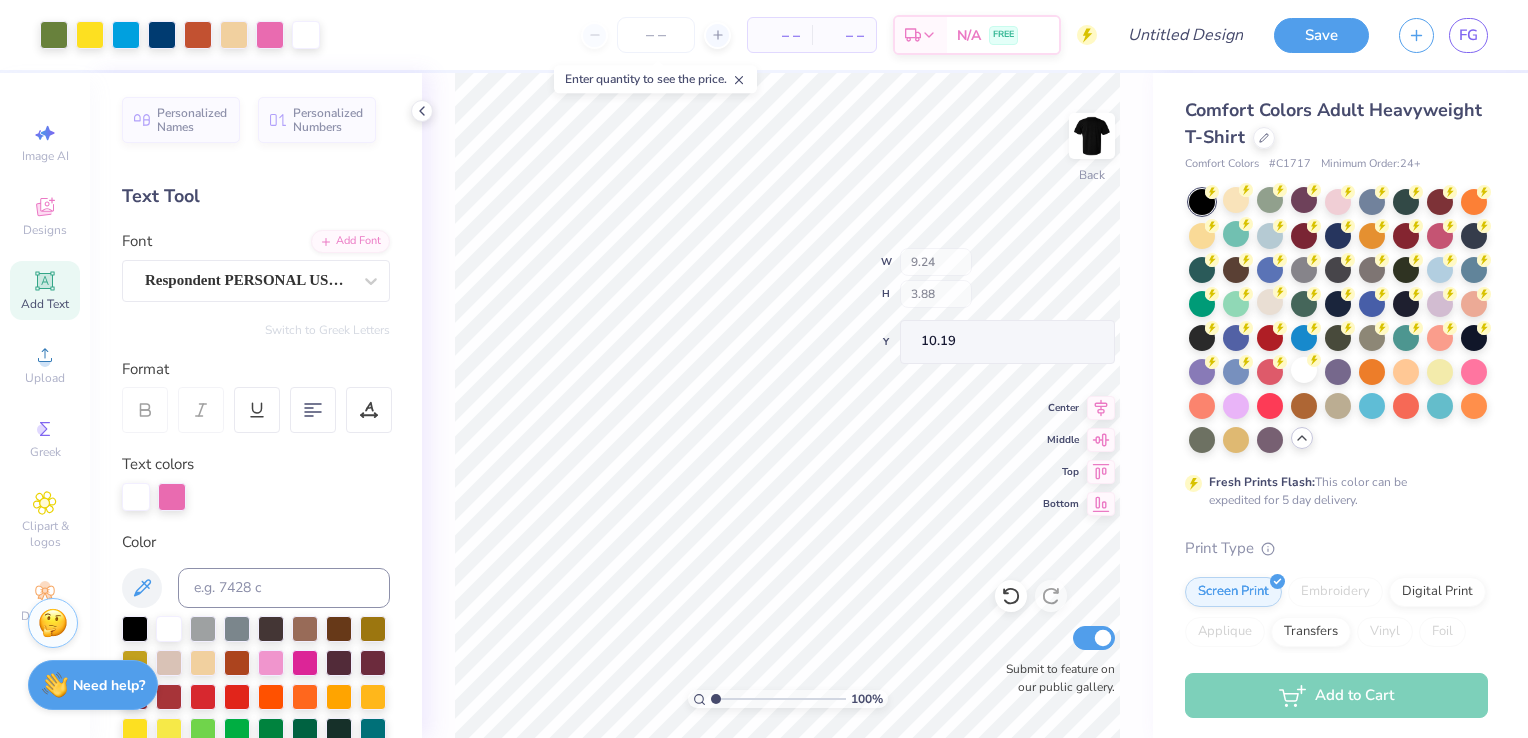 type on "9.24" 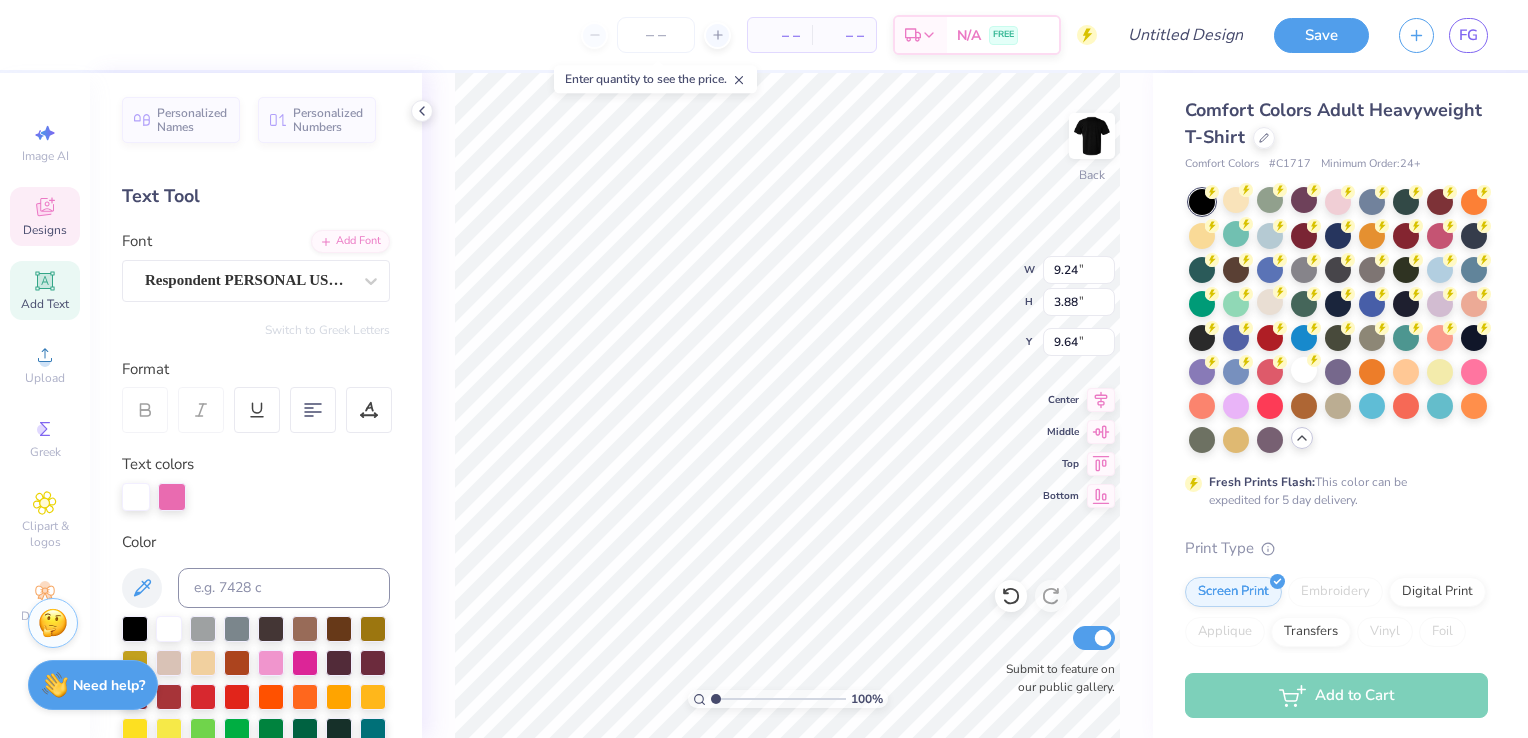 type on "9.64" 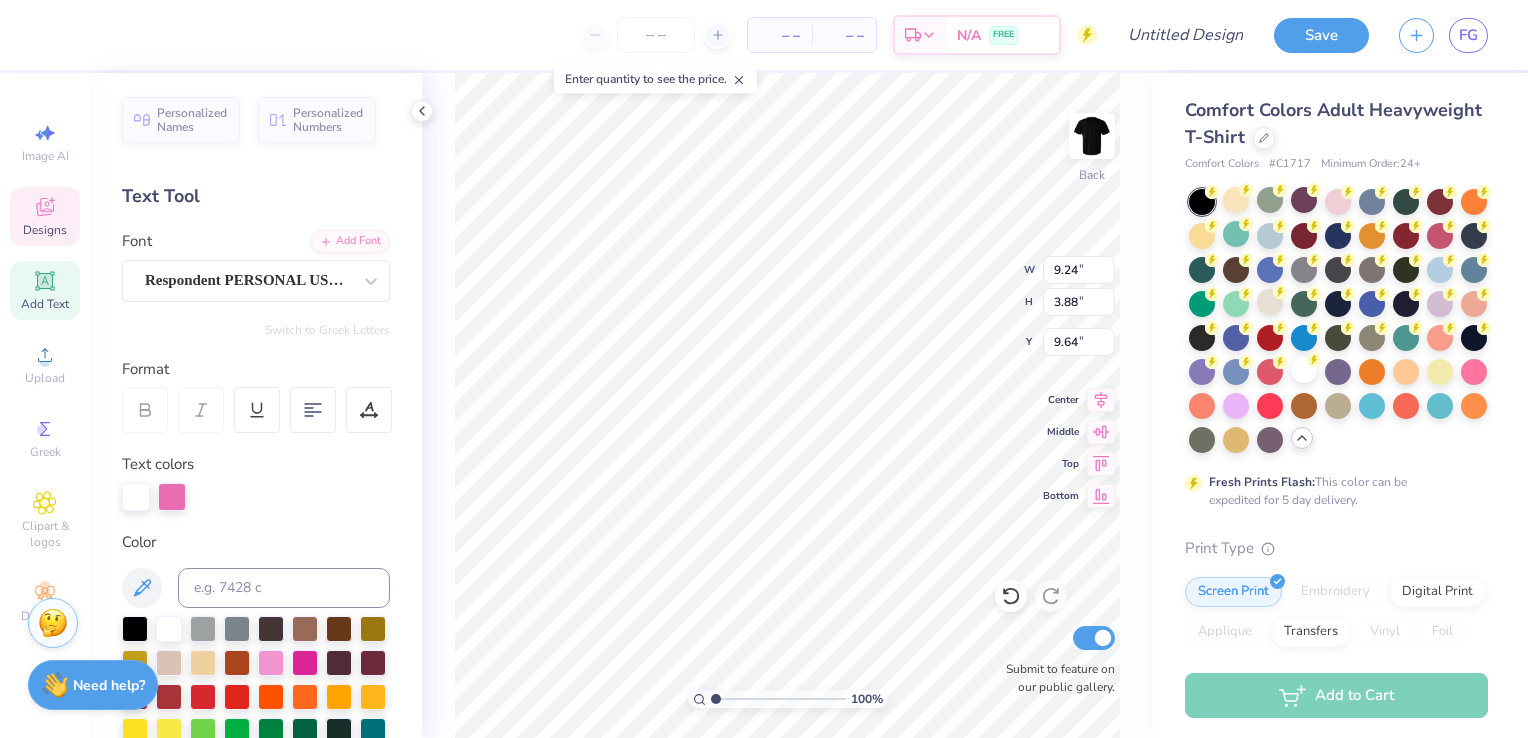 scroll, scrollTop: 16, scrollLeft: 2, axis: both 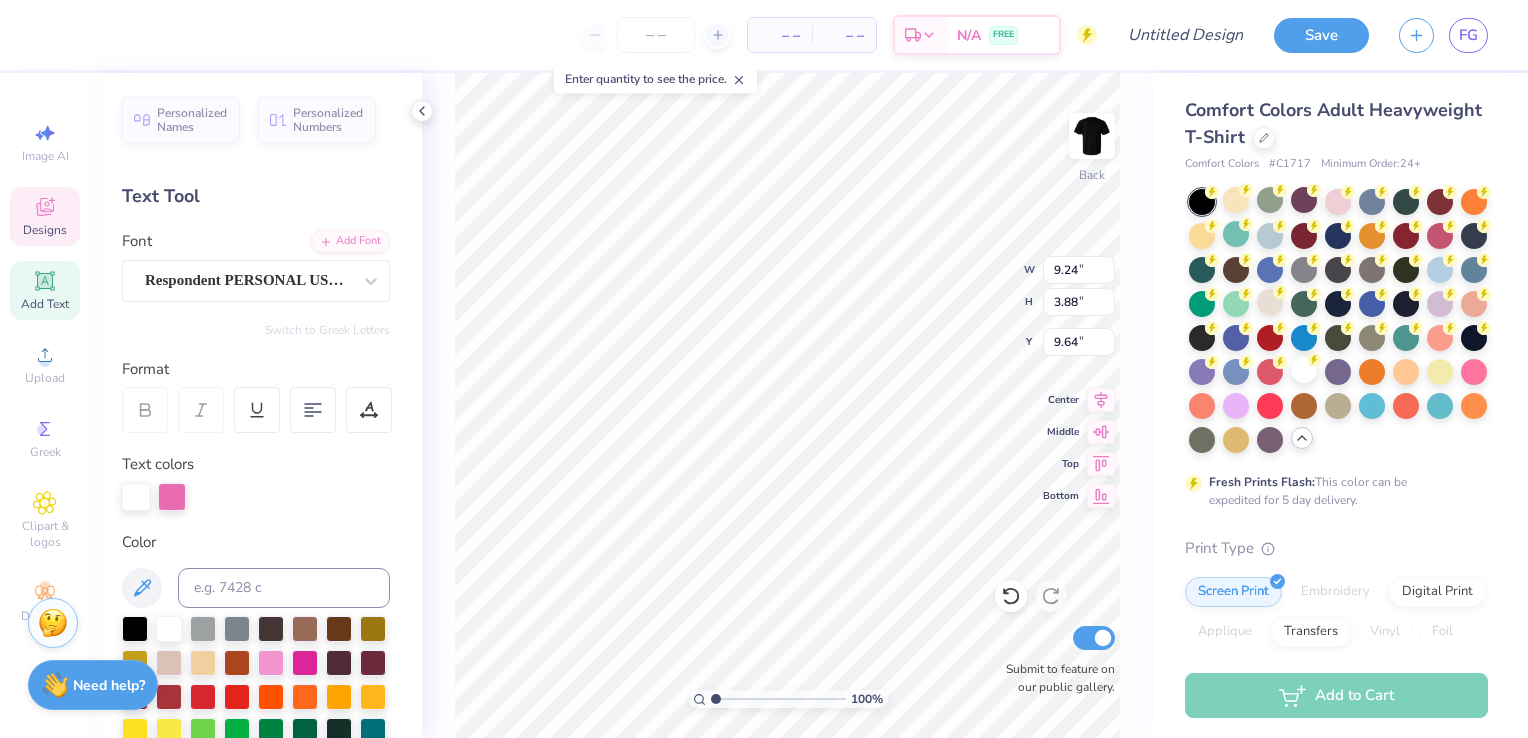 type on "9.31" 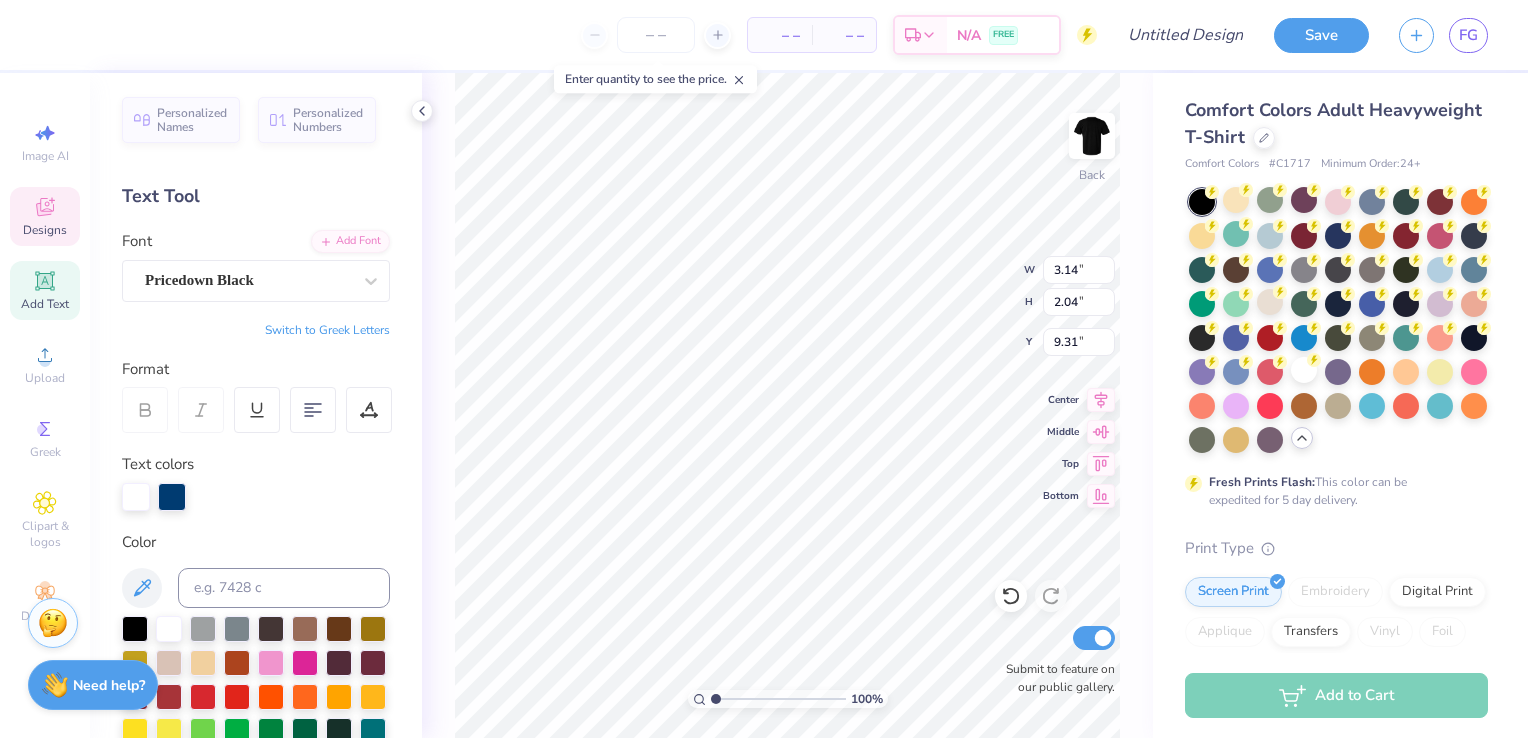 type on "3.14" 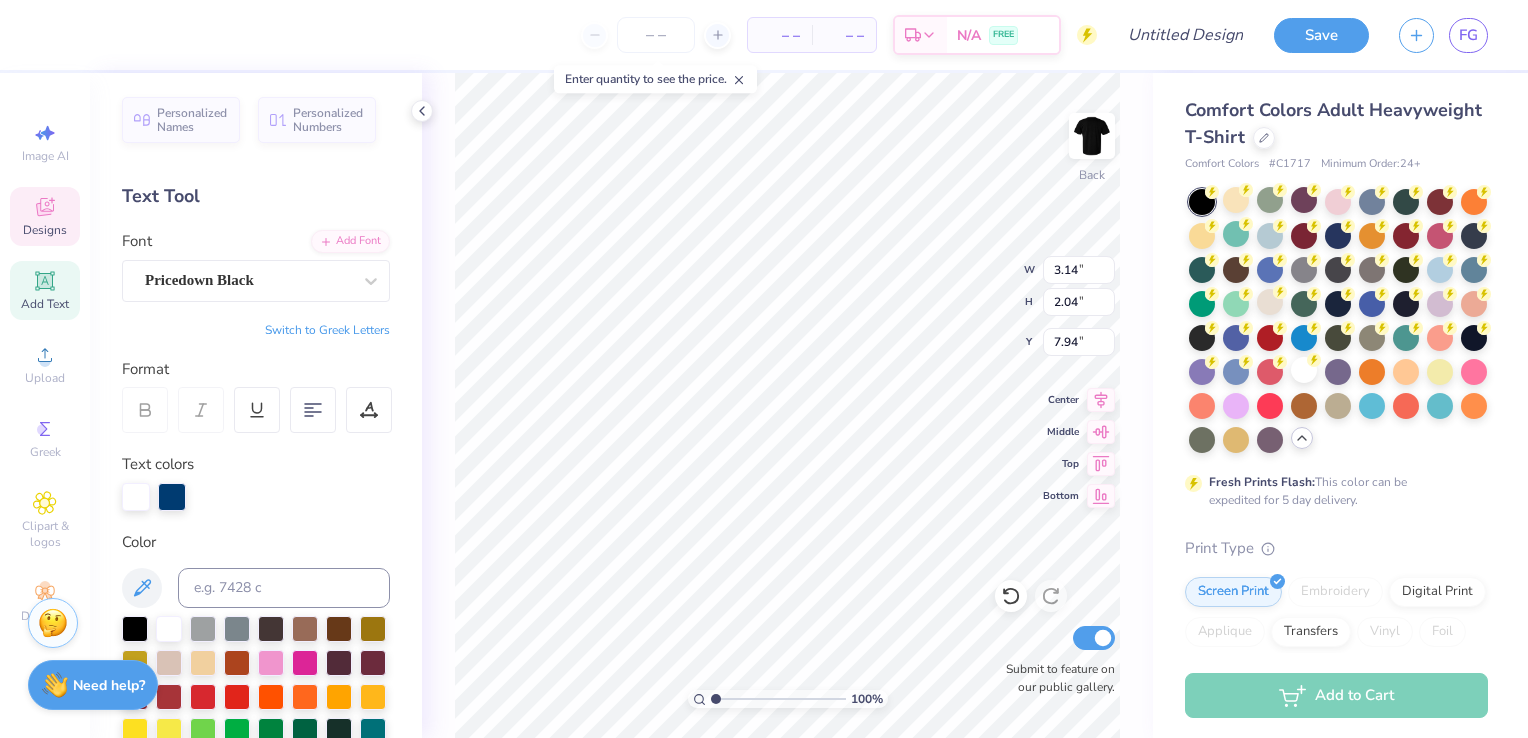 type on "6.42" 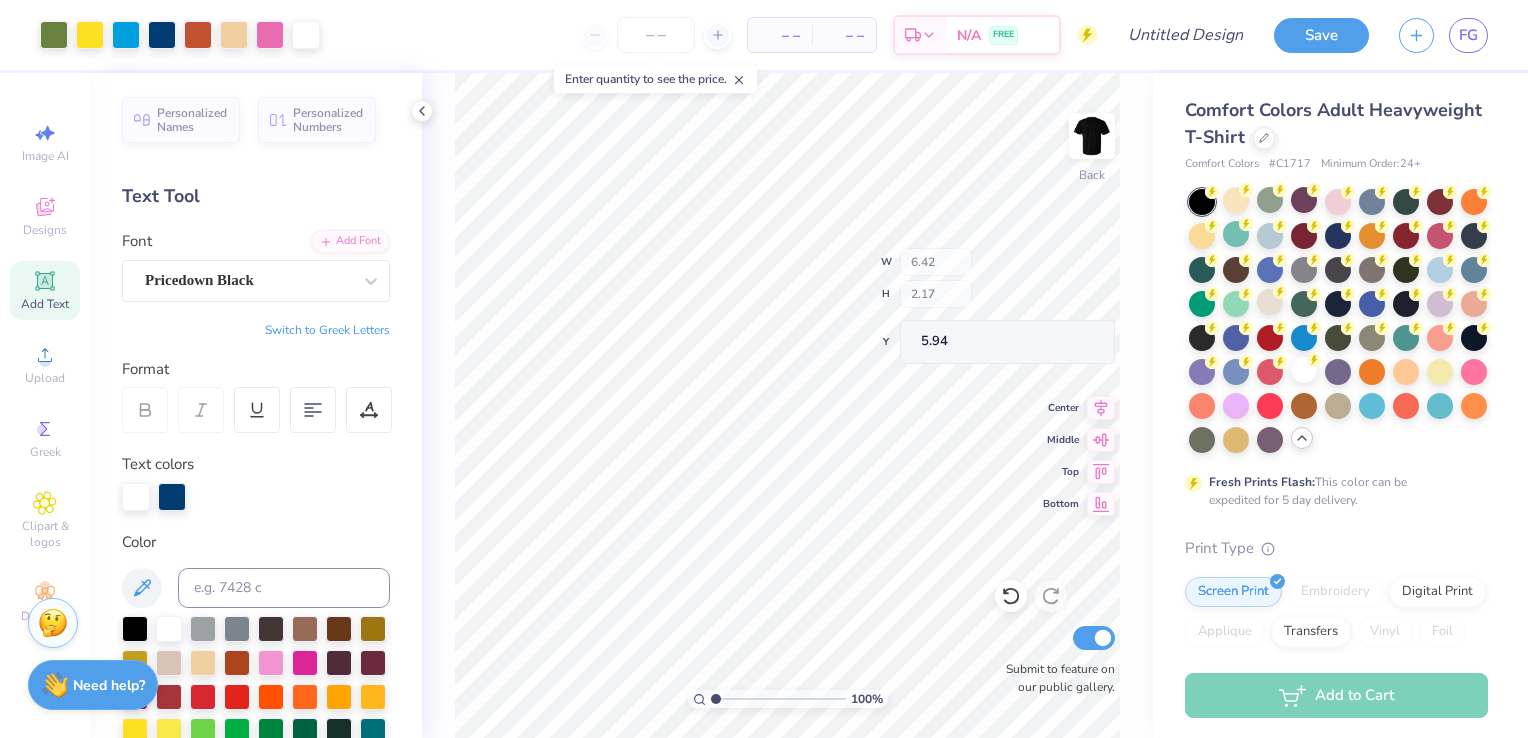 type on "5.79" 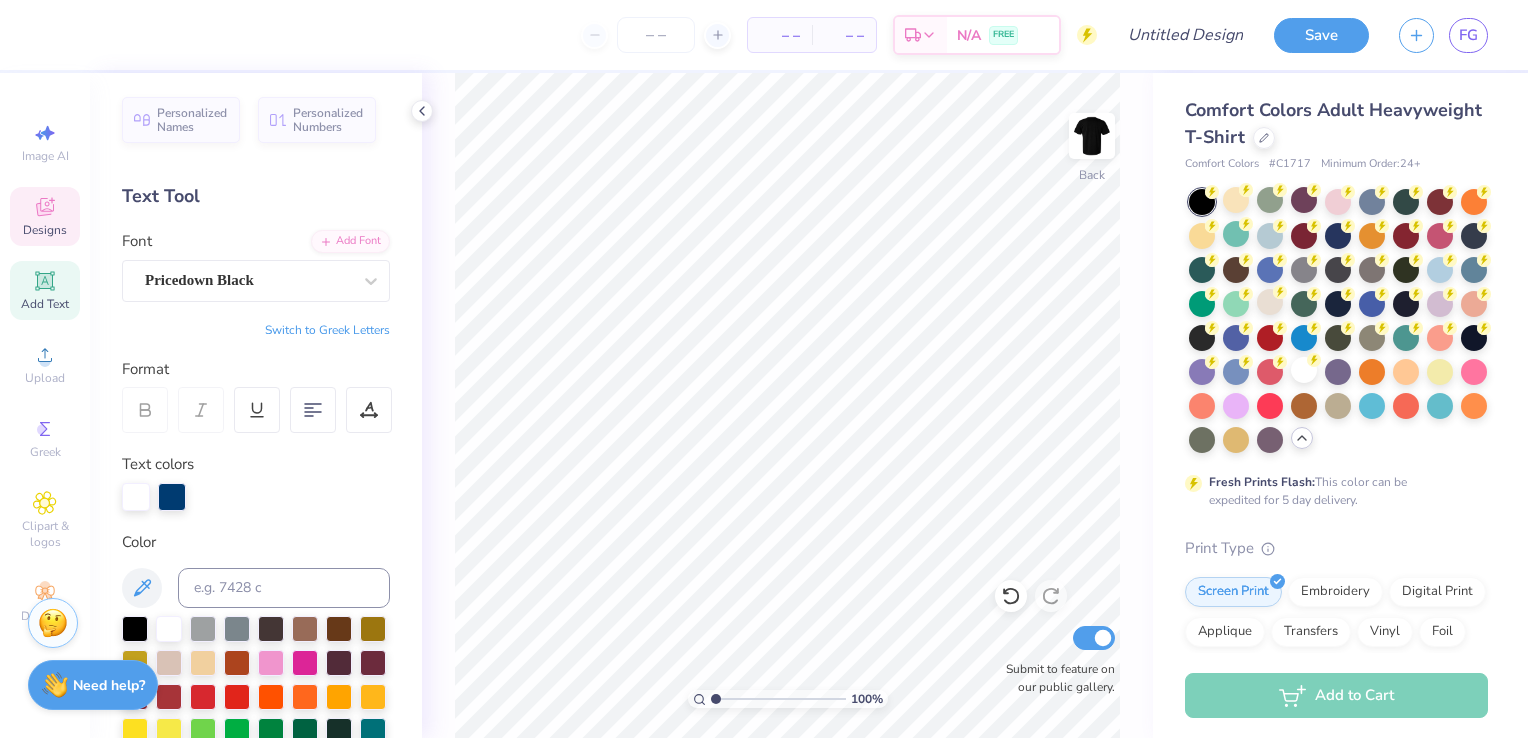 click 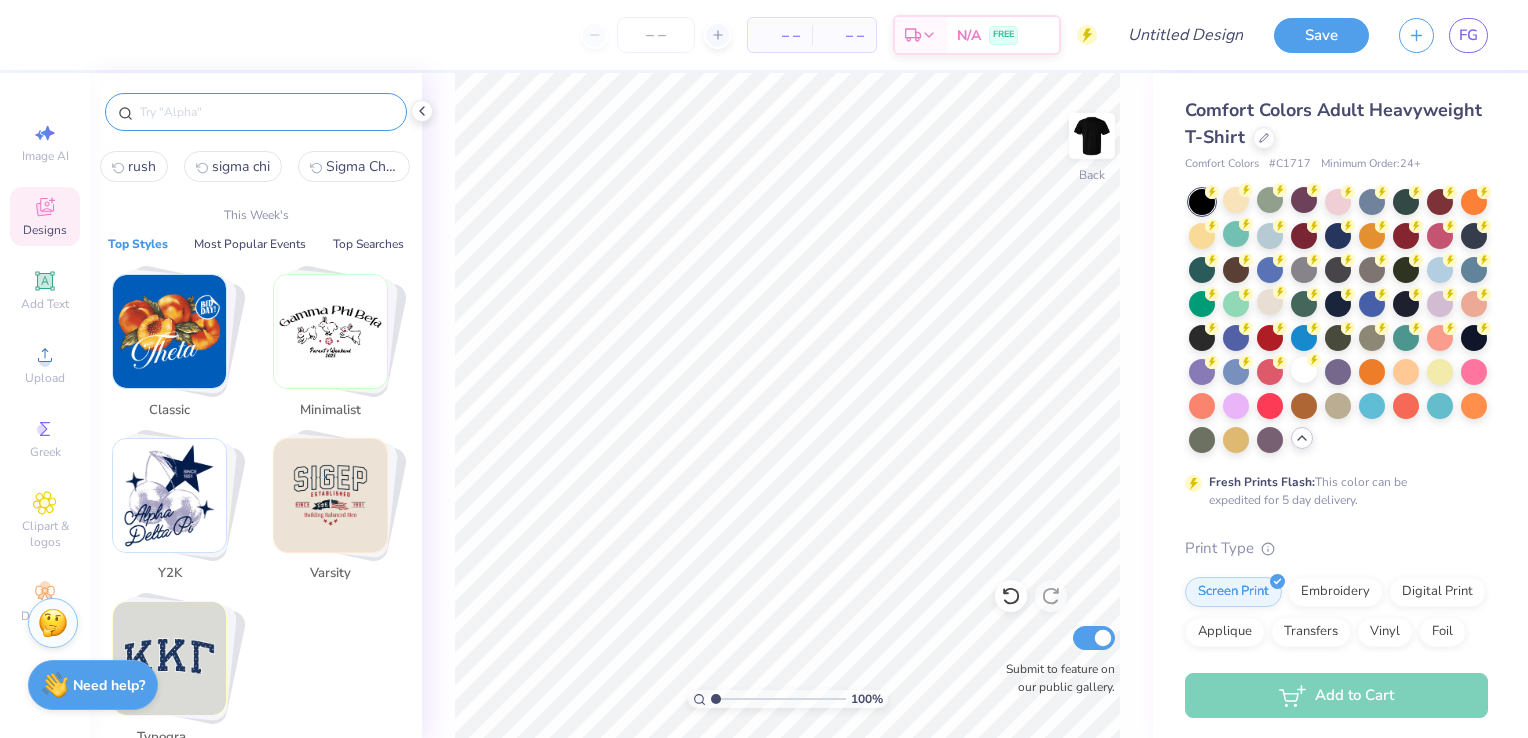 click at bounding box center [266, 112] 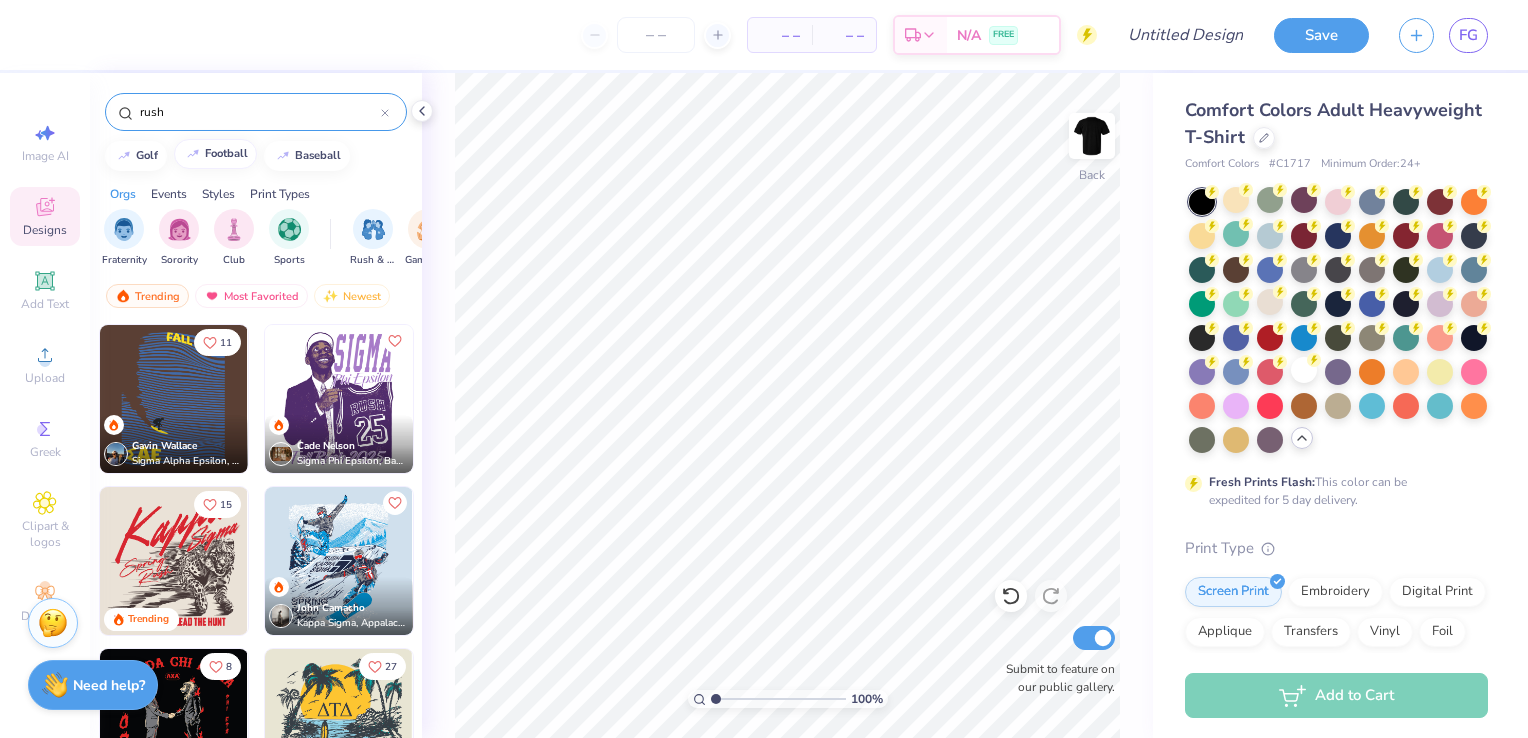 click on "football" at bounding box center [226, 153] 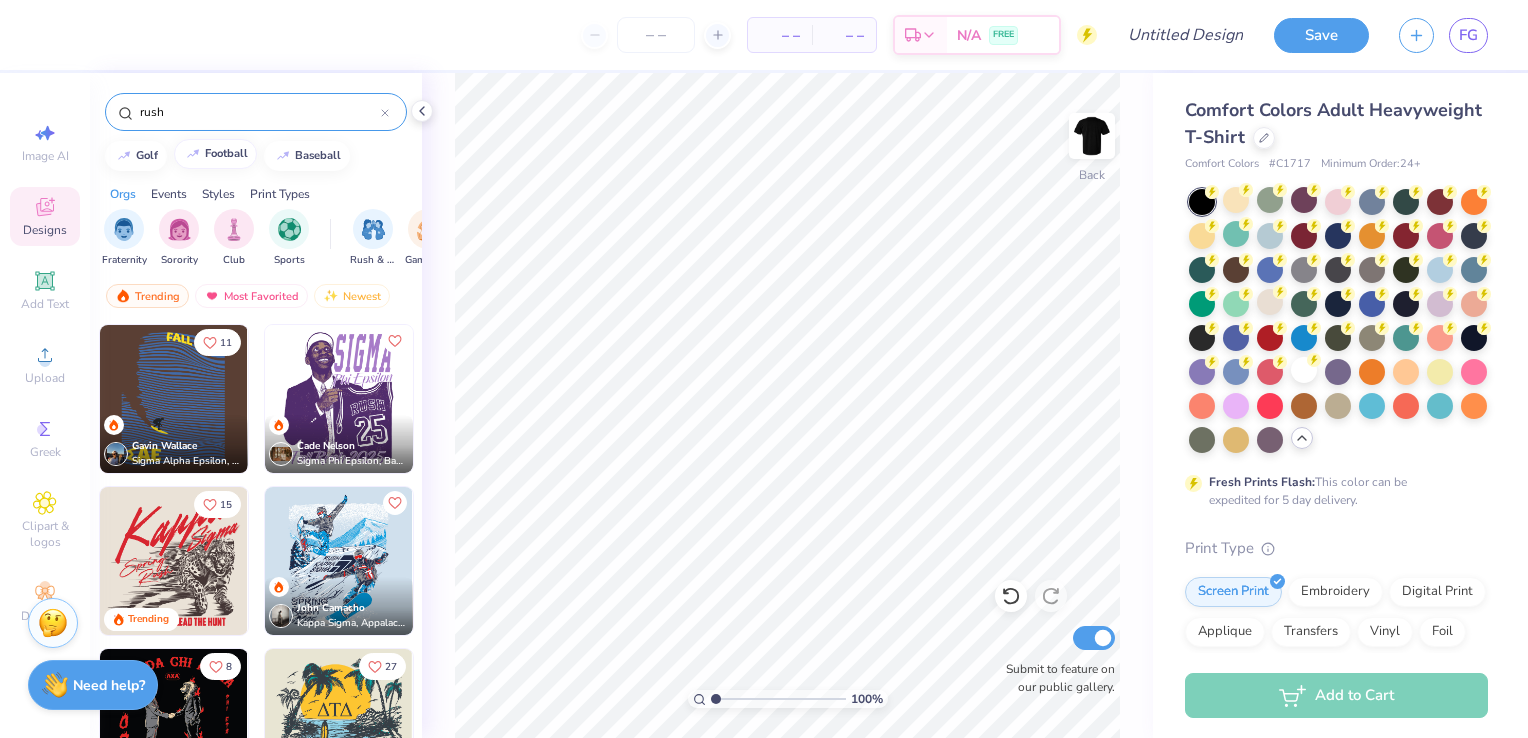 type on "football" 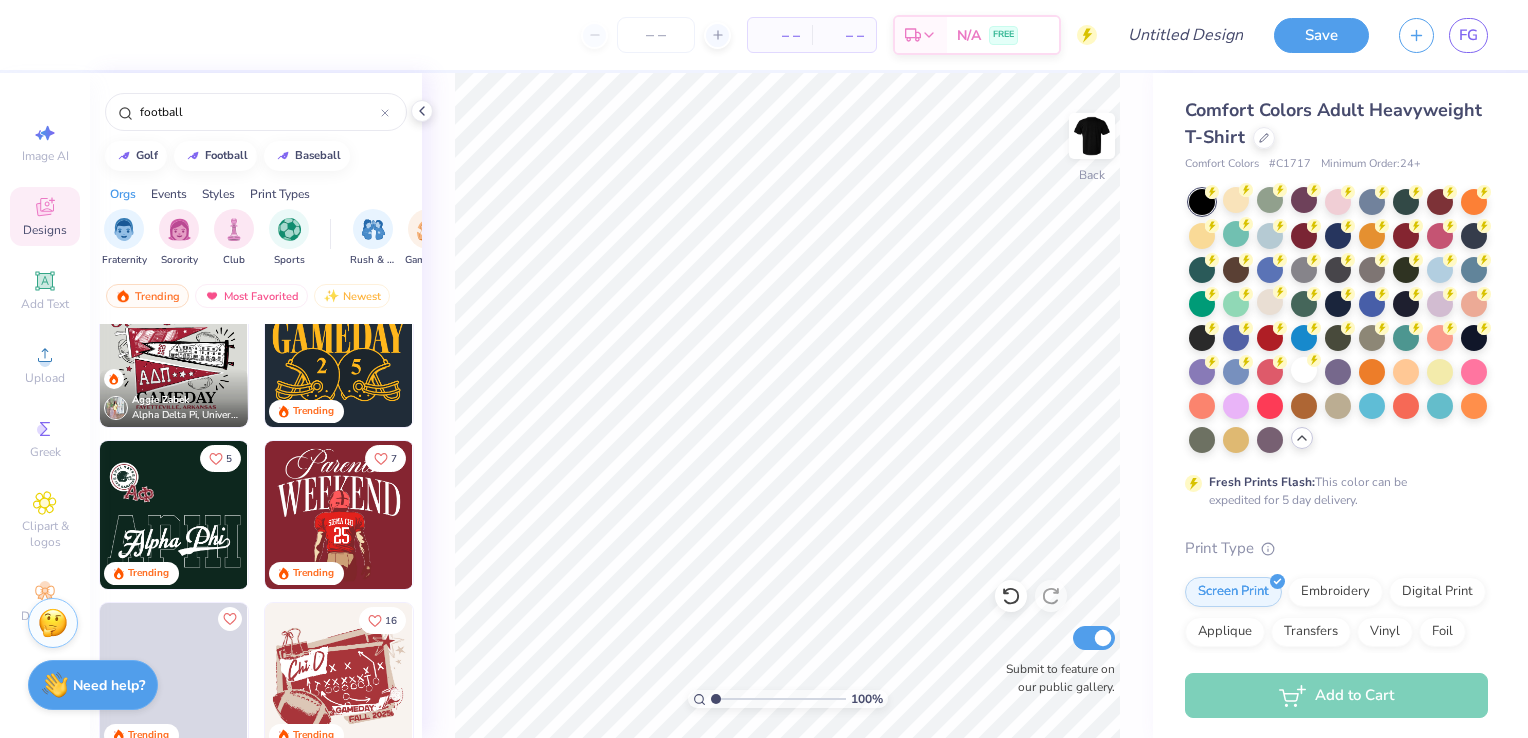 scroll, scrollTop: 47, scrollLeft: 0, axis: vertical 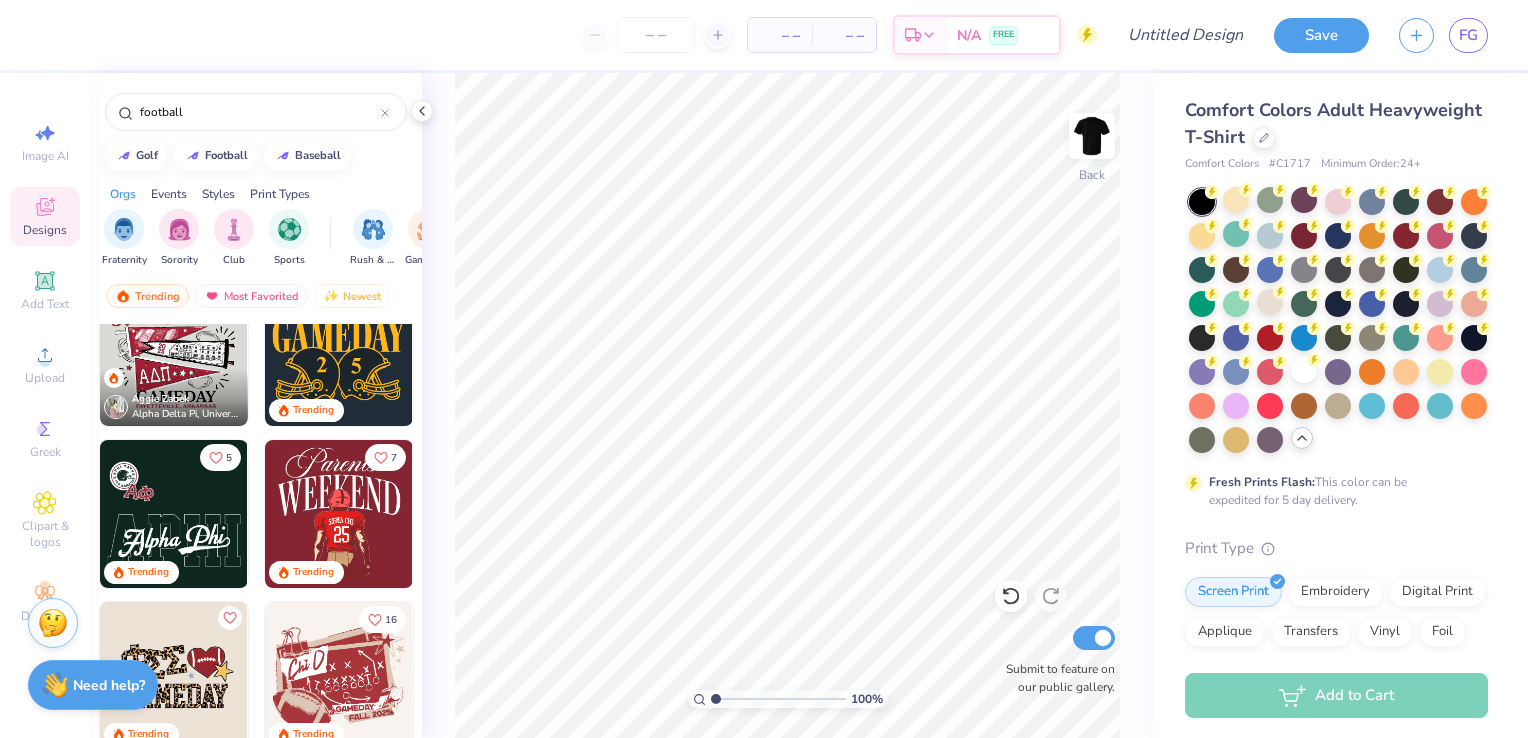 click at bounding box center (339, 514) 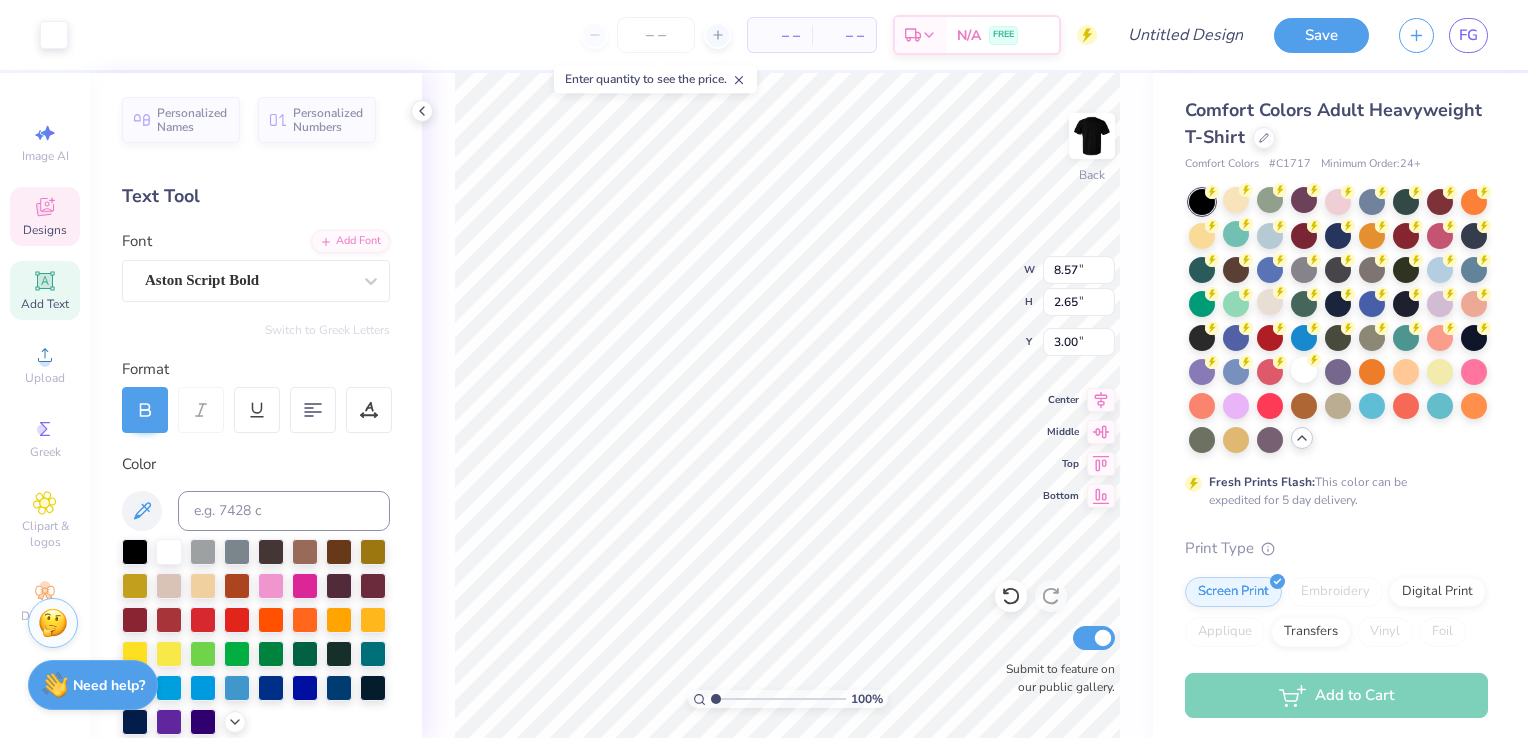 scroll, scrollTop: 16, scrollLeft: 2, axis: both 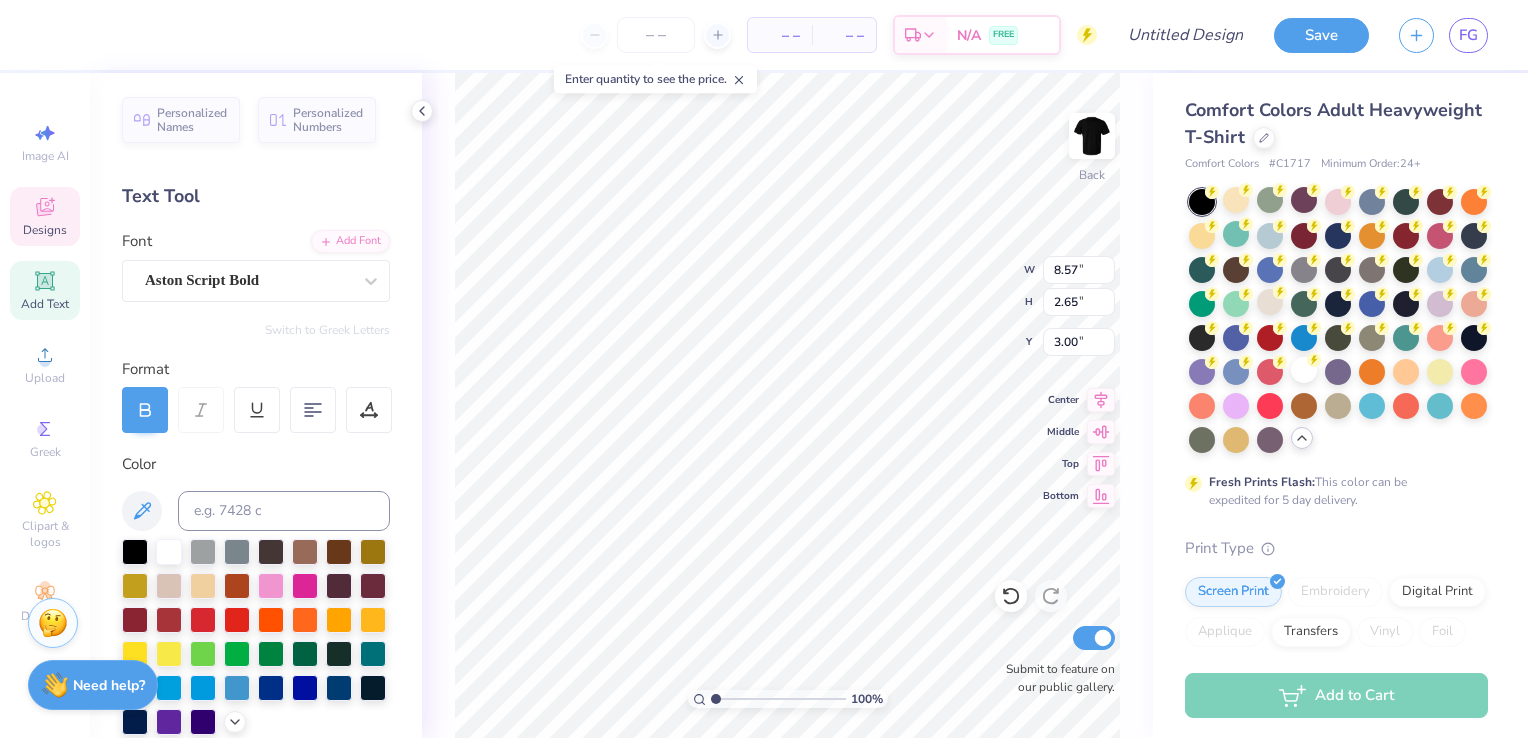 type on "Rush" 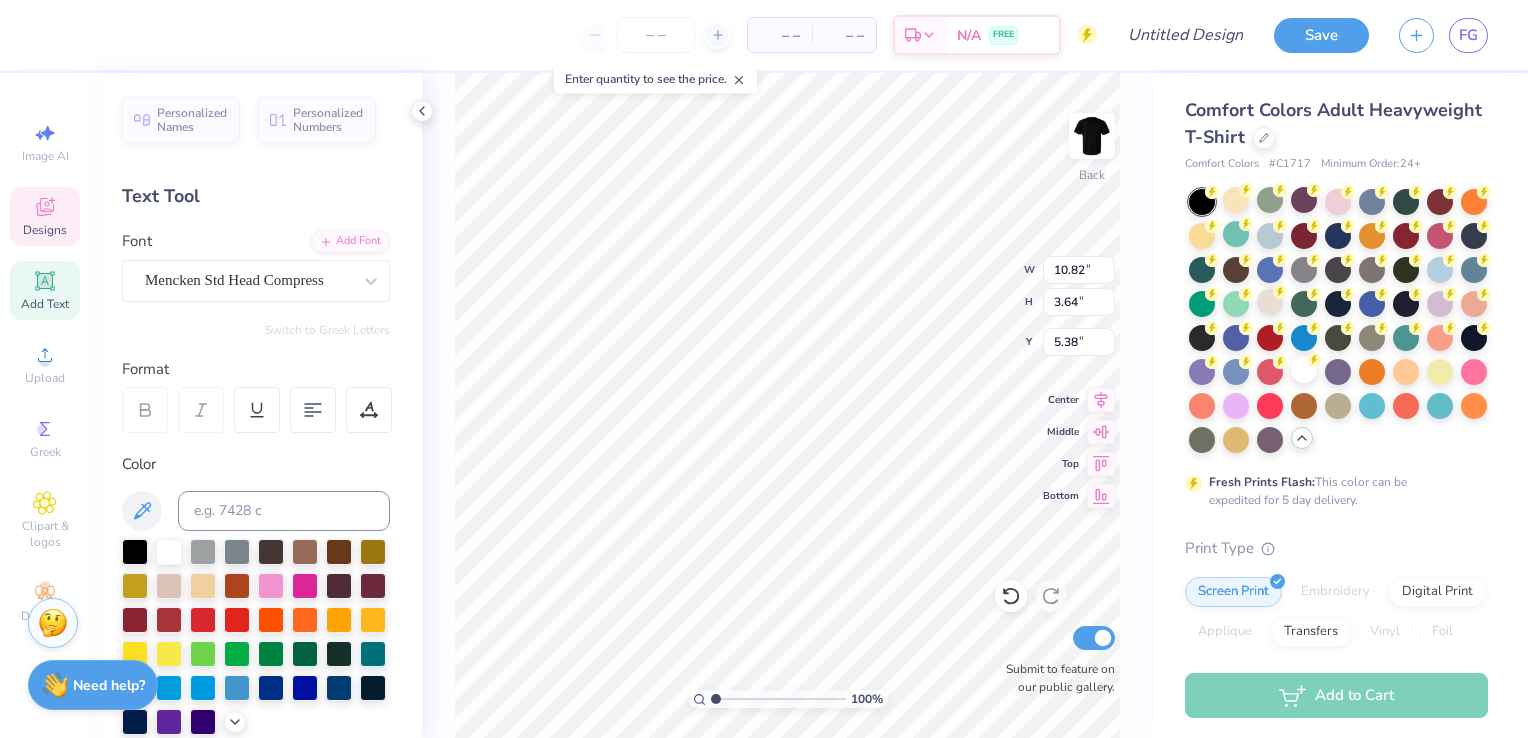 type on "10.82" 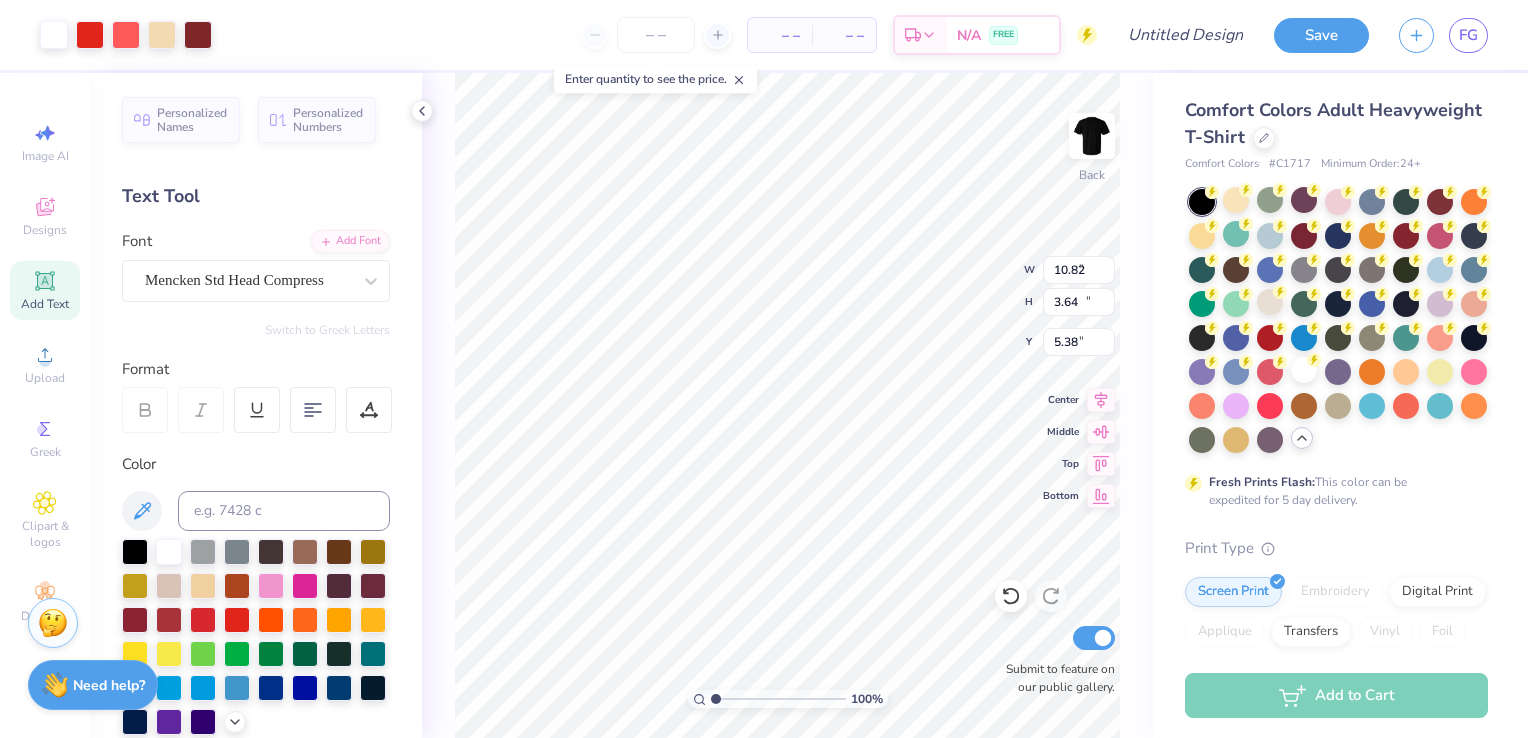 type on "6.70" 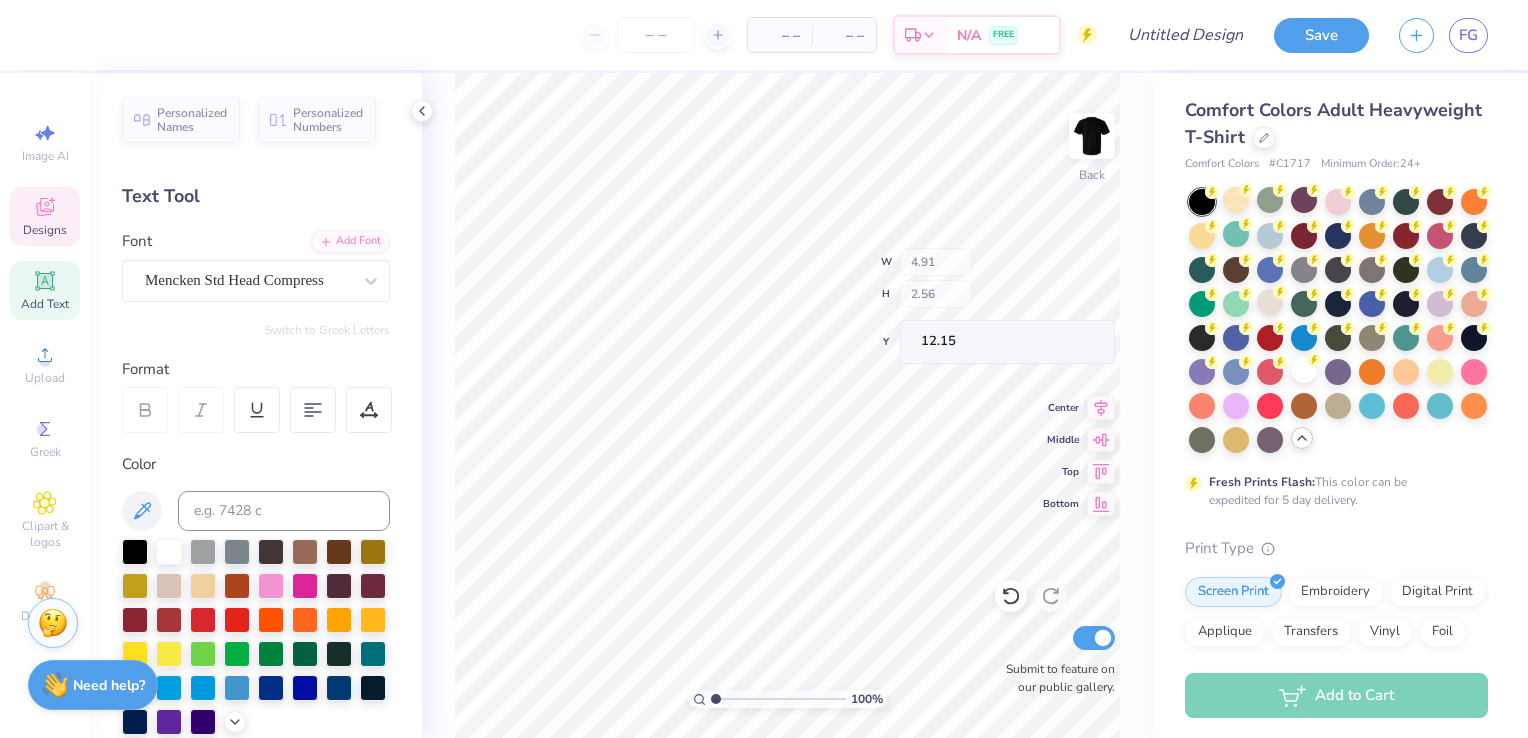 click on "Designs" at bounding box center [45, 230] 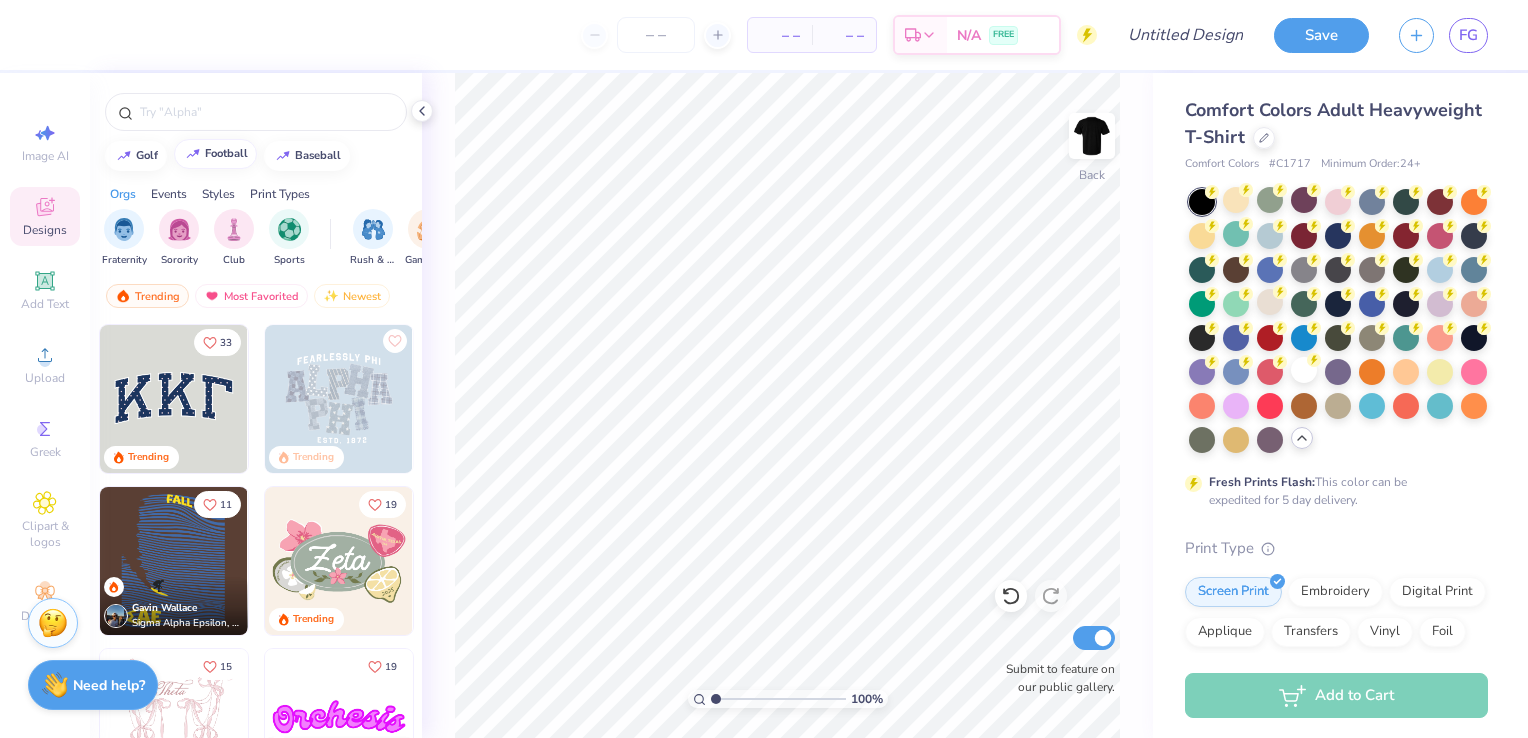 click on "football" at bounding box center [226, 153] 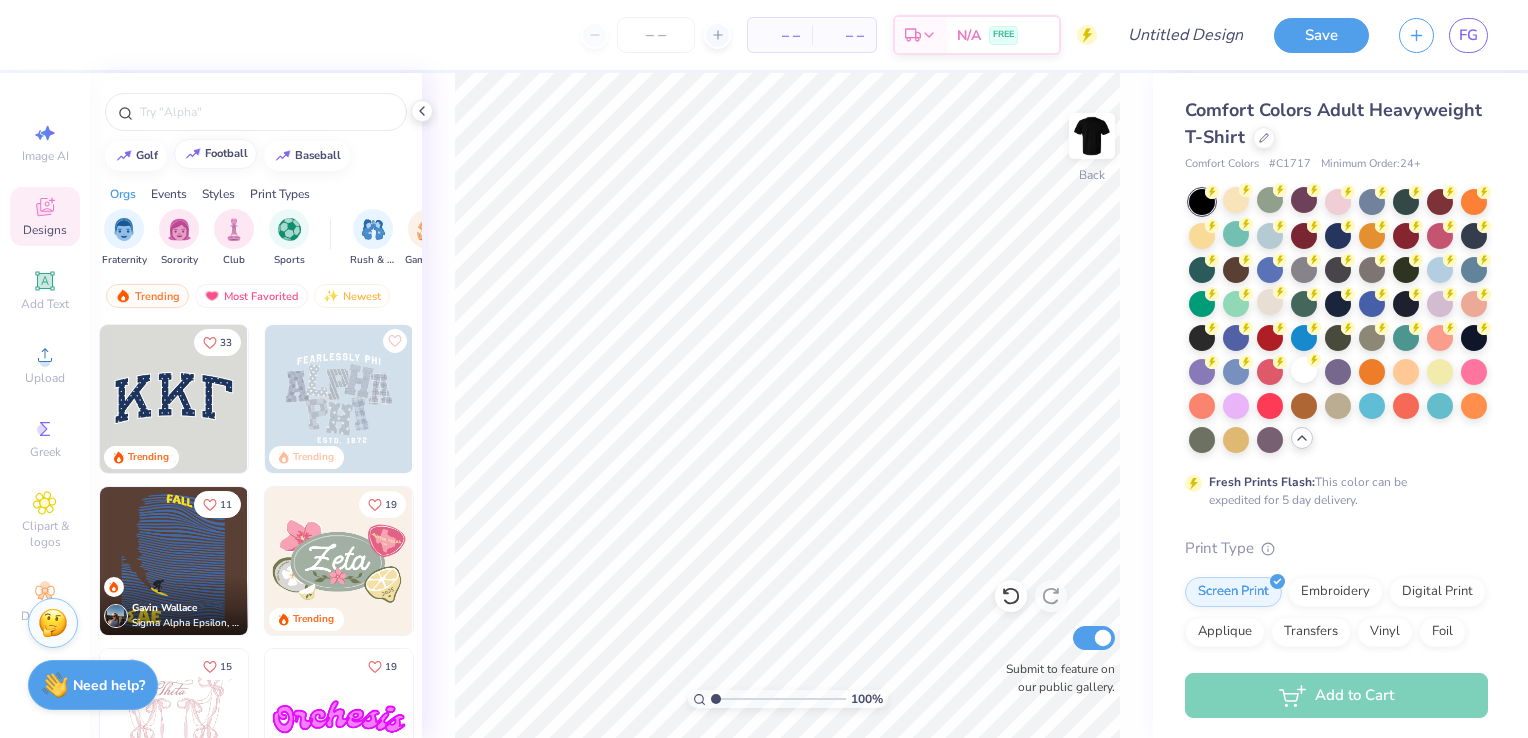 type on "football" 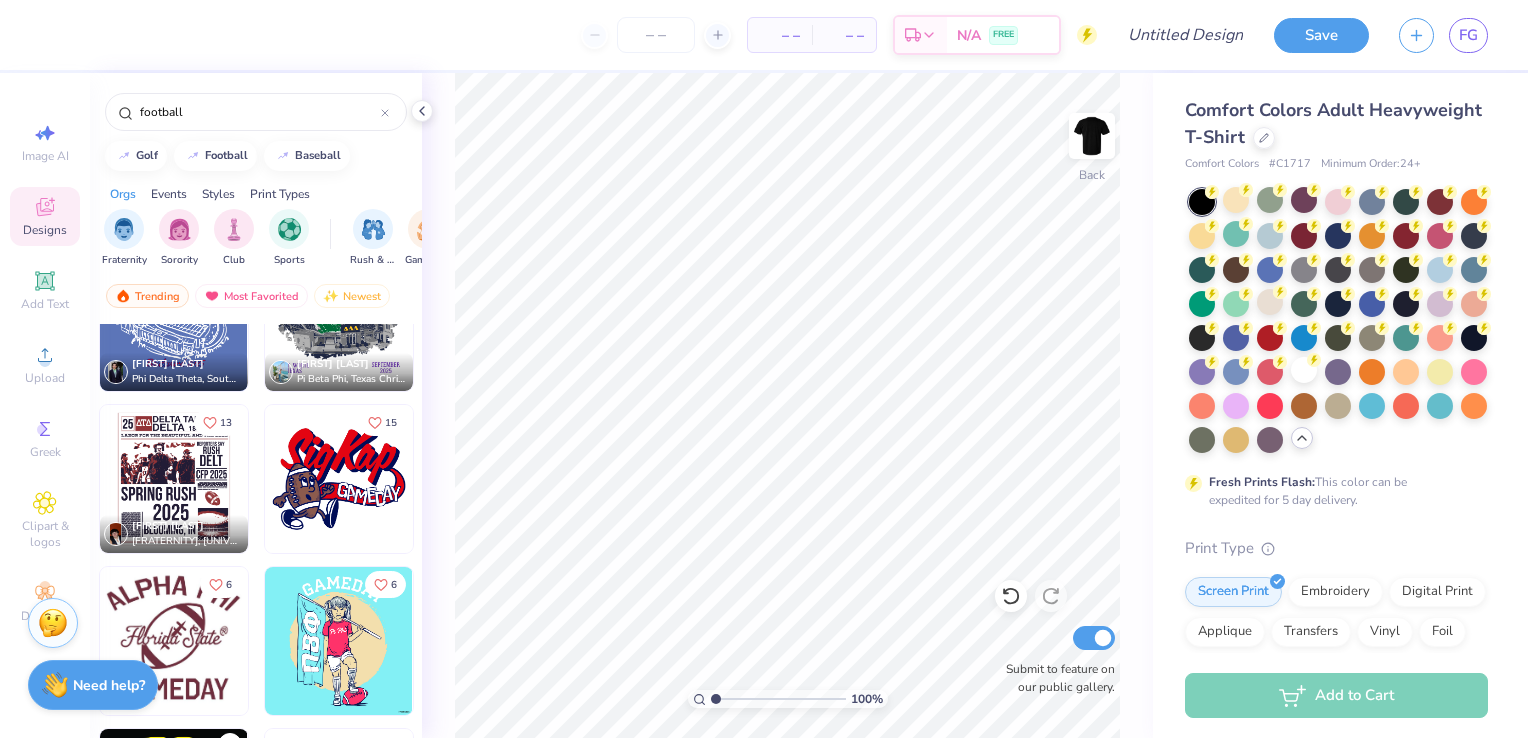 scroll, scrollTop: 1539, scrollLeft: 0, axis: vertical 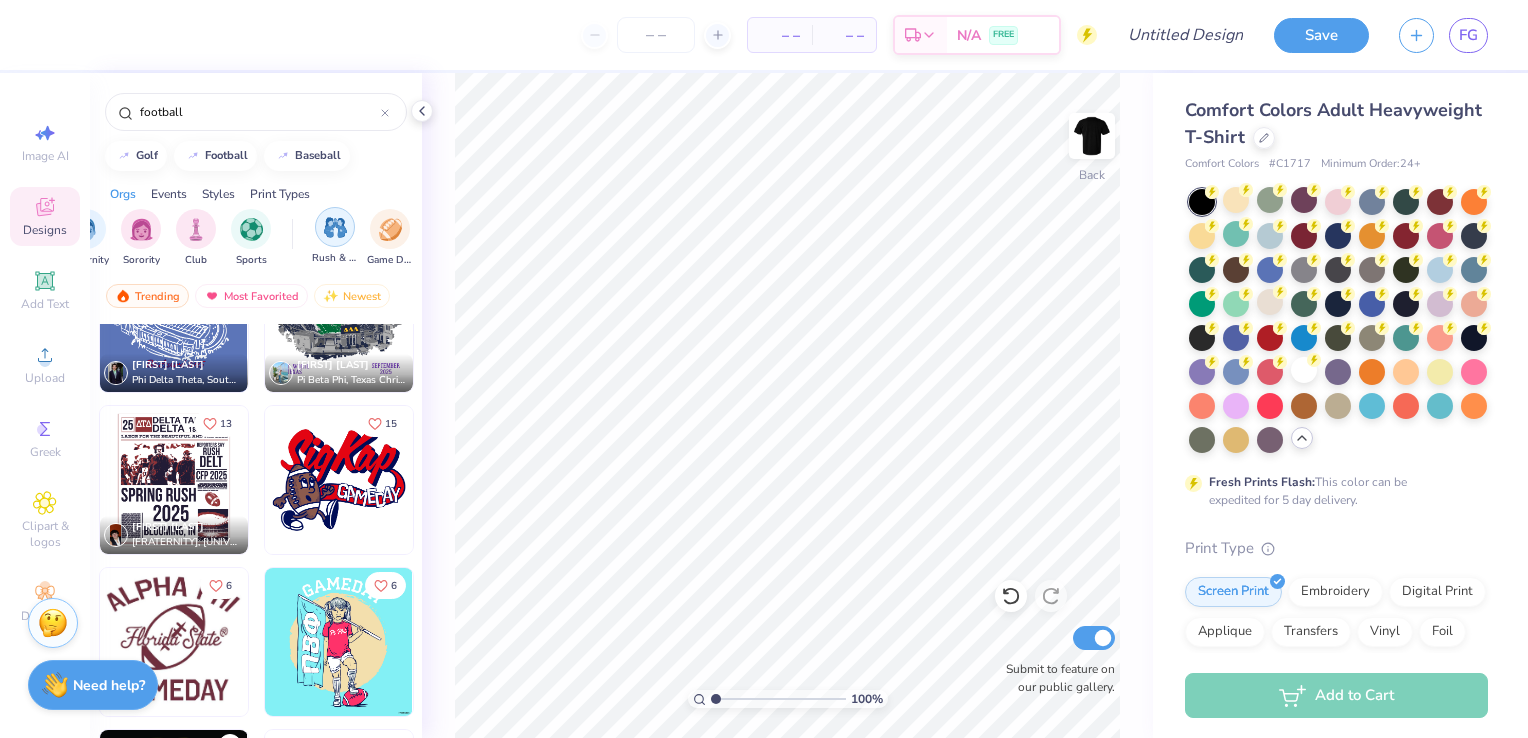 click at bounding box center (335, 227) 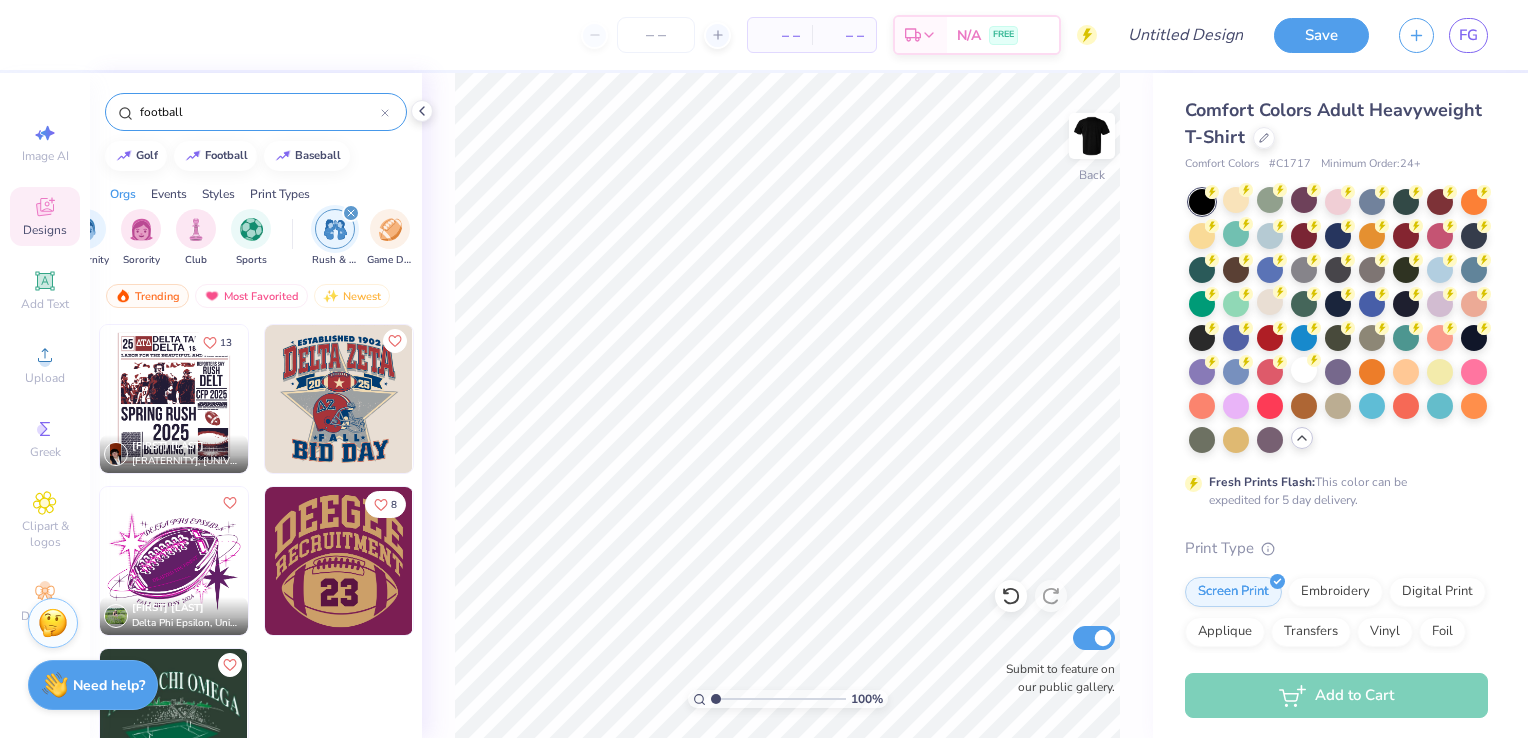 click at bounding box center [385, 112] 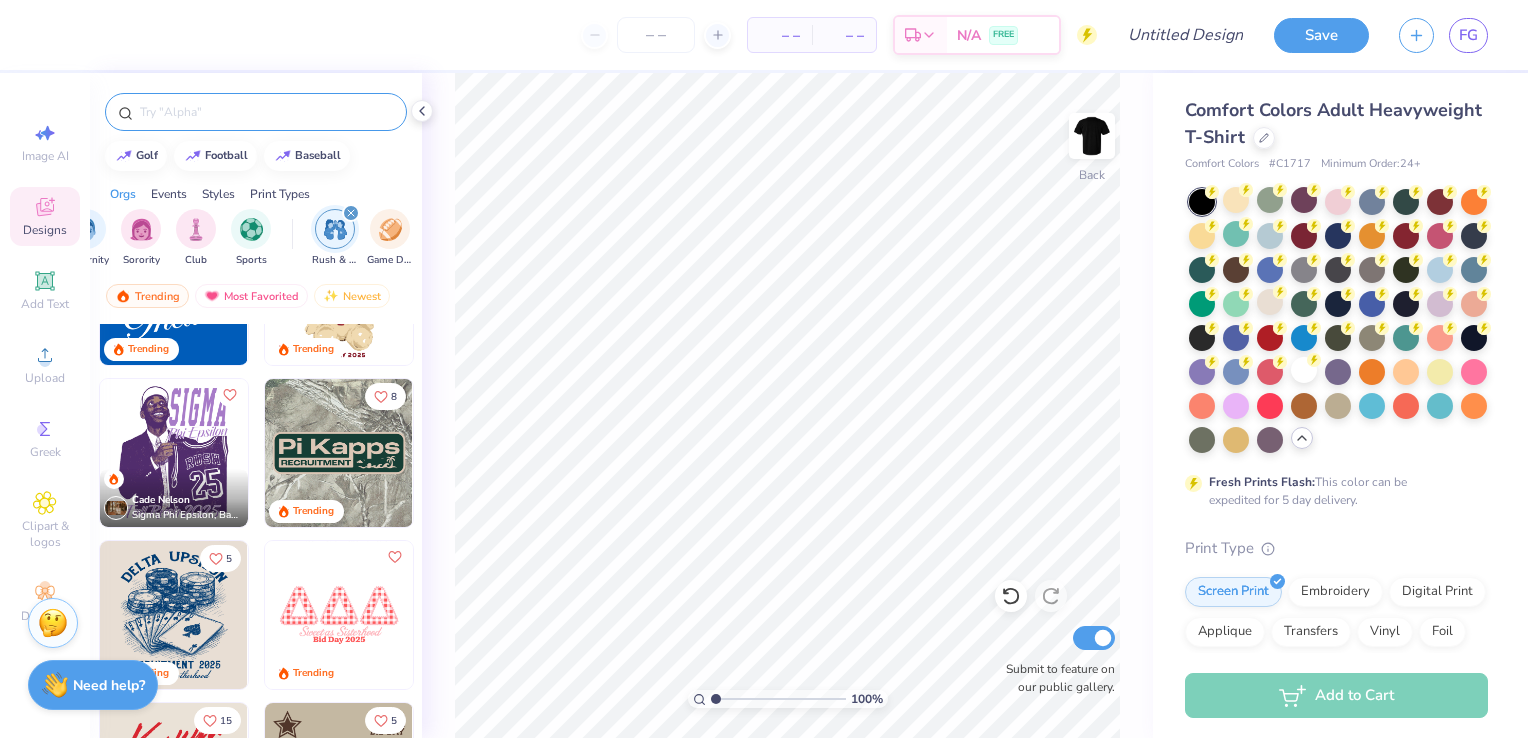 scroll, scrollTop: 356, scrollLeft: 0, axis: vertical 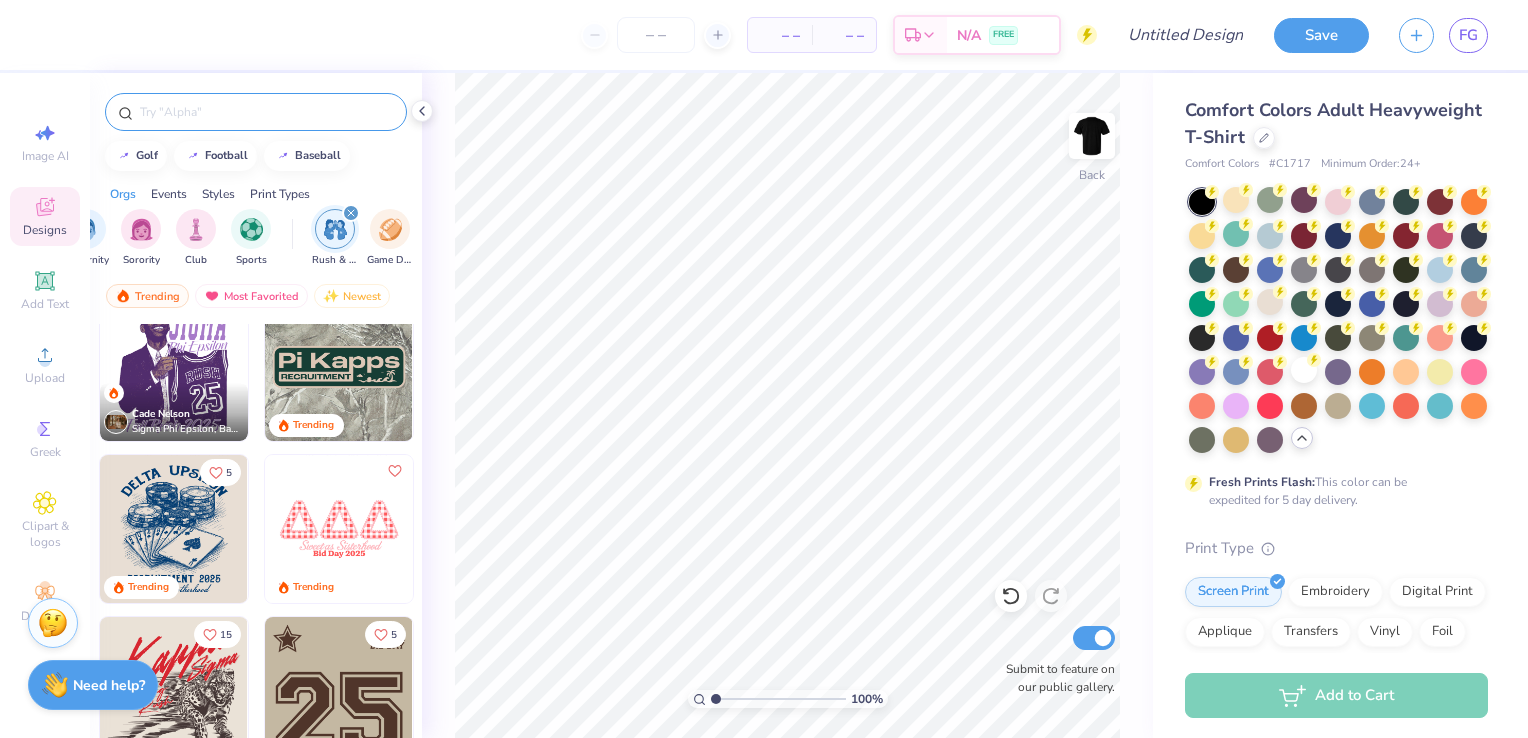 click at bounding box center (174, 367) 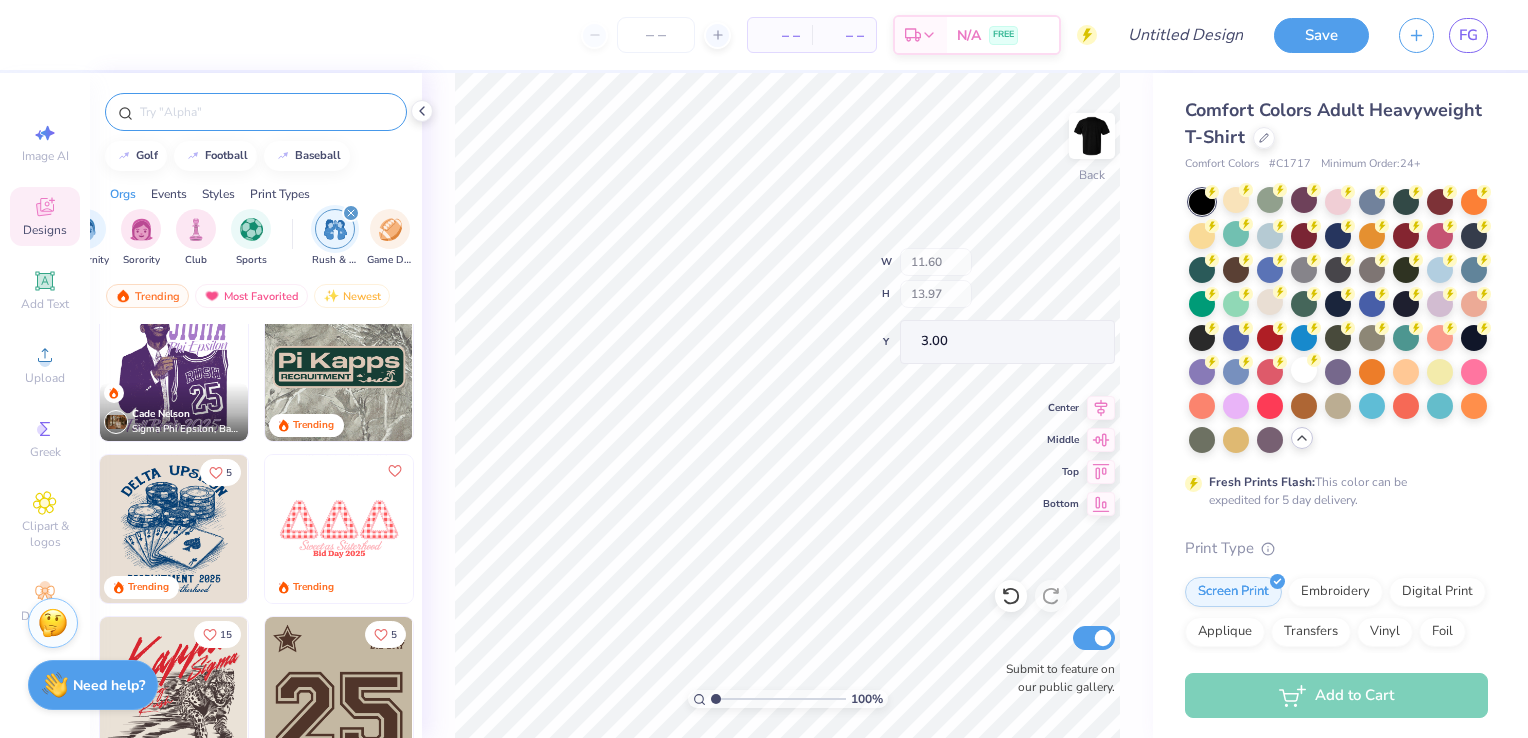 scroll, scrollTop: 492, scrollLeft: 0, axis: vertical 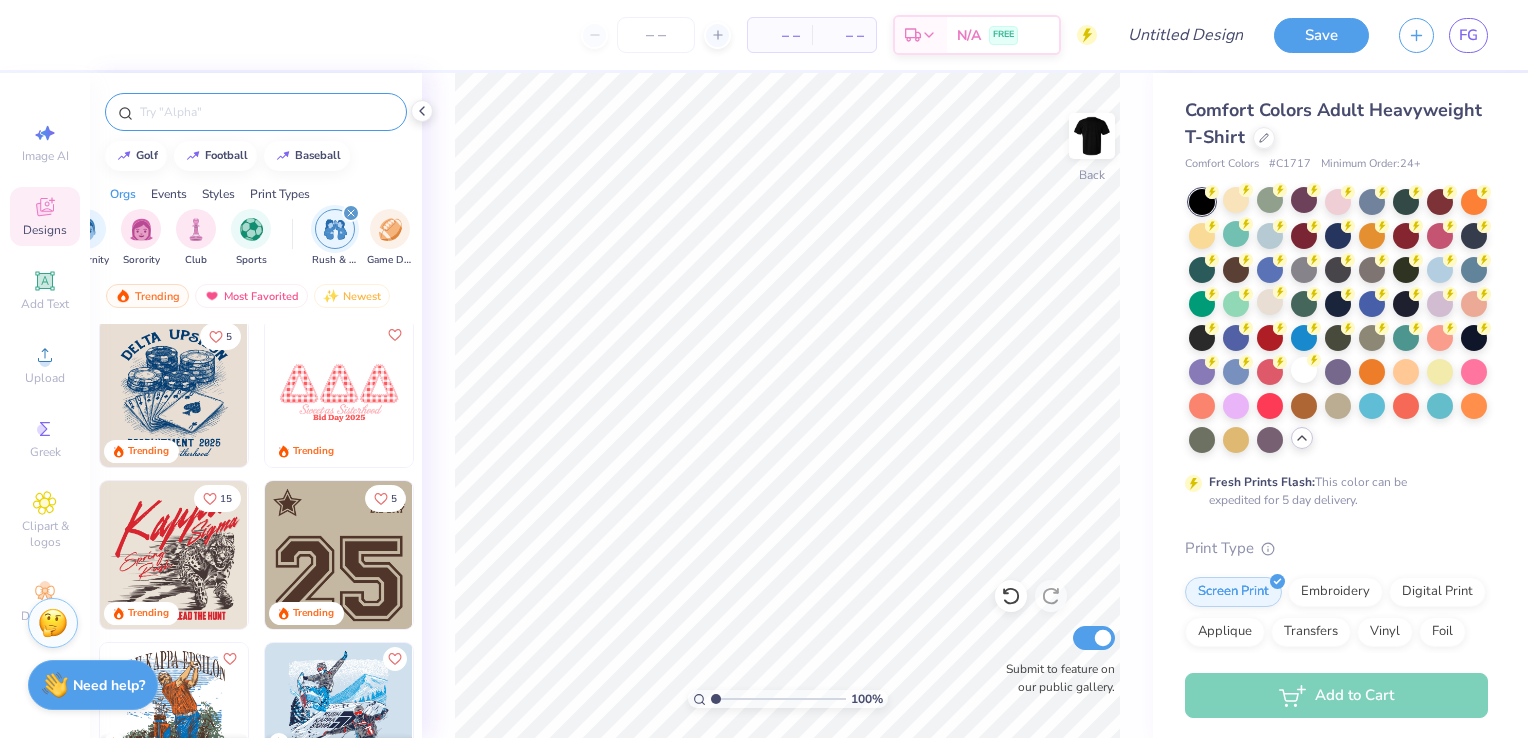 click at bounding box center (339, 555) 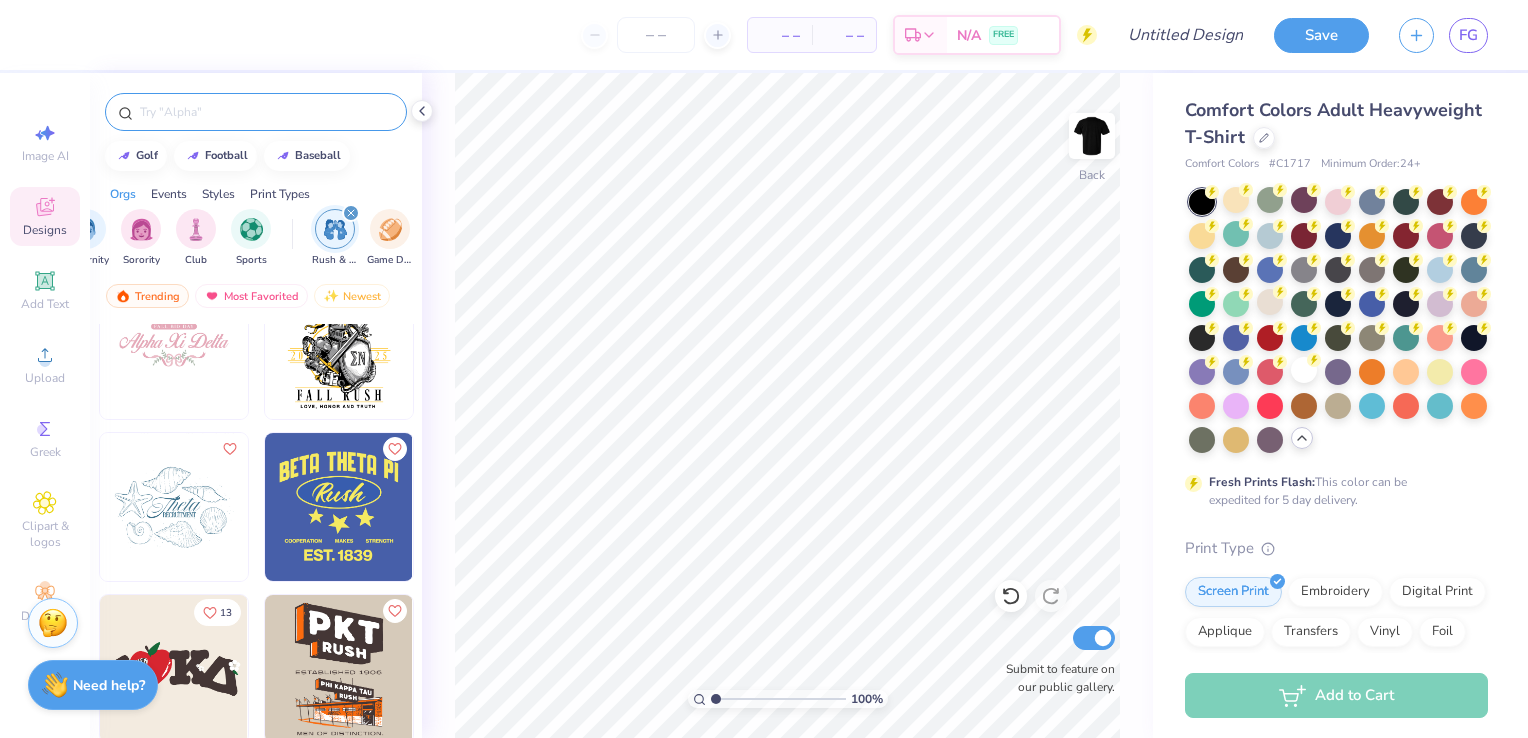 scroll, scrollTop: 2486, scrollLeft: 0, axis: vertical 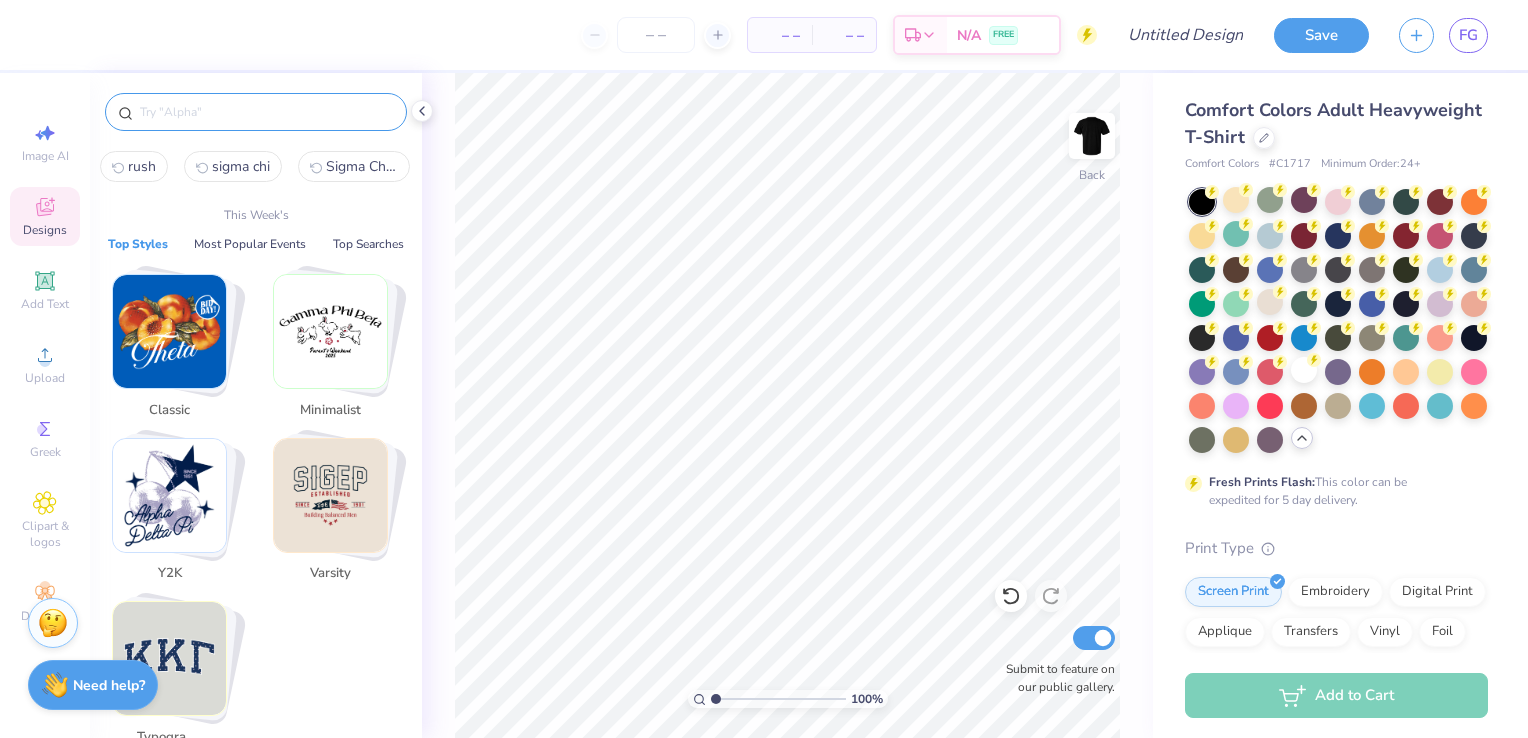 click at bounding box center [266, 112] 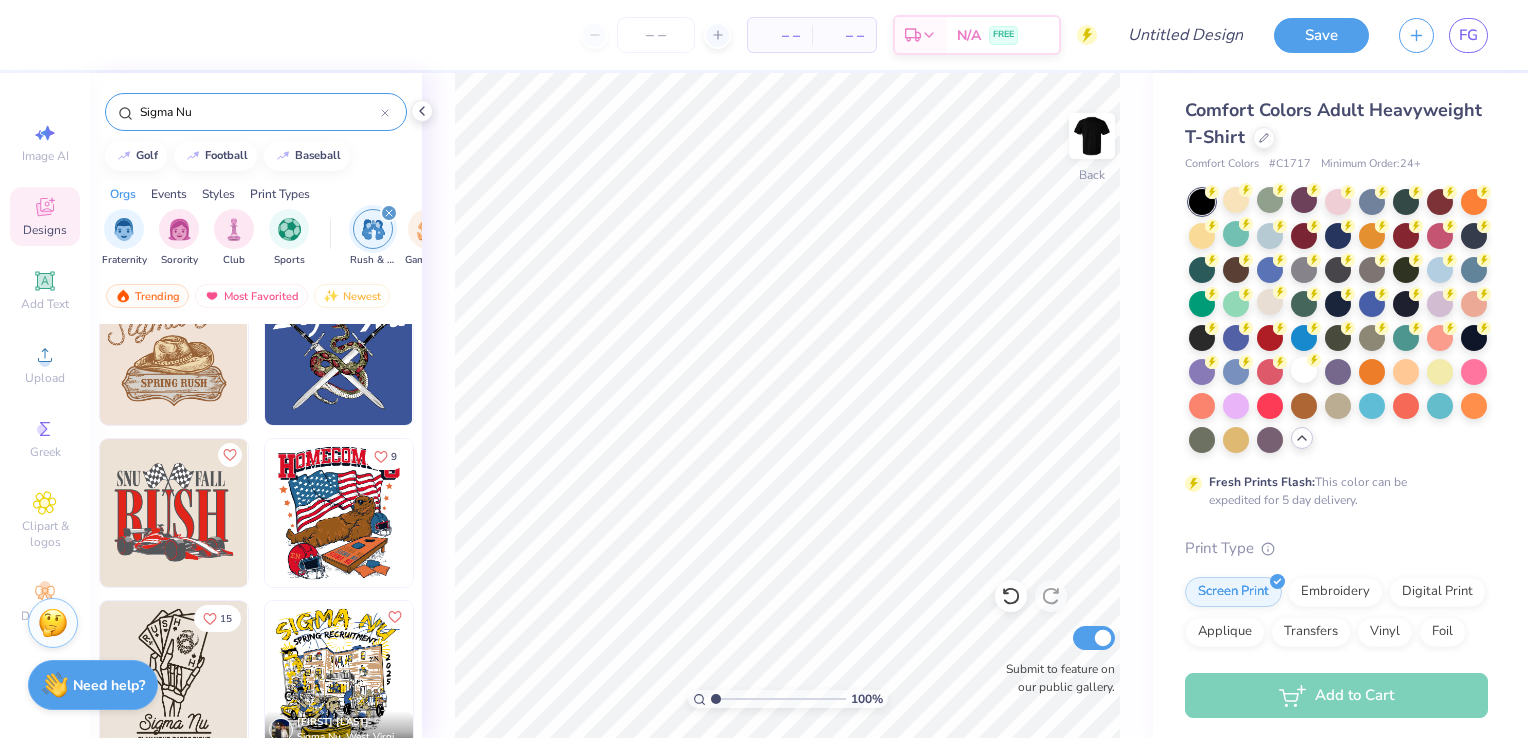 scroll, scrollTop: 352, scrollLeft: 0, axis: vertical 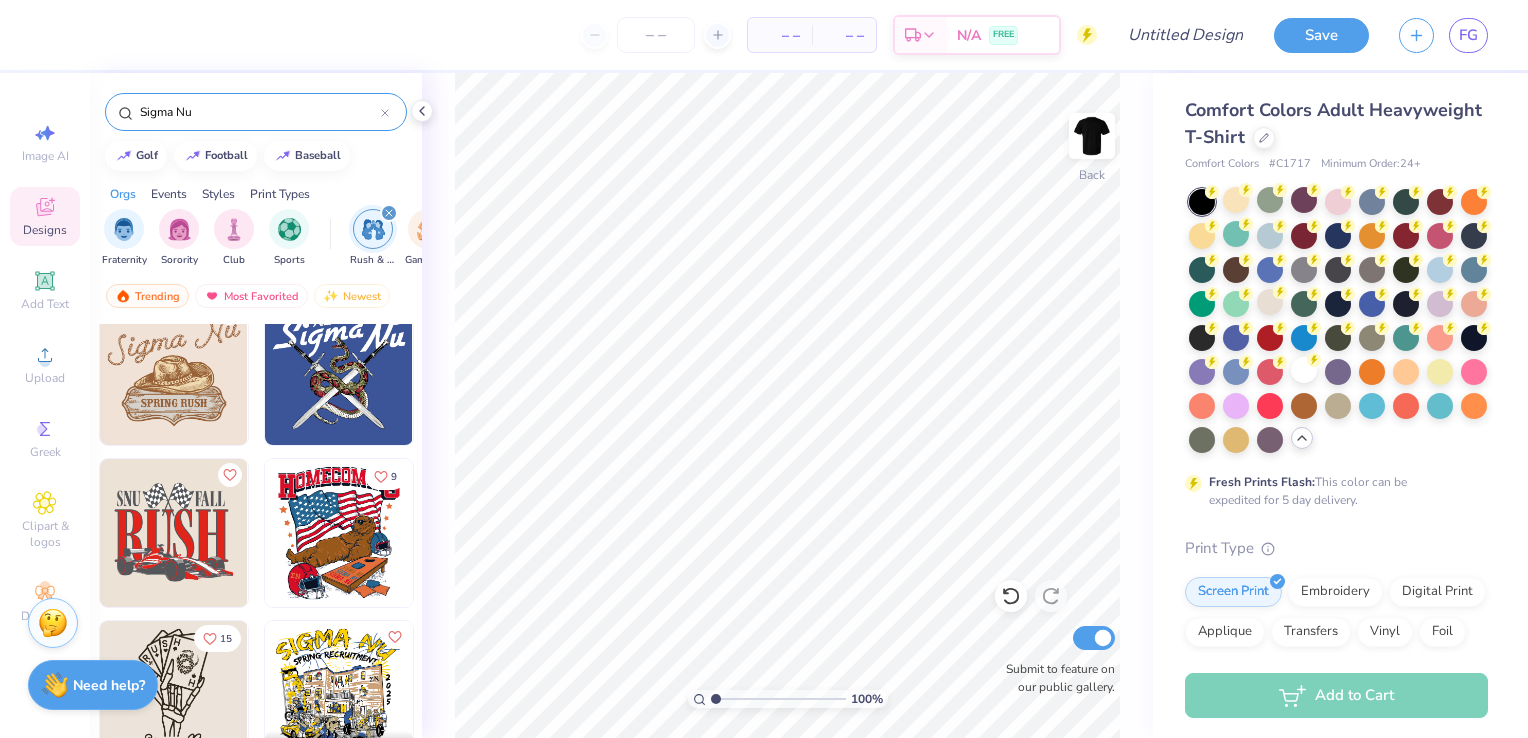 type on "Sigma Nu" 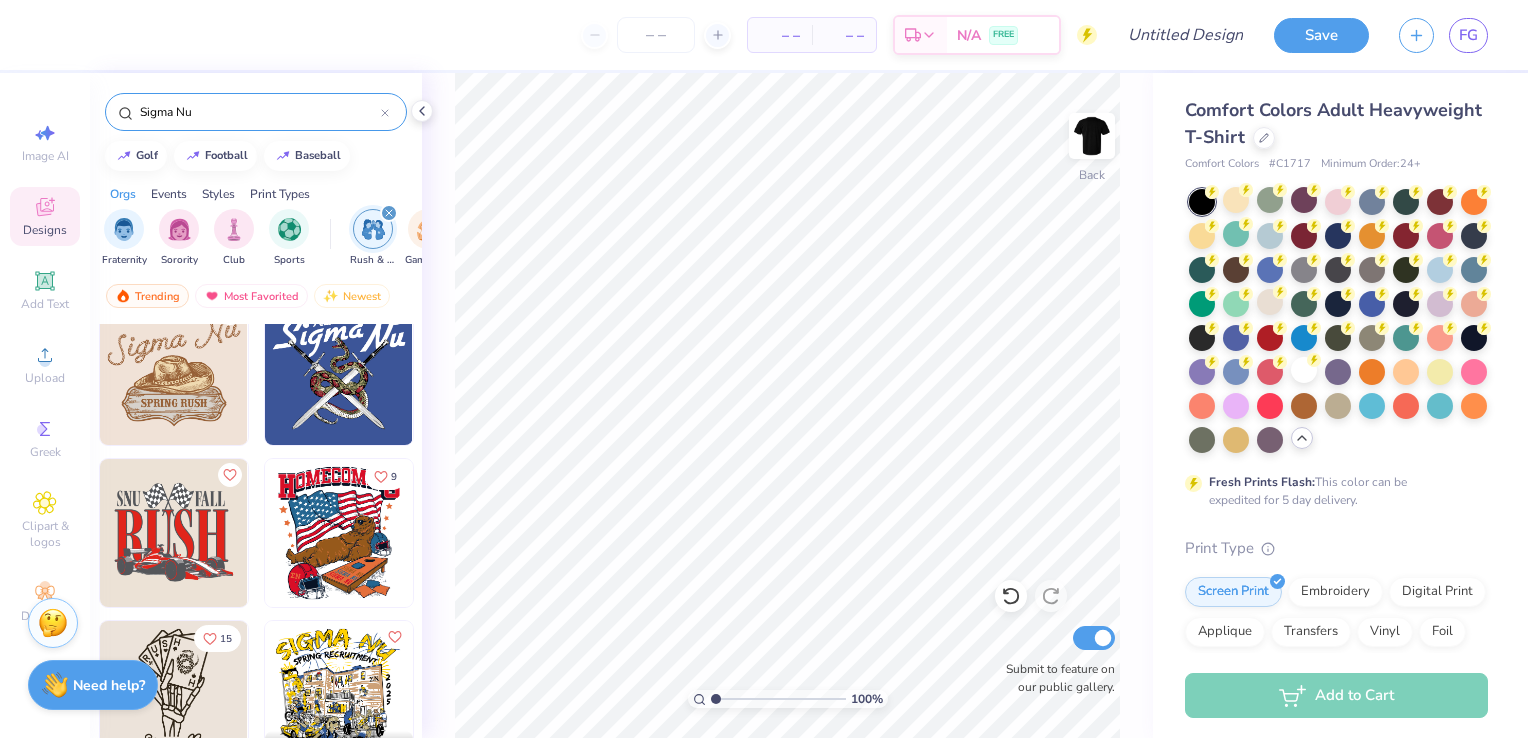 click at bounding box center [389, 213] 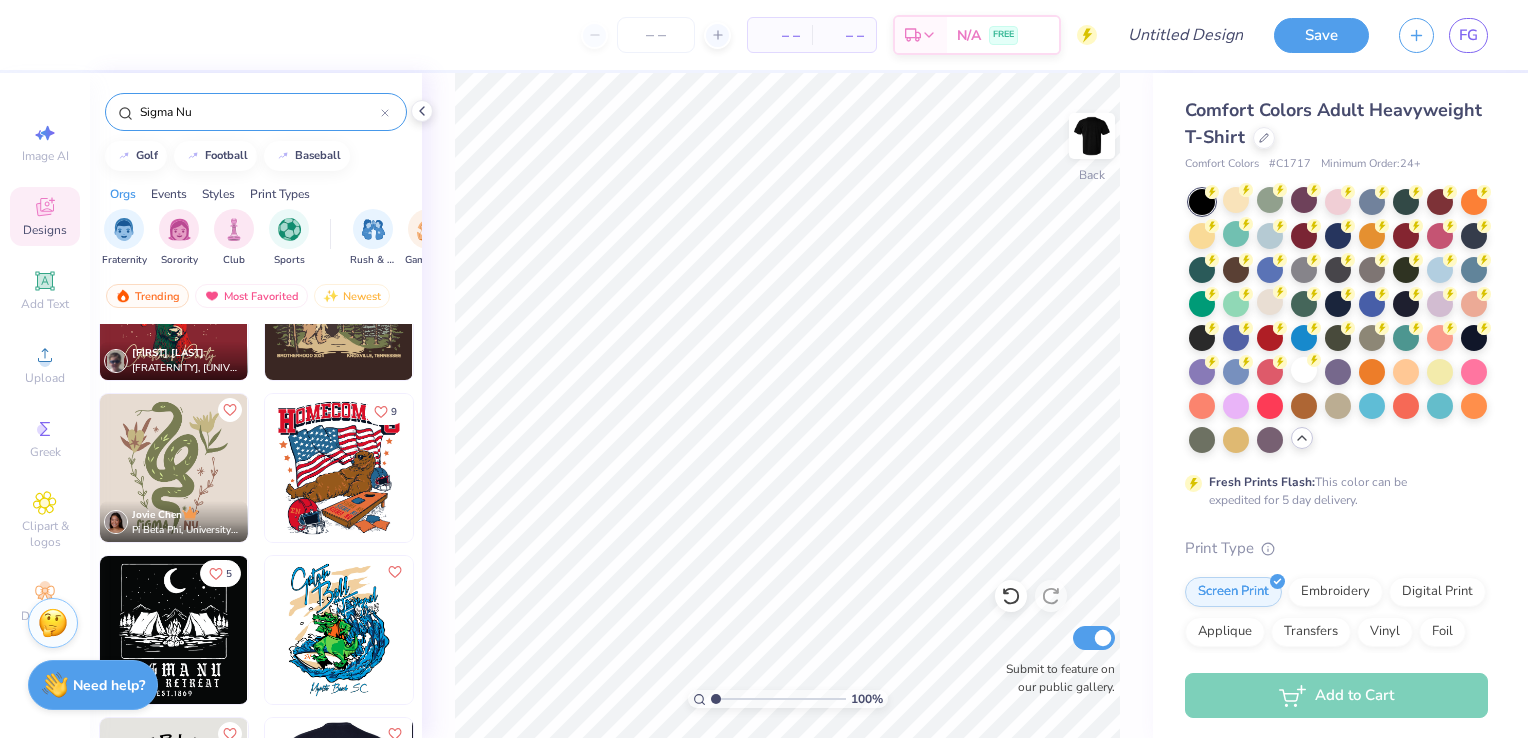 scroll, scrollTop: 3494, scrollLeft: 0, axis: vertical 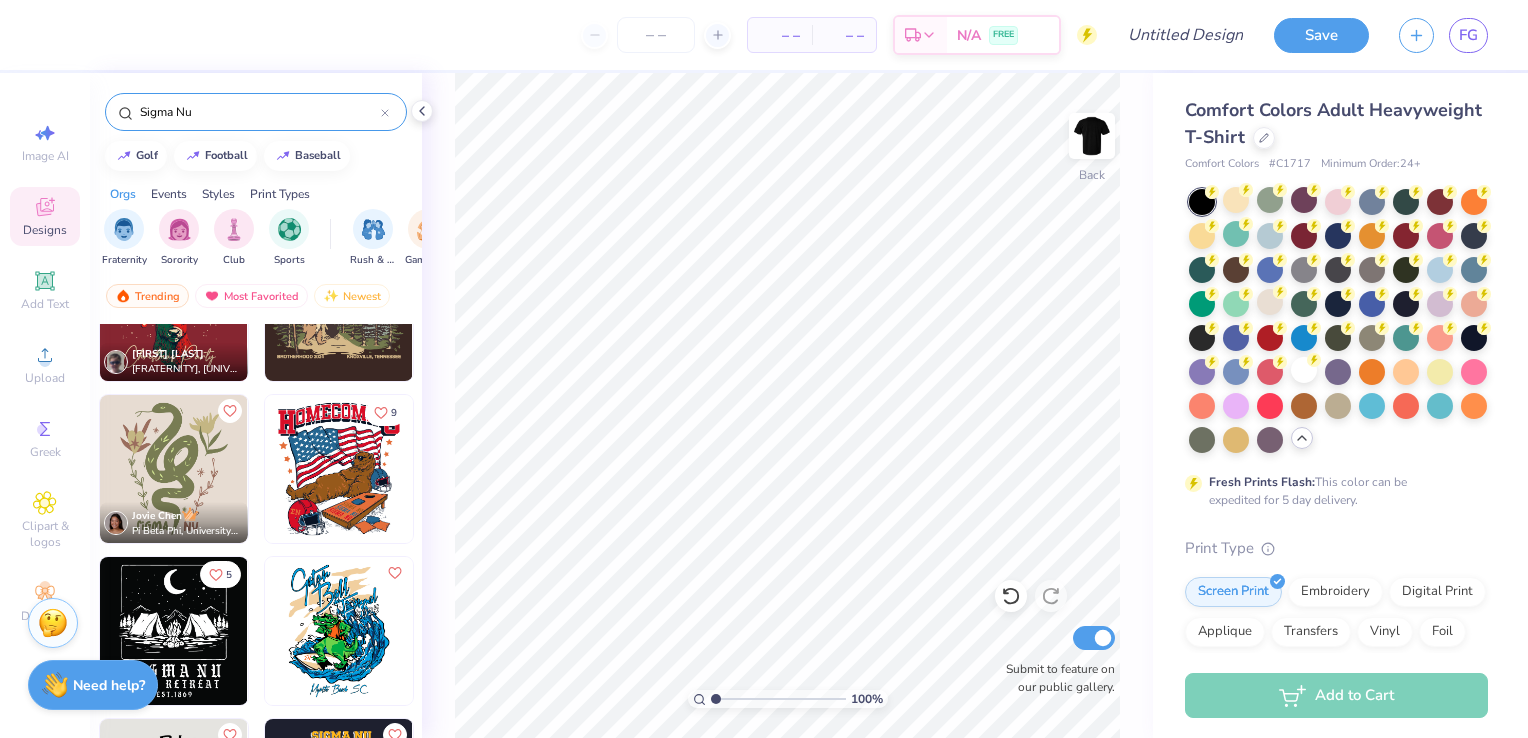 click 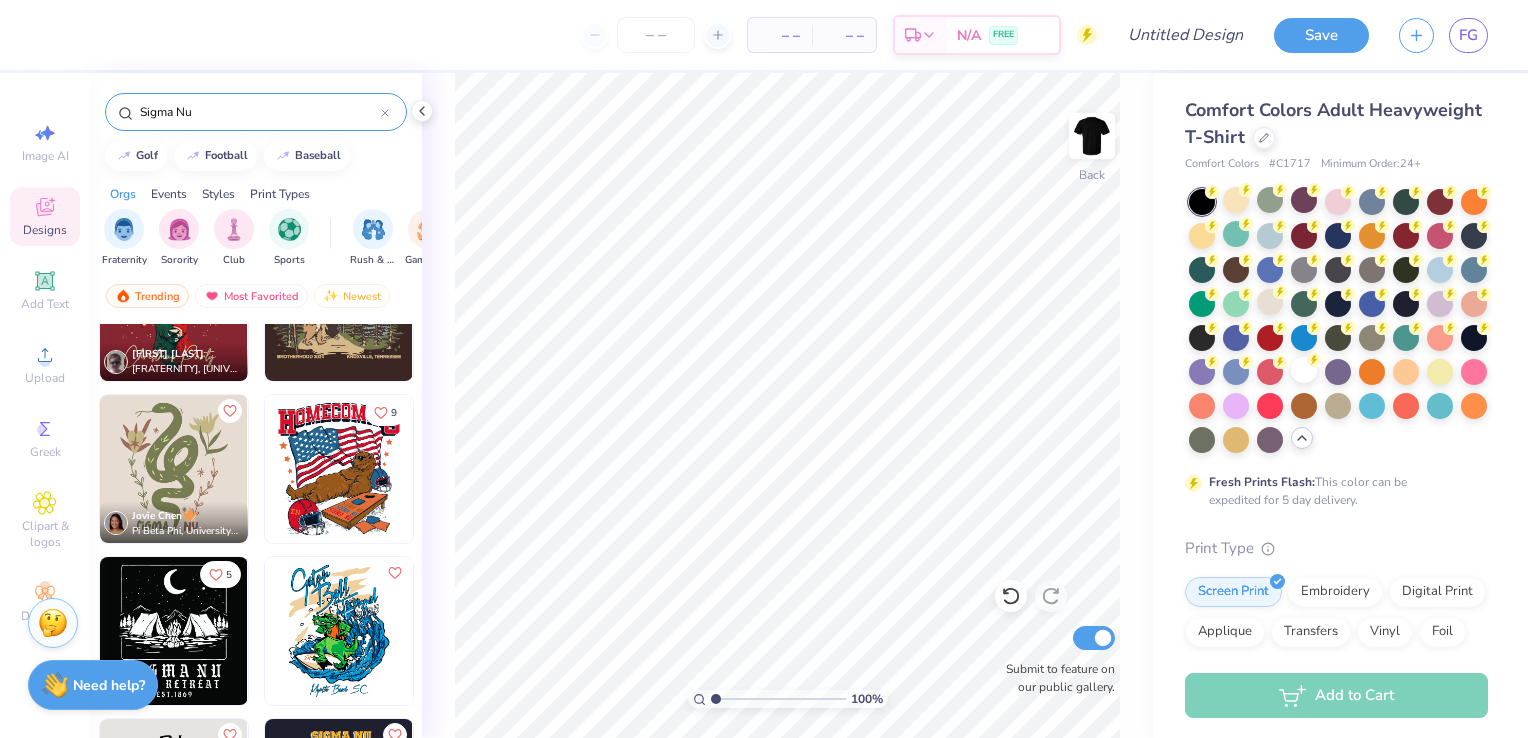 type 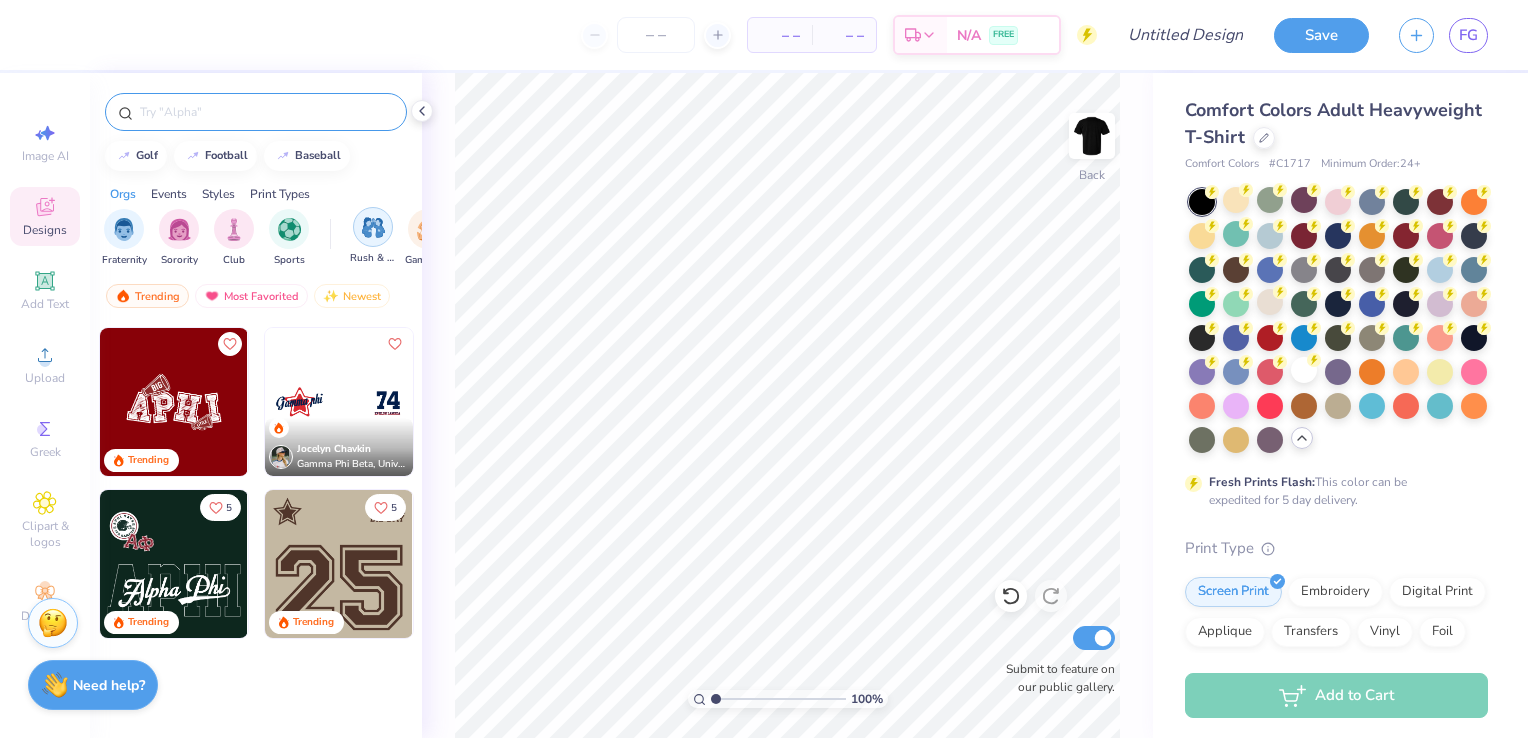 scroll, scrollTop: 2102, scrollLeft: 0, axis: vertical 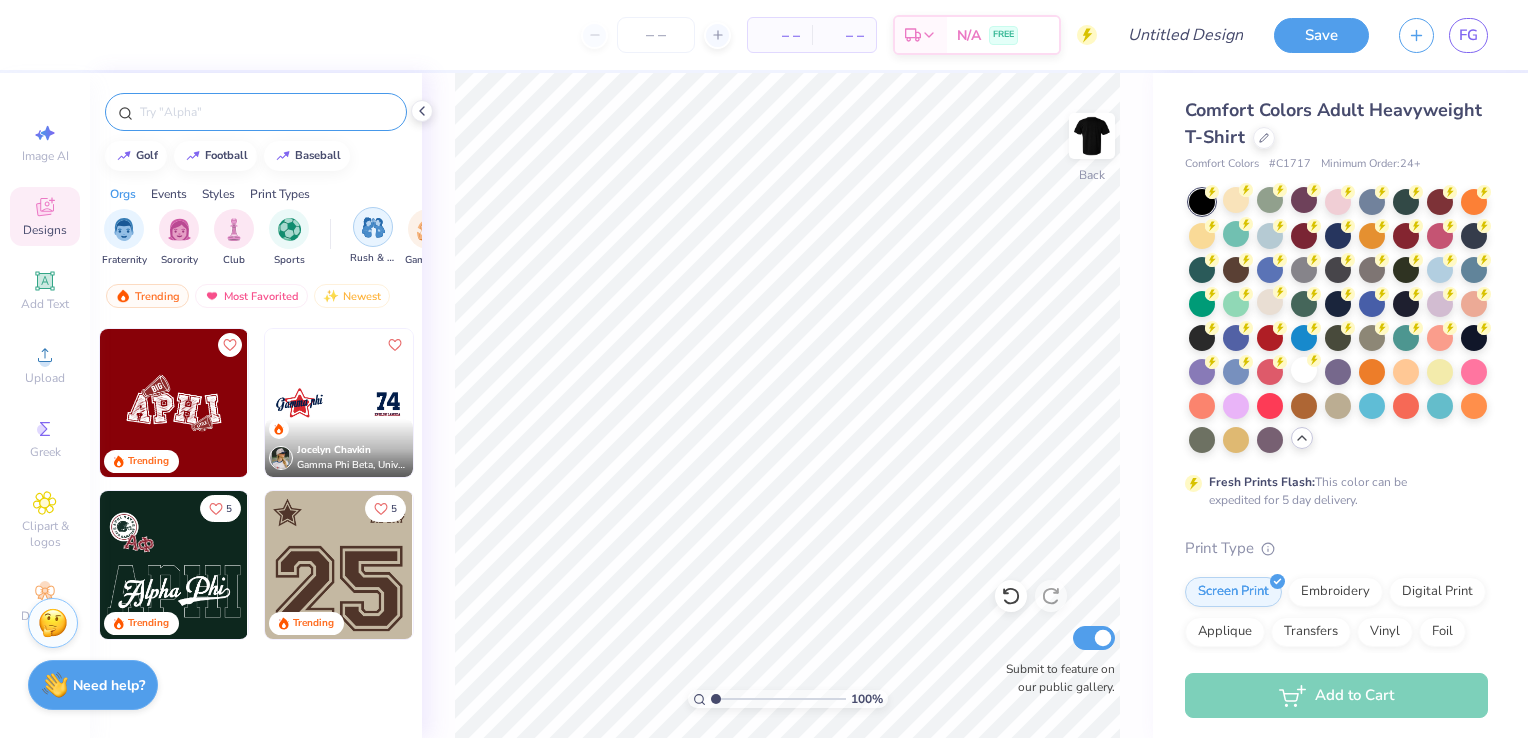 click at bounding box center [373, 227] 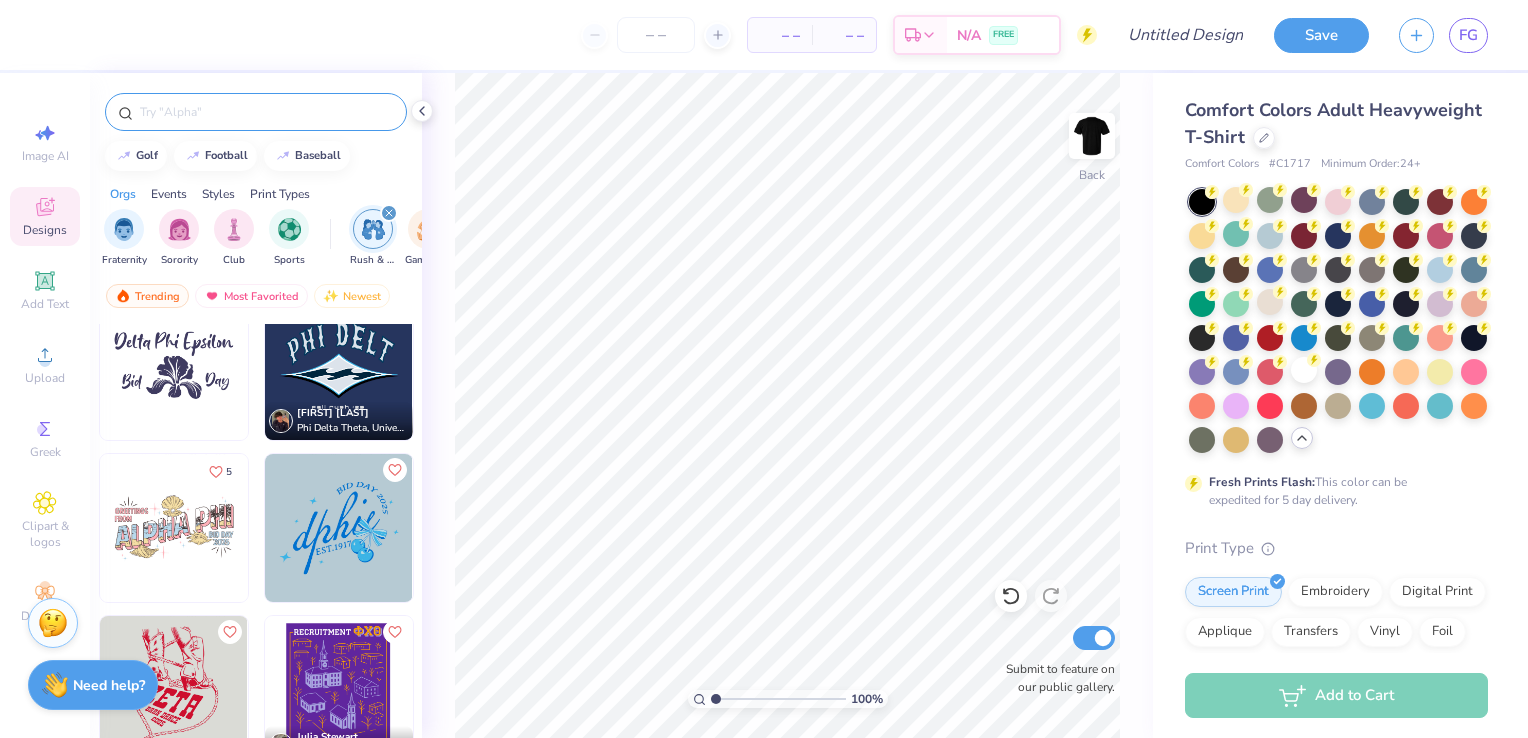 scroll, scrollTop: 4511, scrollLeft: 0, axis: vertical 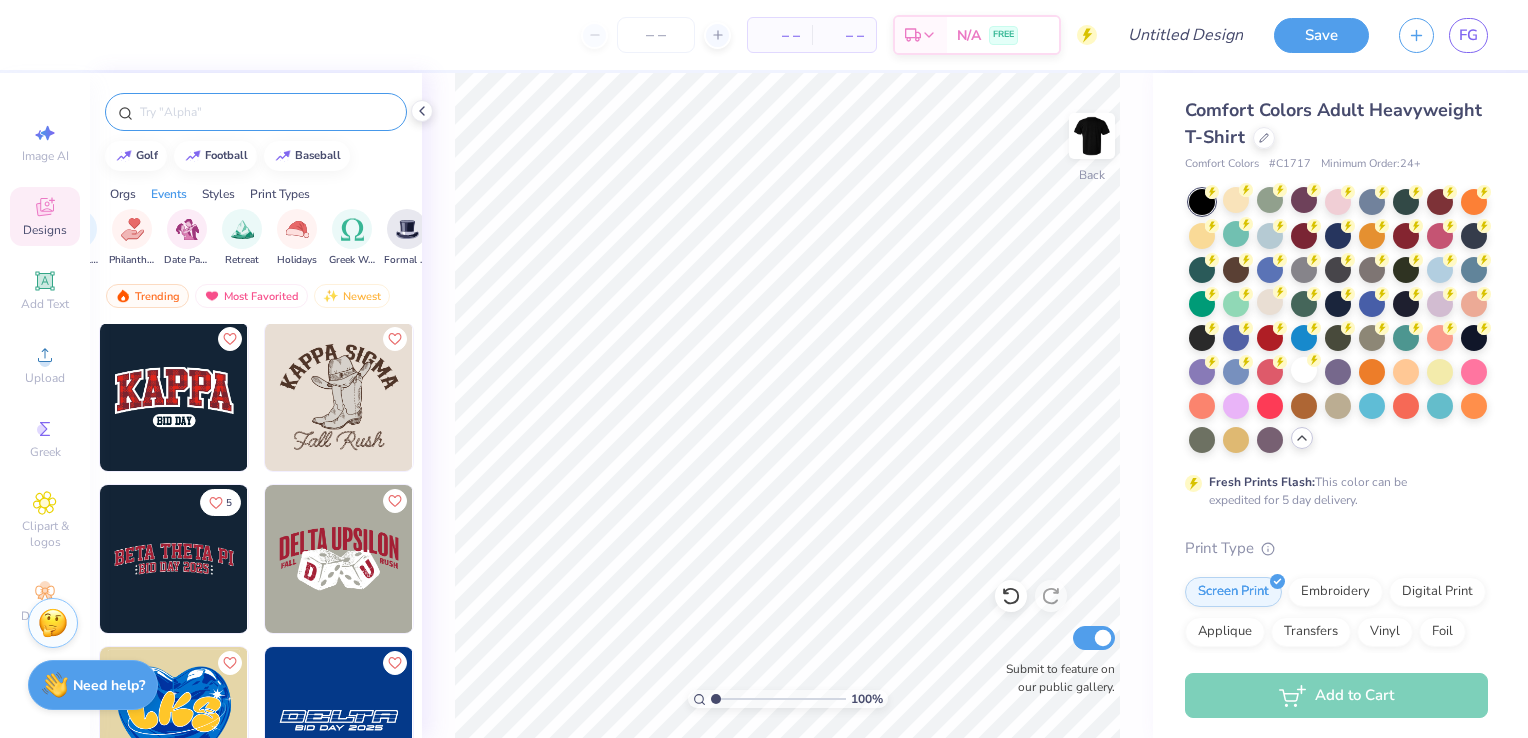 click at bounding box center [174, 397] 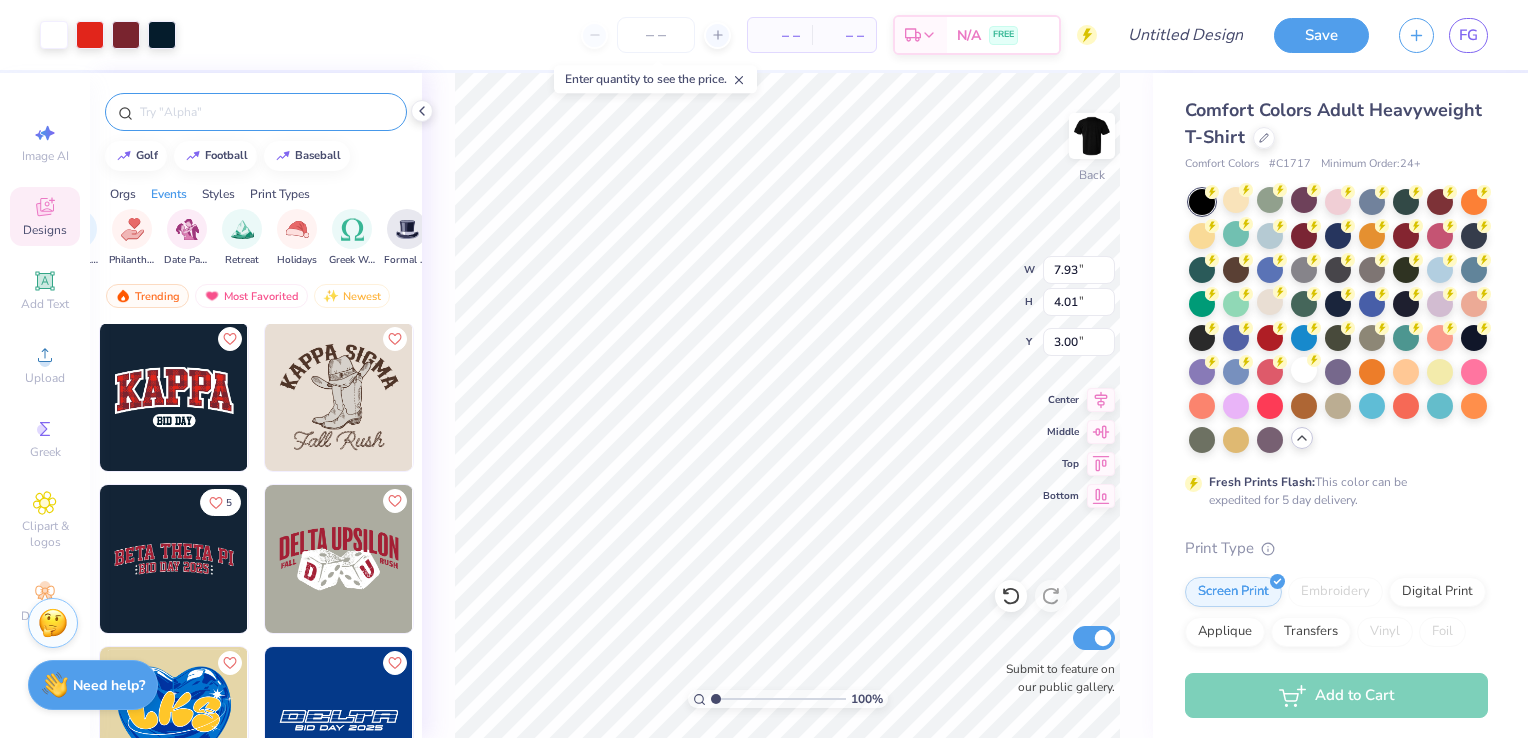 type on "7.93" 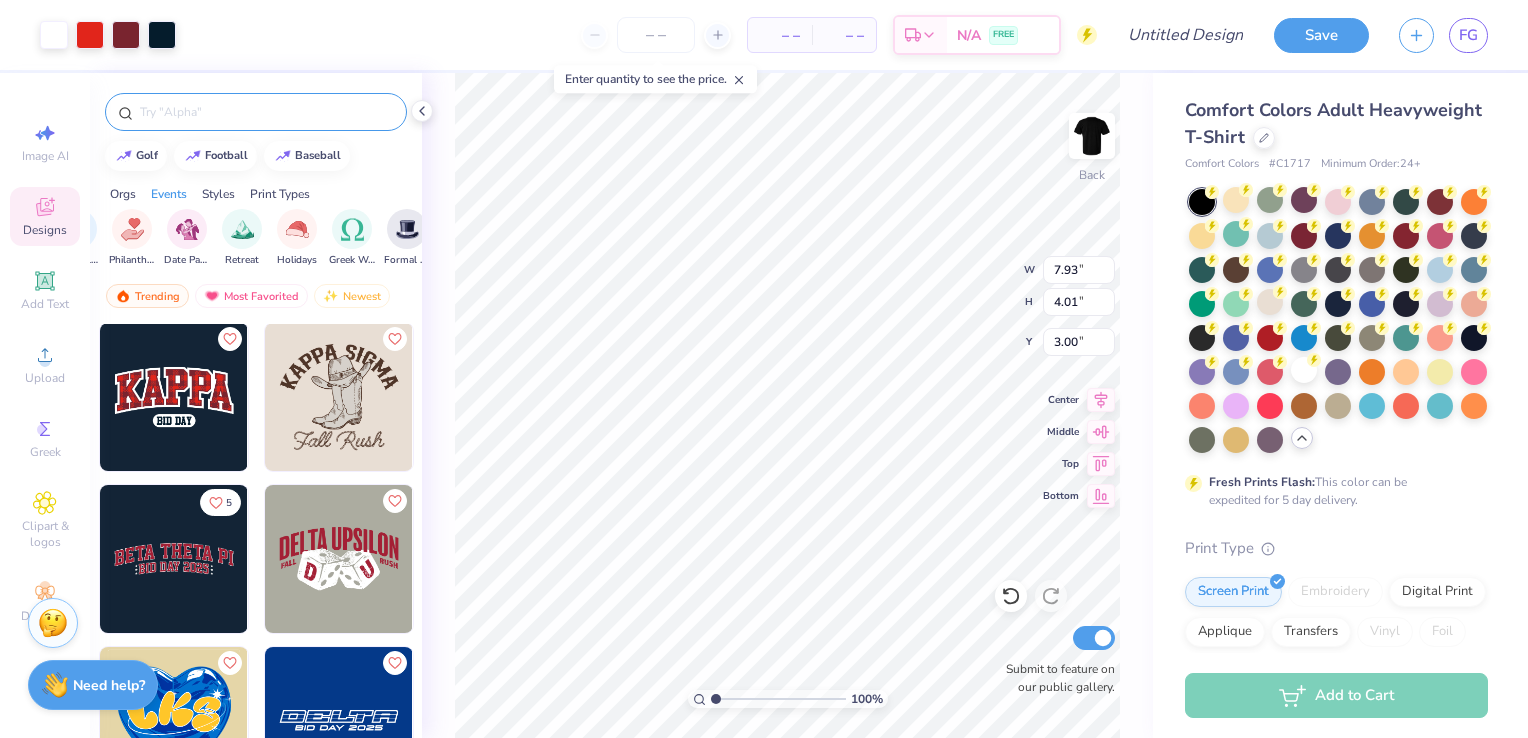 type on "4.01" 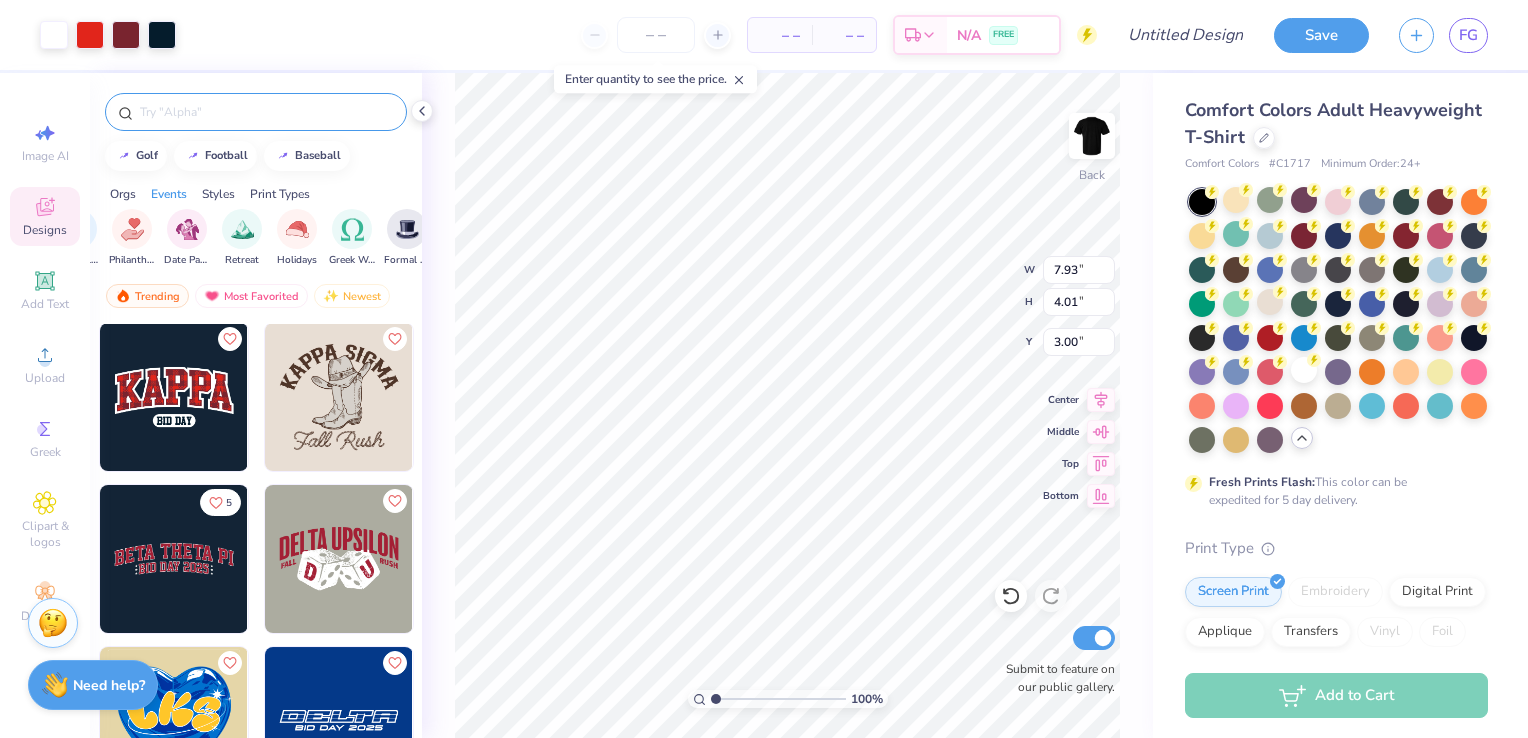 type on "3.00" 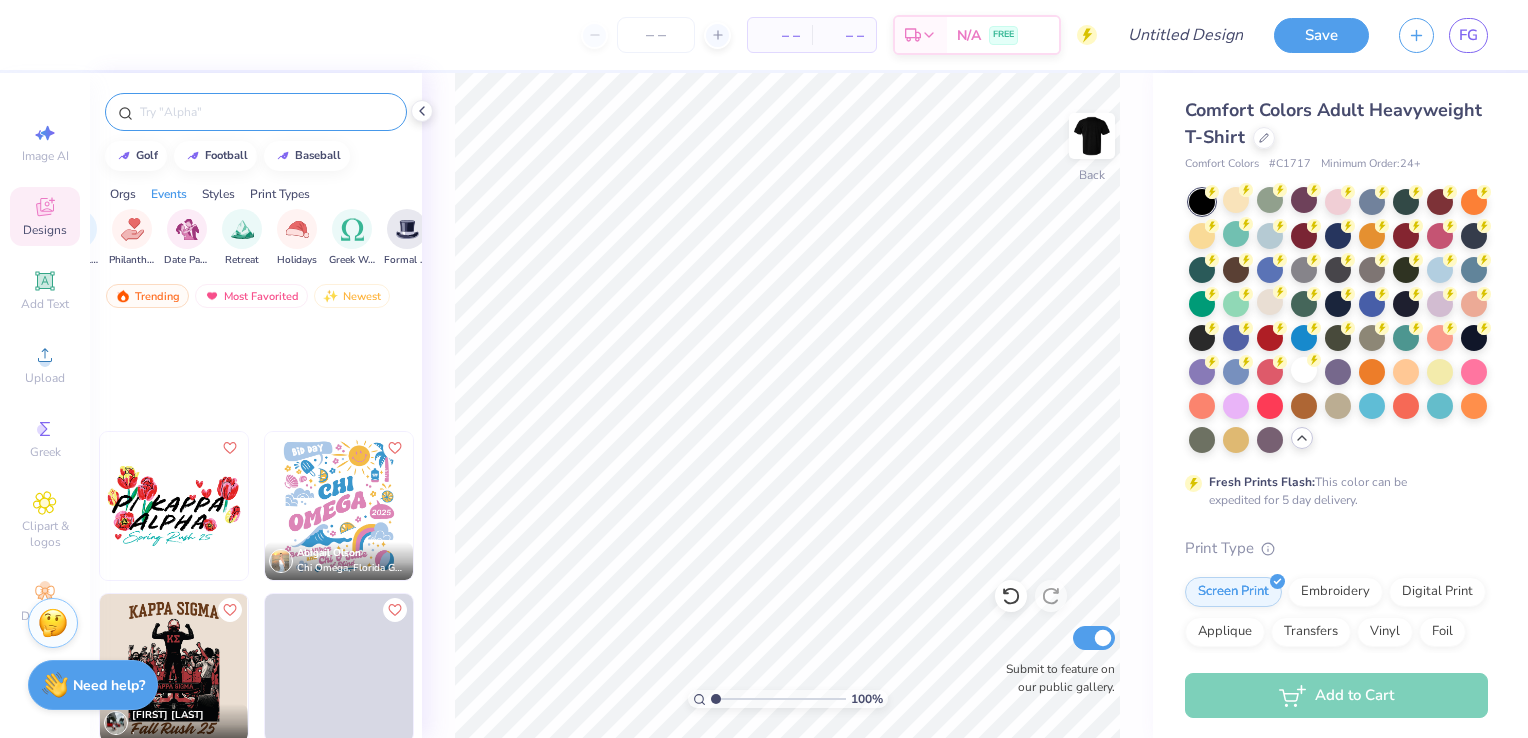 scroll, scrollTop: 24322, scrollLeft: 0, axis: vertical 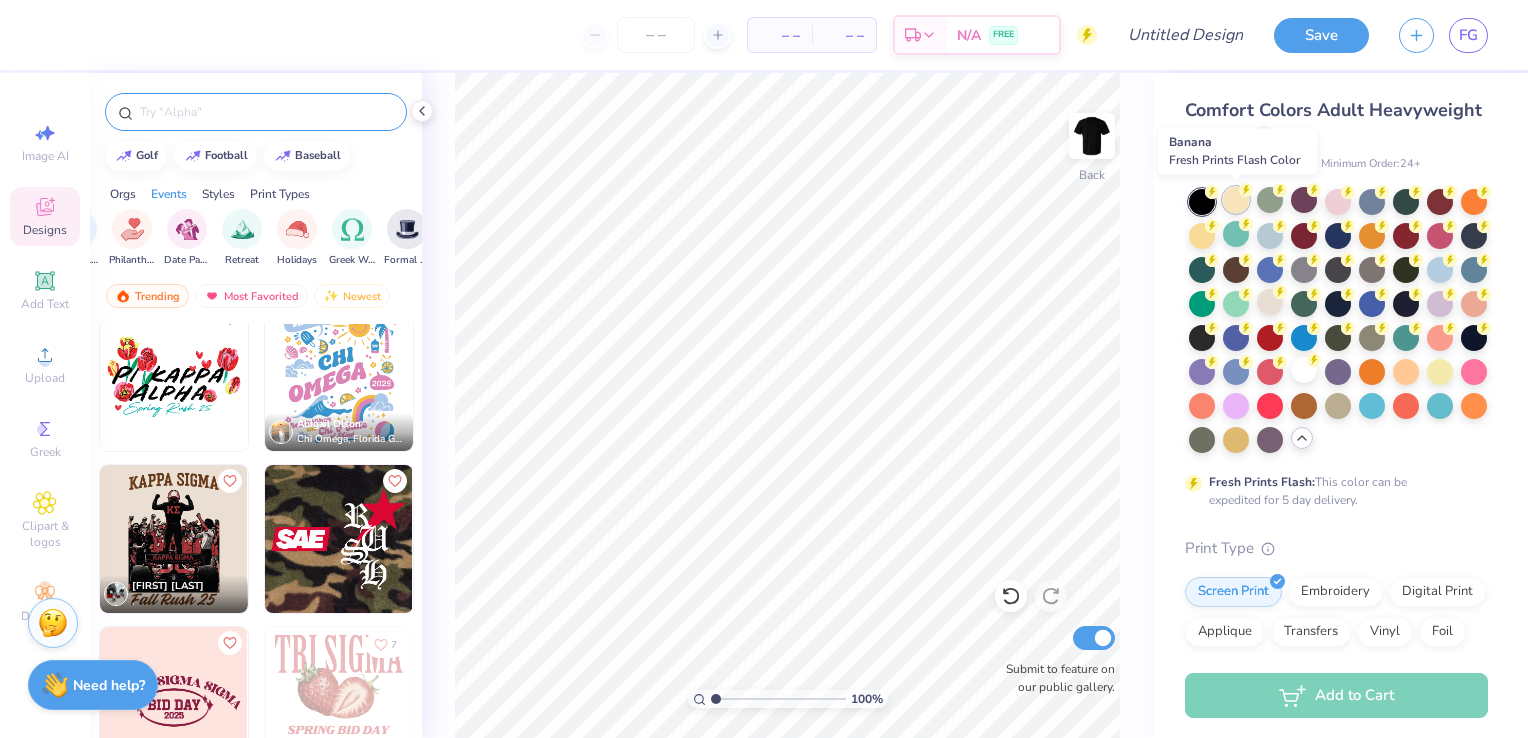 click at bounding box center (1236, 200) 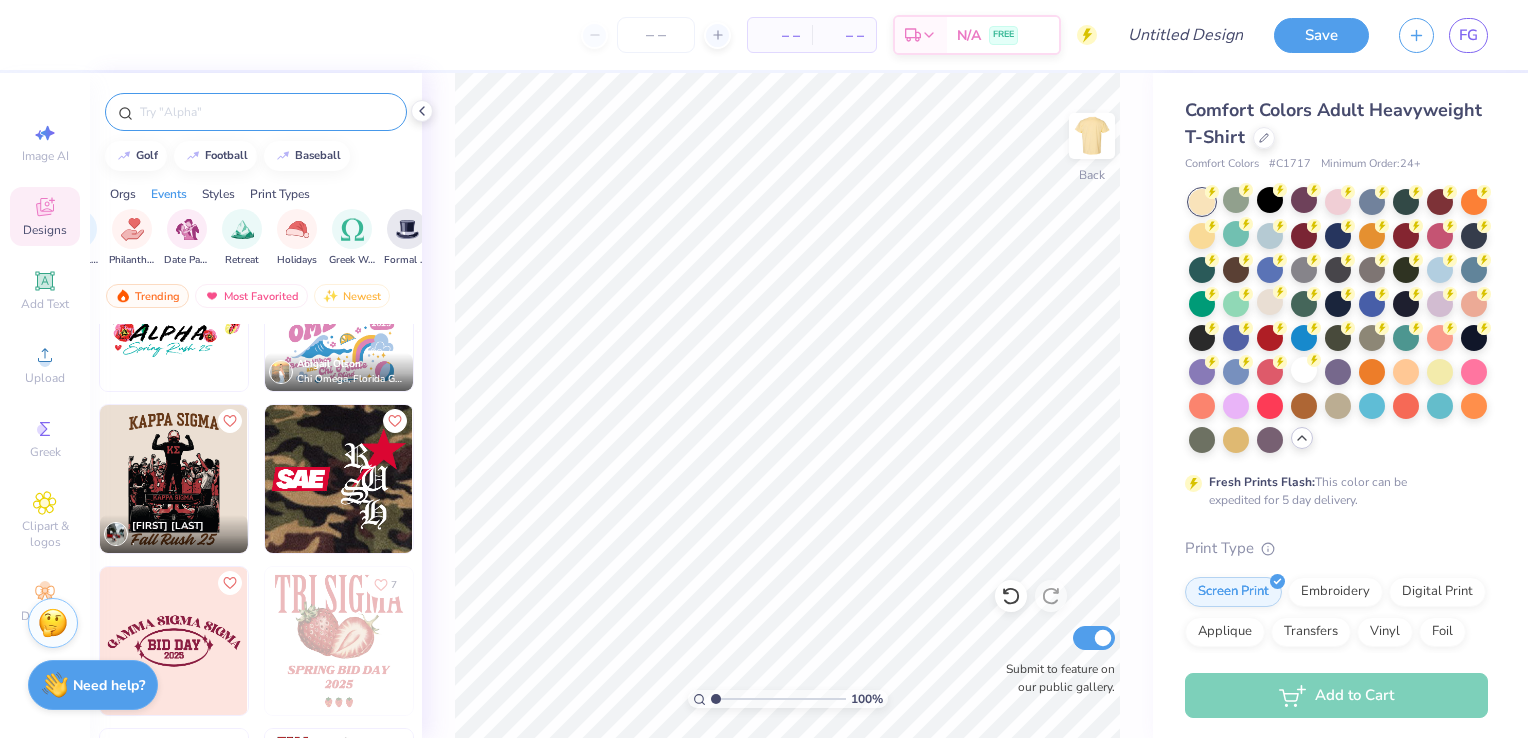 scroll, scrollTop: 24382, scrollLeft: 0, axis: vertical 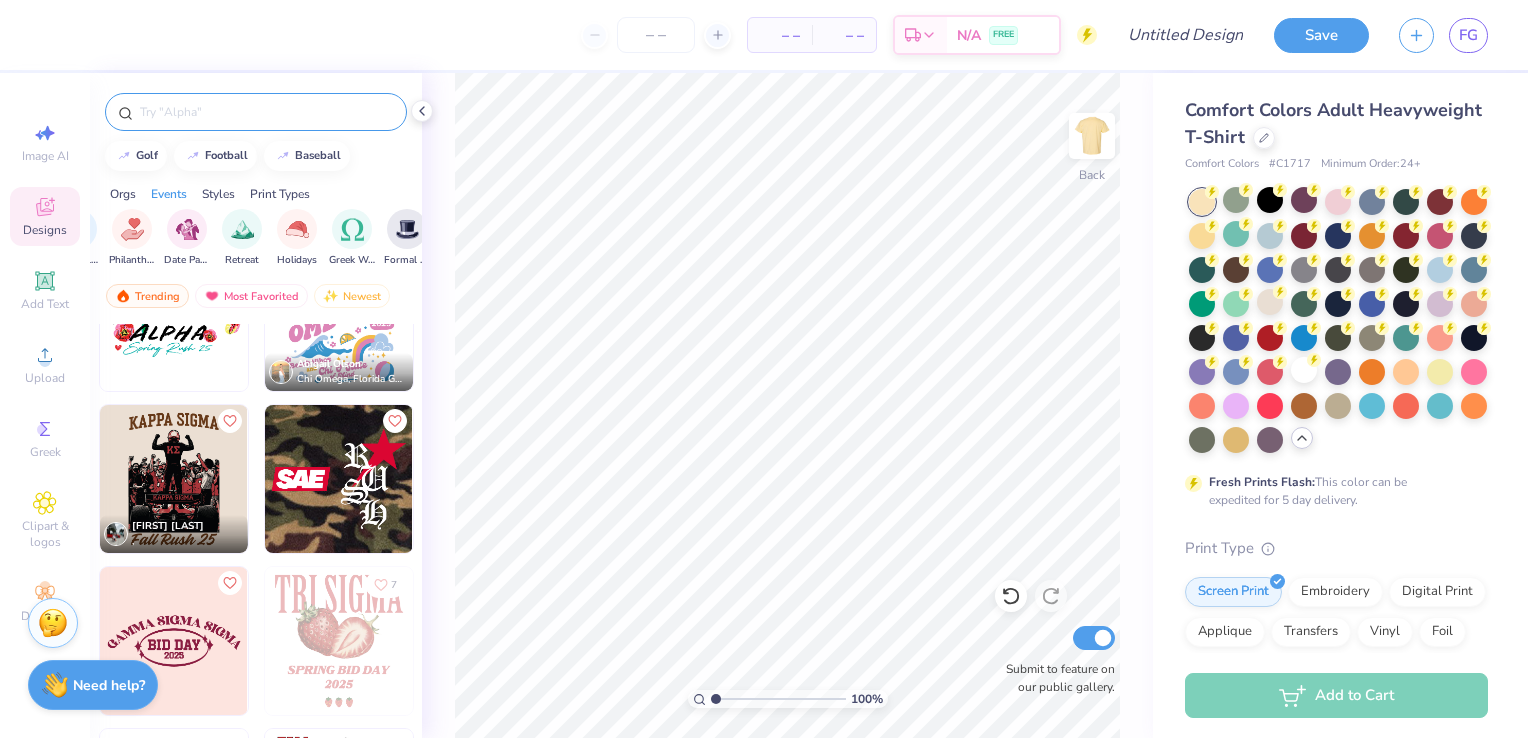 click at bounding box center [174, 479] 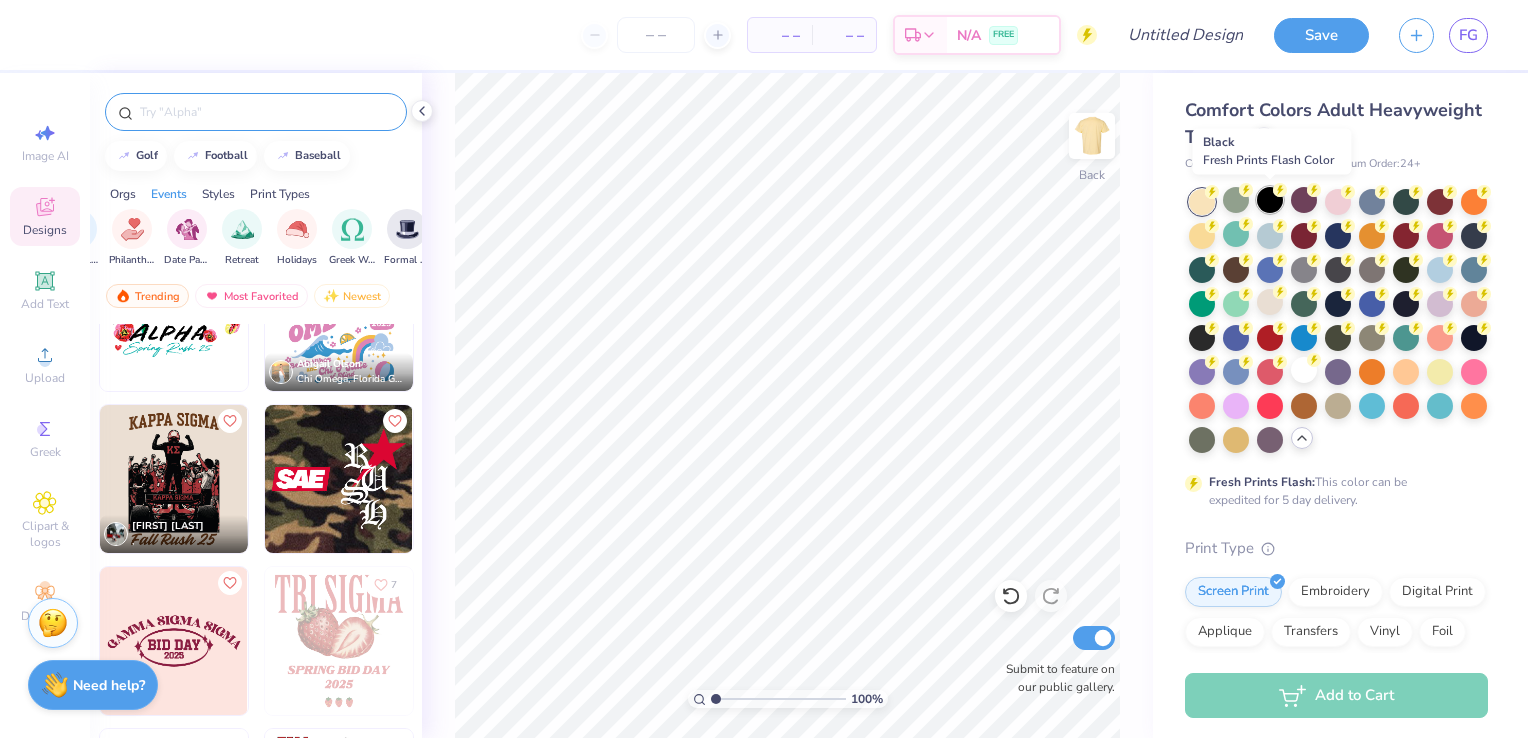 click at bounding box center [1270, 200] 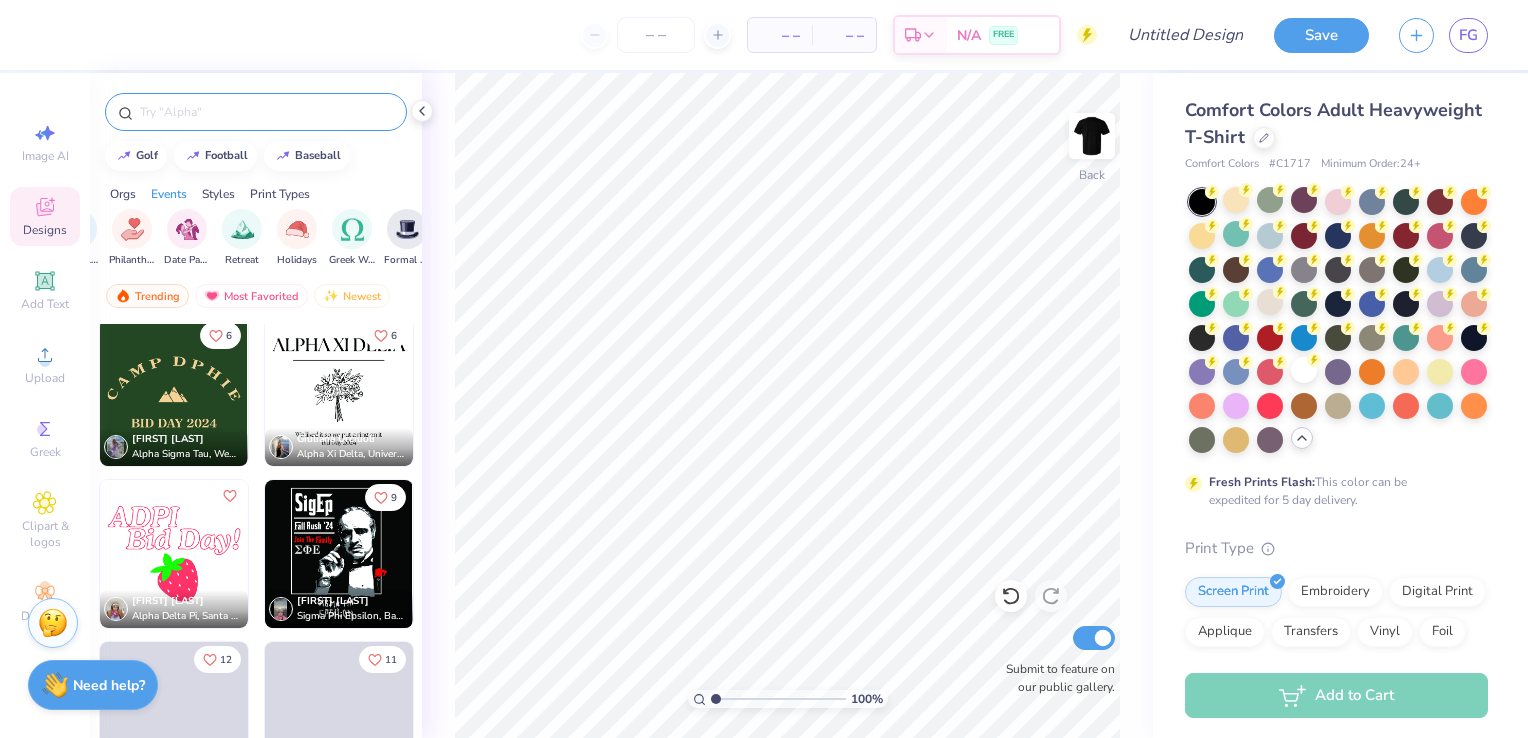 scroll, scrollTop: 40217, scrollLeft: 0, axis: vertical 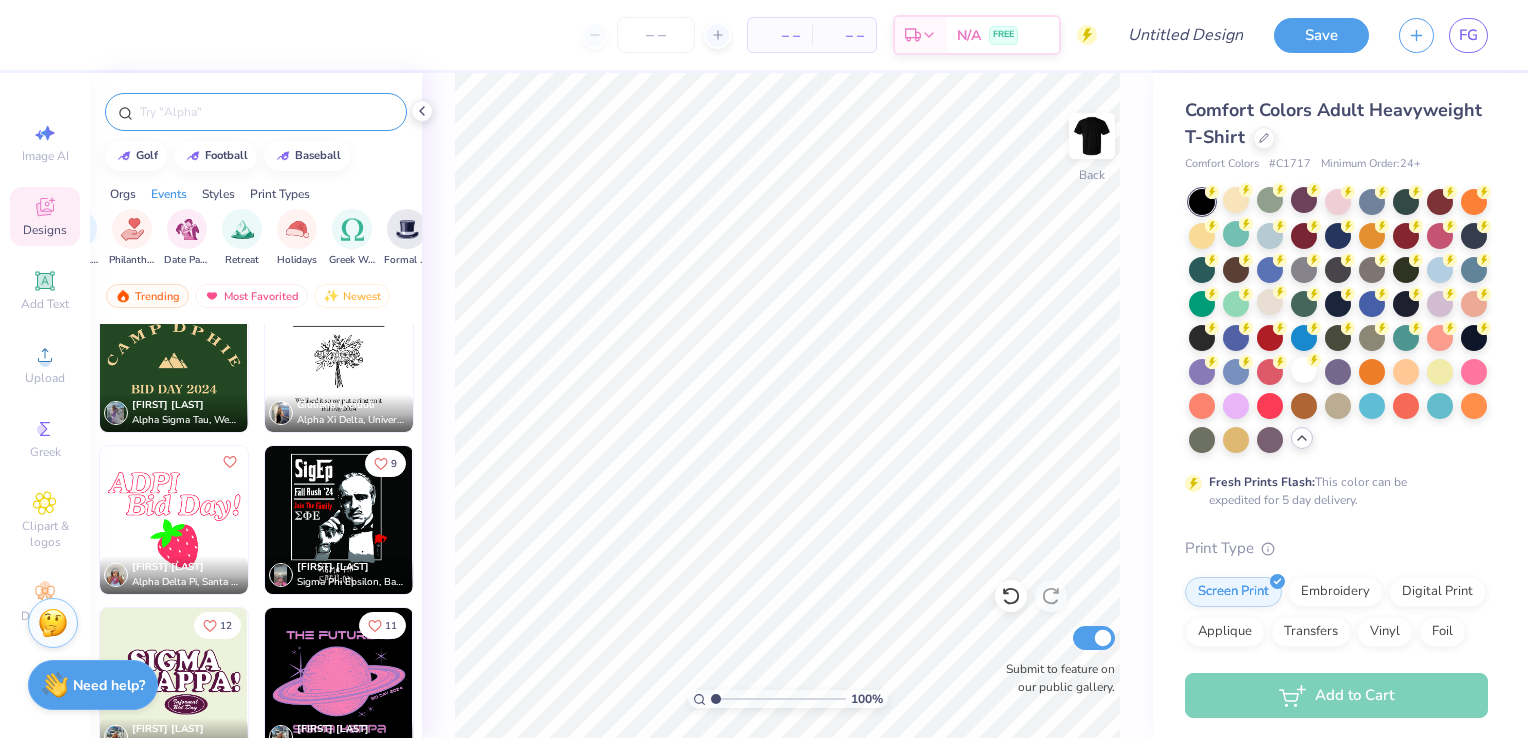 click at bounding box center [339, 520] 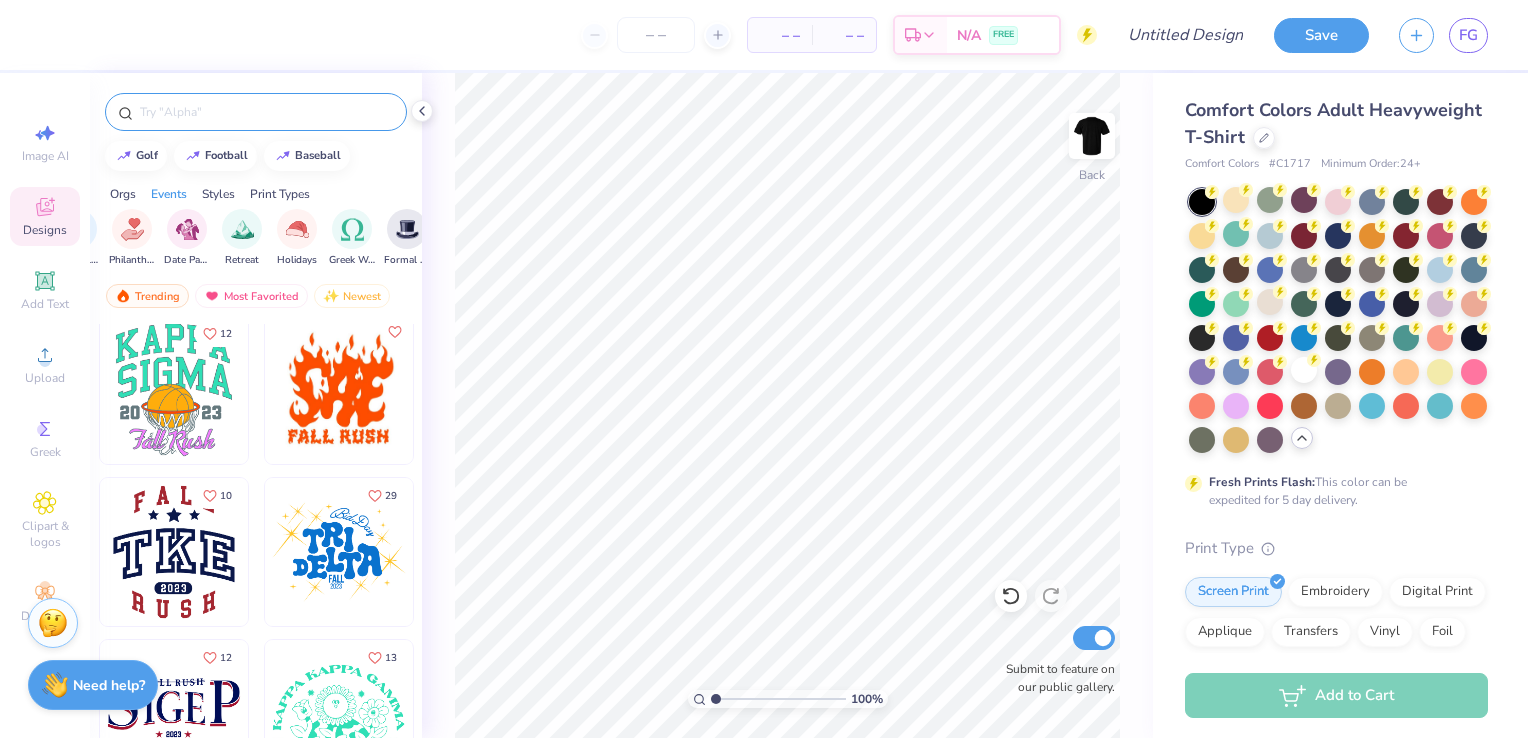 scroll, scrollTop: 47397, scrollLeft: 0, axis: vertical 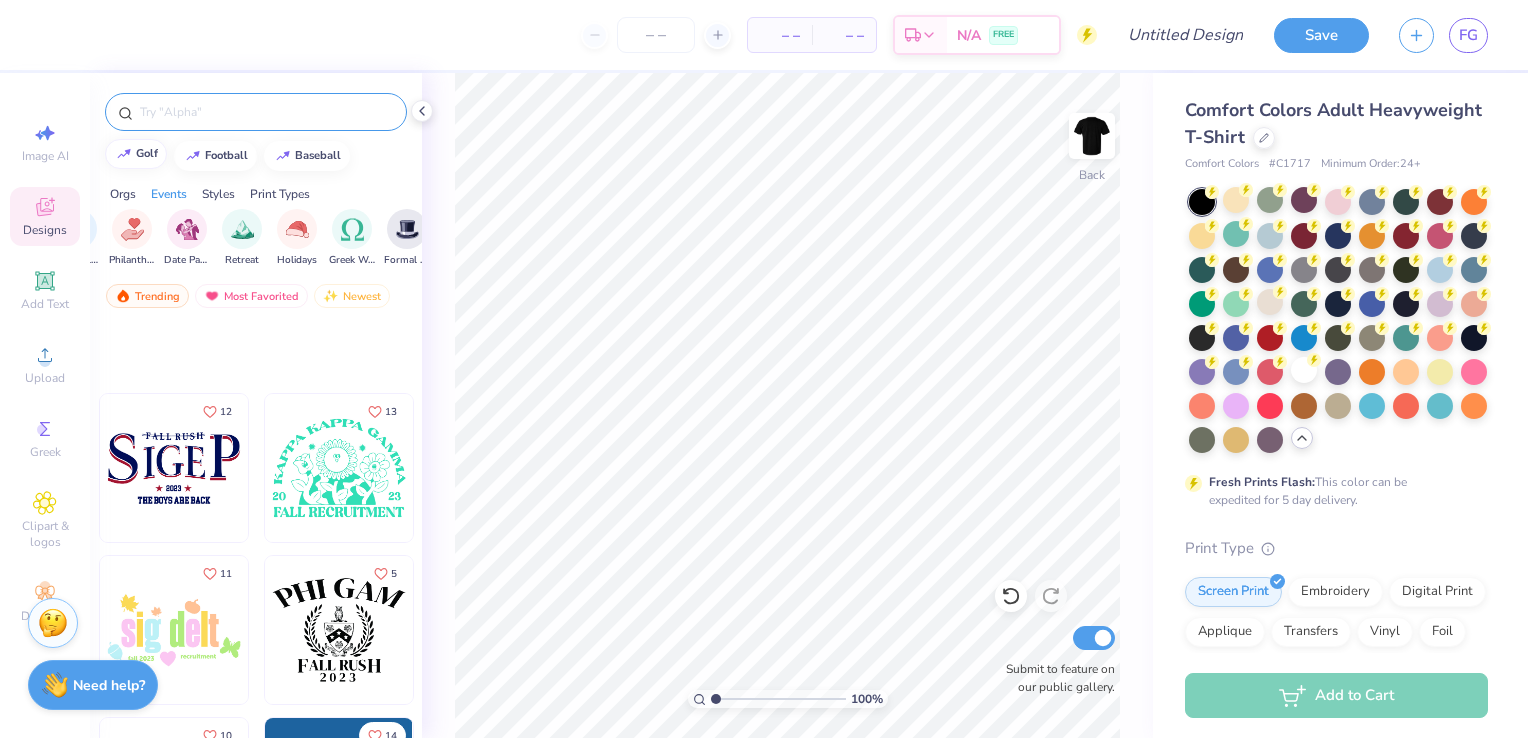 click on "golf" at bounding box center [136, 154] 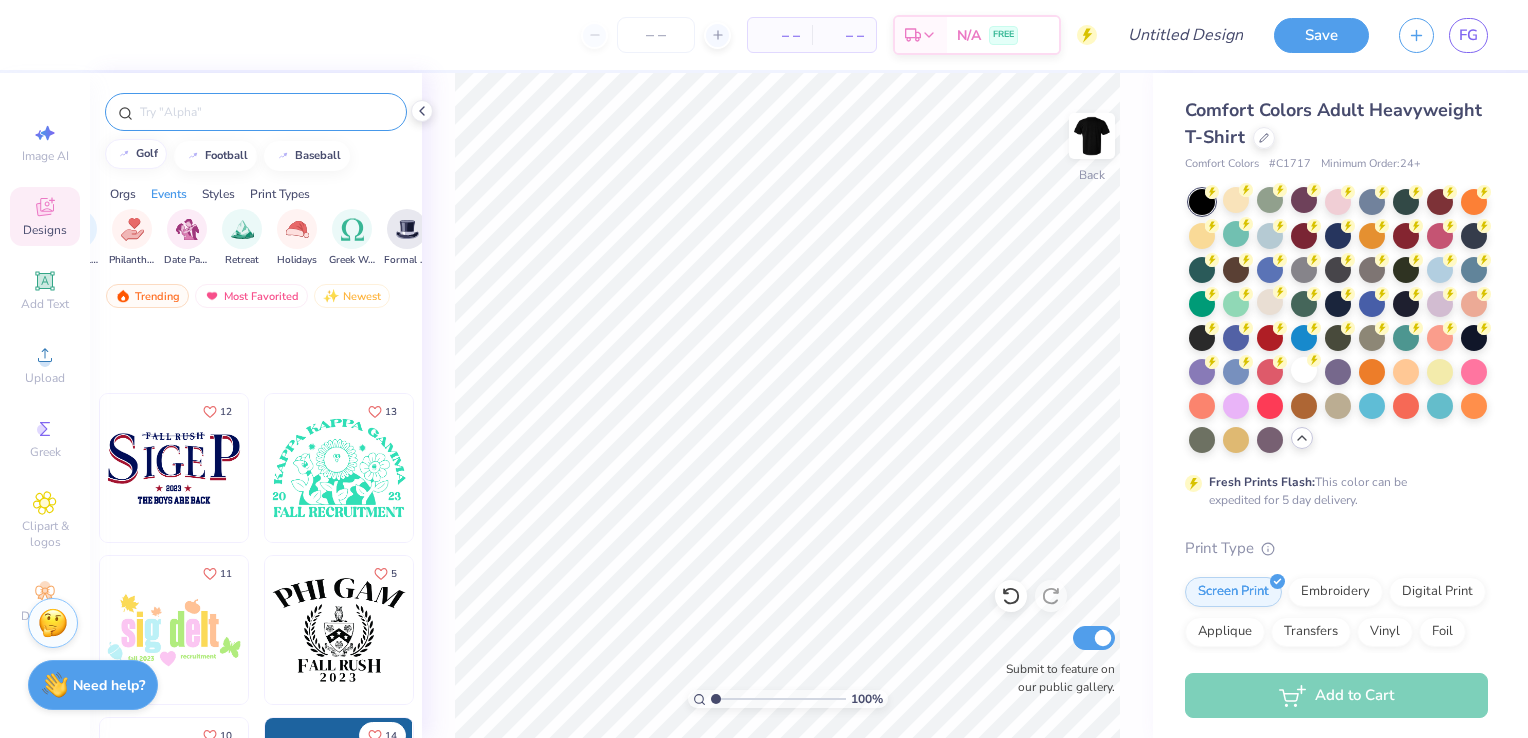 type on "golf" 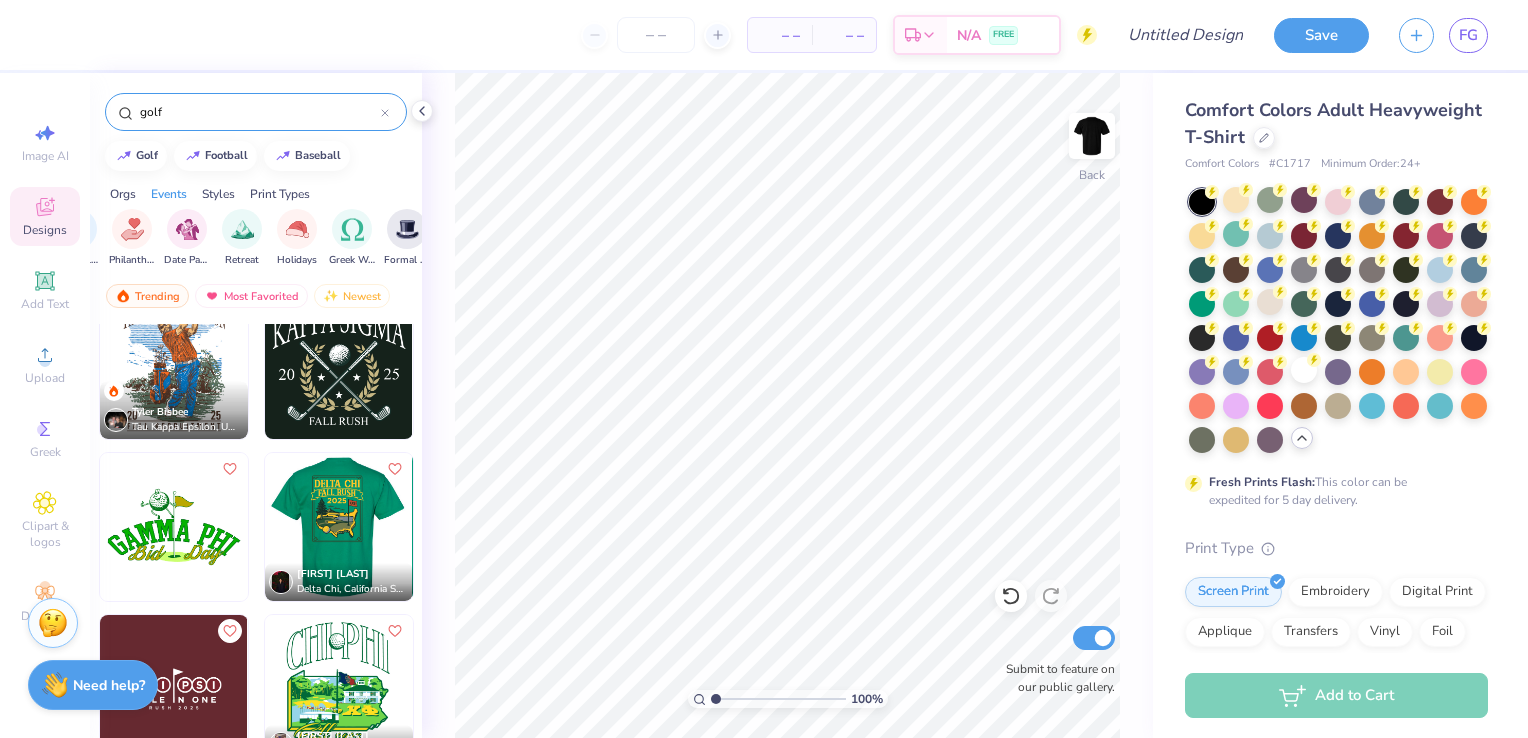 scroll, scrollTop: 2, scrollLeft: 0, axis: vertical 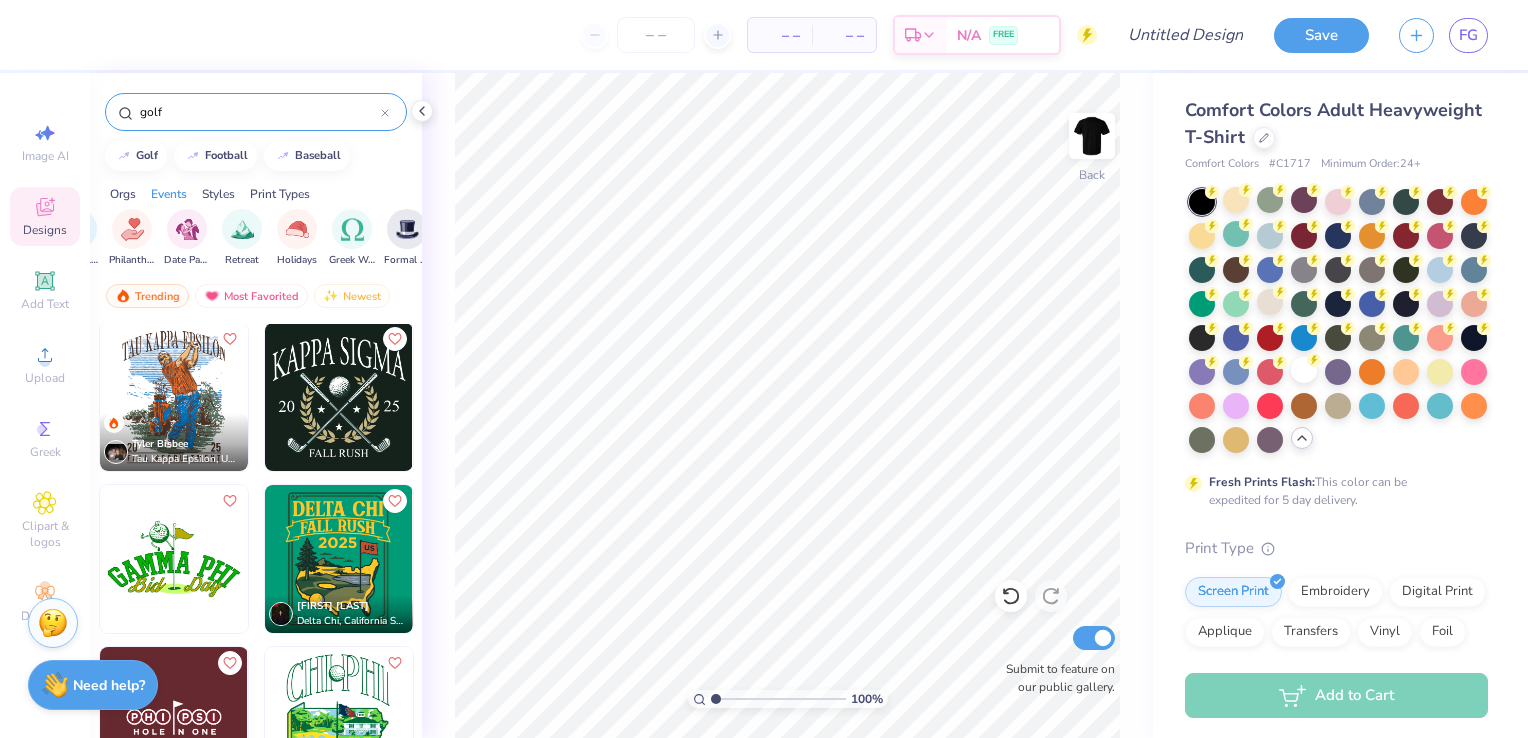 click at bounding box center [339, 397] 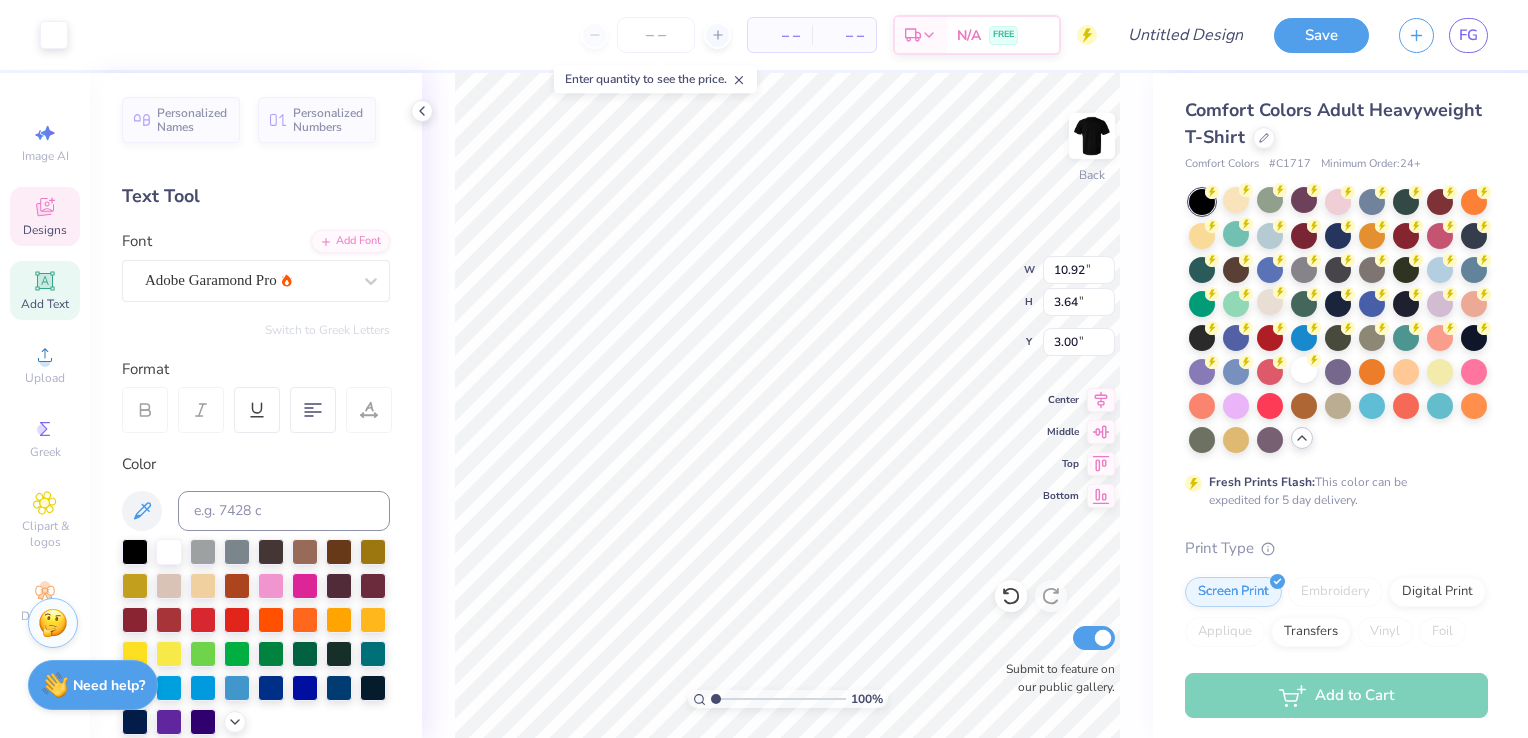 scroll, scrollTop: 16, scrollLeft: 2, axis: both 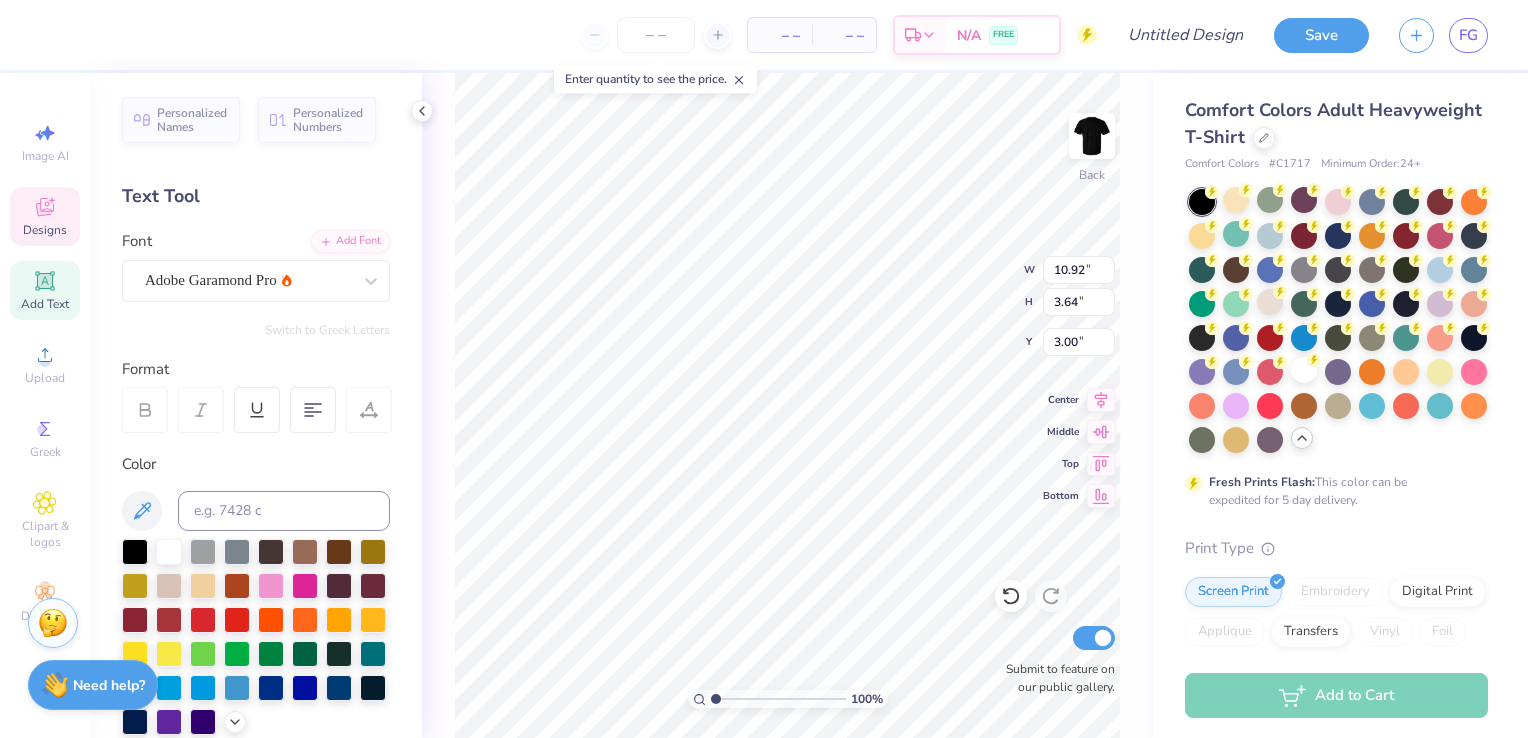 type on "K" 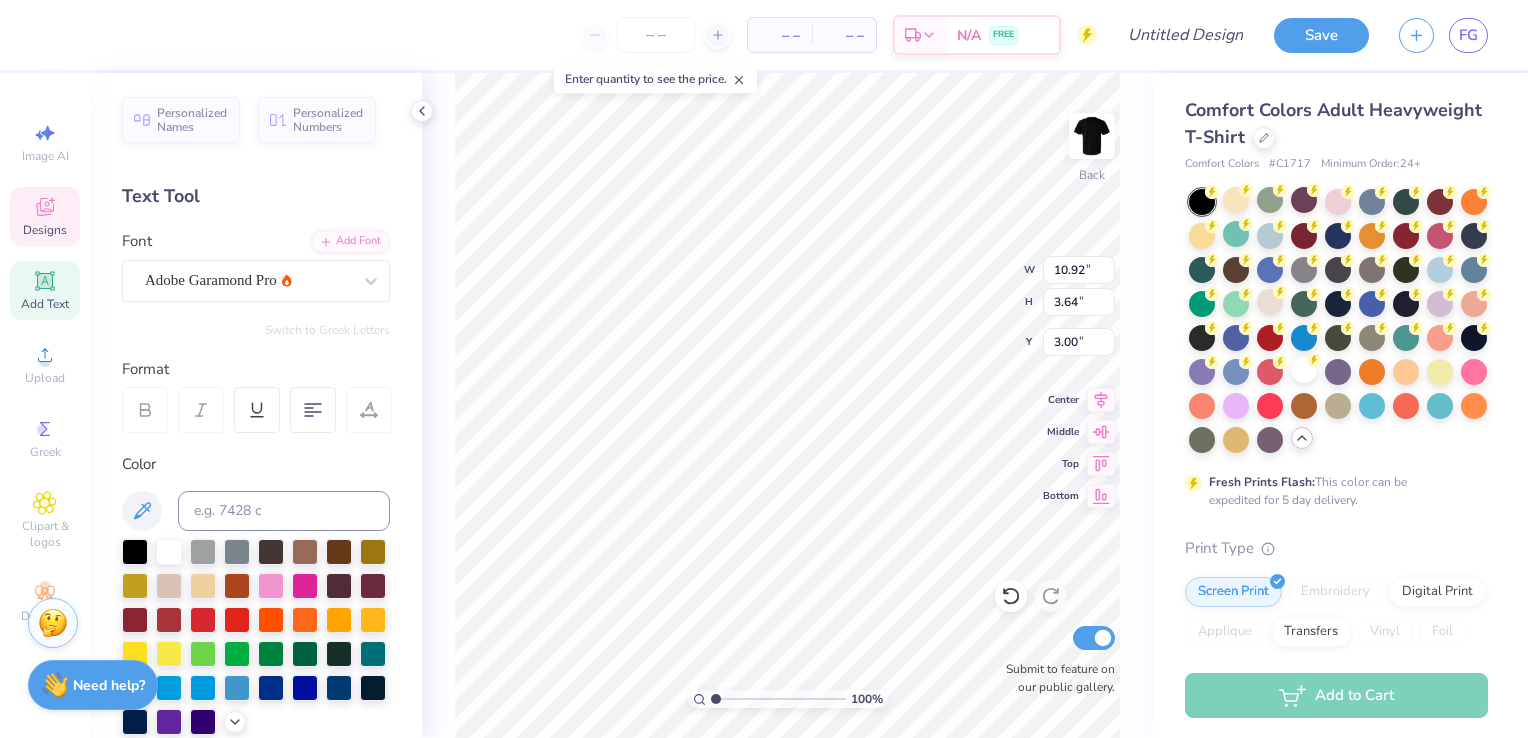 scroll, scrollTop: 16, scrollLeft: 4, axis: both 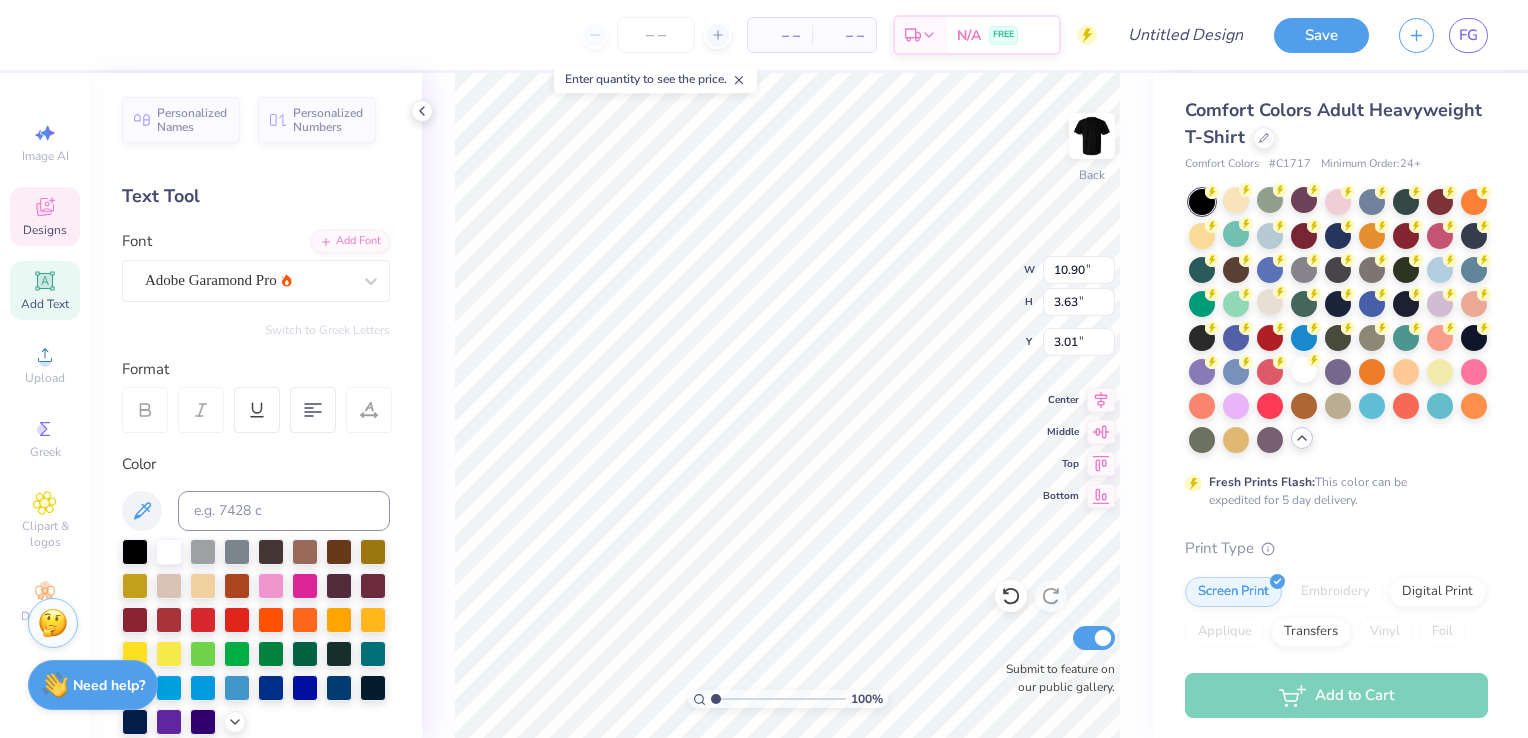 type on "10.90" 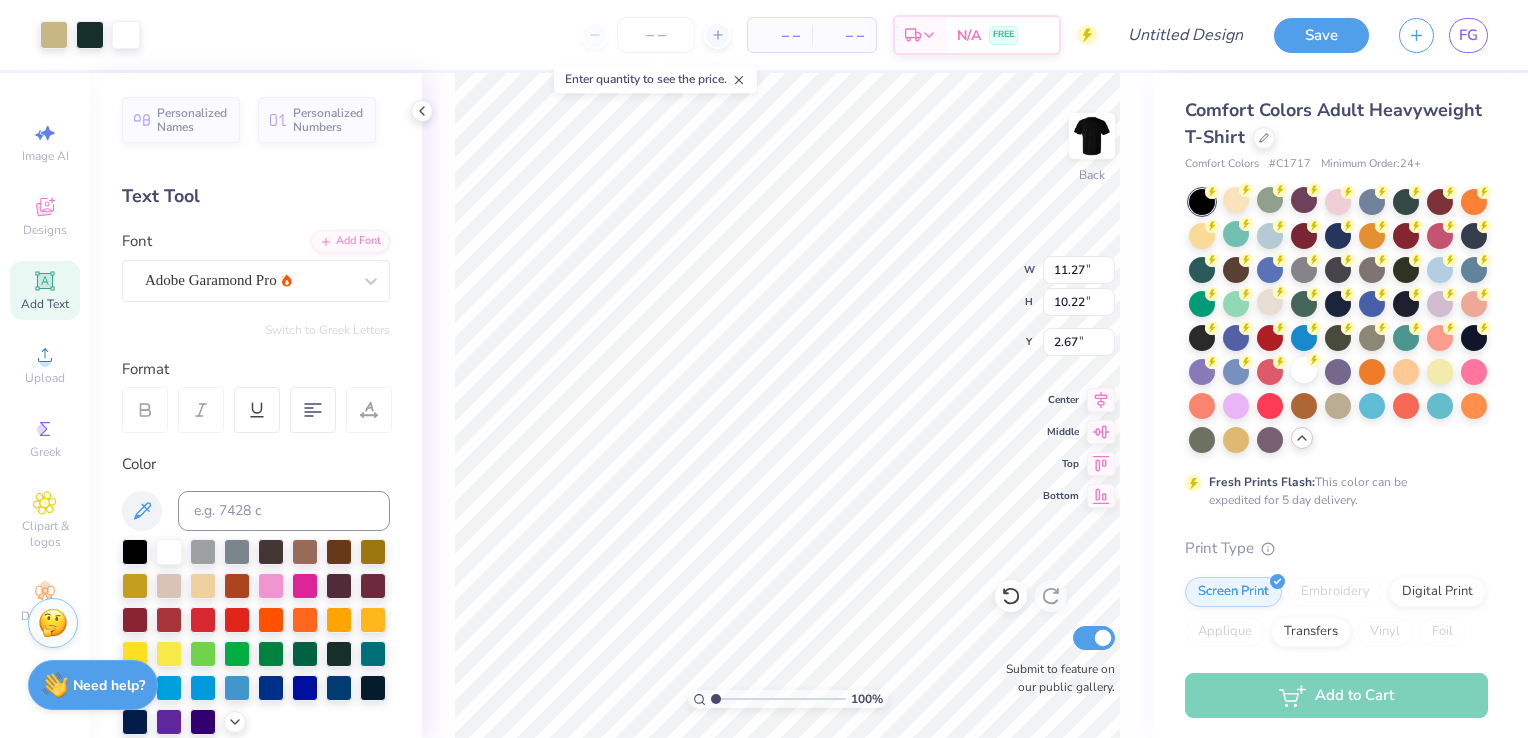 type on "11.27" 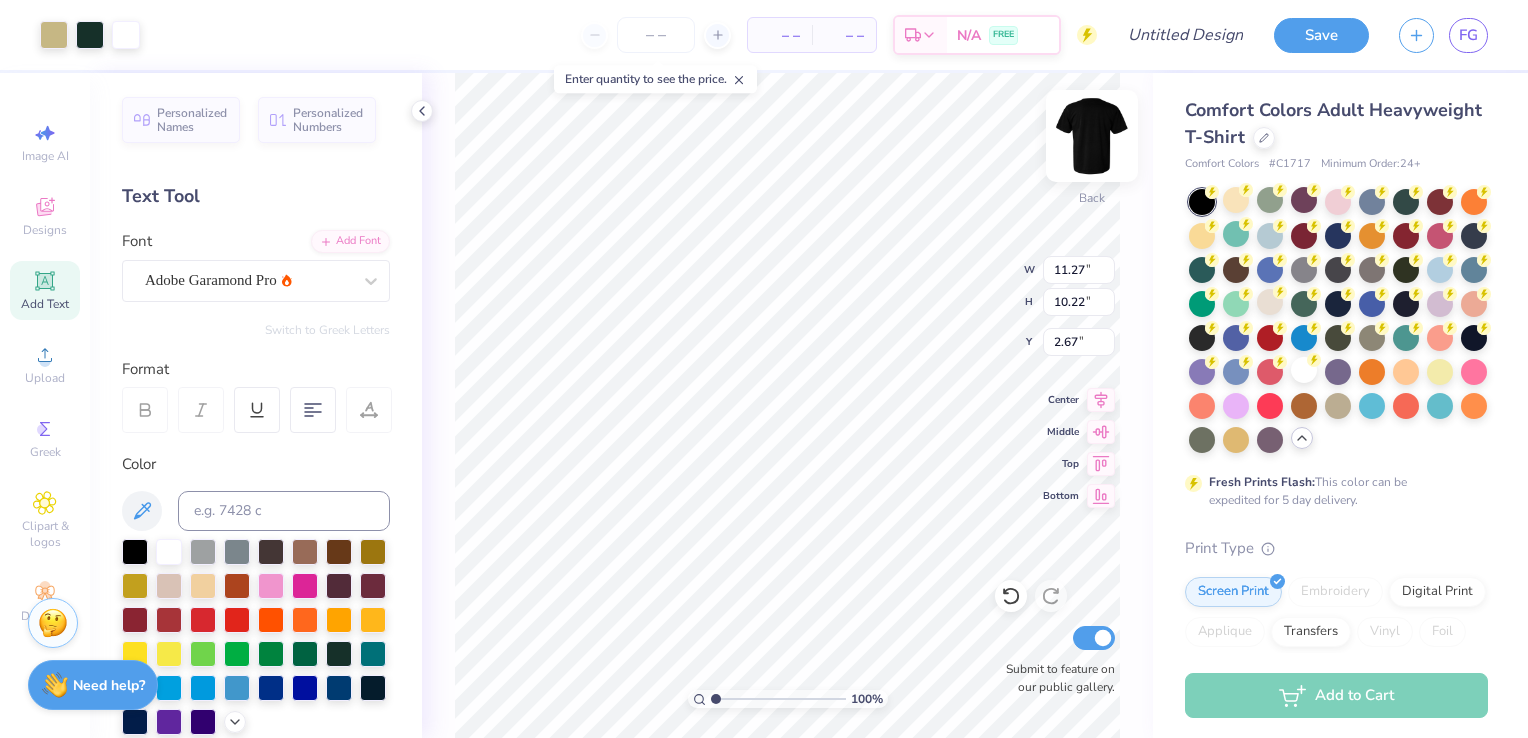 click at bounding box center [1092, 136] 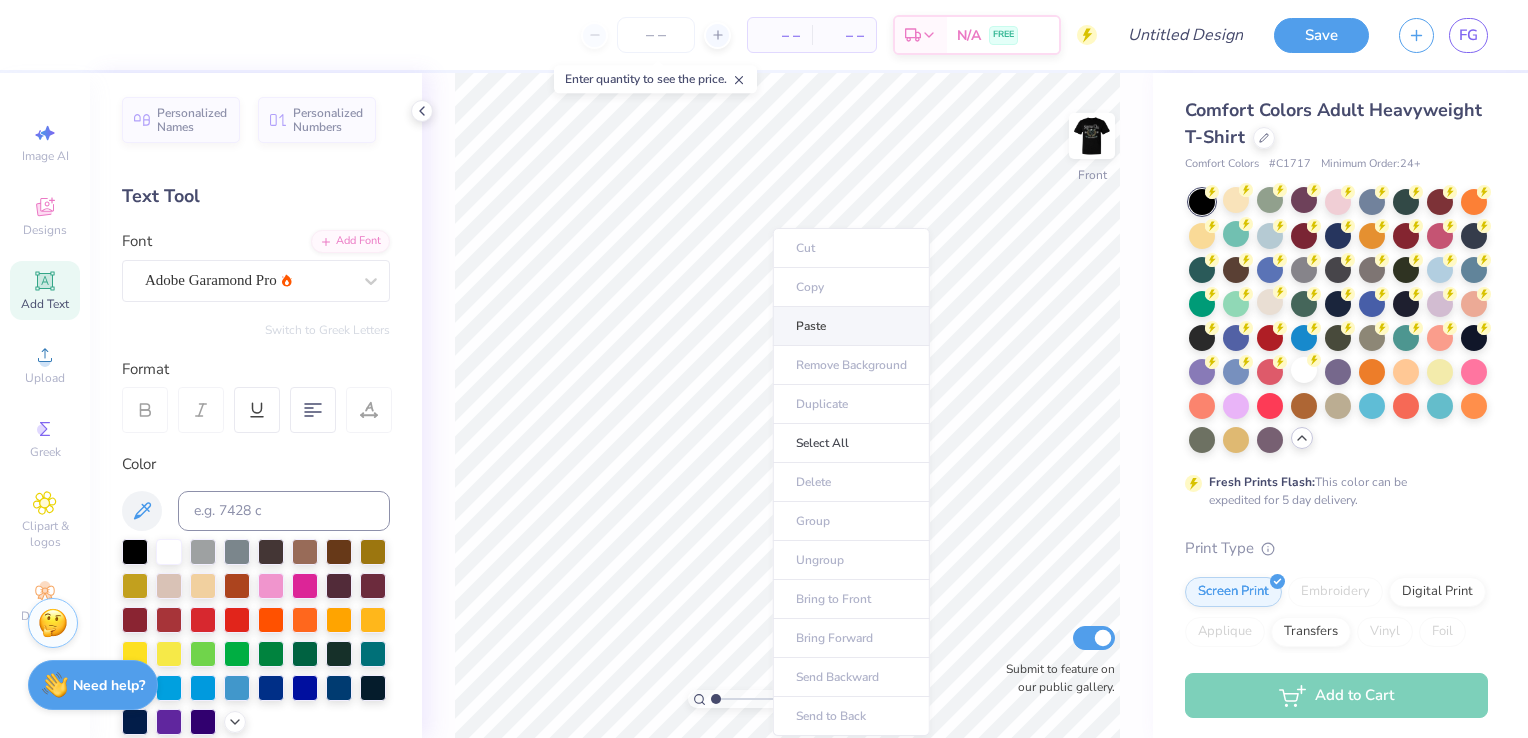 click on "Paste" at bounding box center (851, 326) 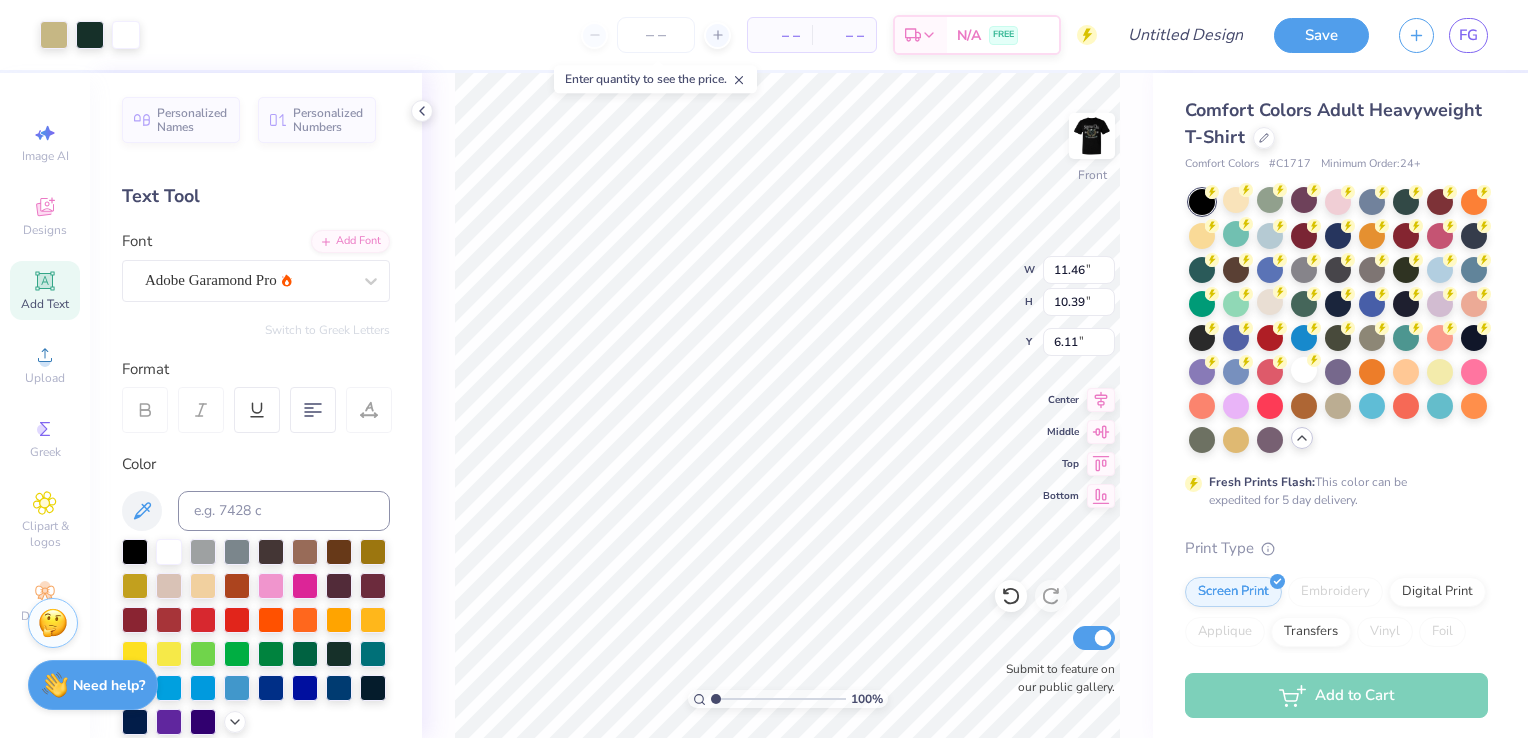 type on "6.11" 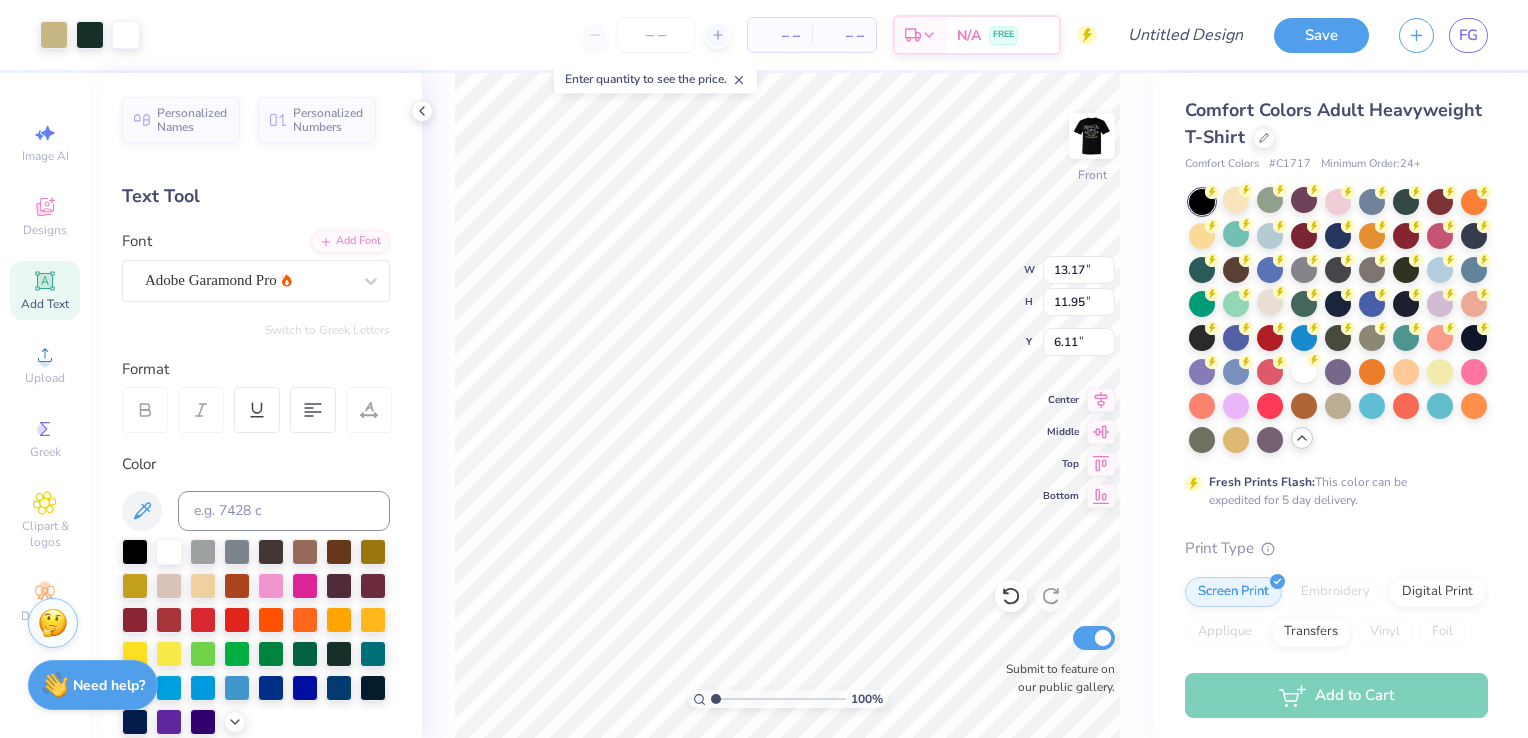type on "13.17" 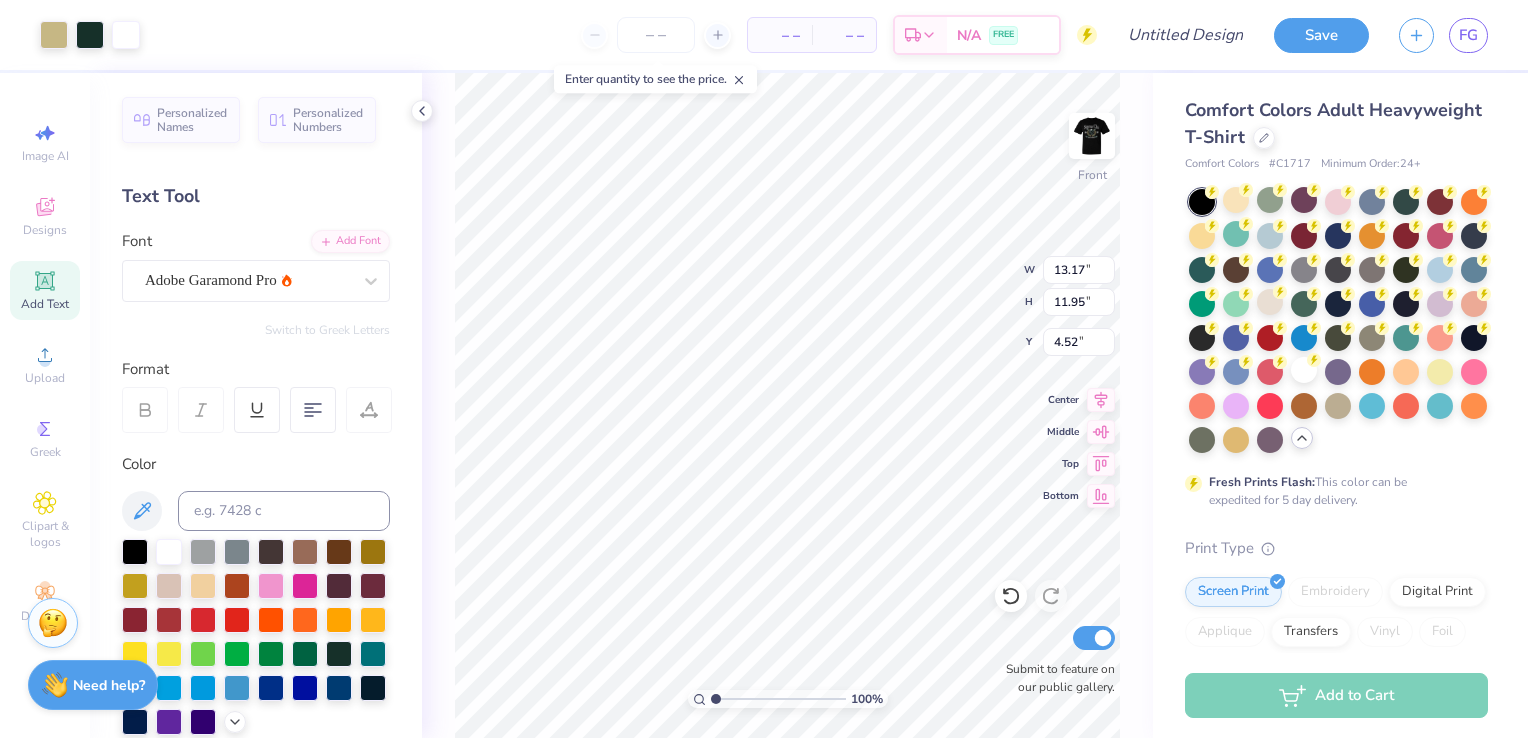 type on "3.00" 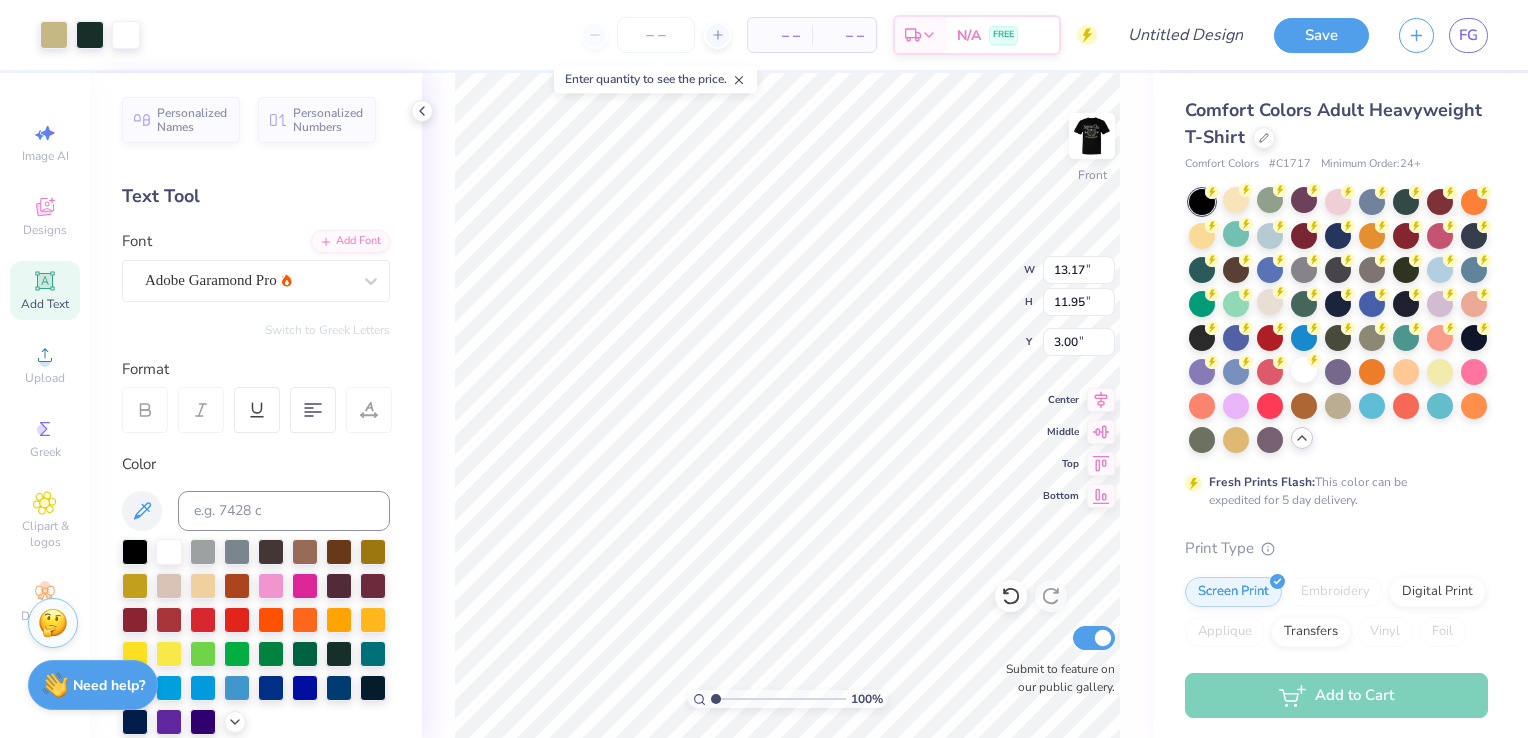 type on "13.66" 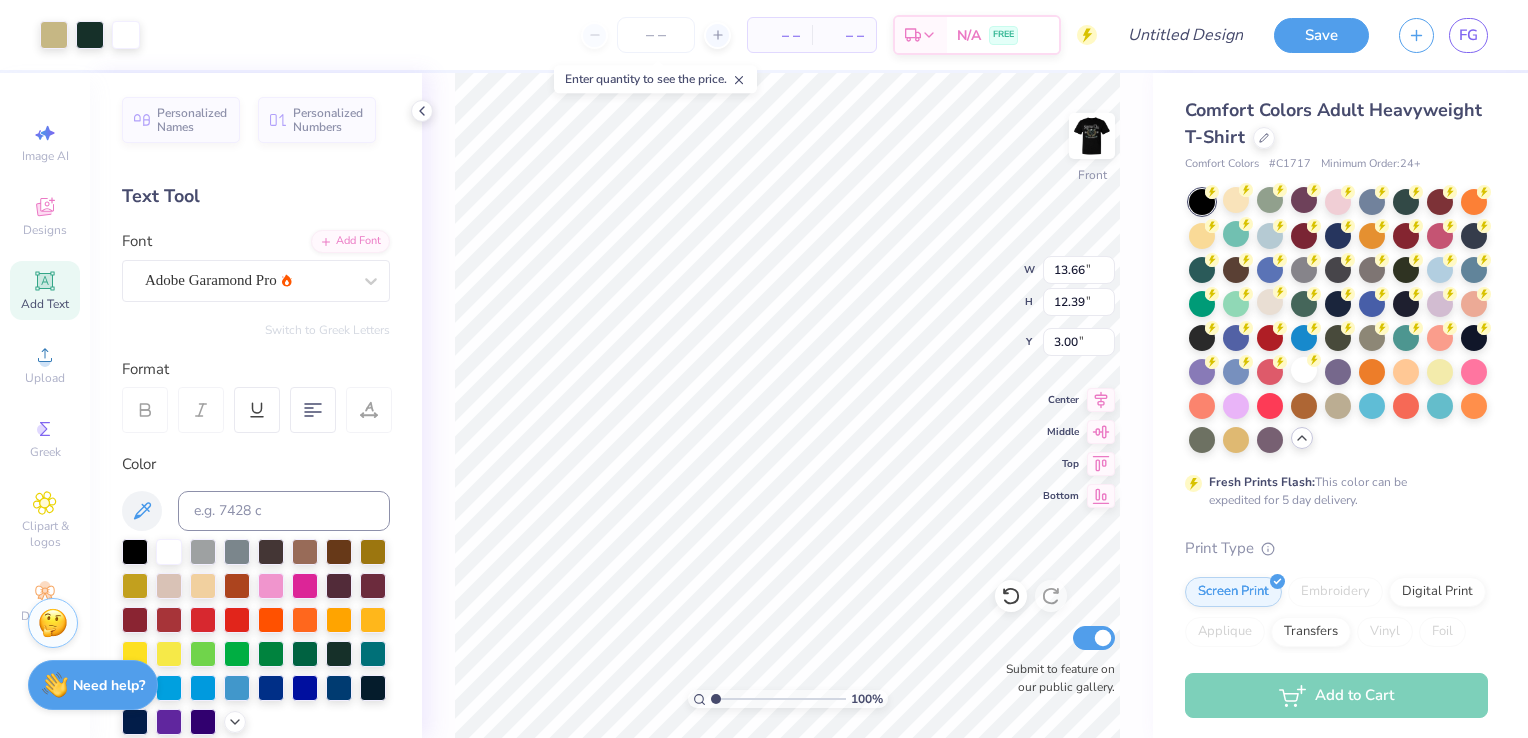 type on "2.74" 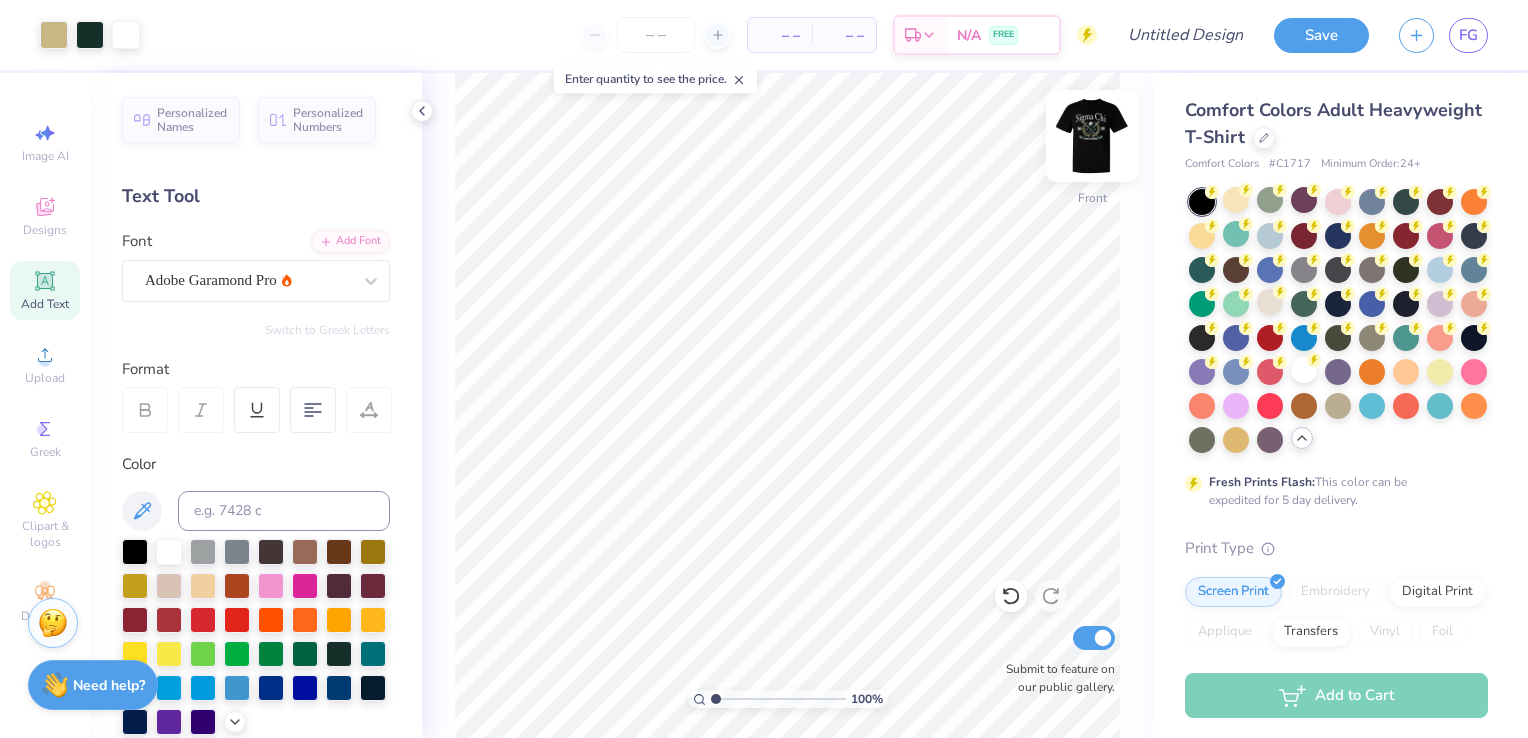 click at bounding box center (1092, 136) 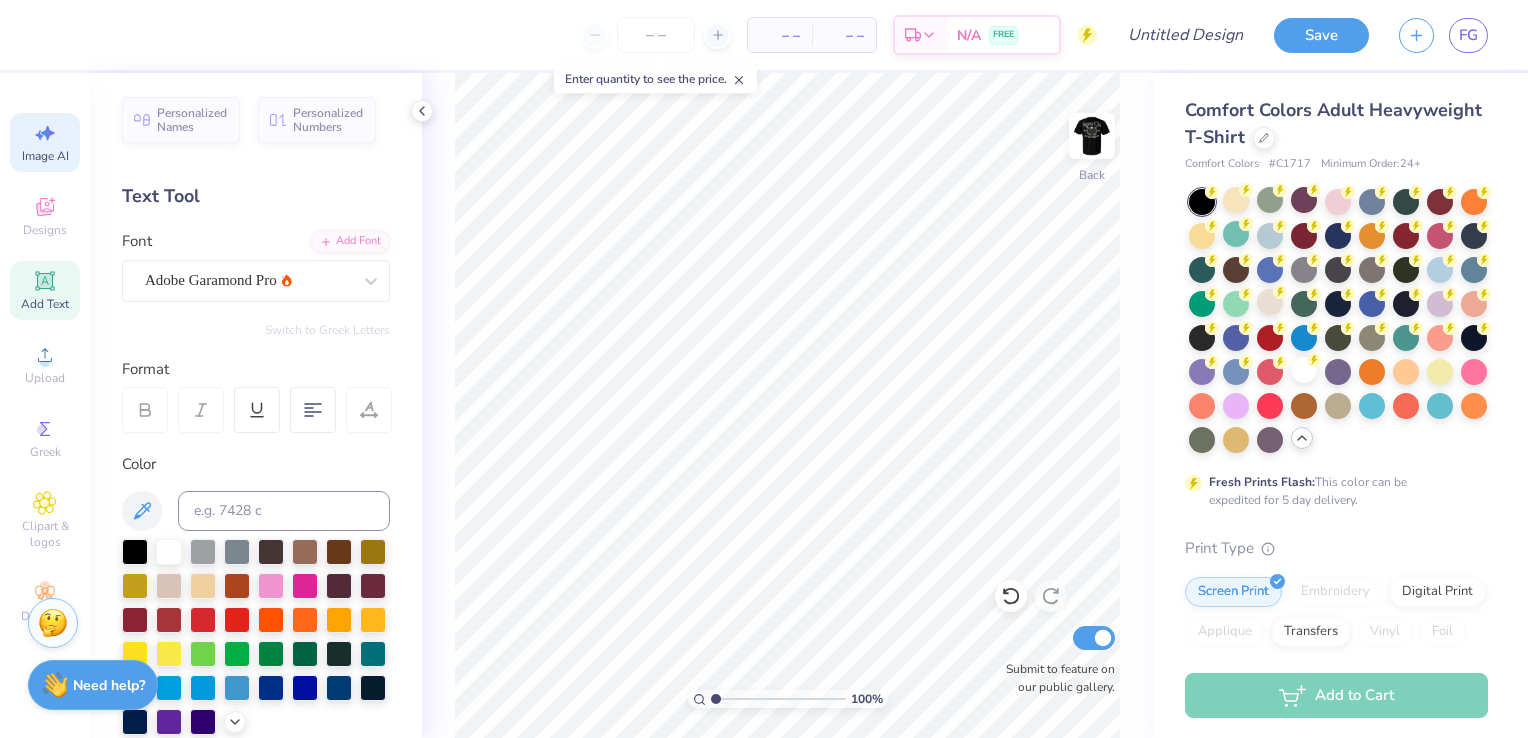 click on "Image AI" at bounding box center (45, 156) 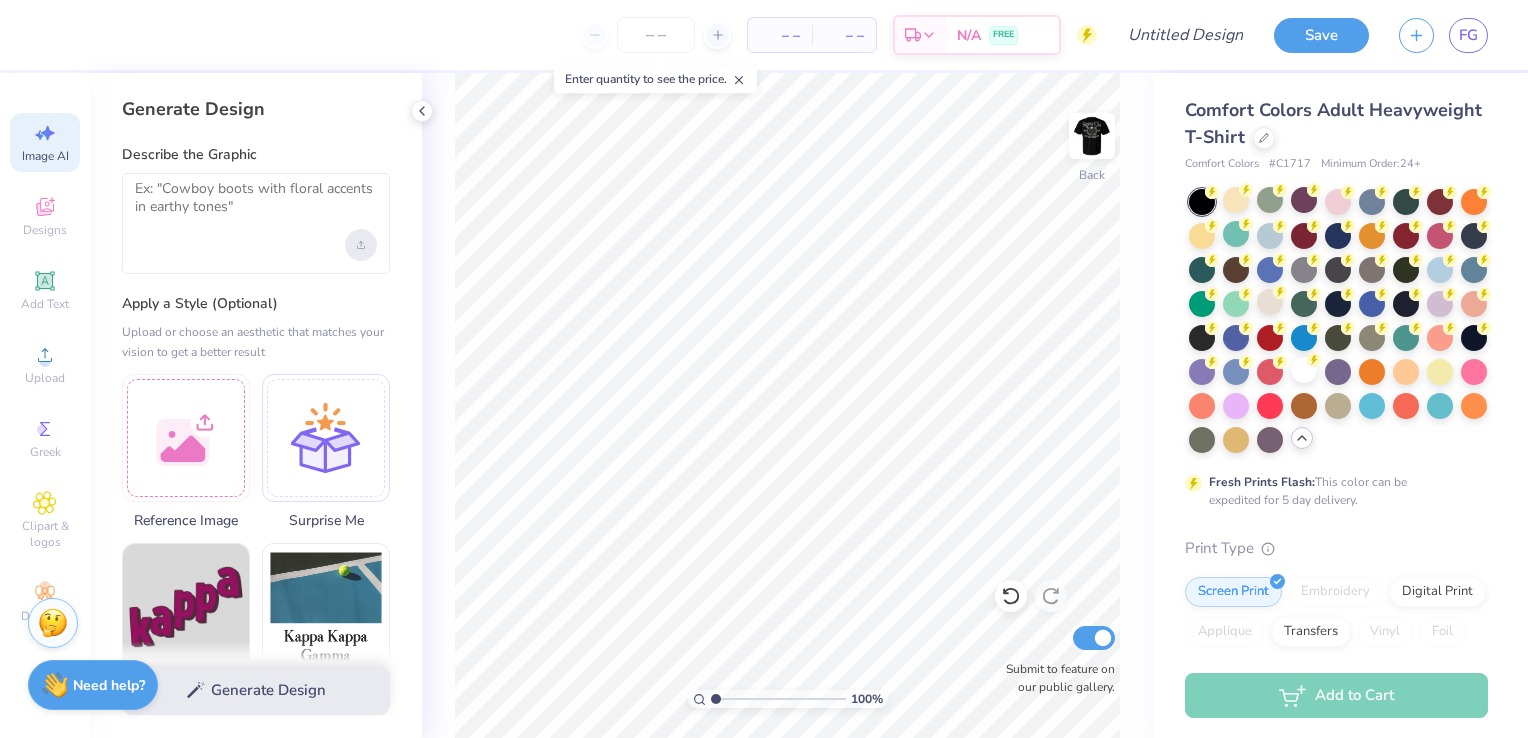 click at bounding box center [361, 245] 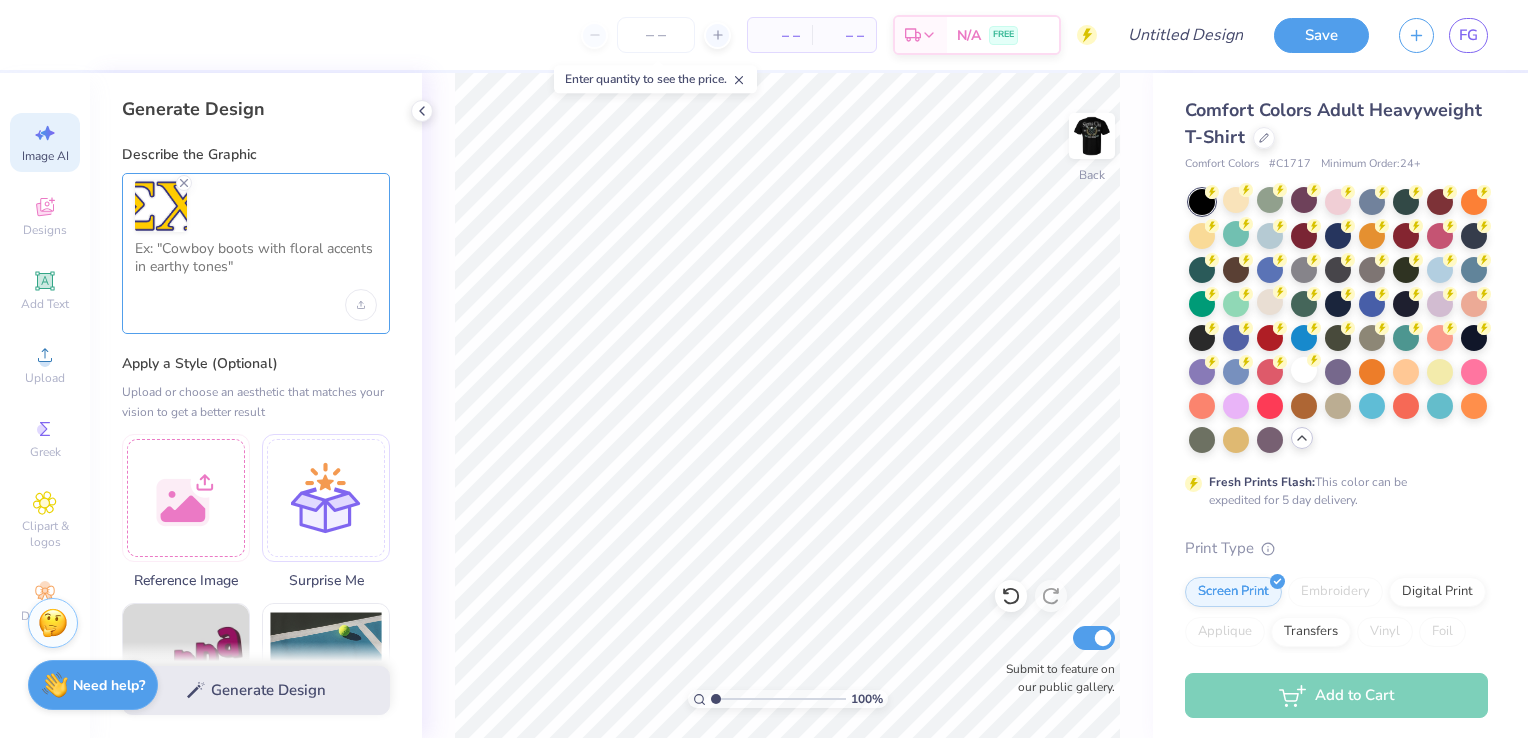 click at bounding box center (256, 265) 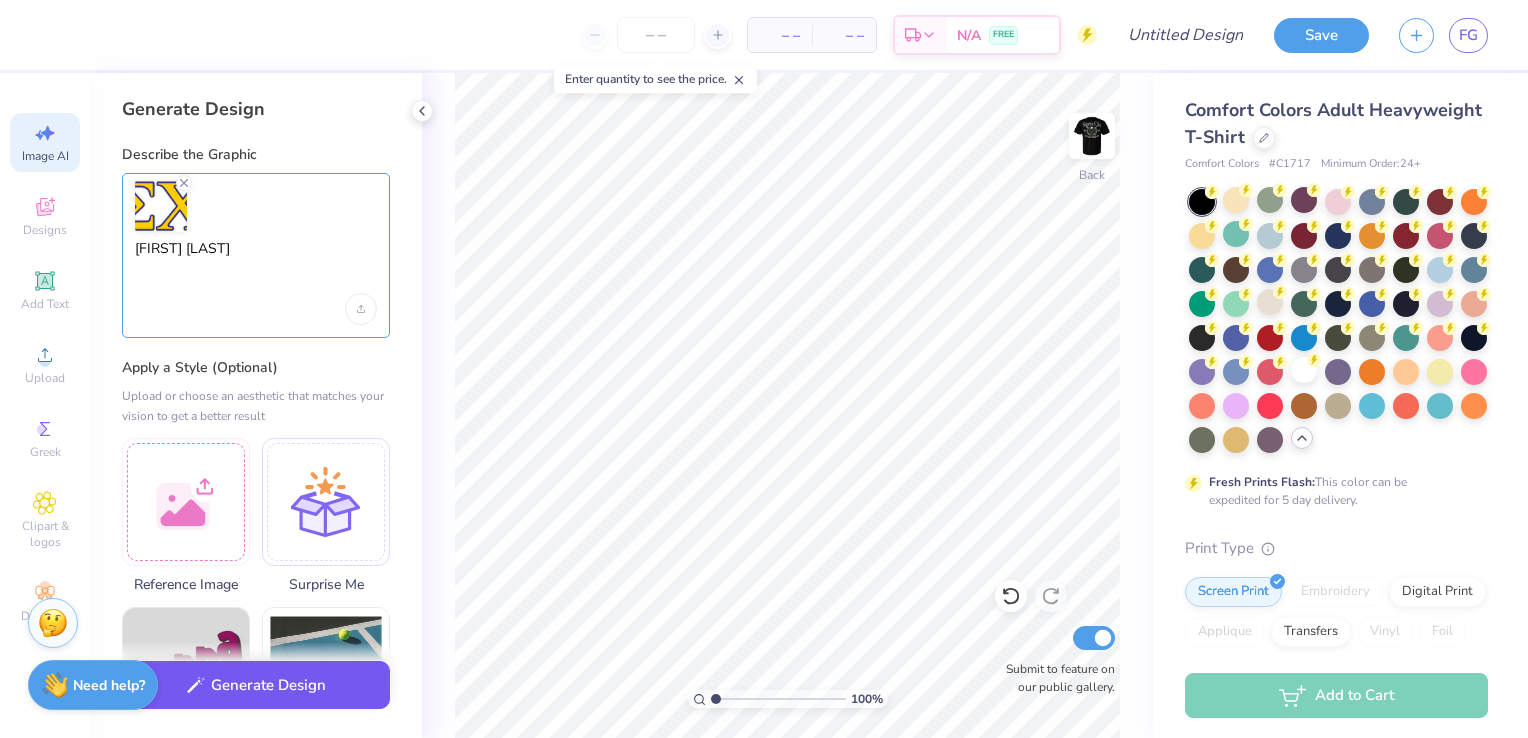 type on "Can you make the letters white with a blue border and make the letters stretched horizontally" 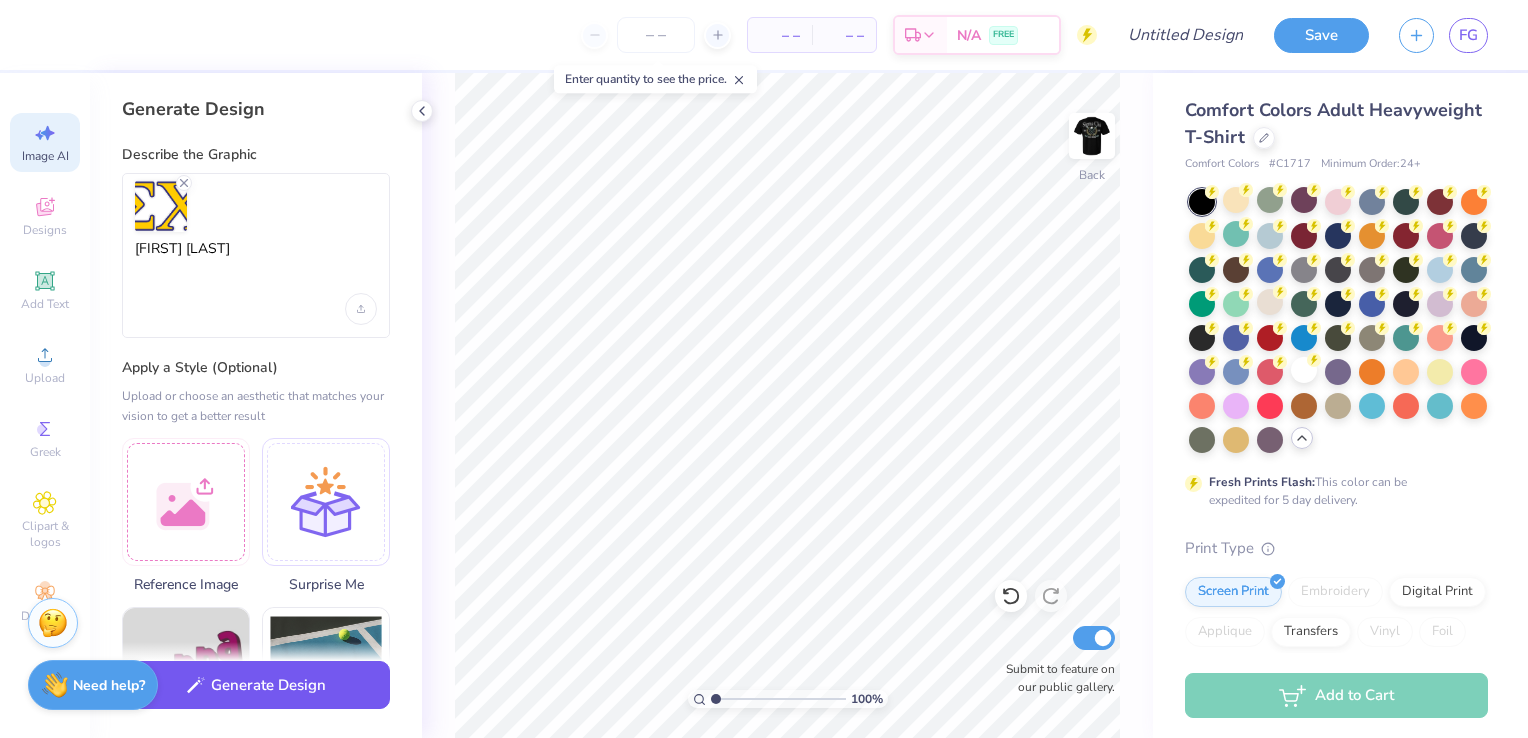 click on "Generate Design" at bounding box center [256, 685] 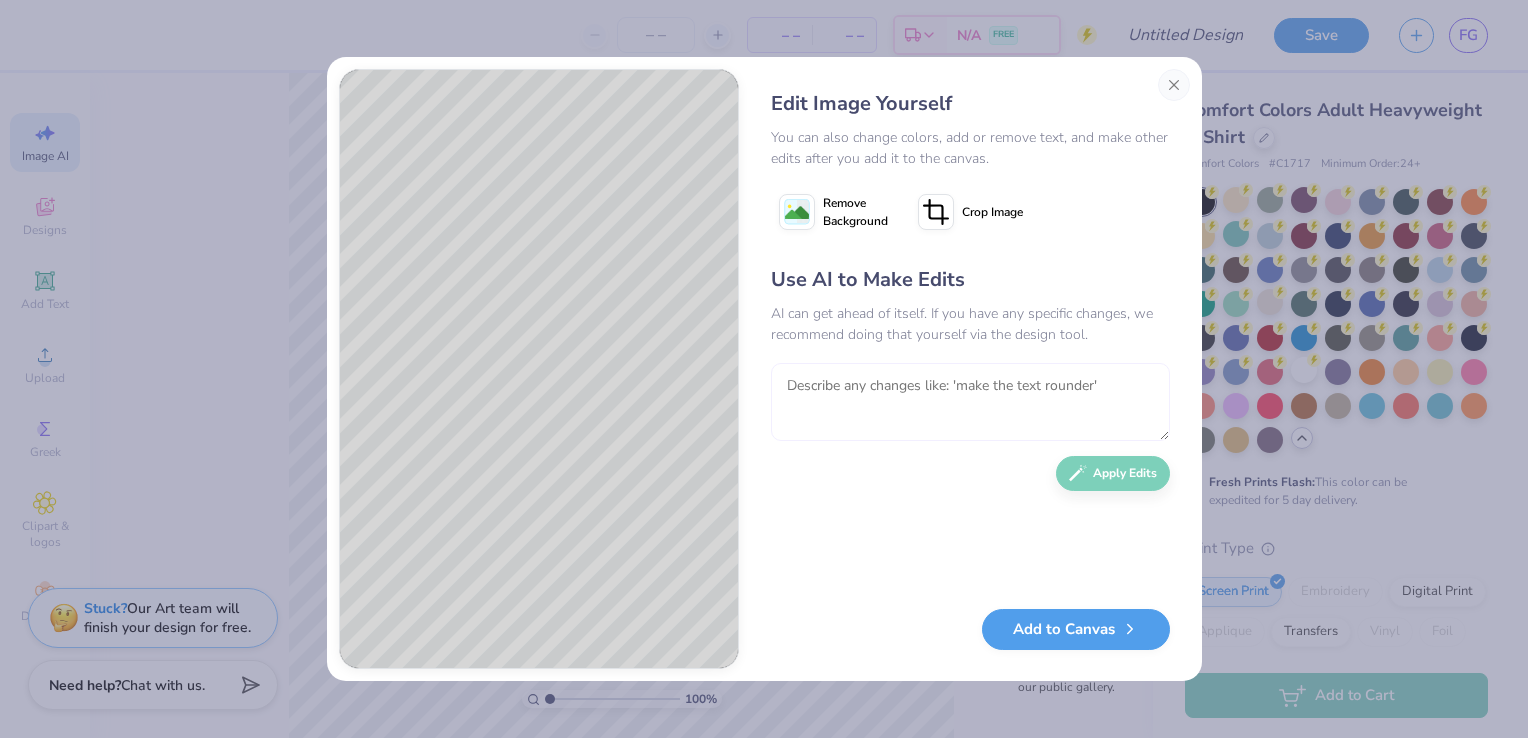 click at bounding box center [970, 402] 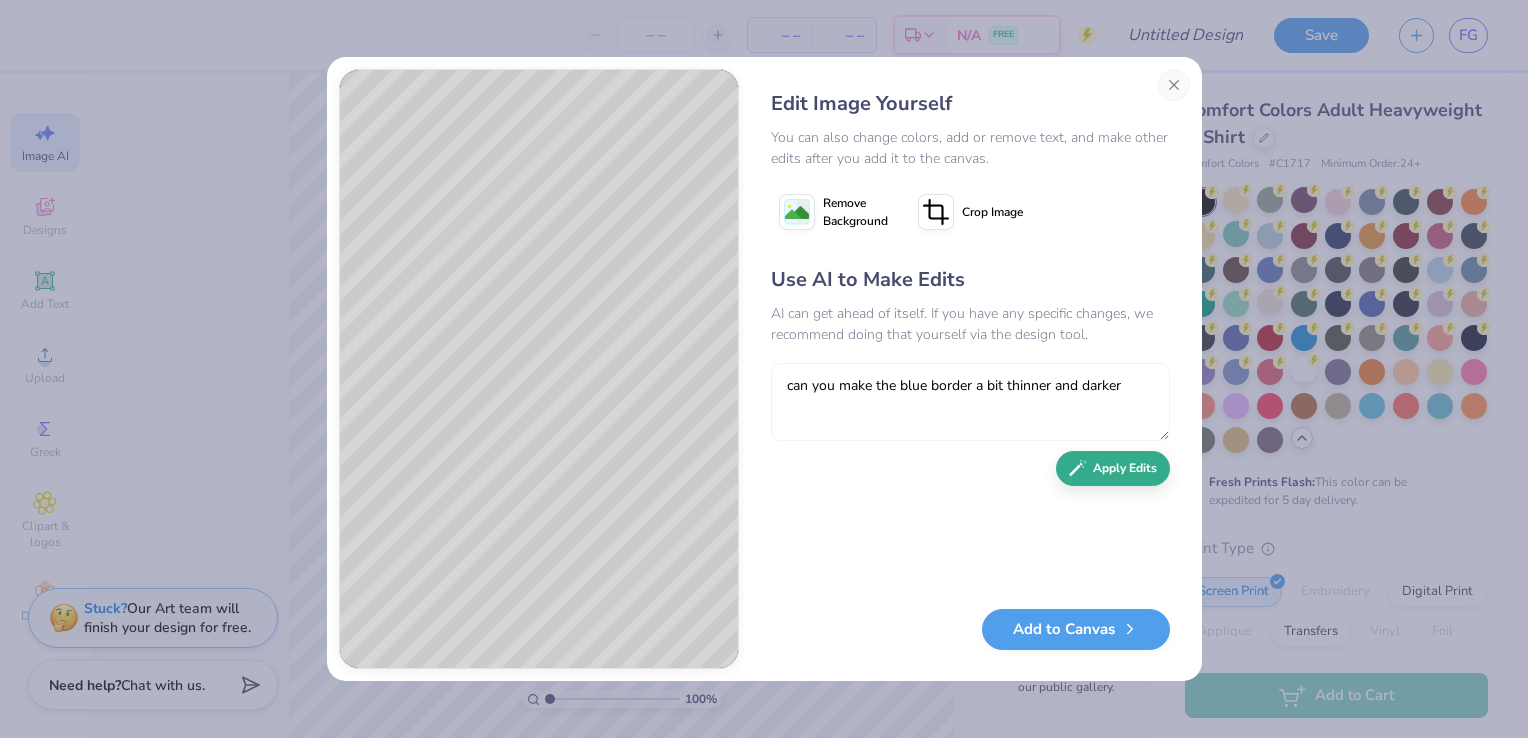 type on "can you make the blue border a bit thinner and darker" 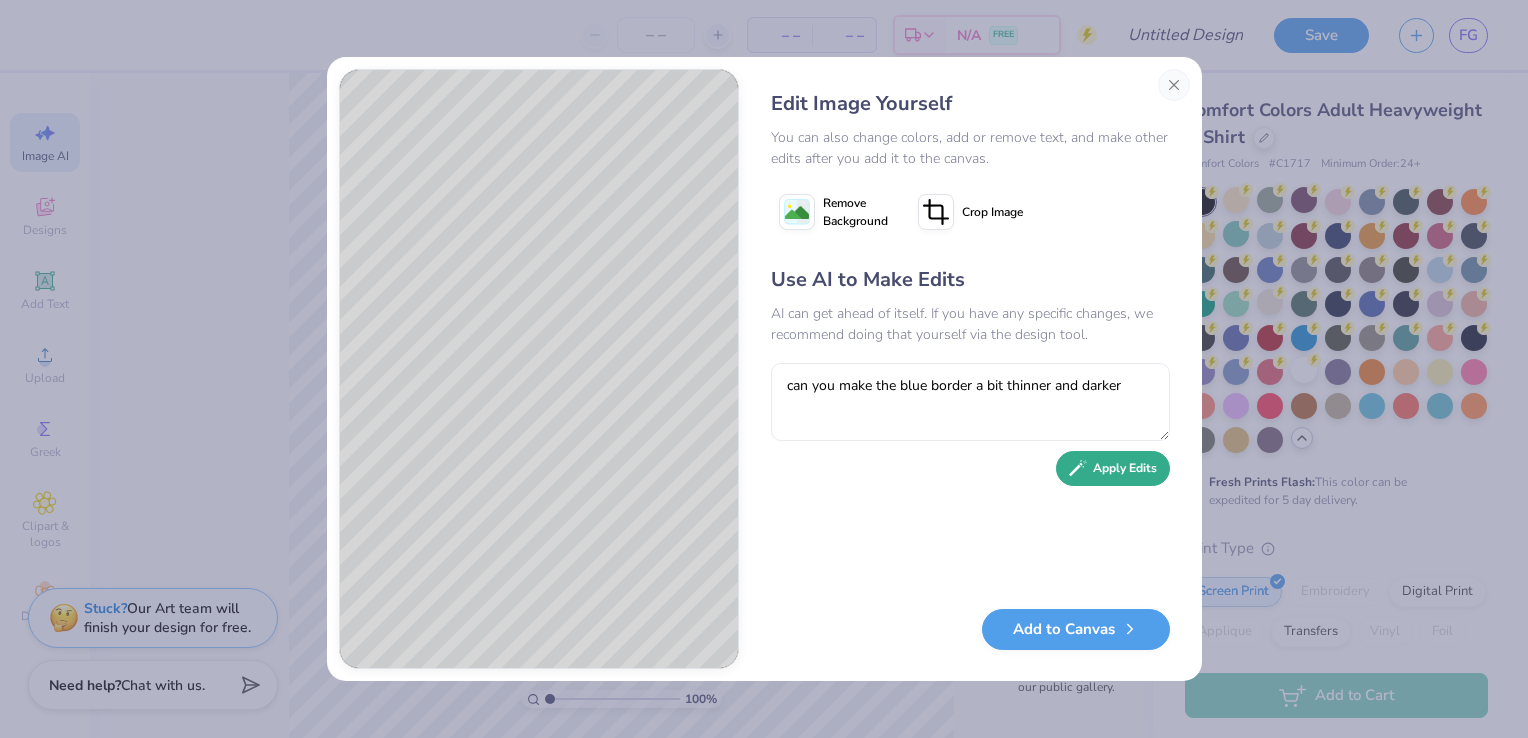 click 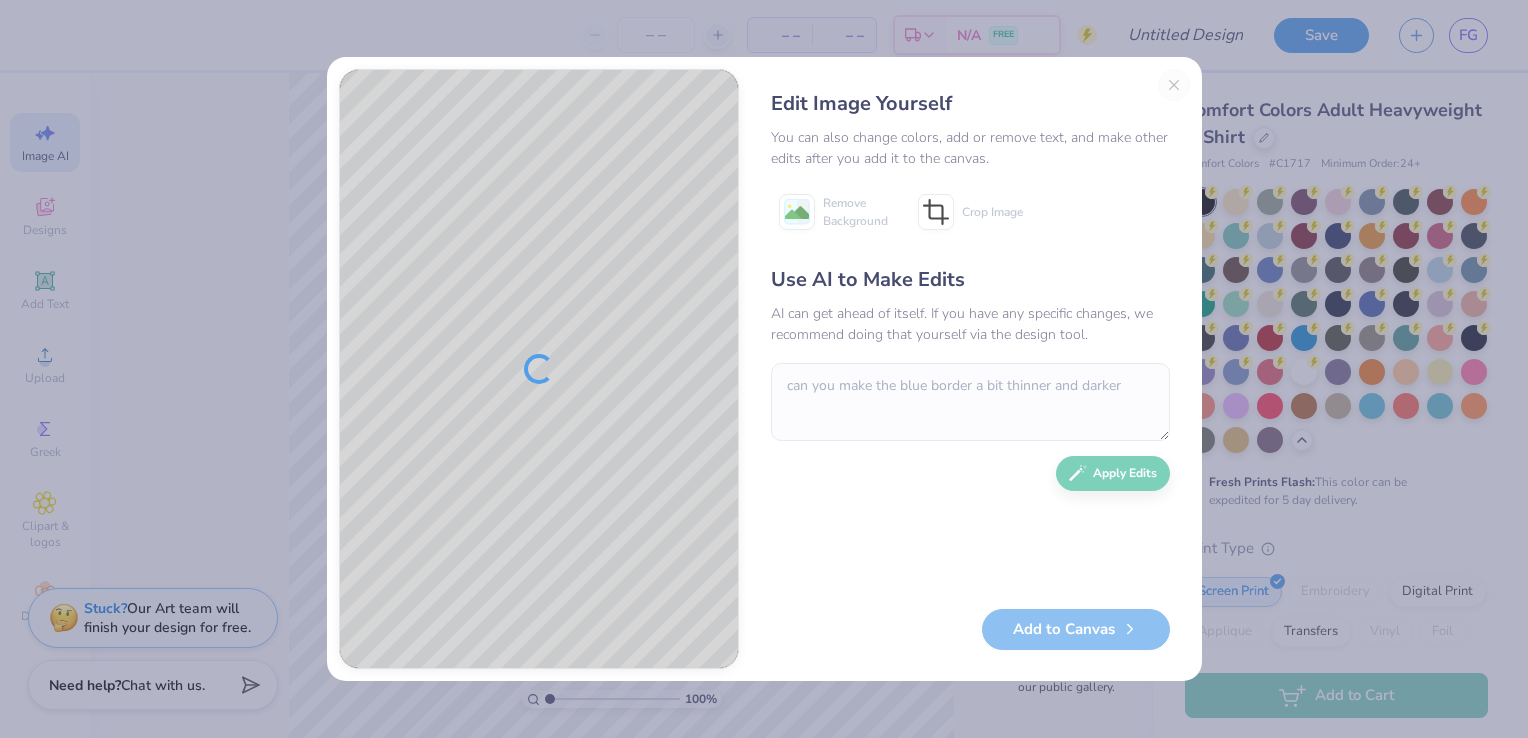 scroll, scrollTop: 0, scrollLeft: 0, axis: both 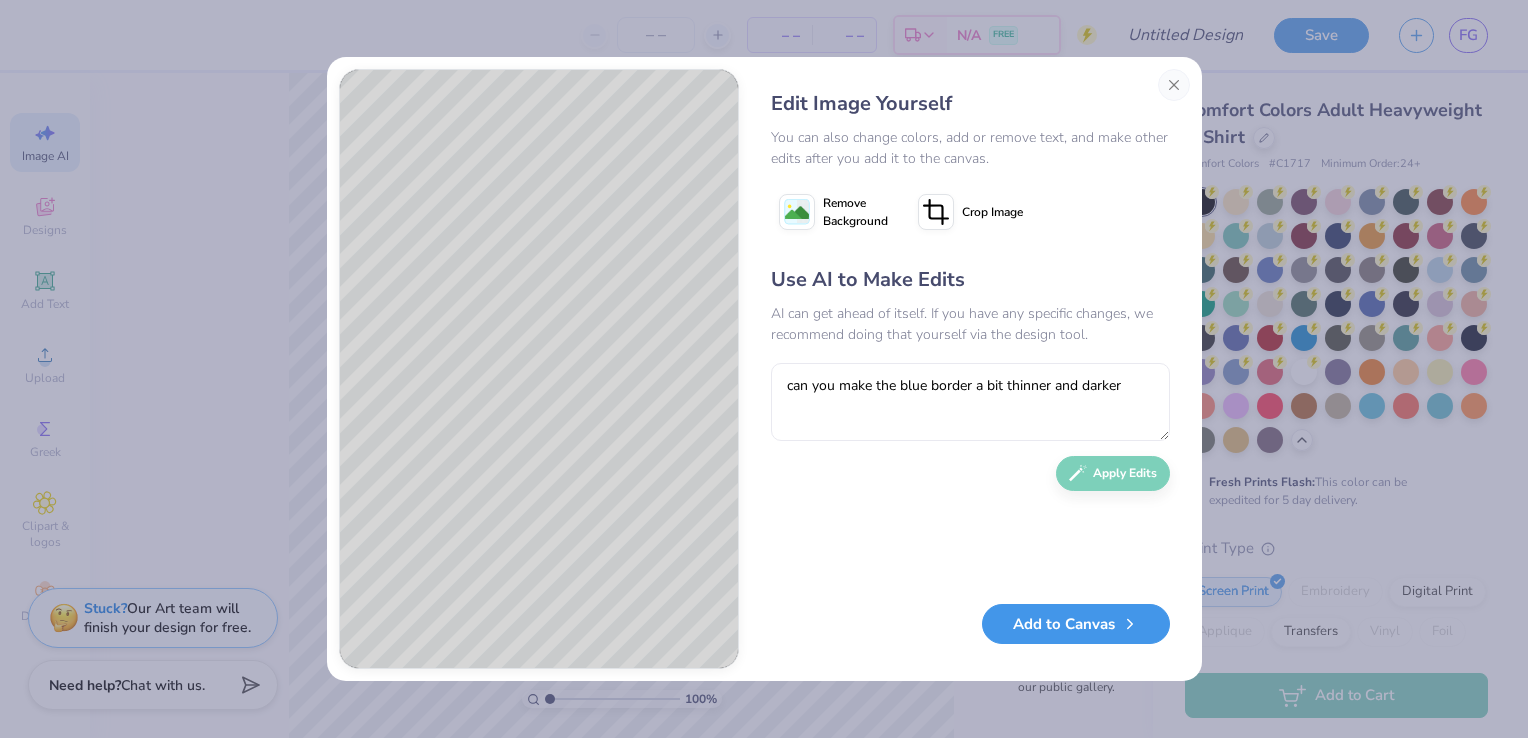 click on "Add to Canvas" at bounding box center (1076, 624) 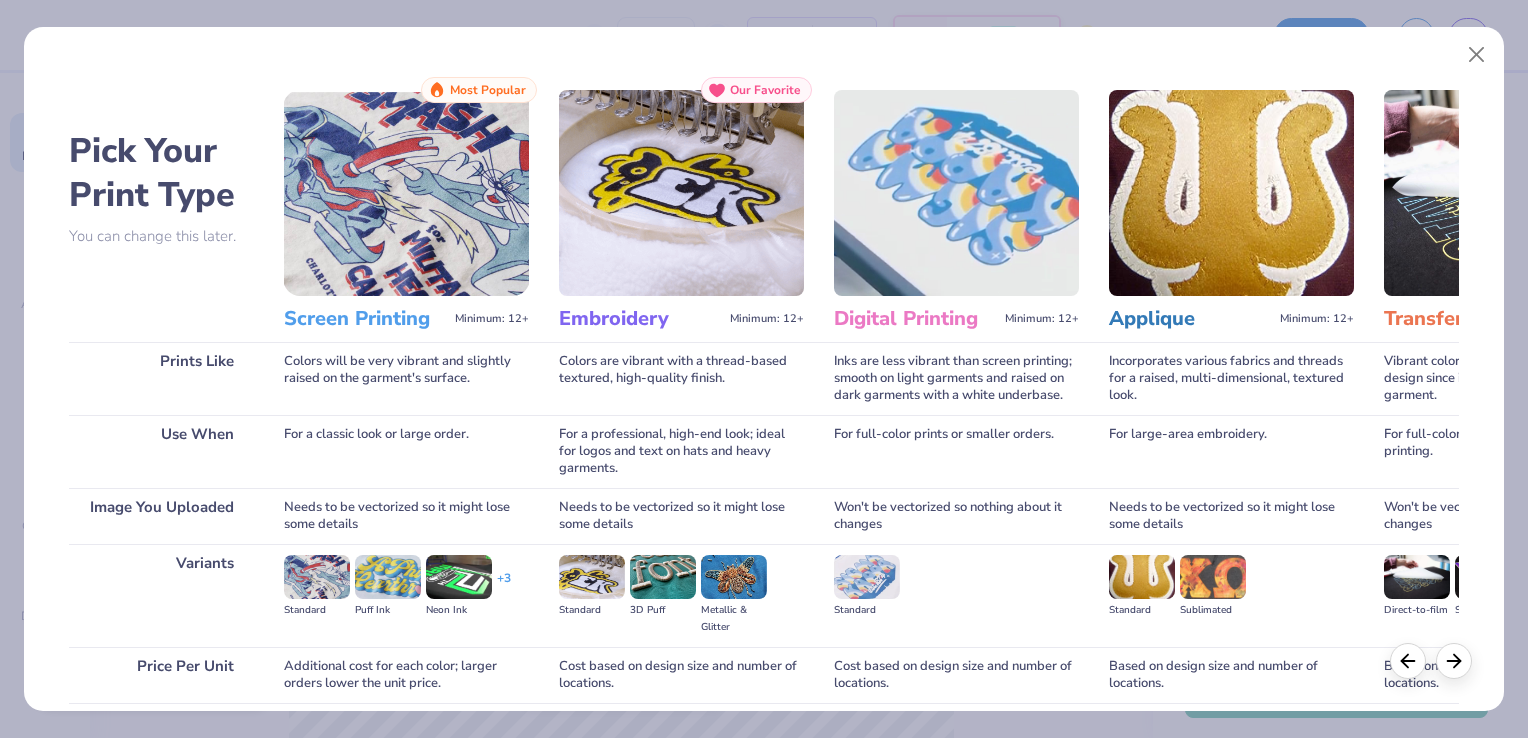 scroll, scrollTop: 158, scrollLeft: 0, axis: vertical 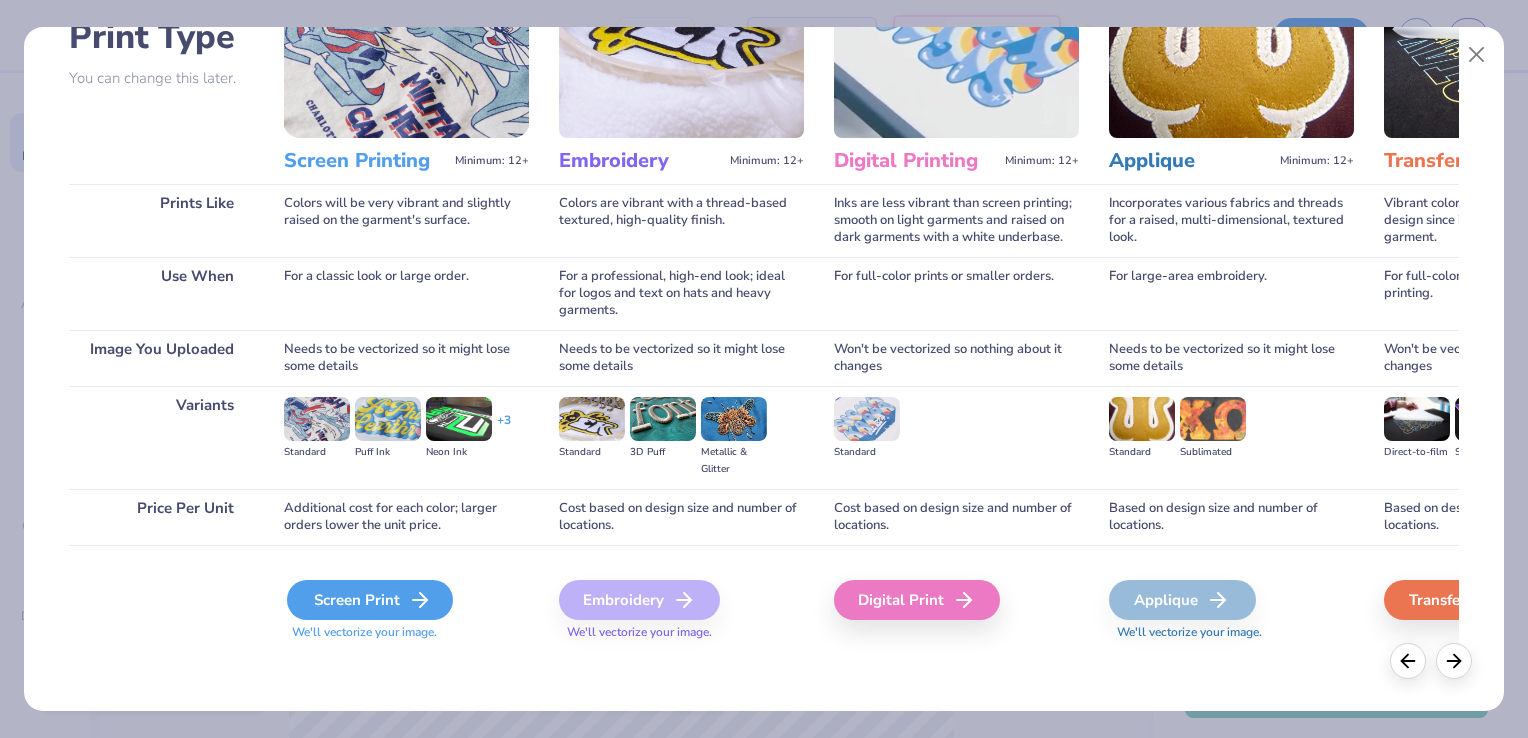 click 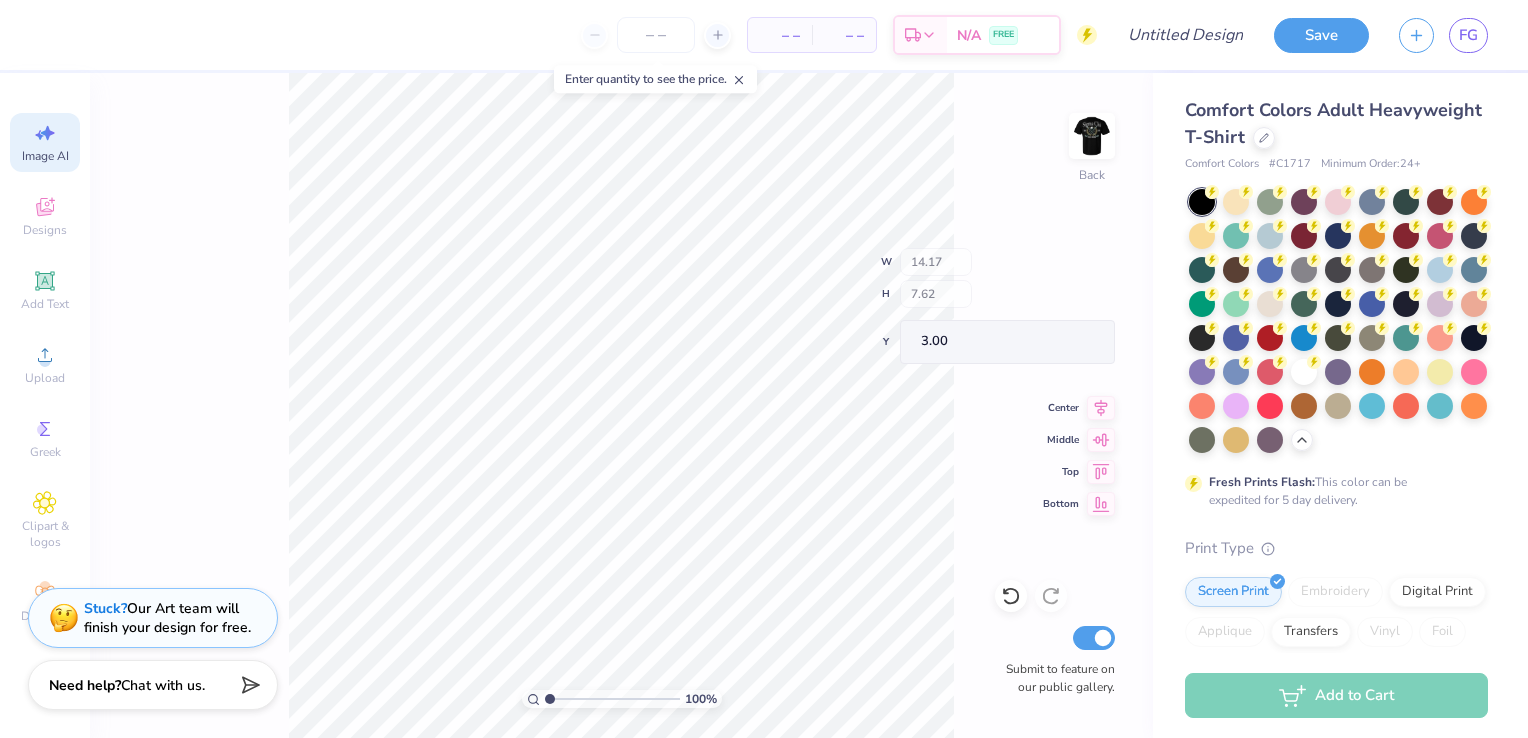 type on "3.00" 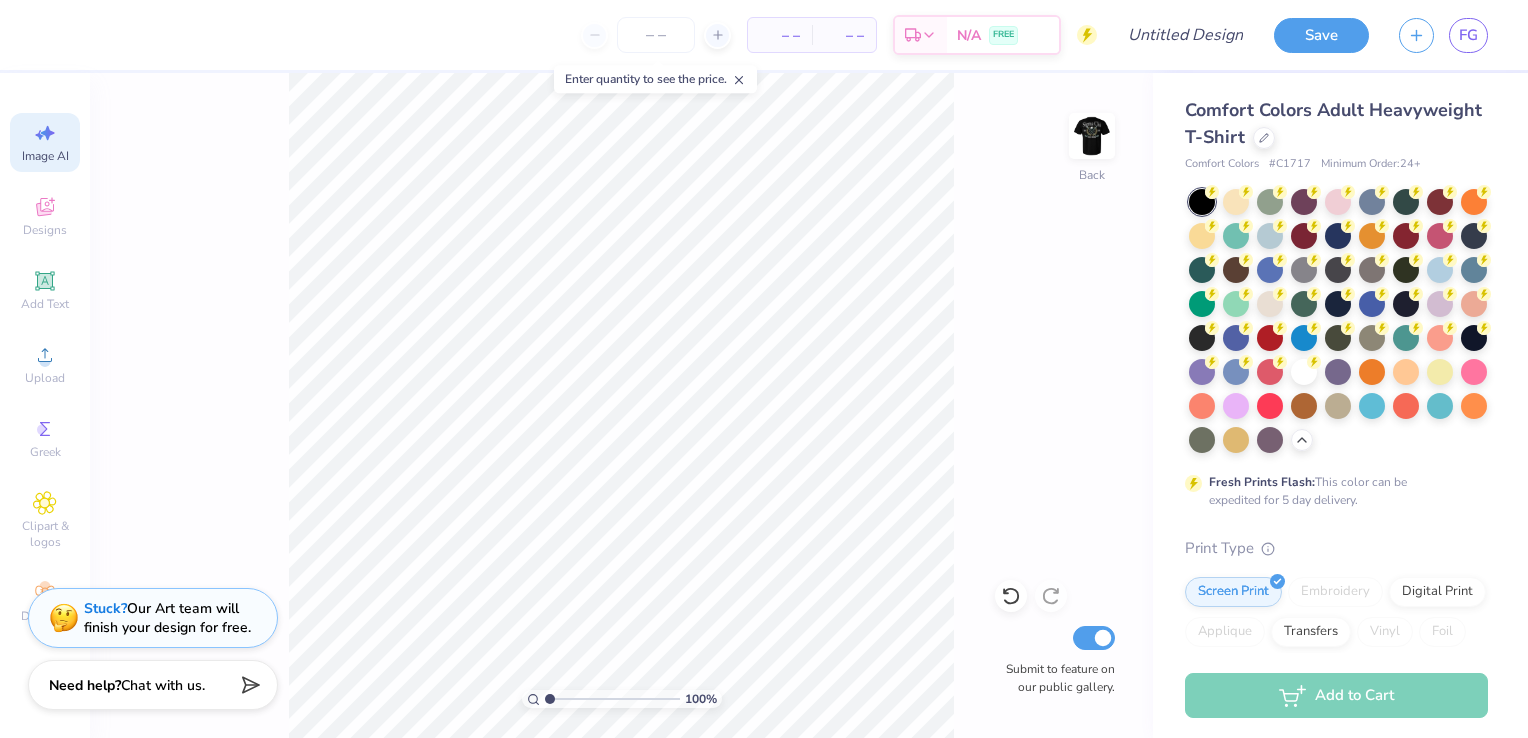 click 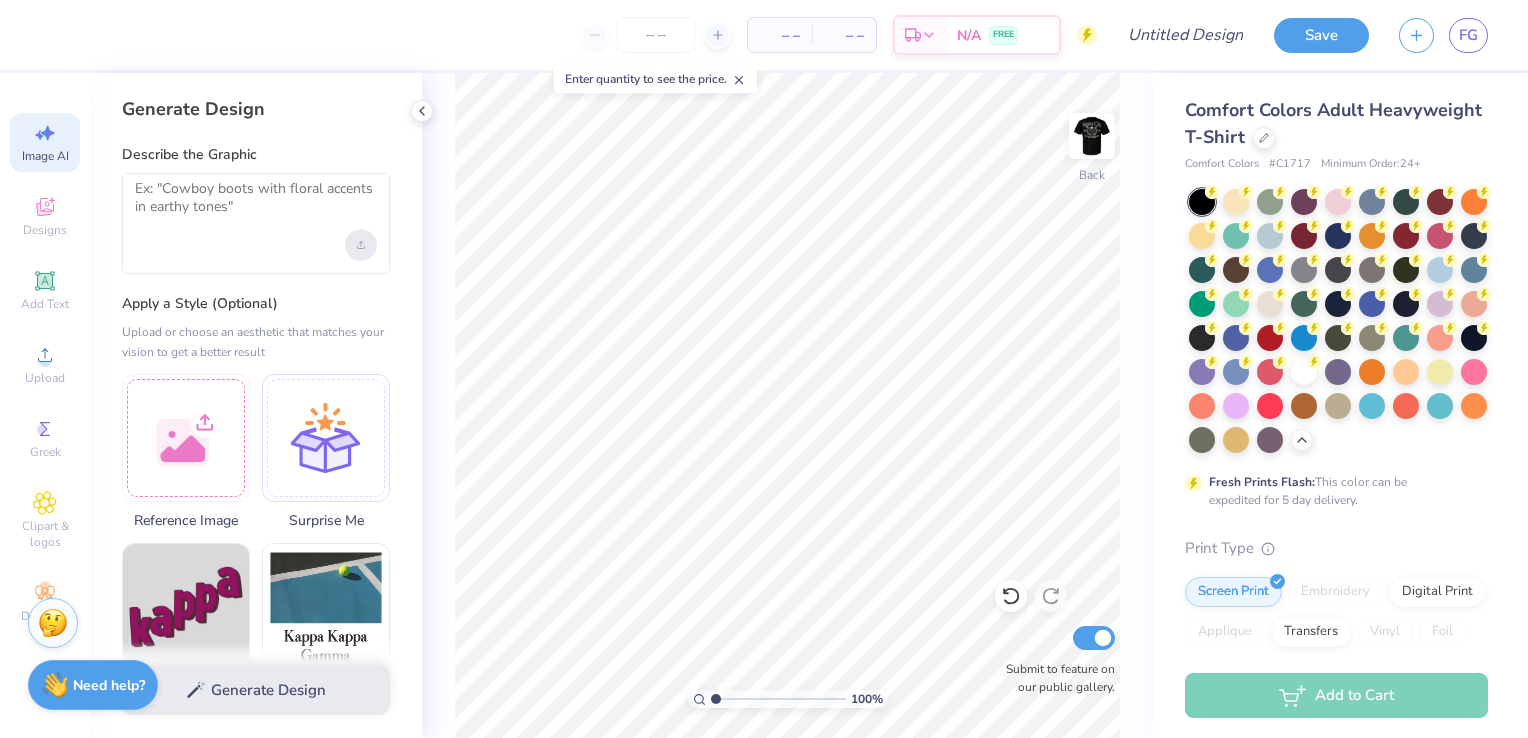 click at bounding box center (361, 245) 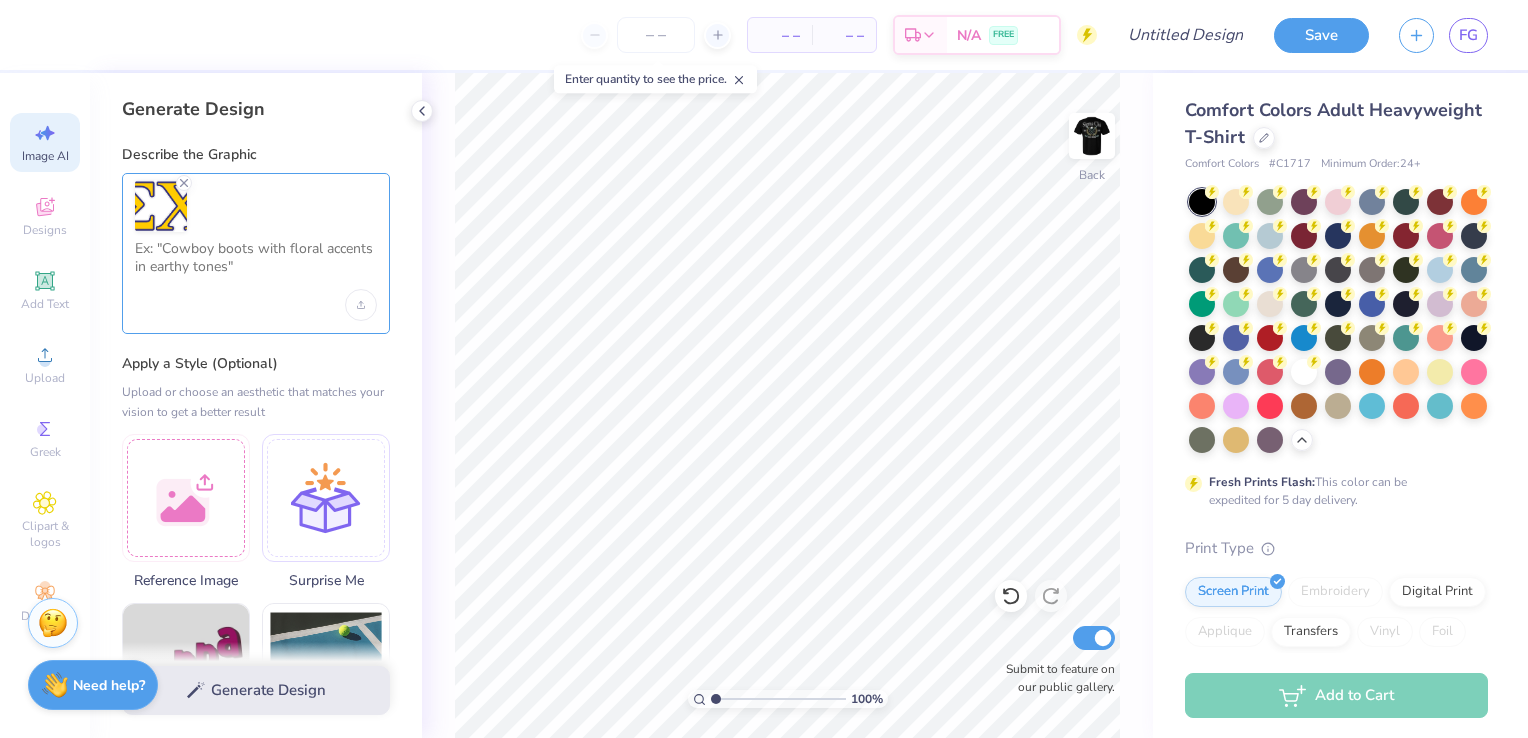 click at bounding box center (256, 265) 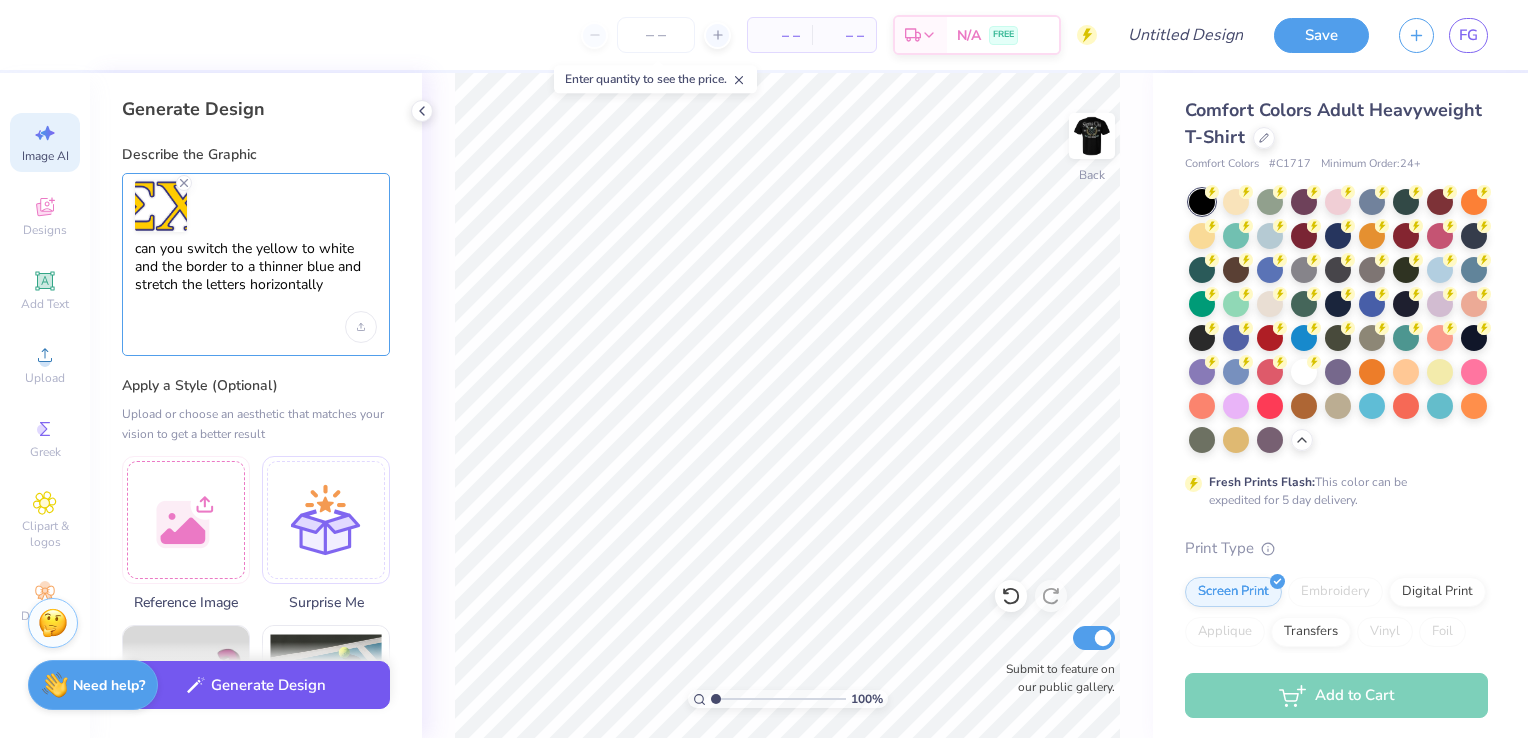 type on "can you switch the yellow to white and the border to a thinner blue and stretch the letters horizontally" 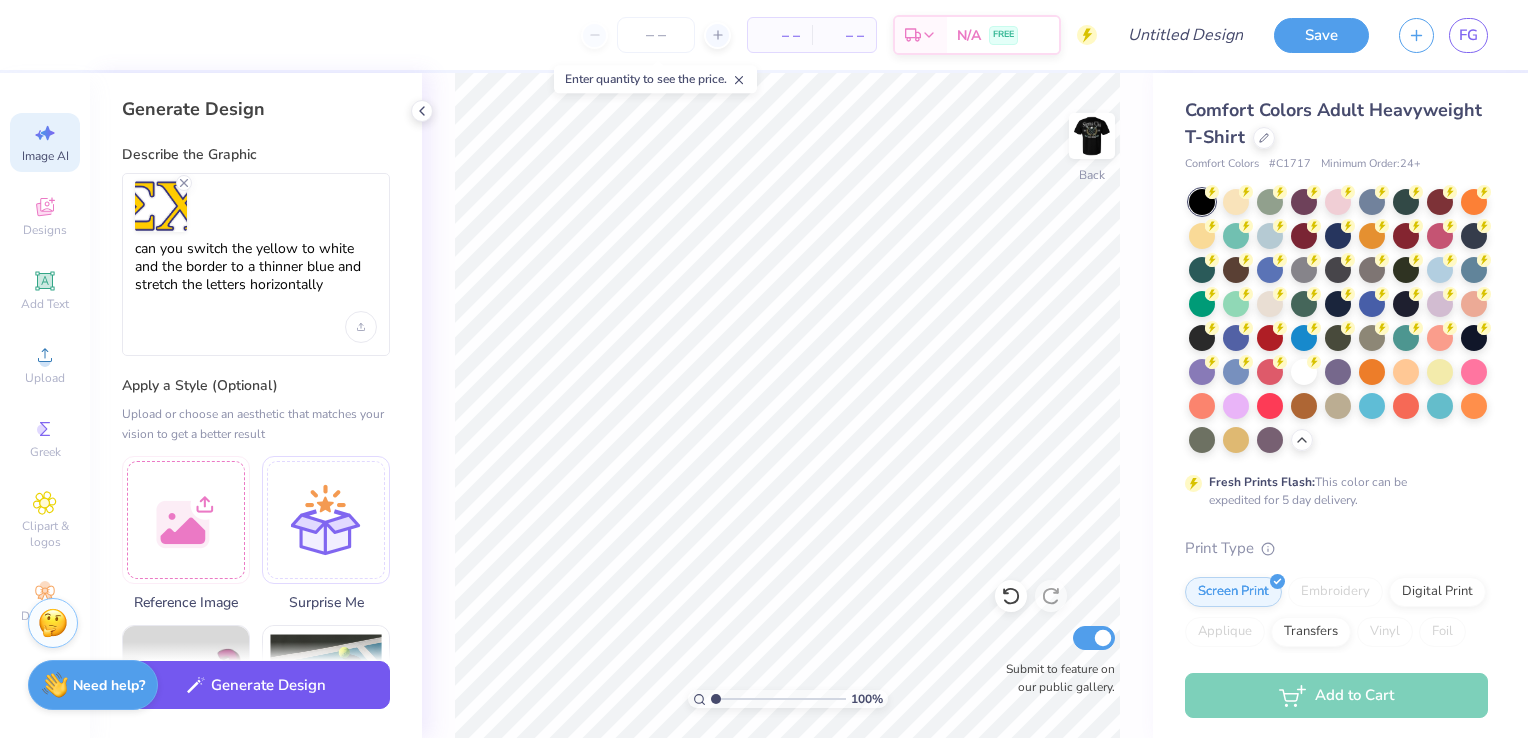 click on "Generate Design" at bounding box center [256, 685] 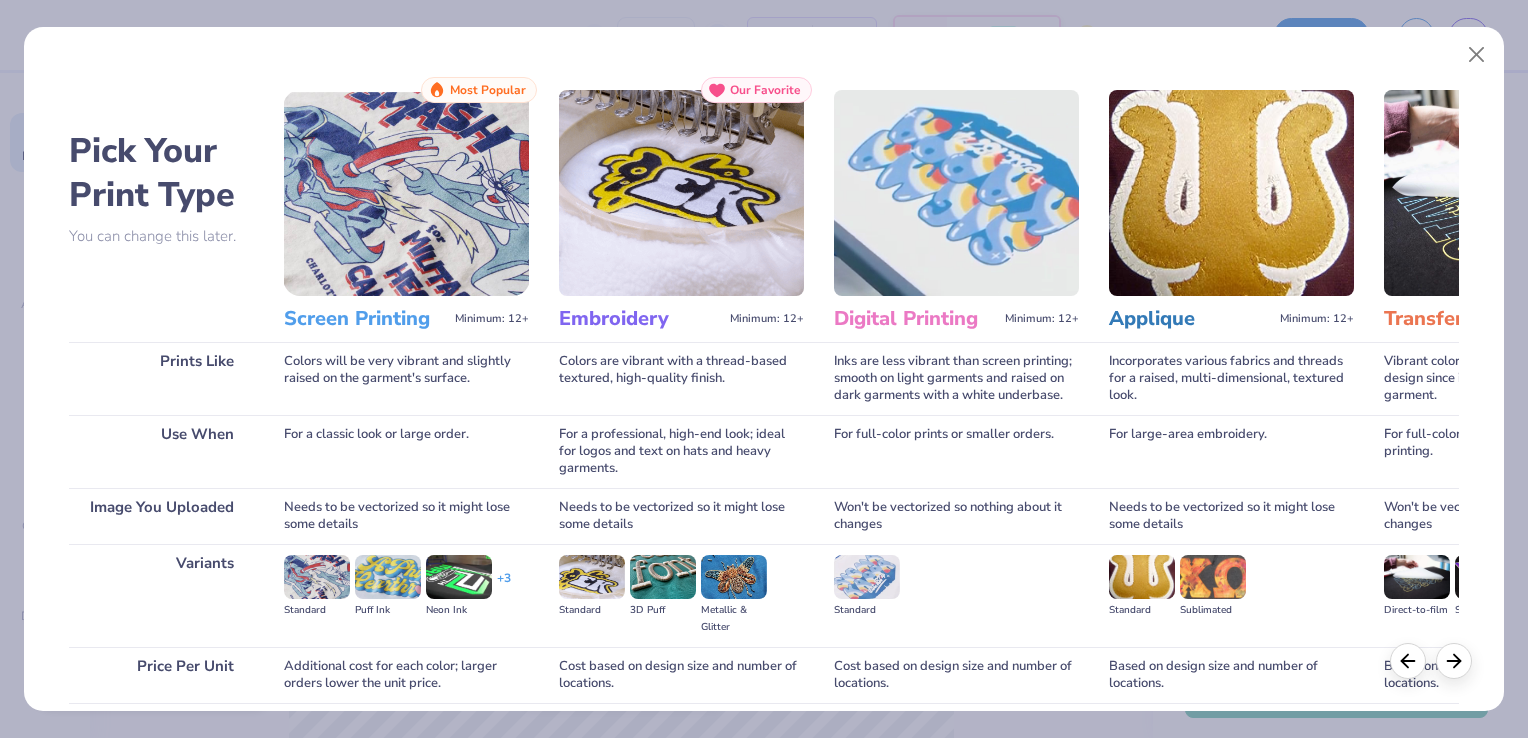 scroll, scrollTop: 0, scrollLeft: 0, axis: both 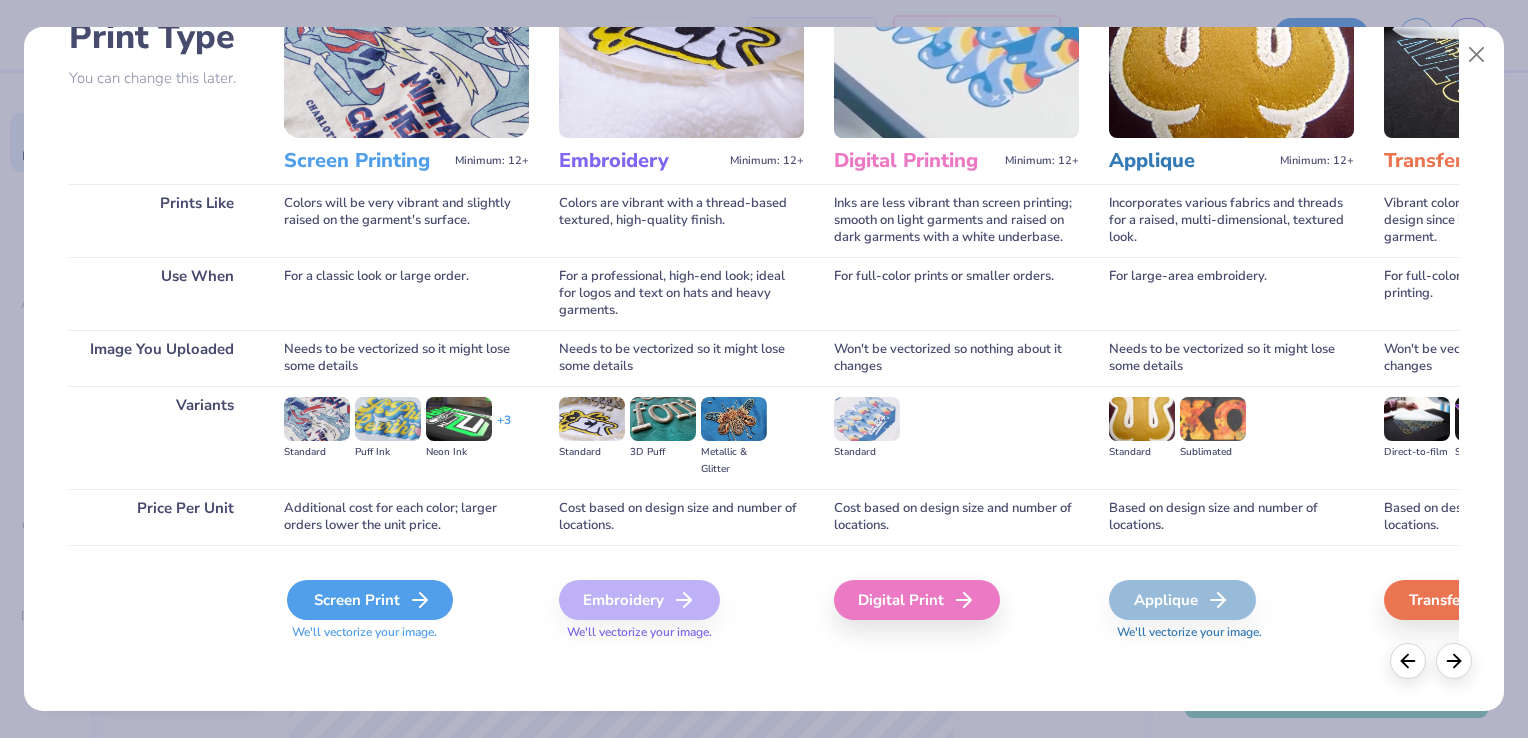 click on "Screen Print" at bounding box center [370, 600] 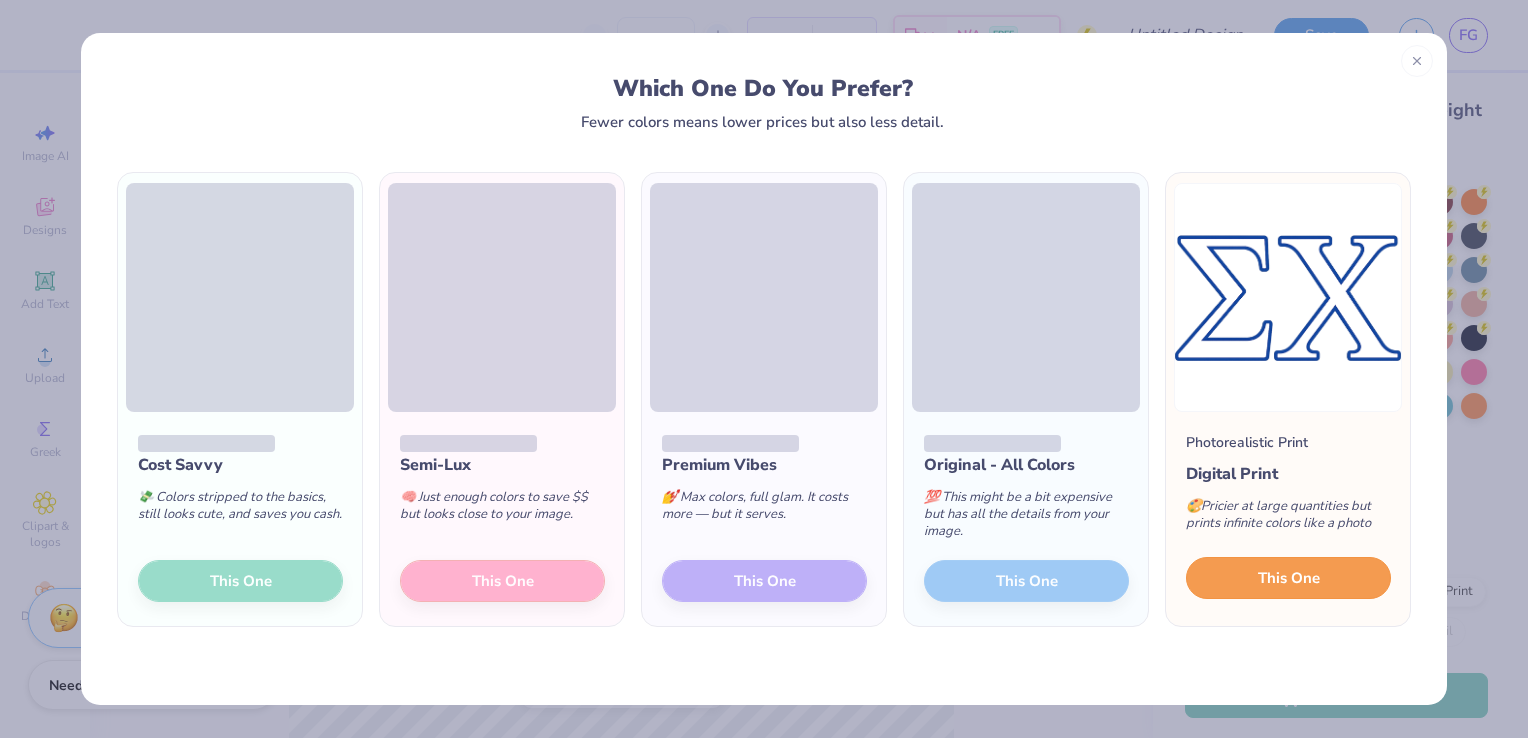 click on "This One" at bounding box center [1288, 578] 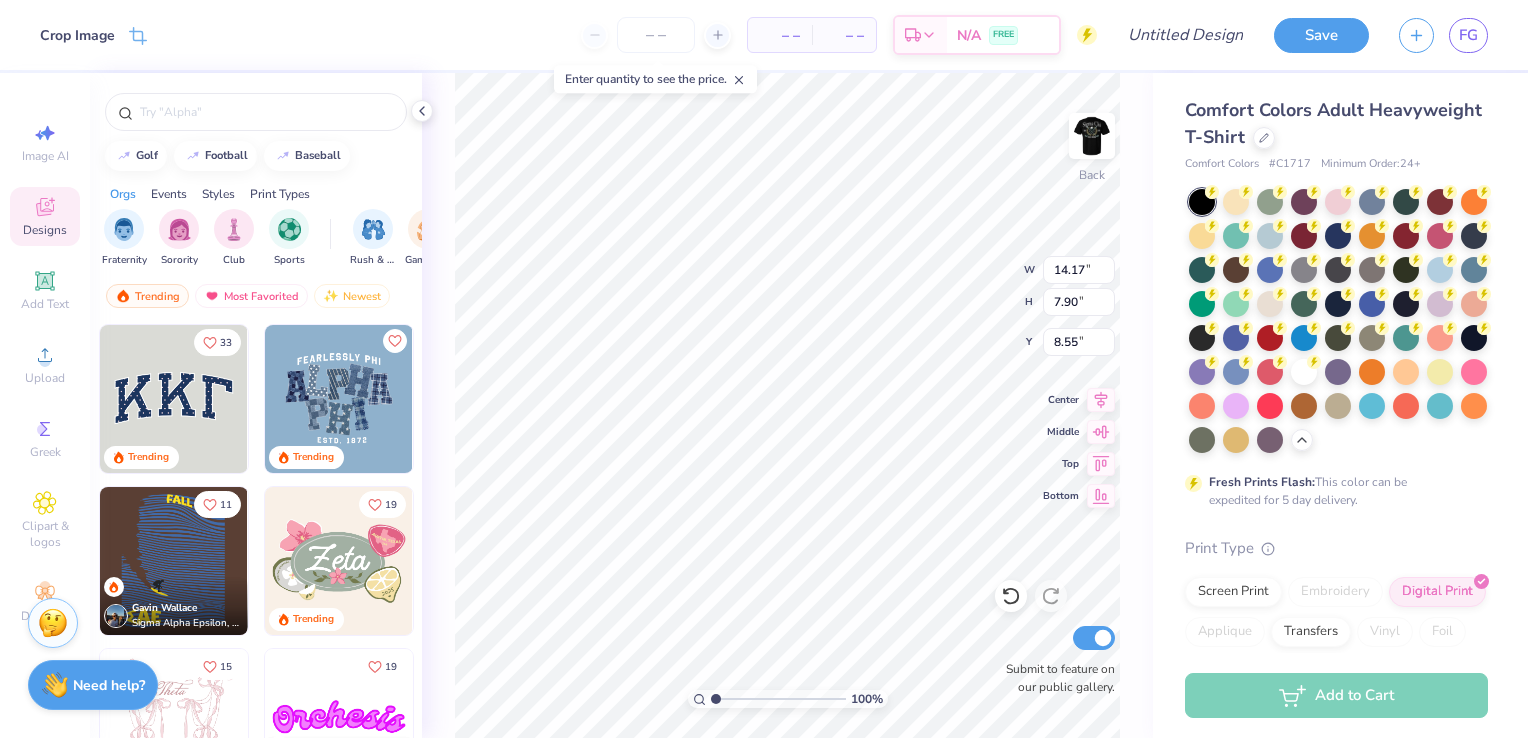 type on "3.00" 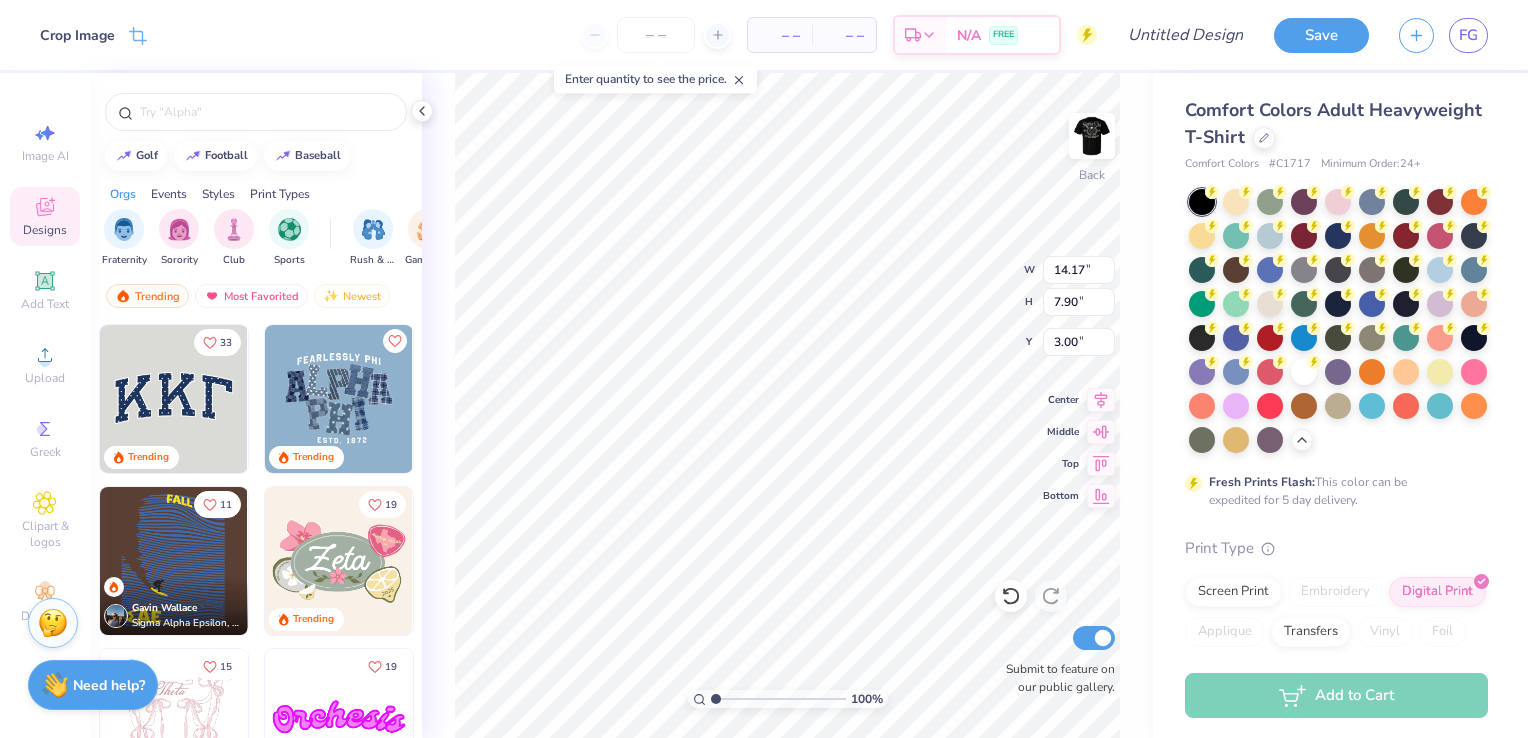 type on "12.90" 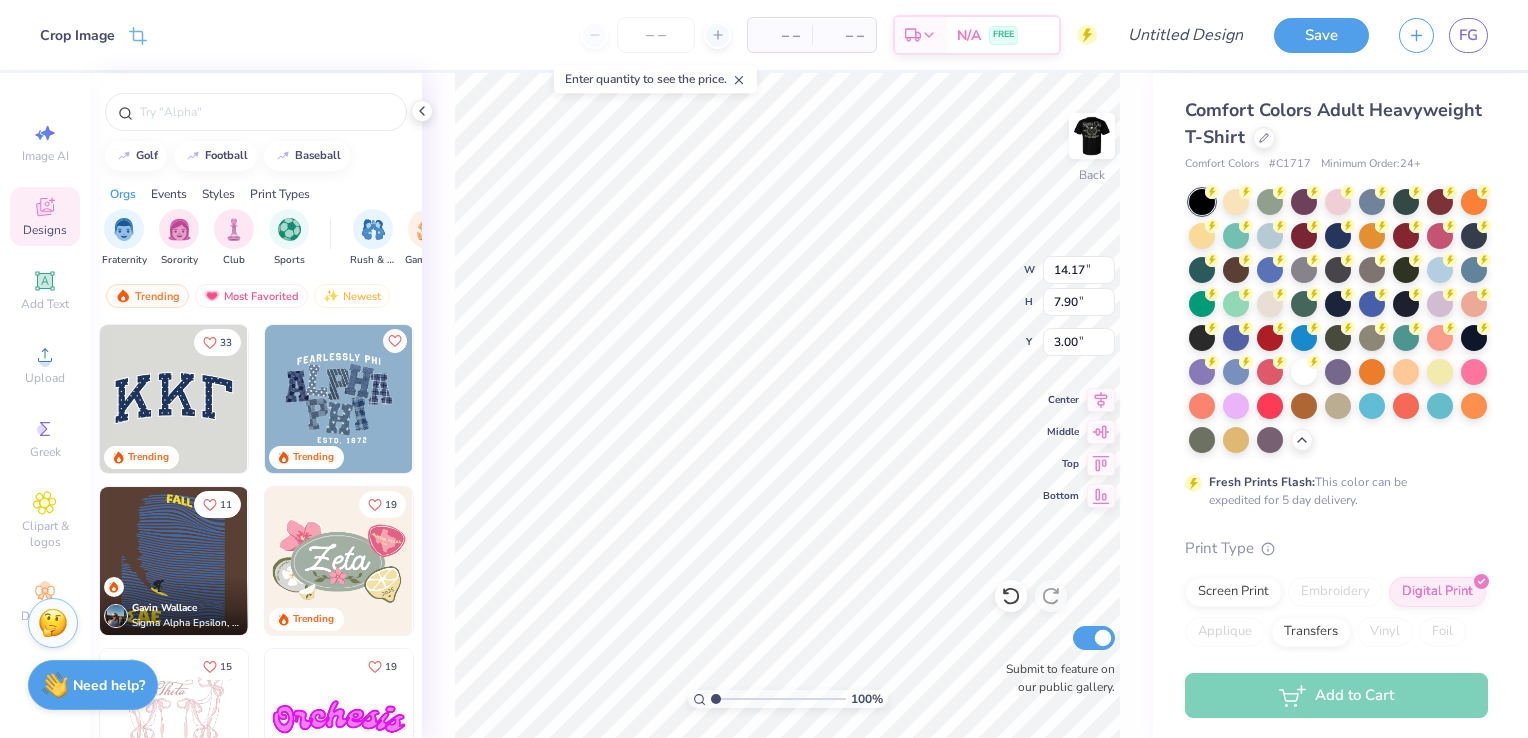 type on "7.19" 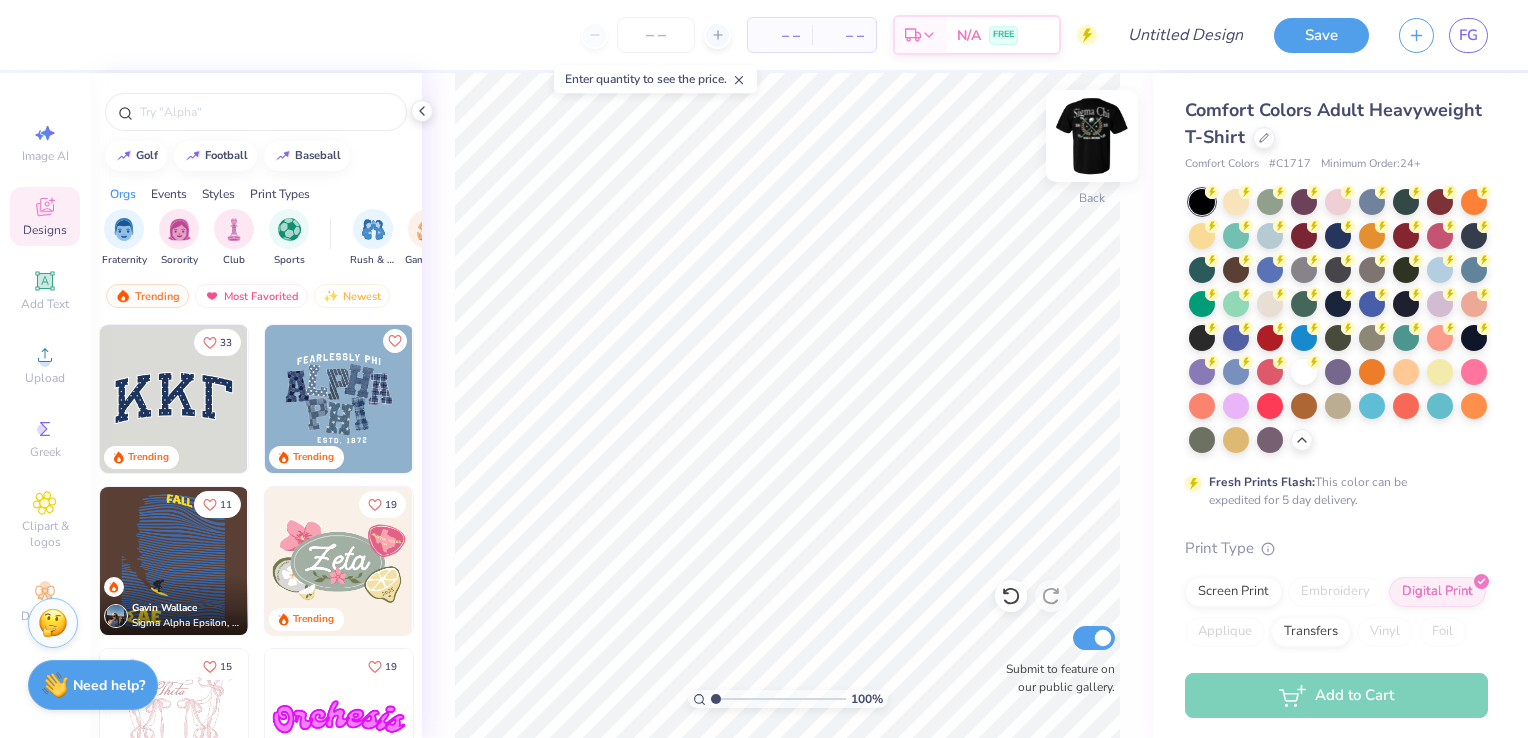 click at bounding box center [1092, 136] 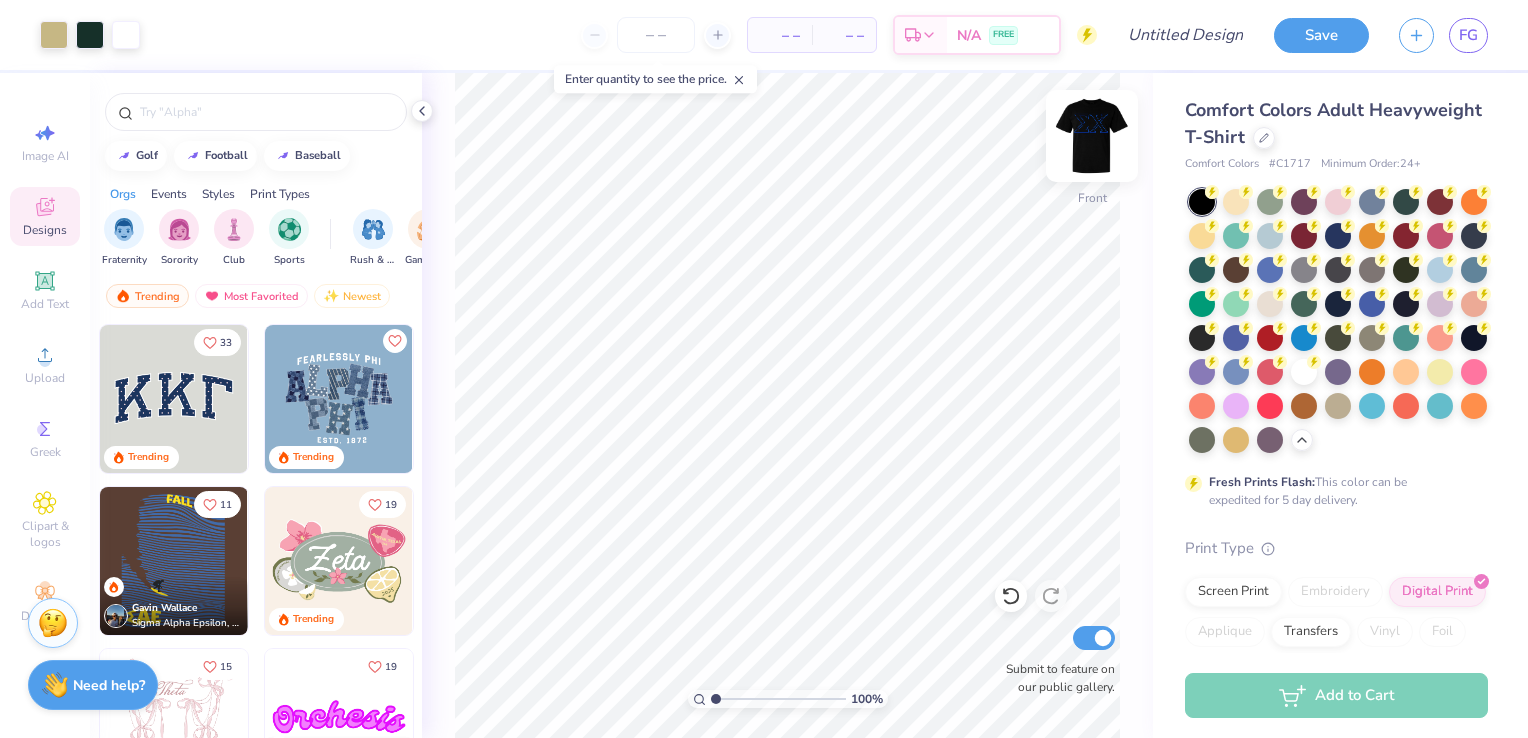 click at bounding box center (1092, 136) 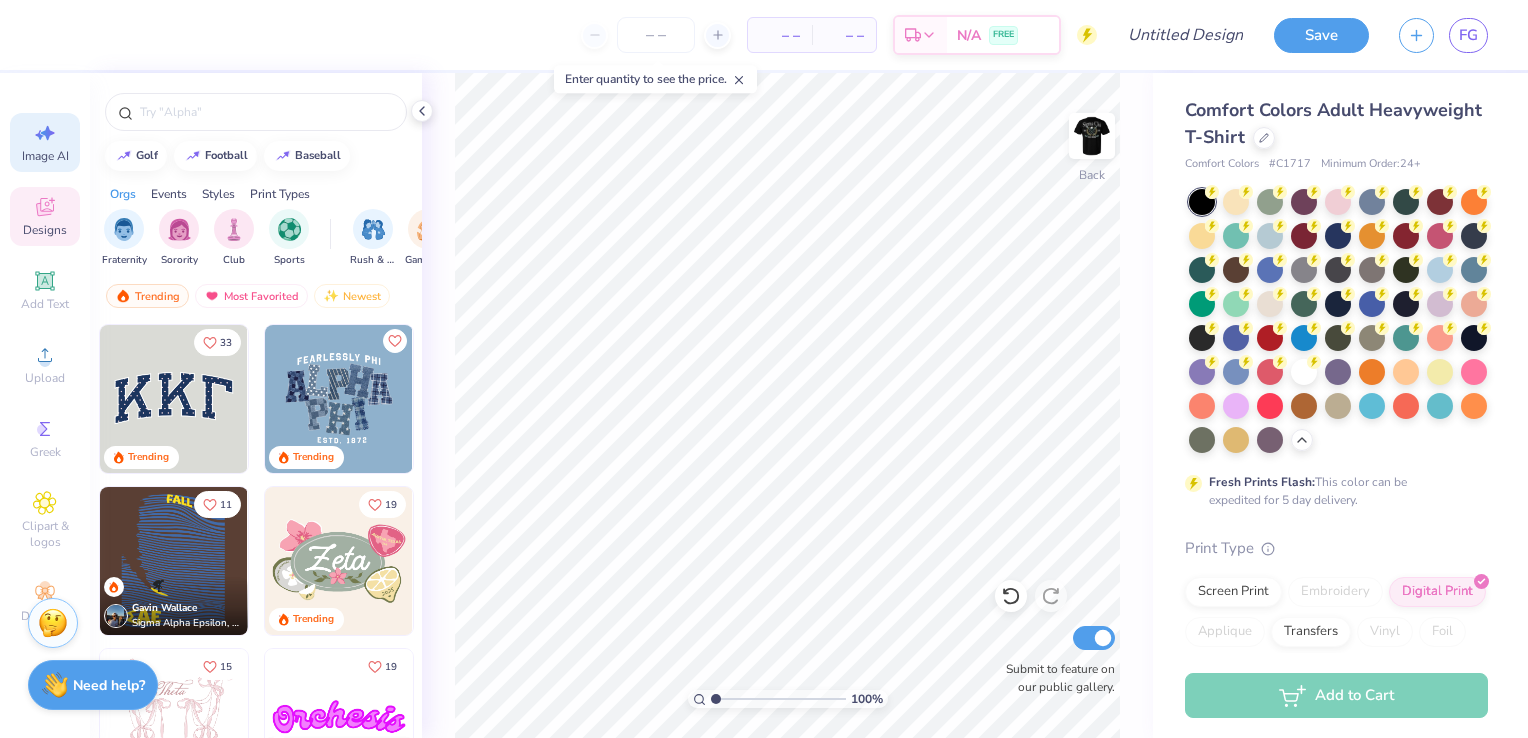 click 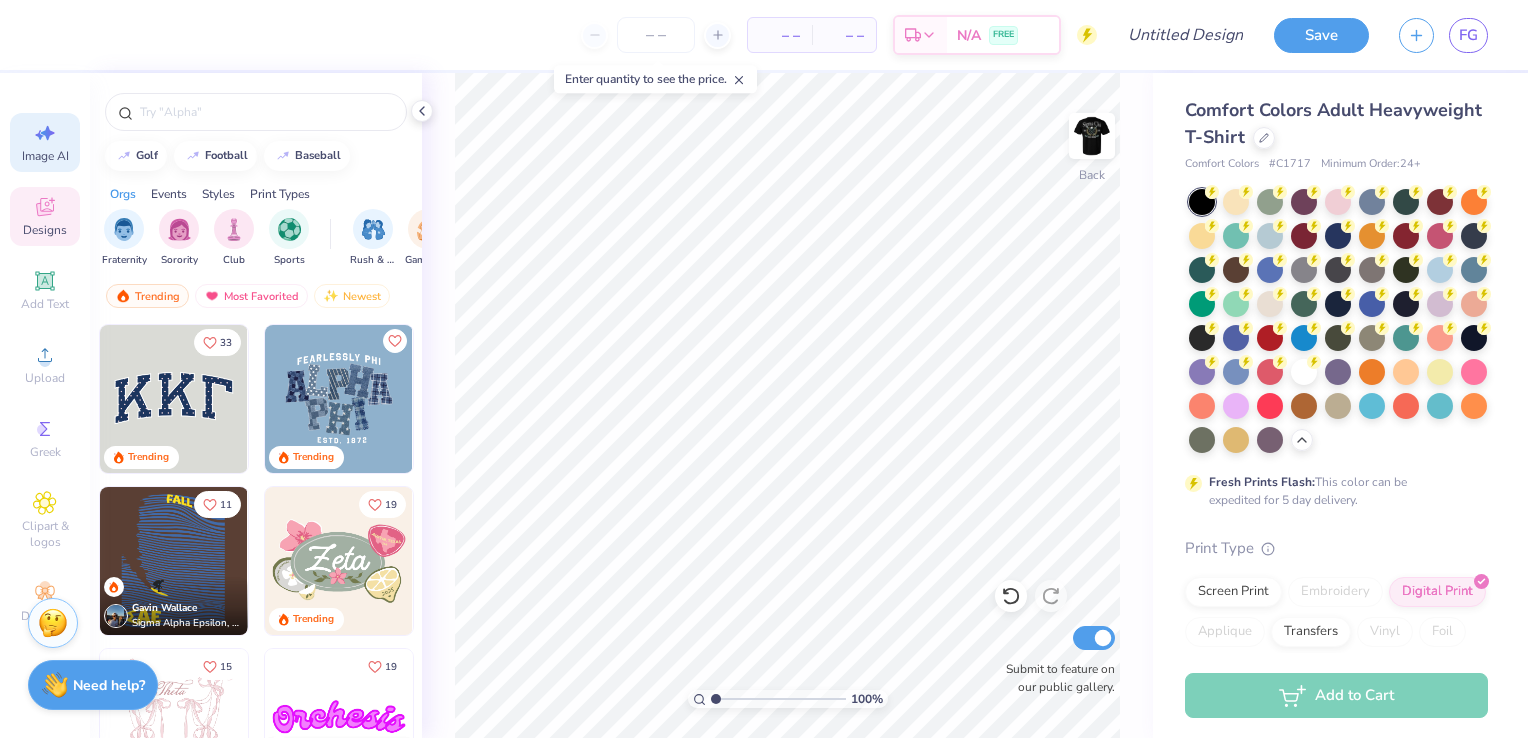 select on "4" 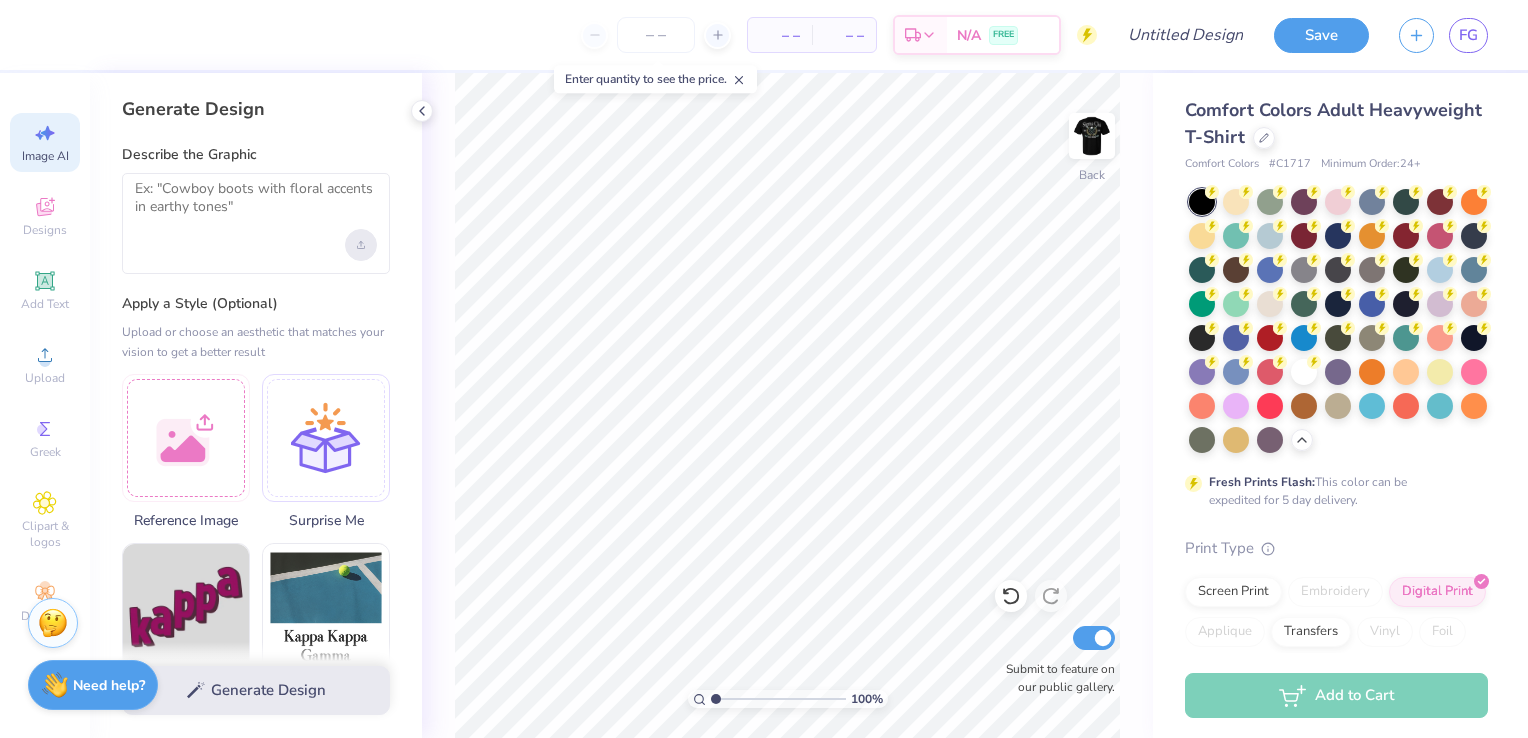 click at bounding box center [361, 245] 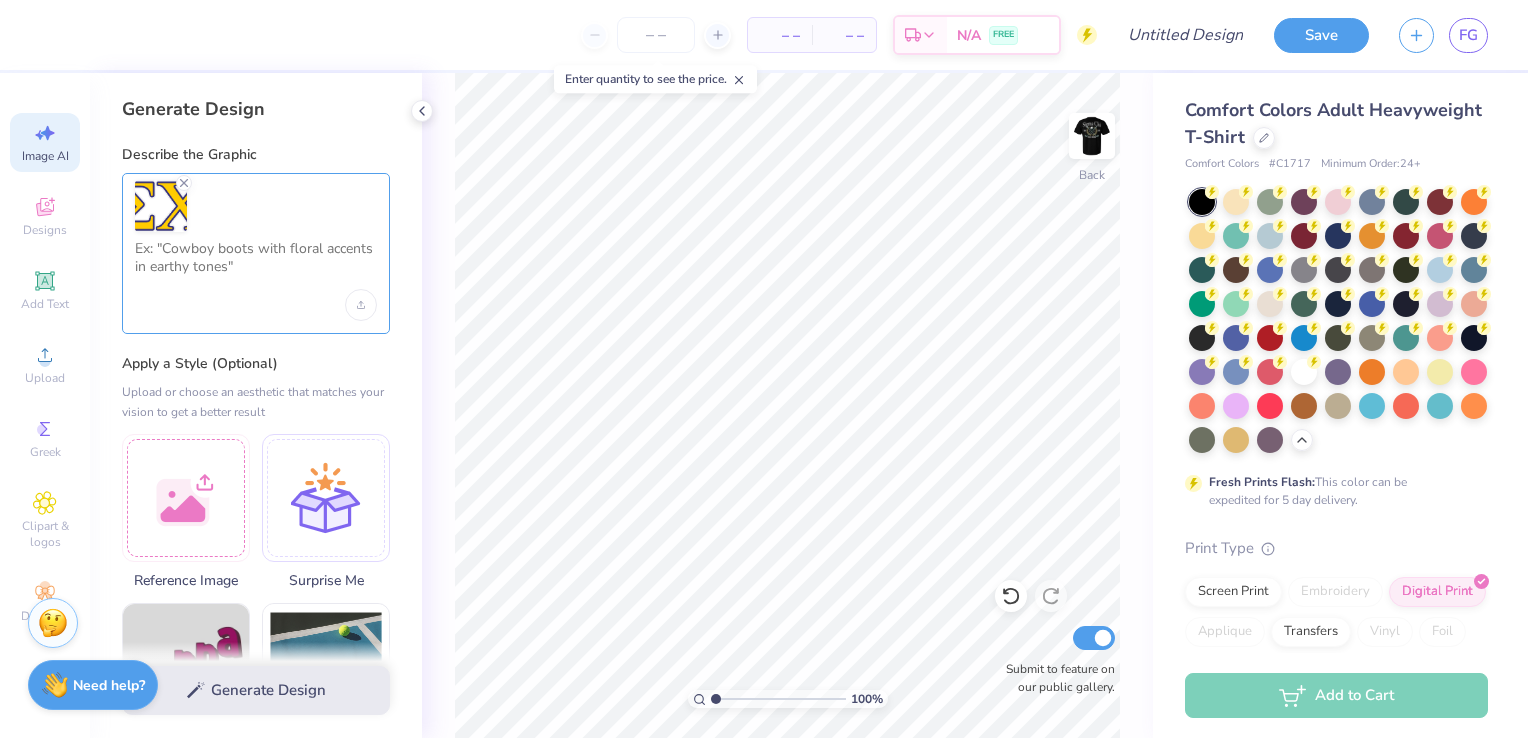 click at bounding box center (256, 265) 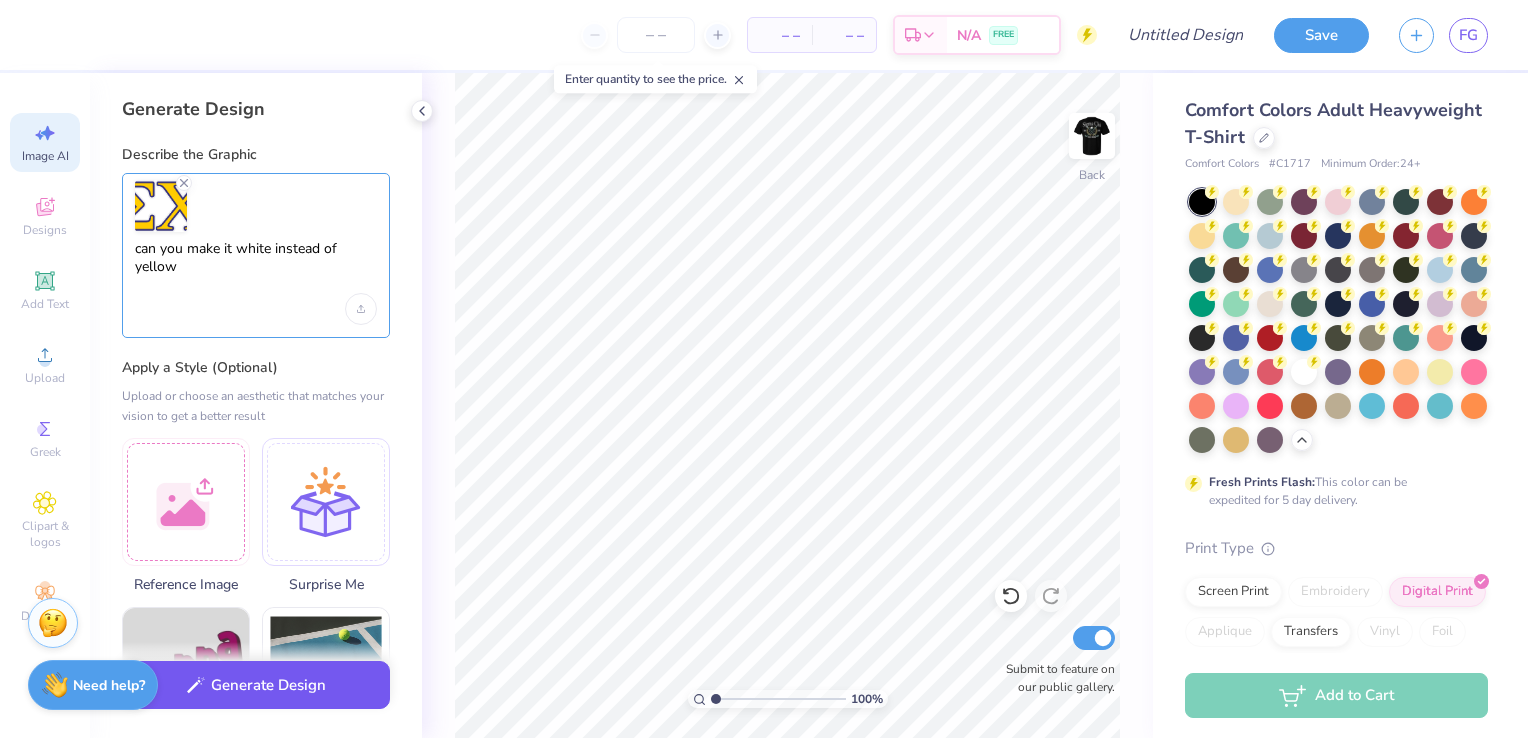 type on "can you make it white instead of yellow" 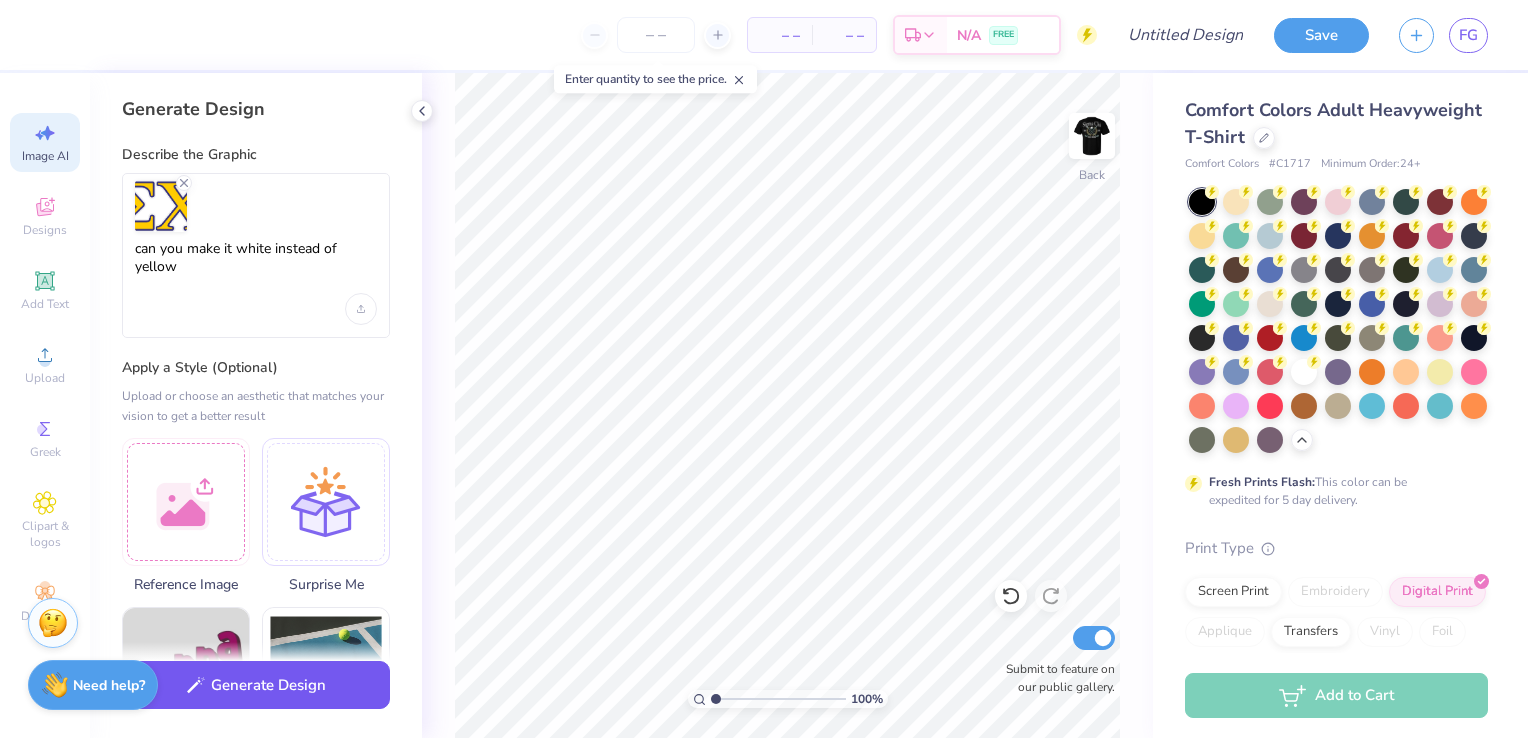 click on "Generate Design" at bounding box center (256, 685) 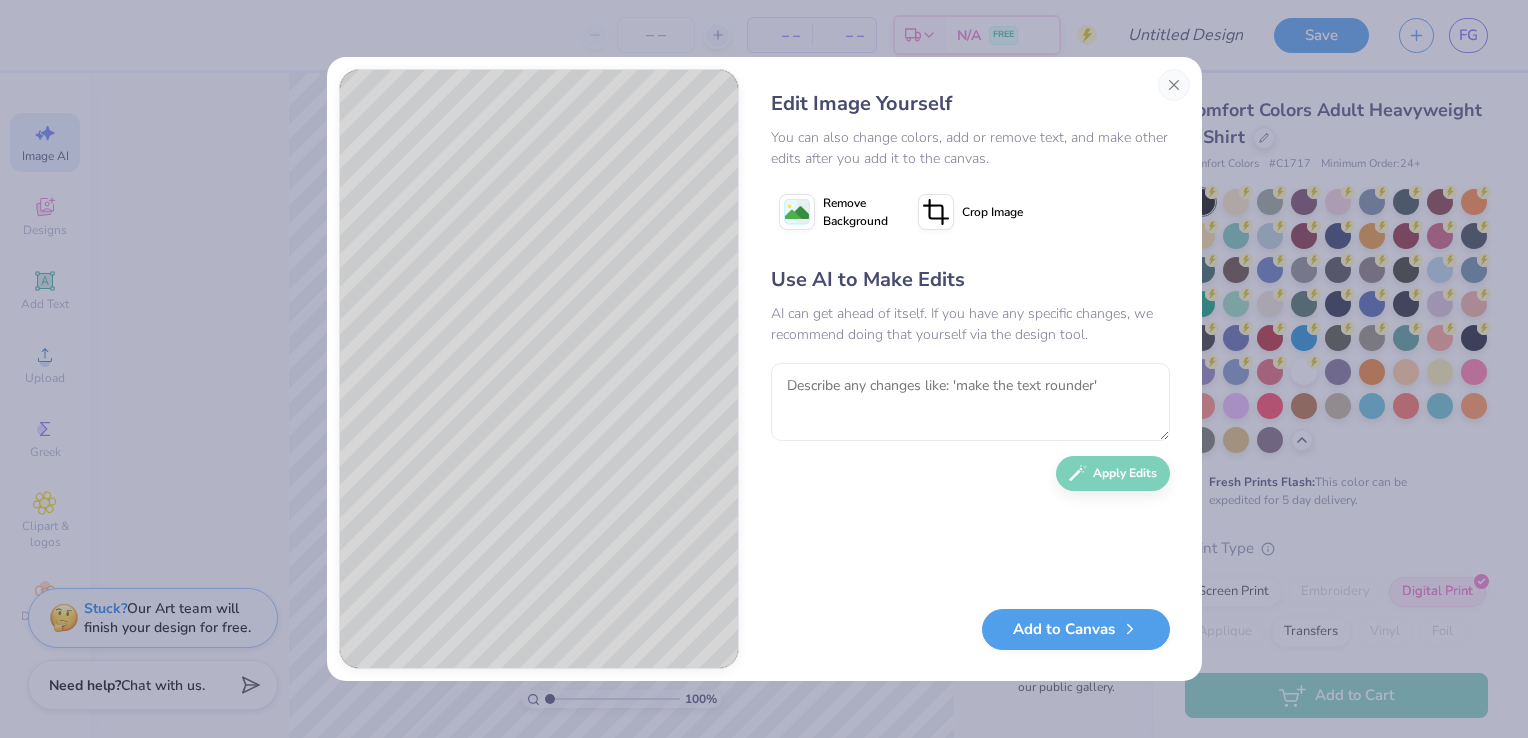 click 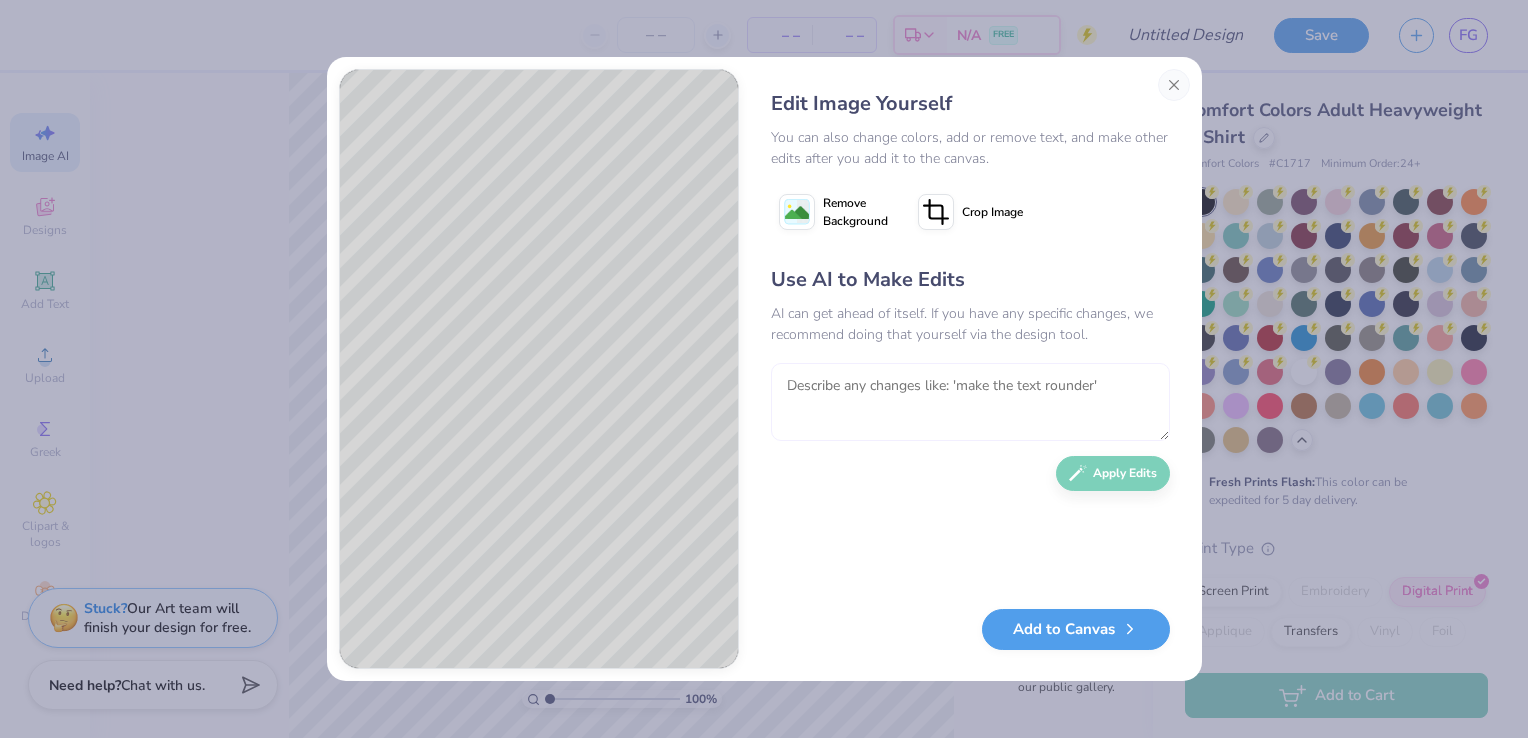click at bounding box center [970, 402] 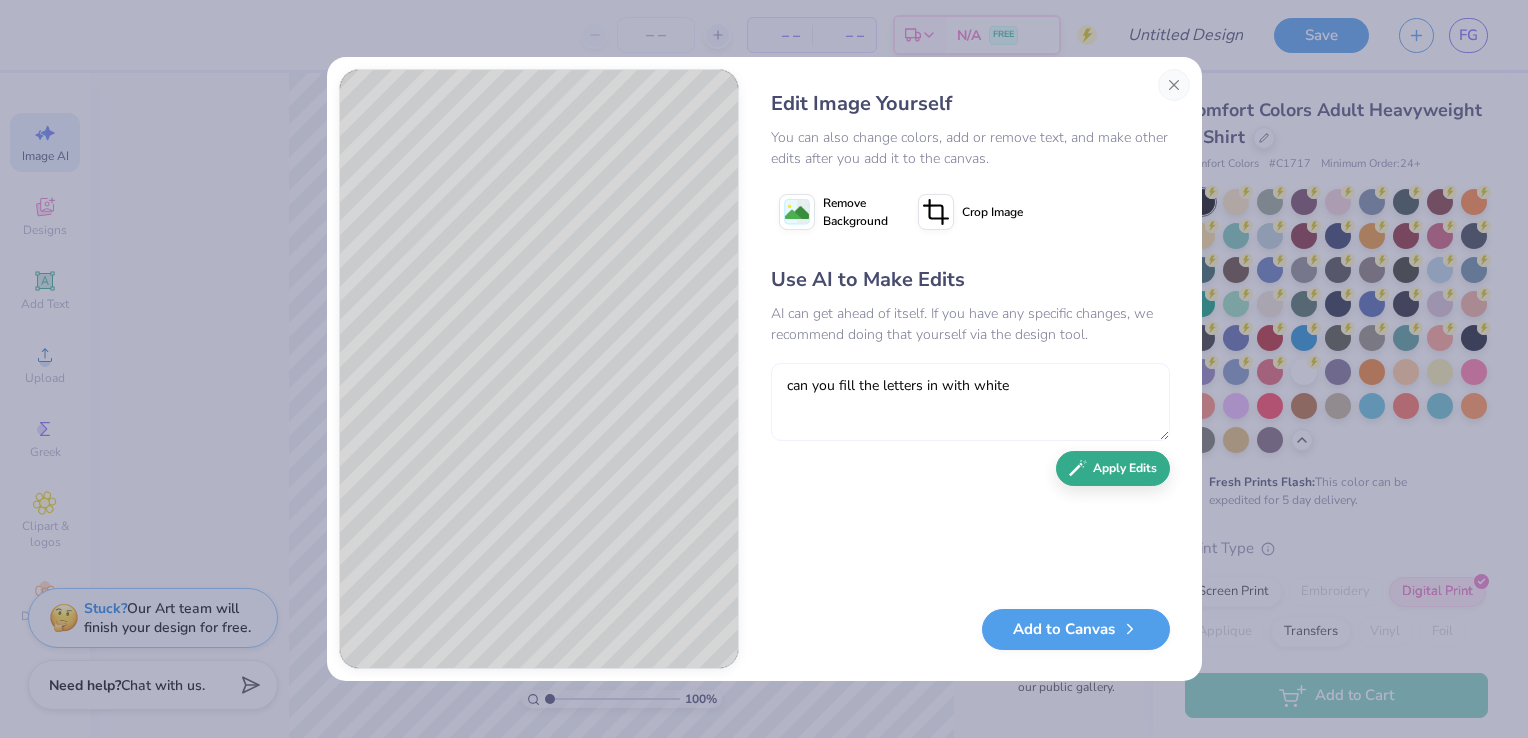 type on "can you fill the letters in with white" 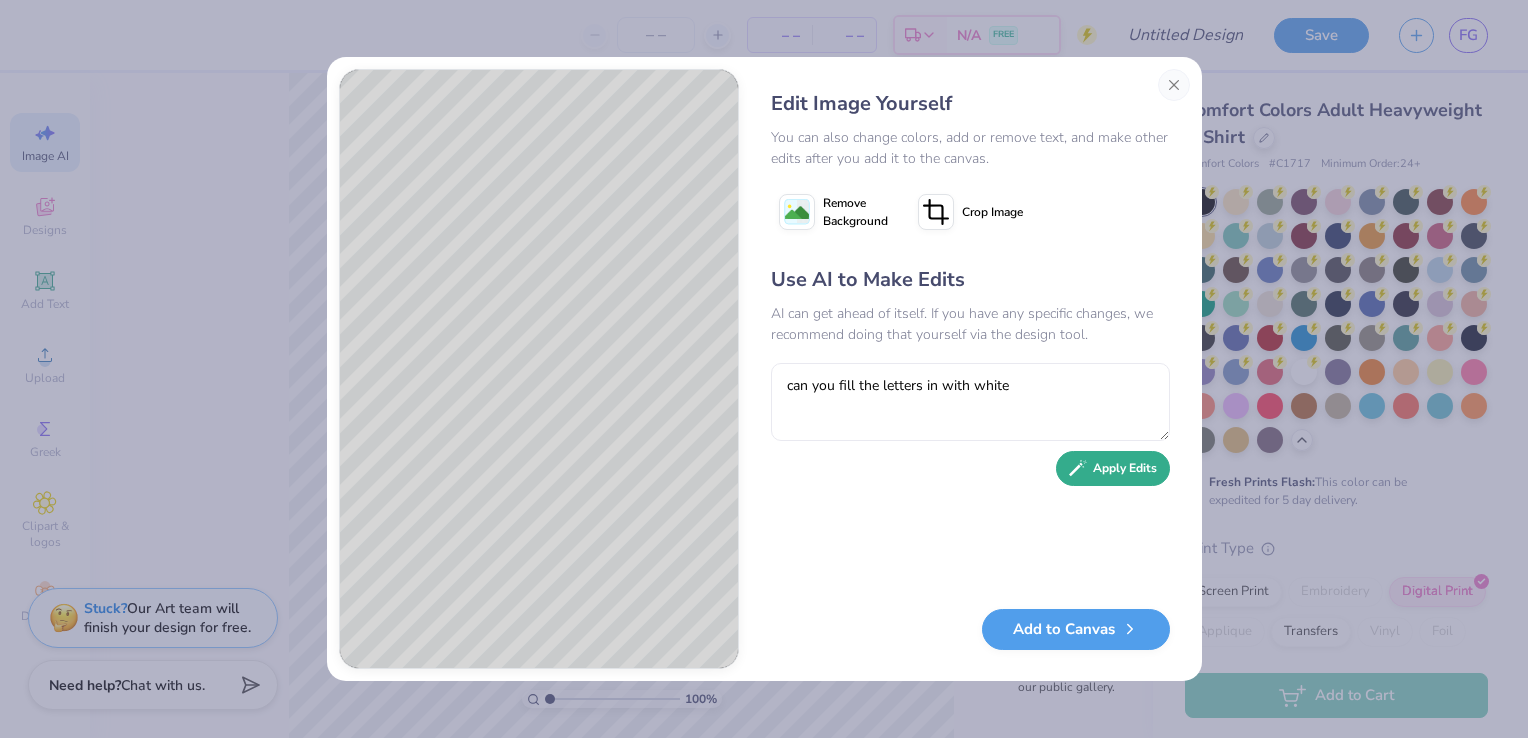 click on "Apply Edits" at bounding box center [1113, 468] 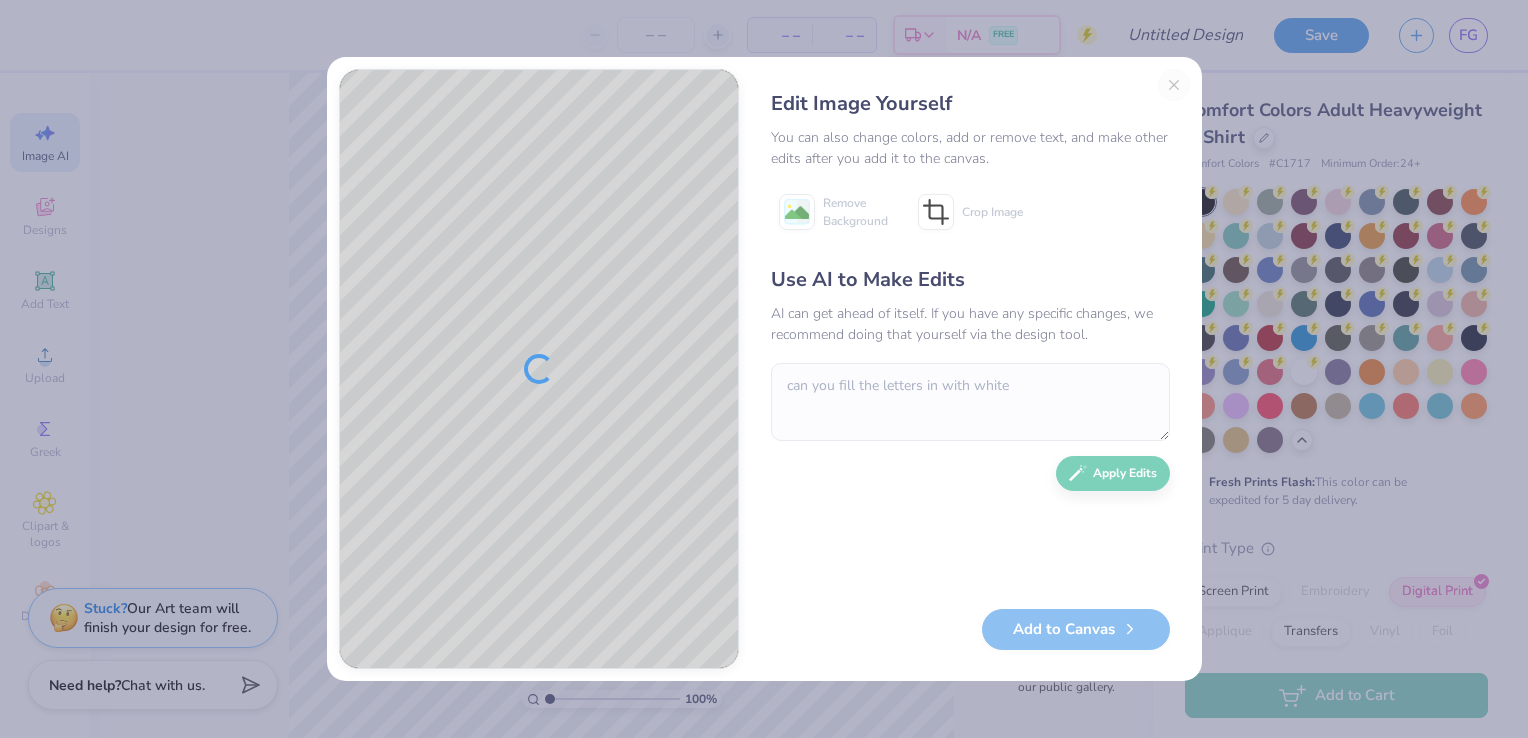 scroll, scrollTop: 0, scrollLeft: 0, axis: both 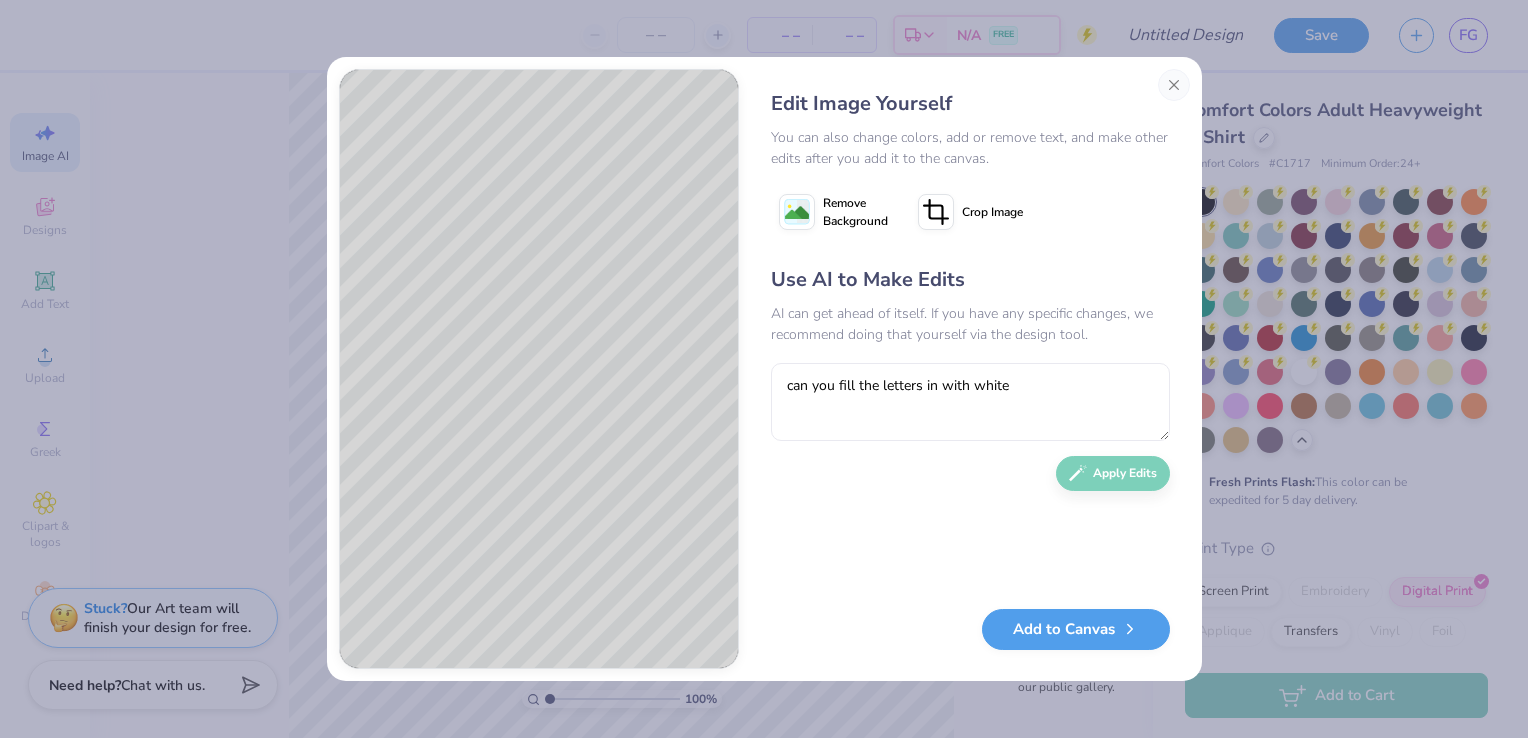click on "Remove Background" at bounding box center (855, 212) 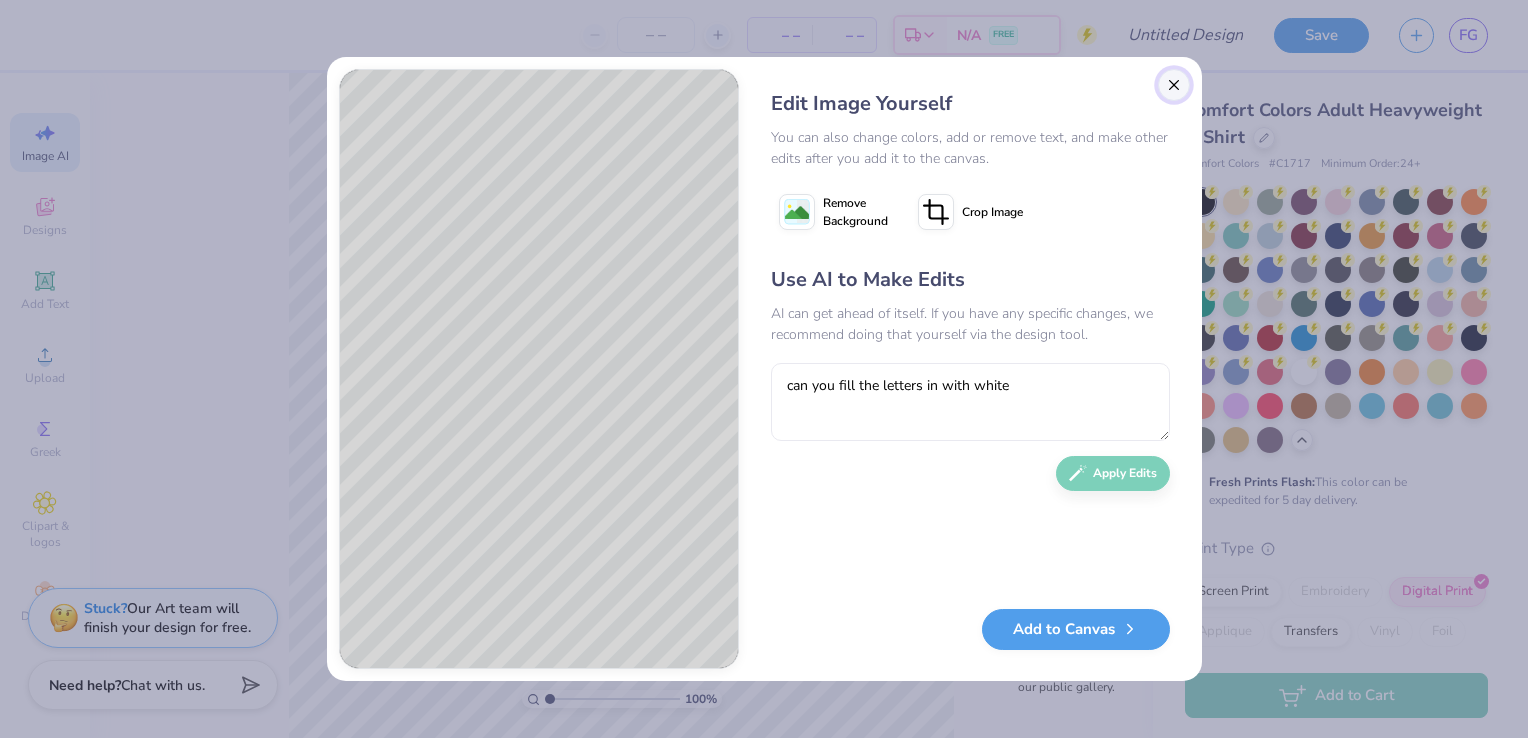 click at bounding box center [1174, 85] 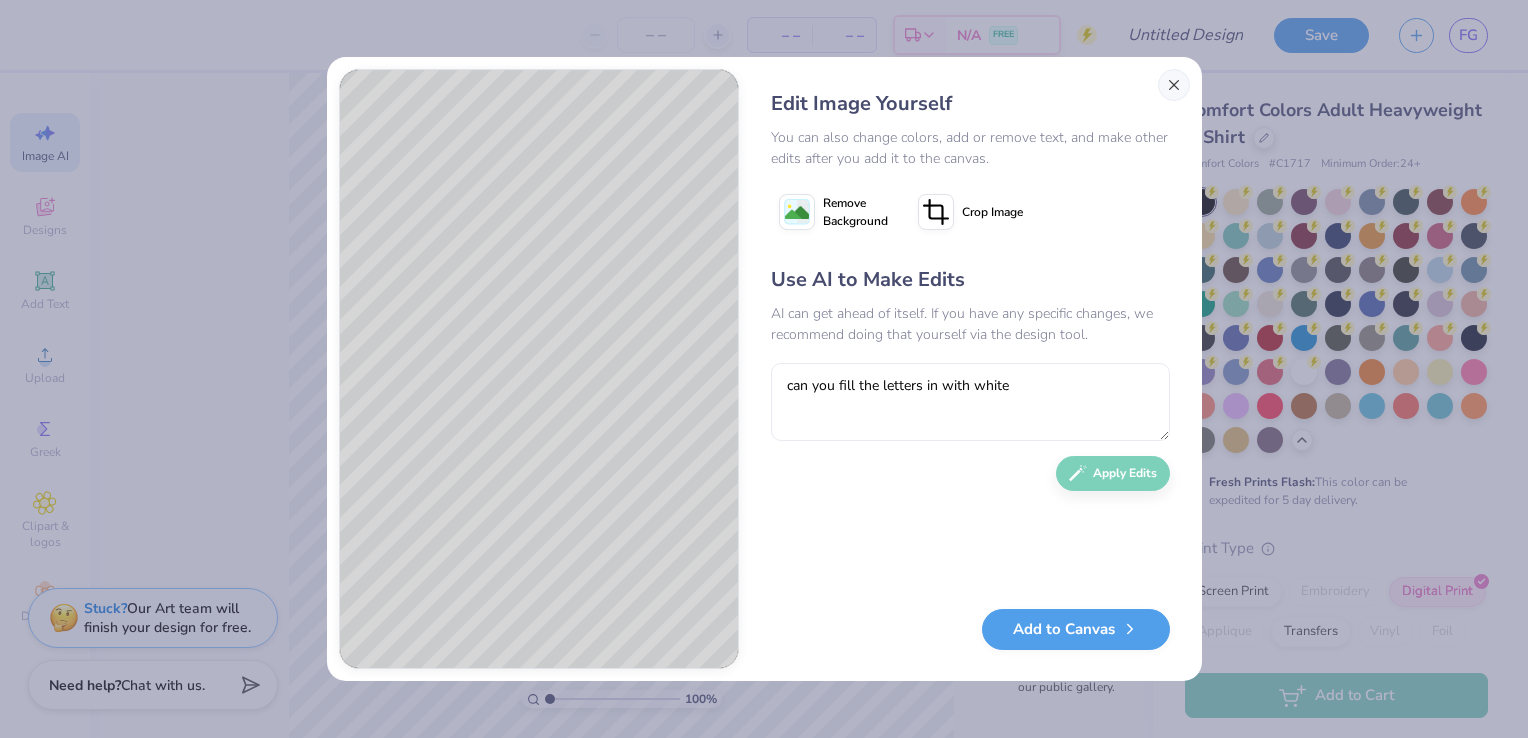 scroll, scrollTop: 0, scrollLeft: 44, axis: horizontal 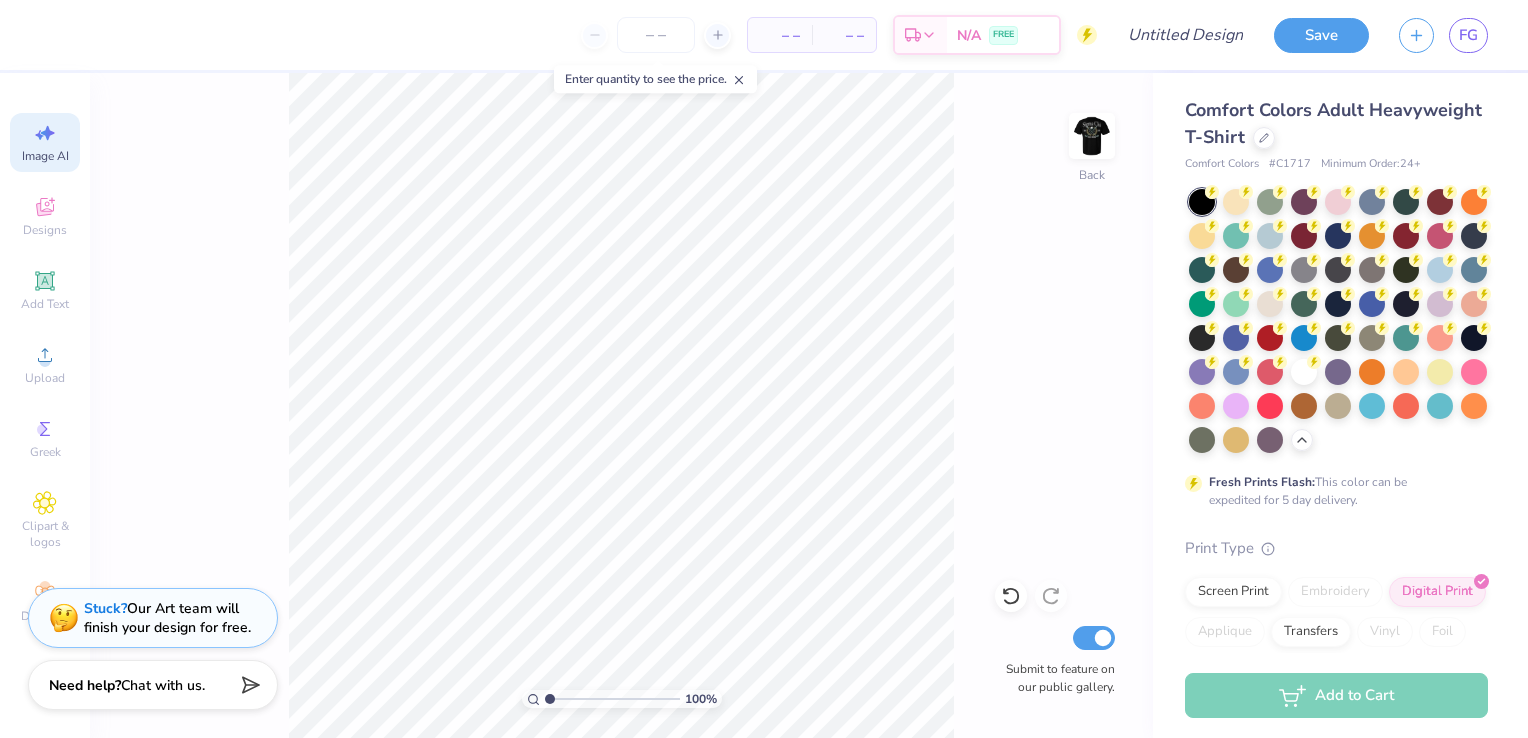 click on "Image AI" at bounding box center (45, 142) 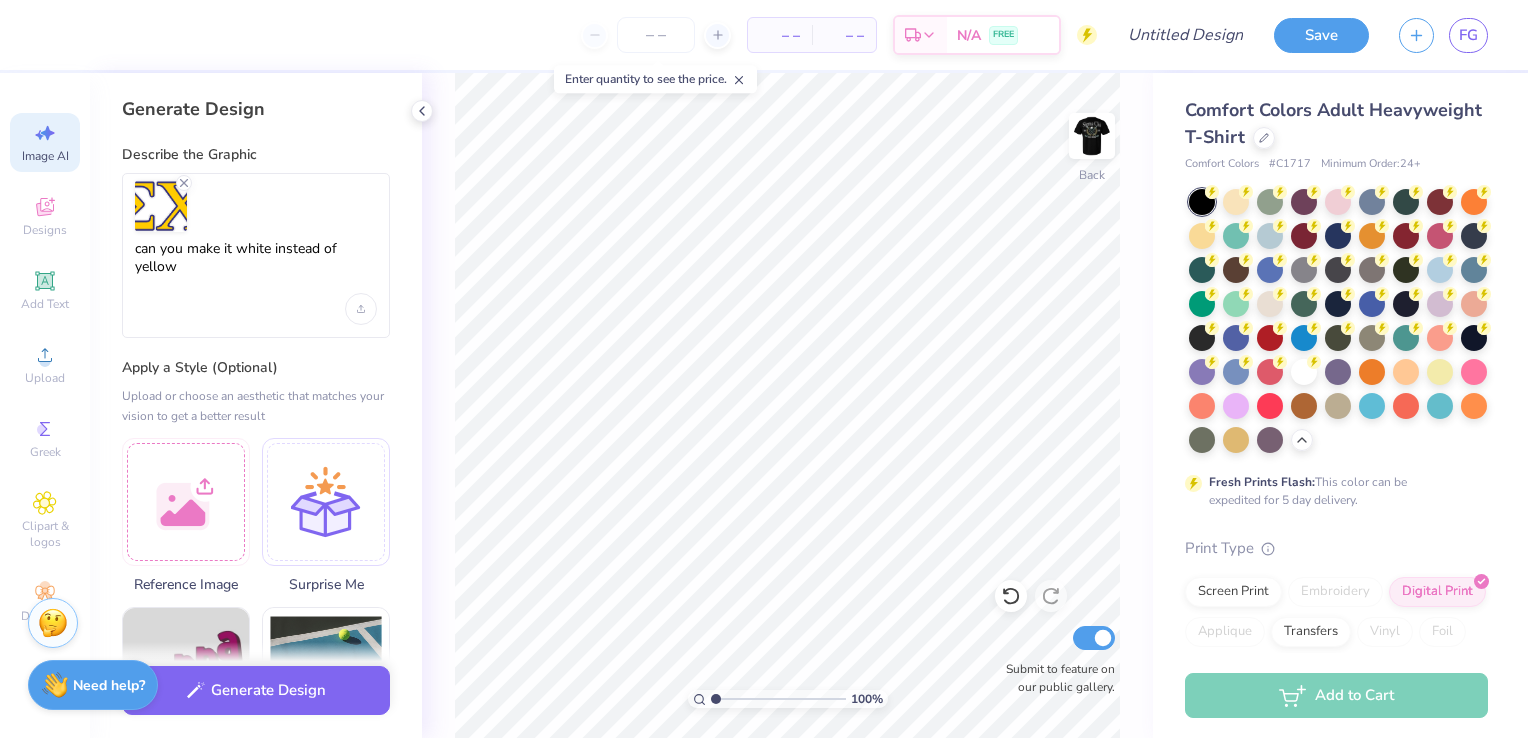 scroll, scrollTop: 0, scrollLeft: 0, axis: both 